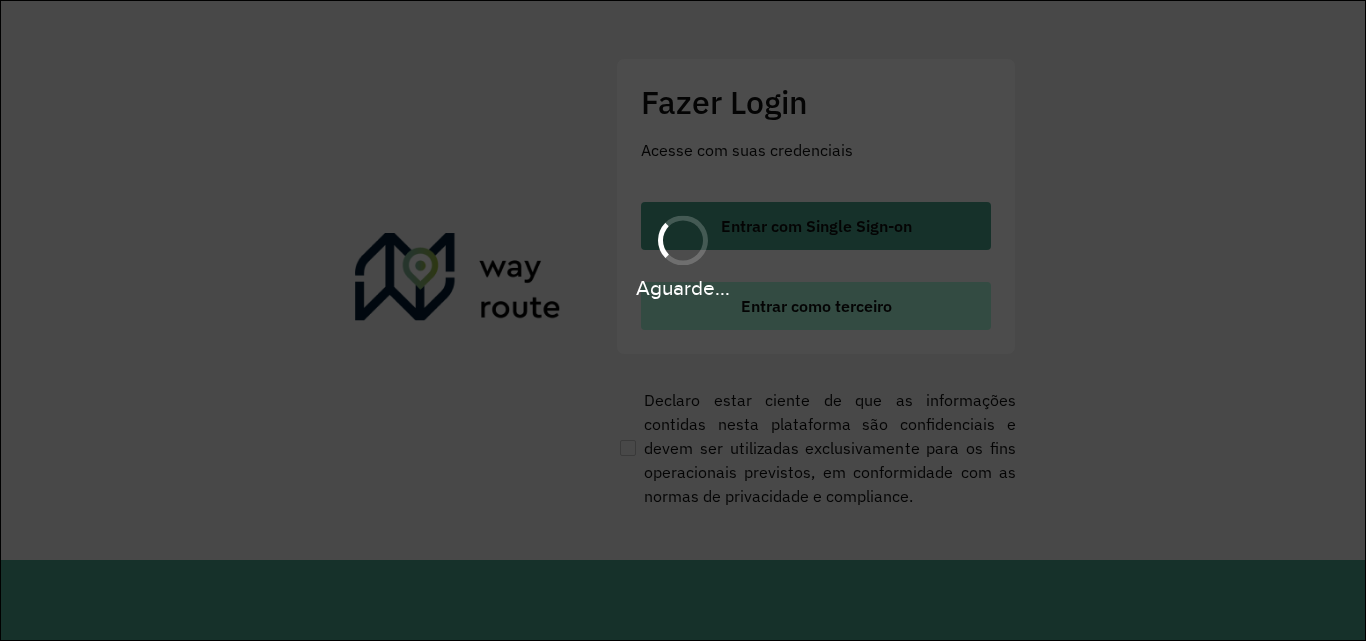 scroll, scrollTop: 0, scrollLeft: 0, axis: both 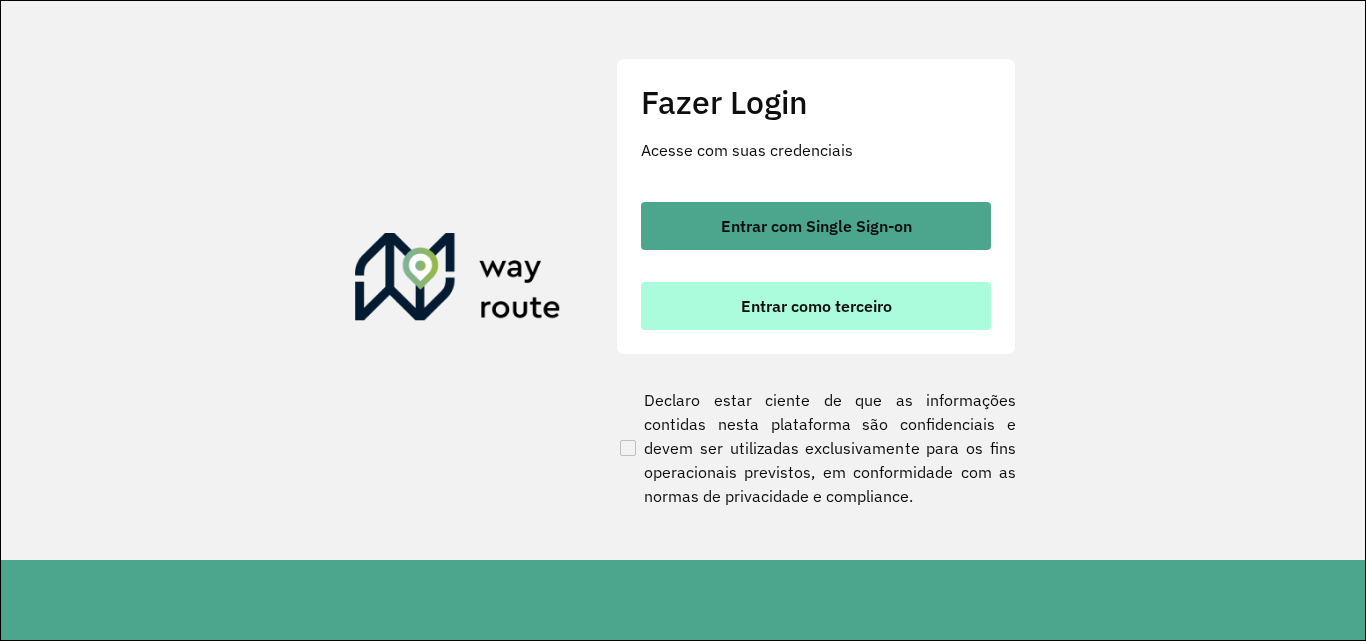 click on "Entrar como terceiro" at bounding box center [816, 306] 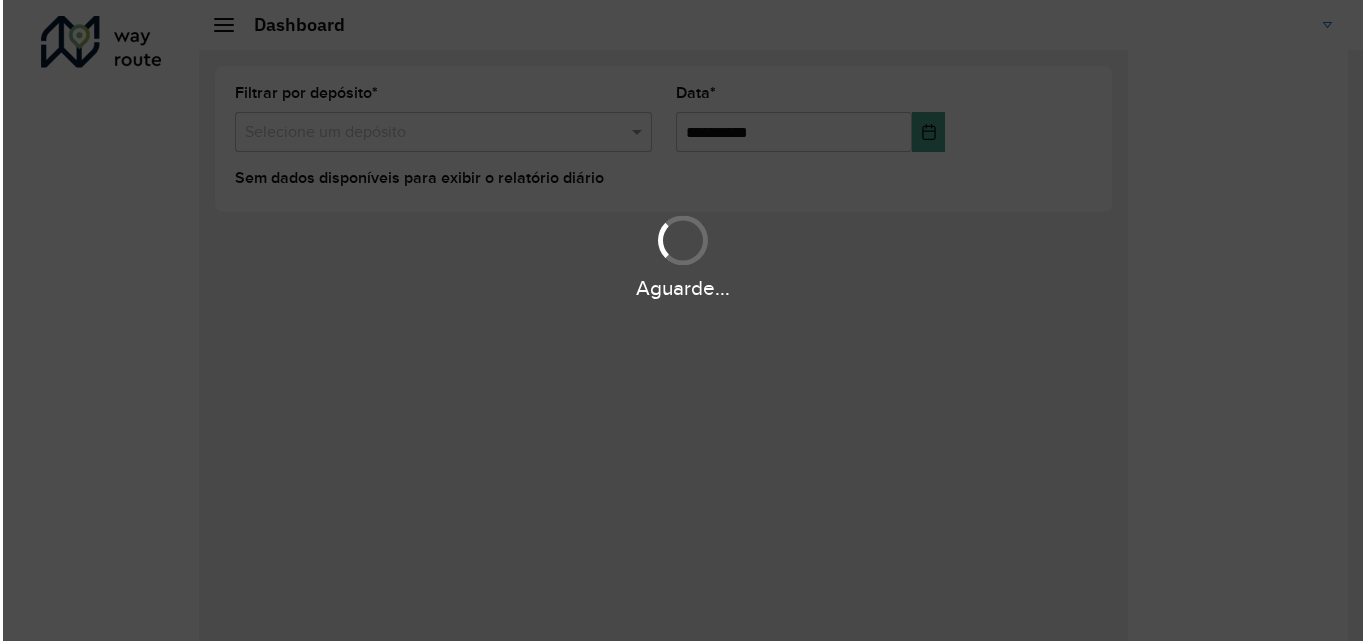 scroll, scrollTop: 0, scrollLeft: 0, axis: both 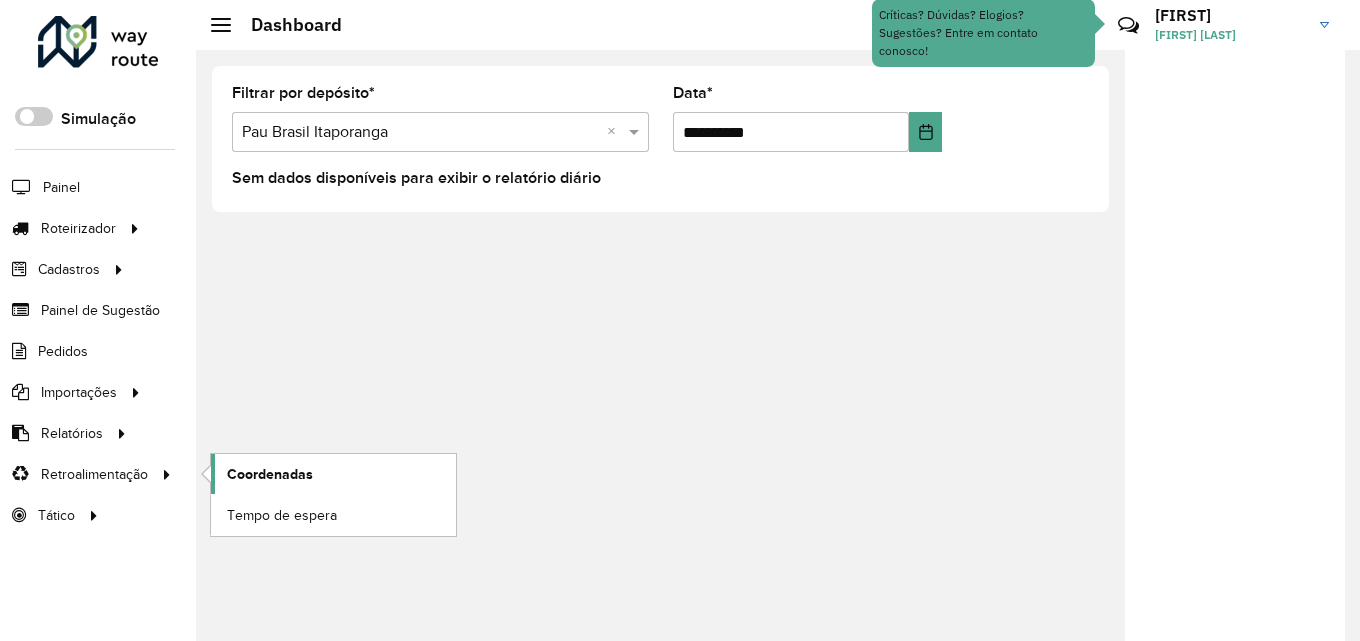 click on "Coordenadas" 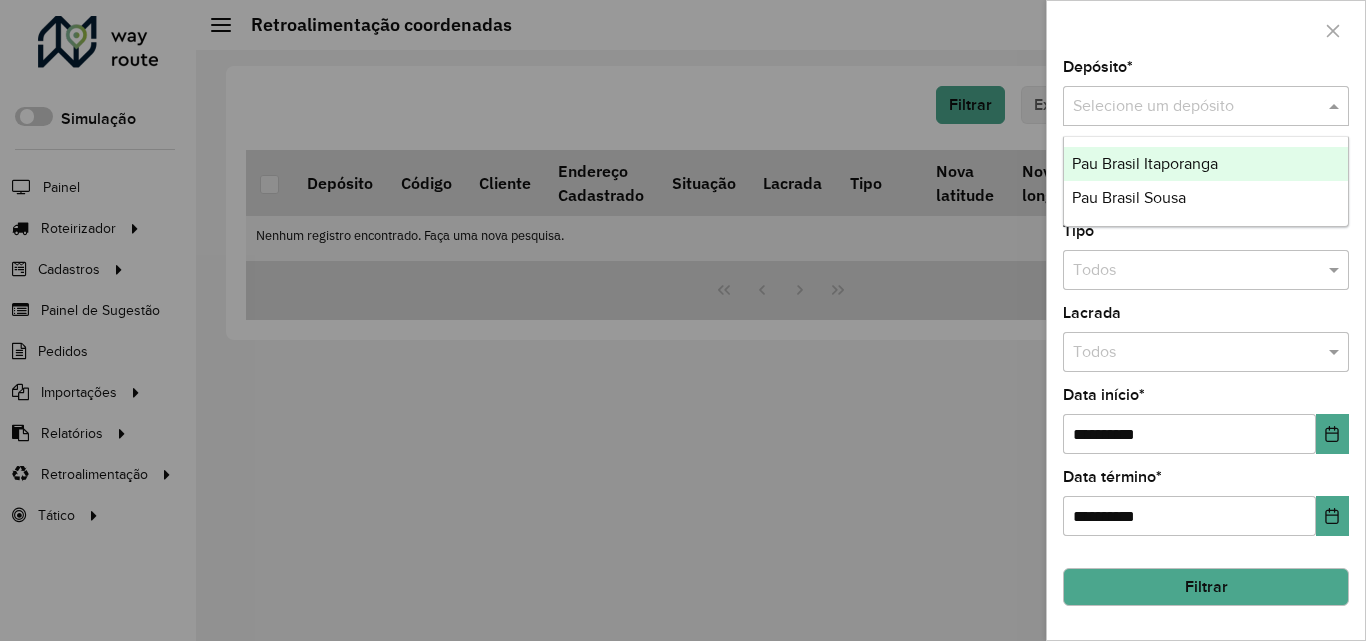 click at bounding box center [1186, 107] 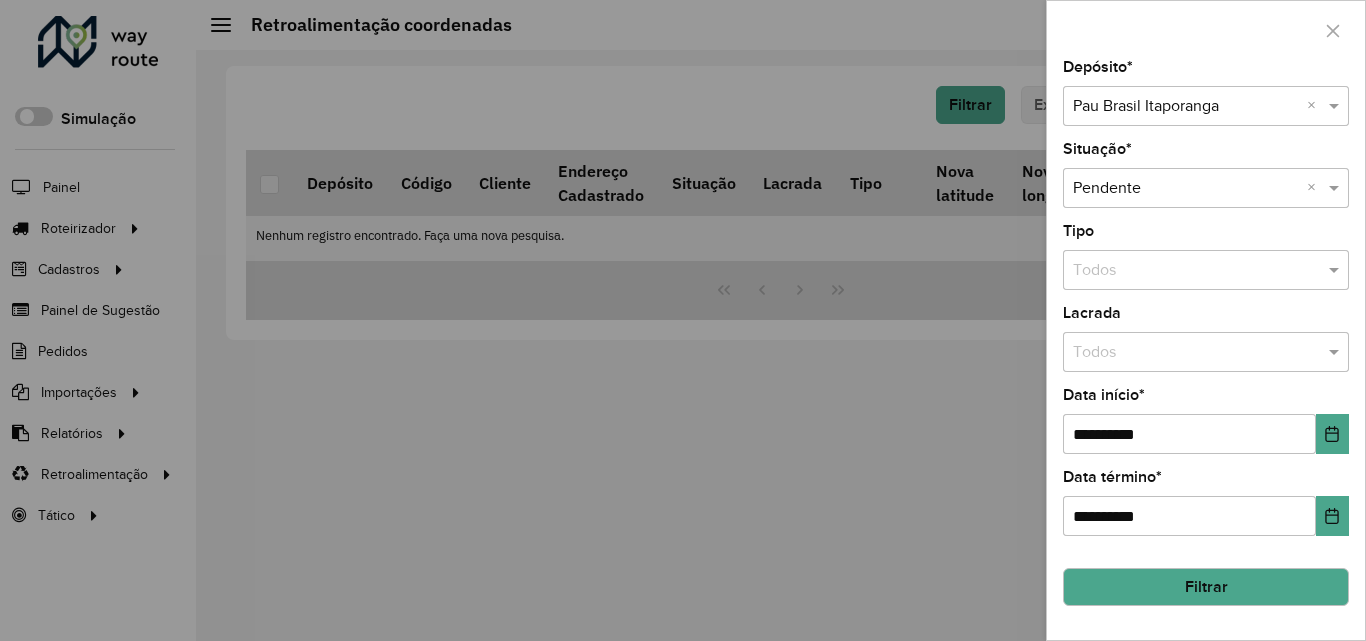 click on "Filtrar" 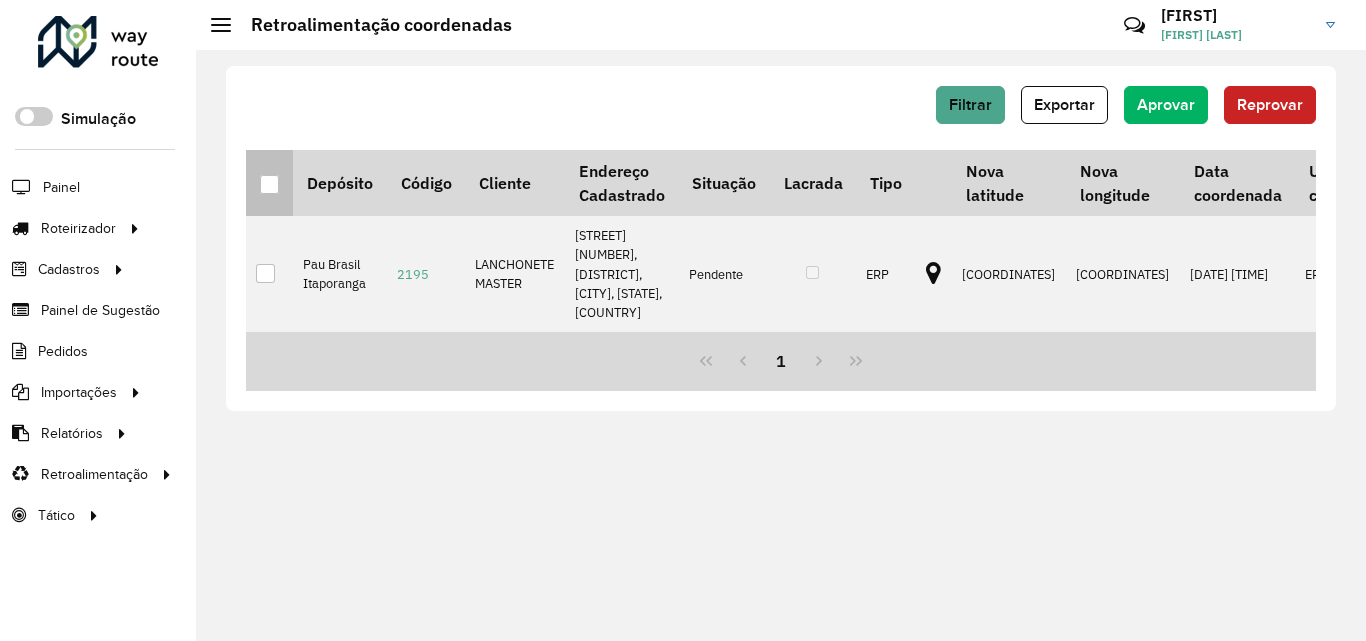 click at bounding box center [269, 184] 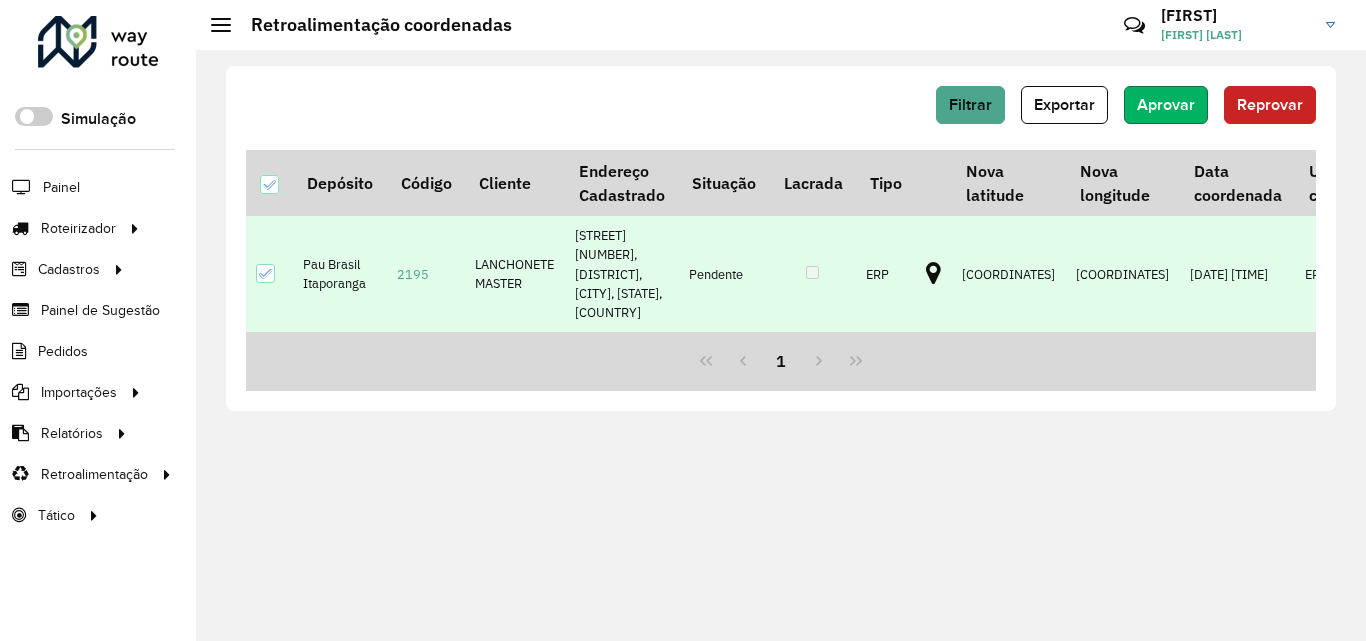 click on "Aprovar" 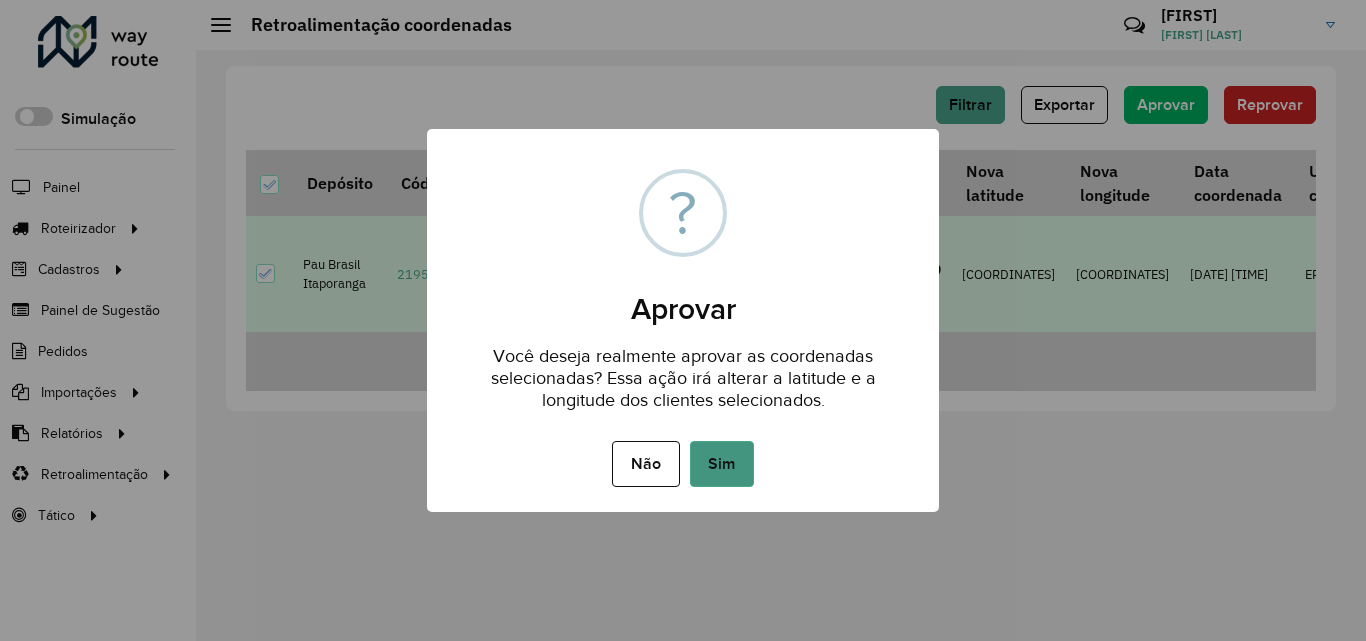click on "Sim" at bounding box center (722, 464) 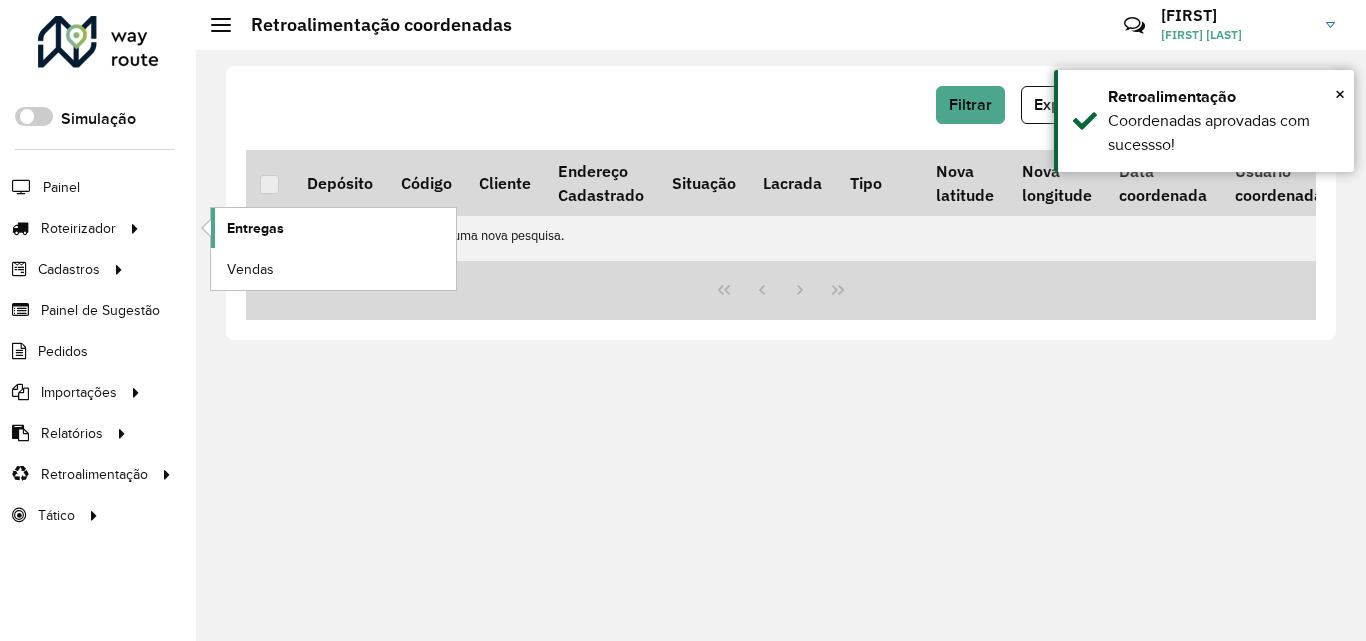 click on "Entregas" 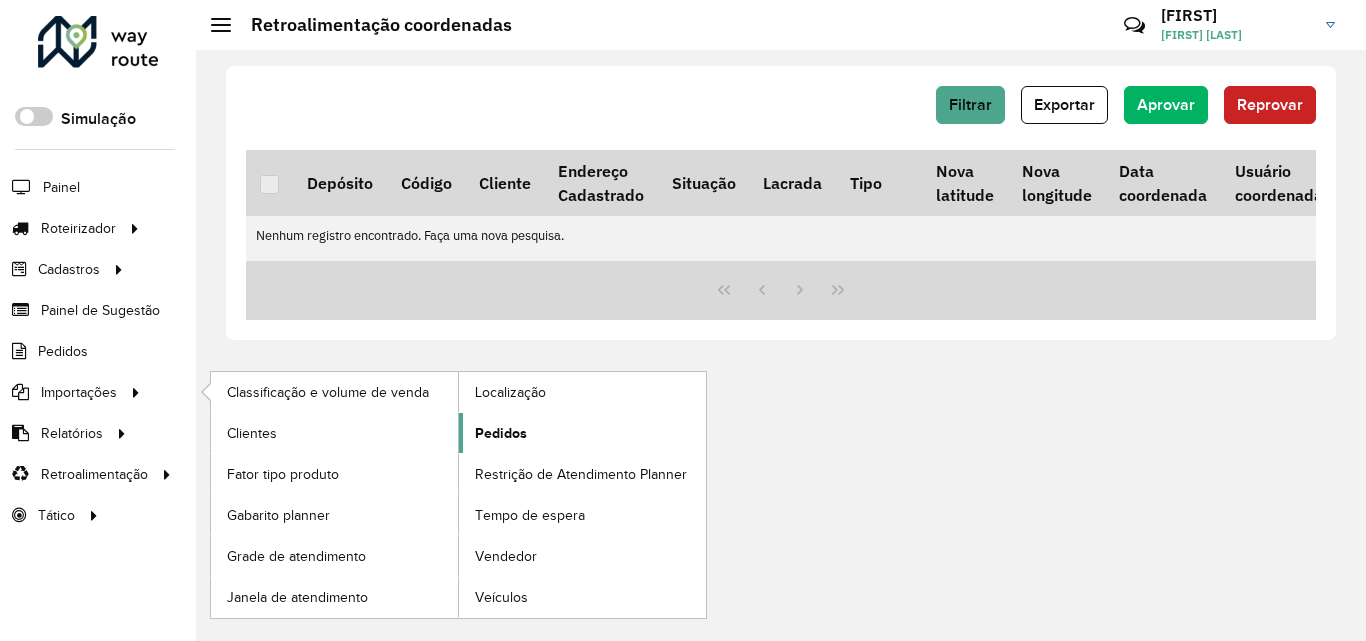 click on "Pedidos" 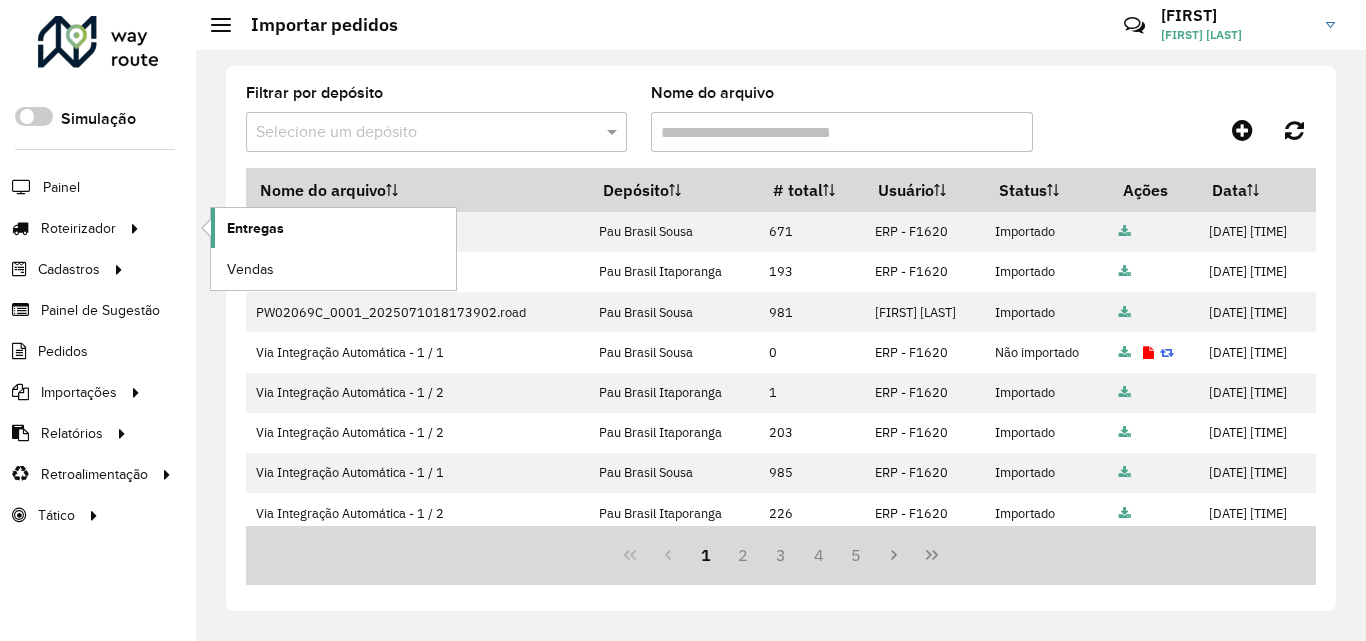 click on "Entregas" 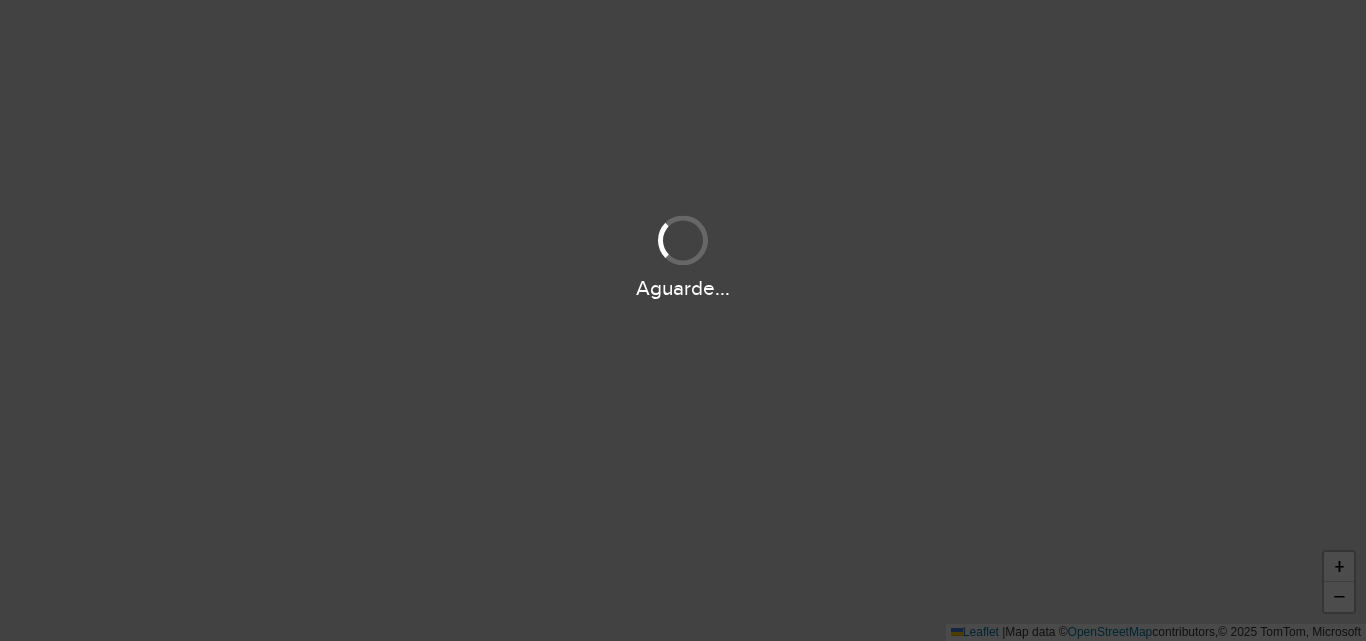 scroll, scrollTop: 0, scrollLeft: 0, axis: both 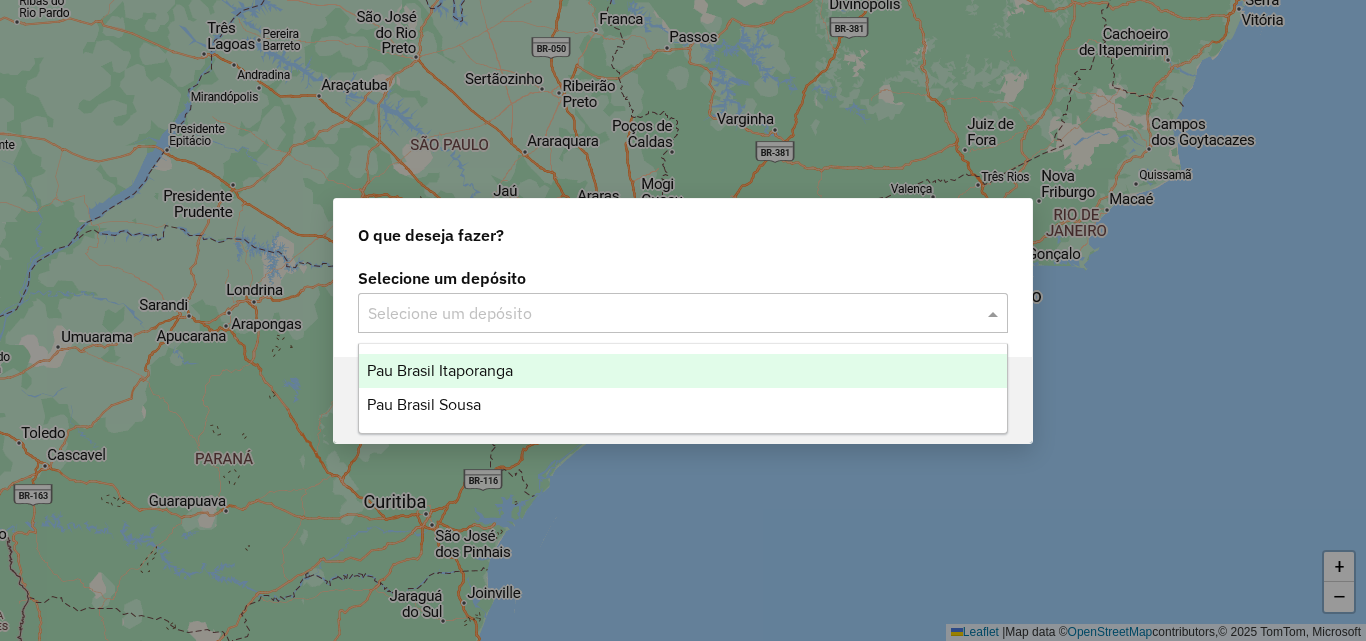 drag, startPoint x: 446, startPoint y: 309, endPoint x: 450, endPoint y: 323, distance: 14.56022 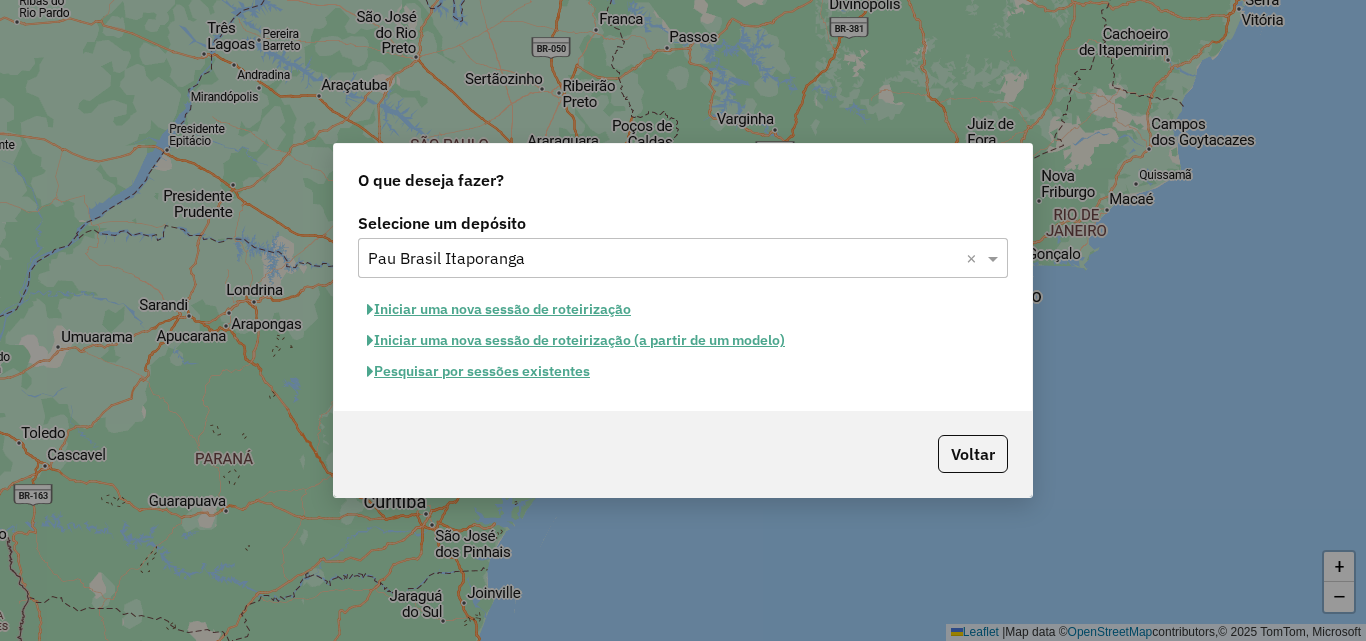 click on "Iniciar uma nova sessão de roteirização" 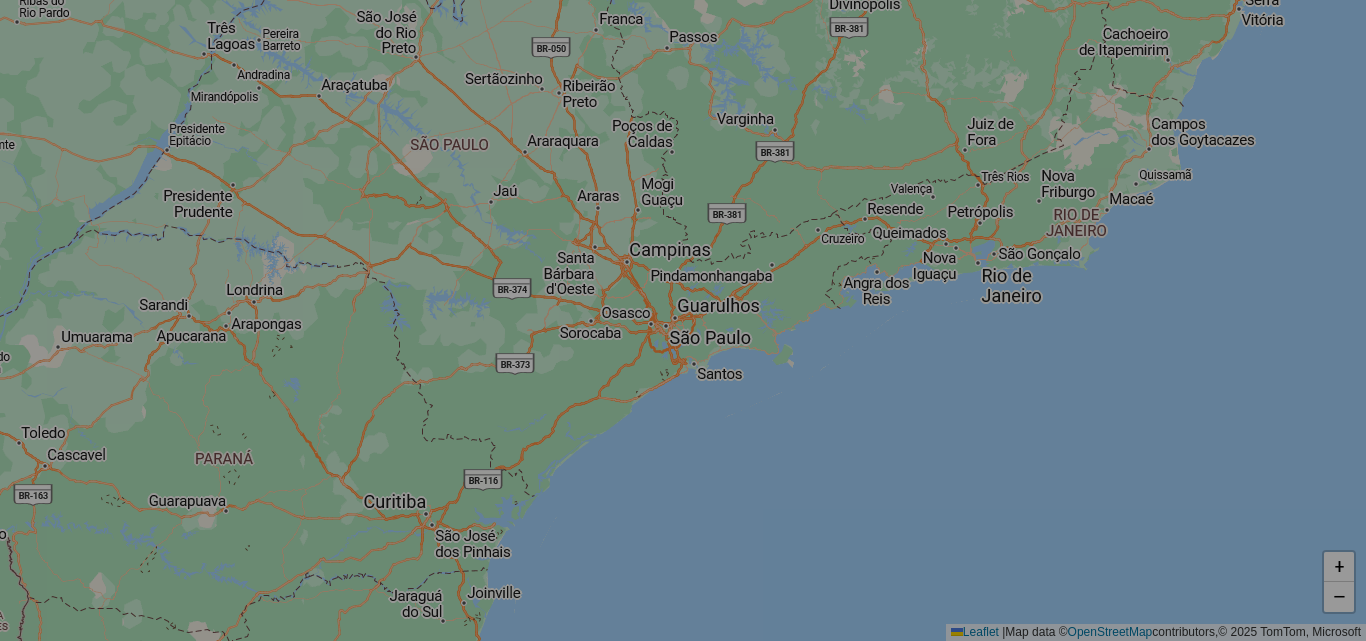 select on "*" 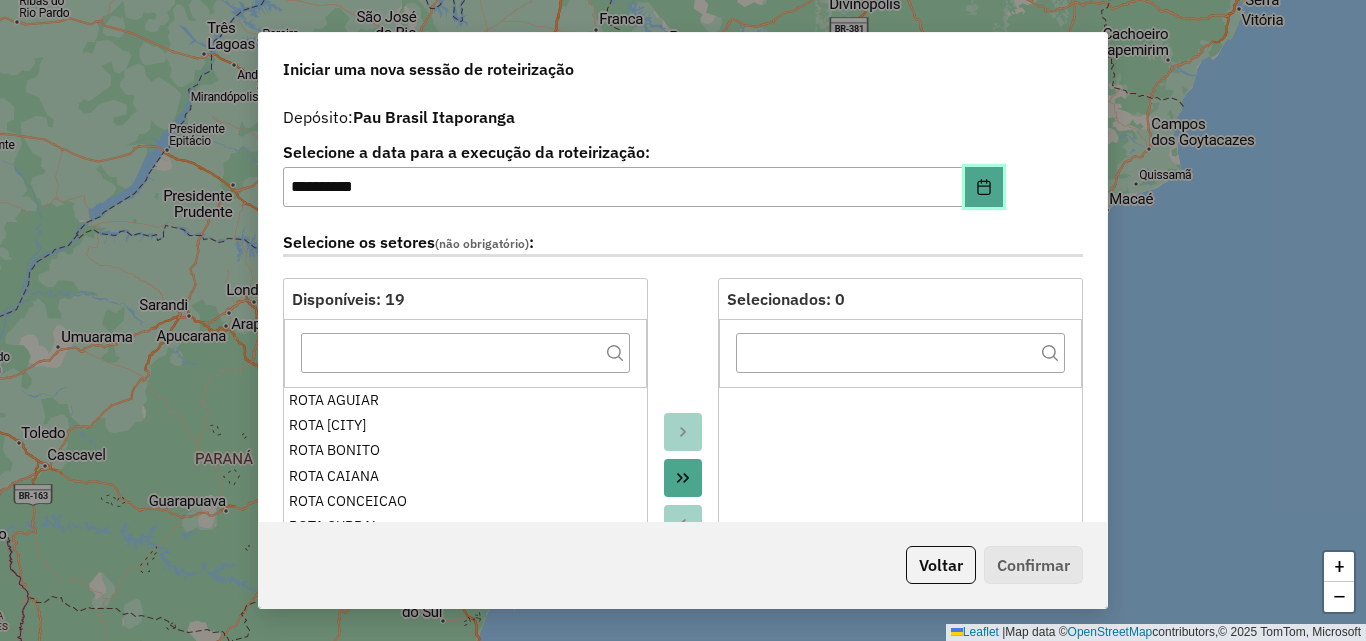 click at bounding box center (984, 187) 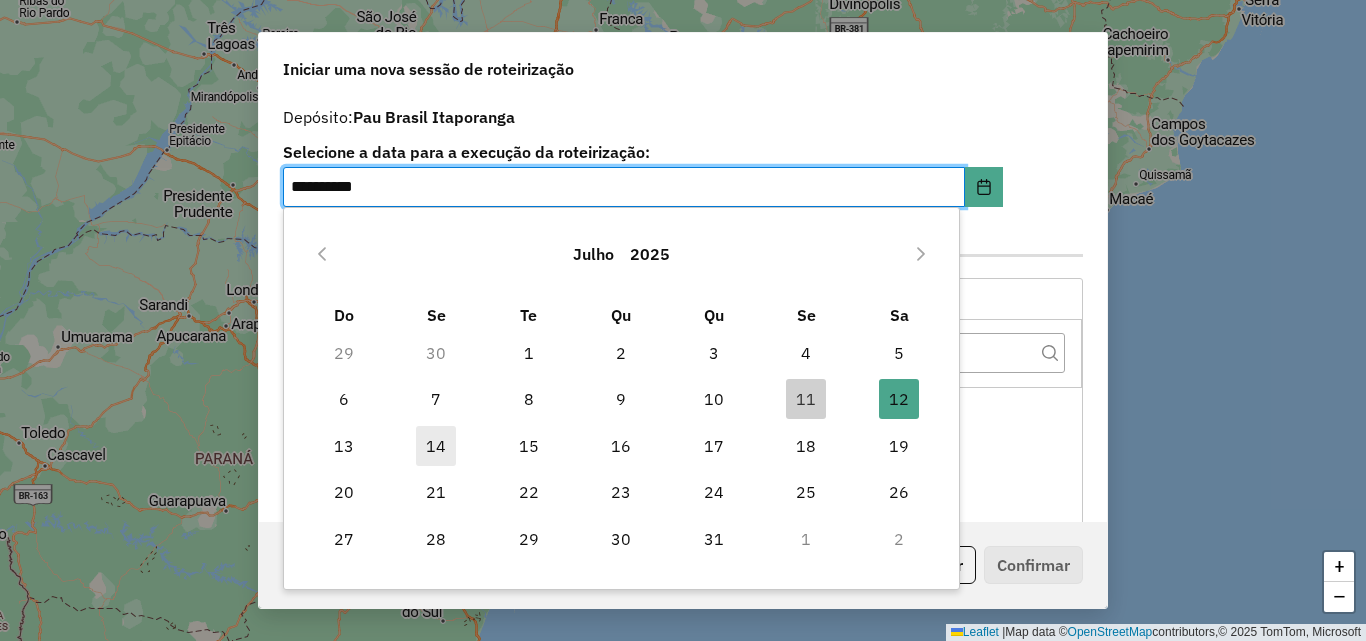 click on "14" at bounding box center [436, 446] 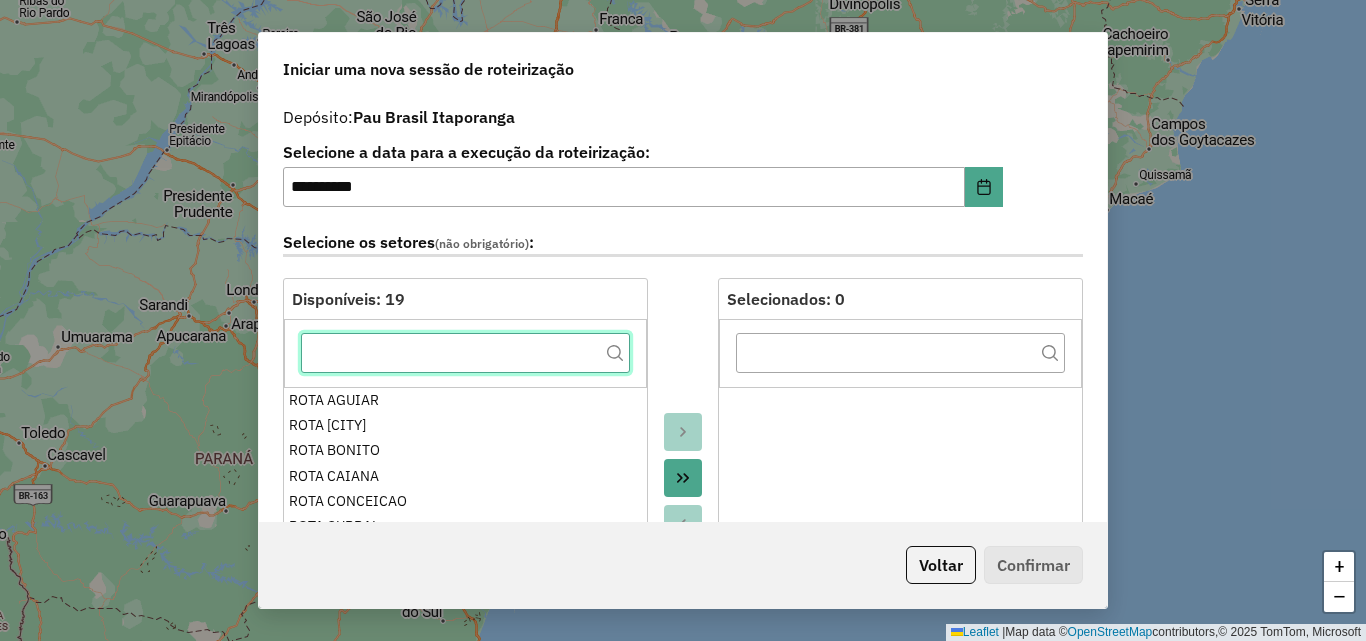click 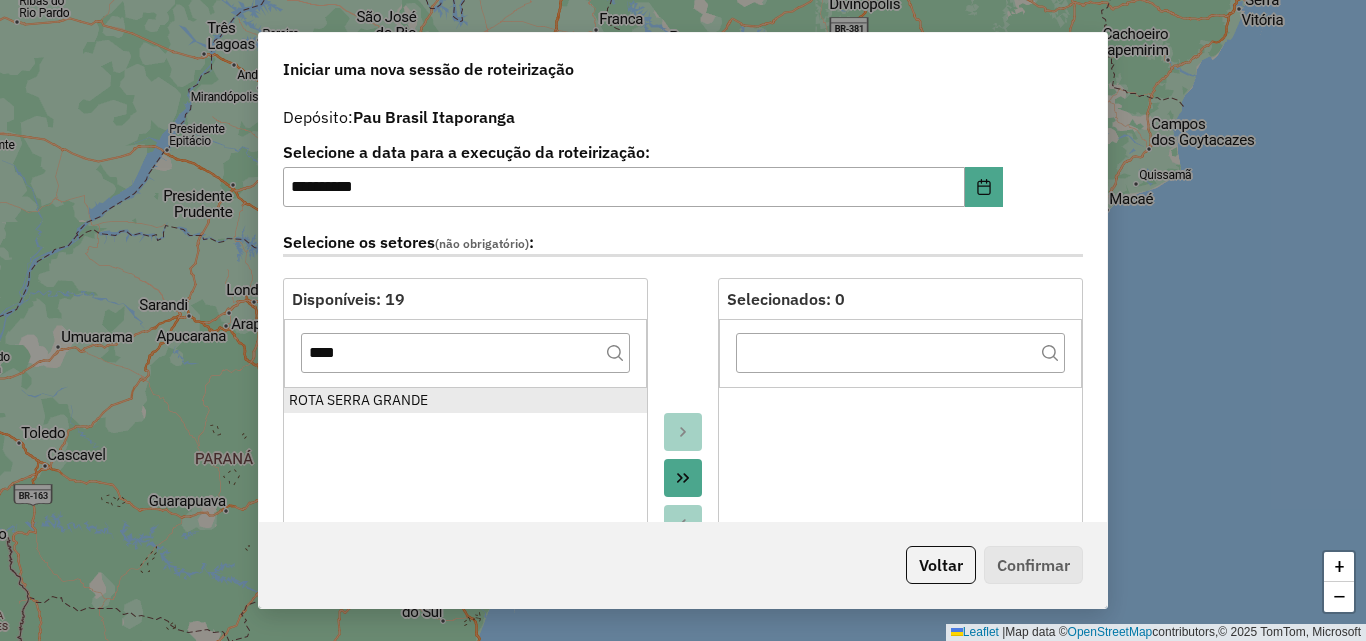 click on "ROTA SERRA GRANDE" at bounding box center [465, 400] 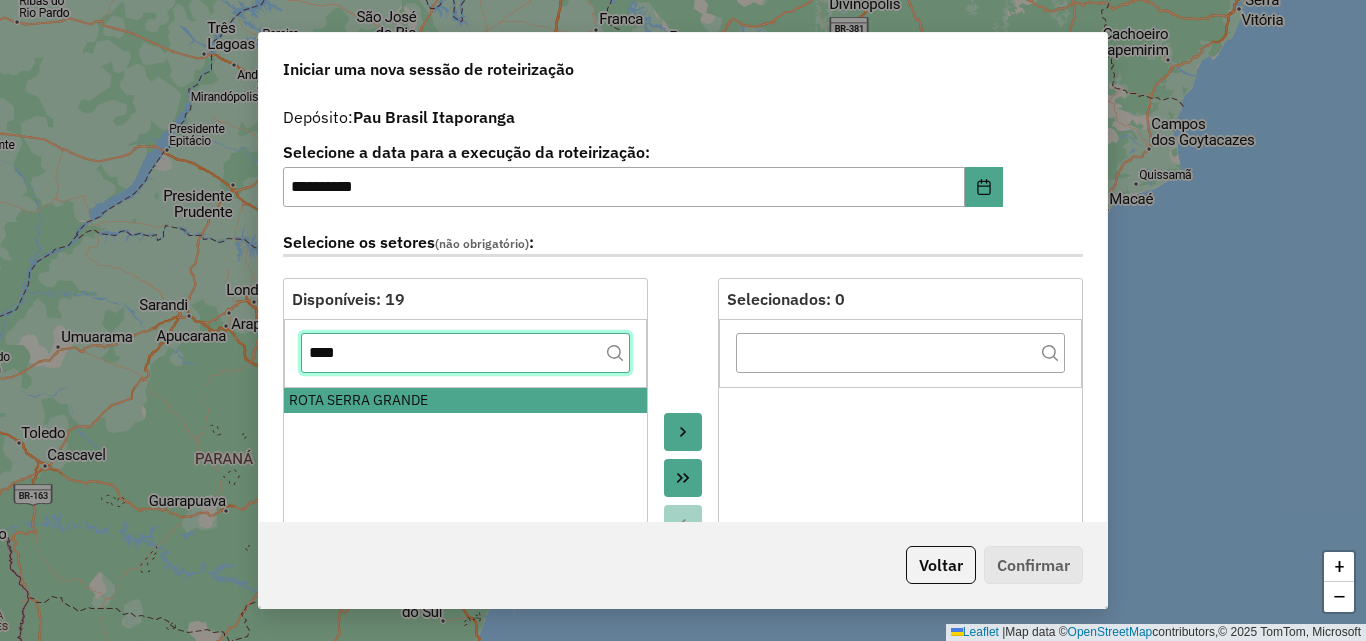 click on "****" 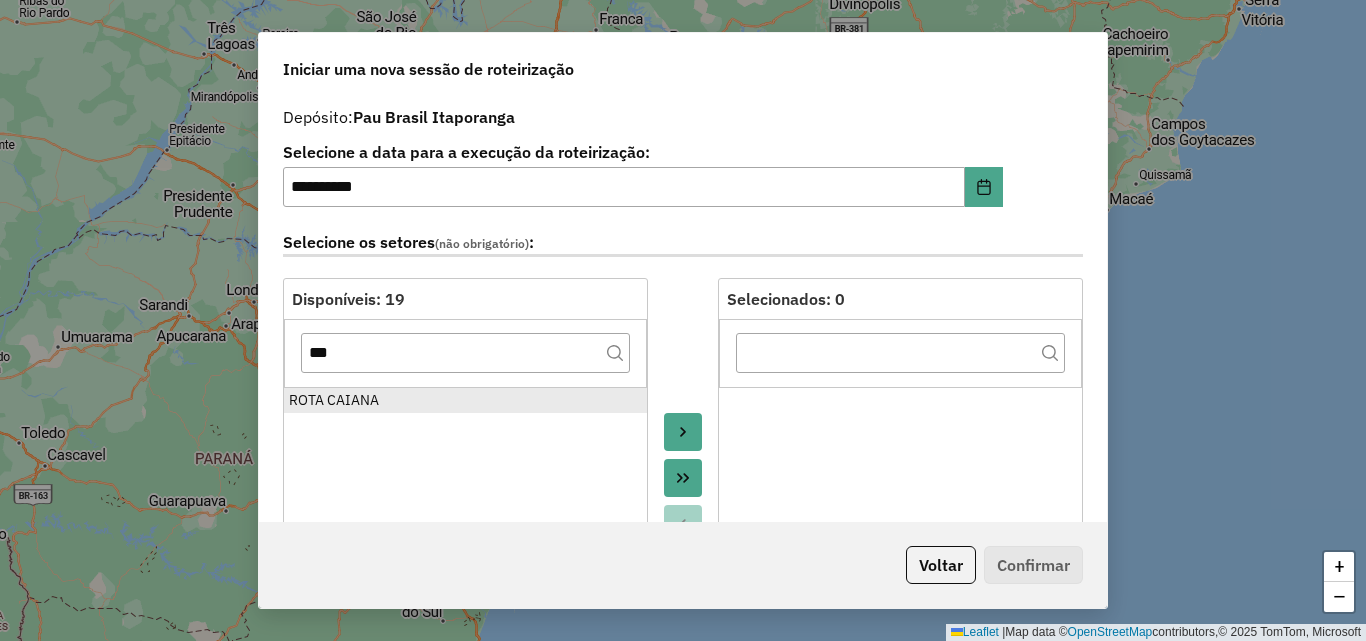 click on "ROTA CAIANA" at bounding box center [465, 400] 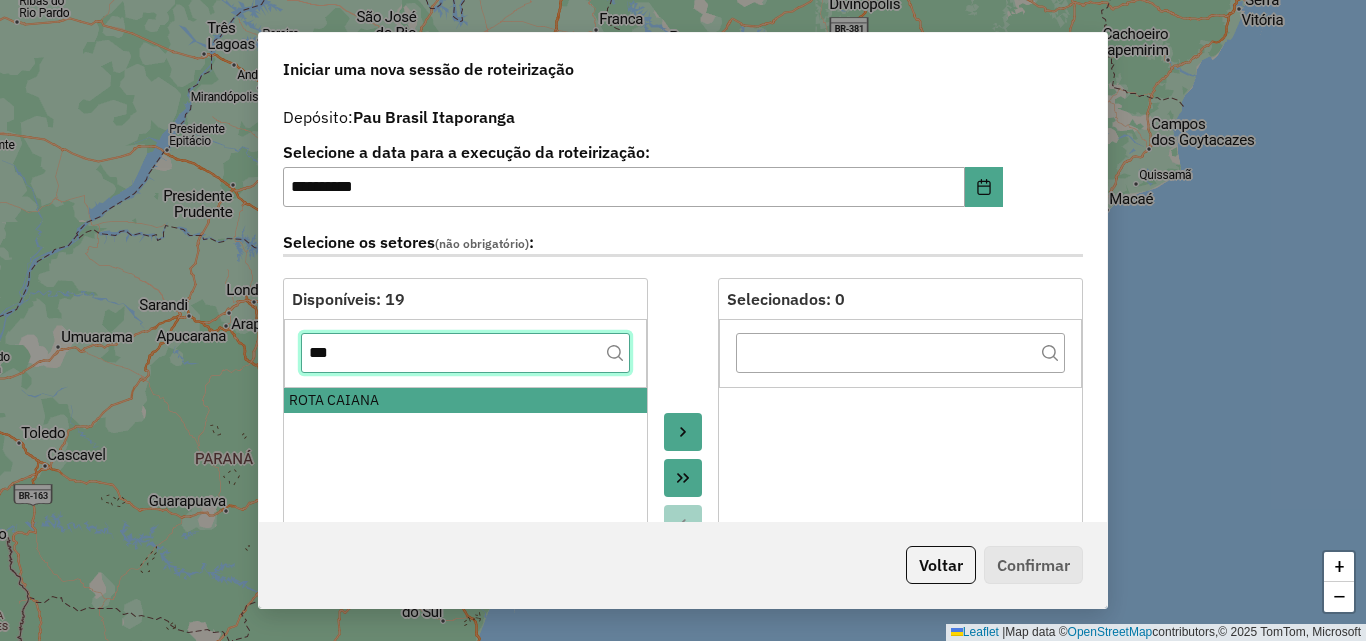 click on "***" 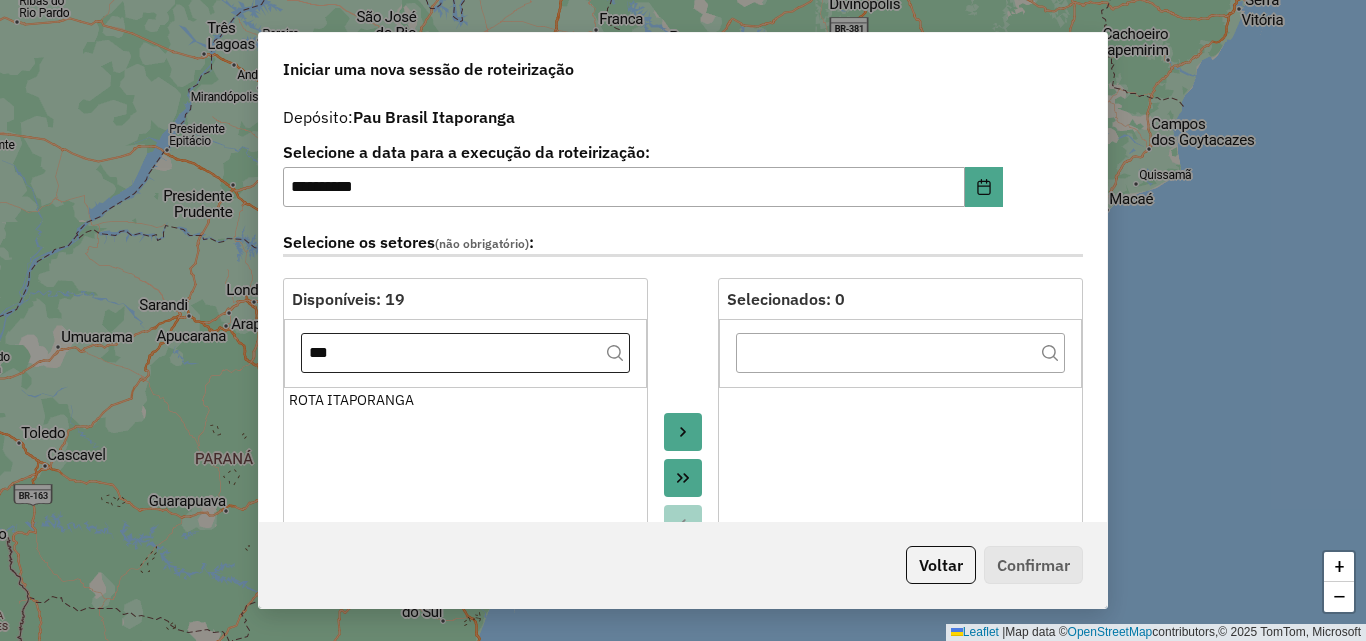 drag, startPoint x: 348, startPoint y: 392, endPoint x: 355, endPoint y: 371, distance: 22.135944 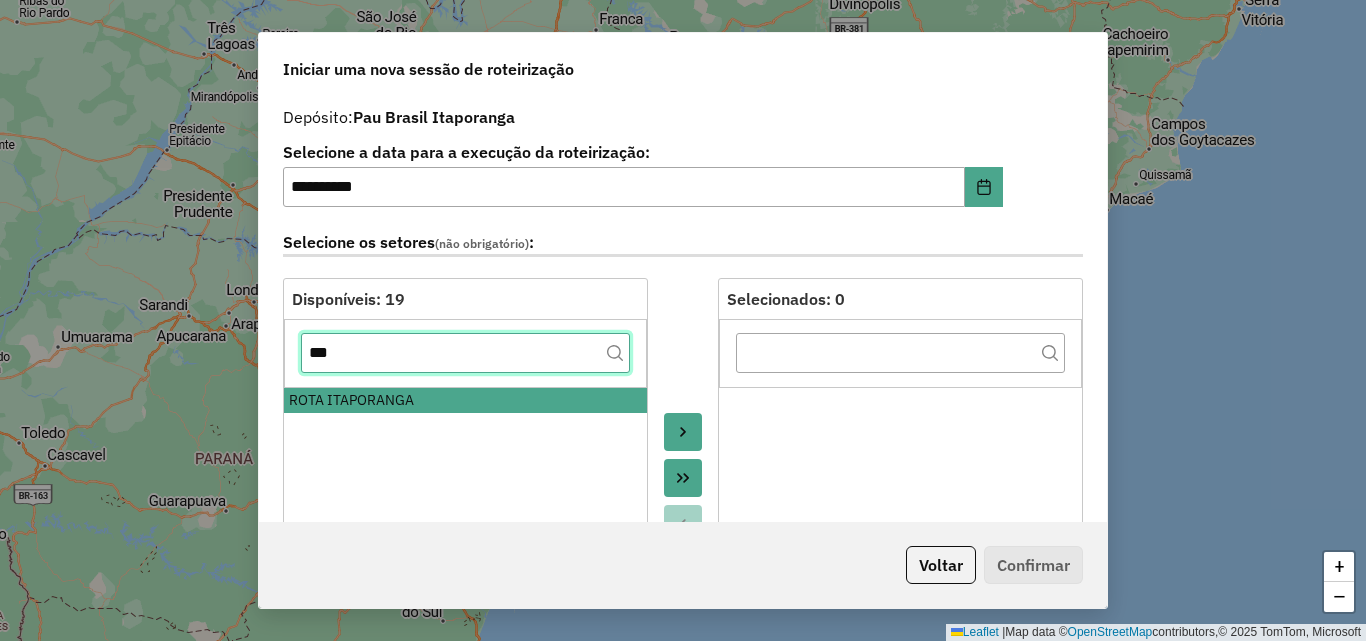 click on "***" 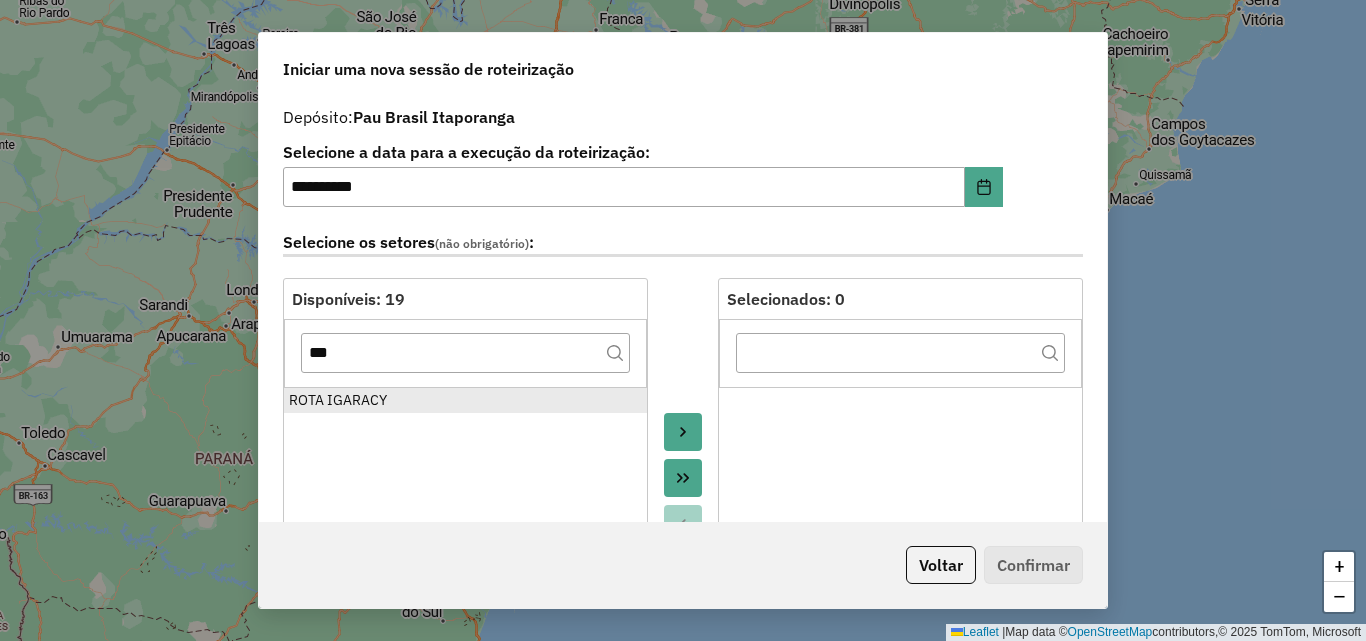 click on "ROTA IGARACY" at bounding box center [465, 400] 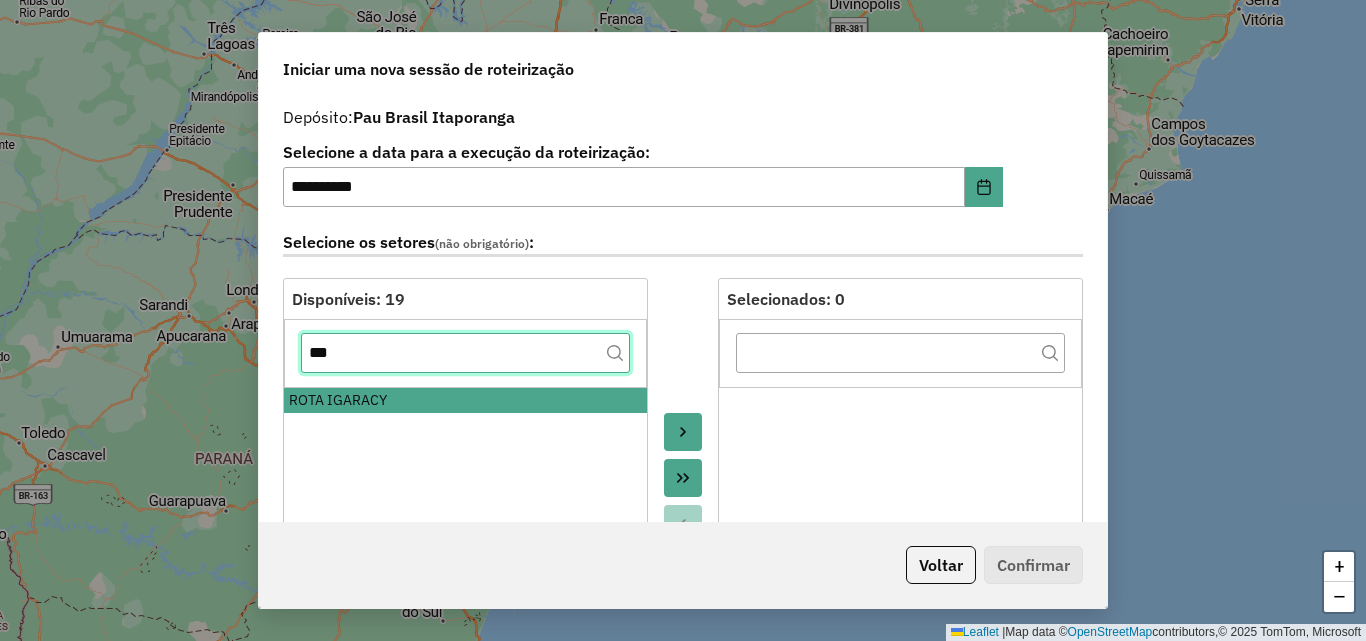 click on "***" 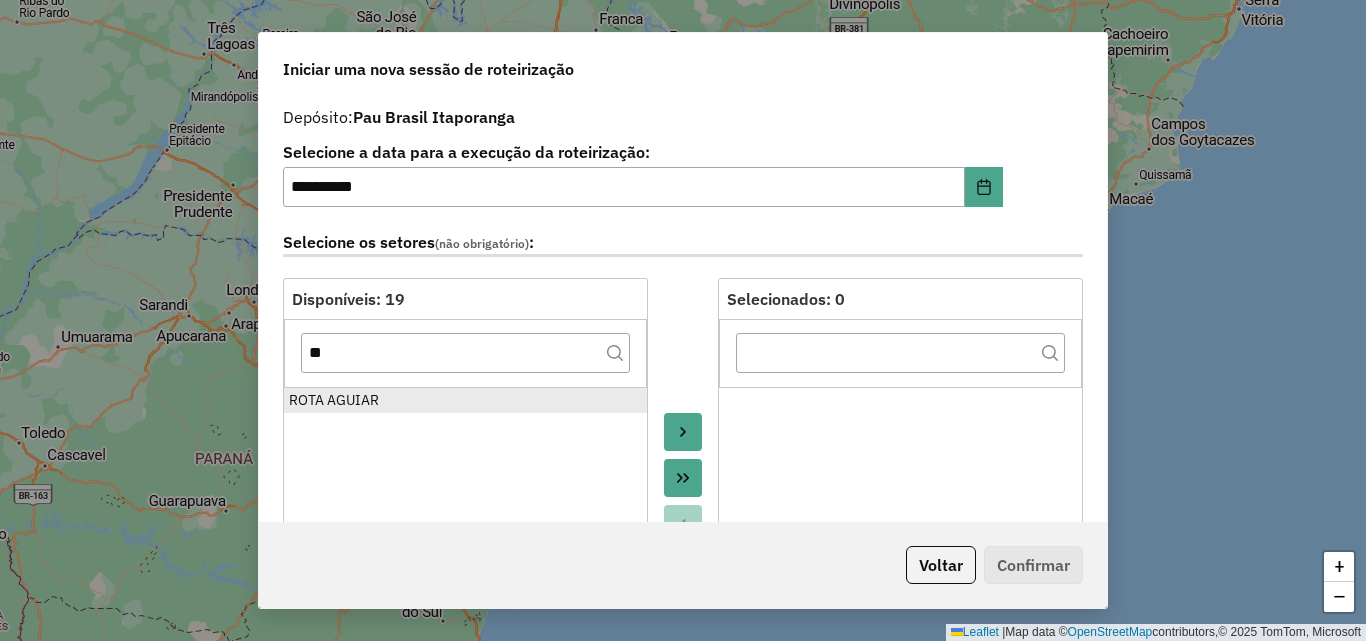 click on "ROTA AGUIAR" at bounding box center (465, 400) 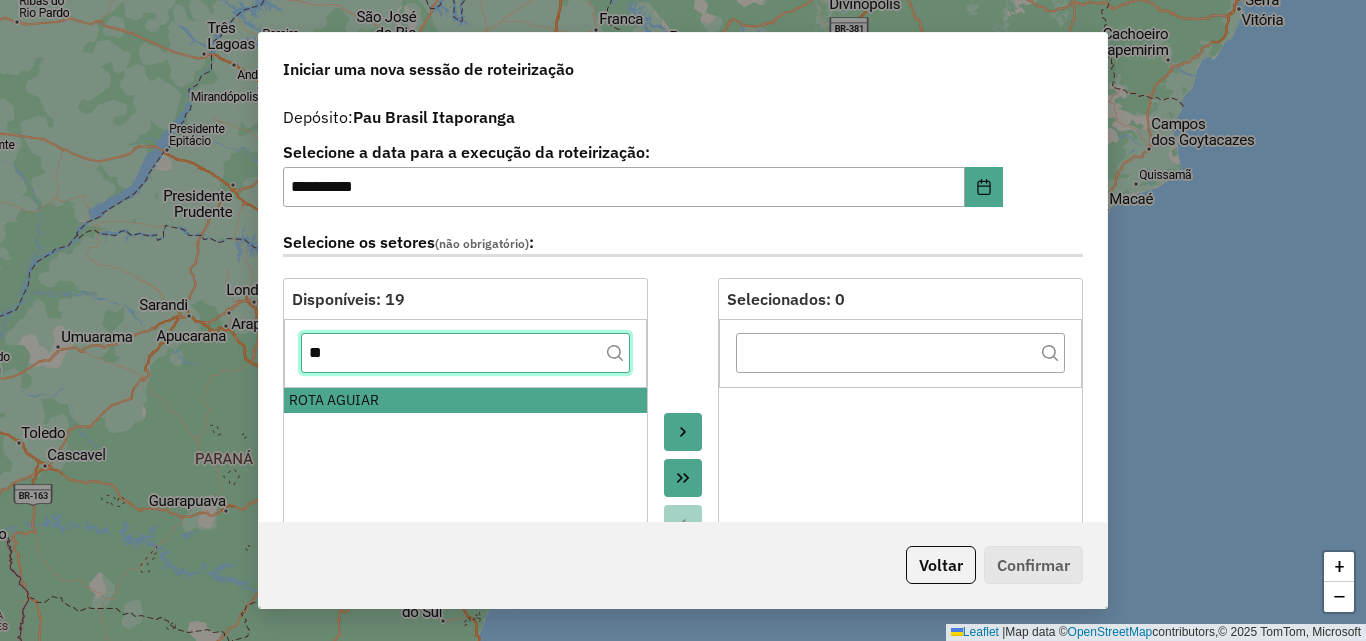click on "**" 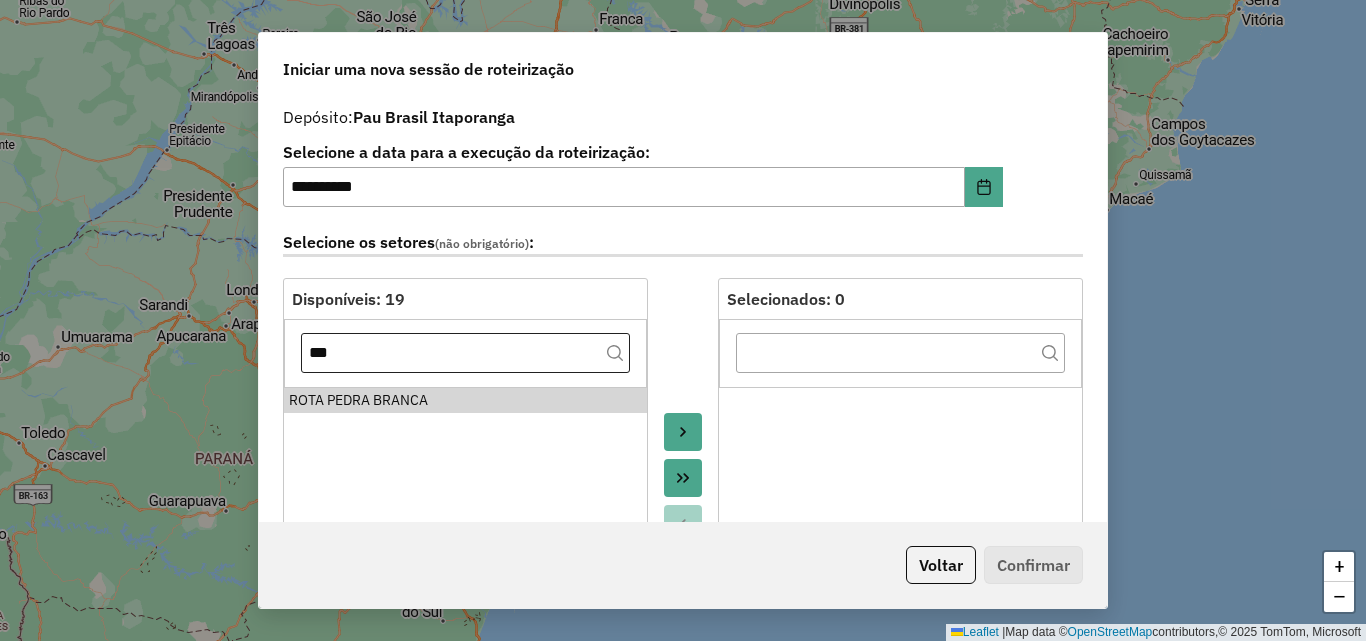 drag, startPoint x: 335, startPoint y: 392, endPoint x: 343, endPoint y: 371, distance: 22.472204 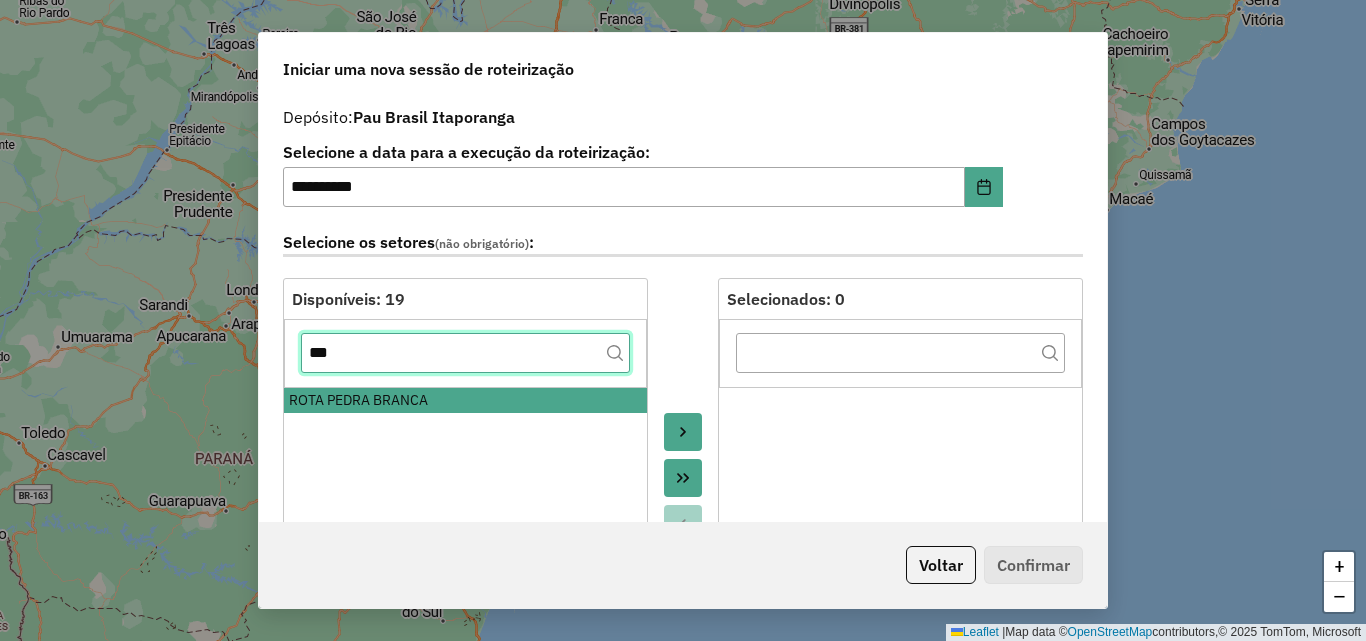 click on "***" 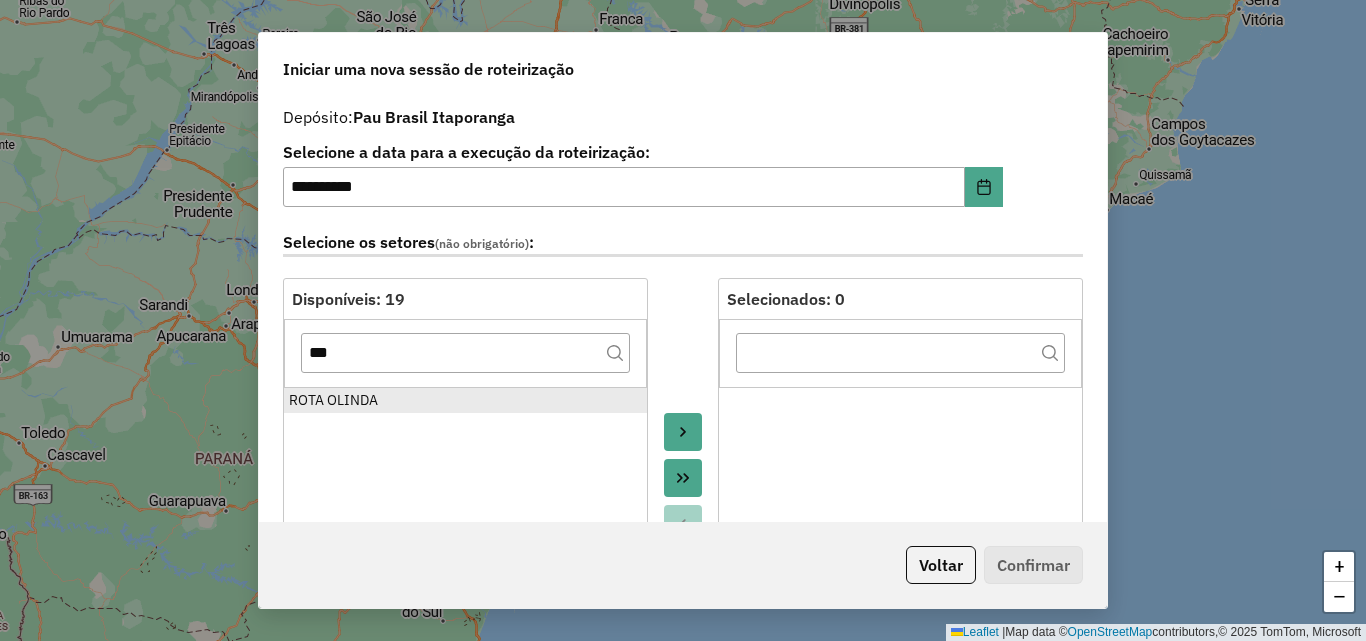 drag, startPoint x: 334, startPoint y: 397, endPoint x: 341, endPoint y: 367, distance: 30.805843 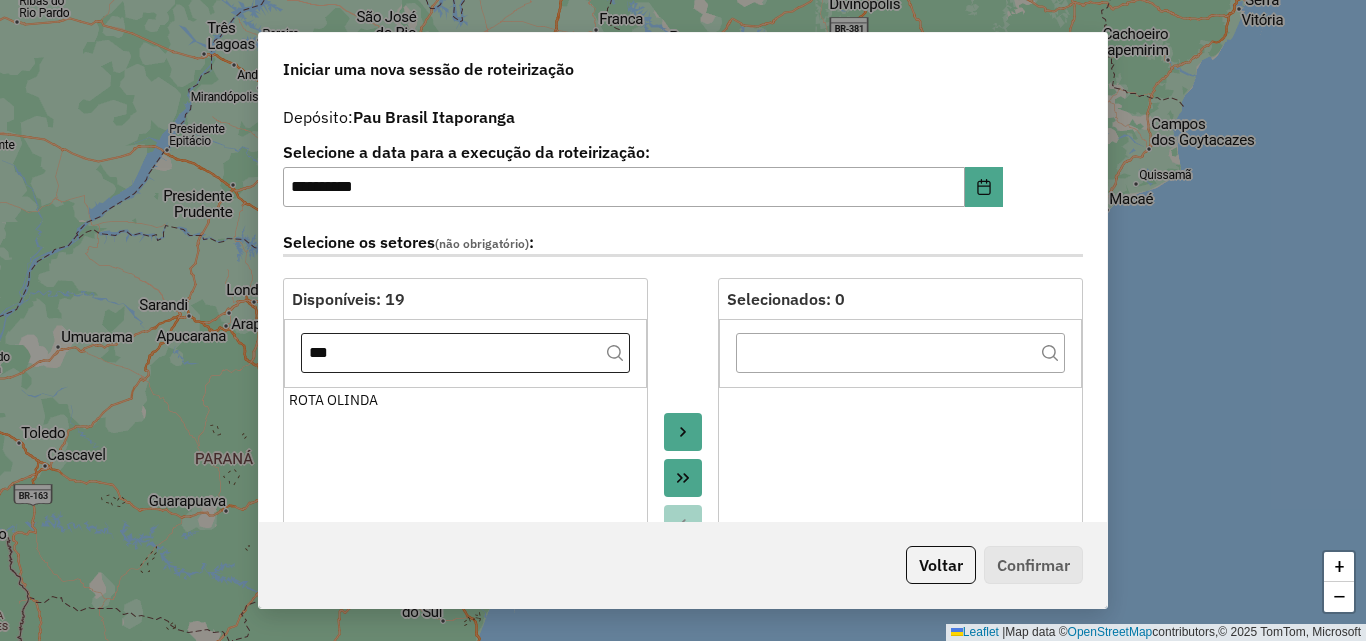 click on "ROTA OLINDA" at bounding box center [465, 400] 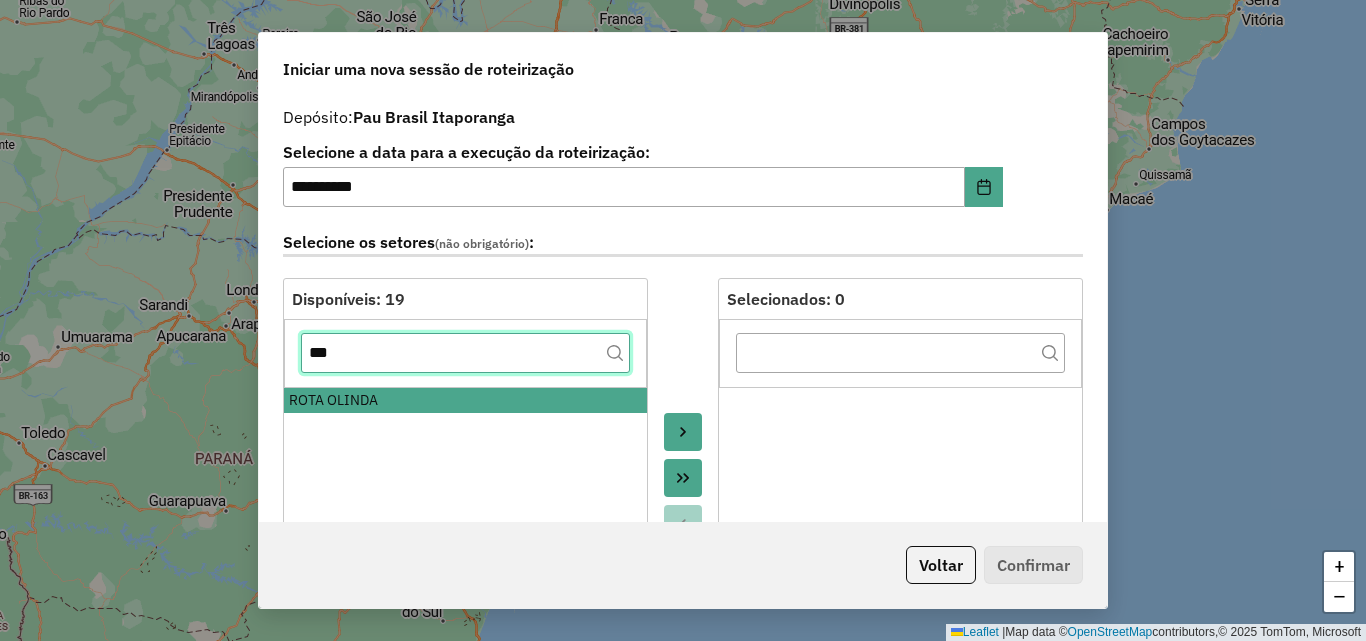 click on "***" 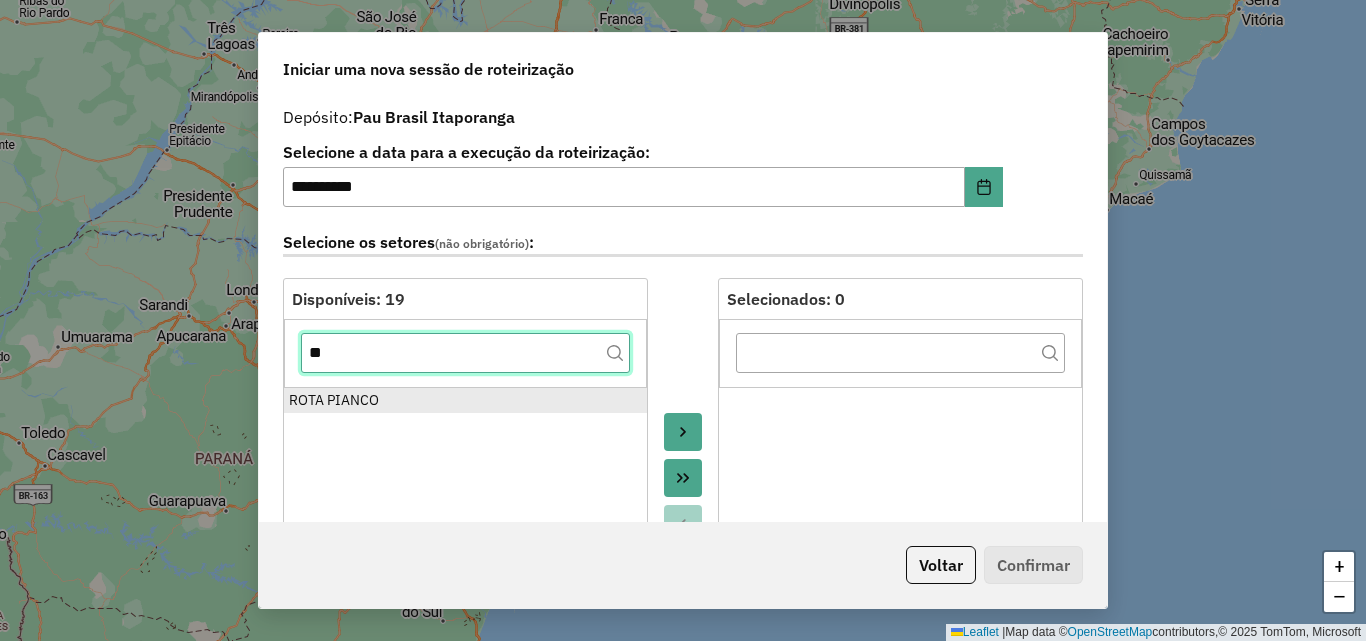 type on "**" 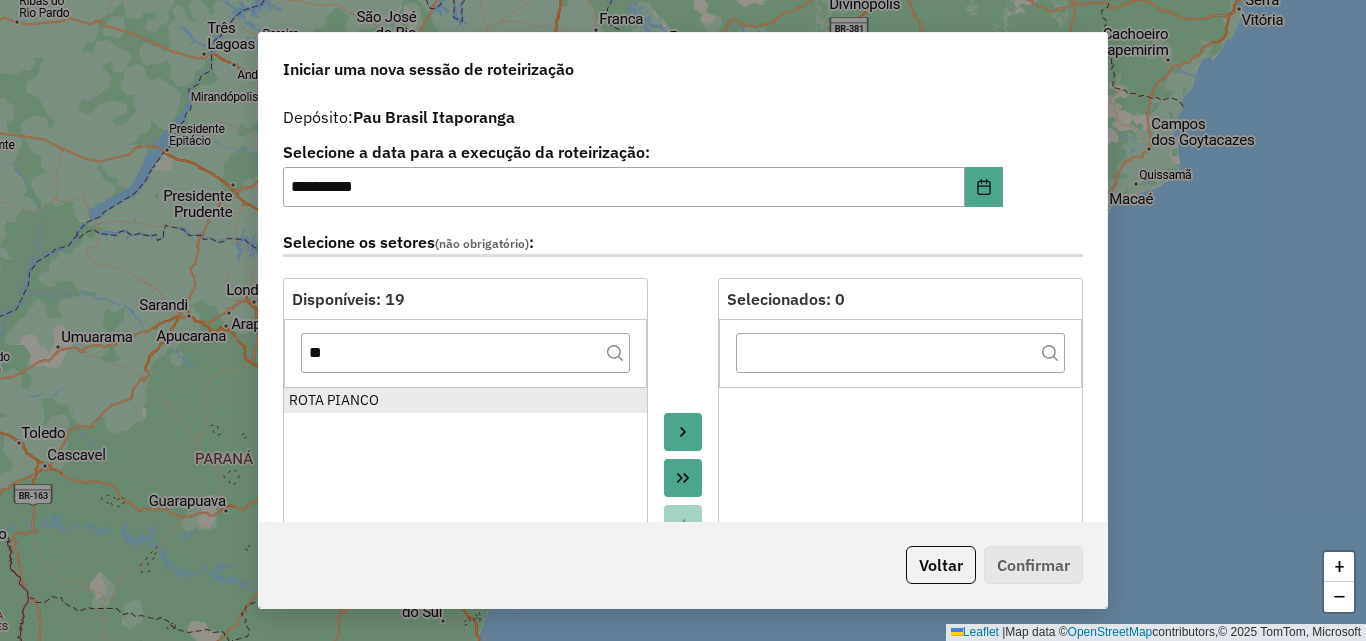 click on "ROTA PIANCO" at bounding box center [465, 400] 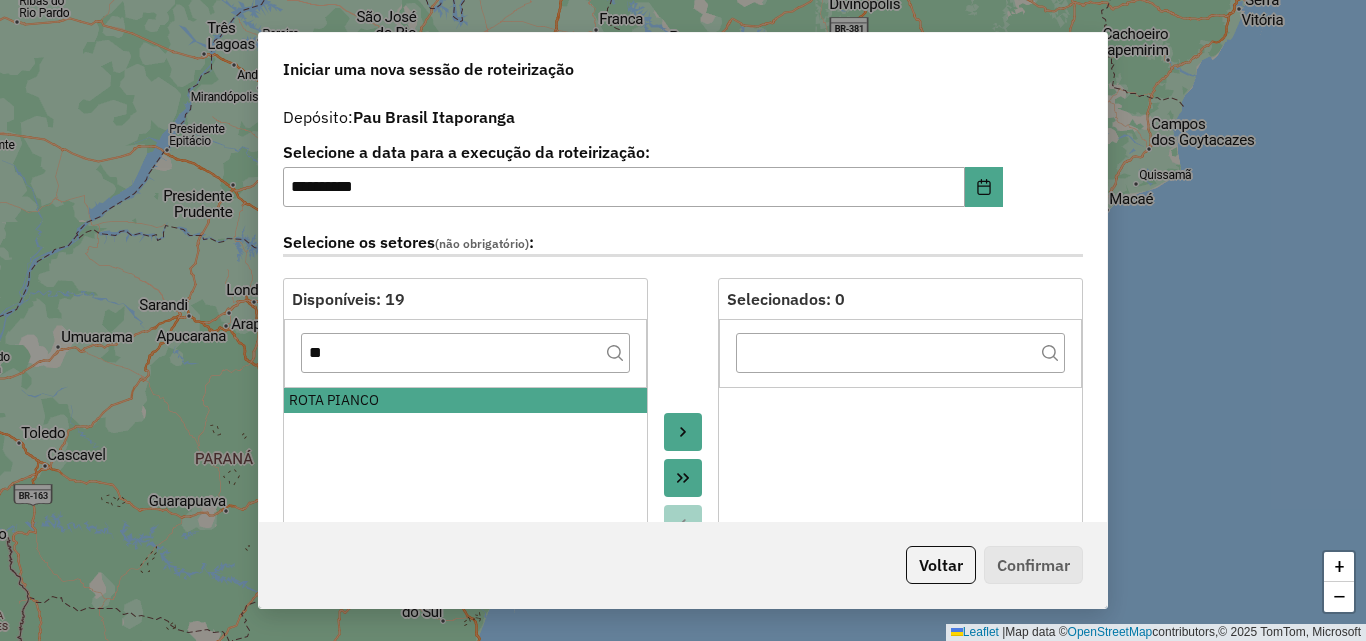 click 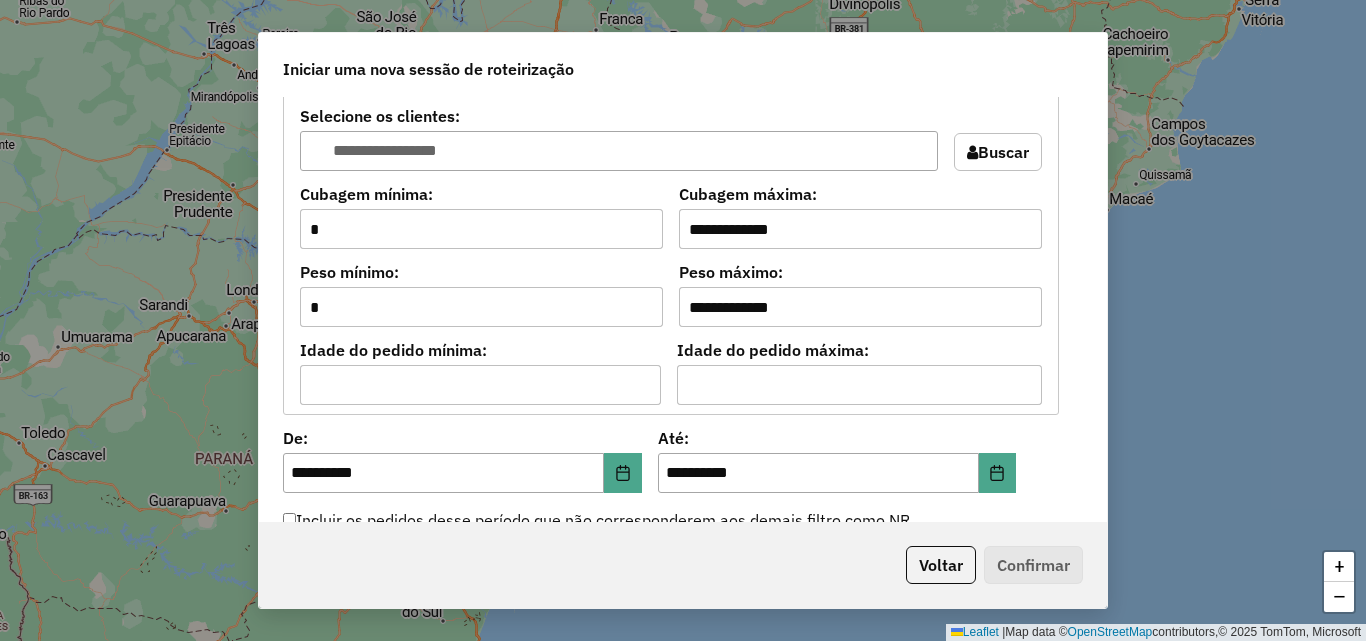 scroll, scrollTop: 1800, scrollLeft: 0, axis: vertical 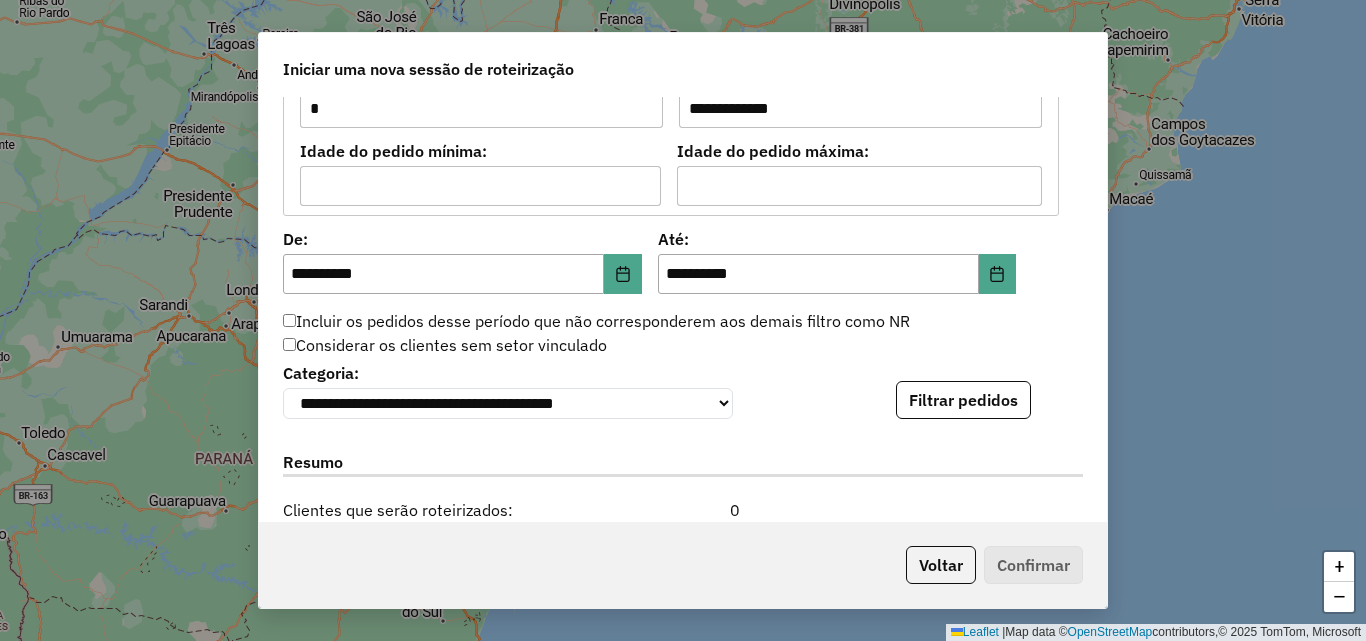 click on "**********" 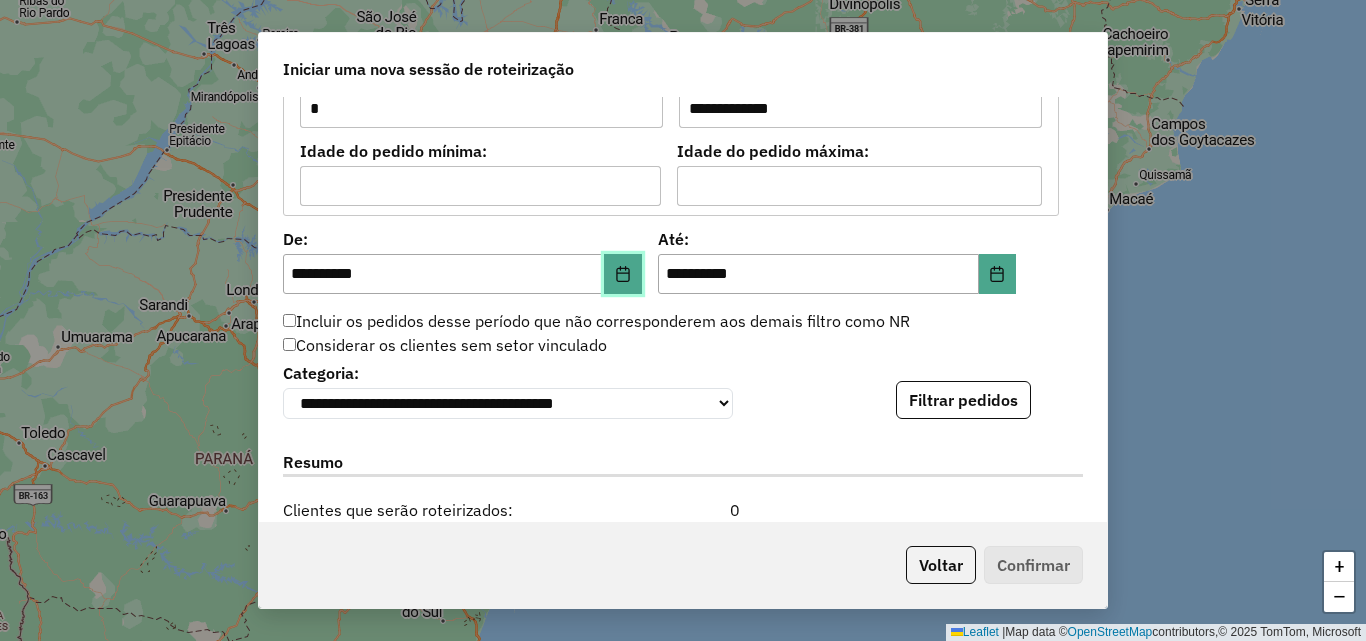 click at bounding box center (623, 274) 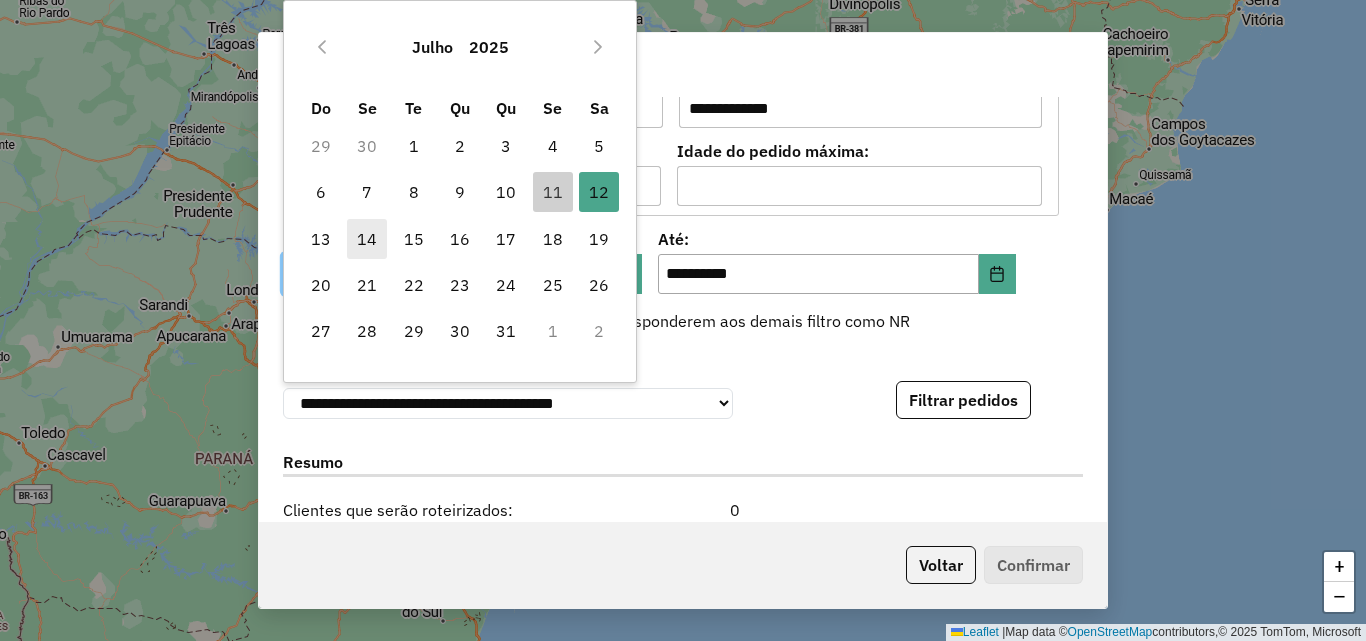 click on "14" at bounding box center (367, 239) 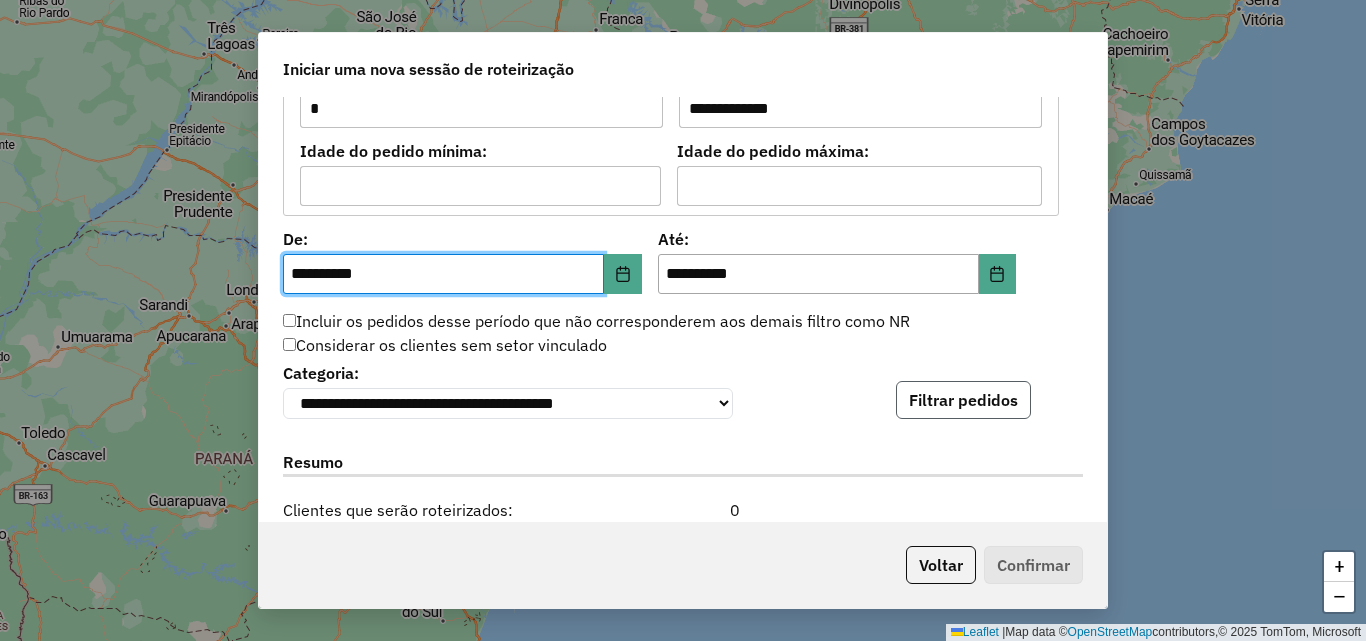 click on "Filtrar pedidos" 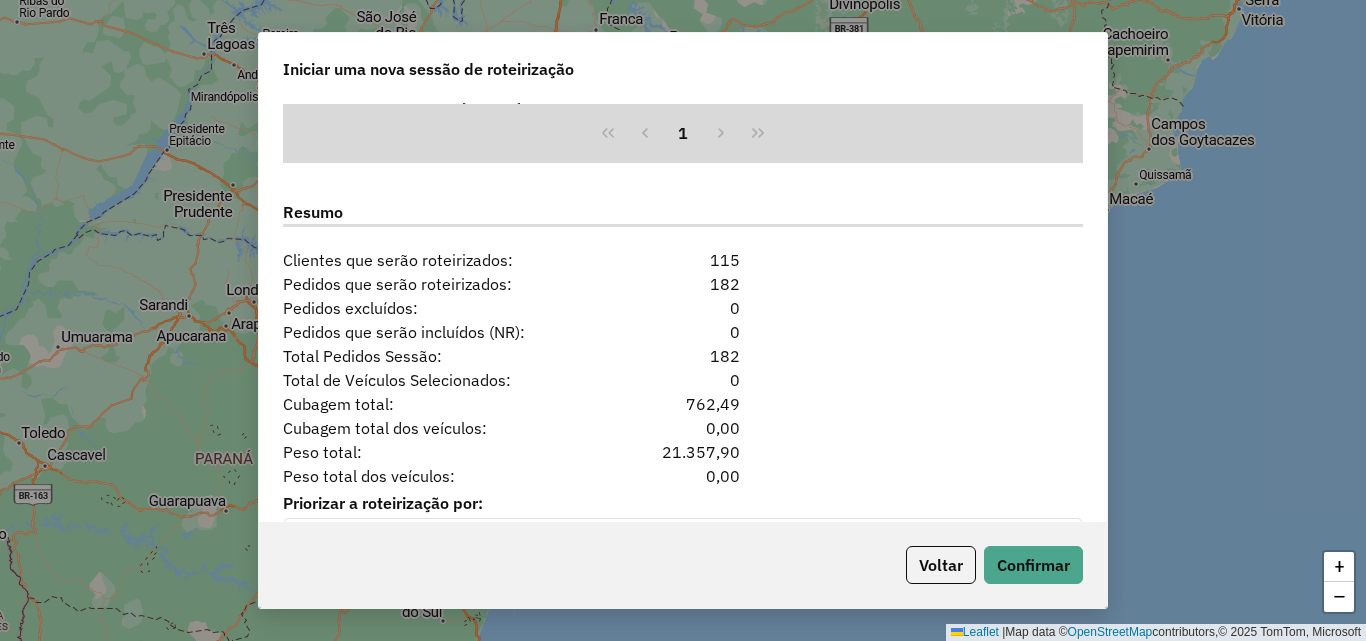 scroll, scrollTop: 2524, scrollLeft: 0, axis: vertical 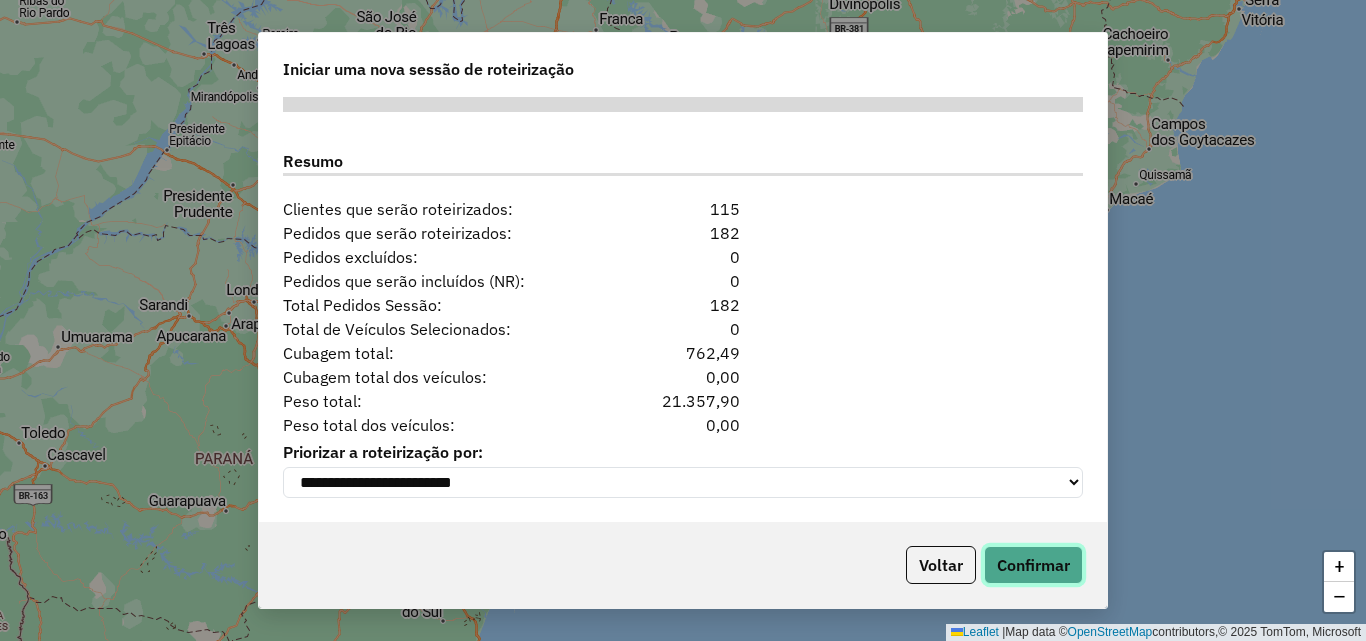 click on "Confirmar" 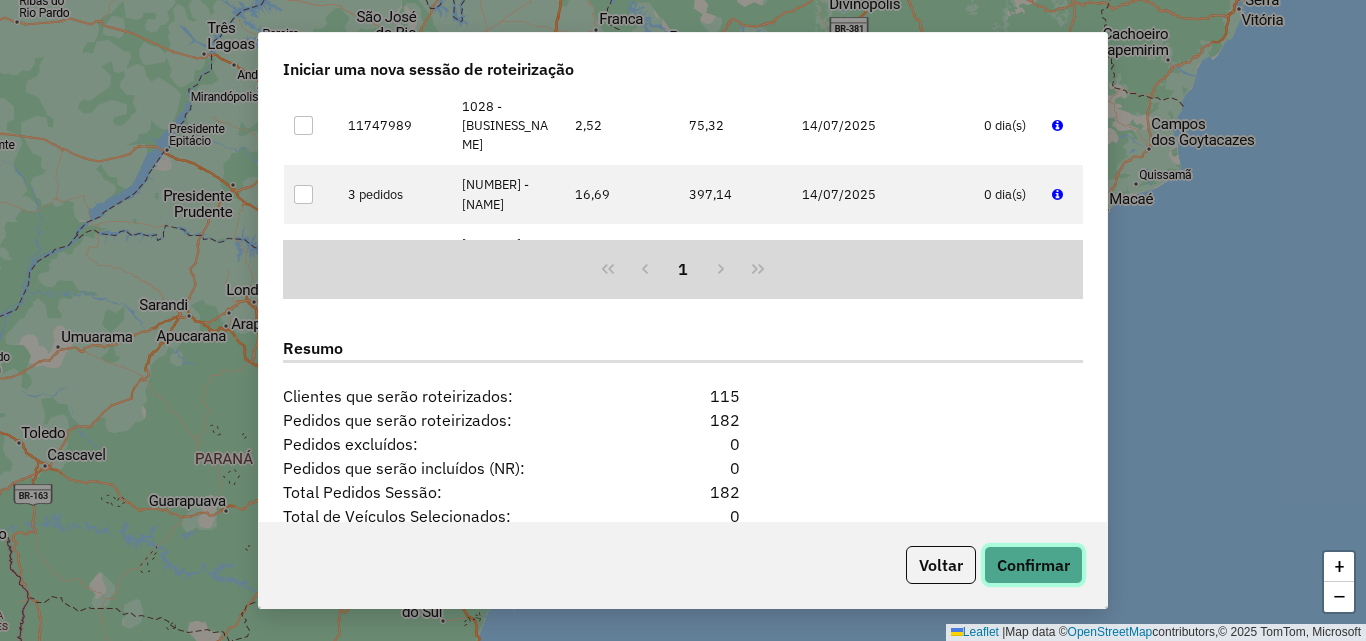 scroll, scrollTop: 2524, scrollLeft: 0, axis: vertical 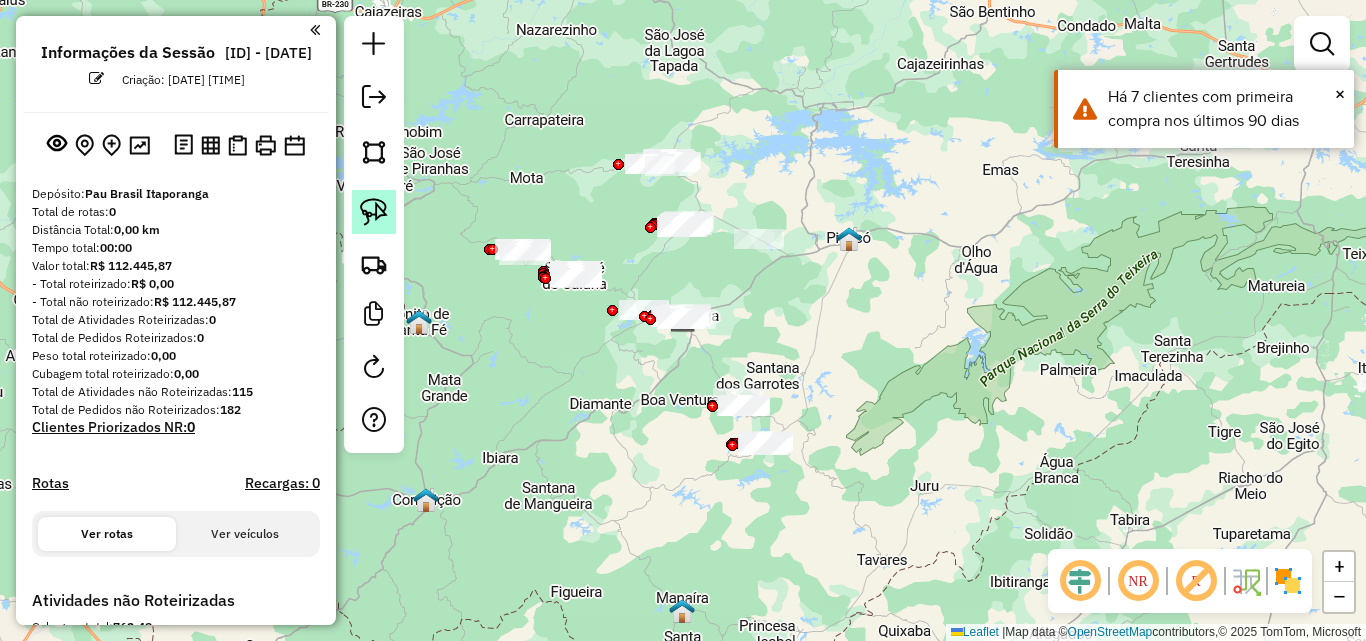 click 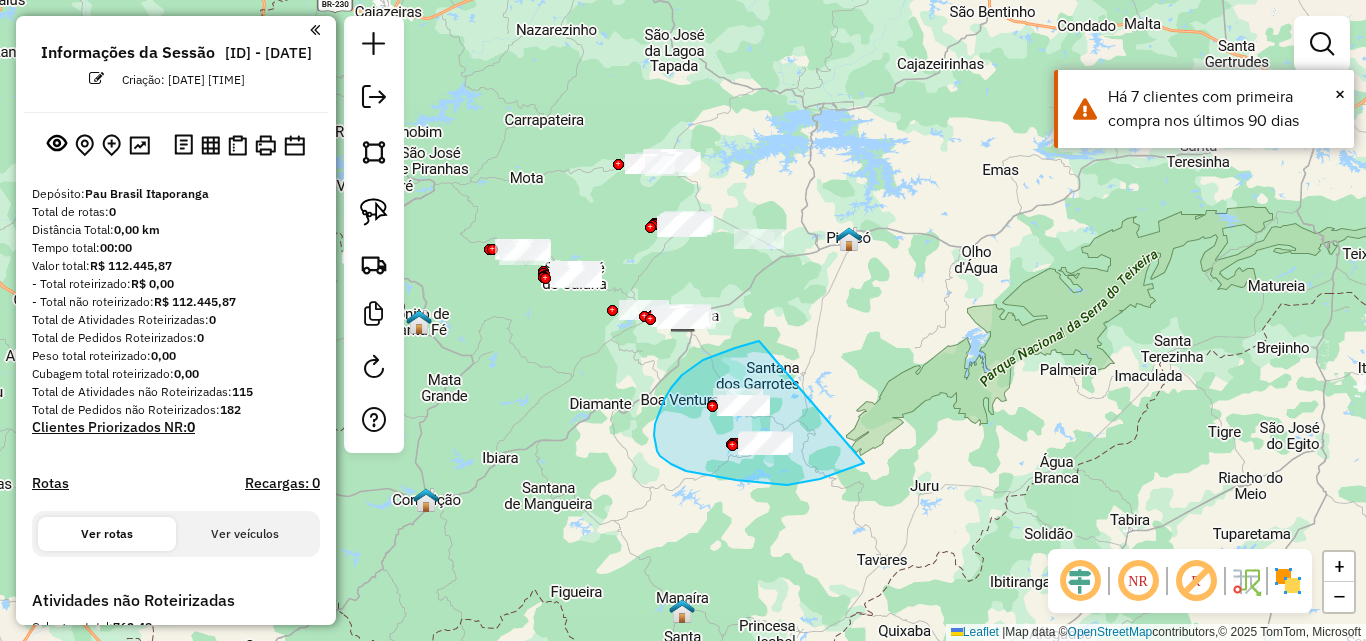 drag, startPoint x: 735, startPoint y: 348, endPoint x: 910, endPoint y: 435, distance: 195.43285 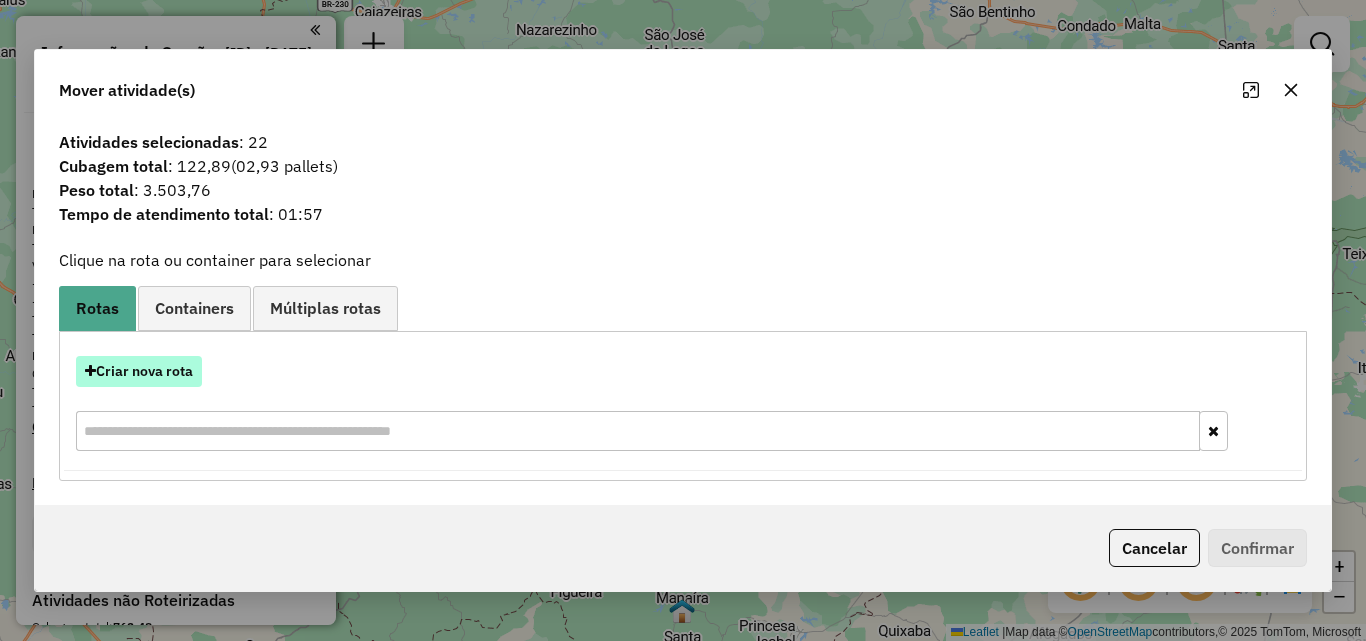 click on "Criar nova rota" at bounding box center (139, 371) 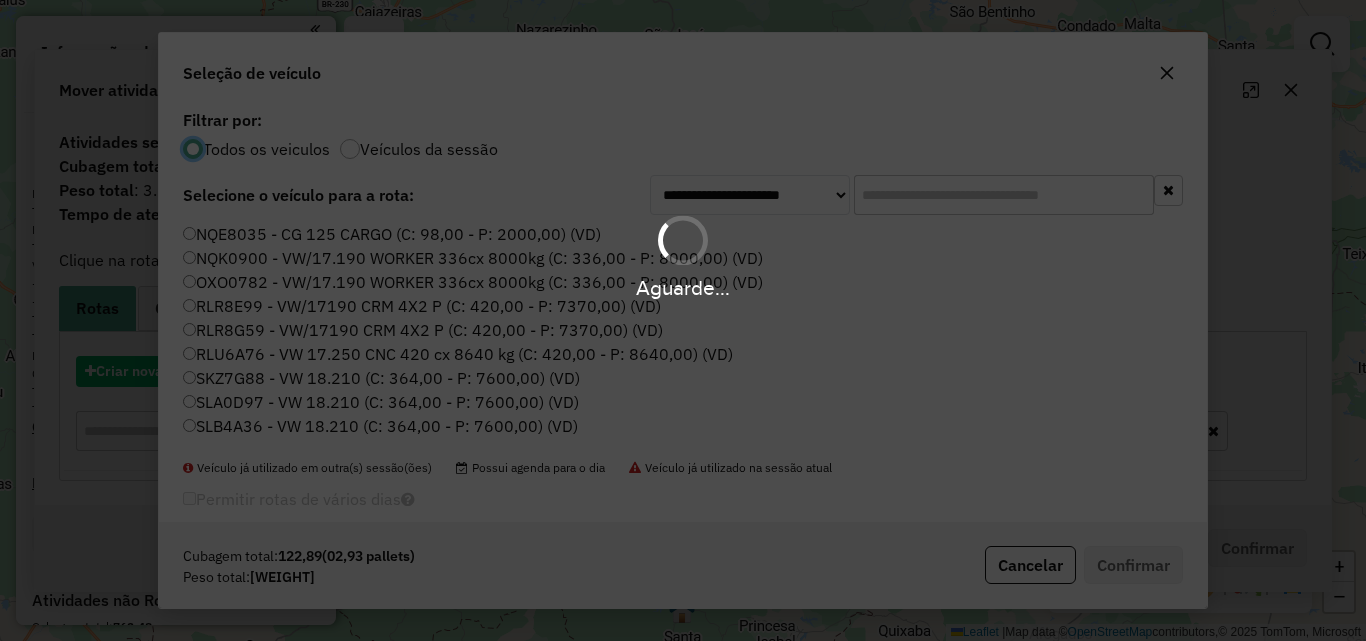 scroll, scrollTop: 11, scrollLeft: 6, axis: both 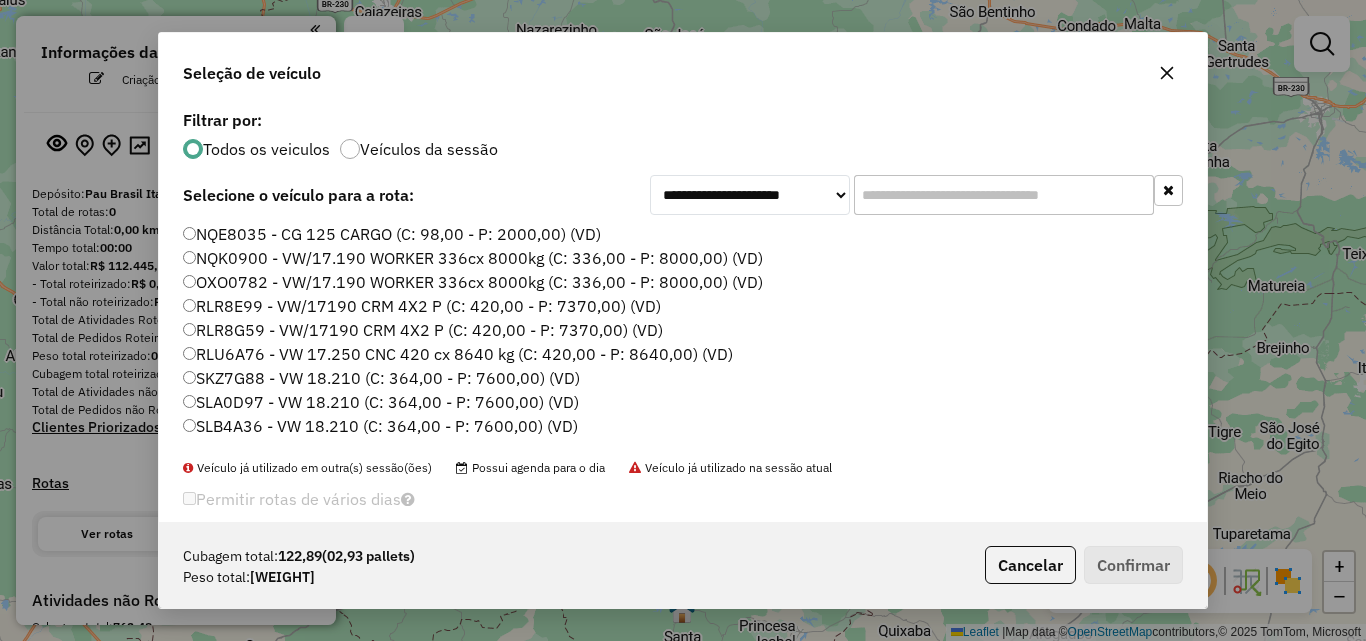 click on "NQE8035 - CG 125 CARGO (C: 98,00 - P: 2000,00) (VD)" 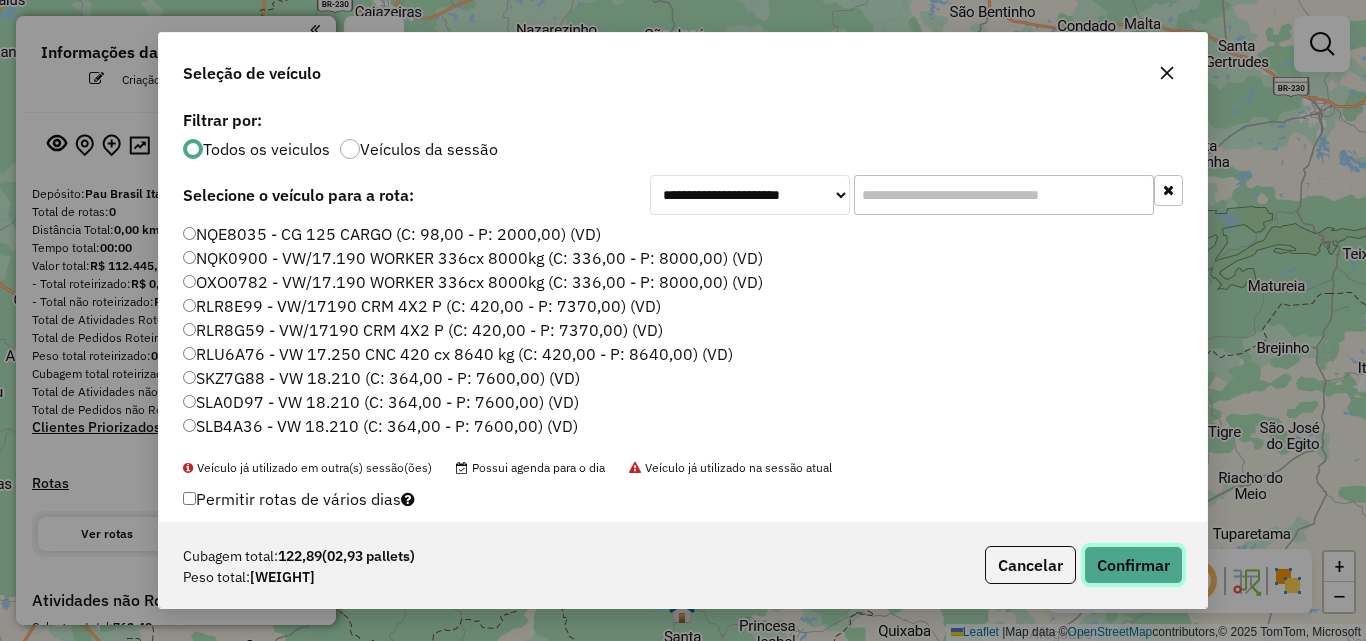 click on "Confirmar" 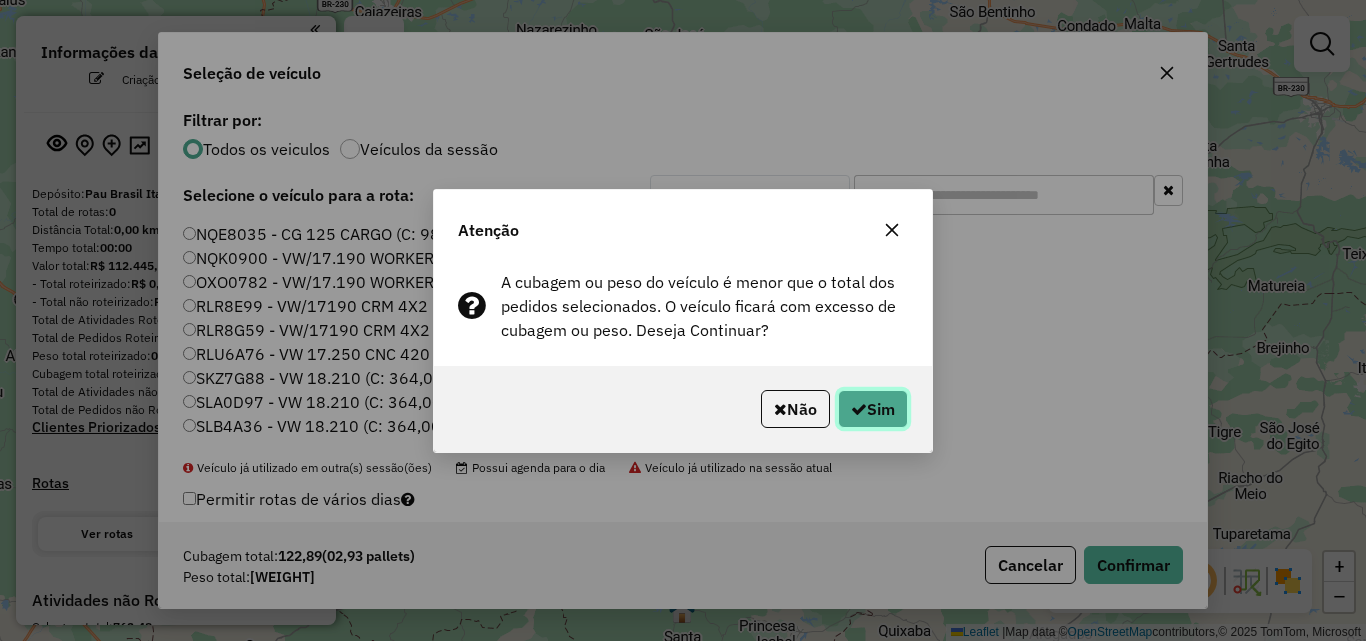 click on "Sim" 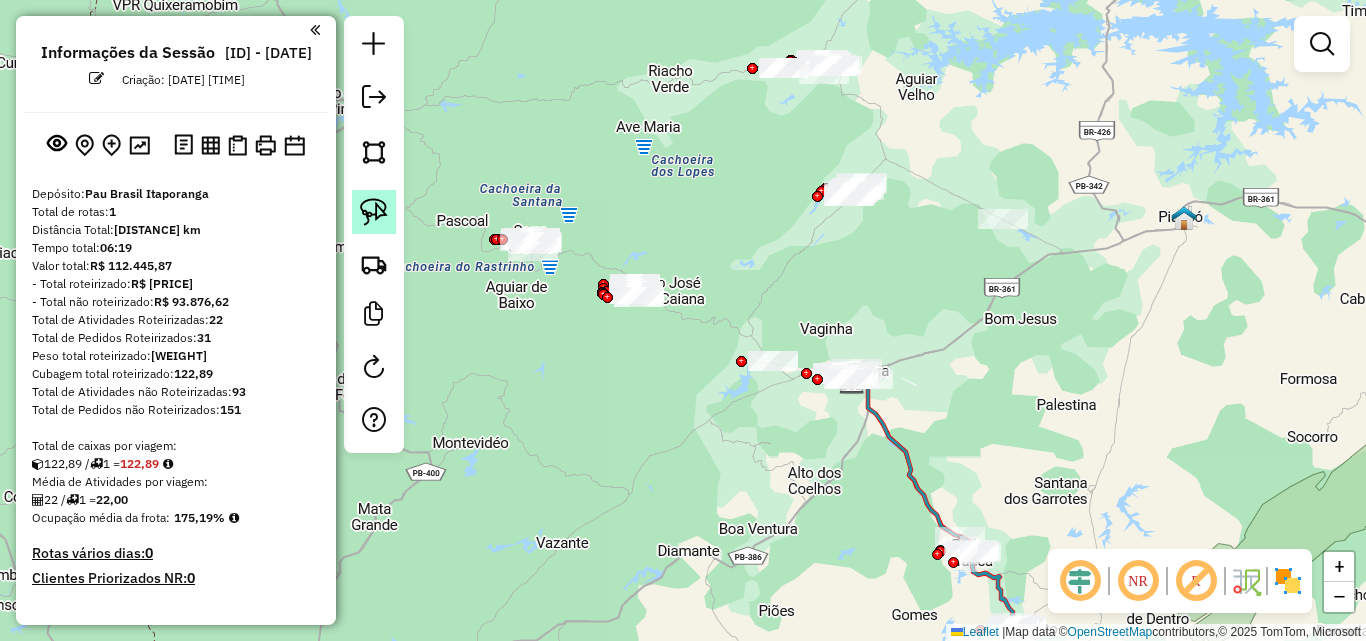 click 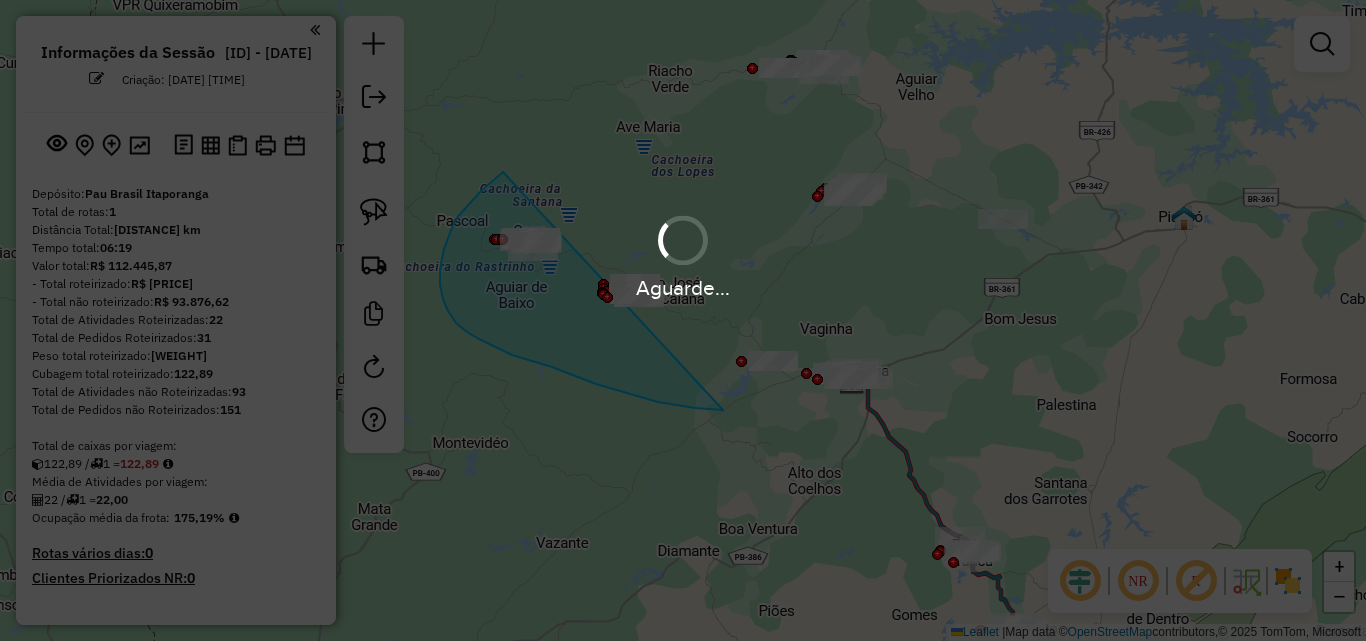 drag, startPoint x: 480, startPoint y: 192, endPoint x: 806, endPoint y: 368, distance: 370.47537 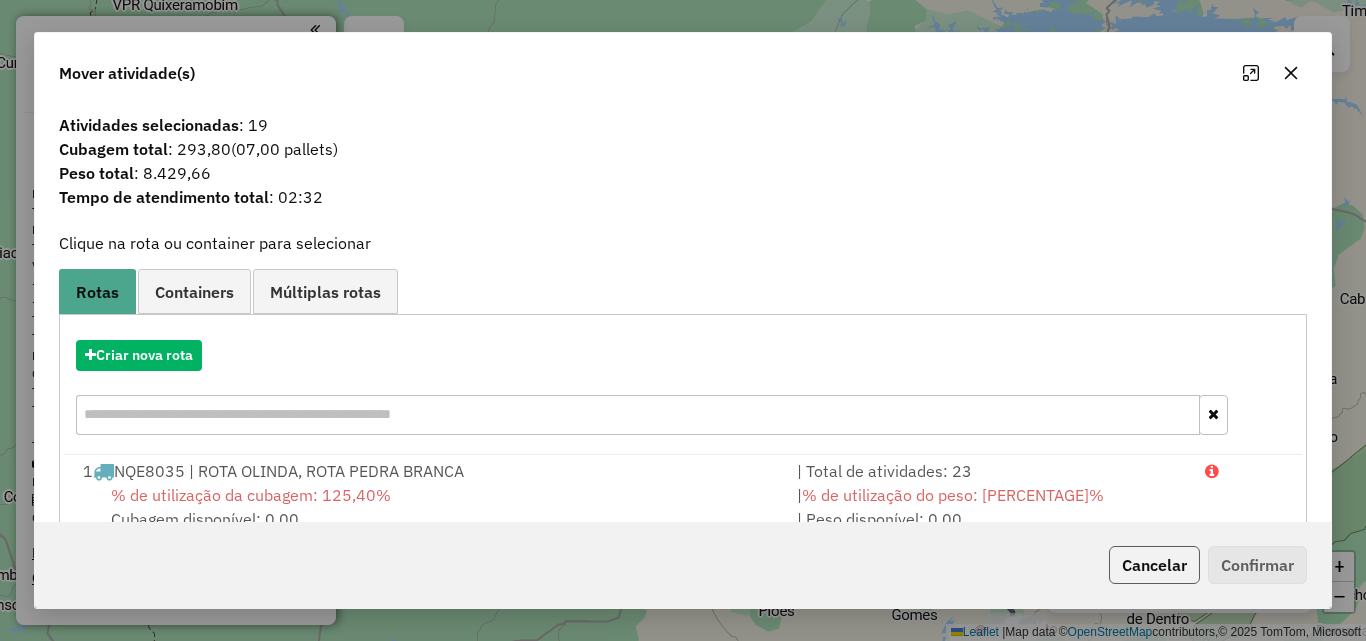 click on "Cancelar" 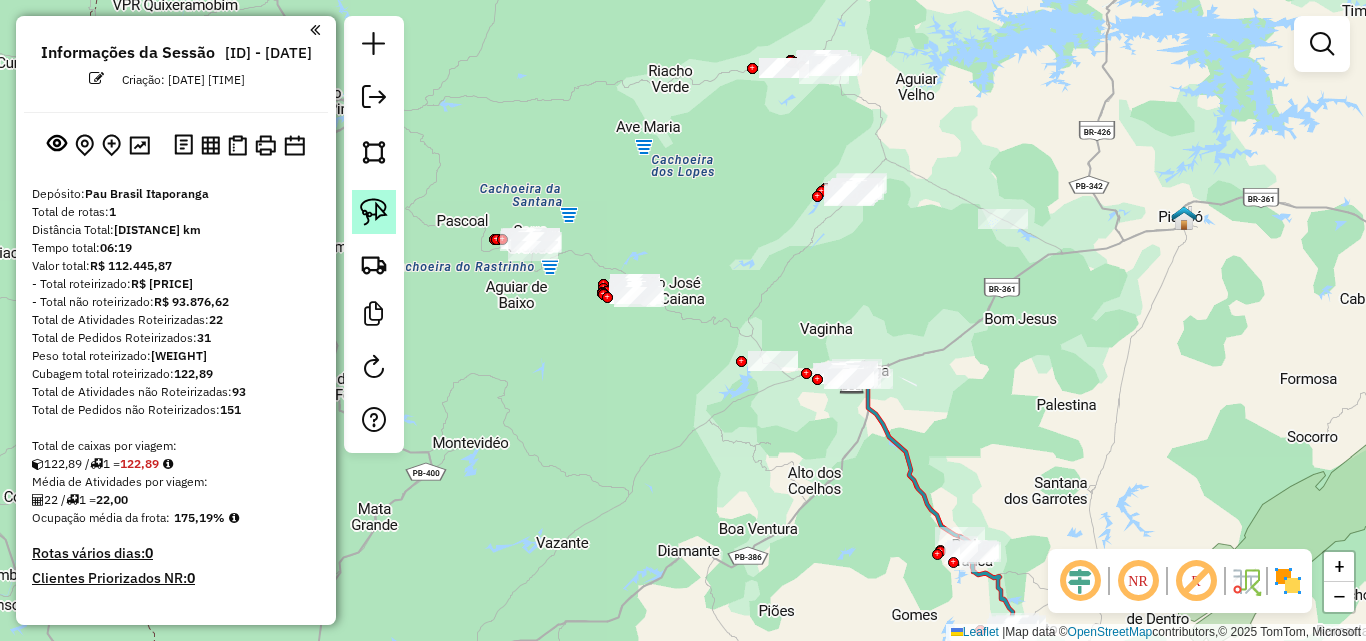 click 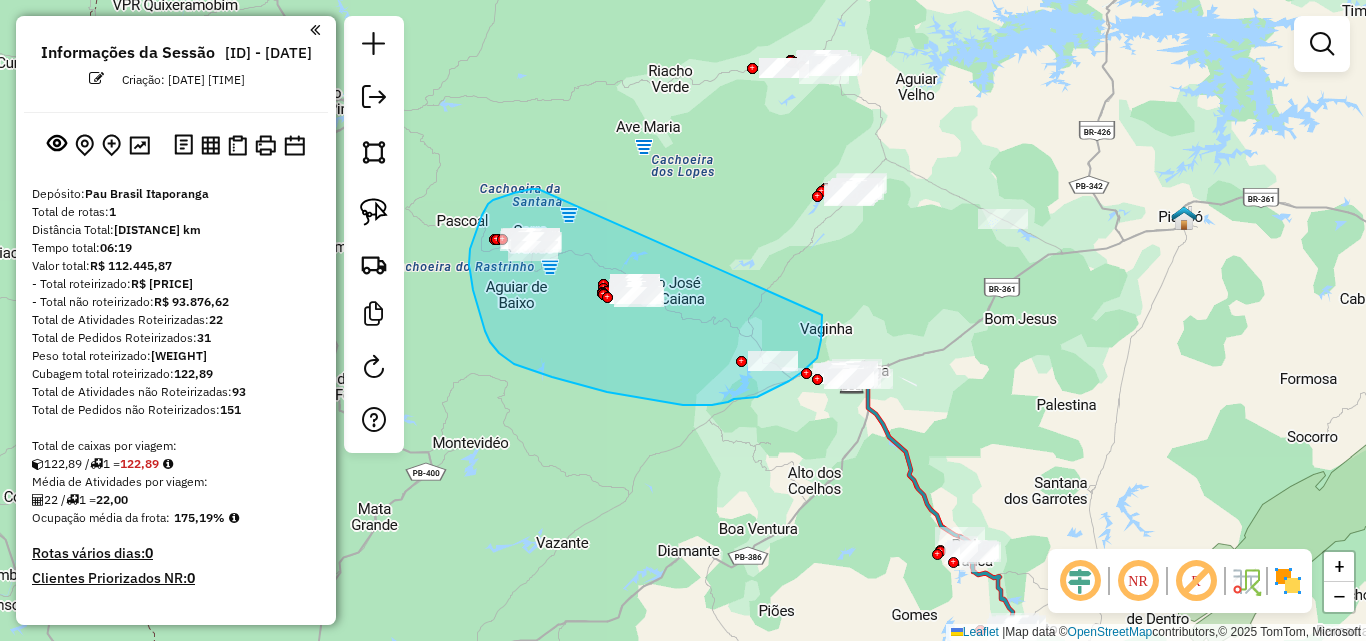 drag, startPoint x: 538, startPoint y: 189, endPoint x: 819, endPoint y: 307, distance: 304.77042 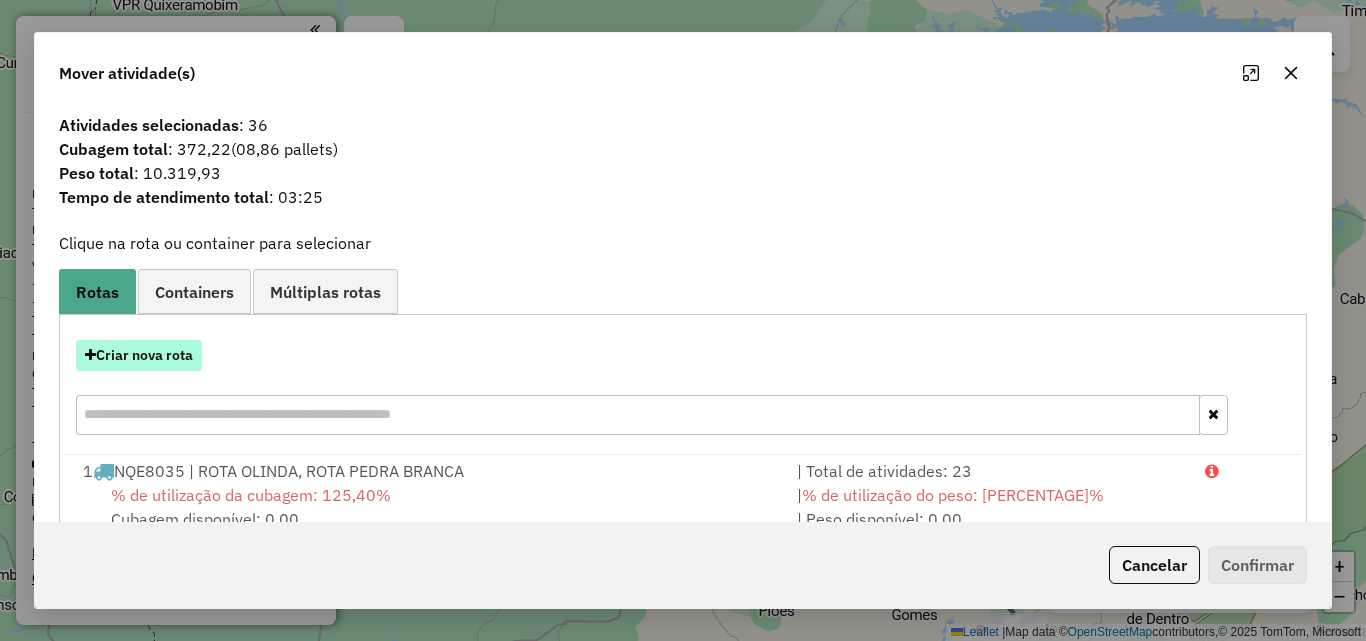 drag, startPoint x: 152, startPoint y: 356, endPoint x: 160, endPoint y: 367, distance: 13.601471 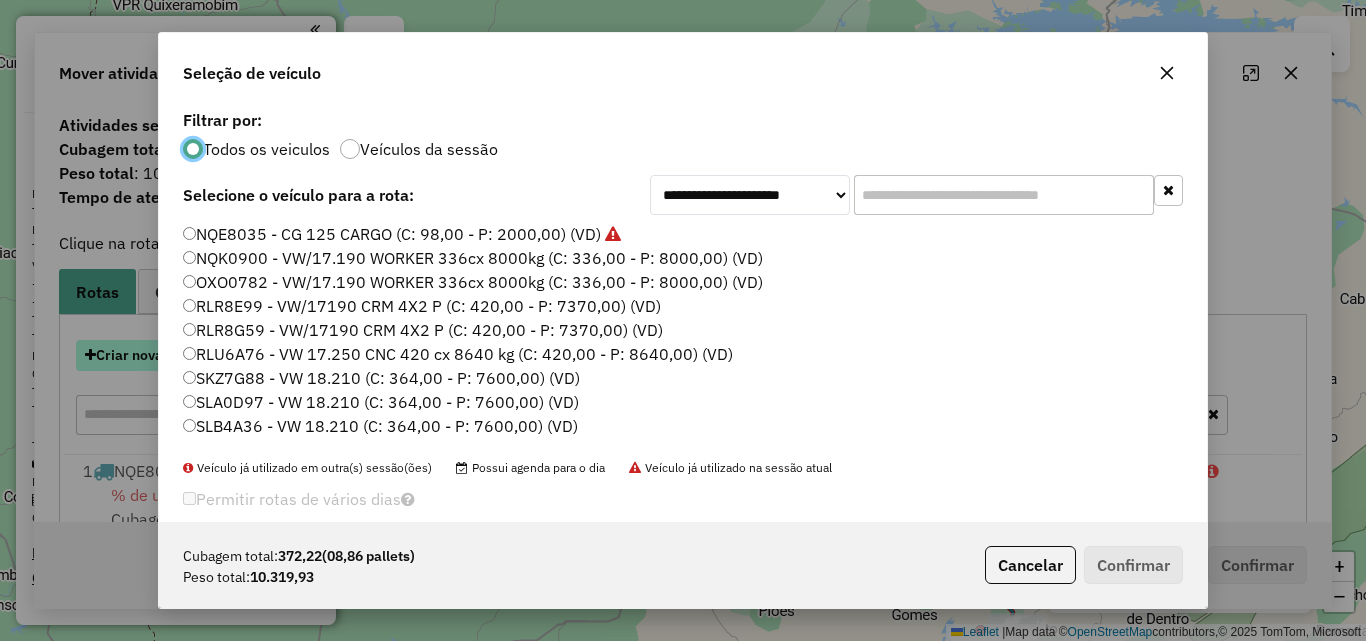 scroll, scrollTop: 11, scrollLeft: 6, axis: both 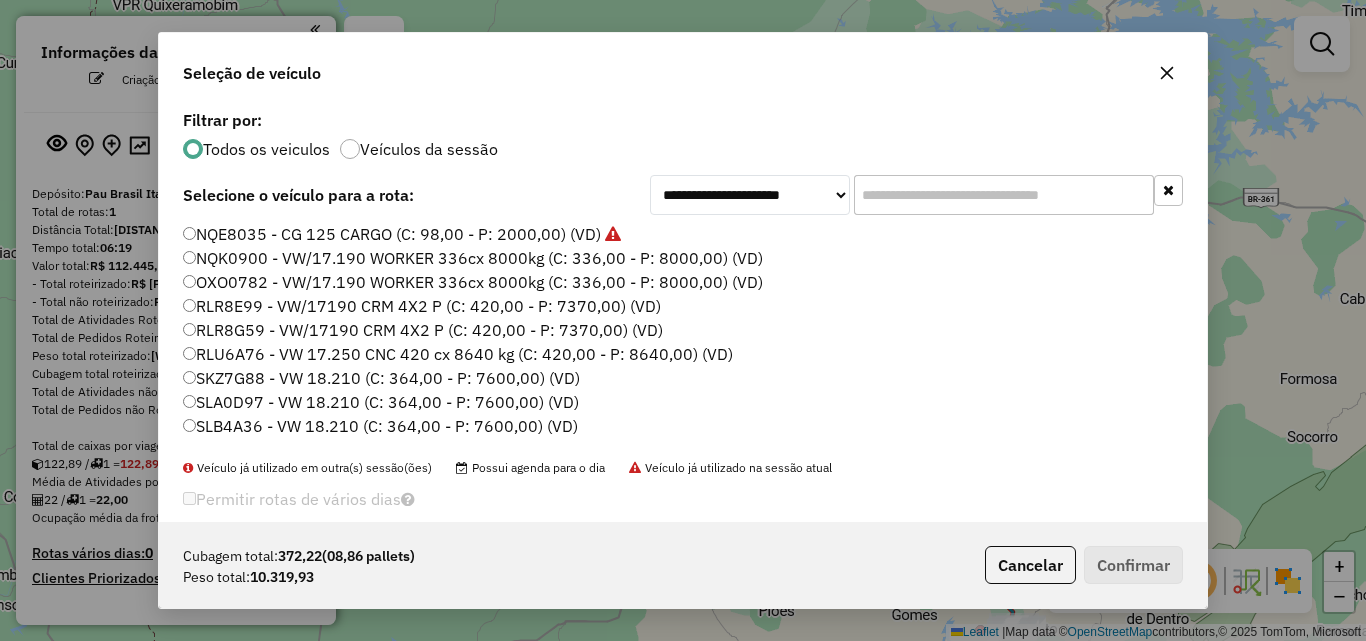 click on "NQE8035 - CG 125 CARGO (C: 98,00 - P: 2000,00) (VD)" 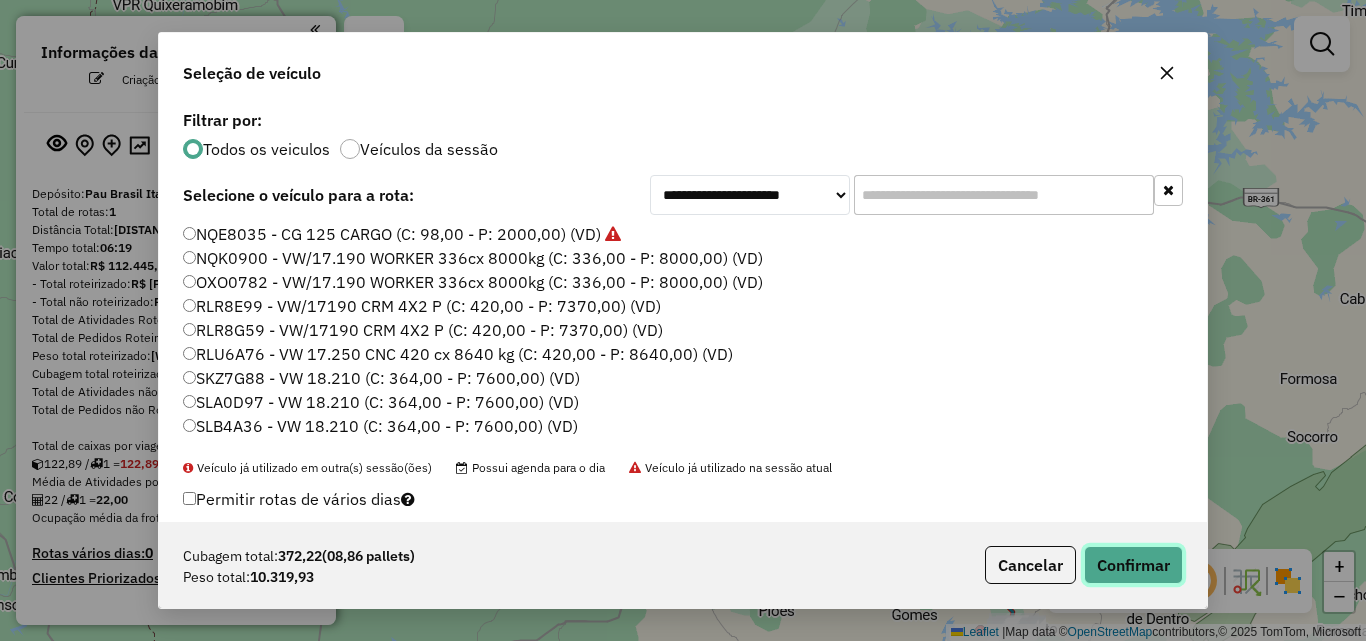 click on "Confirmar" 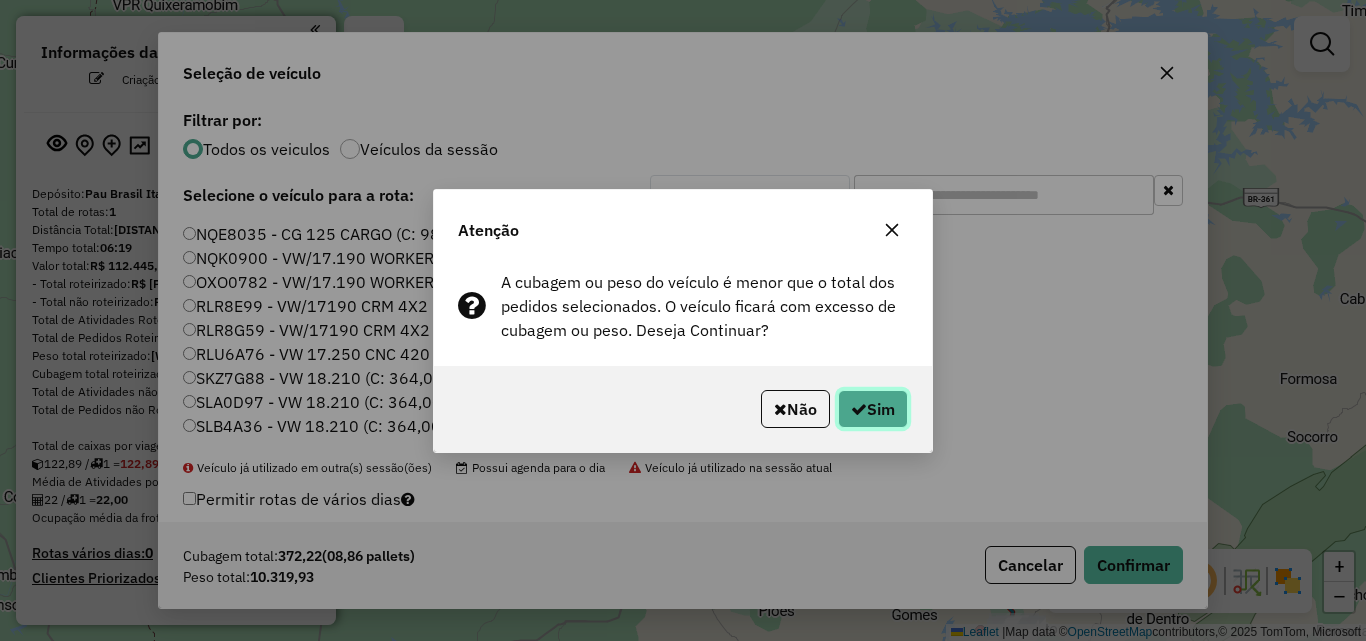 click on "Sim" 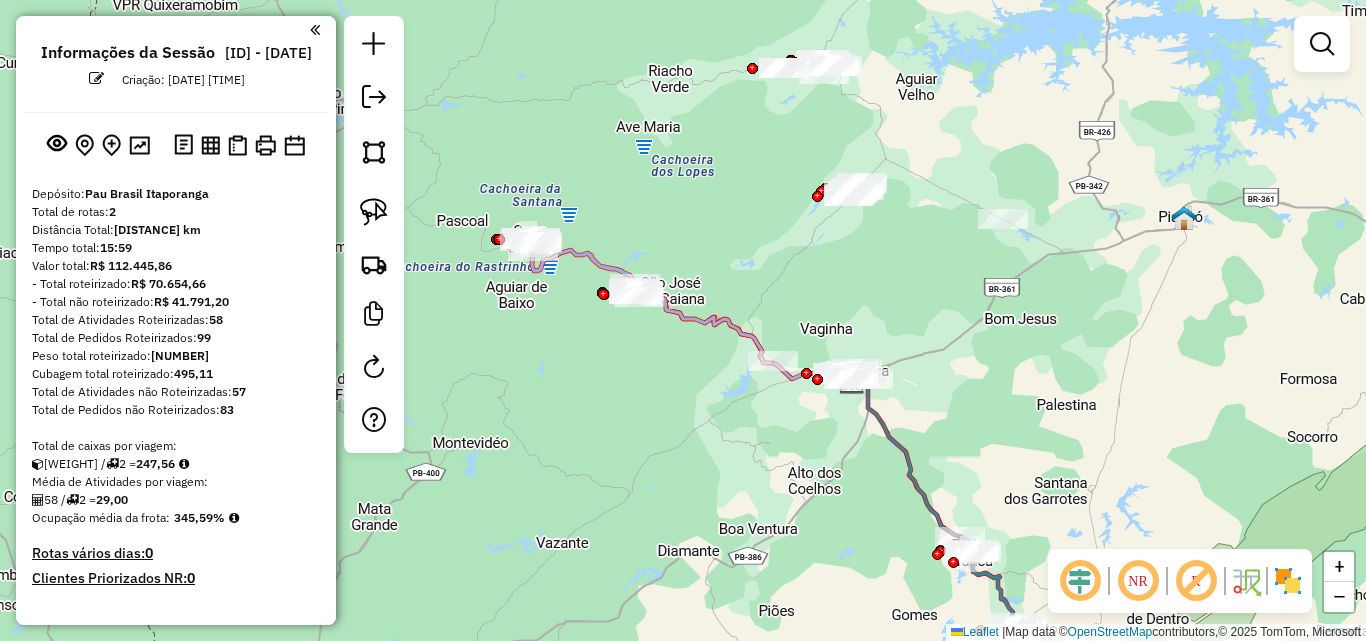 drag, startPoint x: 362, startPoint y: 198, endPoint x: 482, endPoint y: 147, distance: 130.38788 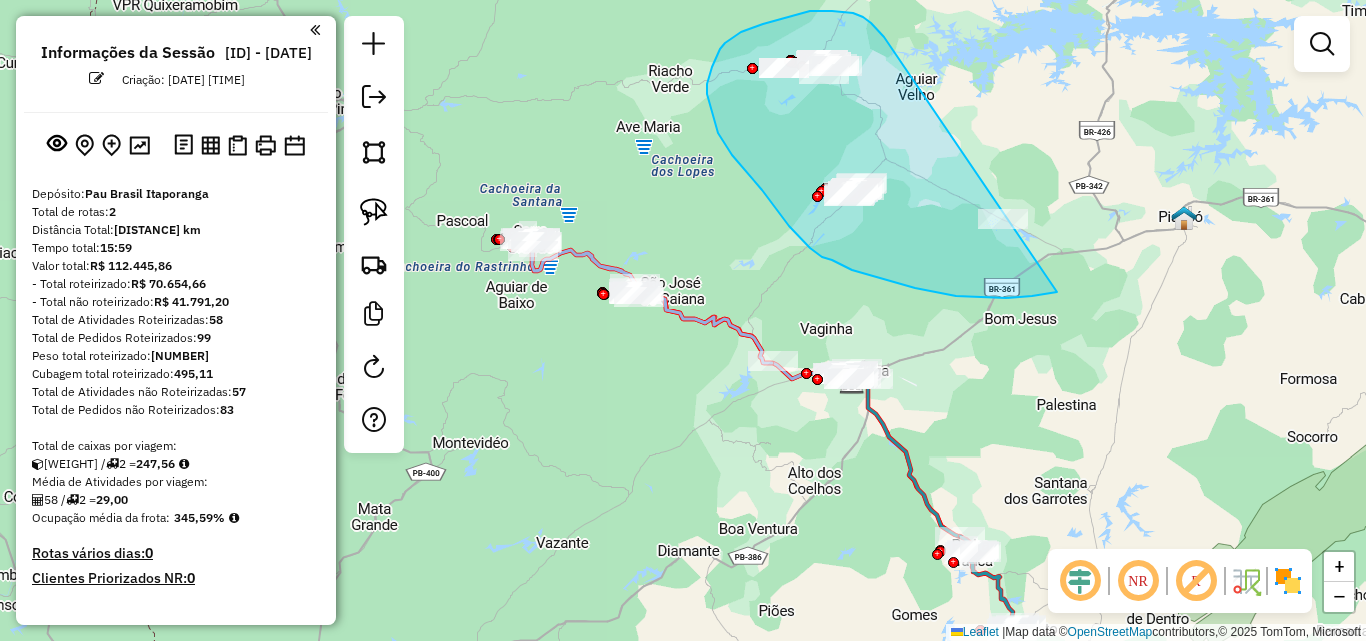 drag, startPoint x: 874, startPoint y: 26, endPoint x: 1180, endPoint y: 216, distance: 360.18884 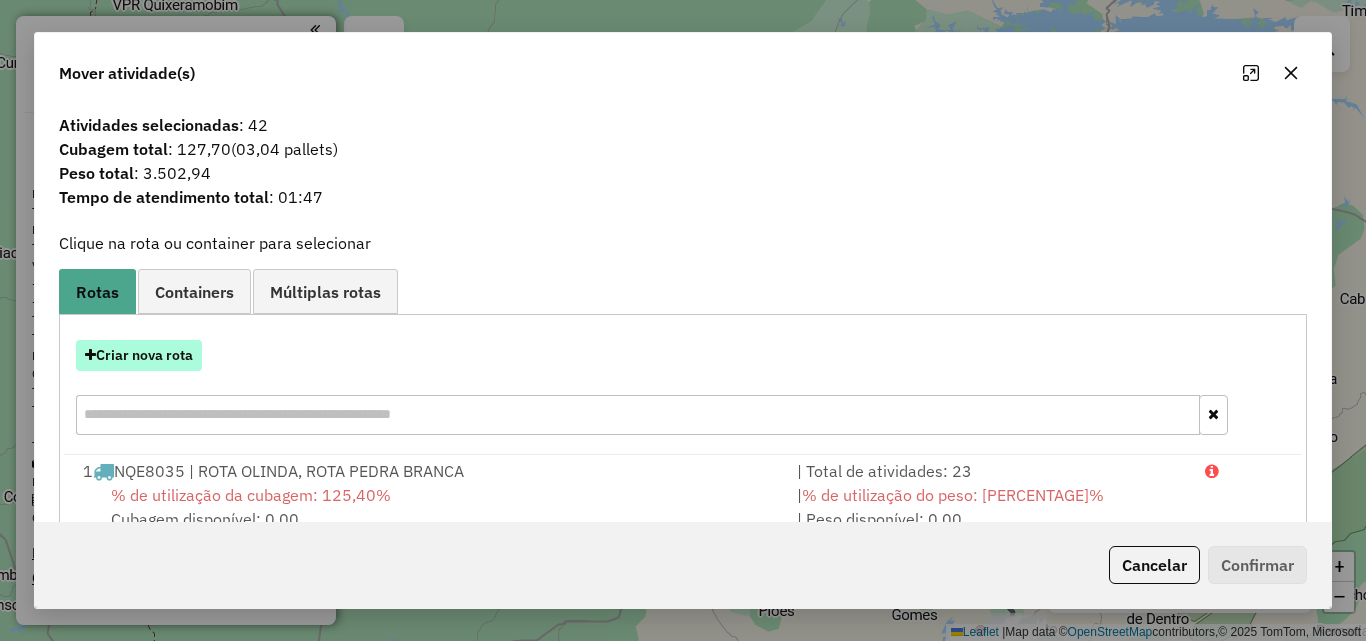 click on "Criar nova rota" at bounding box center [139, 355] 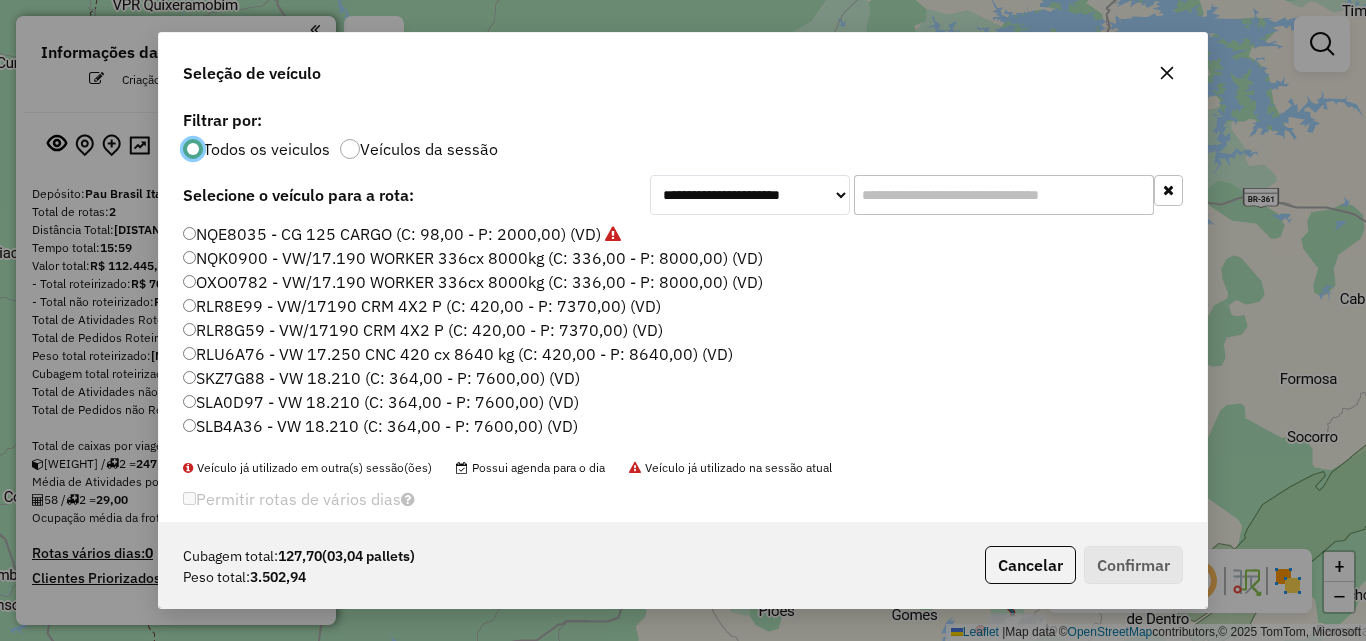 scroll, scrollTop: 11, scrollLeft: 6, axis: both 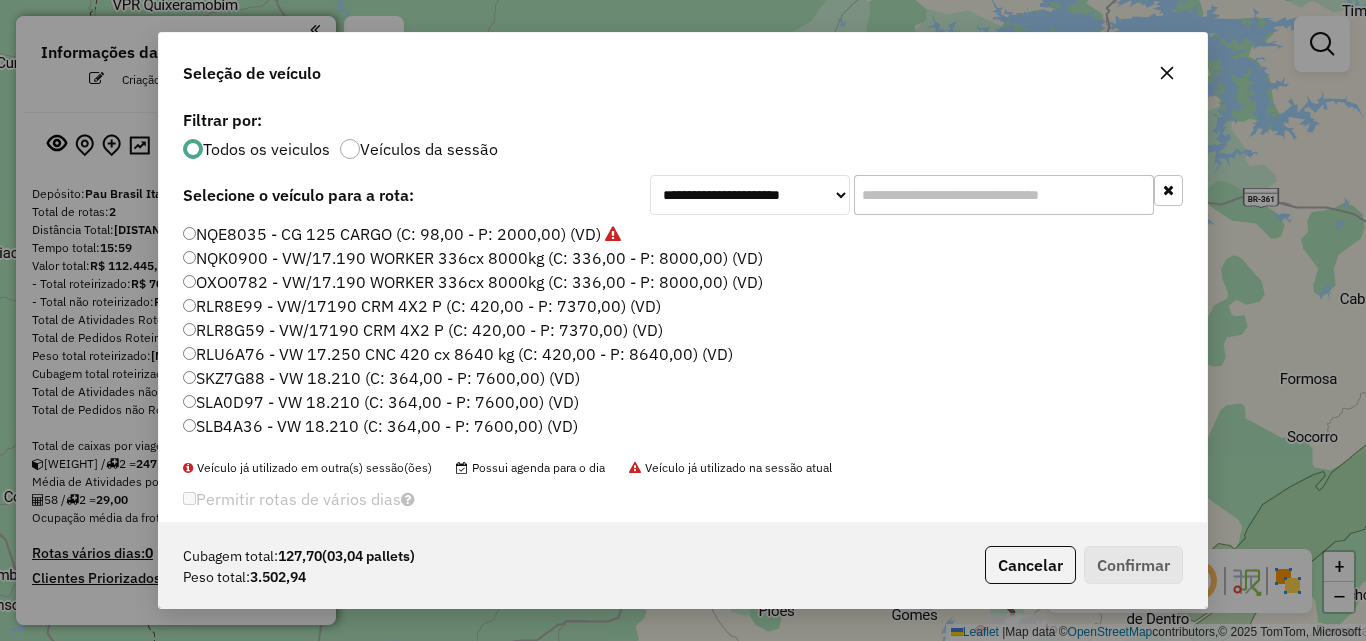 click on "NQE8035 - CG 125 CARGO (C: 98,00 - P: 2000,00) (VD)" 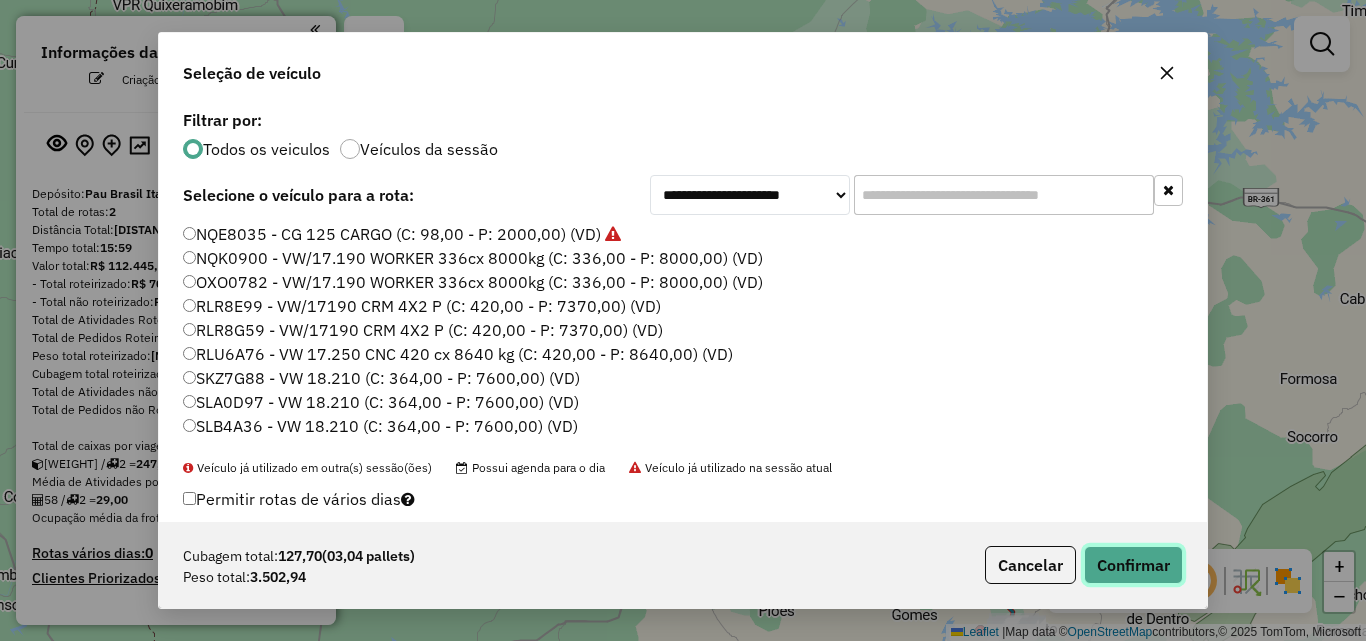click on "Confirmar" 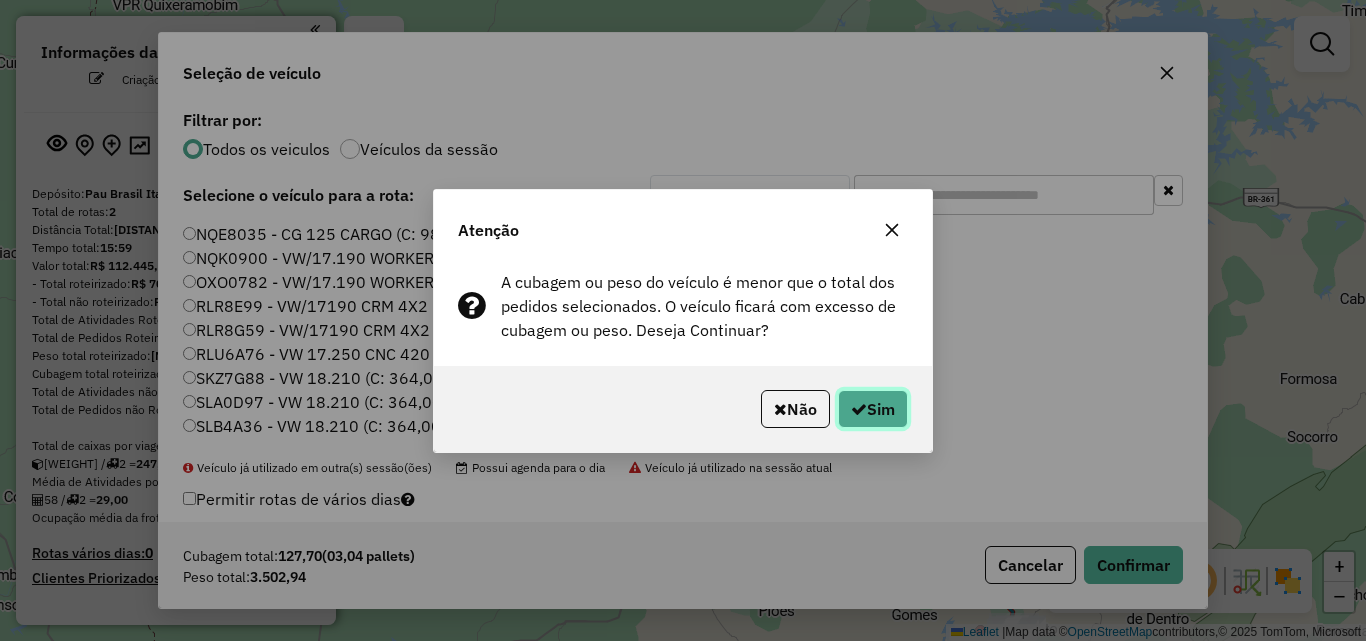 click 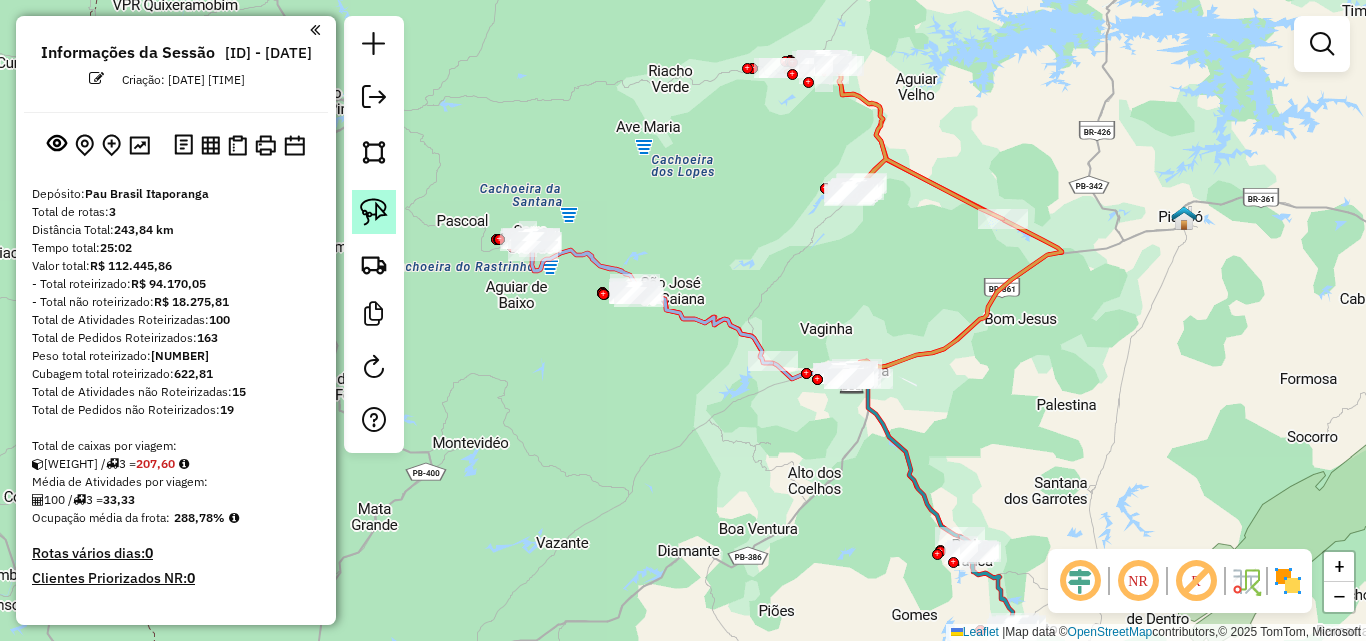 click 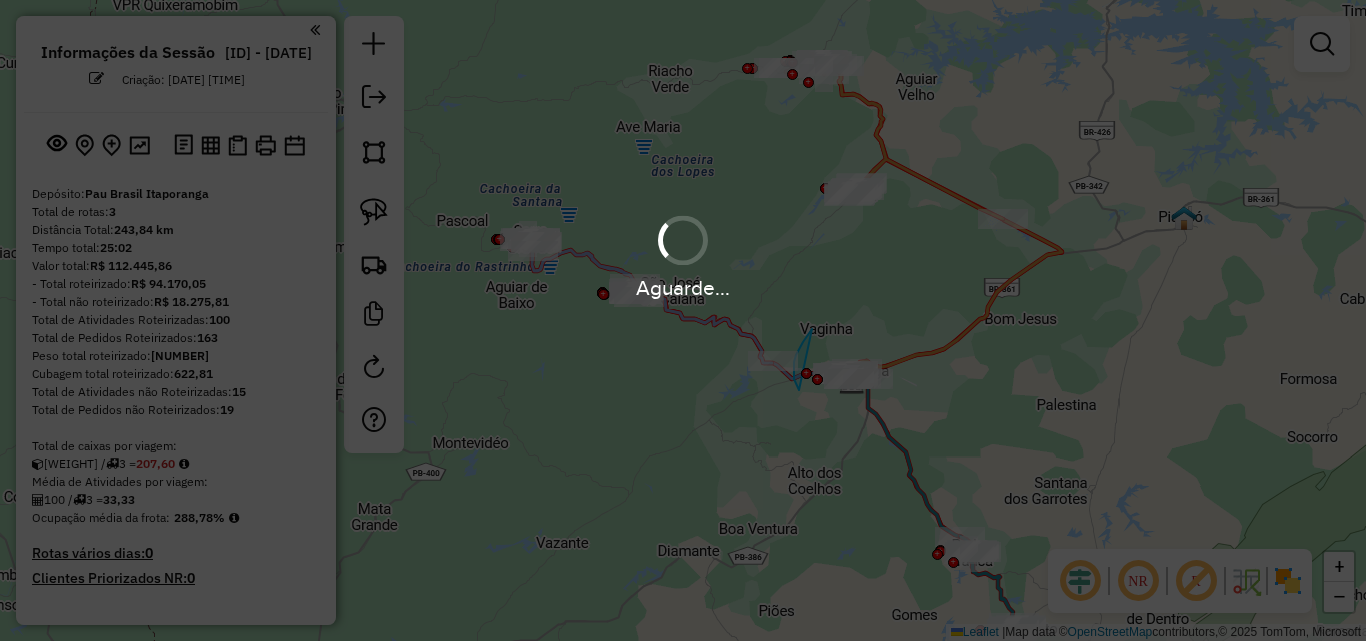 drag, startPoint x: 812, startPoint y: 329, endPoint x: 968, endPoint y: 324, distance: 156.08011 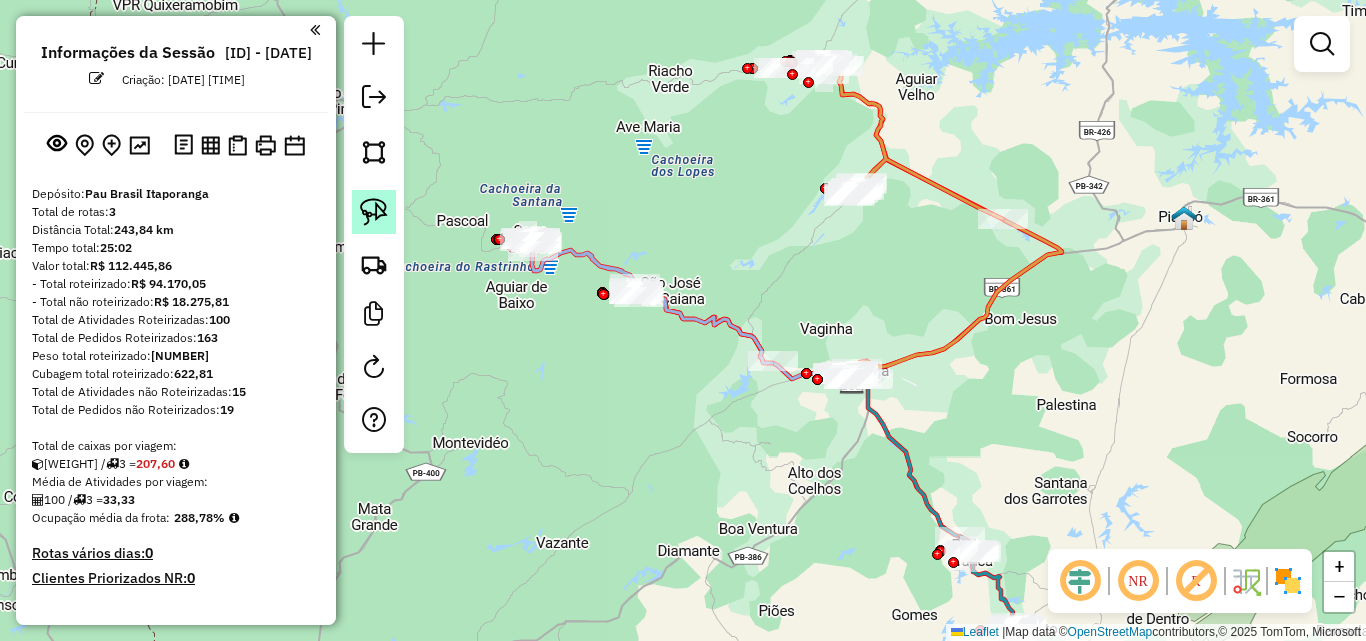 click 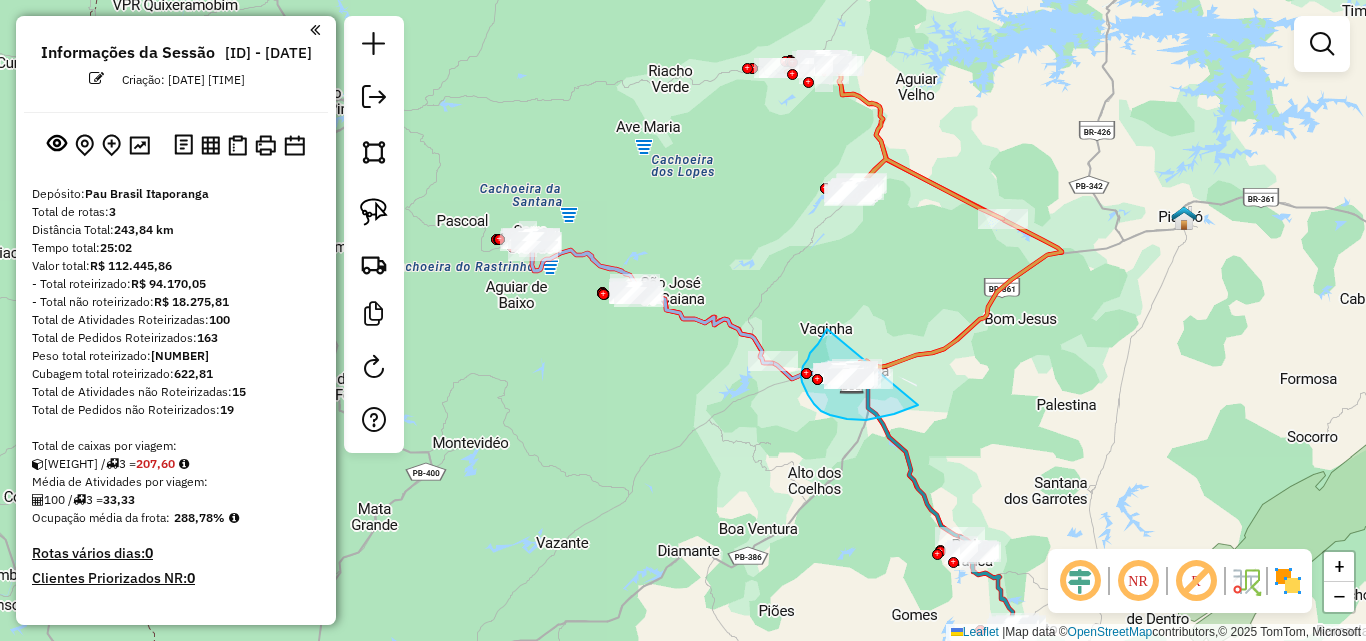 drag, startPoint x: 827, startPoint y: 329, endPoint x: 962, endPoint y: 314, distance: 135.83078 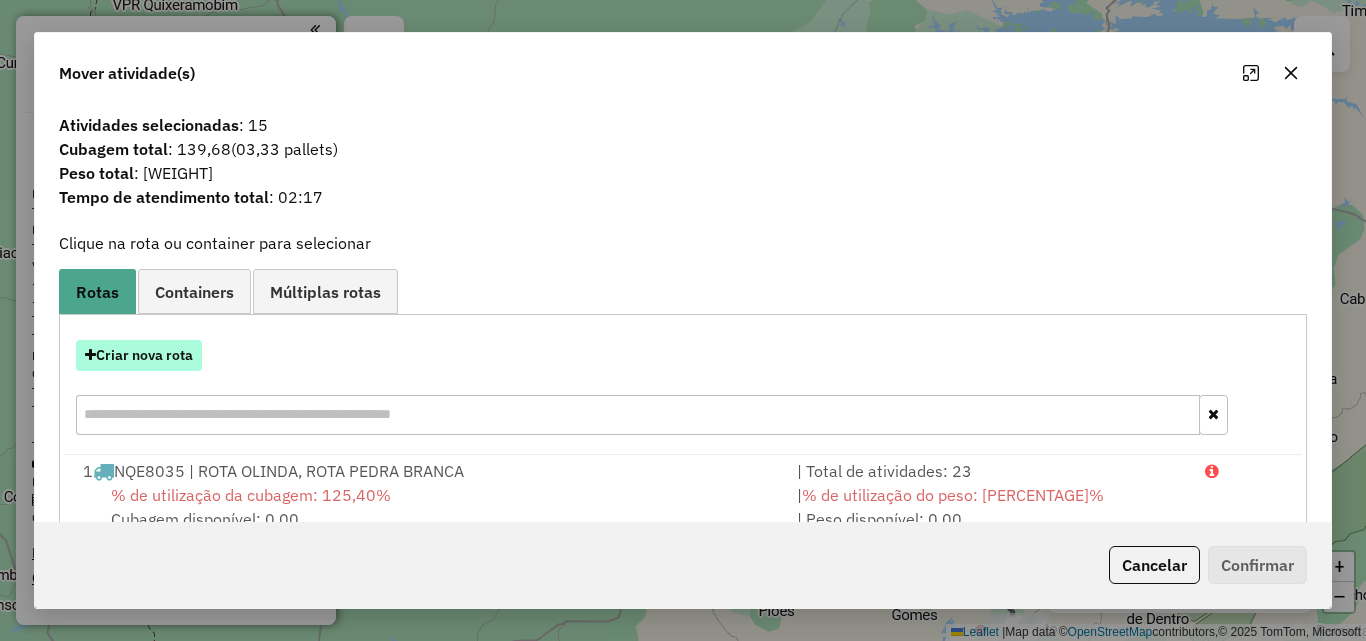 click on "Criar nova rota" at bounding box center (139, 355) 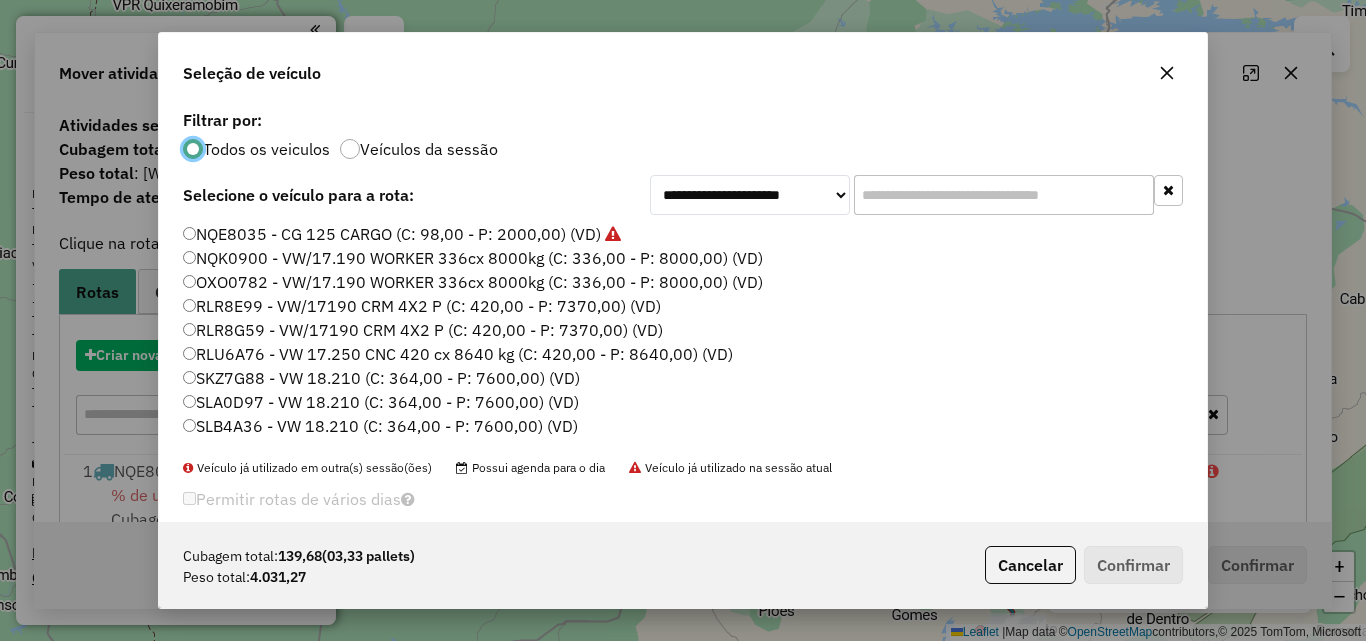 scroll, scrollTop: 11, scrollLeft: 6, axis: both 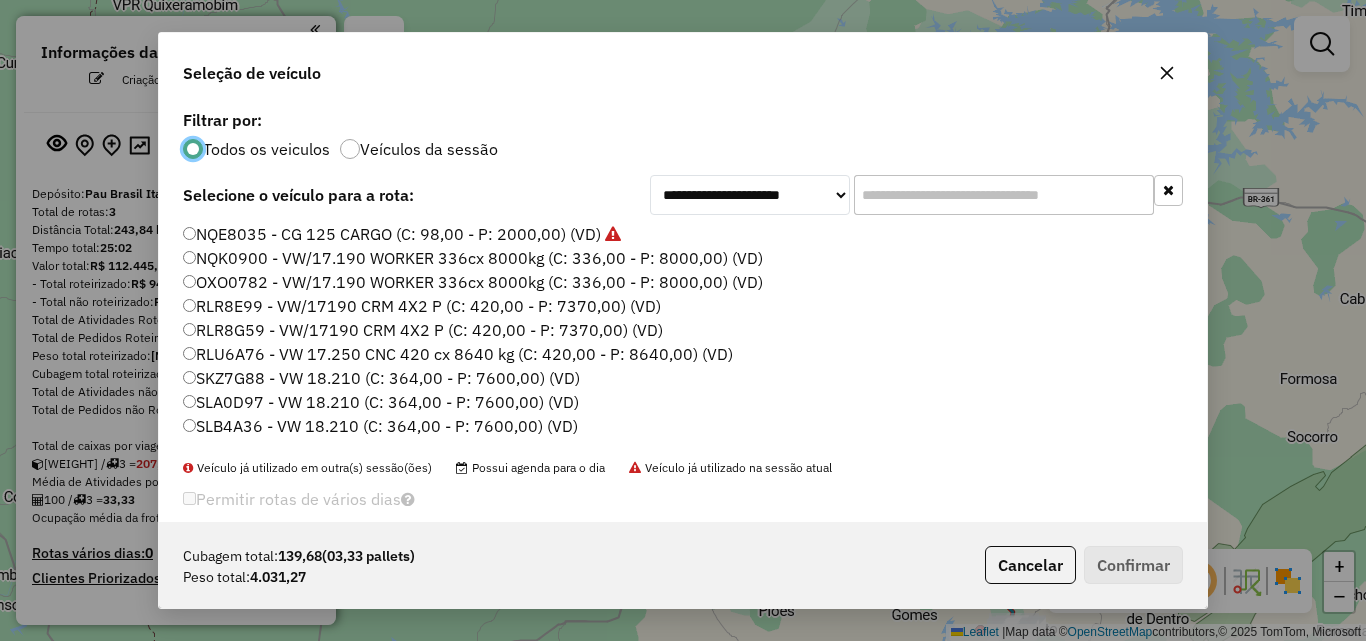 click on "NQE8035 - CG 125 CARGO (C: 98,00 - P: 2000,00) (VD)" 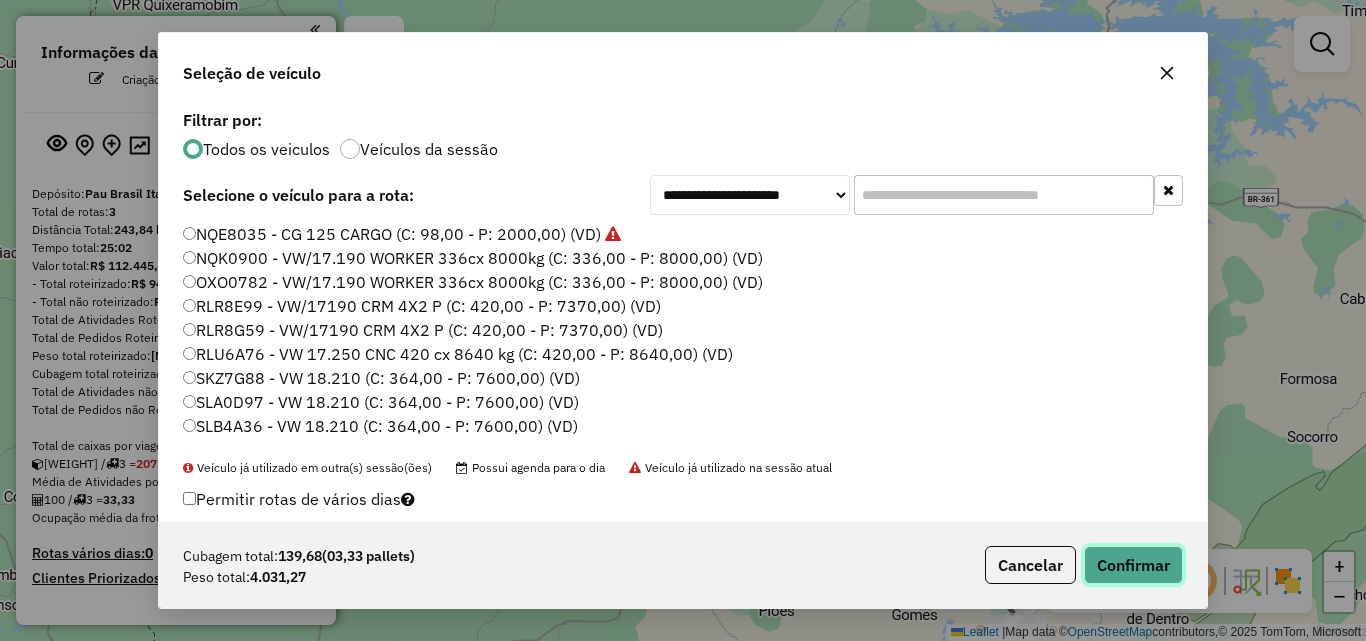 click on "Confirmar" 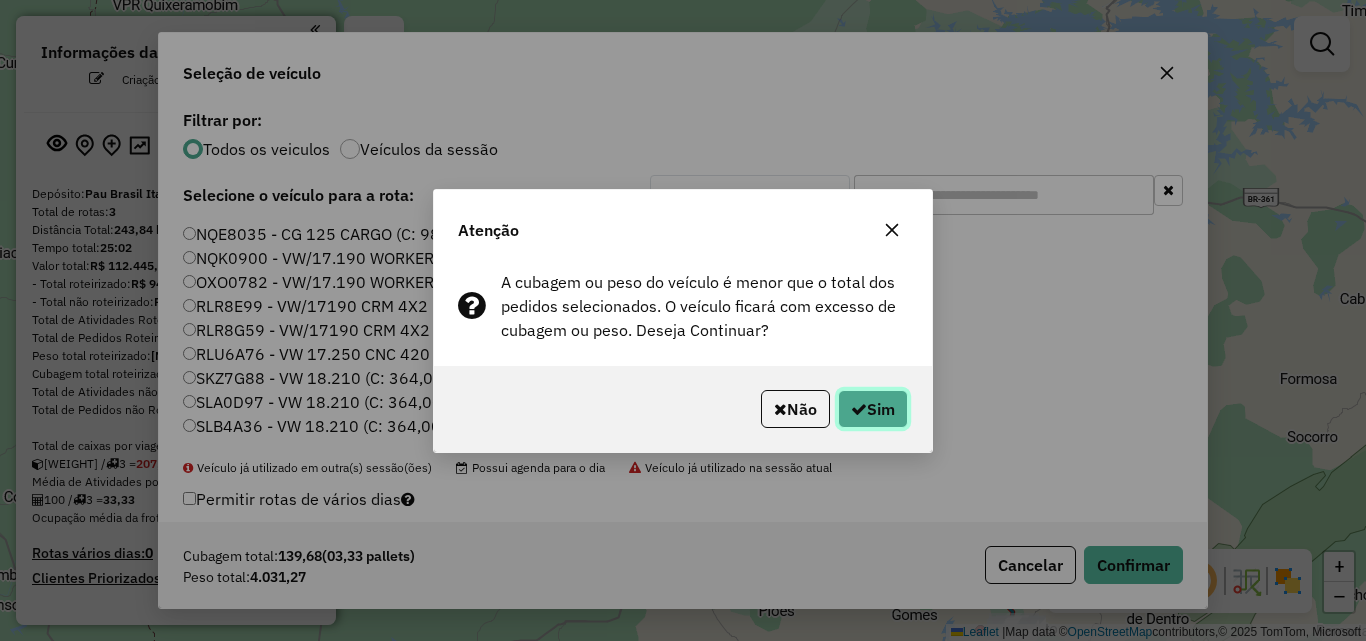 click on "Sim" 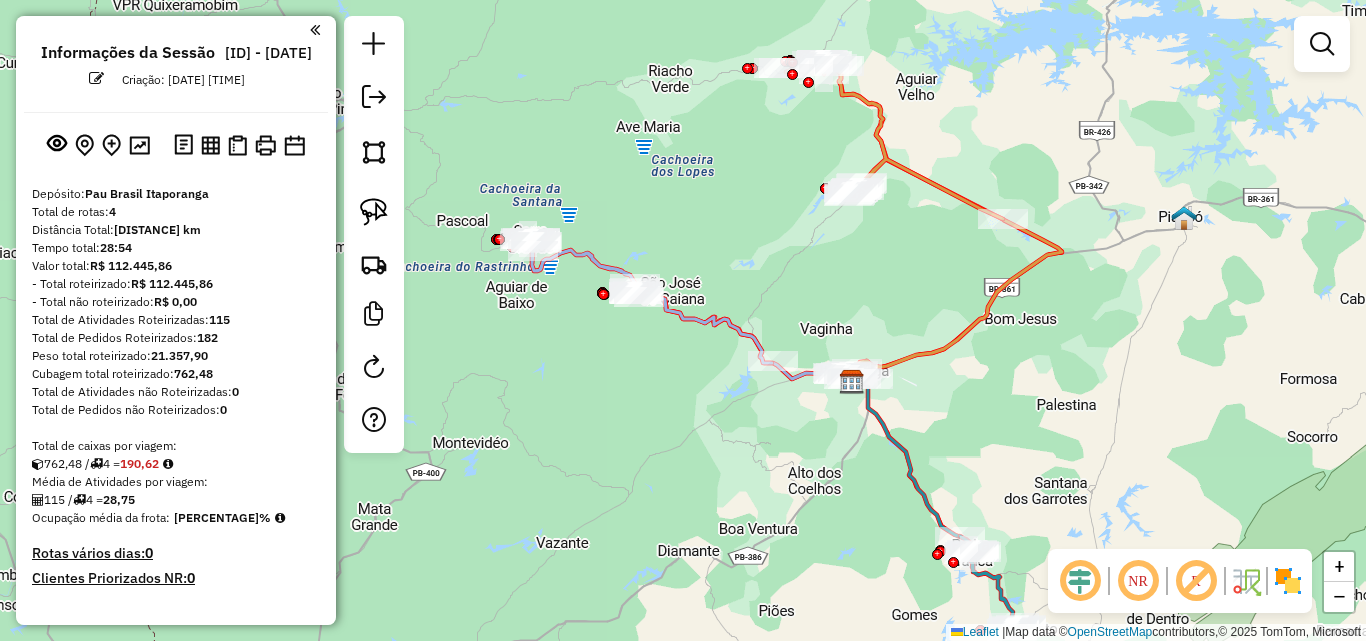click 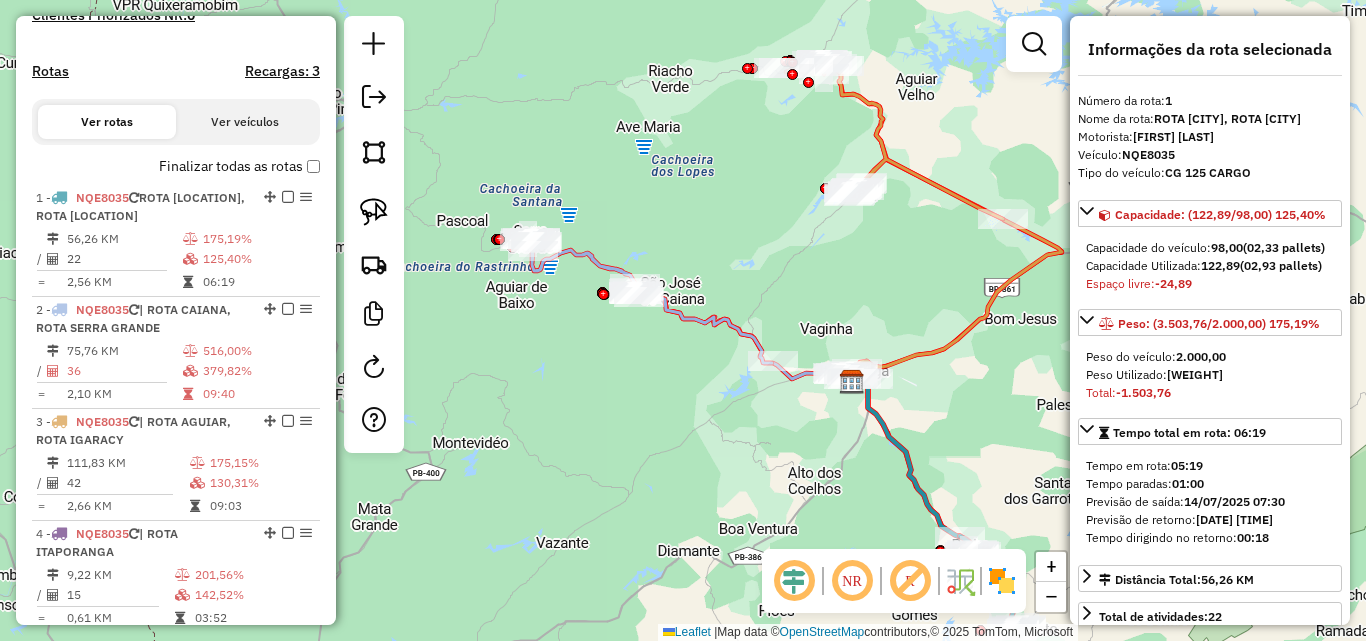 scroll, scrollTop: 668, scrollLeft: 0, axis: vertical 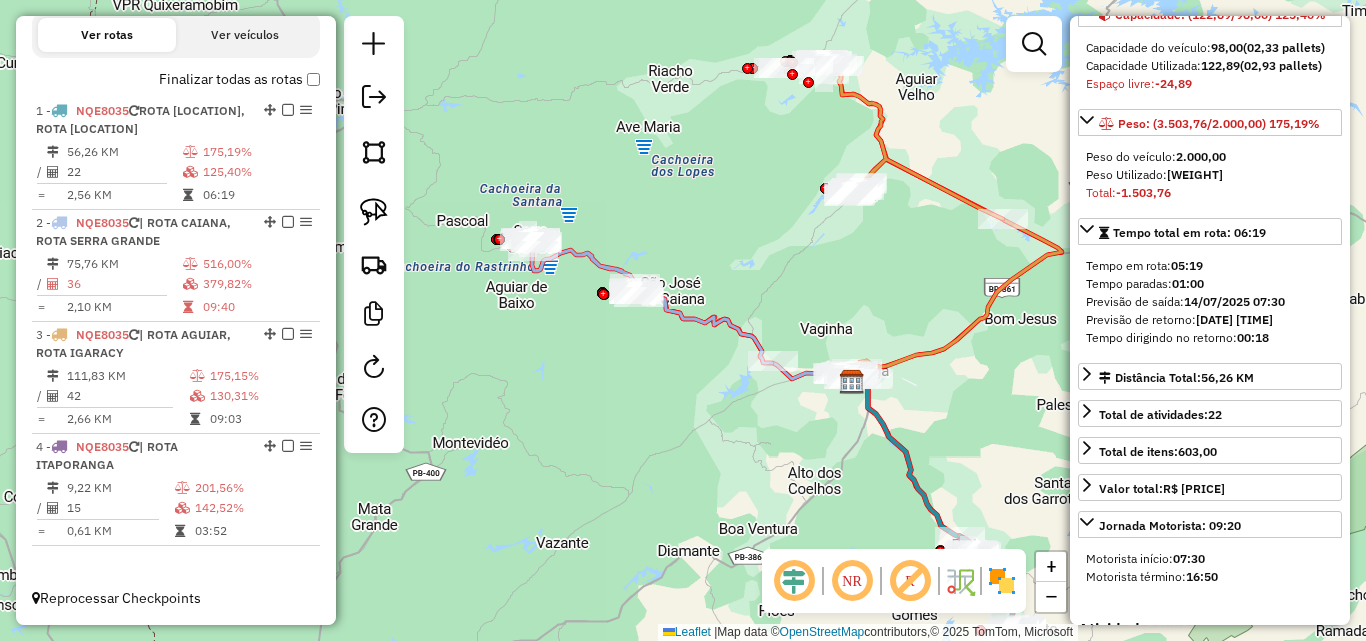 click 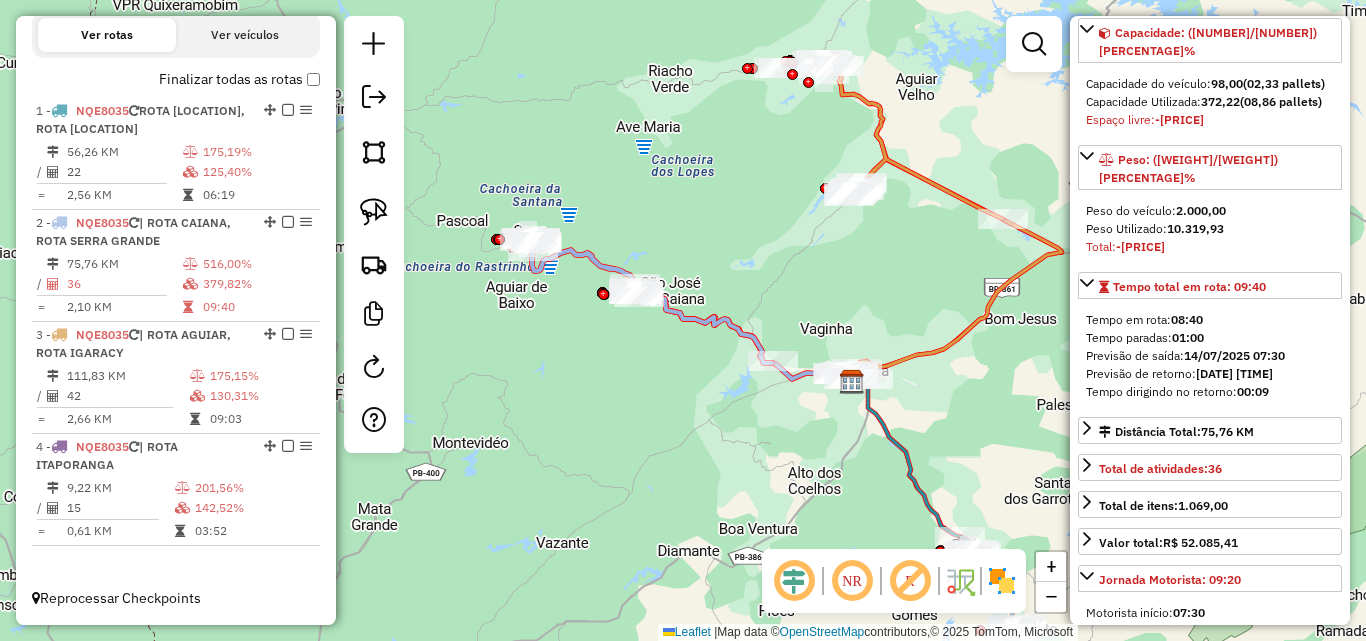 click 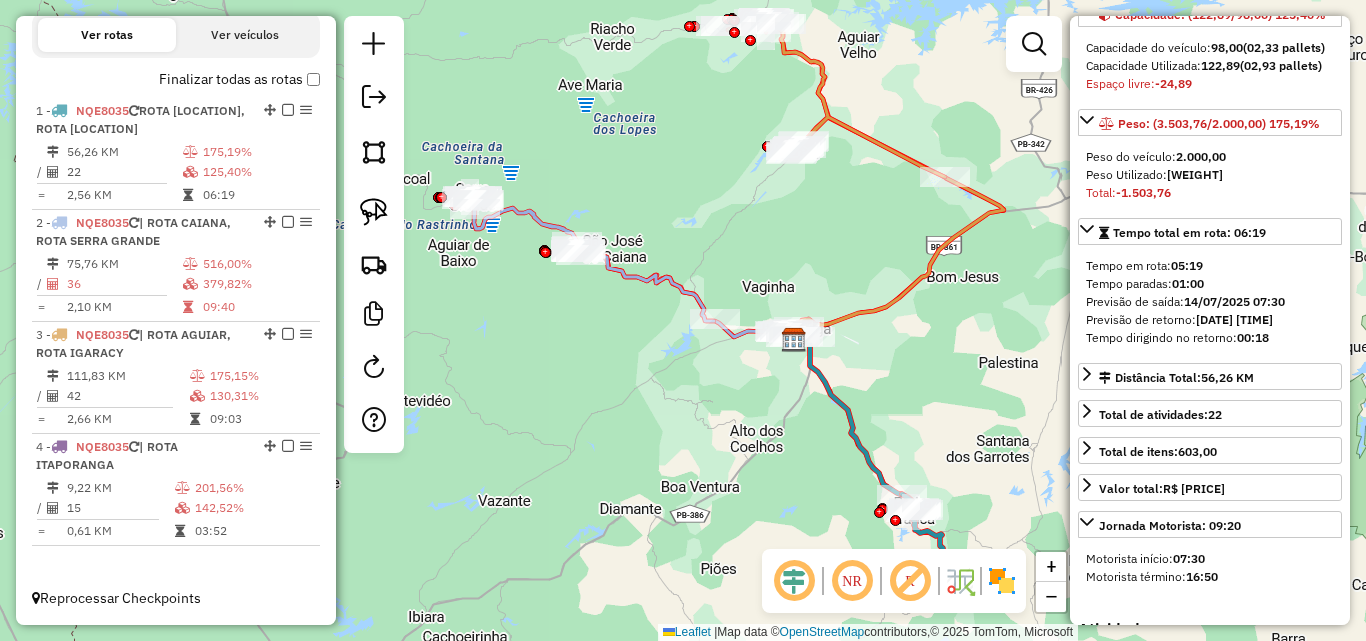 drag, startPoint x: 804, startPoint y: 510, endPoint x: 745, endPoint y: 468, distance: 72.42237 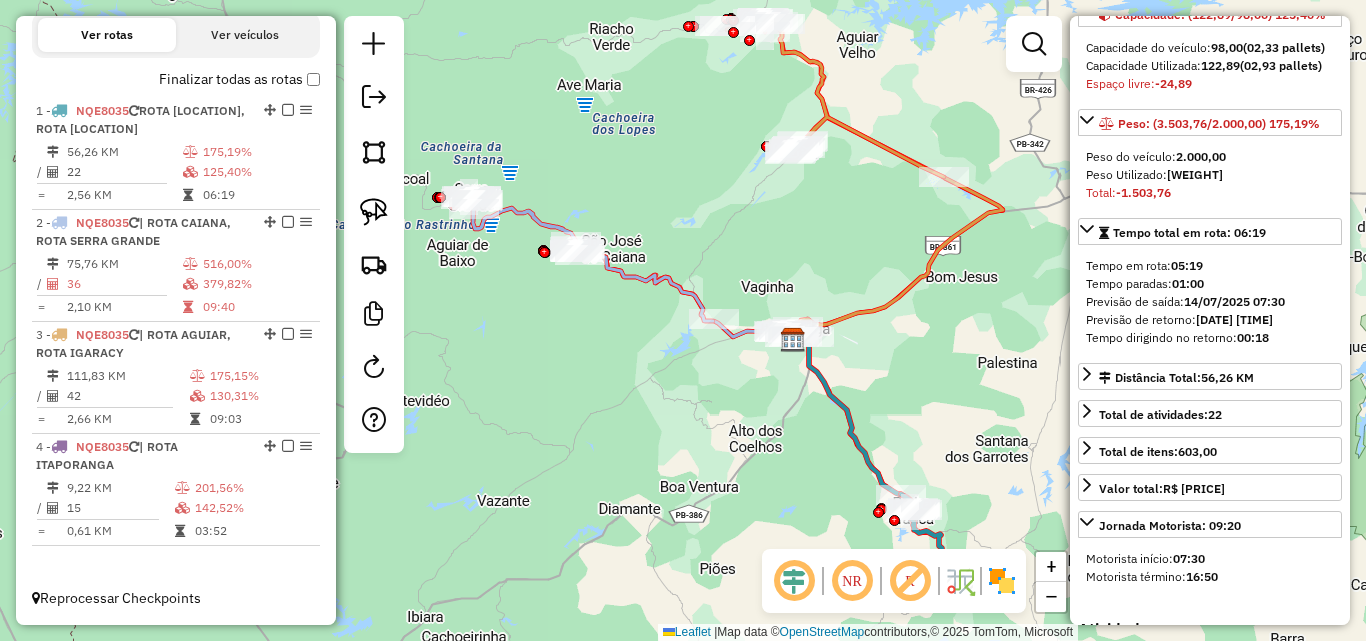 click 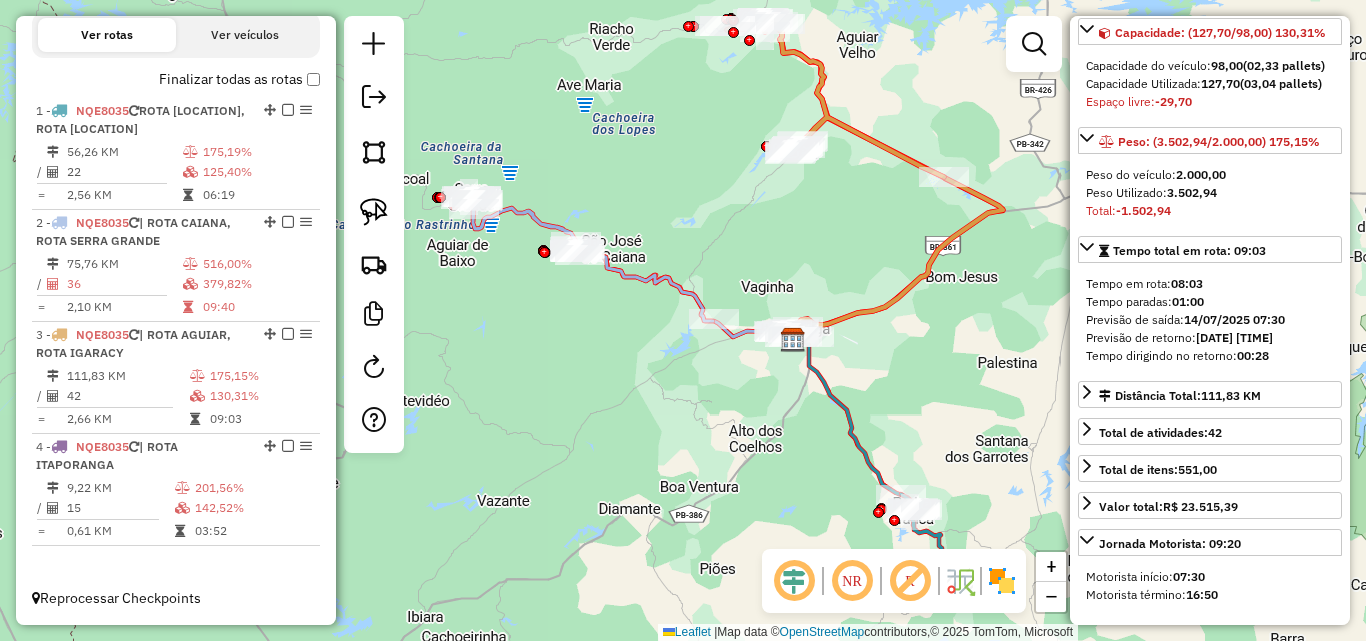 scroll, scrollTop: 182, scrollLeft: 0, axis: vertical 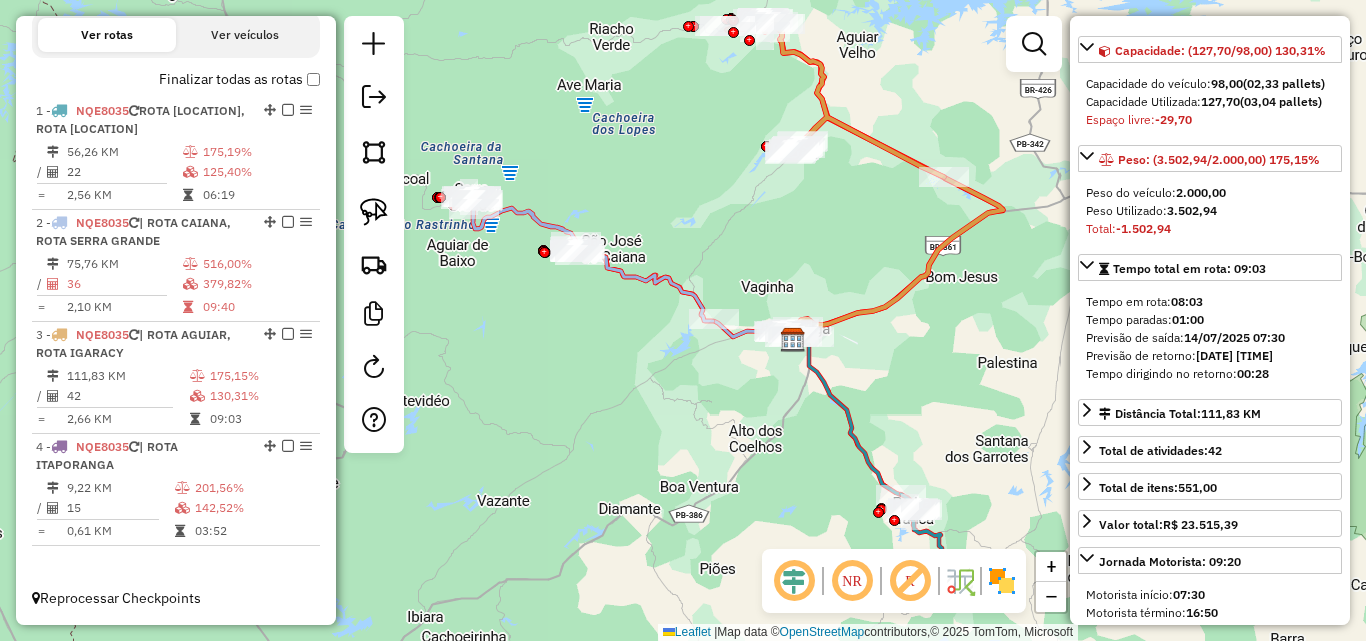 click 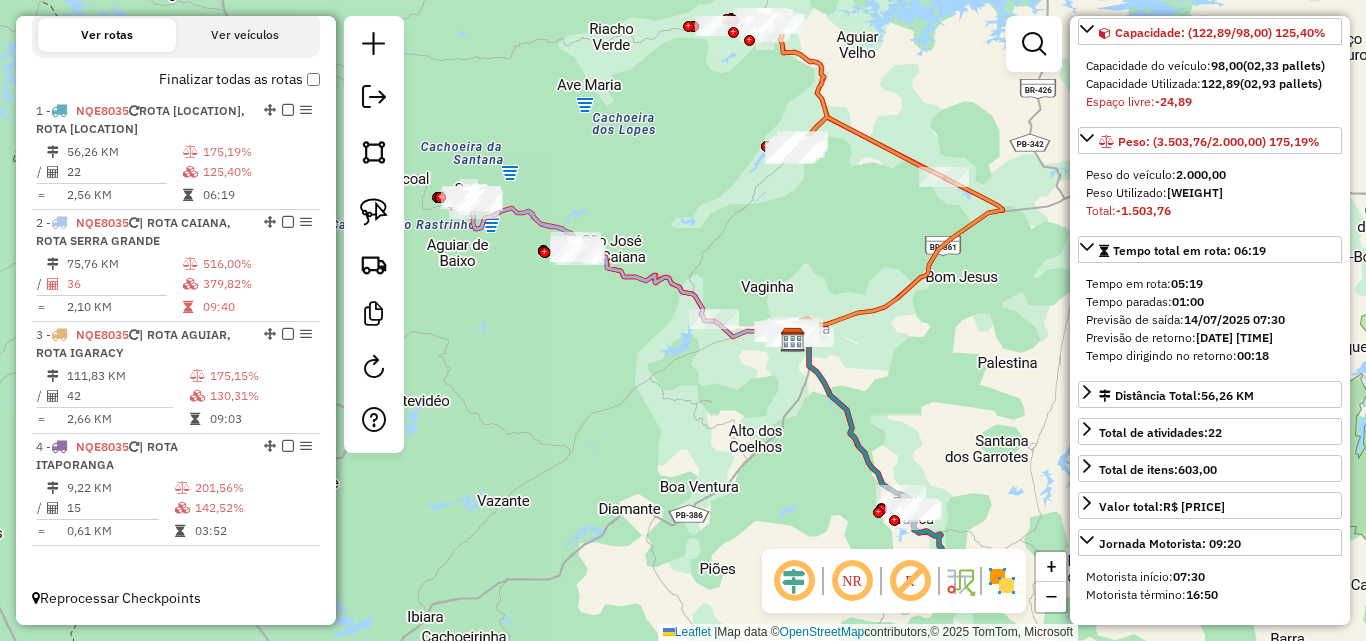 scroll, scrollTop: 200, scrollLeft: 0, axis: vertical 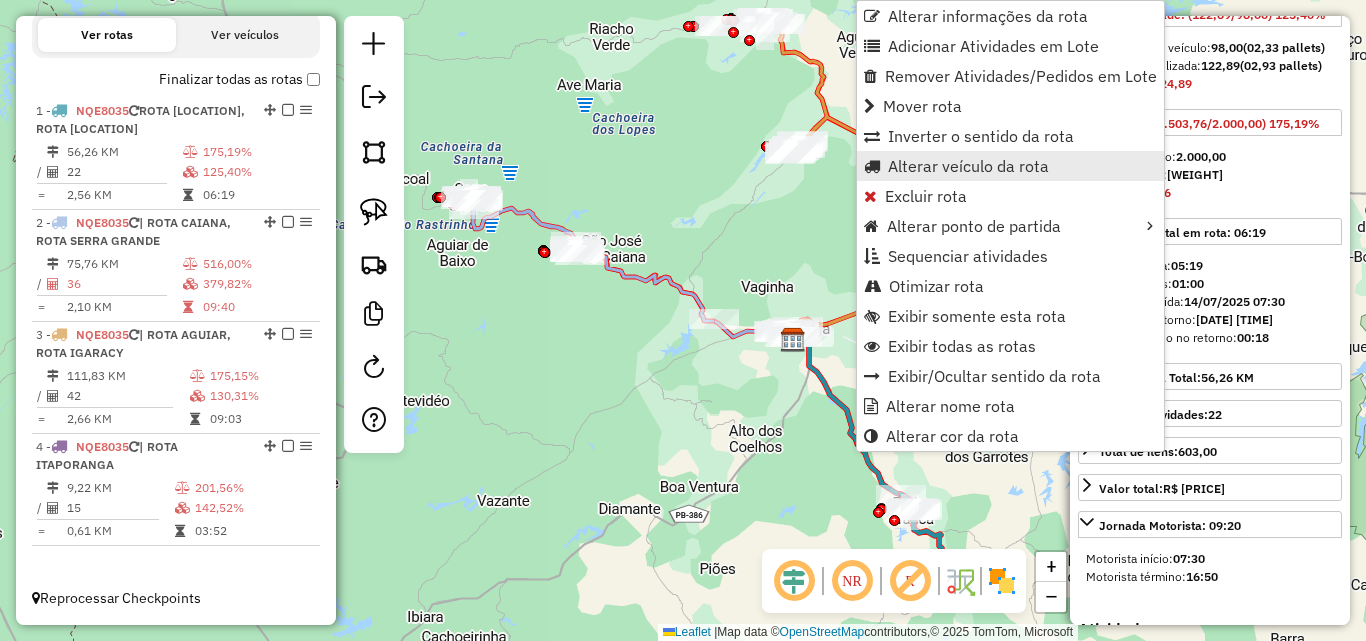 click on "Alterar veículo da rota" at bounding box center (968, 166) 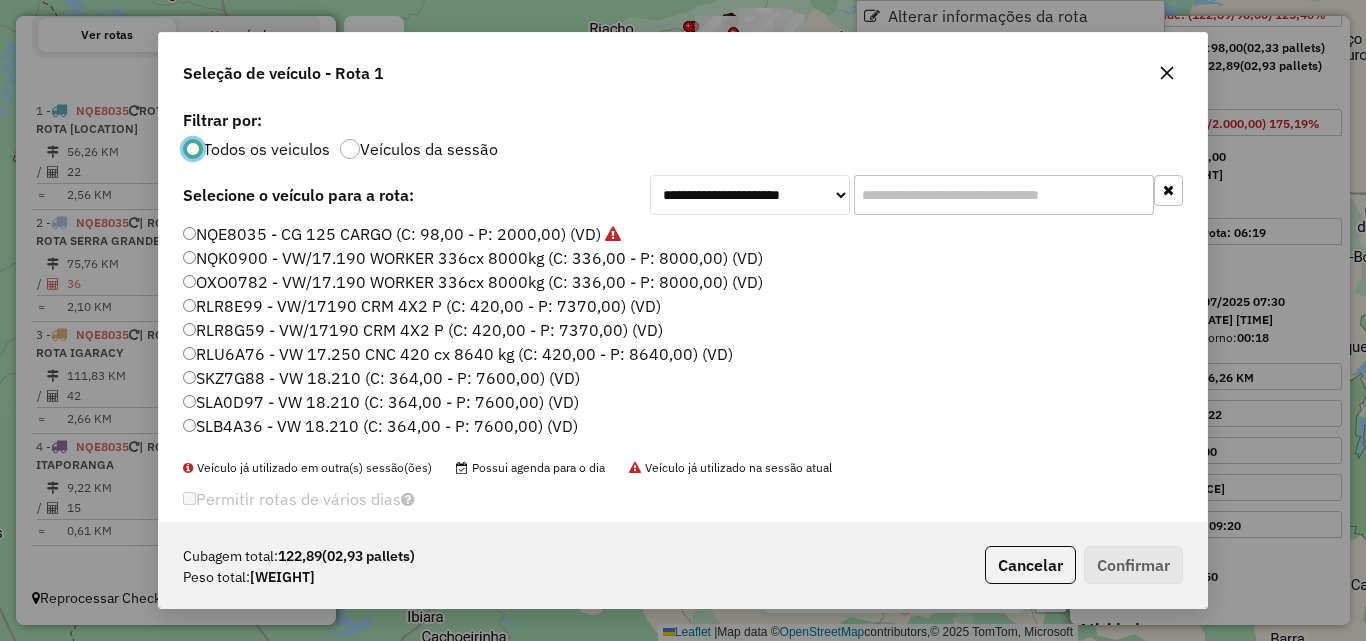scroll, scrollTop: 11, scrollLeft: 6, axis: both 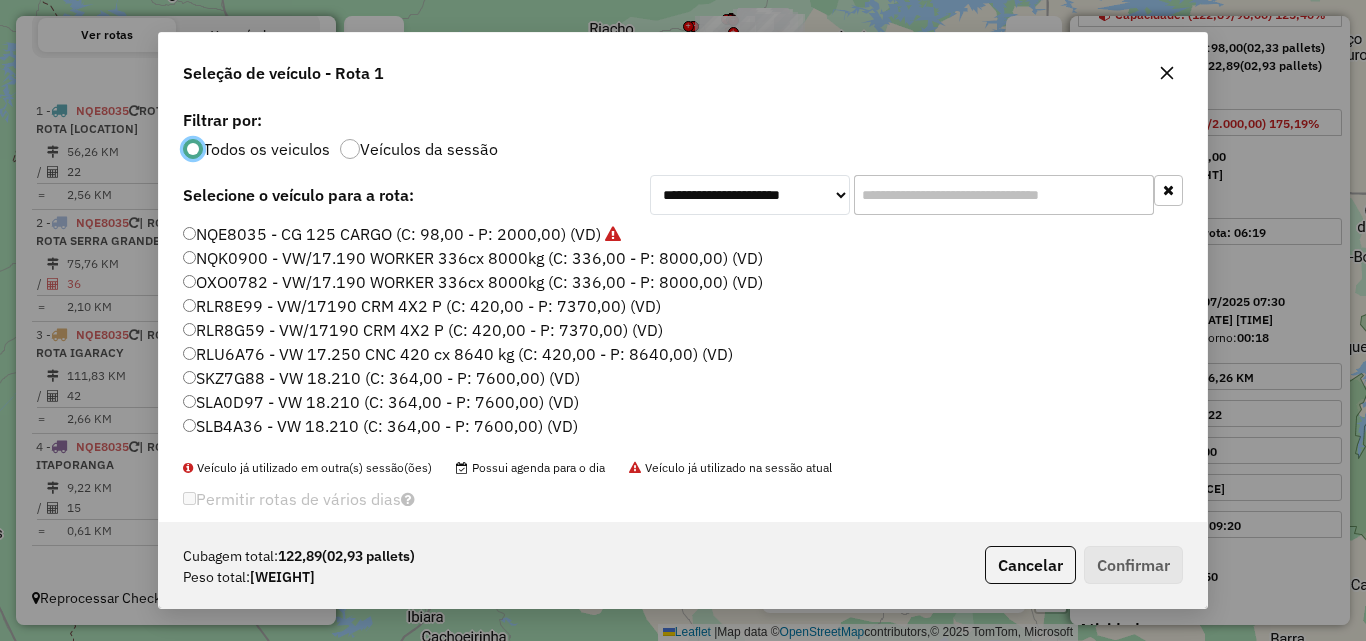 click 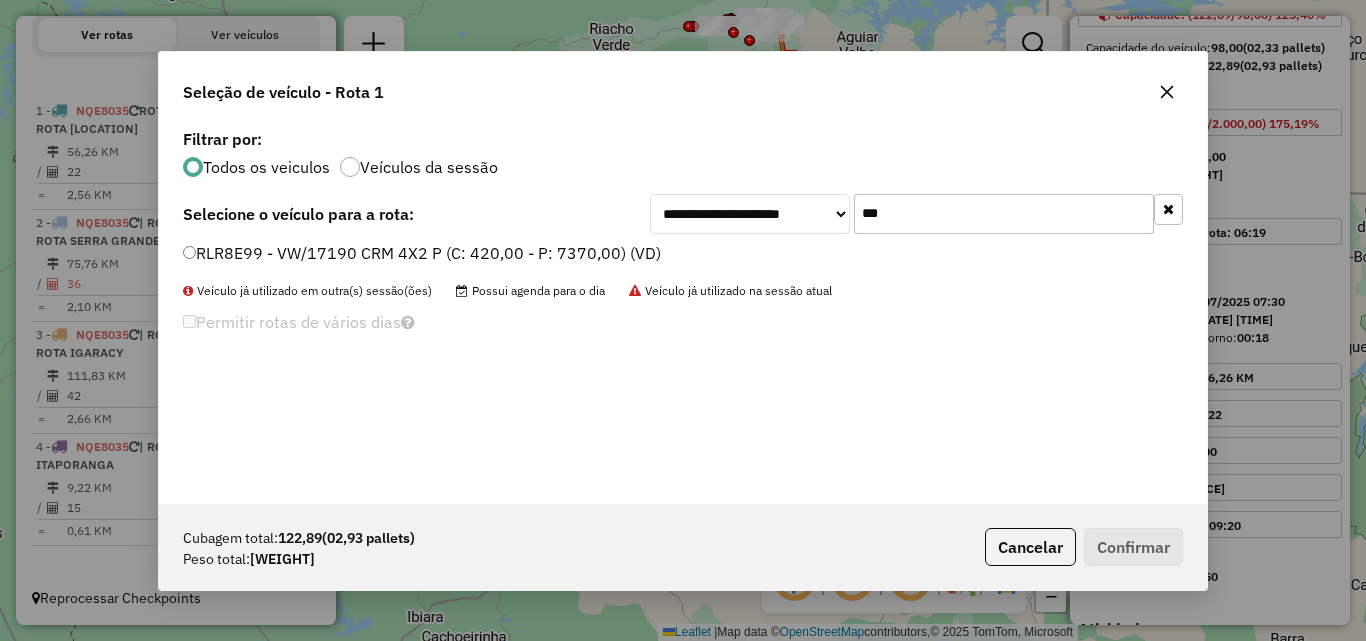 type on "***" 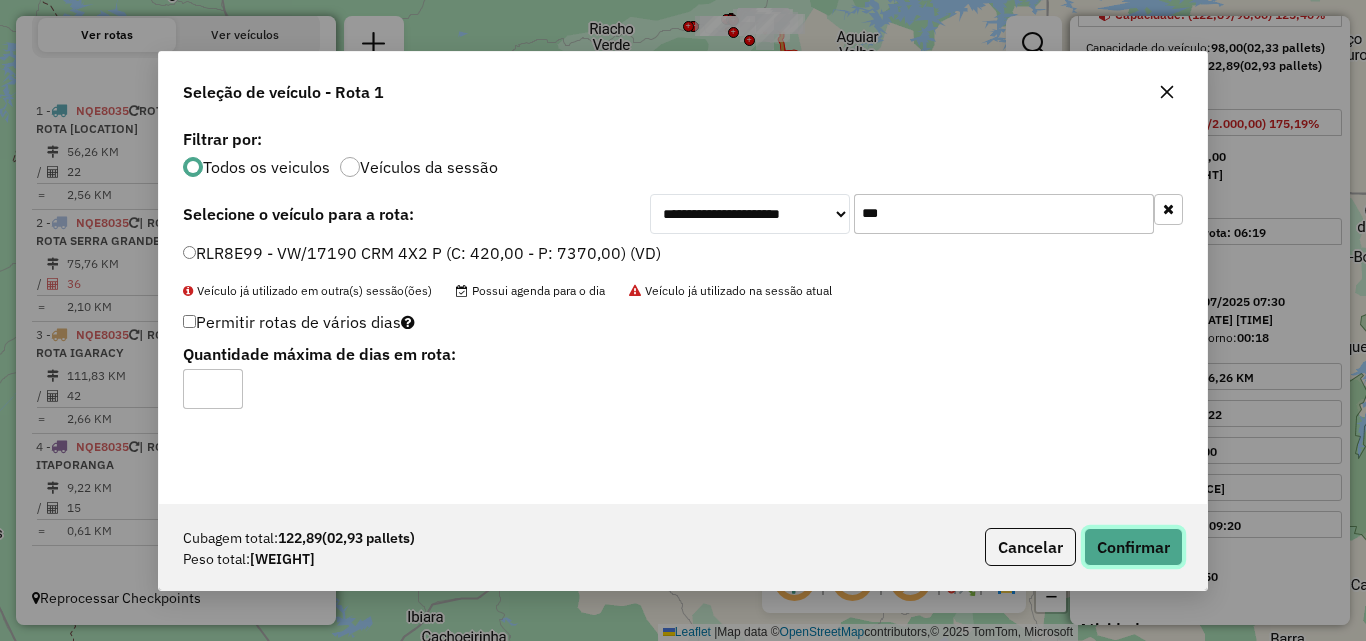 click on "Confirmar" 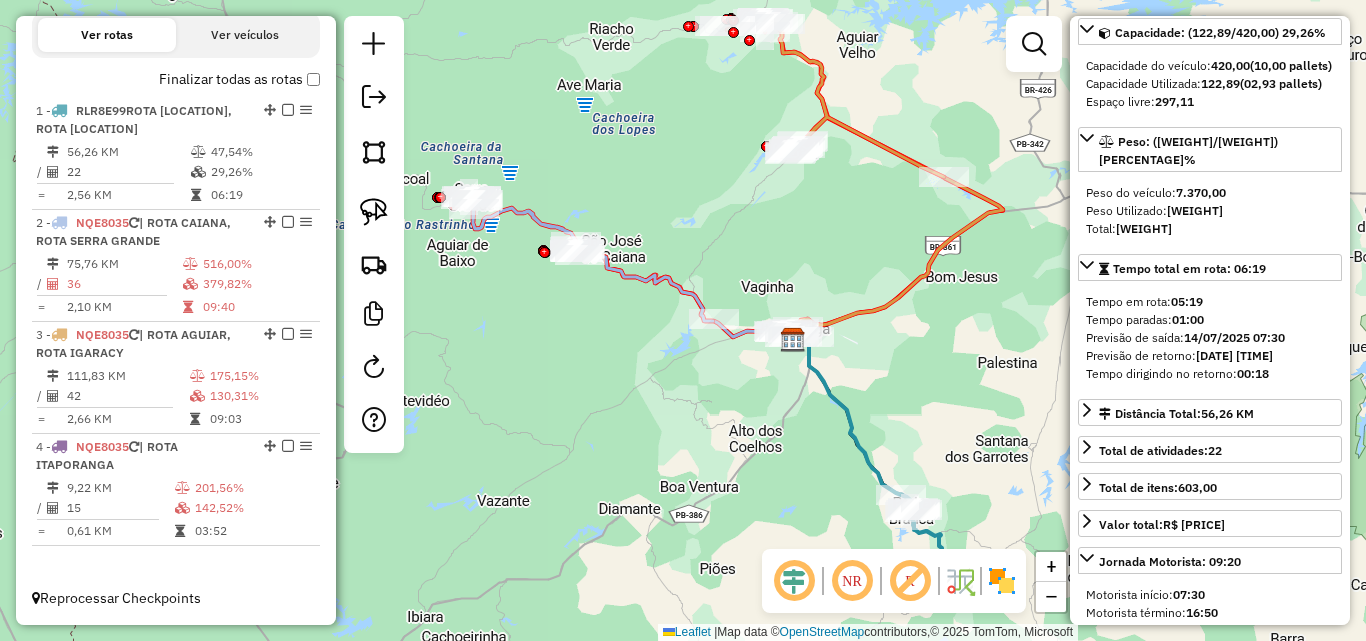 scroll, scrollTop: 218, scrollLeft: 0, axis: vertical 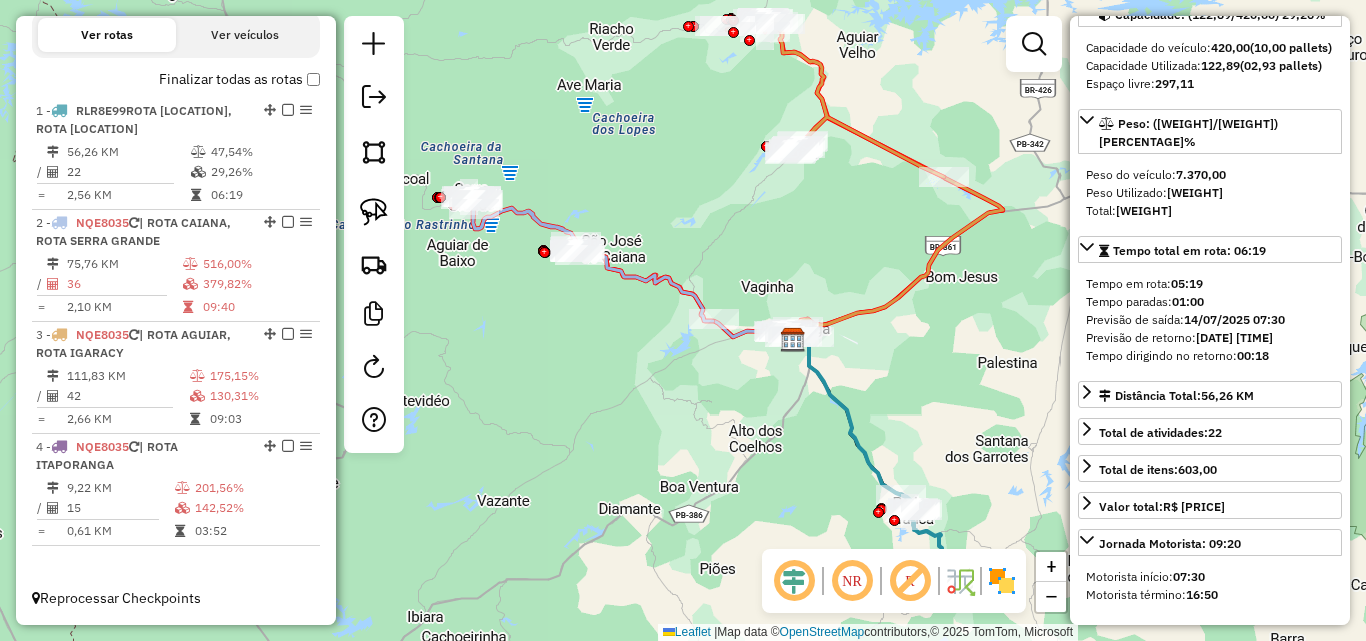 click 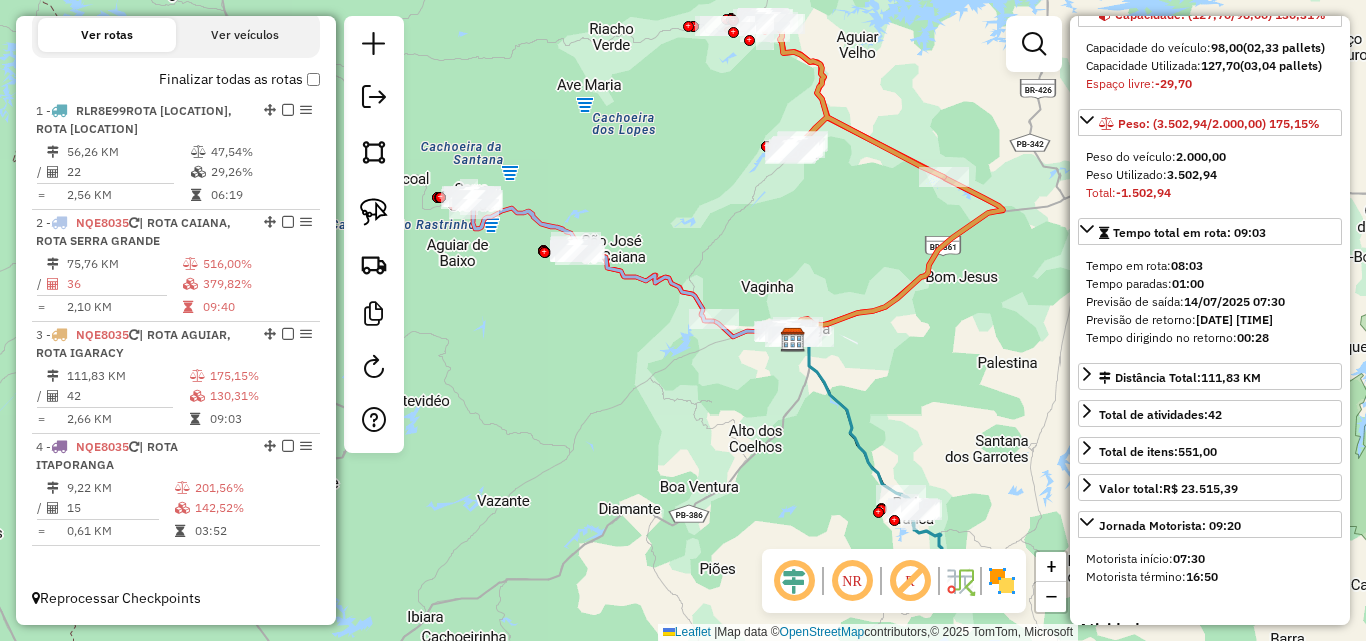 scroll, scrollTop: 182, scrollLeft: 0, axis: vertical 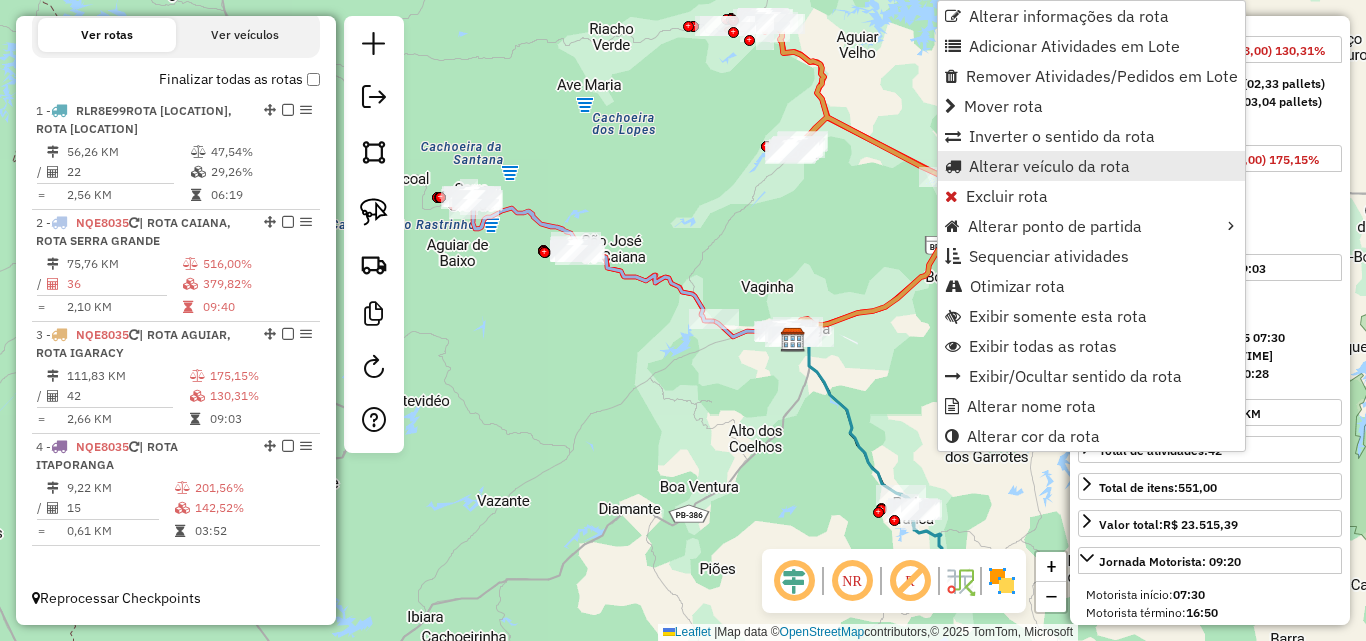 click on "Alterar veículo da rota" at bounding box center (1049, 166) 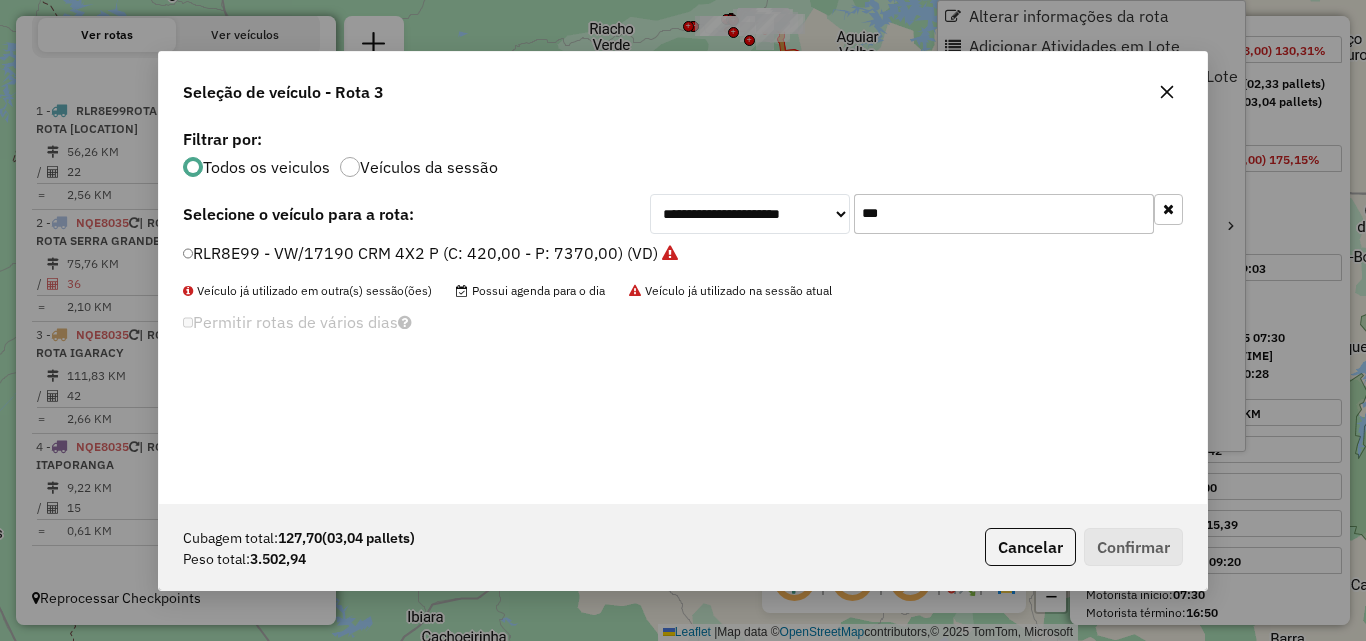 scroll, scrollTop: 11, scrollLeft: 6, axis: both 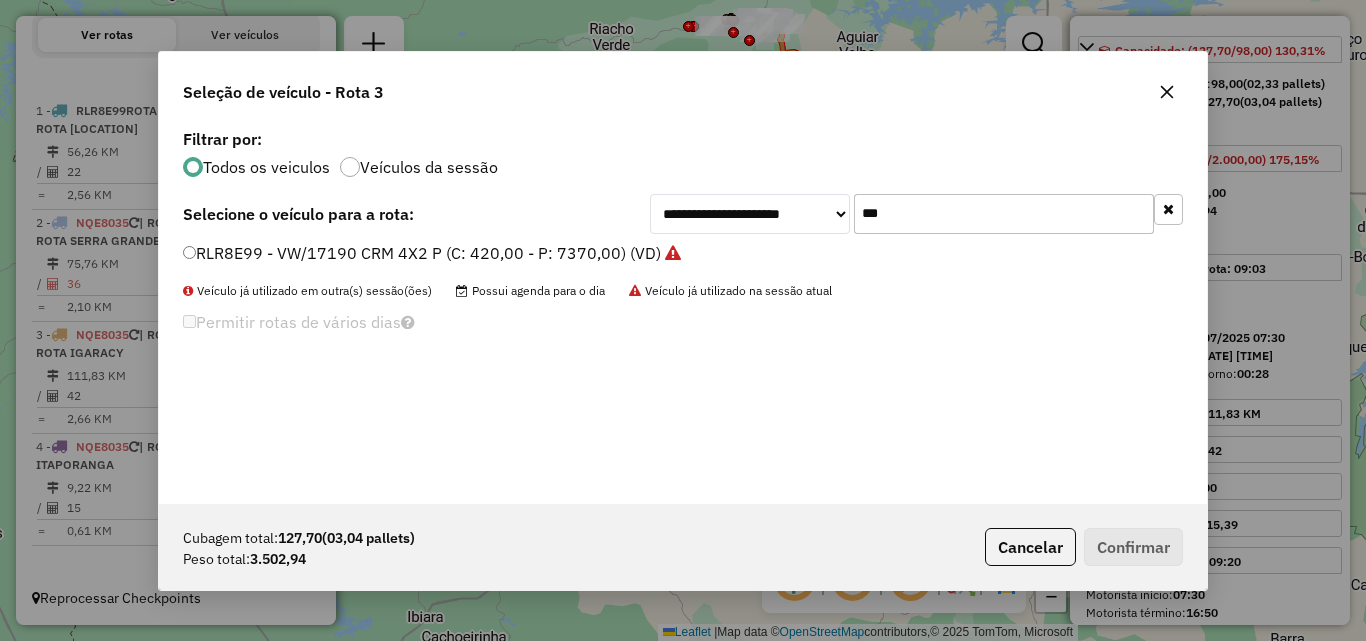 click on "***" 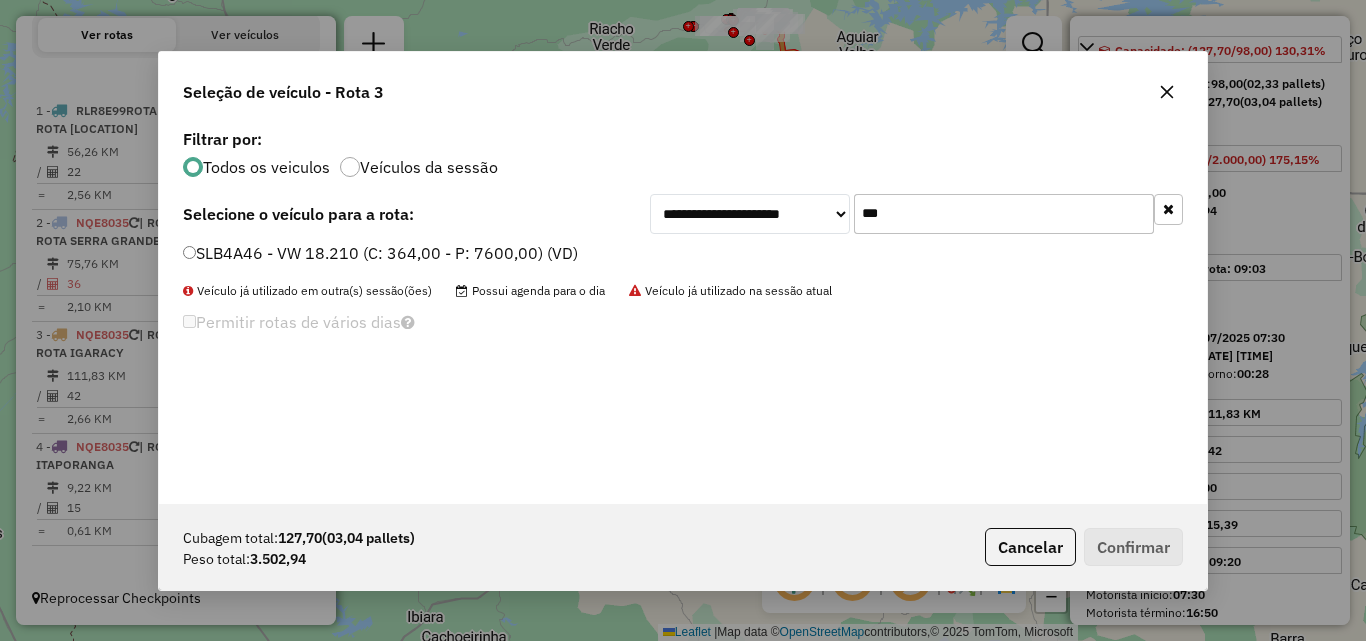 type on "***" 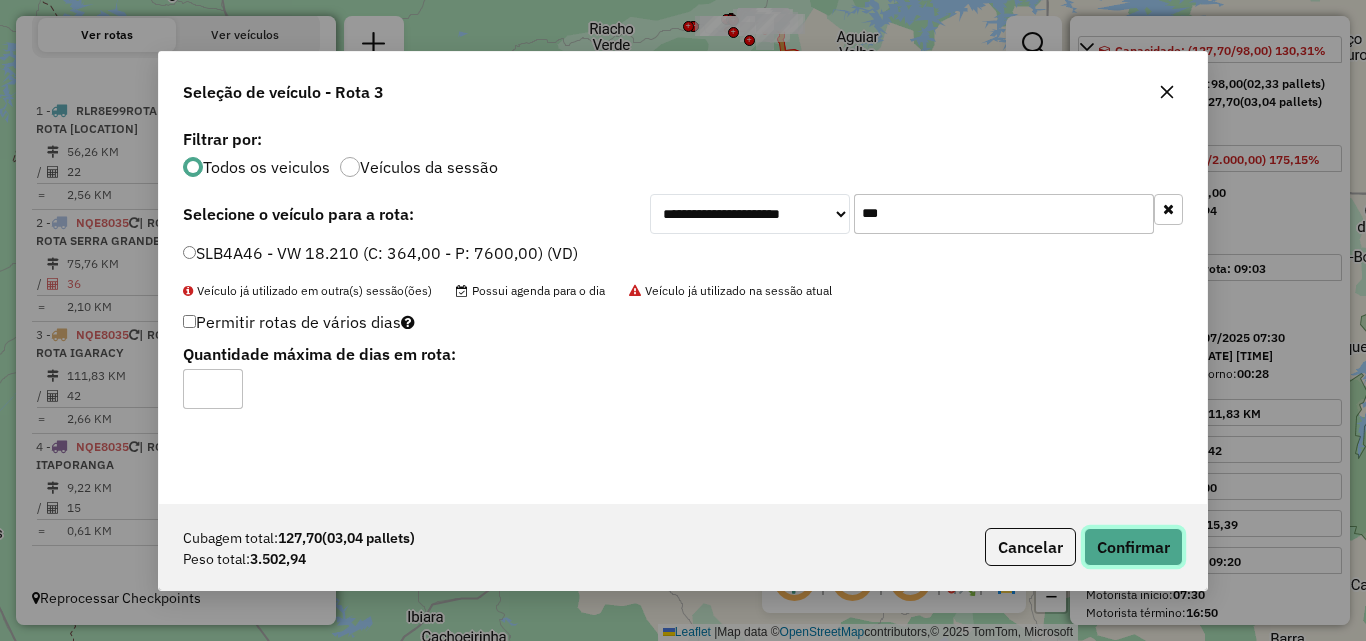 click on "Confirmar" 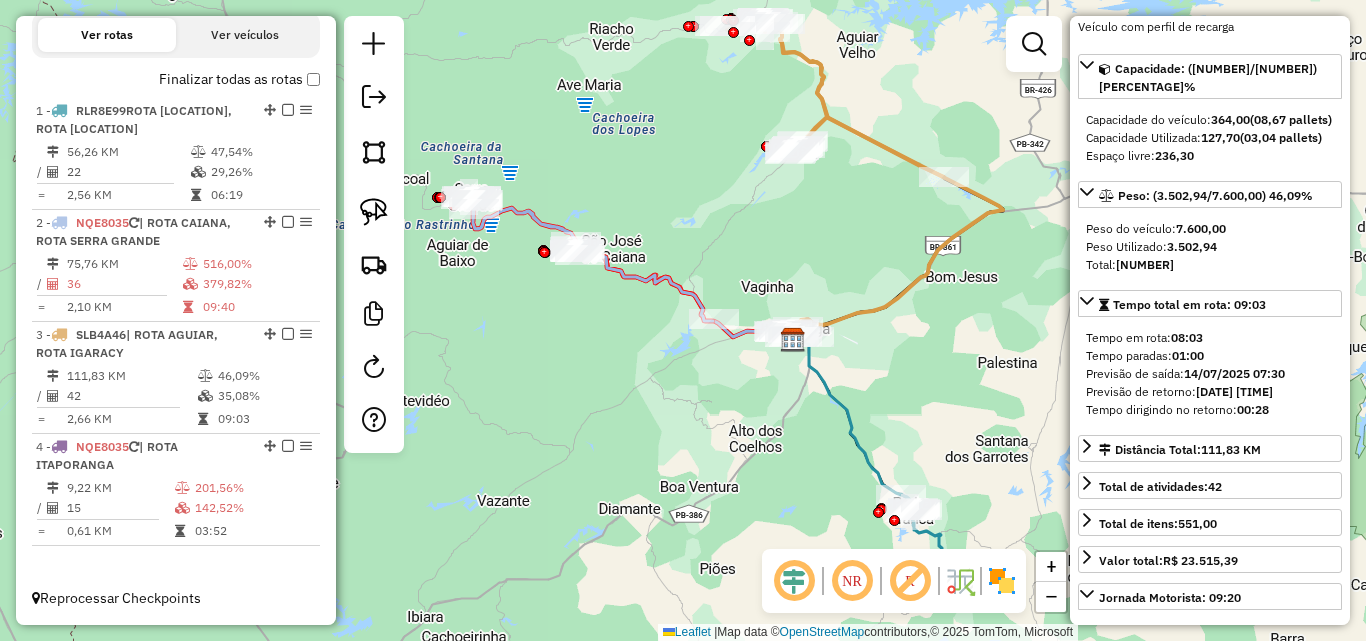 scroll, scrollTop: 200, scrollLeft: 0, axis: vertical 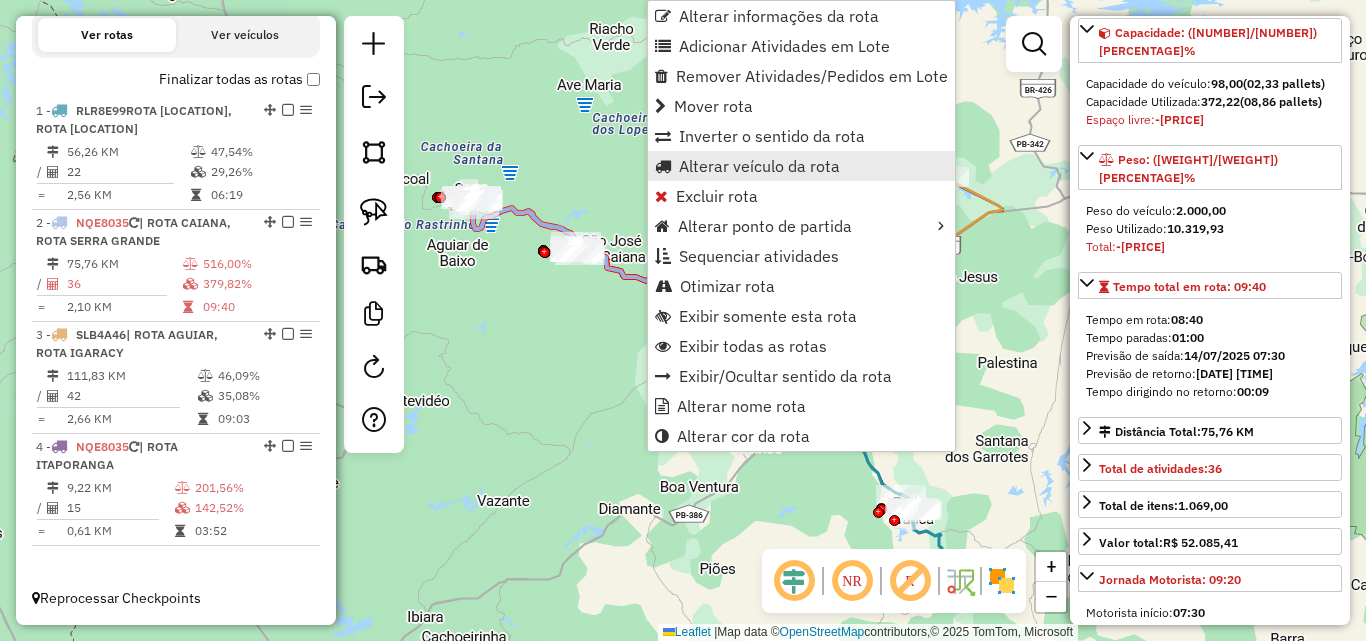 click on "Alterar veículo da rota" at bounding box center [759, 166] 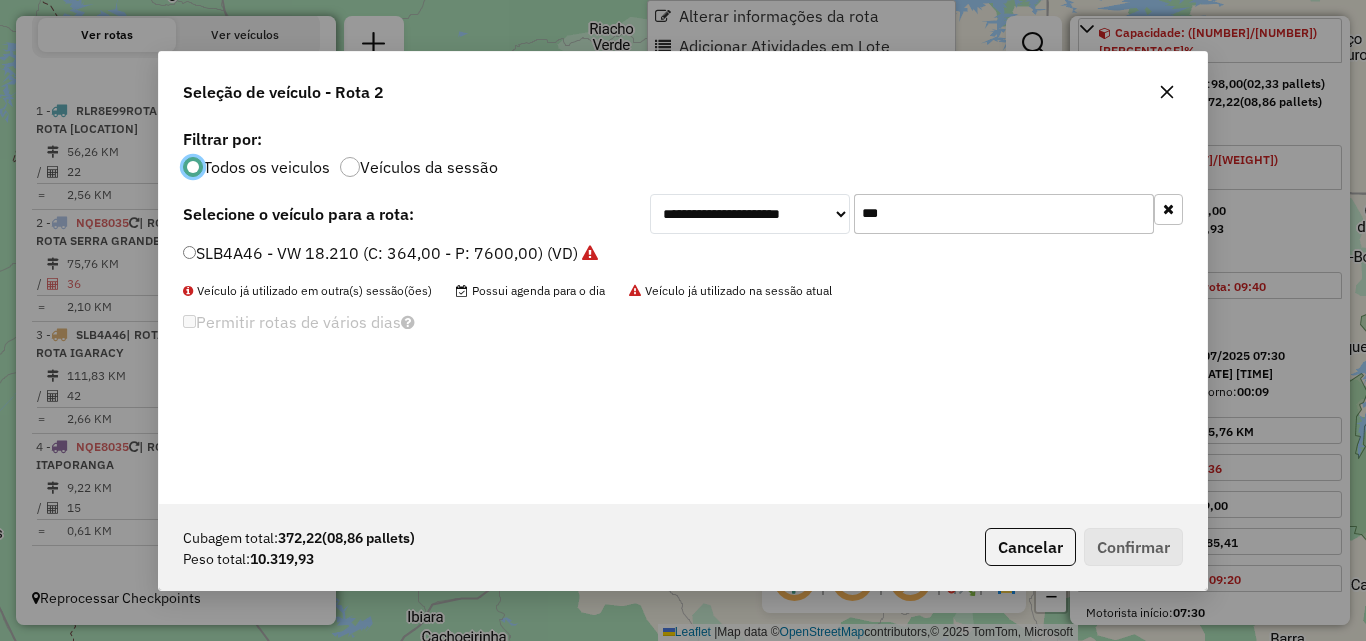 scroll, scrollTop: 11, scrollLeft: 6, axis: both 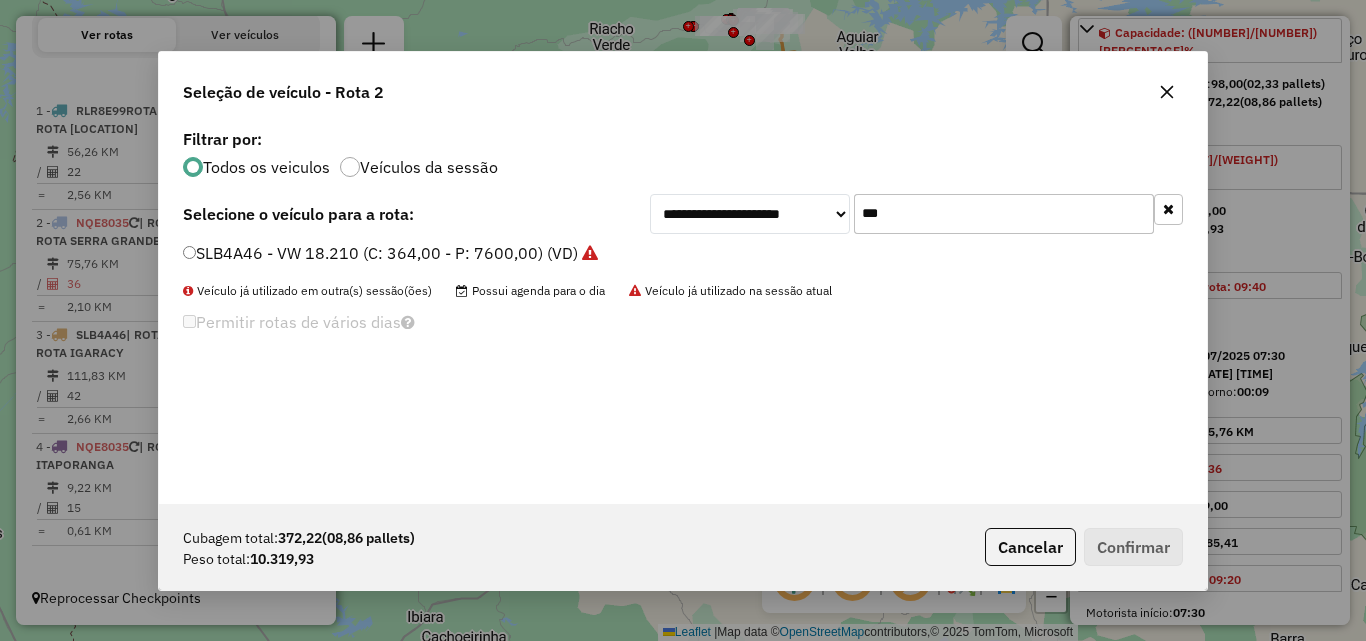 click on "***" 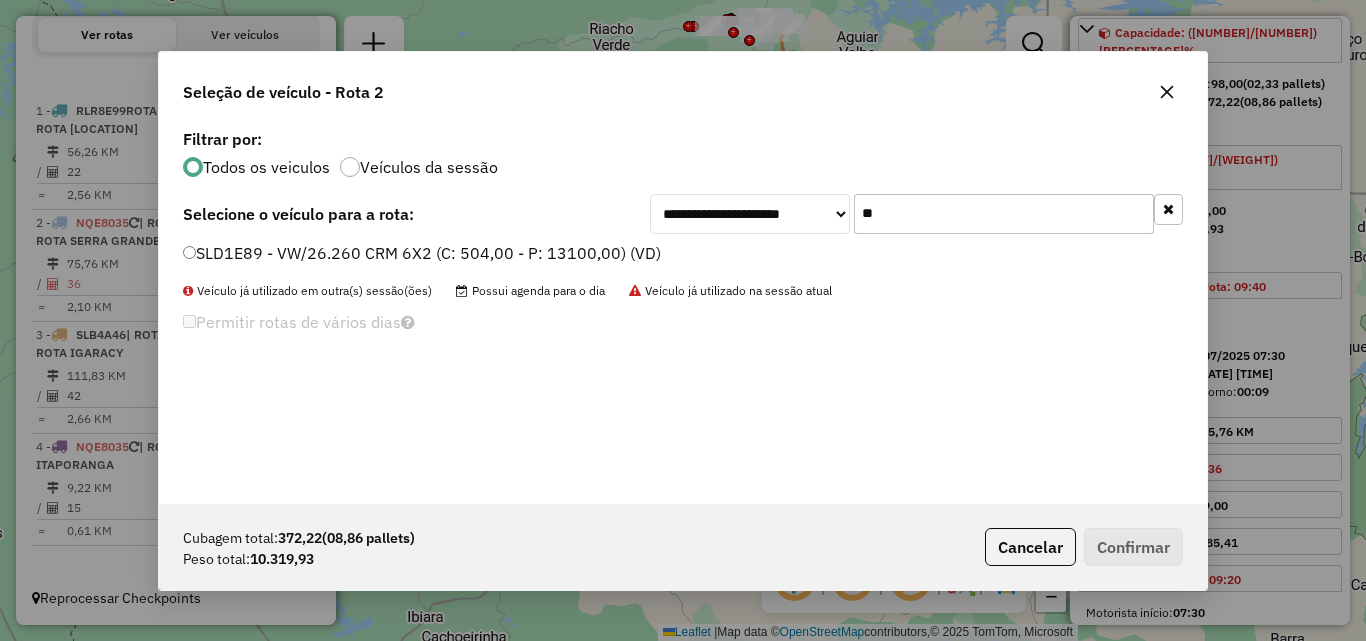 type on "**" 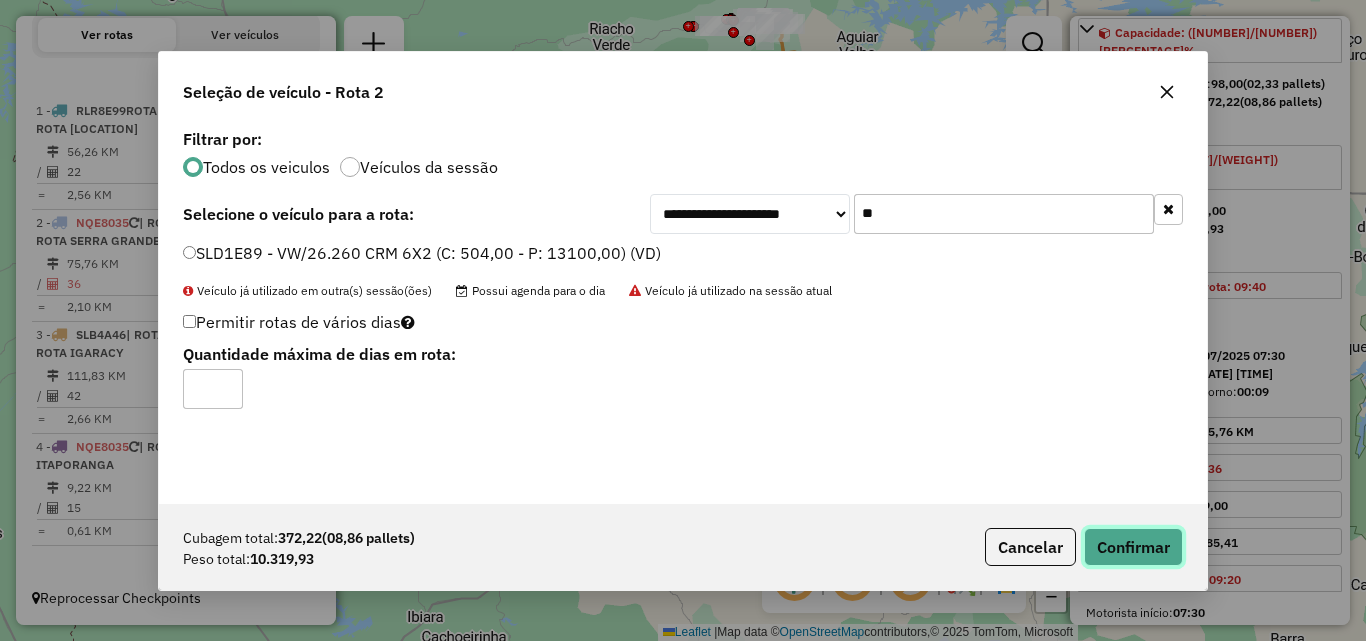 click on "Confirmar" 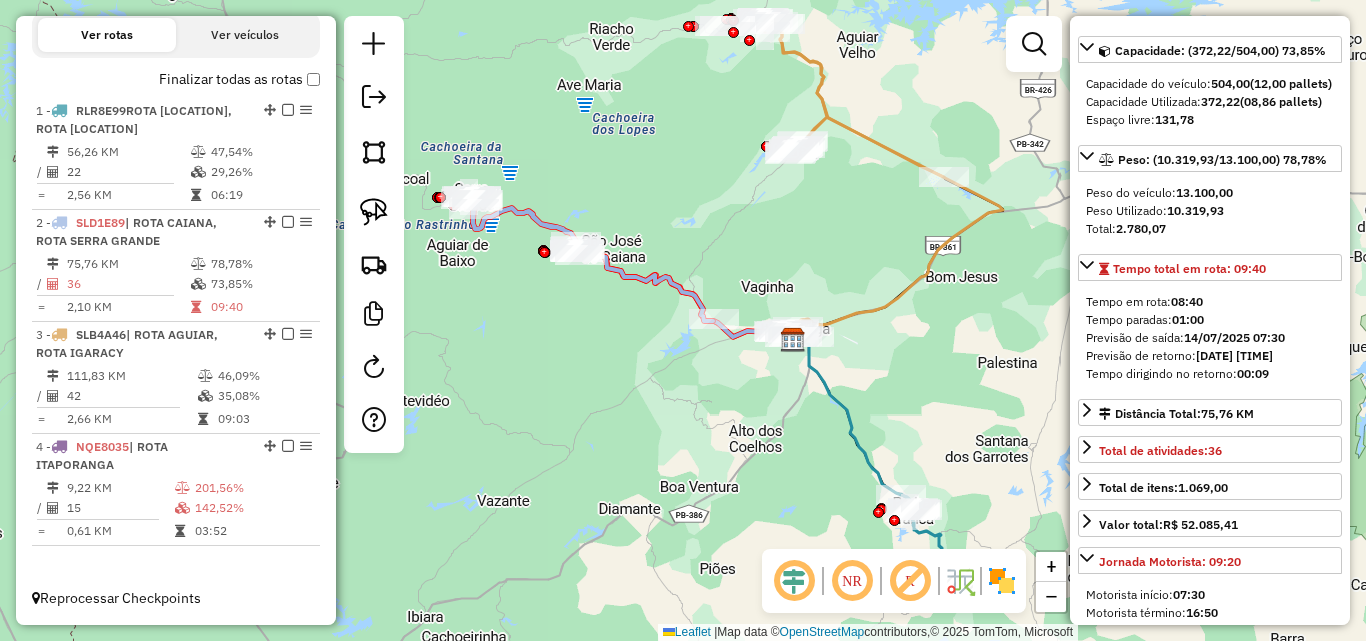 scroll, scrollTop: 218, scrollLeft: 0, axis: vertical 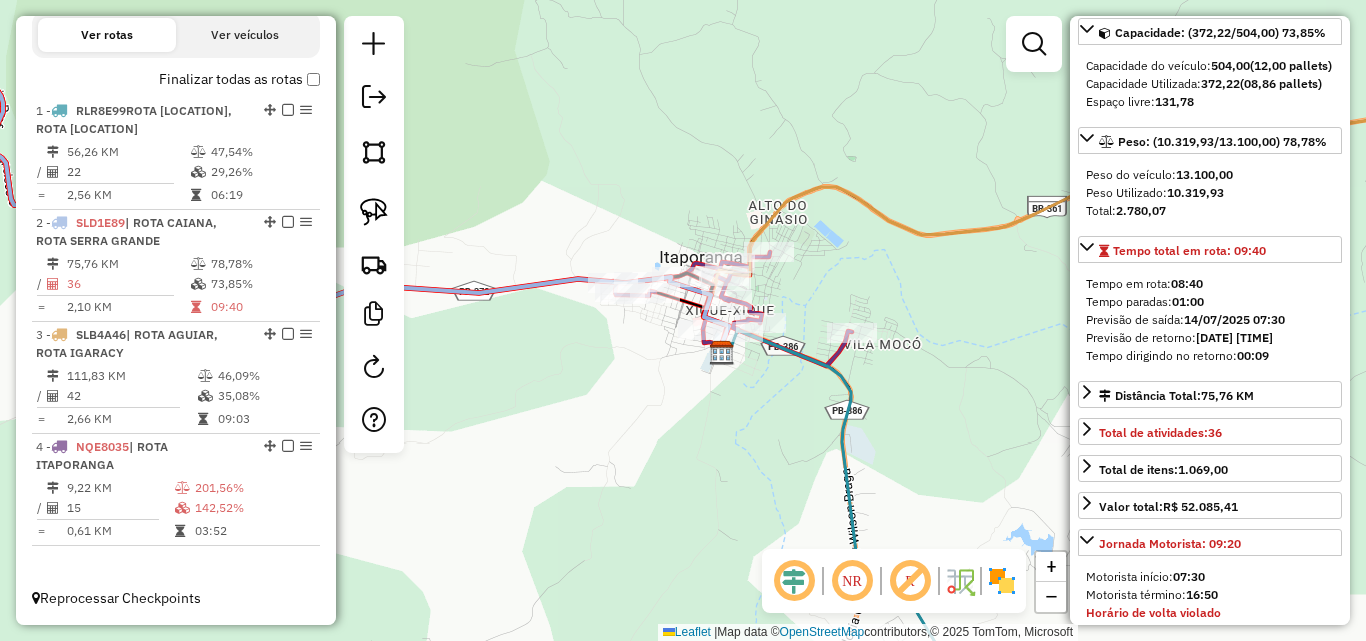 click 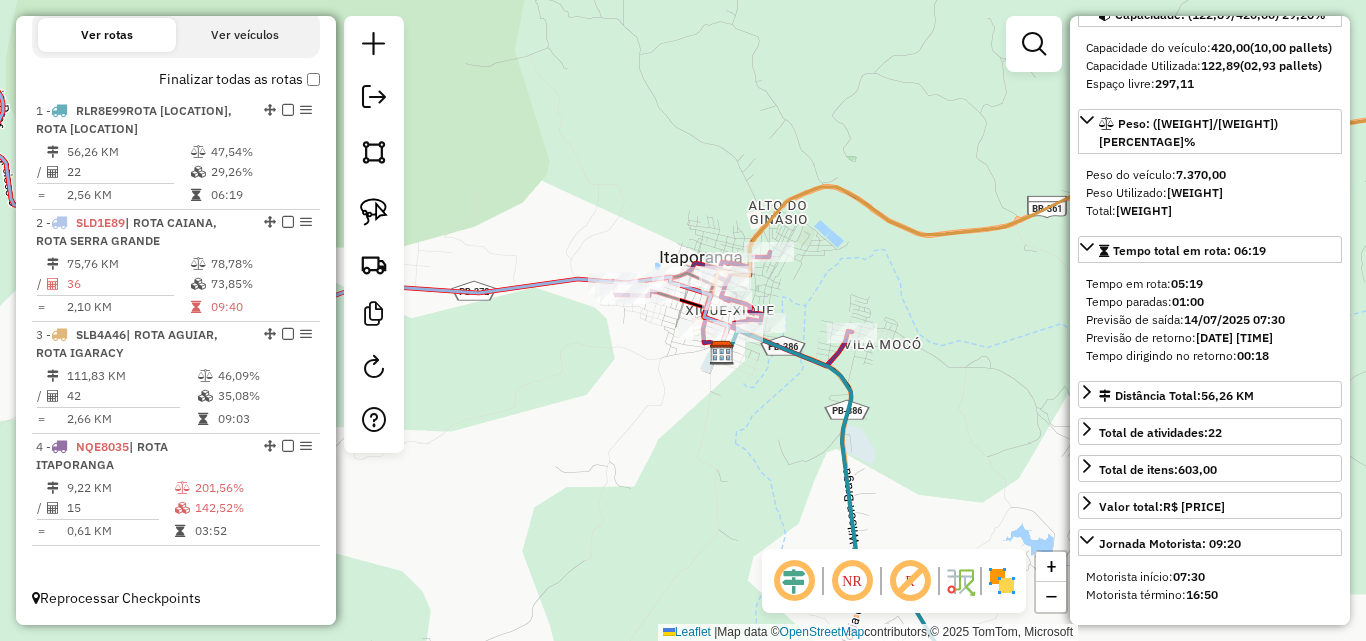 scroll, scrollTop: 318, scrollLeft: 0, axis: vertical 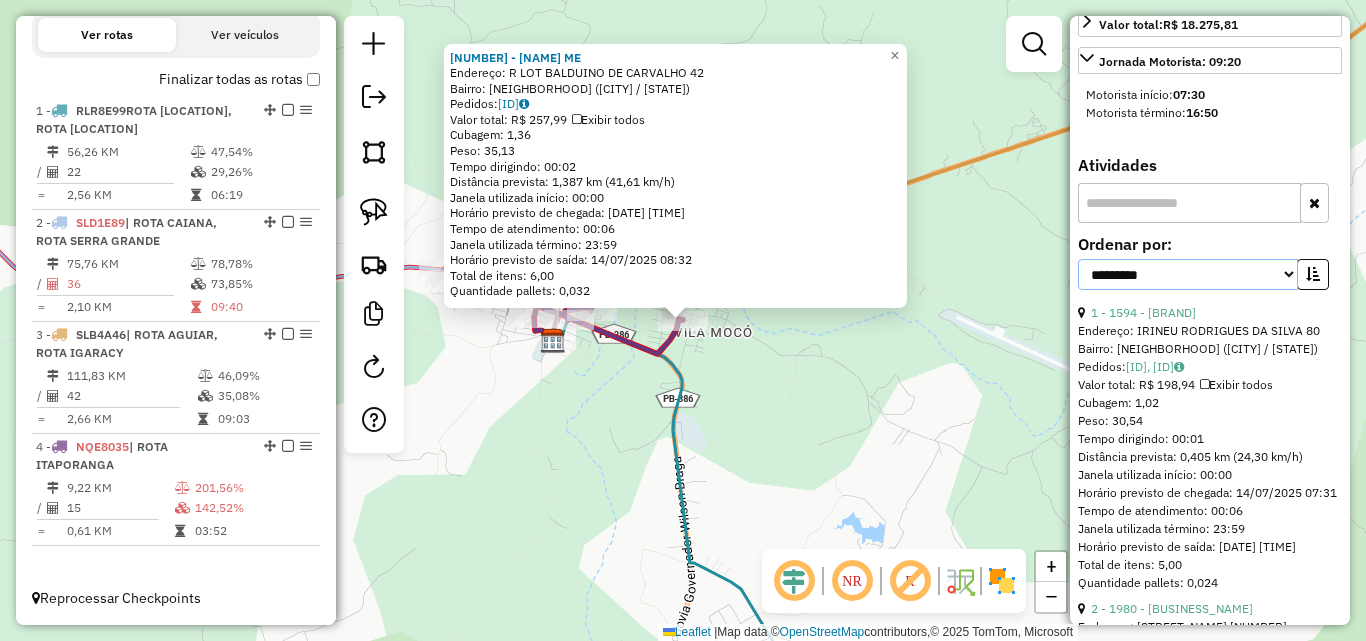 drag, startPoint x: 1200, startPoint y: 297, endPoint x: 1197, endPoint y: 307, distance: 10.440307 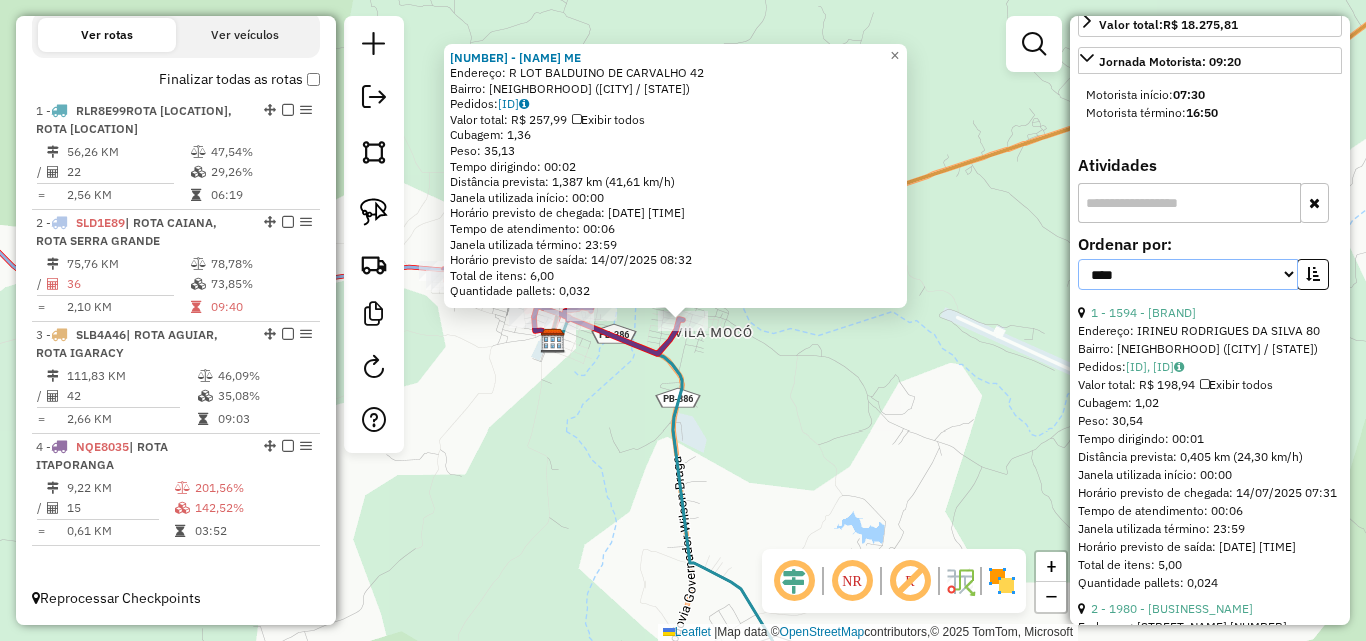click on "**********" at bounding box center (1188, 274) 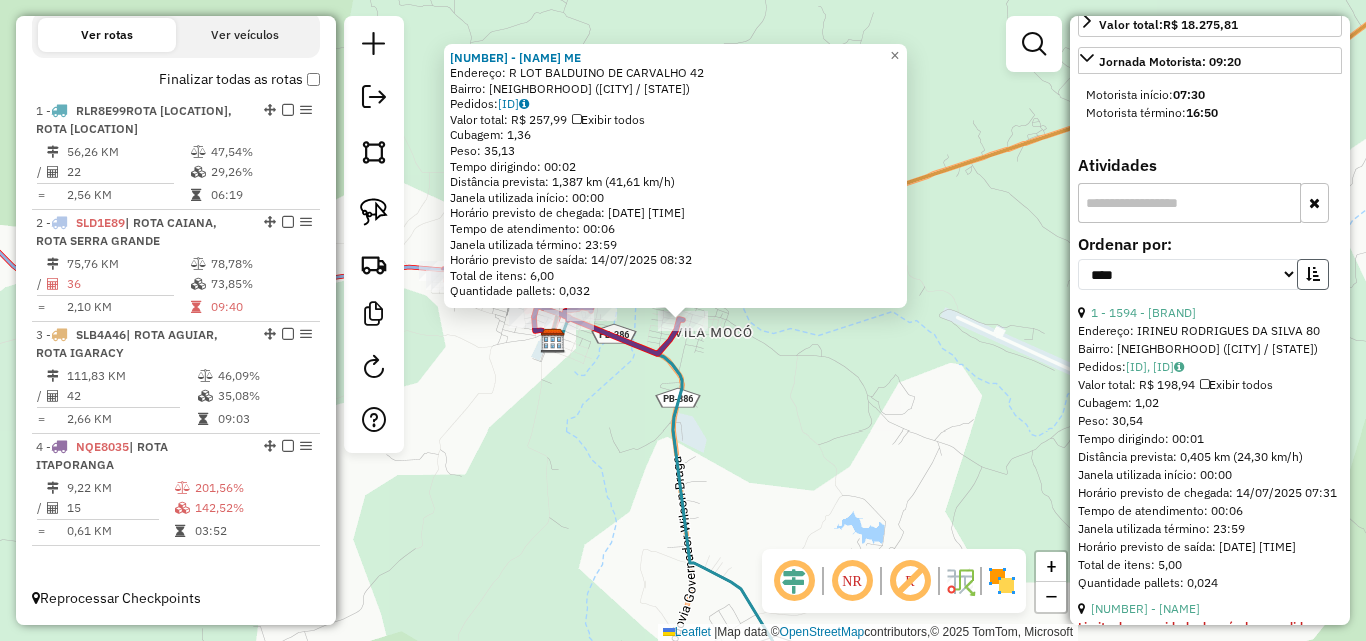 click at bounding box center (1313, 274) 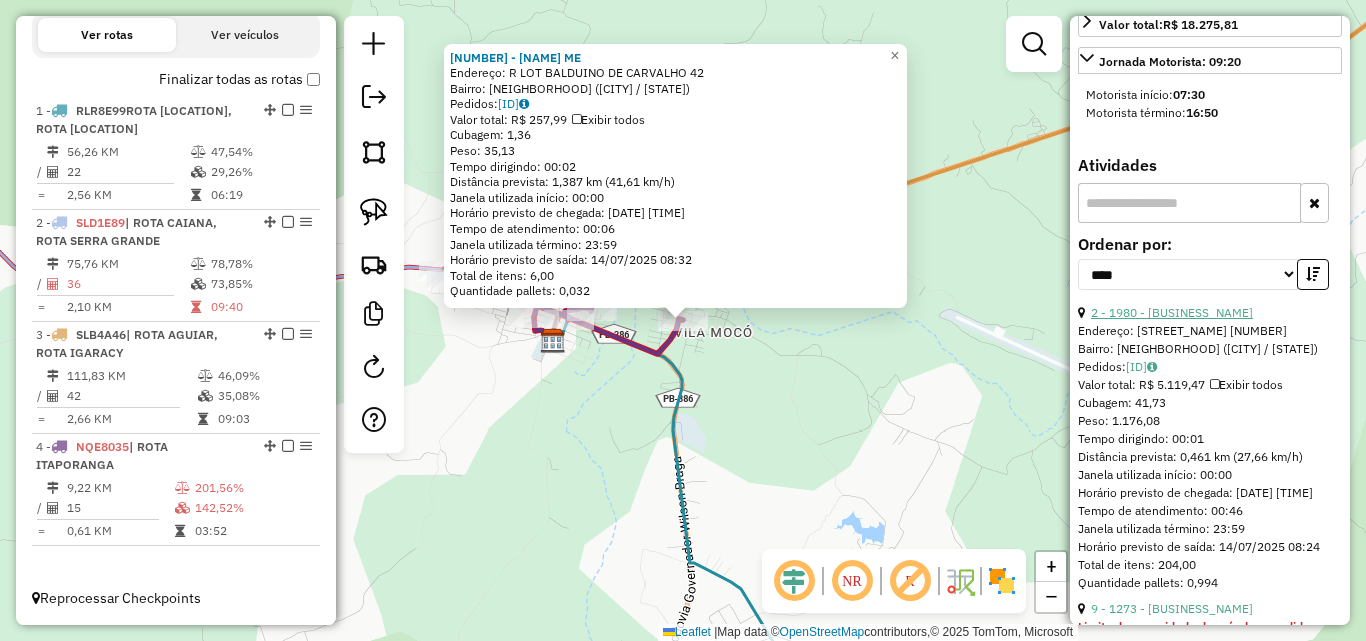 click on "2 - 1980 - SUPERMERCADO ARAUJO" at bounding box center [1172, 312] 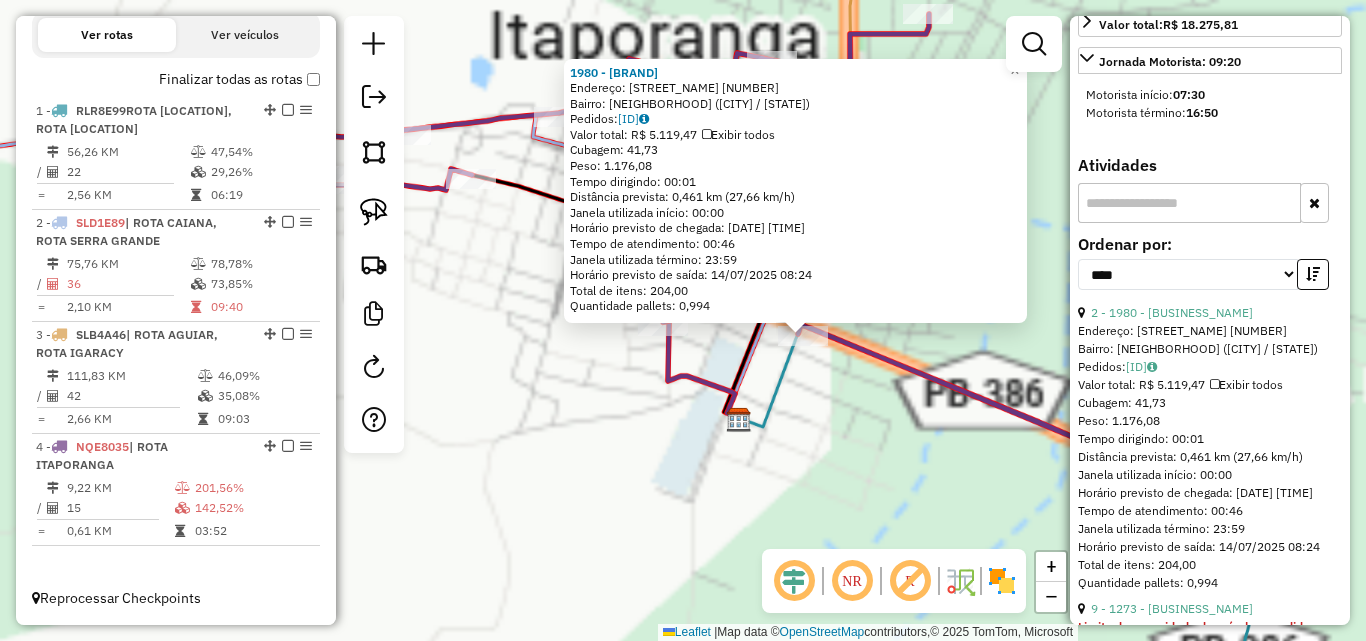 click on "1980 - SUPERMERCADO ARAUJO  Endereço:  AVENIDA ELVIDIO DE FIGUEIREDO 136   Bairro: CENTRO (ITAPORANGA / PB)   Pedidos:  11748147   Valor total: R$ 5.119,47   Exibir todos   Cubagem: 41,73  Peso: 1.176,08  Tempo dirigindo: 00:01   Distância prevista: 0,461 km (27,66 km/h)   Janela utilizada início: 00:00   Horário previsto de chegada: 14/07/2025 07:38   Tempo de atendimento: 00:46   Janela utilizada término: 23:59   Horário previsto de saída: 14/07/2025 08:24   Total de itens: 204,00   Quantidade pallets: 0,994  × Janela de atendimento Grade de atendimento Capacidade Transportadoras Veículos Cliente Pedidos  Rotas Selecione os dias de semana para filtrar as janelas de atendimento  Seg   Ter   Qua   Qui   Sex   Sáb   Dom  Informe o período da janela de atendimento: De: Até:  Filtrar exatamente a janela do cliente  Considerar janela de atendimento padrão  Selecione os dias de semana para filtrar as grades de atendimento  Seg   Ter   Qua   Qui   Sex   Sáb   Dom   Peso mínimo:   Peso máximo:   De:" 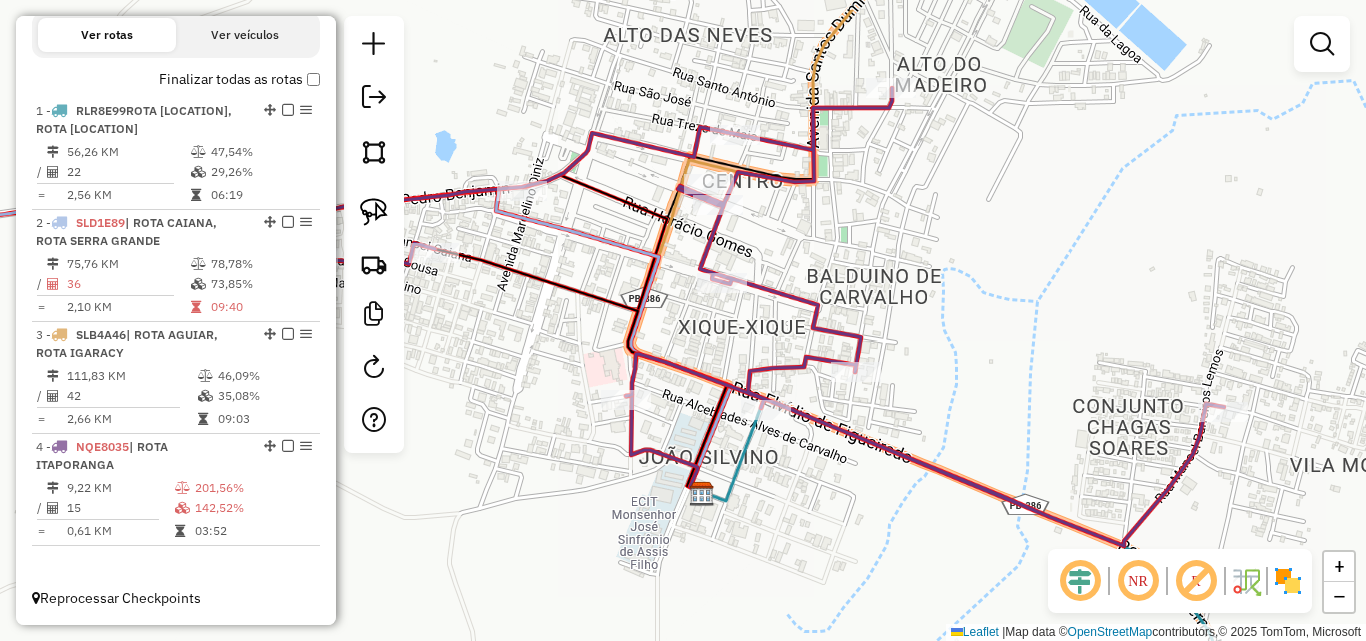 drag, startPoint x: 898, startPoint y: 190, endPoint x: 878, endPoint y: 222, distance: 37.735924 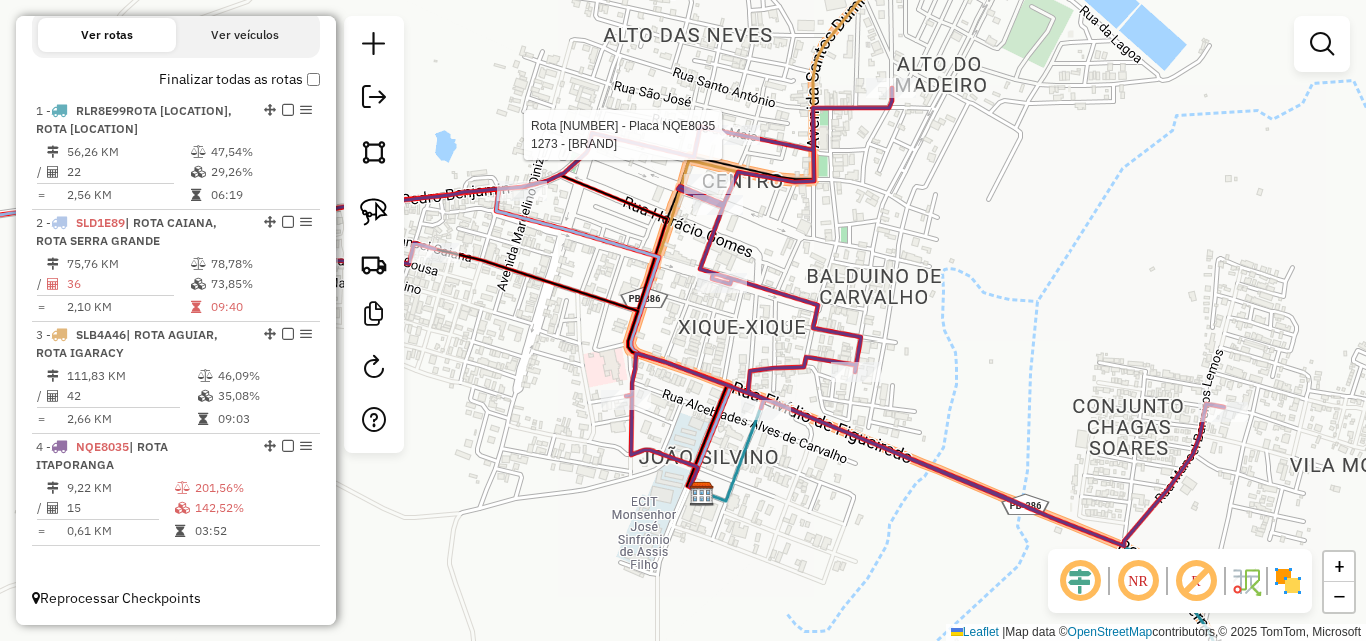 select on "*********" 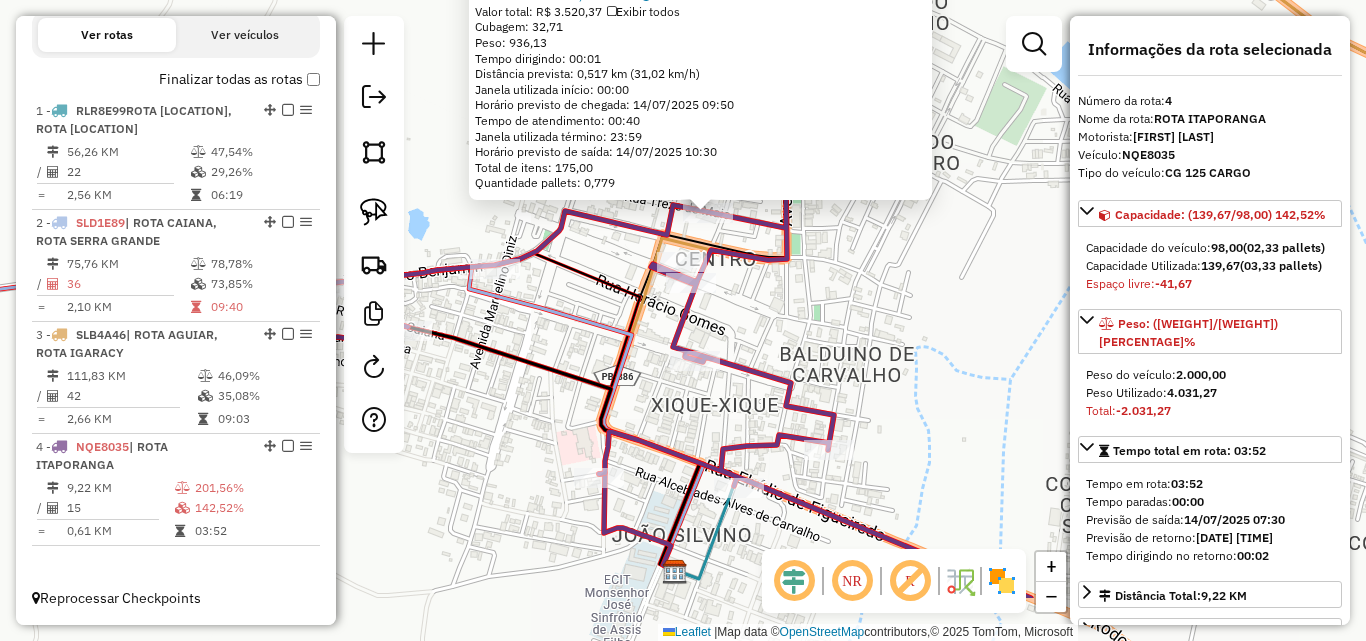 drag, startPoint x: 812, startPoint y: 375, endPoint x: 839, endPoint y: 355, distance: 33.600594 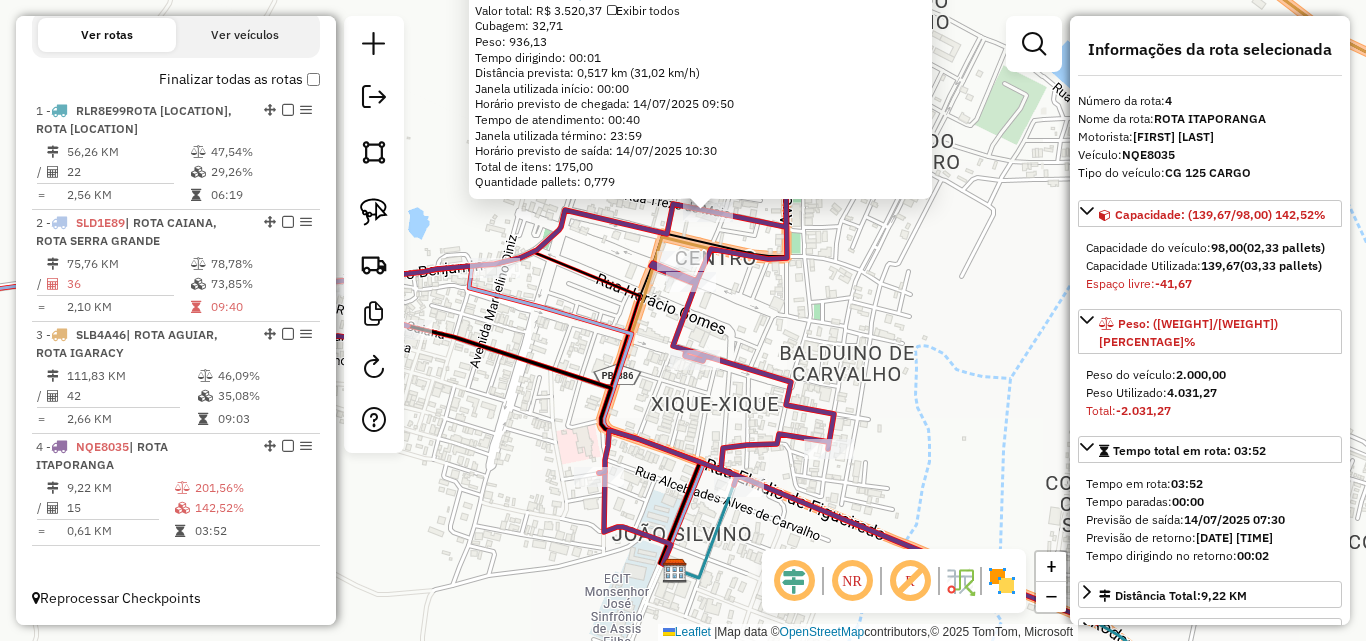 drag, startPoint x: 865, startPoint y: 360, endPoint x: 197, endPoint y: 264, distance: 674.863 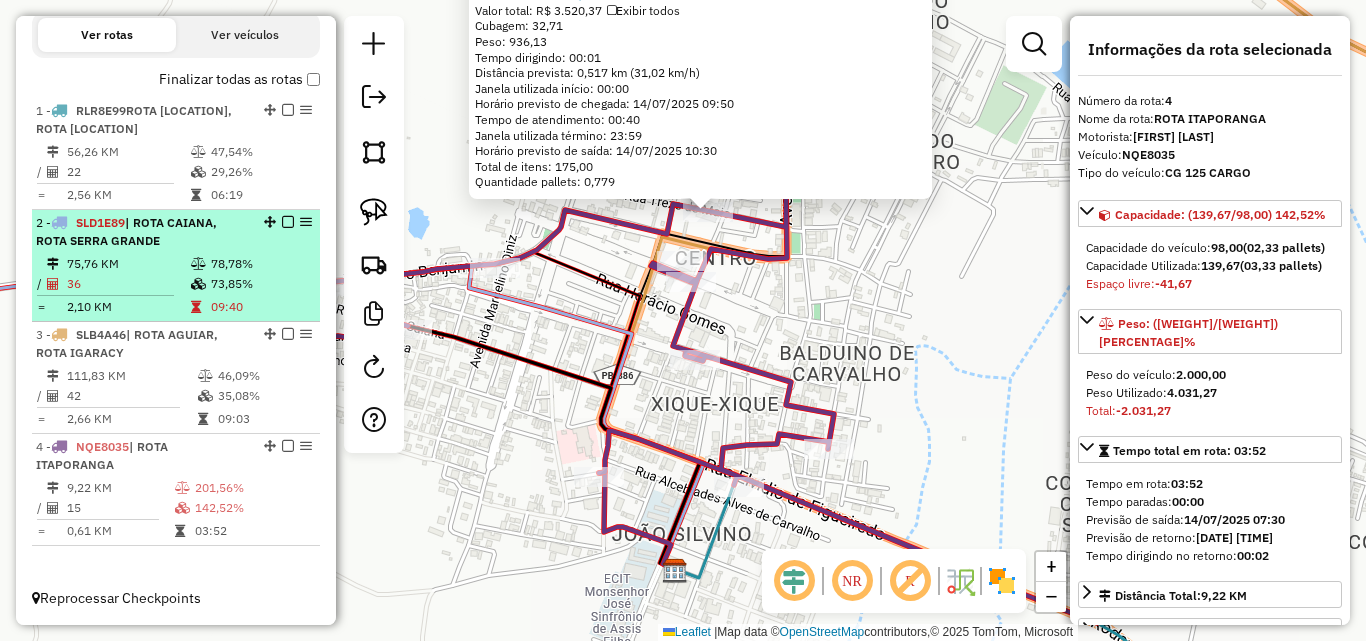click on "1273 - SUPERMERCADO ARAUJO Limite de capacidade do veículo excedido  Endereço:  DEPUTADO SOARES MADRUGA 211   Bairro: CENTRO (ITAPORANGA / PB)   Pedidos:  11748094, 11748145   Valor total: R$ 3.520,37   Exibir todos   Cubagem: 32,71  Peso: 936,13  Tempo dirigindo: 00:01   Distância prevista: 0,517 km (31,02 km/h)   Janela utilizada início: 00:00   Horário previsto de chegada: 14/07/2025 09:50   Tempo de atendimento: 00:40   Janela utilizada término: 23:59   Horário previsto de saída: 14/07/2025 10:30   Total de itens: 175,00   Quantidade pallets: 0,779  × Janela de atendimento Grade de atendimento Capacidade Transportadoras Veículos Cliente Pedidos  Rotas Selecione os dias de semana para filtrar as janelas de atendimento  Seg   Ter   Qua   Qui   Sex   Sáb   Dom  Informe o período da janela de atendimento: De: Até:  Filtrar exatamente a janela do cliente  Considerar janela de atendimento padrão  Selecione os dias de semana para filtrar as grades de atendimento  Seg   Ter   Qua   Qui   Sex   Sáb" 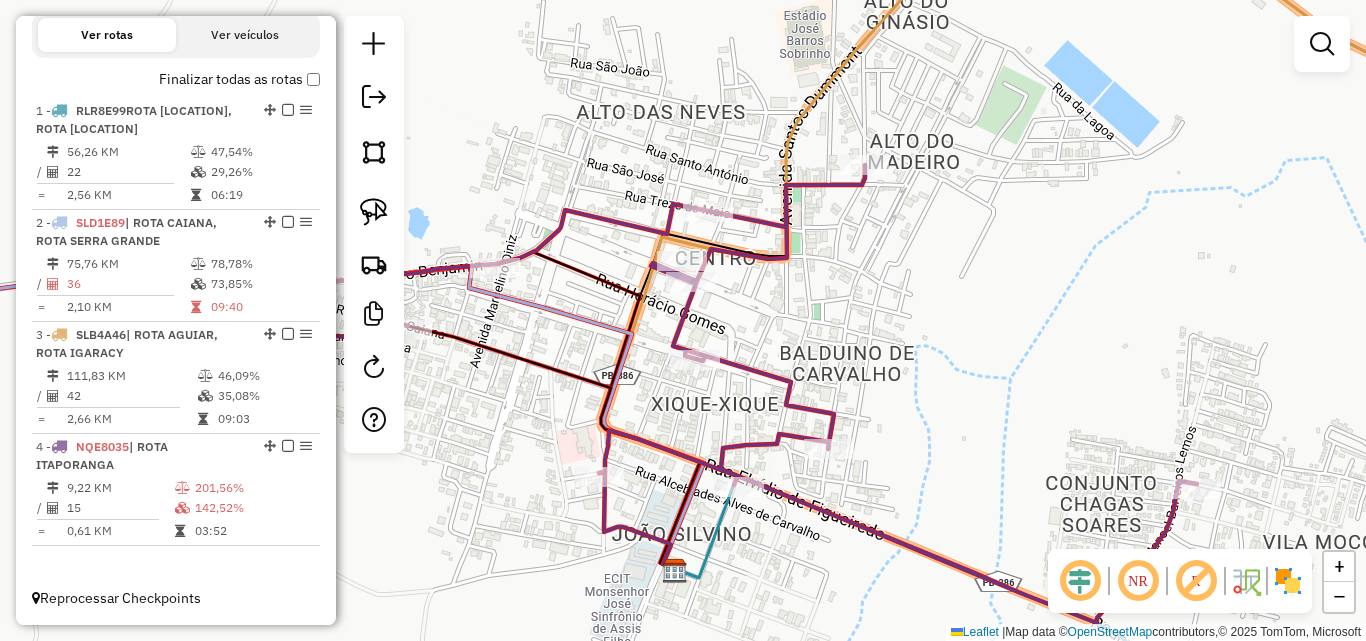 drag, startPoint x: 380, startPoint y: 212, endPoint x: 423, endPoint y: 207, distance: 43.289722 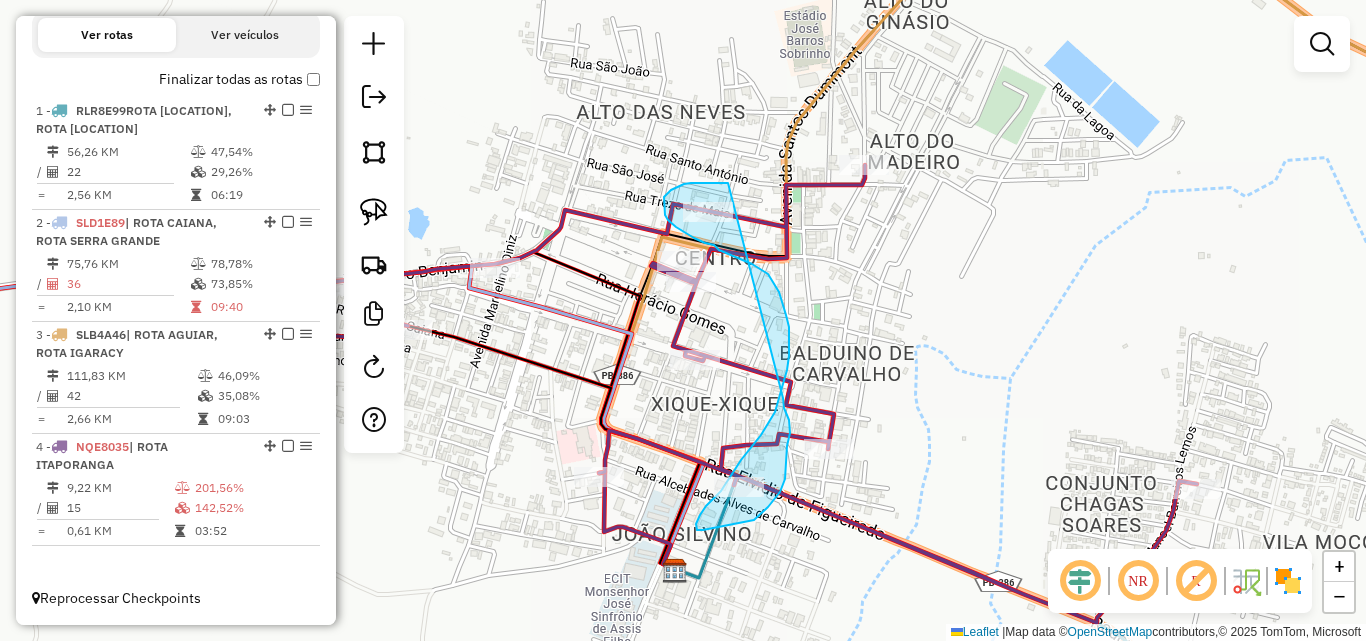 drag, startPoint x: 728, startPoint y: 183, endPoint x: 783, endPoint y: 390, distance: 214.18216 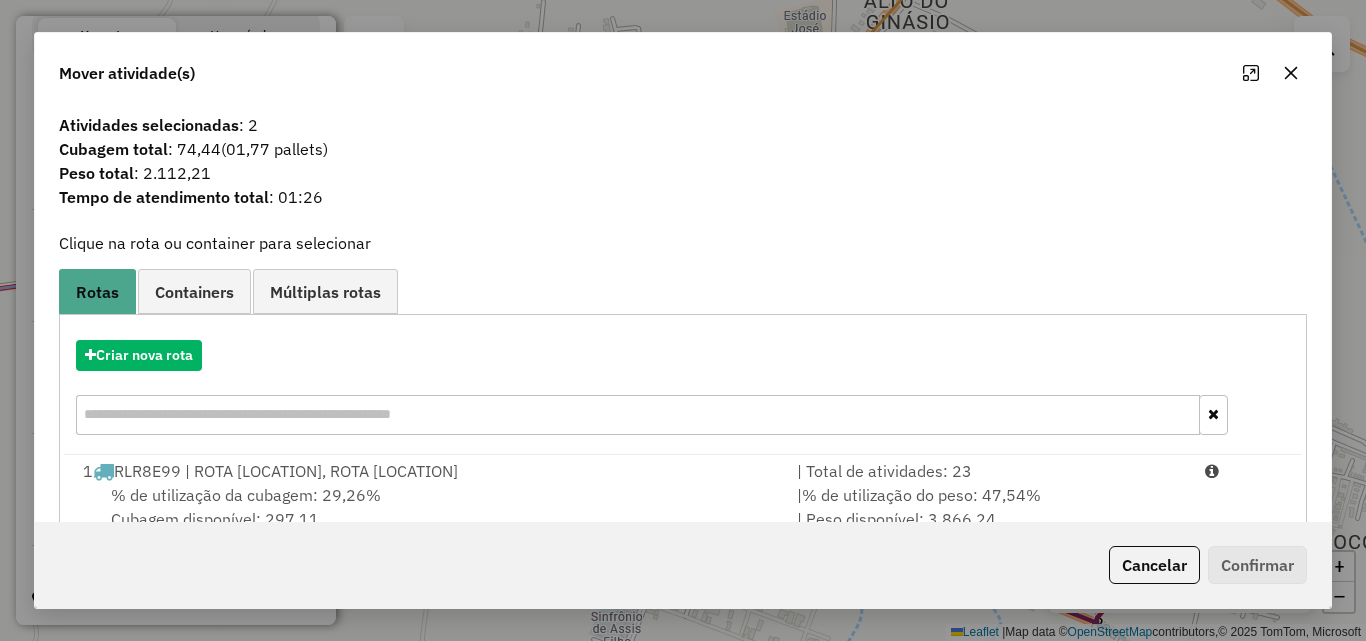 click on "|  % de utilização do peso: 47,54%  | Peso disponível: 3.866,24" at bounding box center (989, 507) 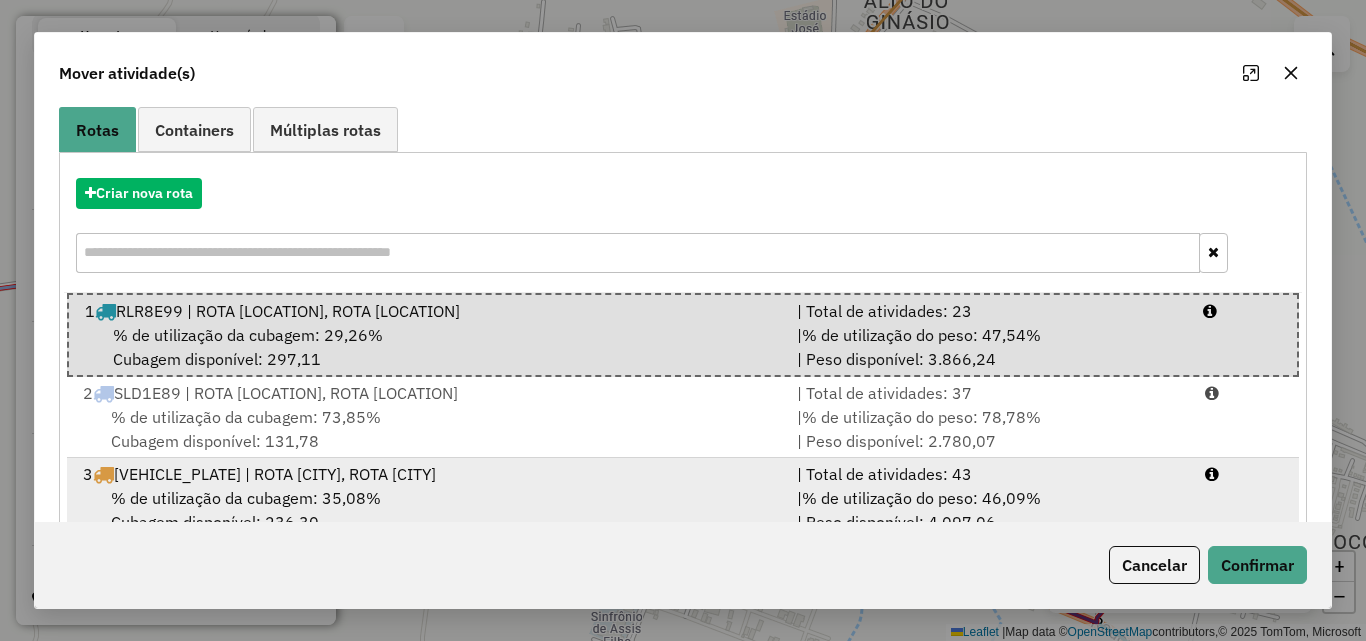 scroll, scrollTop: 213, scrollLeft: 0, axis: vertical 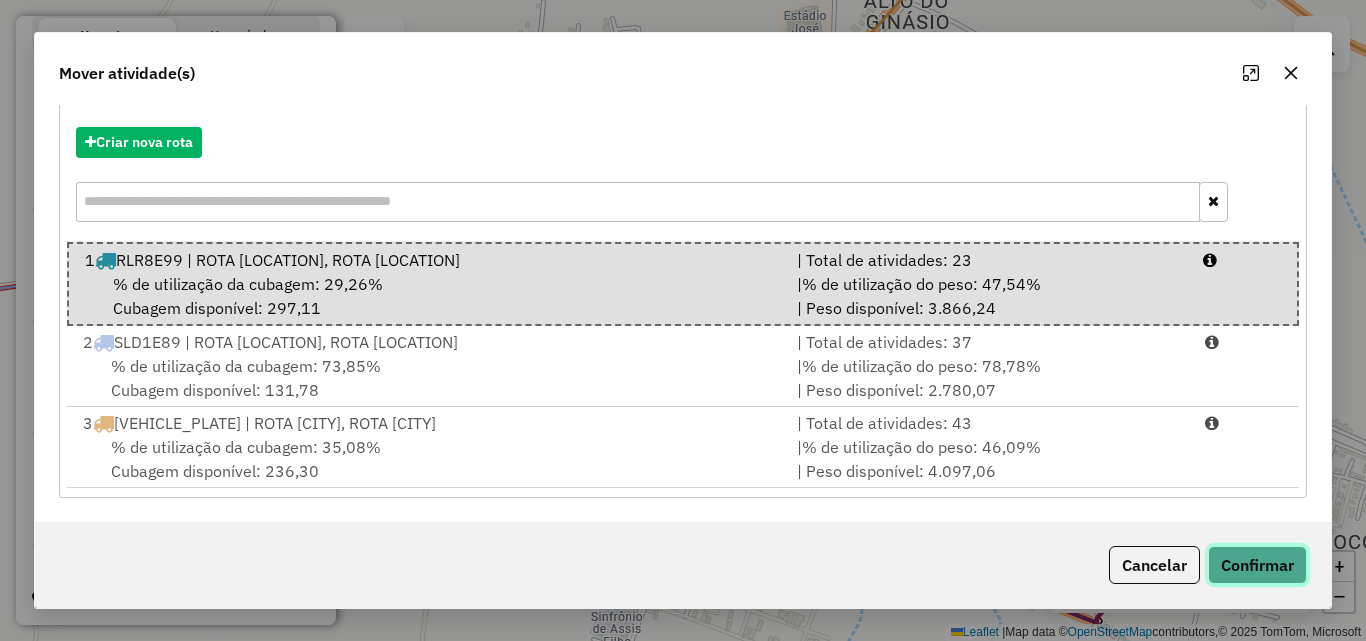 click on "Confirmar" 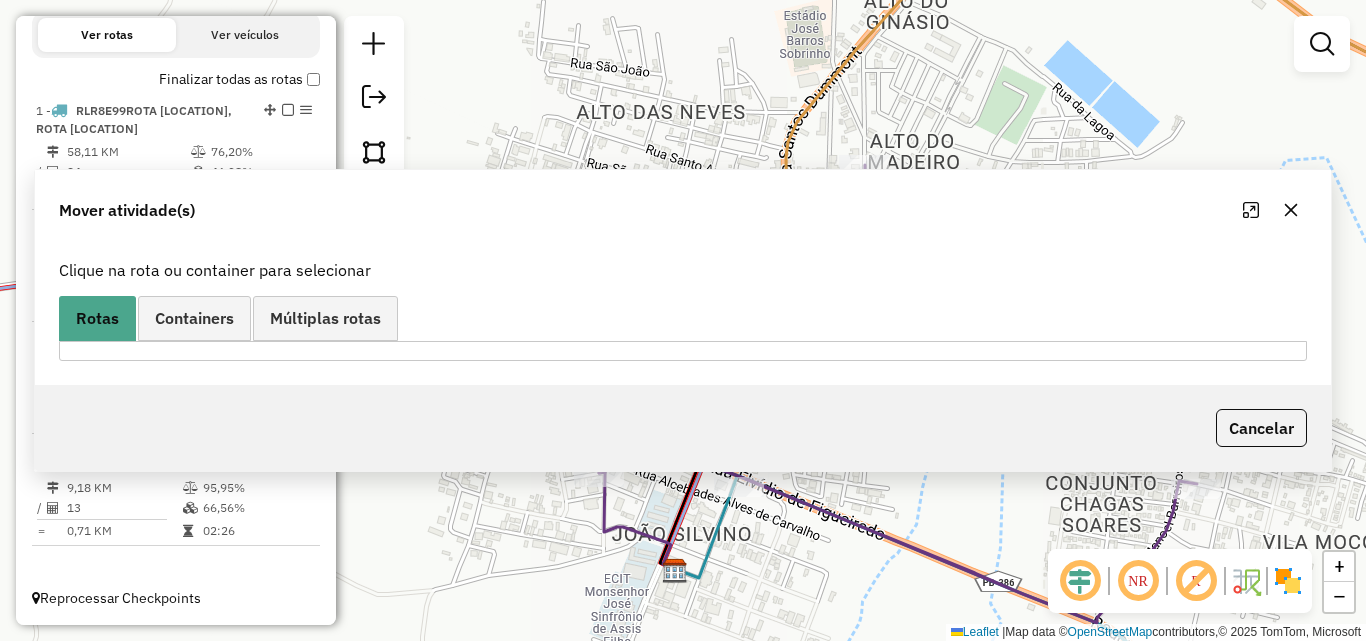 scroll, scrollTop: 0, scrollLeft: 0, axis: both 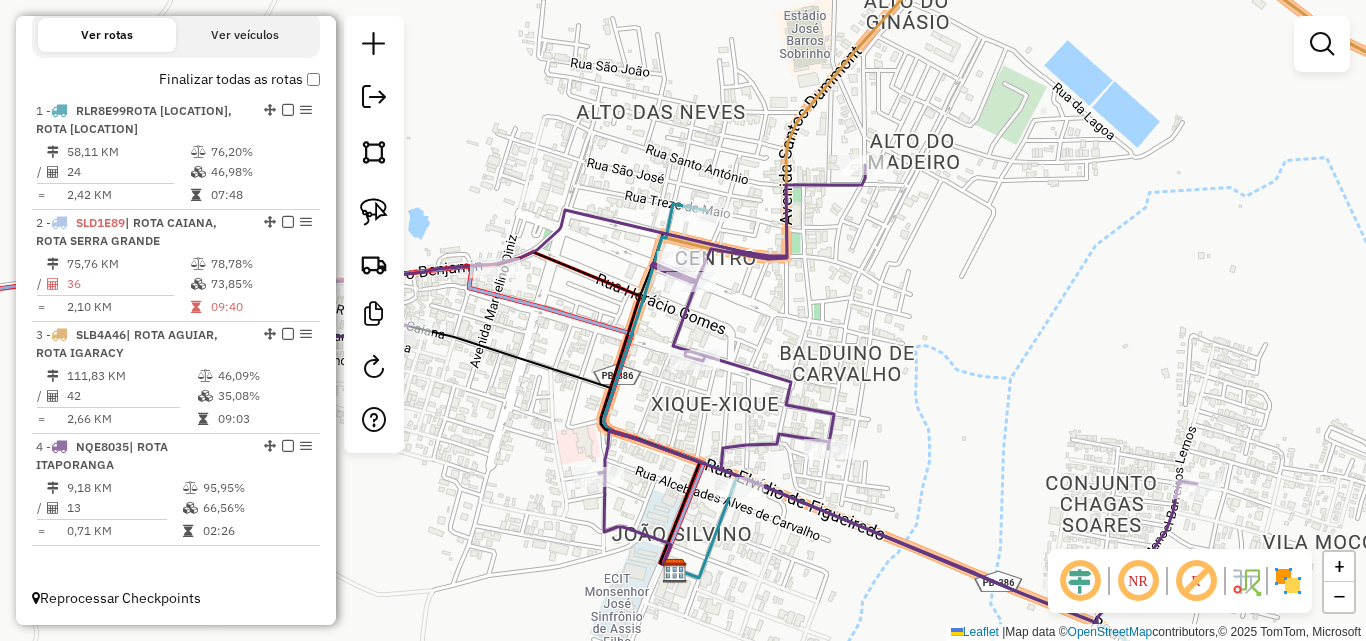 click 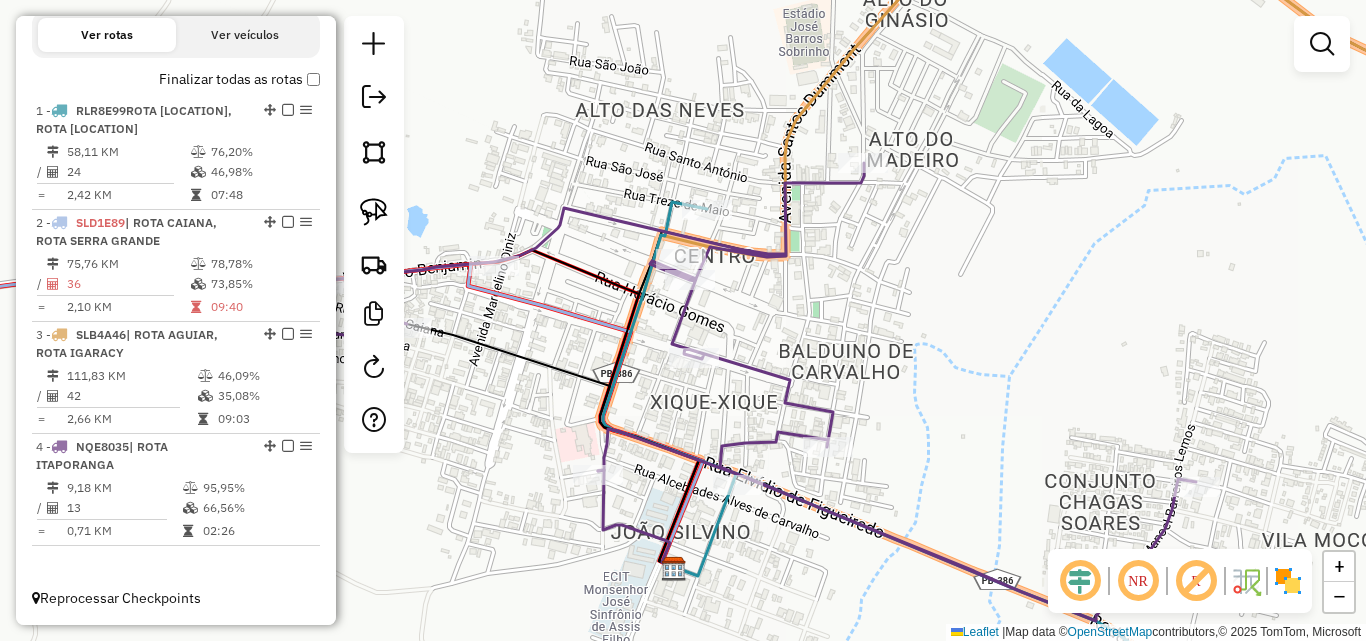 click 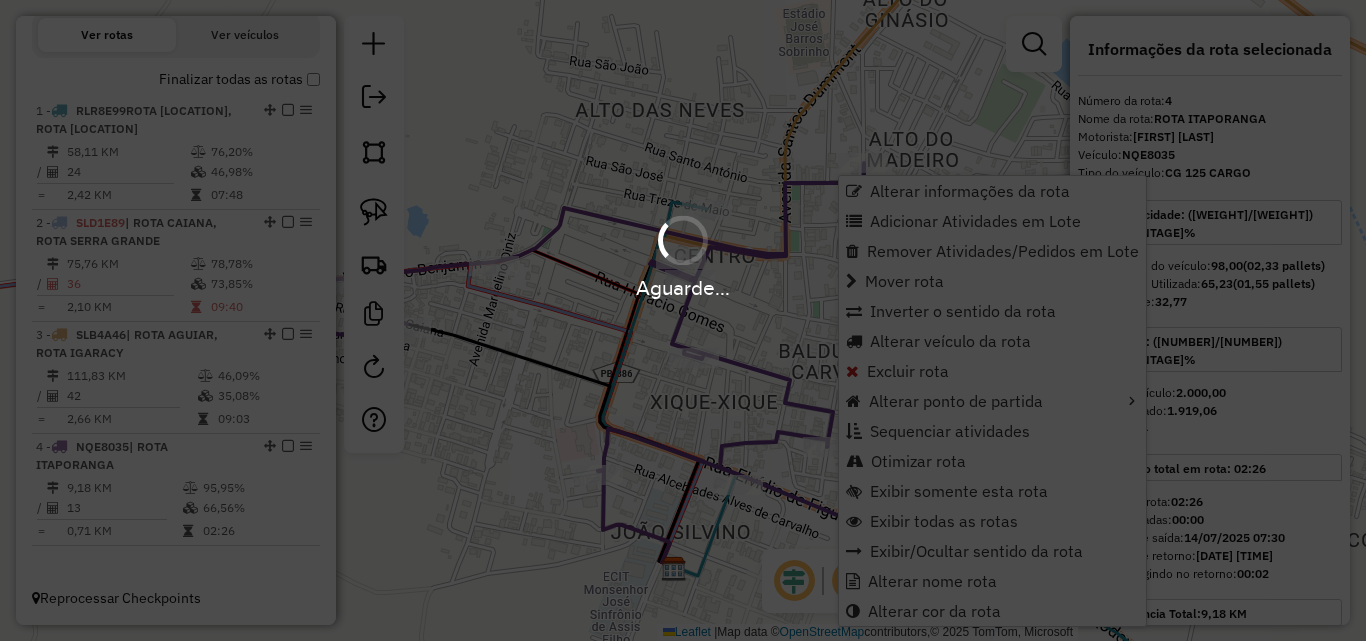 click on "Aguarde..." at bounding box center [683, 320] 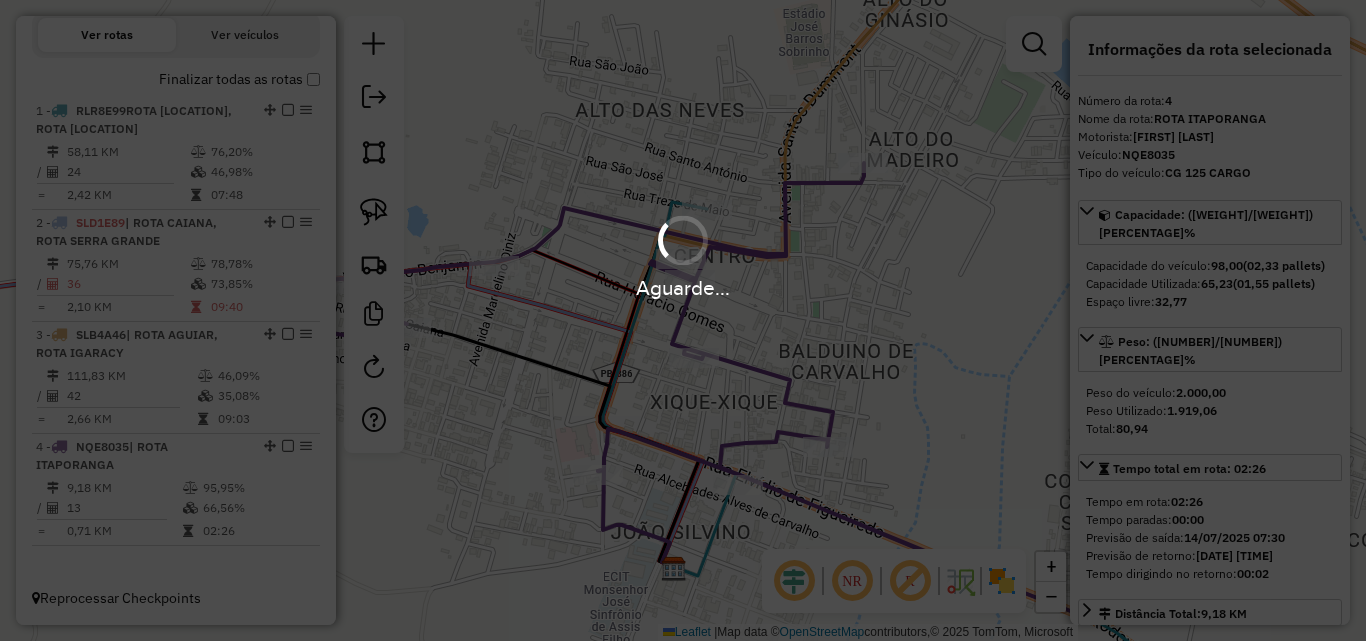 drag, startPoint x: 846, startPoint y: 201, endPoint x: 794, endPoint y: 213, distance: 53.366657 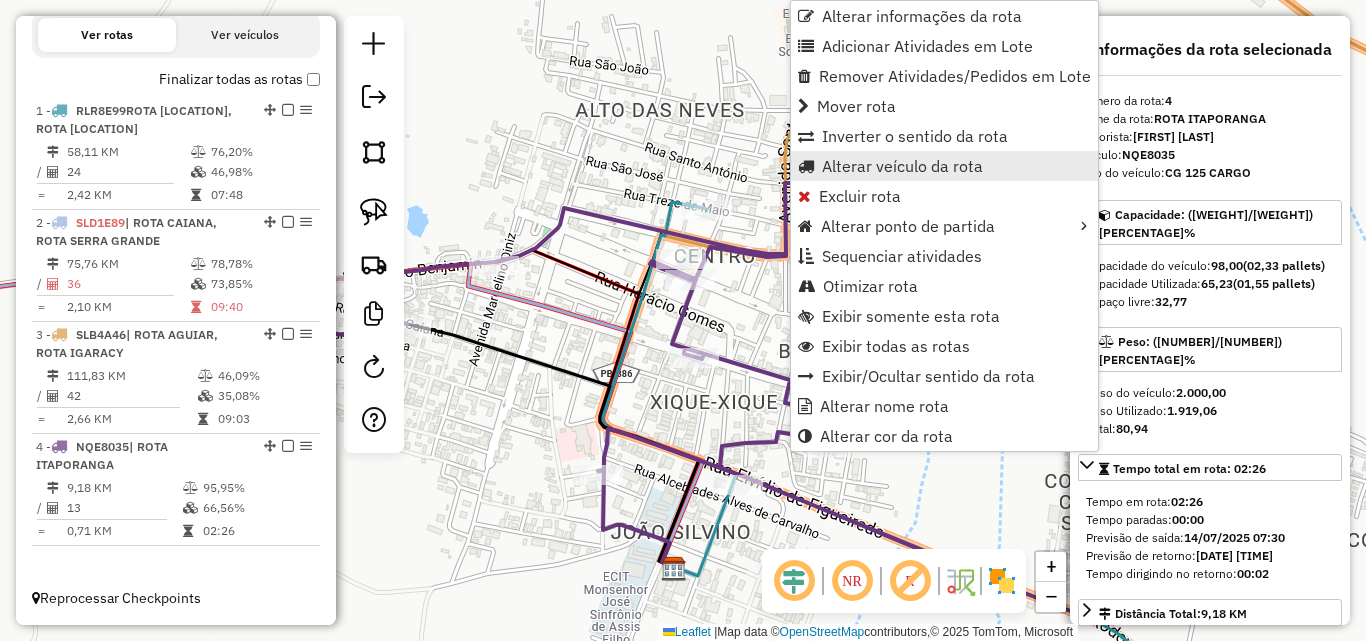 click on "Alterar veículo da rota" at bounding box center (902, 166) 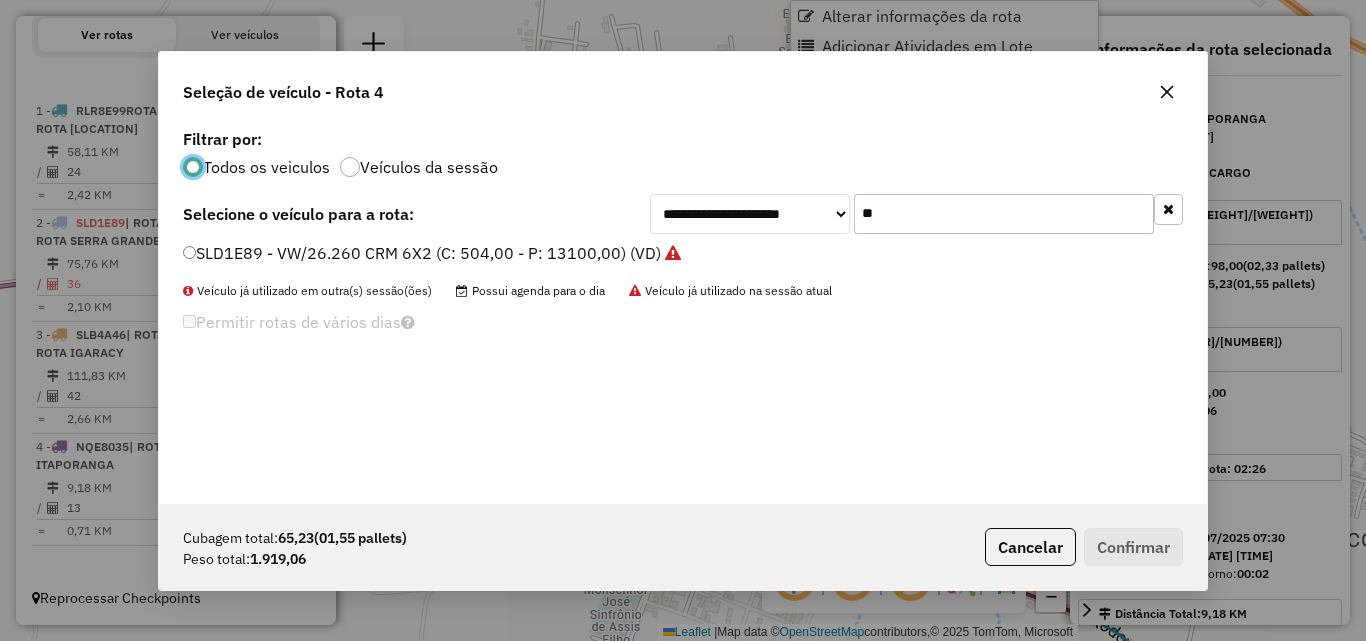 scroll, scrollTop: 11, scrollLeft: 6, axis: both 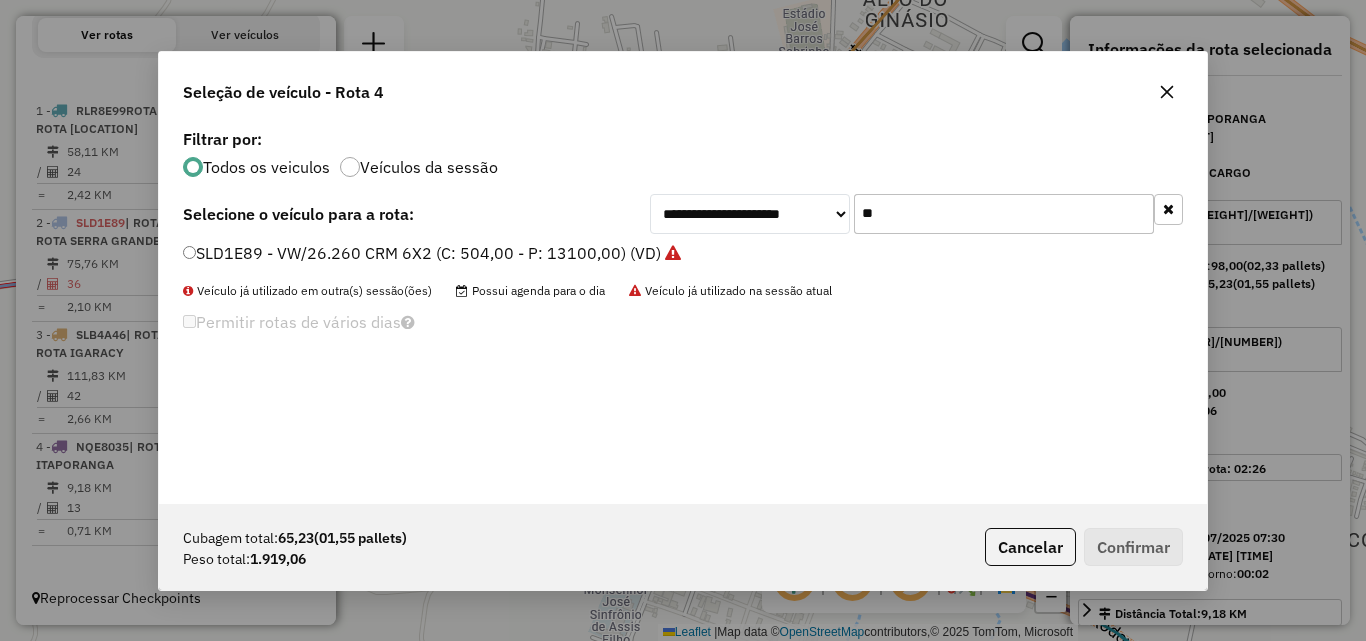 click on "**" 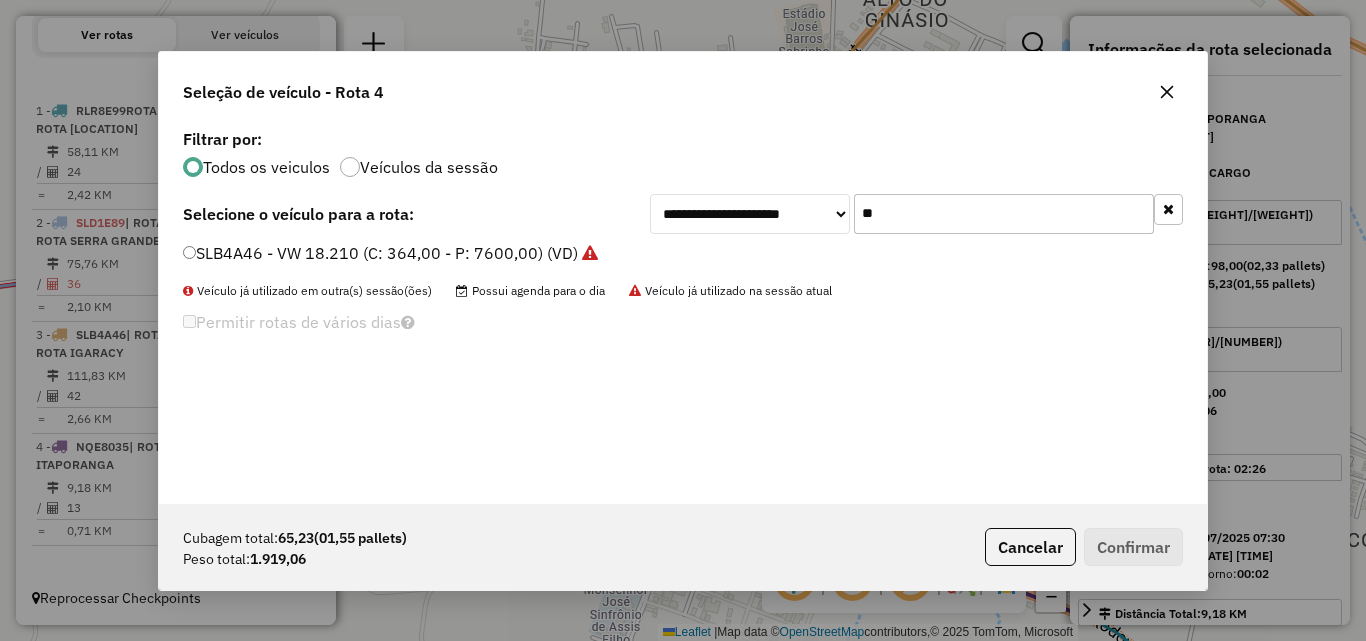 type on "**" 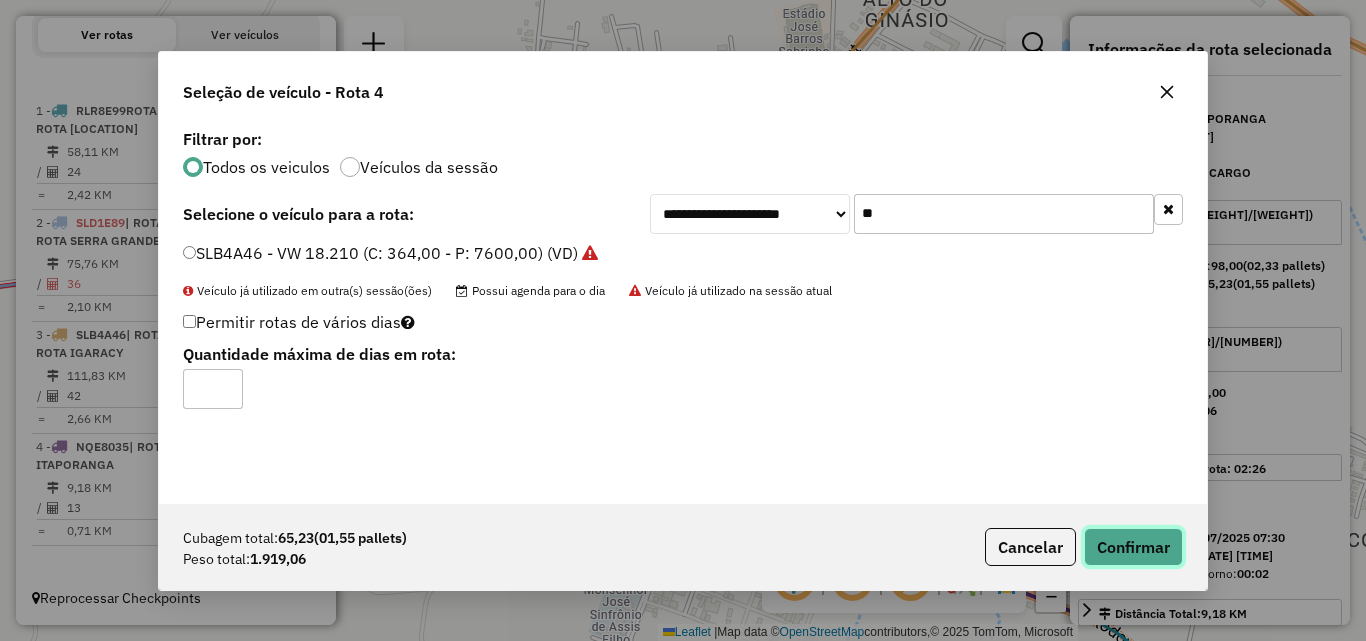 click on "Confirmar" 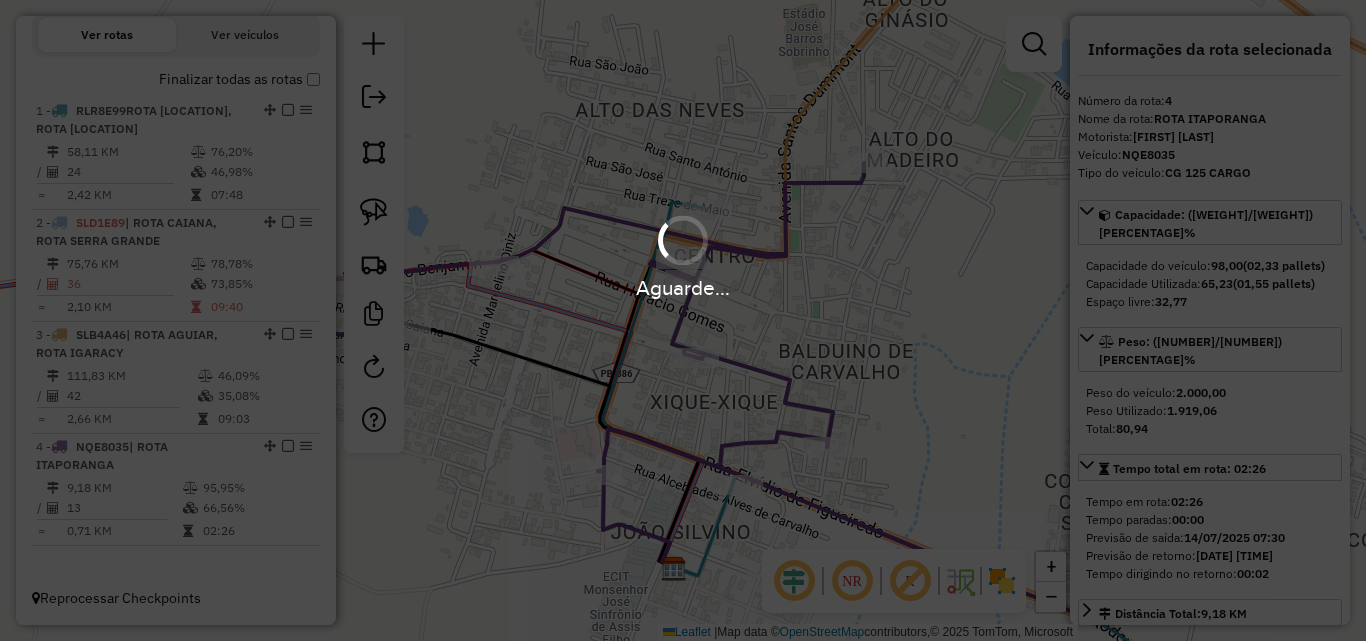 scroll, scrollTop: 692, scrollLeft: 0, axis: vertical 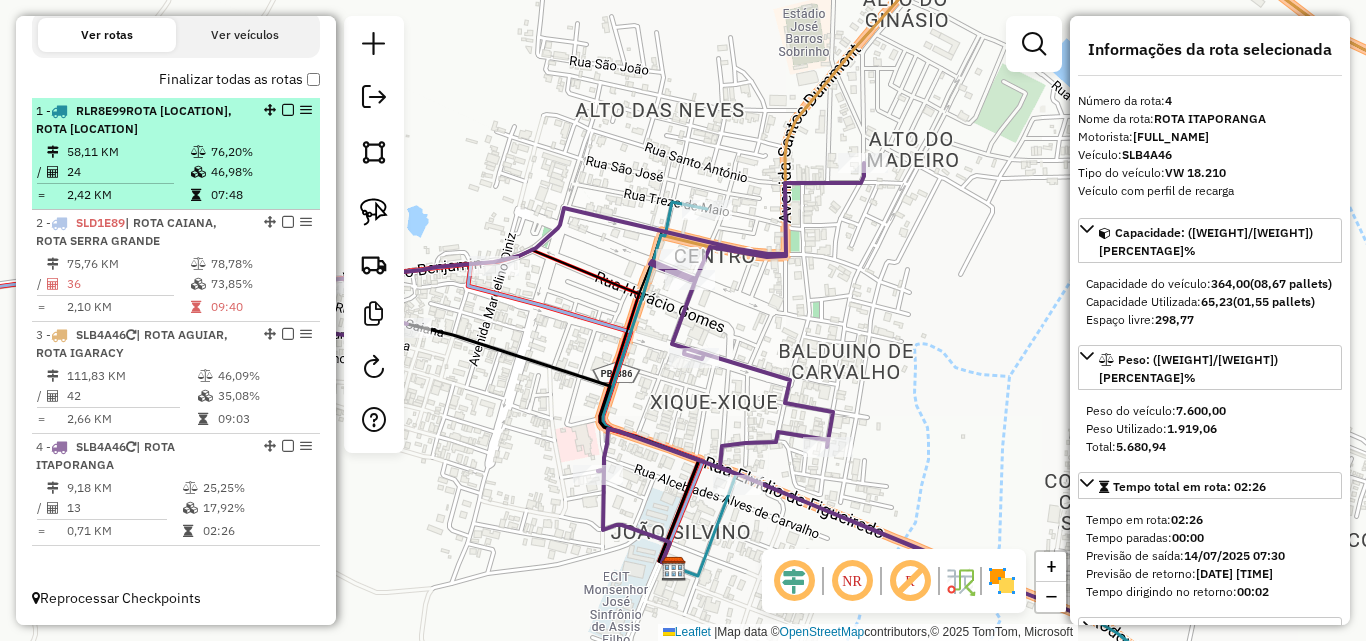 click at bounding box center [200, 152] 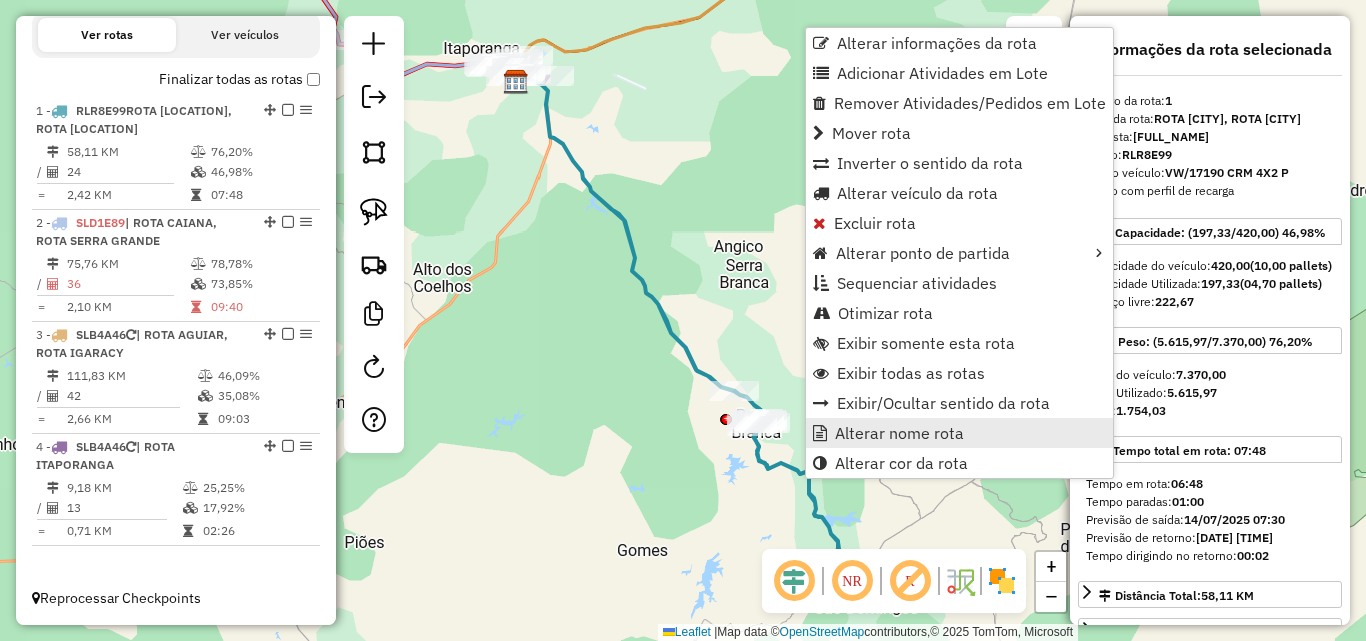 click on "Alterar nome rota" at bounding box center (899, 433) 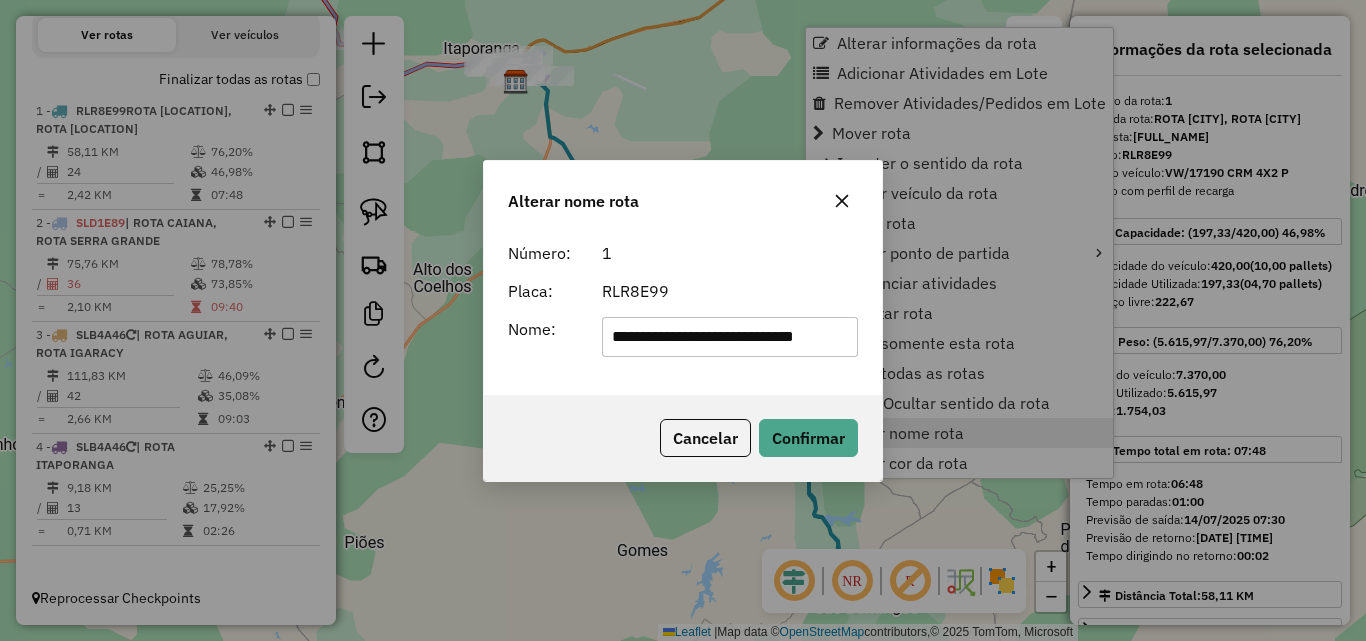 scroll, scrollTop: 0, scrollLeft: 32, axis: horizontal 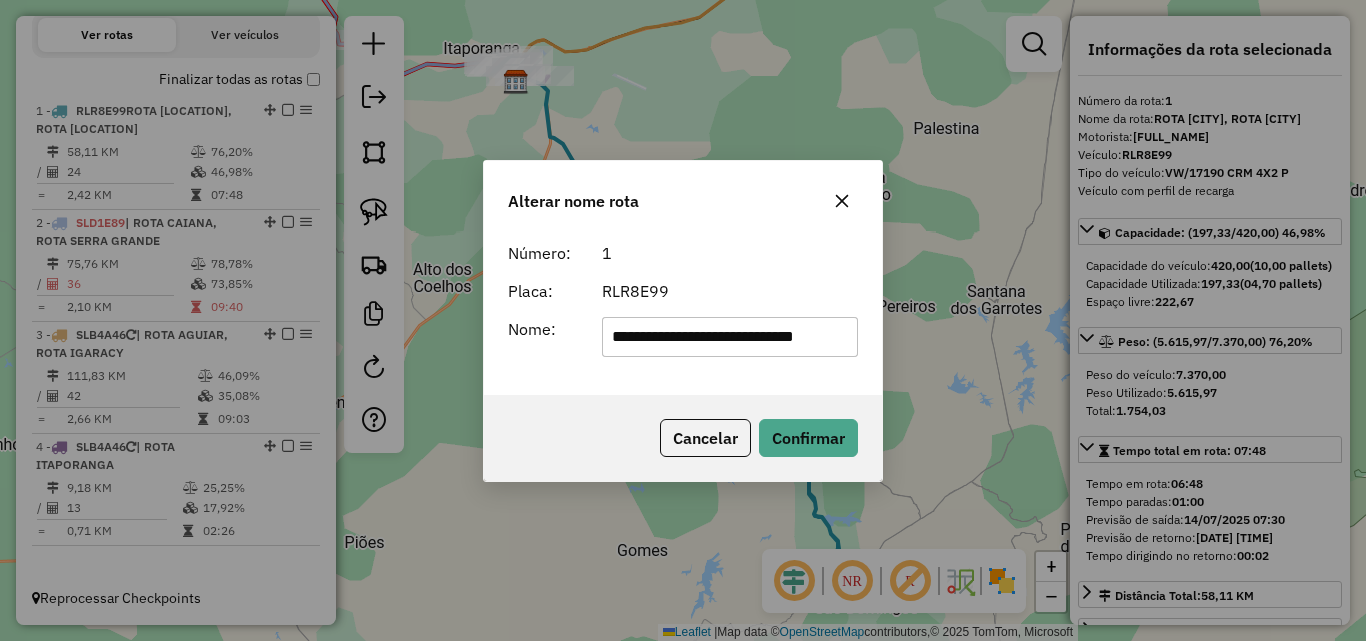 click on "**********" 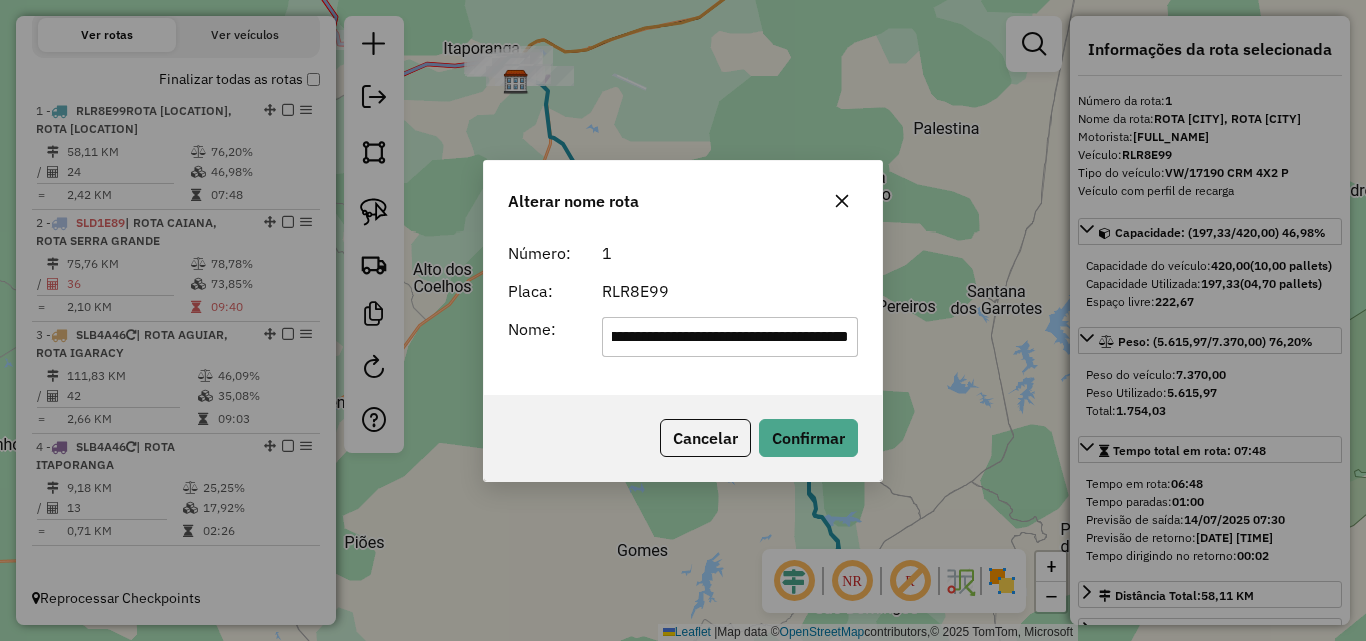 scroll, scrollTop: 0, scrollLeft: 183, axis: horizontal 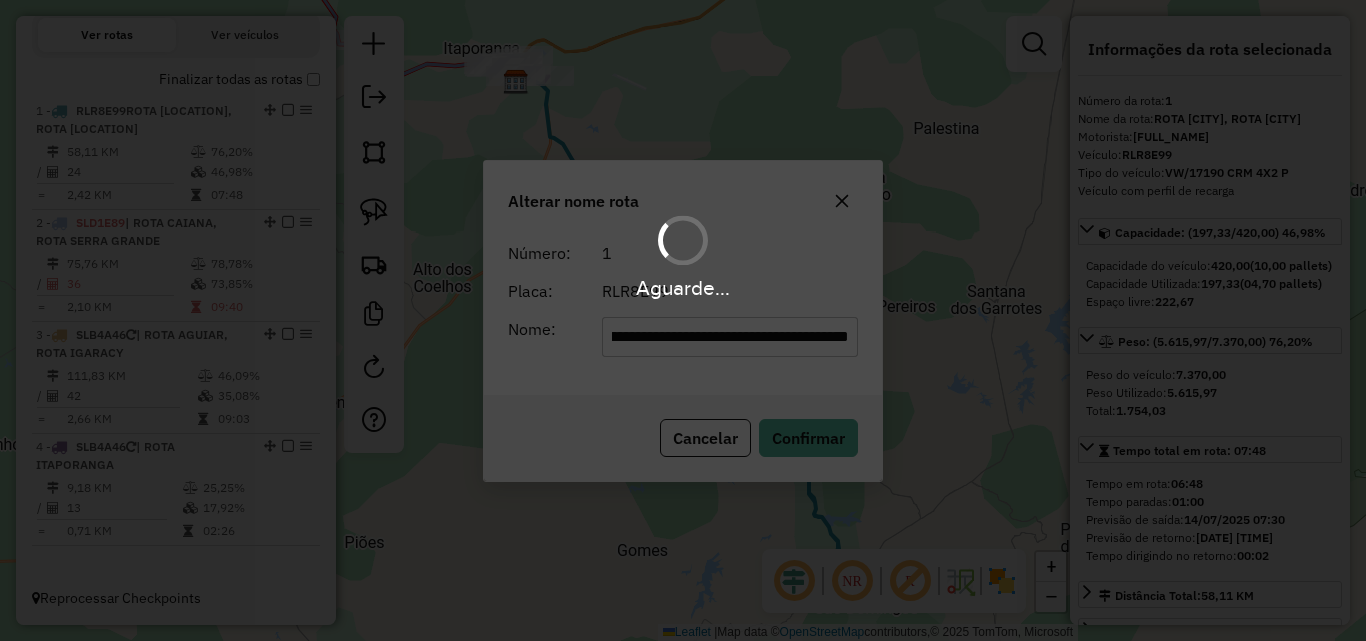 type 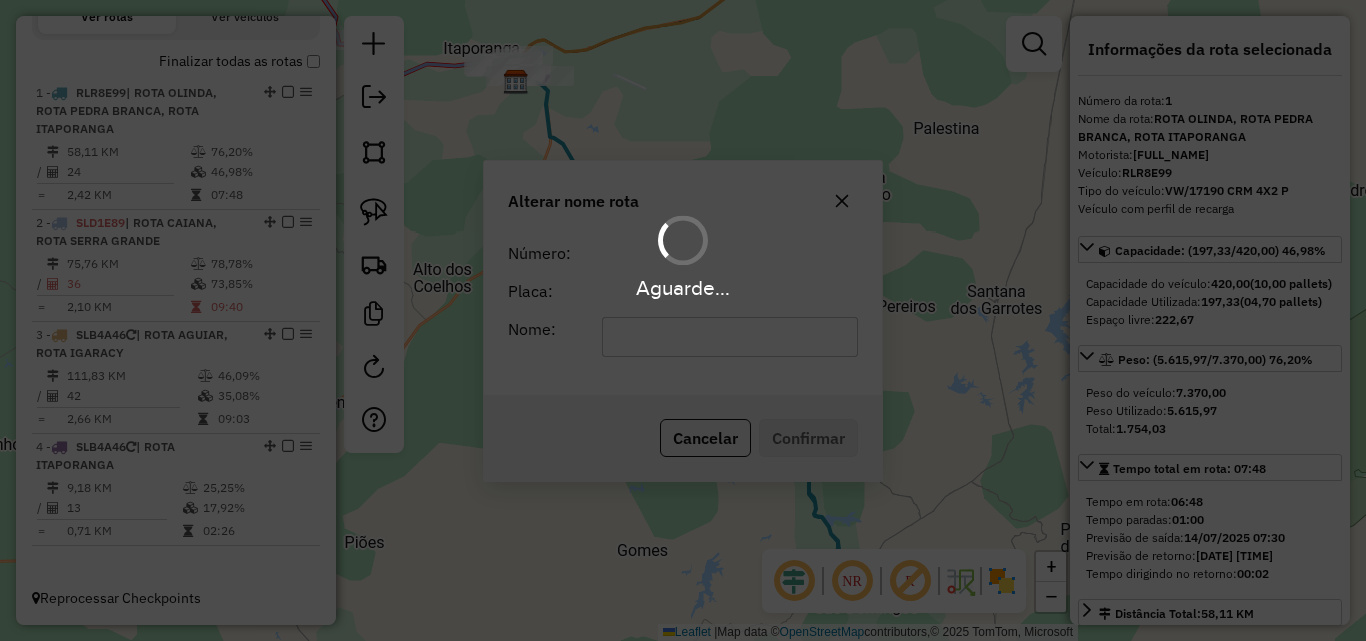 scroll, scrollTop: 0, scrollLeft: 0, axis: both 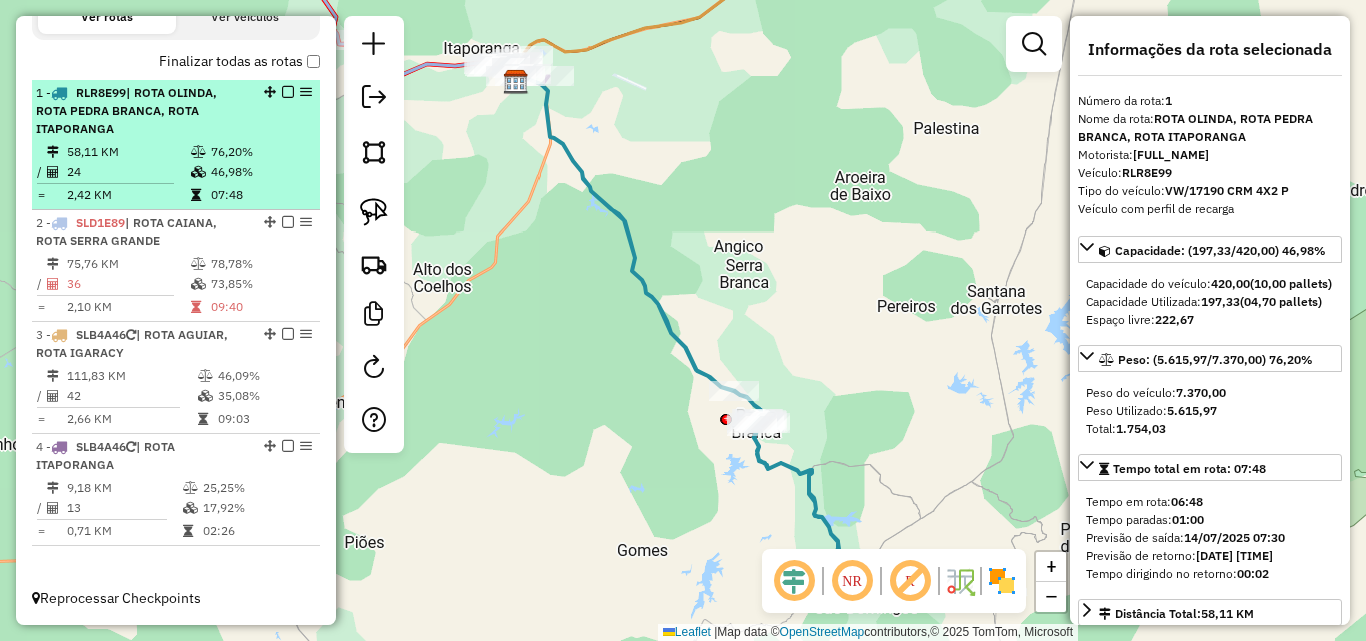 click at bounding box center [288, 92] 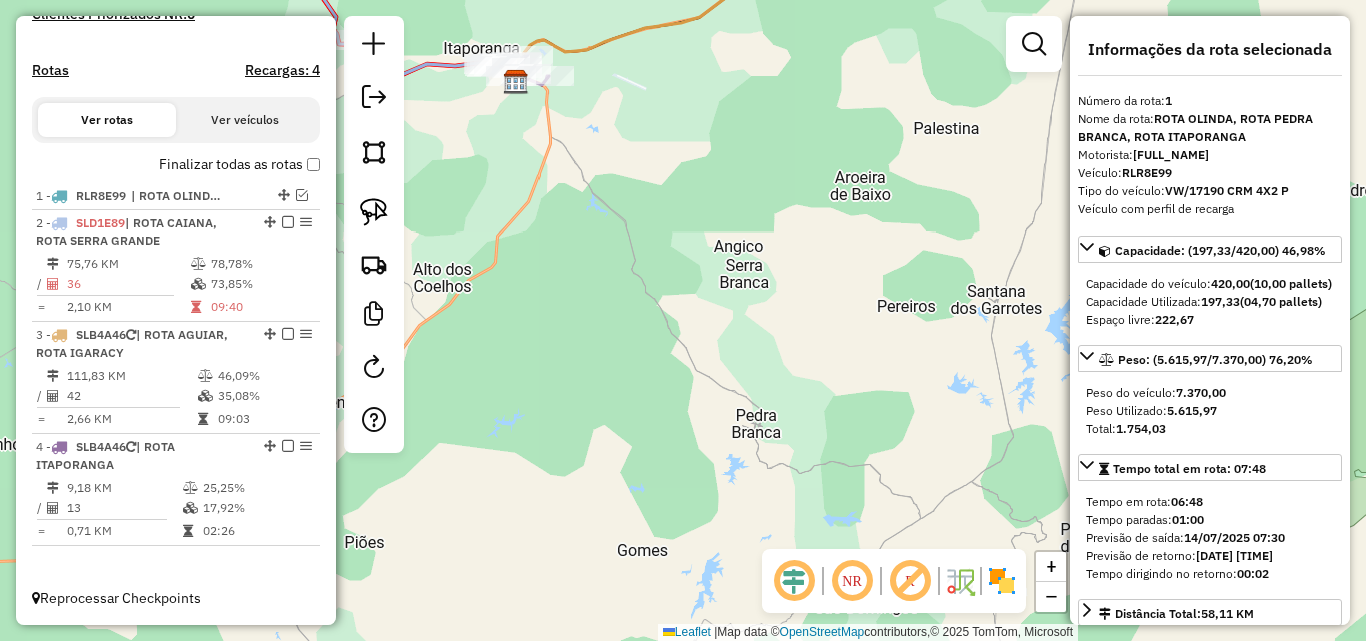 scroll, scrollTop: 607, scrollLeft: 0, axis: vertical 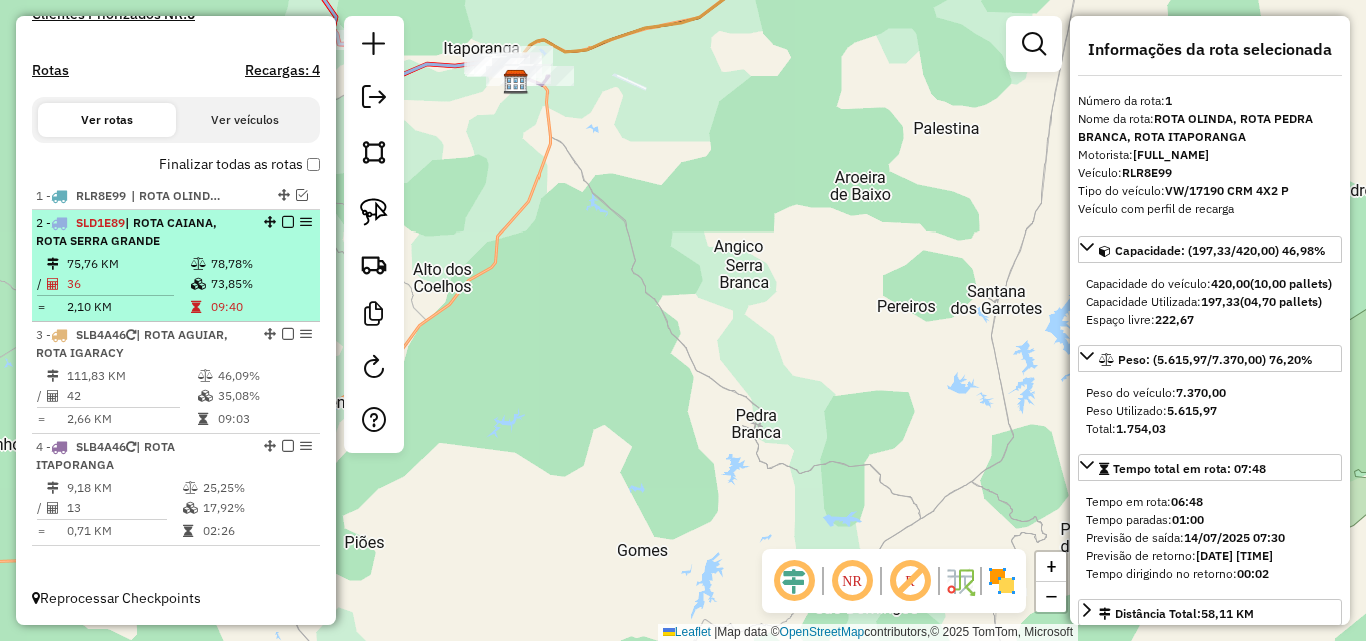 click on "2 -       SLD1E89   | ROTA CAIANA, ROTA SERRA GRANDE" at bounding box center [142, 232] 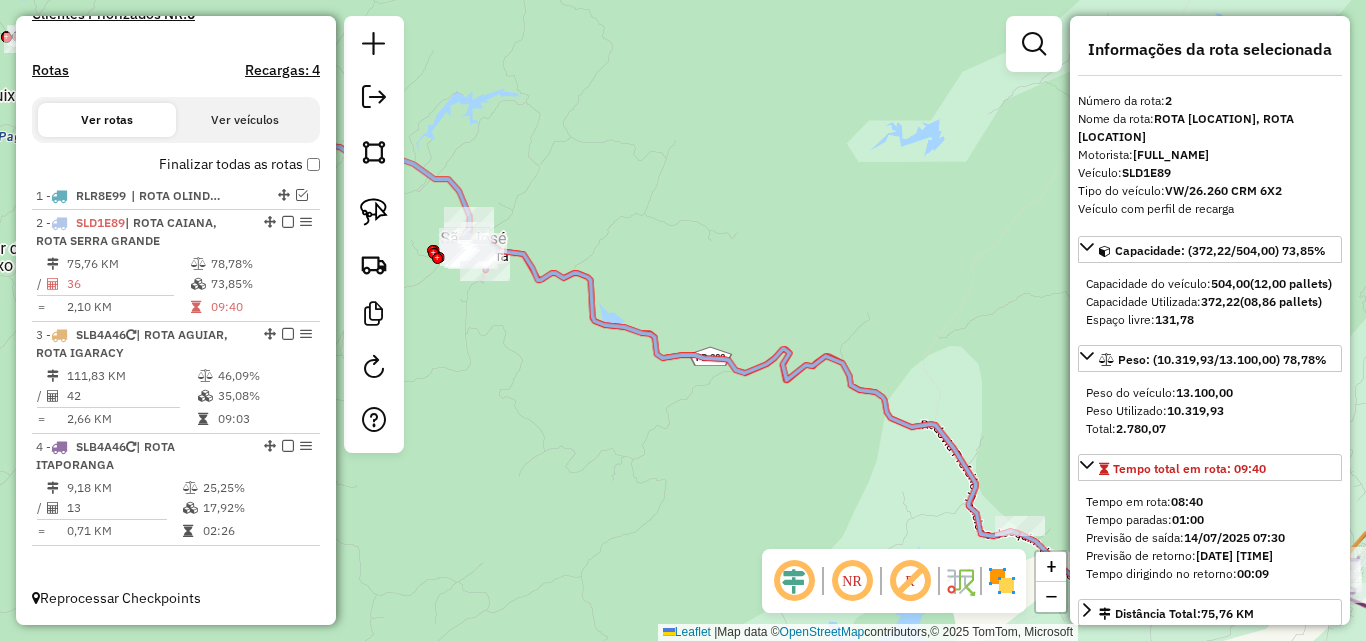 click at bounding box center [288, 222] 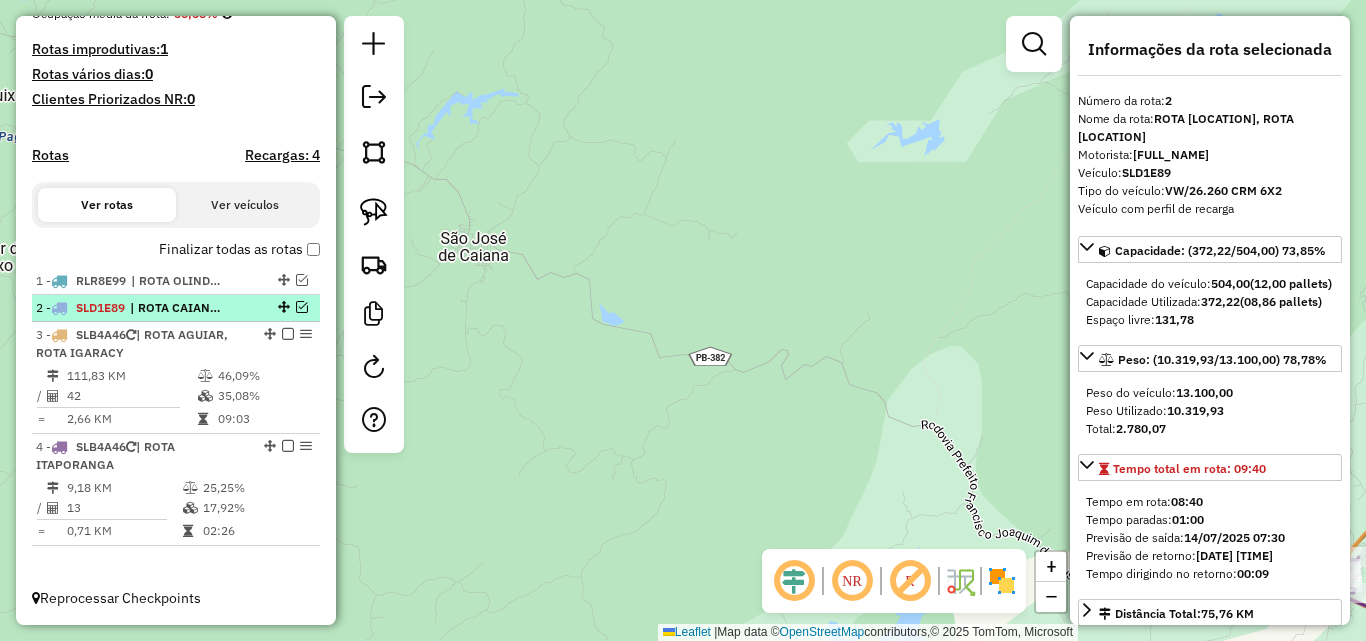 scroll, scrollTop: 522, scrollLeft: 0, axis: vertical 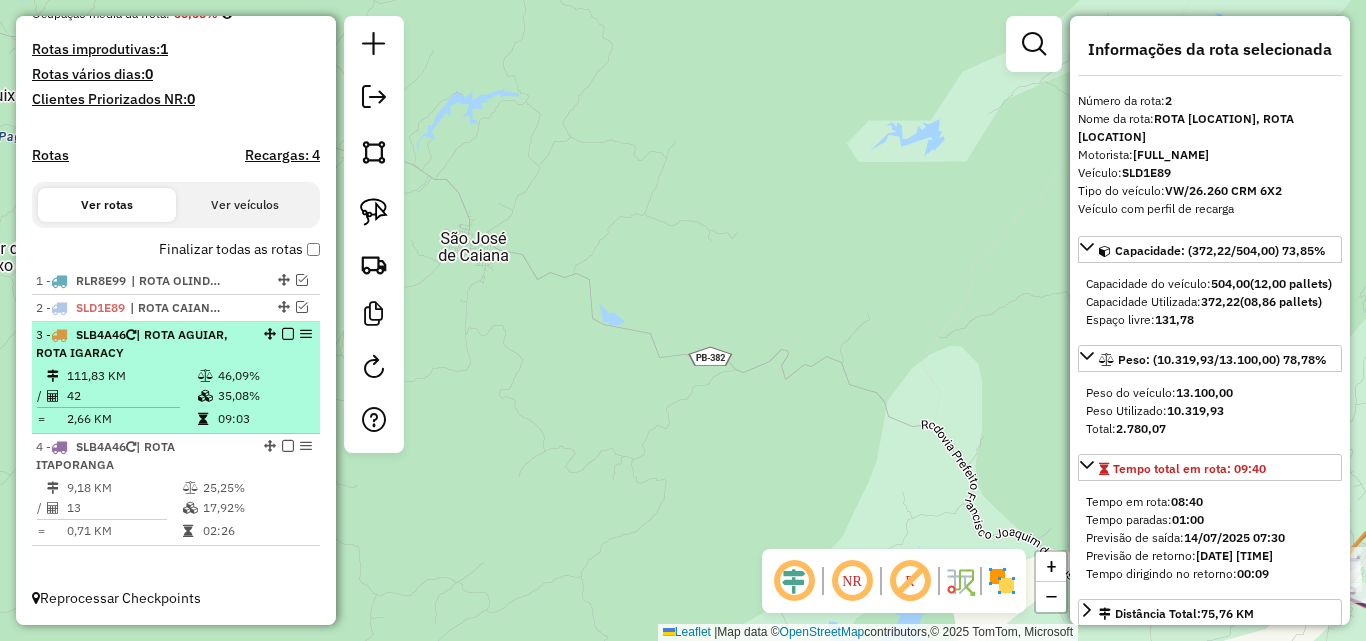 click on "46,09%" at bounding box center [264, 376] 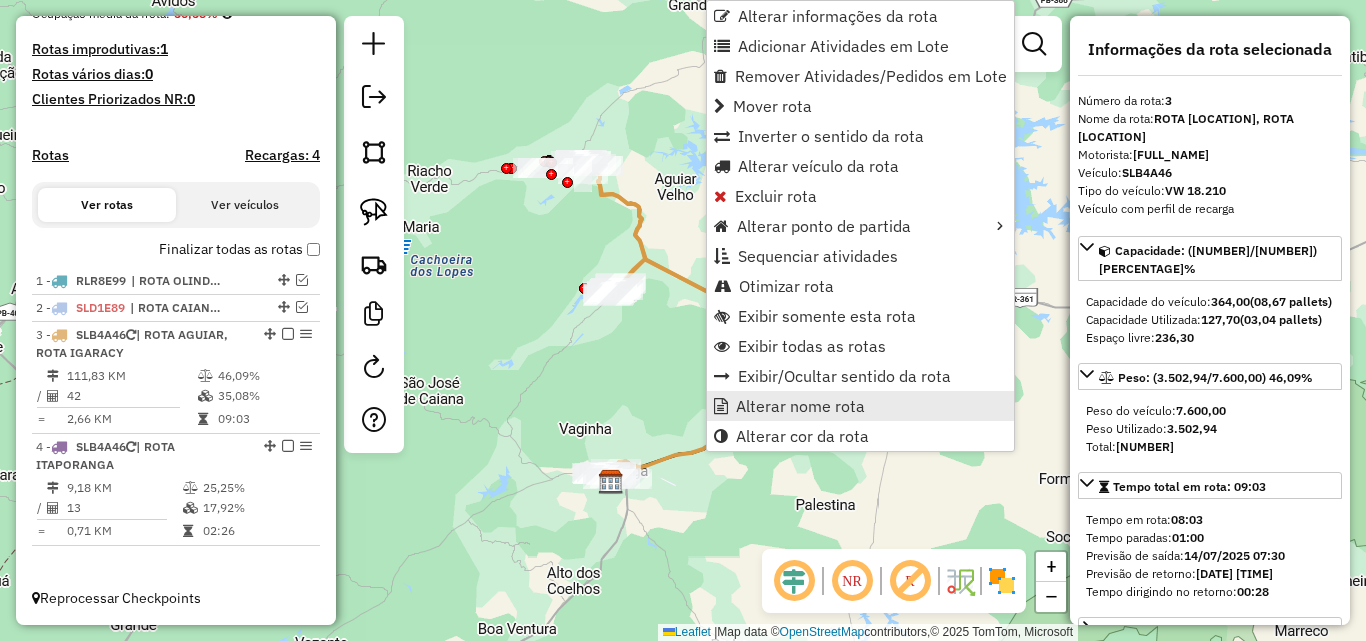 click on "Alterar nome rota" at bounding box center (800, 406) 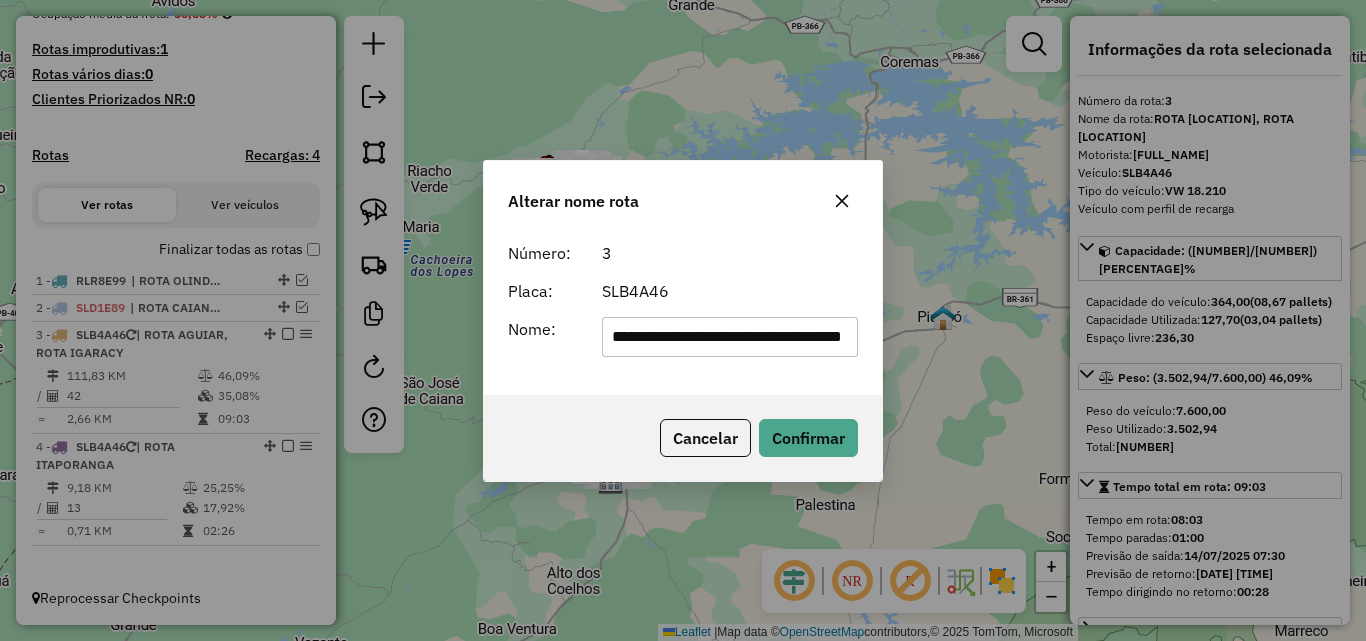 scroll, scrollTop: 0, scrollLeft: 93, axis: horizontal 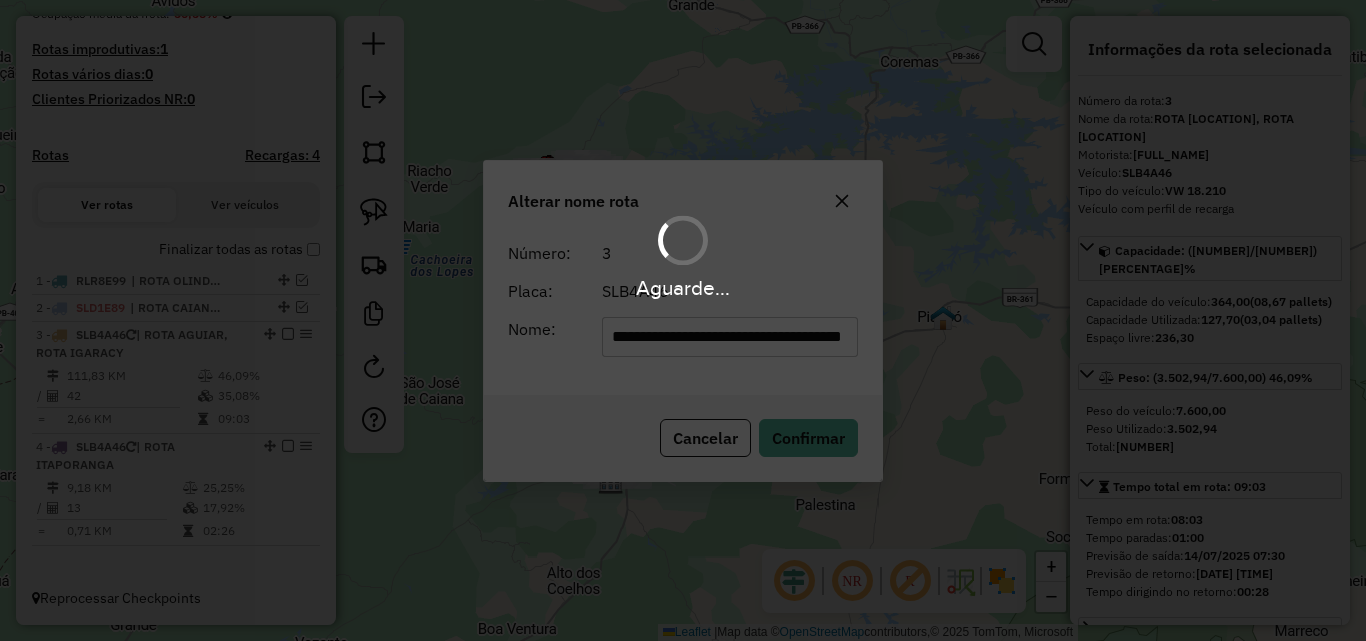 type 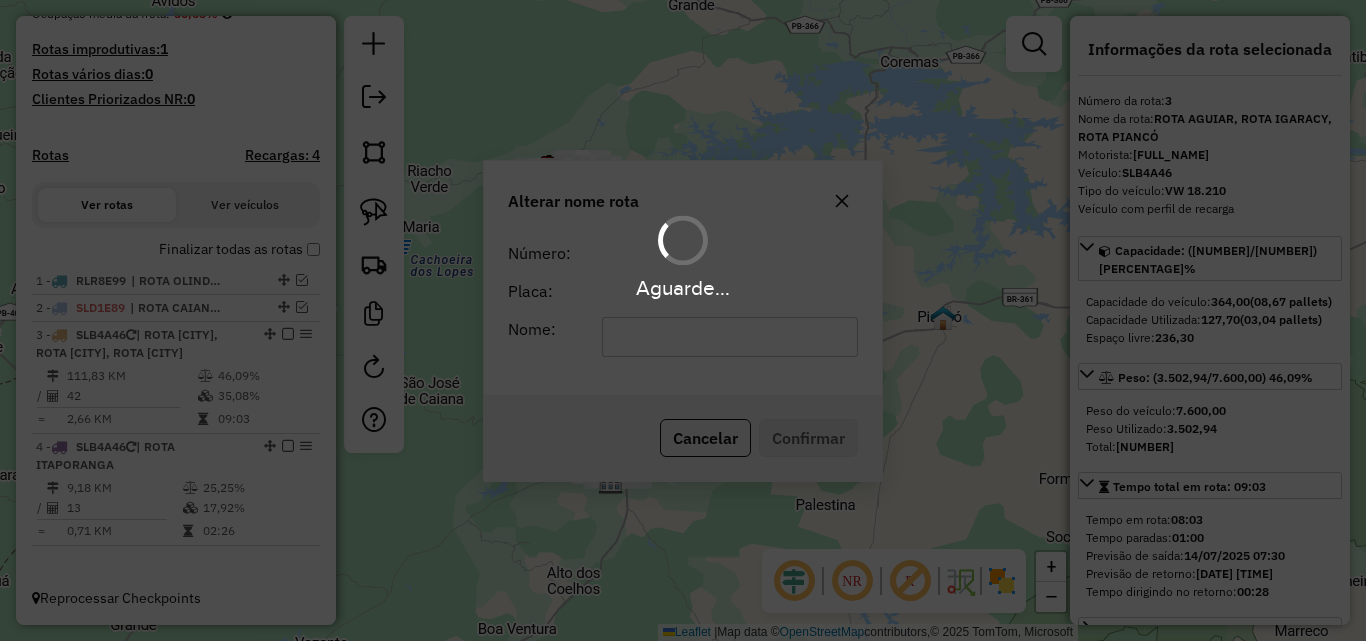 scroll, scrollTop: 0, scrollLeft: 0, axis: both 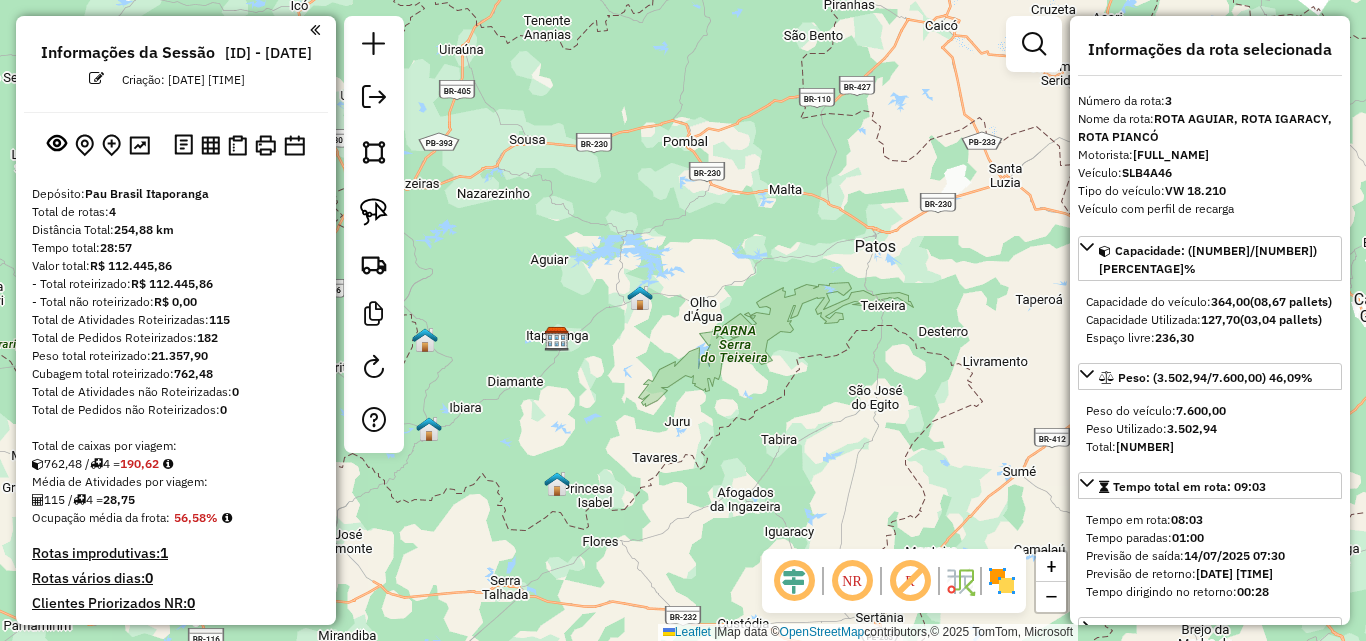 click at bounding box center [210, 145] 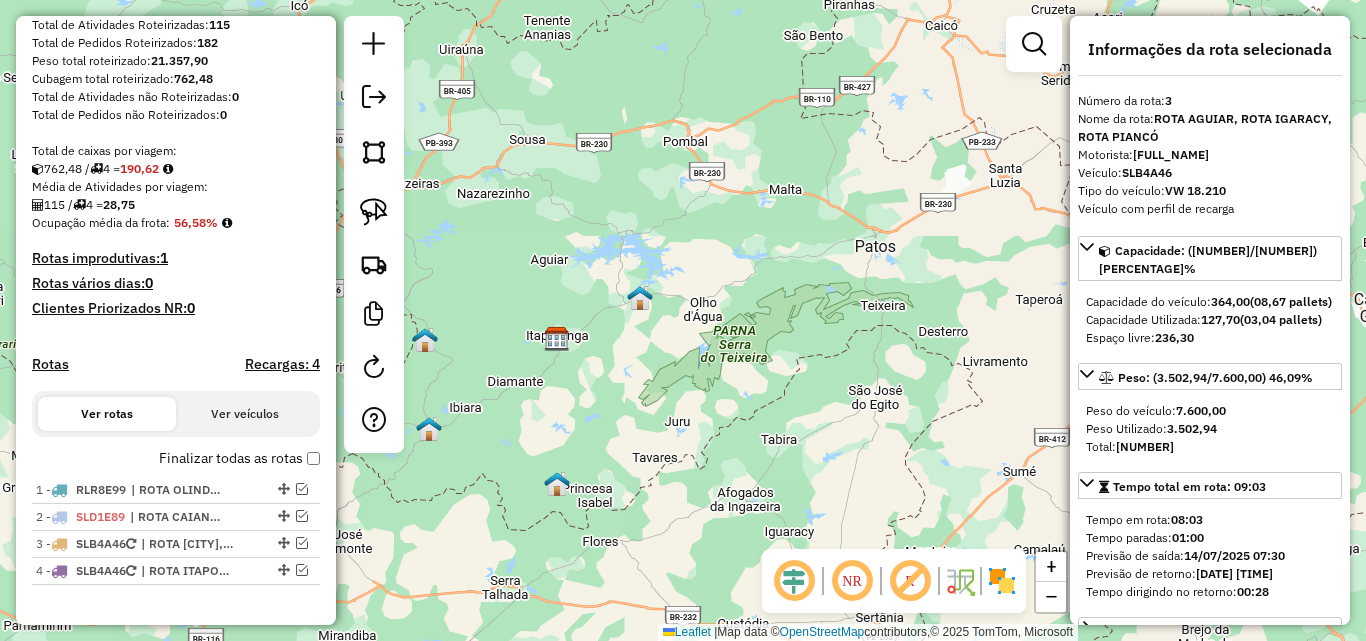 scroll, scrollTop: 300, scrollLeft: 0, axis: vertical 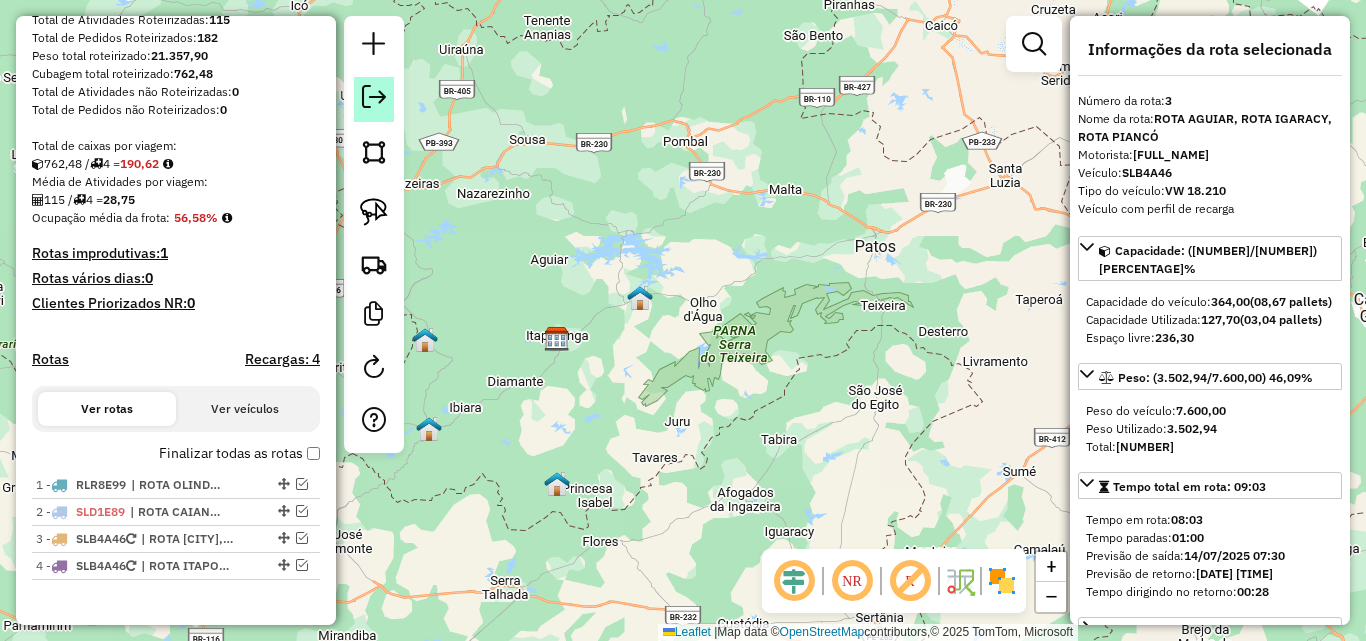 click 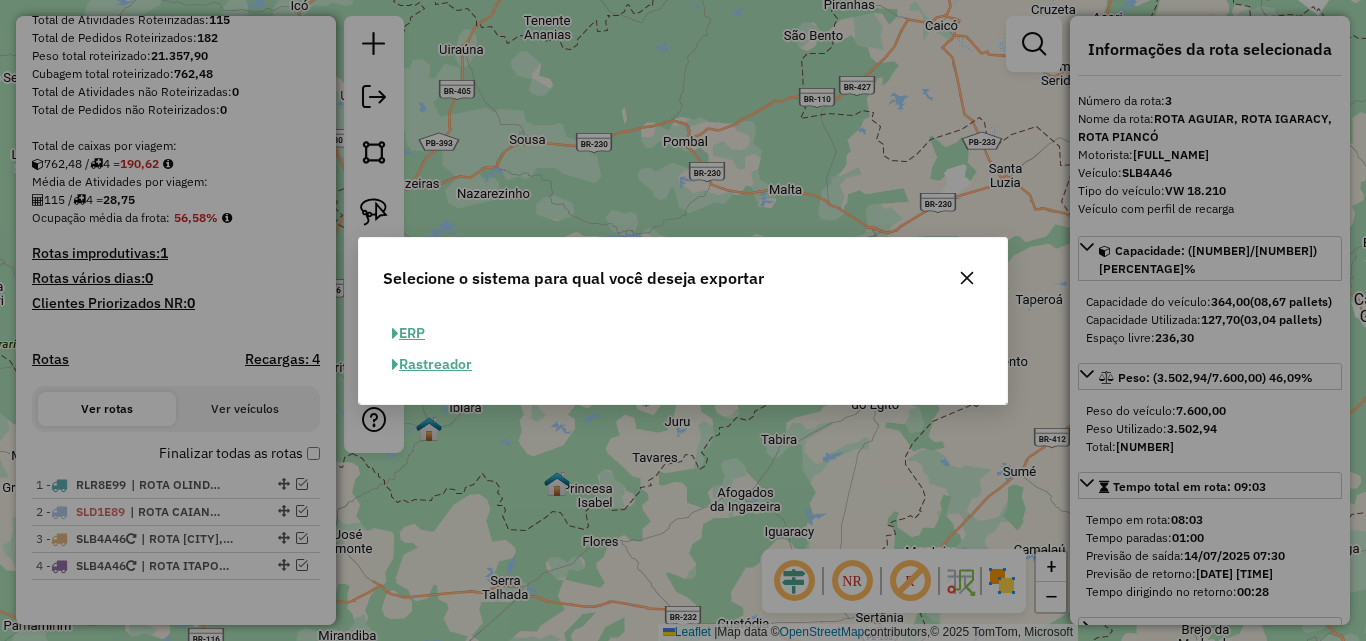 click on "ERP" 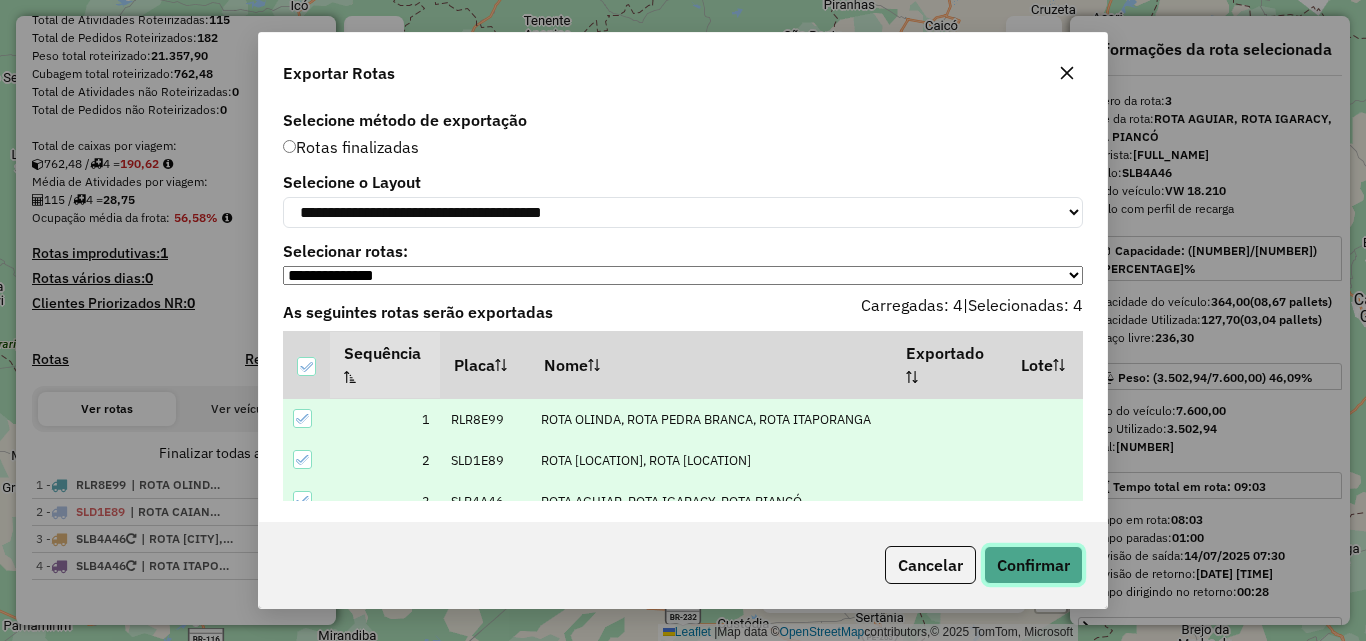 click on "Confirmar" 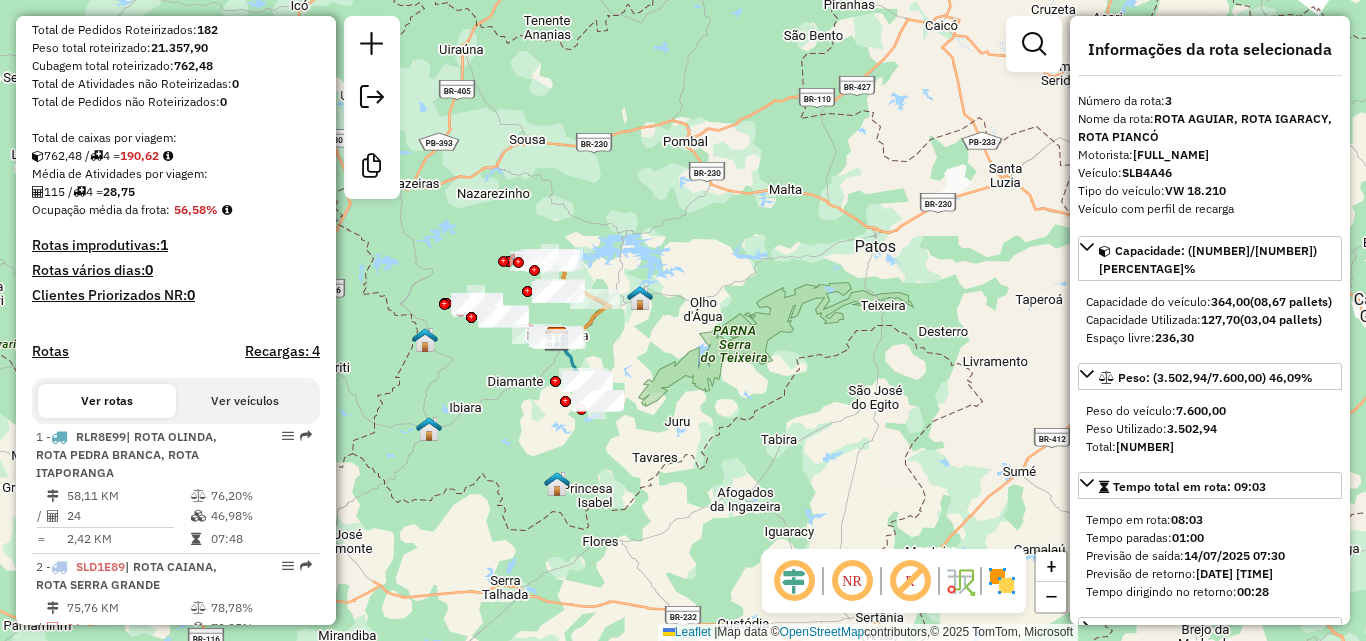 scroll, scrollTop: 679, scrollLeft: 0, axis: vertical 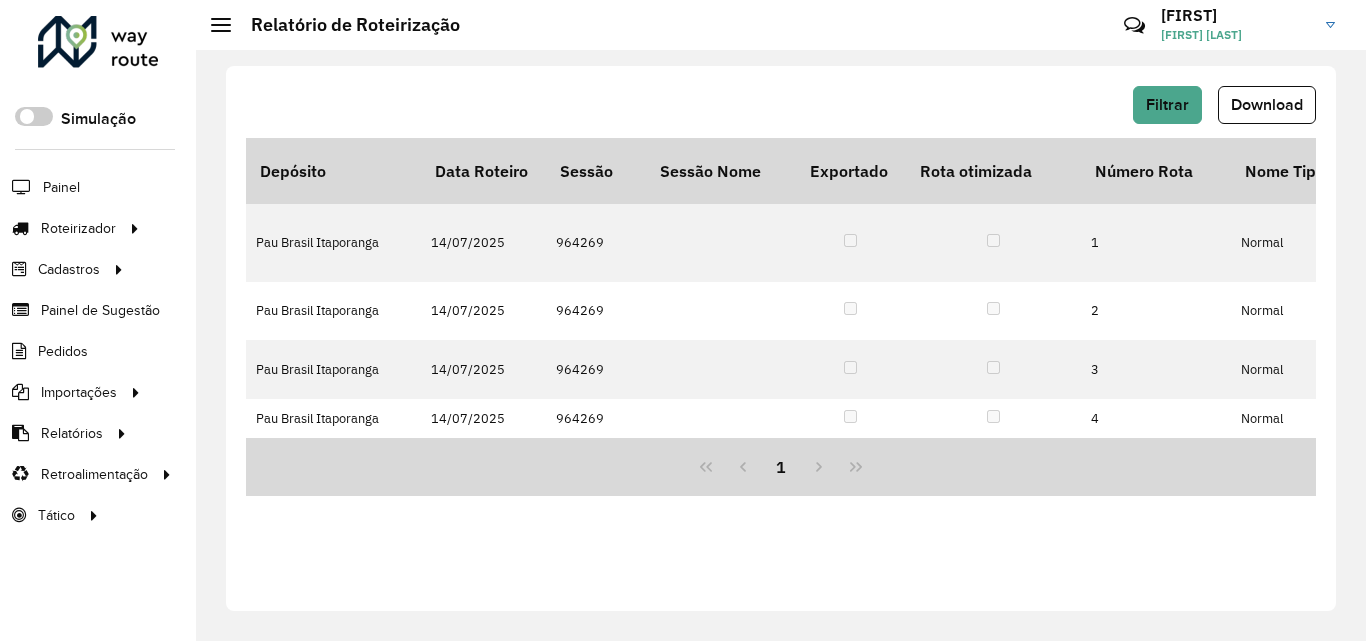 click on "Download" 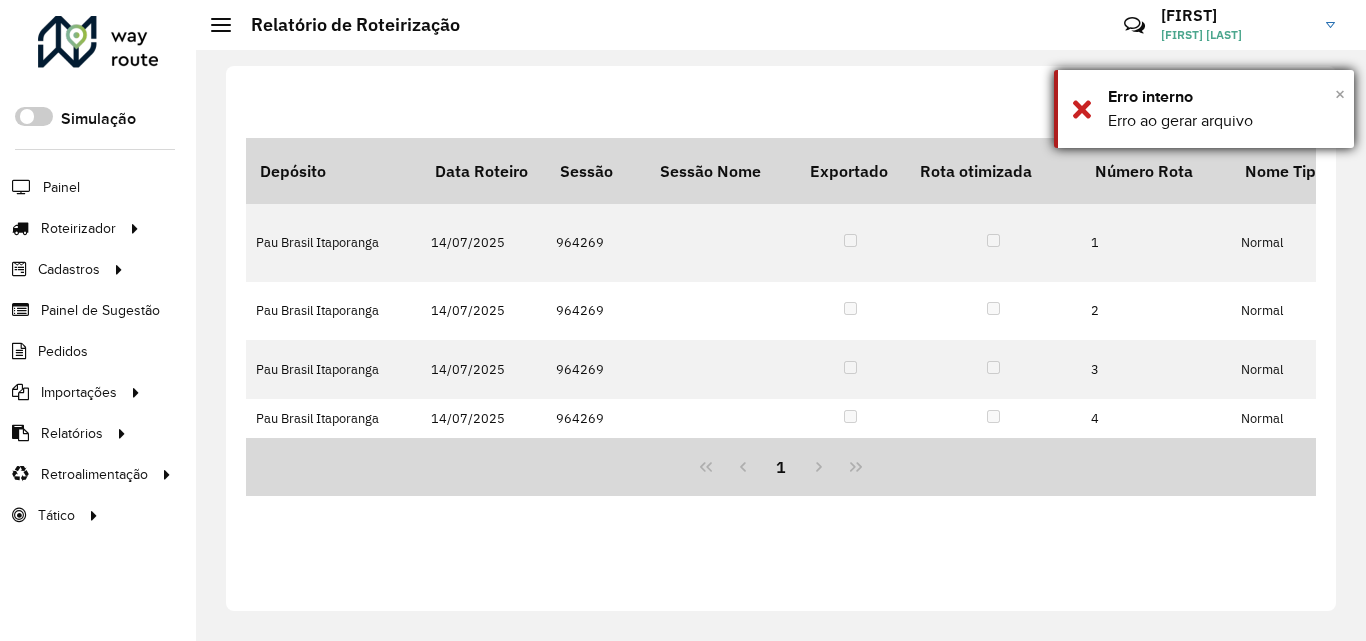 click on "×" at bounding box center (1340, 94) 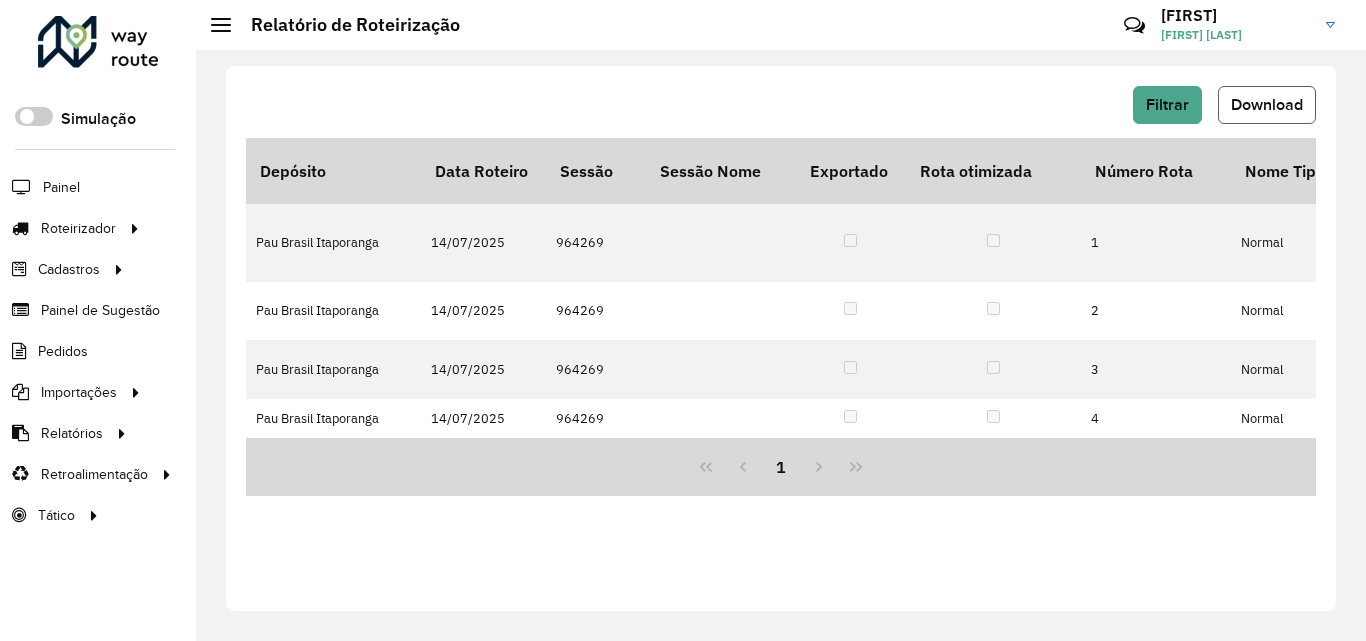 click on "Download" 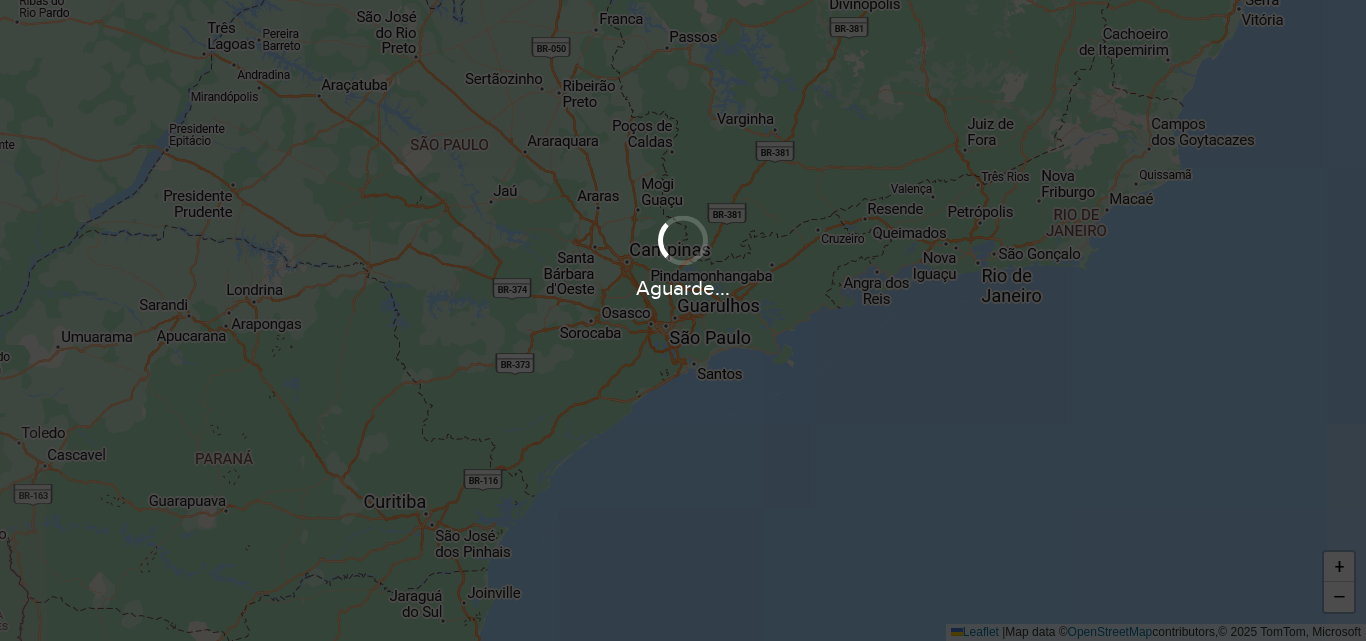 scroll, scrollTop: 0, scrollLeft: 0, axis: both 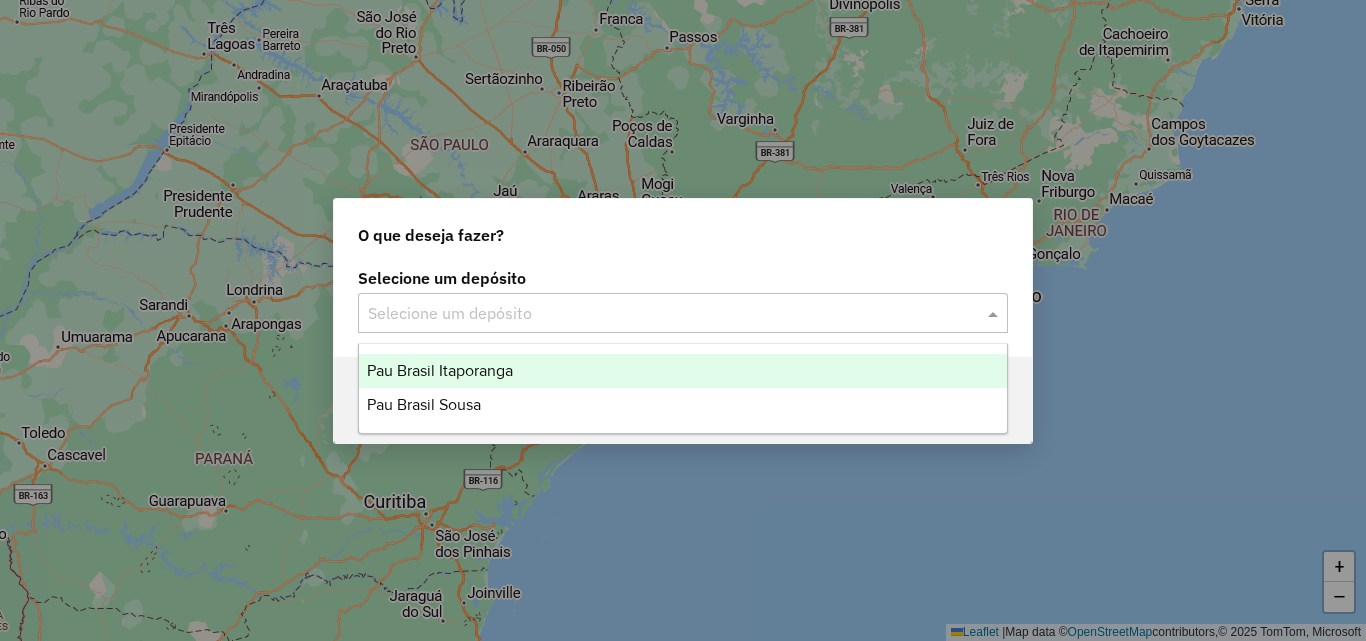 drag, startPoint x: 480, startPoint y: 306, endPoint x: 490, endPoint y: 358, distance: 52.95281 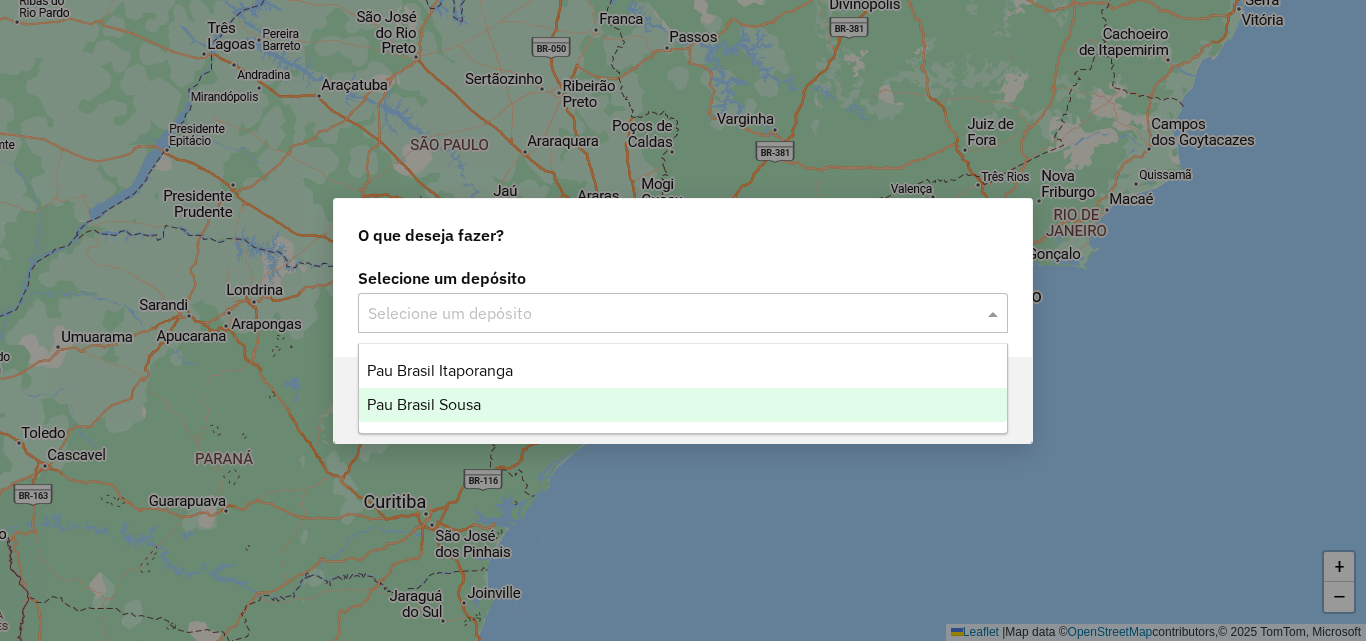 click on "Pau Brasil Sousa" at bounding box center (424, 404) 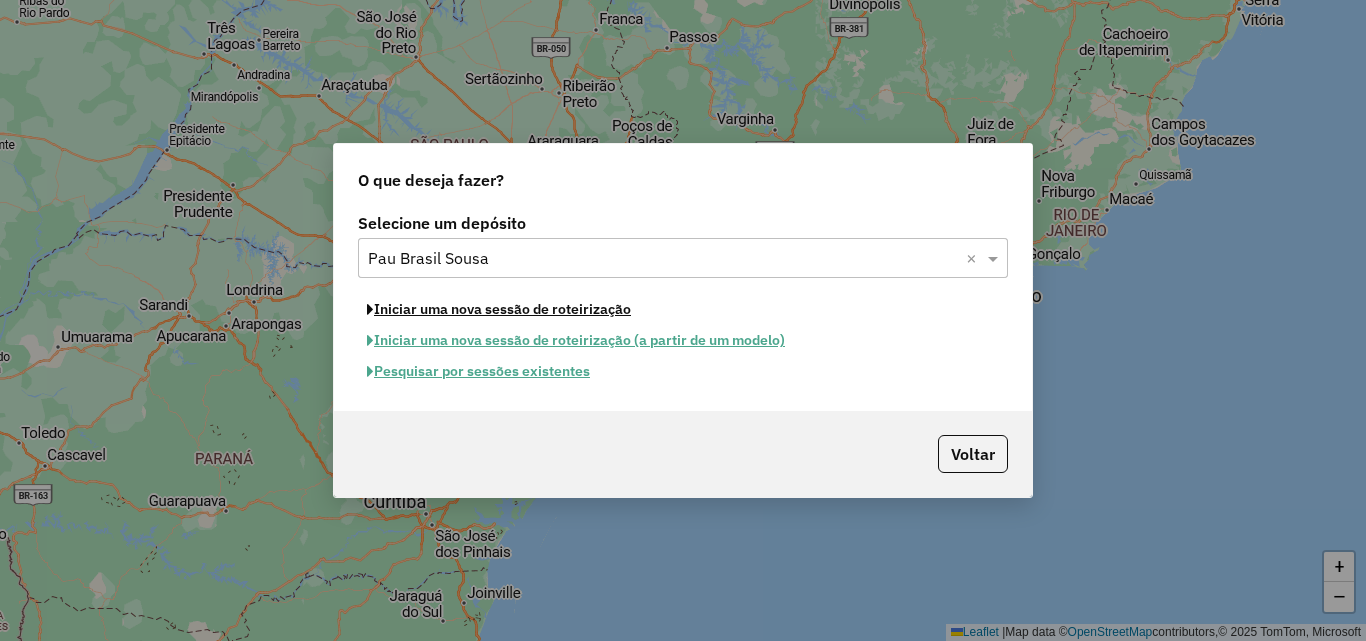 click on "Iniciar uma nova sessão de roteirização" 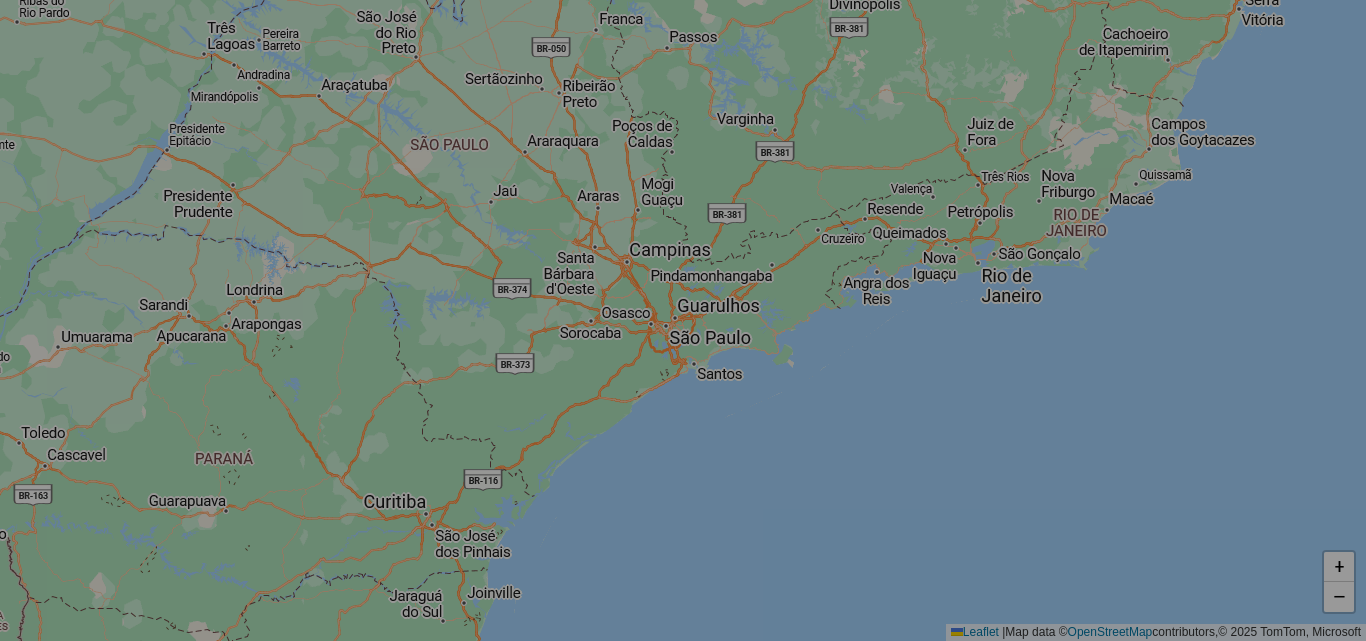select on "*" 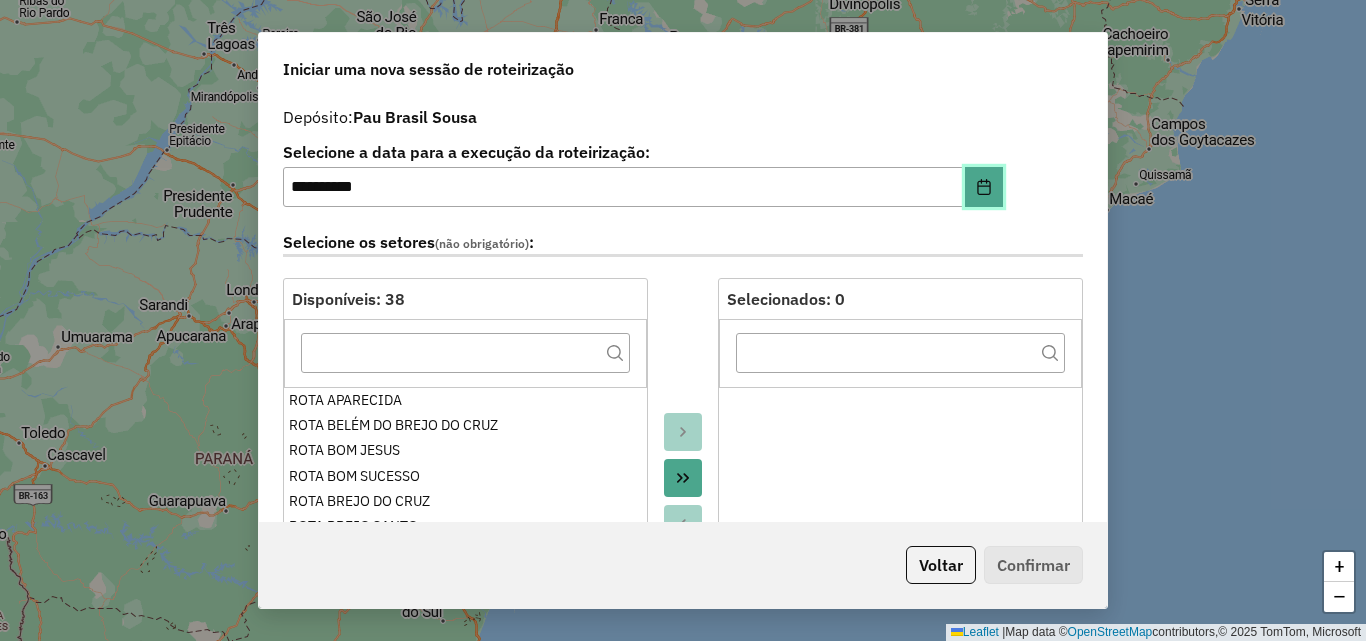 drag, startPoint x: 988, startPoint y: 177, endPoint x: 969, endPoint y: 193, distance: 24.839485 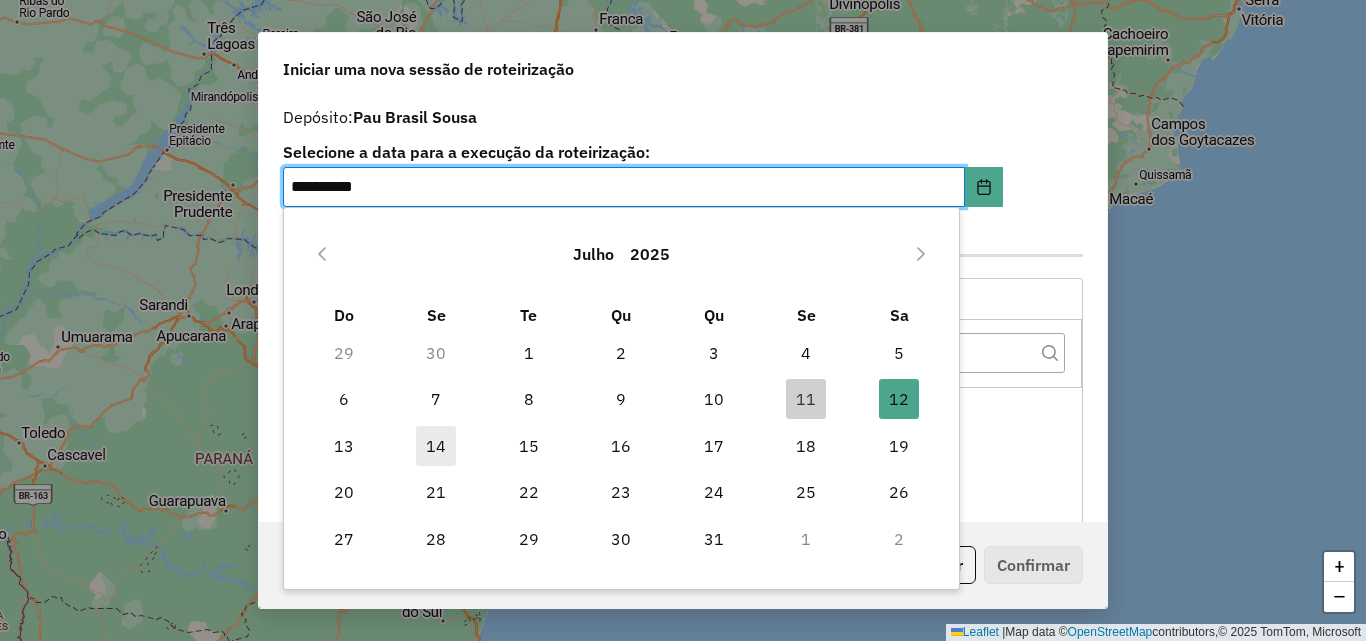click on "14" at bounding box center (436, 446) 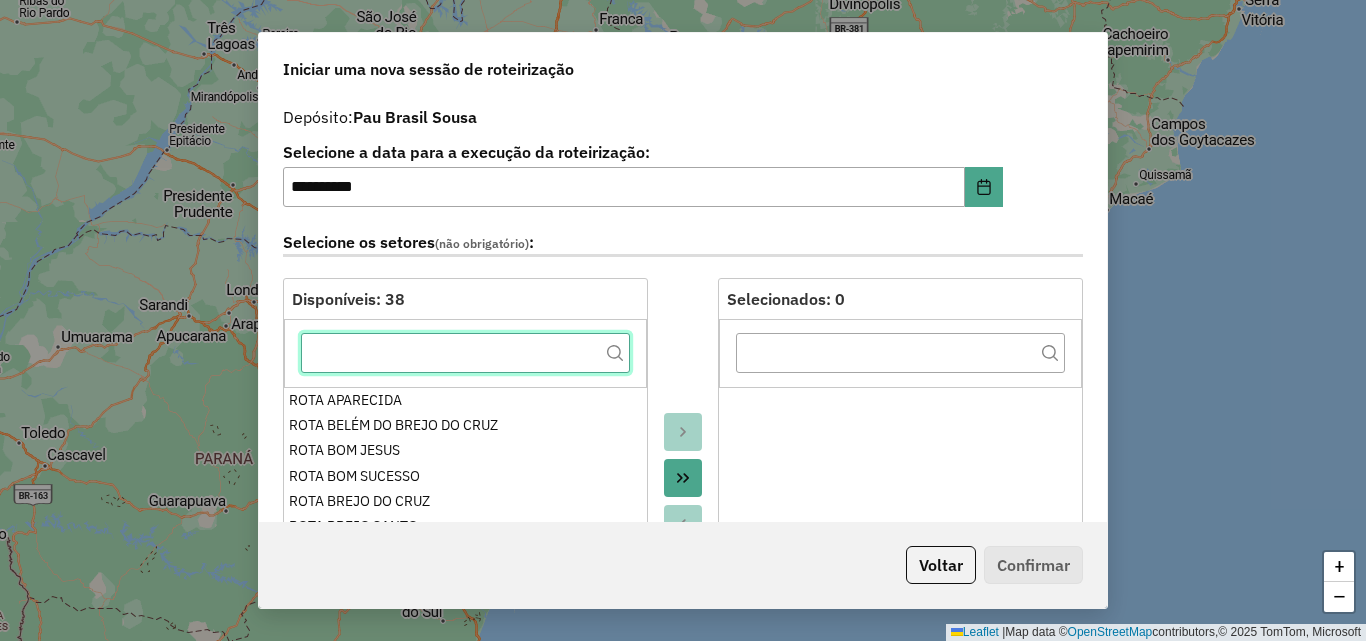click 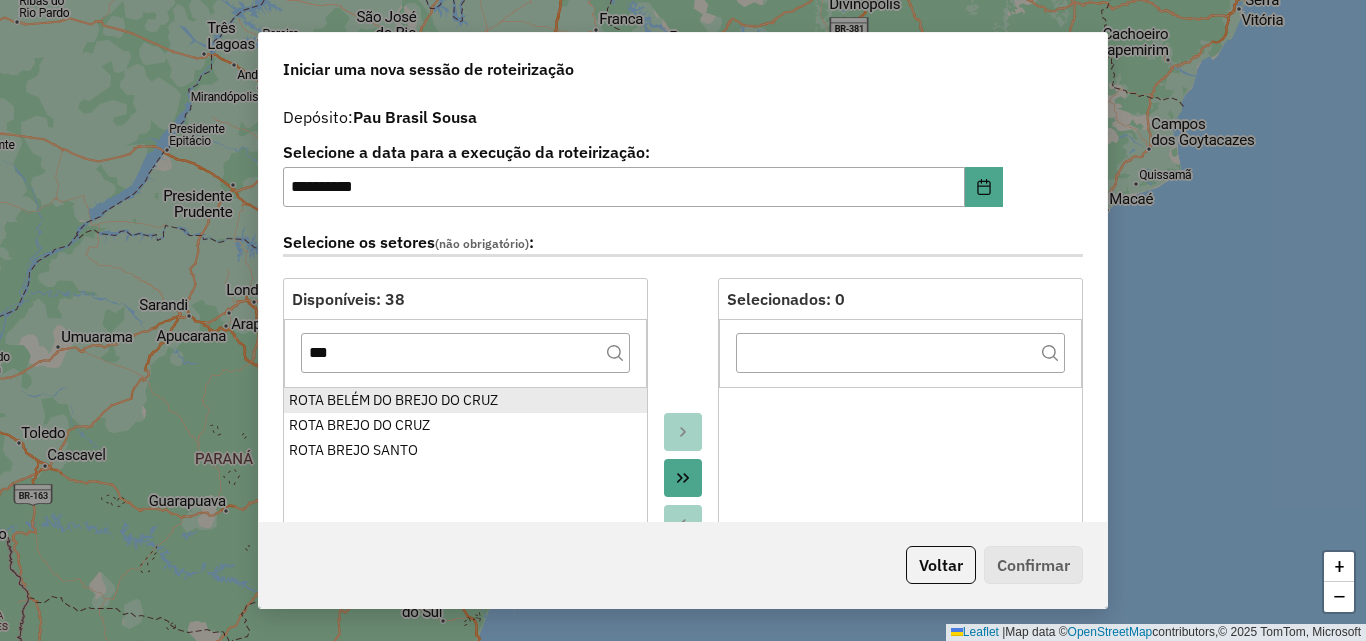 click on "ROTA BELÉM DO BREJO DO CRUZ" at bounding box center (465, 400) 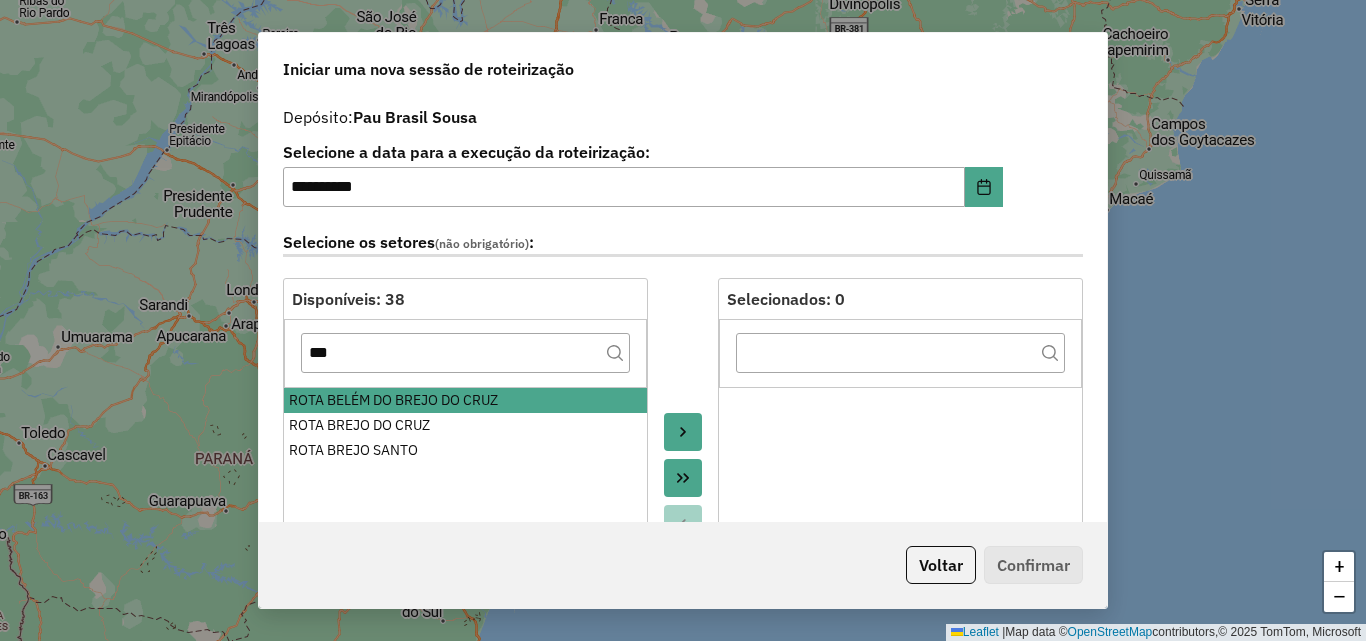 click on "ROTA BREJO DO CRUZ" at bounding box center [465, 425] 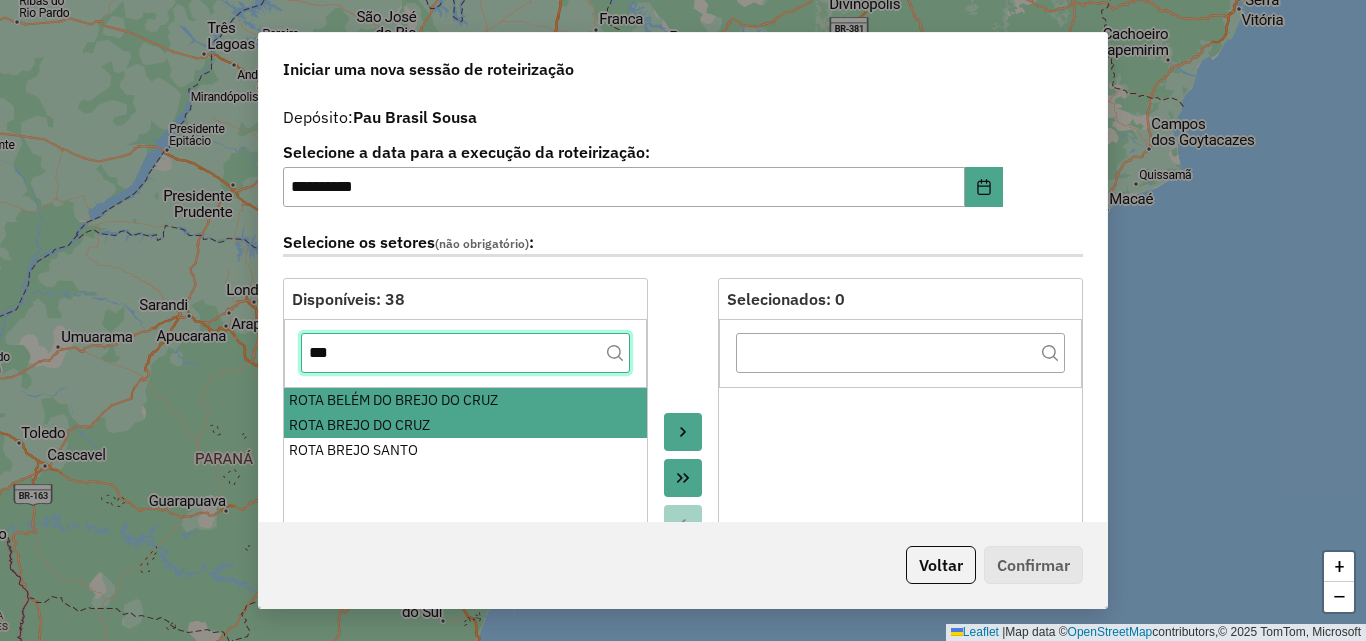 click on "***" 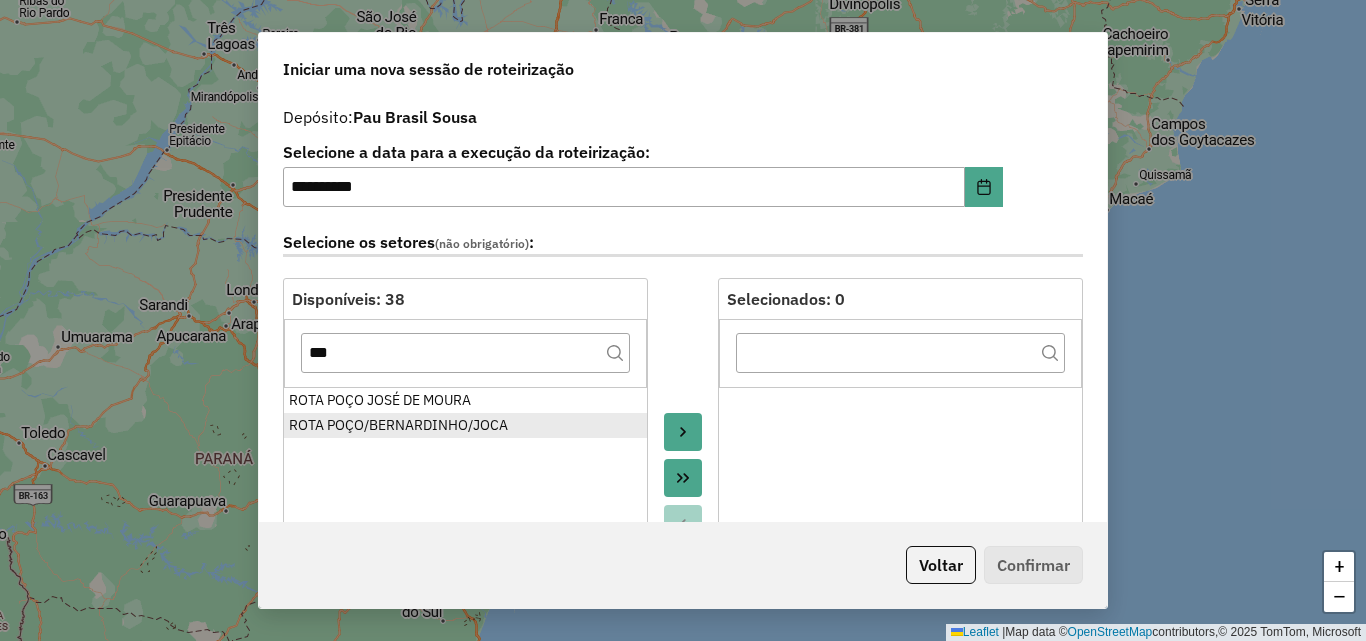 click on "ROTA POÇO/BERNARDINHO/JOCA" at bounding box center (465, 425) 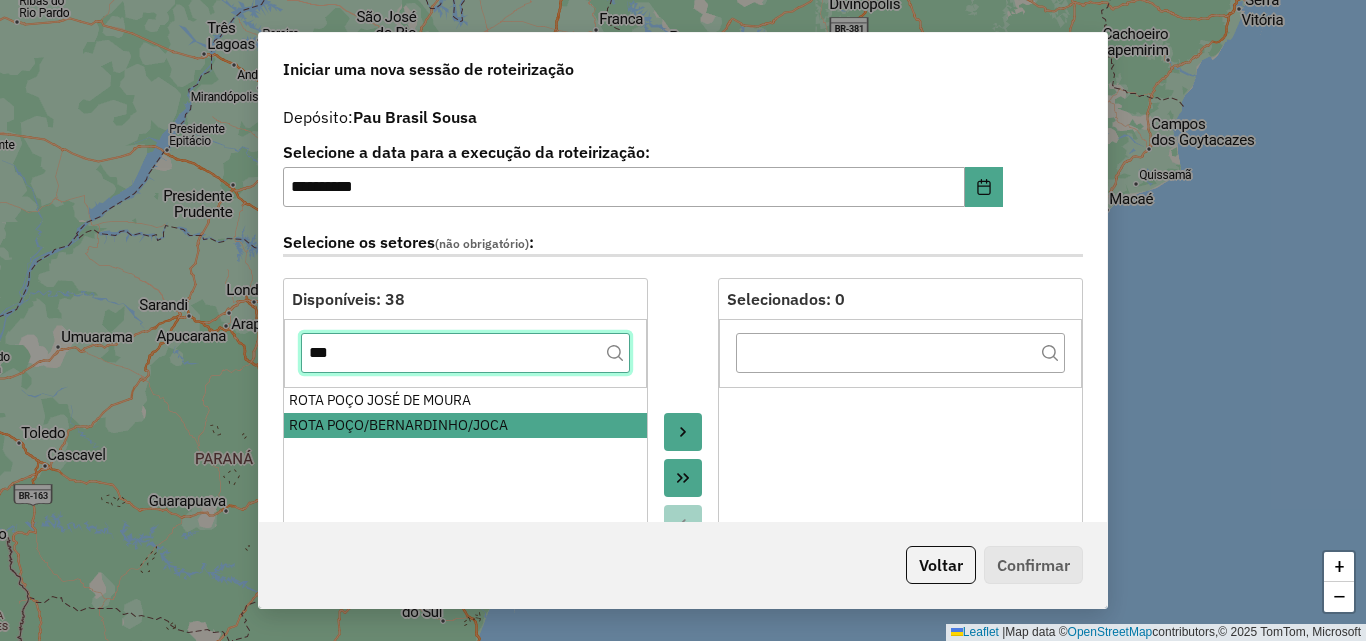 click on "***" 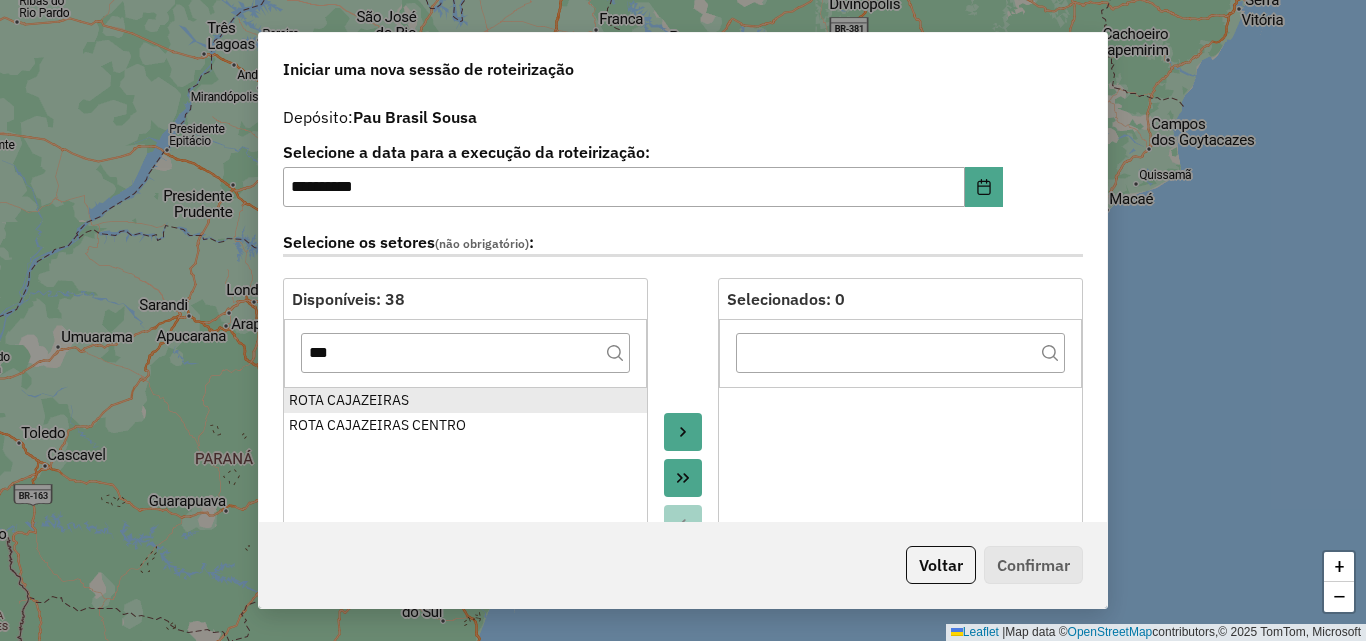 drag, startPoint x: 392, startPoint y: 398, endPoint x: 391, endPoint y: 409, distance: 11.045361 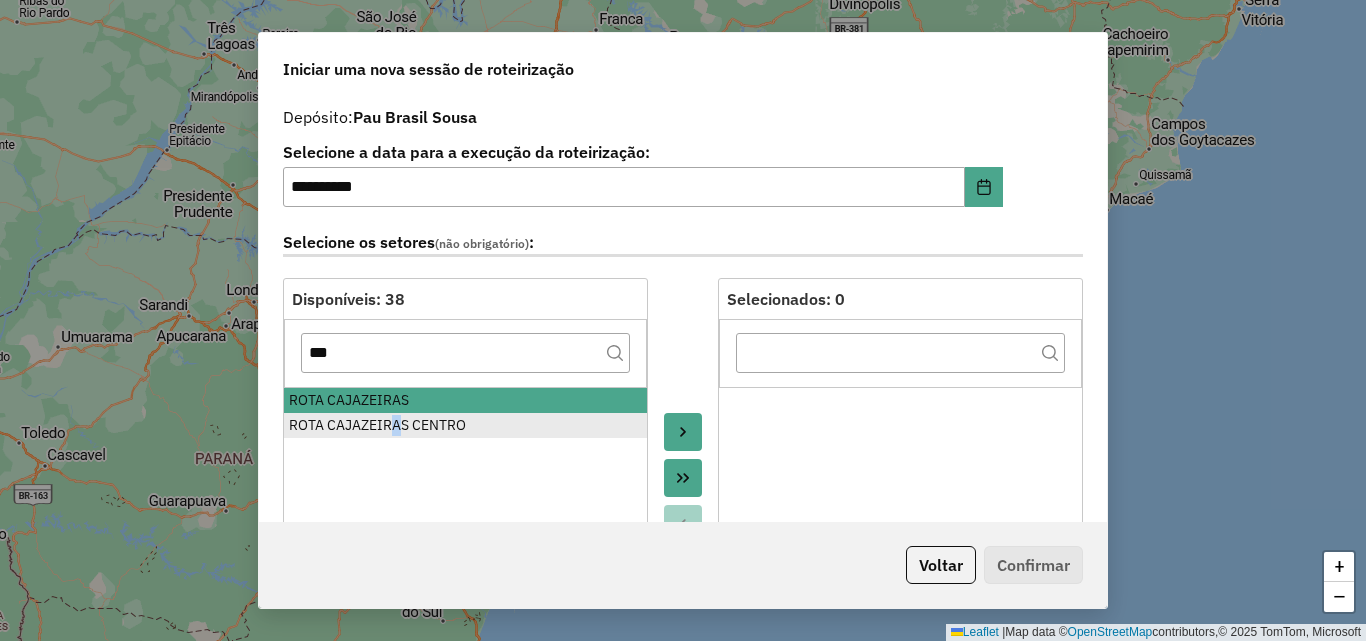 click on "ROTA CAJAZEIRAS CENTRO" at bounding box center (465, 425) 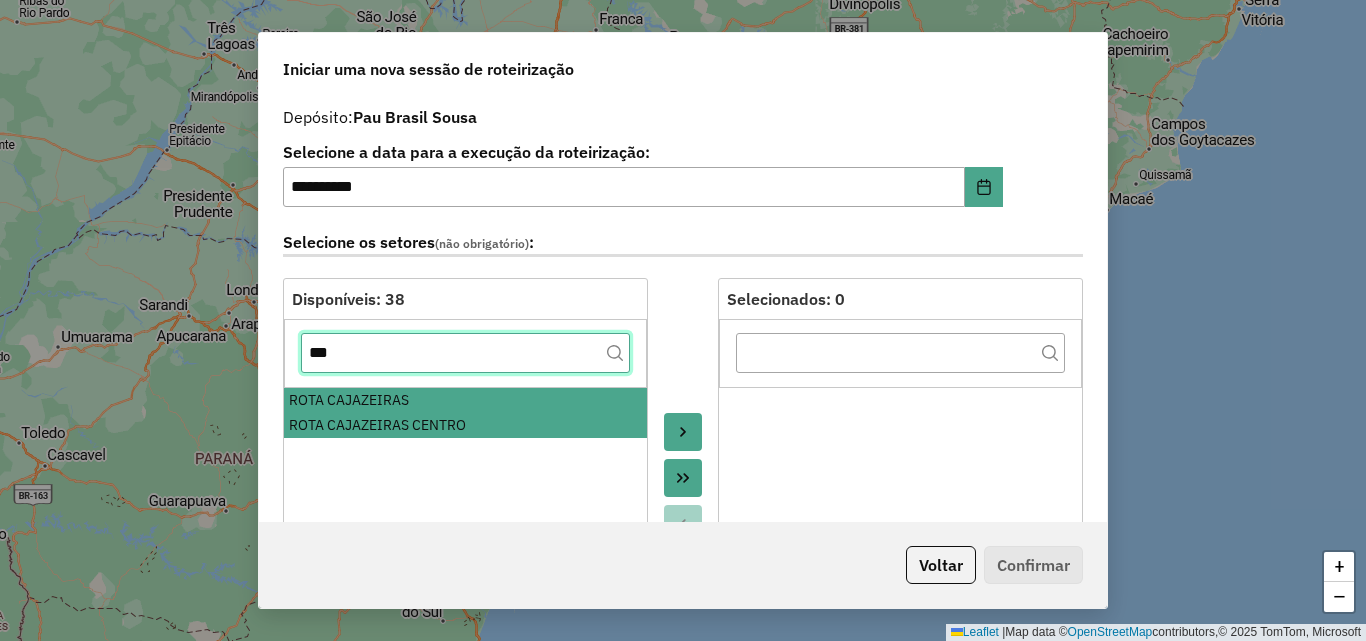 click on "***" 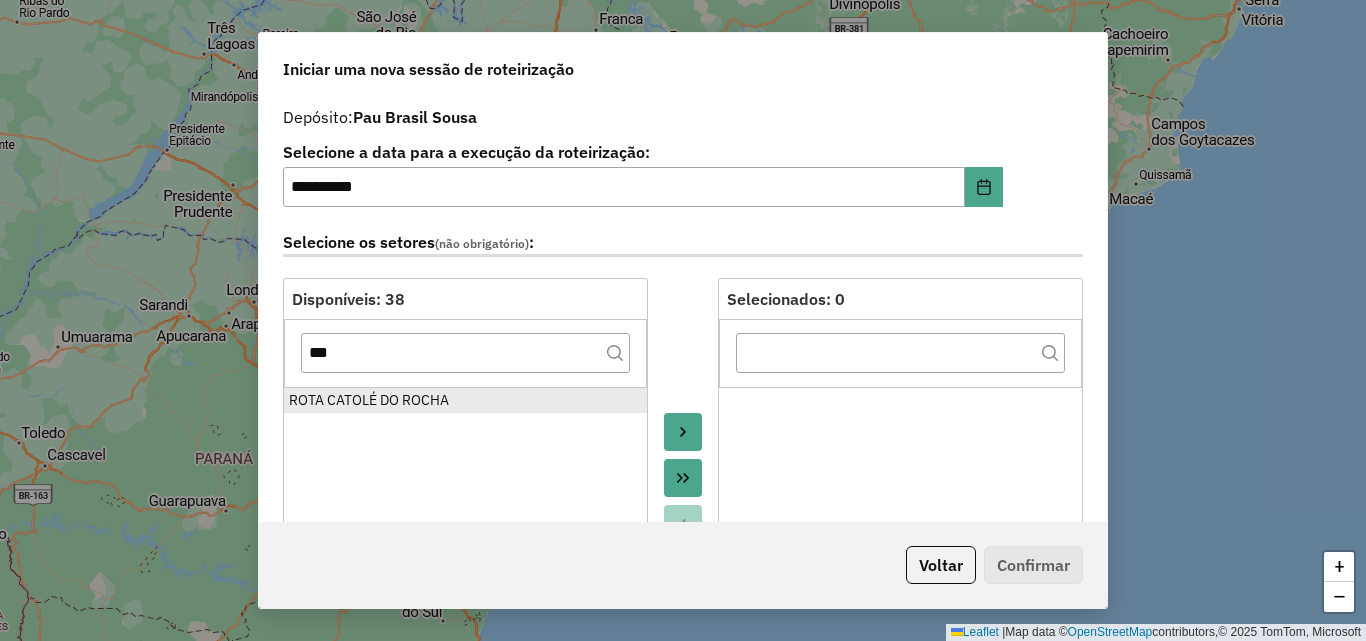 click on "ROTA CATOLÉ DO ROCHA" at bounding box center (465, 400) 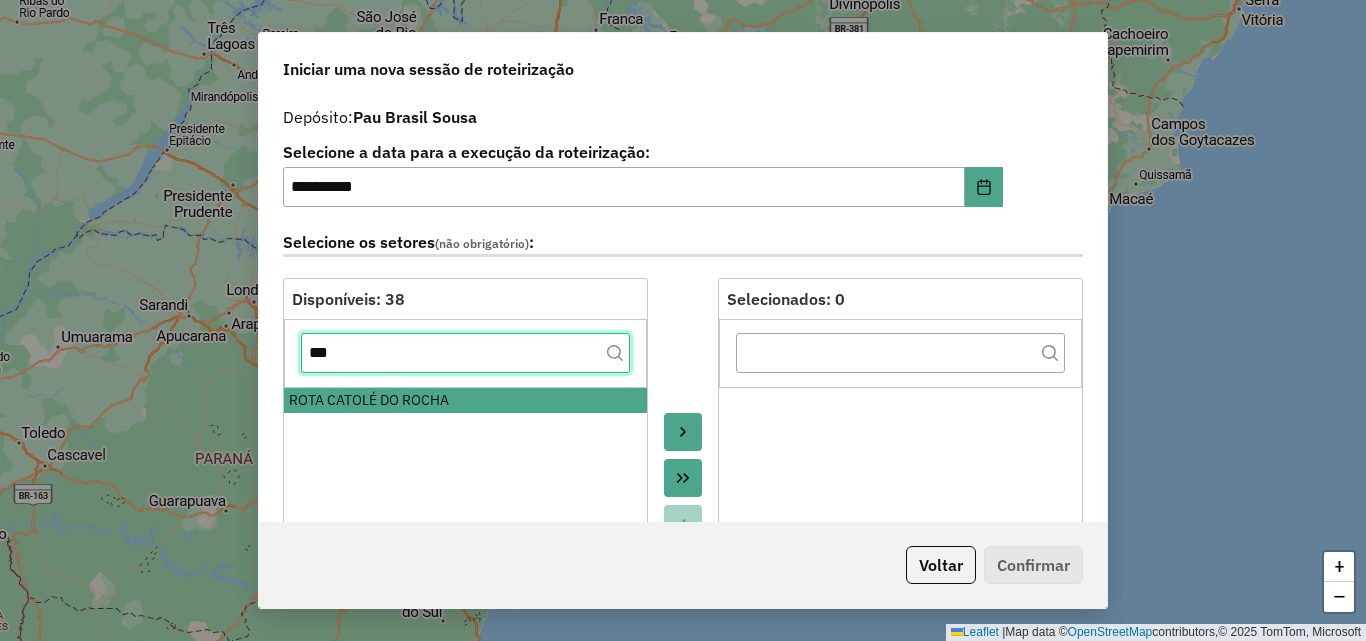 click on "***" 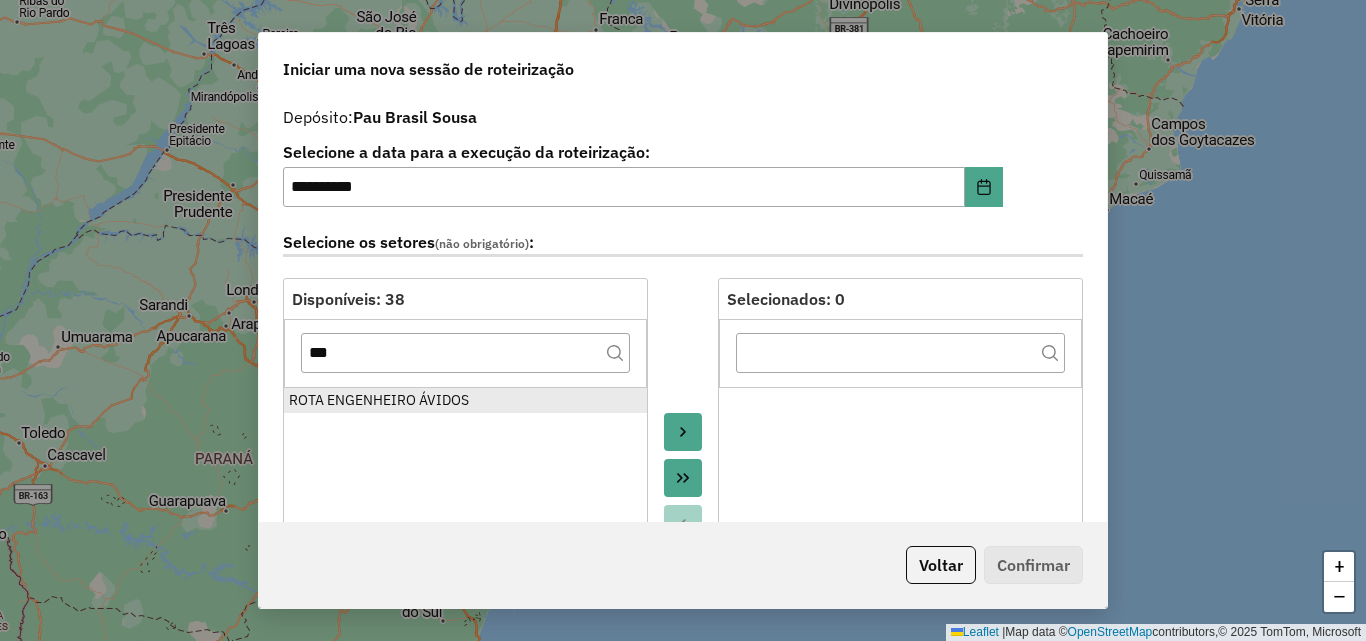 click on "ROTA ENGENHEIRO ÁVIDOS" at bounding box center [465, 400] 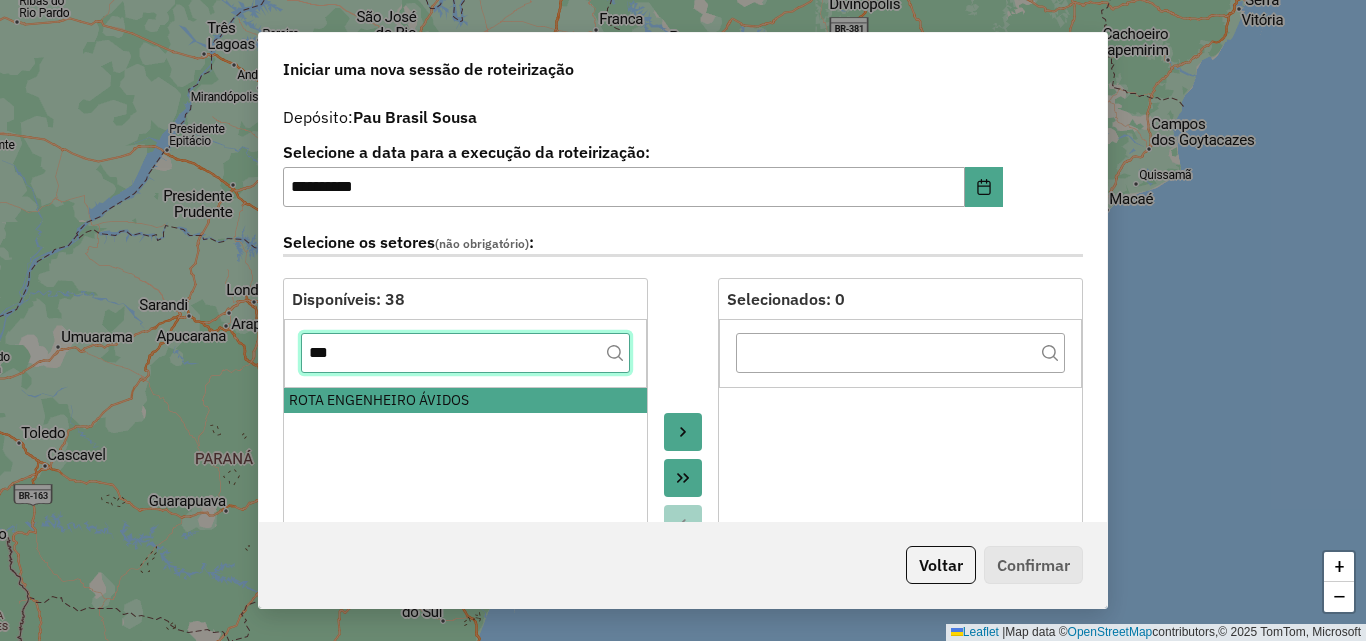 click on "***" 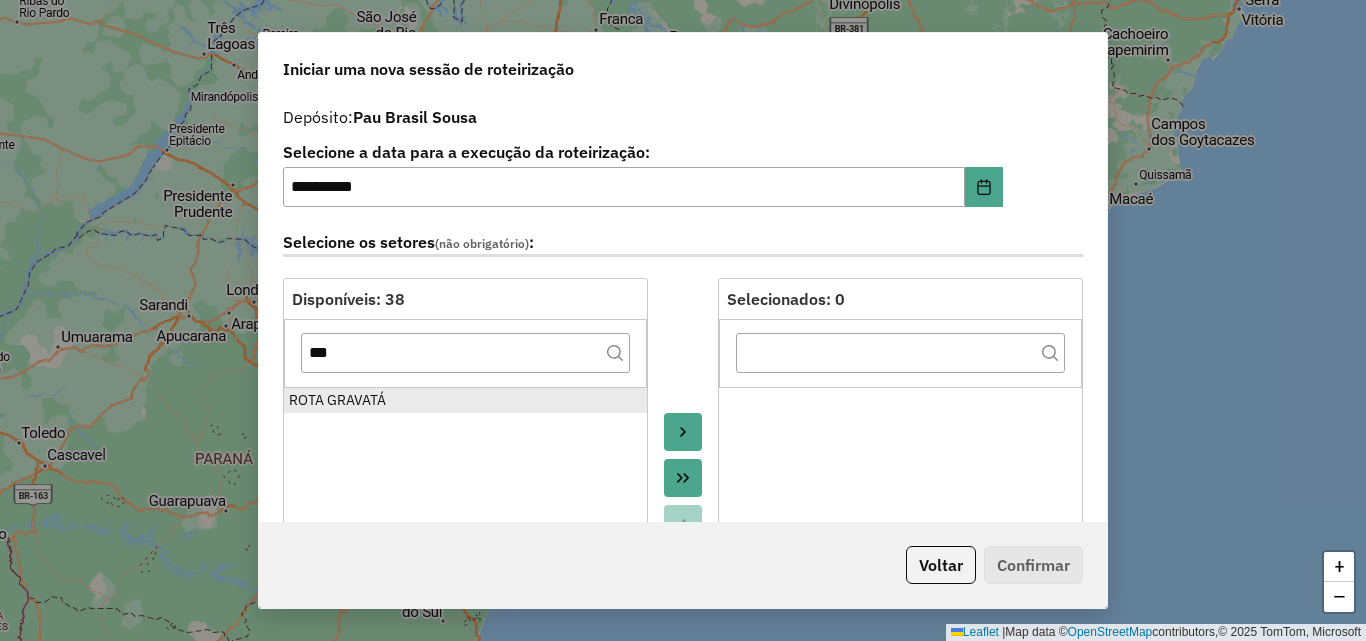 click on "ROTA GRAVATÁ" at bounding box center [465, 400] 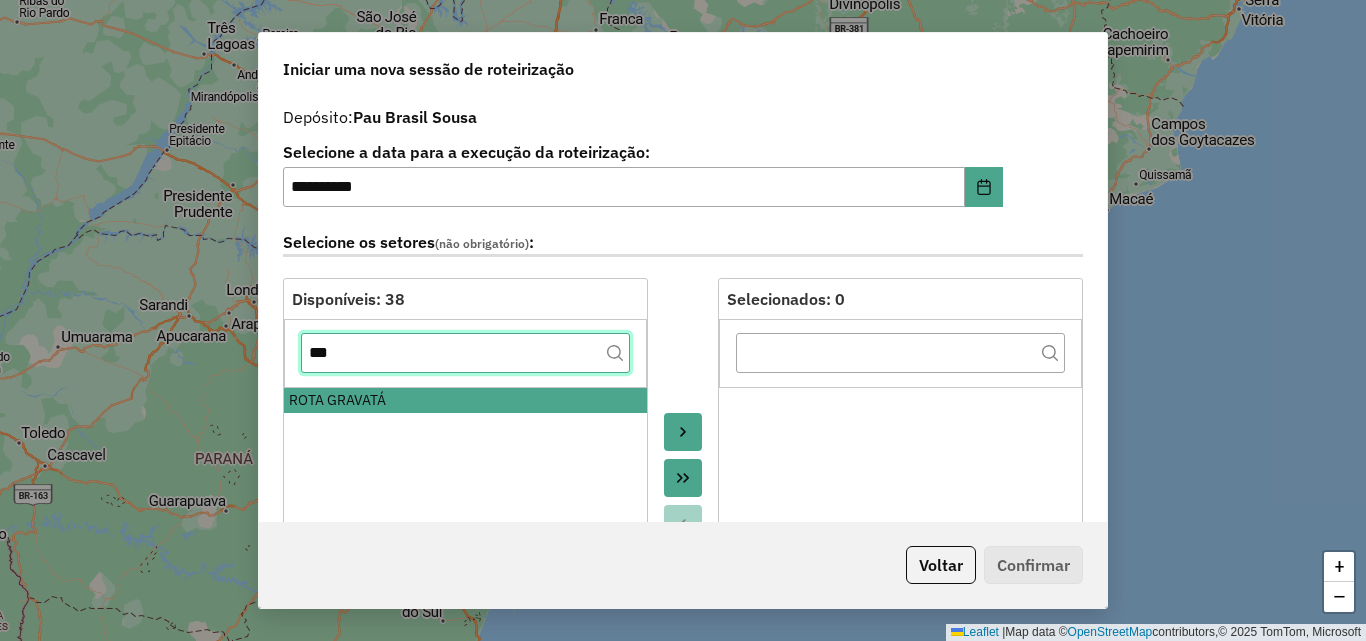click on "***" 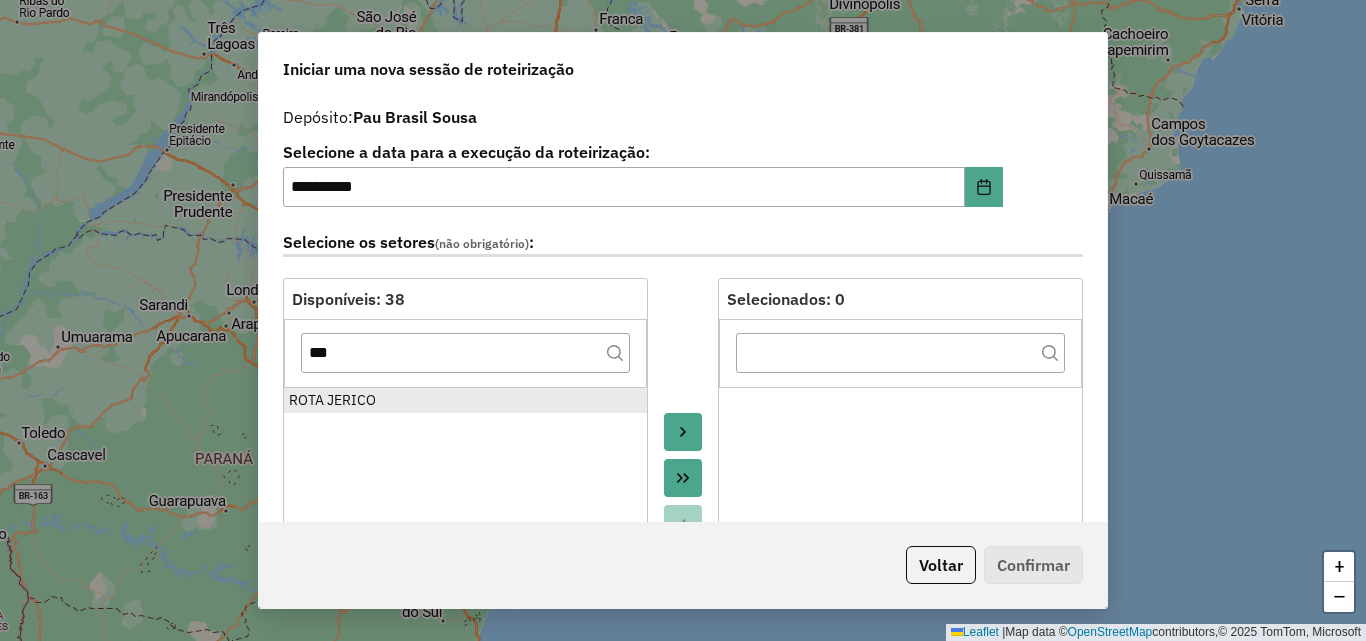 click on "ROTA JERICO" at bounding box center (465, 400) 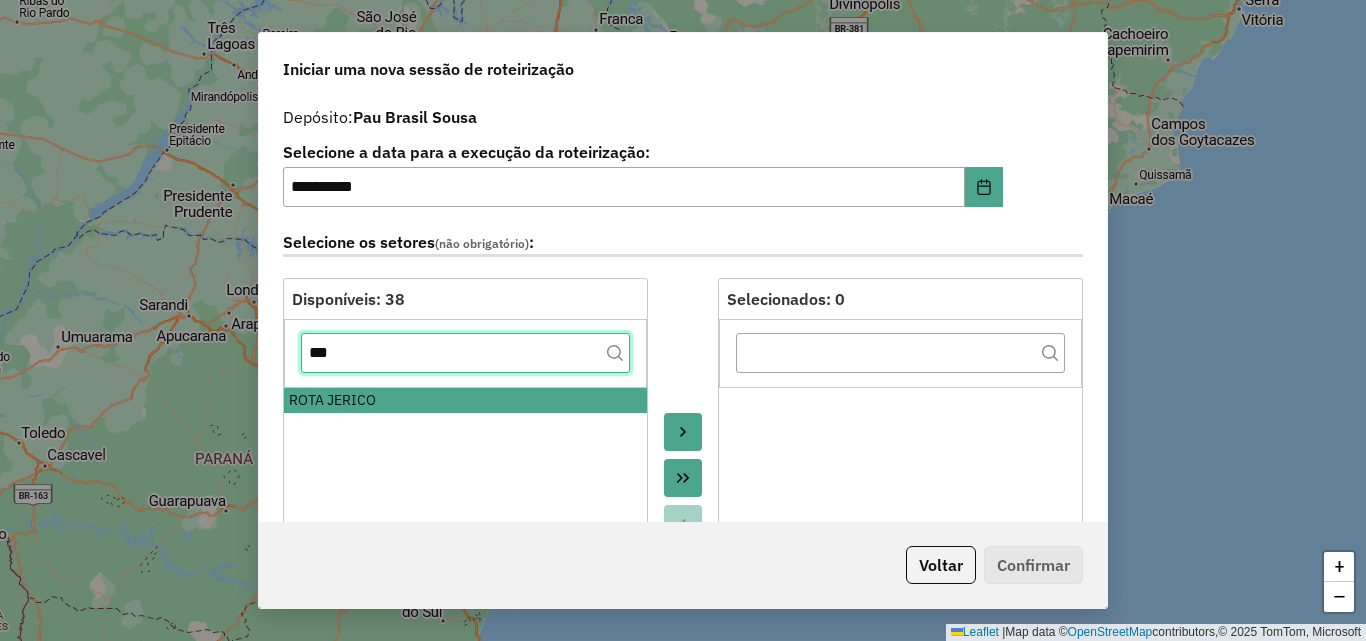 click on "***" 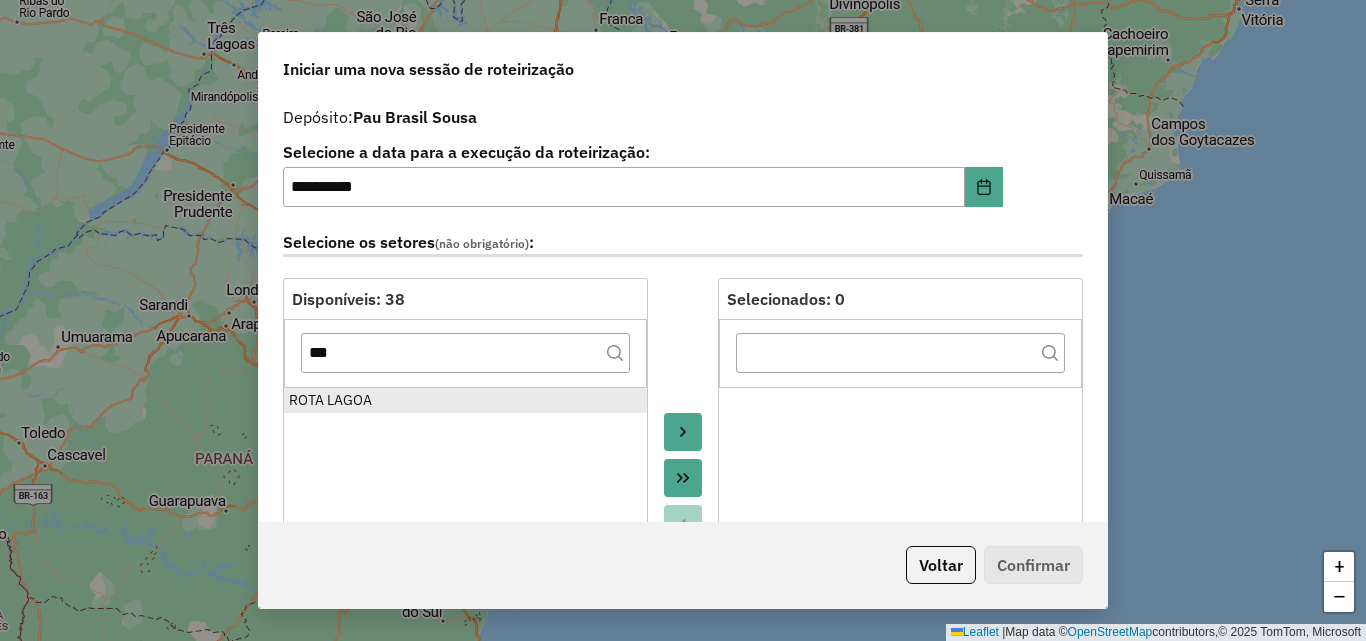 click on "ROTA LAGOA" at bounding box center [465, 400] 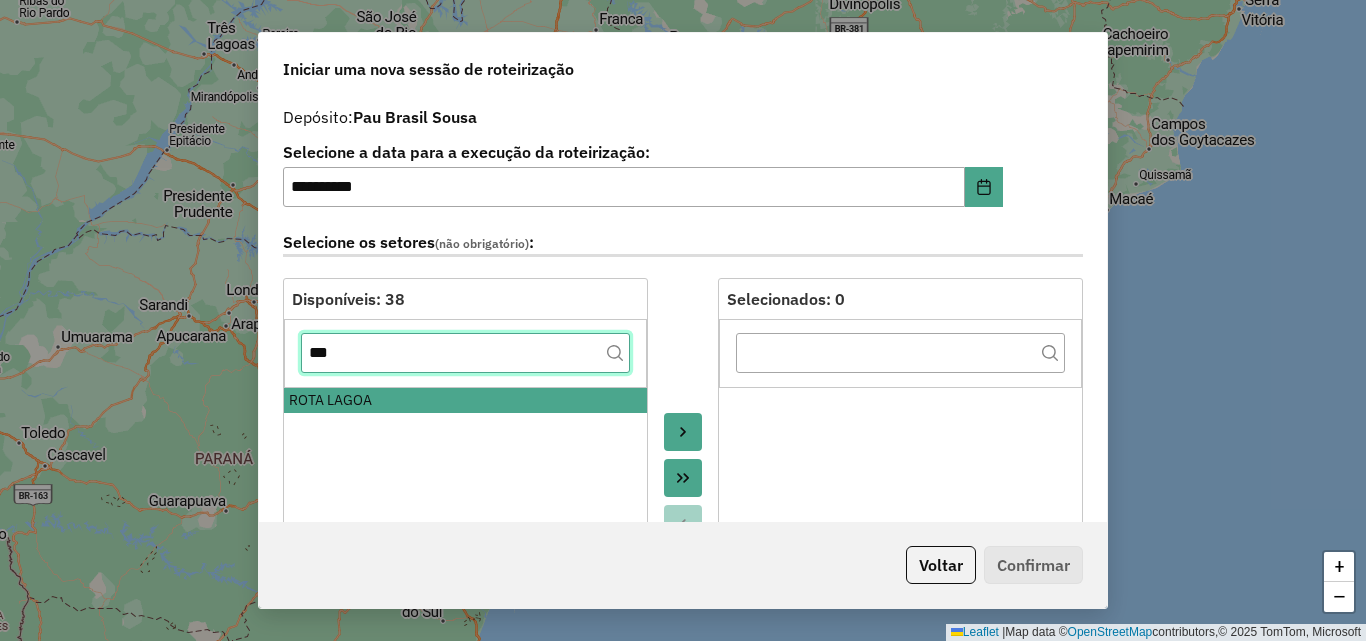 click on "***" 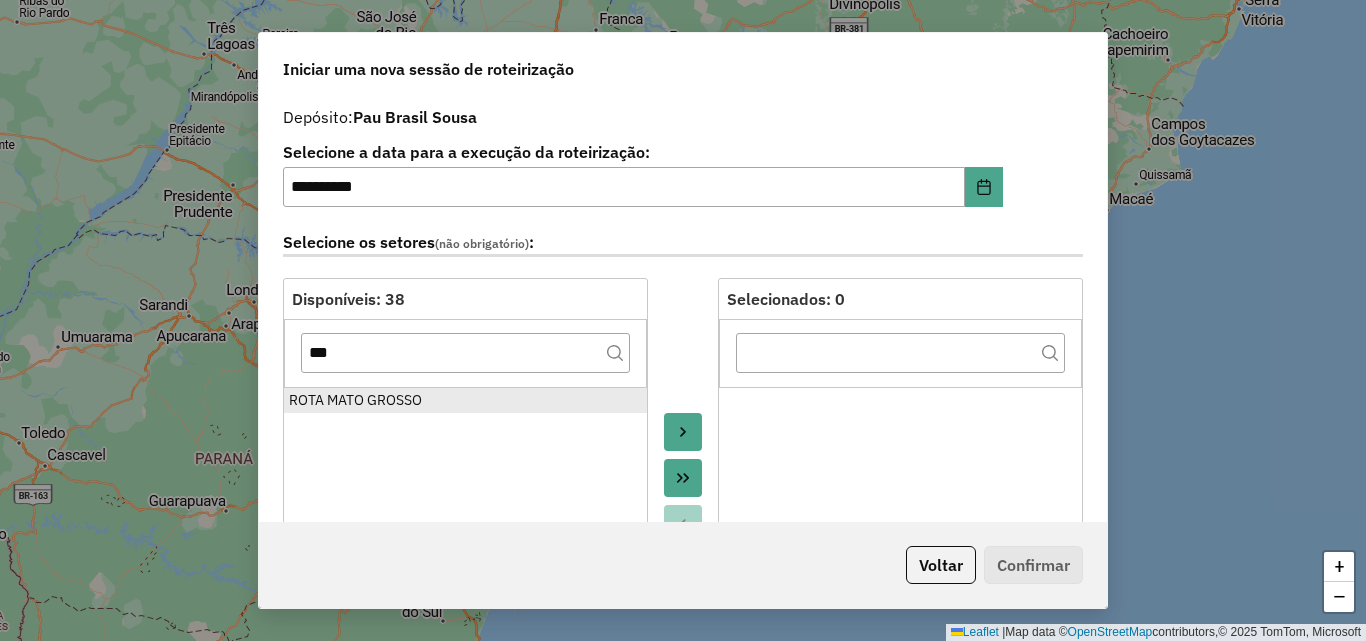 click on "ROTA MATO GROSSO" at bounding box center (465, 400) 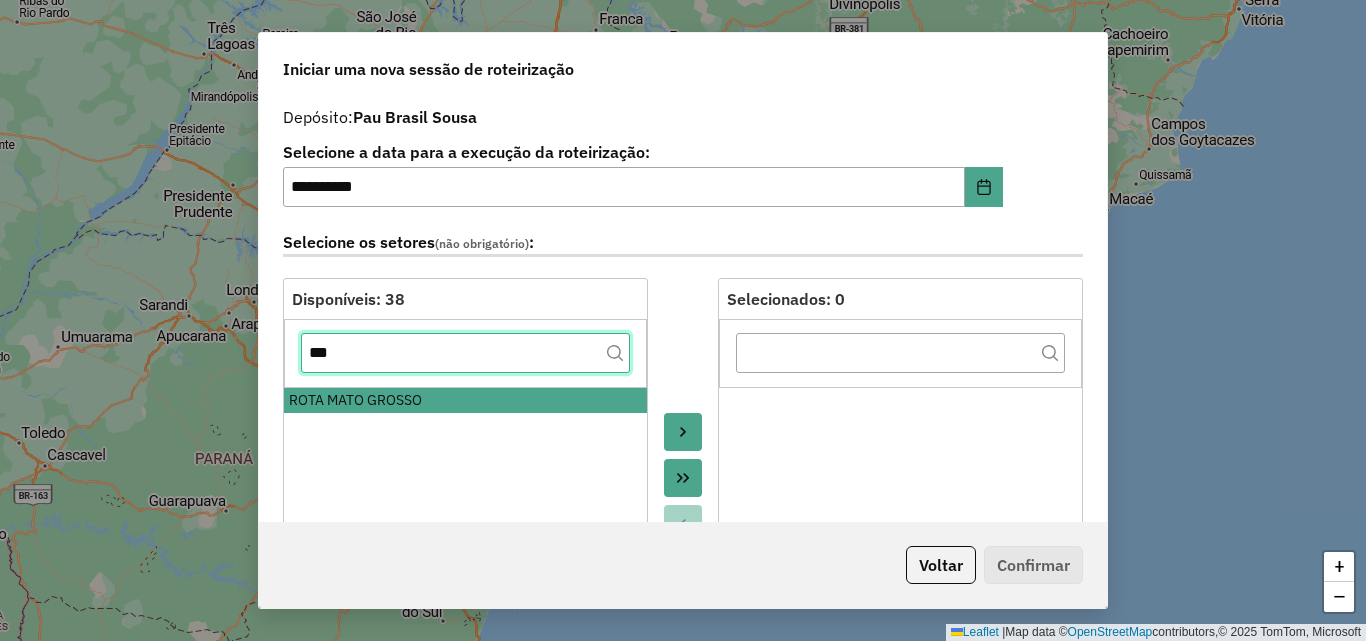 click on "***" 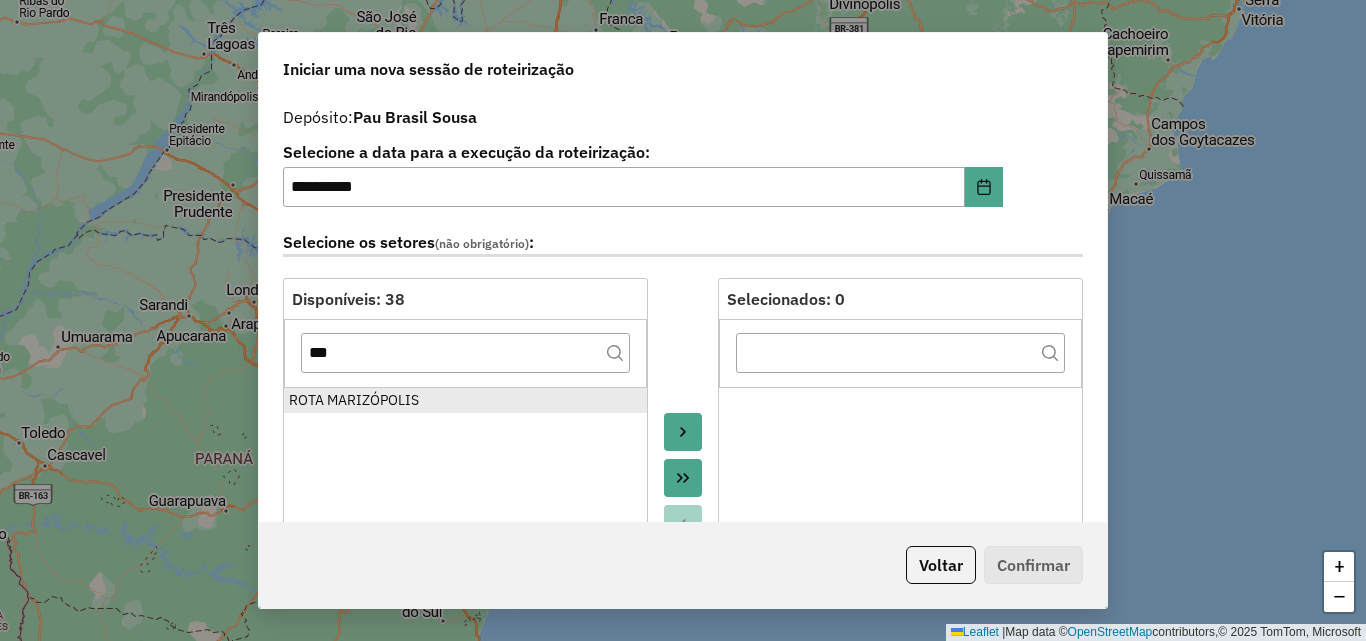 click on "ROTA MARIZÓPOLIS" at bounding box center [465, 400] 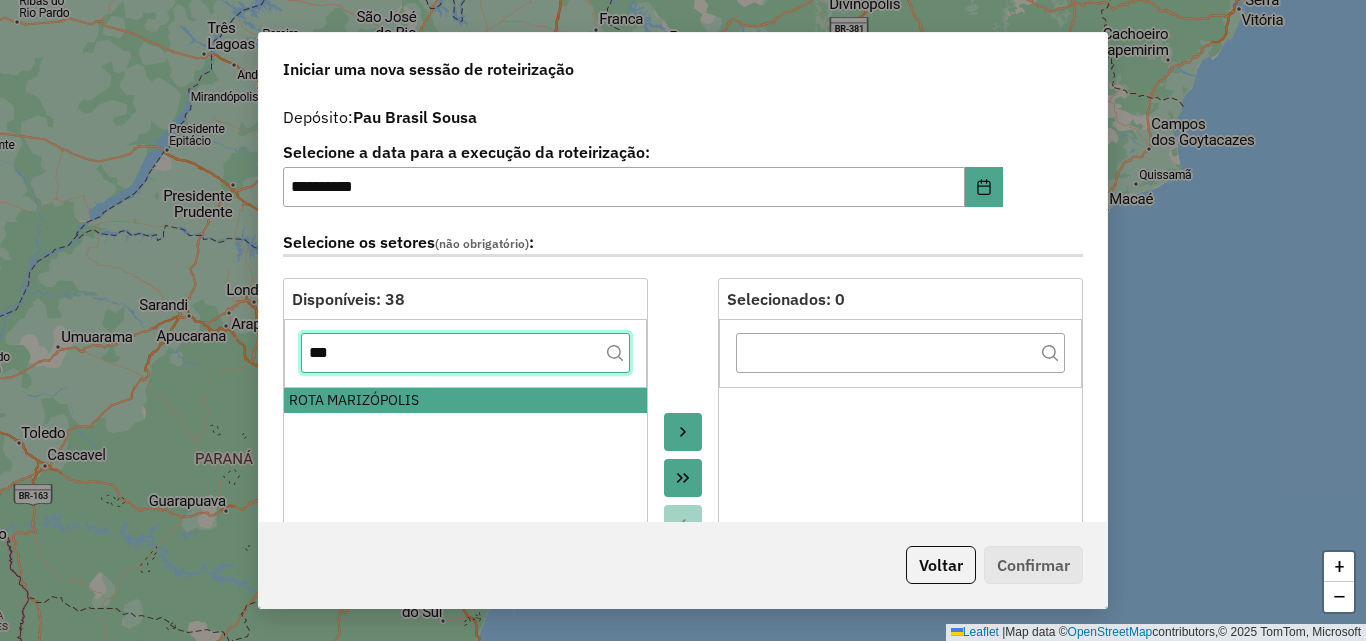 click on "***" 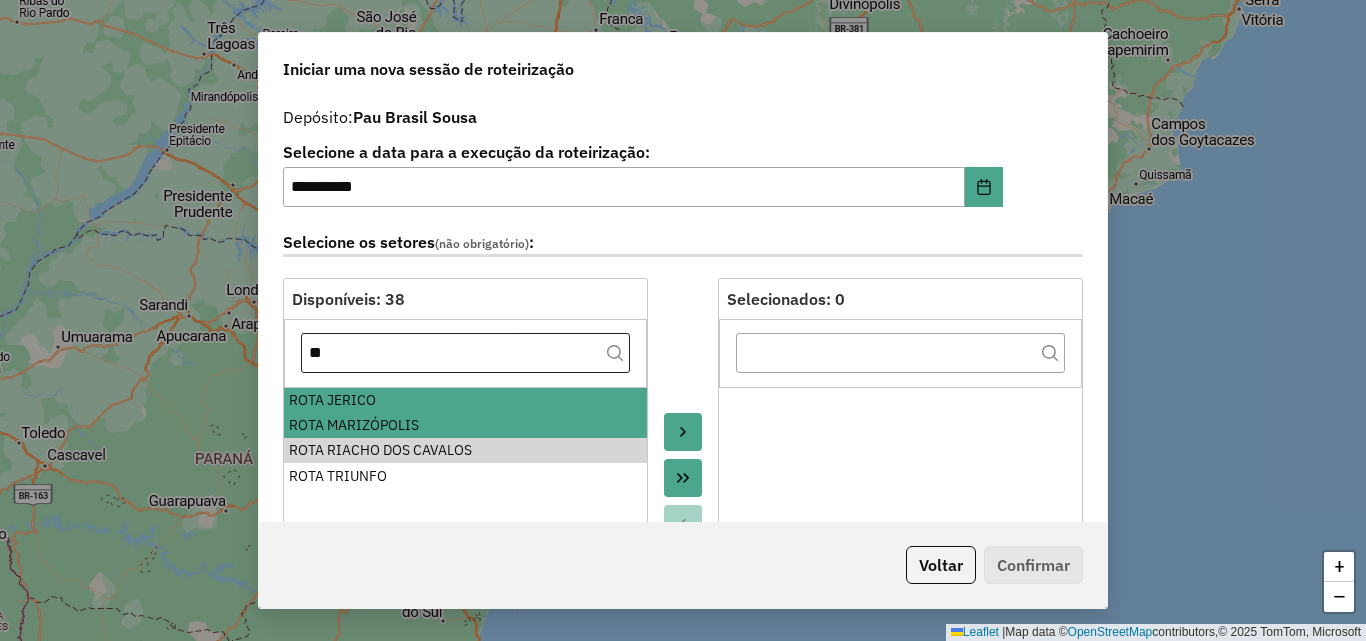 drag, startPoint x: 369, startPoint y: 440, endPoint x: 387, endPoint y: 364, distance: 78.10249 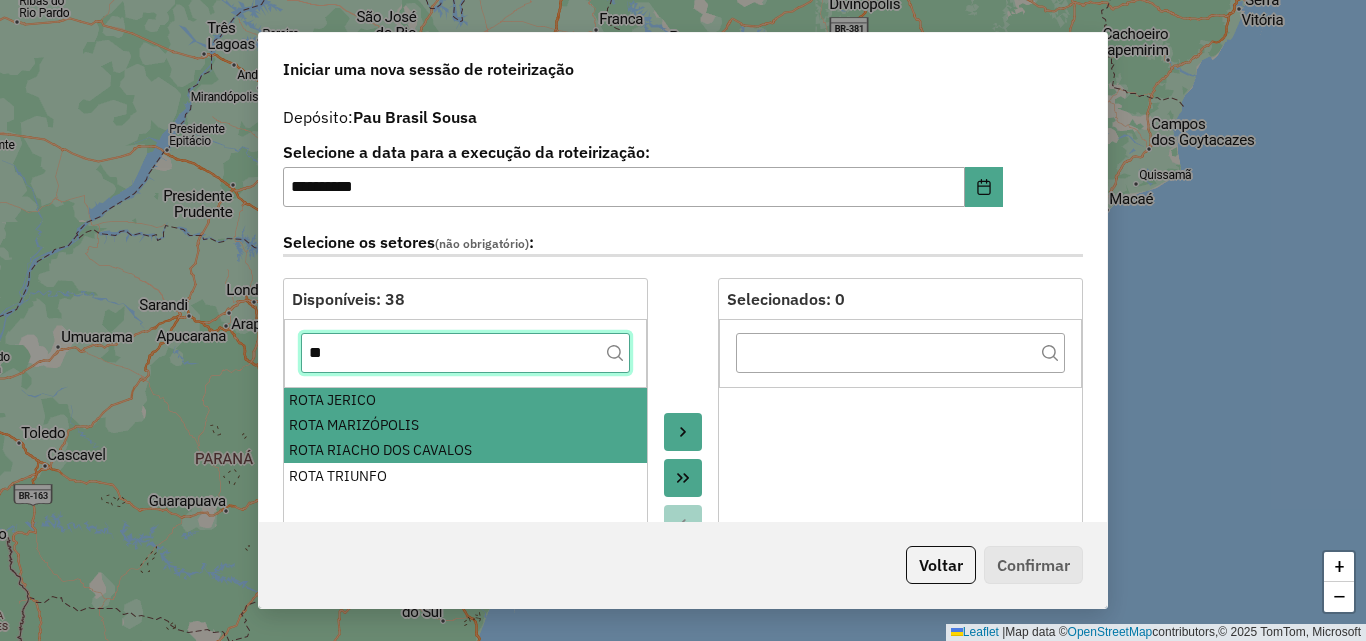 click on "**" 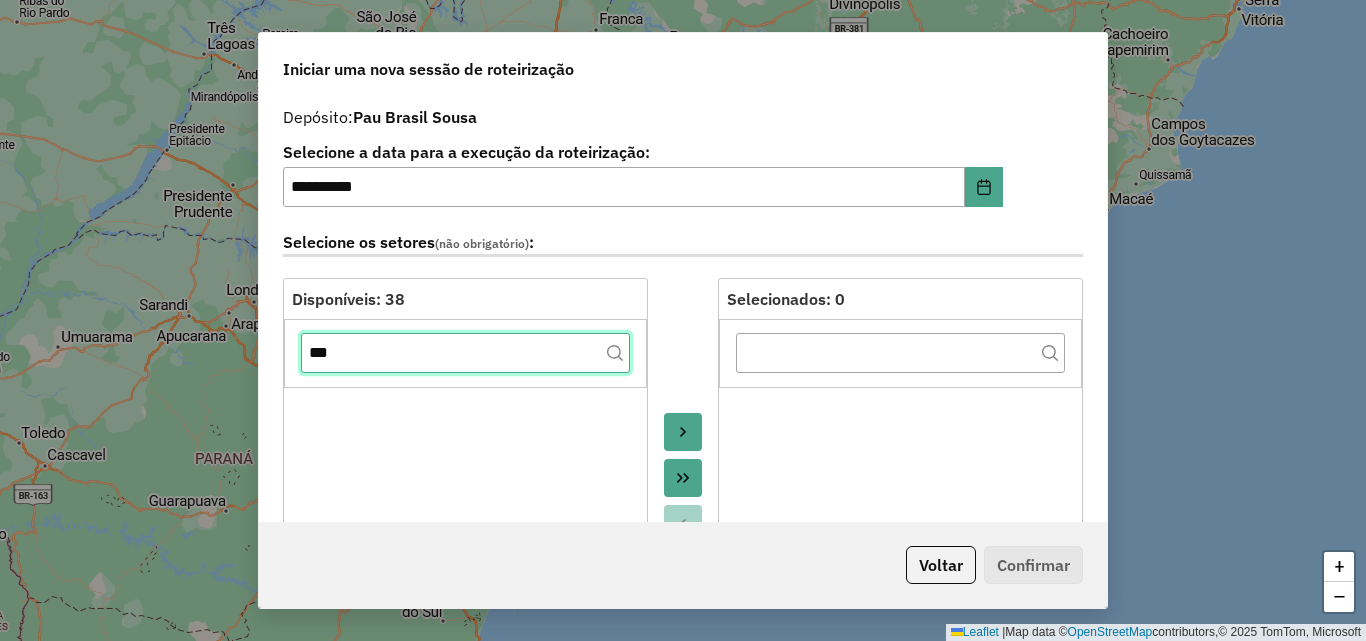 click on "***" 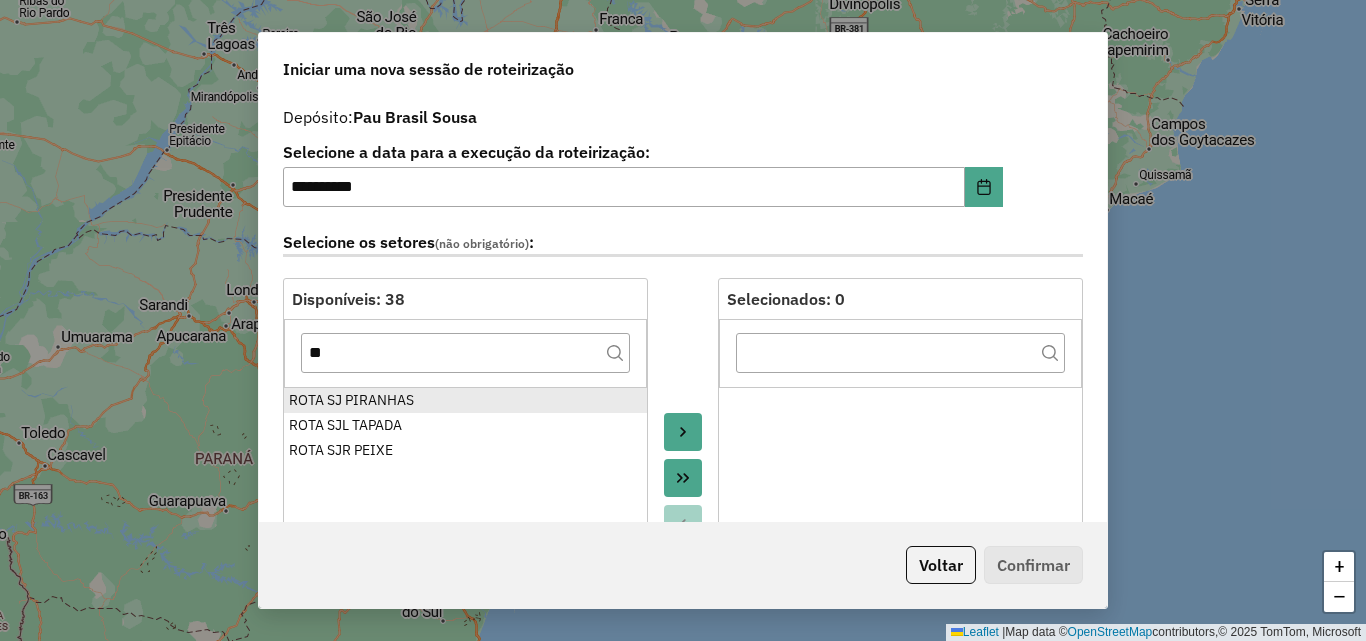 click on "ROTA SJ PIRANHAS" at bounding box center (465, 400) 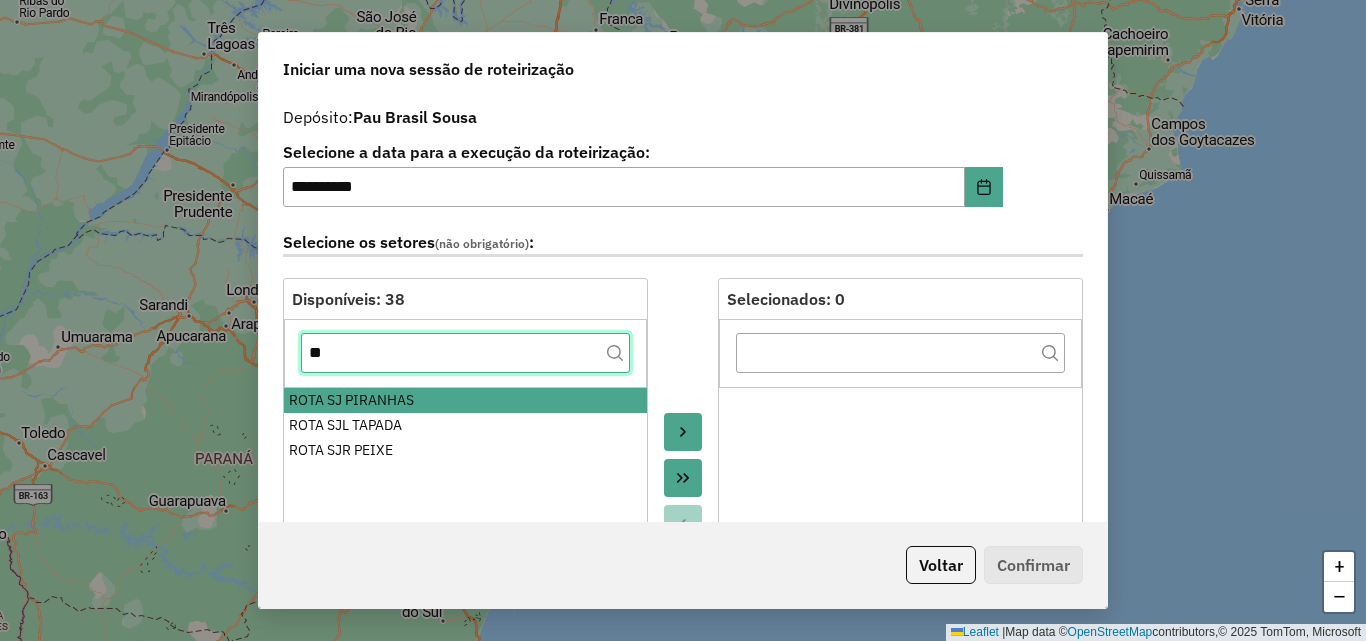 click on "**" 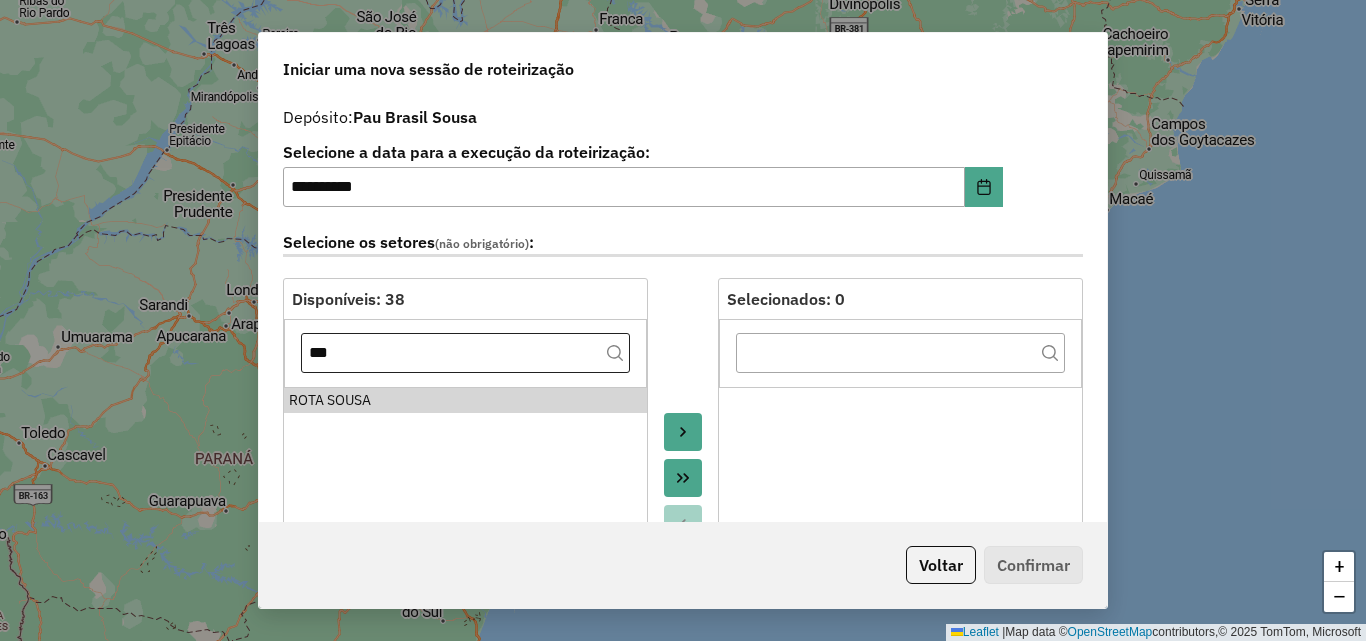 drag, startPoint x: 375, startPoint y: 392, endPoint x: 377, endPoint y: 361, distance: 31.06445 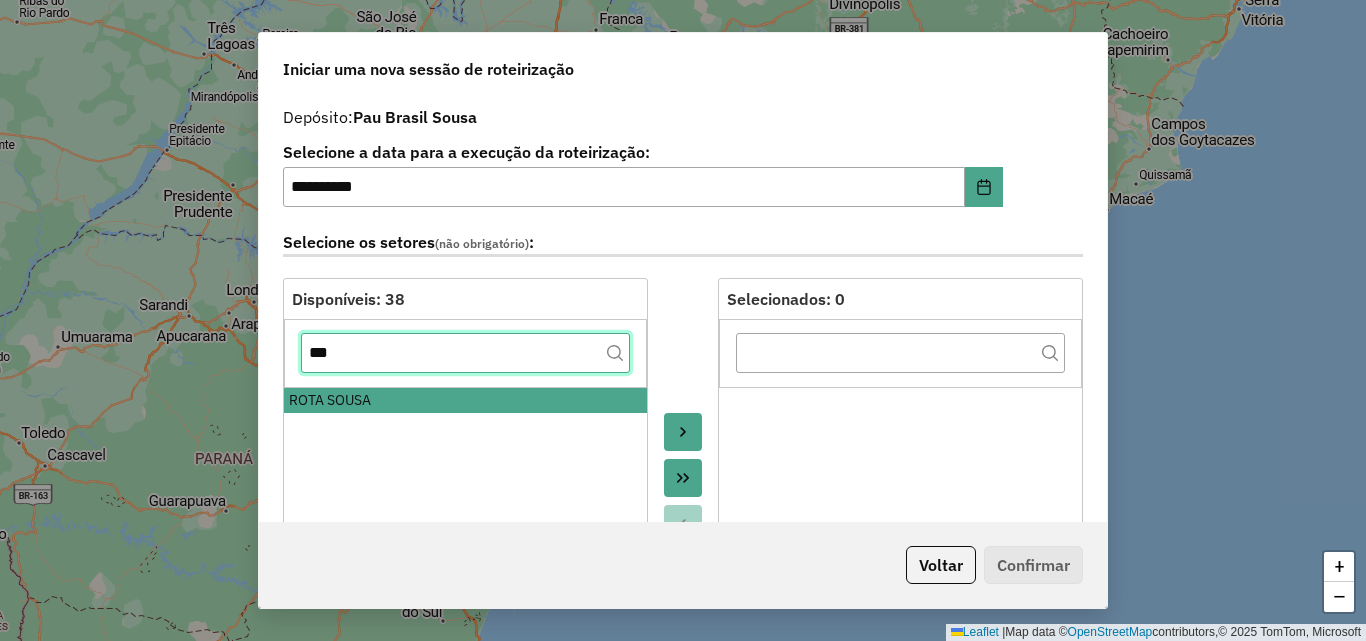 click on "***" 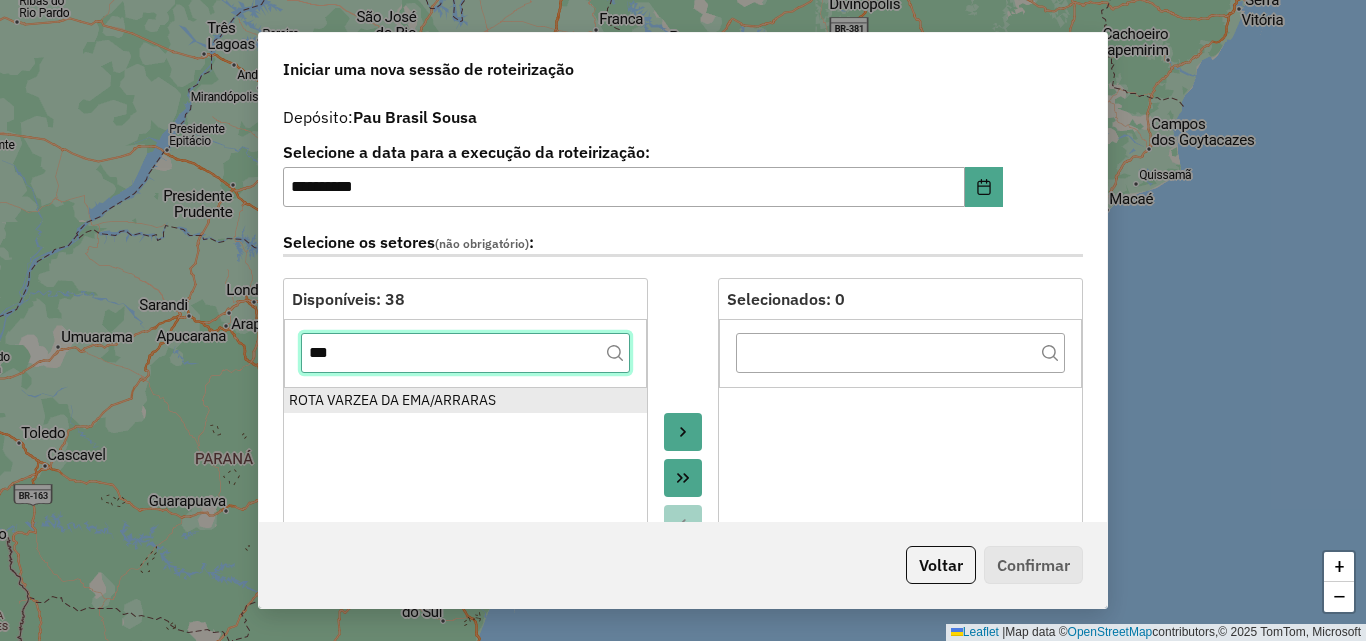 type on "***" 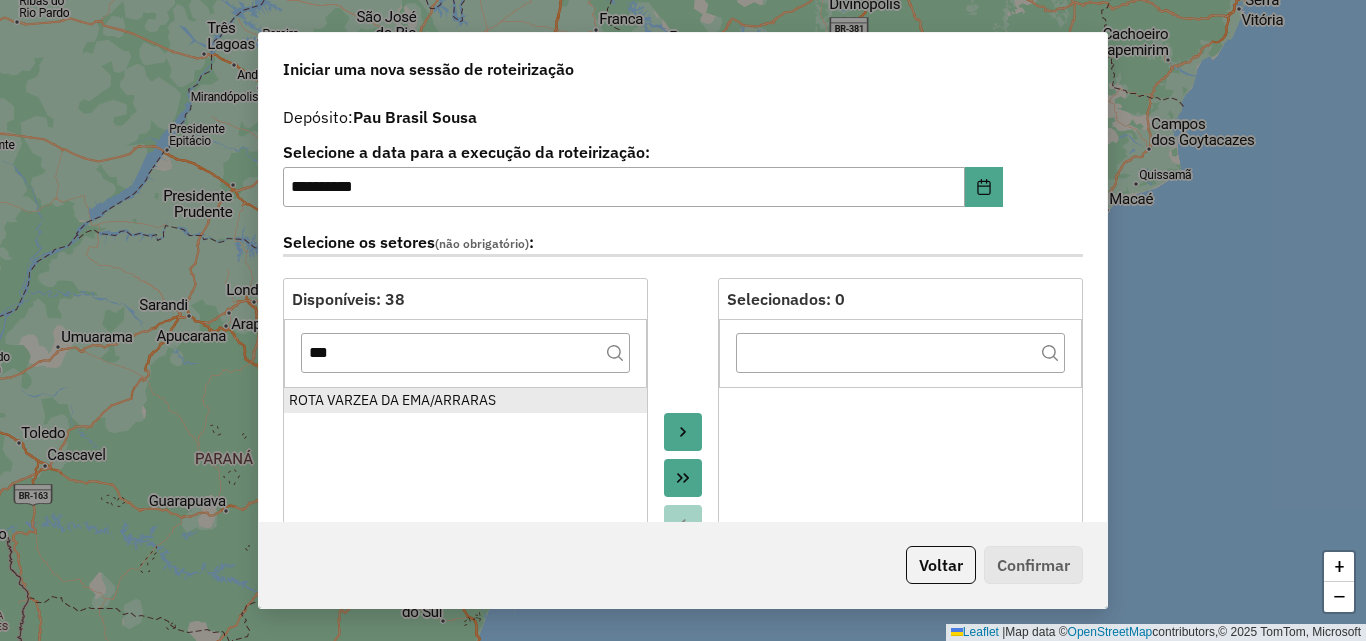 click on "ROTA VARZEA DA EMA/ARRARAS" at bounding box center [465, 400] 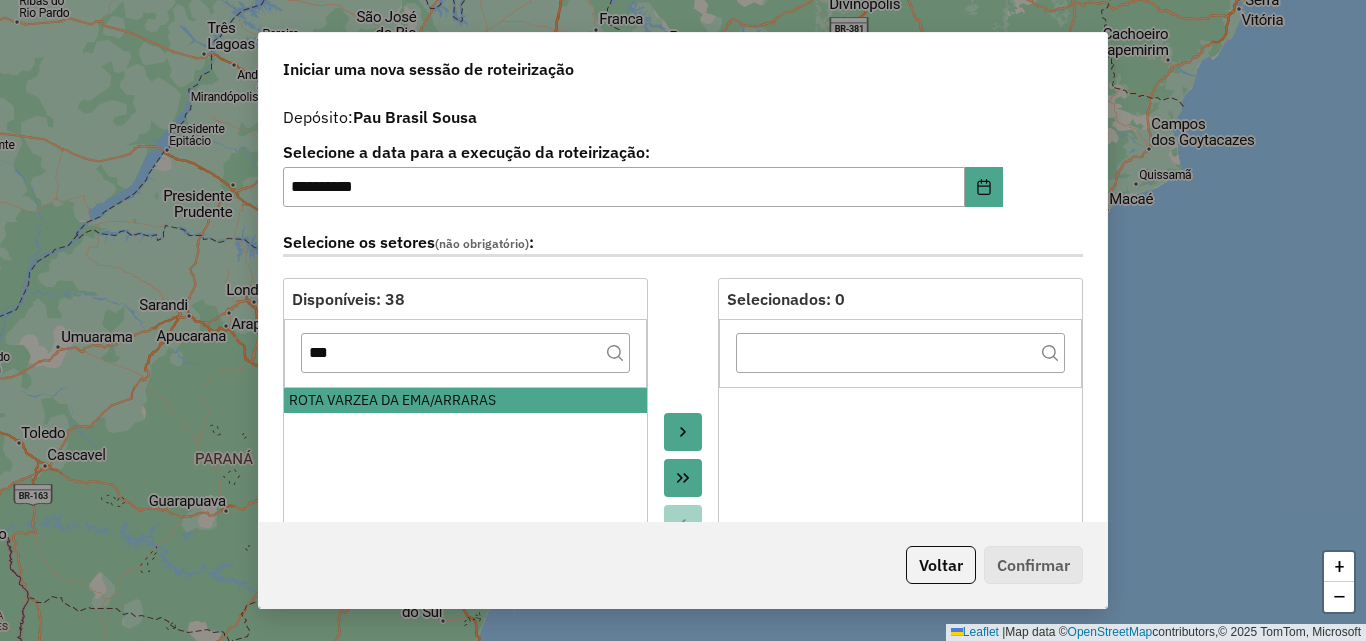 click 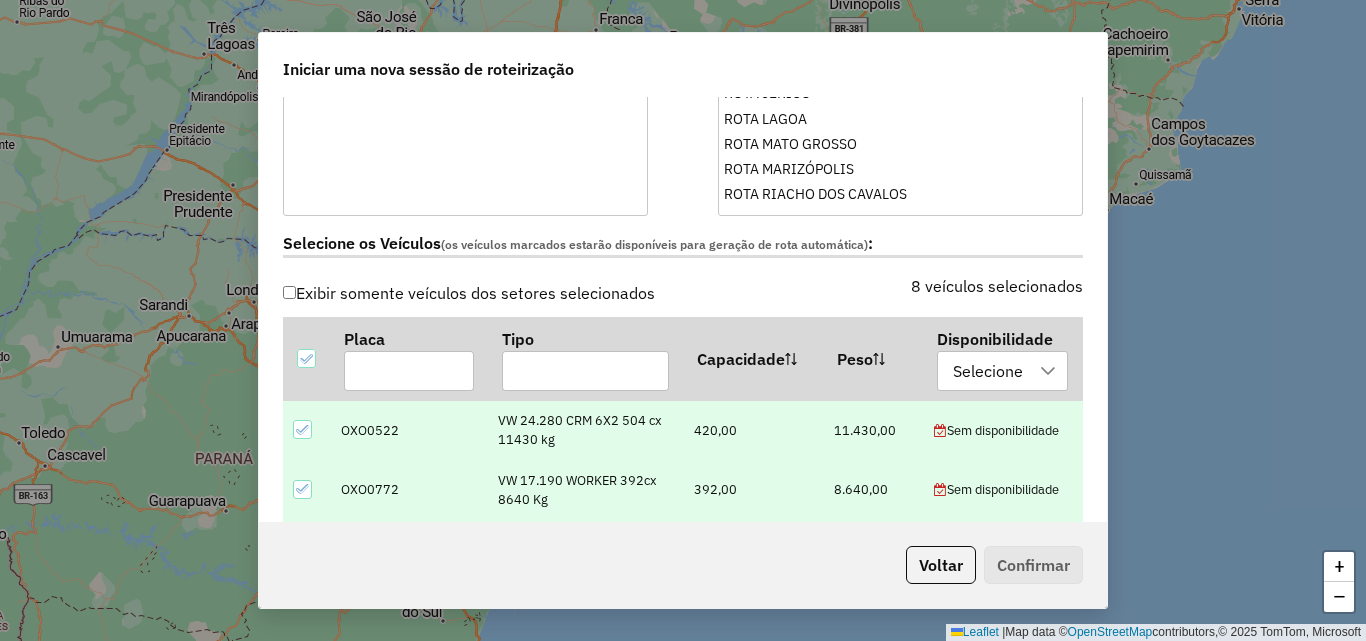 scroll, scrollTop: 600, scrollLeft: 0, axis: vertical 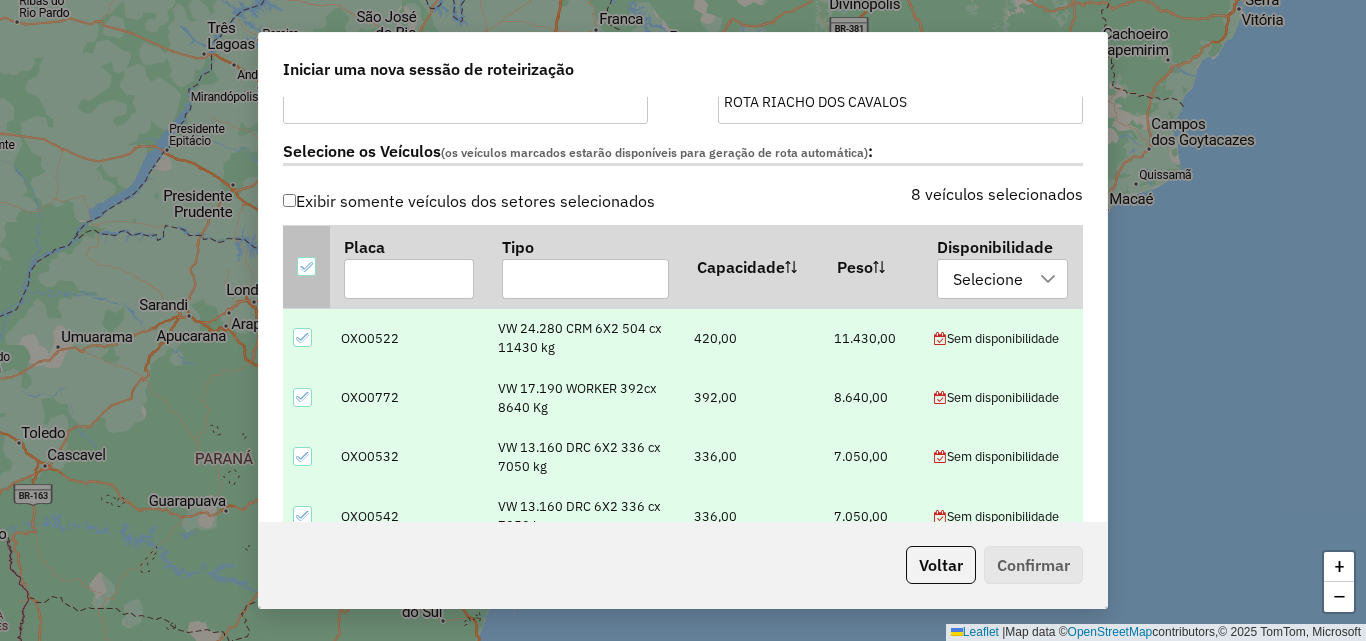 click 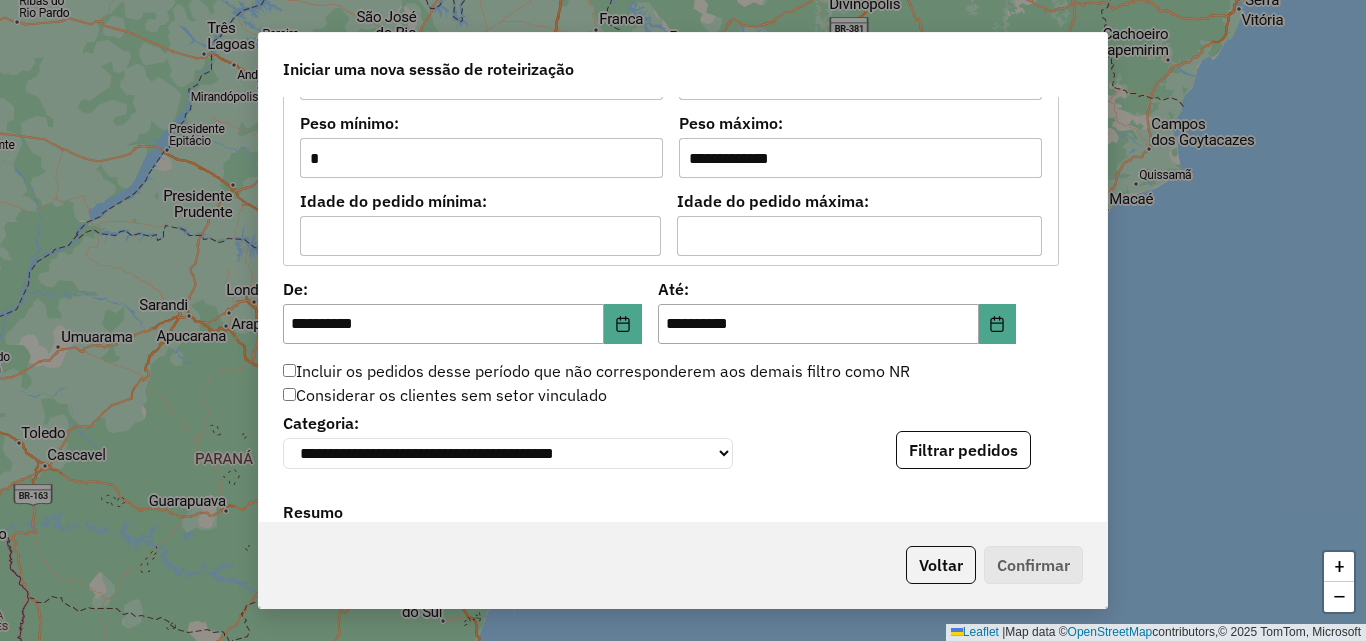 scroll, scrollTop: 1900, scrollLeft: 0, axis: vertical 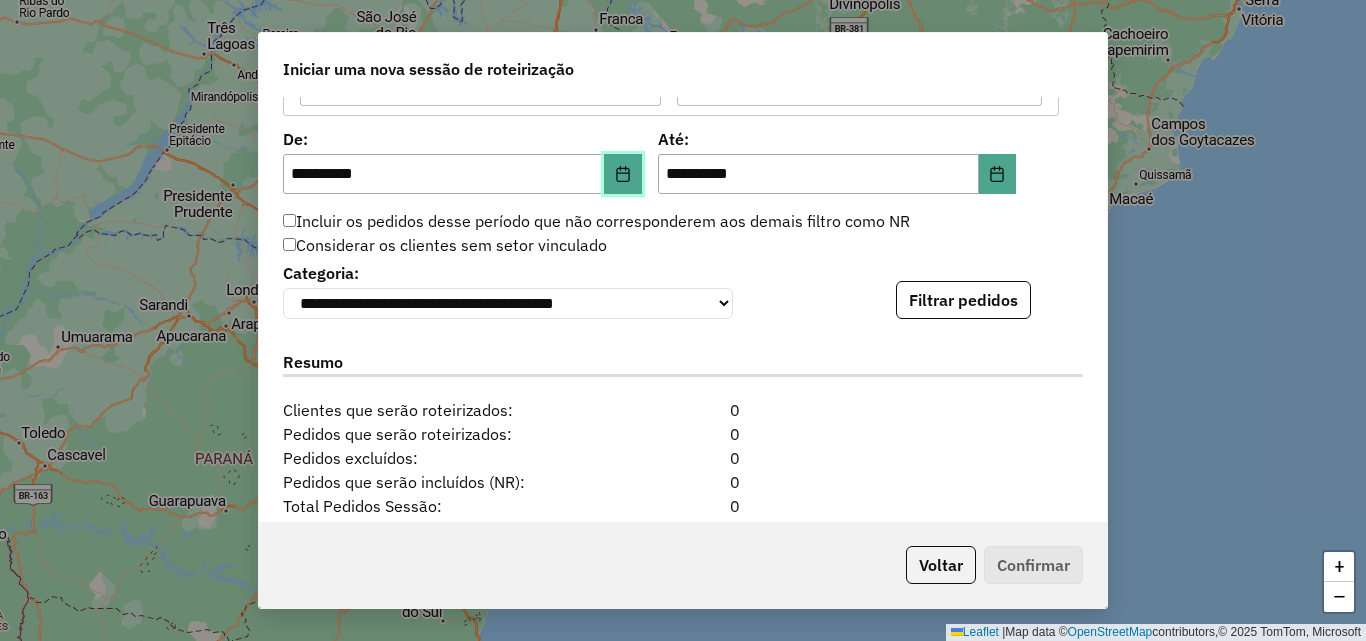 click at bounding box center (623, 174) 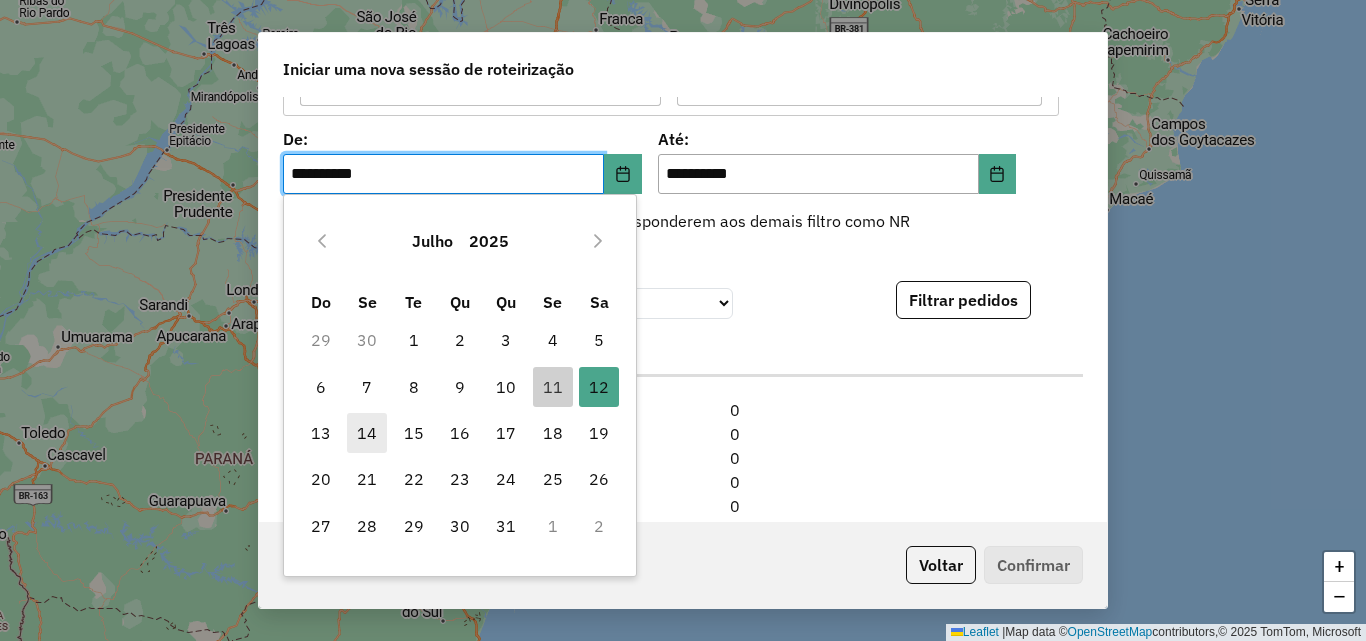 click on "14" at bounding box center (367, 433) 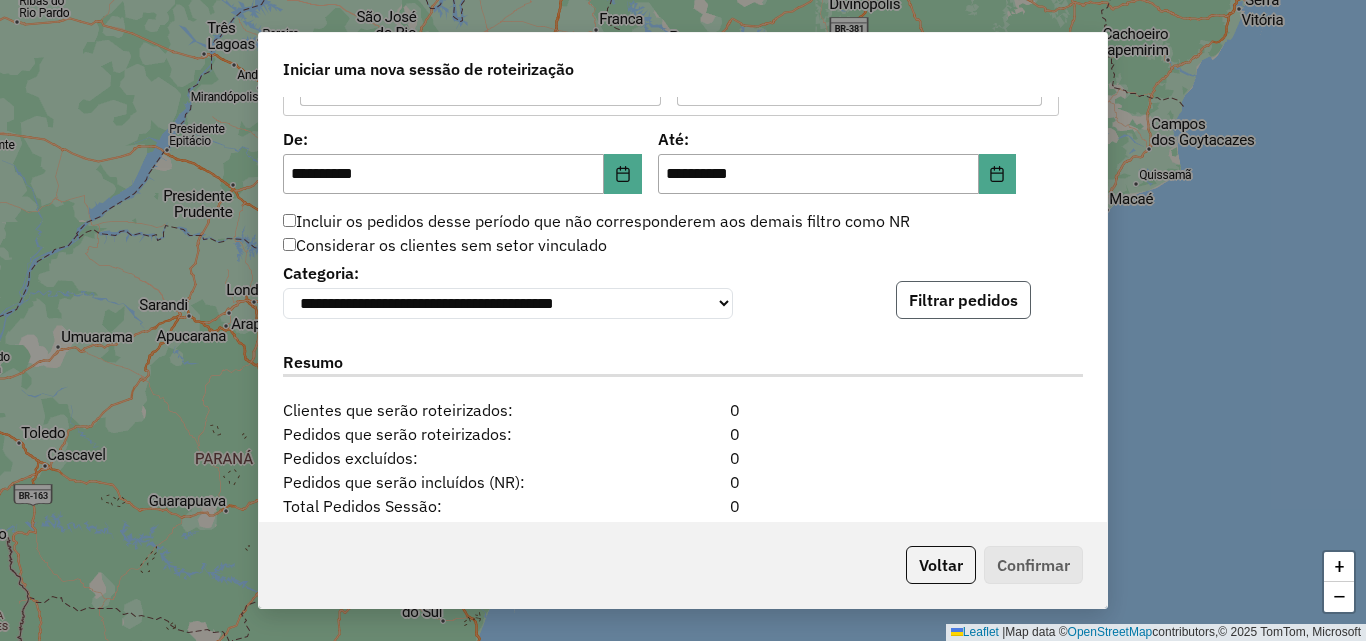 click on "Filtrar pedidos" 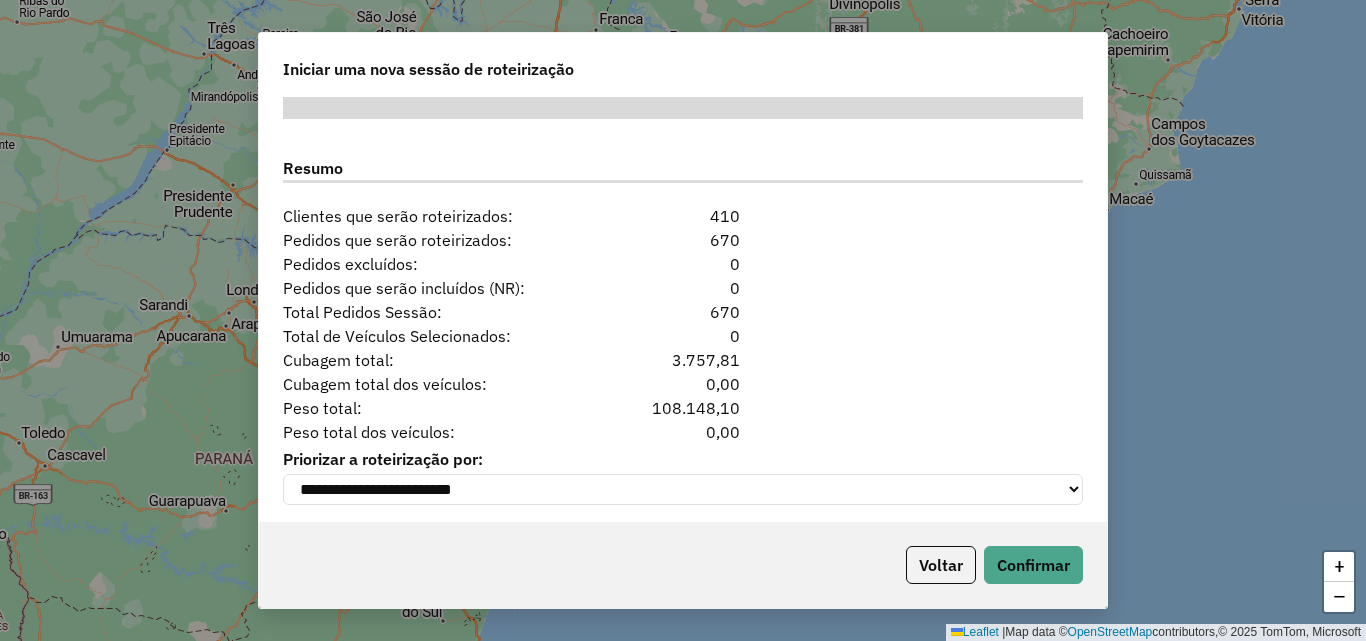 scroll, scrollTop: 2524, scrollLeft: 0, axis: vertical 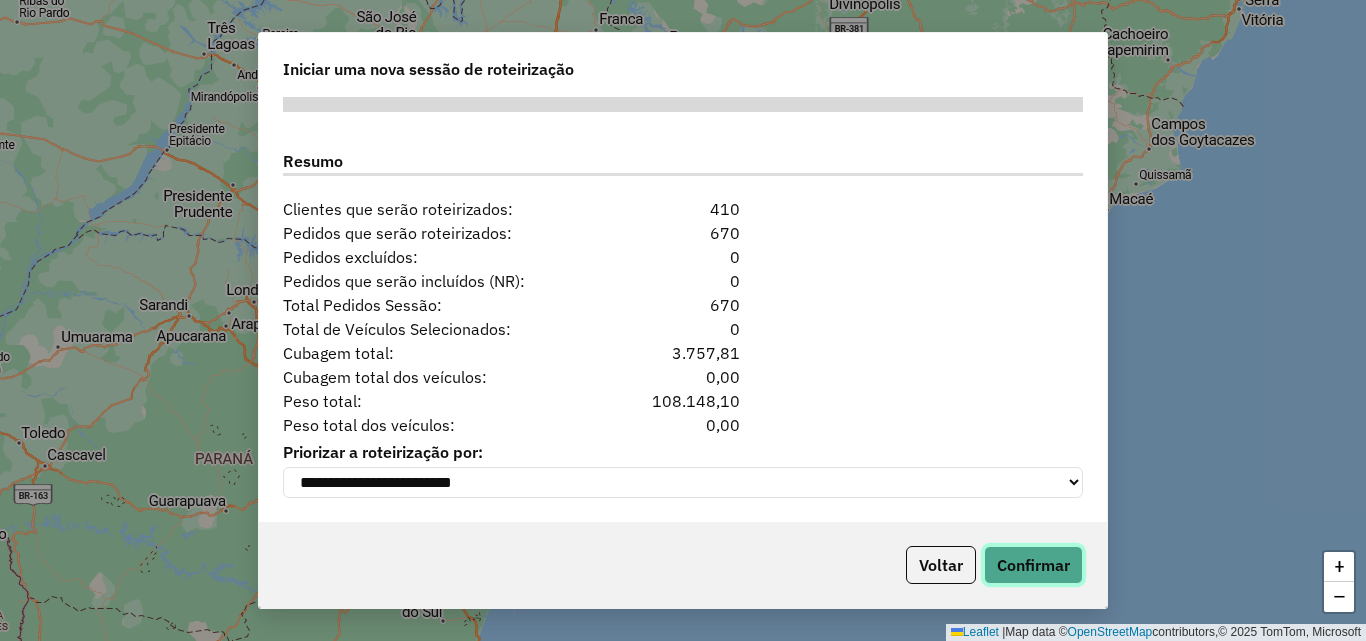 click on "Confirmar" 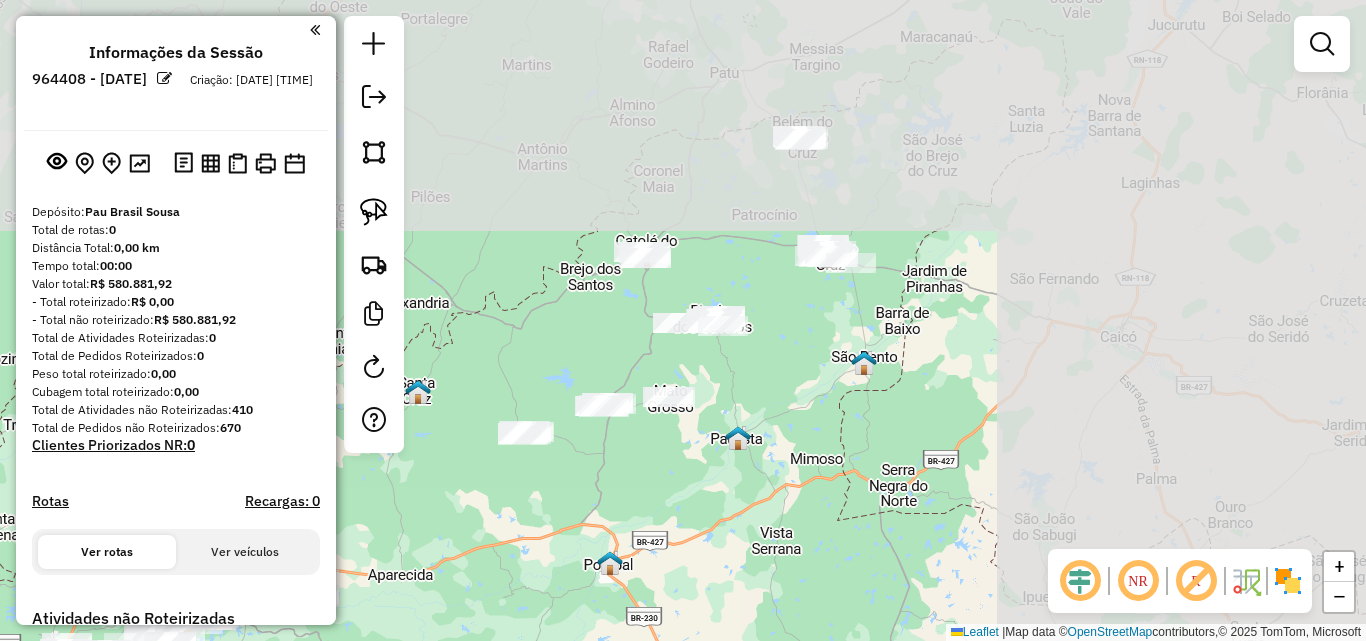 drag, startPoint x: 1078, startPoint y: 289, endPoint x: 561, endPoint y: 486, distance: 553.2612 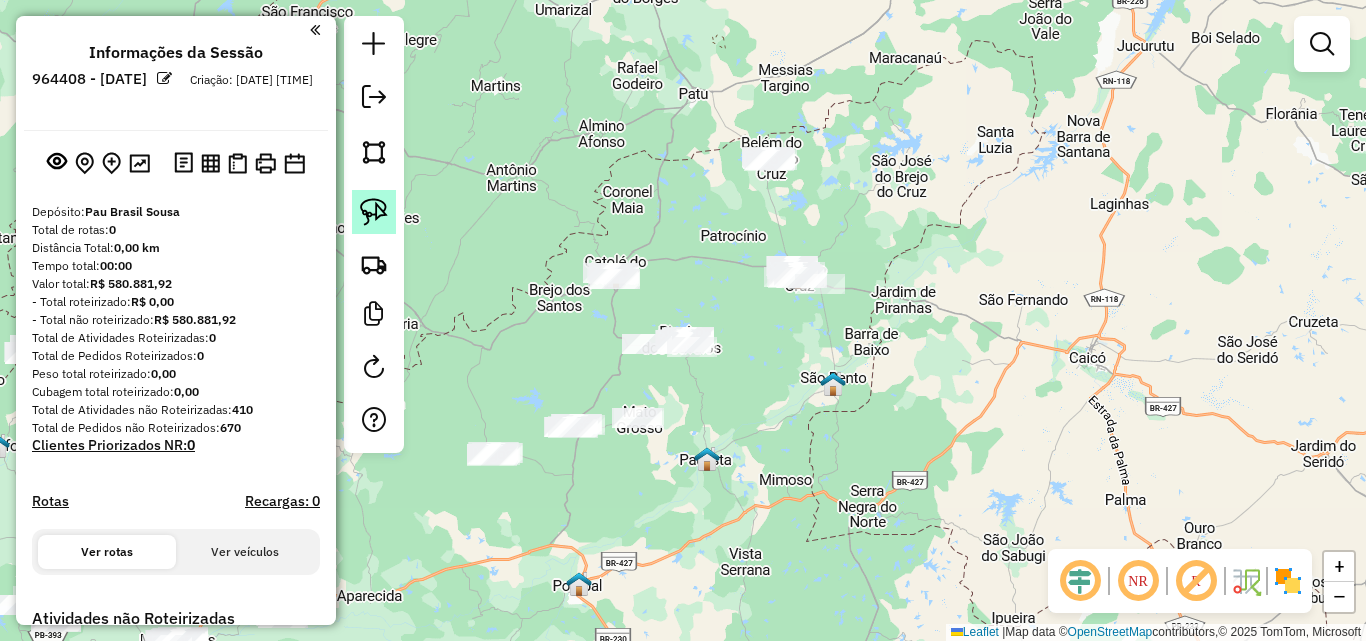 drag, startPoint x: 382, startPoint y: 193, endPoint x: 461, endPoint y: 217, distance: 82.565125 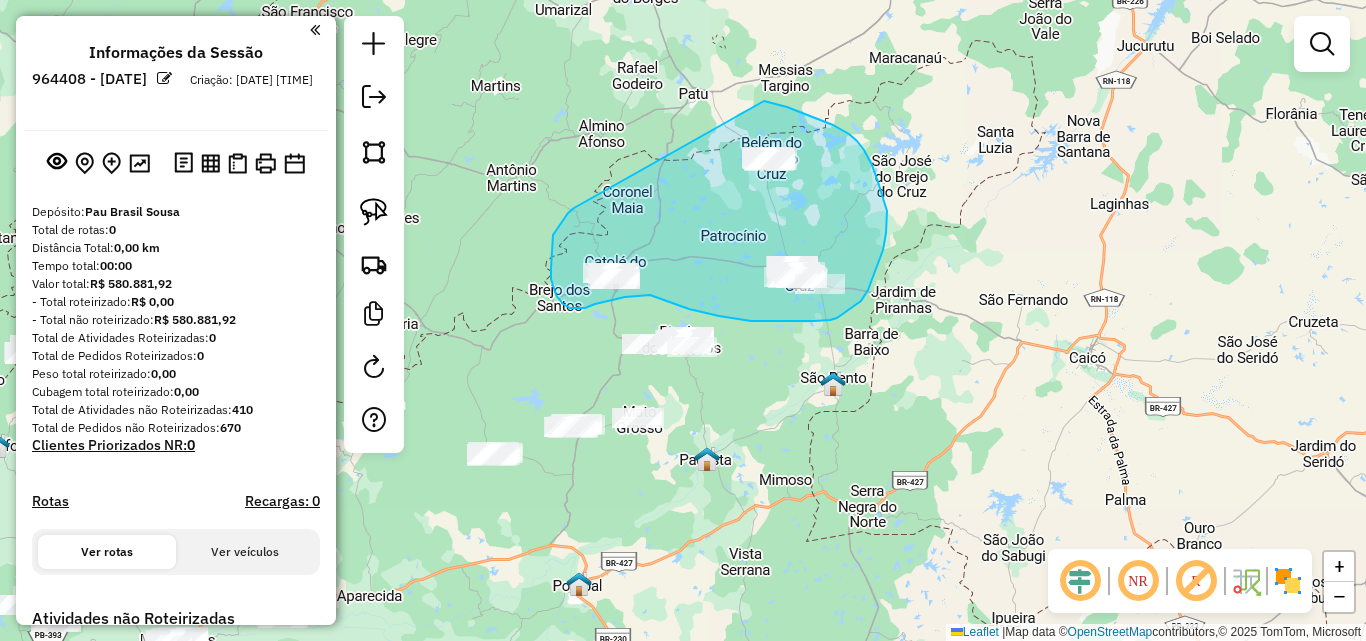 drag, startPoint x: 572, startPoint y: 209, endPoint x: 749, endPoint y: 103, distance: 206.31287 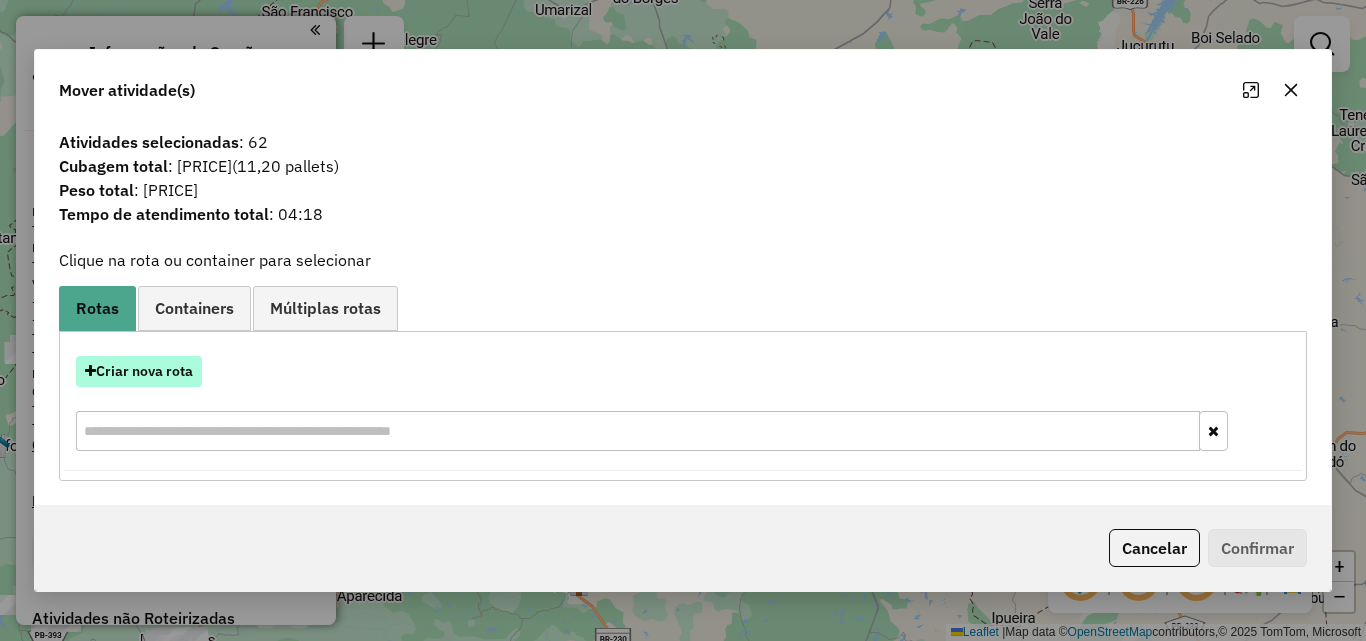 click on "Criar nova rota" at bounding box center (139, 371) 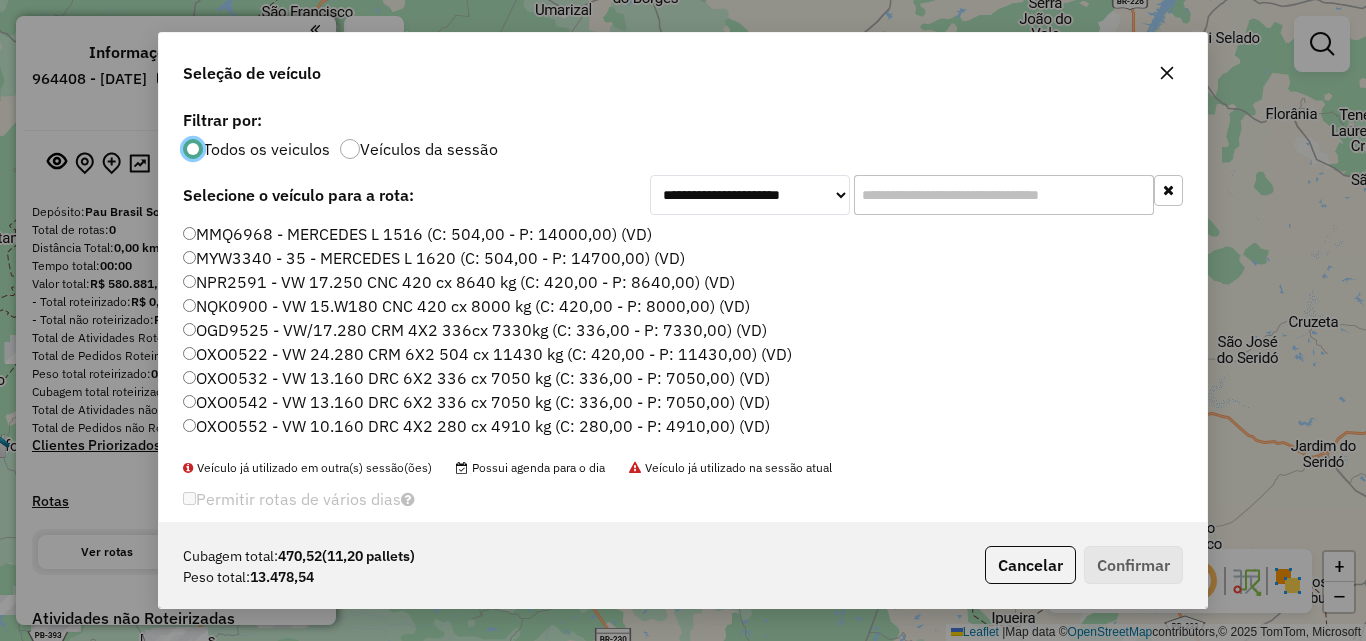 scroll, scrollTop: 11, scrollLeft: 6, axis: both 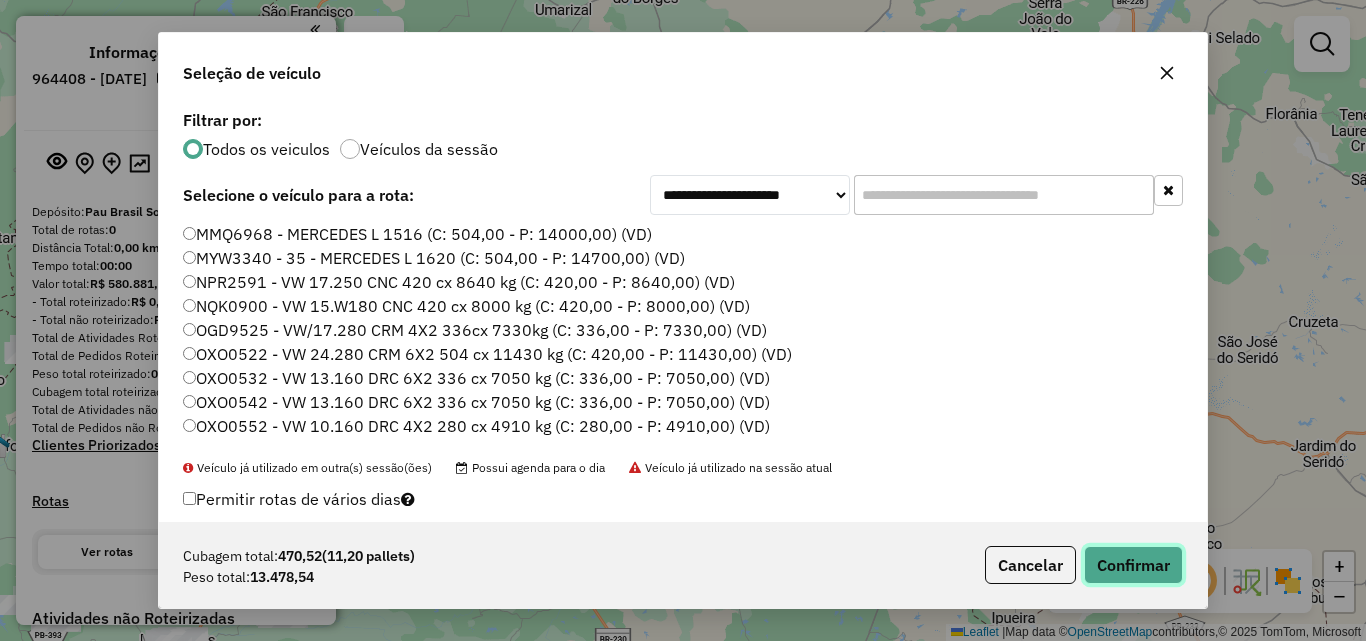 click on "Confirmar" 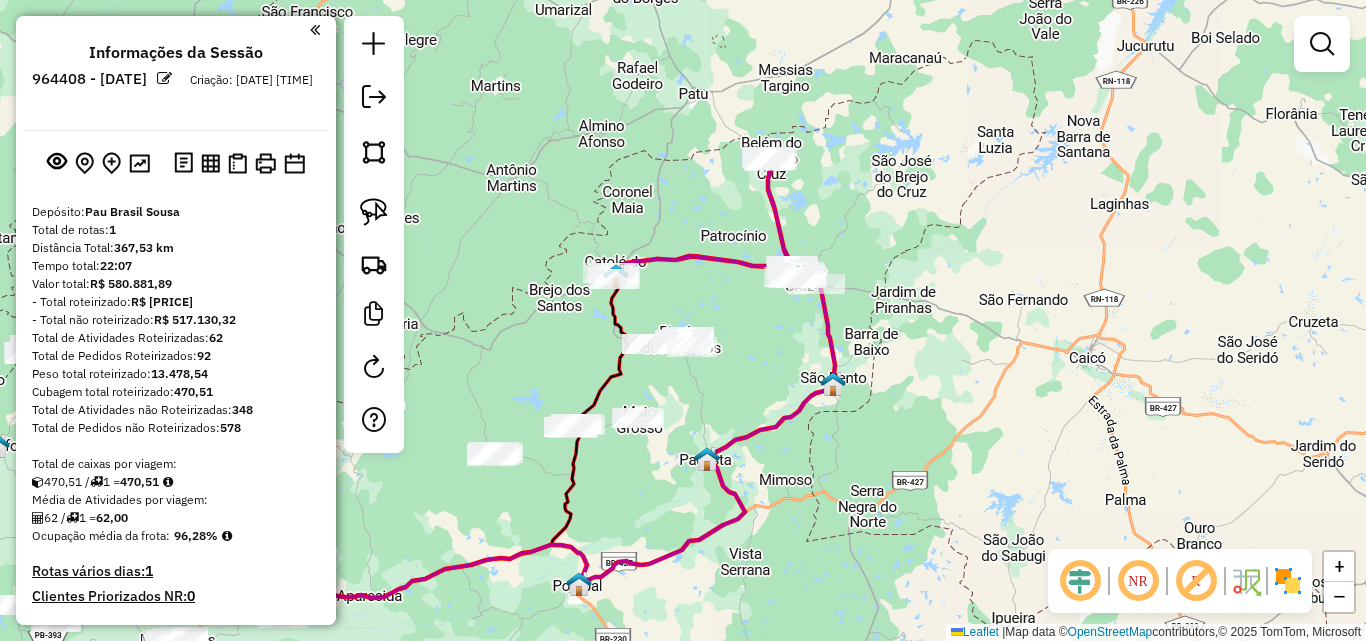 scroll, scrollTop: 629, scrollLeft: 0, axis: vertical 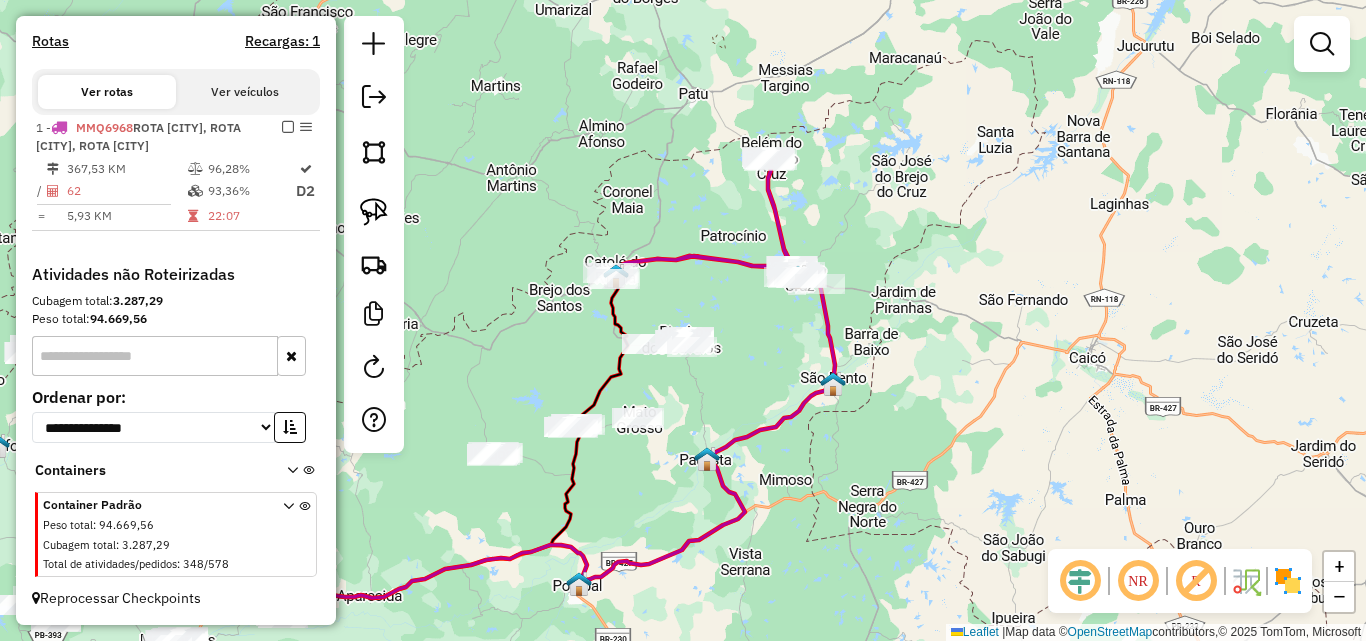 click on "Reprocessar Checkpoints" at bounding box center [116, 598] 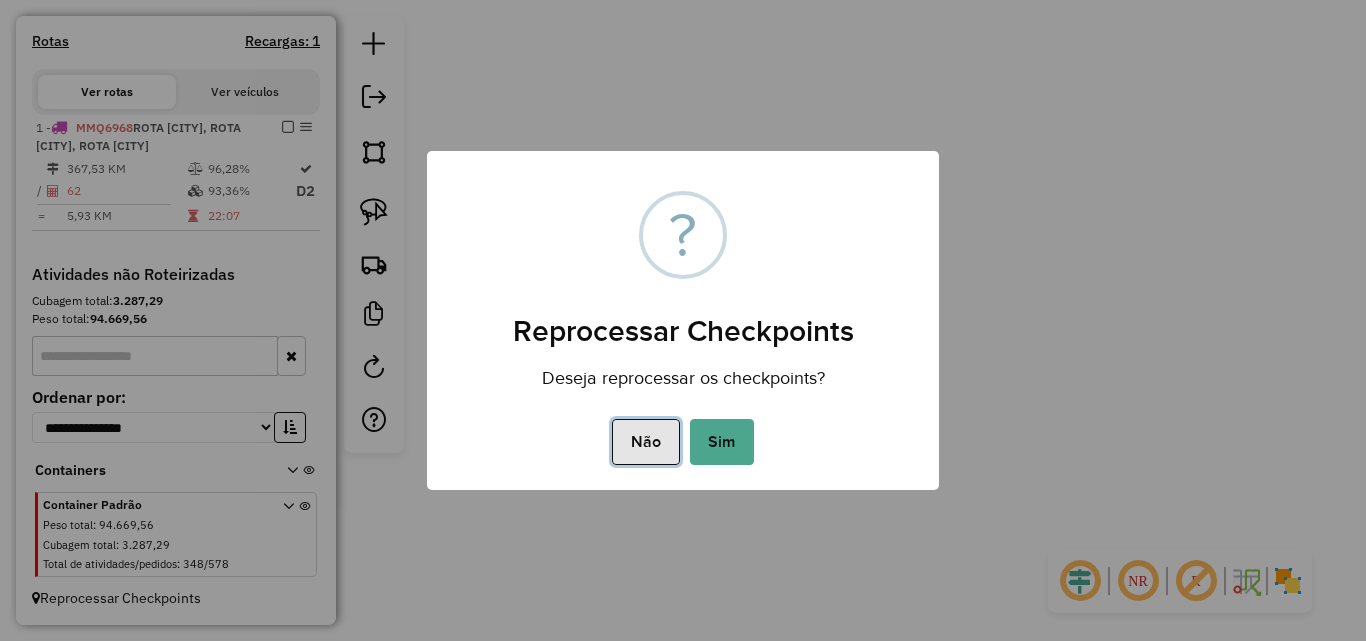 click on "Não" at bounding box center [645, 442] 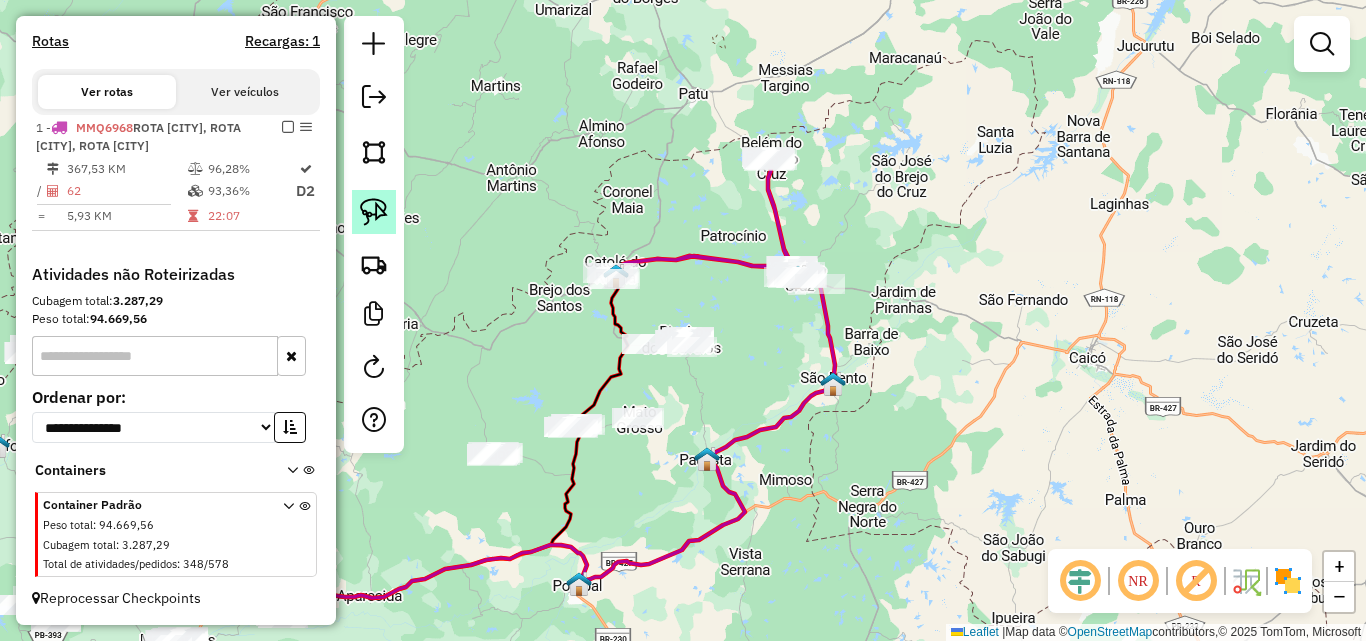 click 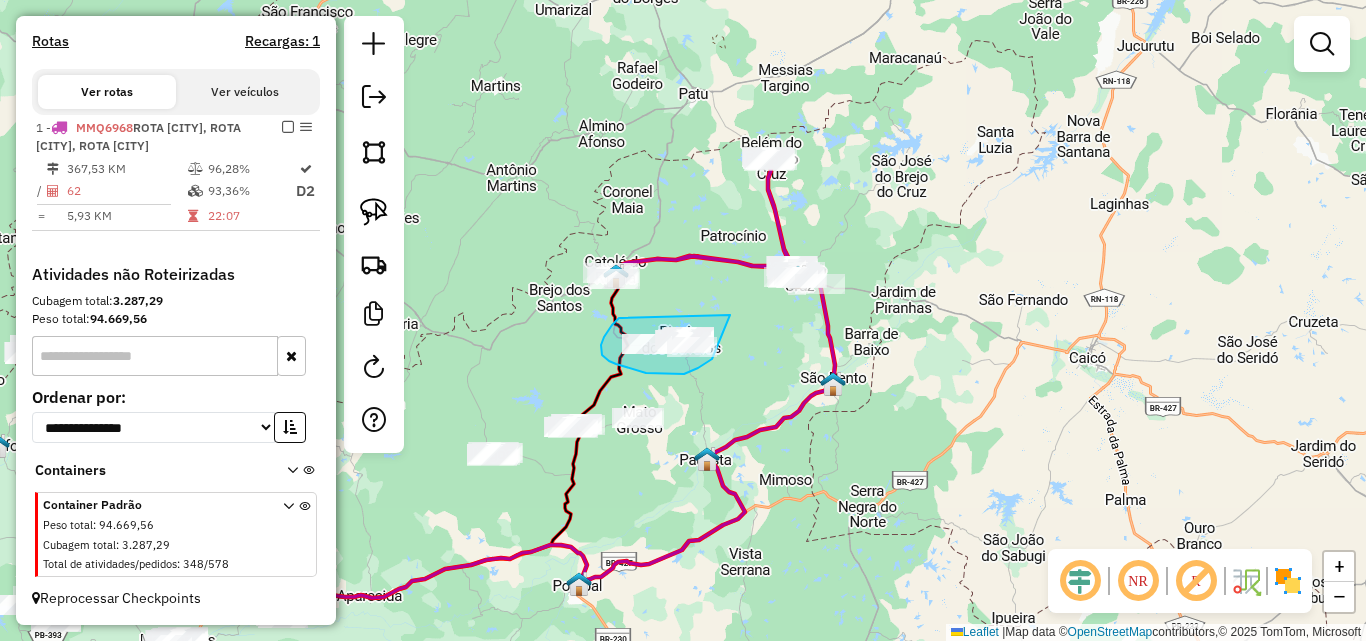drag, startPoint x: 622, startPoint y: 318, endPoint x: 739, endPoint y: 297, distance: 118.869675 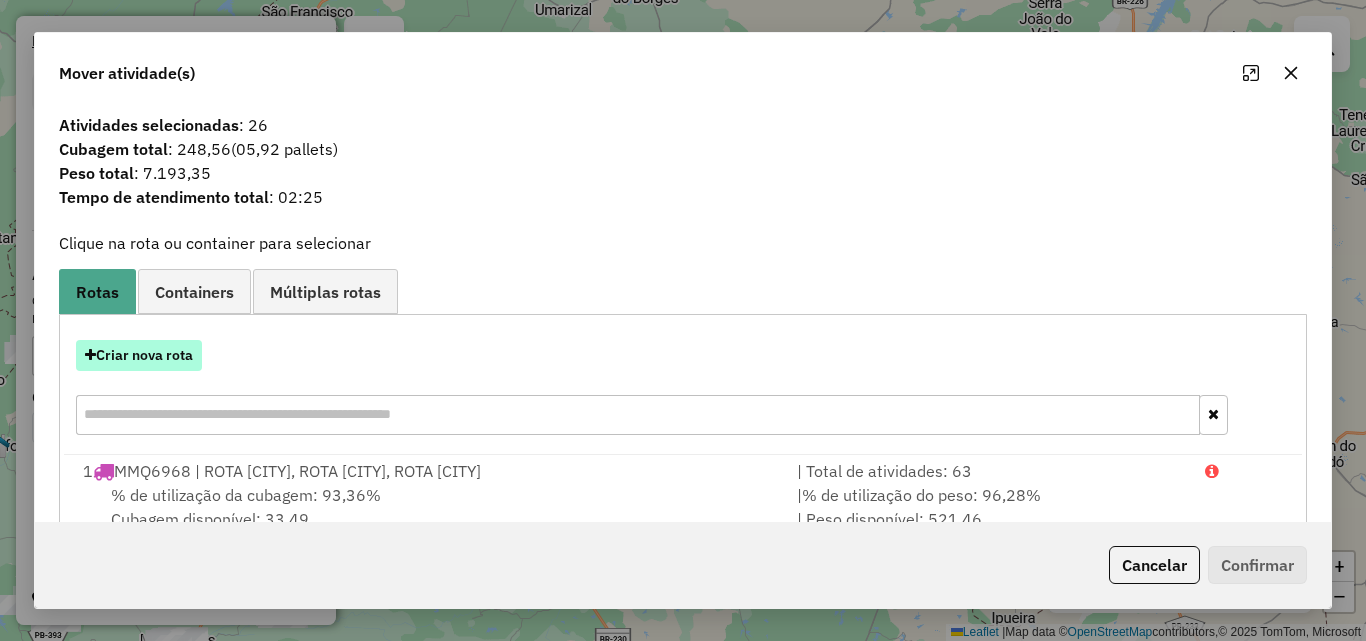 click on "Criar nova rota" at bounding box center (139, 355) 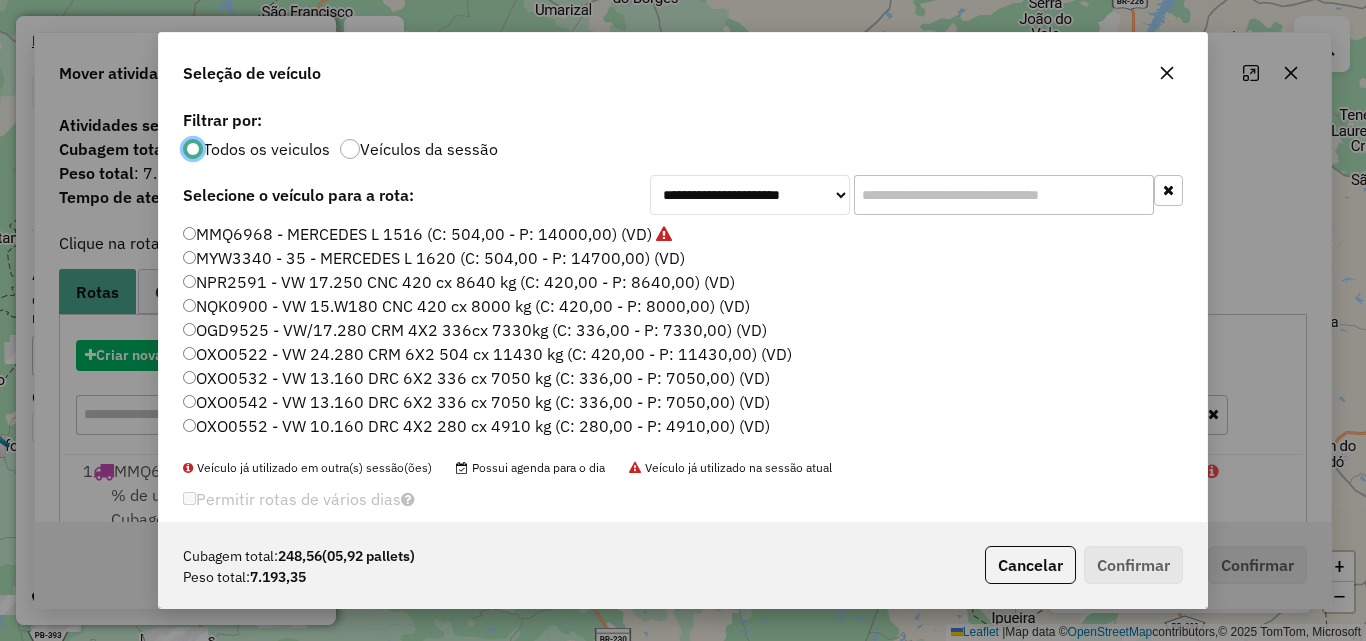 scroll, scrollTop: 11, scrollLeft: 6, axis: both 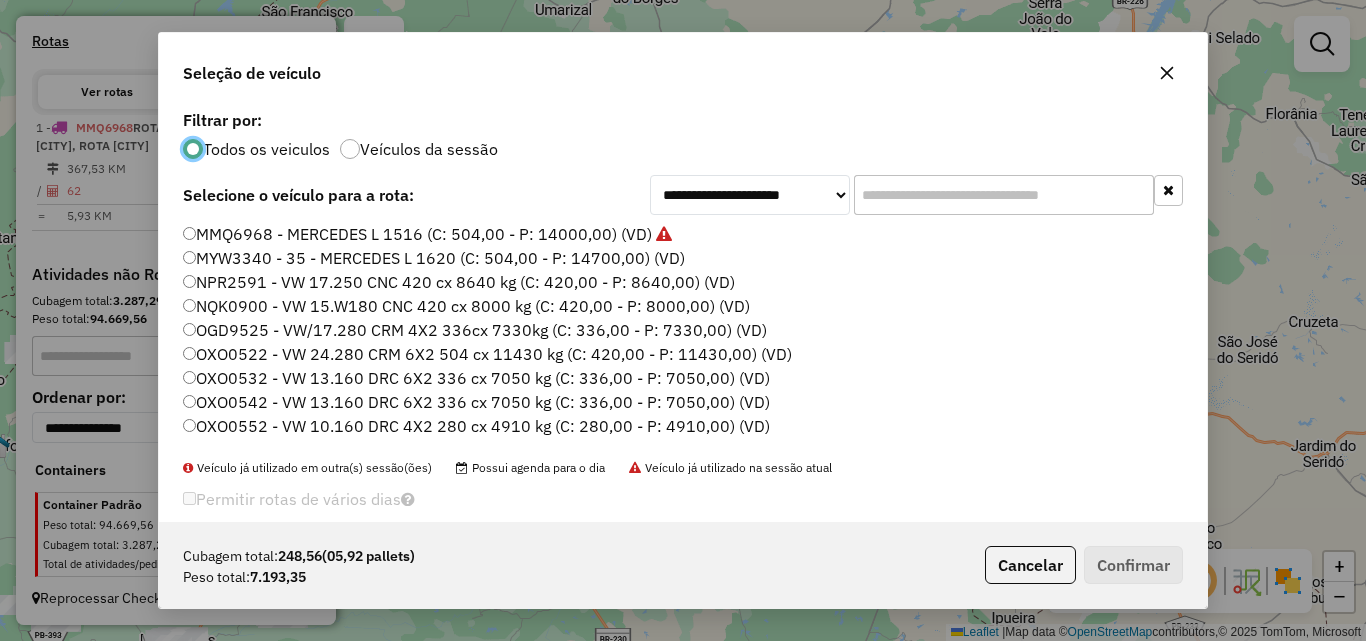 click on "MMQ6968 - MERCEDES L 1516 (C: 504,00 - P: 14000,00) (VD)" 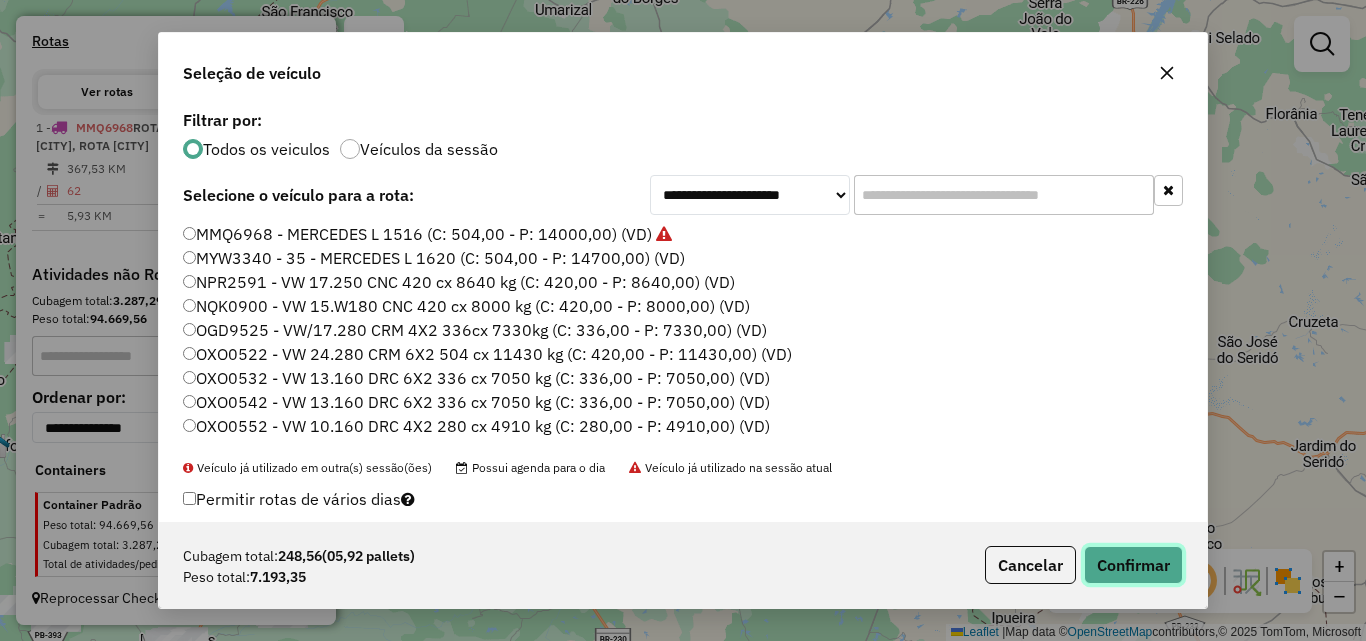 drag, startPoint x: 1140, startPoint y: 575, endPoint x: 1080, endPoint y: 536, distance: 71.561165 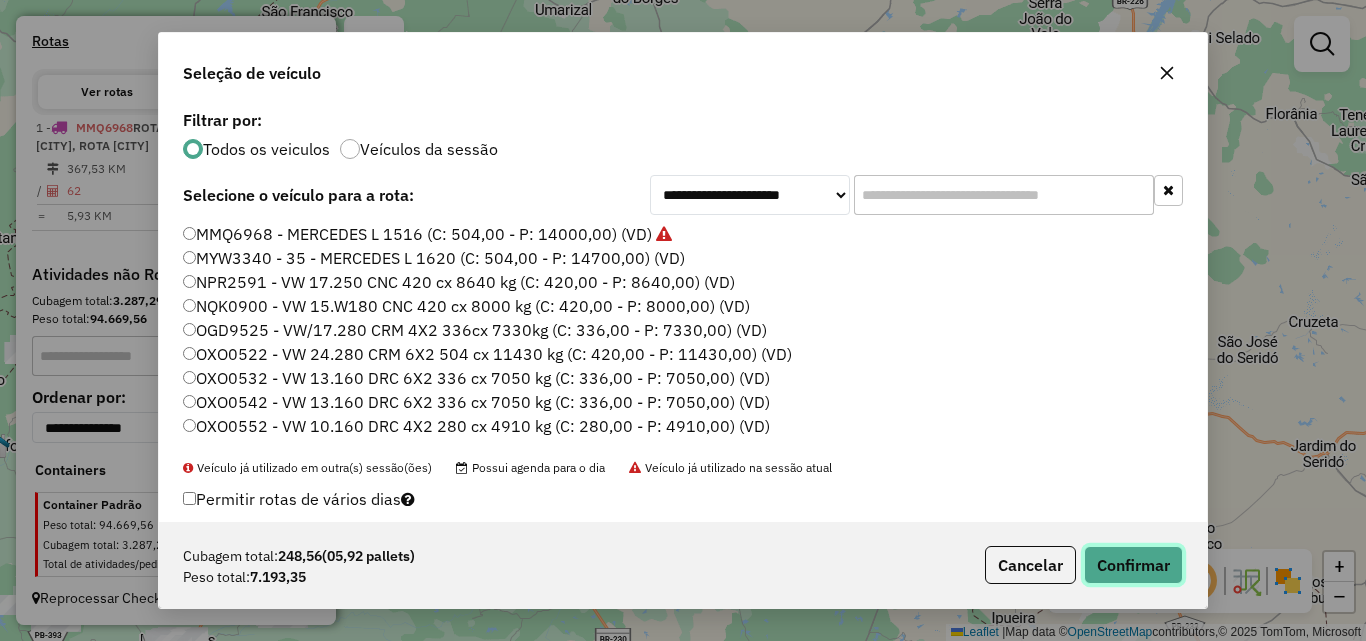 click on "Confirmar" 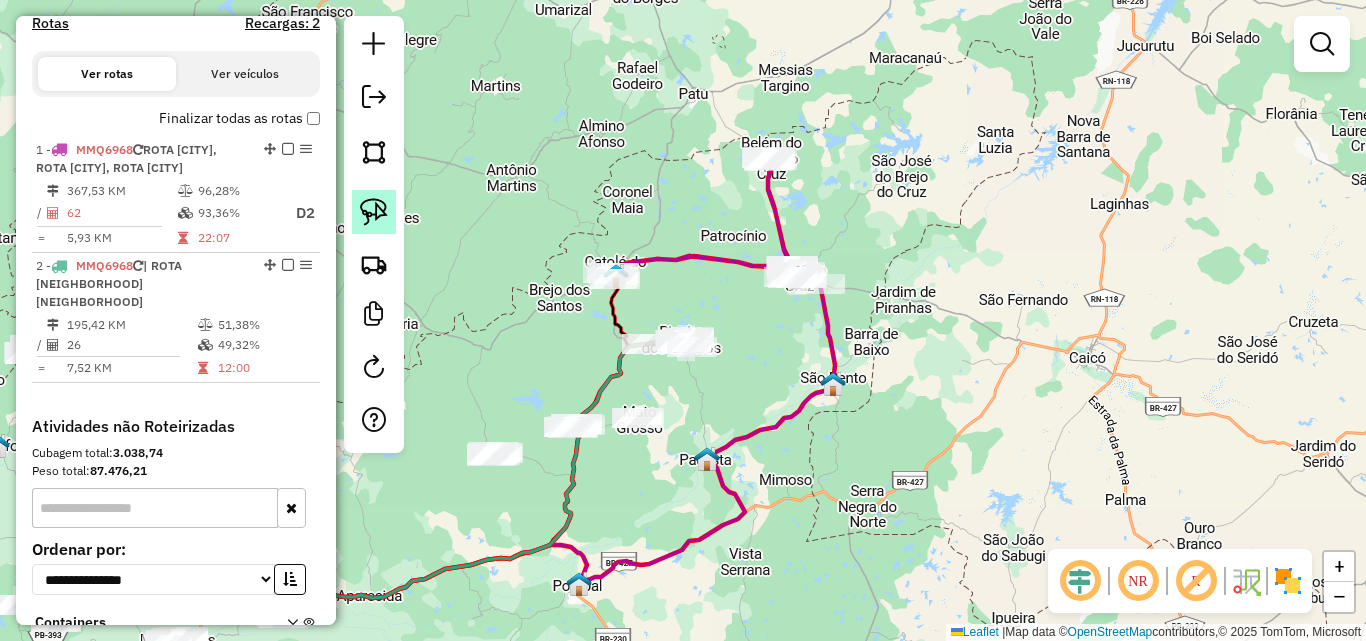 drag, startPoint x: 376, startPoint y: 209, endPoint x: 398, endPoint y: 341, distance: 133.82077 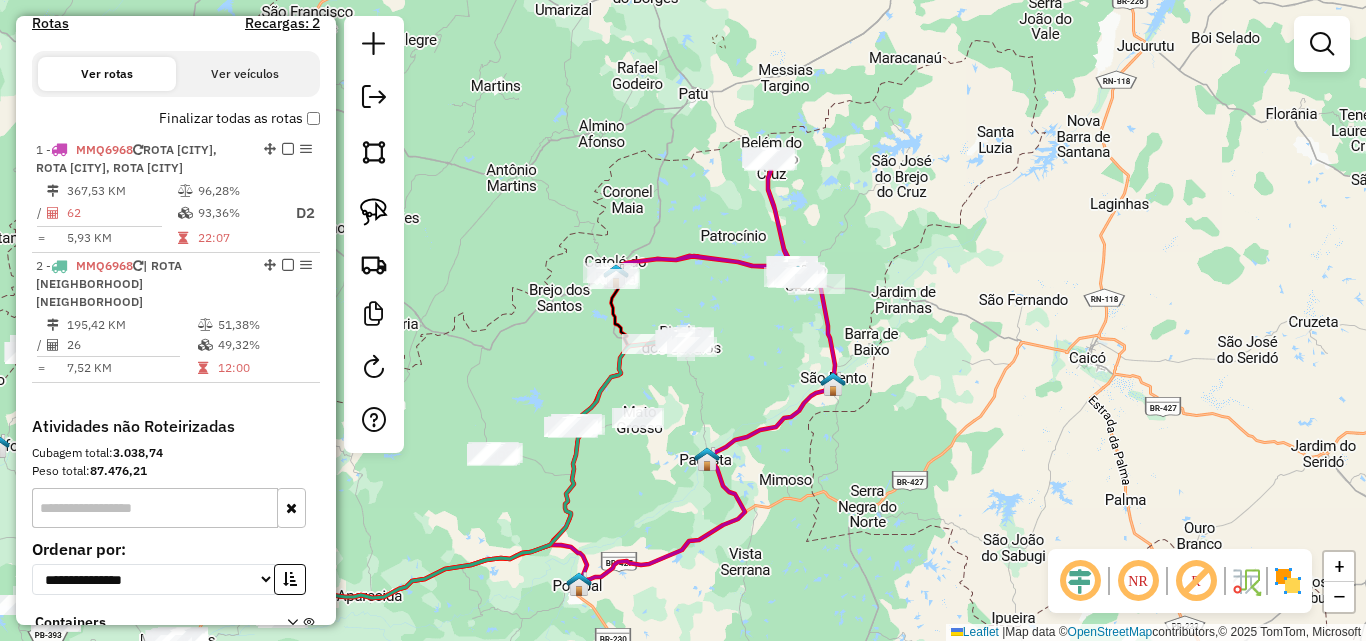 click 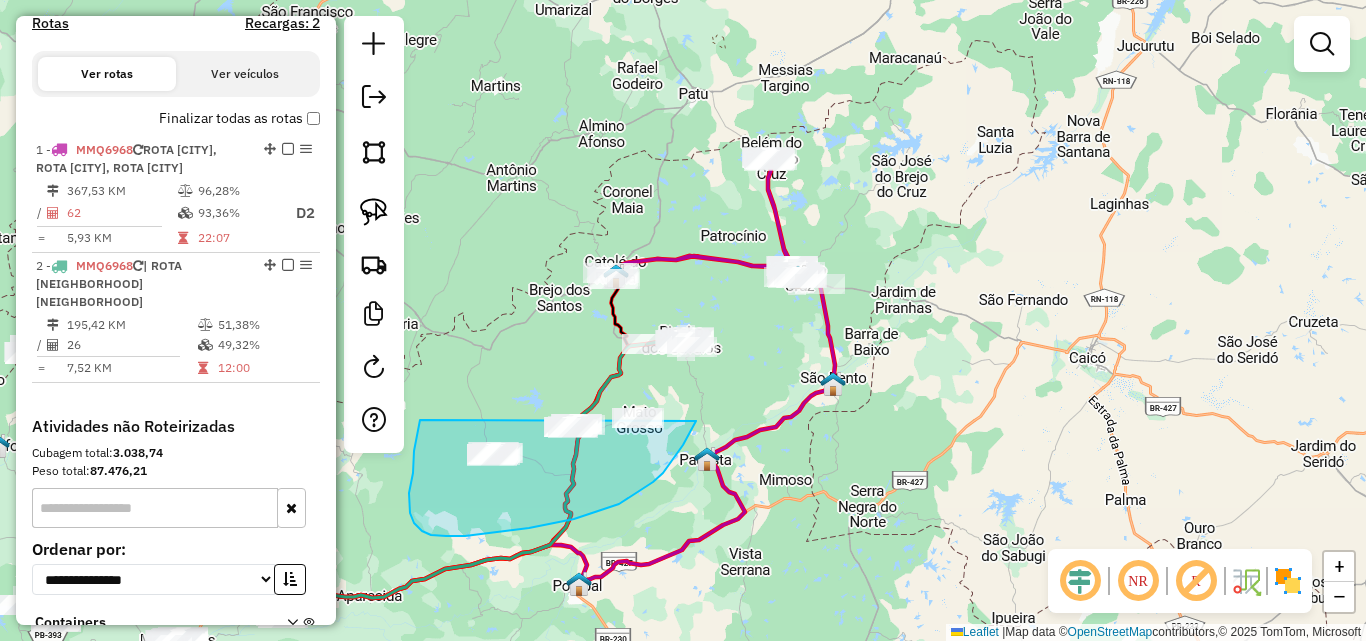 drag, startPoint x: 419, startPoint y: 428, endPoint x: 715, endPoint y: 383, distance: 299.40106 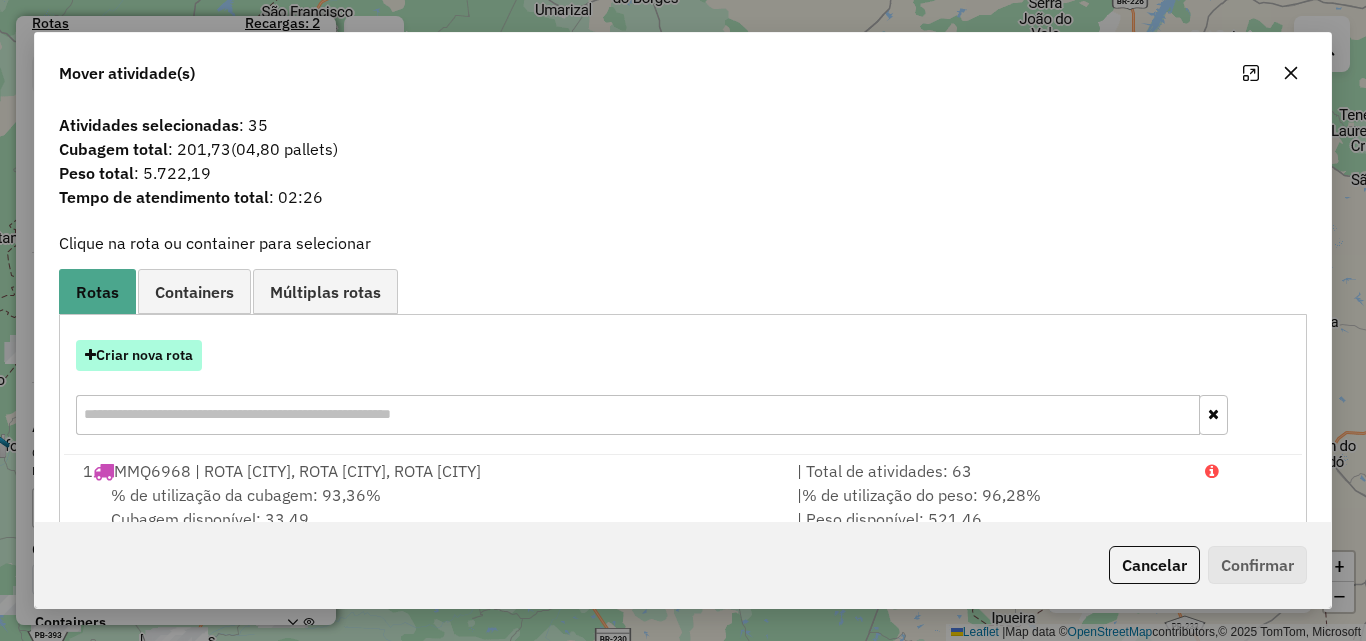 click on "Criar nova rota" at bounding box center (139, 355) 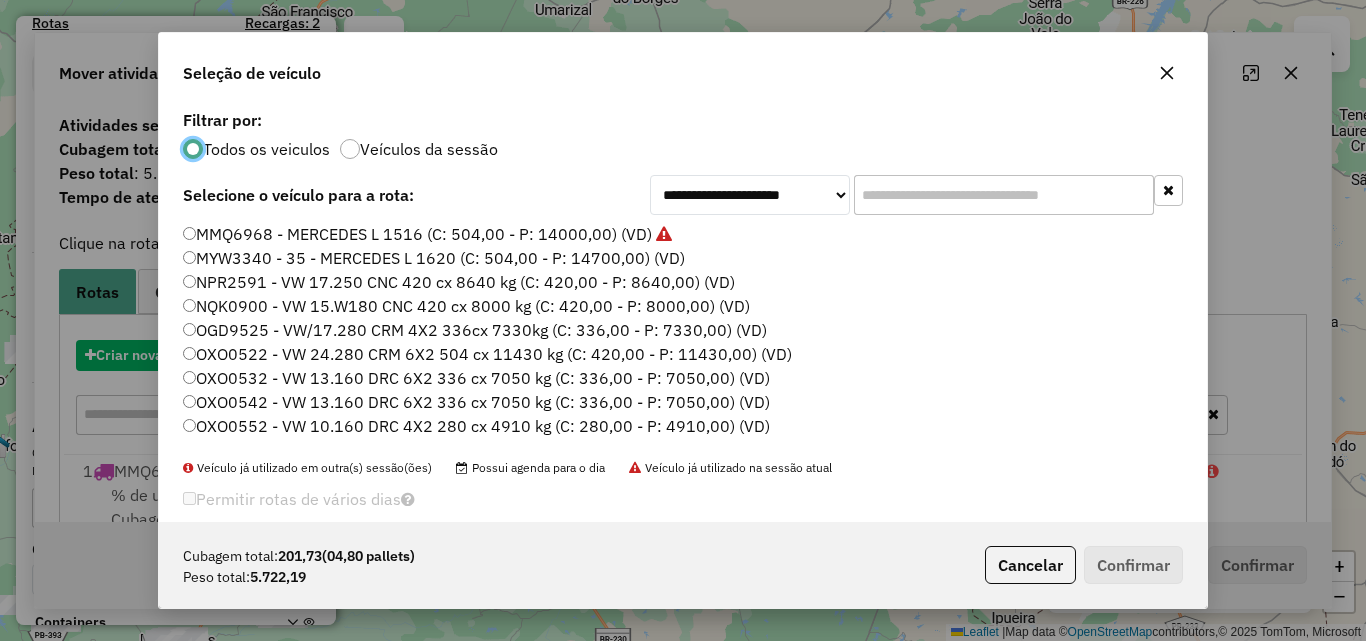scroll, scrollTop: 11, scrollLeft: 6, axis: both 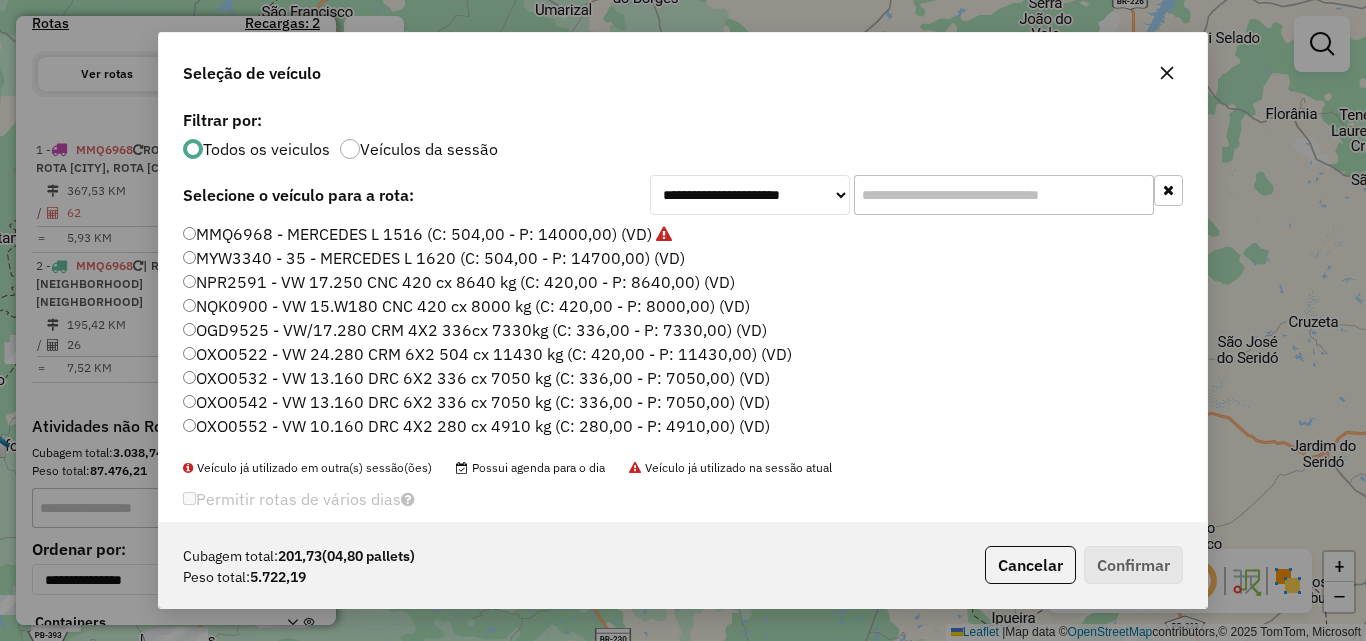 drag, startPoint x: 414, startPoint y: 229, endPoint x: 467, endPoint y: 263, distance: 62.968246 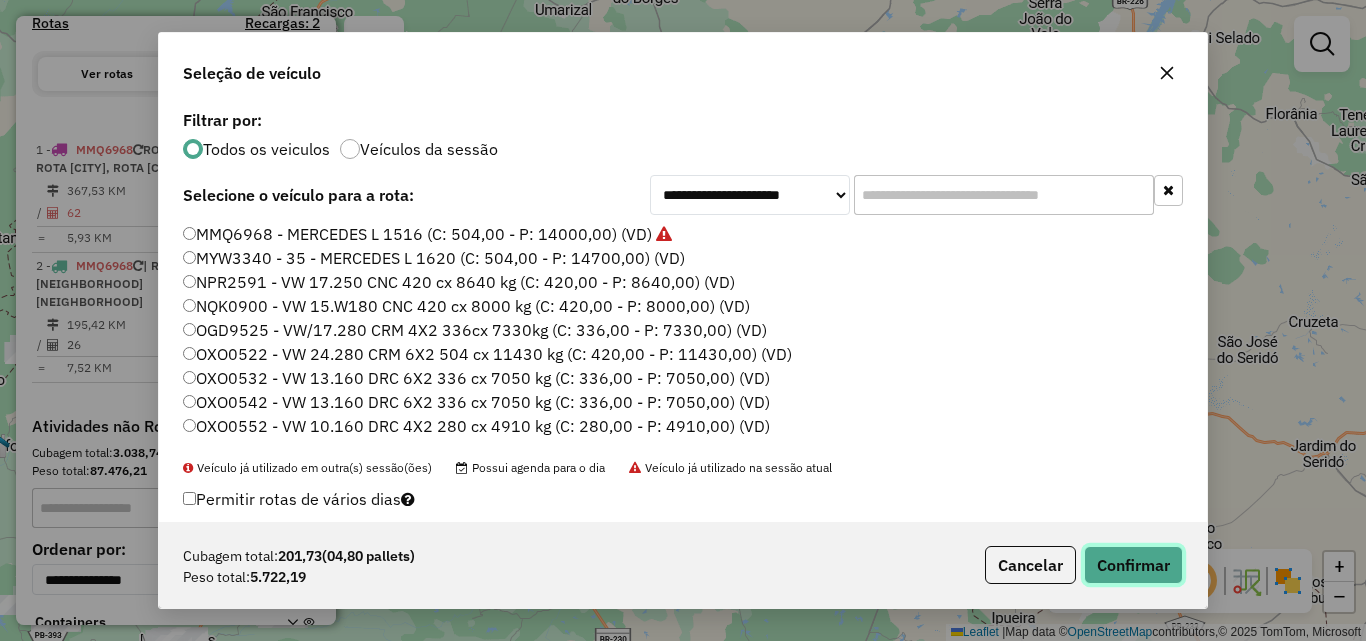 click on "Confirmar" 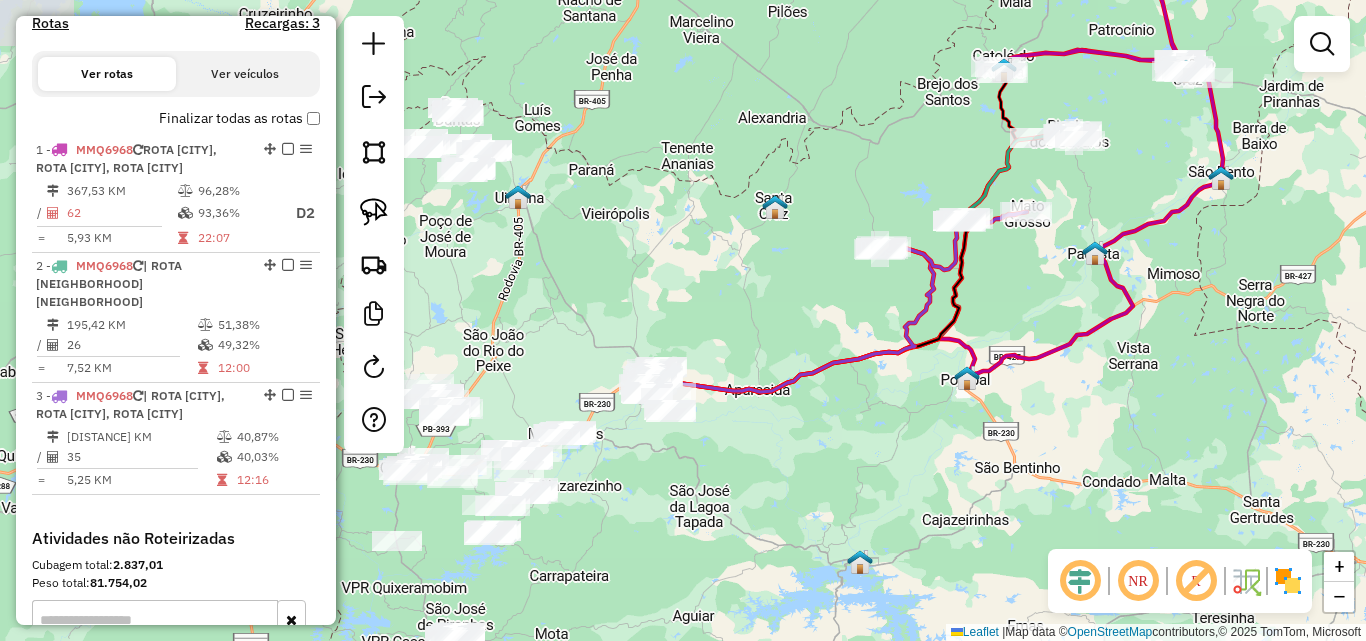 drag, startPoint x: 785, startPoint y: 466, endPoint x: 1091, endPoint y: 316, distance: 340.78732 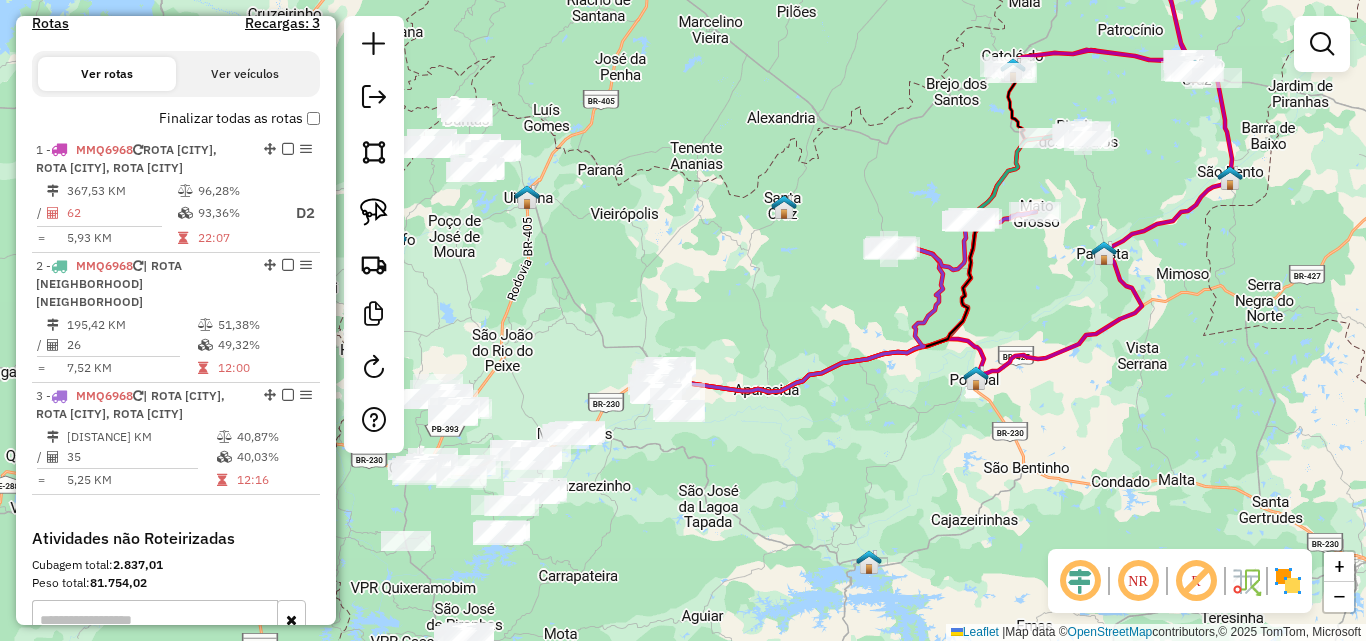 drag, startPoint x: 591, startPoint y: 280, endPoint x: 575, endPoint y: 300, distance: 25.612497 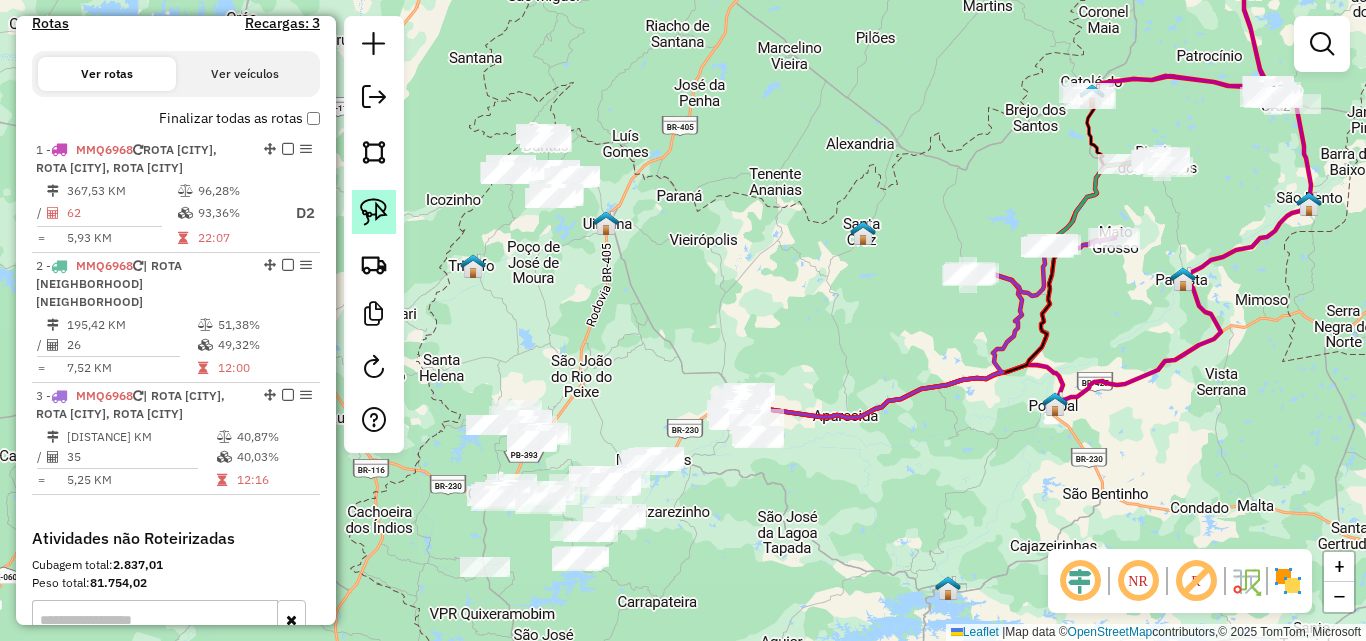 click 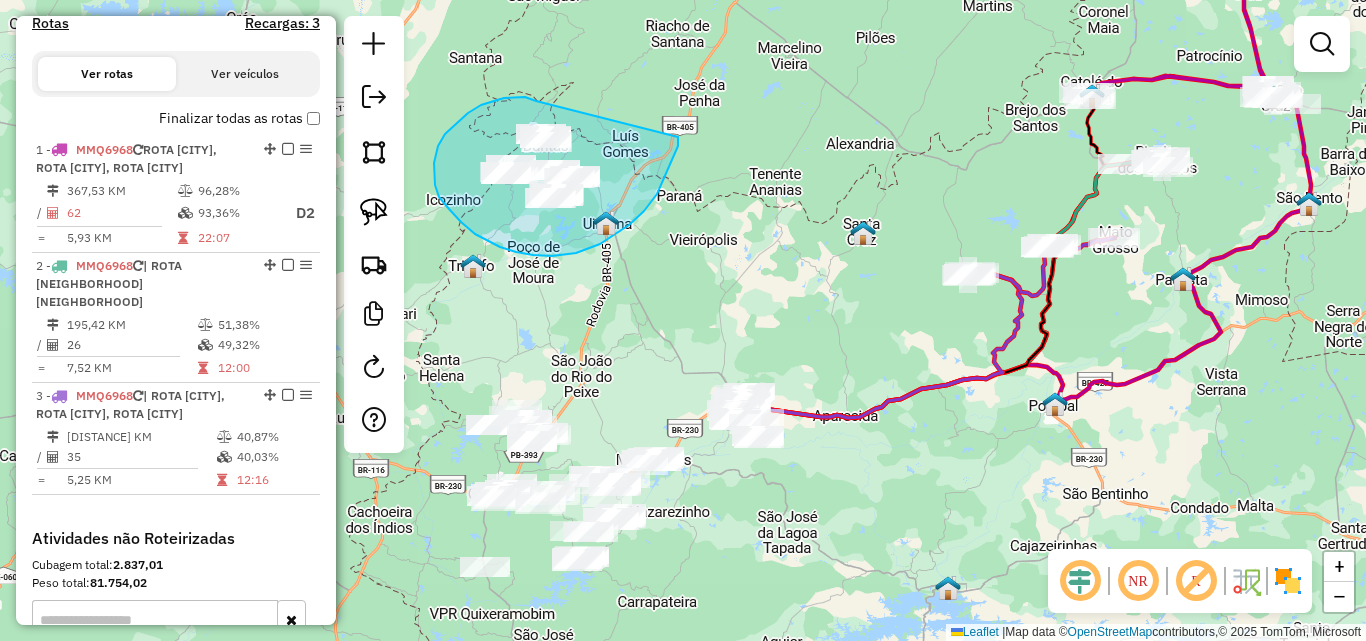 drag, startPoint x: 535, startPoint y: 100, endPoint x: 679, endPoint y: 122, distance: 145.67087 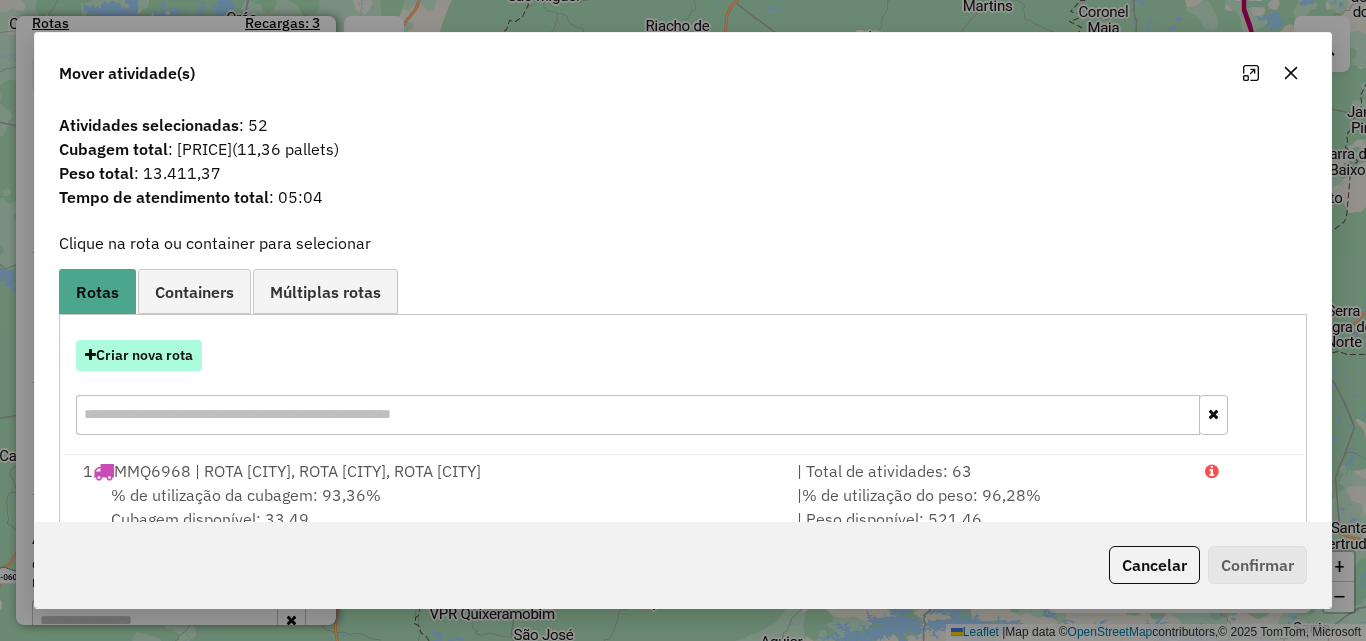 click on "Criar nova rota" at bounding box center (139, 355) 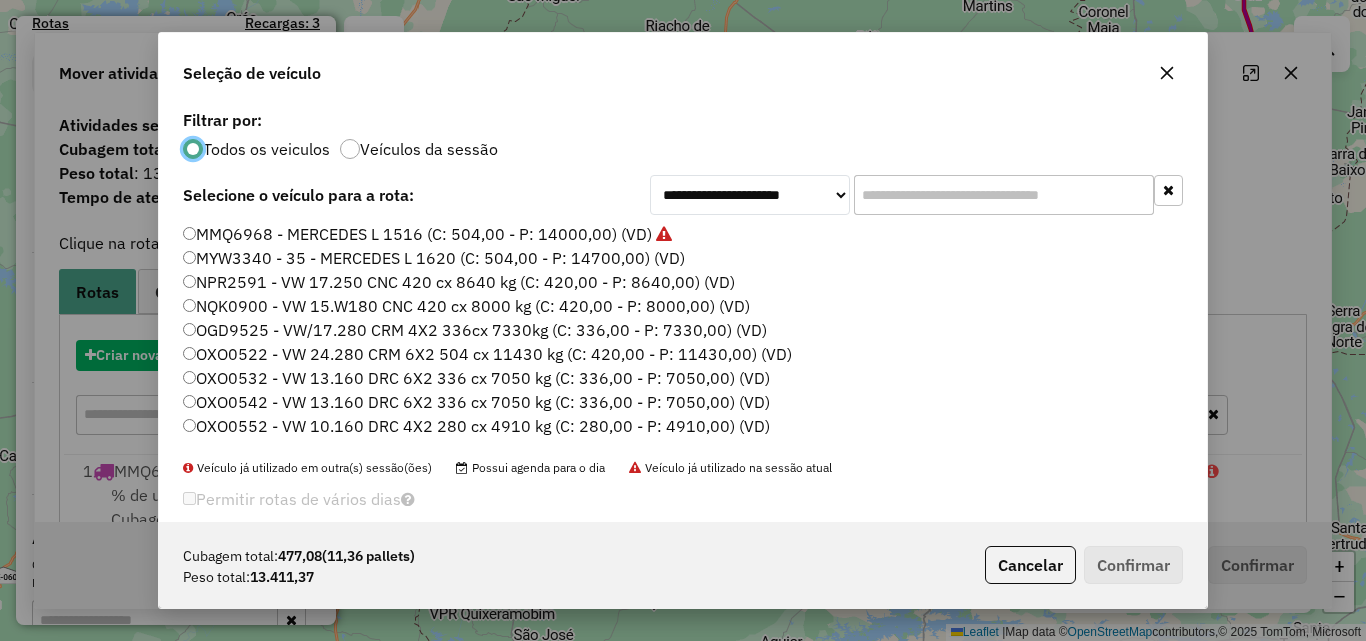 scroll, scrollTop: 11, scrollLeft: 6, axis: both 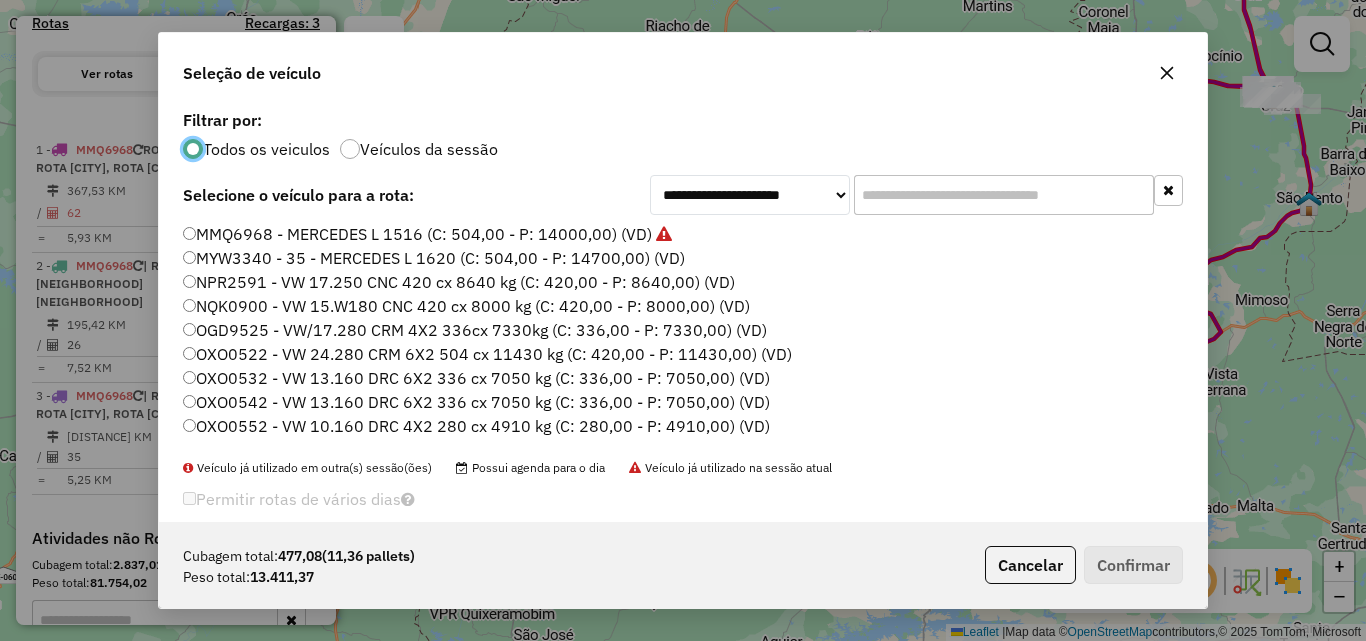 click on "MMQ6968 - MERCEDES L 1516 (C: 504,00 - P: 14000,00) (VD)" 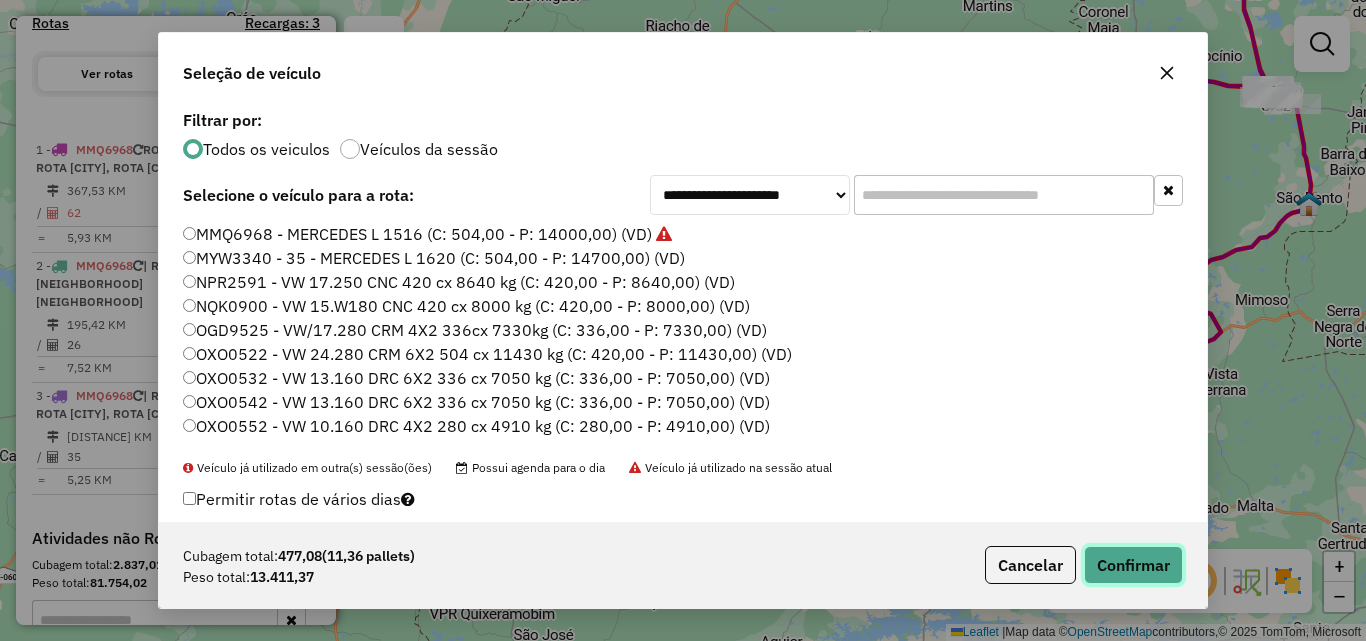 drag, startPoint x: 1135, startPoint y: 552, endPoint x: 1154, endPoint y: 551, distance: 19.026299 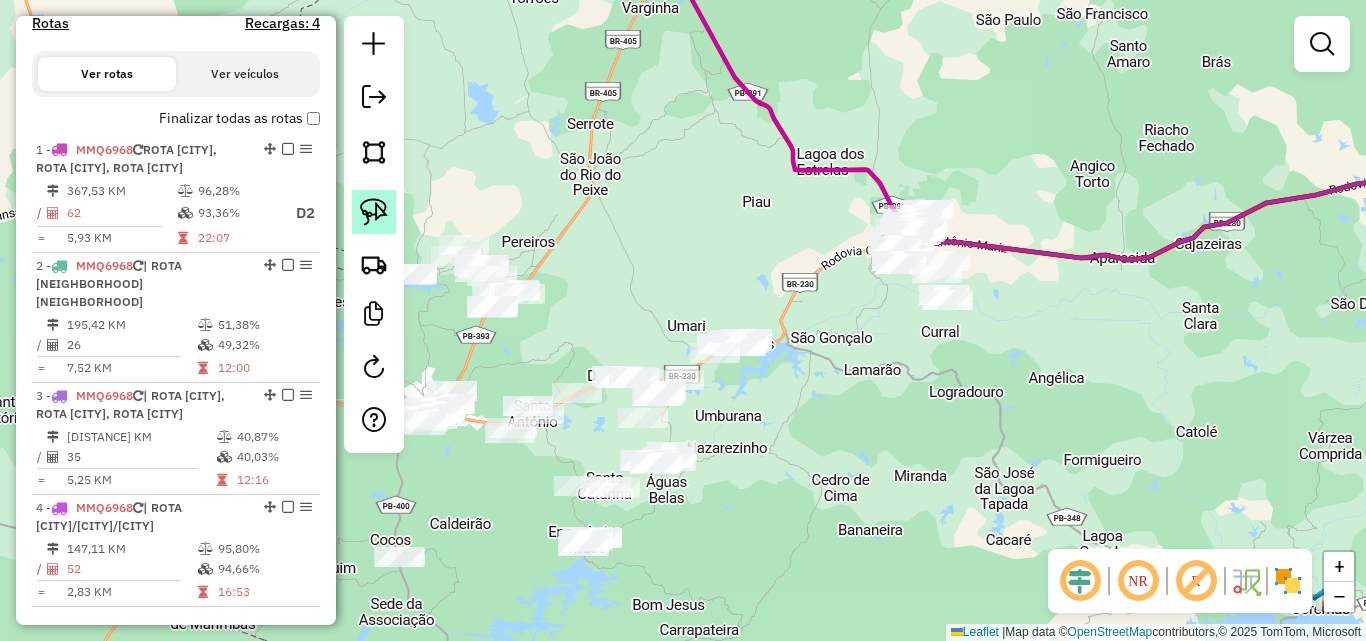 click 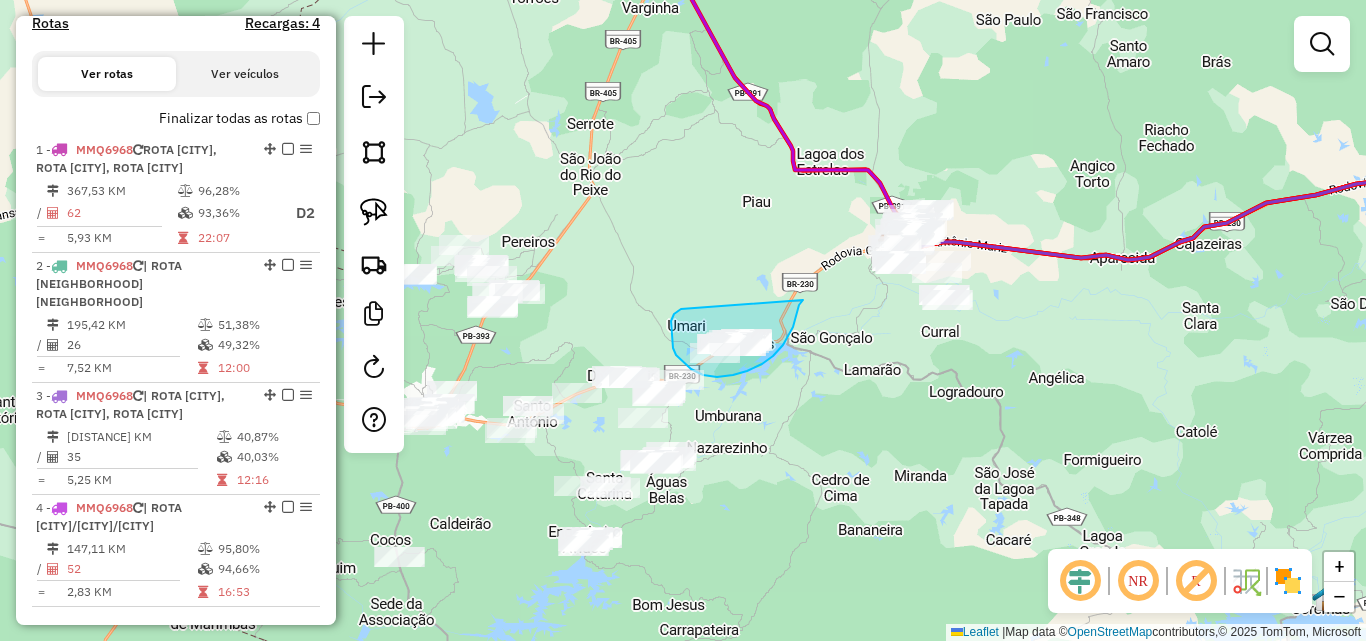 drag, startPoint x: 671, startPoint y: 328, endPoint x: 808, endPoint y: 290, distance: 142.17242 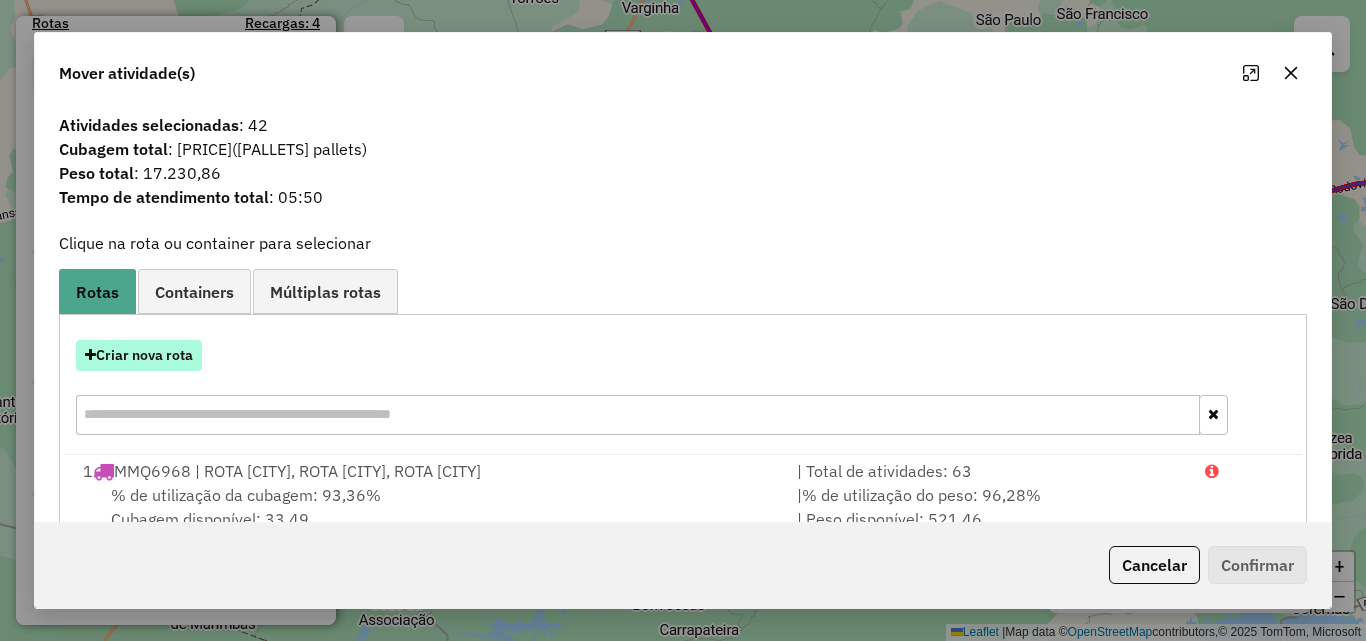 click on "Criar nova rota" at bounding box center (139, 355) 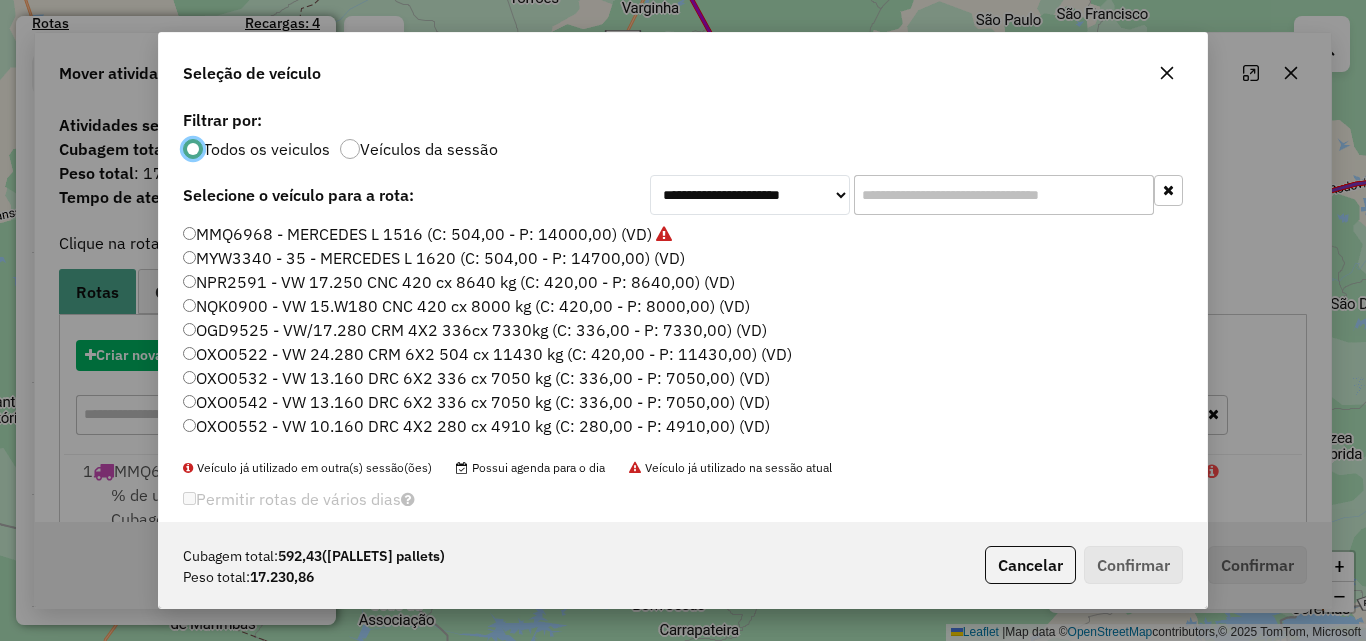 scroll, scrollTop: 11, scrollLeft: 6, axis: both 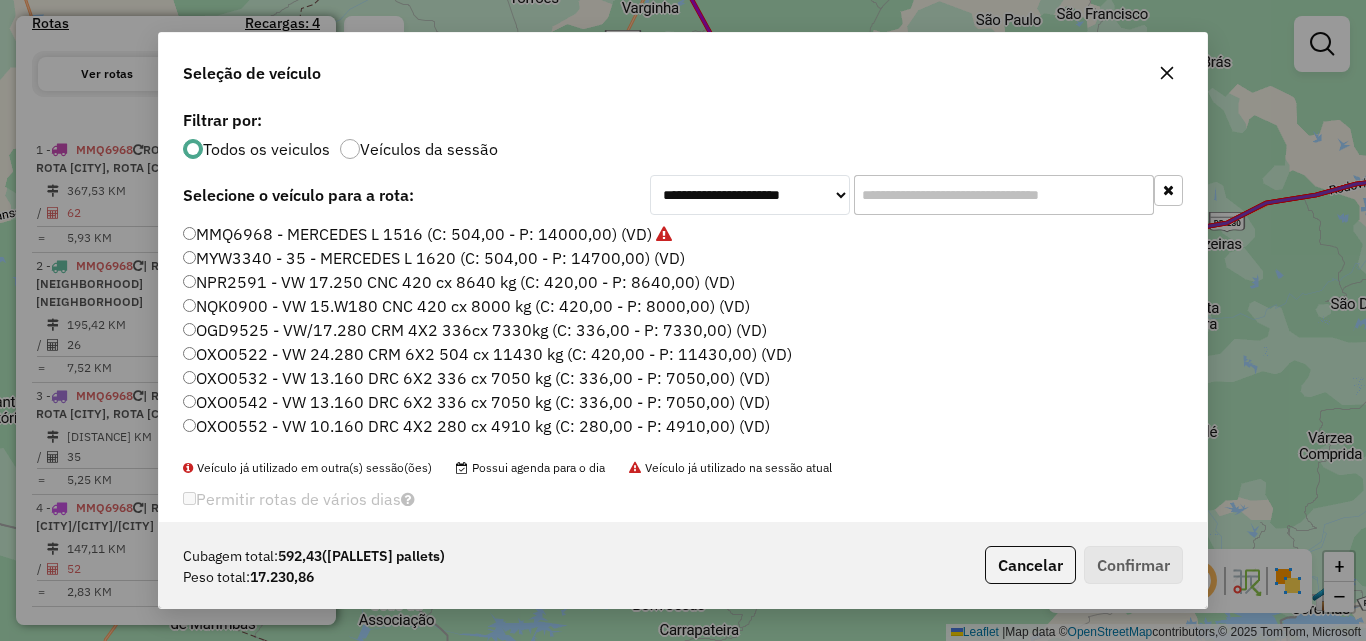 click on "MMQ6968 - MERCEDES L 1516 (C: 504,00 - P: 14000,00) (VD)" 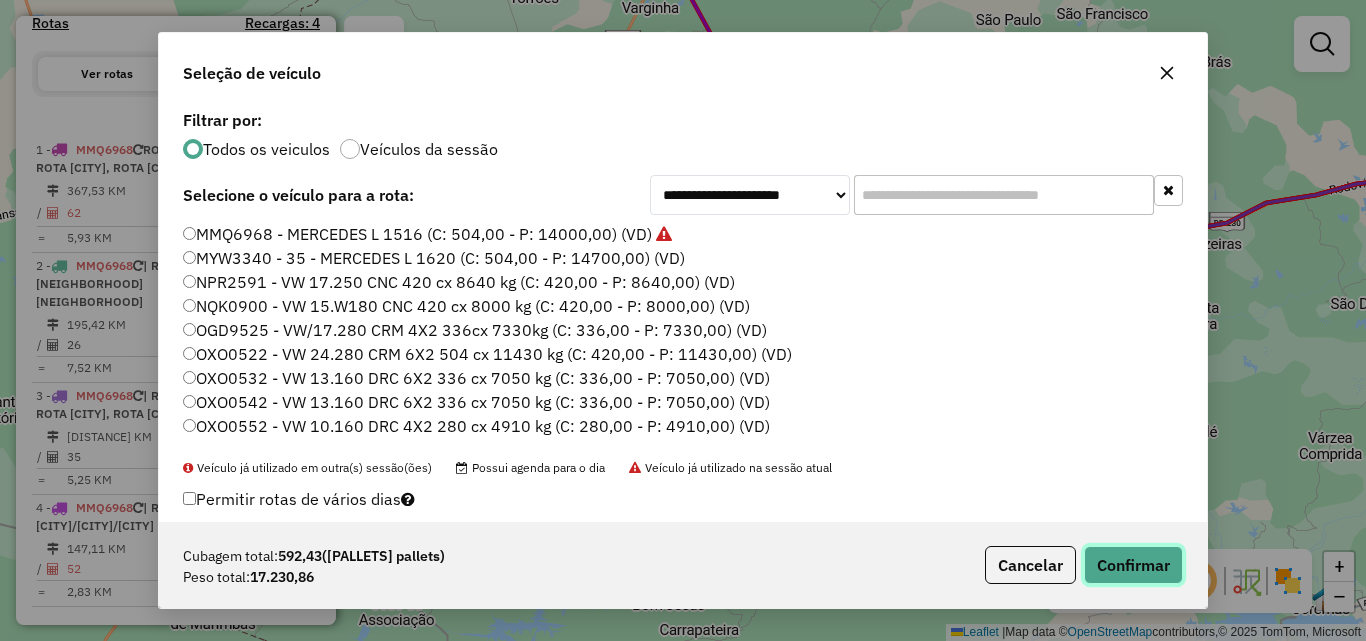 click on "Confirmar" 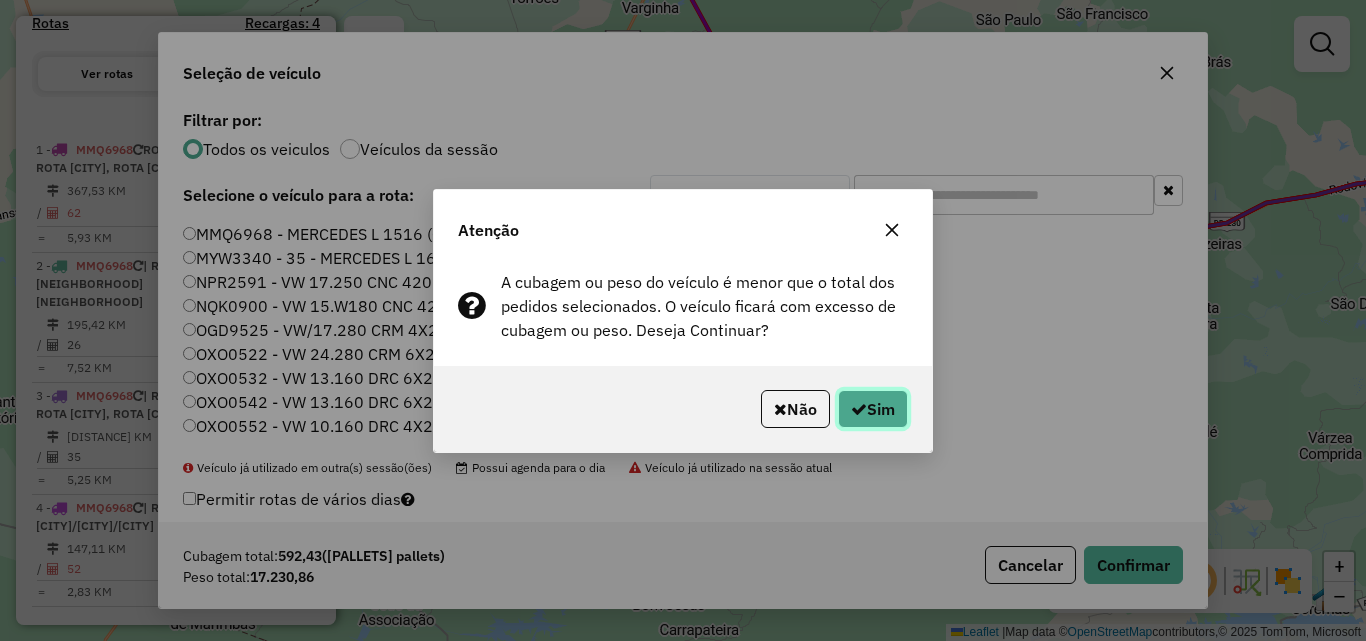 drag, startPoint x: 856, startPoint y: 399, endPoint x: 1321, endPoint y: 382, distance: 465.31064 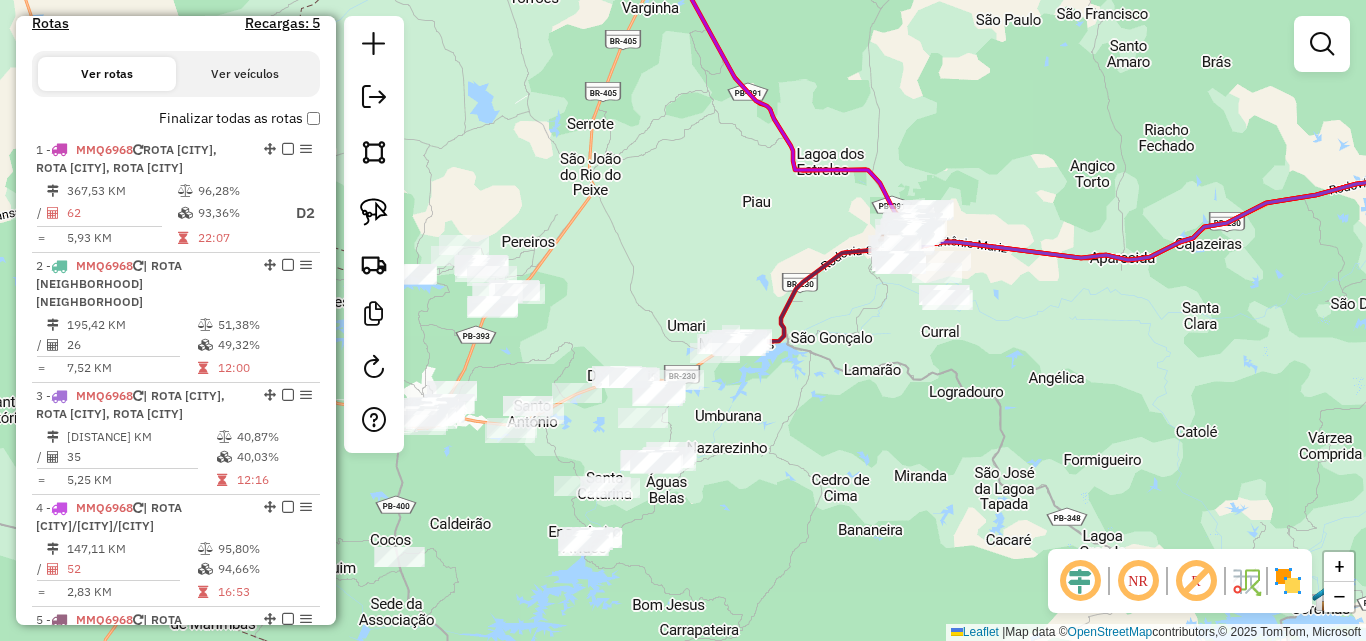 drag, startPoint x: 1041, startPoint y: 391, endPoint x: 1162, endPoint y: 381, distance: 121.41252 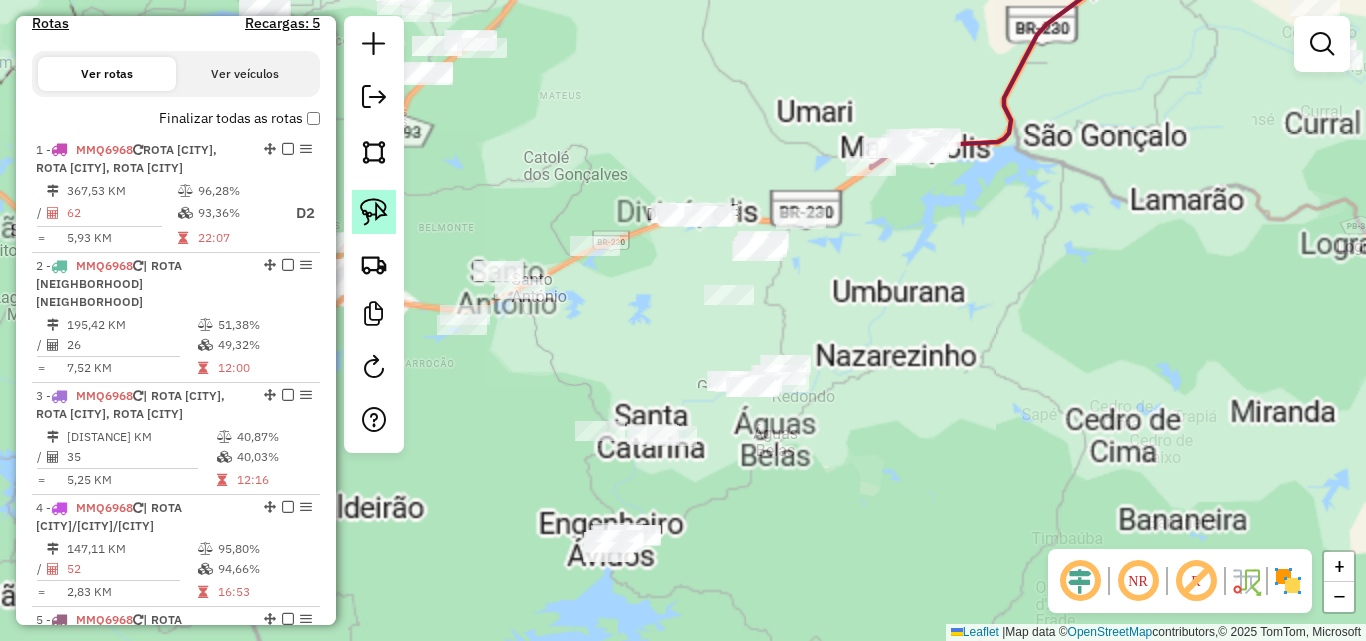 drag, startPoint x: 379, startPoint y: 207, endPoint x: 389, endPoint y: 216, distance: 13.453624 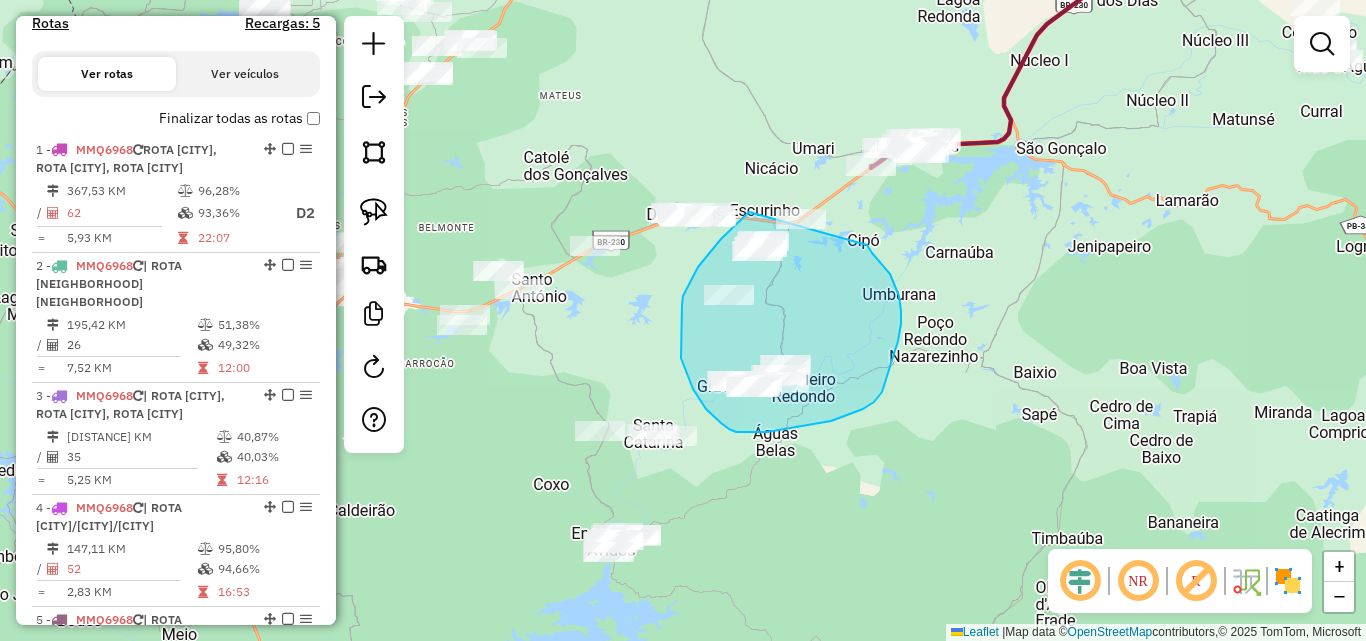 drag, startPoint x: 747, startPoint y: 214, endPoint x: 839, endPoint y: 211, distance: 92.0489 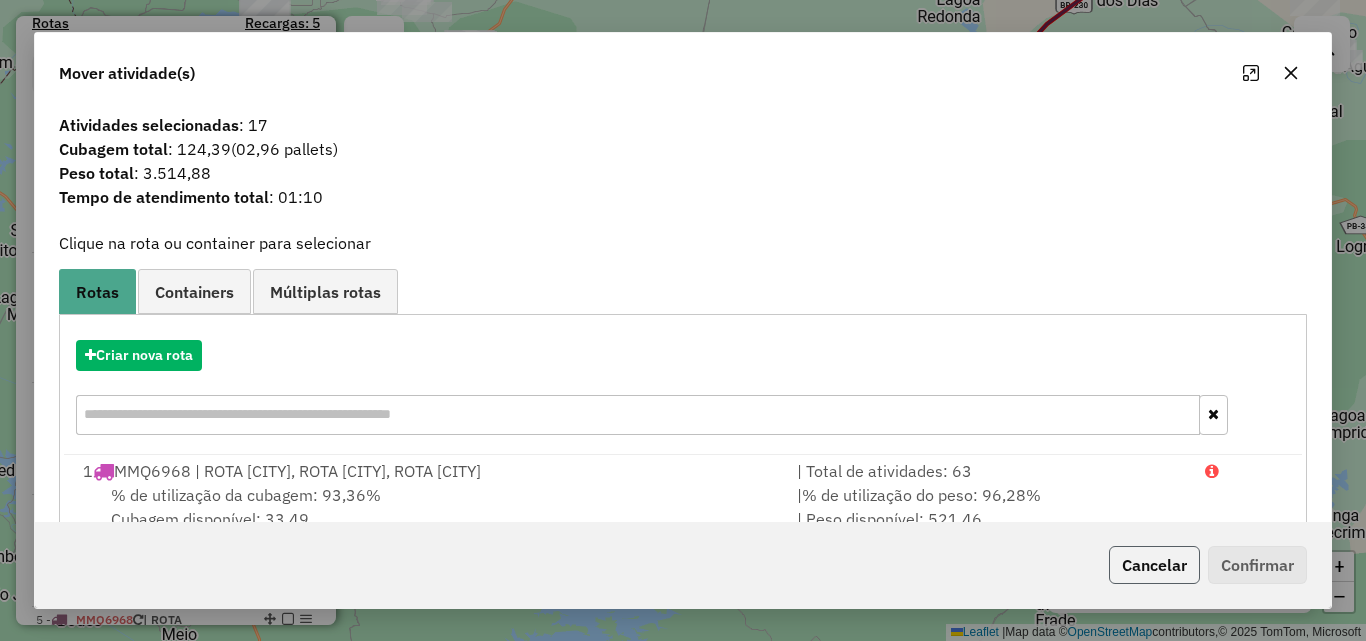 click on "Cancelar" 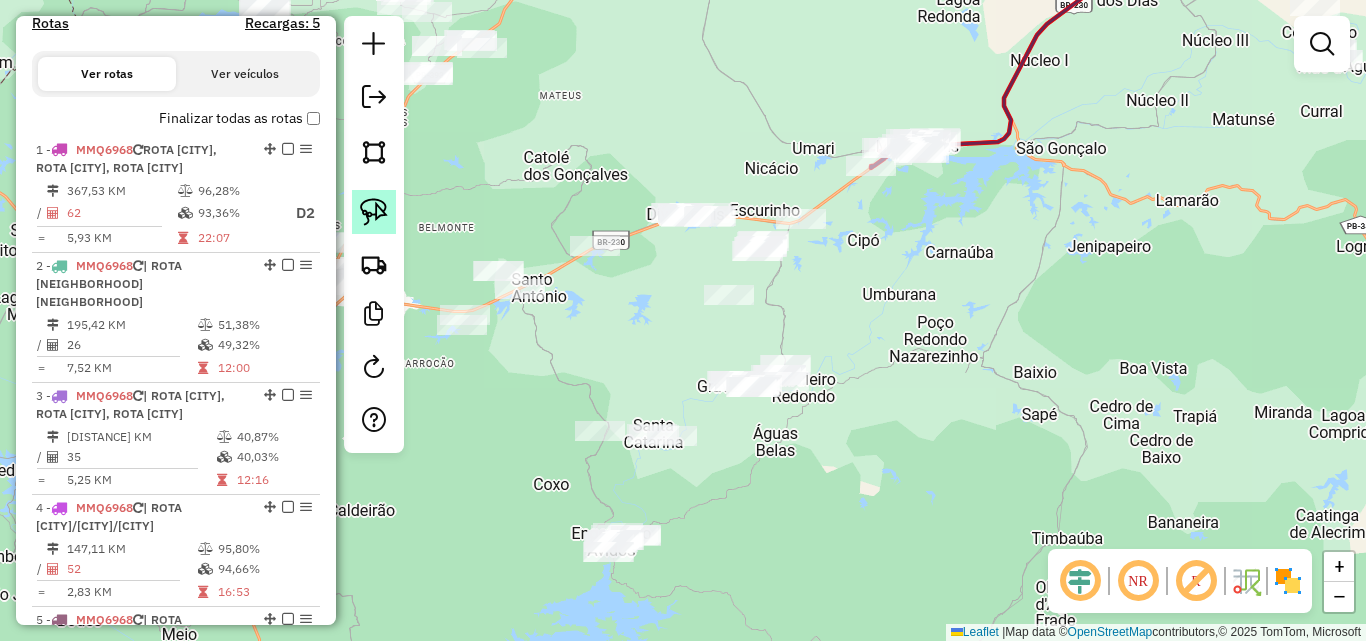 click 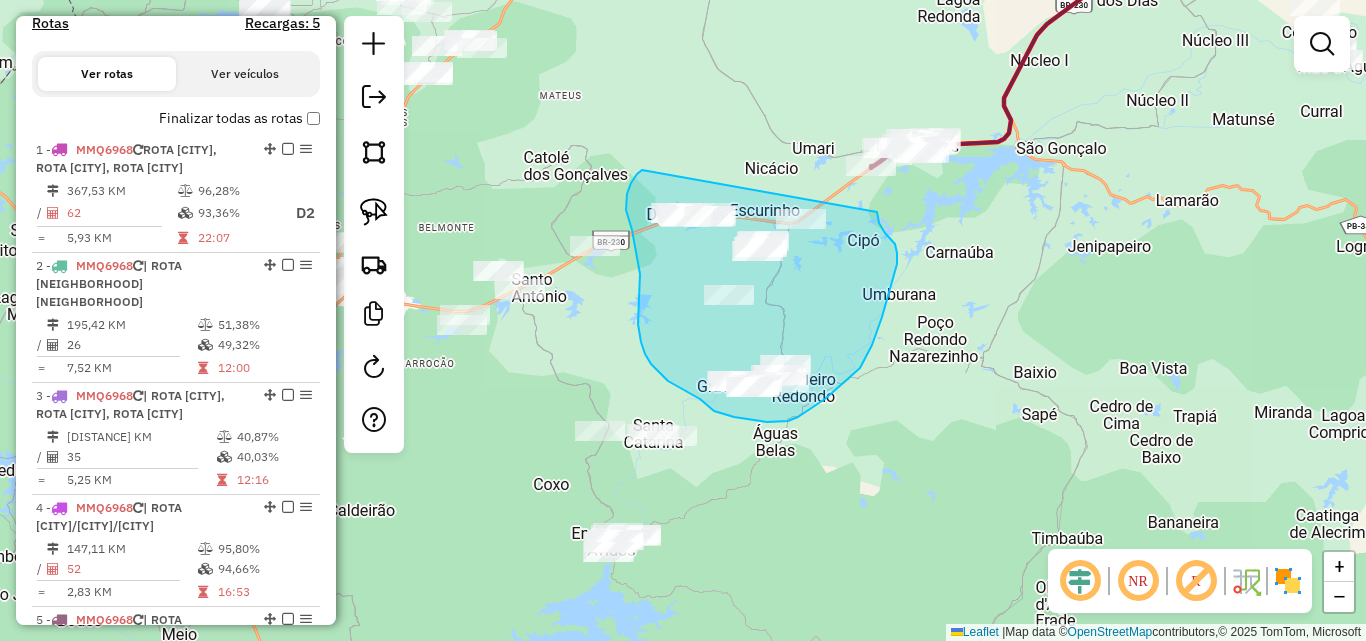 drag, startPoint x: 642, startPoint y: 170, endPoint x: 870, endPoint y: 204, distance: 230.52115 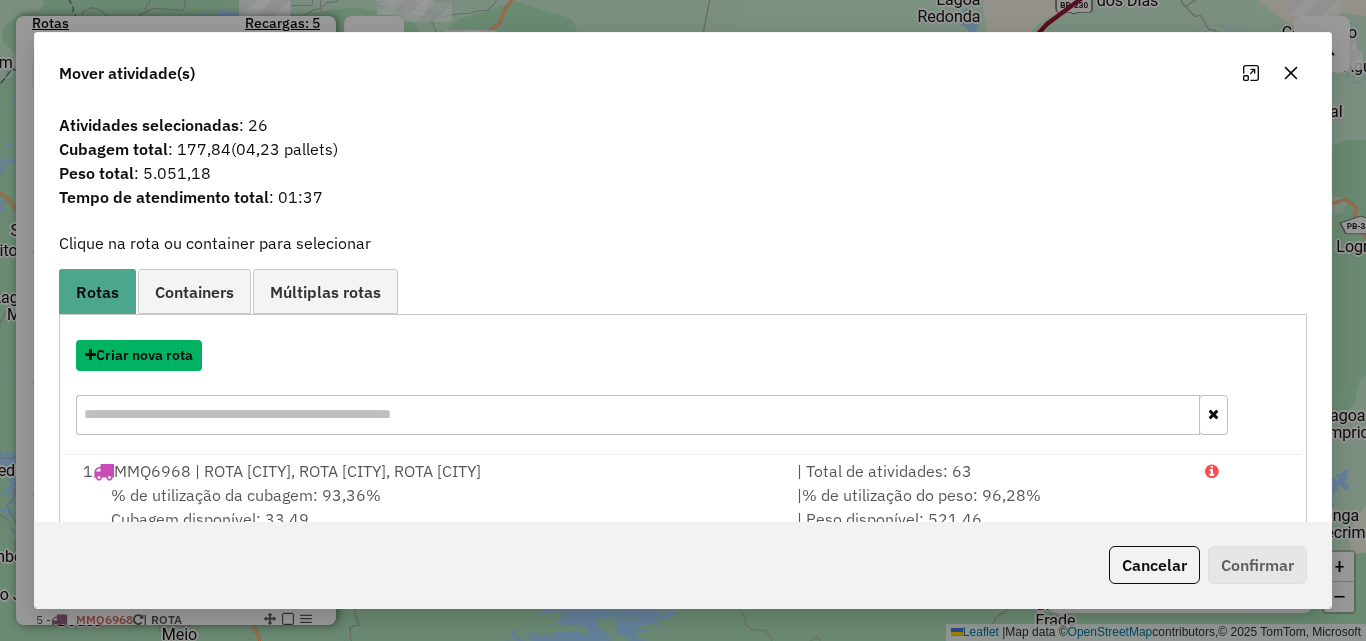 click on "Criar nova rota" at bounding box center [139, 355] 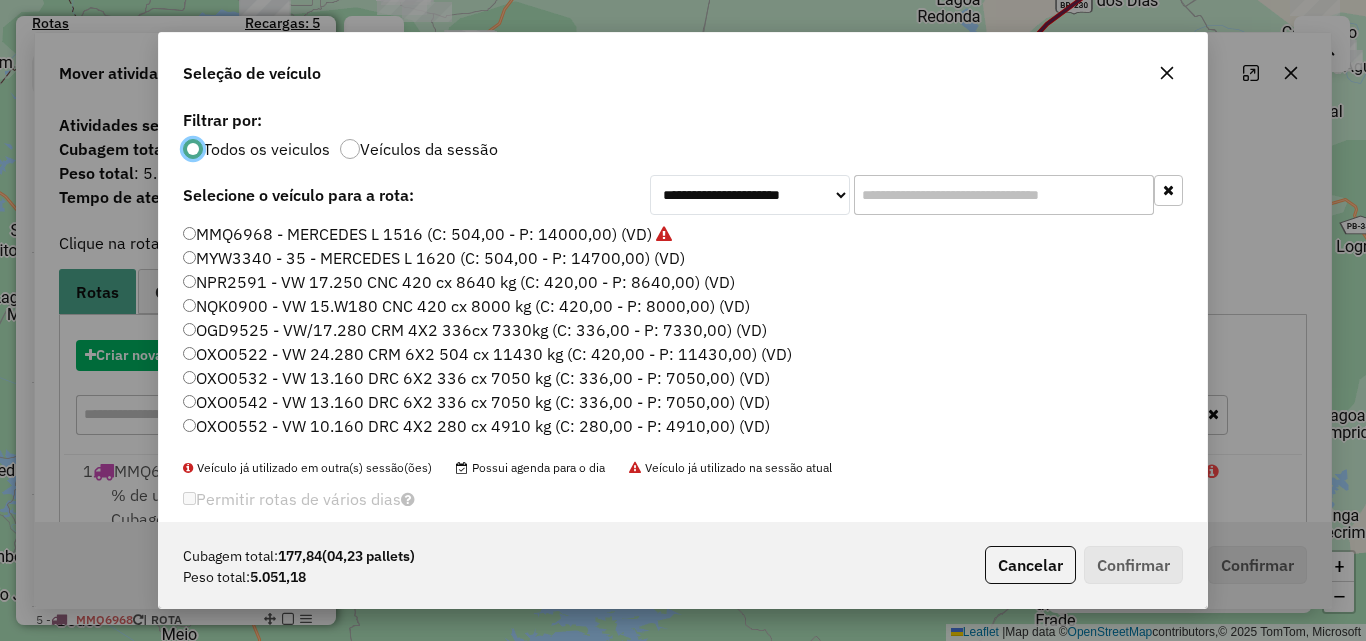 scroll, scrollTop: 11, scrollLeft: 6, axis: both 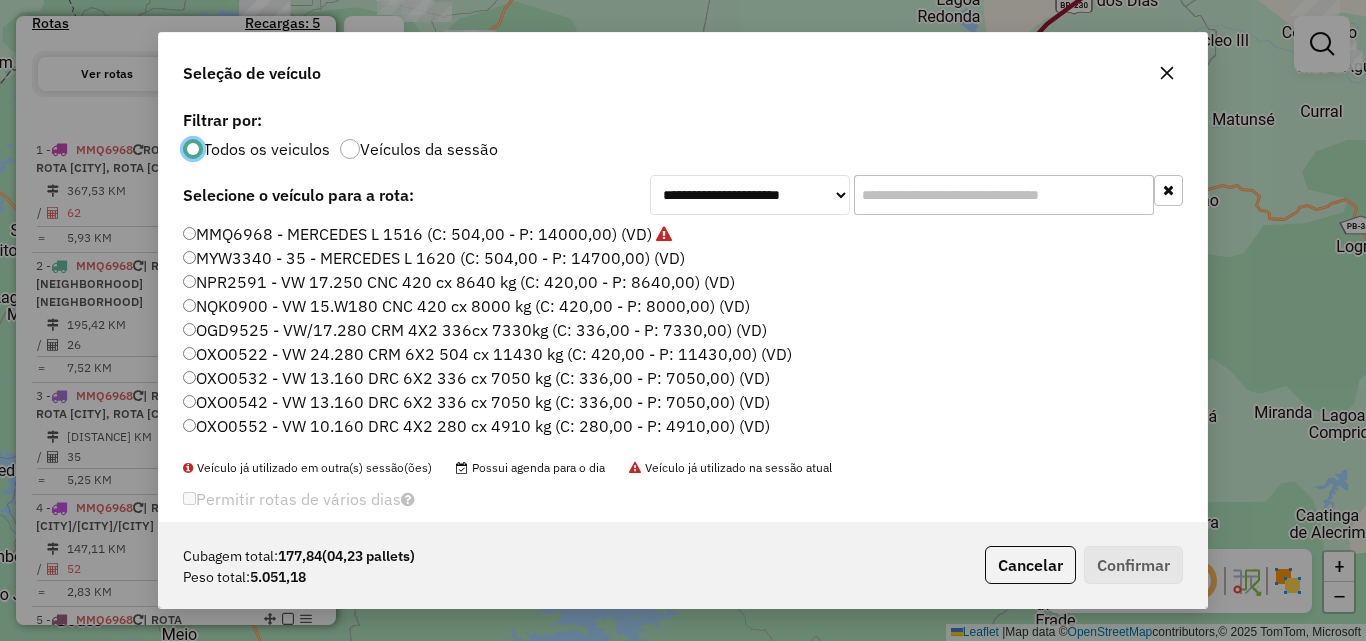 click on "MMQ6968 - MERCEDES L 1516 (C: 504,00 - P: 14000,00) (VD)" 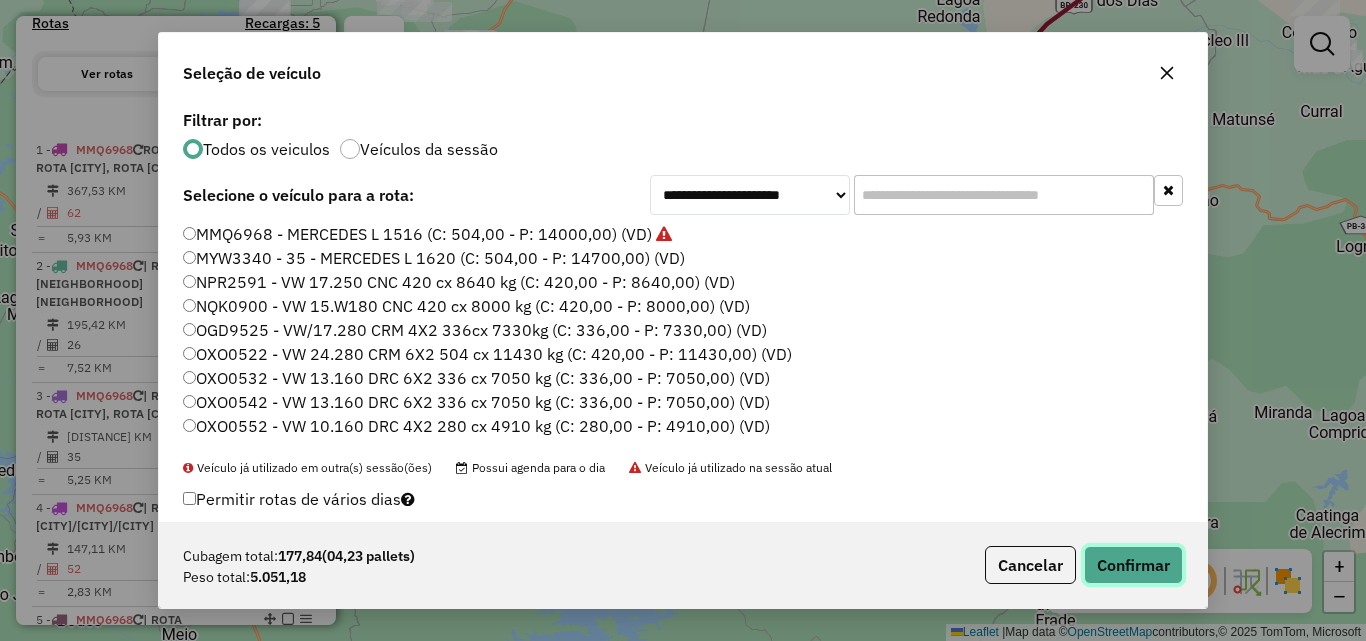 click on "Confirmar" 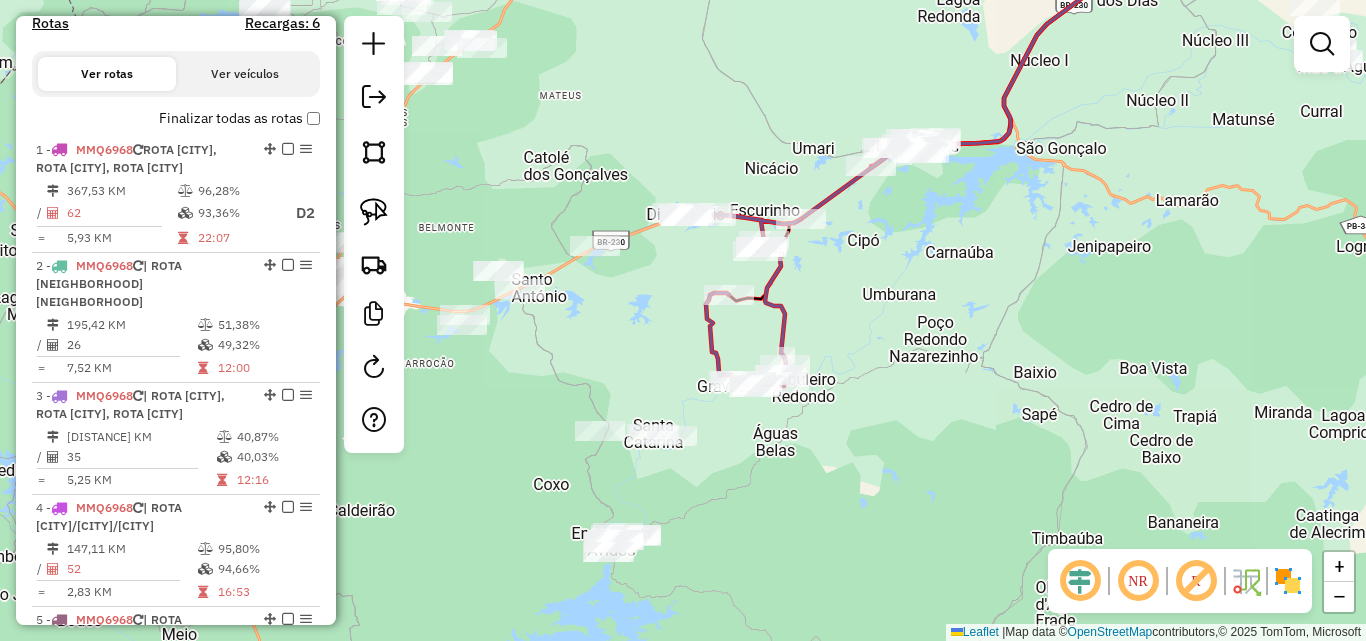 drag, startPoint x: 536, startPoint y: 360, endPoint x: 469, endPoint y: 314, distance: 81.27115 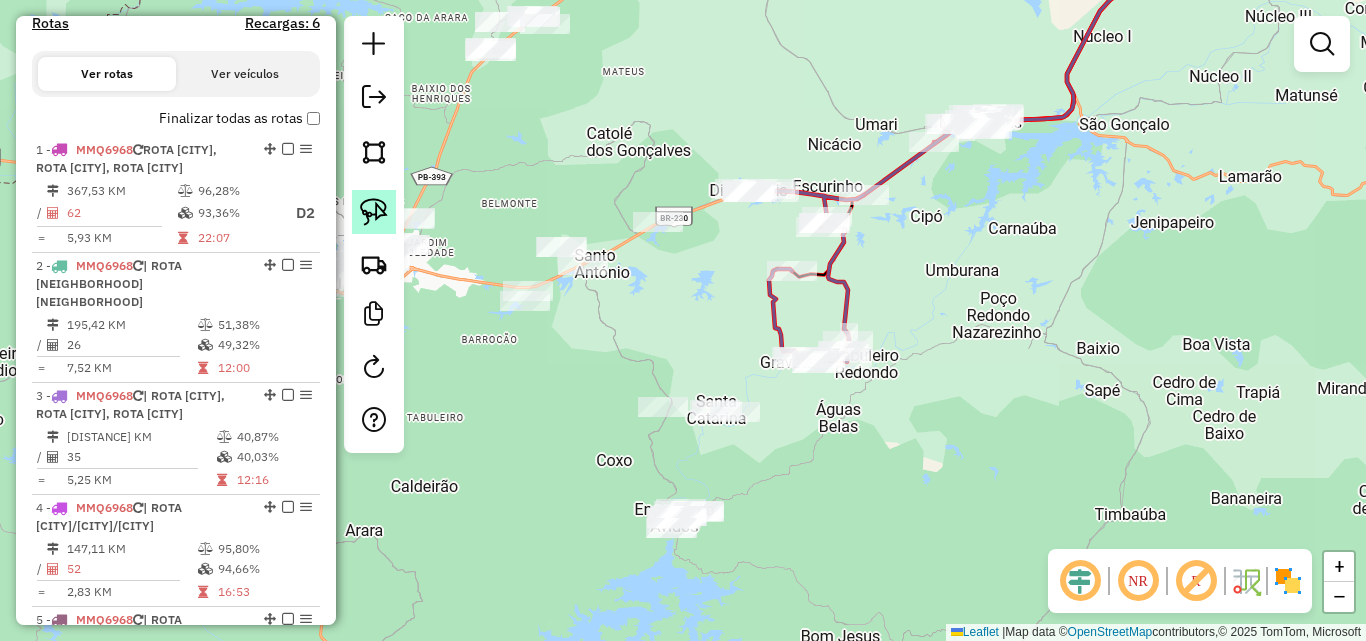 click 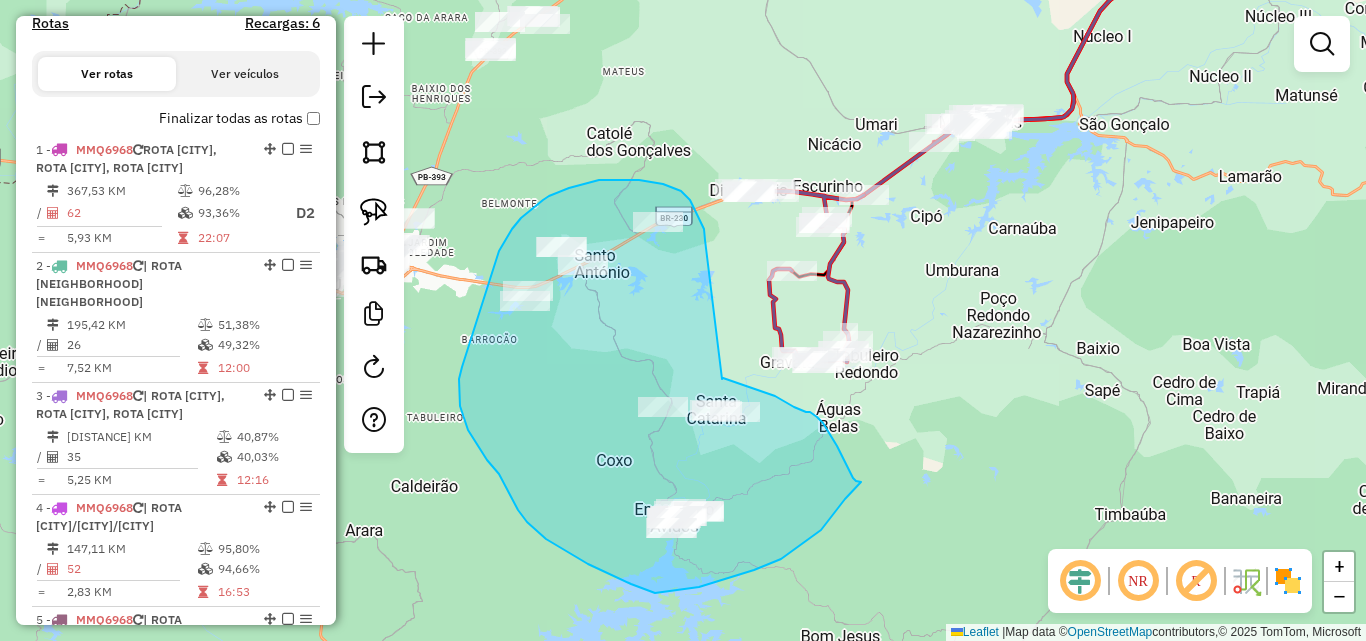 drag, startPoint x: 695, startPoint y: 209, endPoint x: 722, endPoint y: 380, distance: 173.11845 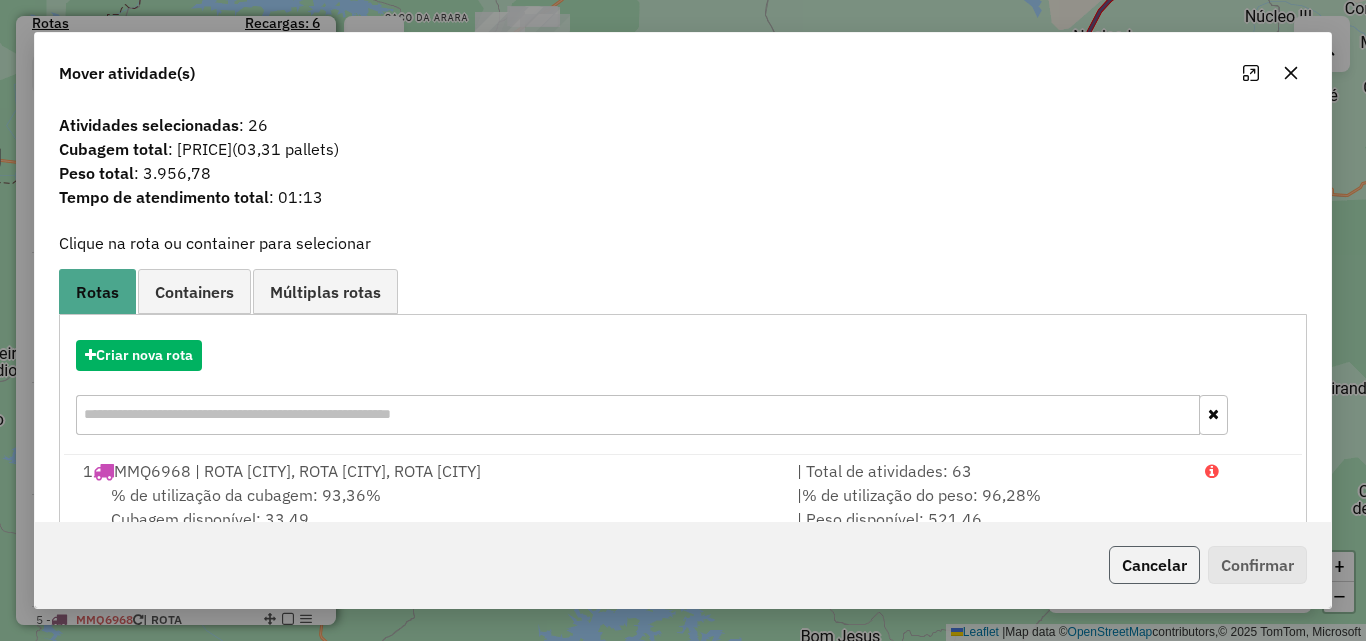 click on "Cancelar" 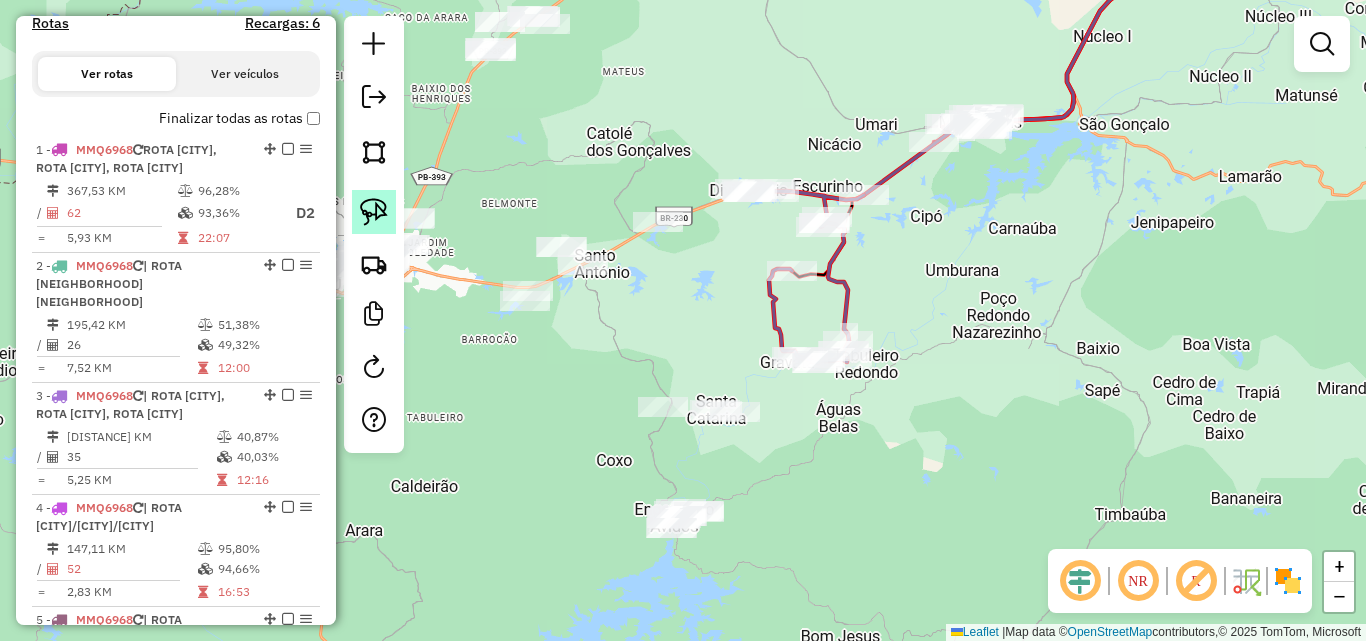 click 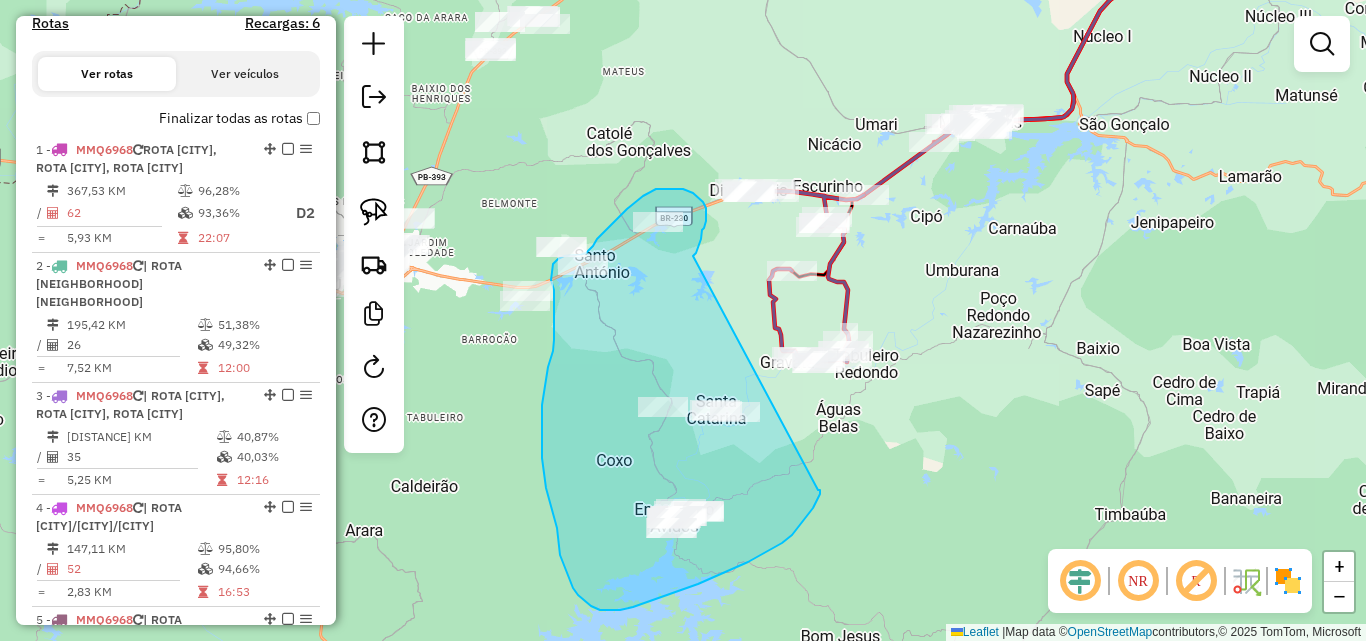 drag, startPoint x: 697, startPoint y: 248, endPoint x: 818, endPoint y: 490, distance: 270.56424 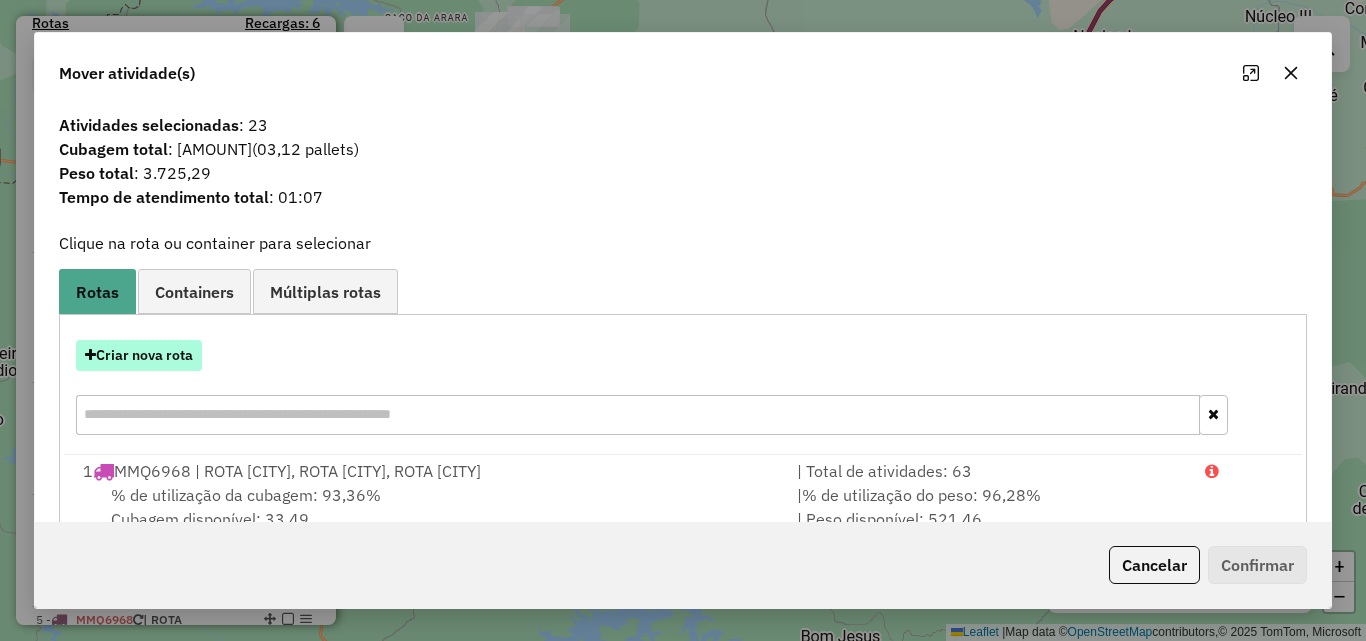 click on "Criar nova rota" at bounding box center (139, 355) 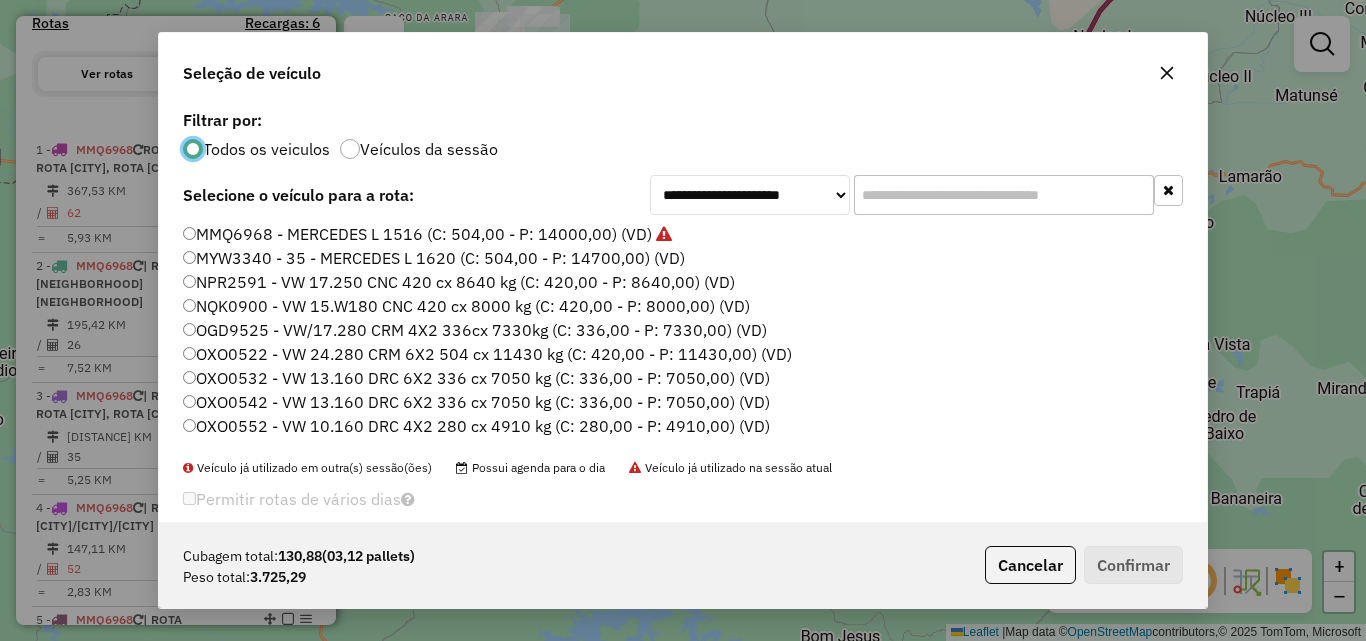 scroll, scrollTop: 11, scrollLeft: 6, axis: both 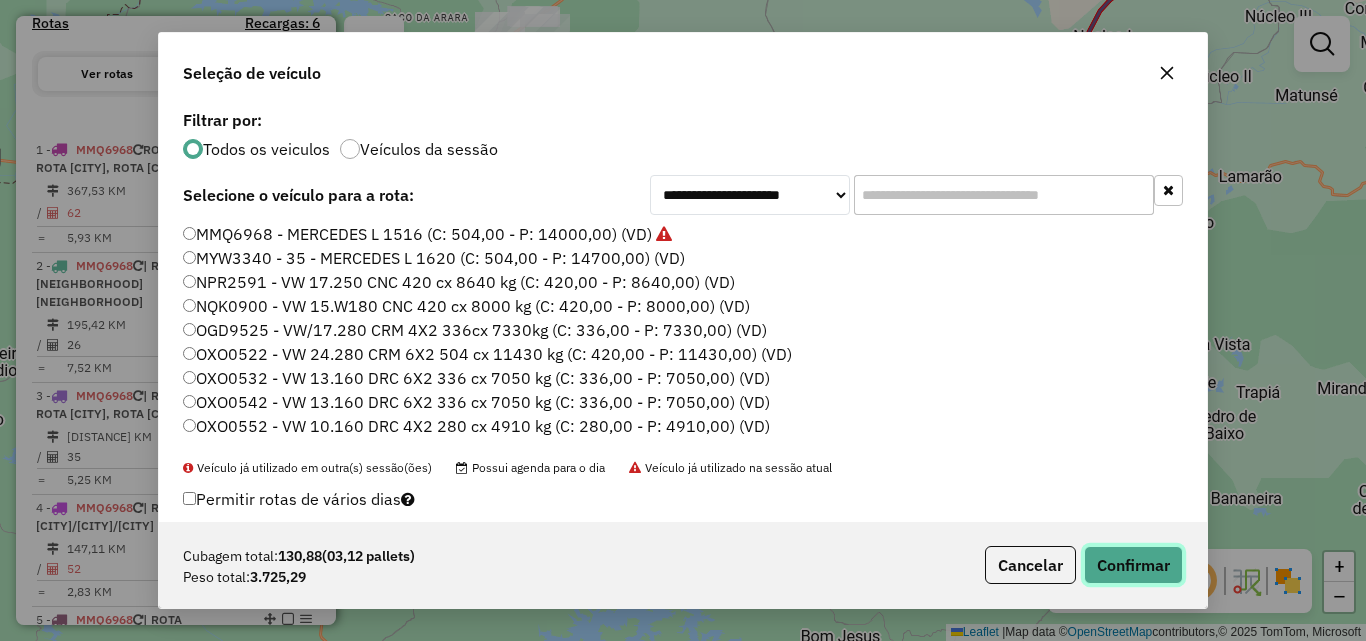 click on "Confirmar" 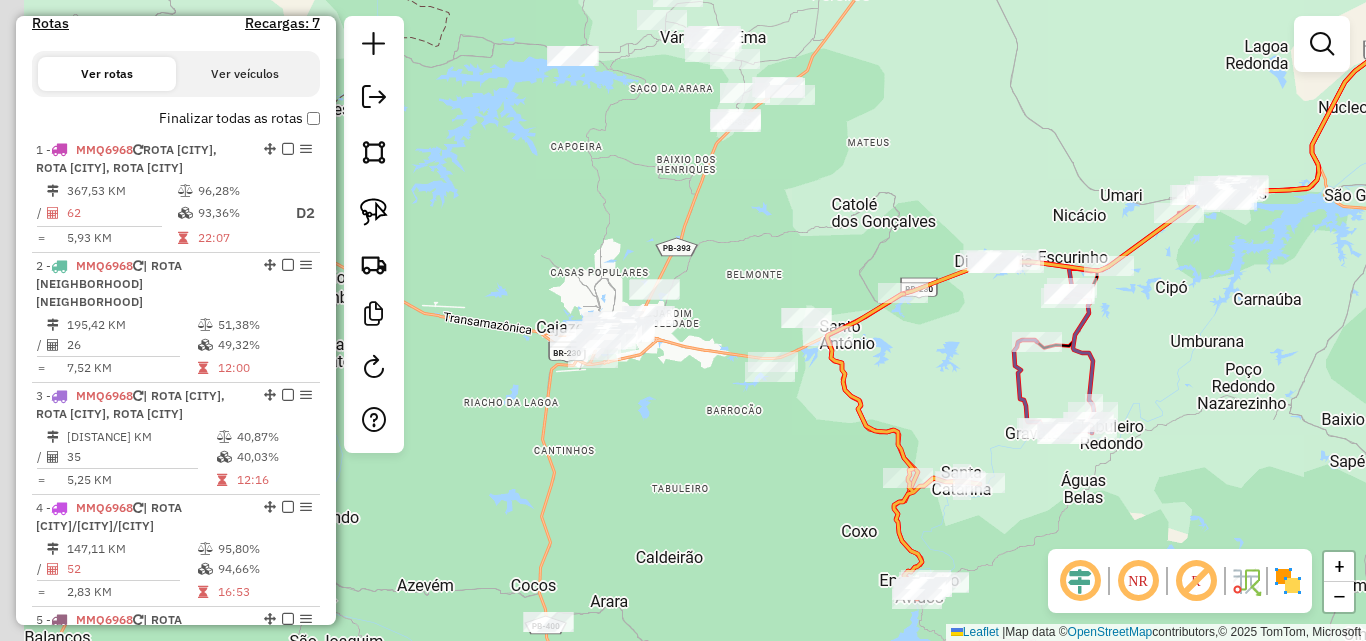 drag, startPoint x: 549, startPoint y: 409, endPoint x: 1310, endPoint y: 432, distance: 761.3475 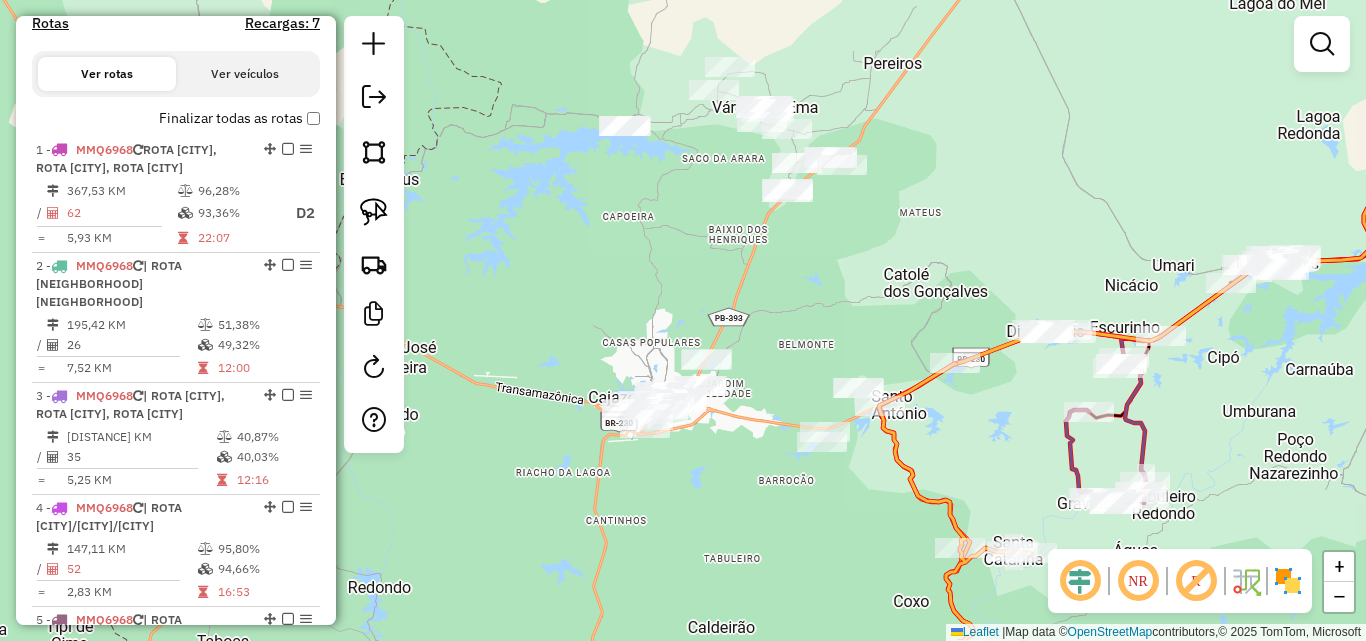 drag, startPoint x: 823, startPoint y: 308, endPoint x: 864, endPoint y: 387, distance: 89.005615 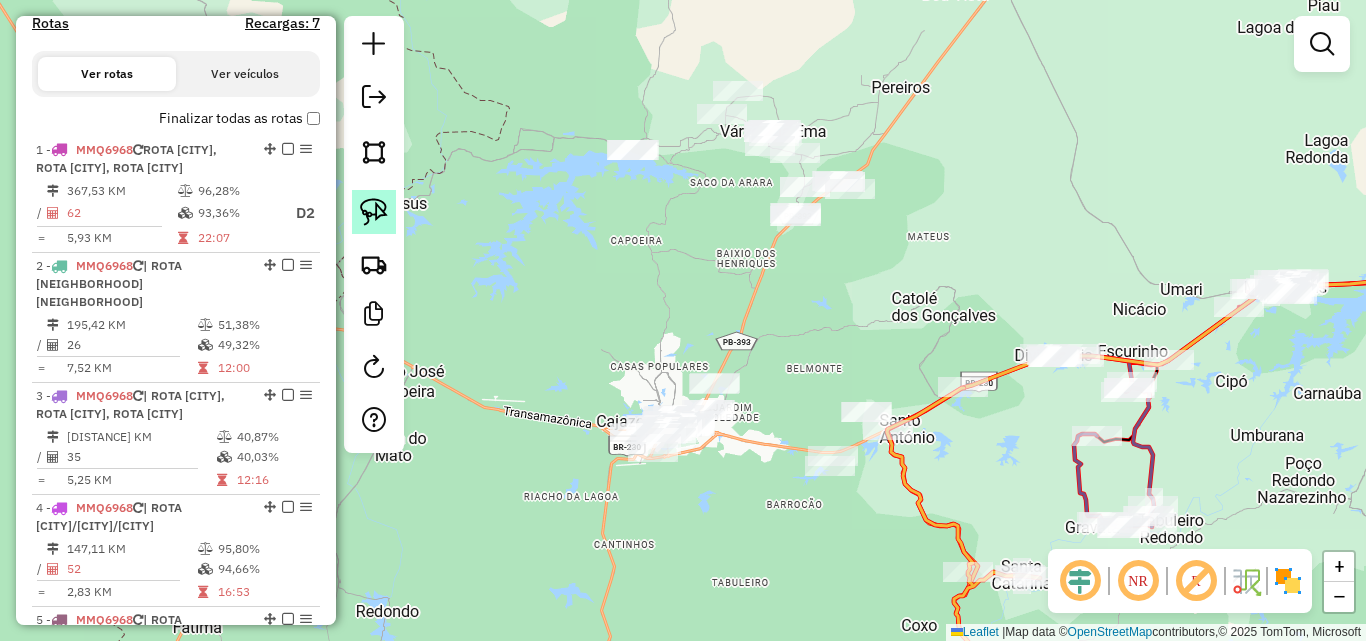 click 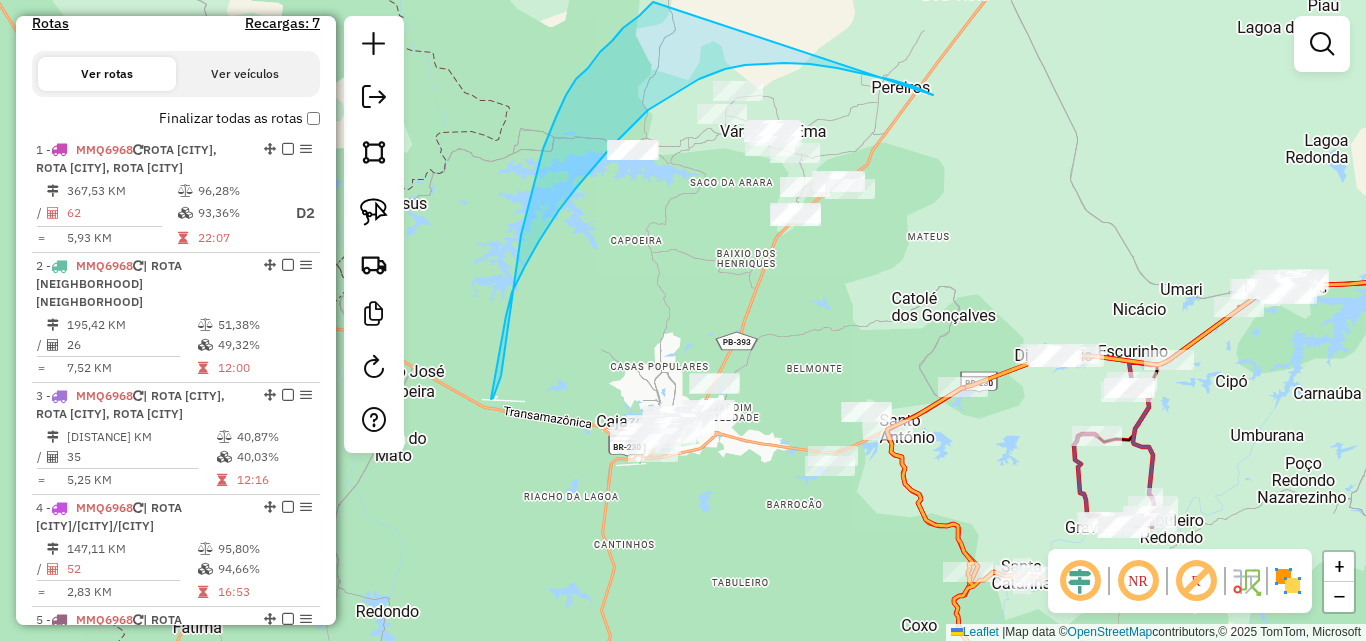 drag, startPoint x: 930, startPoint y: 93, endPoint x: 595, endPoint y: 47, distance: 338.14346 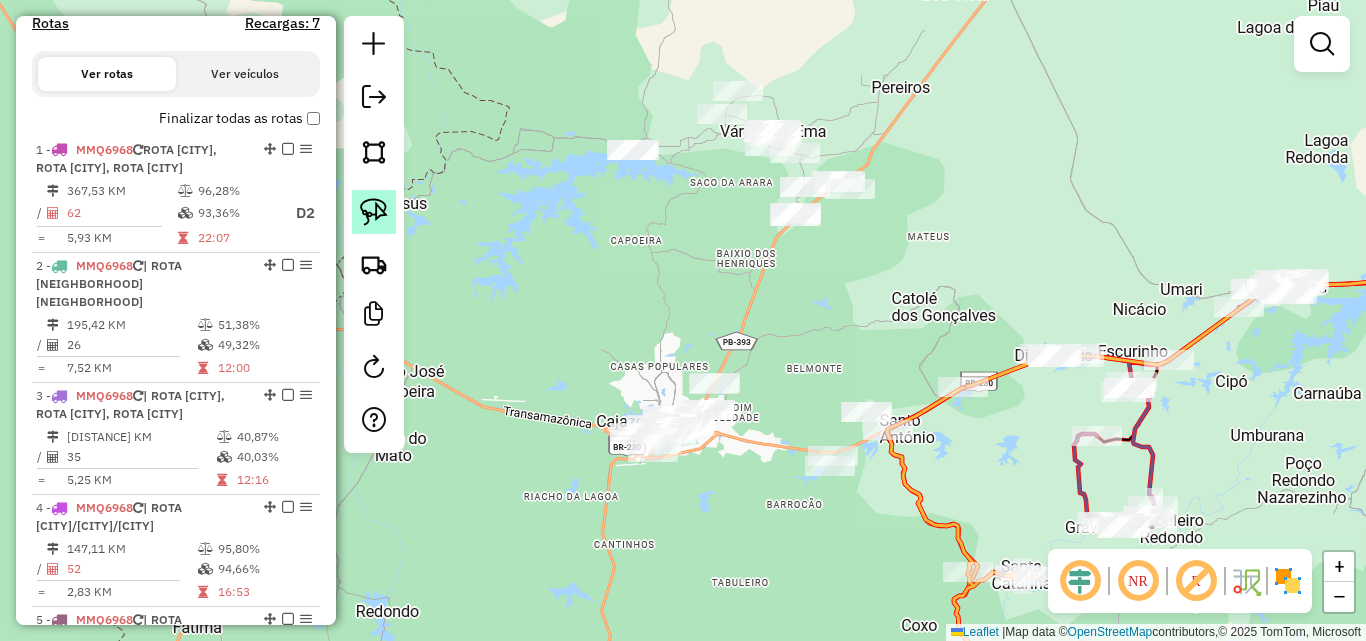 click 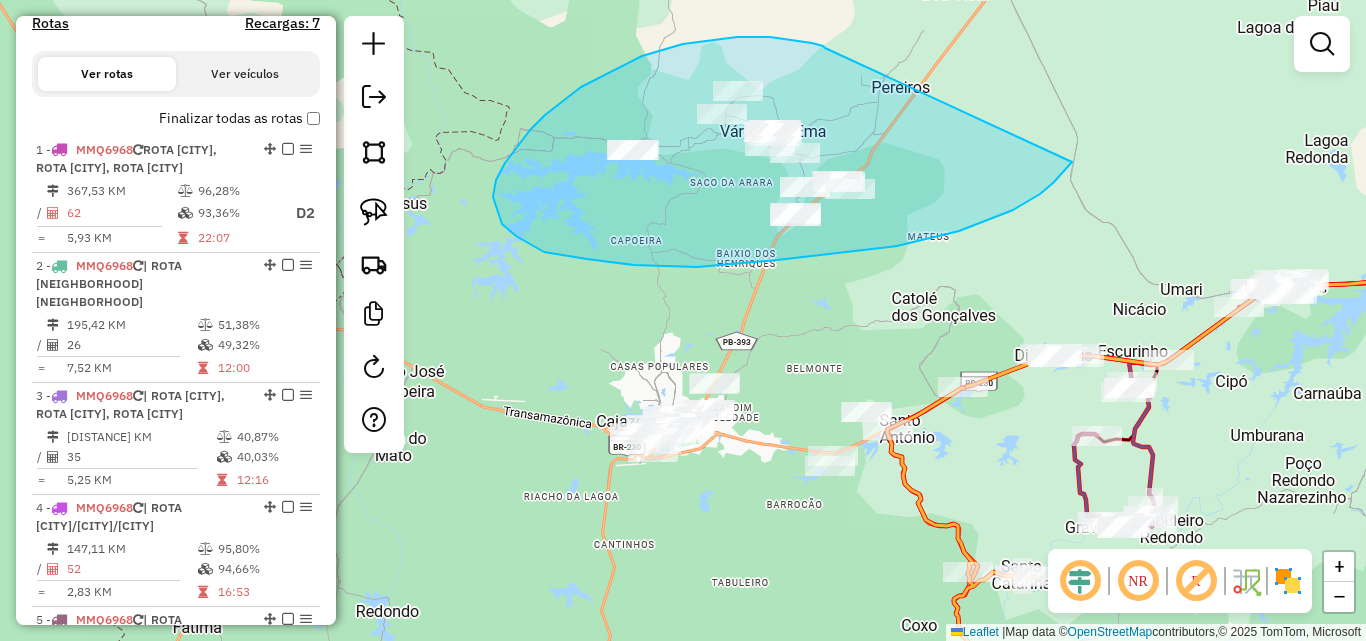 drag, startPoint x: 812, startPoint y: 43, endPoint x: 1073, endPoint y: 158, distance: 285.2122 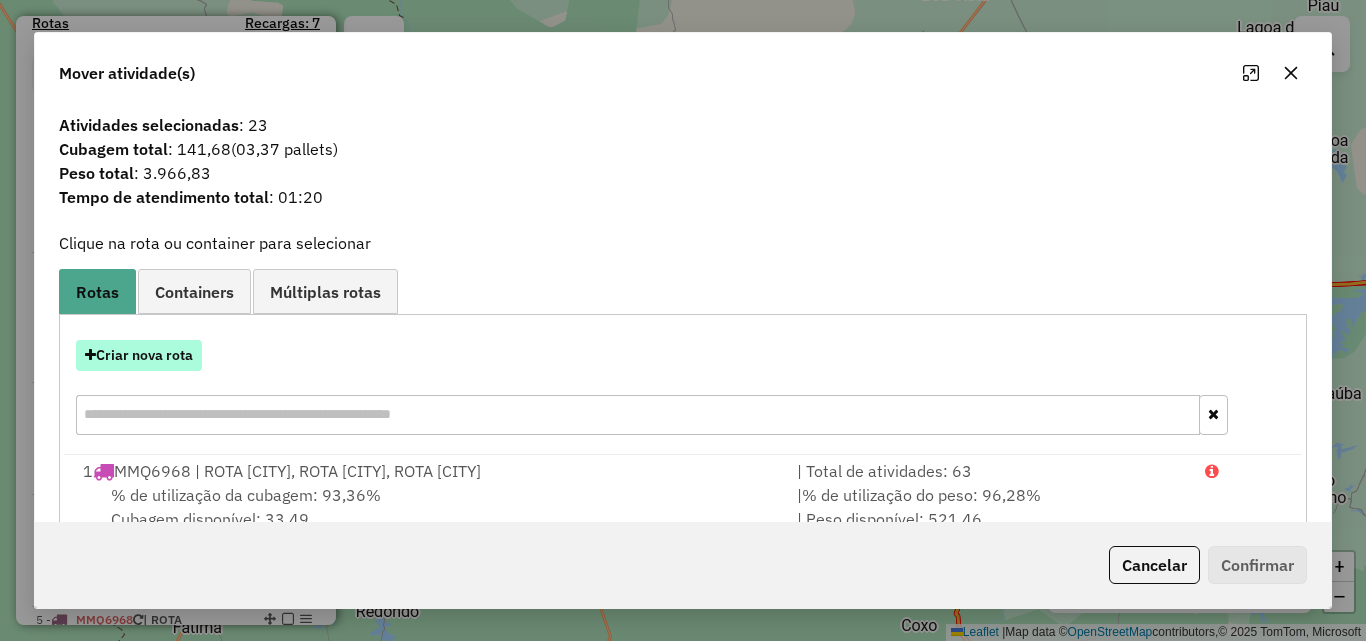 click on "Criar nova rota" at bounding box center [139, 355] 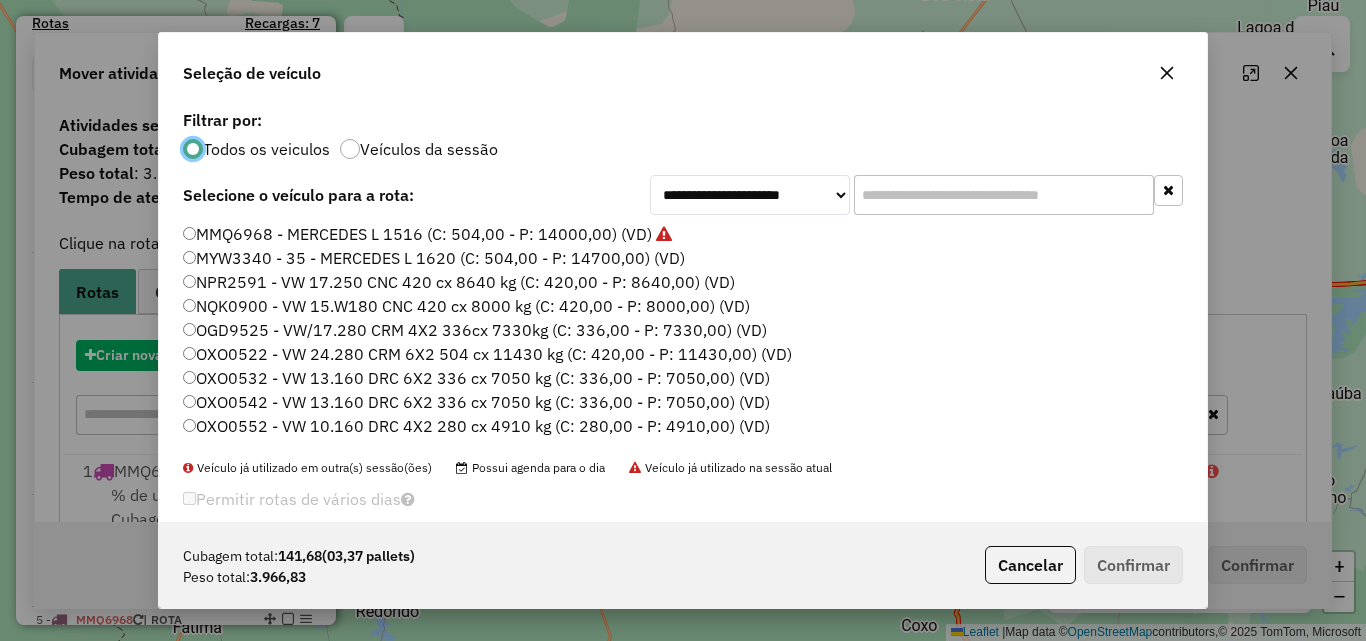 scroll, scrollTop: 11, scrollLeft: 6, axis: both 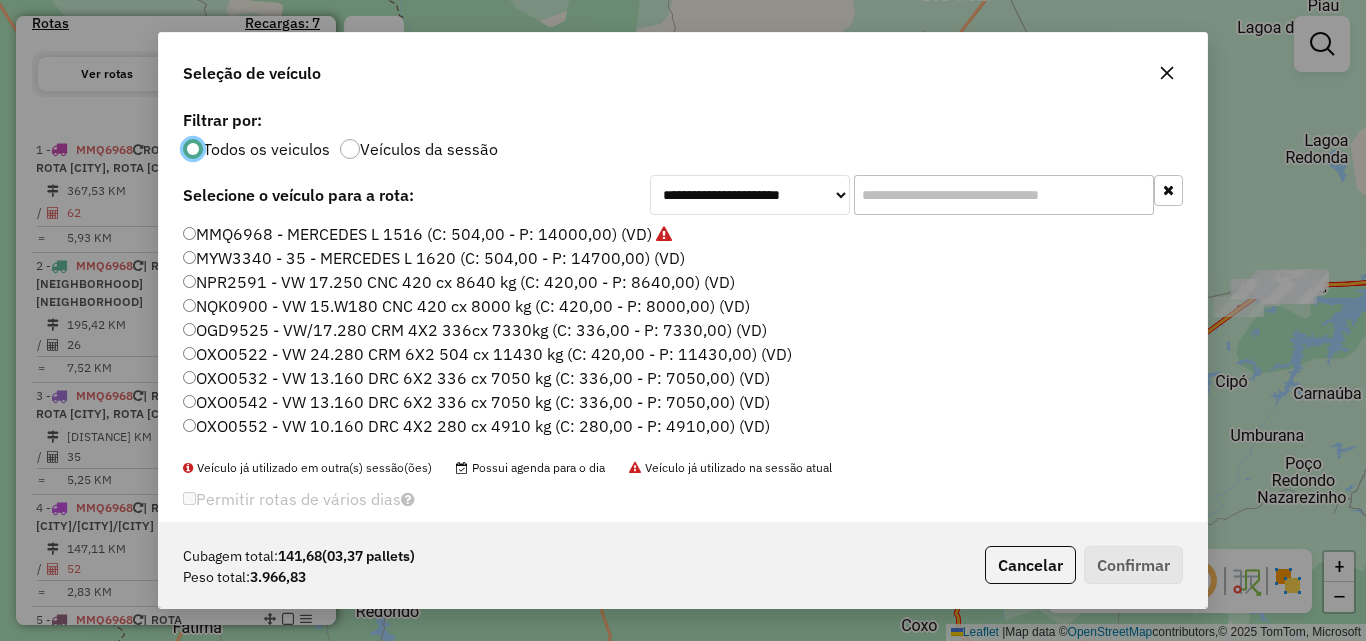 click on "MMQ6968 - MERCEDES L 1516 (C: 504,00 - P: 14000,00) (VD)" 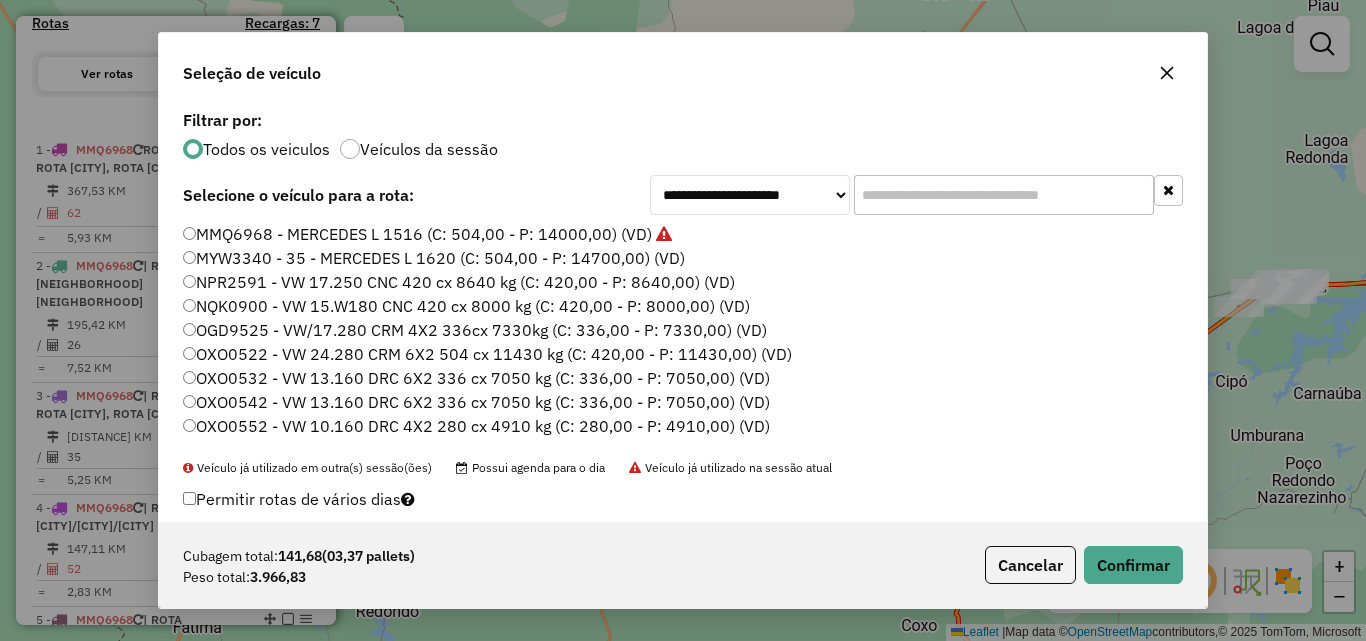 click on "MMQ6968 - MERCEDES L 1516 (C: 504,00 - P: 14000,00) (VD)" 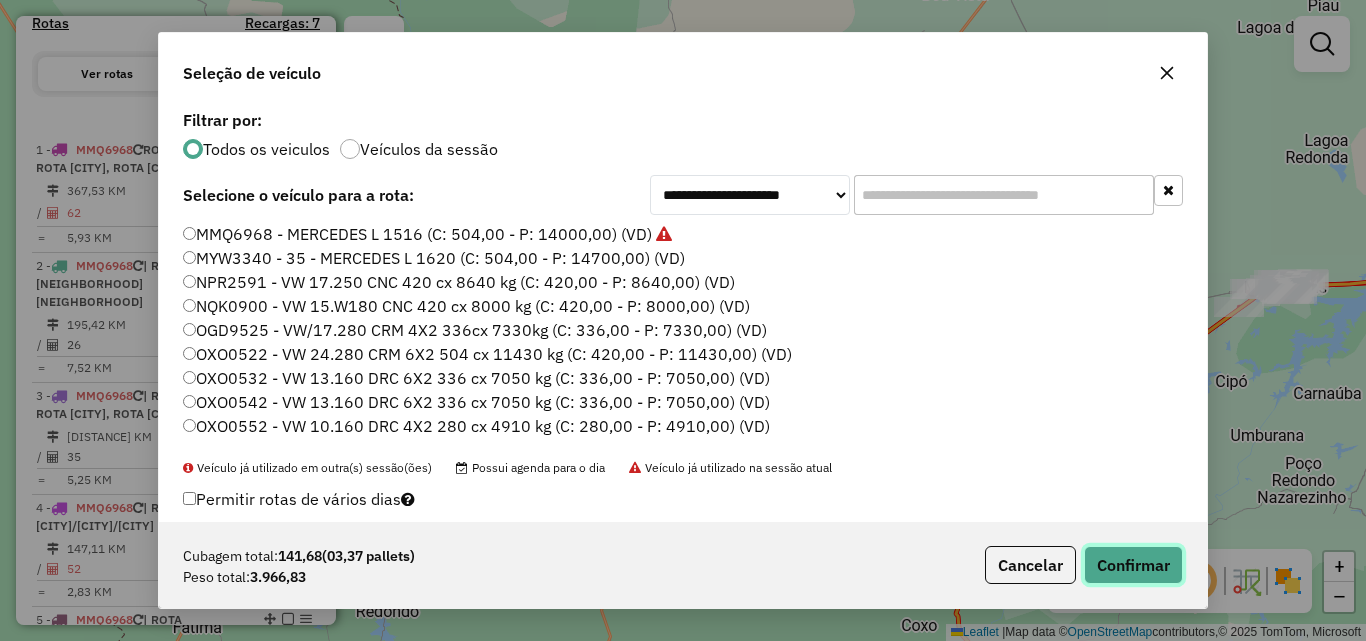 click on "Confirmar" 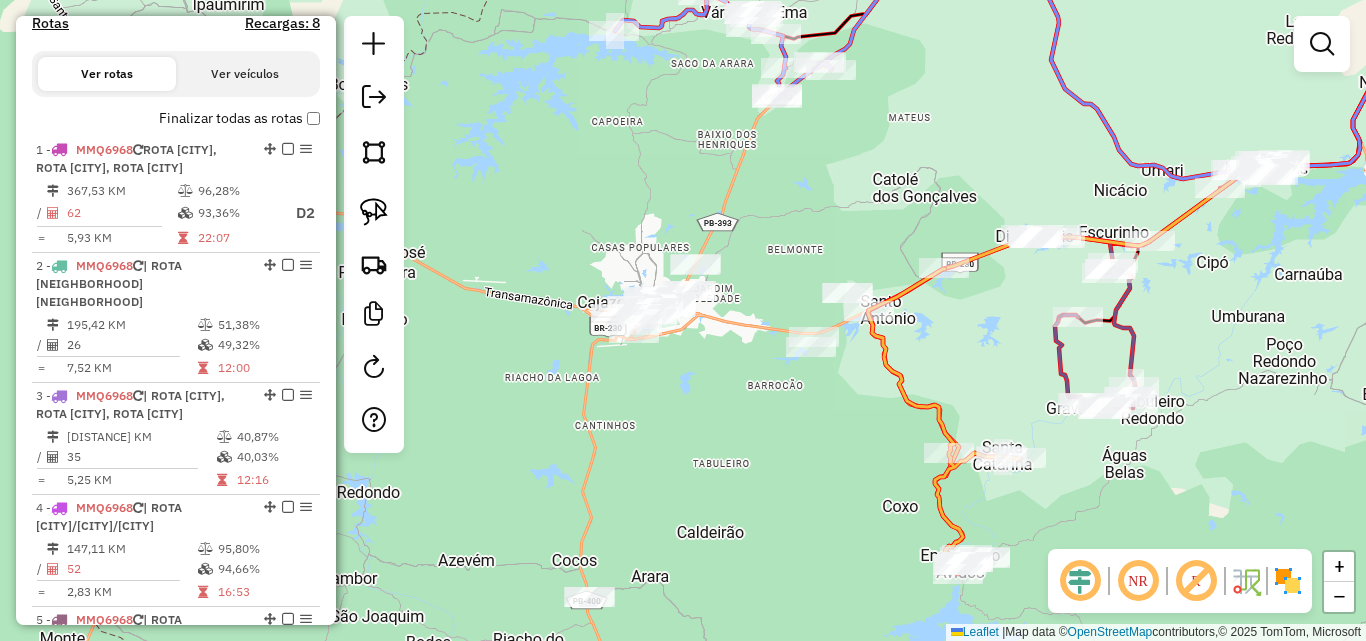 drag, startPoint x: 730, startPoint y: 324, endPoint x: 721, endPoint y: 245, distance: 79.51101 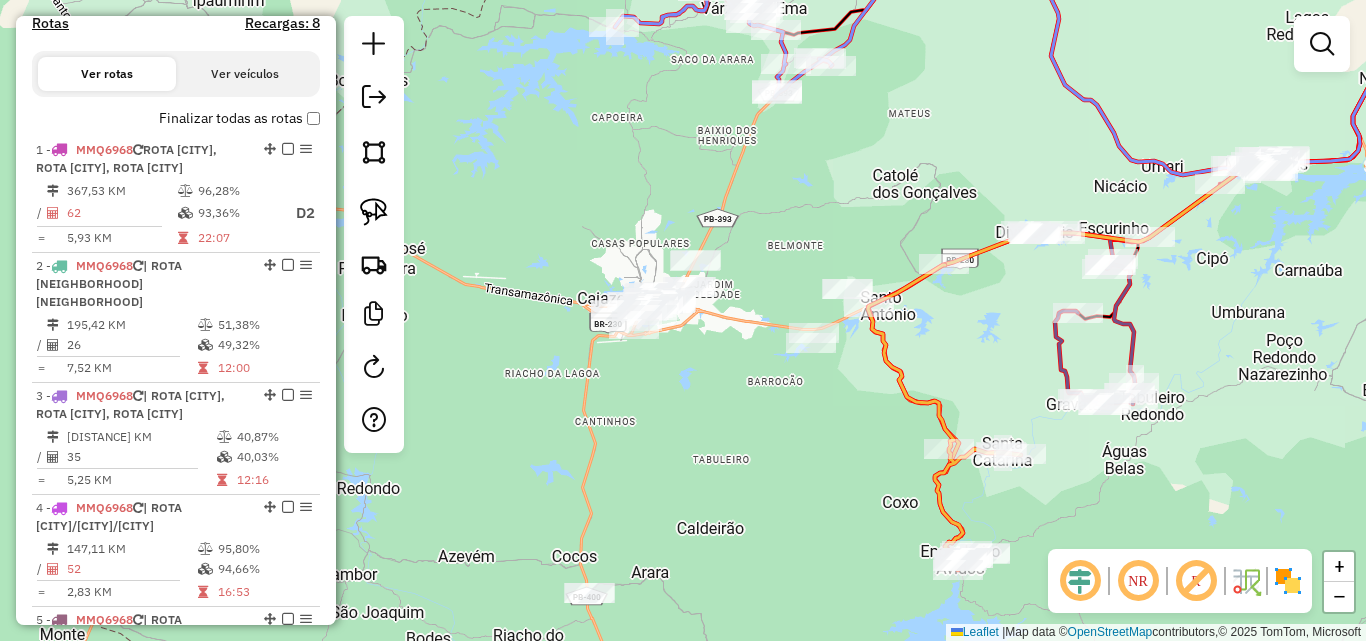 drag, startPoint x: 649, startPoint y: 206, endPoint x: 671, endPoint y: 245, distance: 44.777225 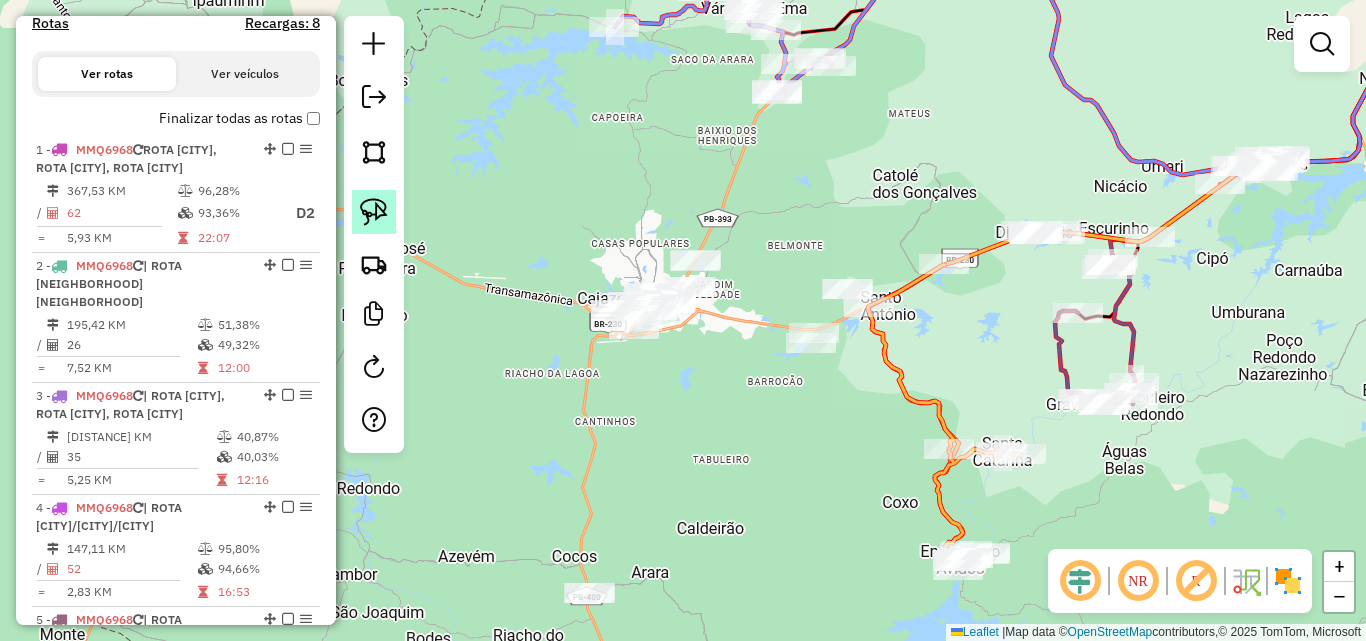 drag, startPoint x: 376, startPoint y: 218, endPoint x: 416, endPoint y: 213, distance: 40.311287 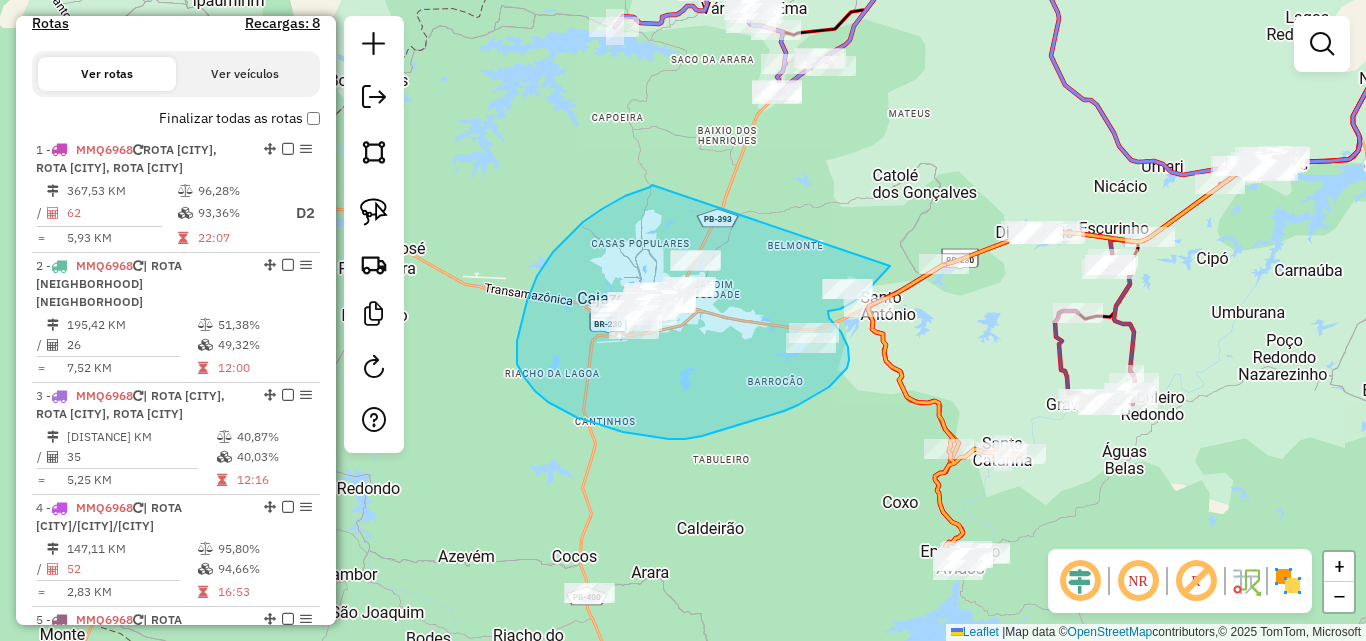 drag, startPoint x: 631, startPoint y: 194, endPoint x: 901, endPoint y: 248, distance: 275.34705 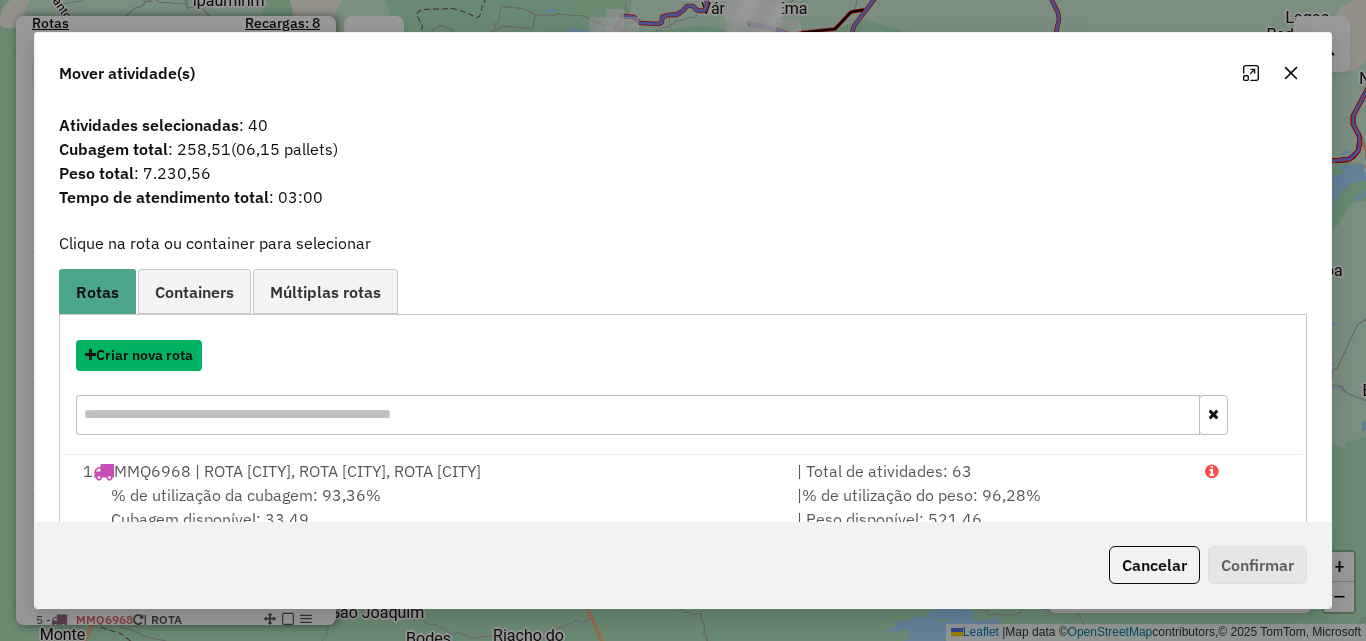 click on "Criar nova rota" at bounding box center [139, 355] 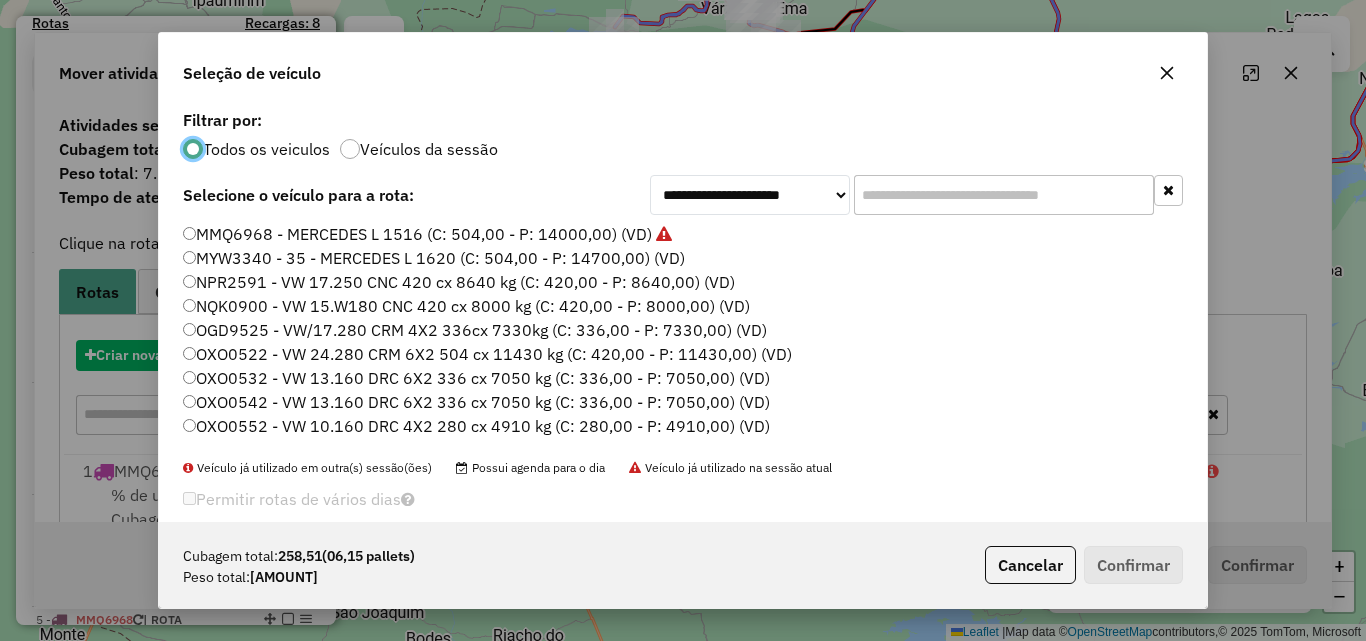 scroll, scrollTop: 11, scrollLeft: 6, axis: both 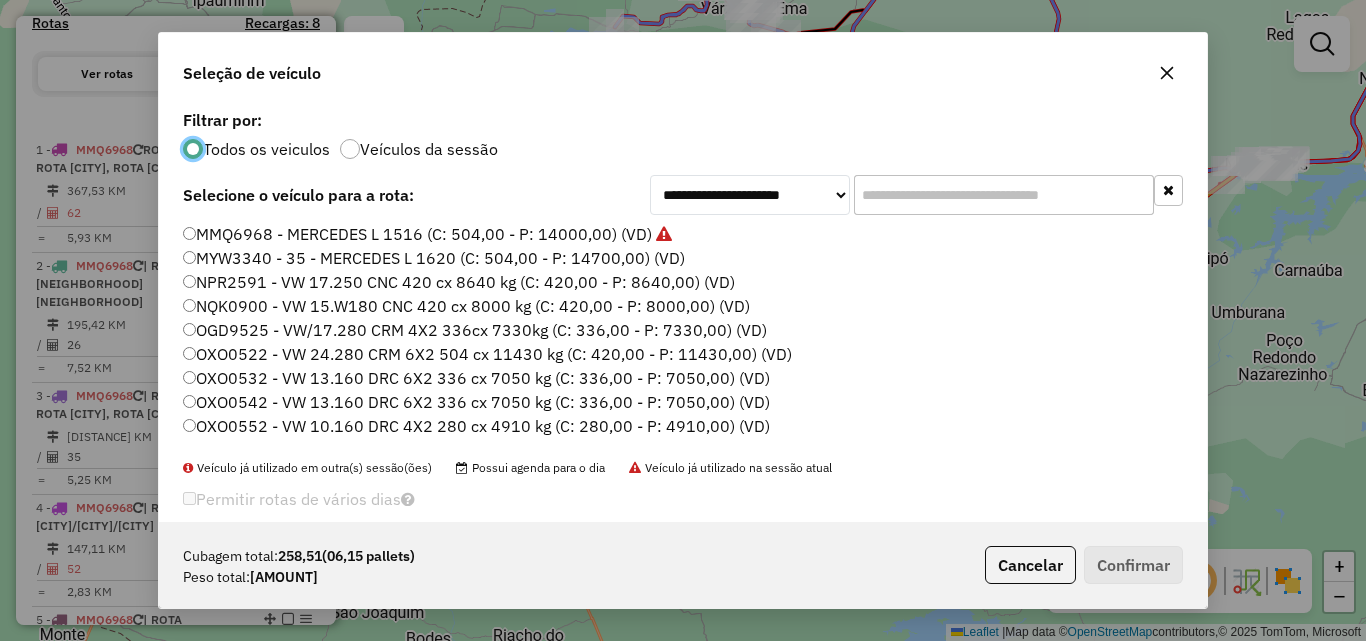click on "MMQ6968 - MERCEDES L 1516 (C: 504,00 - P: 14000,00) (VD)" 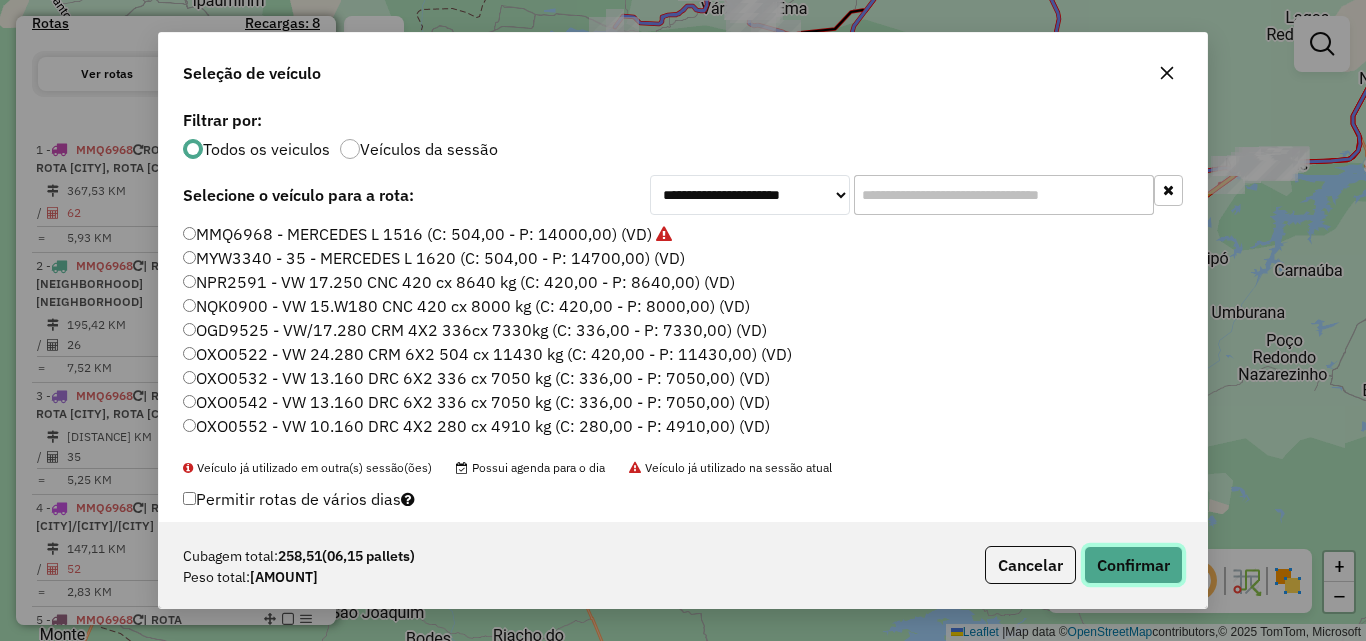 click on "Confirmar" 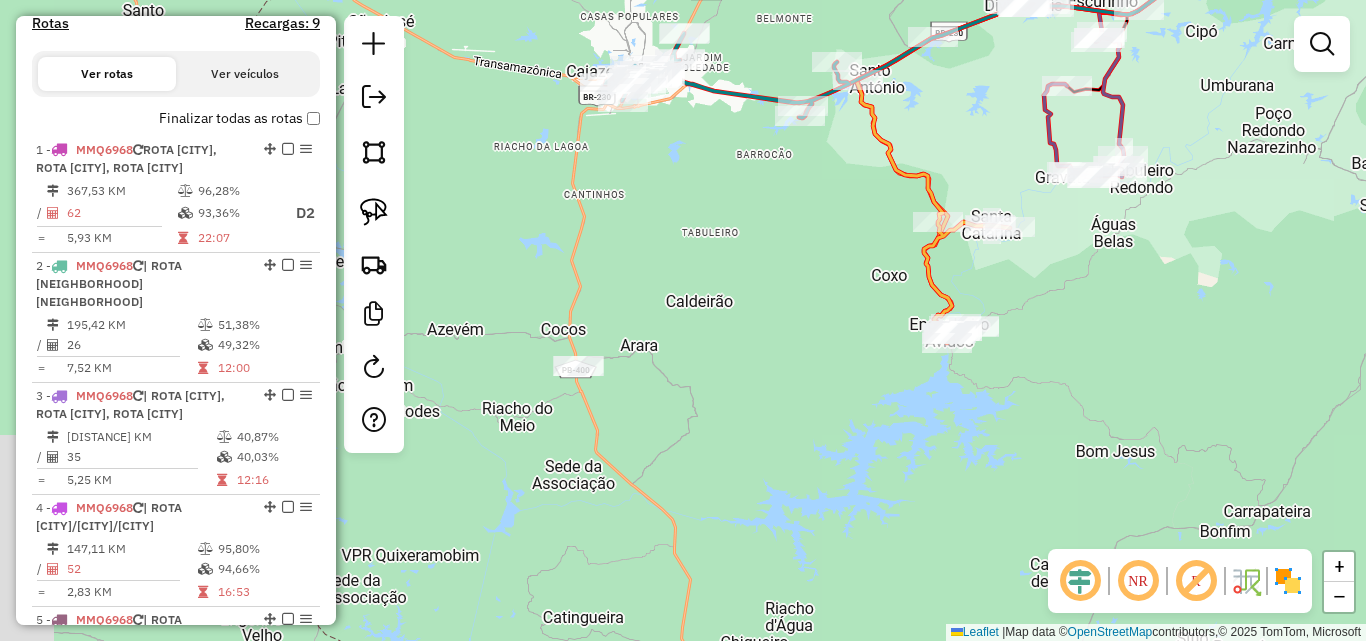drag, startPoint x: 525, startPoint y: 384, endPoint x: 514, endPoint y: 189, distance: 195.31001 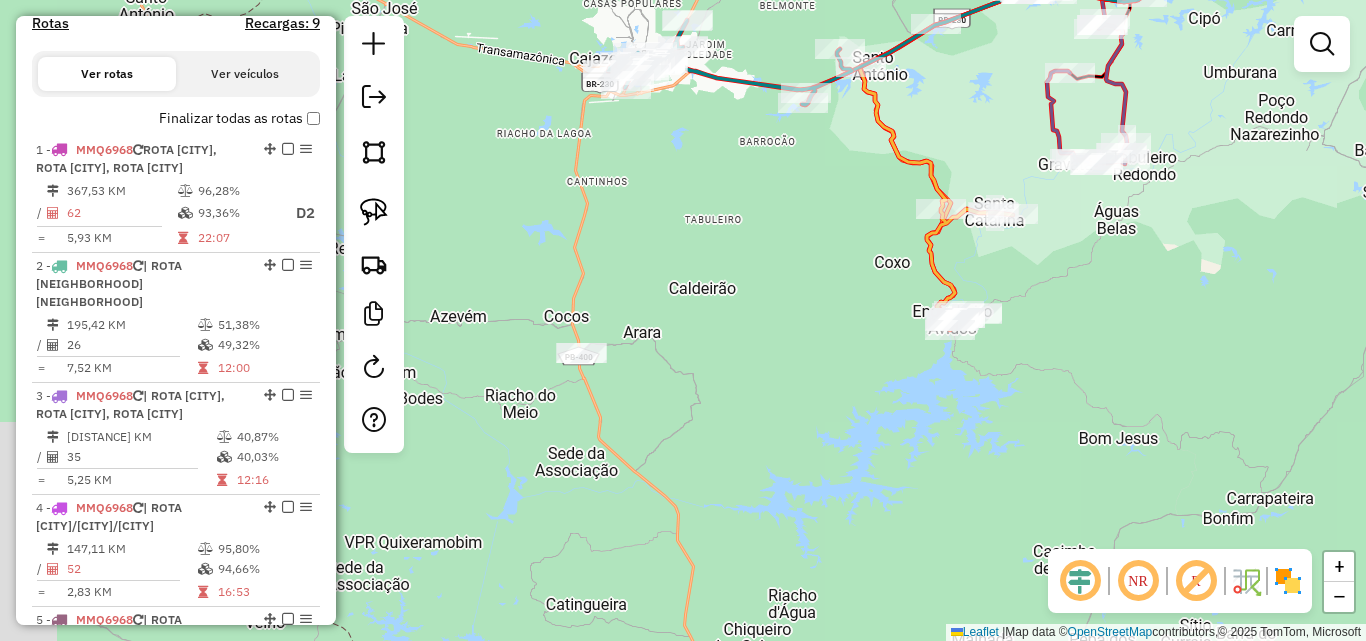 click on "Janela de atendimento Grade de atendimento Capacidade Transportadoras Veículos Cliente Pedidos  Rotas Selecione os dias de semana para filtrar as janelas de atendimento  Seg   Ter   Qua   Qui   Sex   Sáb   Dom  Informe o período da janela de atendimento: De: Até:  Filtrar exatamente a janela do cliente  Considerar janela de atendimento padrão  Selecione os dias de semana para filtrar as grades de atendimento  Seg   Ter   Qua   Qui   Sex   Sáb   Dom   Considerar clientes sem dia de atendimento cadastrado  Clientes fora do dia de atendimento selecionado Filtrar as atividades entre os valores definidos abaixo:  Peso mínimo:   Peso máximo:   Cubagem mínima:   Cubagem máxima:   De:   Até:  Filtrar as atividades entre o tempo de atendimento definido abaixo:  De:   Até:   Considerar capacidade total dos clientes não roteirizados Transportadora: Selecione um ou mais itens Tipo de veículo: Selecione um ou mais itens Veículo: Selecione um ou mais itens Motorista: Selecione um ou mais itens Nome: Rótulo:" 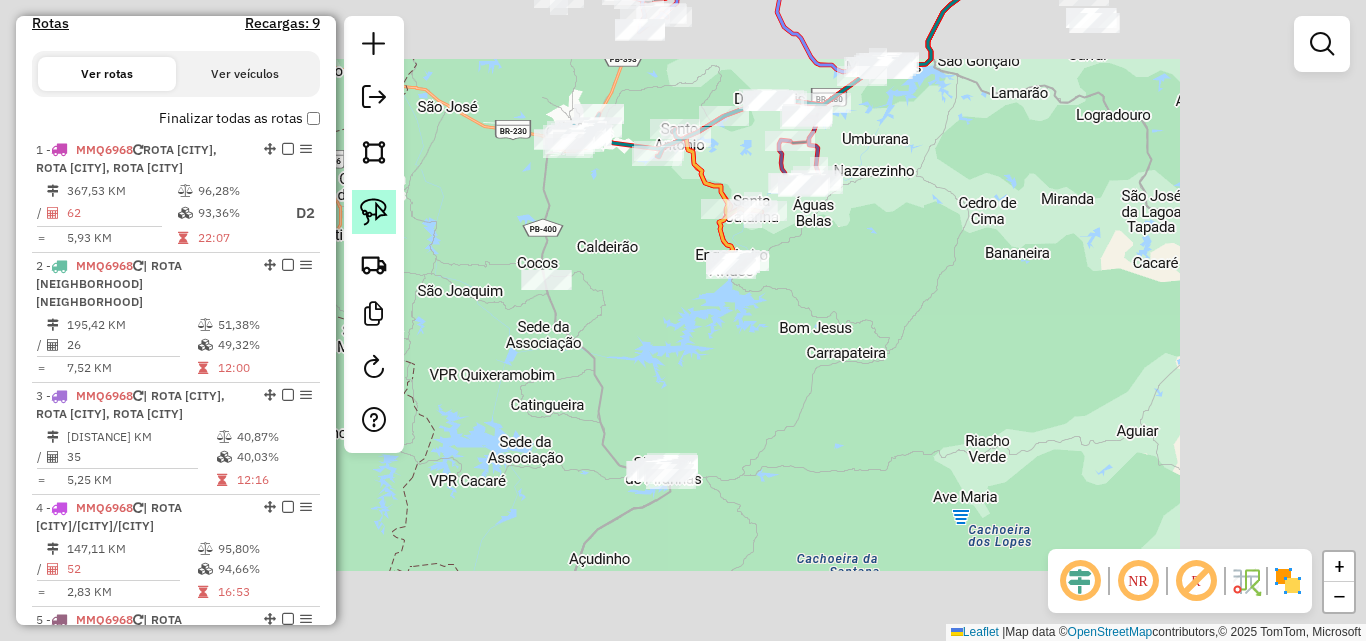 click 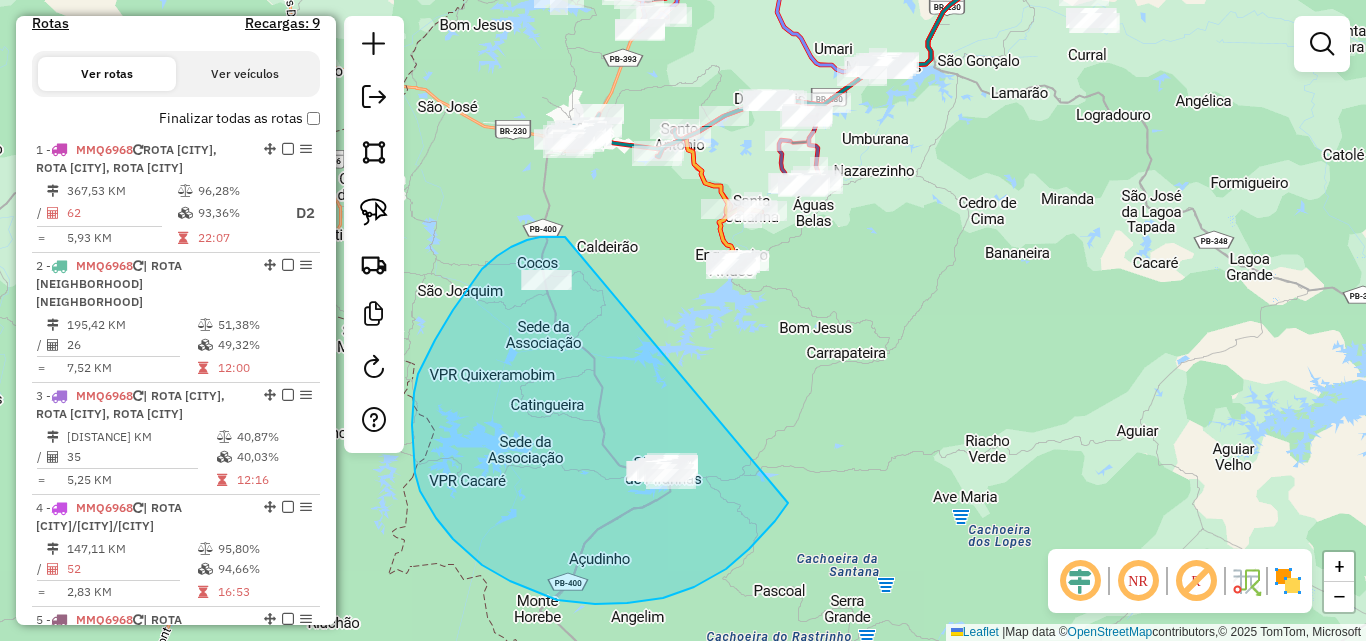 drag, startPoint x: 549, startPoint y: 237, endPoint x: 802, endPoint y: 481, distance: 351.4897 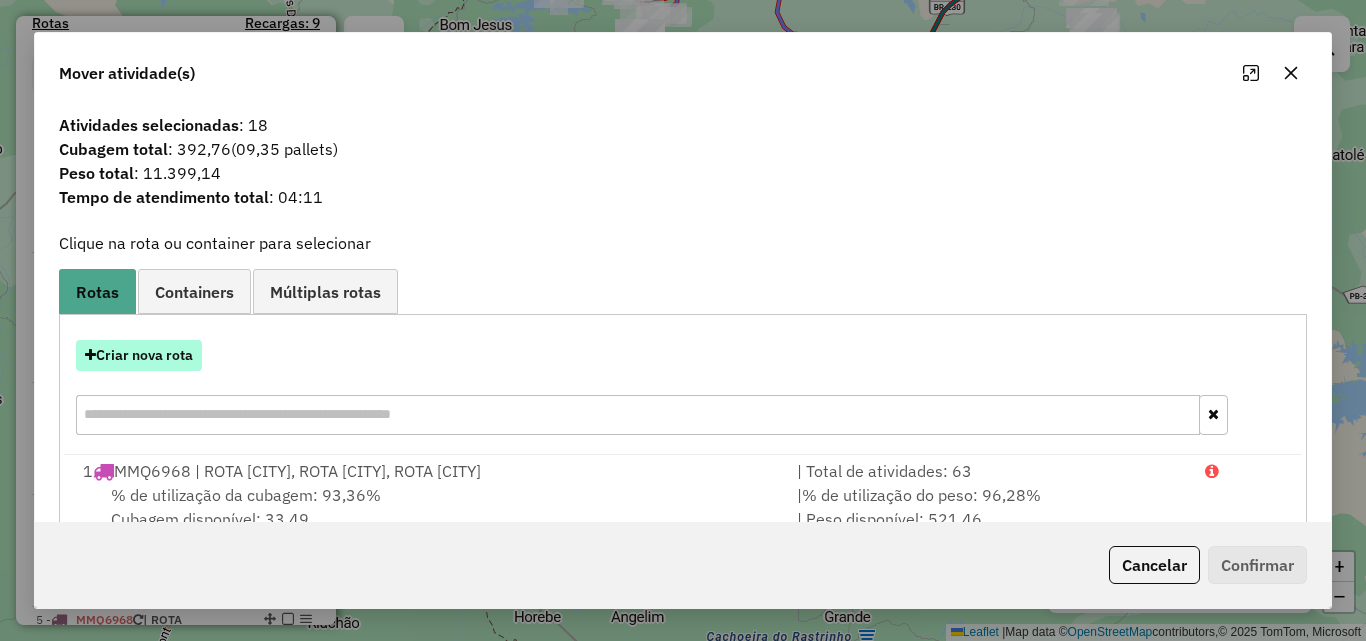 click at bounding box center [90, 355] 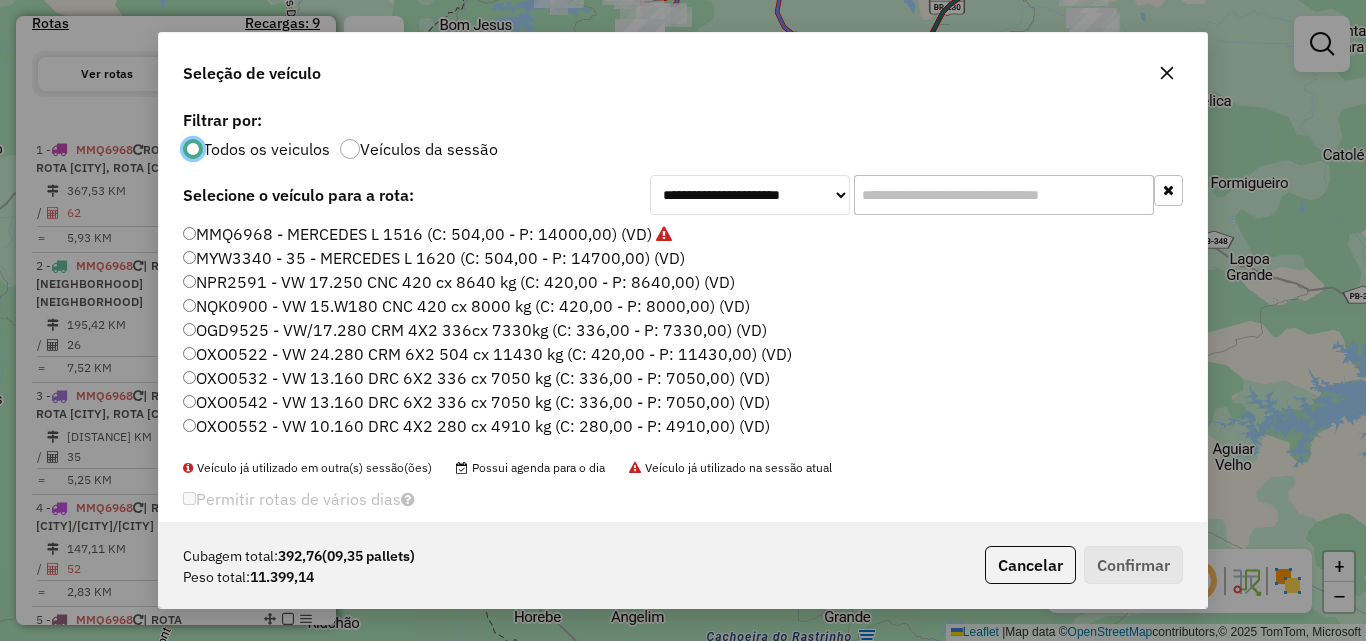 scroll, scrollTop: 11, scrollLeft: 6, axis: both 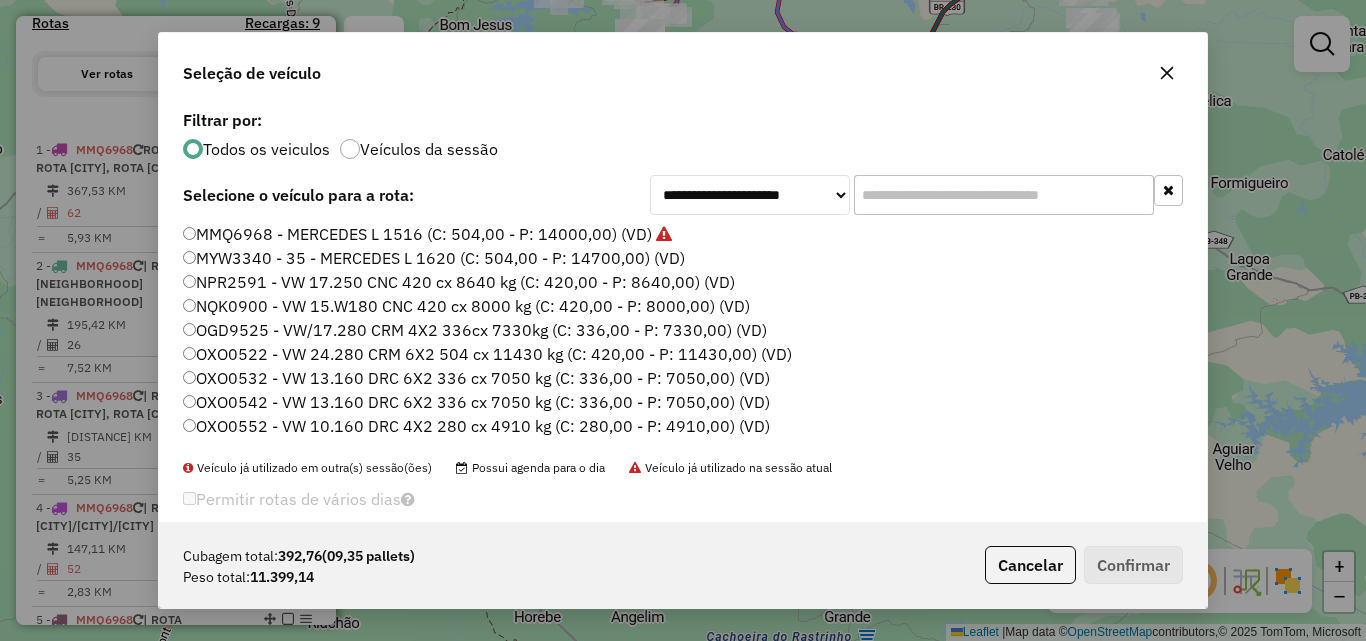 drag, startPoint x: 255, startPoint y: 240, endPoint x: 763, endPoint y: 340, distance: 517.74896 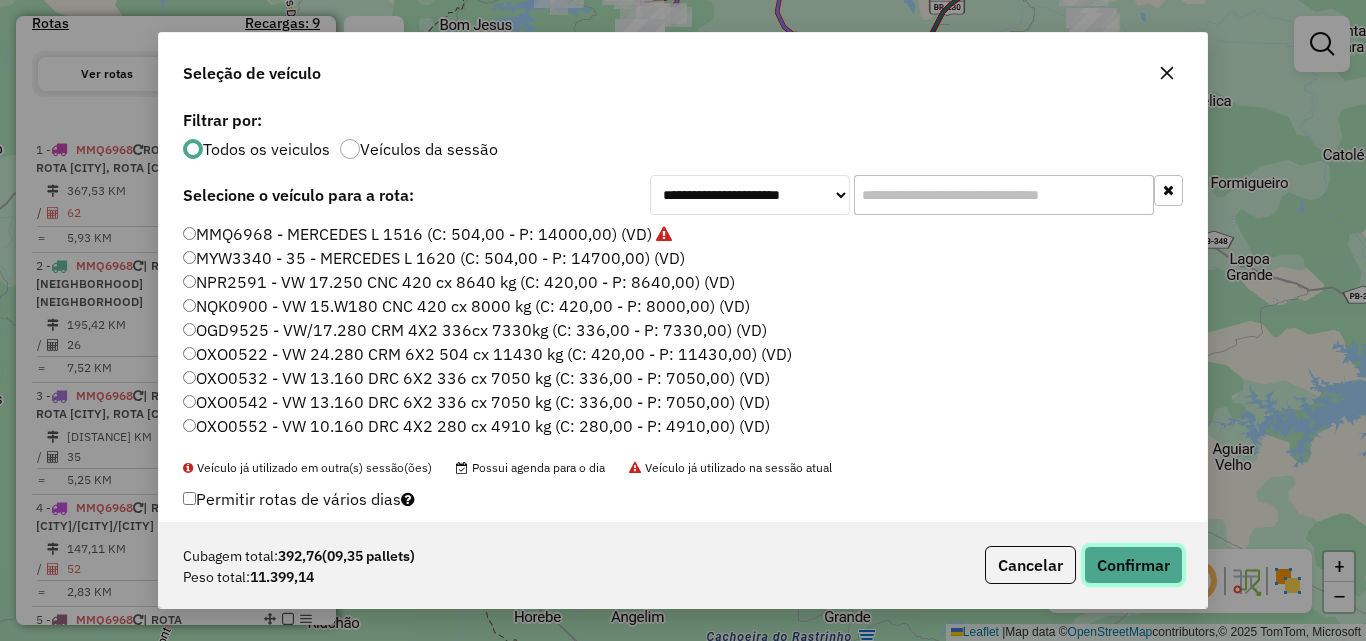 click on "Confirmar" 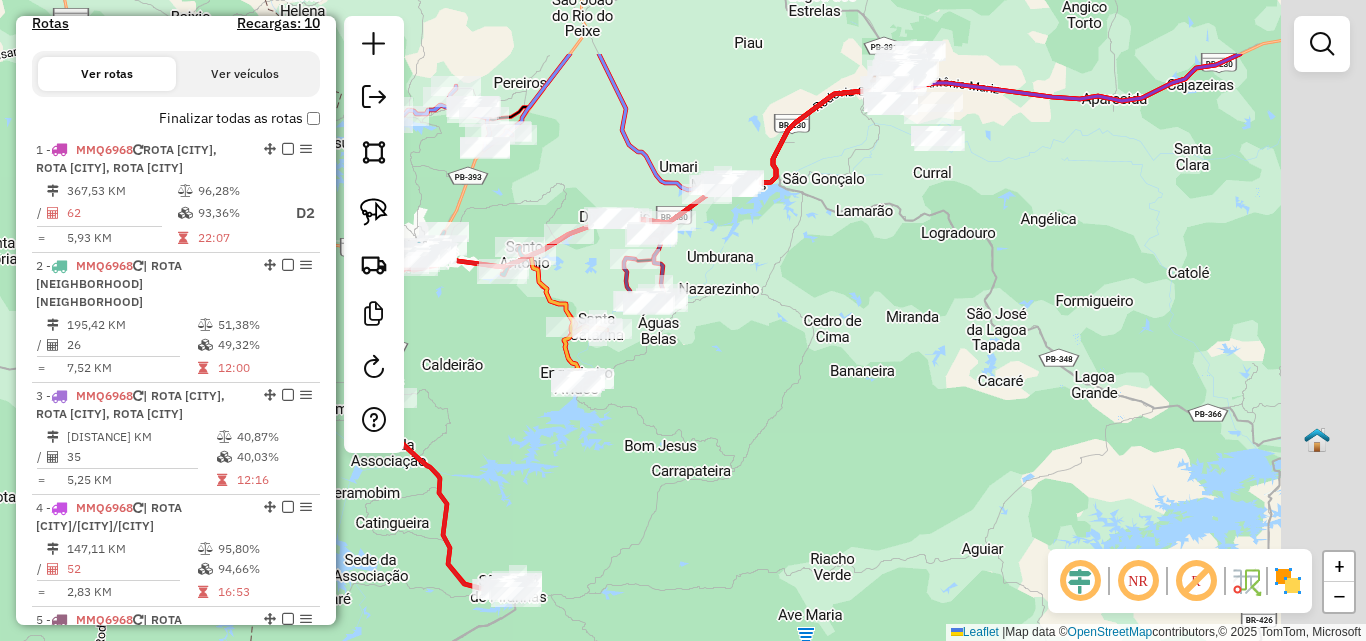 drag, startPoint x: 1109, startPoint y: 362, endPoint x: 950, endPoint y: 484, distance: 200.41208 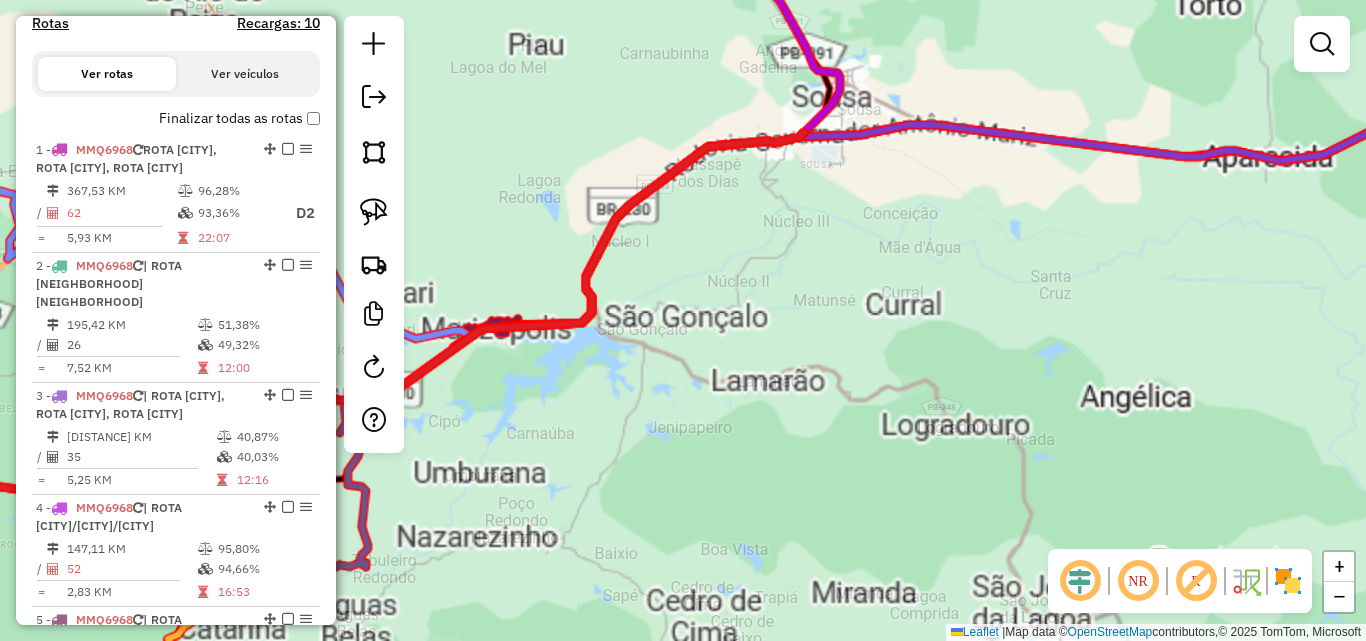 click on "Janela de atendimento Grade de atendimento Capacidade Transportadoras Veículos Cliente Pedidos  Rotas Selecione os dias de semana para filtrar as janelas de atendimento  Seg   Ter   Qua   Qui   Sex   Sáb   Dom  Informe o período da janela de atendimento: De: Até:  Filtrar exatamente a janela do cliente  Considerar janela de atendimento padrão  Selecione os dias de semana para filtrar as grades de atendimento  Seg   Ter   Qua   Qui   Sex   Sáb   Dom   Considerar clientes sem dia de atendimento cadastrado  Clientes fora do dia de atendimento selecionado Filtrar as atividades entre os valores definidos abaixo:  Peso mínimo:   Peso máximo:   Cubagem mínima:   Cubagem máxima:   De:   Até:  Filtrar as atividades entre o tempo de atendimento definido abaixo:  De:   Até:   Considerar capacidade total dos clientes não roteirizados Transportadora: Selecione um ou mais itens Tipo de veículo: Selecione um ou mais itens Veículo: Selecione um ou mais itens Motorista: Selecione um ou mais itens Nome: Rótulo:" 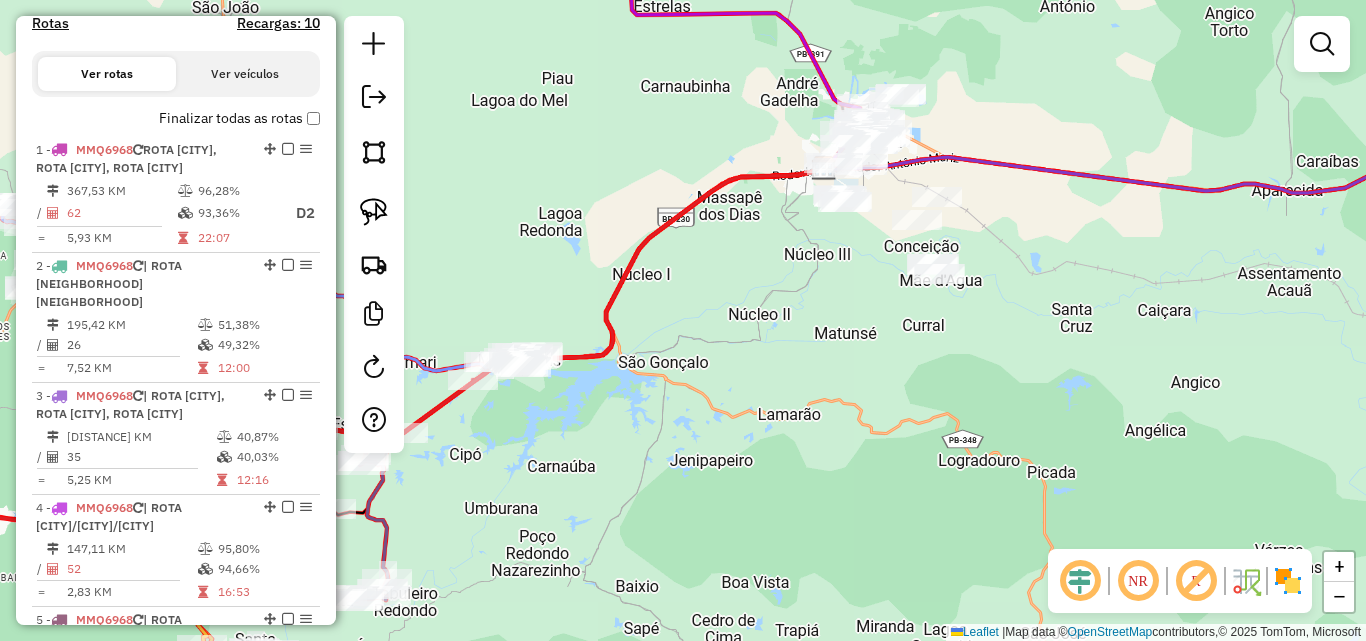 drag, startPoint x: 959, startPoint y: 69, endPoint x: 916, endPoint y: 122, distance: 68.24954 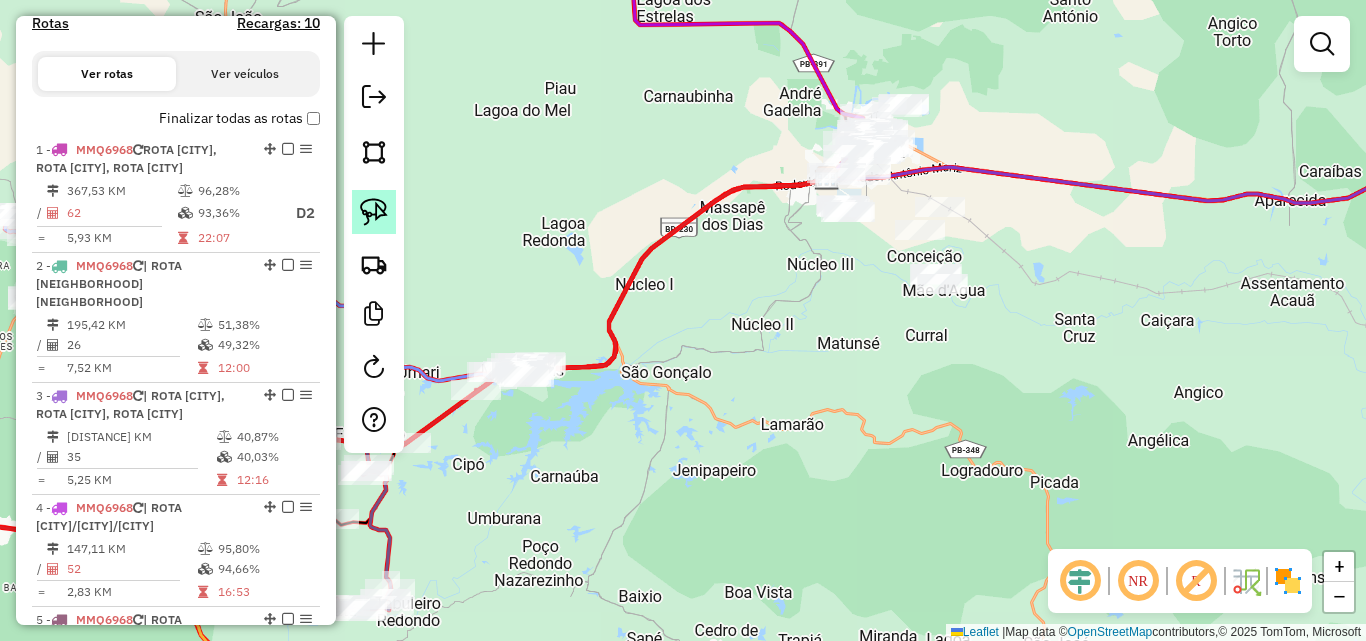 click 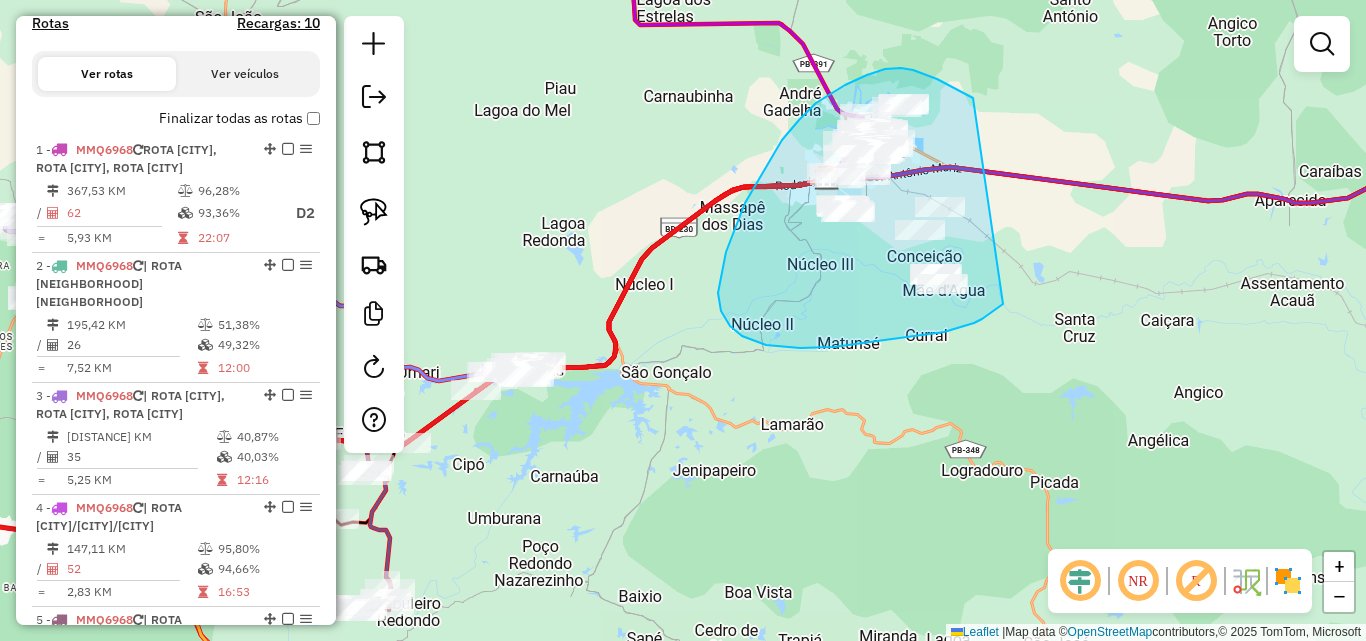 drag, startPoint x: 973, startPoint y: 98, endPoint x: 1044, endPoint y: 272, distance: 187.92818 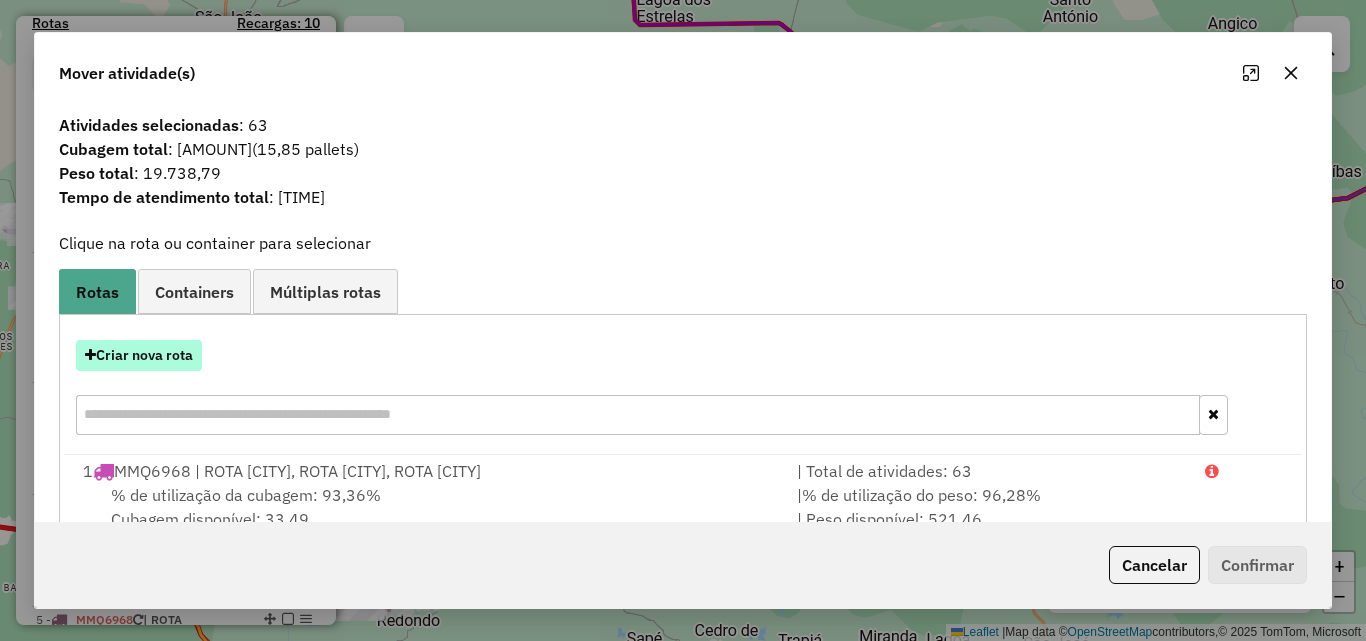 click on "Criar nova rota" at bounding box center [139, 355] 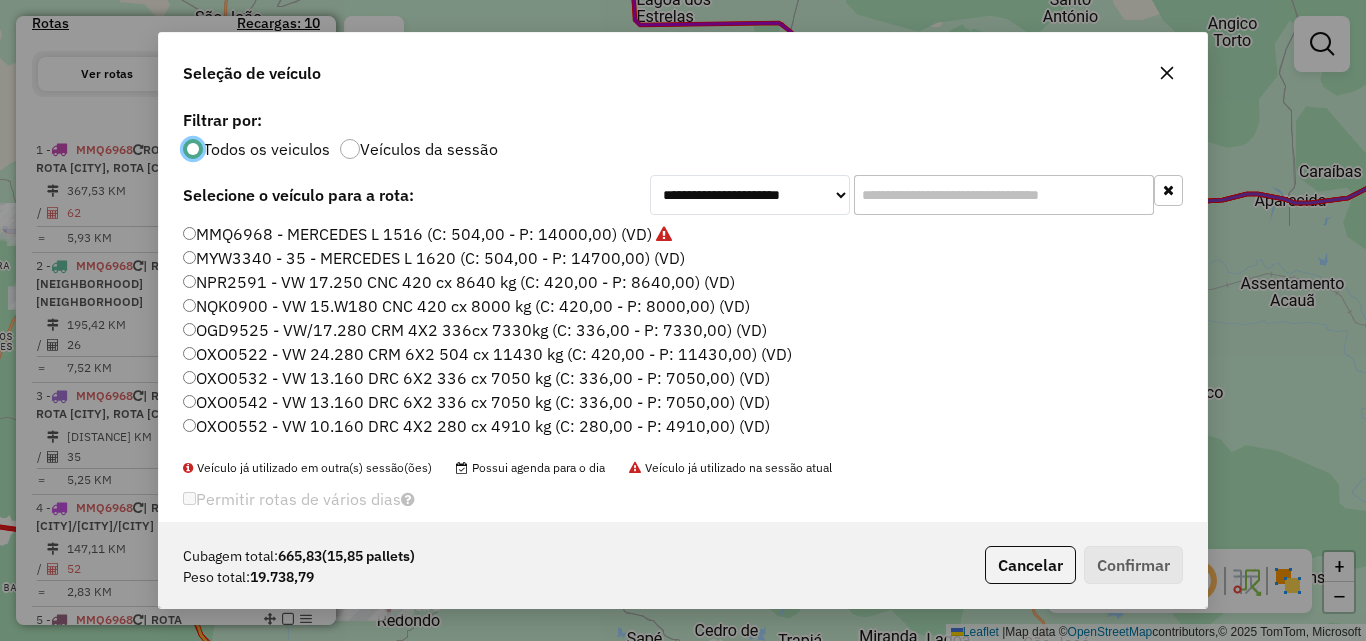 scroll, scrollTop: 11, scrollLeft: 6, axis: both 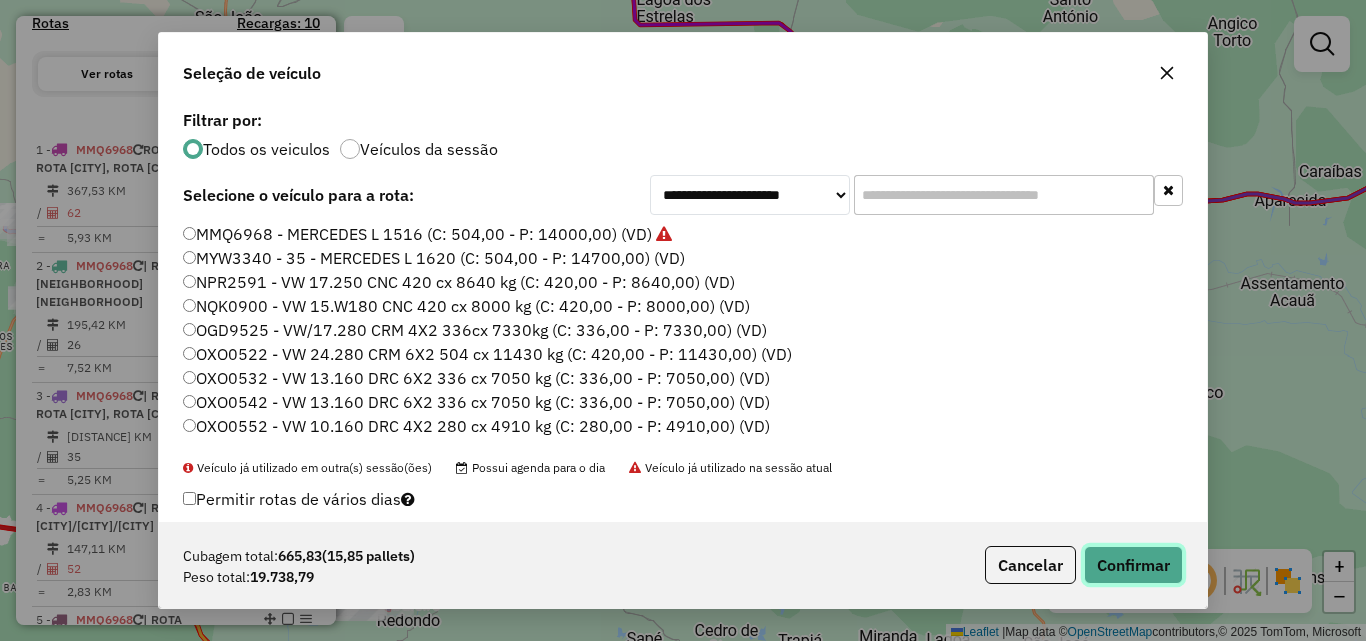 click on "Confirmar" 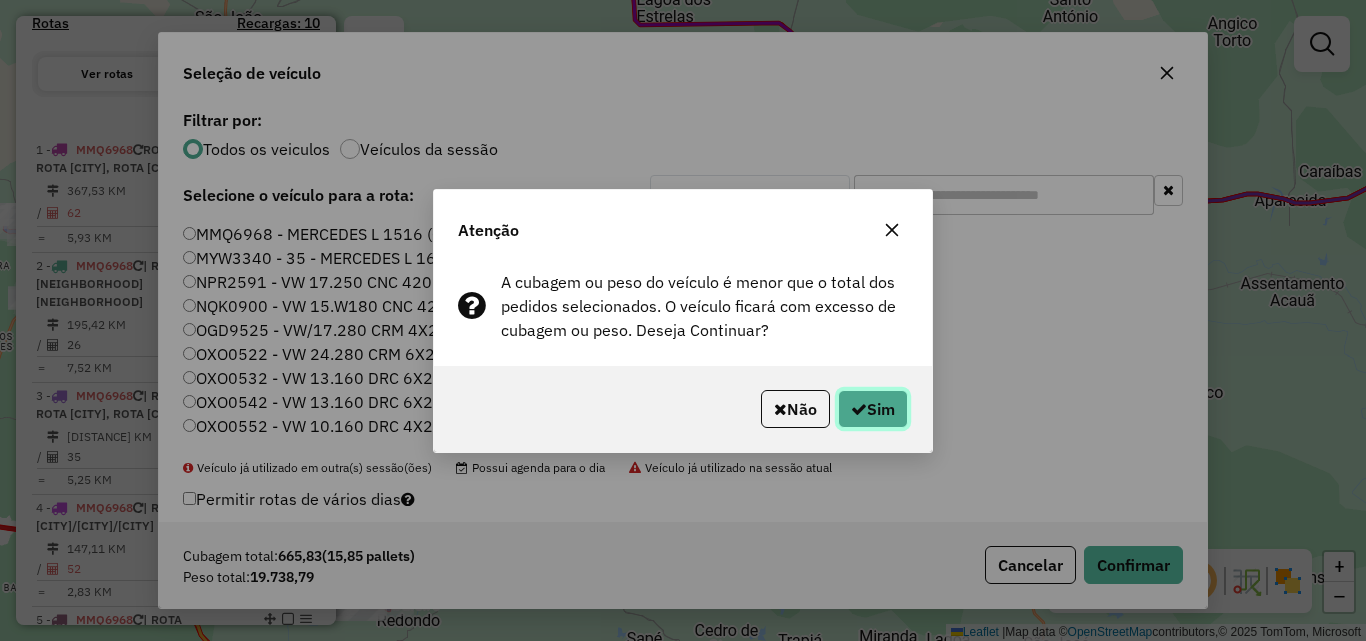 drag, startPoint x: 876, startPoint y: 412, endPoint x: 1280, endPoint y: 493, distance: 412.04004 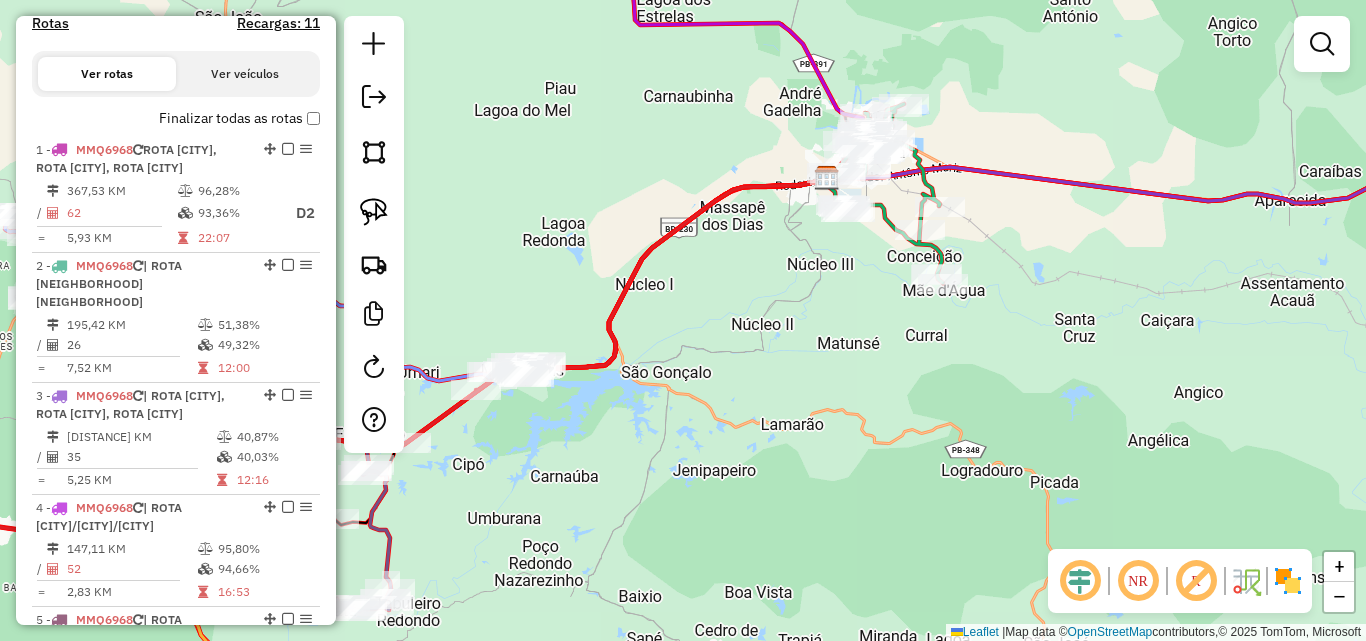 scroll, scrollTop: 517, scrollLeft: 0, axis: vertical 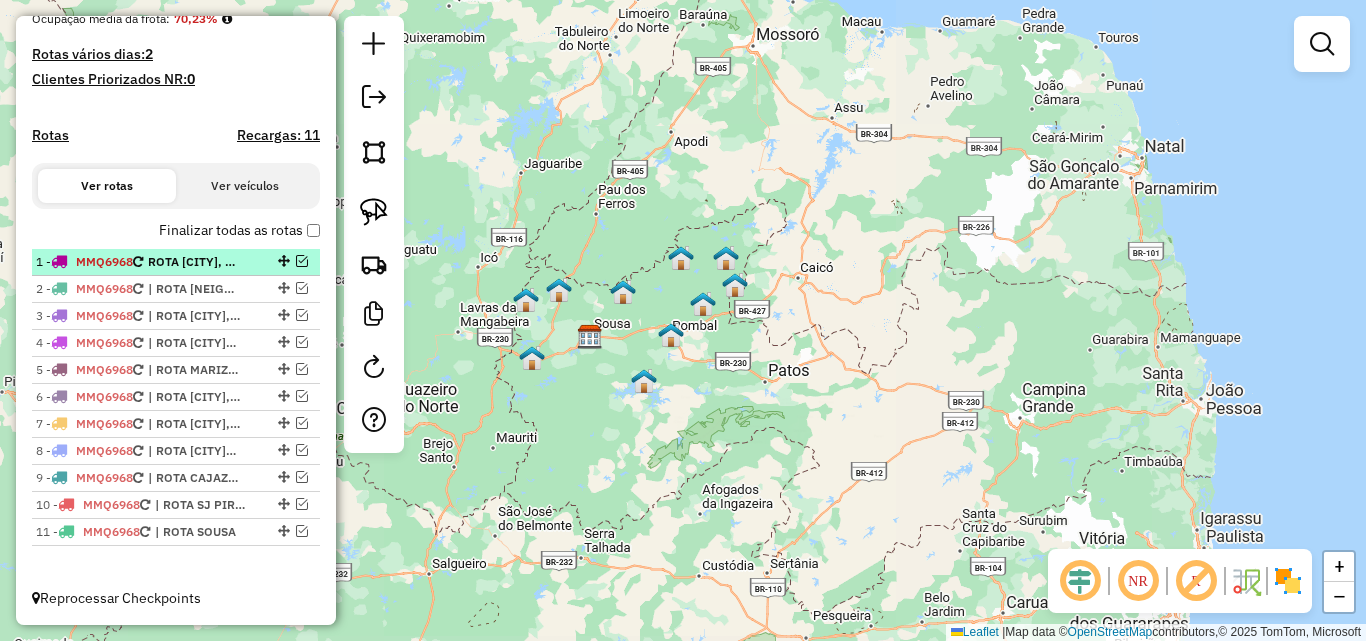 drag, startPoint x: 294, startPoint y: 260, endPoint x: 284, endPoint y: 269, distance: 13.453624 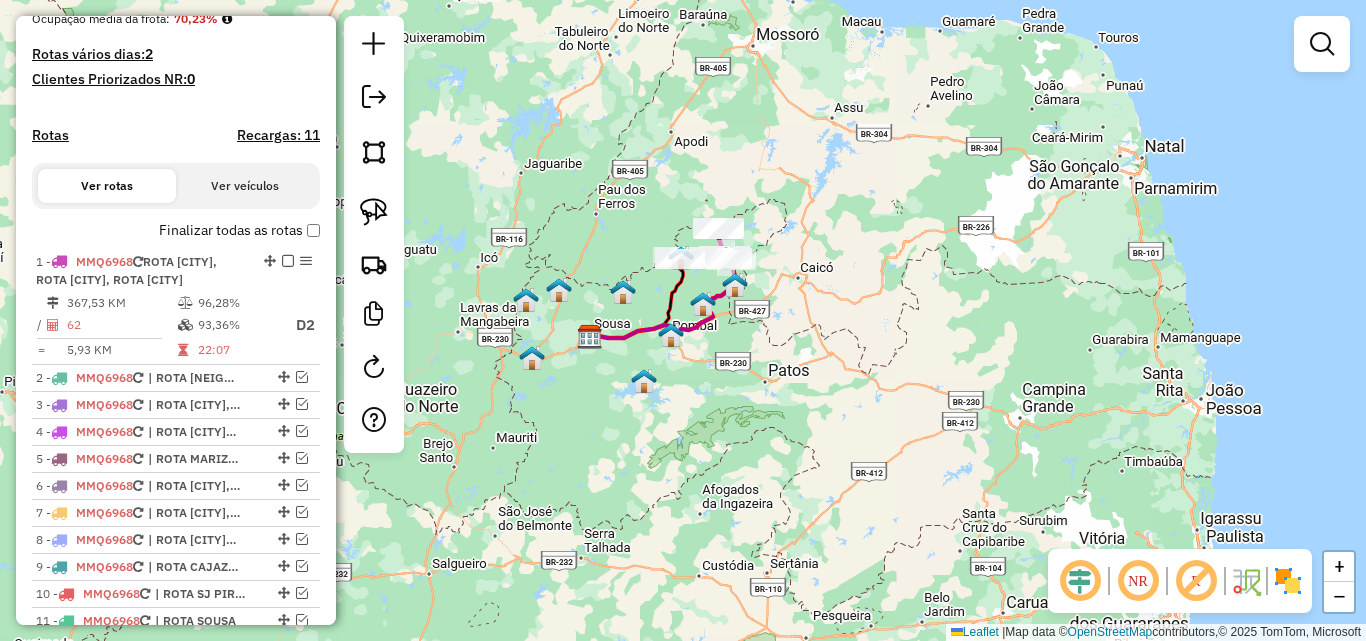 drag, startPoint x: 227, startPoint y: 277, endPoint x: 825, endPoint y: 302, distance: 598.52234 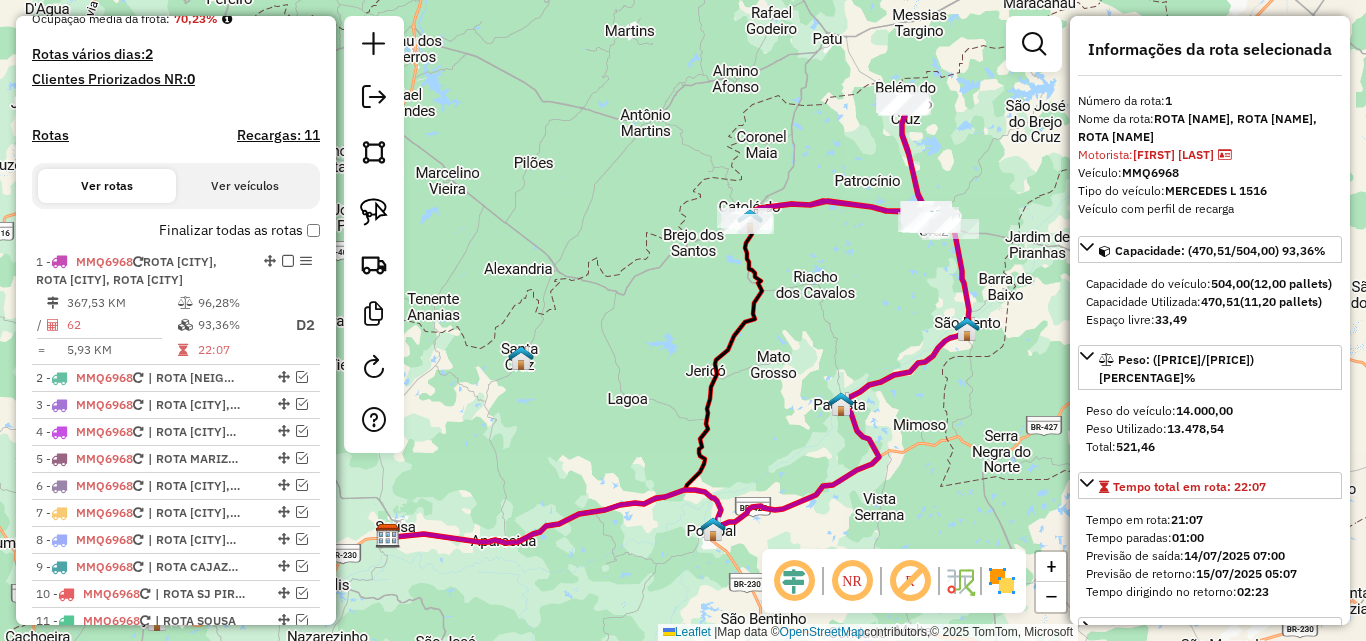 drag, startPoint x: 857, startPoint y: 173, endPoint x: 726, endPoint y: 230, distance: 142.86357 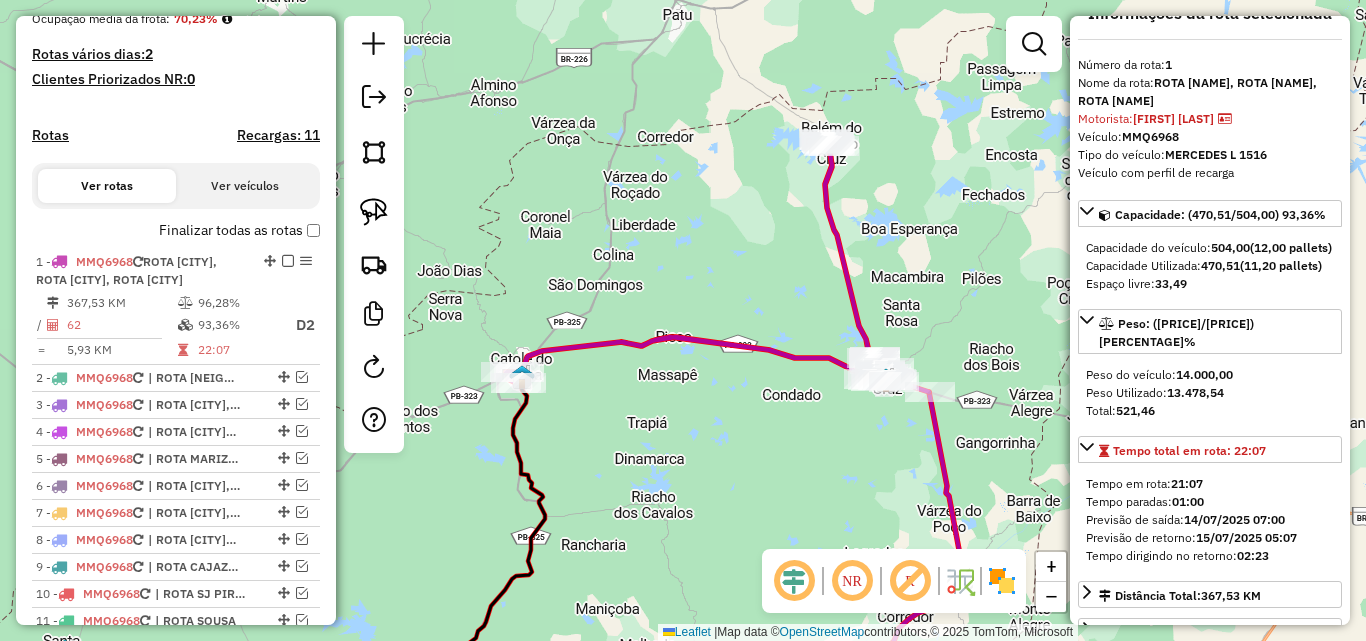 scroll, scrollTop: 100, scrollLeft: 0, axis: vertical 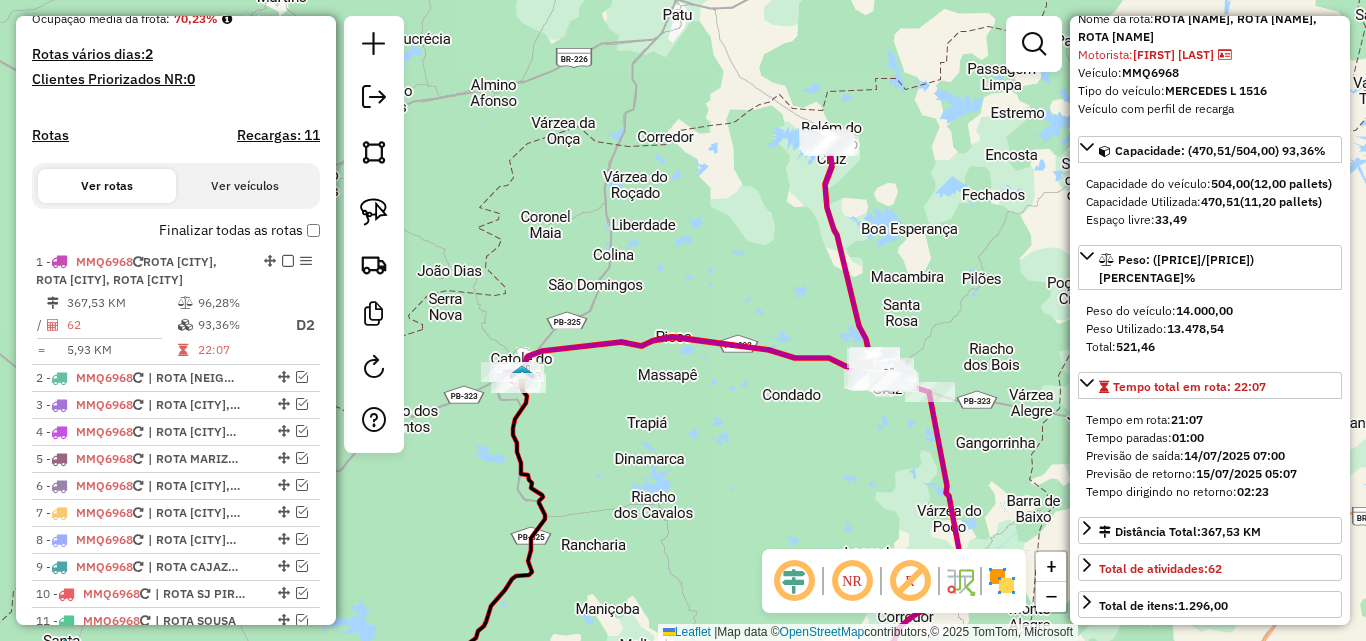 drag, startPoint x: 365, startPoint y: 199, endPoint x: 442, endPoint y: 261, distance: 98.85848 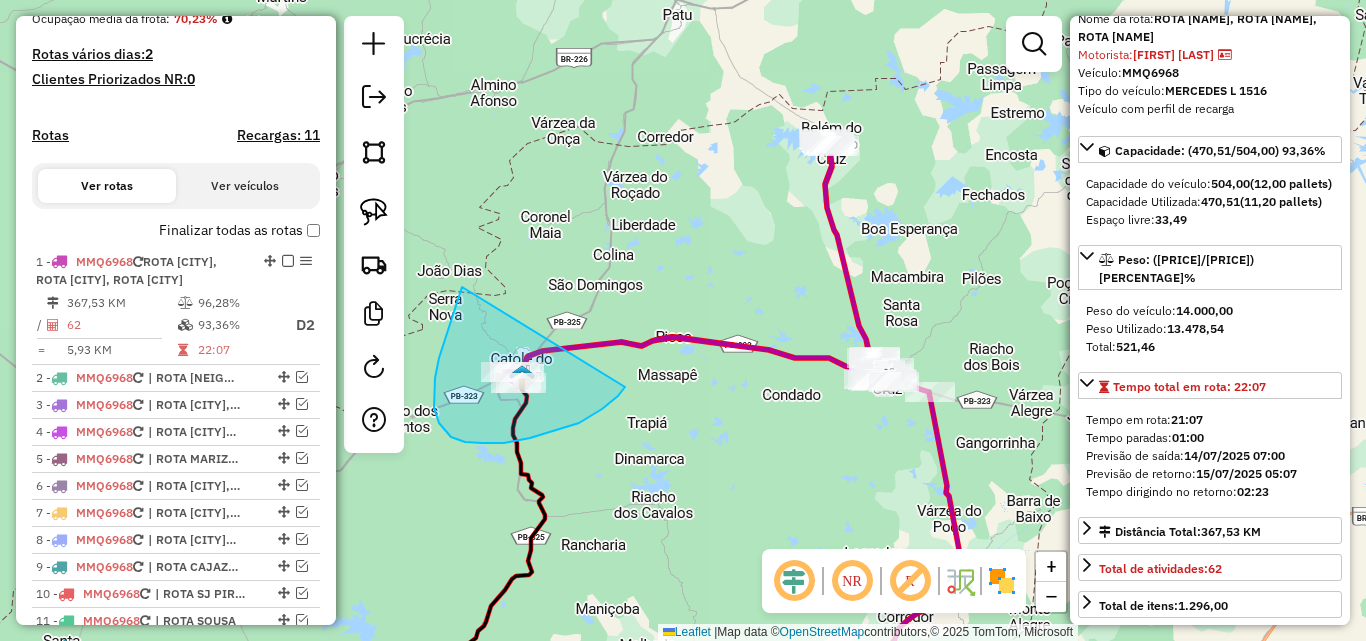 drag, startPoint x: 461, startPoint y: 290, endPoint x: 626, endPoint y: 377, distance: 186.5315 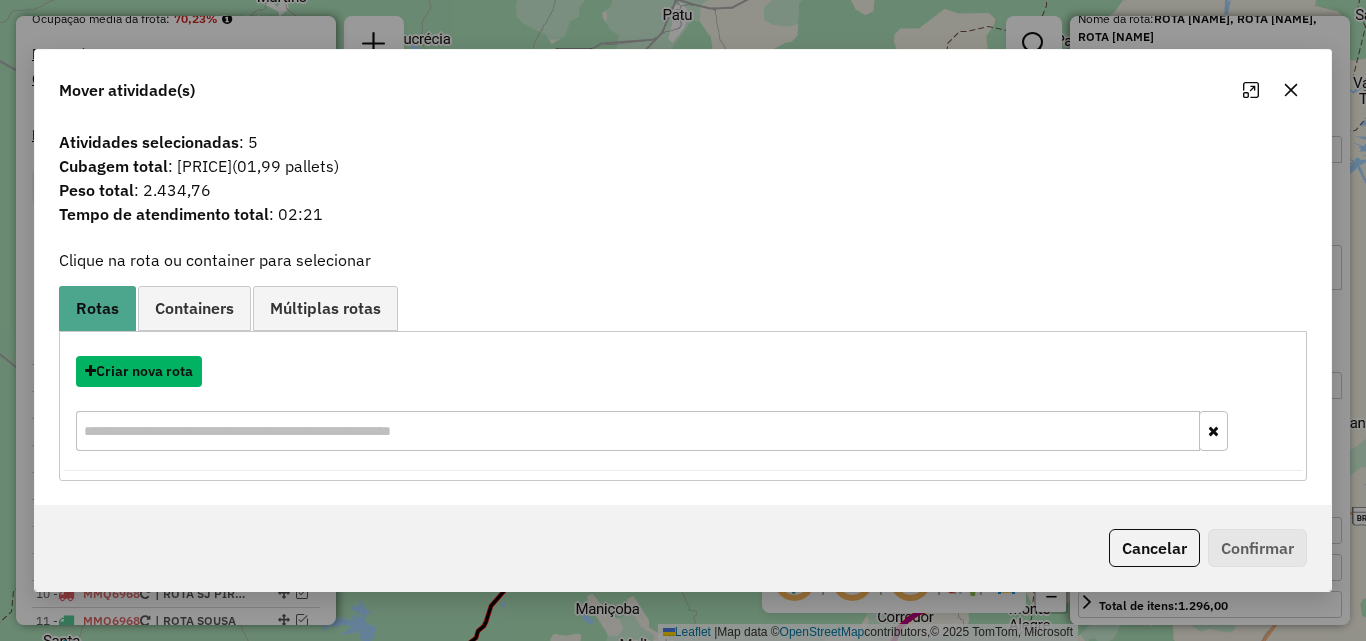 click on "Criar nova rota" at bounding box center [139, 371] 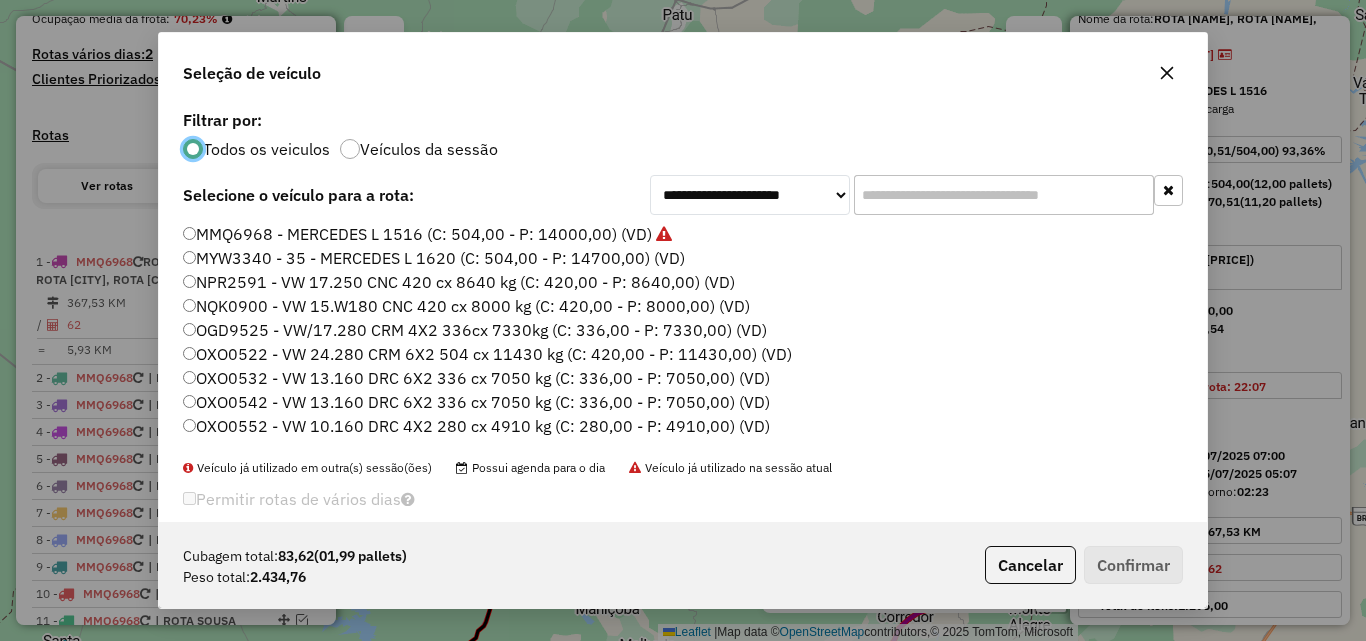 scroll, scrollTop: 11, scrollLeft: 6, axis: both 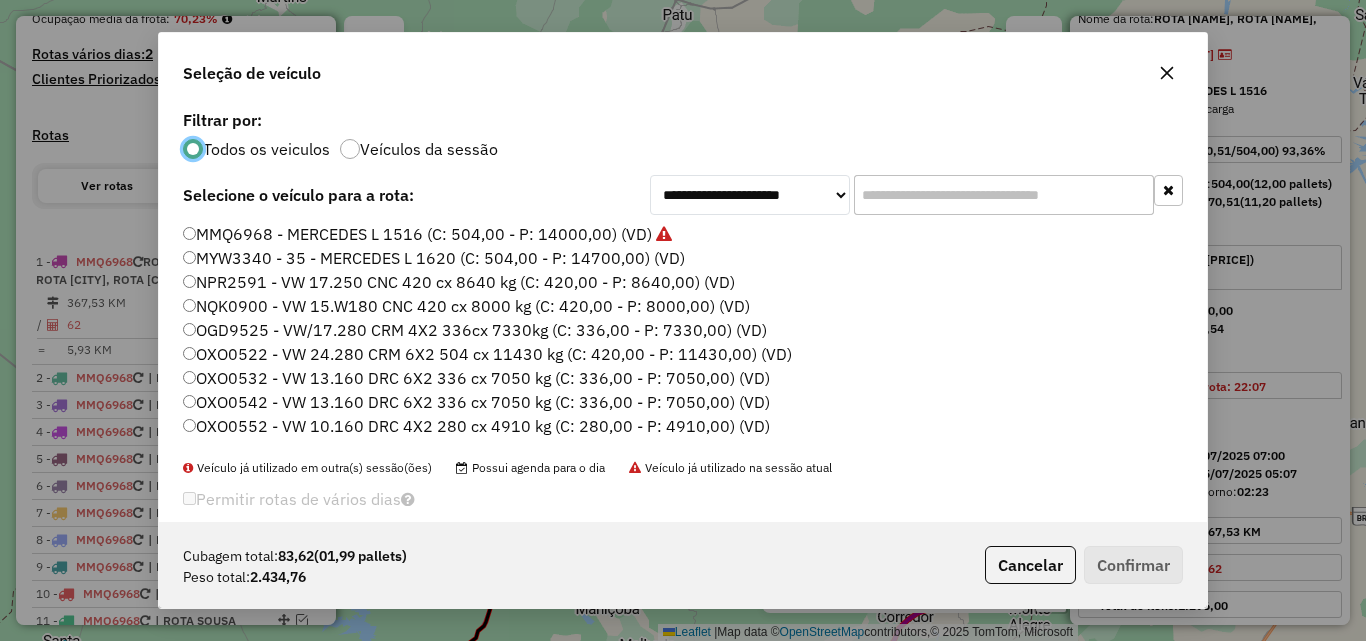 click 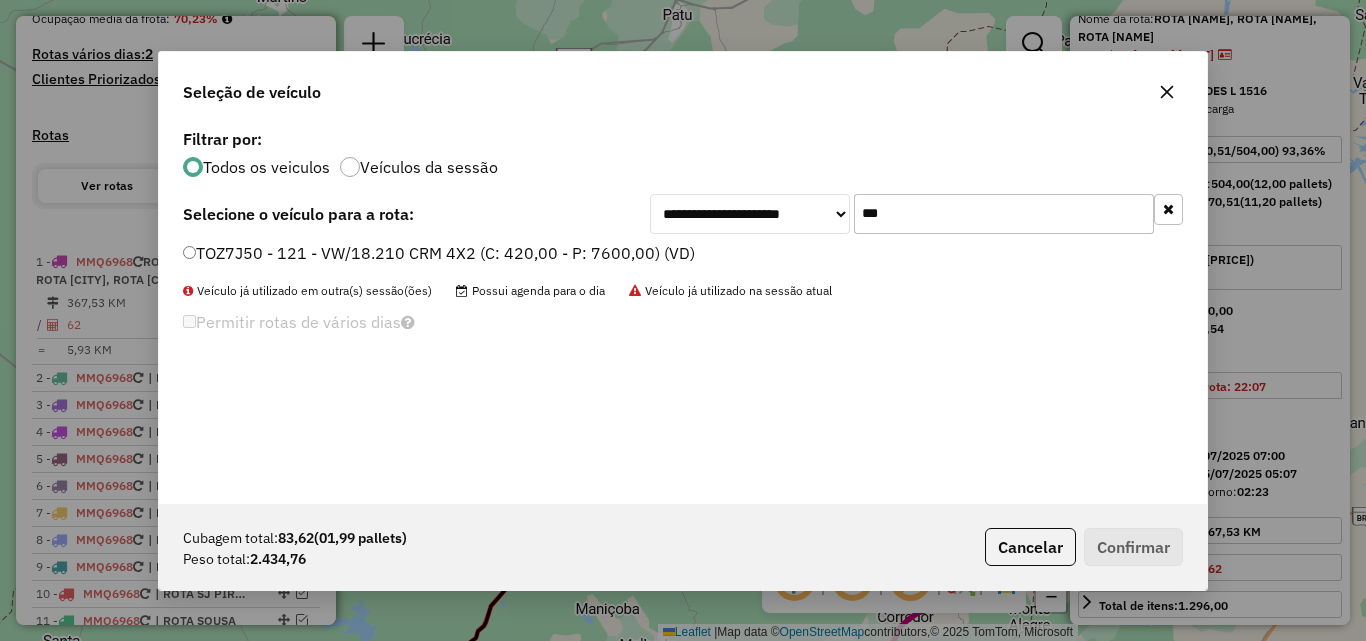 type on "***" 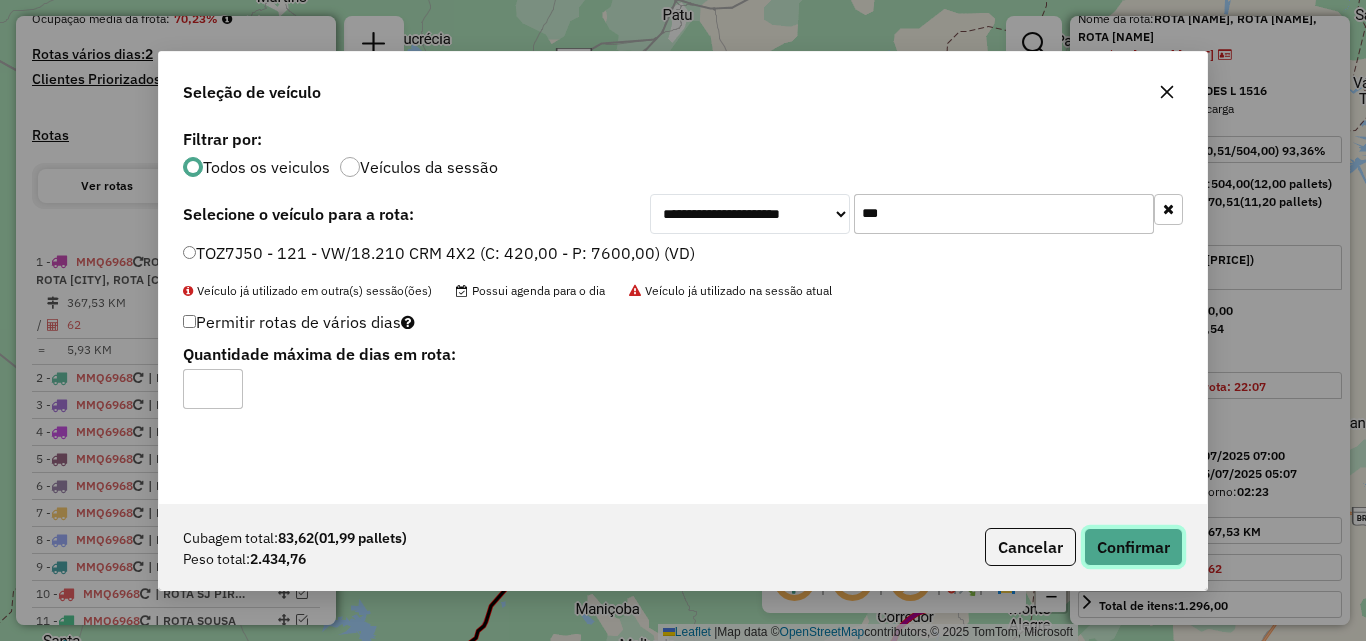 click on "Confirmar" 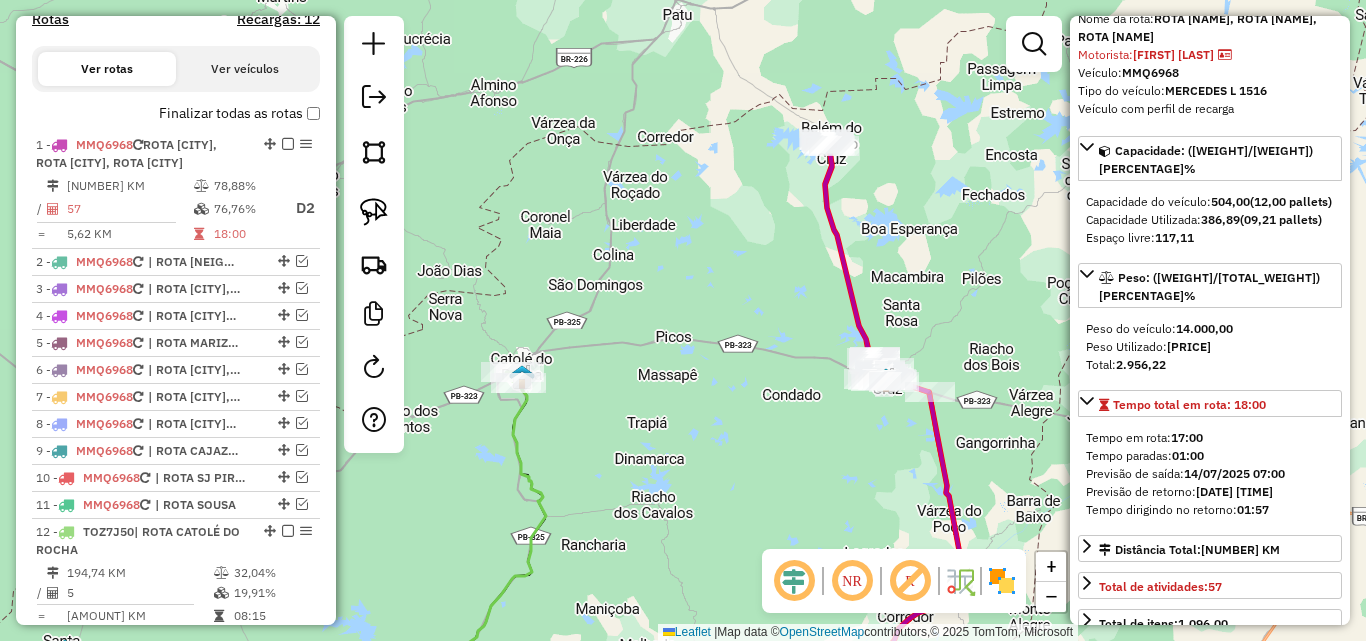 scroll, scrollTop: 750, scrollLeft: 0, axis: vertical 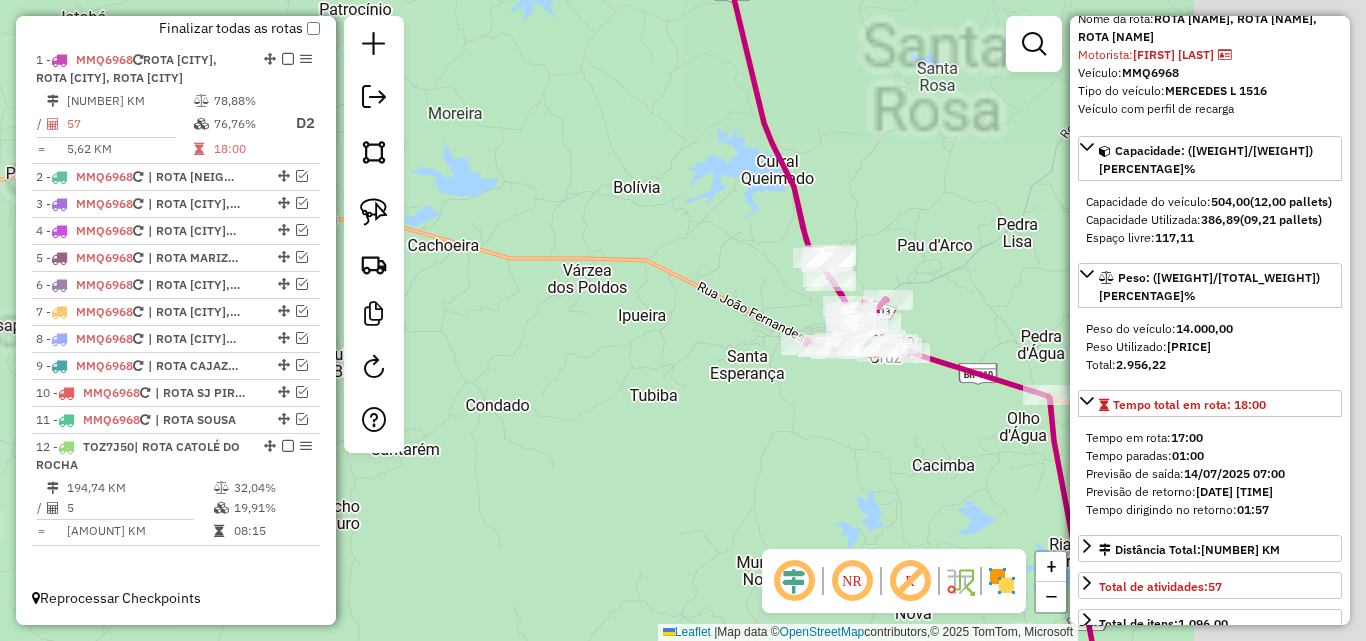 drag, startPoint x: 865, startPoint y: 429, endPoint x: 740, endPoint y: 437, distance: 125.25574 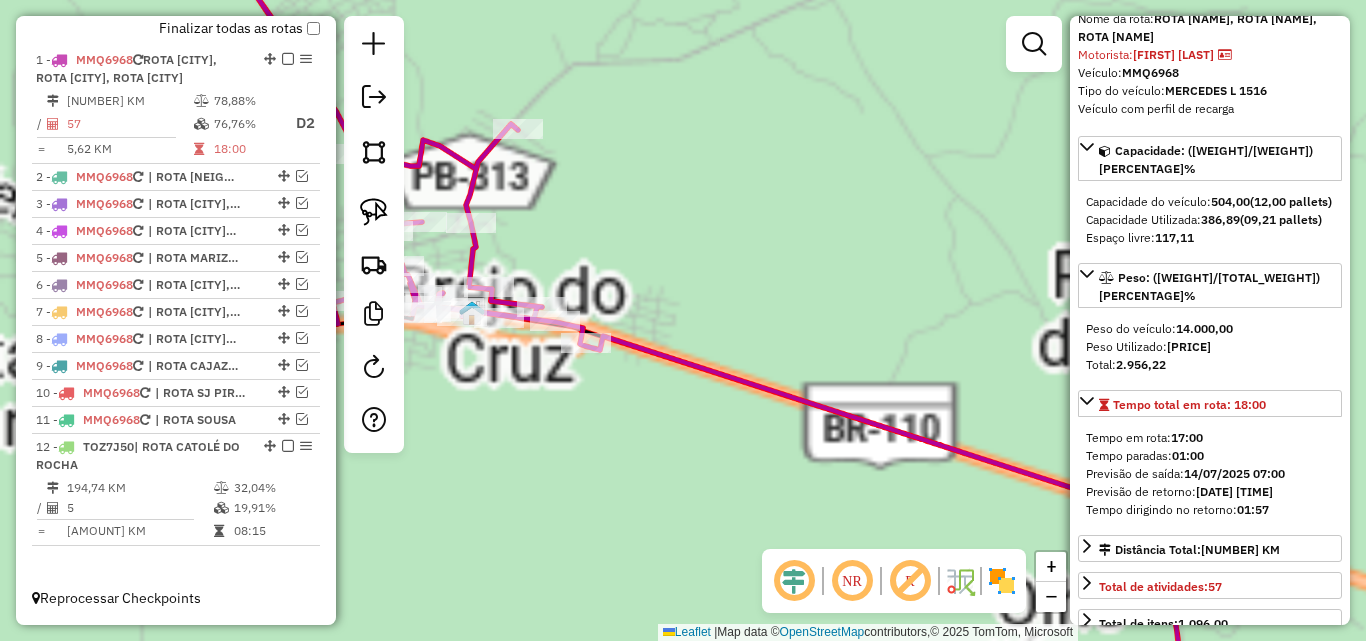 click on "Janela de atendimento Grade de atendimento Capacidade Transportadoras Veículos Cliente Pedidos  Rotas Selecione os dias de semana para filtrar as janelas de atendimento  Seg   Ter   Qua   Qui   Sex   Sáb   Dom  Informe o período da janela de atendimento: De: Até:  Filtrar exatamente a janela do cliente  Considerar janela de atendimento padrão  Selecione os dias de semana para filtrar as grades de atendimento  Seg   Ter   Qua   Qui   Sex   Sáb   Dom   Considerar clientes sem dia de atendimento cadastrado  Clientes fora do dia de atendimento selecionado Filtrar as atividades entre os valores definidos abaixo:  Peso mínimo:   Peso máximo:   Cubagem mínima:   Cubagem máxima:   De:   Até:  Filtrar as atividades entre o tempo de atendimento definido abaixo:  De:   Até:   Considerar capacidade total dos clientes não roteirizados Transportadora: Selecione um ou mais itens Tipo de veículo: Selecione um ou mais itens Veículo: Selecione um ou mais itens Motorista: Selecione um ou mais itens Nome: Rótulo:" 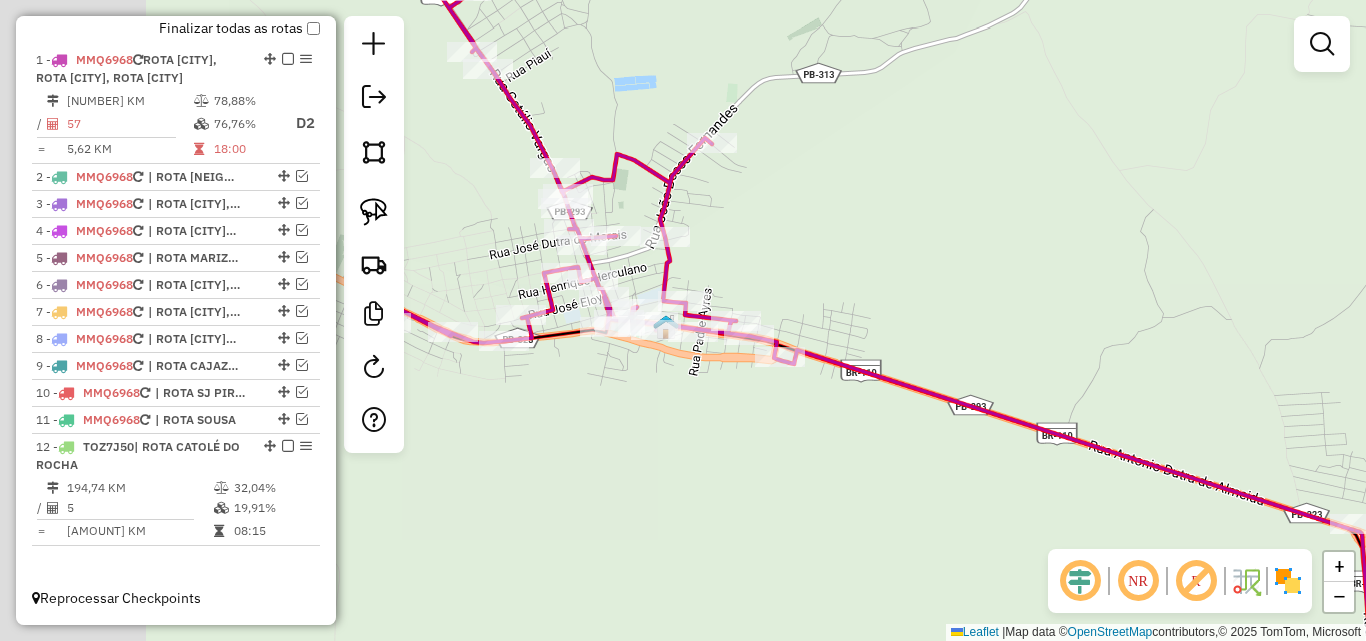 drag, startPoint x: 713, startPoint y: 298, endPoint x: 925, endPoint y: 325, distance: 213.71242 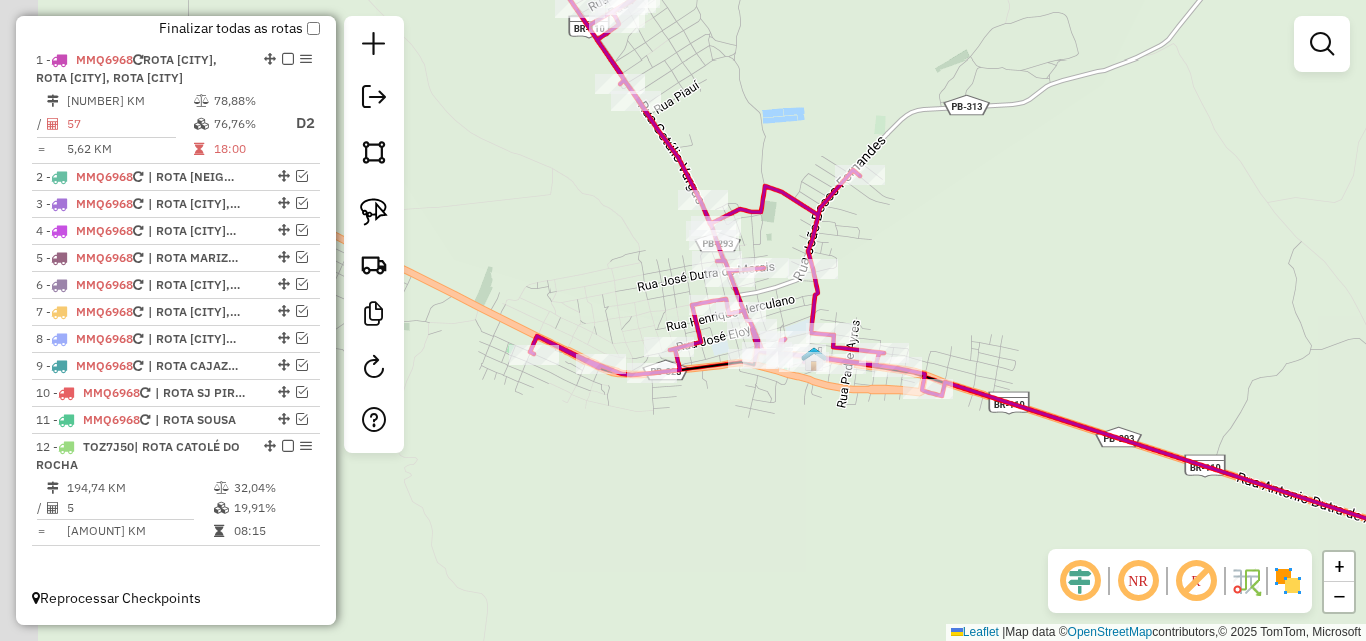 drag, startPoint x: 486, startPoint y: 285, endPoint x: 424, endPoint y: 238, distance: 77.801025 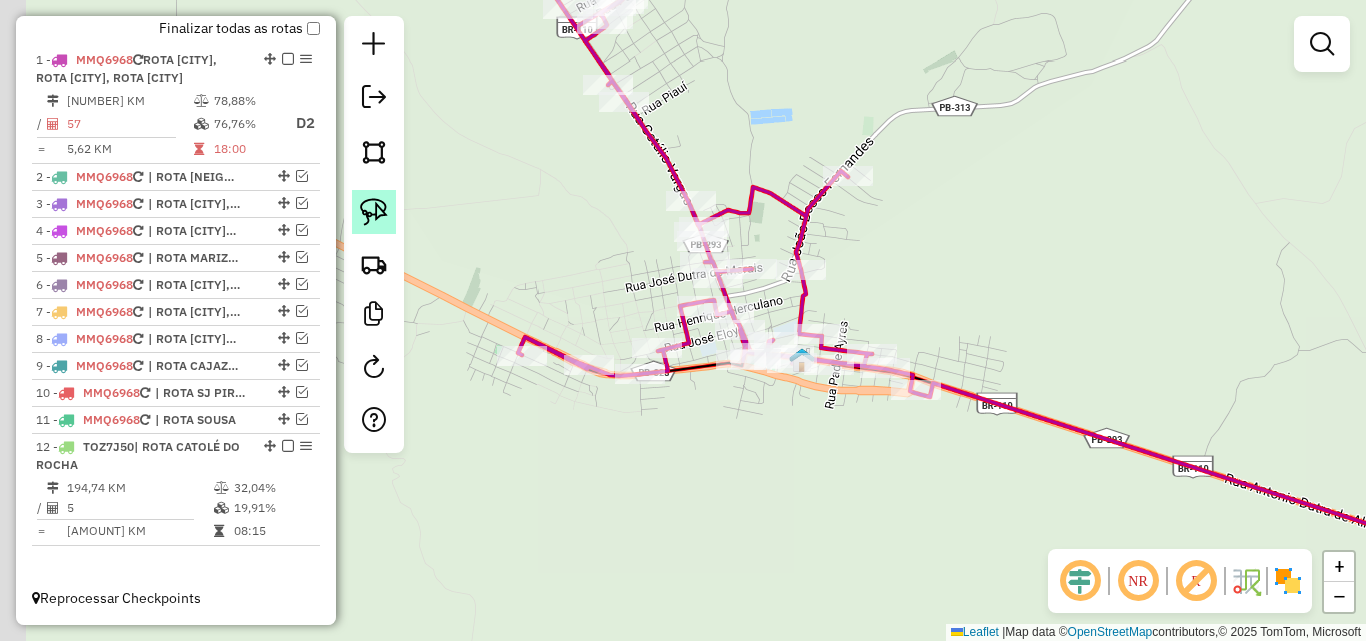 click 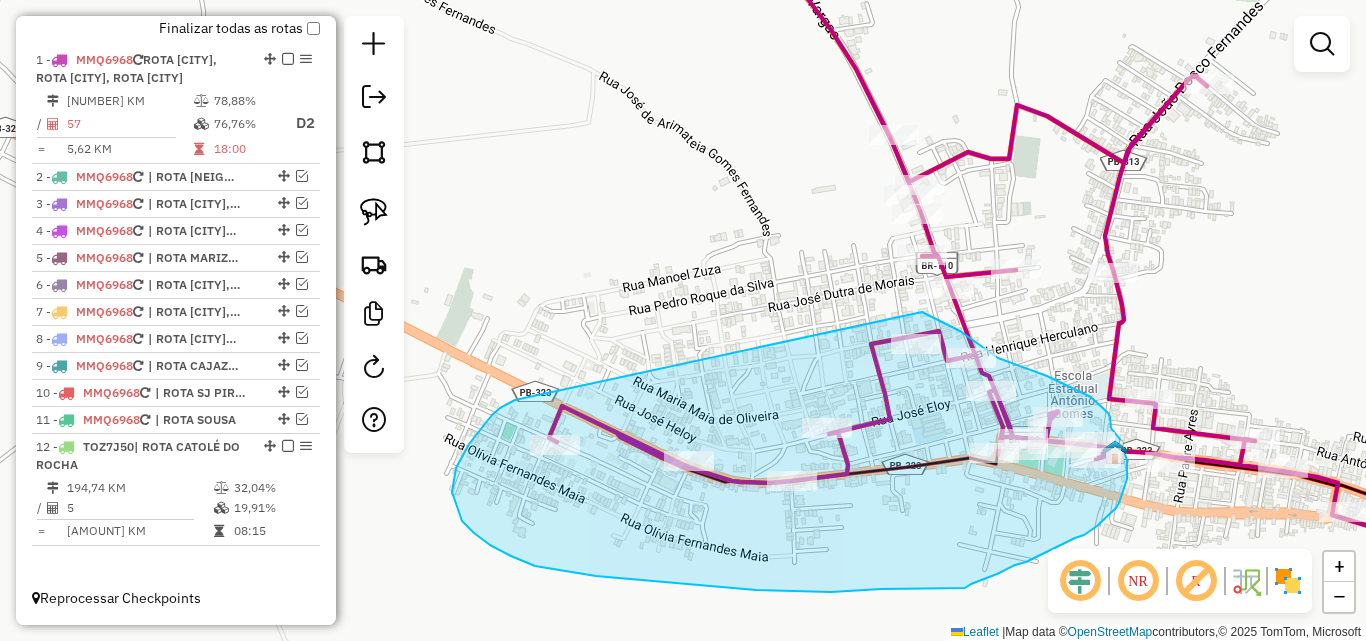 drag, startPoint x: 500, startPoint y: 408, endPoint x: 922, endPoint y: 314, distance: 432.34247 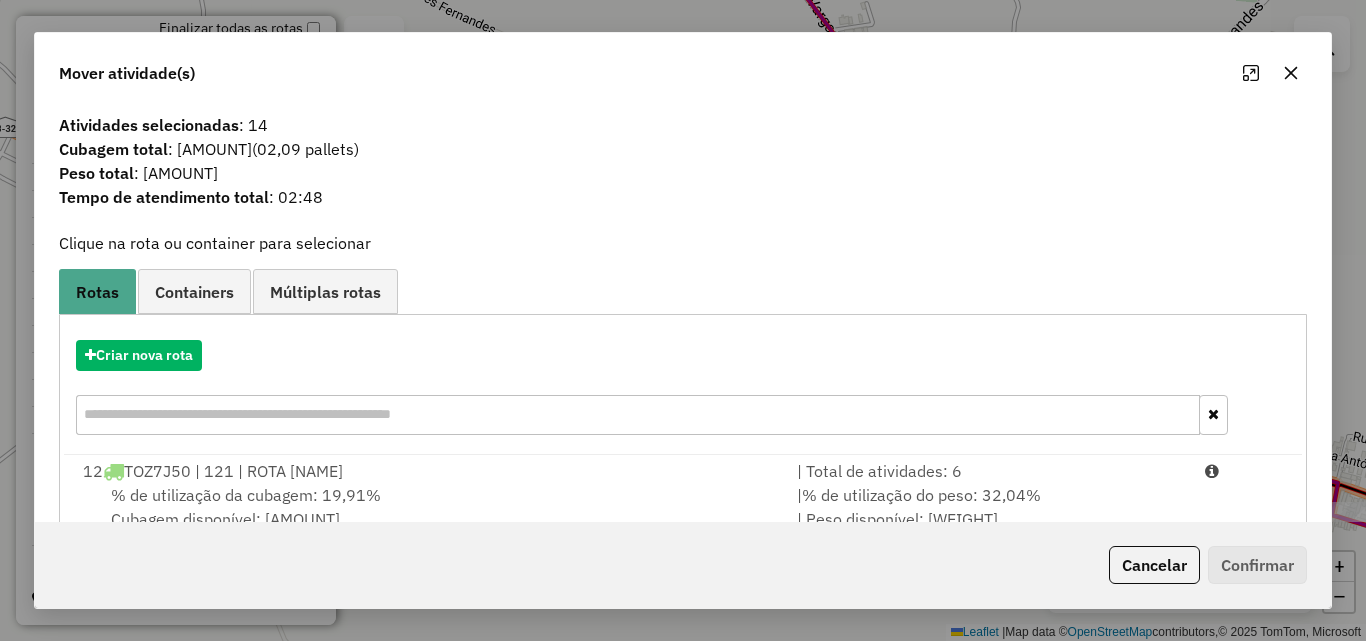 click on "Cancelar" 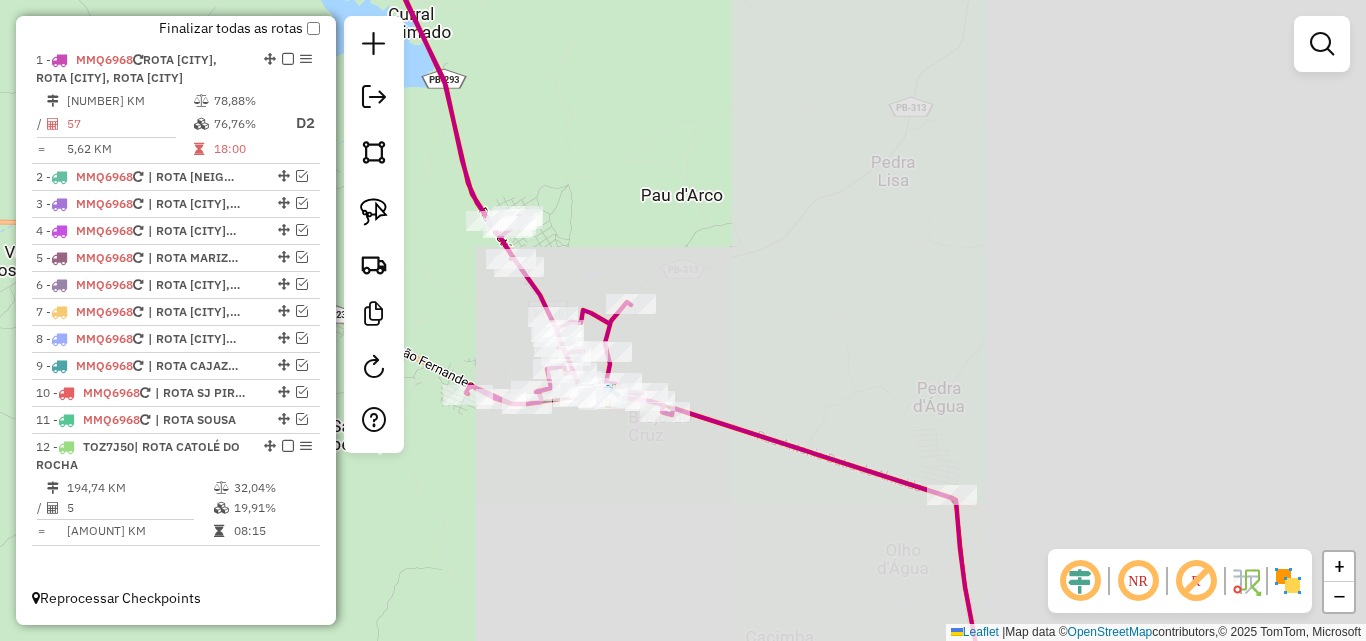 drag, startPoint x: 1188, startPoint y: 360, endPoint x: 709, endPoint y: 301, distance: 482.61993 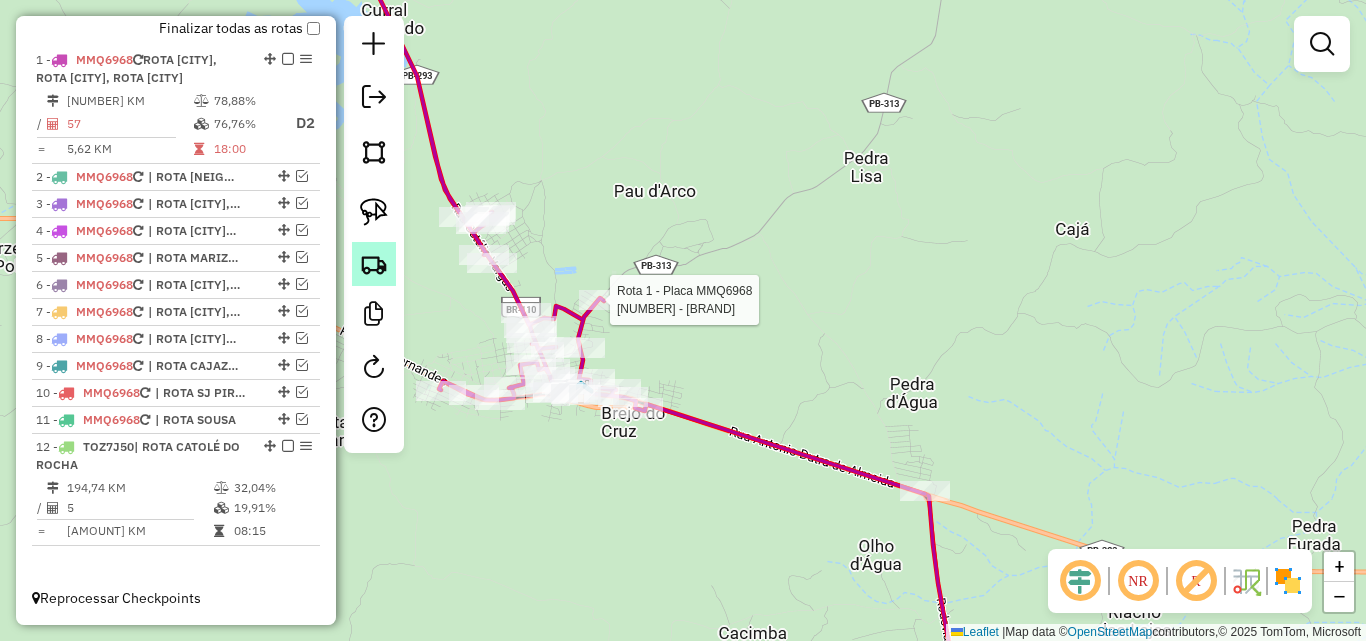 drag, startPoint x: 389, startPoint y: 216, endPoint x: 393, endPoint y: 248, distance: 32.24903 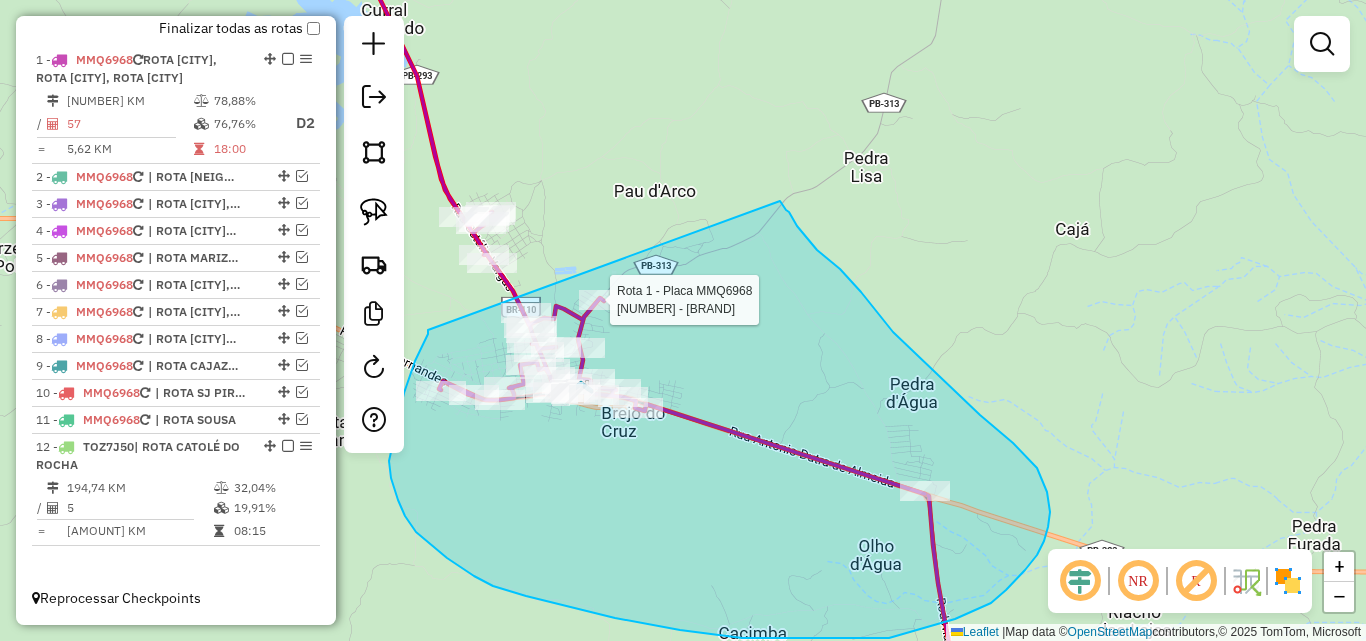 drag, startPoint x: 415, startPoint y: 361, endPoint x: 769, endPoint y: 196, distance: 390.56497 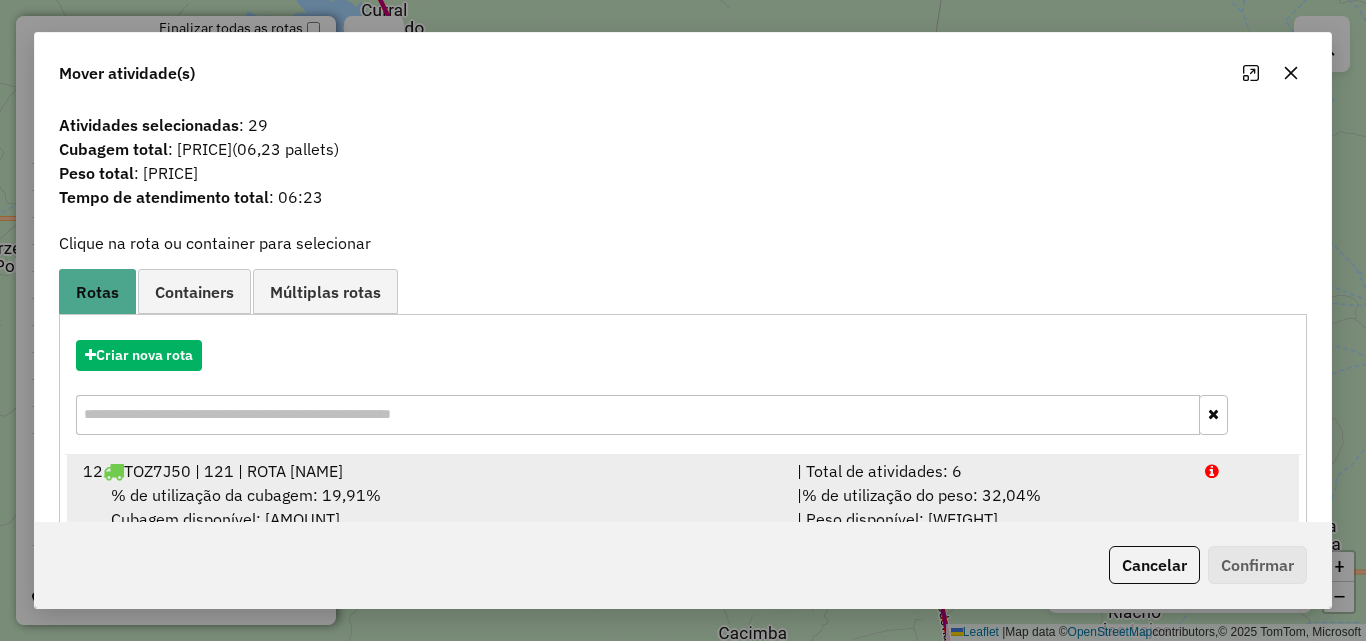 click on "|  % de utilização do peso: 32,04%  | Peso disponível: 5.165,24" at bounding box center [989, 507] 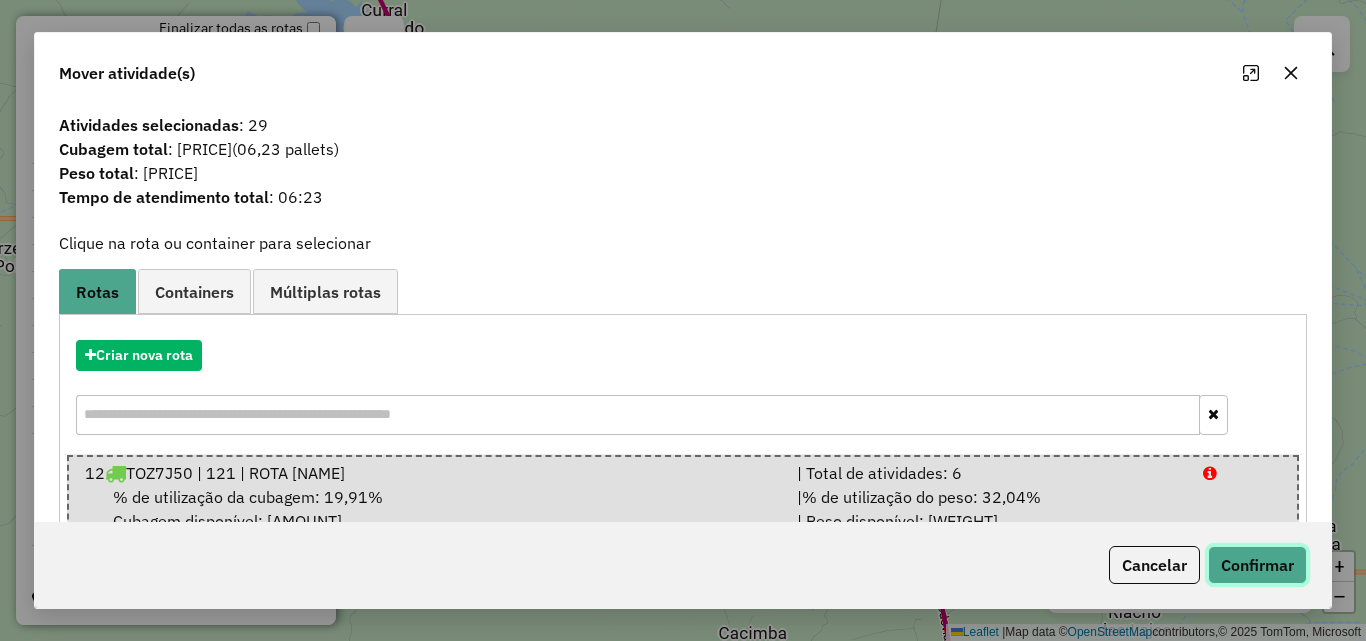 click on "Confirmar" 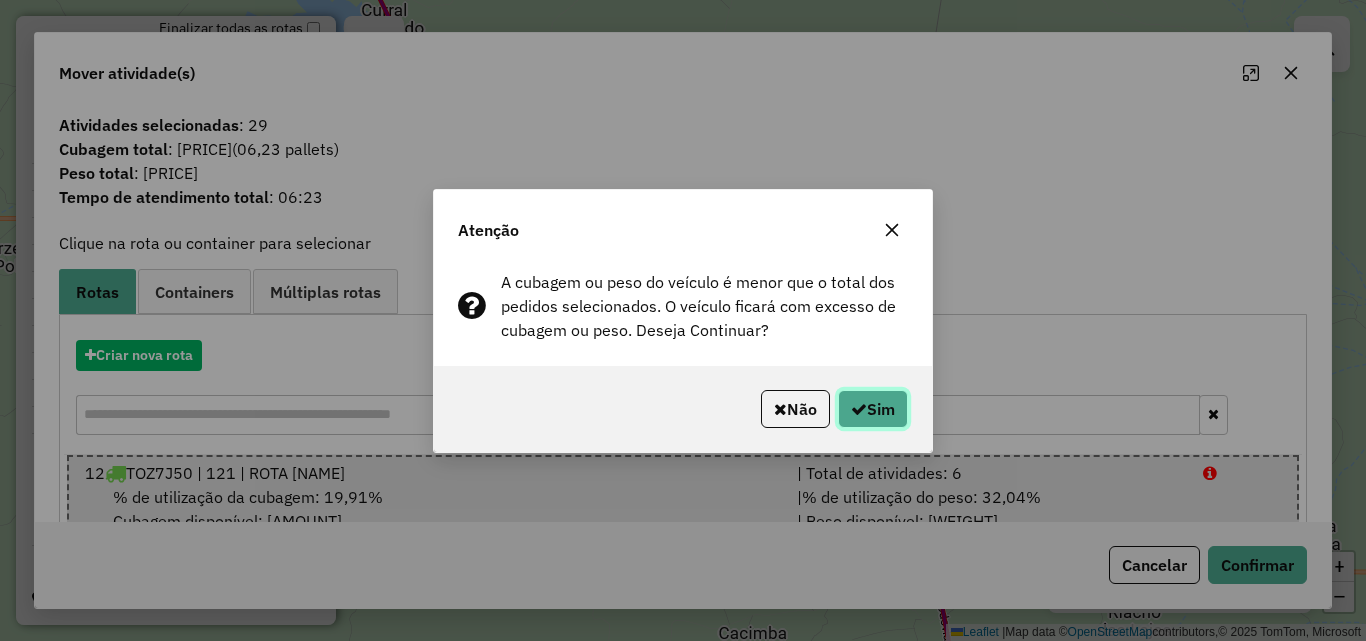drag, startPoint x: 880, startPoint y: 407, endPoint x: 893, endPoint y: 411, distance: 13.601471 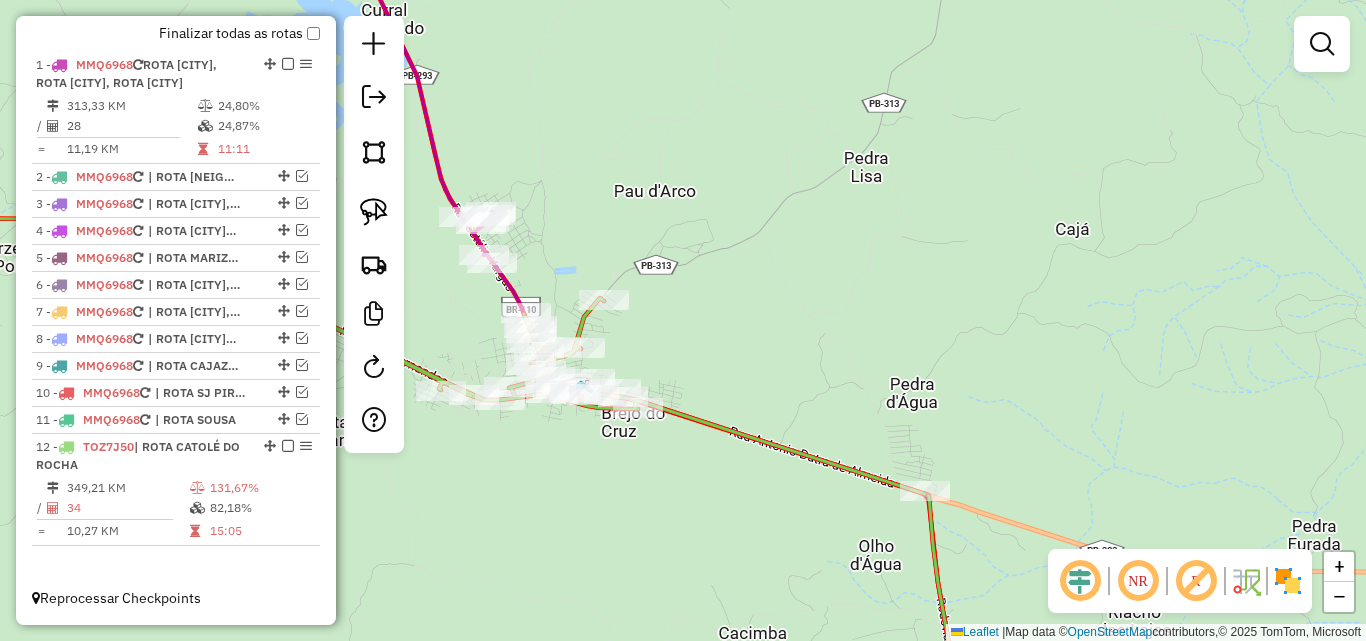 click 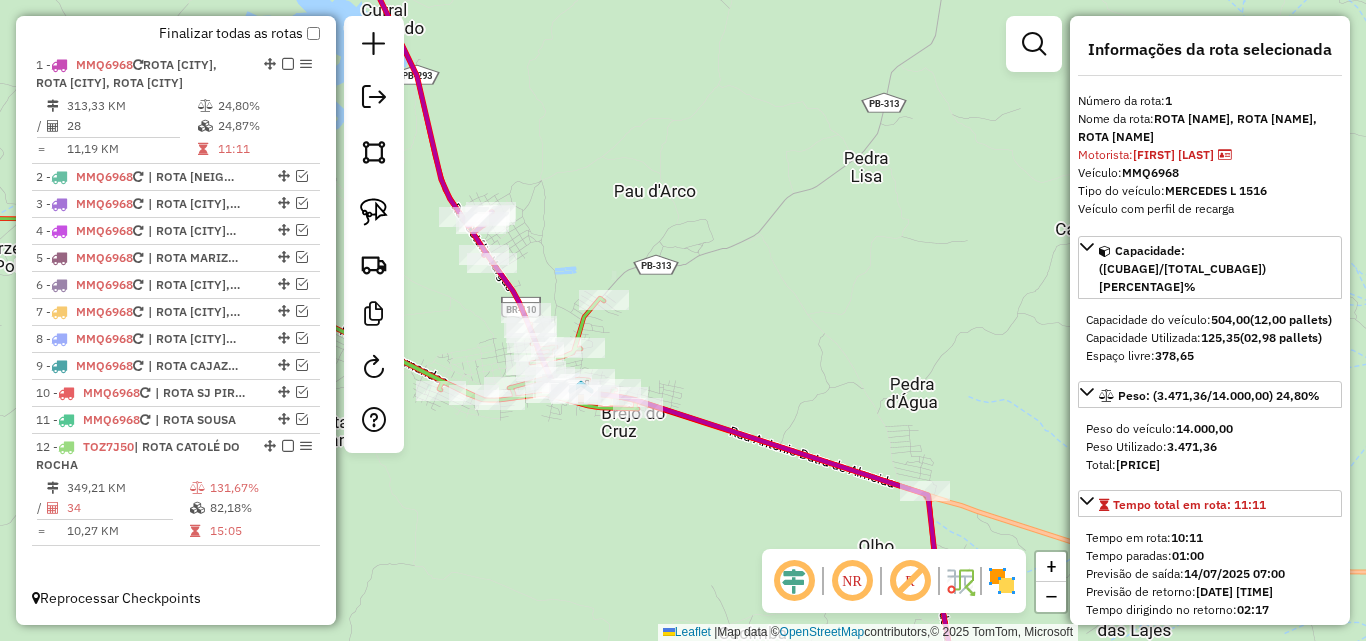 scroll, scrollTop: 756, scrollLeft: 0, axis: vertical 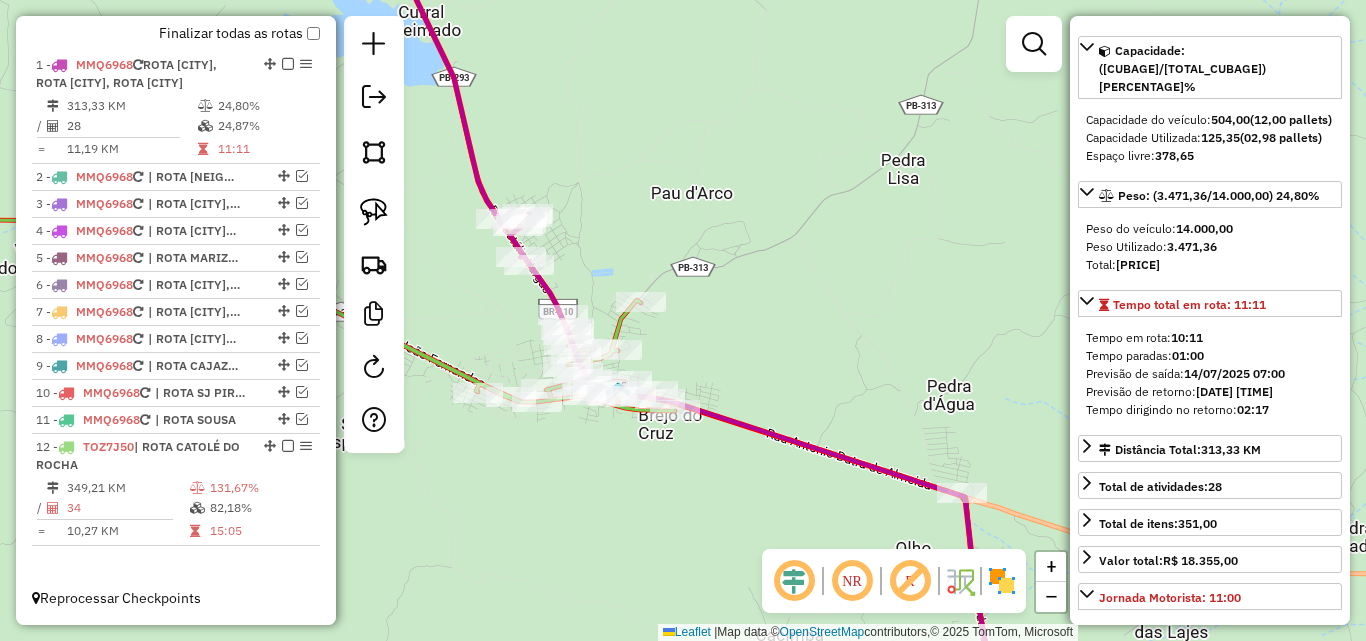 drag, startPoint x: 529, startPoint y: 477, endPoint x: 622, endPoint y: 449, distance: 97.123634 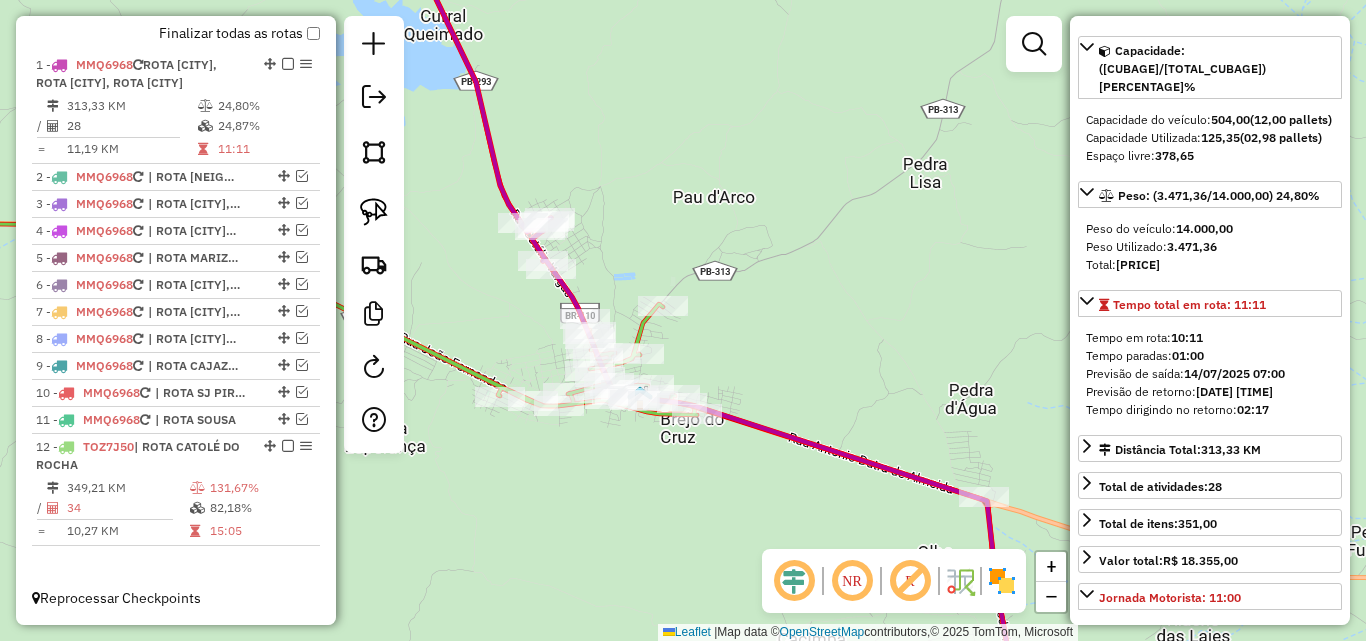 click 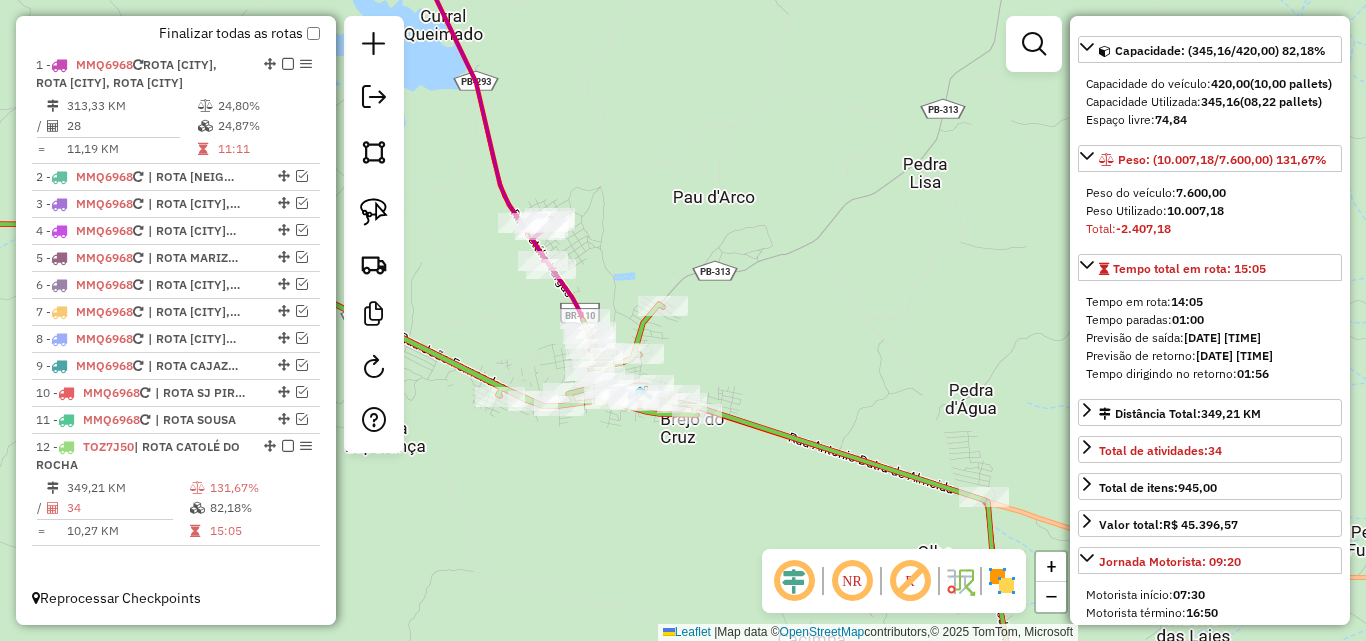 scroll, scrollTop: 182, scrollLeft: 0, axis: vertical 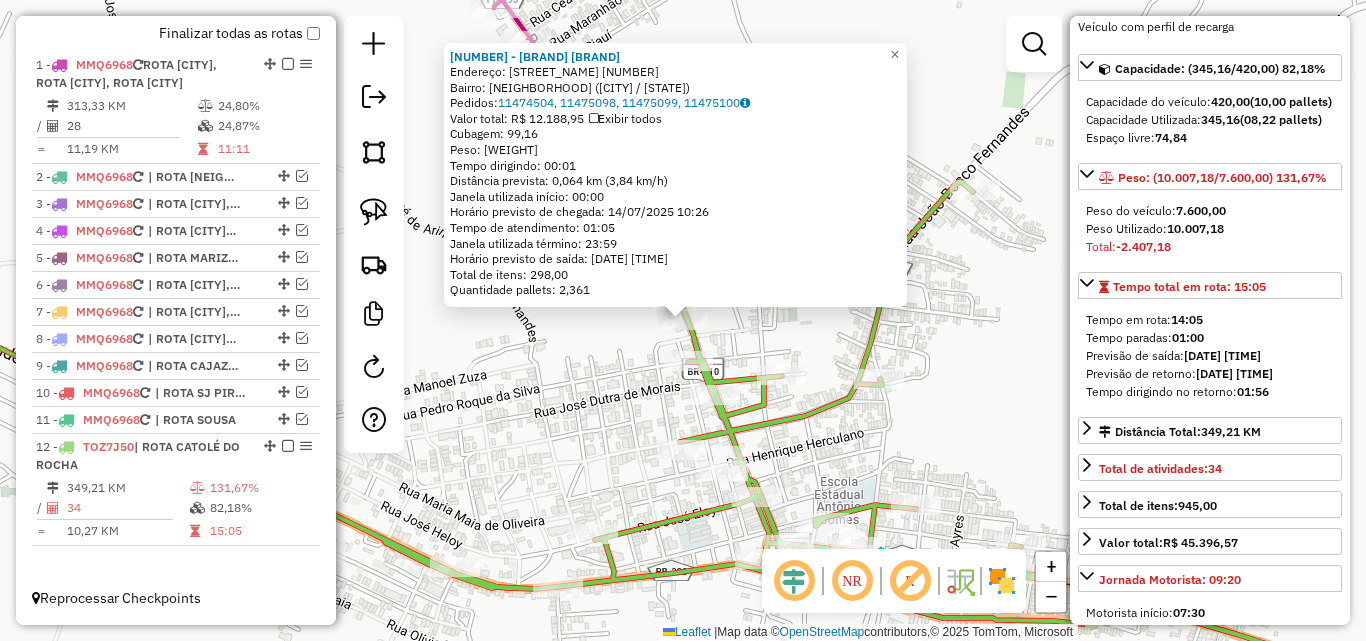 click on "16623 - QUEIROZ ATACAD BREJO  Endereço:  PRESIDENTE GETULIO VARGAS 425   Bairro: CENTRO (BREJO DO CRUZ / PB)   Pedidos:  11474504, 11475098, 11475099, 11475100   Valor total: R$ 12.188,95   Exibir todos   Cubagem: 99,16  Peso: 2.953,19  Tempo dirigindo: 00:01   Distância prevista: 0,064 km (3,84 km/h)   Janela utilizada início: 00:00   Horário previsto de chegada: 14/07/2025 10:26   Tempo de atendimento: 01:05   Janela utilizada término: 23:59   Horário previsto de saída: 14/07/2025 11:31   Total de itens: 298,00   Quantidade pallets: 2,361  × Janela de atendimento Grade de atendimento Capacidade Transportadoras Veículos Cliente Pedidos  Rotas Selecione os dias de semana para filtrar as janelas de atendimento  Seg   Ter   Qua   Qui   Sex   Sáb   Dom  Informe o período da janela de atendimento: De: Até:  Filtrar exatamente a janela do cliente  Considerar janela de atendimento padrão  Selecione os dias de semana para filtrar as grades de atendimento  Seg   Ter   Qua   Qui   Sex   Sáb   Dom   De:" 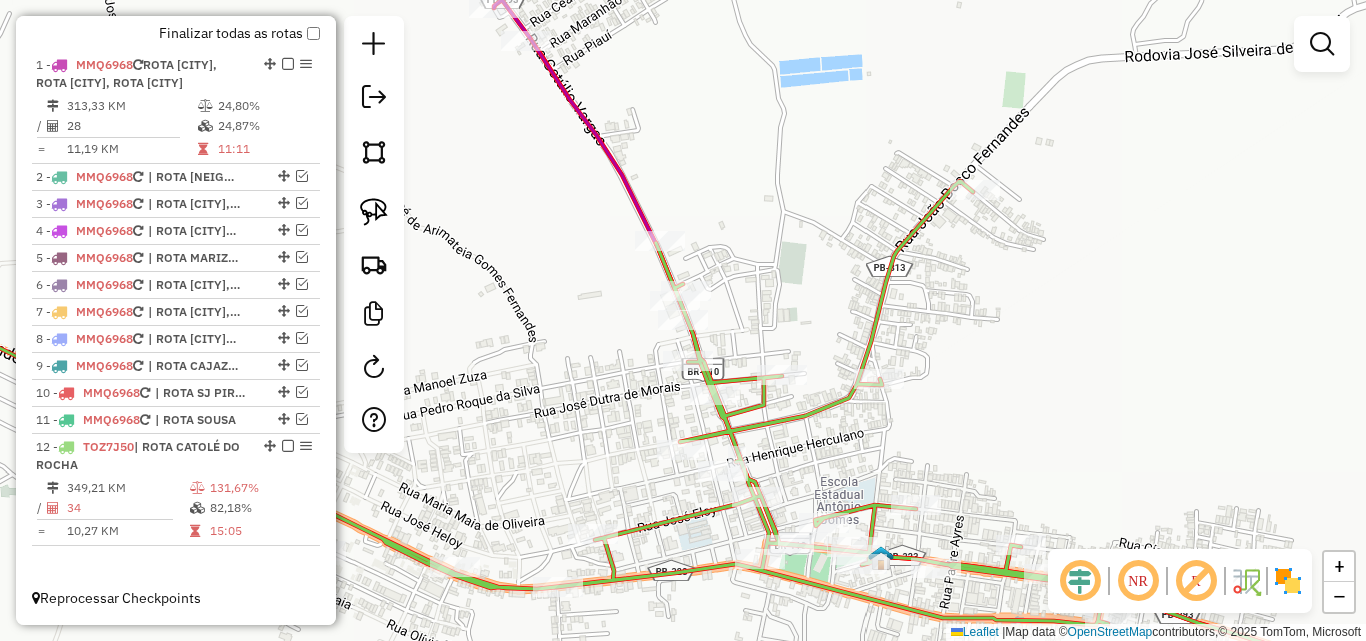 drag, startPoint x: 380, startPoint y: 222, endPoint x: 556, endPoint y: 305, distance: 194.58931 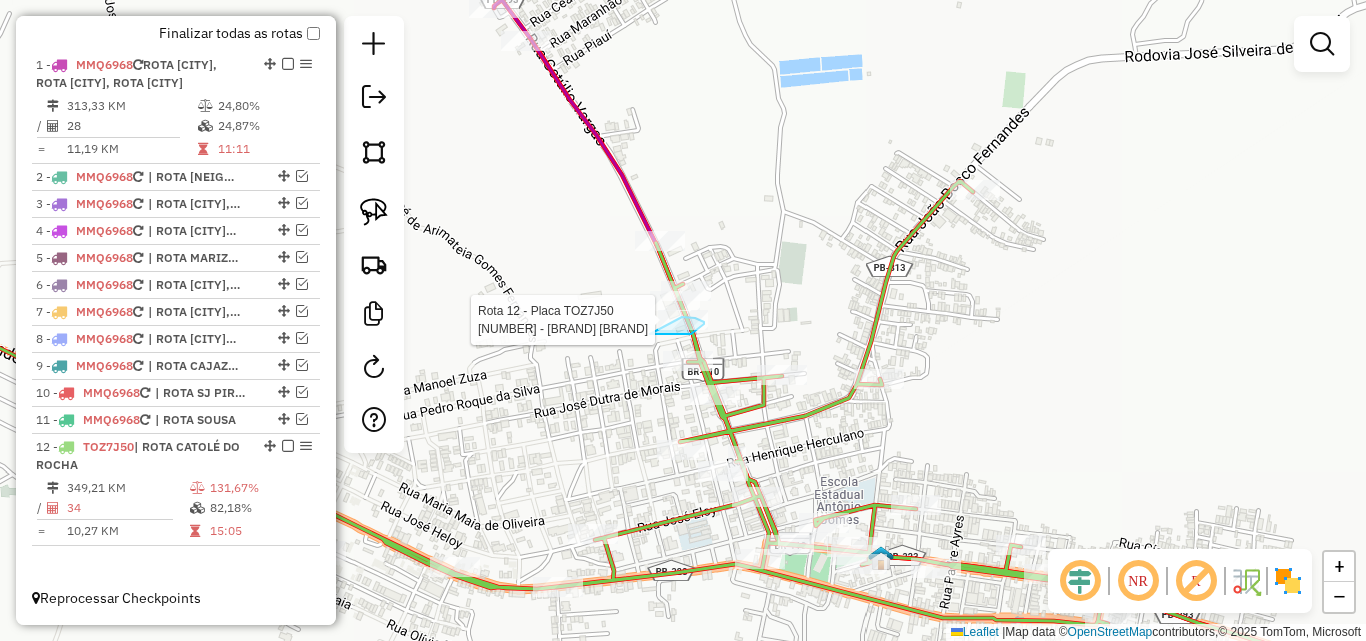 click on "Rota 12 - Placa TOZ7J50  16623 - QUEIROZ ATACAD BREJO Janela de atendimento Grade de atendimento Capacidade Transportadoras Veículos Cliente Pedidos  Rotas Selecione os dias de semana para filtrar as janelas de atendimento  Seg   Ter   Qua   Qui   Sex   Sáb   Dom  Informe o período da janela de atendimento: De: Até:  Filtrar exatamente a janela do cliente  Considerar janela de atendimento padrão  Selecione os dias de semana para filtrar as grades de atendimento  Seg   Ter   Qua   Qui   Sex   Sáb   Dom   Considerar clientes sem dia de atendimento cadastrado  Clientes fora do dia de atendimento selecionado Filtrar as atividades entre os valores definidos abaixo:  Peso mínimo:   Peso máximo:   Cubagem mínima:   Cubagem máxima:   De:   Até:  Filtrar as atividades entre o tempo de atendimento definido abaixo:  De:   Até:   Considerar capacidade total dos clientes não roteirizados Transportadora: Selecione um ou mais itens Tipo de veículo: Selecione um ou mais itens Veículo: Motorista: Nome: Rótulo:" 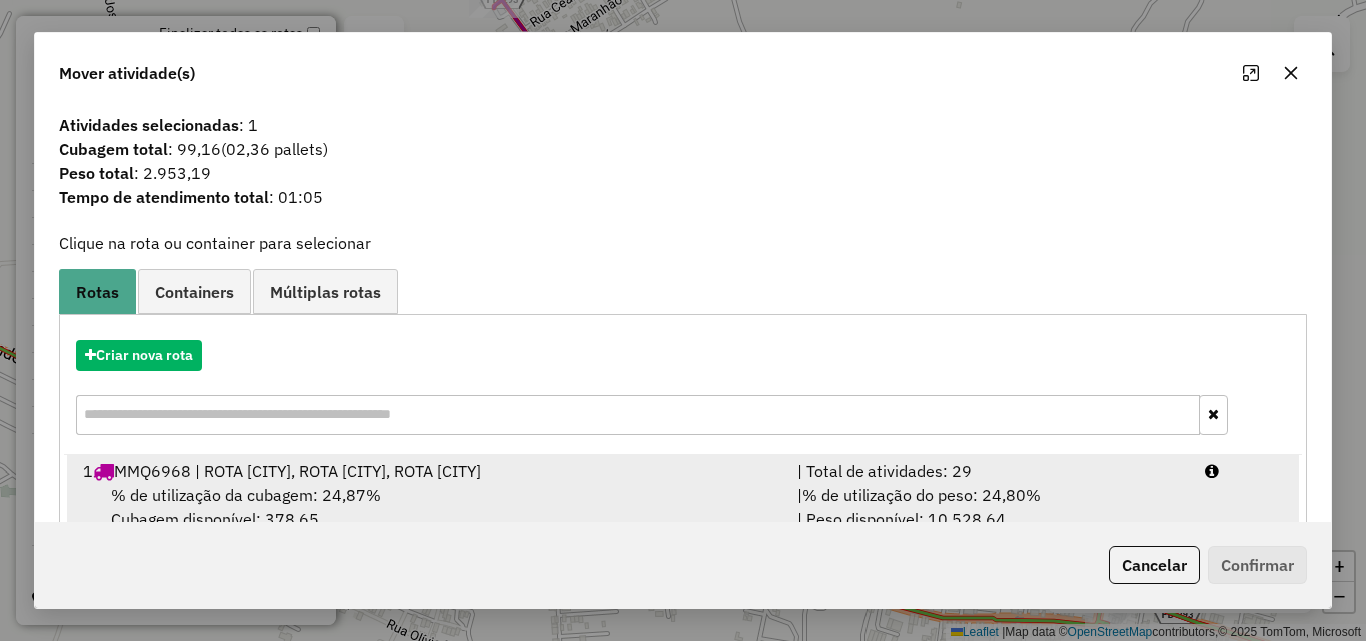click on "| Total de atividades: 29" at bounding box center [989, 471] 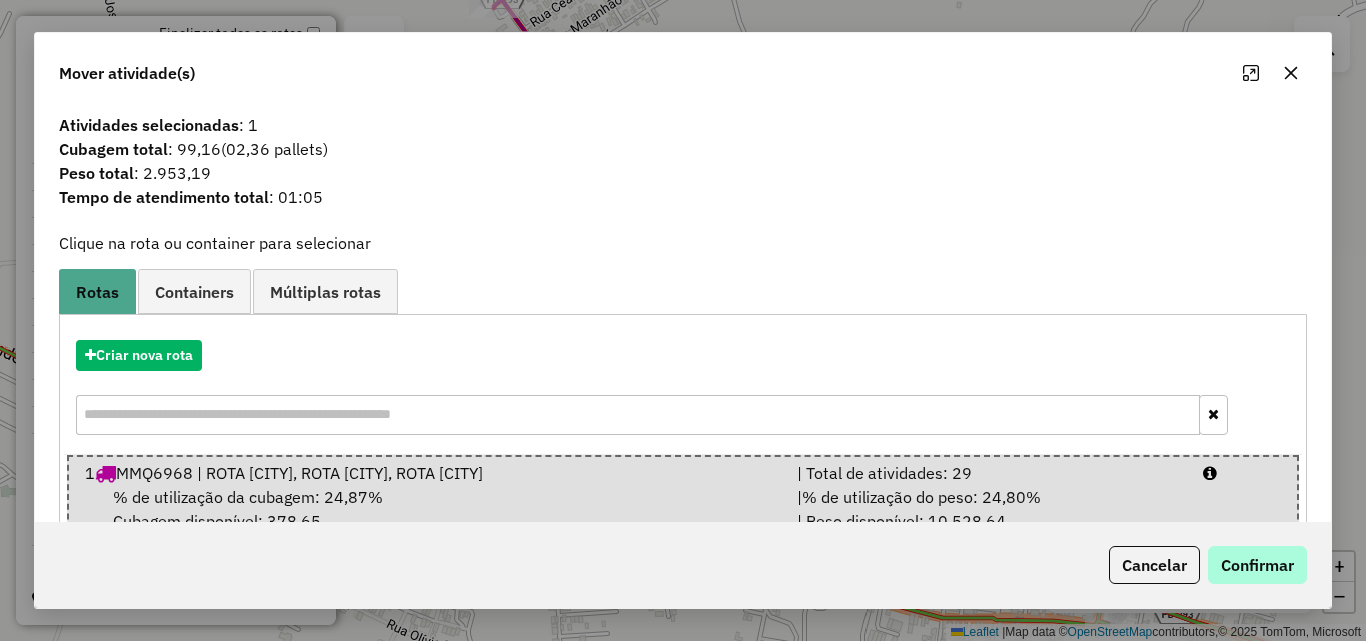 drag, startPoint x: 1247, startPoint y: 538, endPoint x: 1261, endPoint y: 554, distance: 21.260292 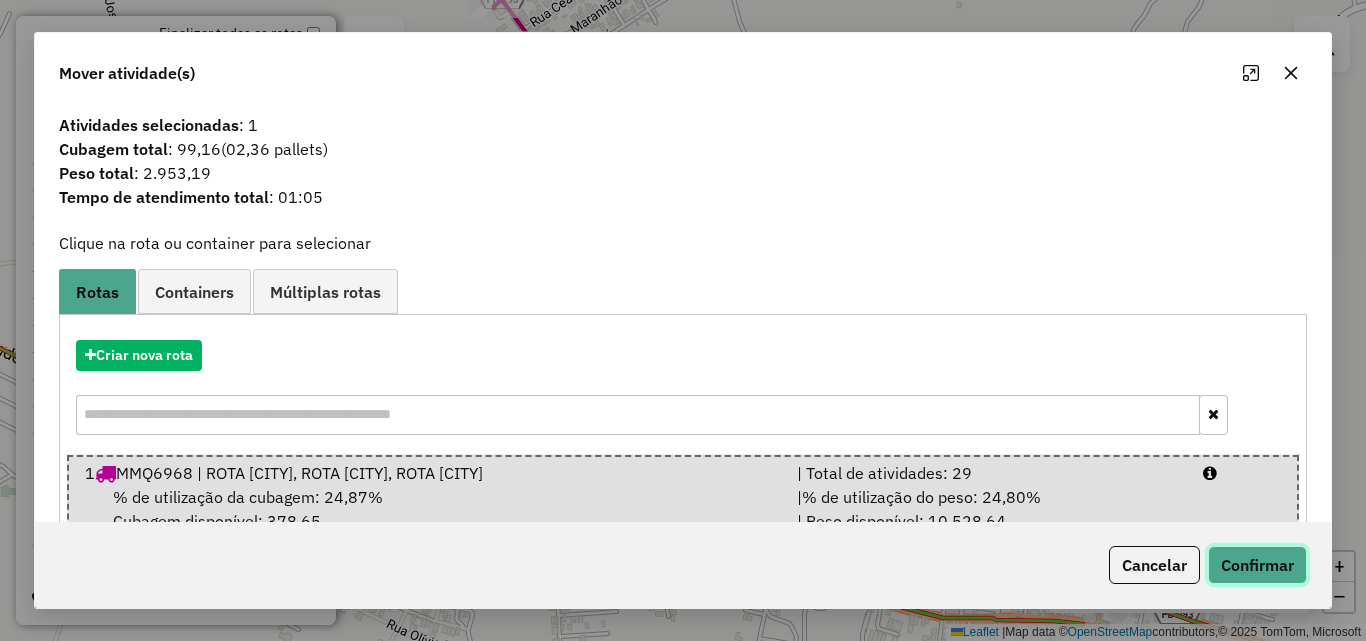 click on "Confirmar" 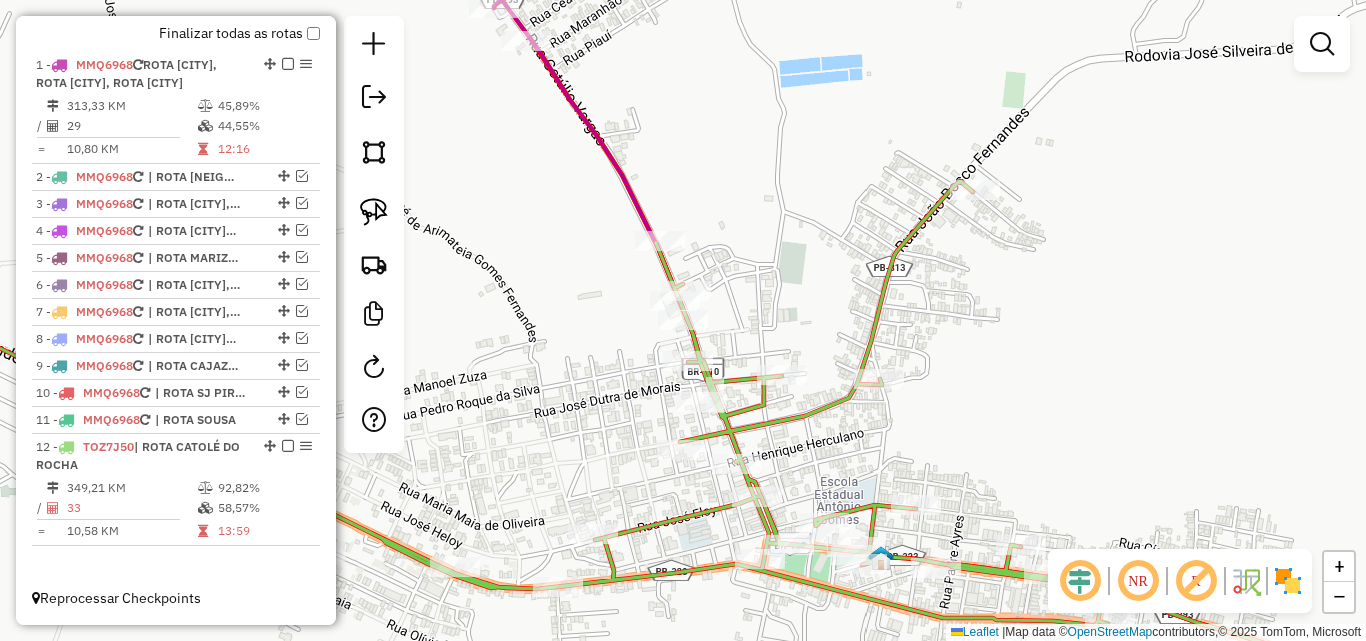 click 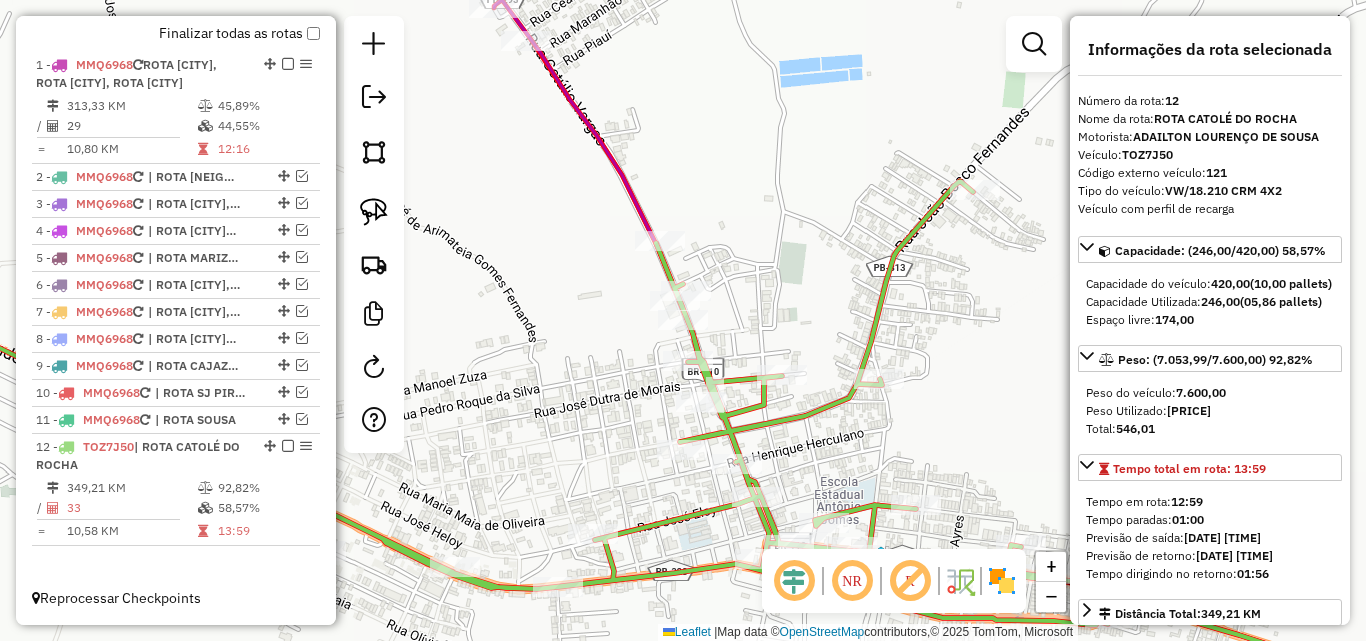 click 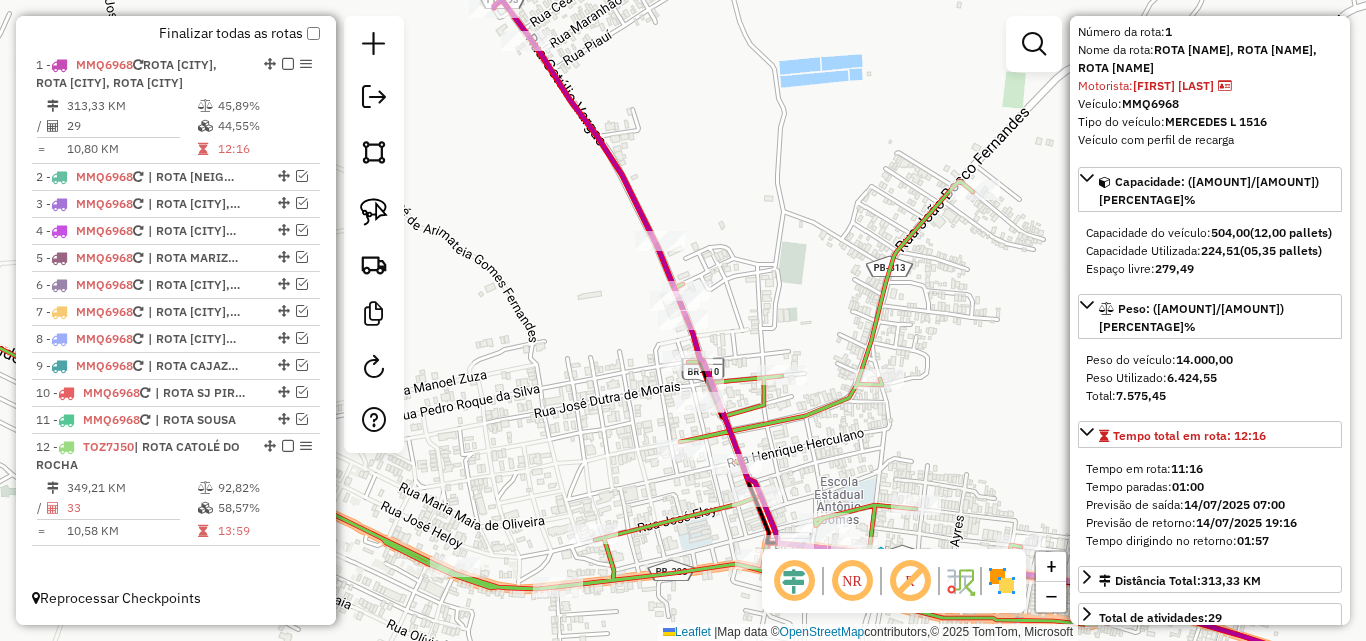 scroll, scrollTop: 100, scrollLeft: 0, axis: vertical 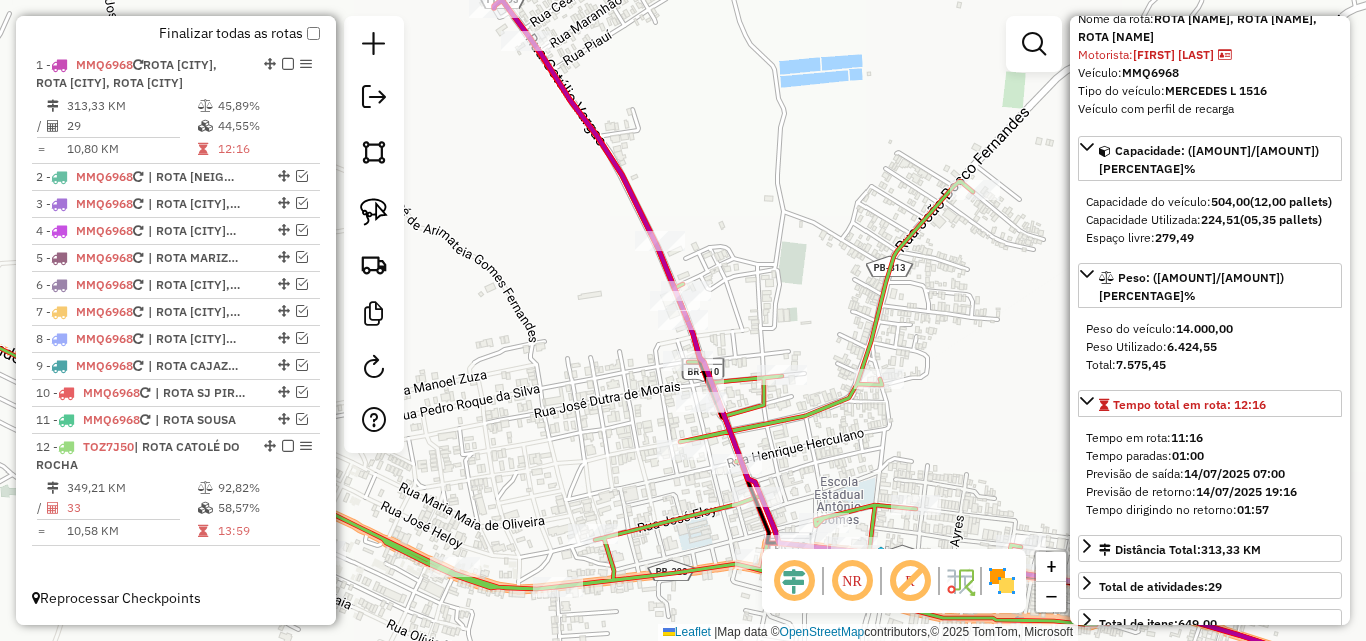 click 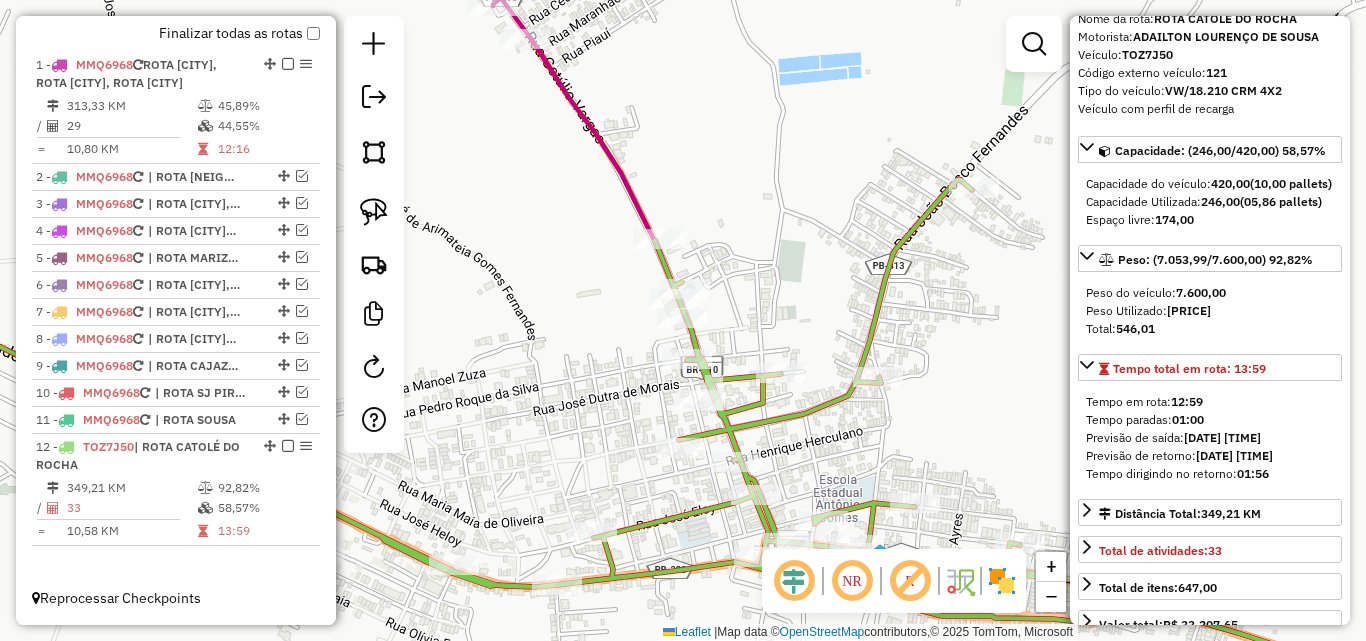 click on "Janela de atendimento Grade de atendimento Capacidade Transportadoras Veículos Cliente Pedidos  Rotas Selecione os dias de semana para filtrar as janelas de atendimento  Seg   Ter   Qua   Qui   Sex   Sáb   Dom  Informe o período da janela de atendimento: De: Até:  Filtrar exatamente a janela do cliente  Considerar janela de atendimento padrão  Selecione os dias de semana para filtrar as grades de atendimento  Seg   Ter   Qua   Qui   Sex   Sáb   Dom   Considerar clientes sem dia de atendimento cadastrado  Clientes fora do dia de atendimento selecionado Filtrar as atividades entre os valores definidos abaixo:  Peso mínimo:   Peso máximo:   Cubagem mínima:   Cubagem máxima:   De:   Até:  Filtrar as atividades entre o tempo de atendimento definido abaixo:  De:   Até:   Considerar capacidade total dos clientes não roteirizados Transportadora: Selecione um ou mais itens Tipo de veículo: Selecione um ou mais itens Veículo: Selecione um ou mais itens Motorista: Selecione um ou mais itens Nome: Rótulo:" 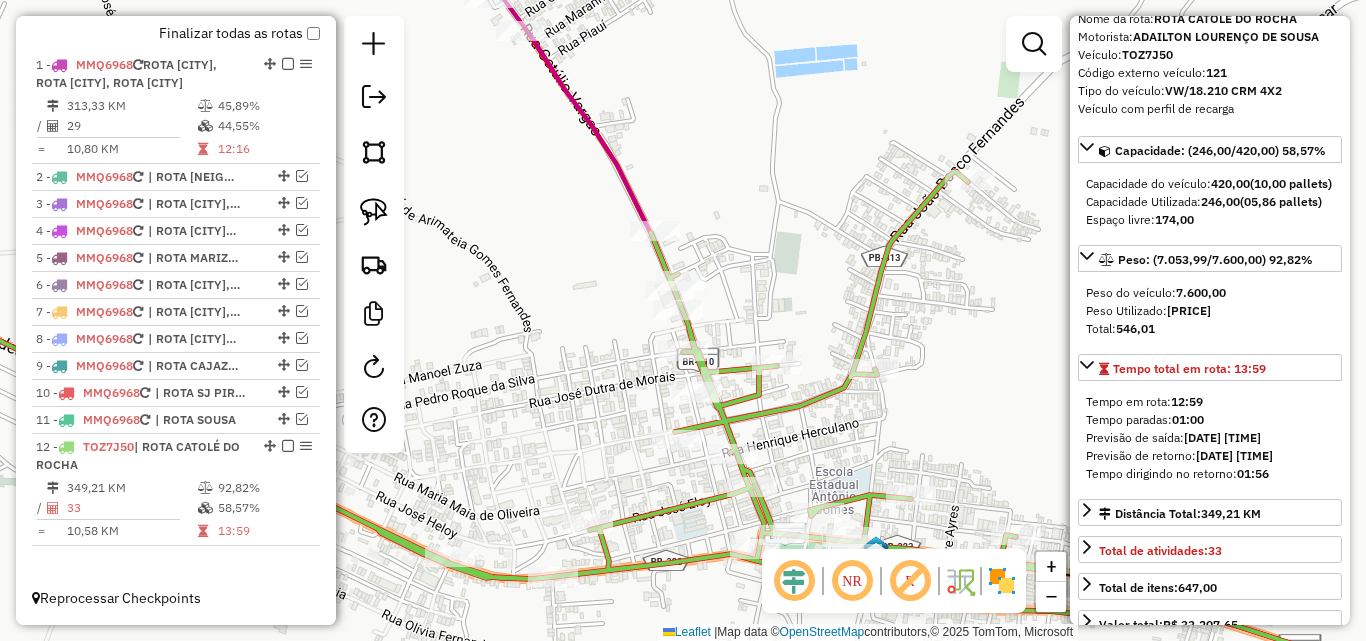 drag, startPoint x: 375, startPoint y: 218, endPoint x: 608, endPoint y: 229, distance: 233.2595 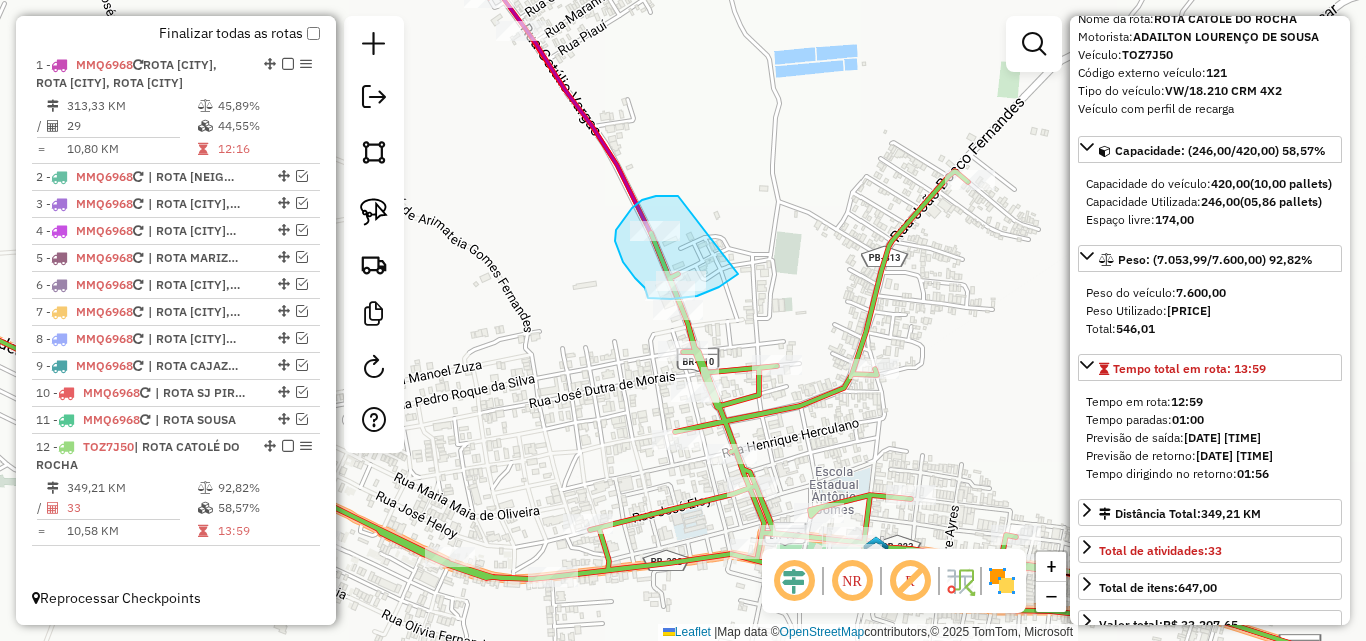 drag, startPoint x: 678, startPoint y: 196, endPoint x: 739, endPoint y: 273, distance: 98.23441 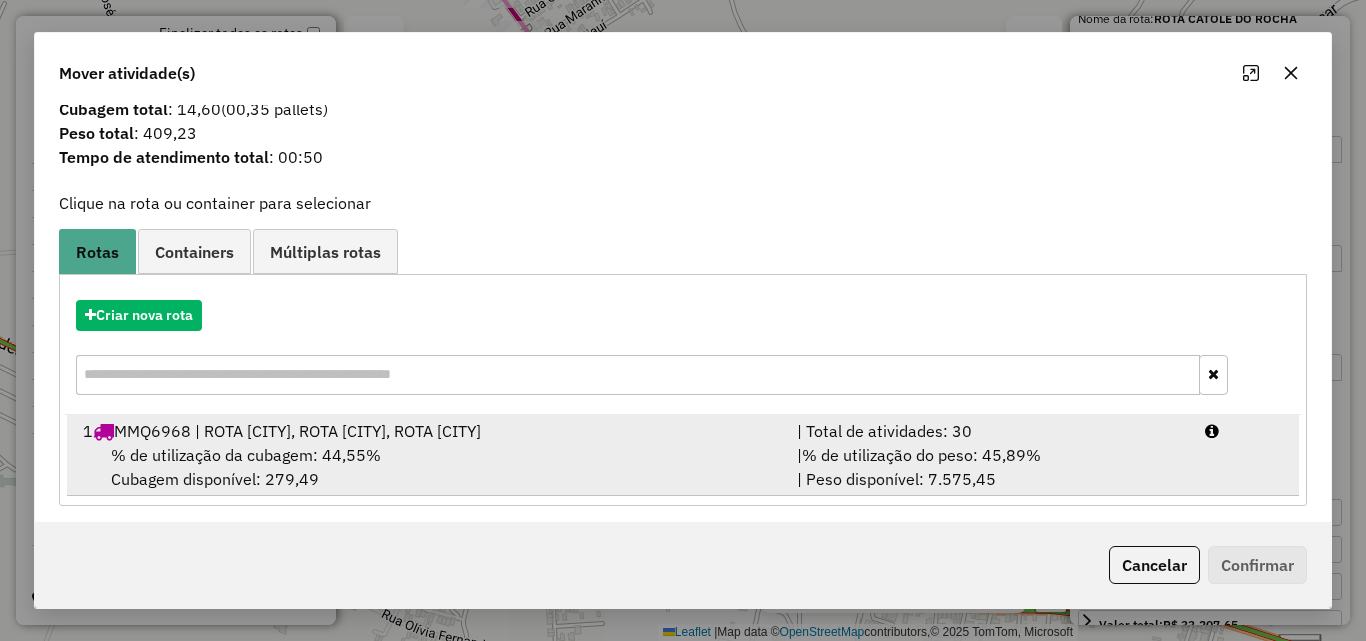 scroll, scrollTop: 72, scrollLeft: 0, axis: vertical 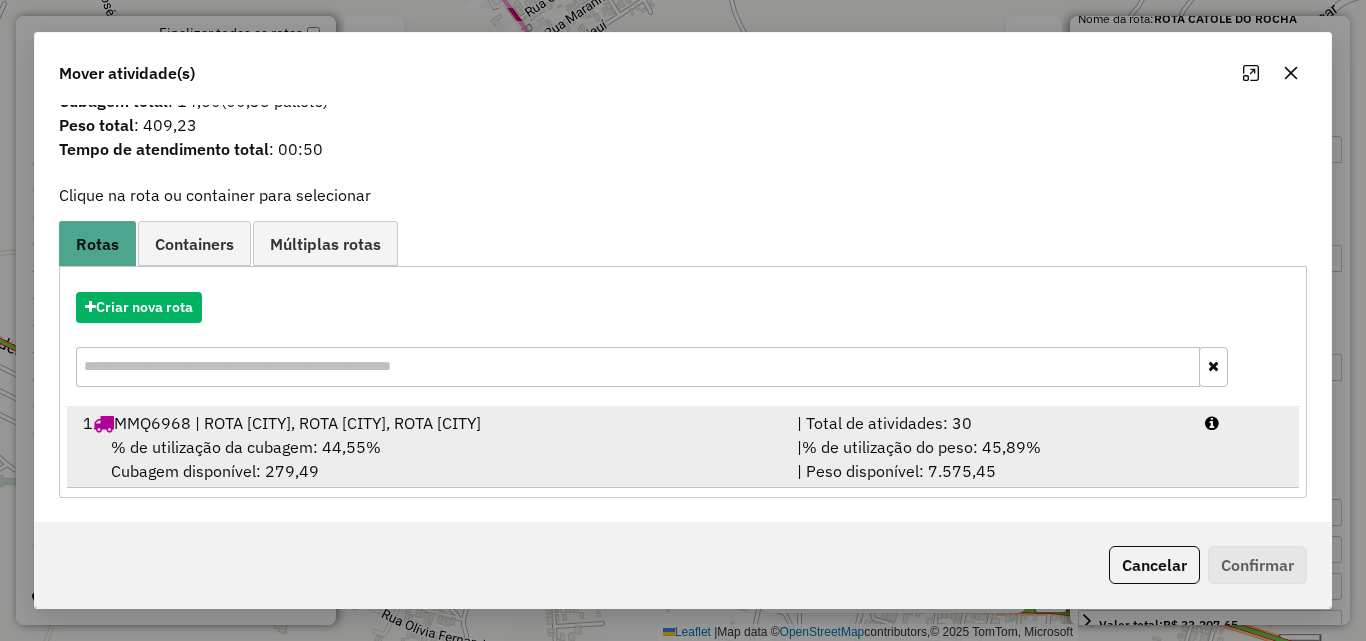 click on "| Total de atividades: 30" at bounding box center (989, 423) 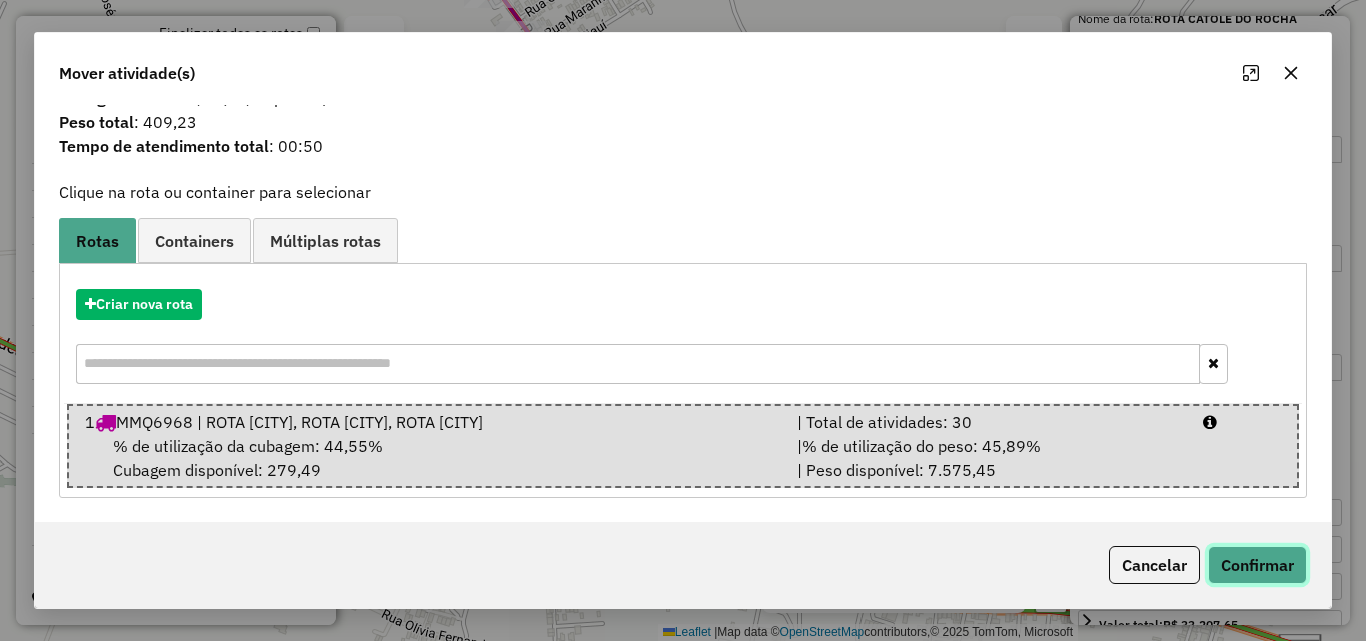 click on "Confirmar" 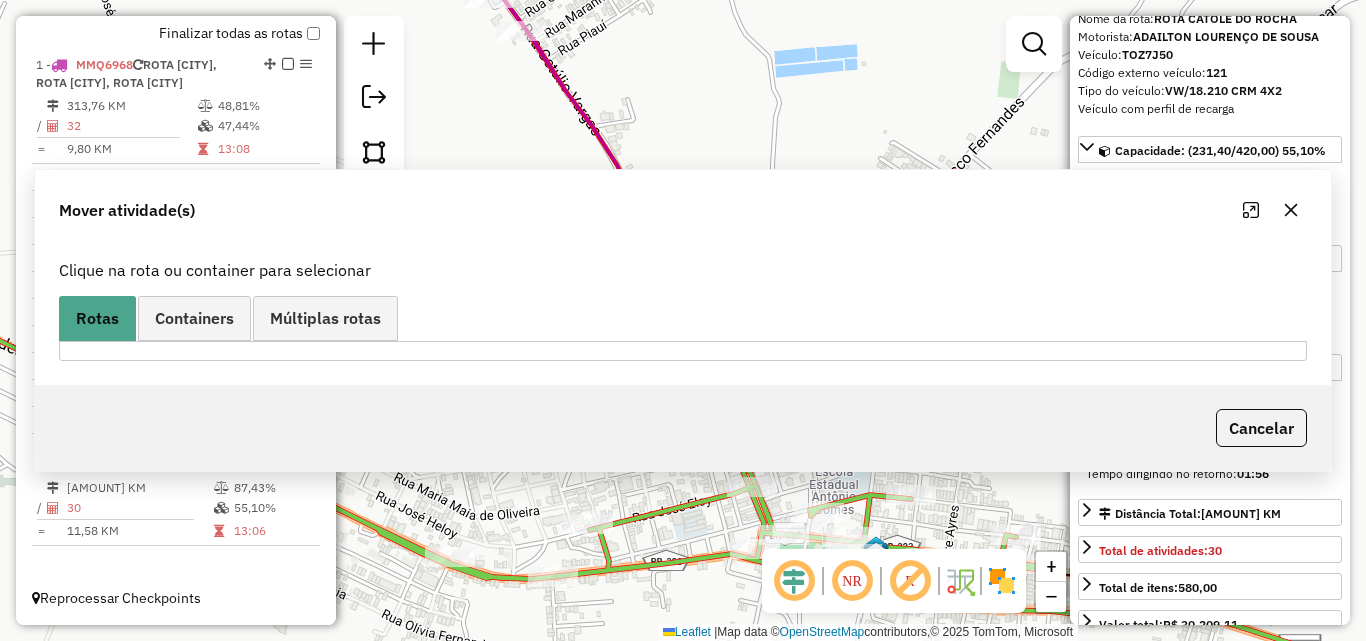 scroll, scrollTop: 0, scrollLeft: 0, axis: both 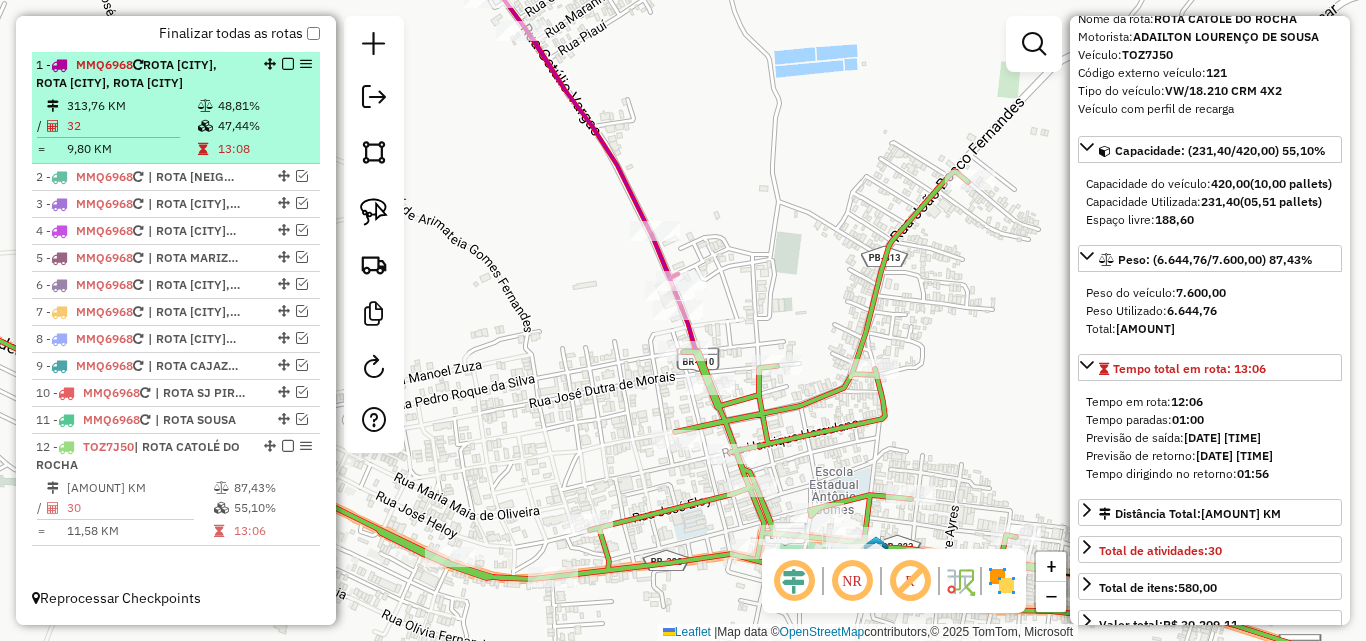 drag, startPoint x: 193, startPoint y: 499, endPoint x: 180, endPoint y: 138, distance: 361.234 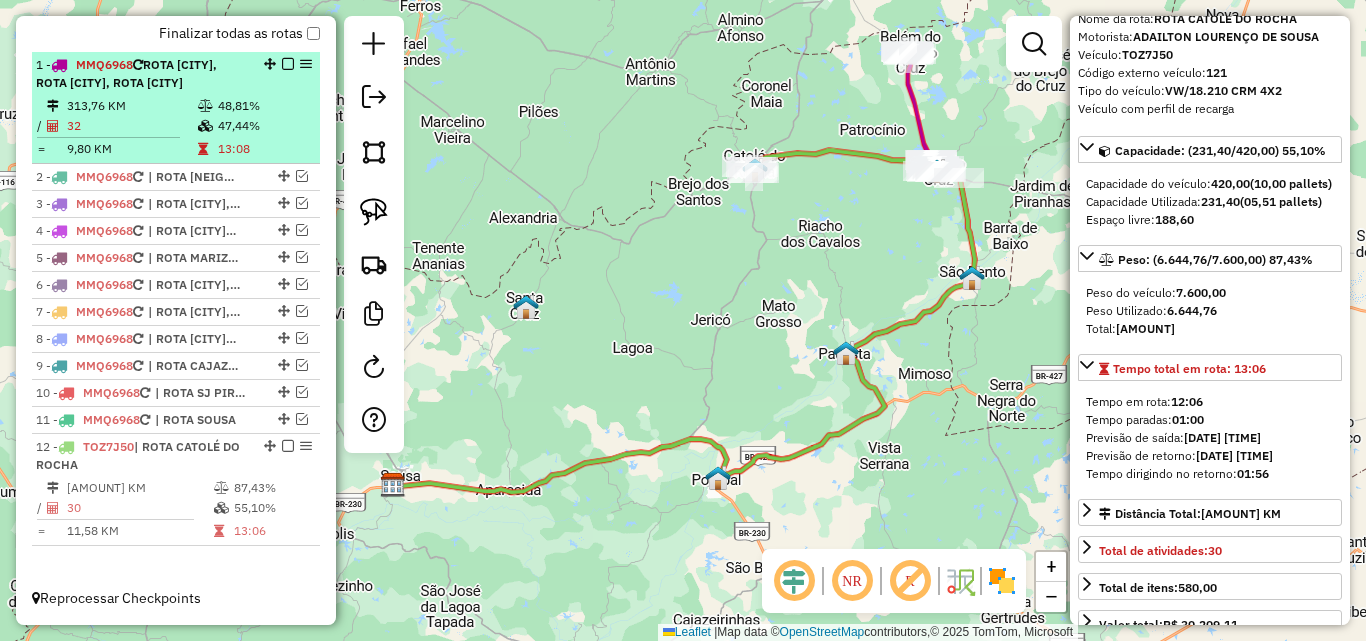 drag, startPoint x: 178, startPoint y: 85, endPoint x: 443, endPoint y: 145, distance: 271.70755 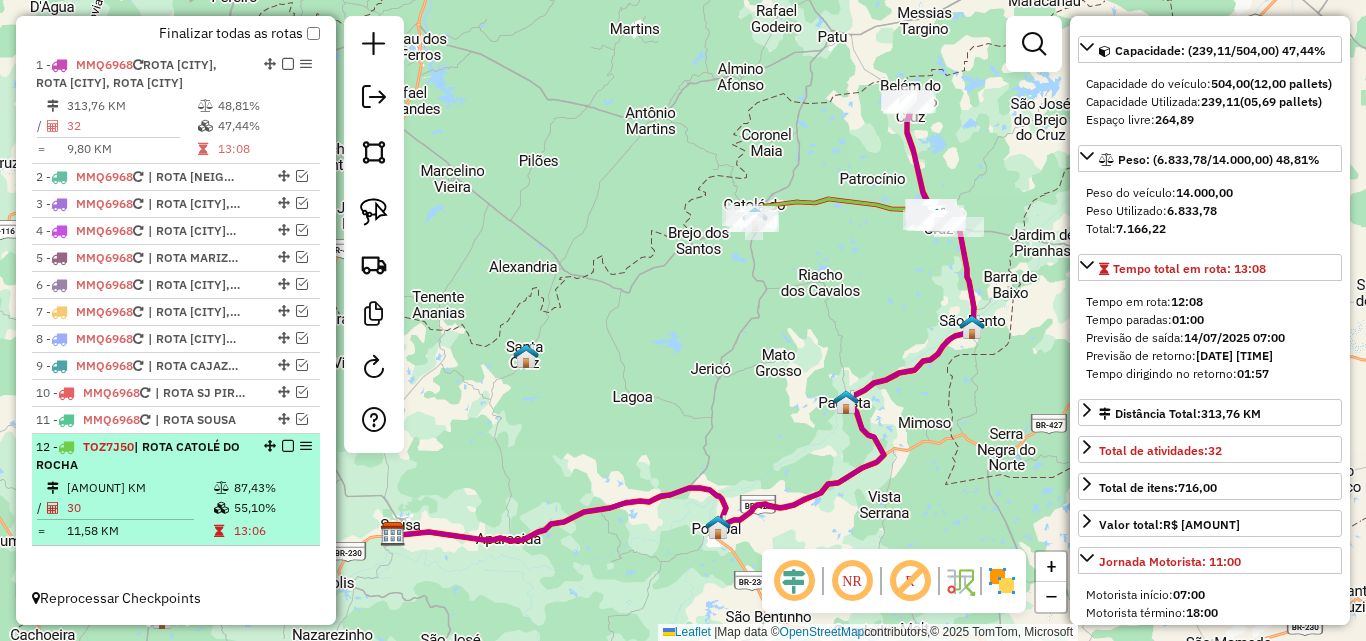 click on "87,43%" at bounding box center (273, 488) 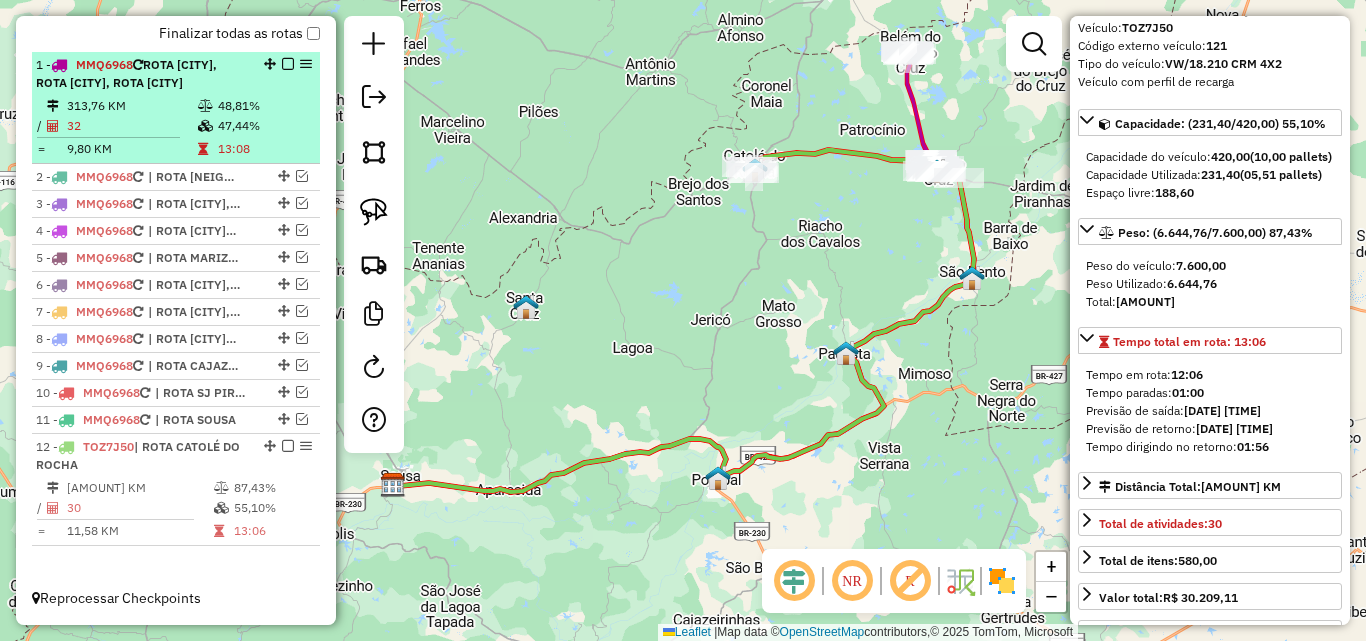 scroll, scrollTop: 82, scrollLeft: 0, axis: vertical 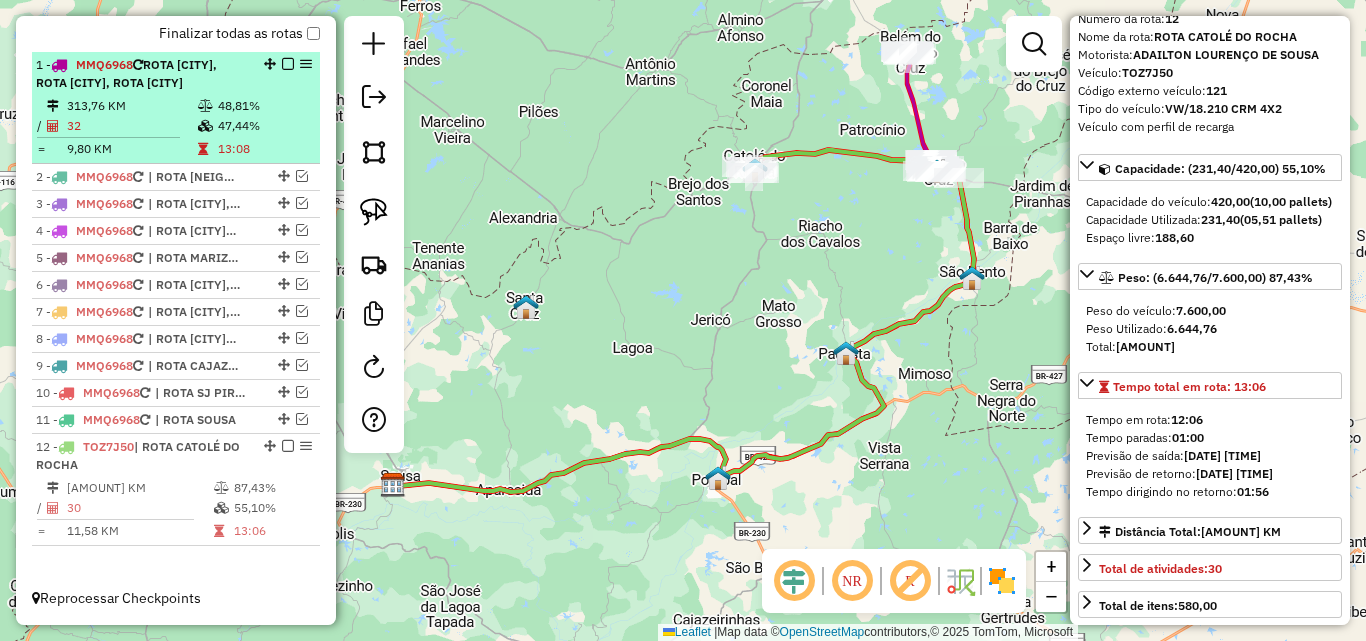 click on "48,81%" at bounding box center [264, 106] 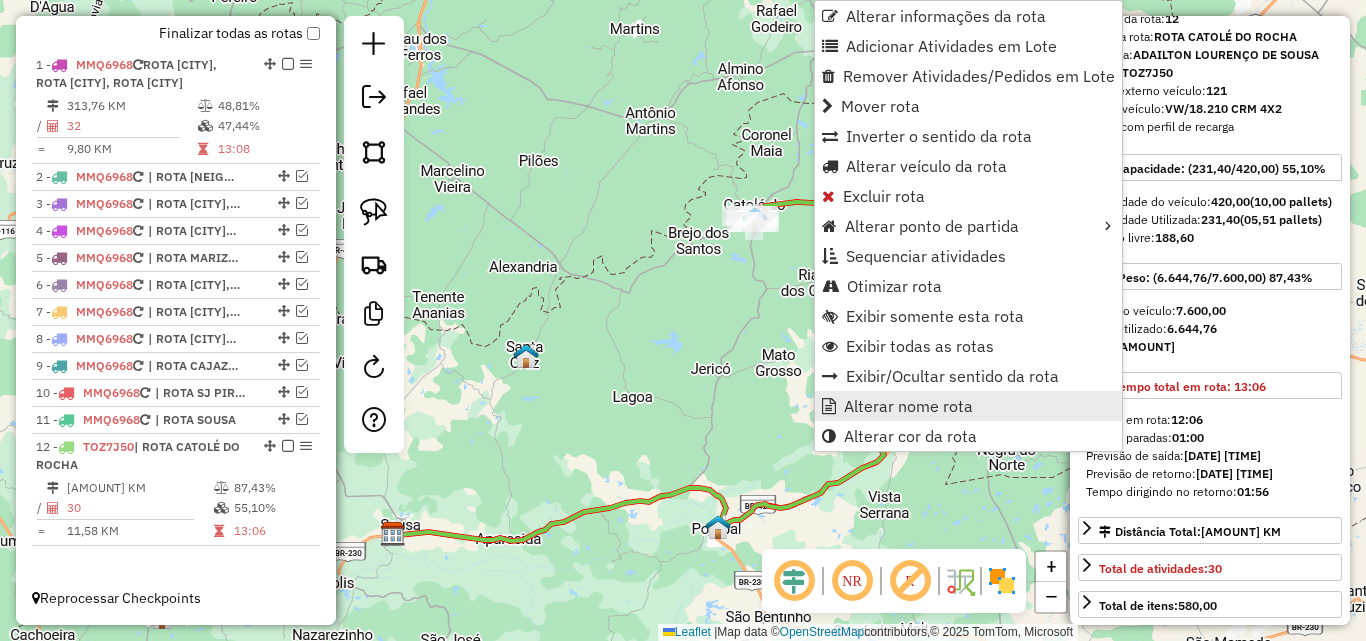 click on "Alterar nome rota" at bounding box center (908, 406) 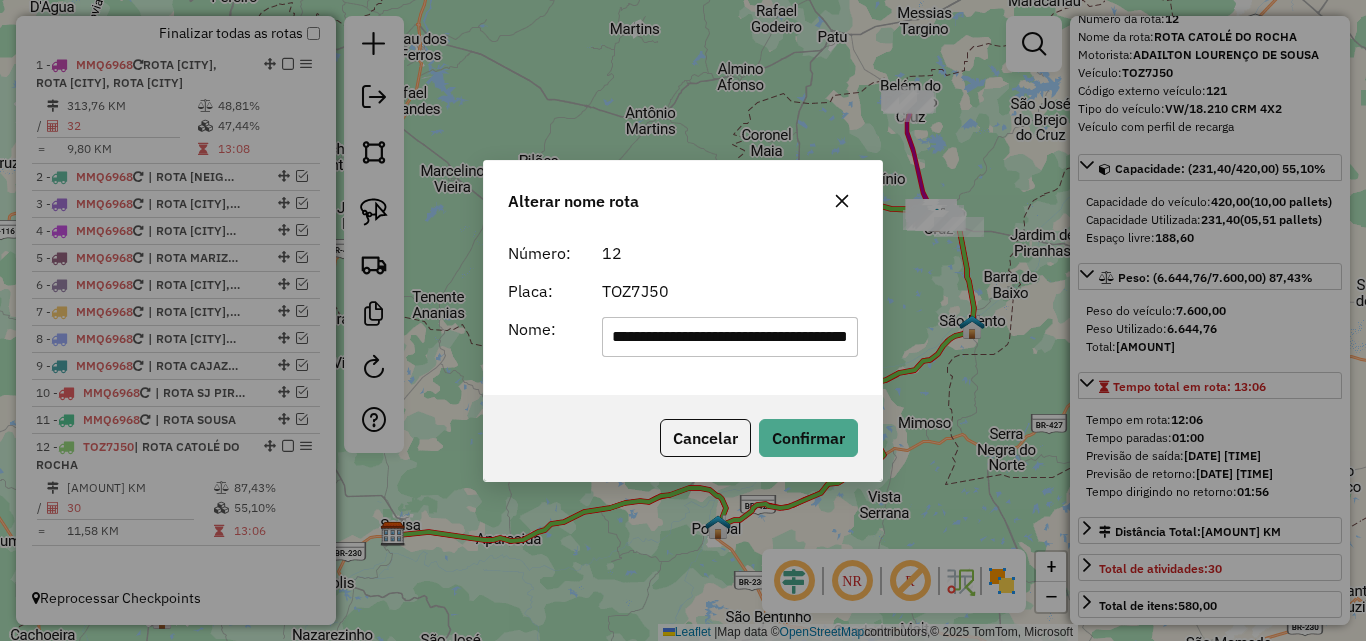 scroll, scrollTop: 0, scrollLeft: 107, axis: horizontal 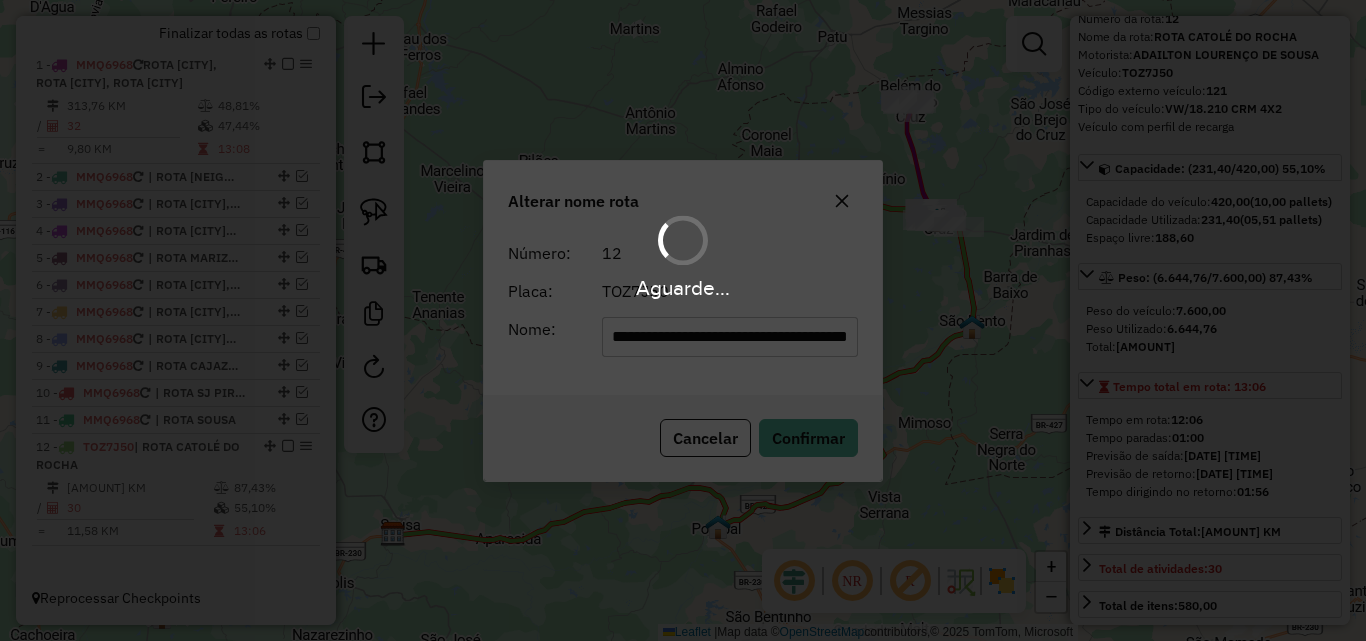 type 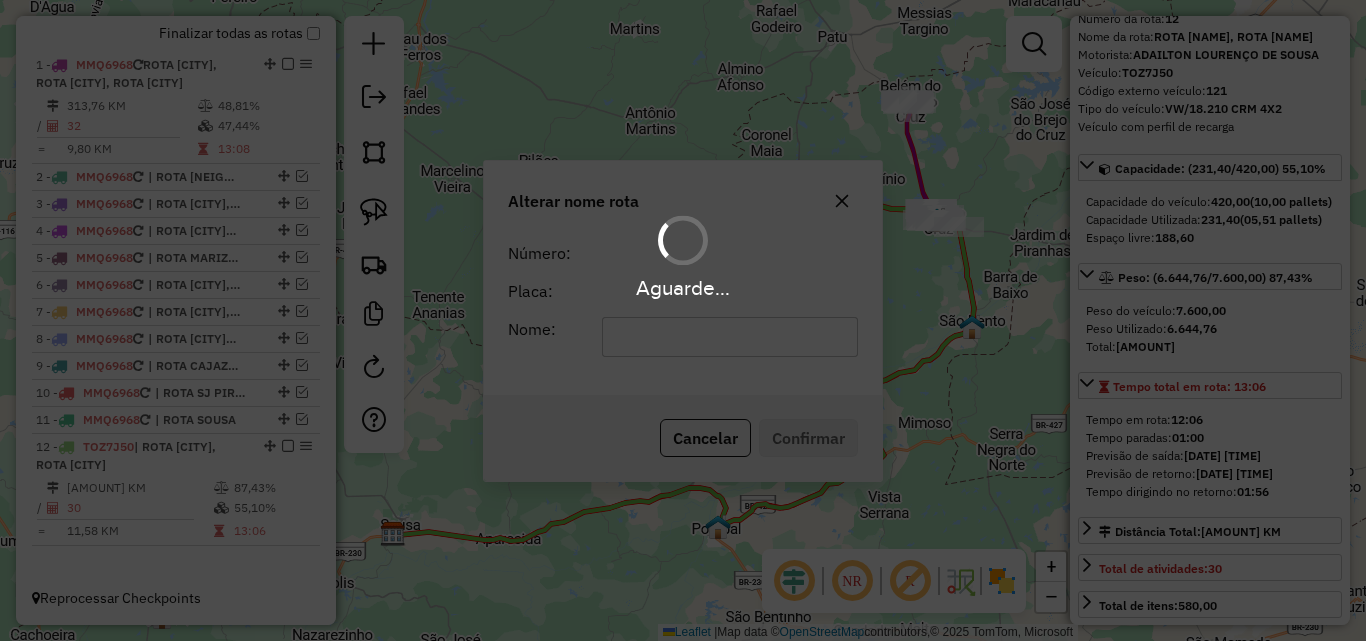 scroll, scrollTop: 0, scrollLeft: 0, axis: both 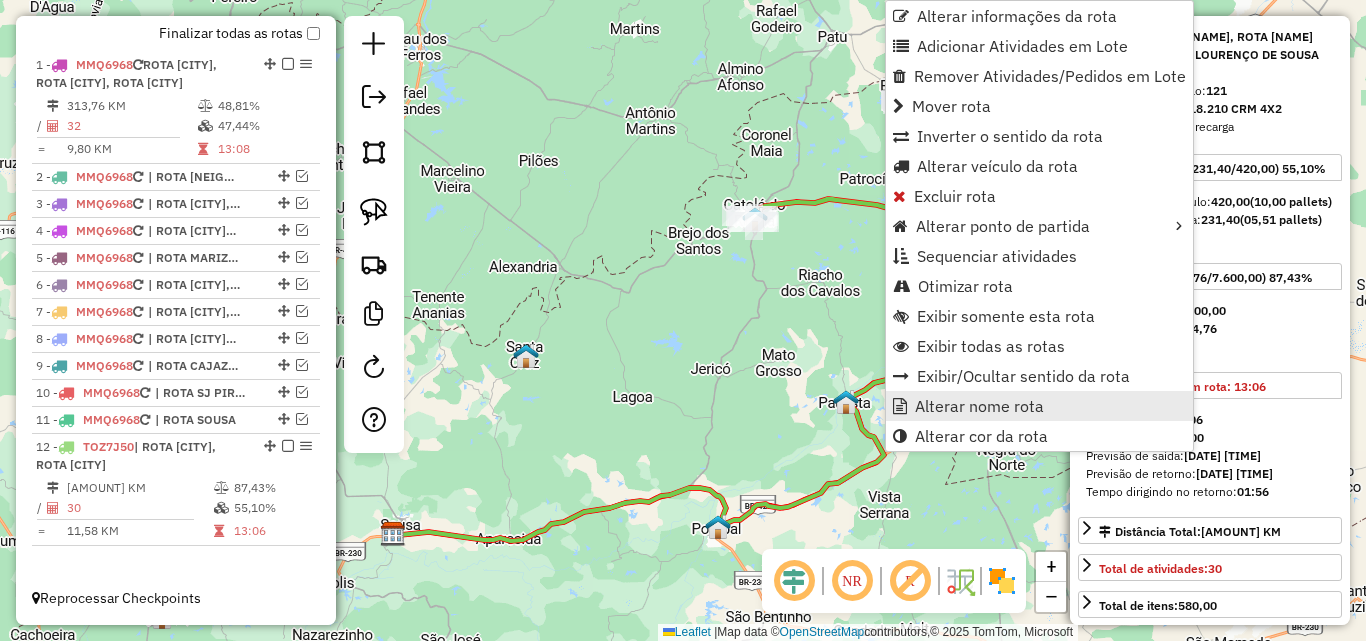 click on "Alterar nome rota" at bounding box center [979, 406] 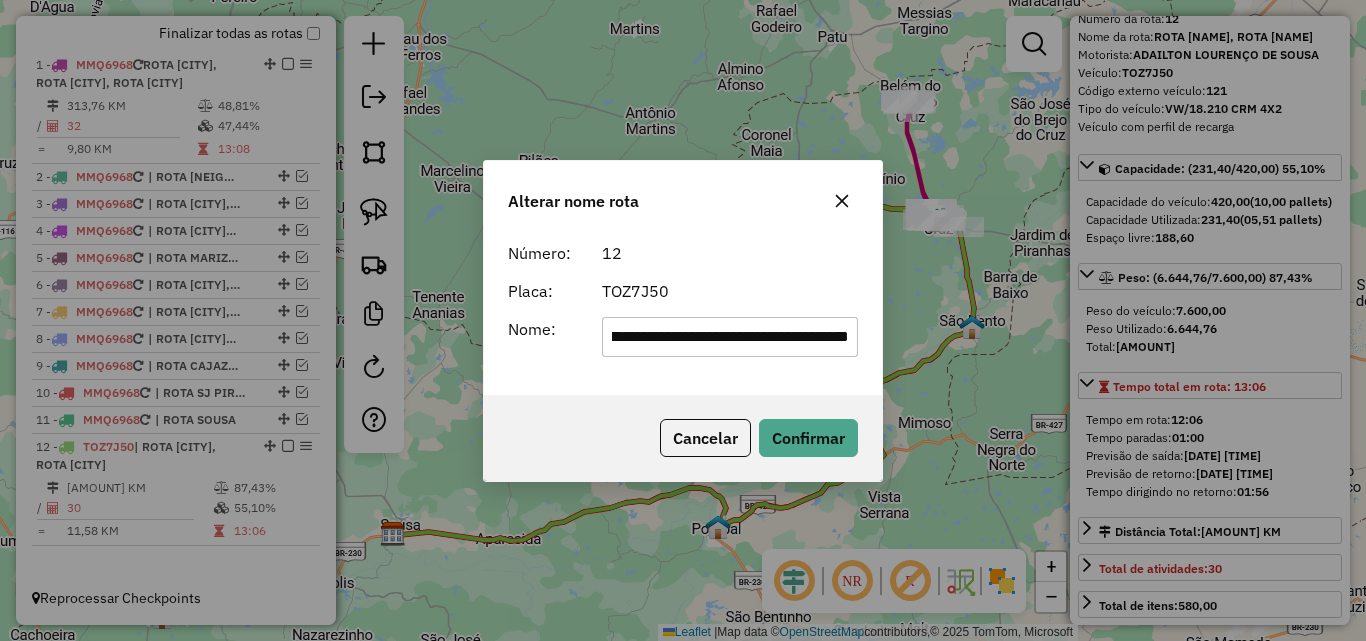 scroll, scrollTop: 0, scrollLeft: 116, axis: horizontal 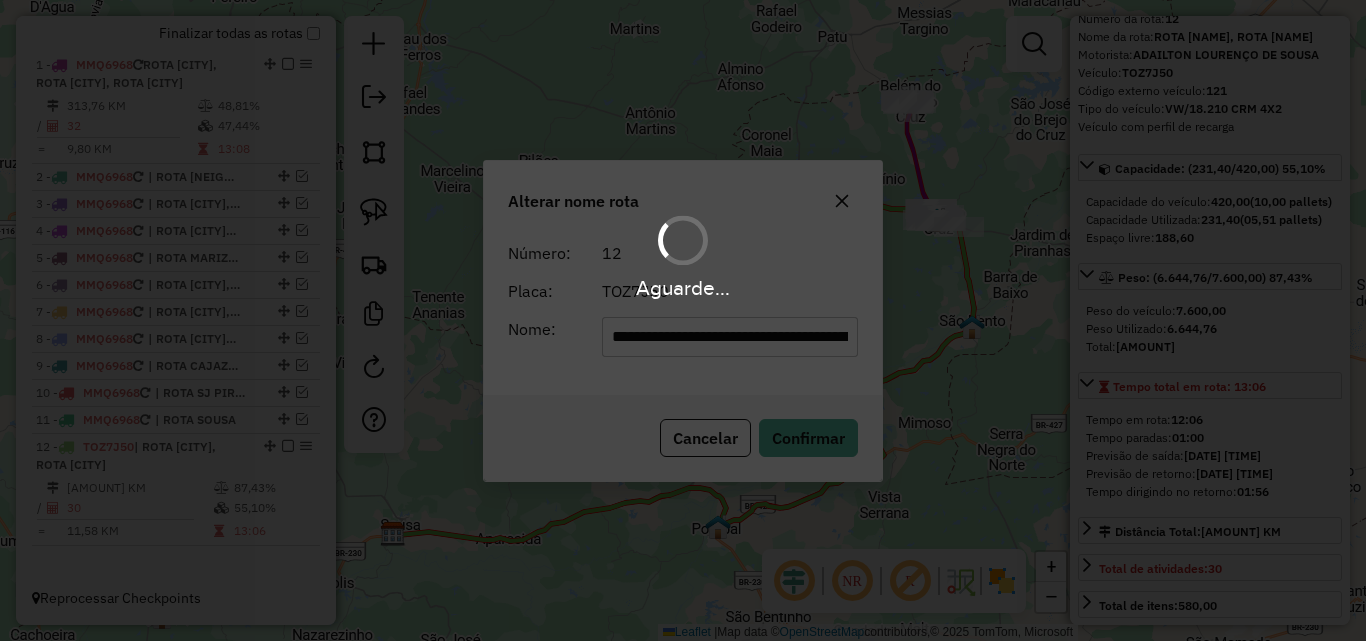 type 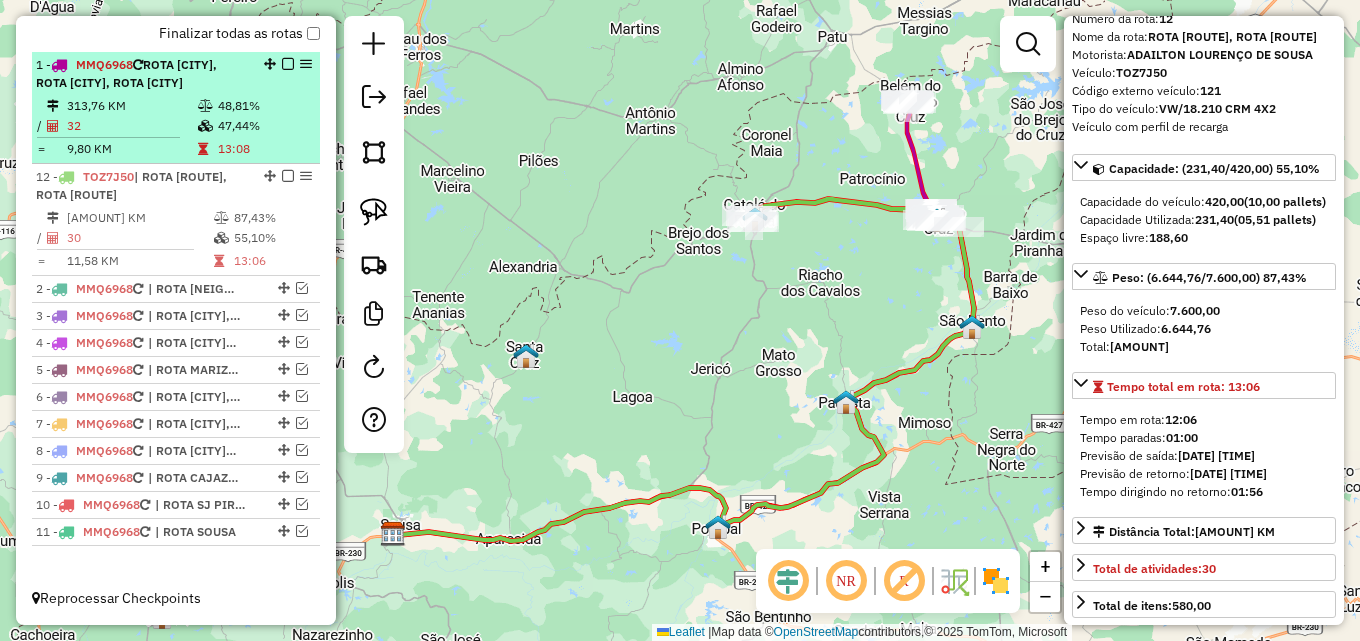 drag, startPoint x: 263, startPoint y: 447, endPoint x: 252, endPoint y: 158, distance: 289.20926 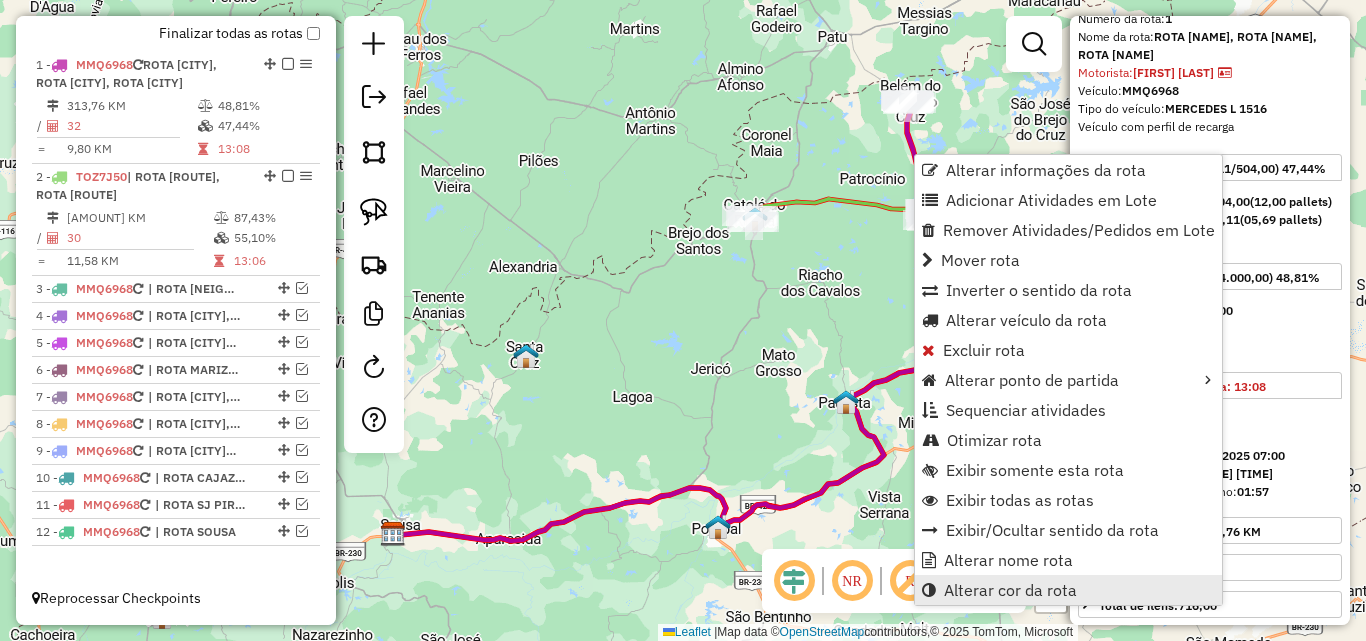 click on "Alterar cor da rota" at bounding box center [1068, 590] 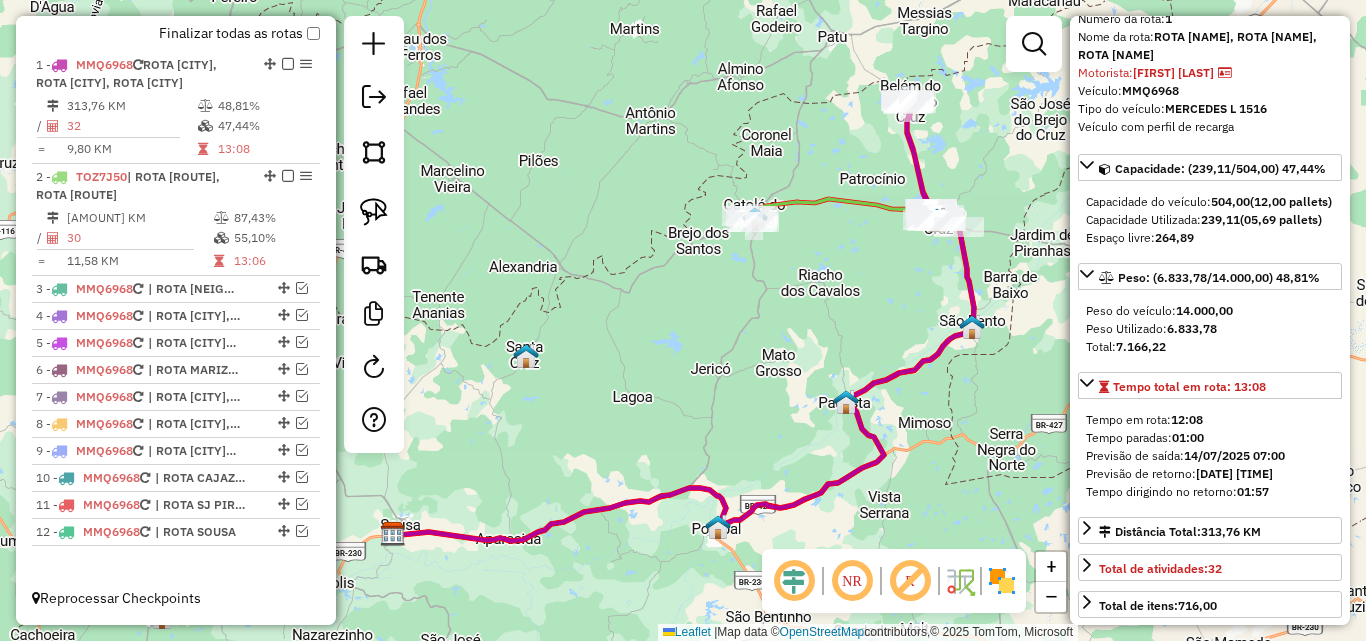 select on "**********" 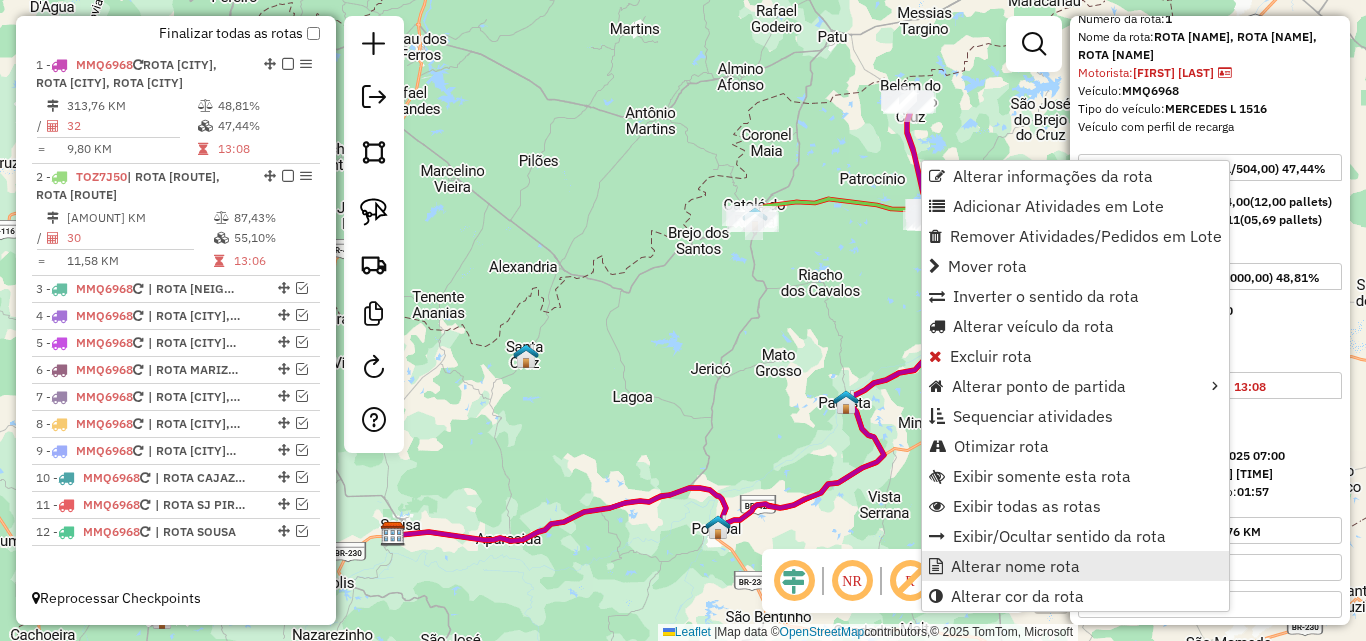 click on "Alterar nome rota" at bounding box center [1015, 566] 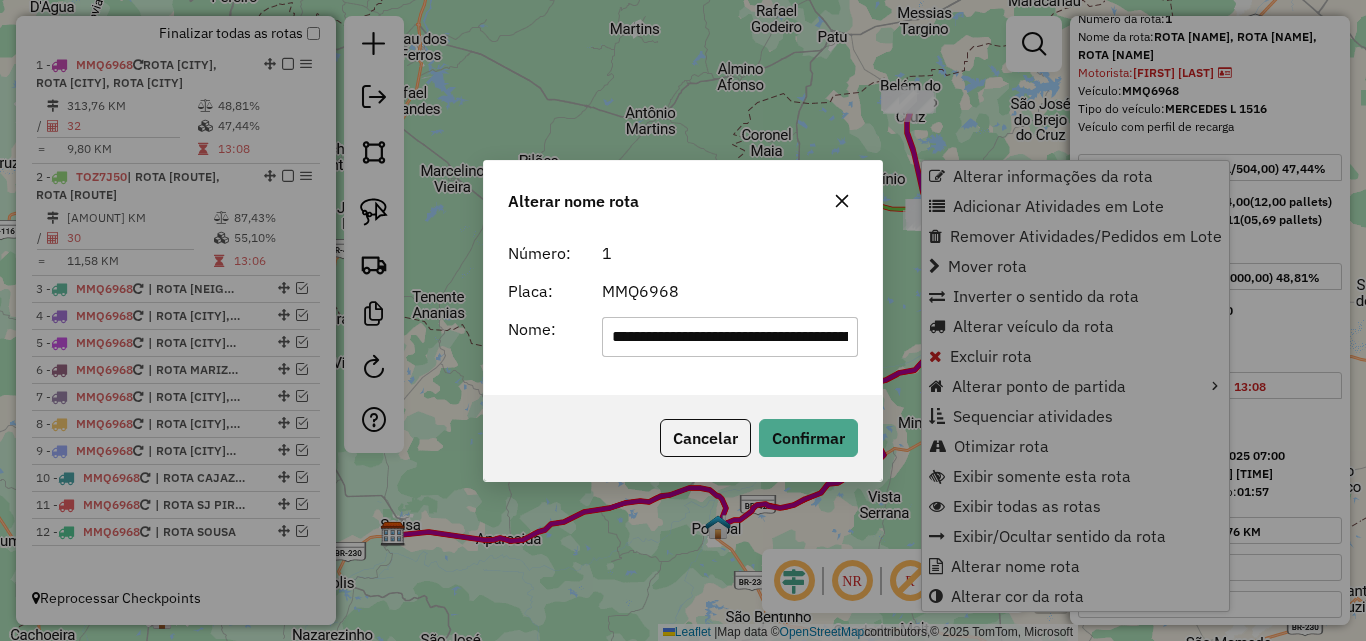 scroll, scrollTop: 0, scrollLeft: 367, axis: horizontal 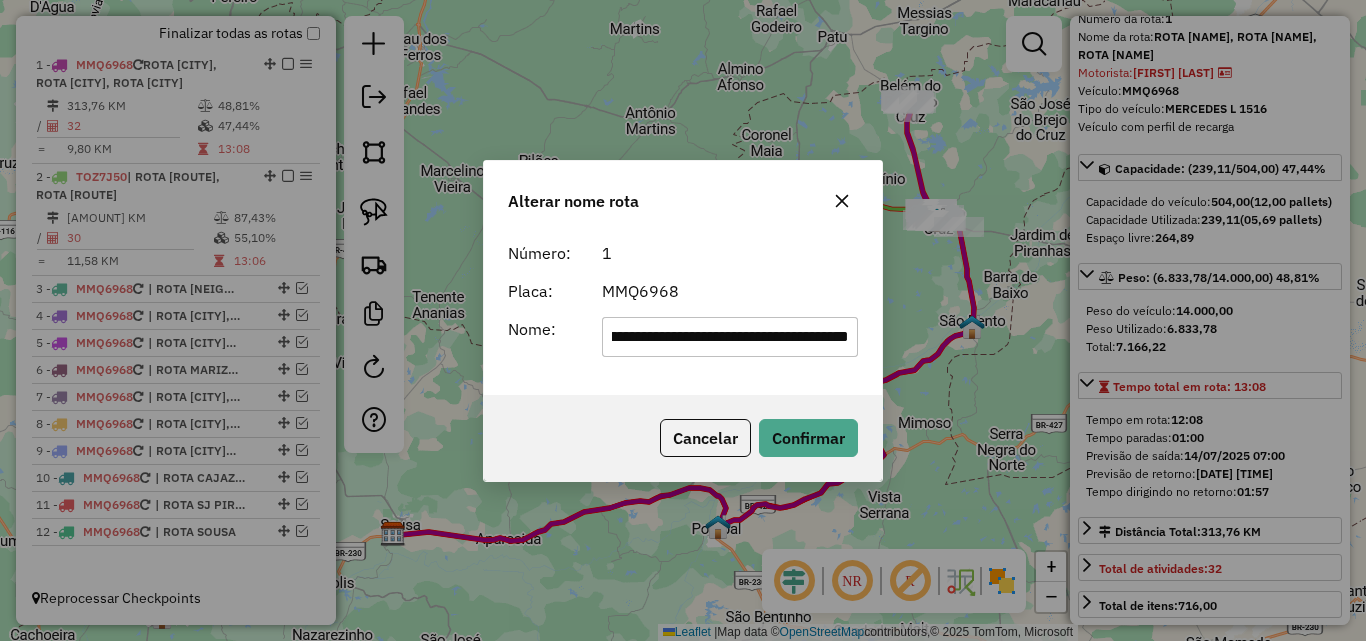 click on "**********" 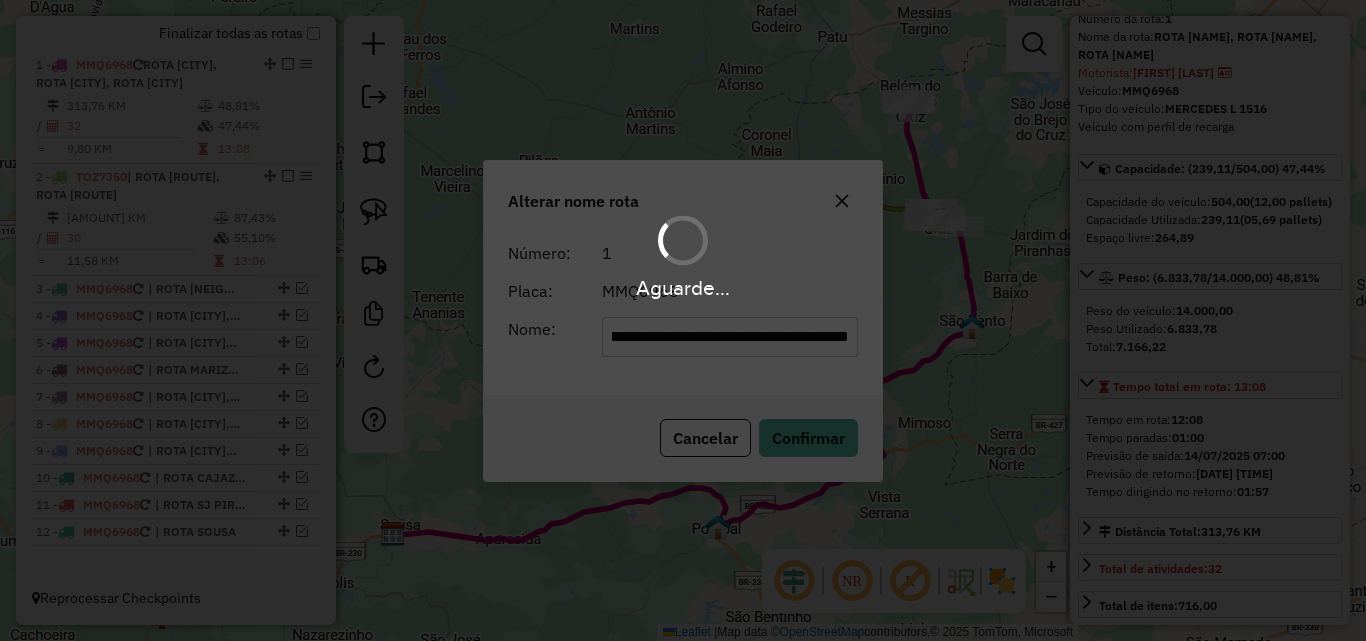 type 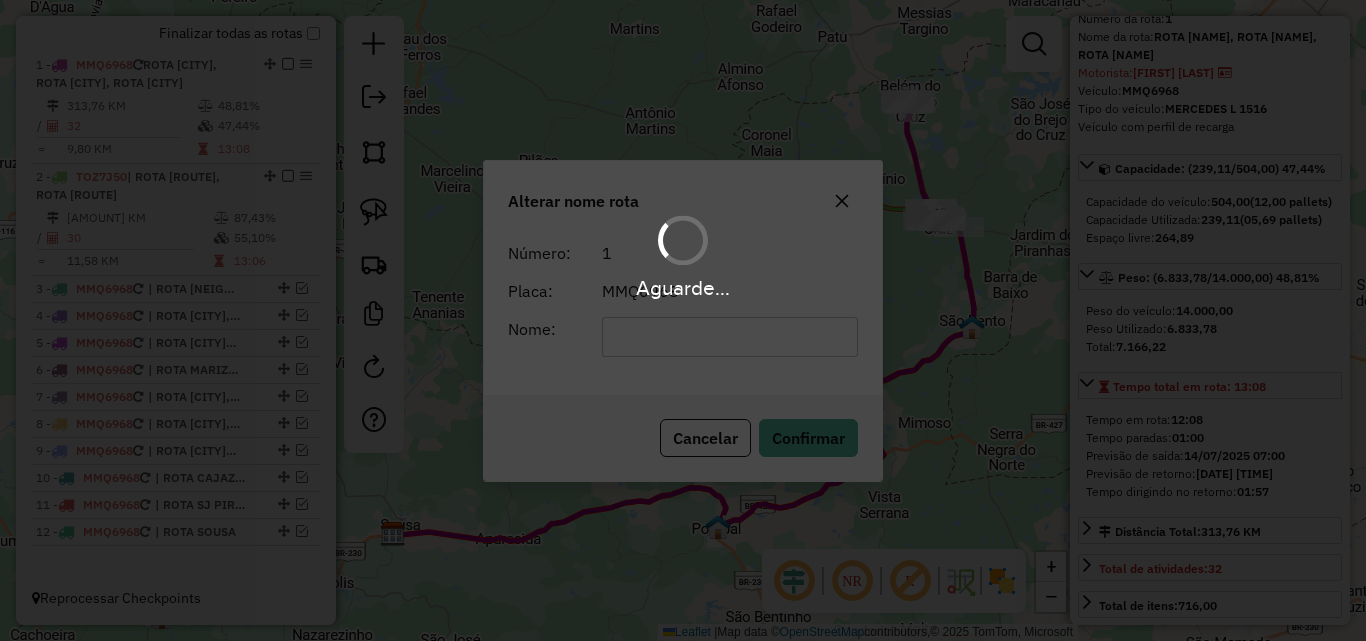 scroll, scrollTop: 0, scrollLeft: 0, axis: both 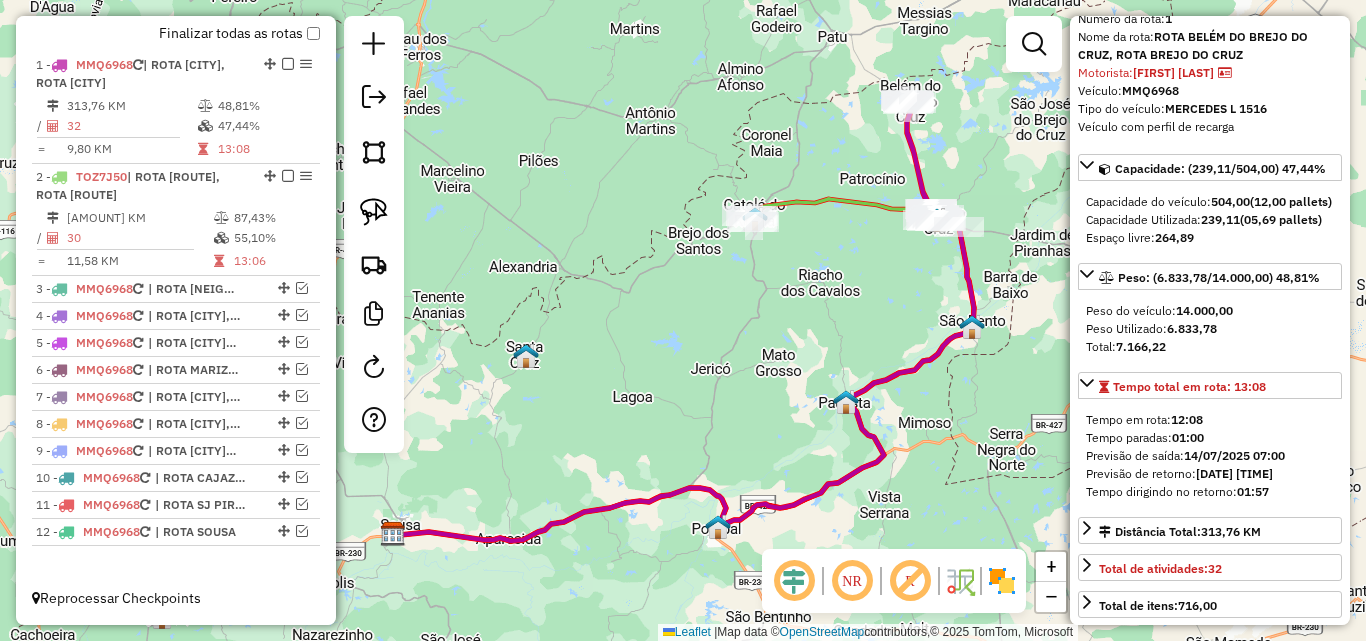 click 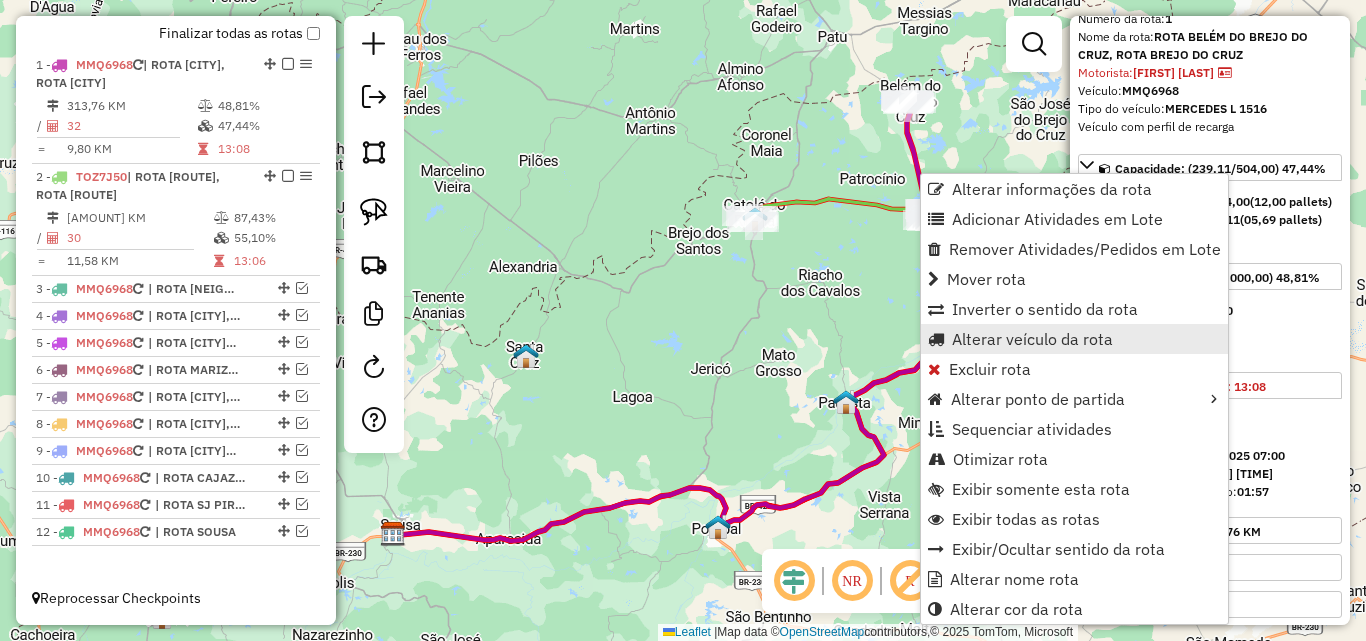 click on "Alterar veículo da rota" at bounding box center (1032, 339) 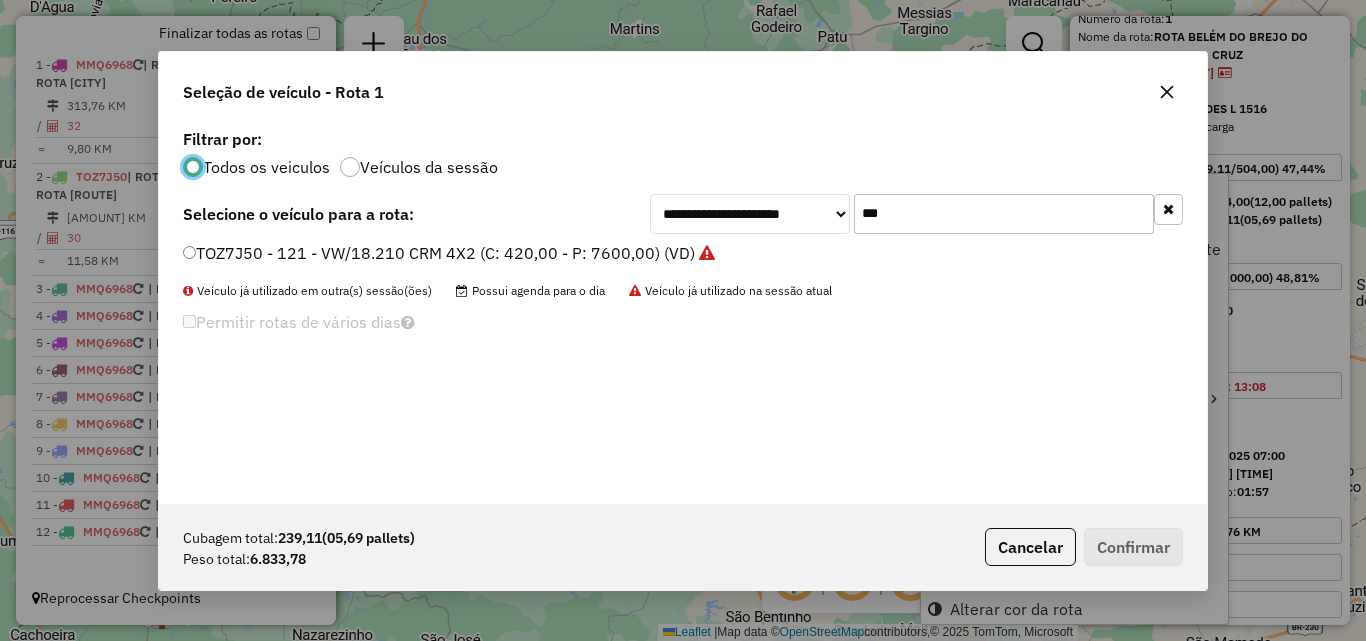 scroll, scrollTop: 11, scrollLeft: 6, axis: both 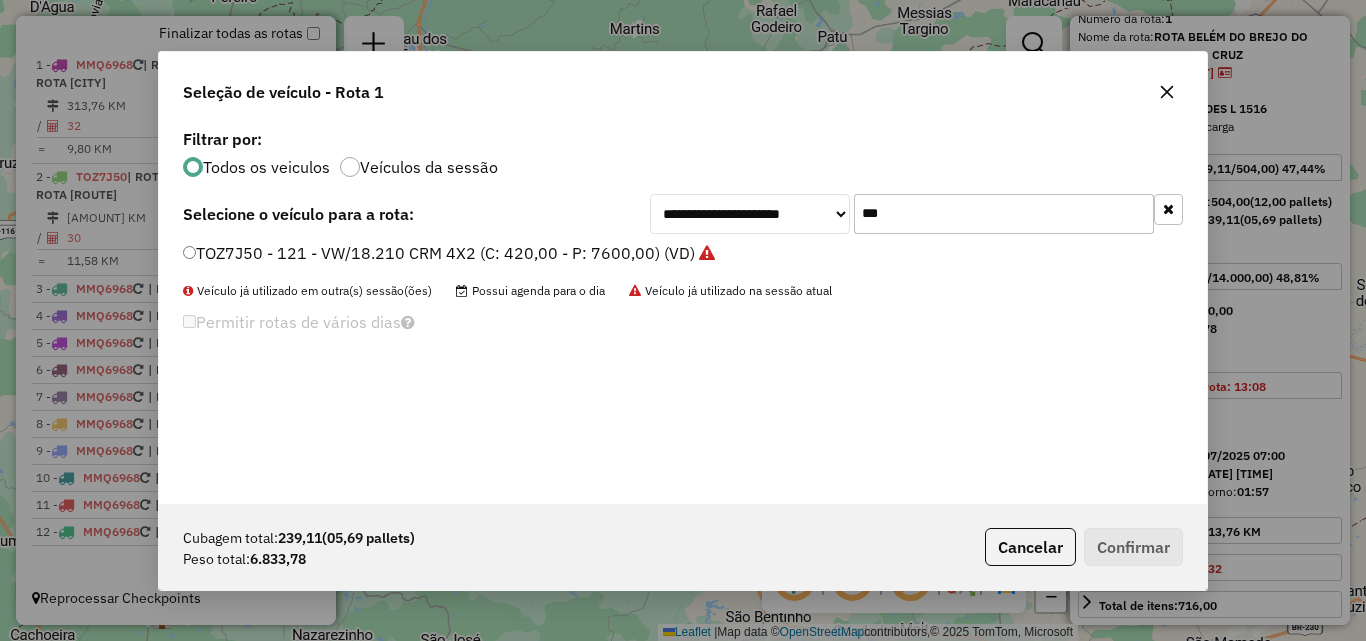 click on "***" 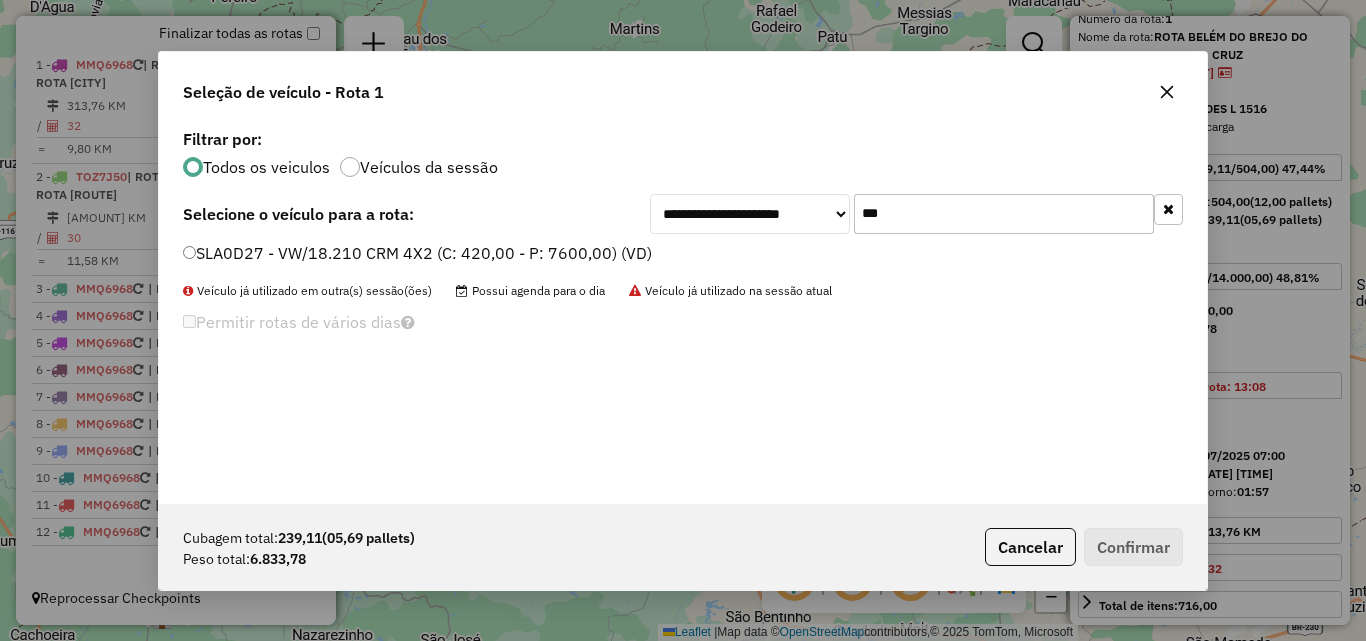 type on "***" 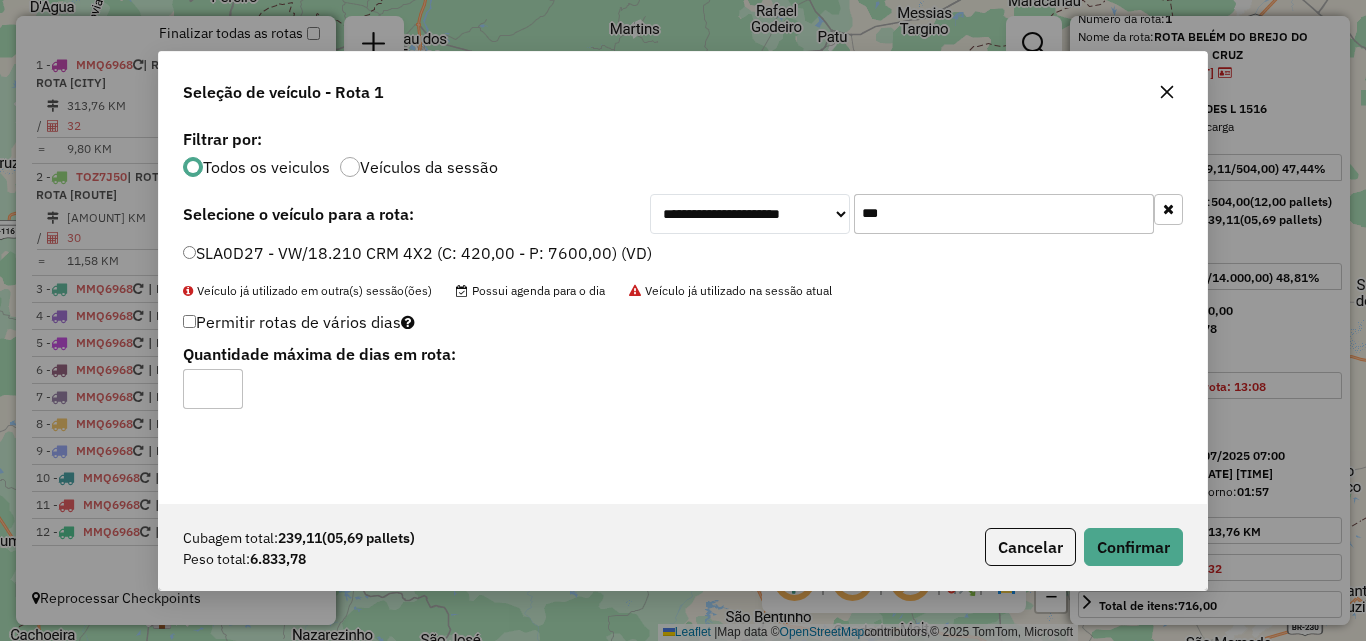 click on "Cubagem total:  239,11   (05,69 pallets)  Peso total: 6.833,78  Cancelar   Confirmar" 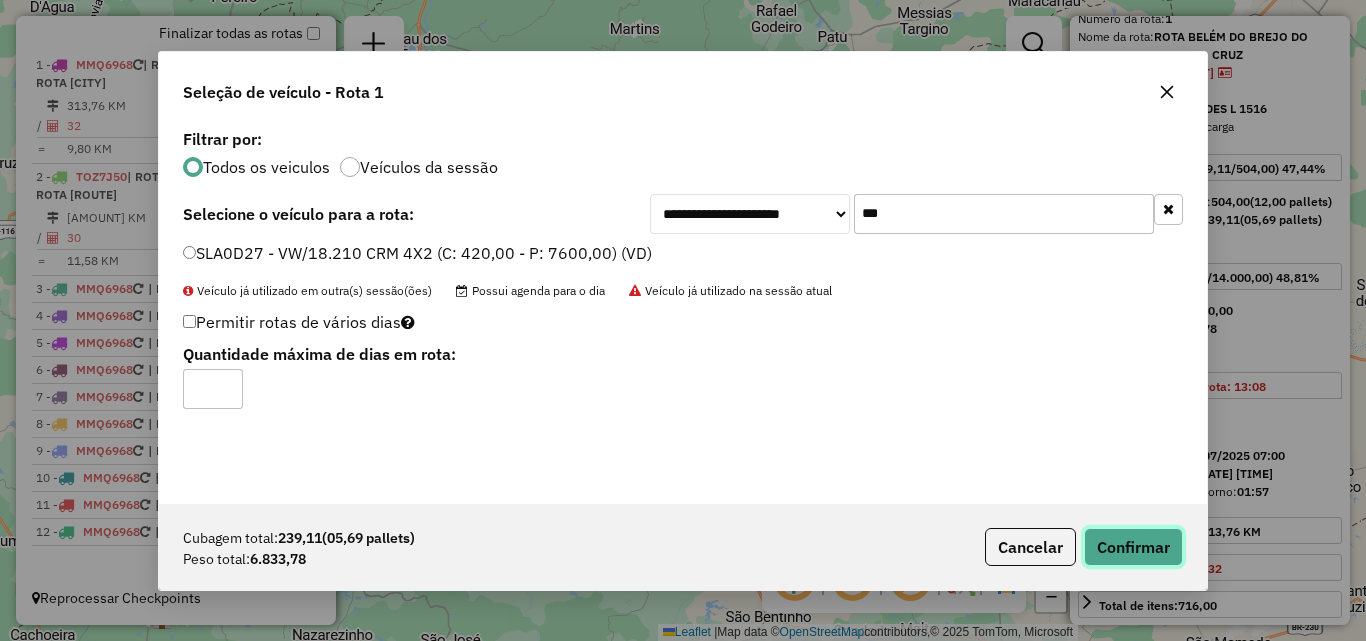 click on "Confirmar" 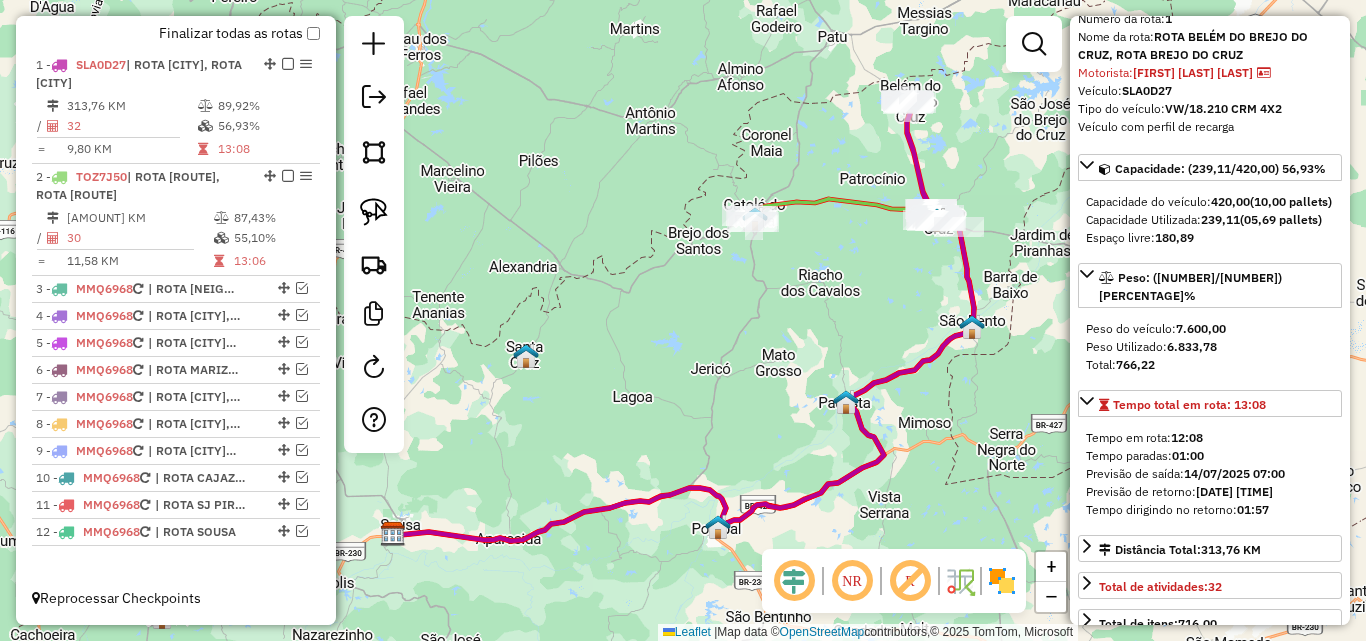 click at bounding box center [288, 64] 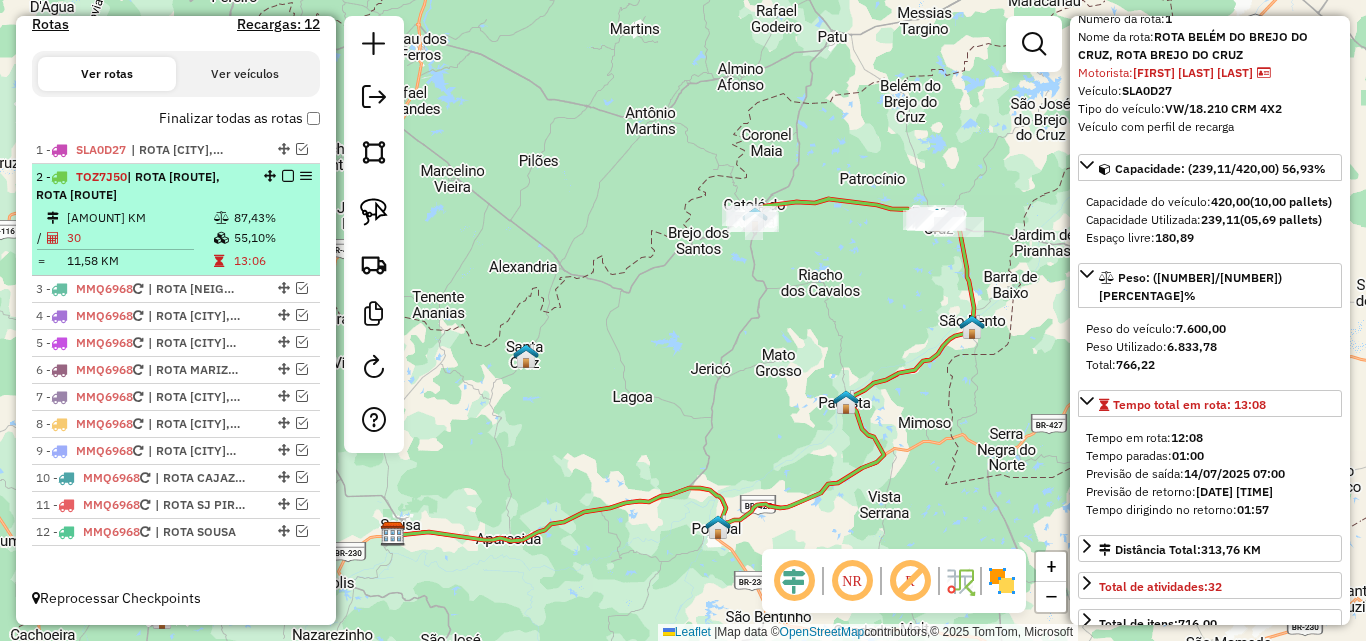 click at bounding box center (288, 176) 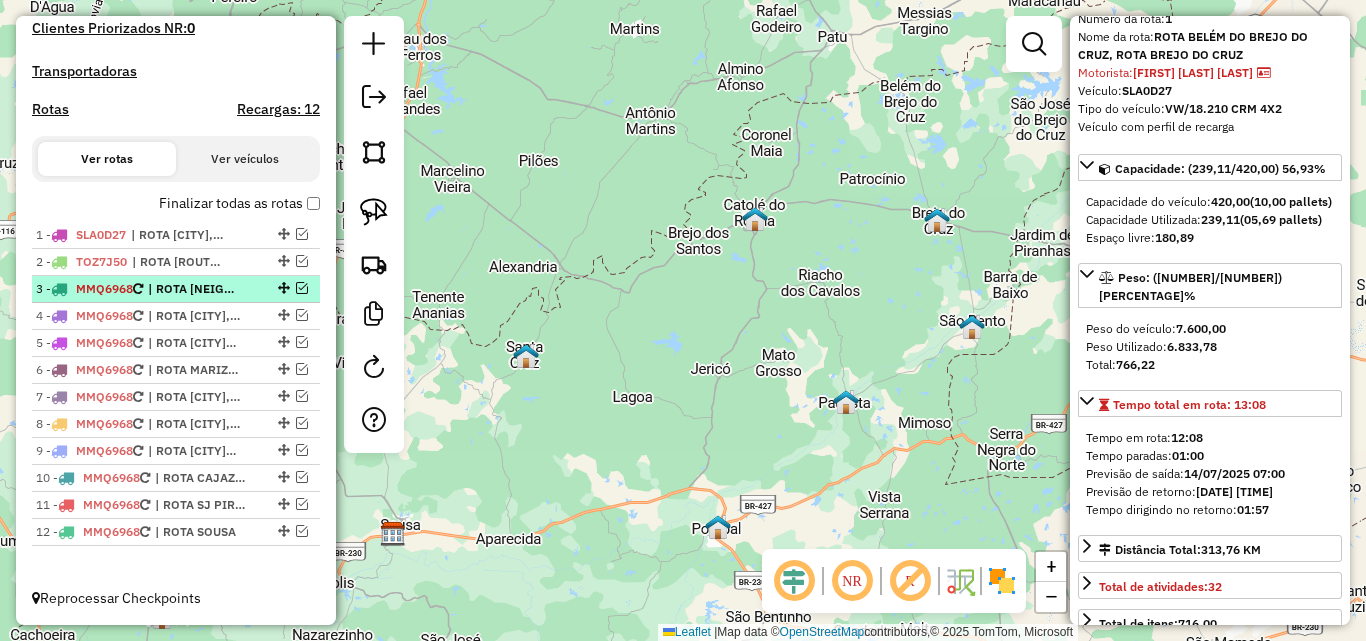 click at bounding box center [302, 288] 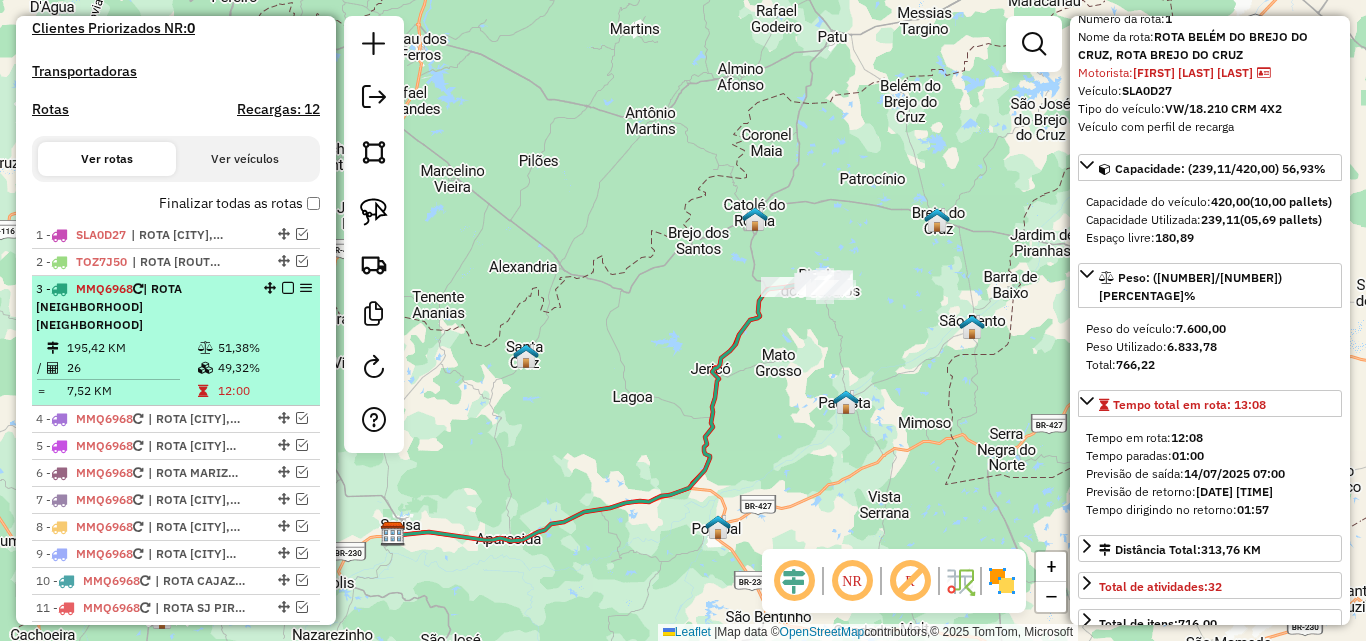 scroll, scrollTop: 653, scrollLeft: 0, axis: vertical 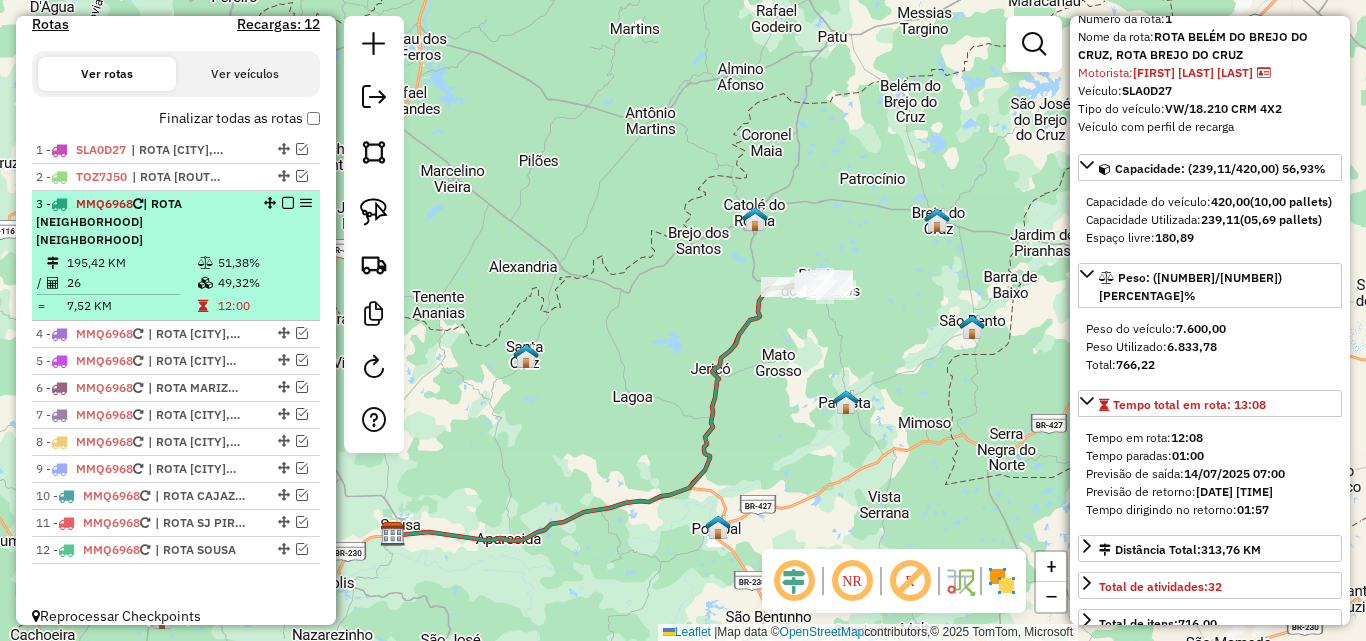 click at bounding box center [205, 283] 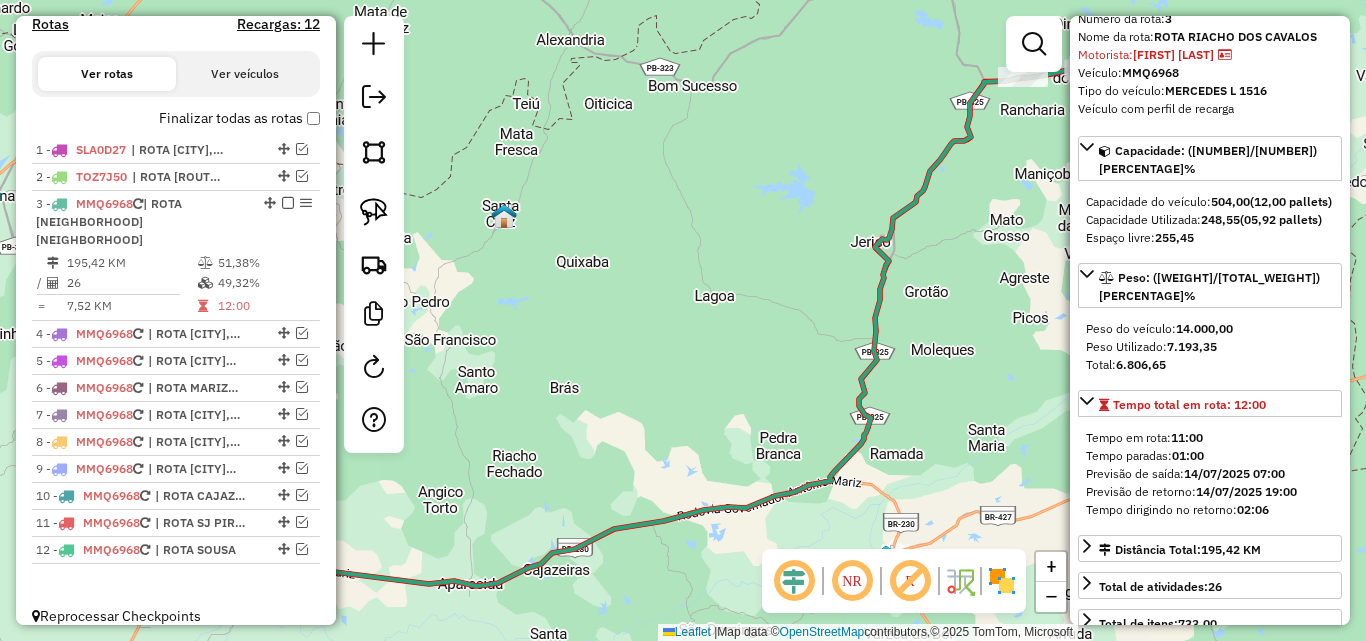 drag, startPoint x: 827, startPoint y: 202, endPoint x: 649, endPoint y: 330, distance: 219.24416 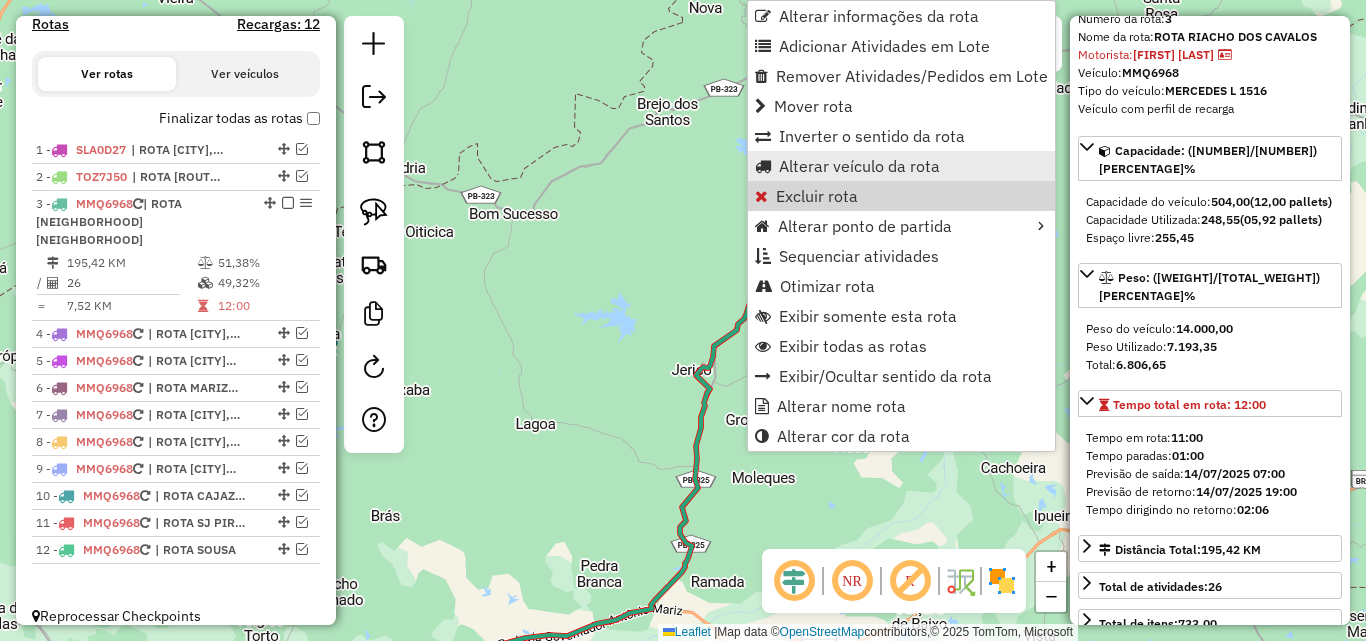 click on "Alterar veículo da rota" at bounding box center (859, 166) 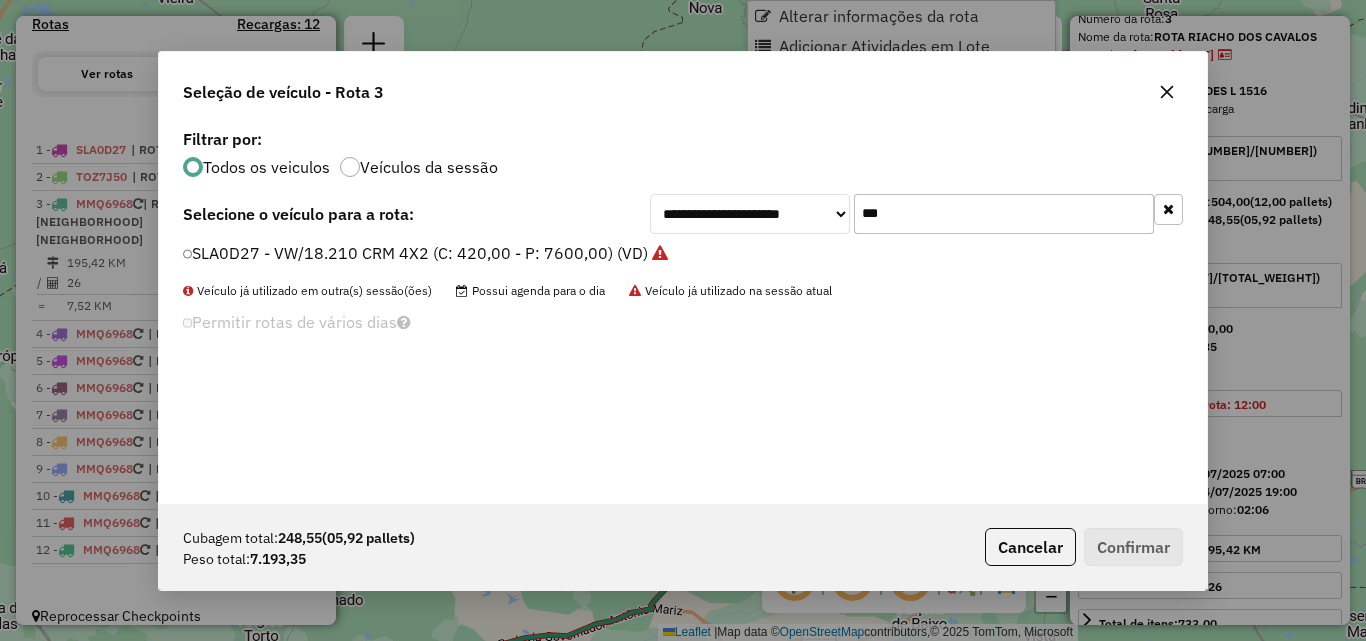 scroll, scrollTop: 11, scrollLeft: 6, axis: both 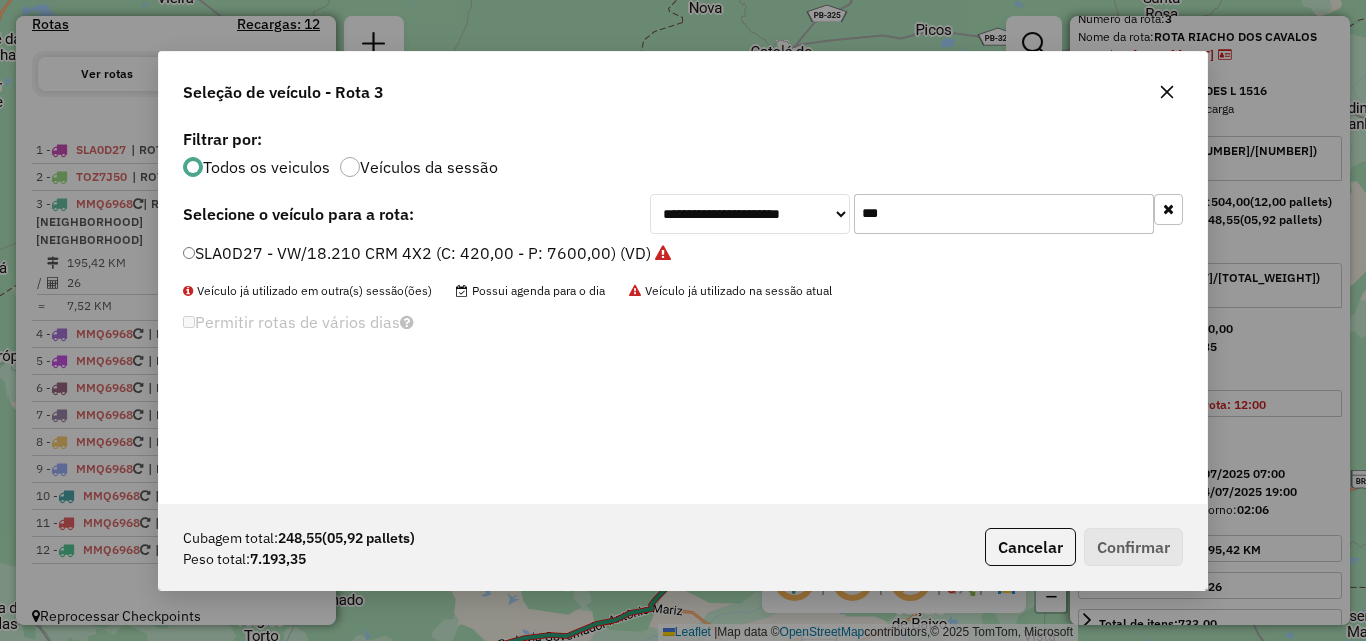 click on "***" 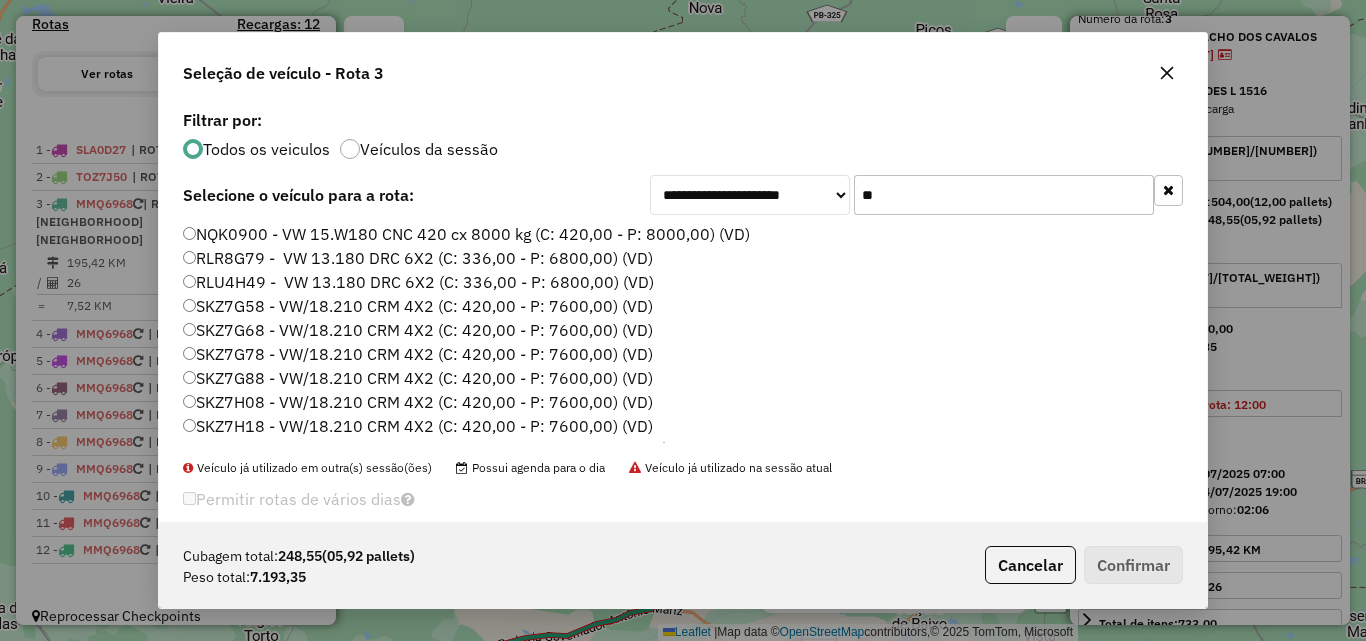 type on "**" 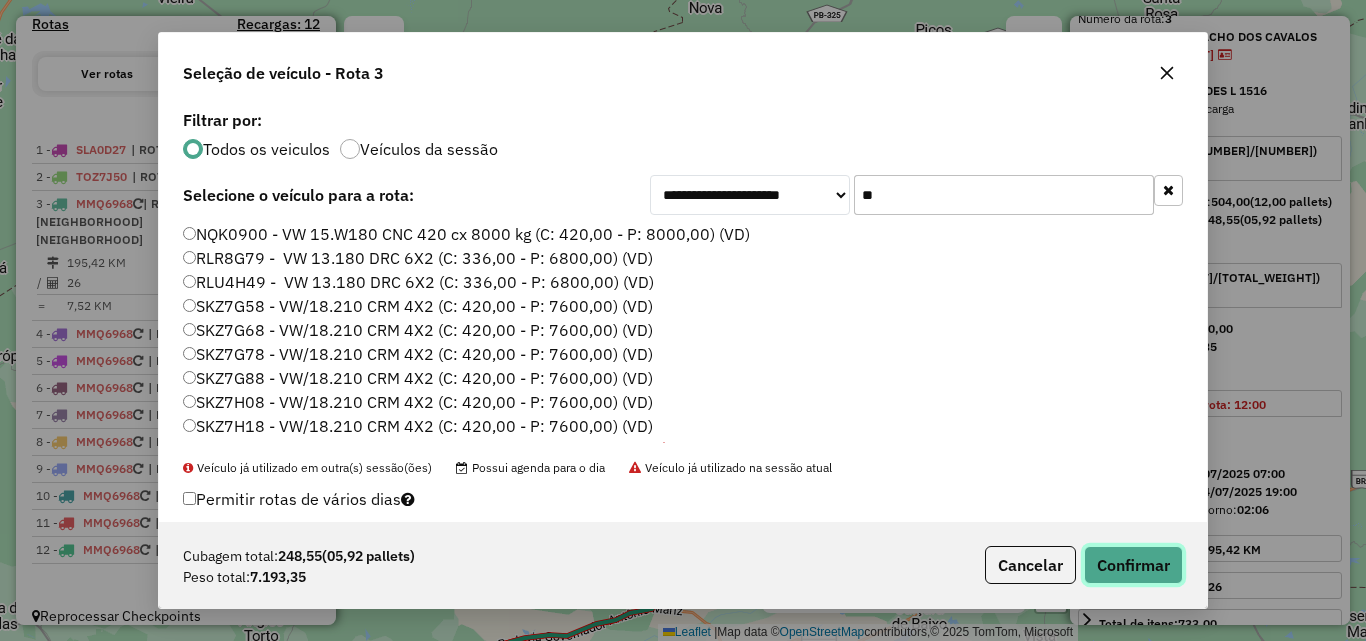click on "Confirmar" 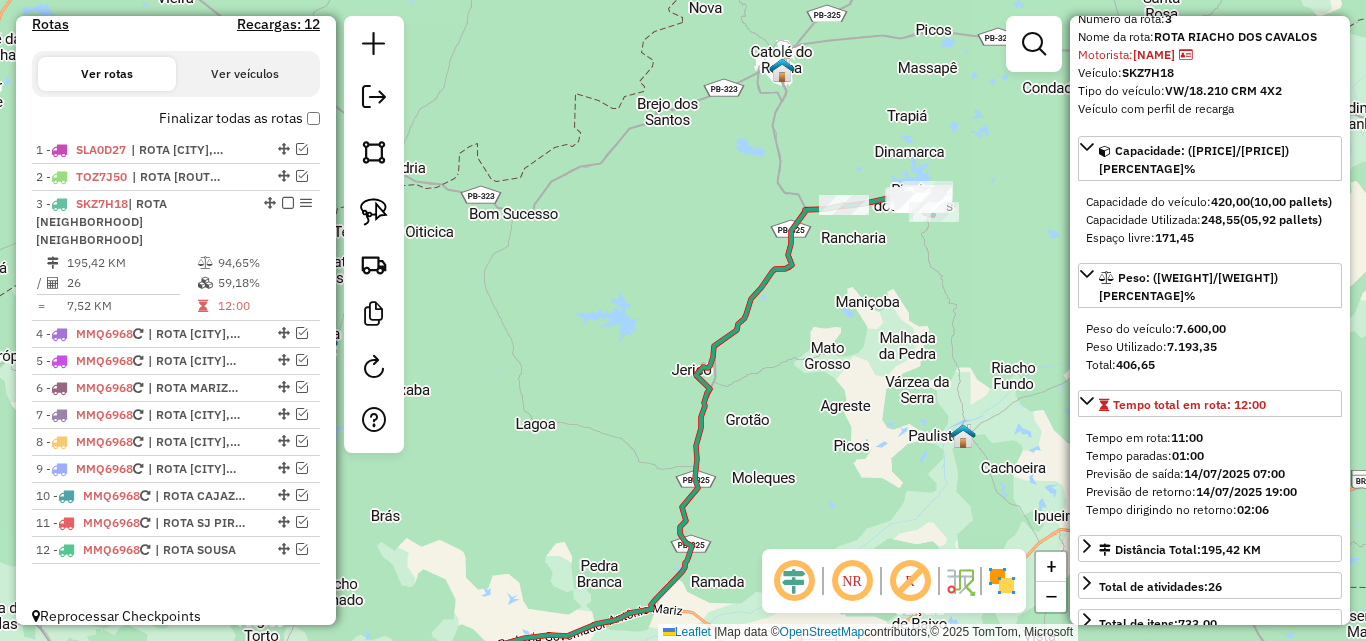click at bounding box center [288, 203] 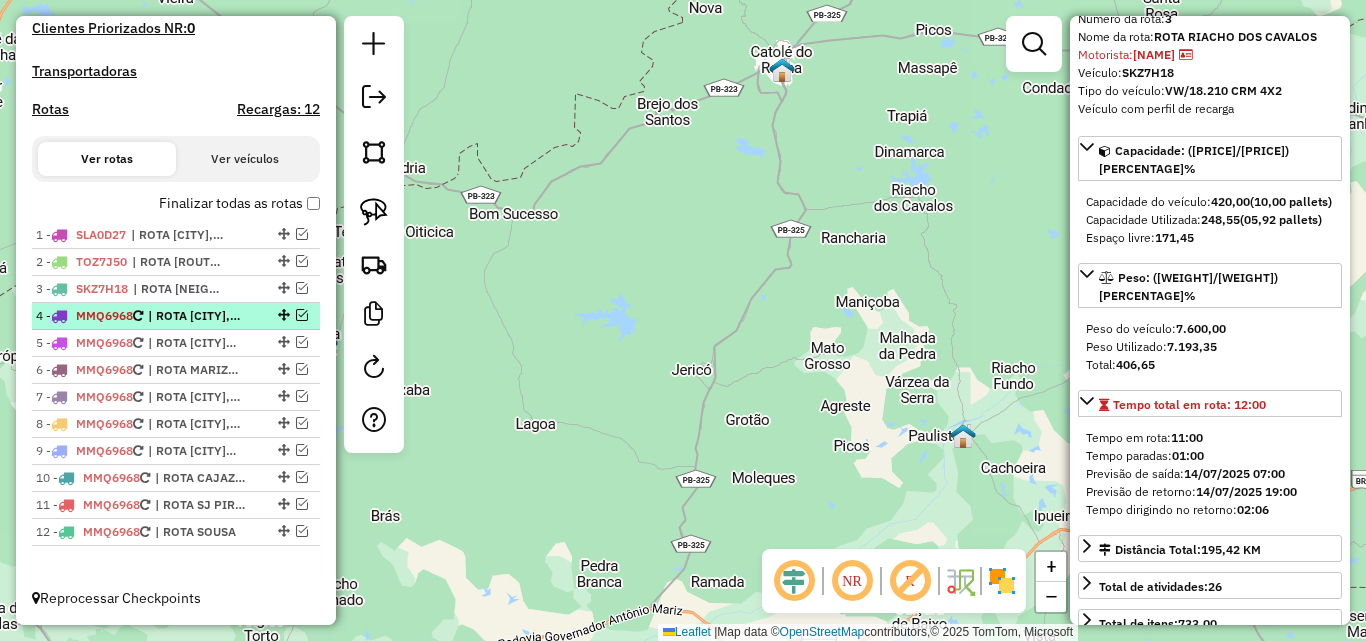 click at bounding box center [302, 315] 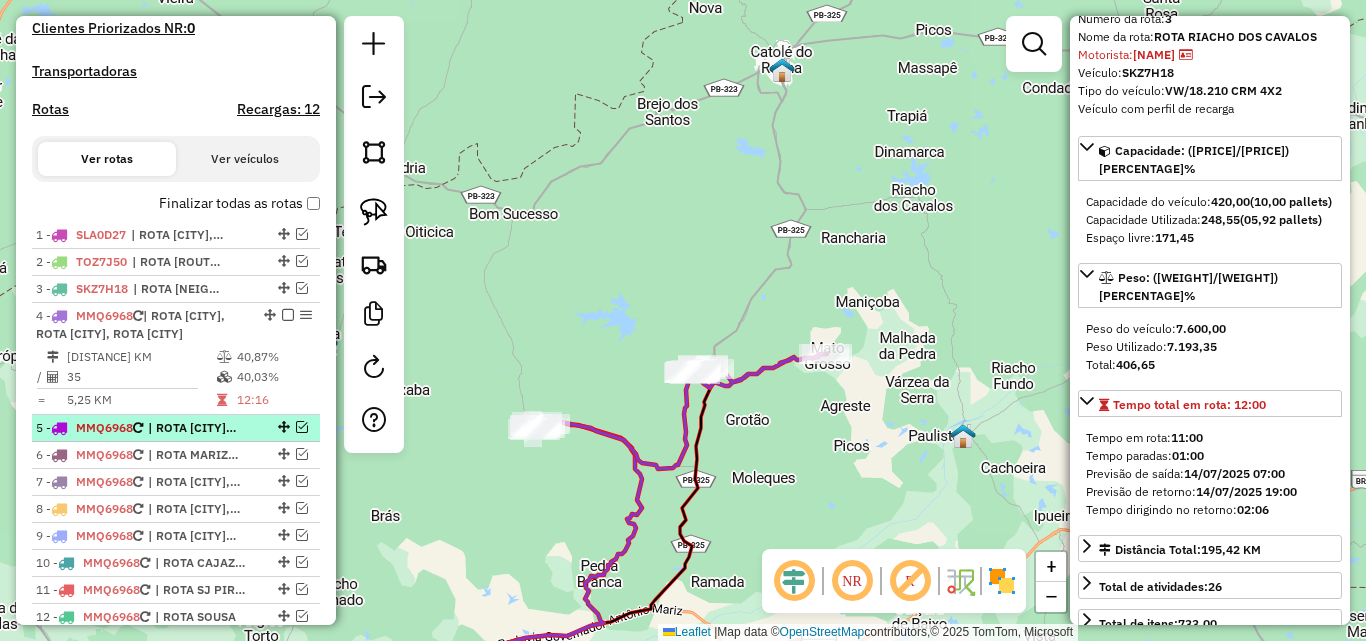 scroll, scrollTop: 653, scrollLeft: 0, axis: vertical 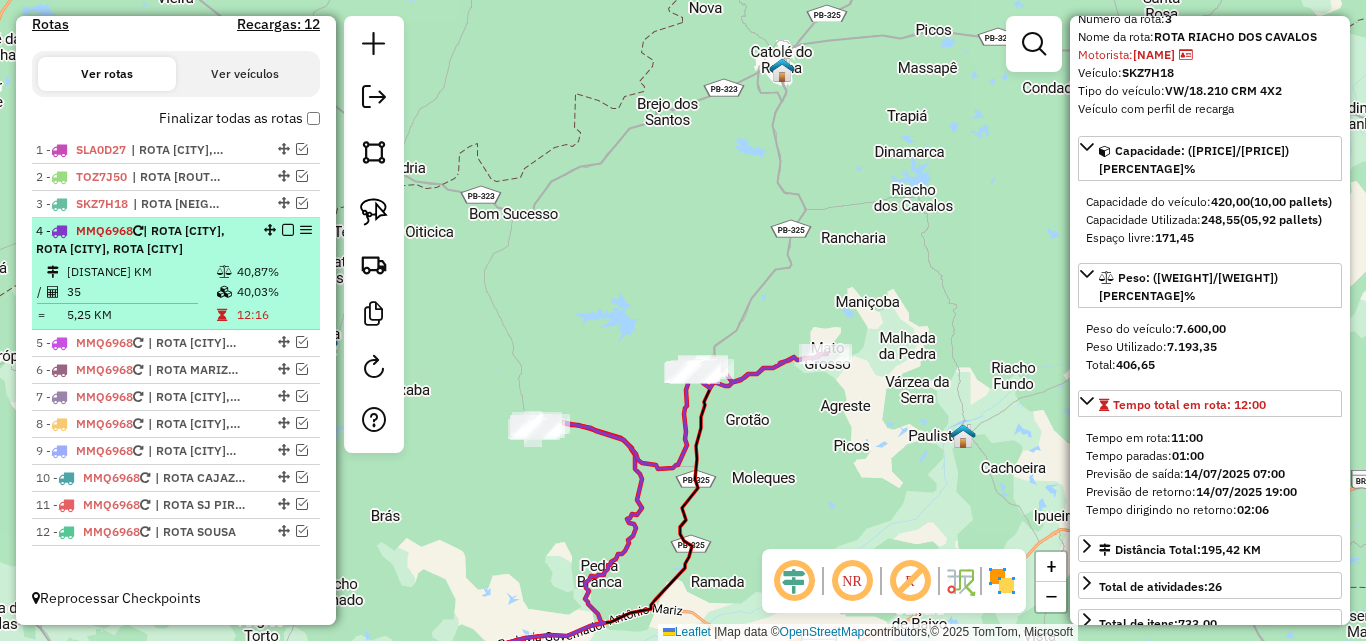 click on "183,80 KM" at bounding box center (141, 272) 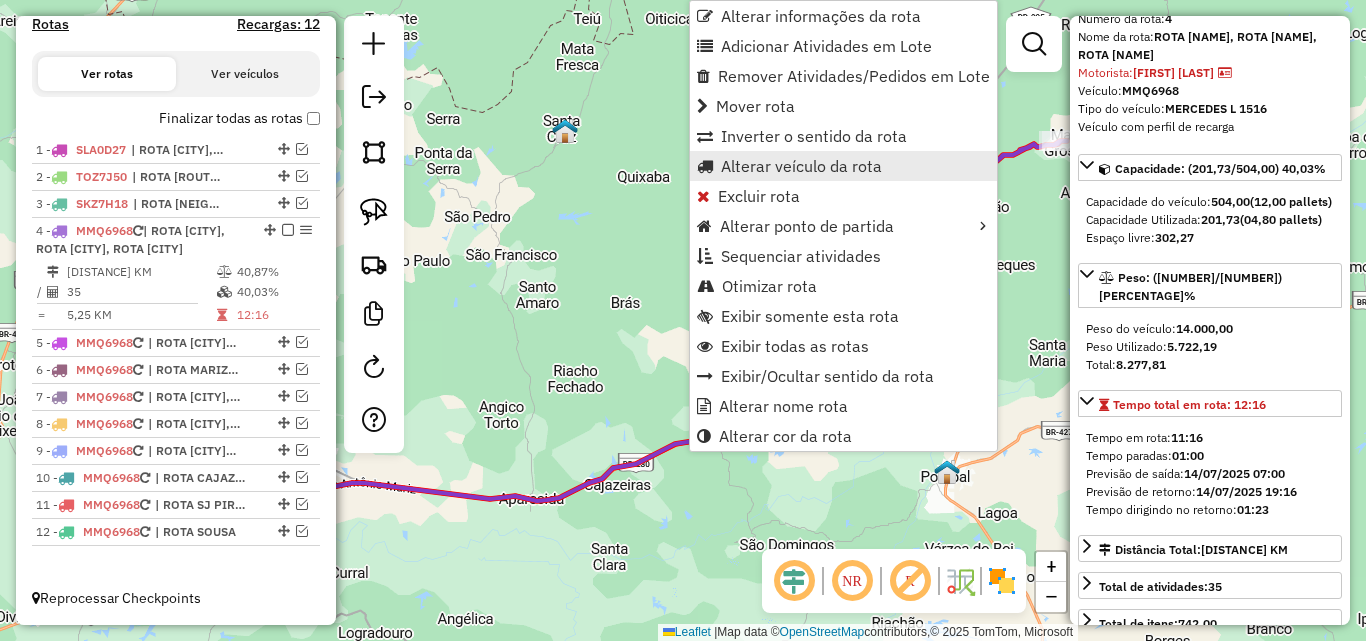 click on "Alterar veículo da rota" at bounding box center (801, 166) 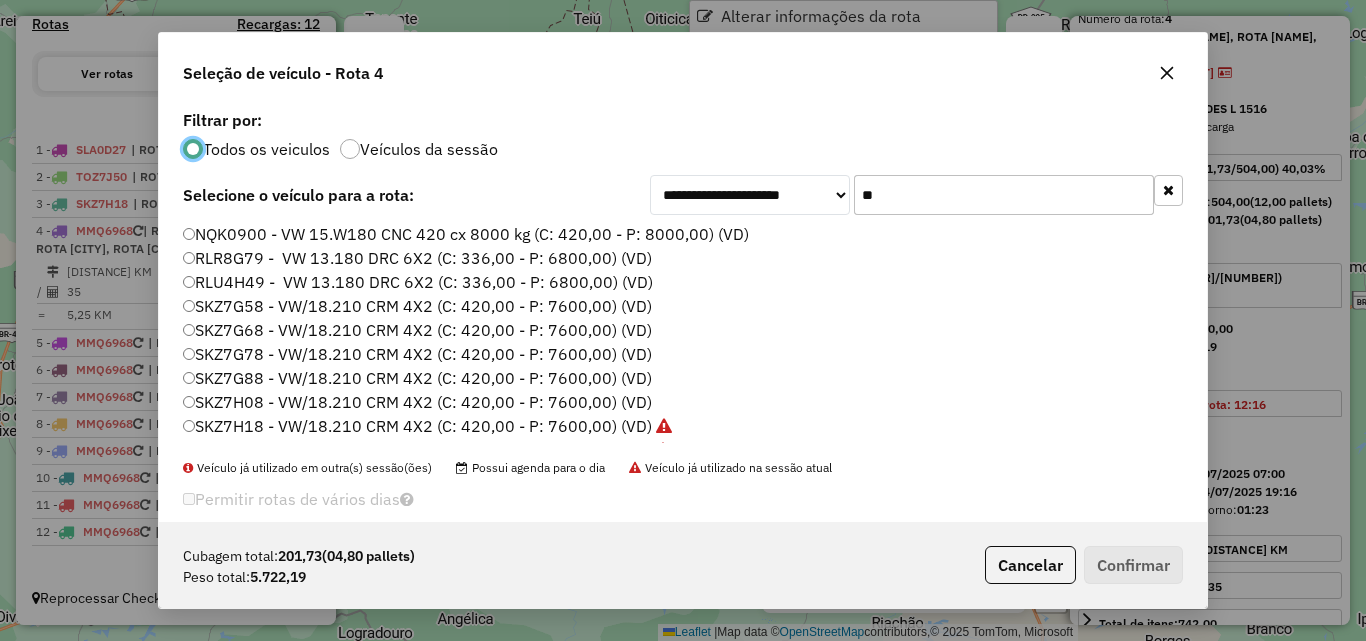 scroll, scrollTop: 11, scrollLeft: 6, axis: both 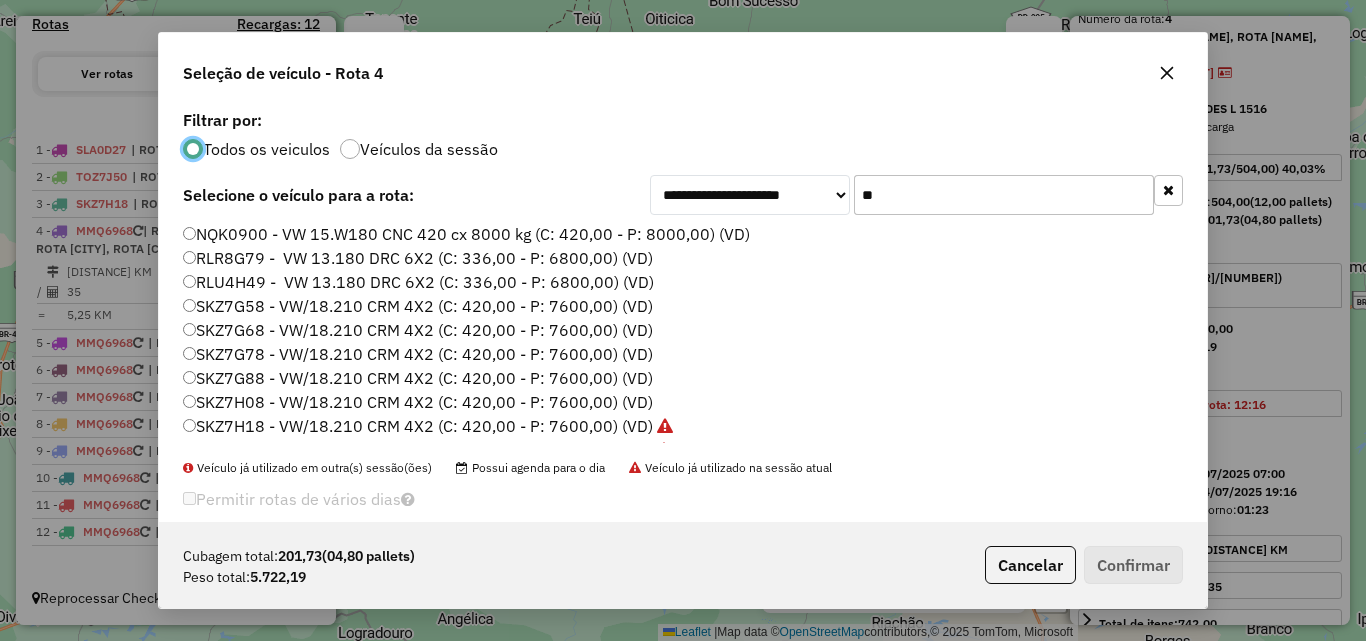 click on "**" 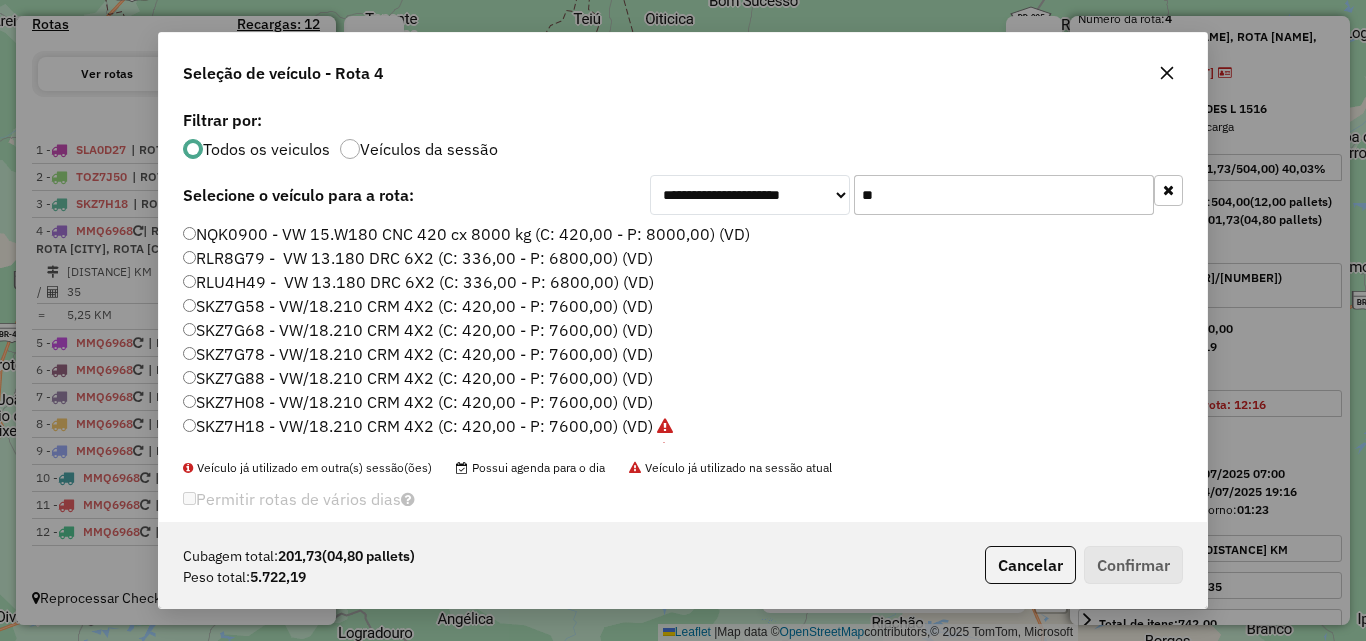 click on "**" 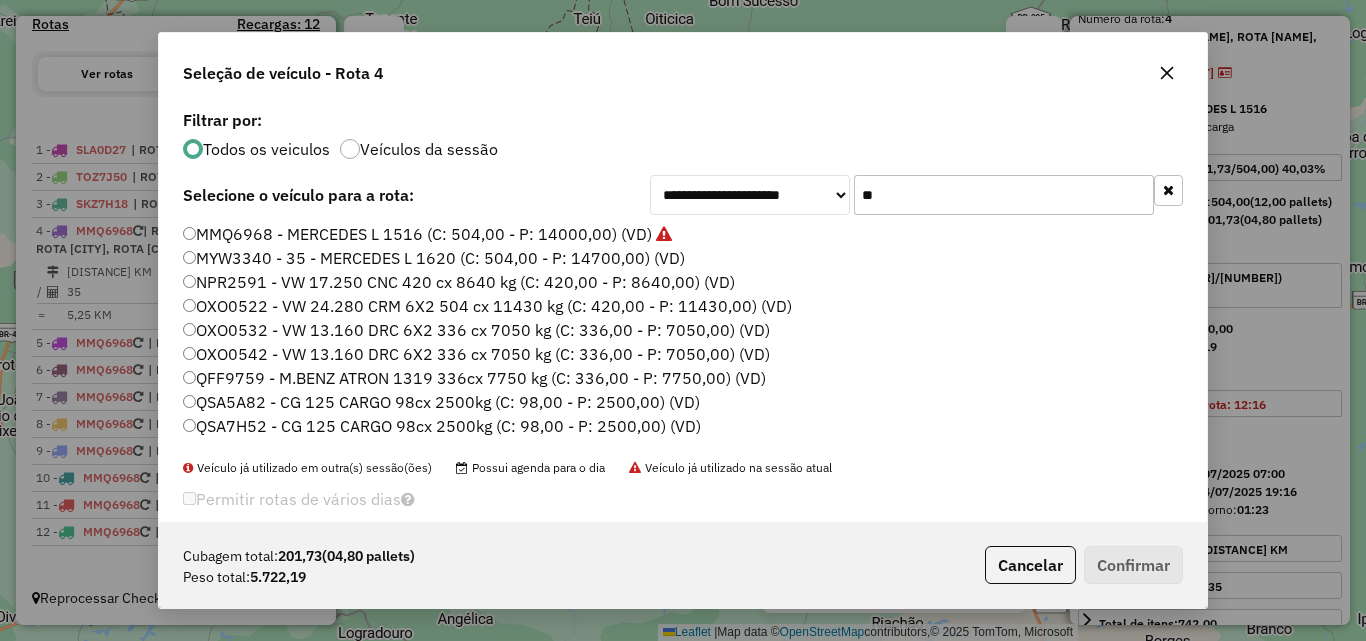 click on "**" 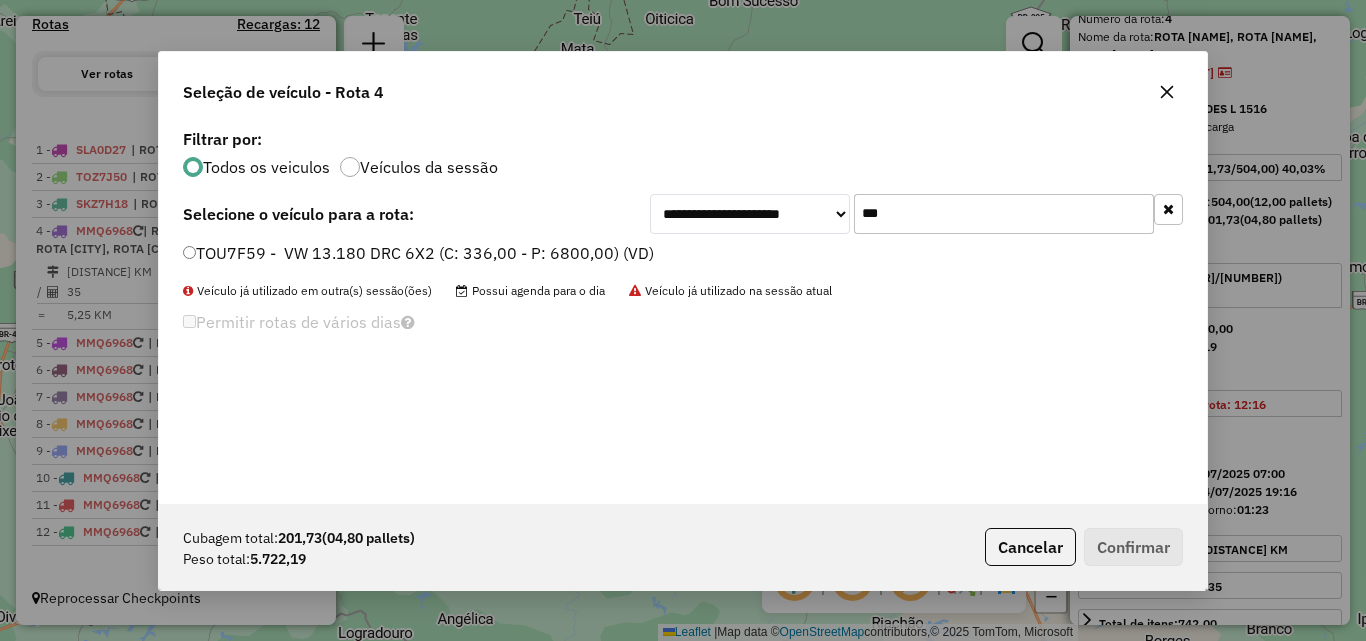 type on "***" 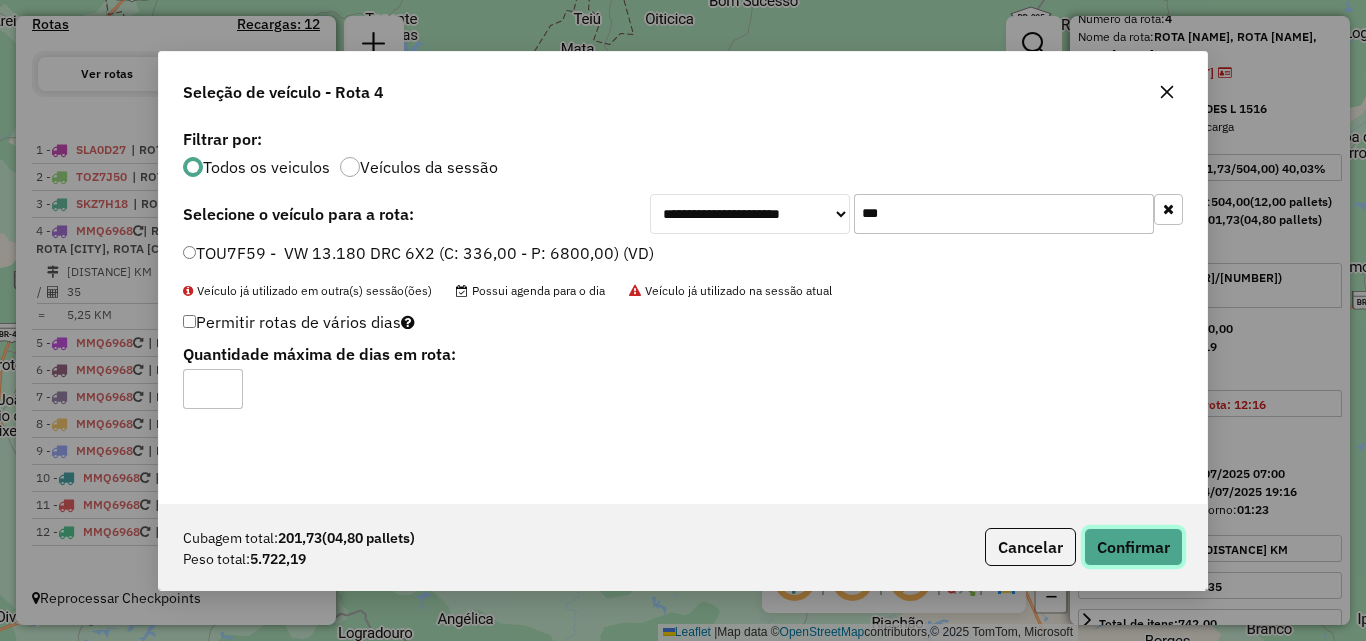 drag, startPoint x: 1137, startPoint y: 537, endPoint x: 1166, endPoint y: 520, distance: 33.61547 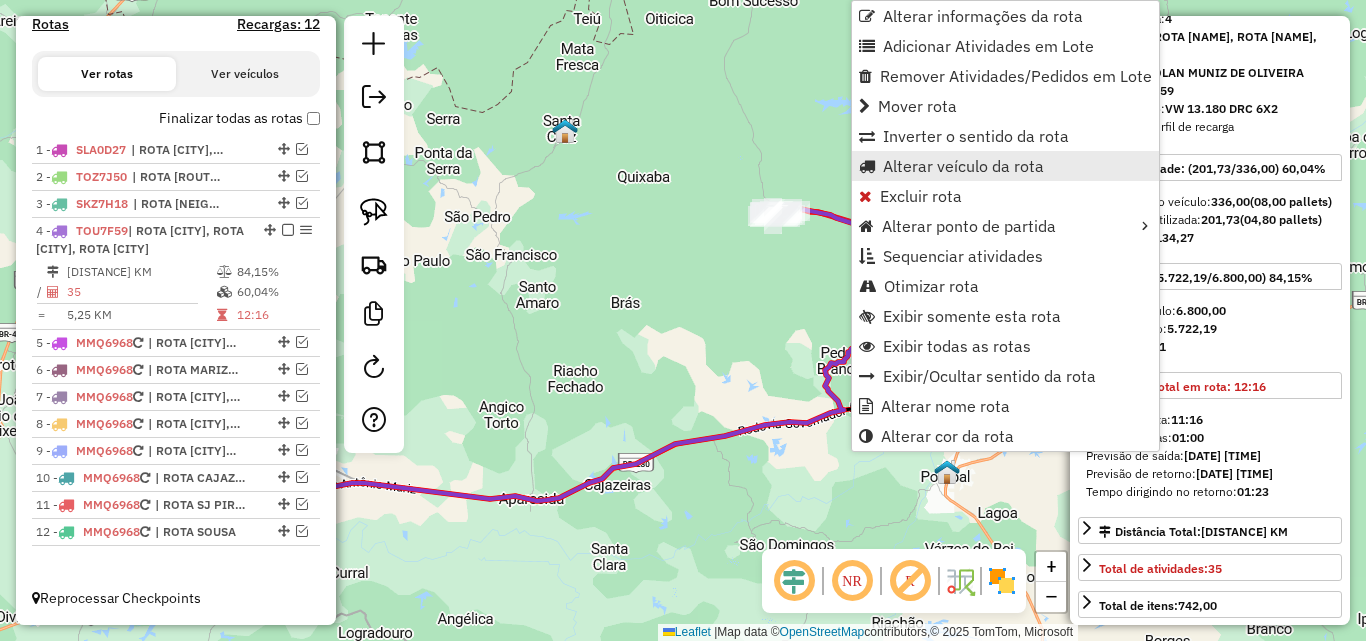 click on "Alterar veículo da rota" at bounding box center [963, 166] 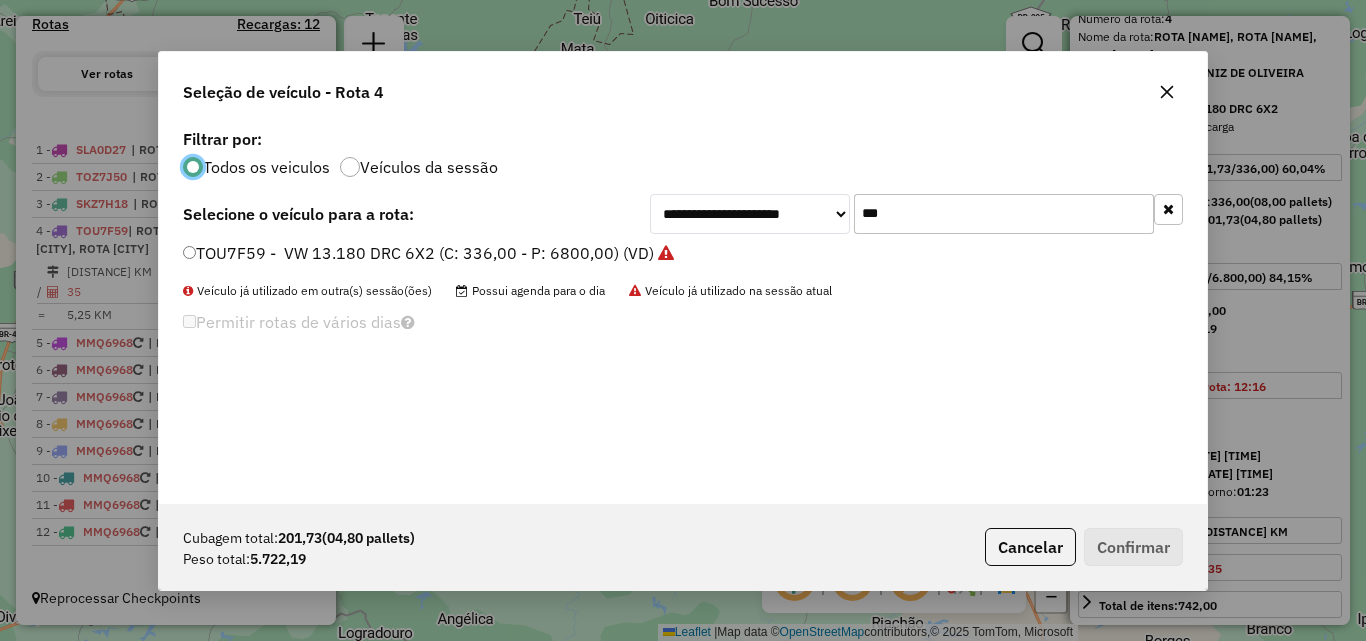 scroll, scrollTop: 11, scrollLeft: 6, axis: both 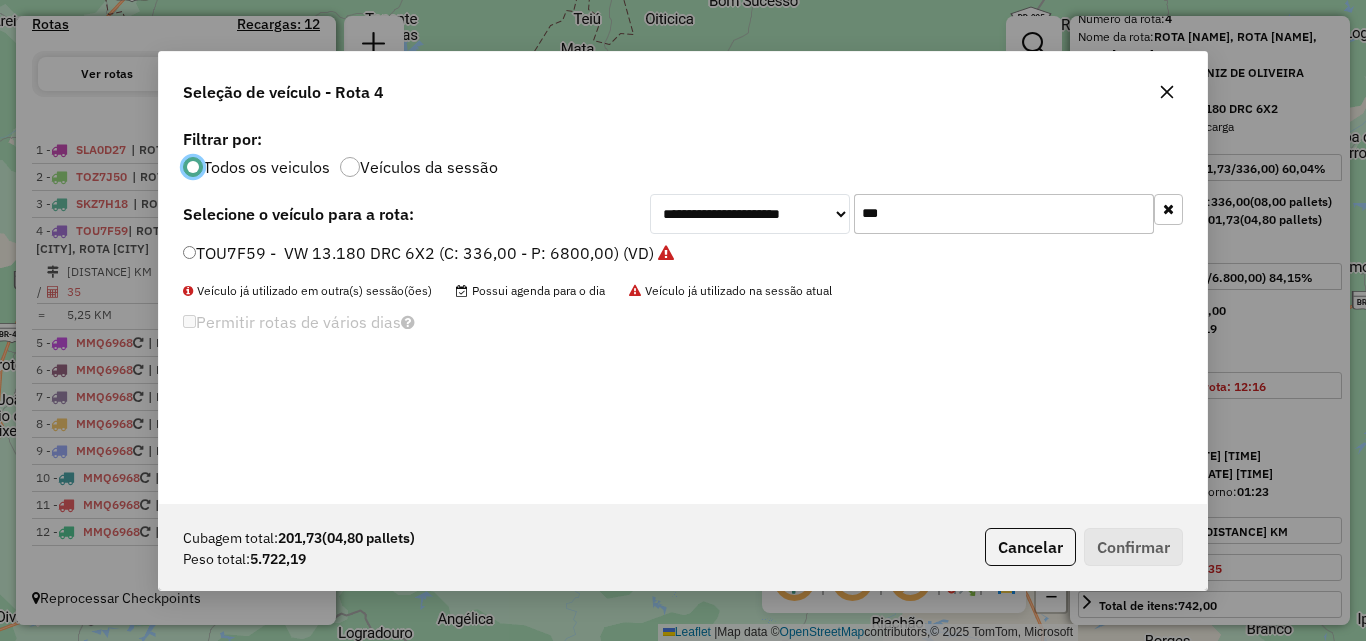 drag, startPoint x: 1166, startPoint y: 89, endPoint x: 1137, endPoint y: 104, distance: 32.649654 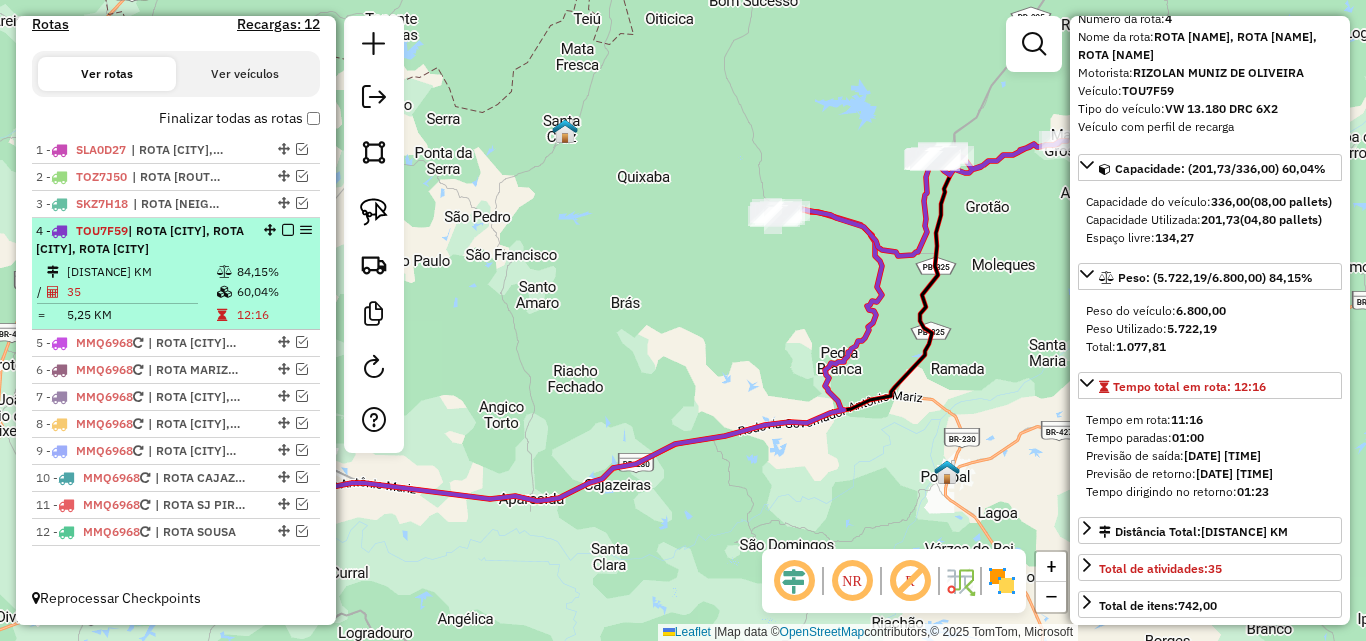 click at bounding box center (288, 230) 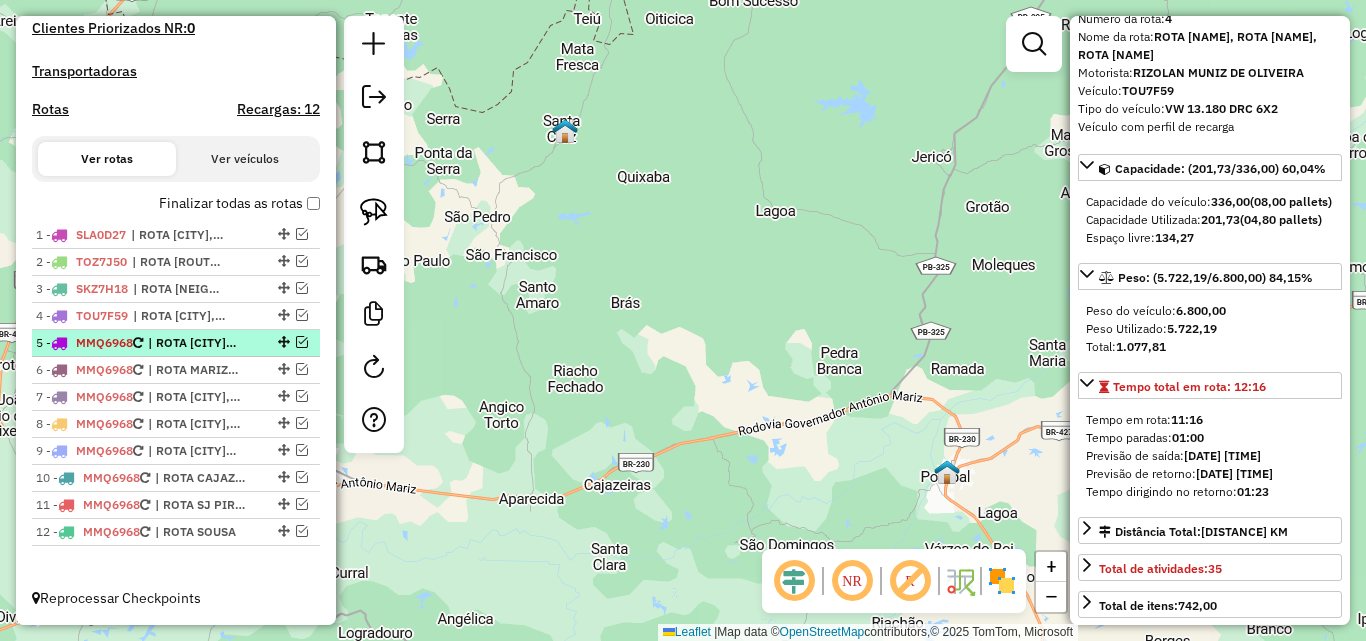 click at bounding box center (302, 342) 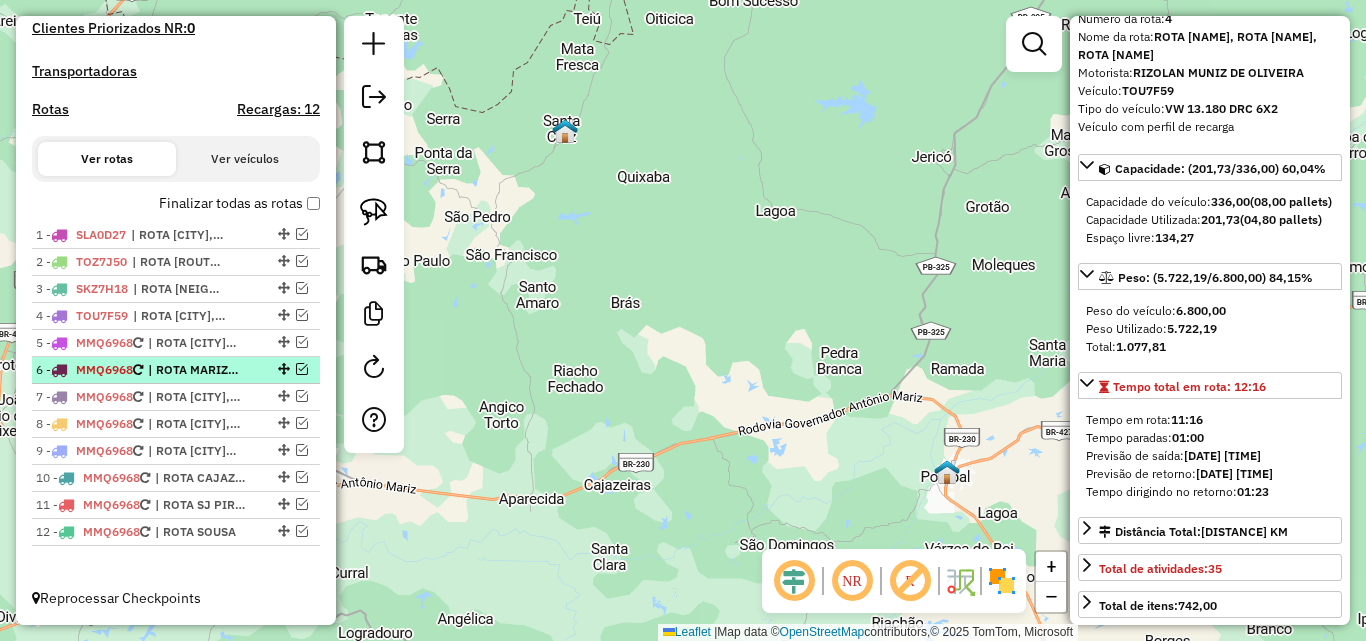 scroll, scrollTop: 653, scrollLeft: 0, axis: vertical 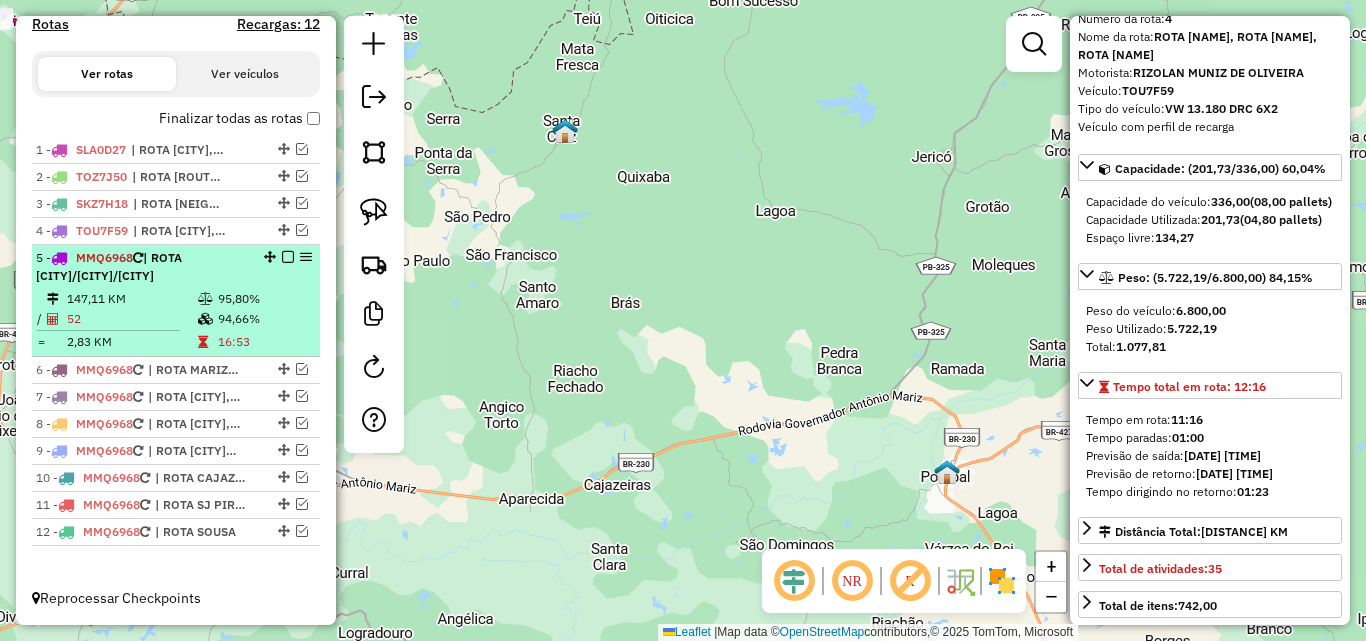 drag, startPoint x: 183, startPoint y: 329, endPoint x: 360, endPoint y: 501, distance: 246.80559 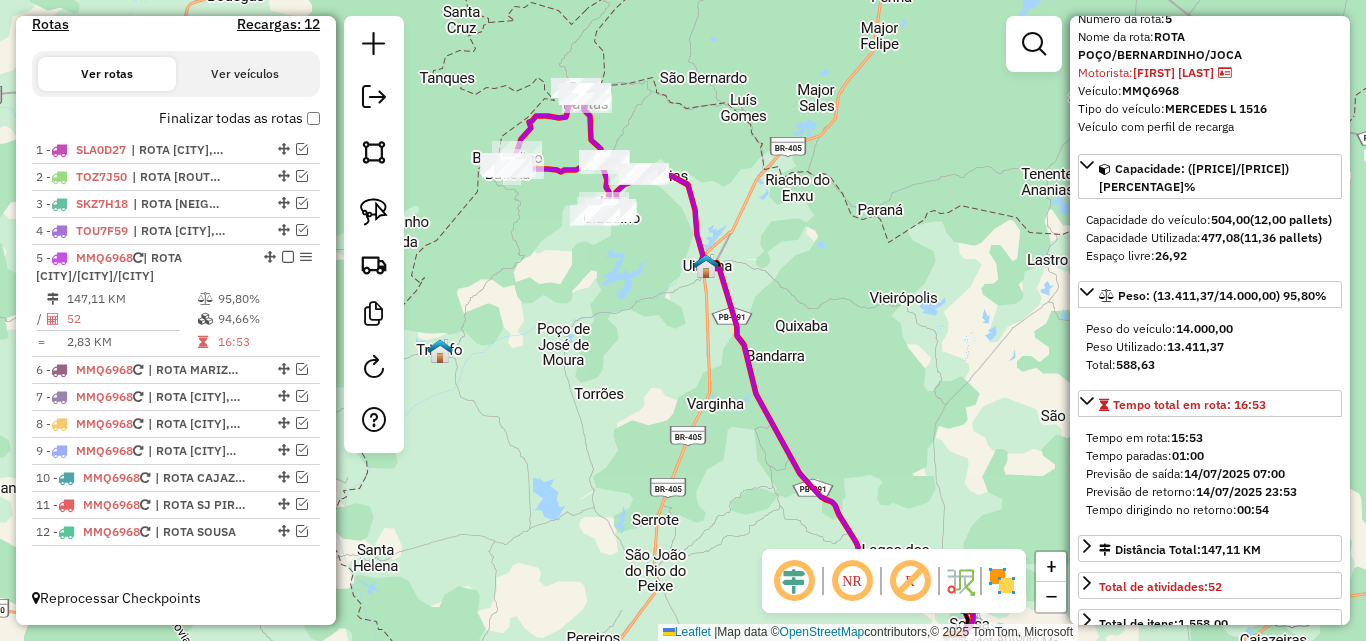 drag, startPoint x: 562, startPoint y: 281, endPoint x: 583, endPoint y: 297, distance: 26.400757 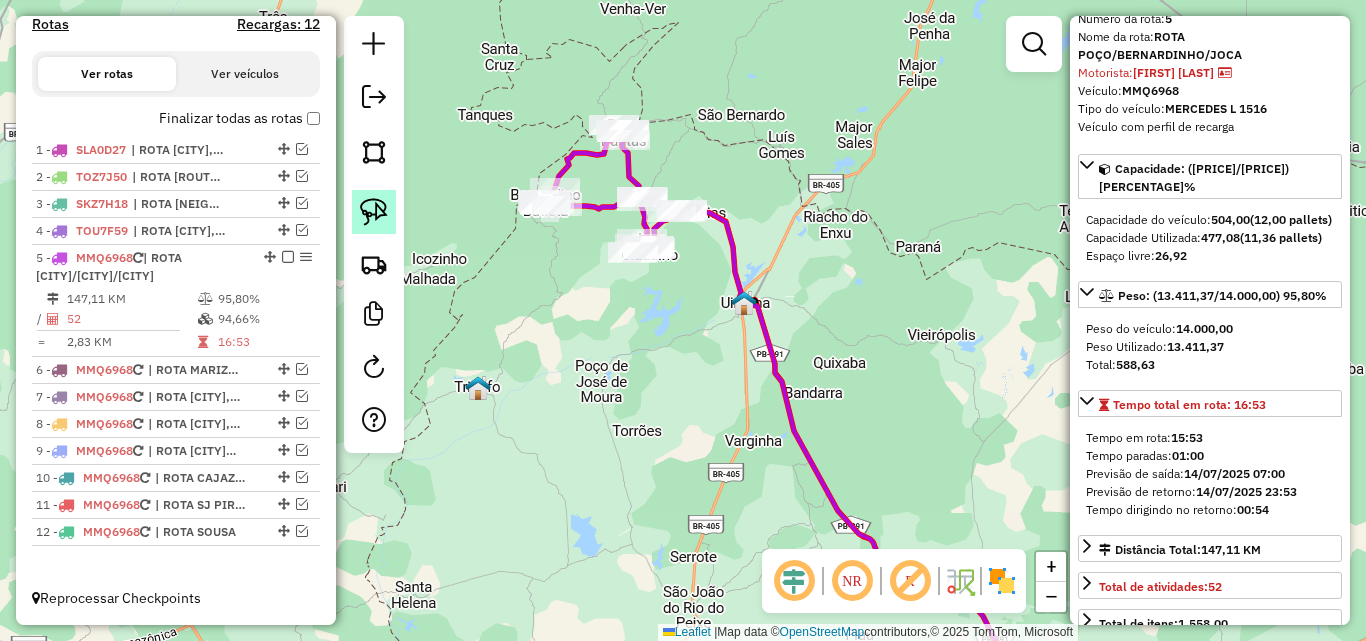 click 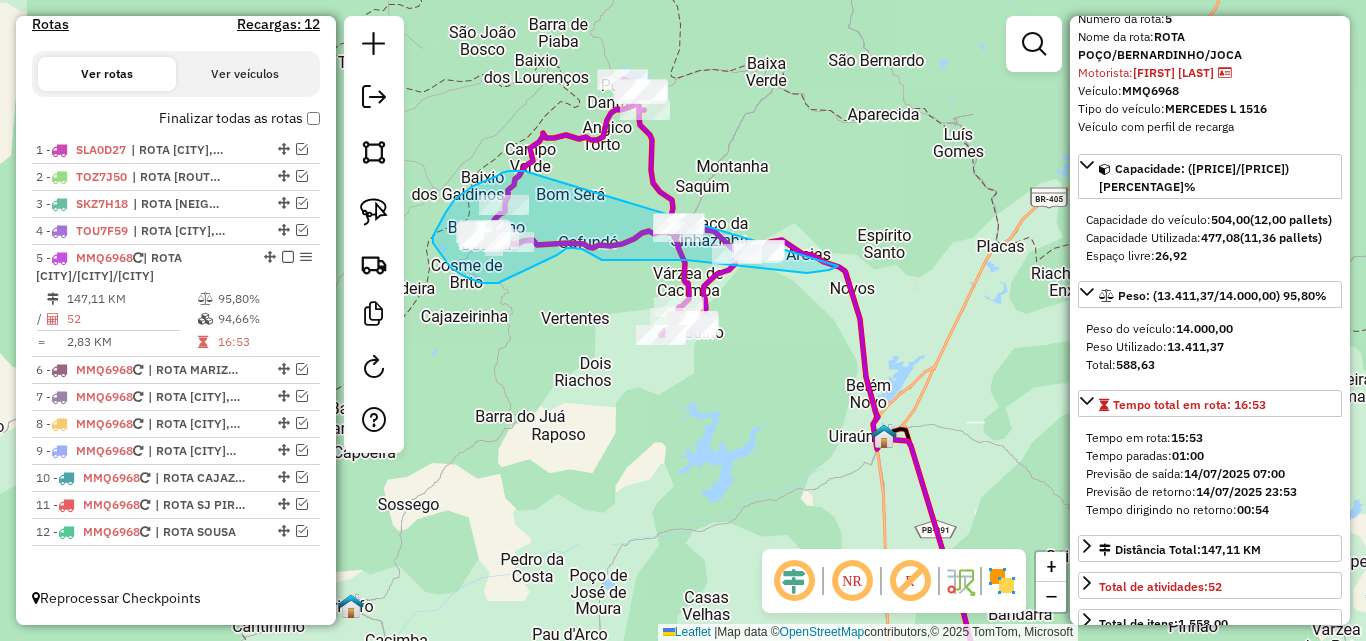 drag, startPoint x: 519, startPoint y: 171, endPoint x: 867, endPoint y: 239, distance: 354.58145 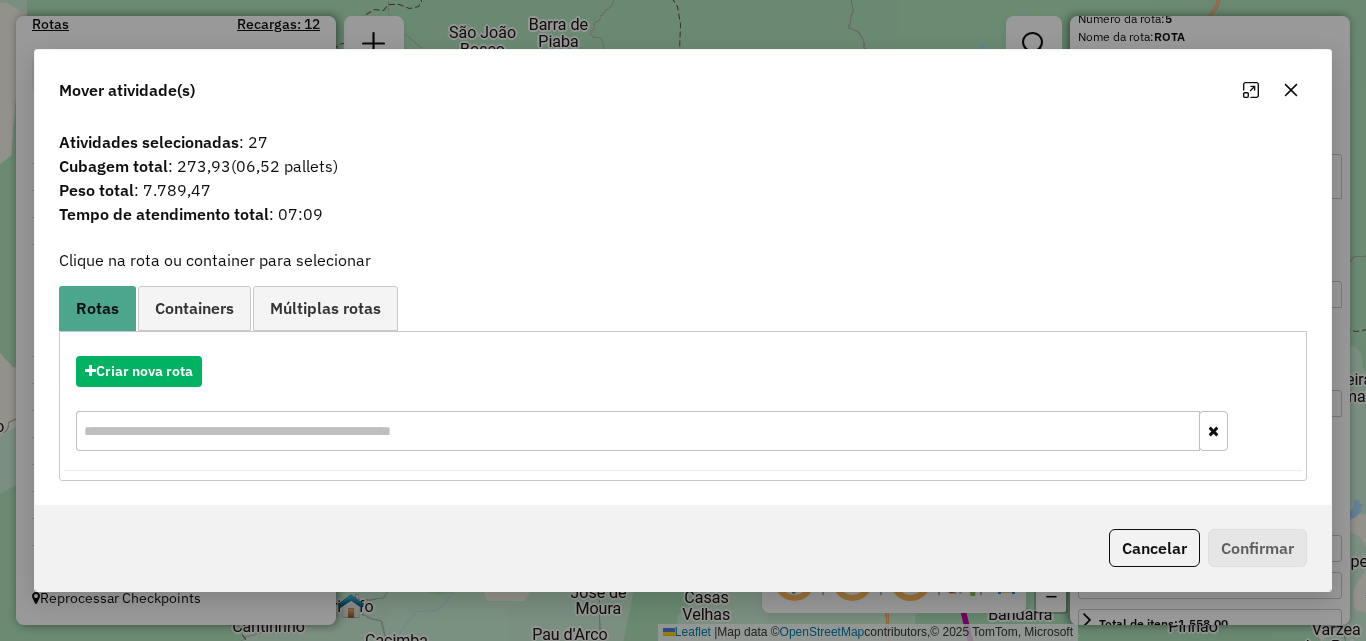 click on "Cancelar" 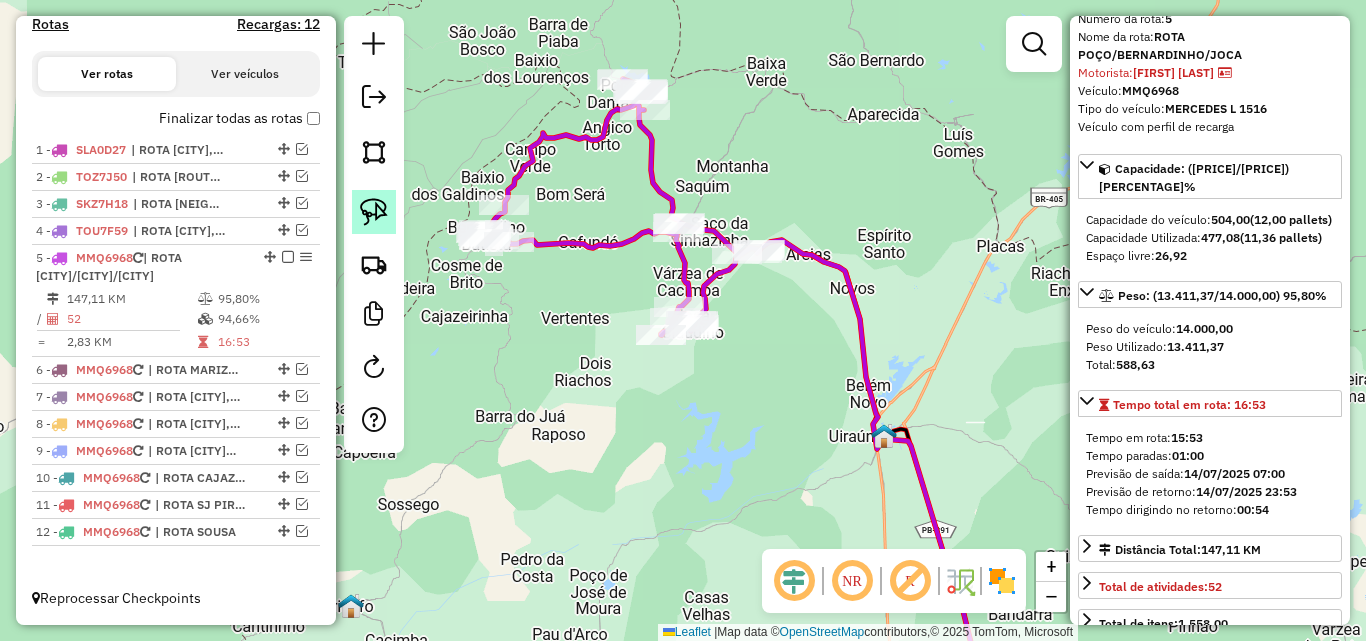 drag, startPoint x: 360, startPoint y: 200, endPoint x: 372, endPoint y: 199, distance: 12.0415945 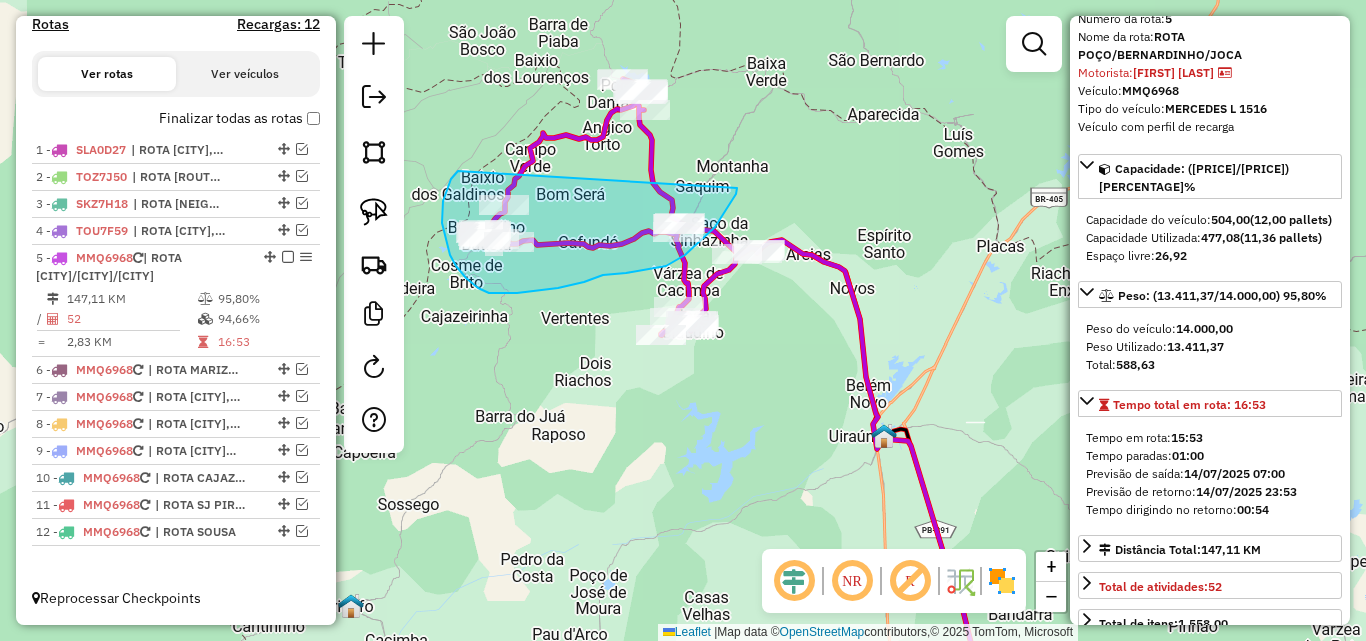 drag, startPoint x: 458, startPoint y: 171, endPoint x: 737, endPoint y: 188, distance: 279.51746 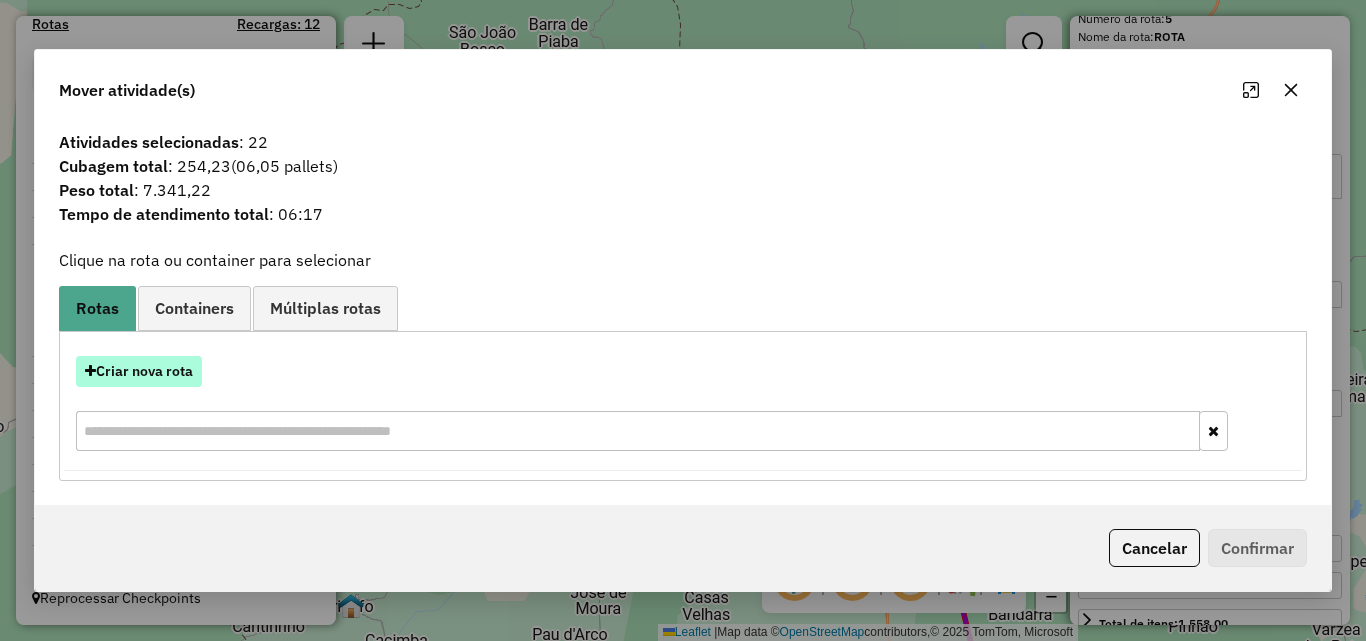 click on "Criar nova rota" at bounding box center (139, 371) 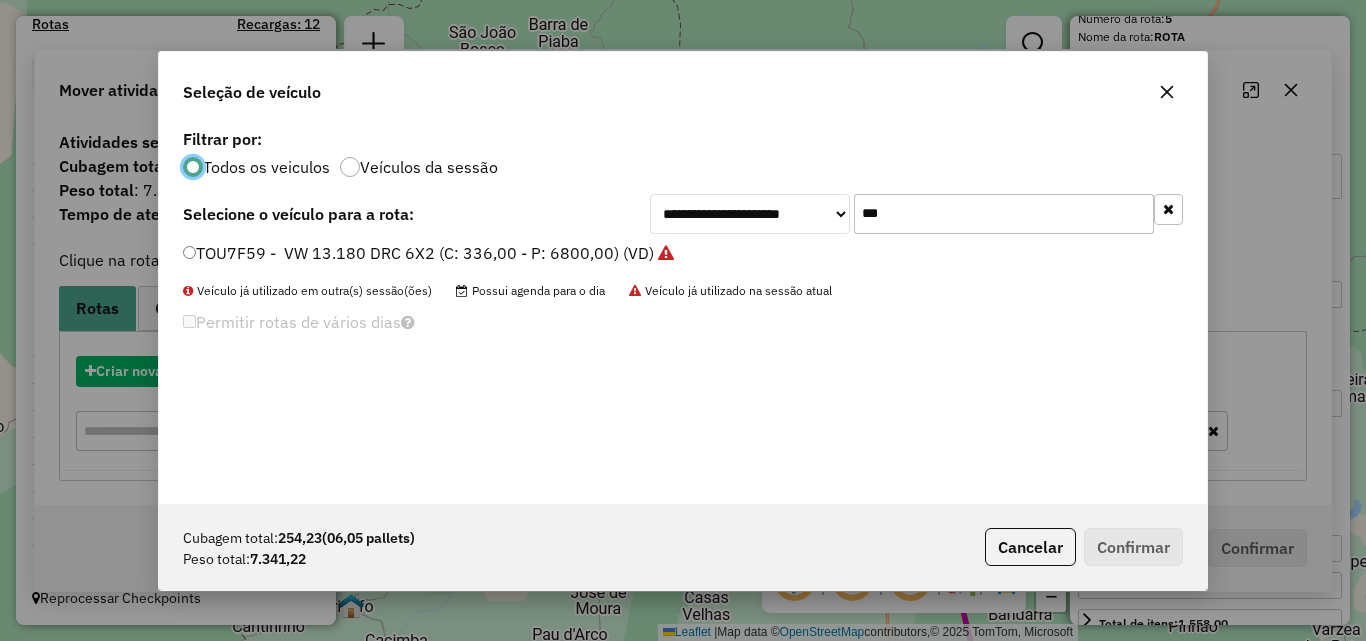 scroll, scrollTop: 11, scrollLeft: 6, axis: both 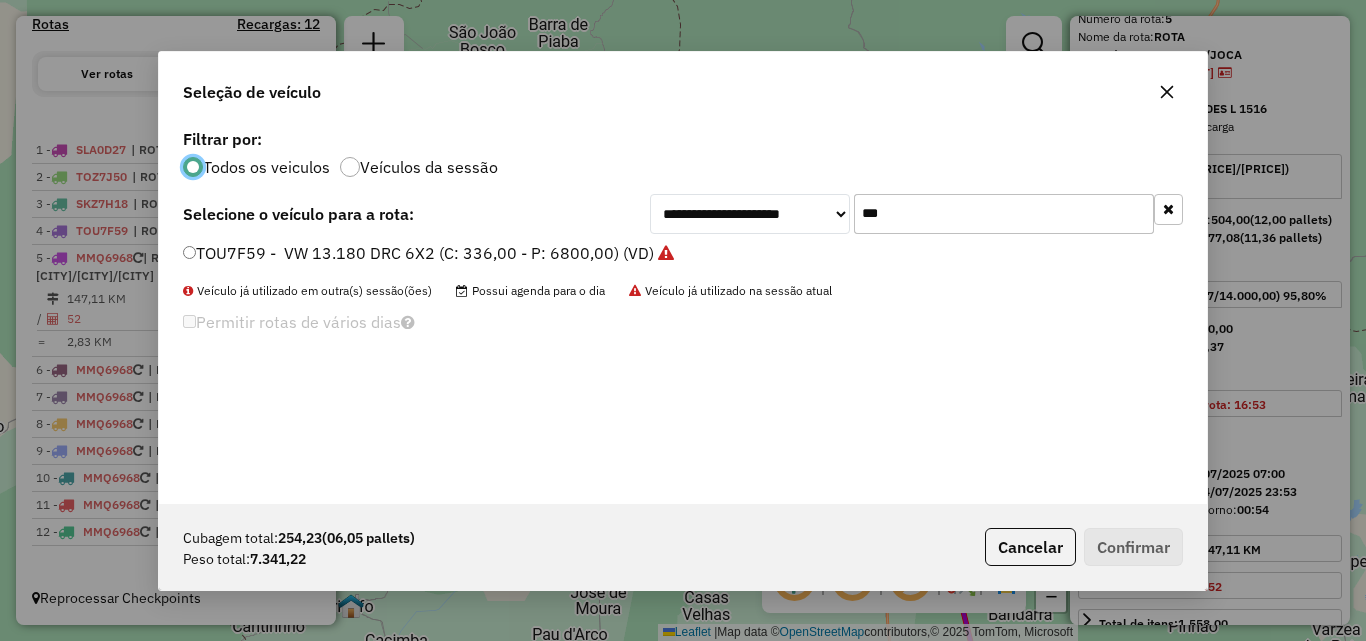 click on "***" 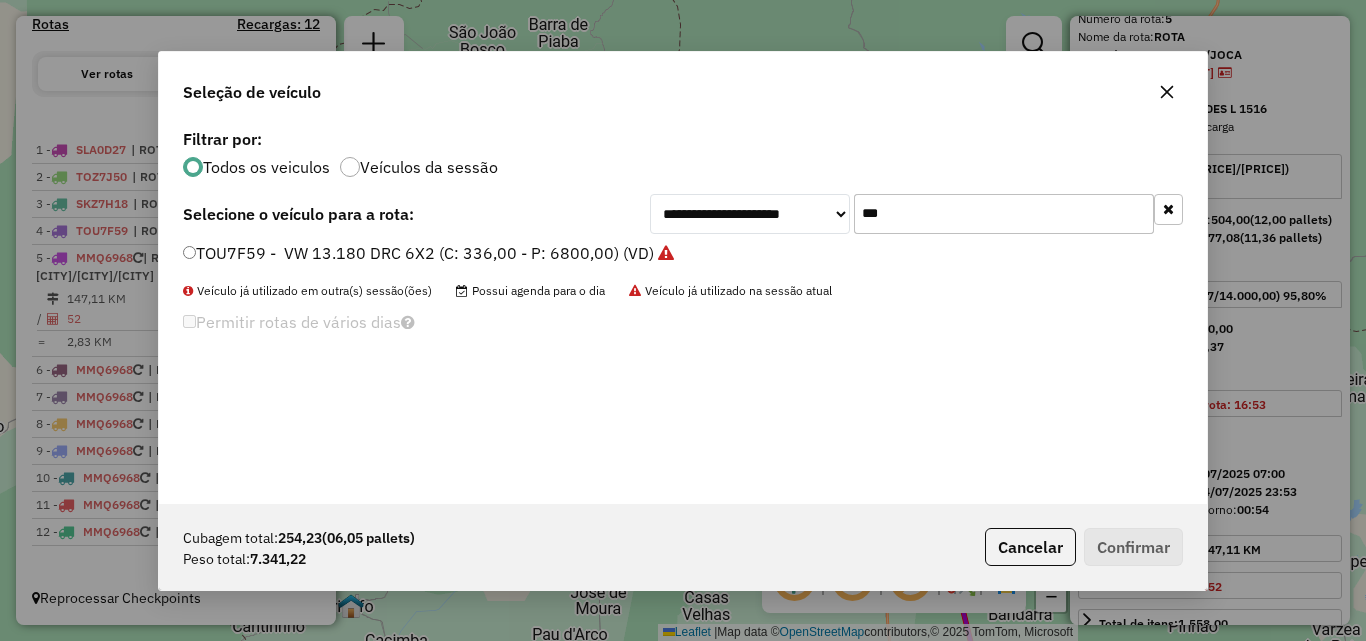 click on "***" 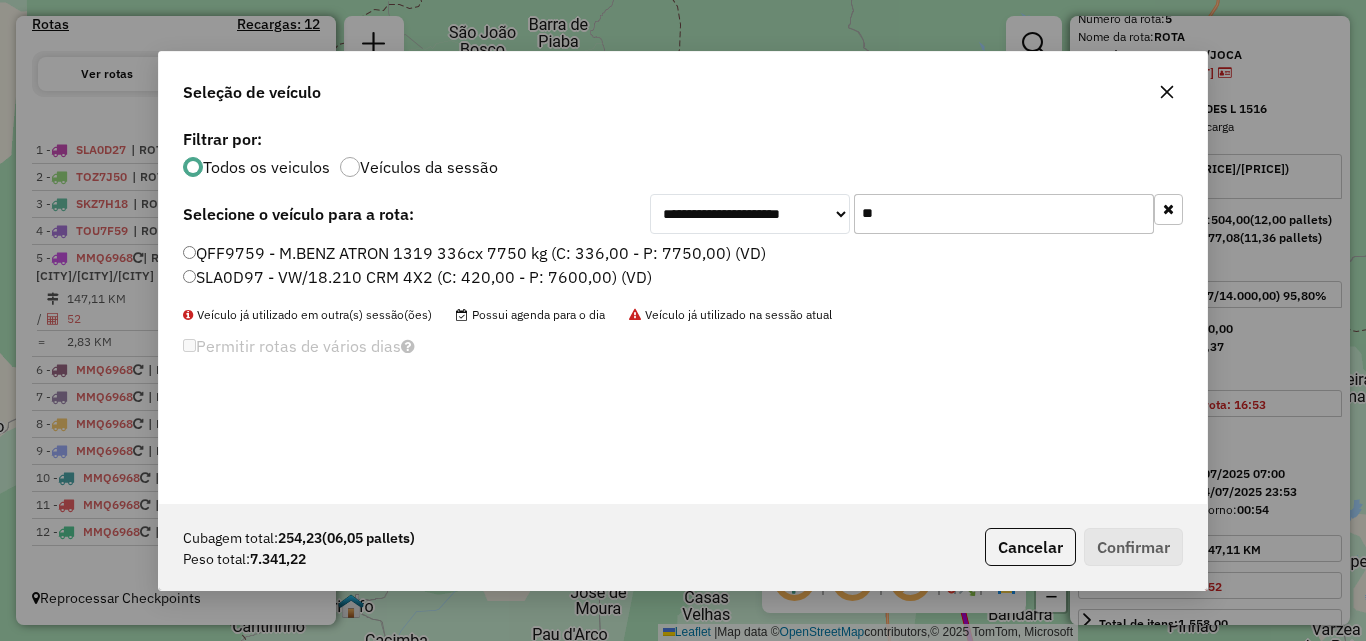 click on "SLA0D97 - VW/18.210 CRM 4X2 (C: 420,00 - P: 7600,00) (VD)" 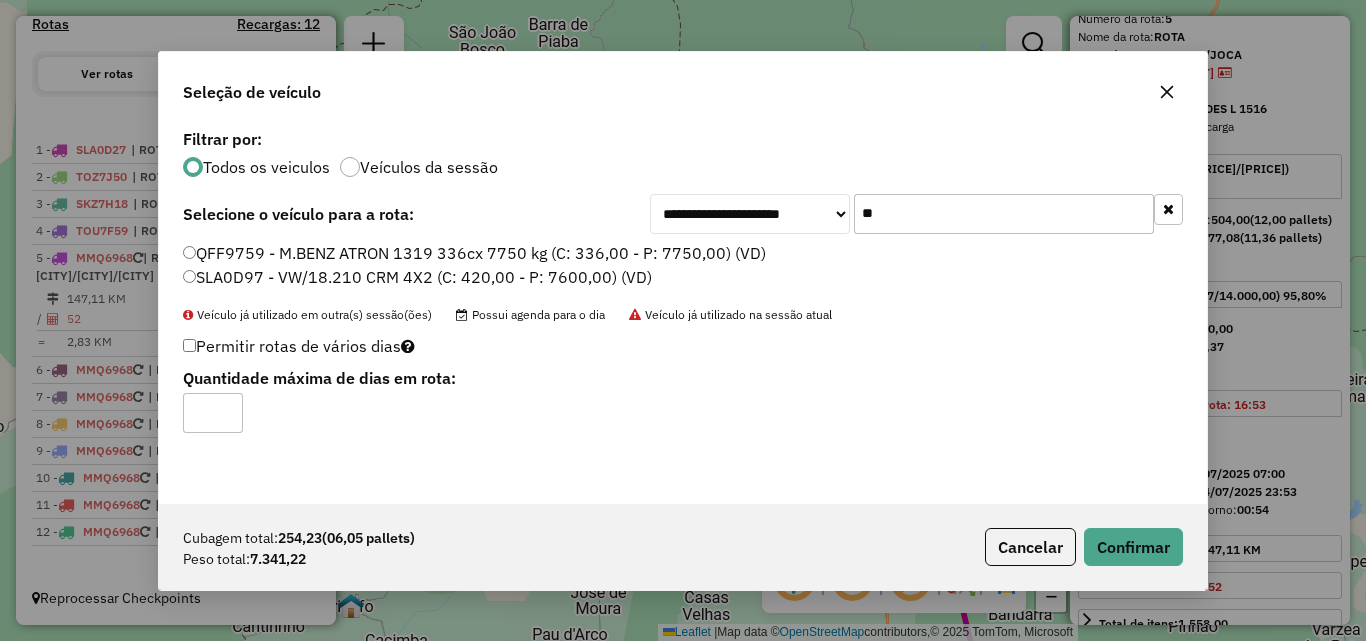 click on "**" 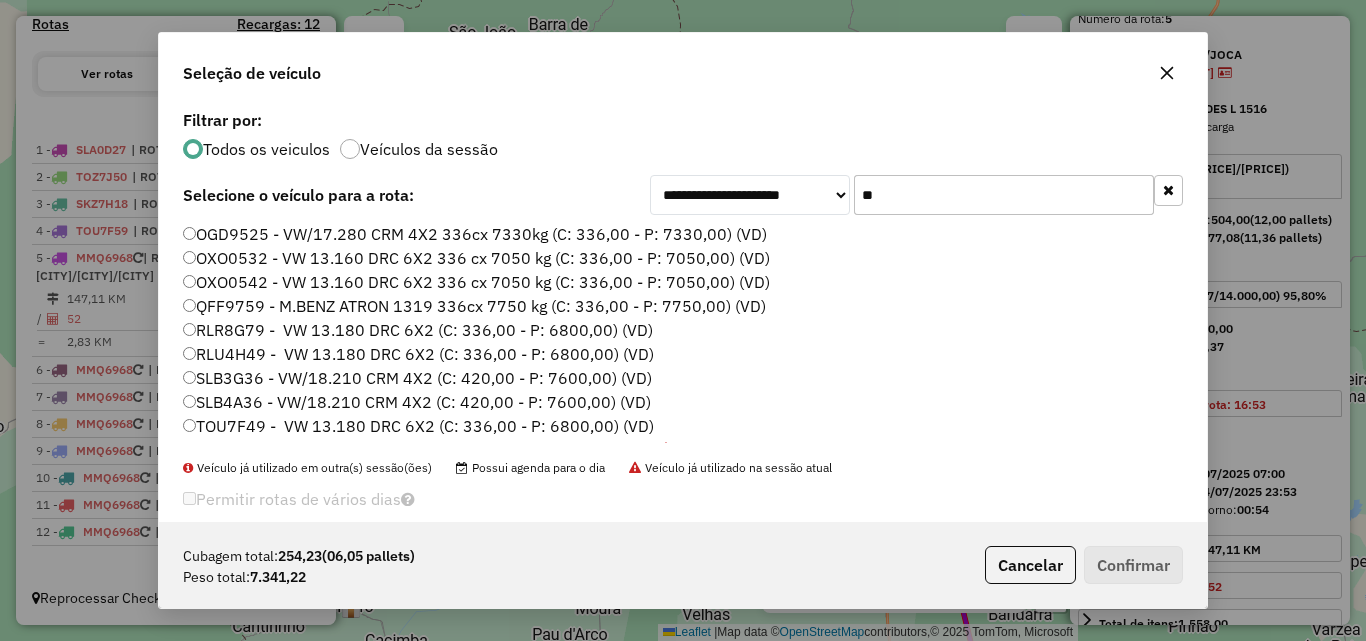 type on "**" 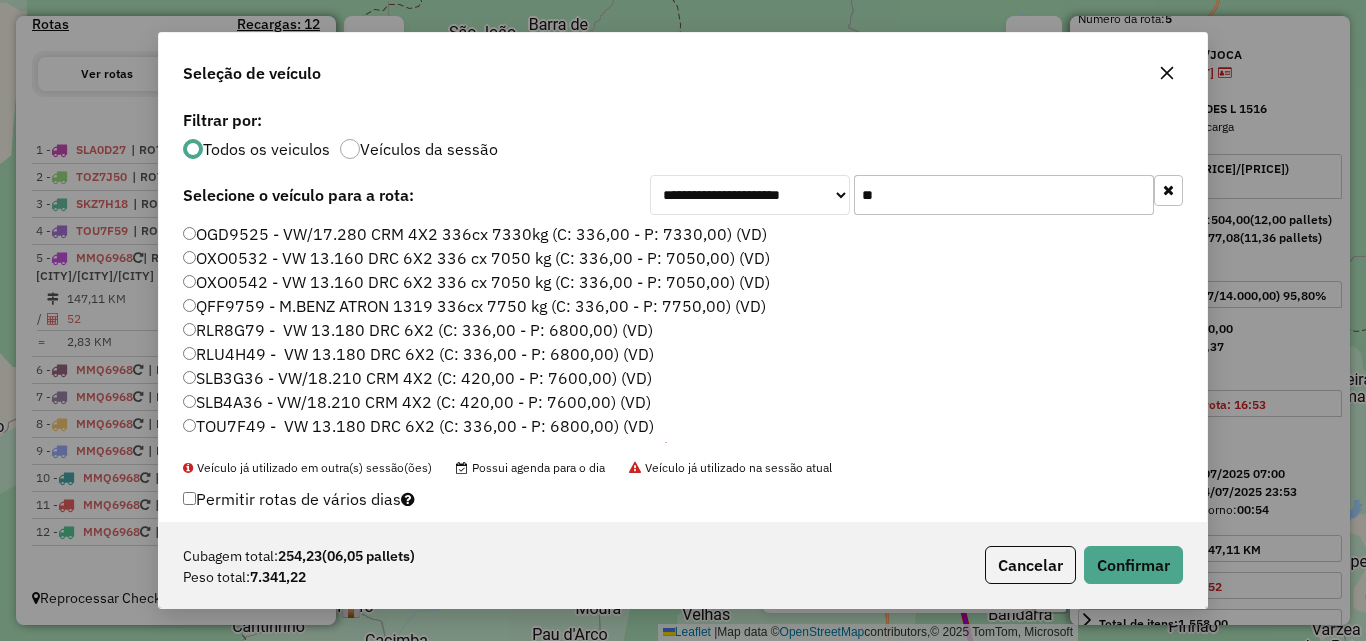click on "**" 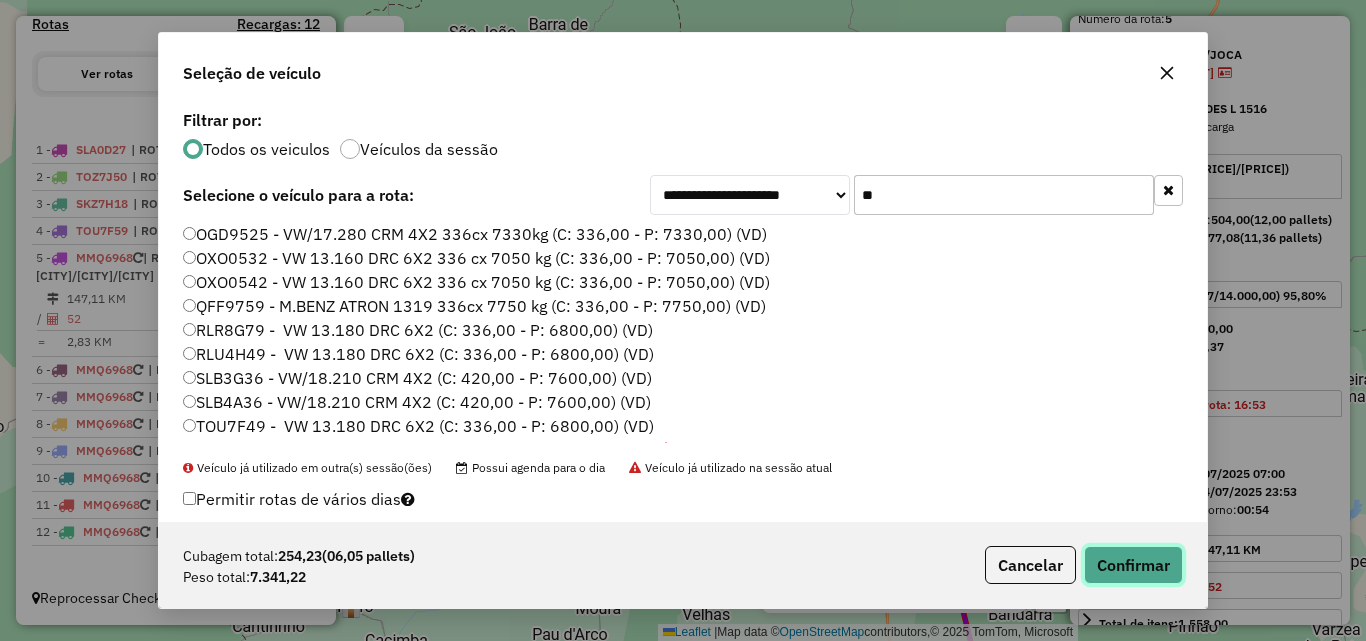 click on "Confirmar" 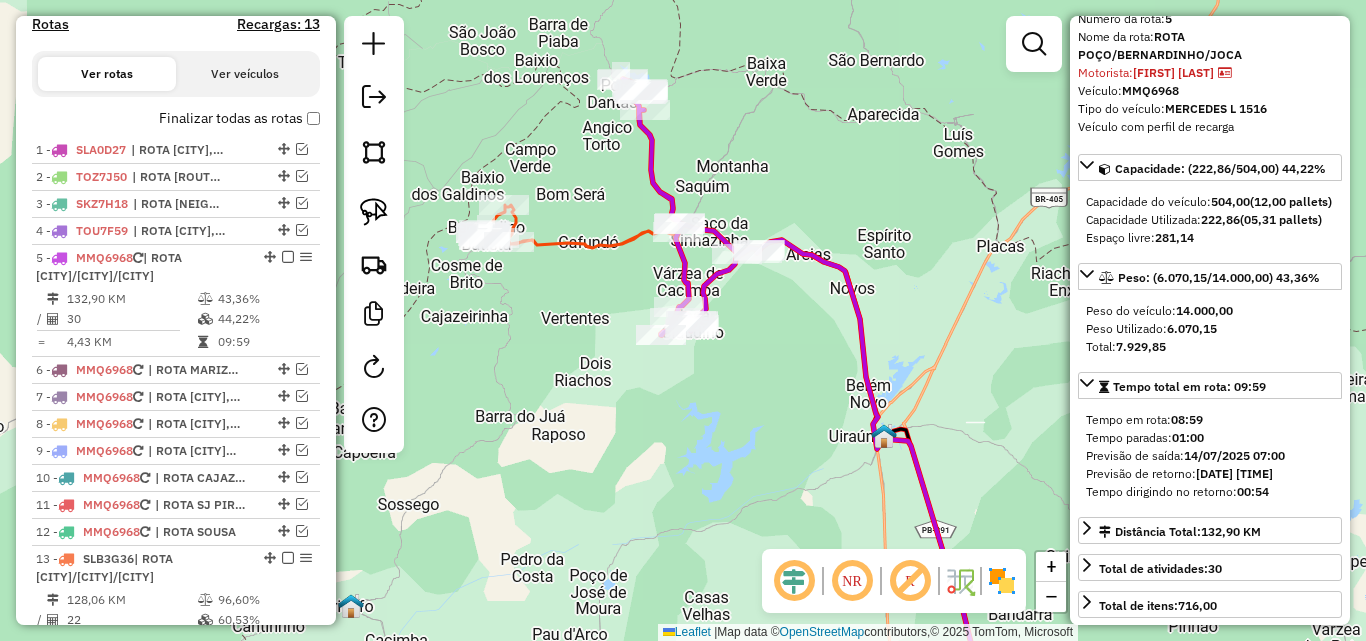 scroll, scrollTop: 765, scrollLeft: 0, axis: vertical 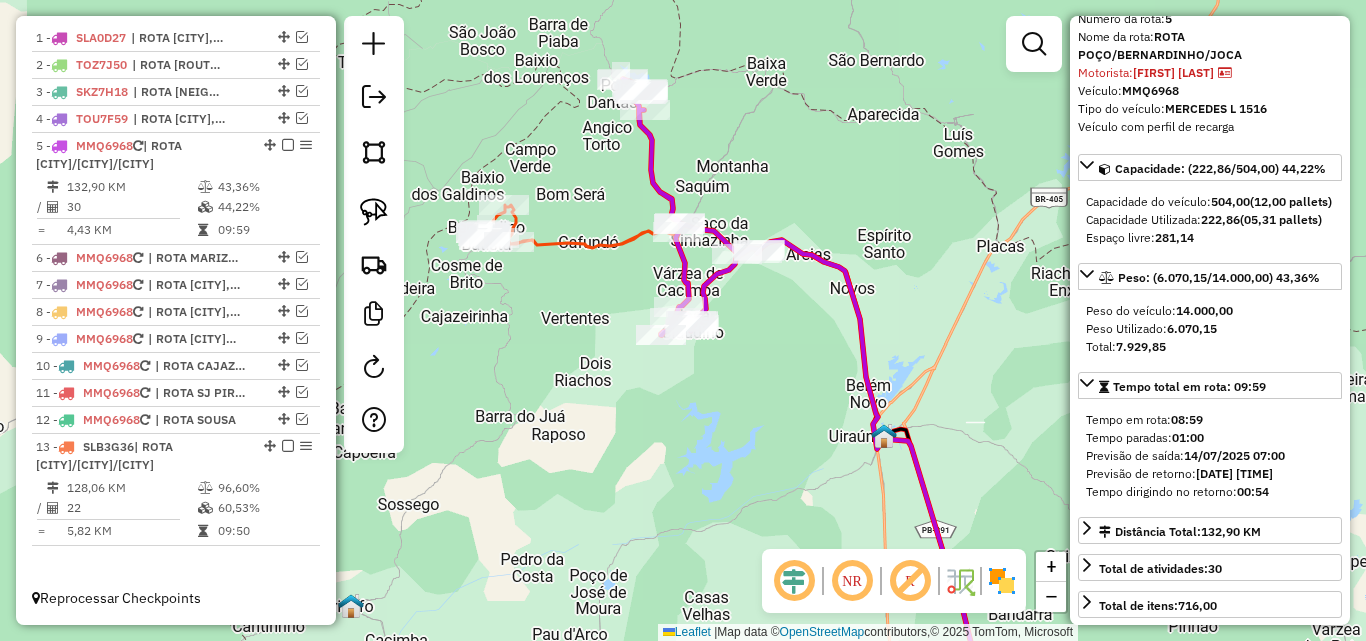 click 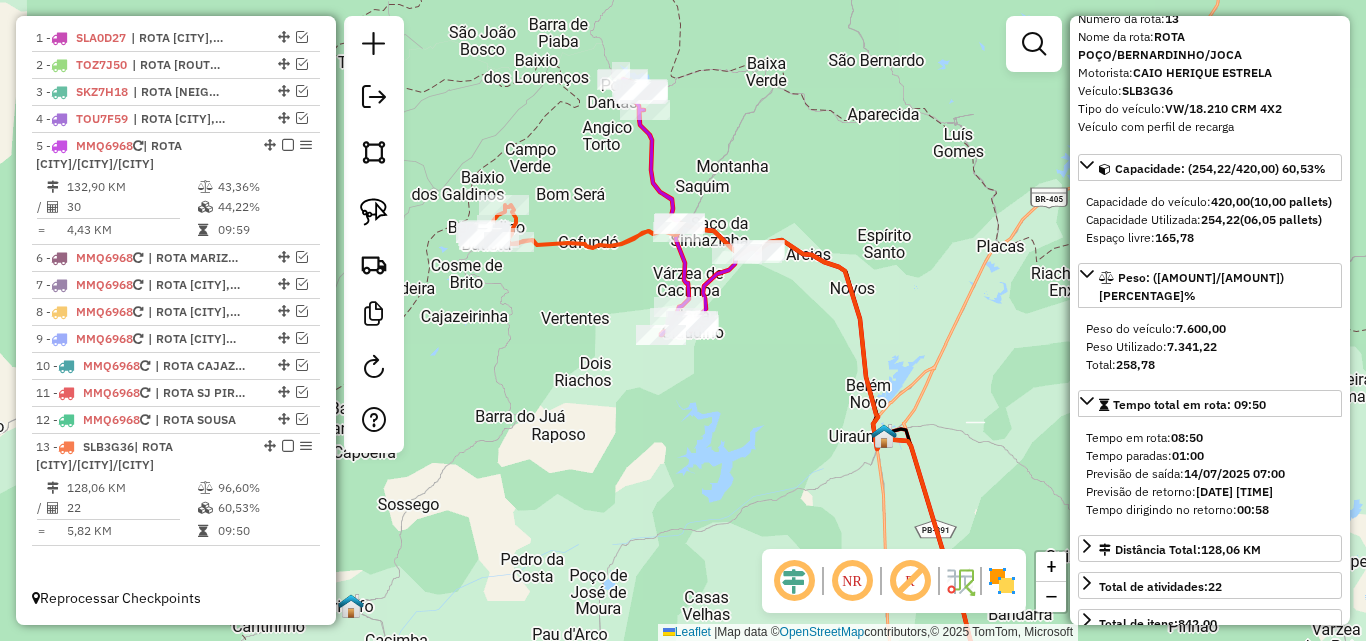 click 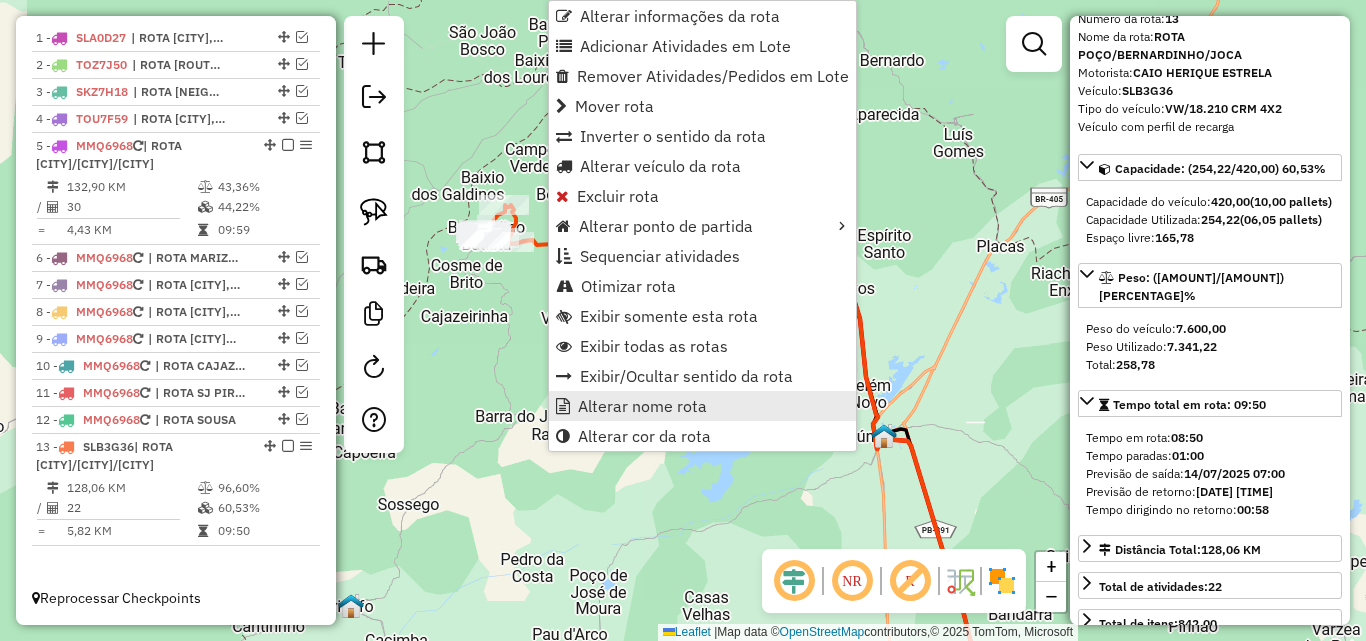click on "Alterar nome rota" at bounding box center (702, 406) 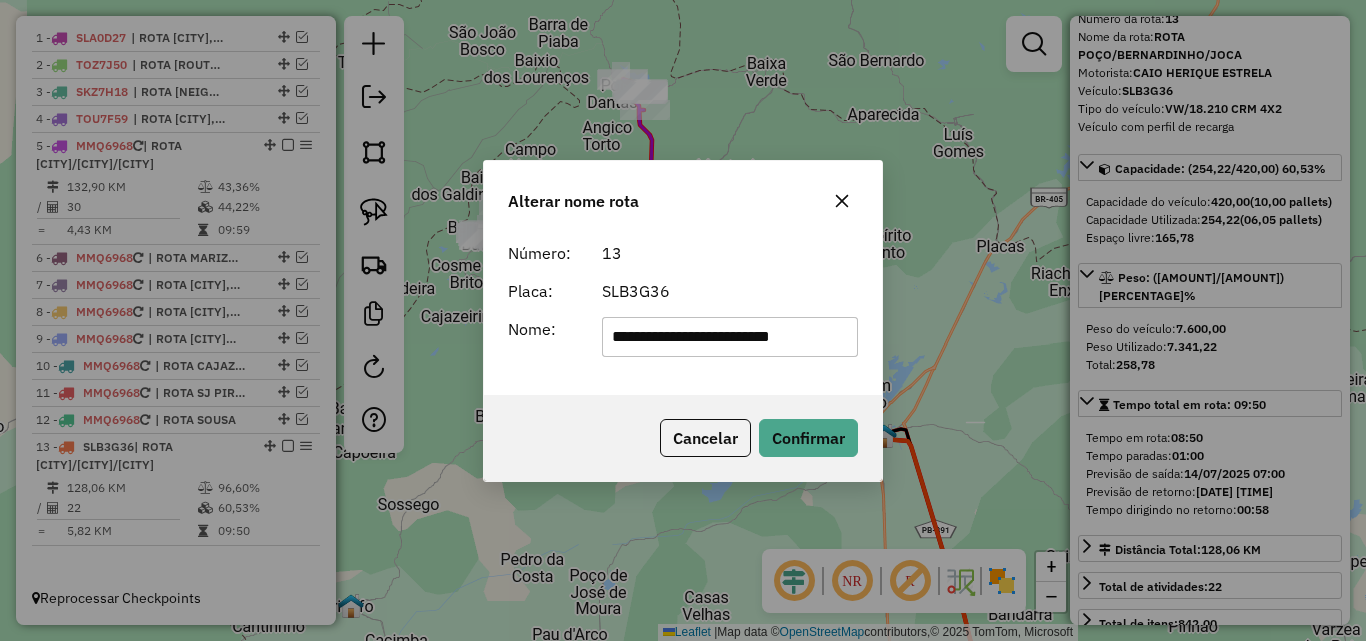 scroll, scrollTop: 0, scrollLeft: 13, axis: horizontal 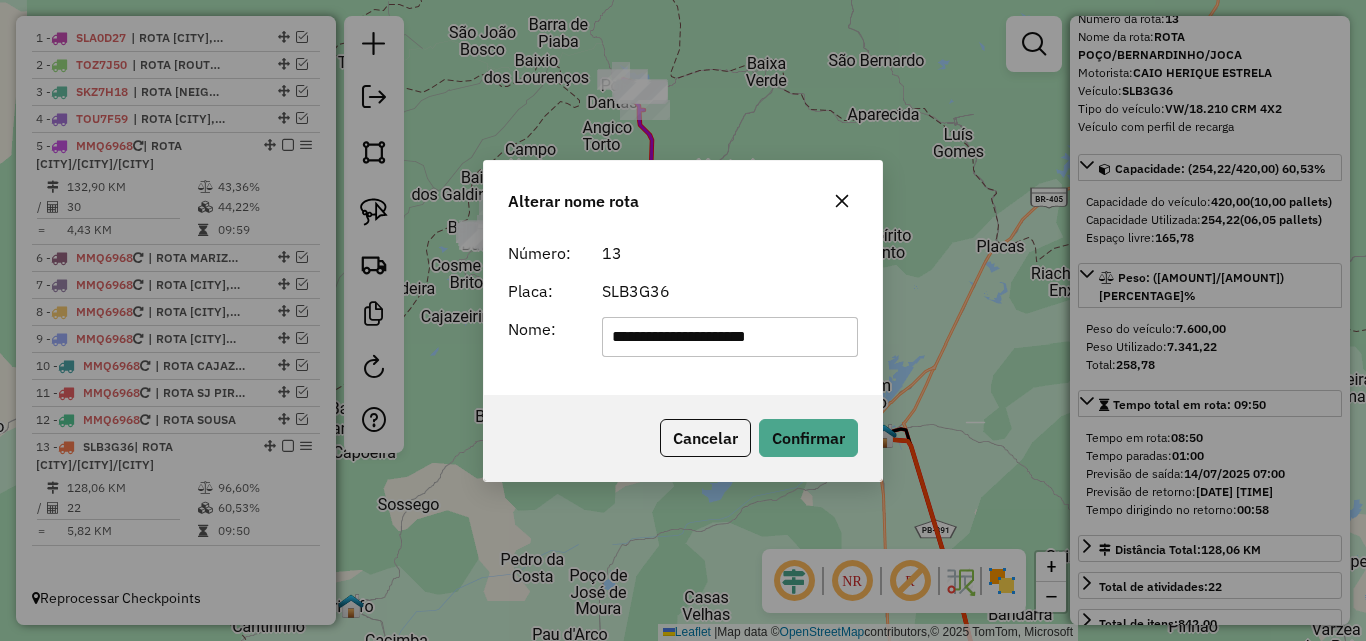 type on "**********" 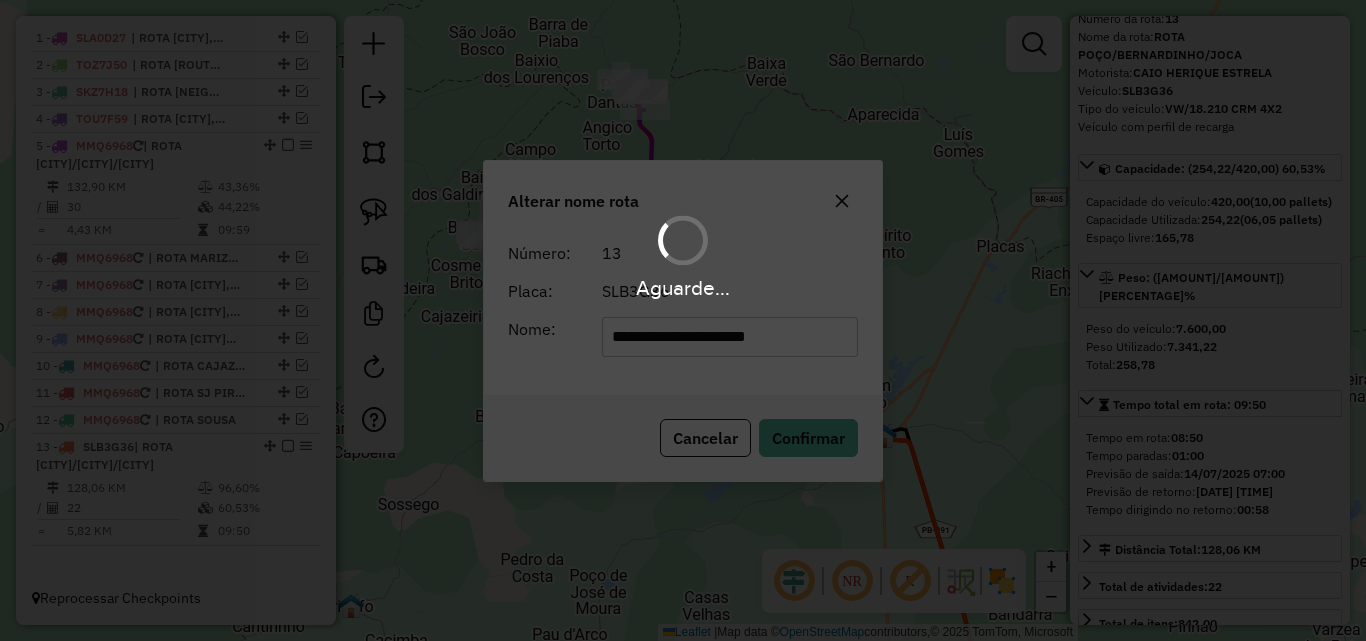 type 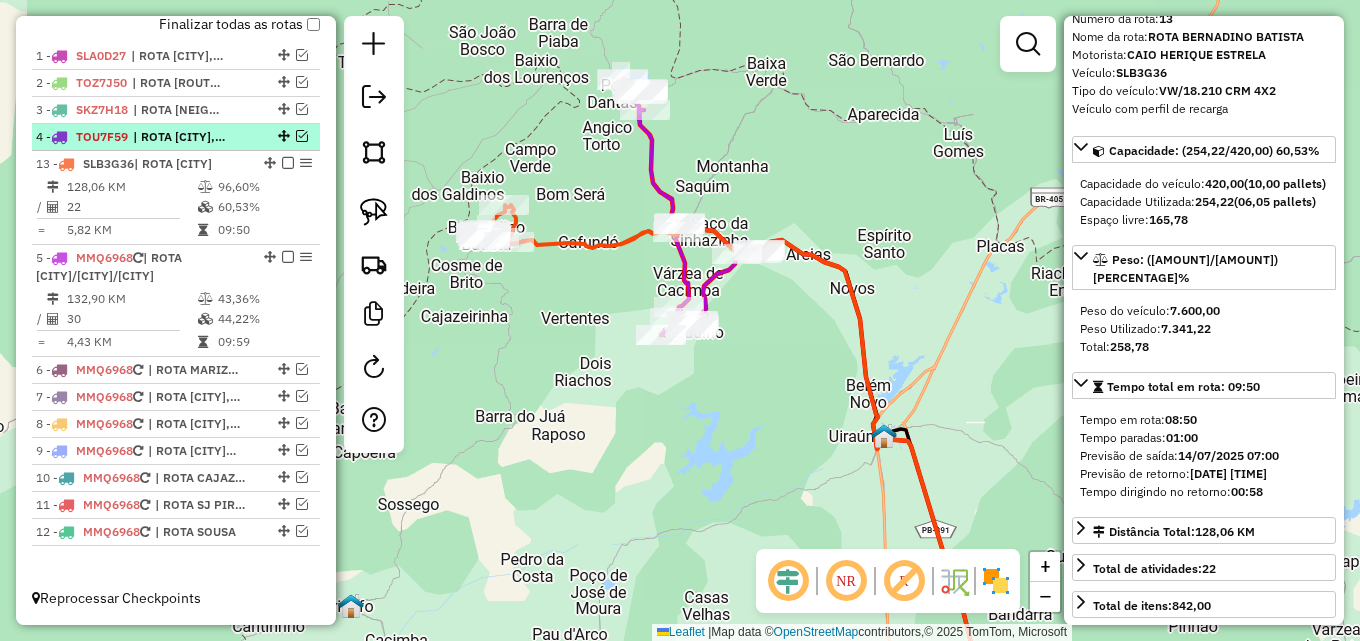drag, startPoint x: 264, startPoint y: 441, endPoint x: 274, endPoint y: 121, distance: 320.15622 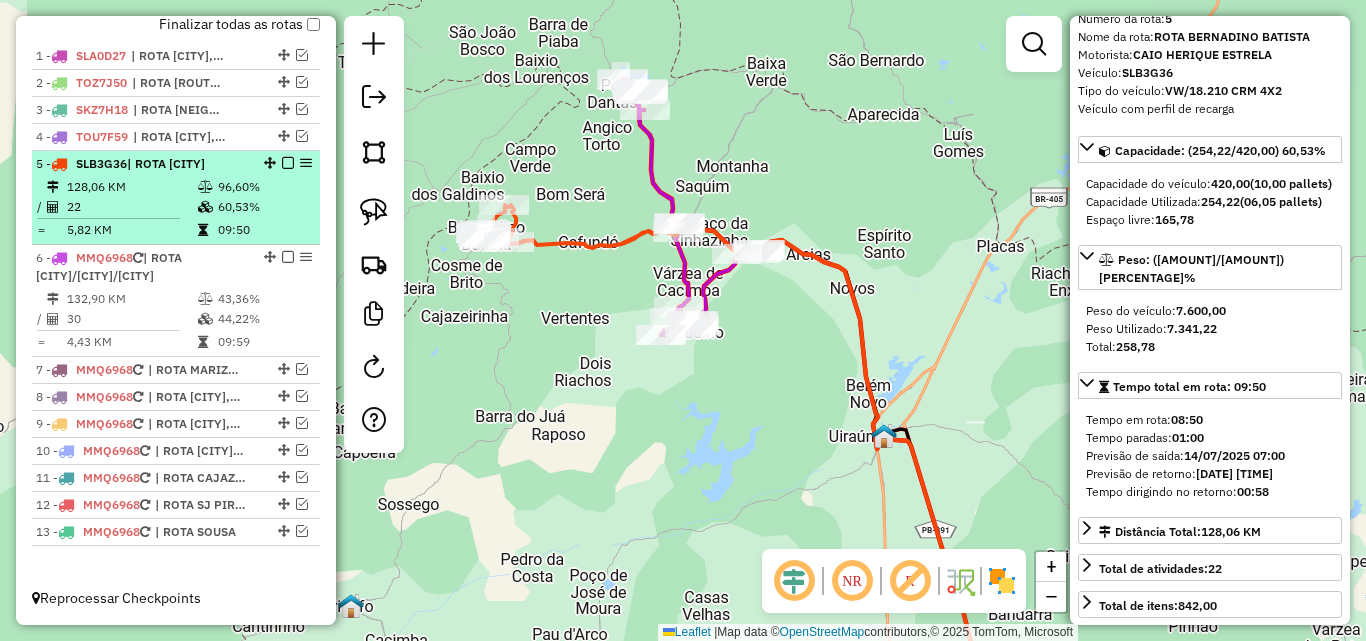 click on "5 -       SLB3G36   | ROTA BERNADINO BATISTA" at bounding box center [176, 164] 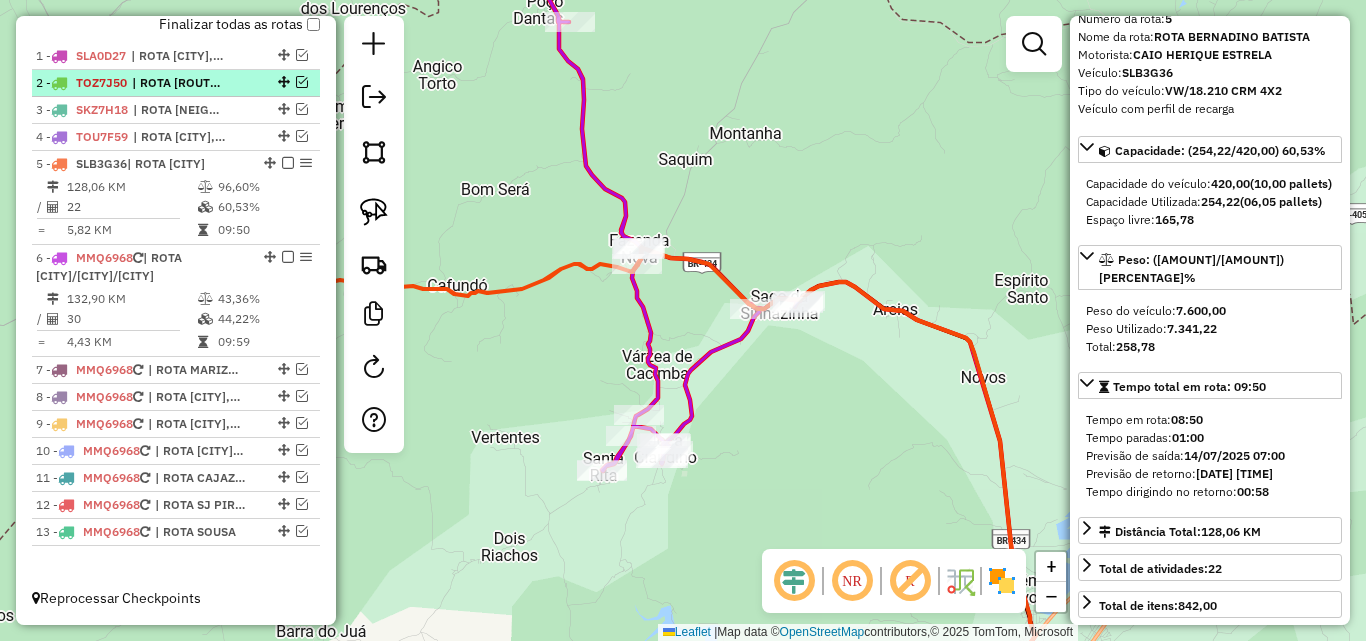 click at bounding box center [288, 163] 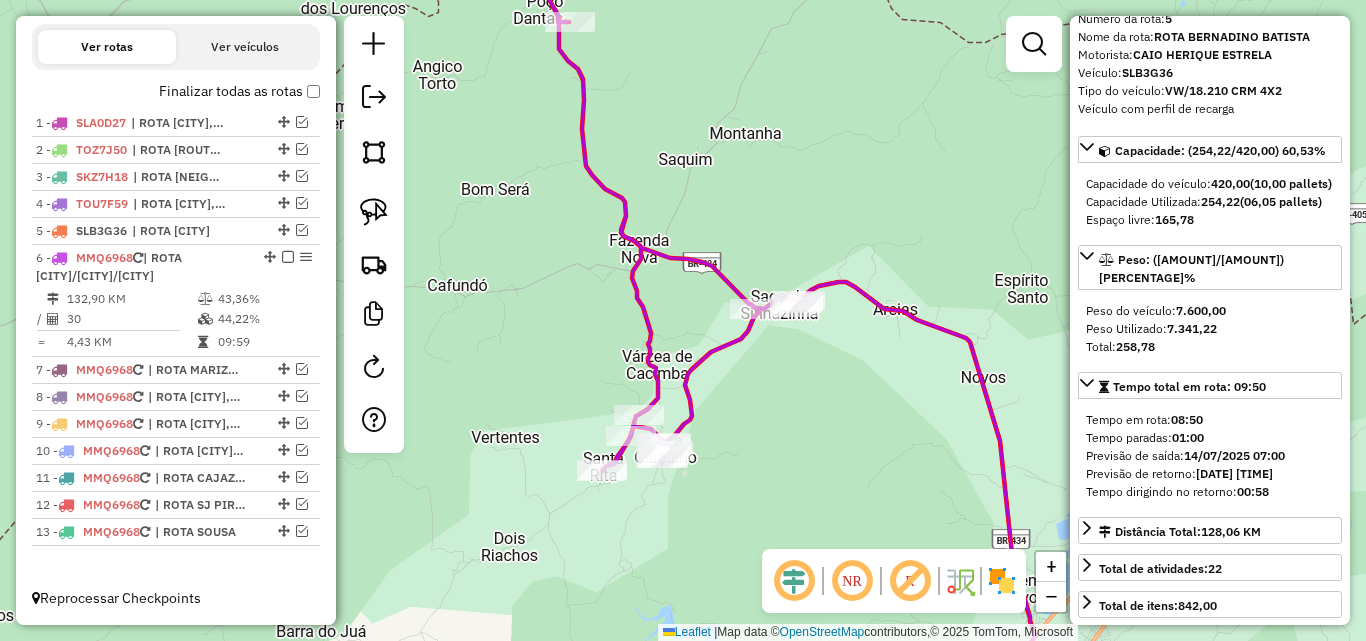 scroll, scrollTop: 680, scrollLeft: 0, axis: vertical 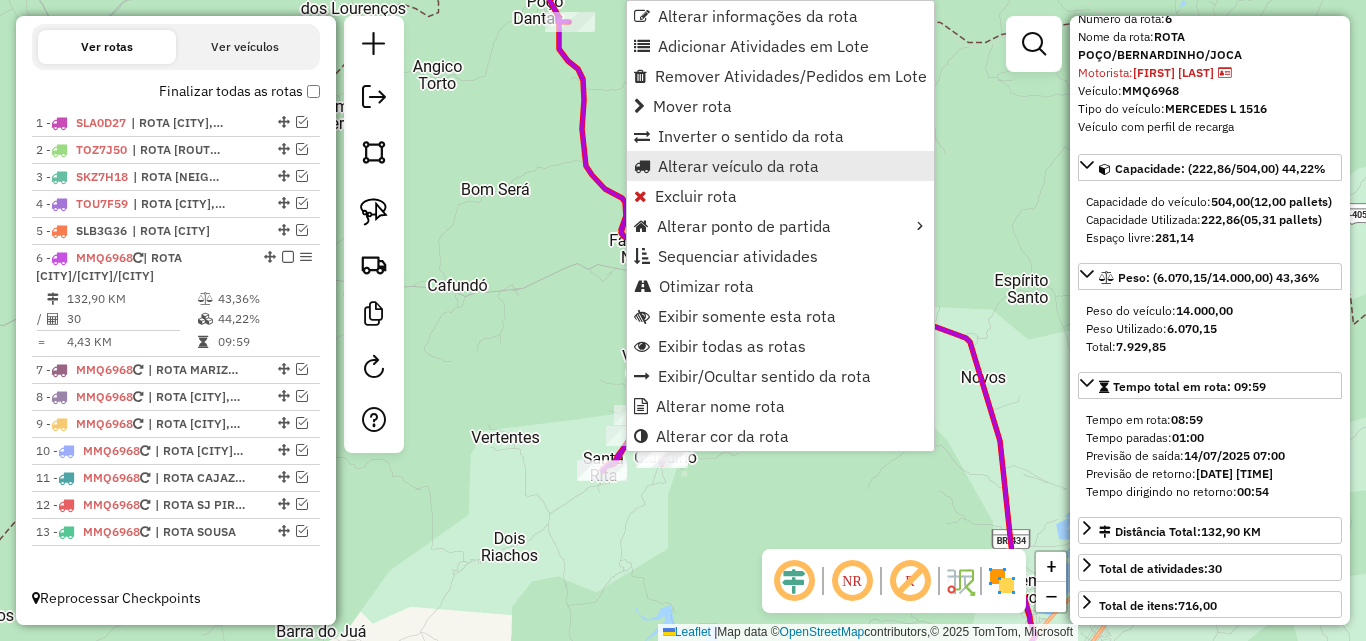 click on "Alterar veículo da rota" at bounding box center (738, 166) 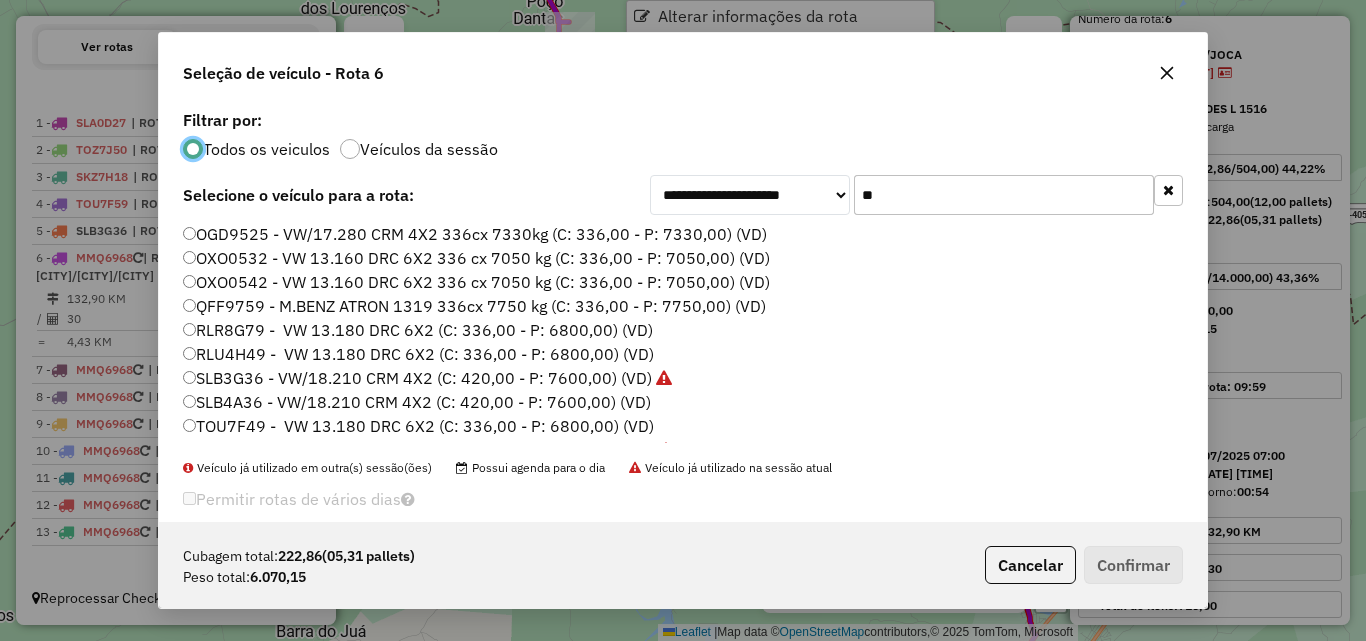 scroll, scrollTop: 11, scrollLeft: 6, axis: both 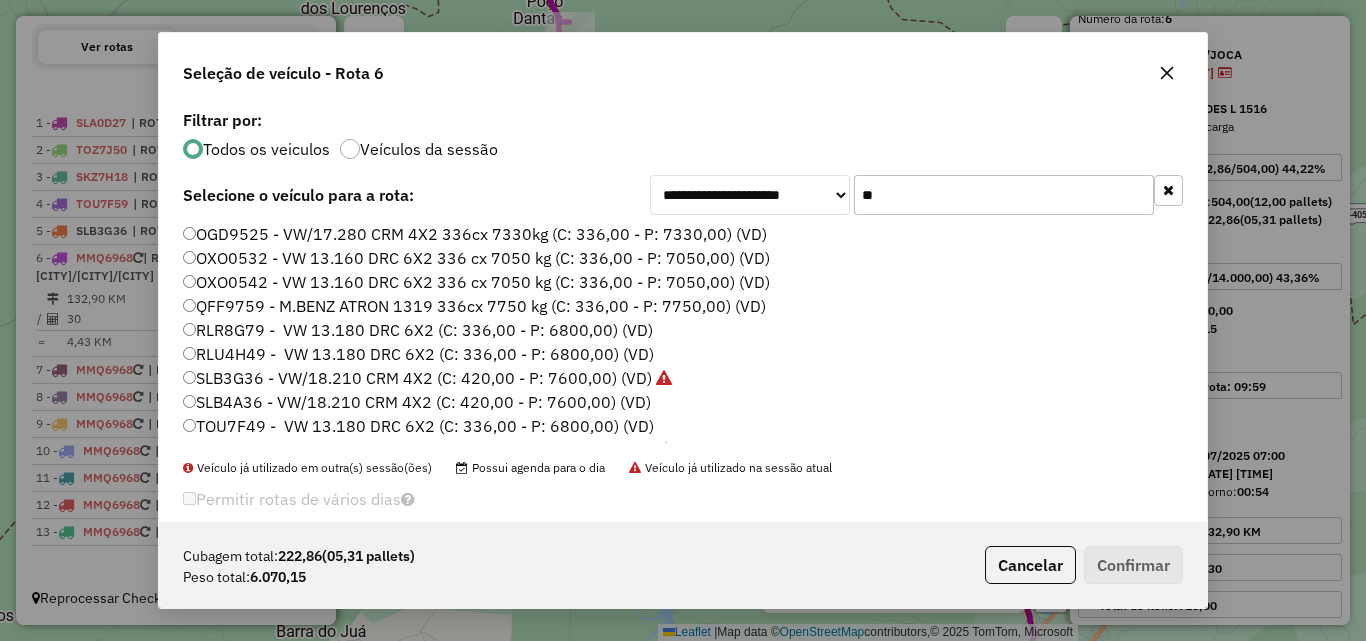 click on "**" 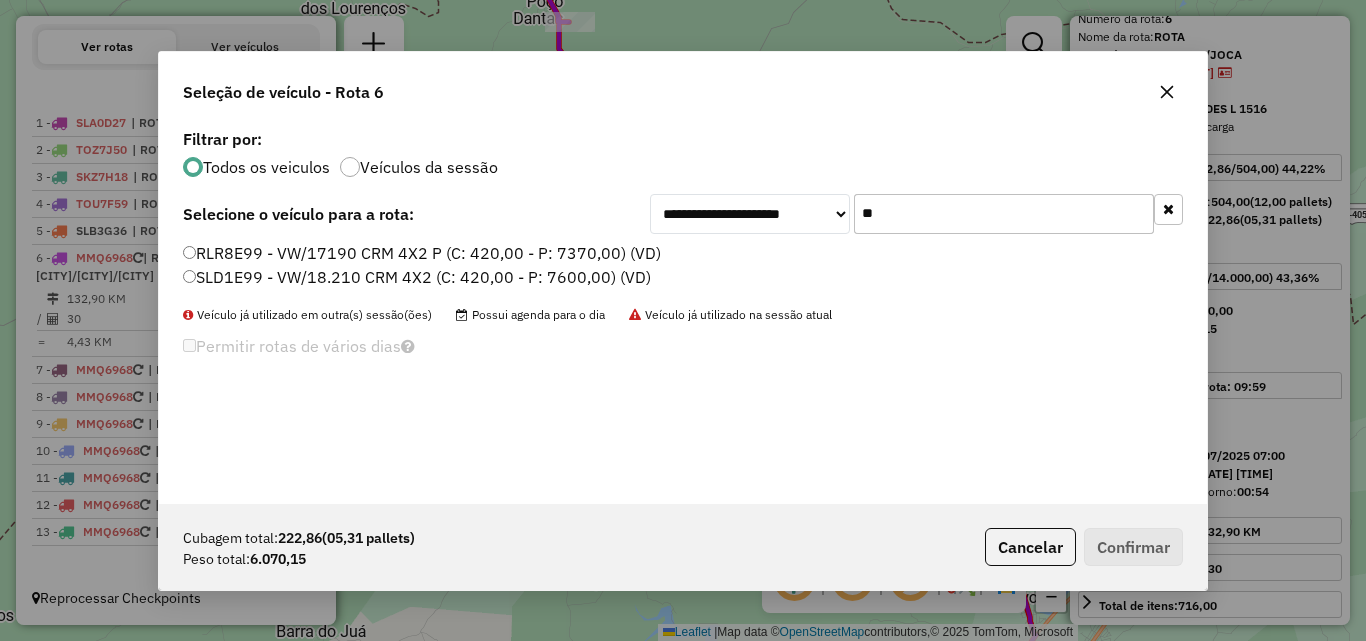 type on "**" 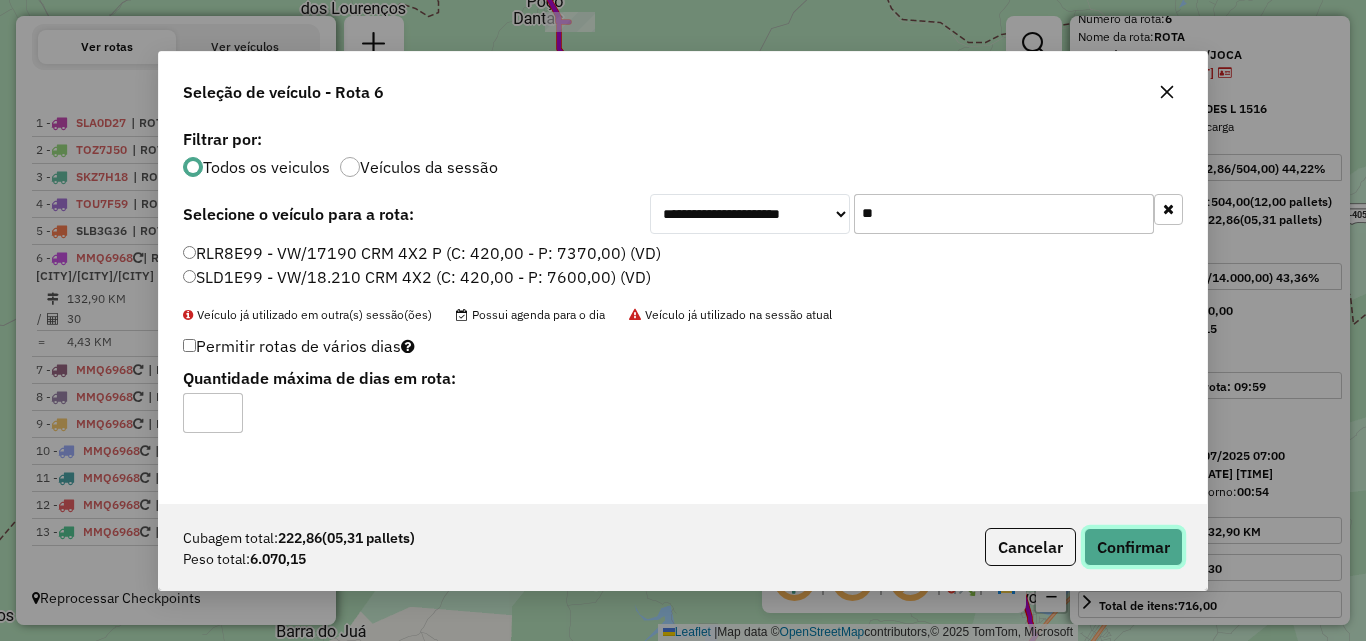 click on "Confirmar" 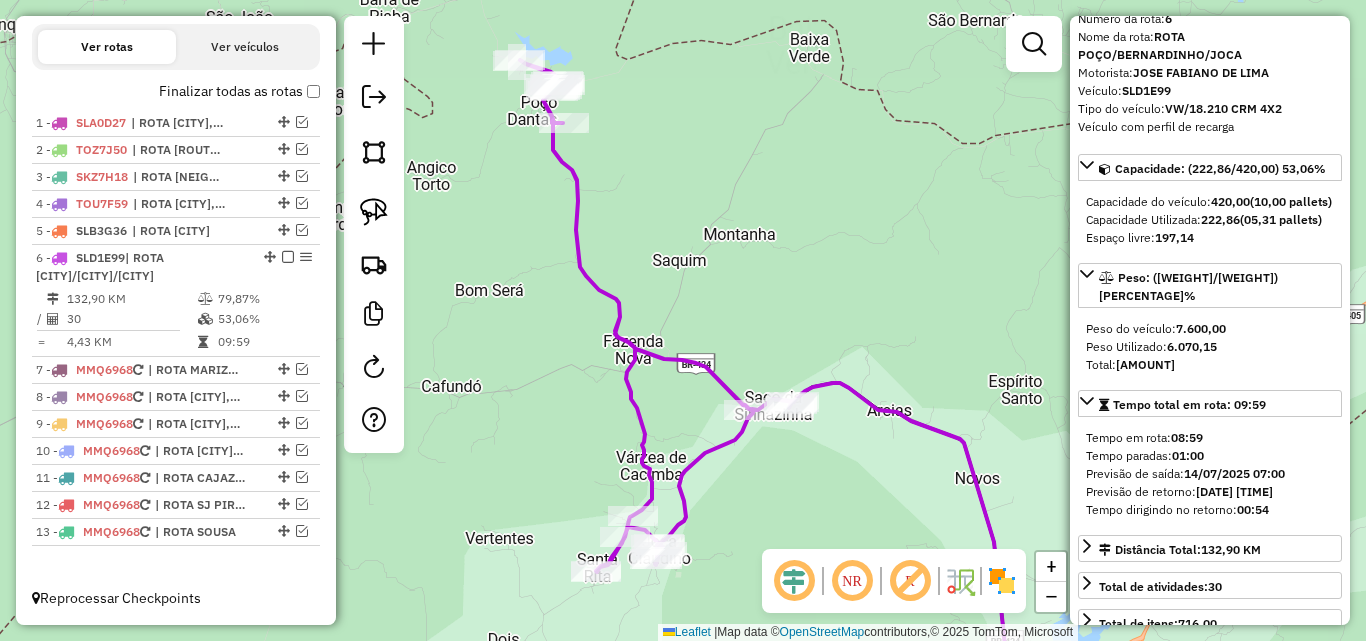 drag, startPoint x: 574, startPoint y: 237, endPoint x: 596, endPoint y: 271, distance: 40.496914 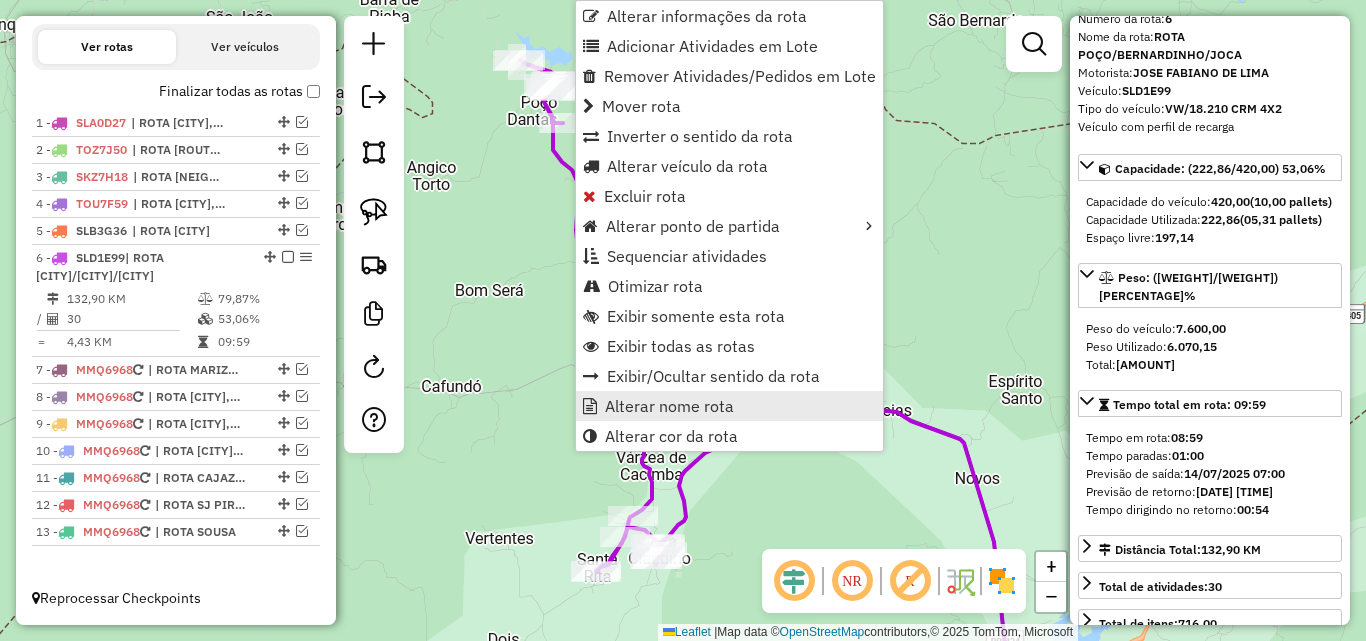 click on "Alterar nome rota" at bounding box center [669, 406] 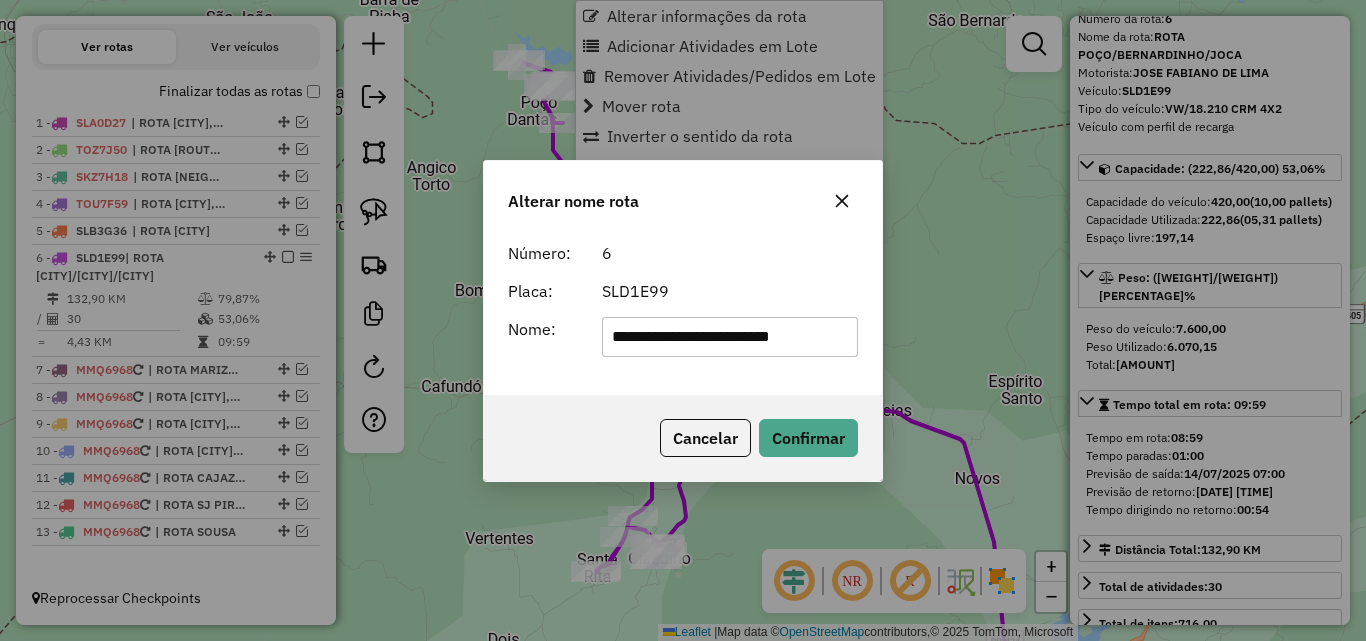 scroll, scrollTop: 0, scrollLeft: 13, axis: horizontal 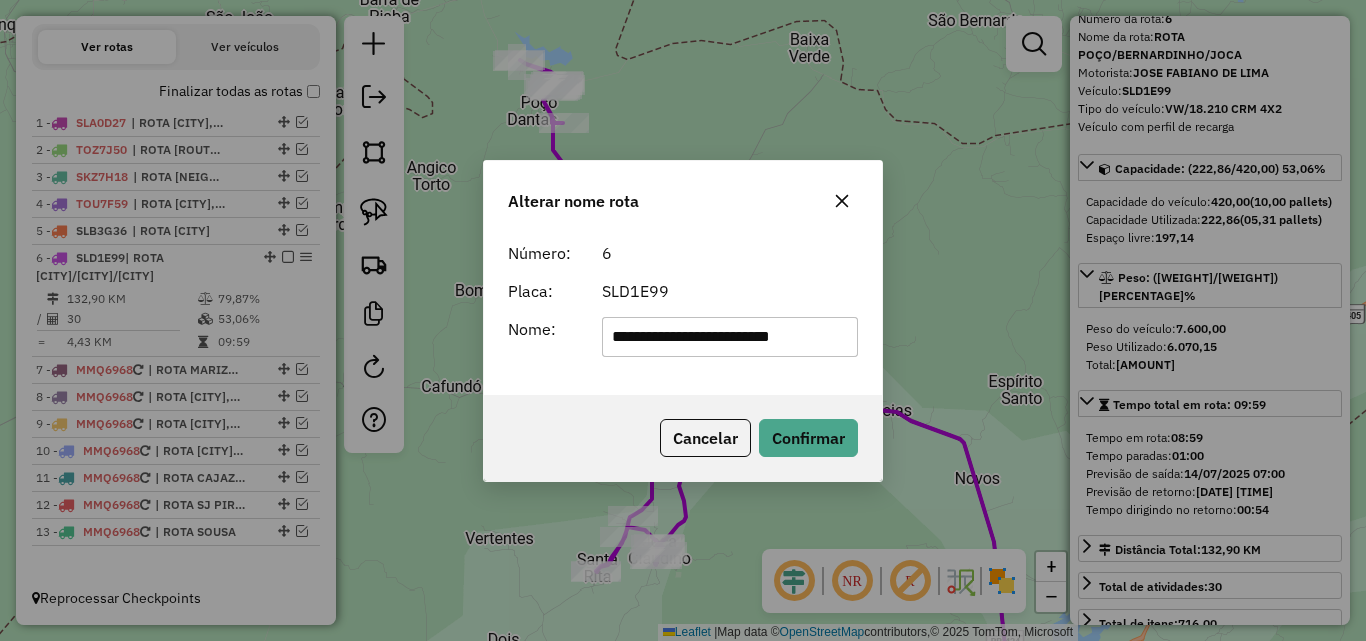 drag, startPoint x: 719, startPoint y: 343, endPoint x: 1117, endPoint y: 349, distance: 398.04523 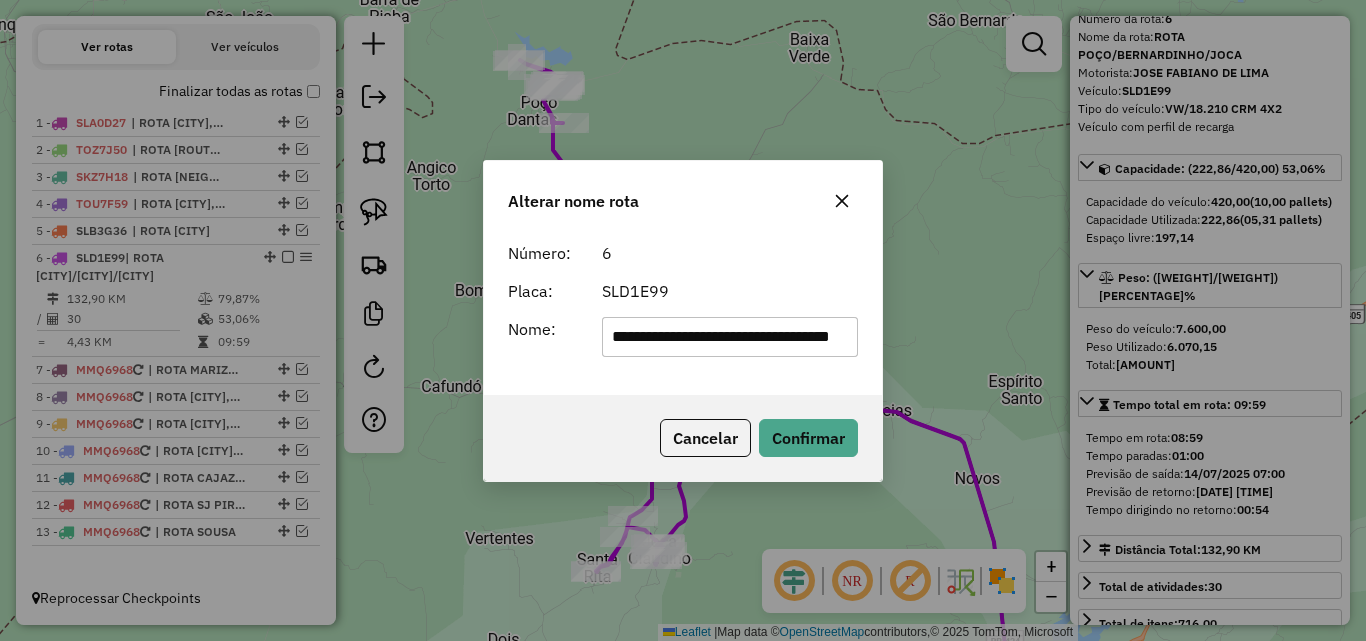 scroll, scrollTop: 0, scrollLeft: 86, axis: horizontal 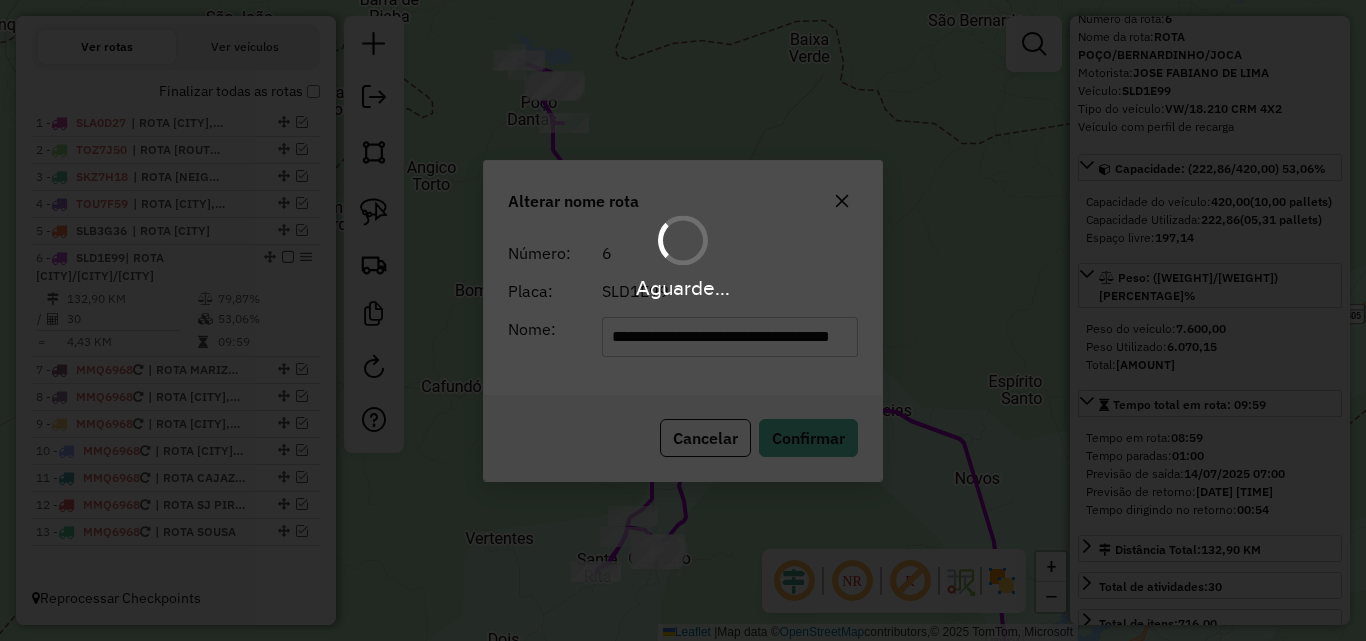 type 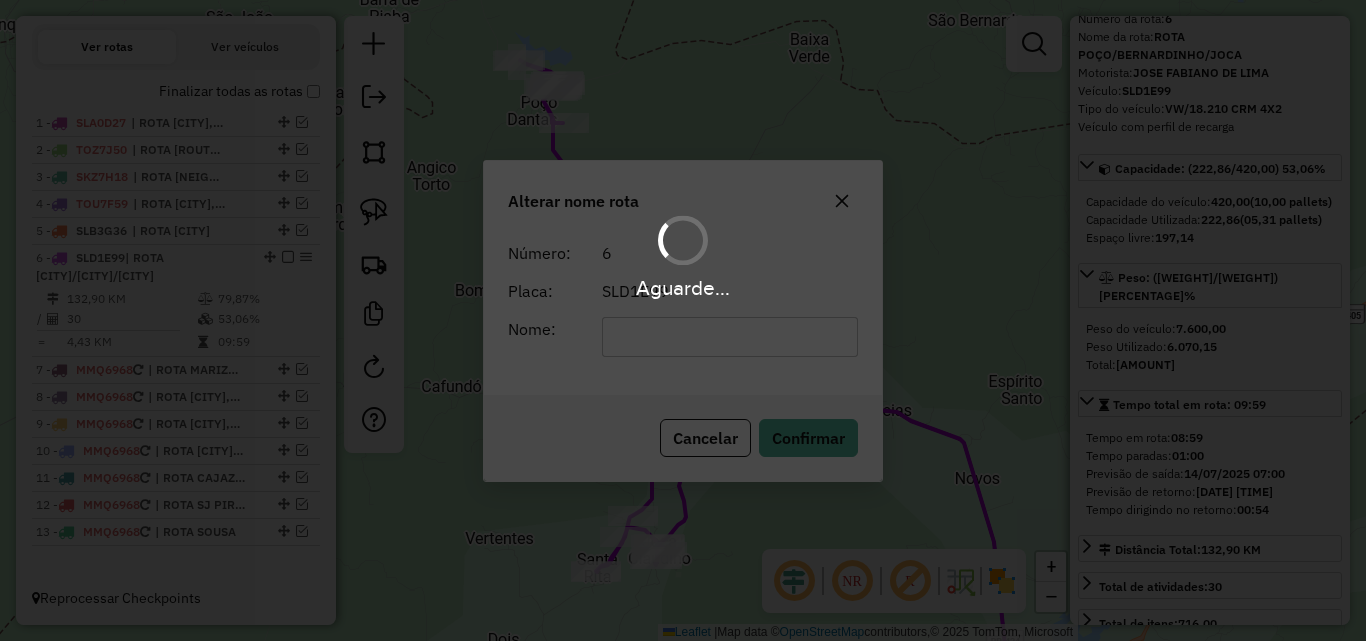scroll, scrollTop: 0, scrollLeft: 0, axis: both 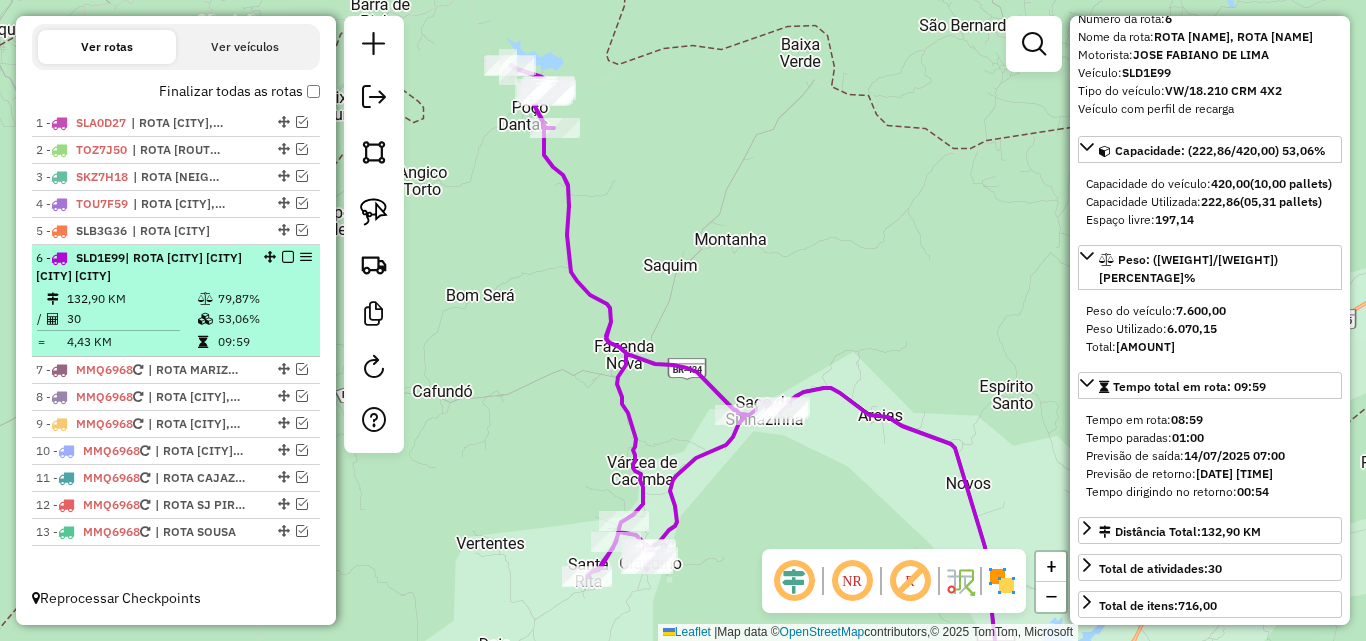 click at bounding box center [288, 257] 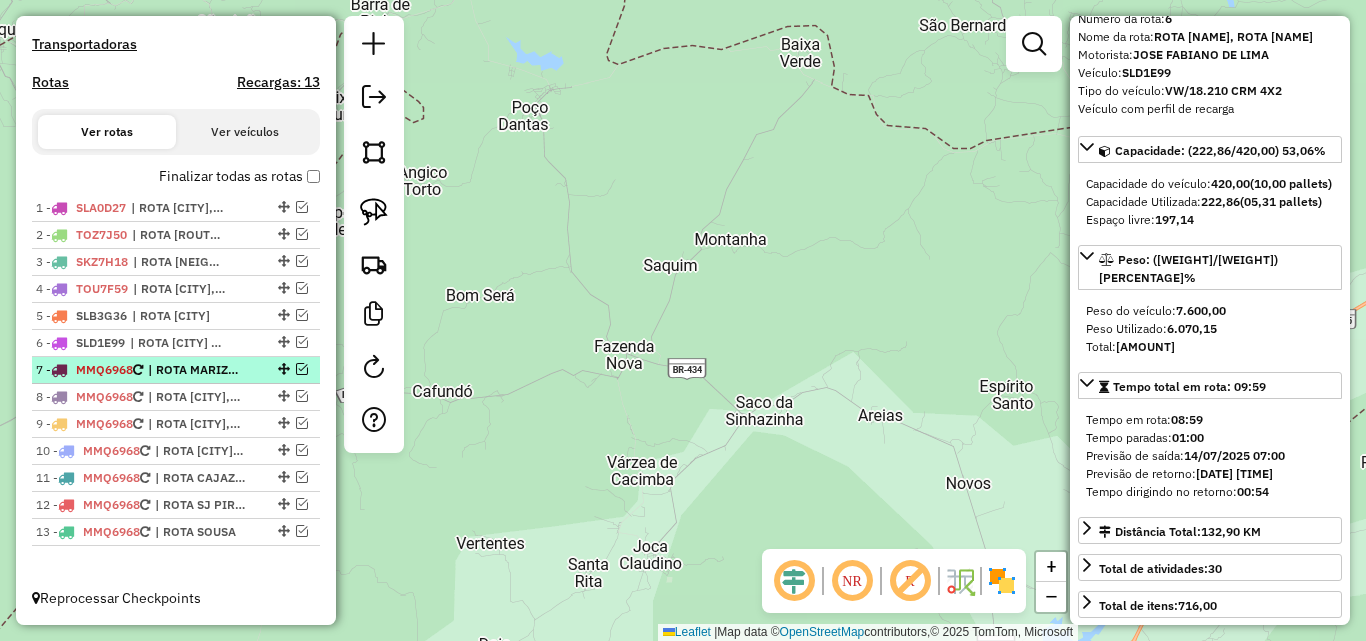 click at bounding box center [302, 369] 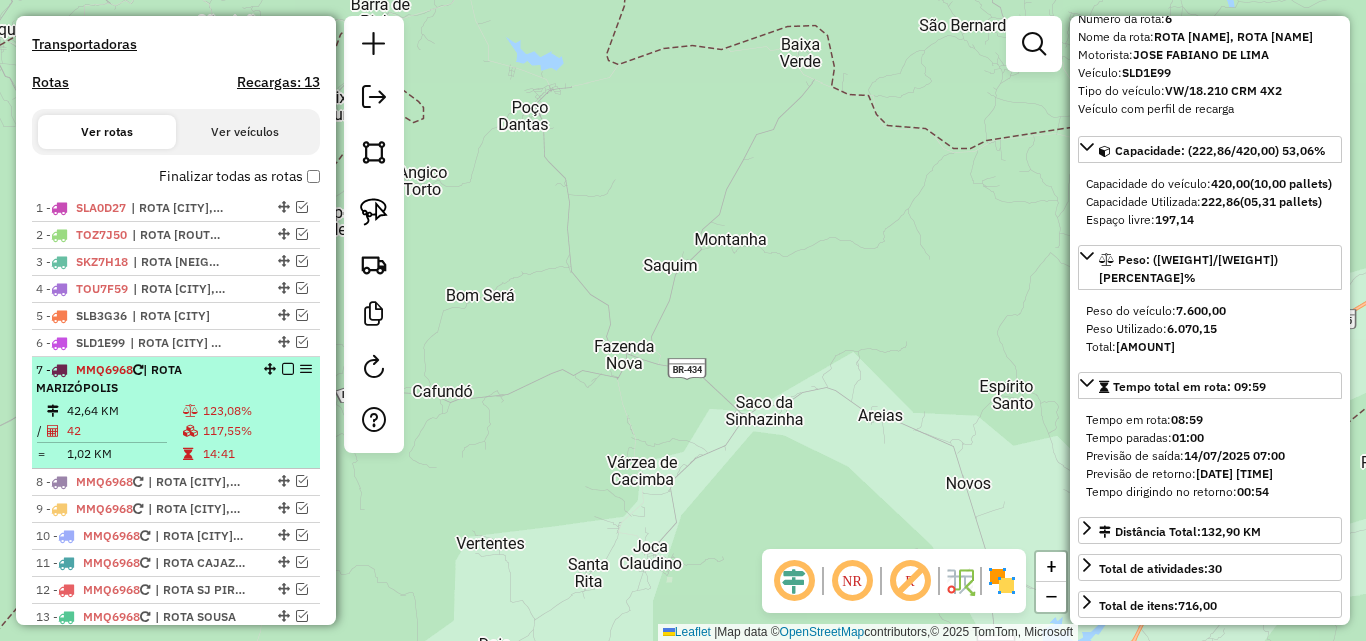 scroll, scrollTop: 680, scrollLeft: 0, axis: vertical 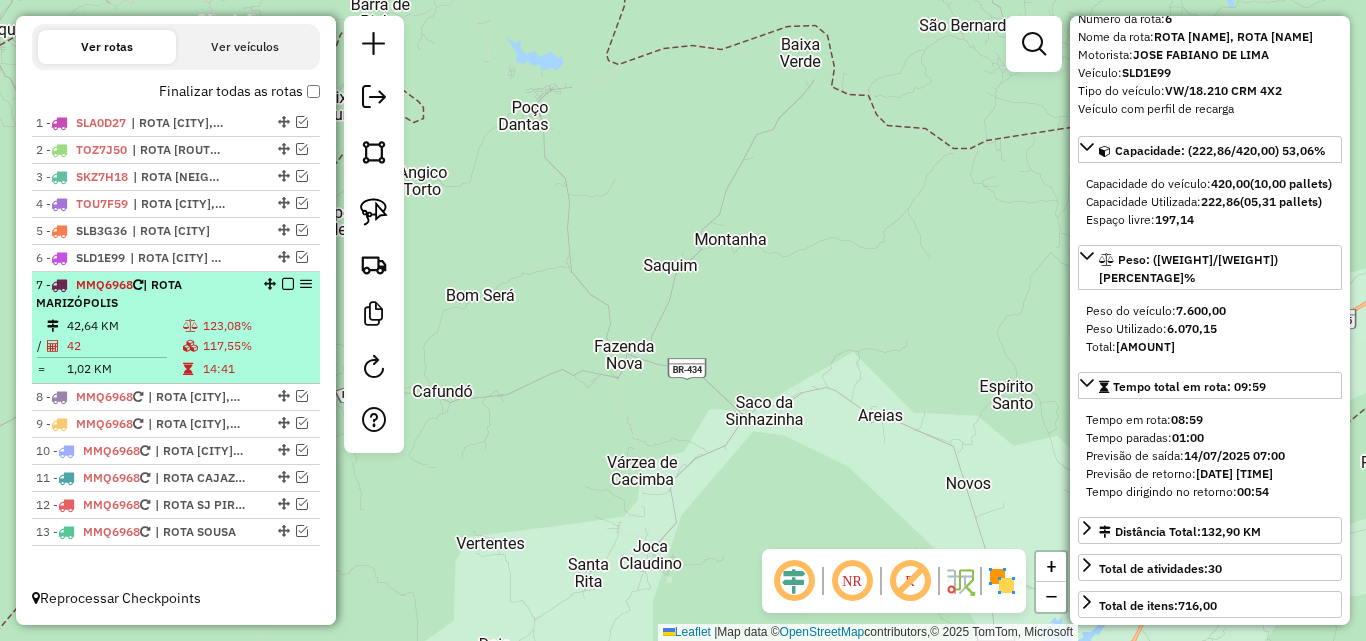 click on "42,64 KM   123,08%  /  42   117,55%     =  1,02 KM   14:41" at bounding box center (176, 347) 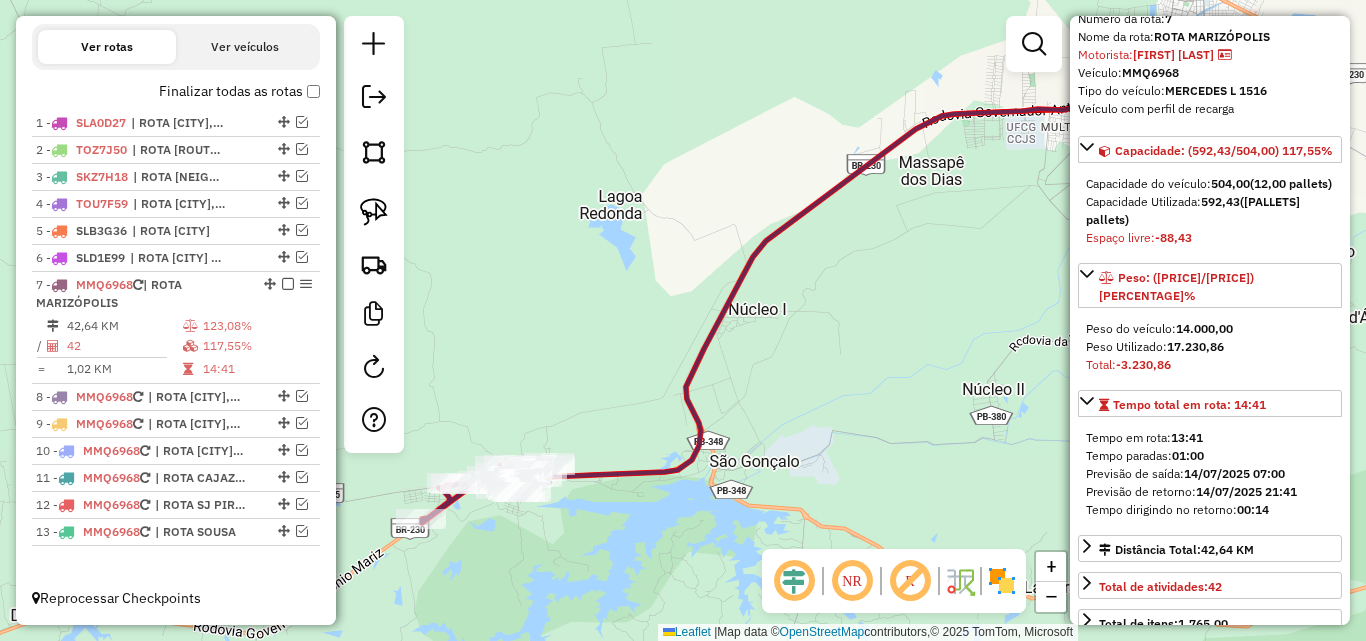 drag, startPoint x: 596, startPoint y: 325, endPoint x: 895, endPoint y: 350, distance: 300.04333 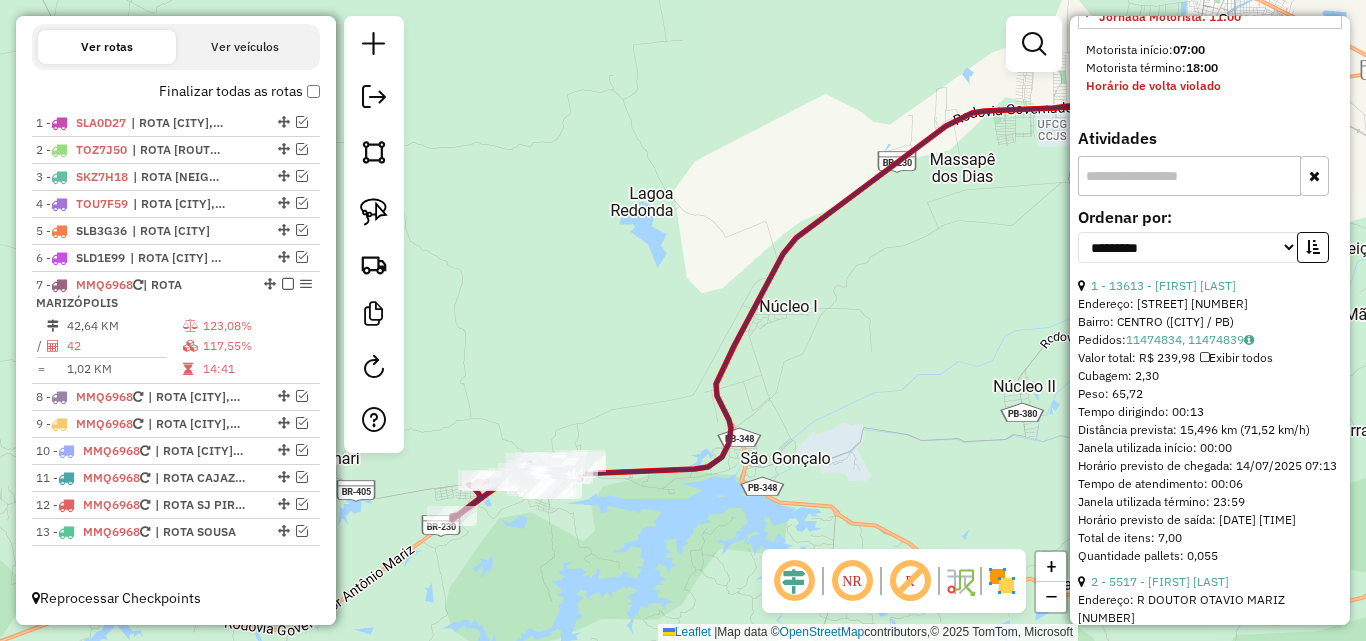 scroll, scrollTop: 782, scrollLeft: 0, axis: vertical 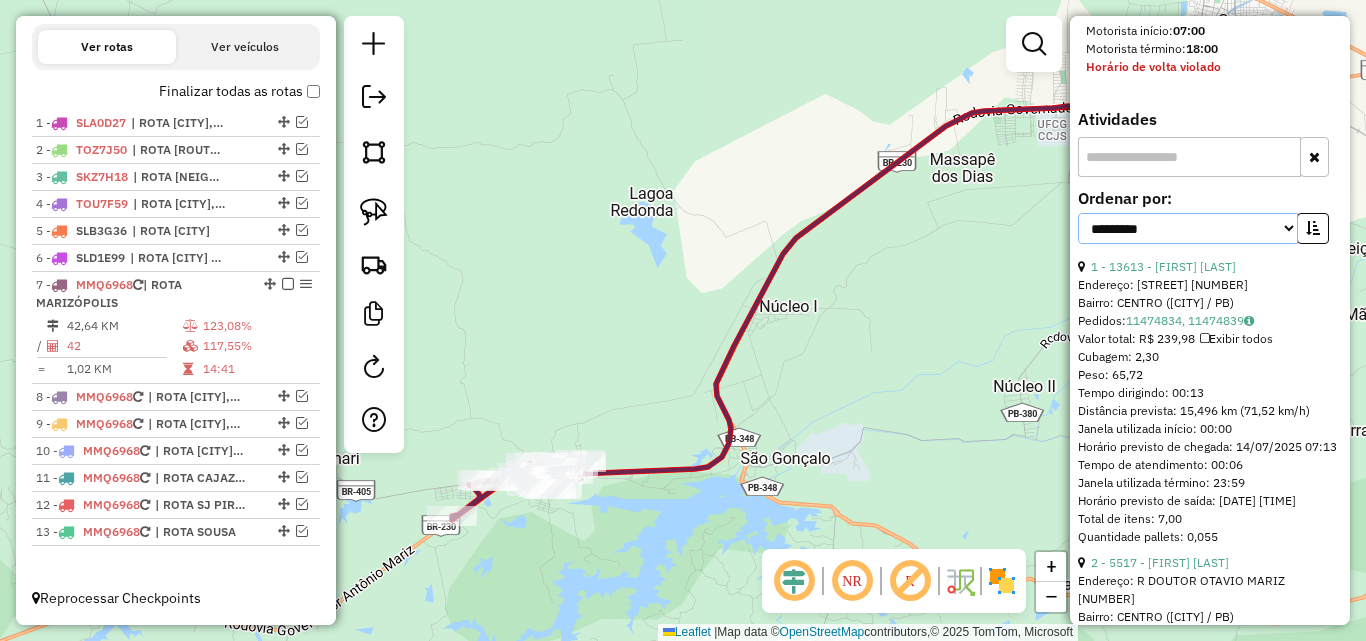 click on "**********" at bounding box center (1188, 228) 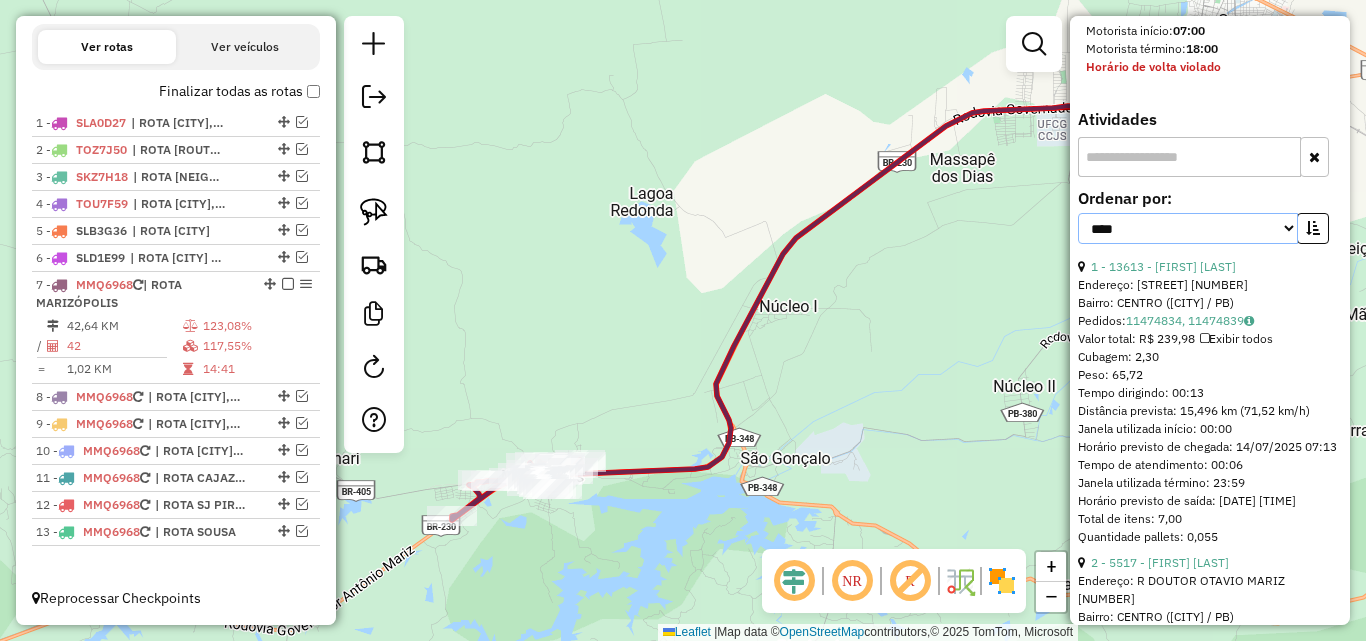 click on "**********" at bounding box center (1188, 228) 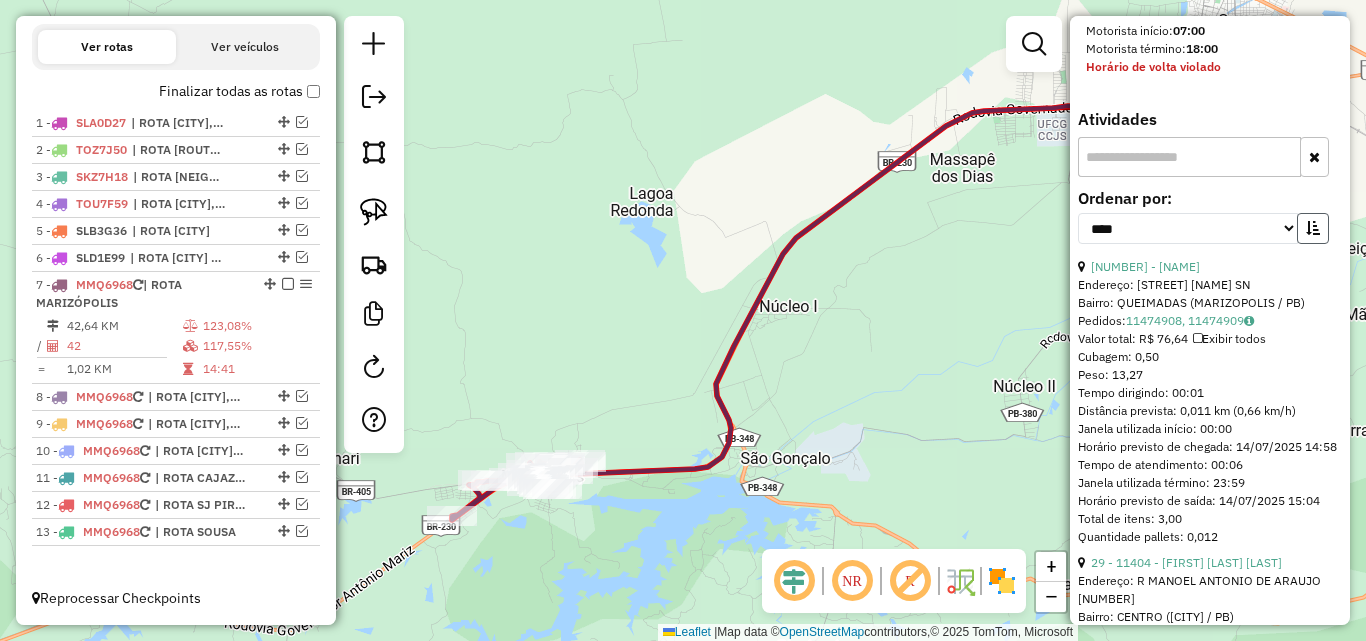 click at bounding box center [1313, 228] 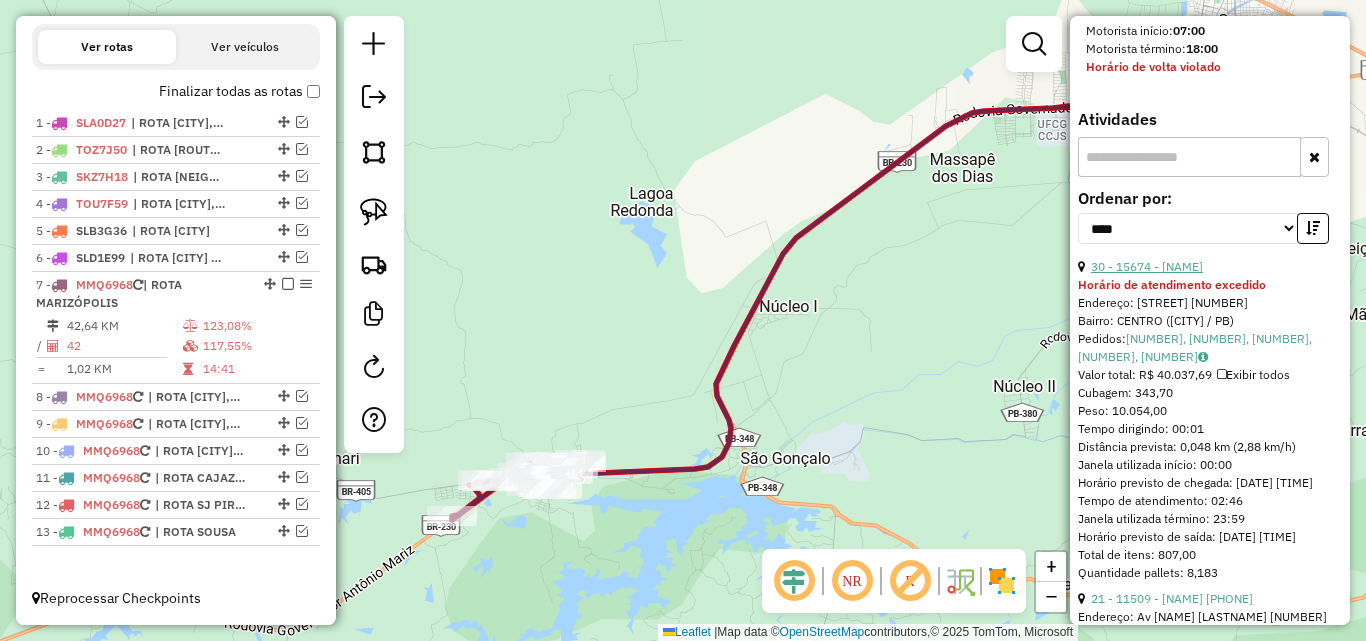 click on "30 - 15674 - SUPERMERCADO PAI LUI" at bounding box center (1147, 266) 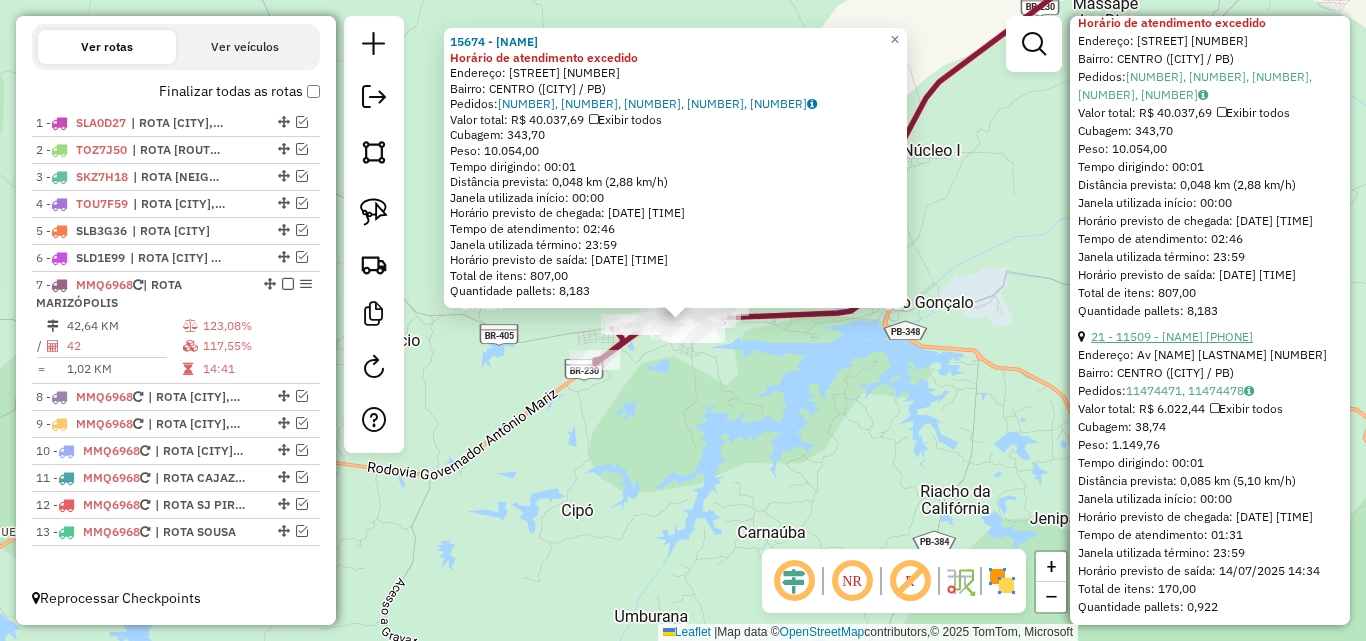 scroll, scrollTop: 1082, scrollLeft: 0, axis: vertical 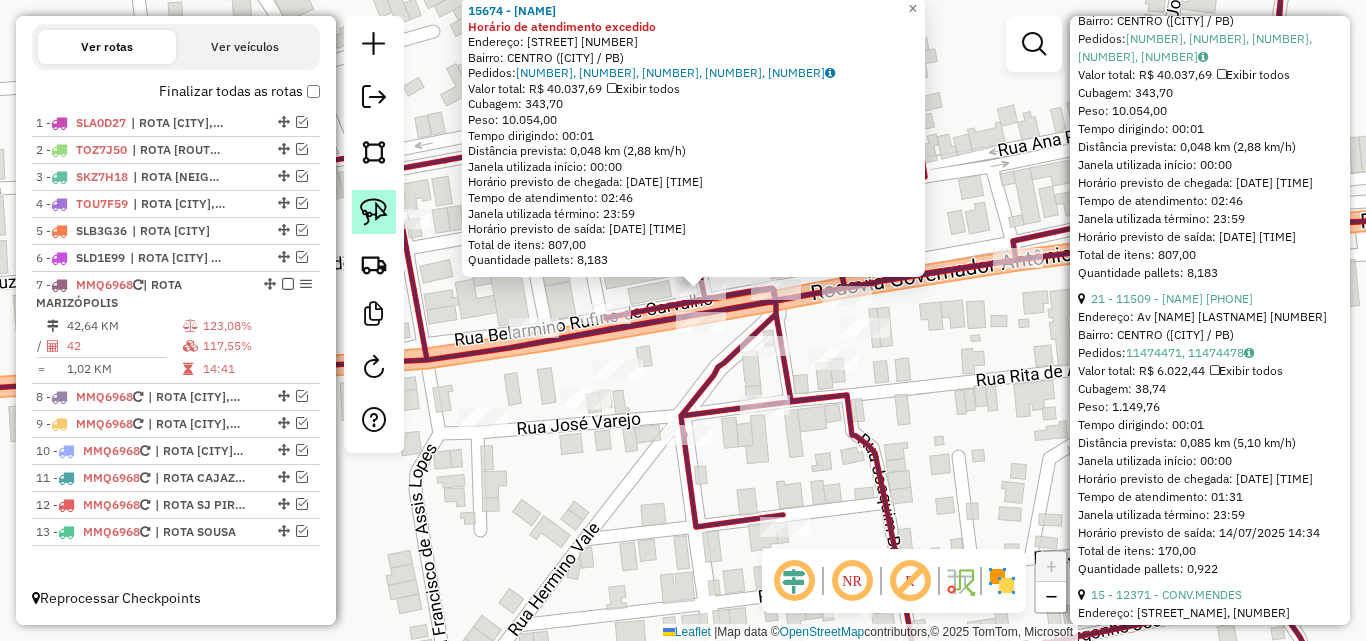 drag, startPoint x: 371, startPoint y: 213, endPoint x: 390, endPoint y: 216, distance: 19.235384 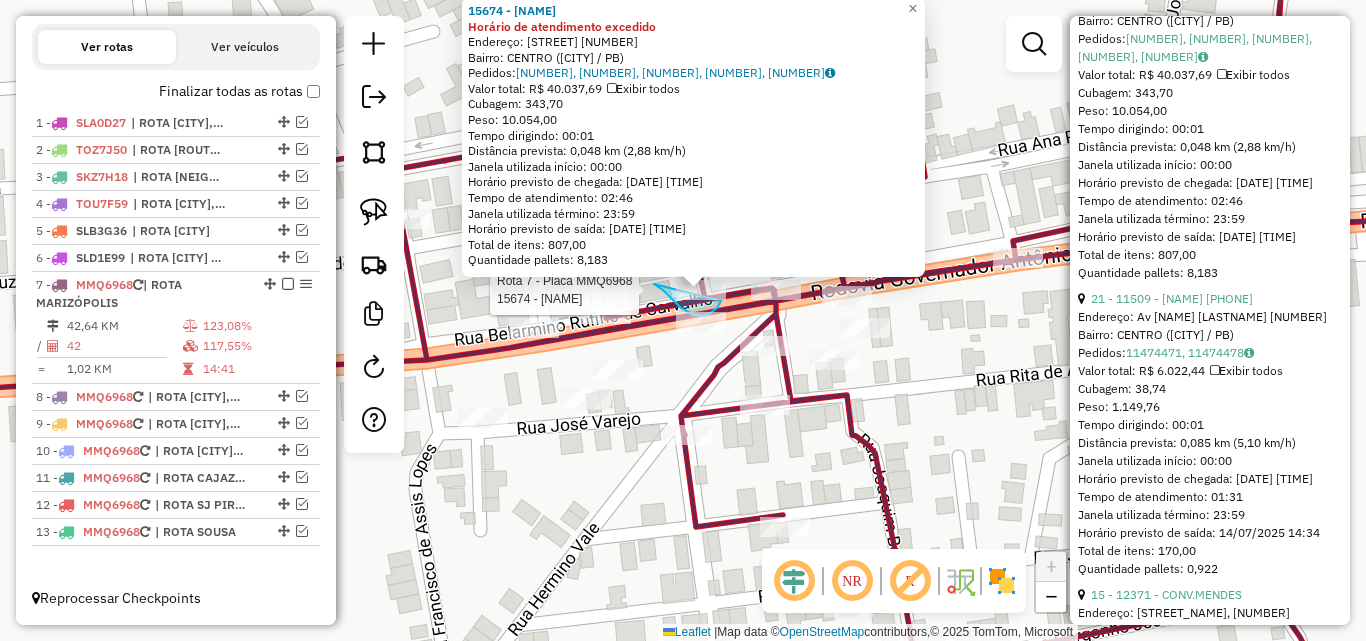 click on "Rota 7 - Placa MMQ6968  2995 - FRANCISCO ARISTIDES DE ALMEIDA Rota 7 - Placa MMQ6968  15674 - SUPERMERCADO PAI LUI 15674 - SUPERMERCADO PAI LUI Horário de atendimento excedido  Endereço:  JOAQUIM DE LIMA 35   Bairro: CENTRO (MARIZOPOLIS / PB)   Pedidos:  11475047, 11474509, 11474512, 11474513, 11474515   Valor total: R$ 40.037,69   Exibir todos   Cubagem: 343,70  Peso: 10.054,00  Tempo dirigindo: 00:01   Distância prevista: 0,048 km (2,88 km/h)   Janela utilizada início: 00:00   Horário previsto de chegada: 14/07/2025 15:46   Tempo de atendimento: 02:46   Janela utilizada término: 23:59   Horário previsto de saída: 14/07/2025 18:32   Total de itens: 807,00   Quantidade pallets: 8,183  × Janela de atendimento Grade de atendimento Capacidade Transportadoras Veículos Cliente Pedidos  Rotas Selecione os dias de semana para filtrar as janelas de atendimento  Seg   Ter   Qua   Qui   Sex   Sáb   Dom  Informe o período da janela de atendimento: De: Até:  Filtrar exatamente a janela do cliente  Seg   Ter" 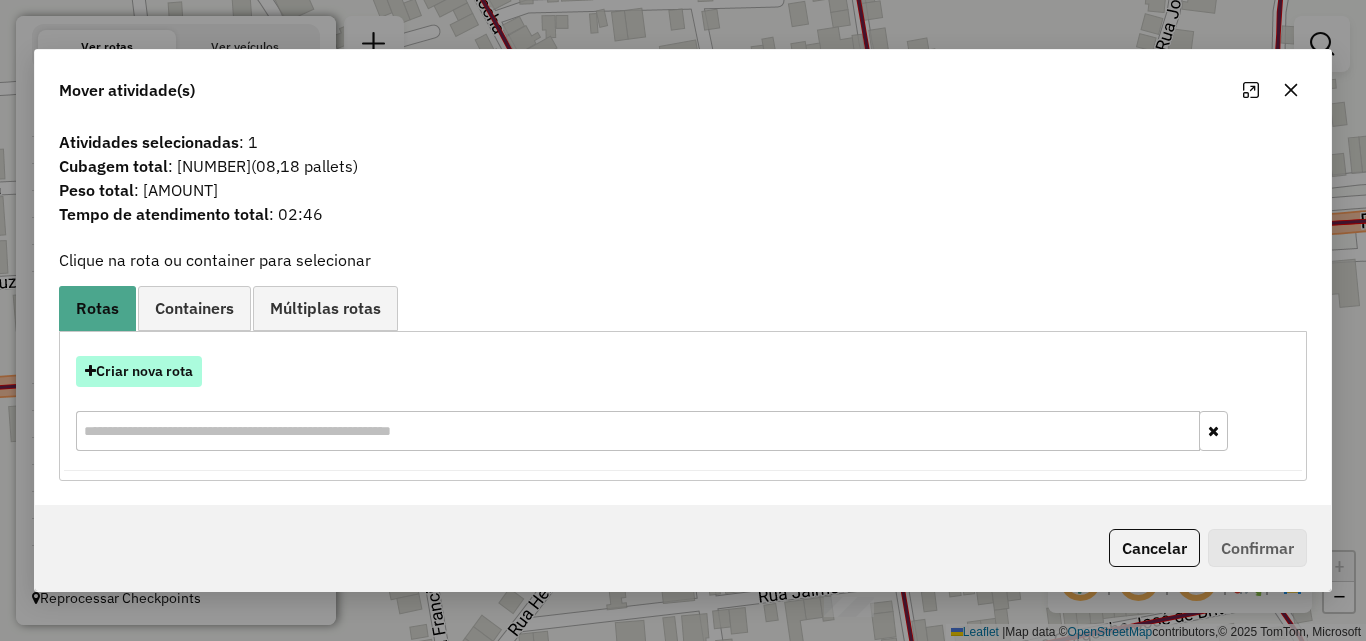 click on "Criar nova rota" at bounding box center [139, 371] 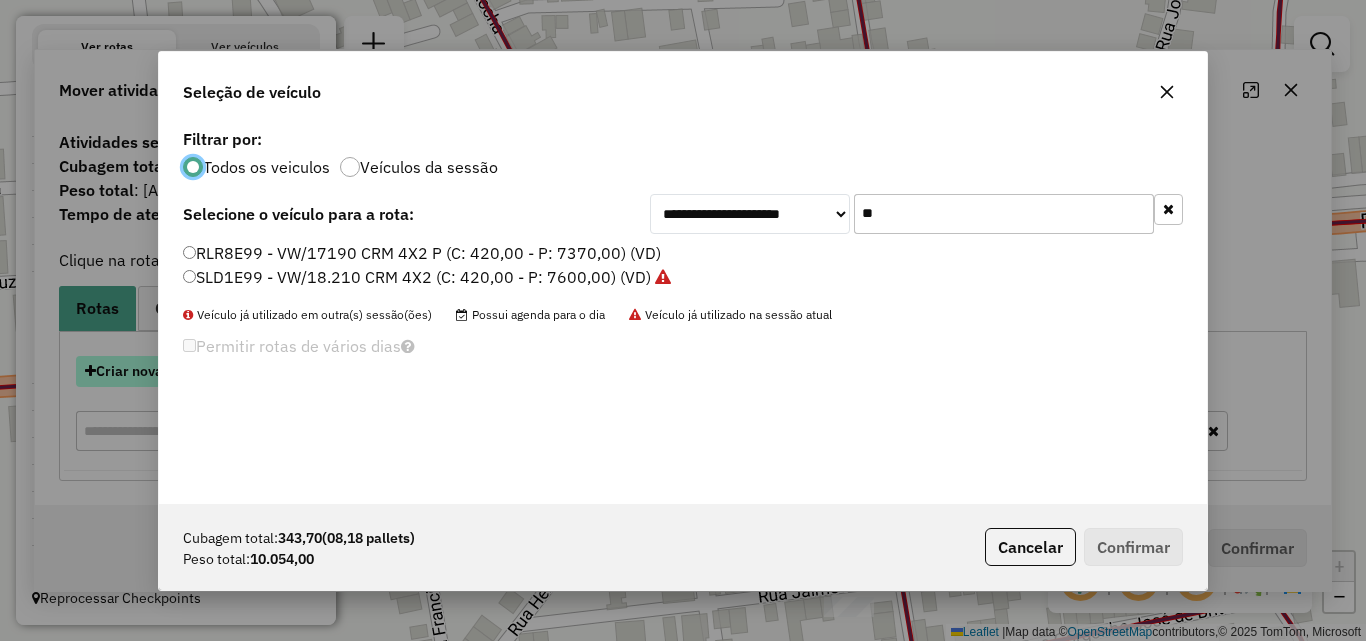 scroll, scrollTop: 11, scrollLeft: 6, axis: both 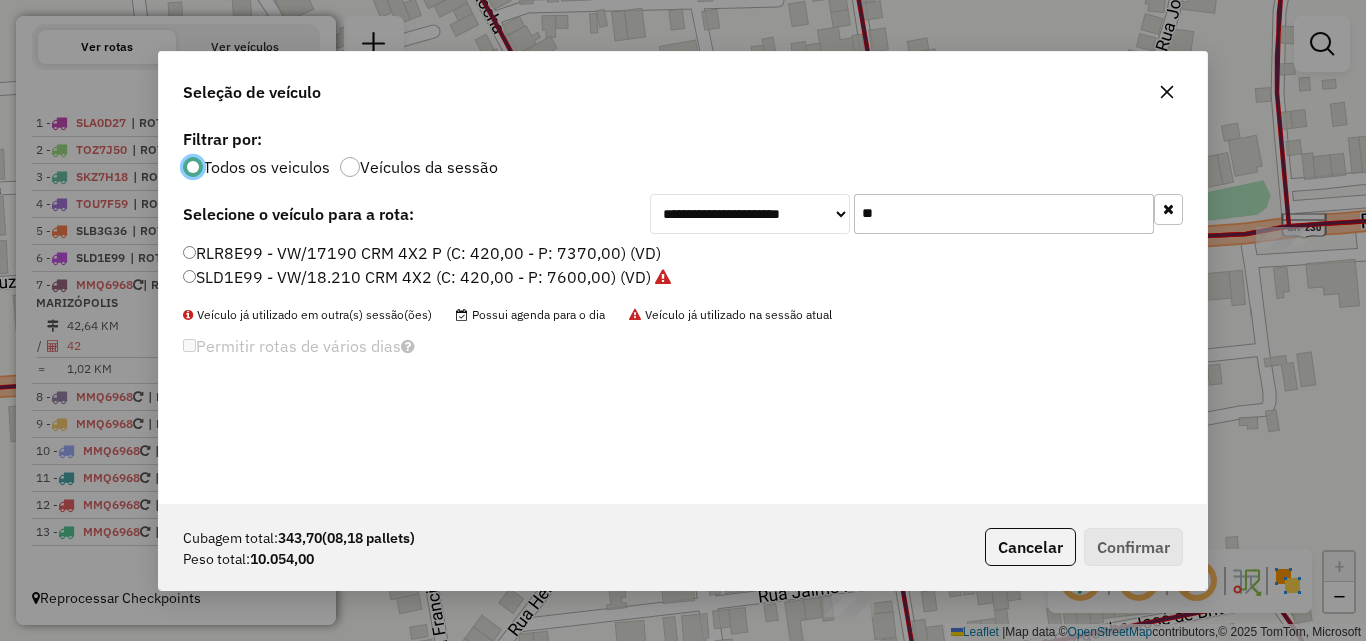 click on "**" 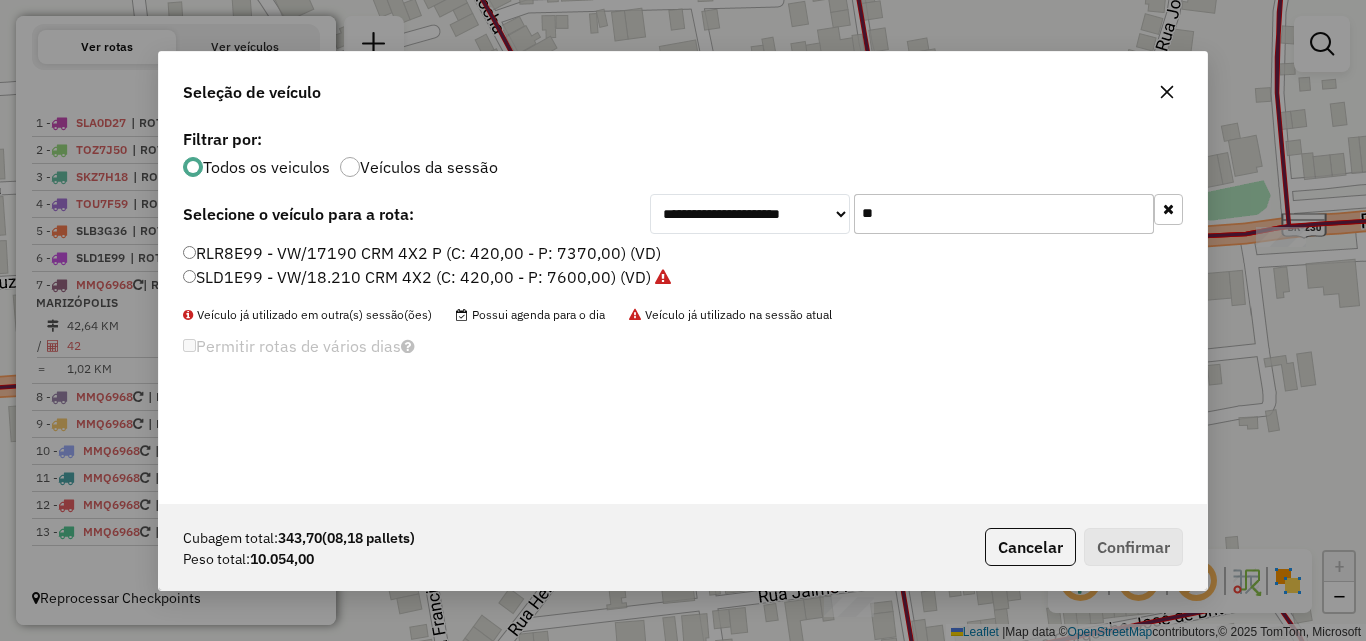 click on "**" 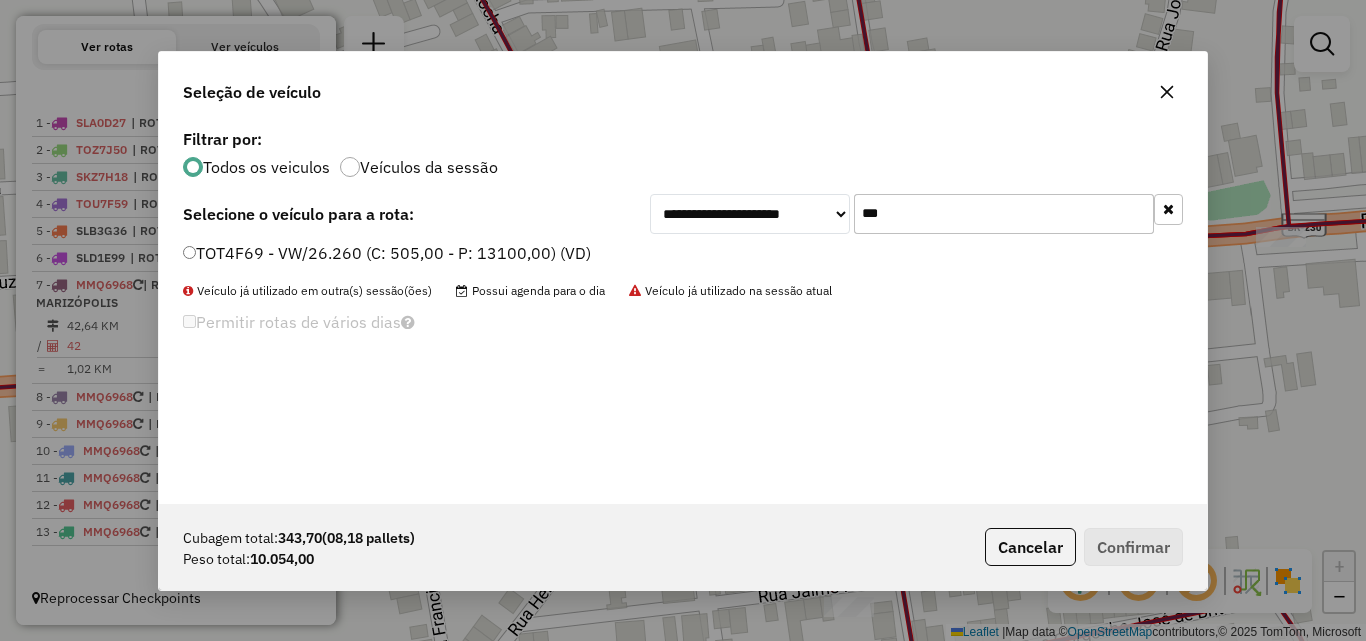 type on "***" 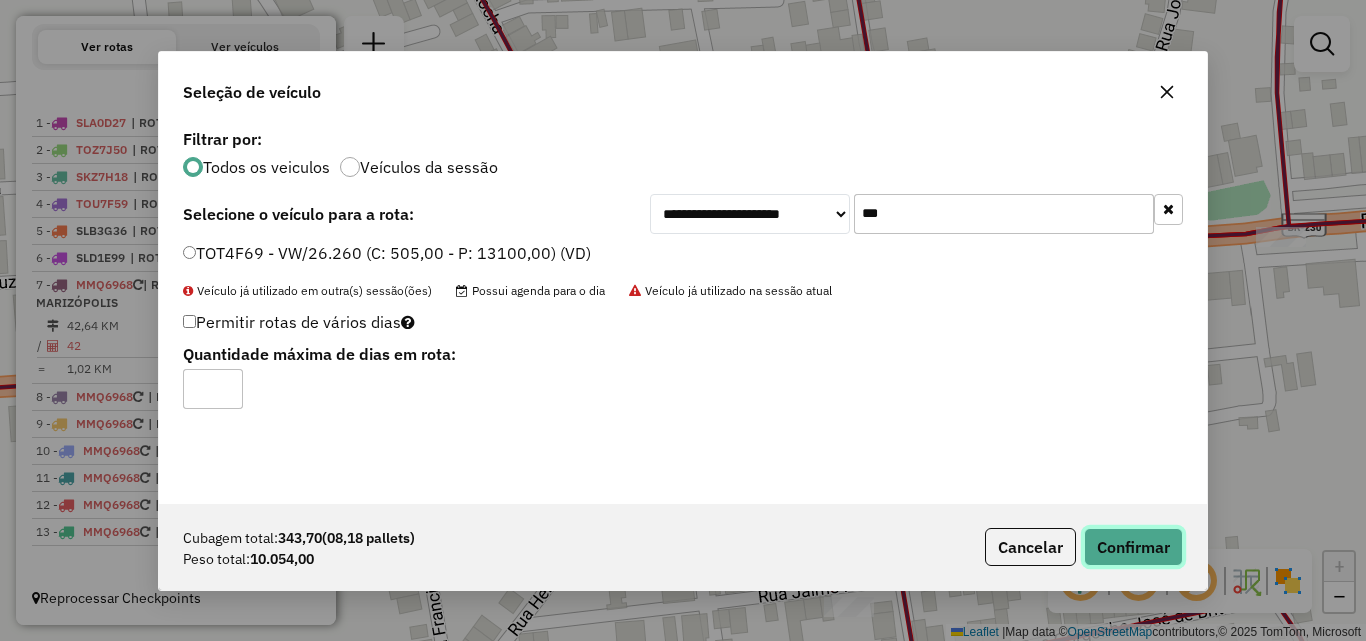 click on "Confirmar" 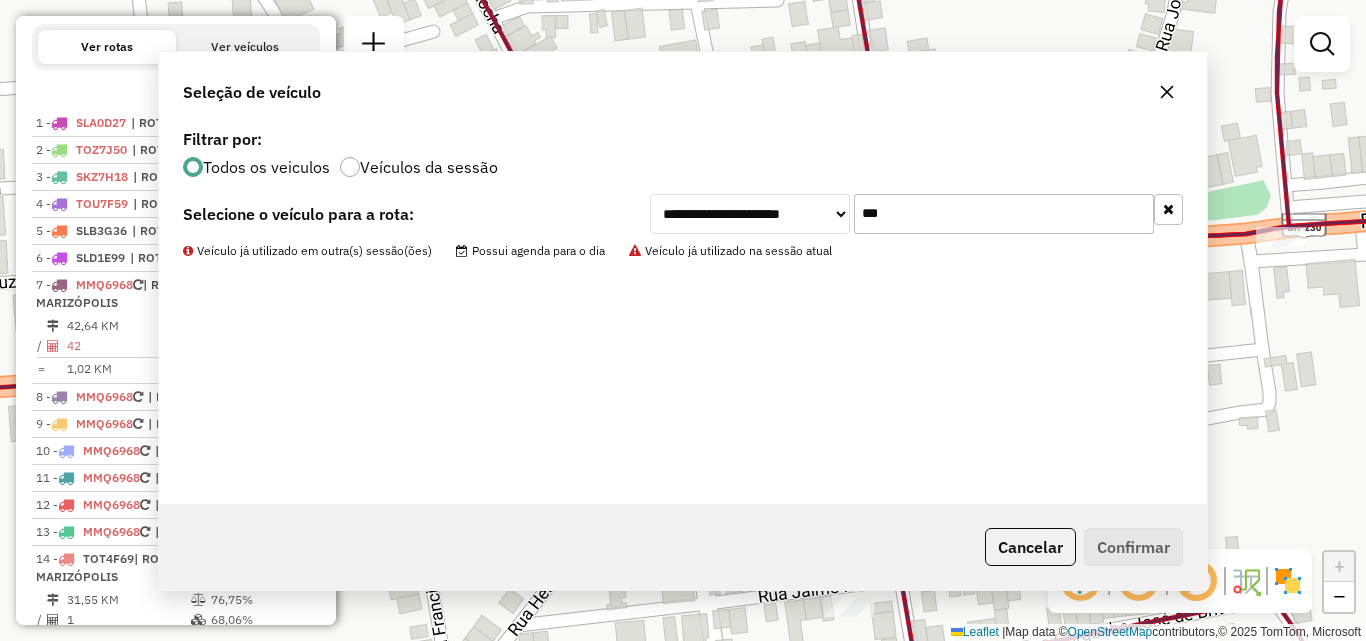 scroll, scrollTop: 765, scrollLeft: 0, axis: vertical 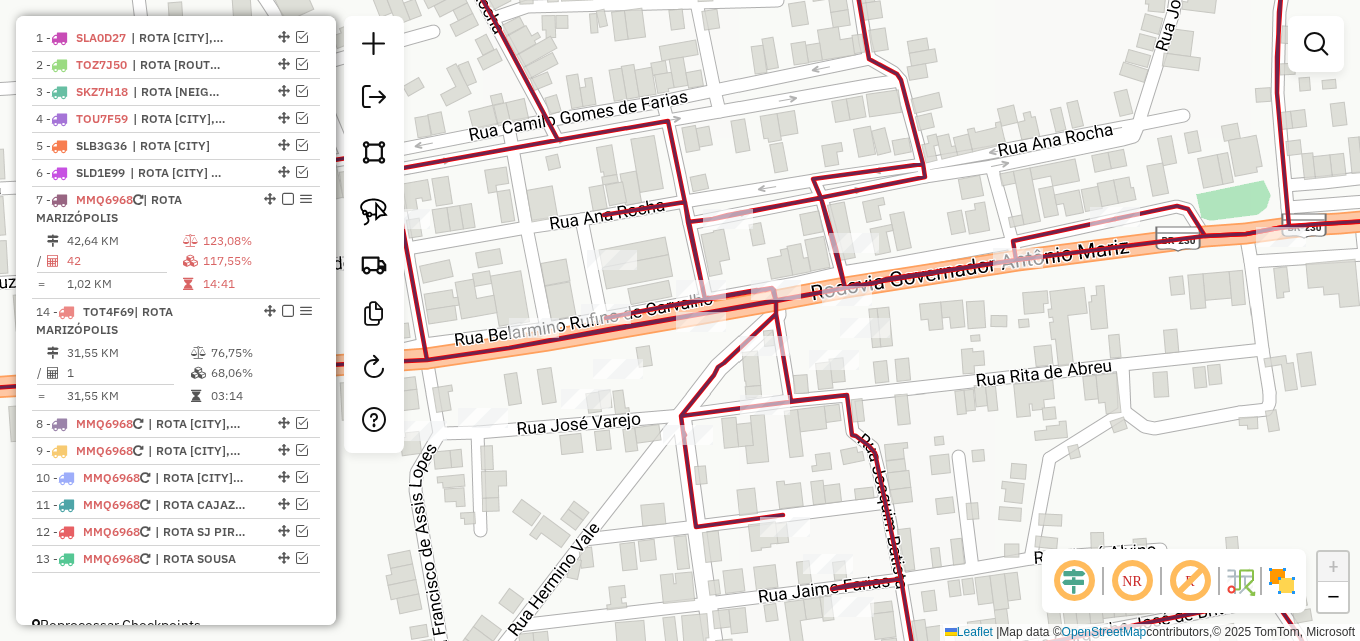 drag, startPoint x: 266, startPoint y: 472, endPoint x: 244, endPoint y: 297, distance: 176.37744 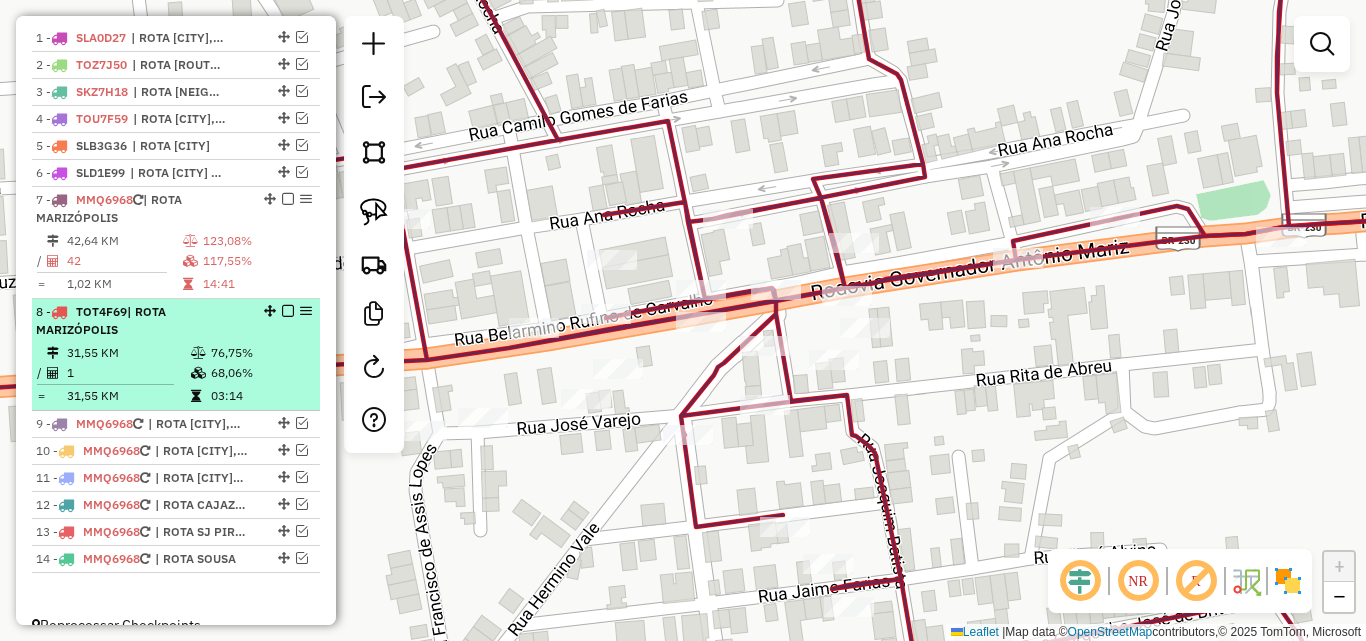 click at bounding box center [288, 311] 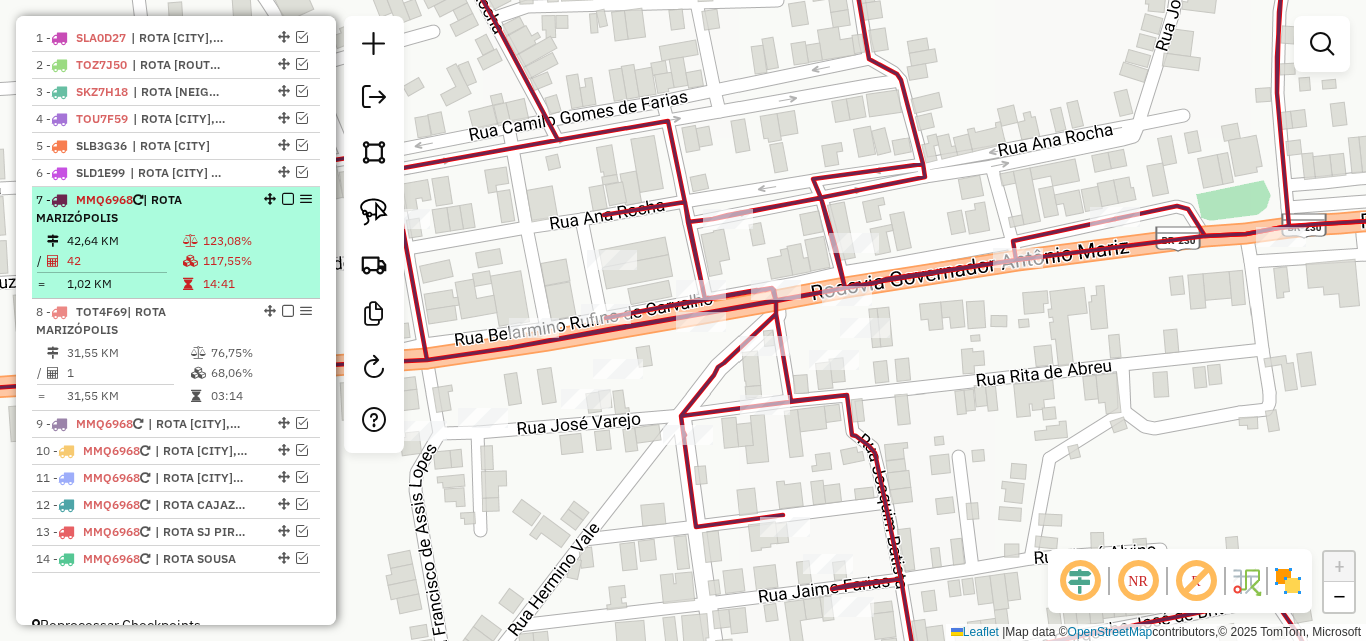 scroll, scrollTop: 707, scrollLeft: 0, axis: vertical 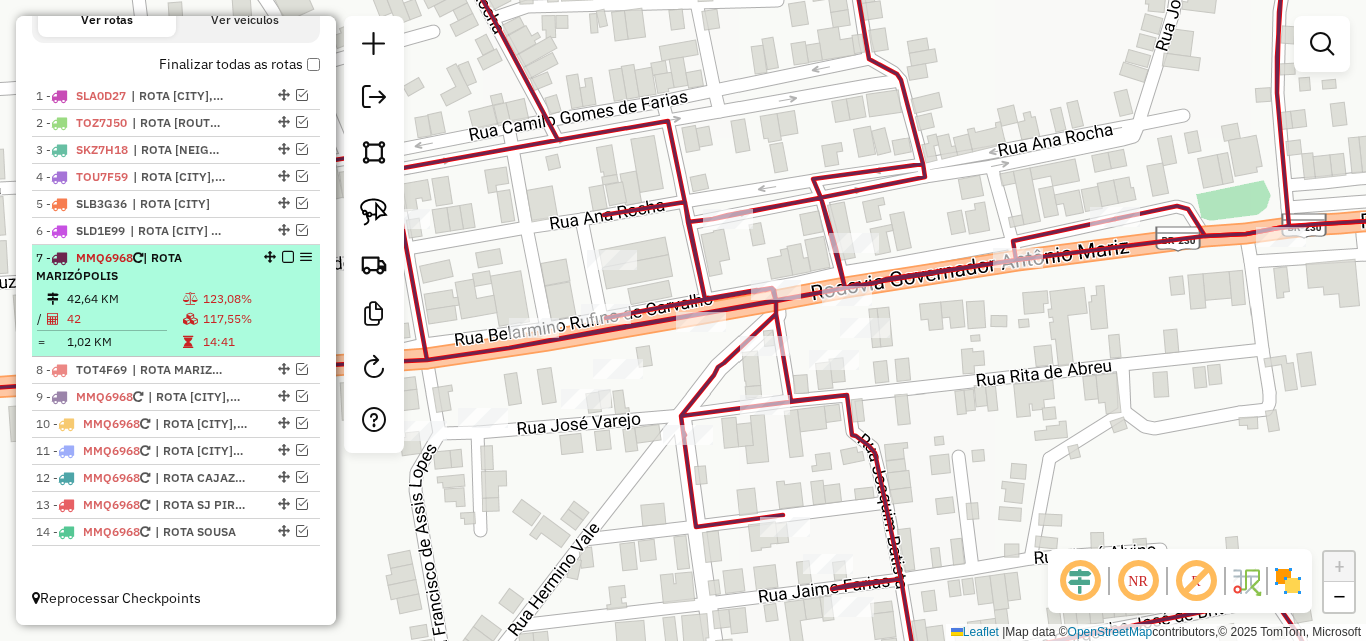 click on "123,08%" at bounding box center (257, 299) 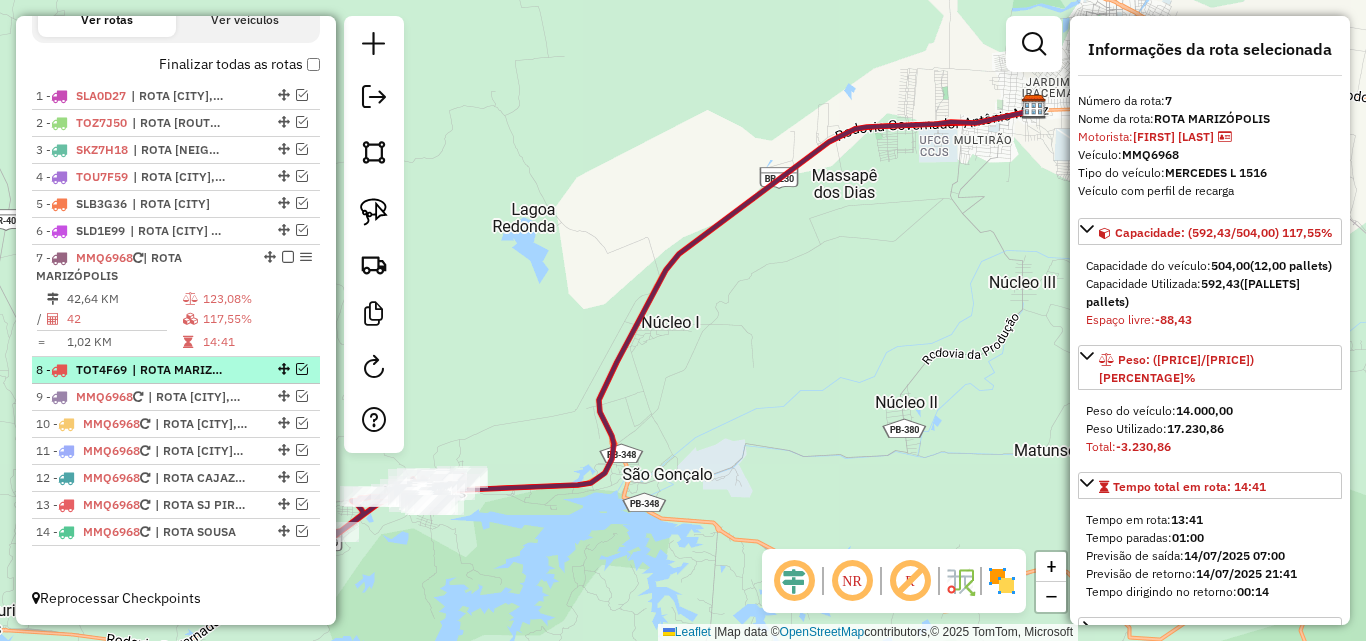 click at bounding box center [302, 369] 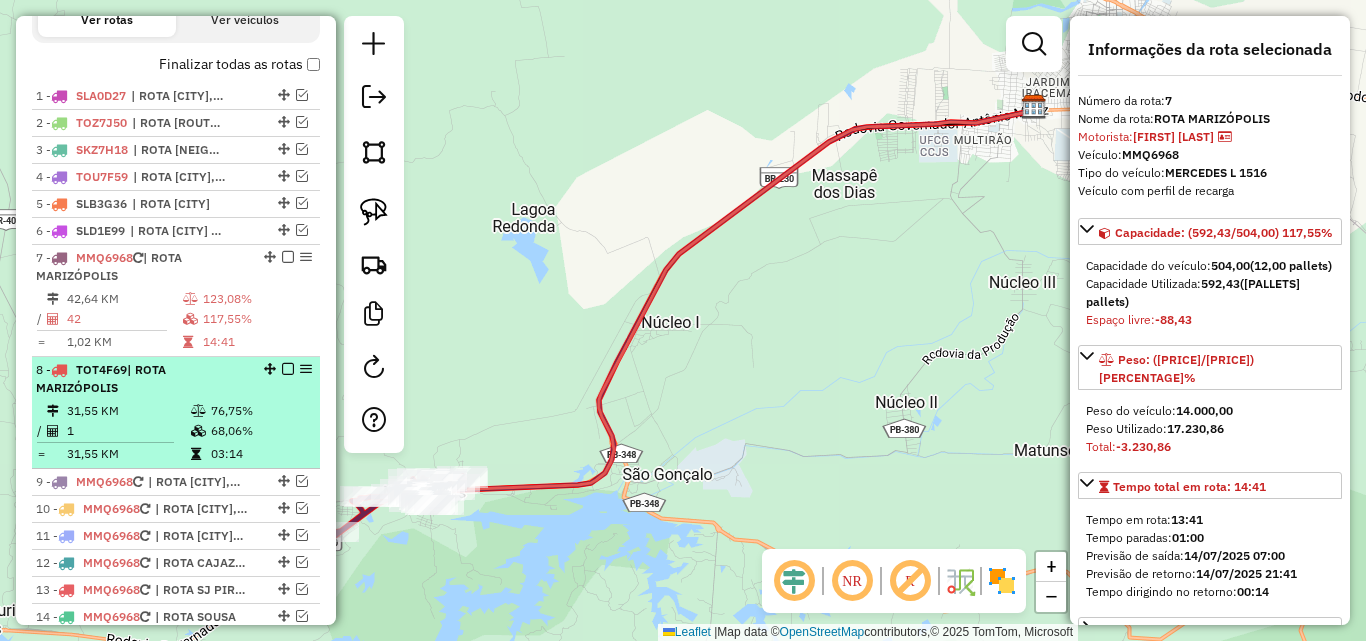 scroll, scrollTop: 765, scrollLeft: 0, axis: vertical 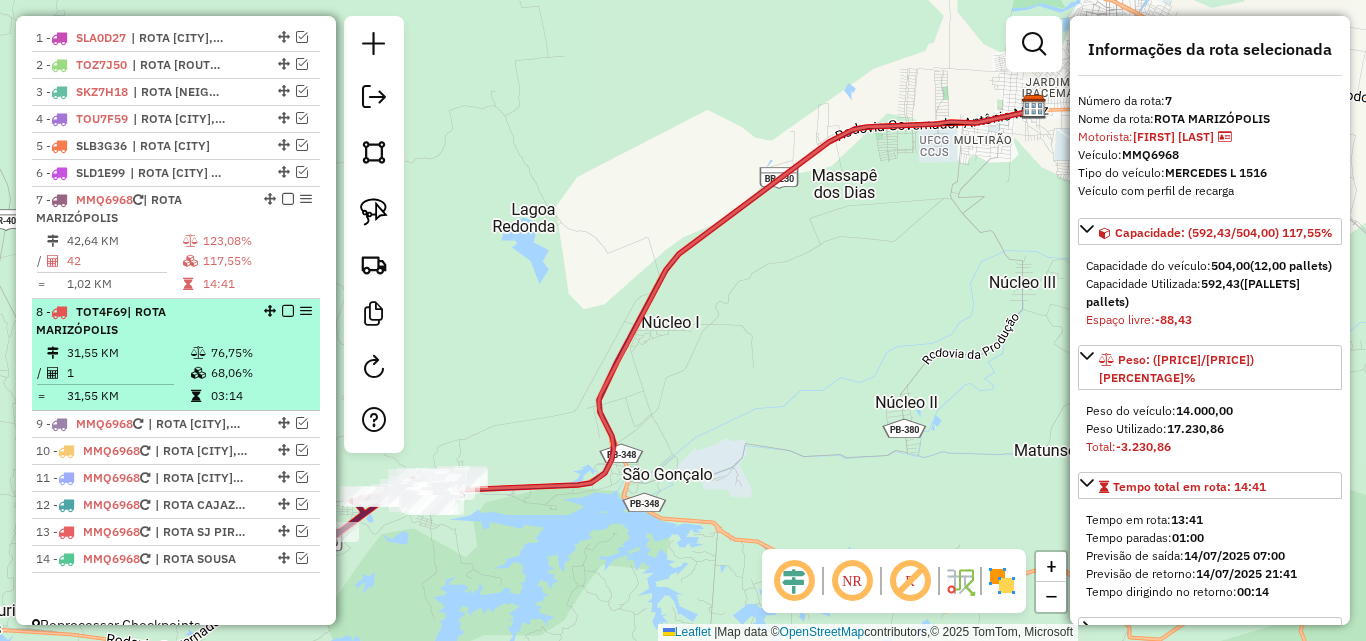 click on "68,06%" at bounding box center (260, 373) 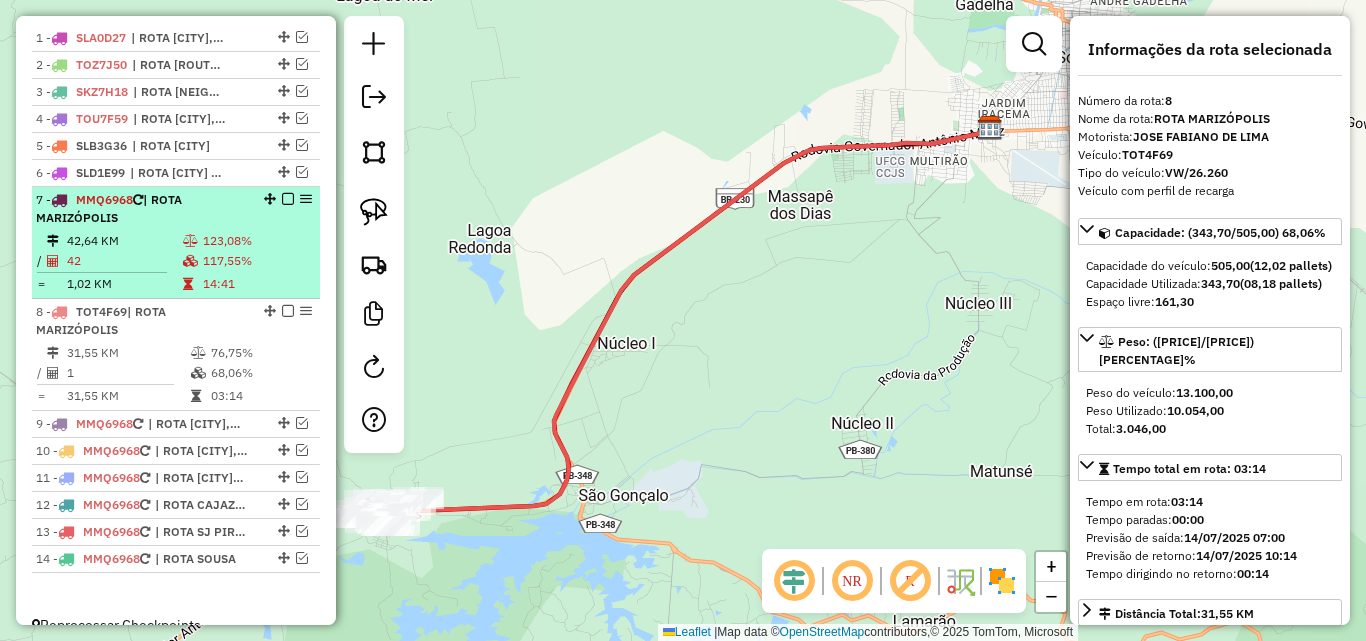 click on "117,55%" at bounding box center [257, 261] 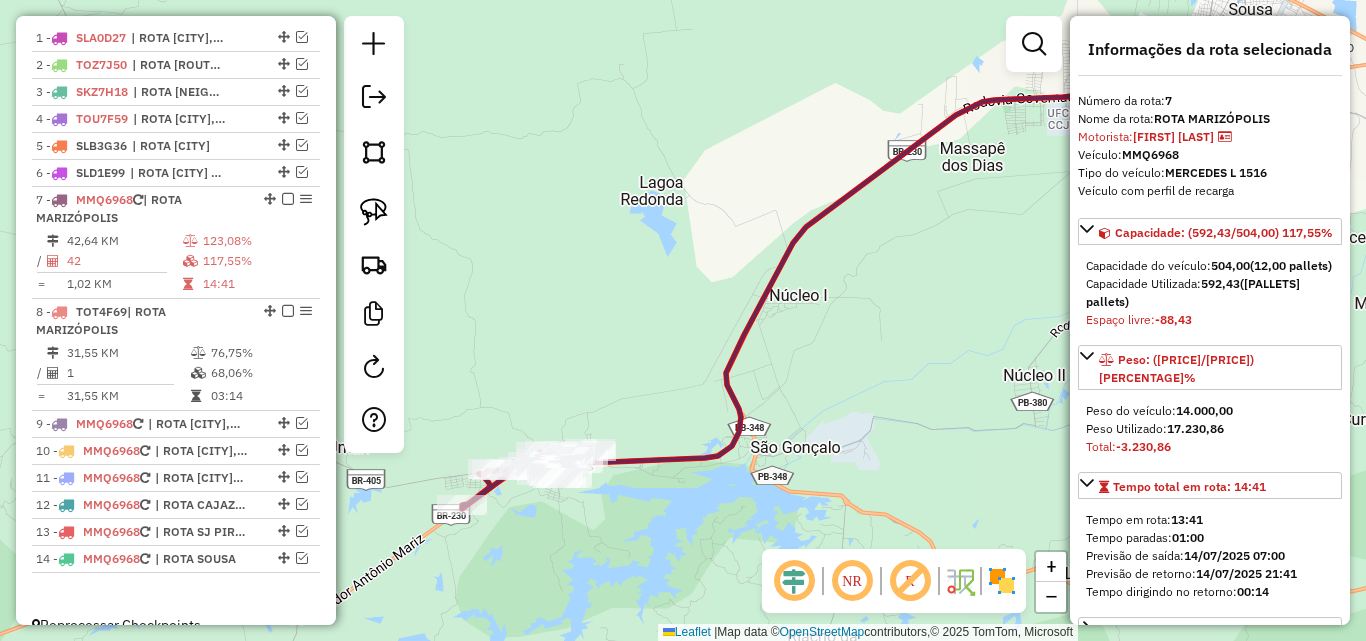 drag, startPoint x: 458, startPoint y: 334, endPoint x: 598, endPoint y: 303, distance: 143.39107 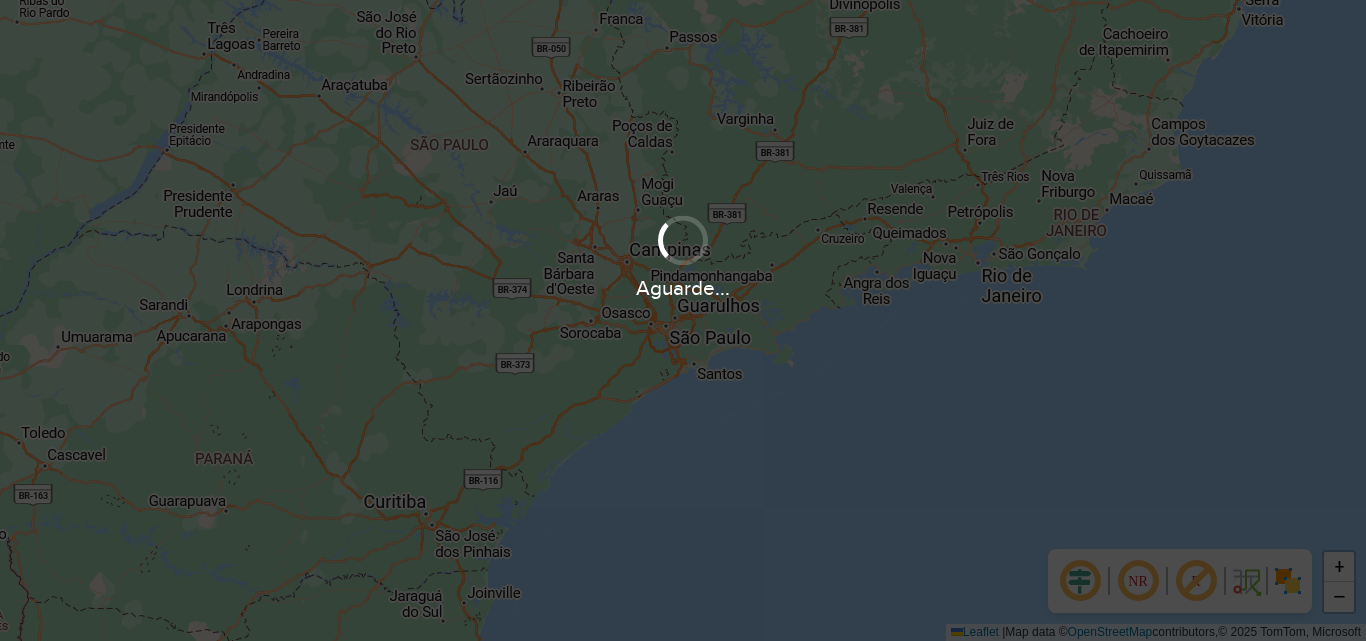 scroll, scrollTop: 0, scrollLeft: 0, axis: both 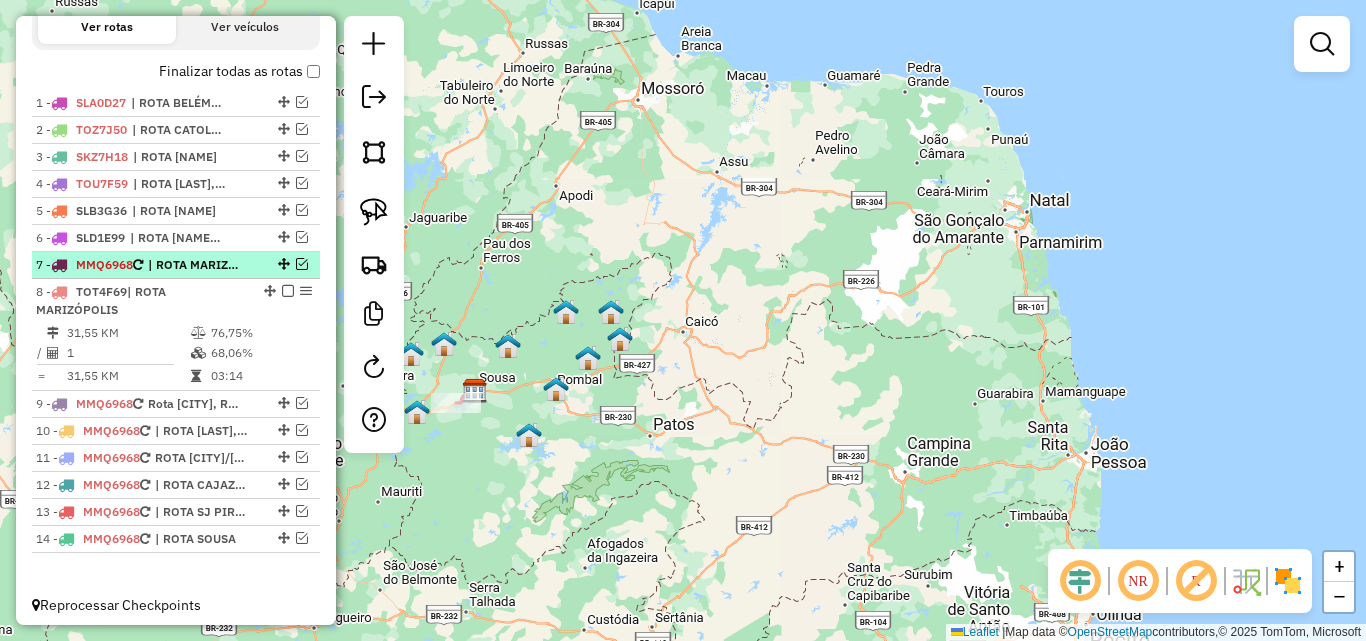 click on "| ROTA MARIZÓPOLIS" at bounding box center [194, 265] 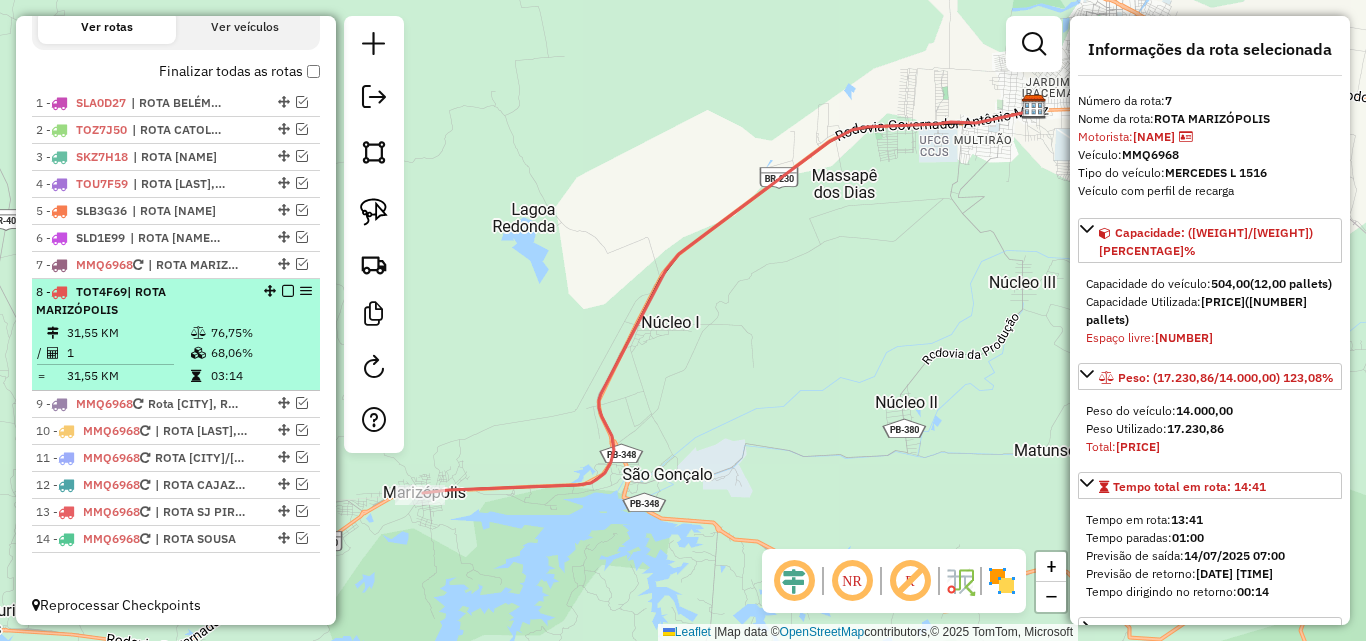 click on "[NUMBER] -      [PLATE]   | ROTA [NAME]  [NUMBER] KM   [NUMBER]%  /  [NUMBER]   [NUMBER]%     =  [NUMBER] KM   [TIME]" at bounding box center [176, 335] 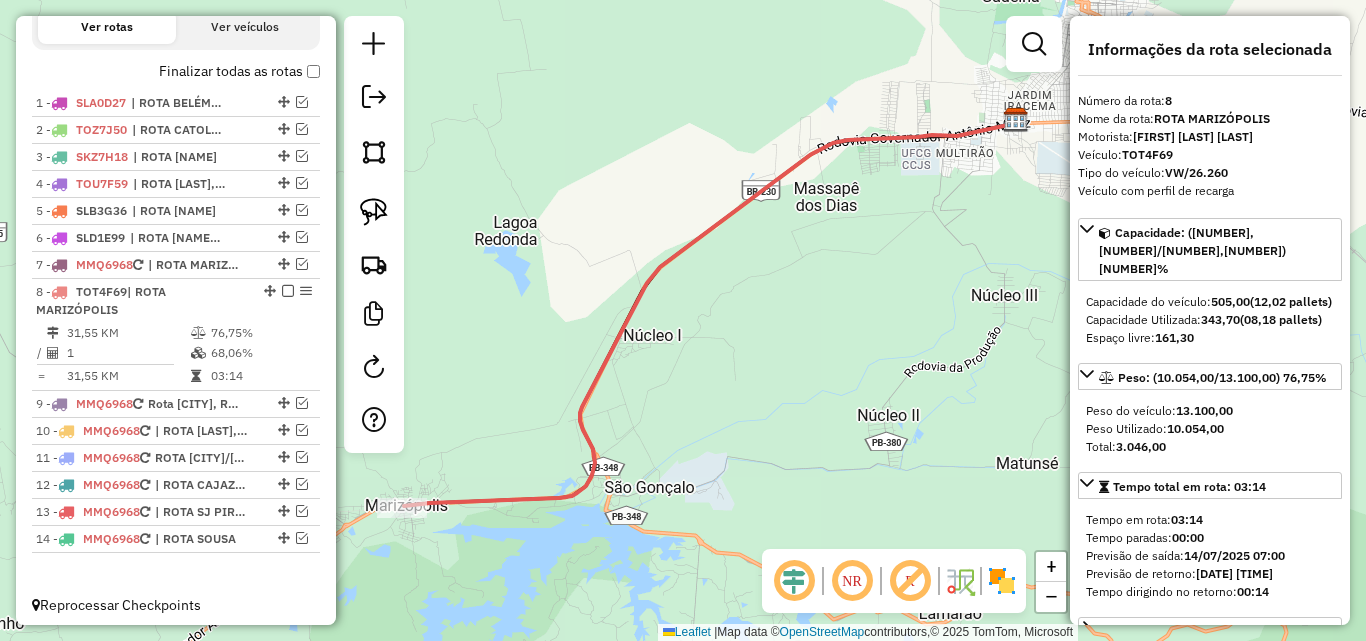drag, startPoint x: 505, startPoint y: 410, endPoint x: 514, endPoint y: 358, distance: 52.773098 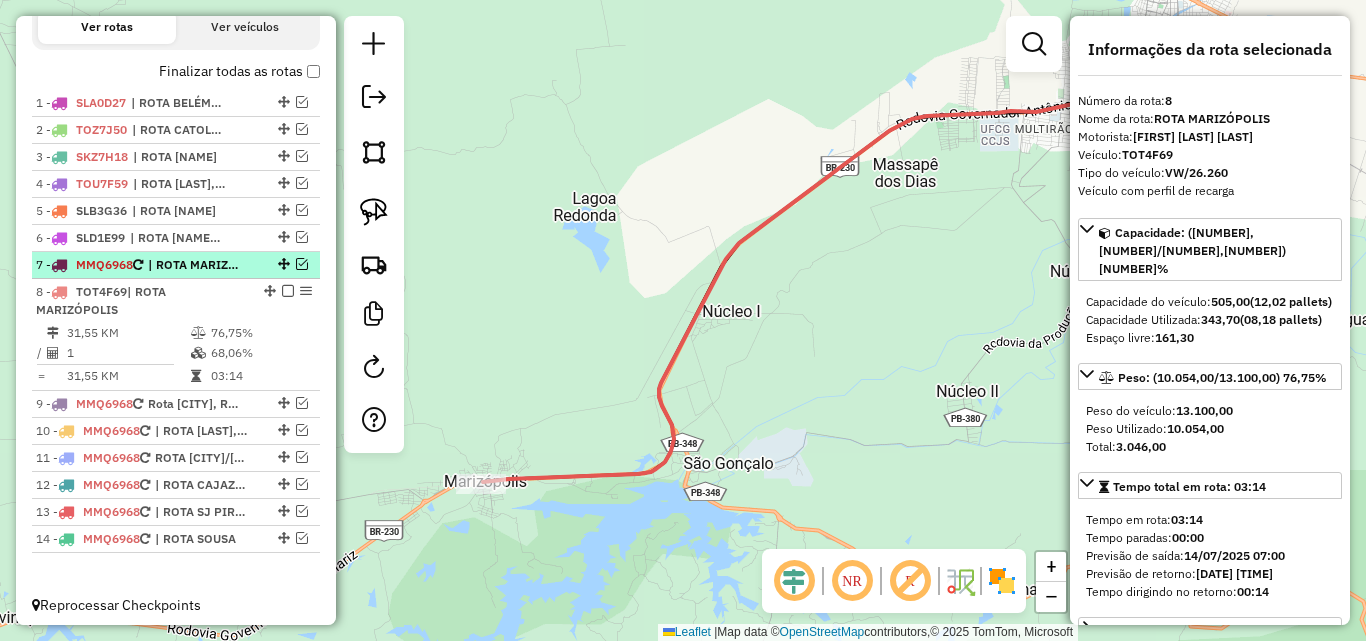 click at bounding box center [302, 264] 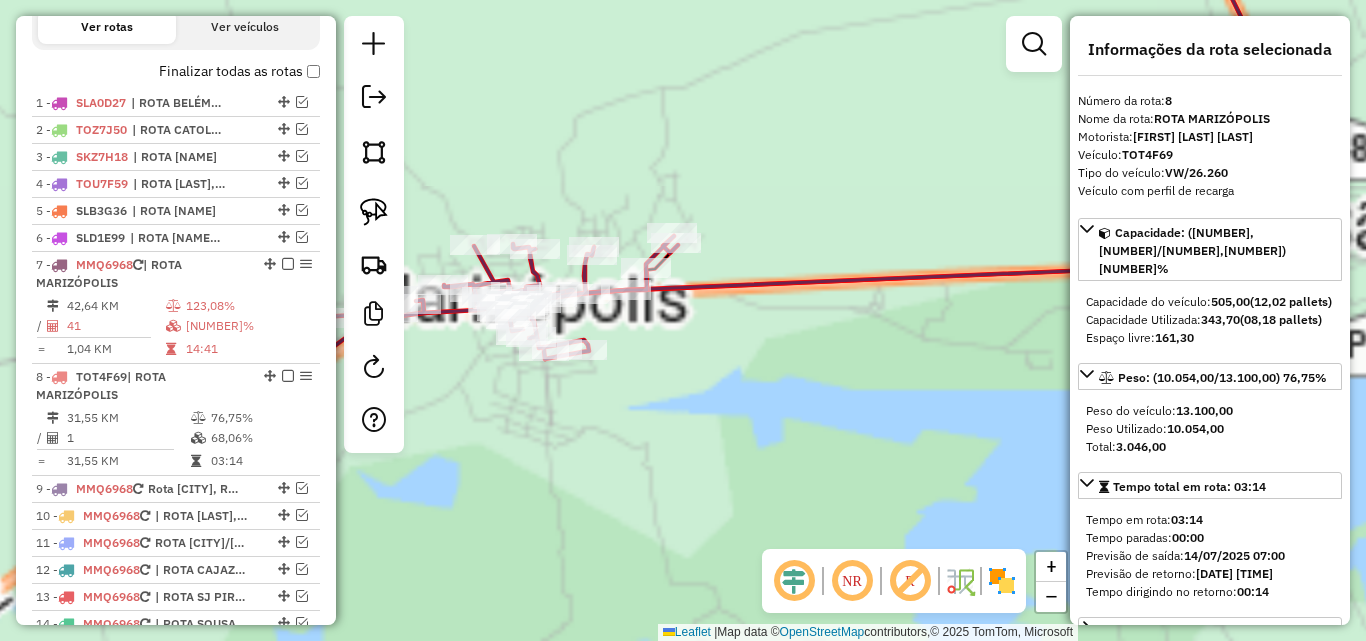 click on "Janela de atendimento Grade de atendimento Capacidade Transportadoras Veículos Cliente Pedidos  Rotas Selecione os dias de semana para filtrar as janelas de atendimento  Seg   Ter   Qua   Qui   Sex   Sáb   Dom  Informe o período da janela de atendimento: De: Até:  Filtrar exatamente a janela do cliente  Considerar janela de atendimento padrão  Selecione os dias de semana para filtrar as grades de atendimento  Seg   Ter   Qua   Qui   Sex   Sáb   Dom   Considerar clientes sem dia de atendimento cadastrado  Clientes fora do dia de atendimento selecionado Filtrar as atividades entre os valores definidos abaixo:  Peso mínimo:   Peso máximo:   Cubagem mínima:   Cubagem máxima:   De:   Até:  Filtrar as atividades entre o tempo de atendimento definido abaixo:  De:   Até:   Considerar capacidade total dos clientes não roteirizados Transportadora: Selecione um ou mais itens Tipo de veículo: Selecione um ou mais itens Veículo: Selecione um ou mais itens Motorista: Selecione um ou mais itens Nome: Rótulo:" 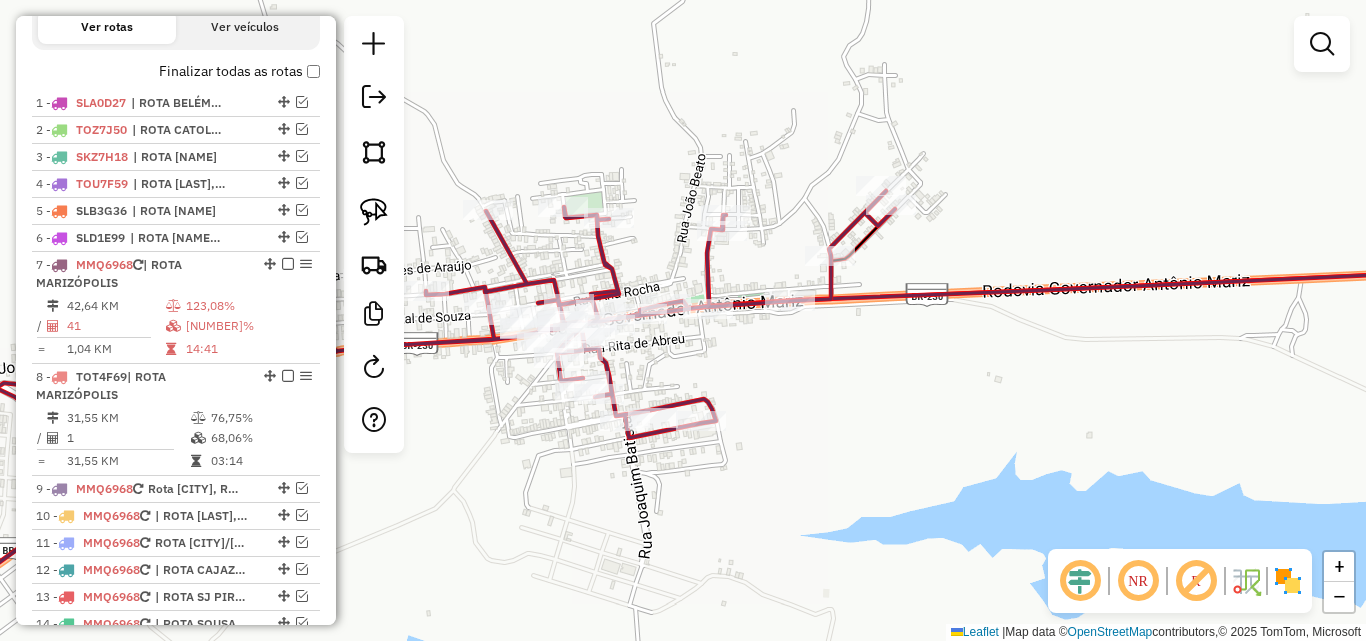 click 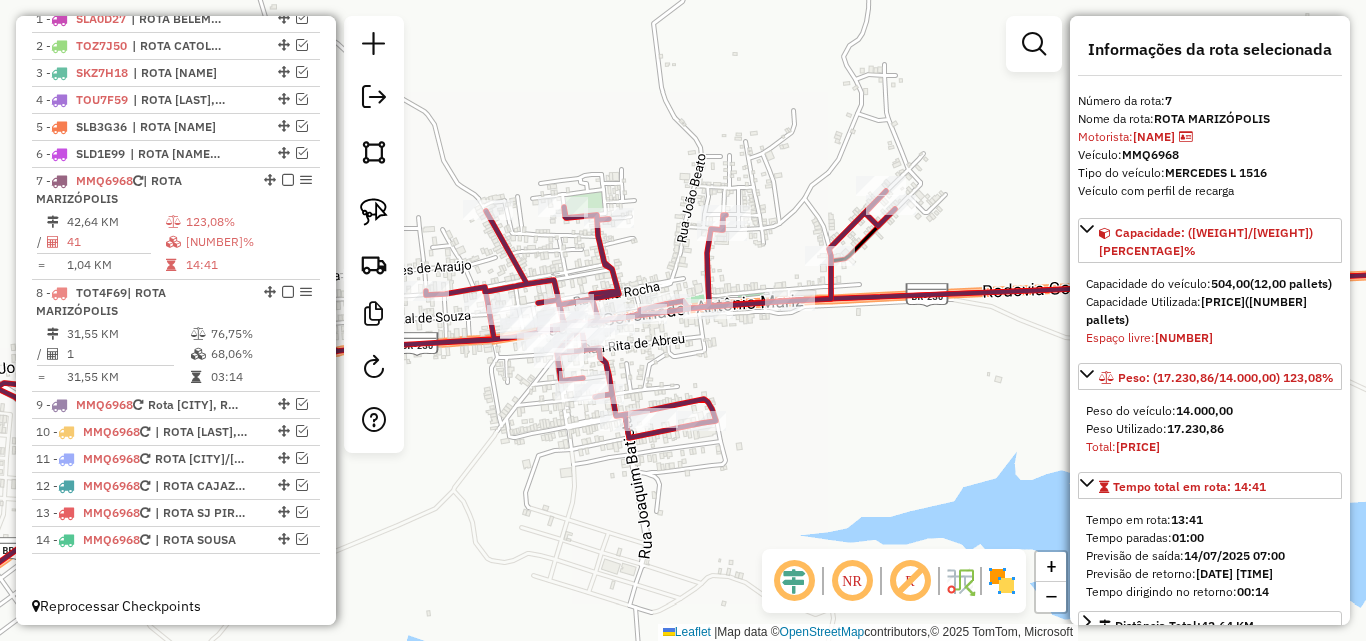 scroll, scrollTop: 792, scrollLeft: 0, axis: vertical 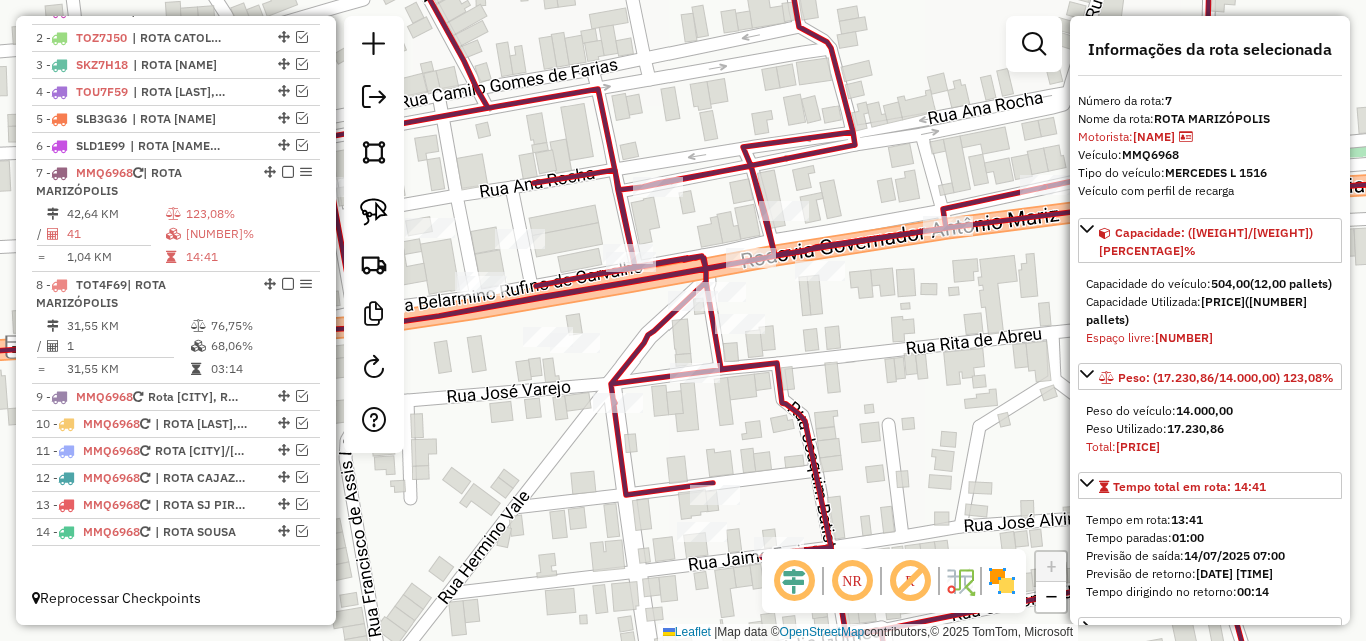 drag, startPoint x: 623, startPoint y: 307, endPoint x: 598, endPoint y: 326, distance: 31.400637 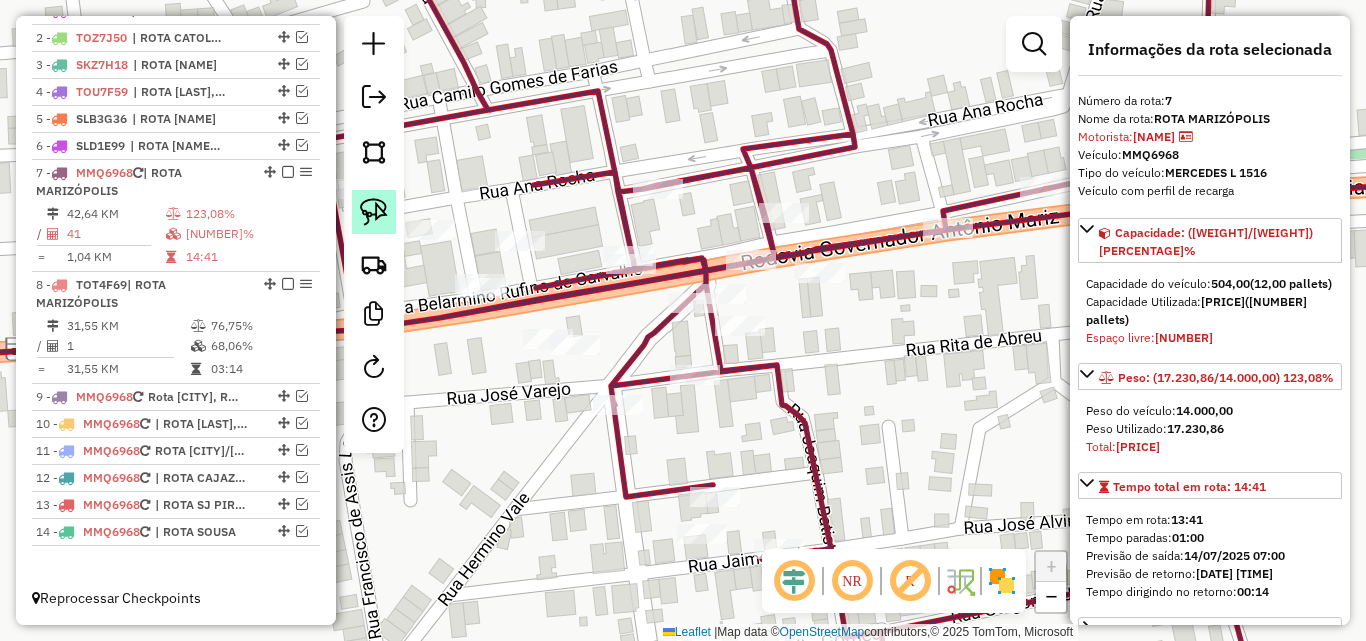 click 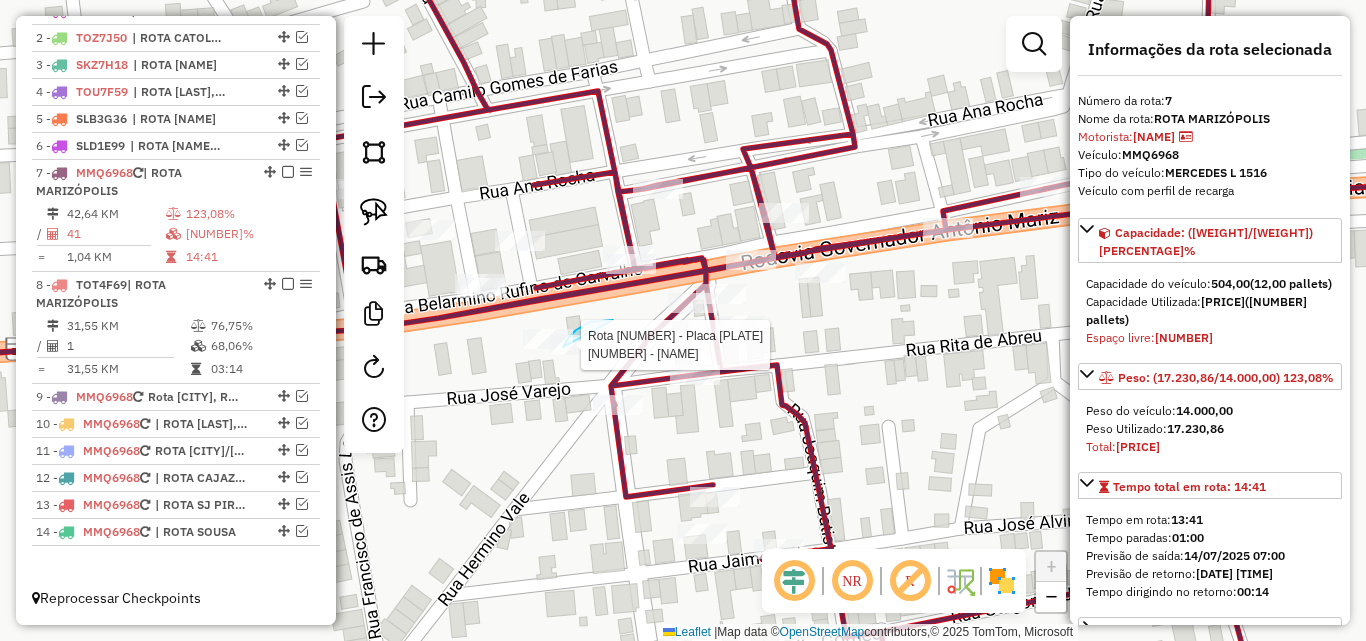 drag, startPoint x: 611, startPoint y: 320, endPoint x: 598, endPoint y: 371, distance: 52.63079 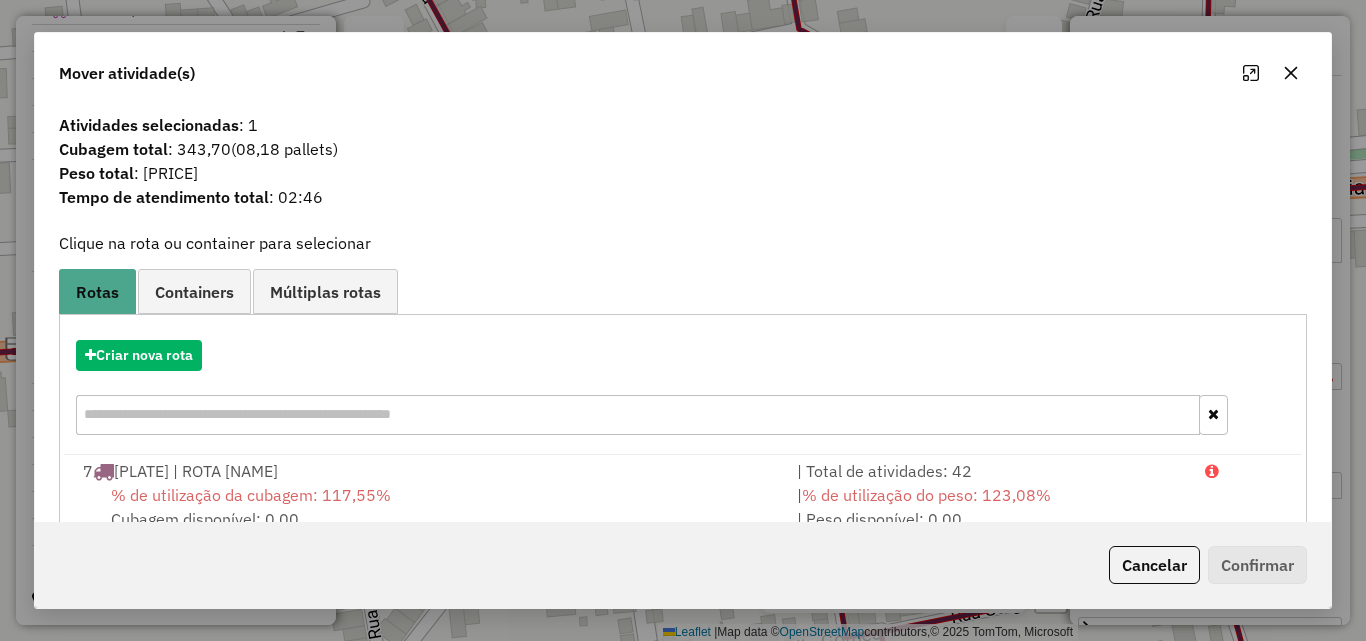 click on "Mover atividade(s) Atividades selecionadas : 1 Cubagem total  : 343,70   (08,18 pallets)  Peso total : 10.054,00 Tempo de atendimento total : 02:46  Clique na rota ou container para selecionar   Rotas Containers Múltiplas rotas  Criar nova rota   7  MMQ6968 | ROTA MARIZÓPOLIS  | Total de atividades: 42  % de utilização da cubagem: 117,55%  Cubagem disponível: 0,00   |  % de utilização do peso: 123,08%  | Peso disponível: 0,00   Criar novo container  Container Padrão  Peso total: 0,00   Cubagem total: 0,00   Total de atividades/pedidos: 0  Selecione os Veículos  (é necessário selecionar ao menos 1 veículo) : Disponíveis: 87  HYR9901 - IVECO DAYLI7012CCI (C: 210,00 - P: 4000,00) (VD)   HZY5622 - MERCEDES L 1620 (C: 504,00 - P: 15000,00)    IAN5015 - MERCEDES L 1620 (C: 504,00 - P: 14700,00)    JHM1884 - MB 1620 L 504 cx 13500 kg (C: 504,00 - P: 14700,00) (VD)   JJK5484 - 730 - VW 17.250 CNC 420 cx 8640 kg (C: 420,00 - P: 8640,00) (VD)   JKM9177 - MERCEDES ATRON 2324 (C: 504,00 - P: 15000,00) (VD)" 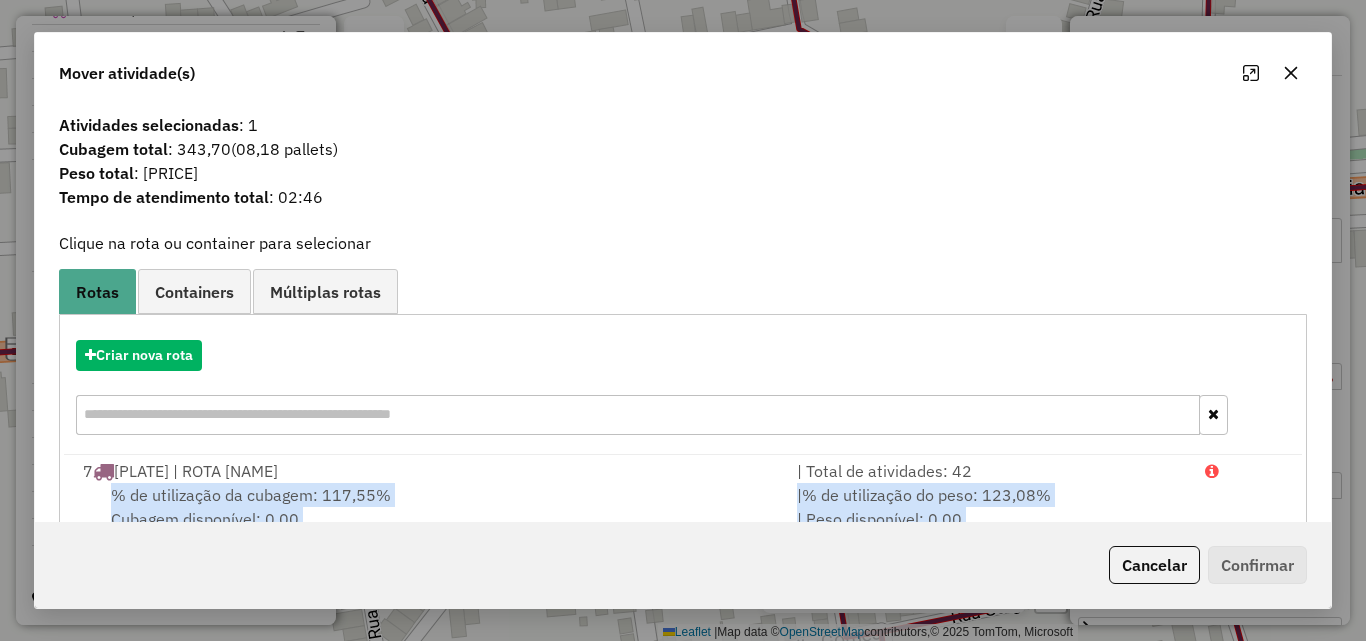 drag, startPoint x: 1062, startPoint y: 505, endPoint x: 1259, endPoint y: 579, distance: 210.44002 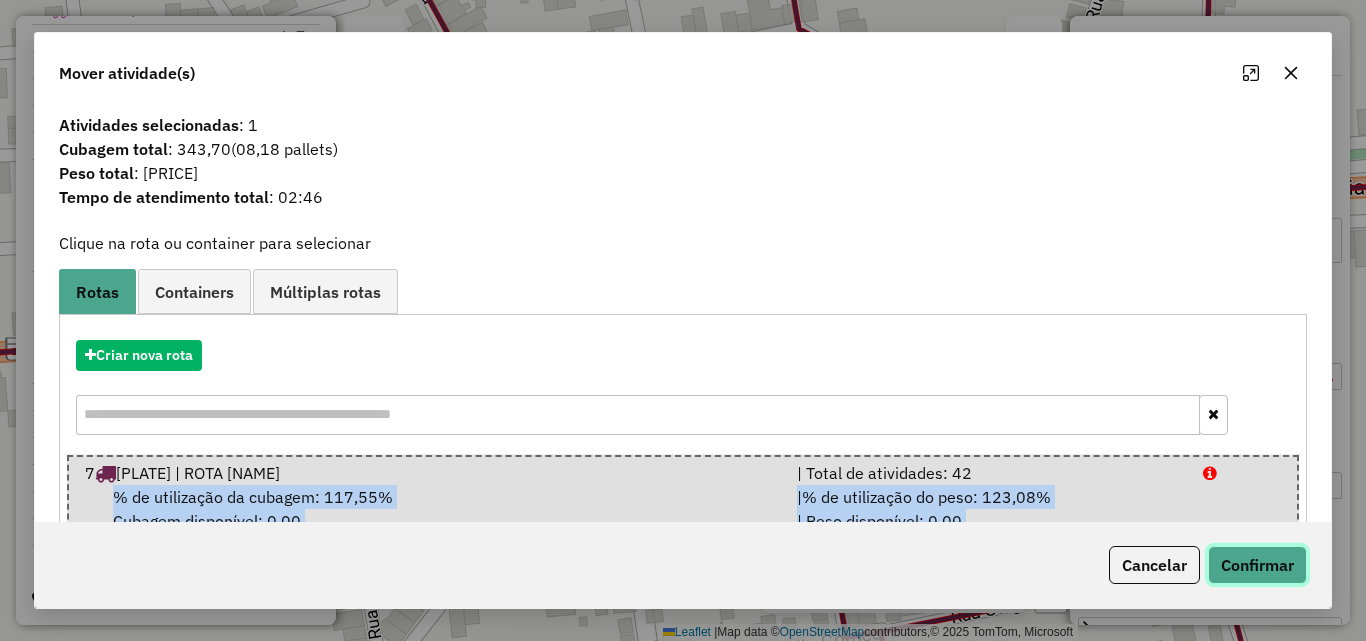 click on "Confirmar" 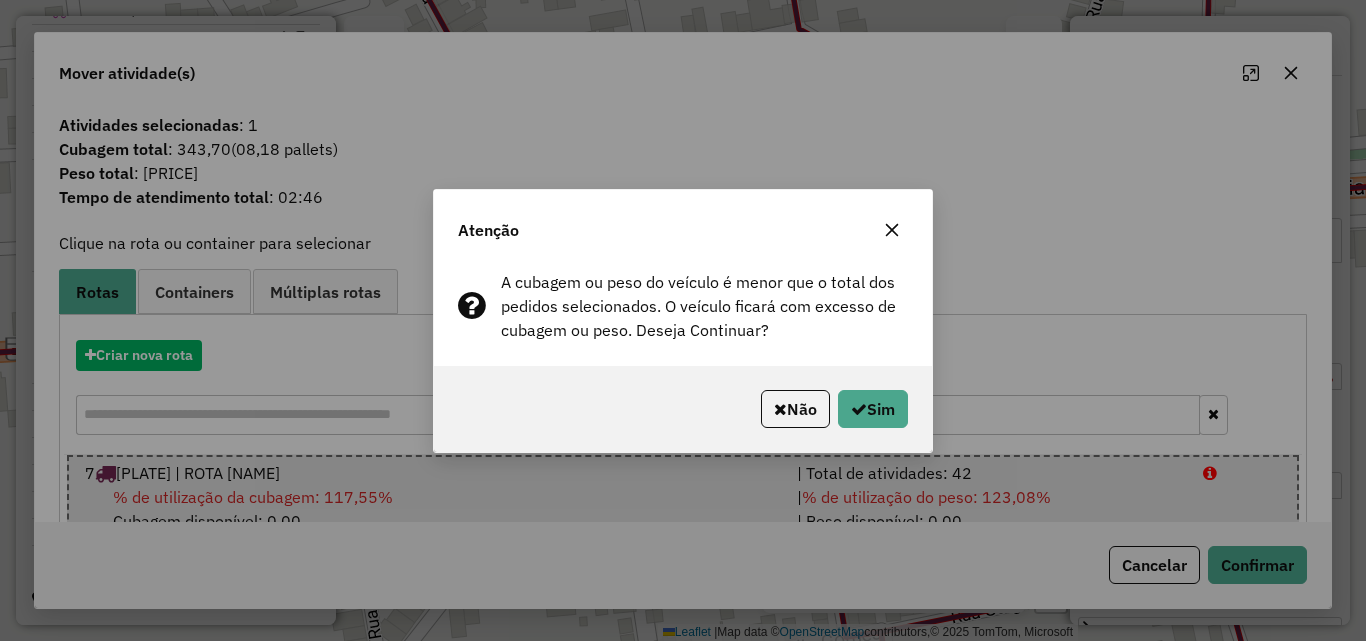 click on "Não   Sim" 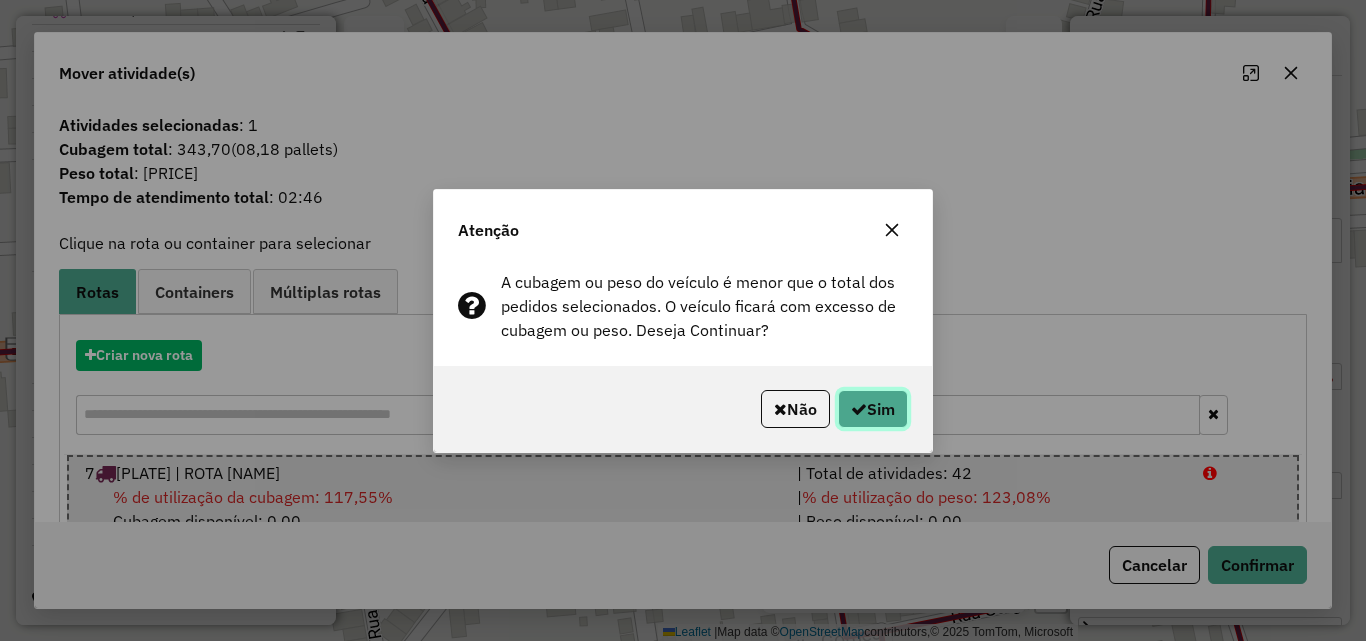 click on "Sim" 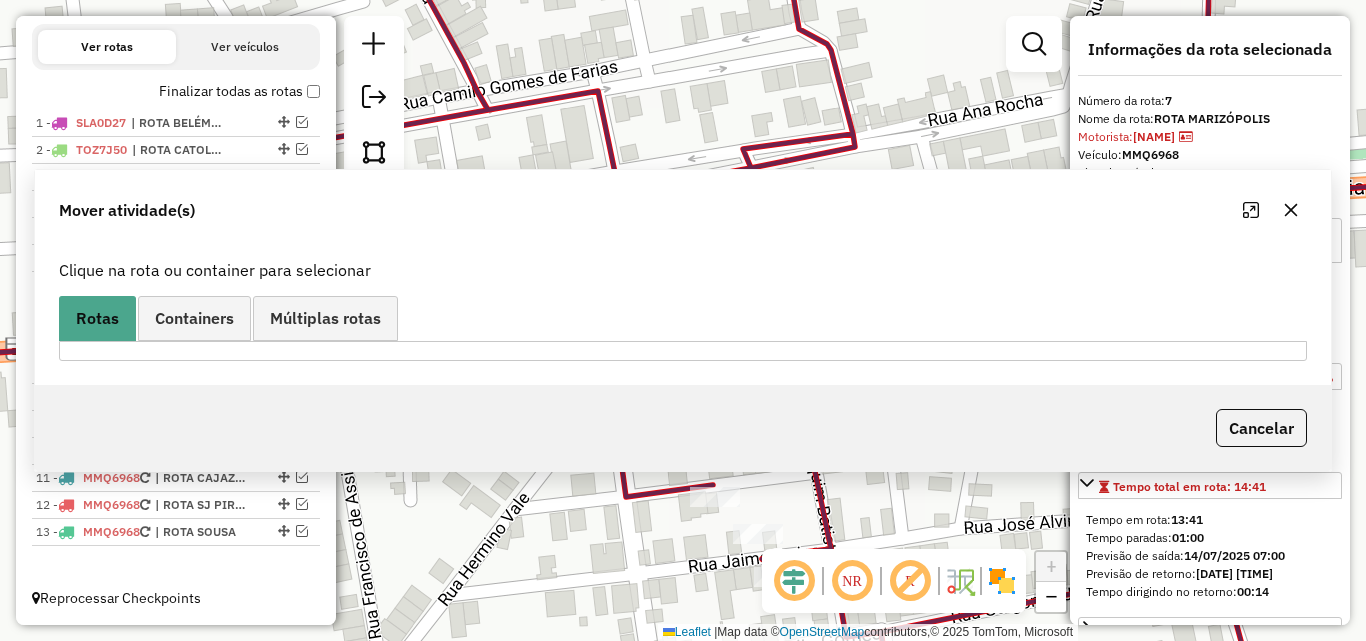 scroll, scrollTop: 680, scrollLeft: 0, axis: vertical 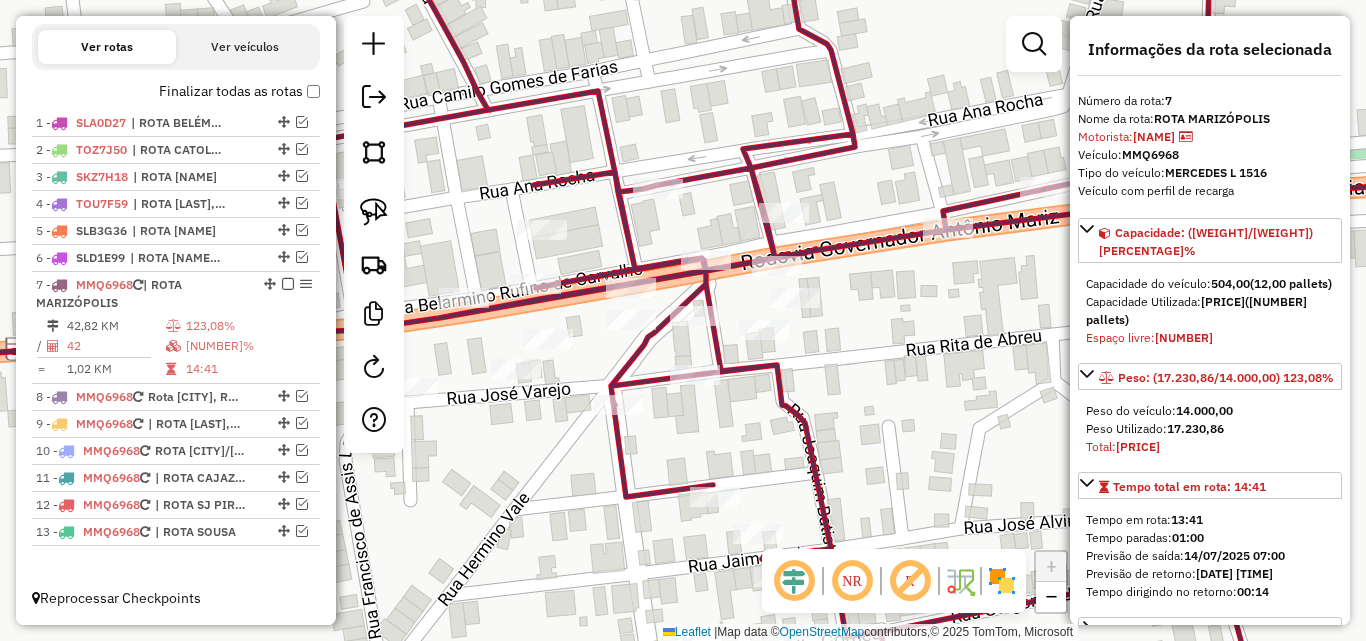 click on "Janela de atendimento Grade de atendimento Capacidade Transportadoras Veículos Cliente Pedidos  Rotas Selecione os dias de semana para filtrar as janelas de atendimento  Seg   Ter   Qua   Qui   Sex   Sáb   Dom  Informe o período da janela de atendimento: De: Até:  Filtrar exatamente a janela do cliente  Considerar janela de atendimento padrão  Selecione os dias de semana para filtrar as grades de atendimento  Seg   Ter   Qua   Qui   Sex   Sáb   Dom   Considerar clientes sem dia de atendimento cadastrado  Clientes fora do dia de atendimento selecionado Filtrar as atividades entre os valores definidos abaixo:  Peso mínimo:   Peso máximo:   Cubagem mínima:   Cubagem máxima:   De:   Até:  Filtrar as atividades entre o tempo de atendimento definido abaixo:  De:   Até:   Considerar capacidade total dos clientes não roteirizados Transportadora: Selecione um ou mais itens Tipo de veículo: Selecione um ou mais itens Veículo: Selecione um ou mais itens Motorista: Selecione um ou mais itens Nome: Rótulo:" 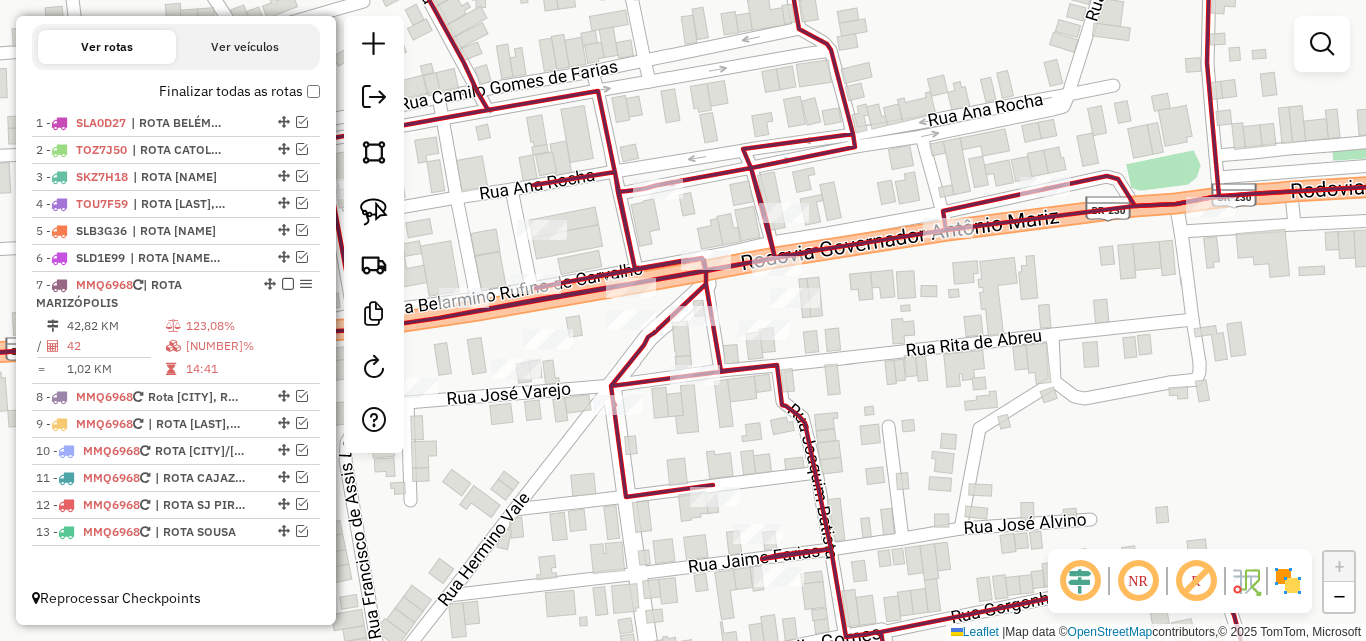 click 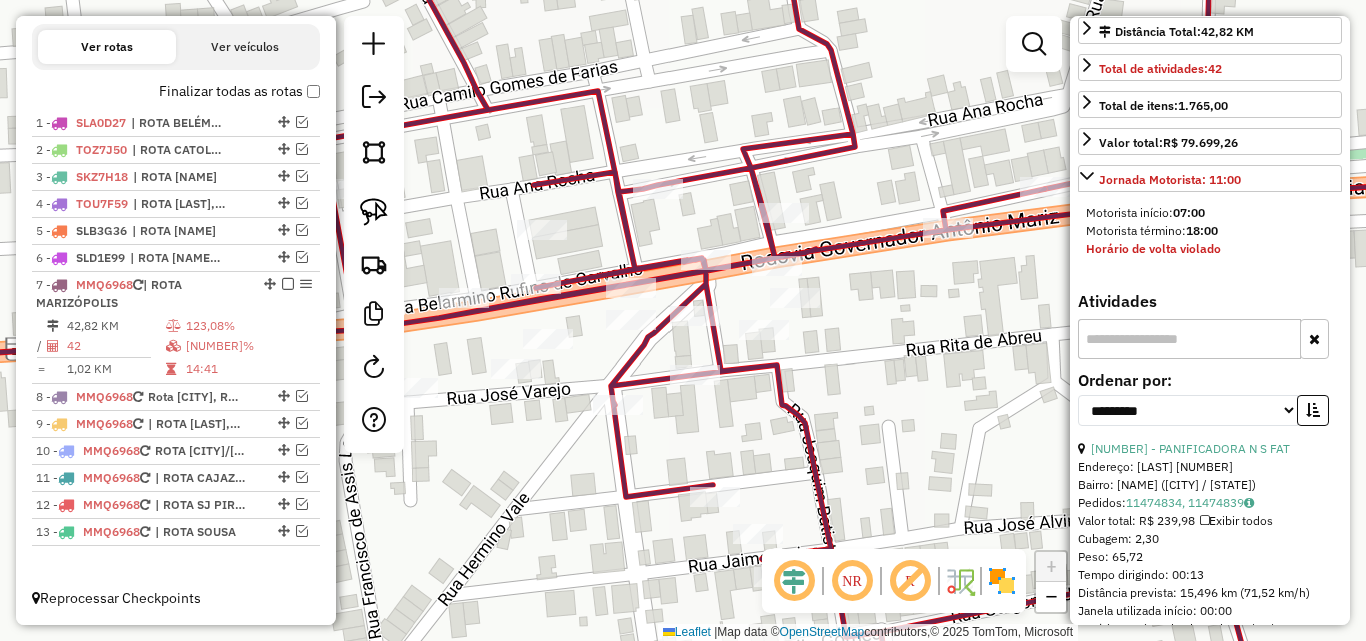 scroll, scrollTop: 700, scrollLeft: 0, axis: vertical 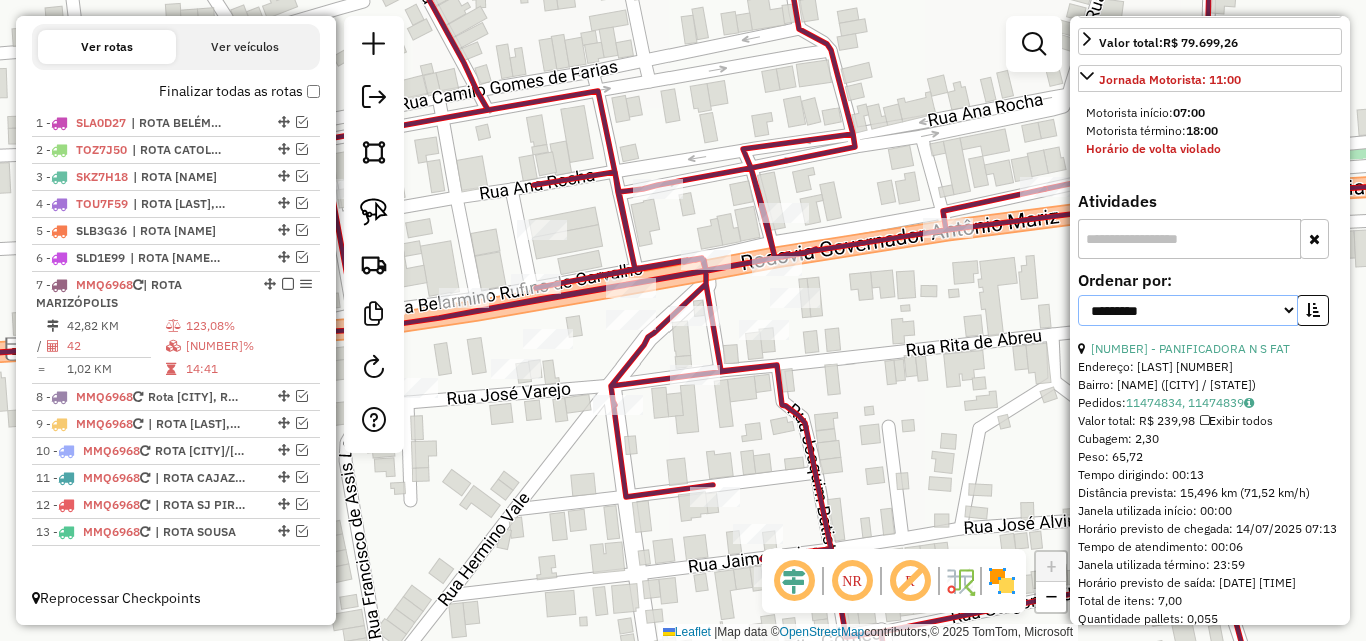 click on "**********" at bounding box center (1188, 310) 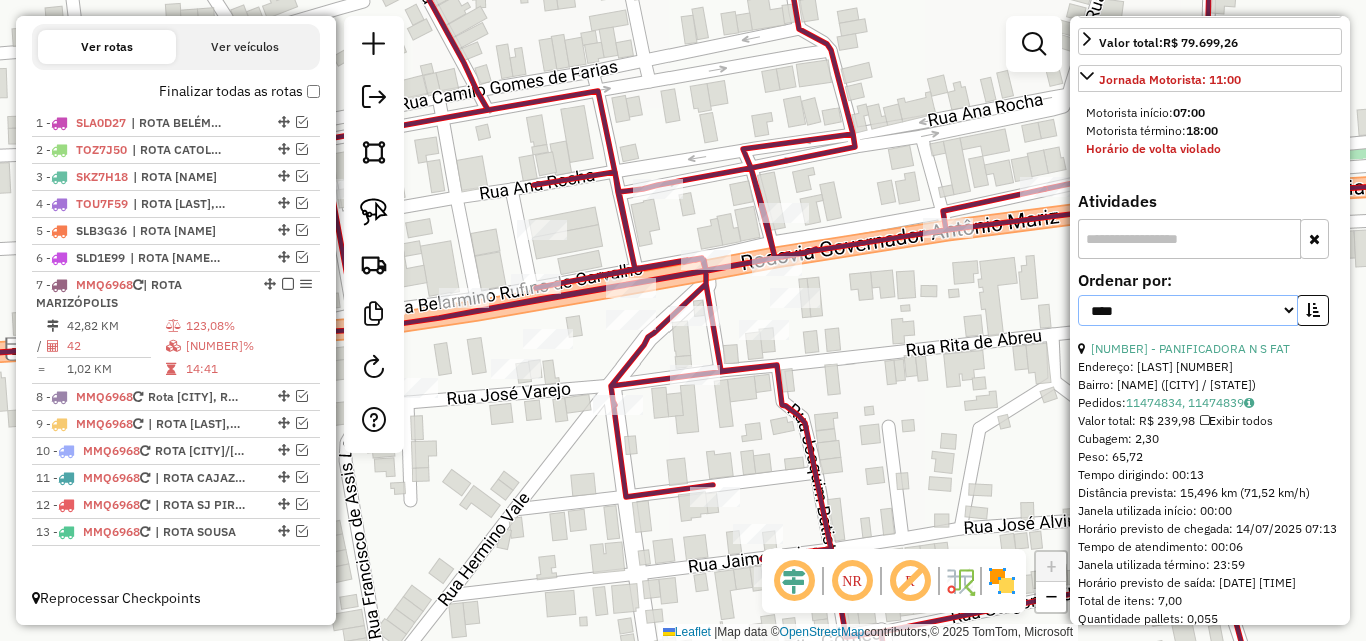 click on "**********" at bounding box center (1188, 310) 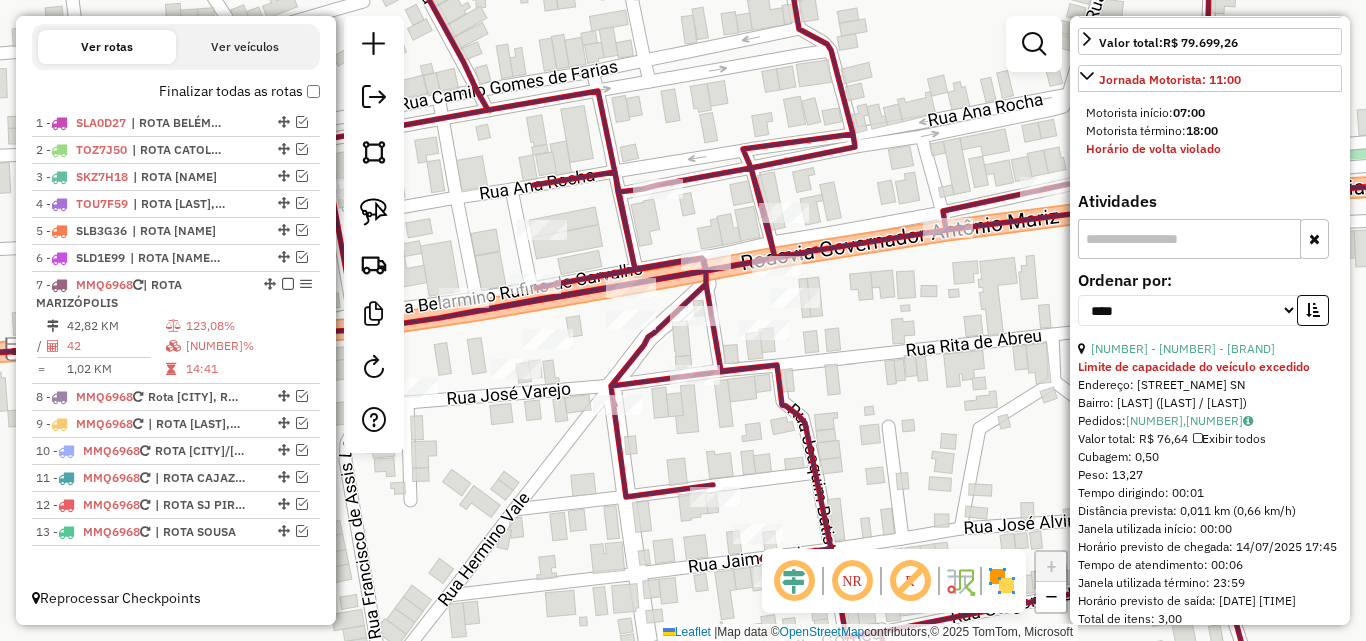 drag, startPoint x: 1312, startPoint y: 347, endPoint x: 1269, endPoint y: 375, distance: 51.312767 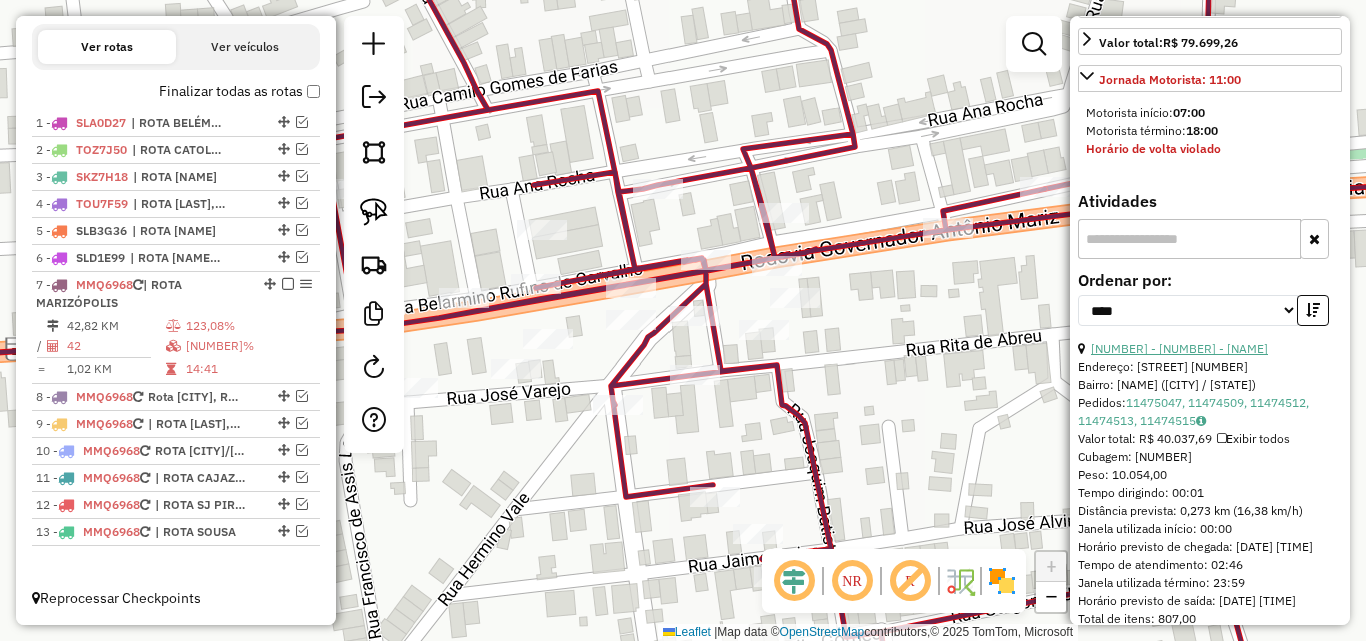 click on "2 - 15674 - SUPERMERCADO PAI LUI" at bounding box center (1179, 348) 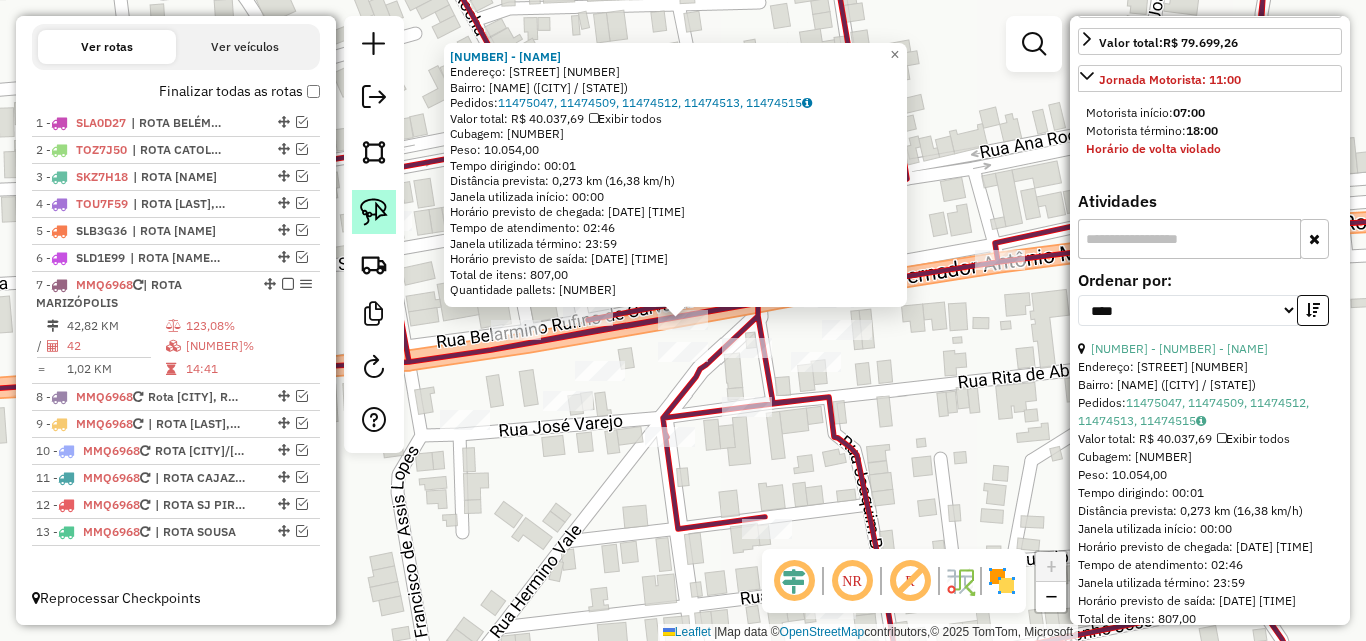 click 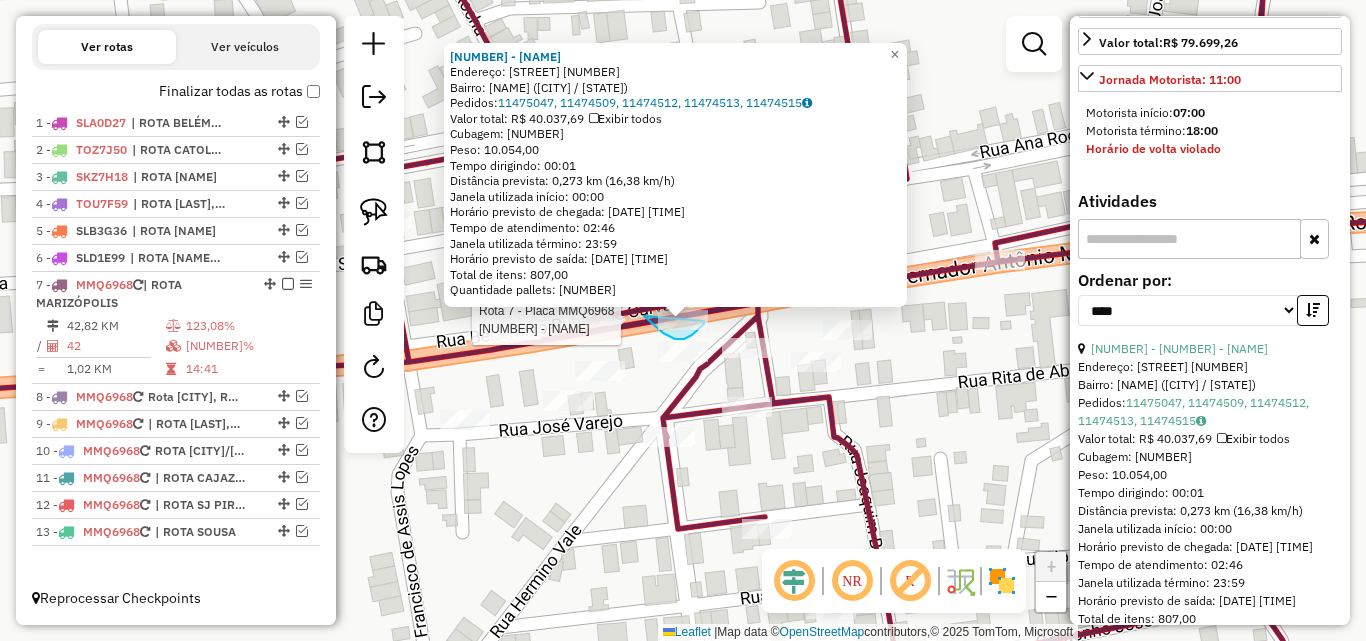 drag, startPoint x: 644, startPoint y: 316, endPoint x: 704, endPoint y: 309, distance: 60.40695 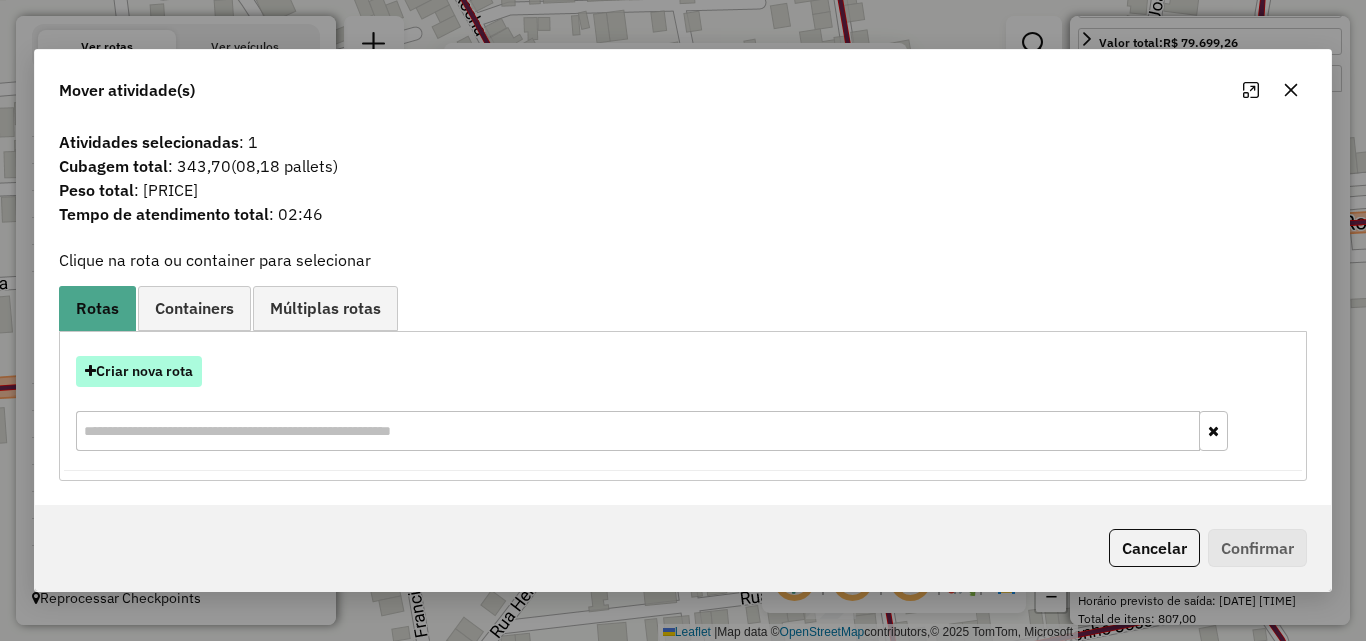 click on "Criar nova rota" at bounding box center [139, 371] 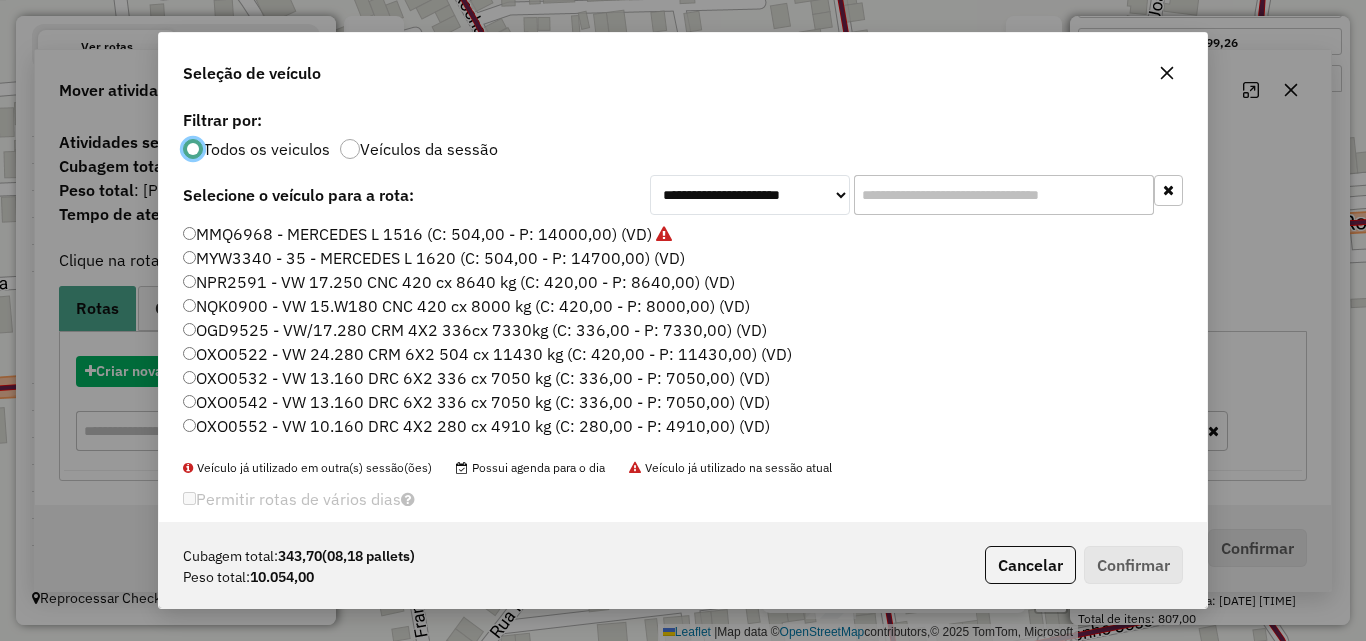 scroll, scrollTop: 11, scrollLeft: 6, axis: both 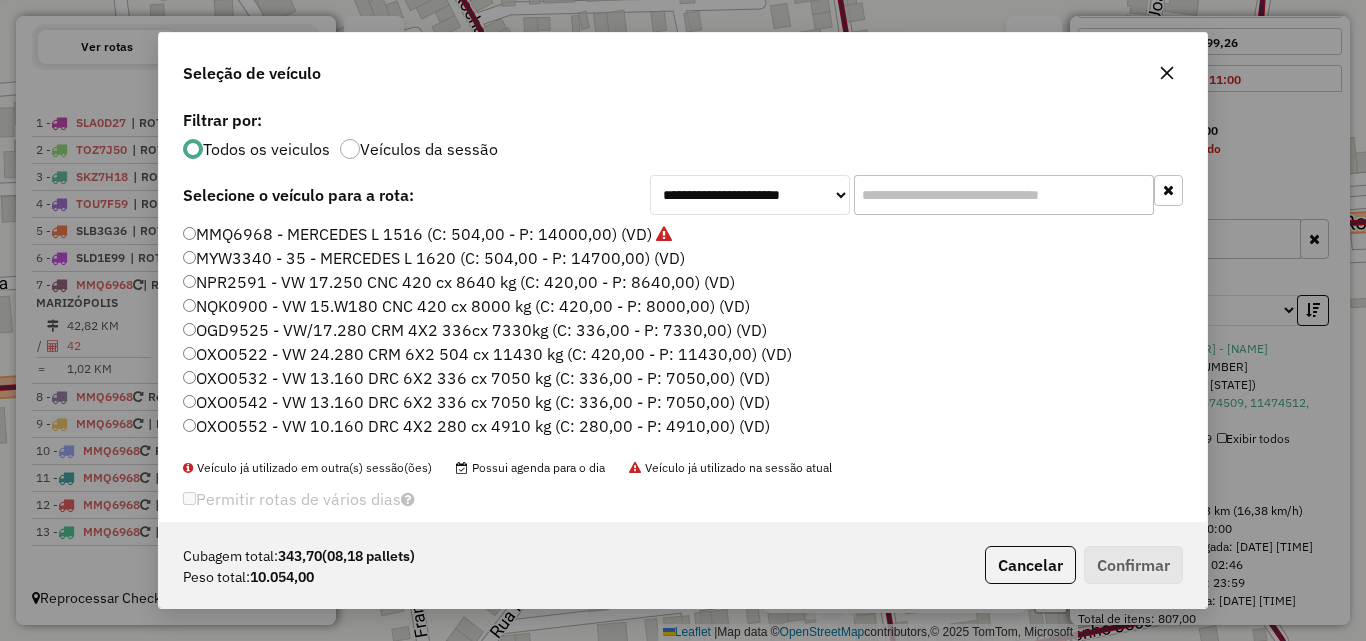 click 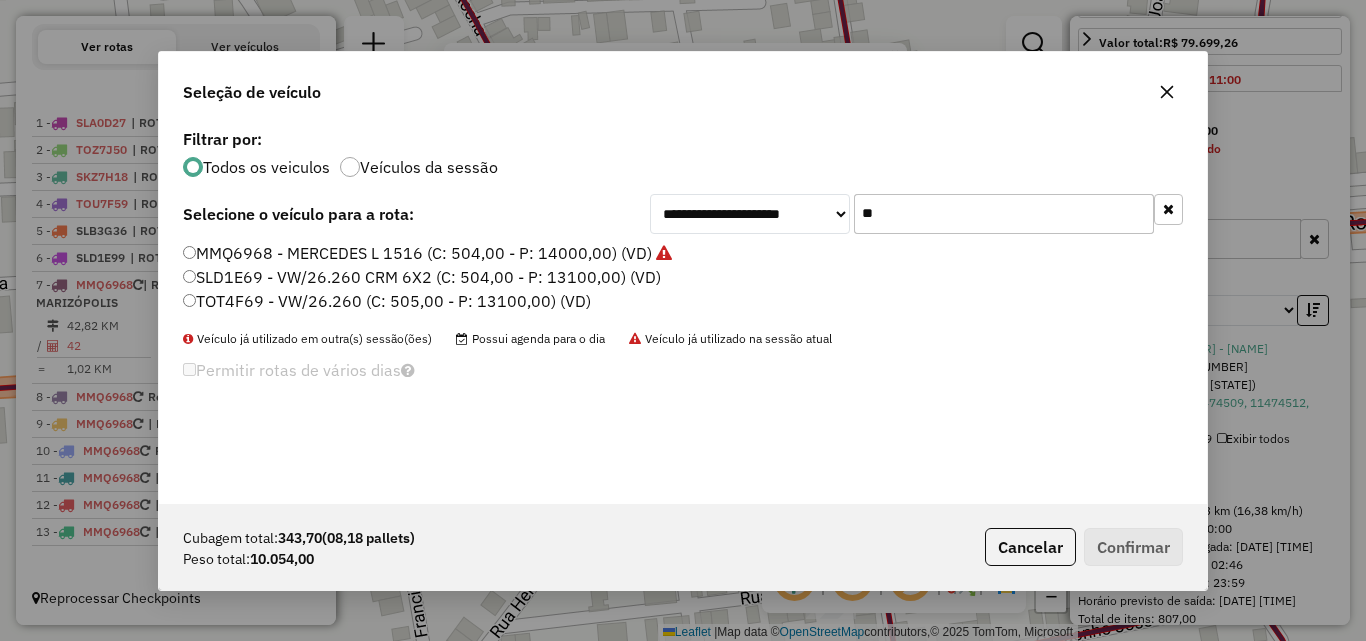 type on "**" 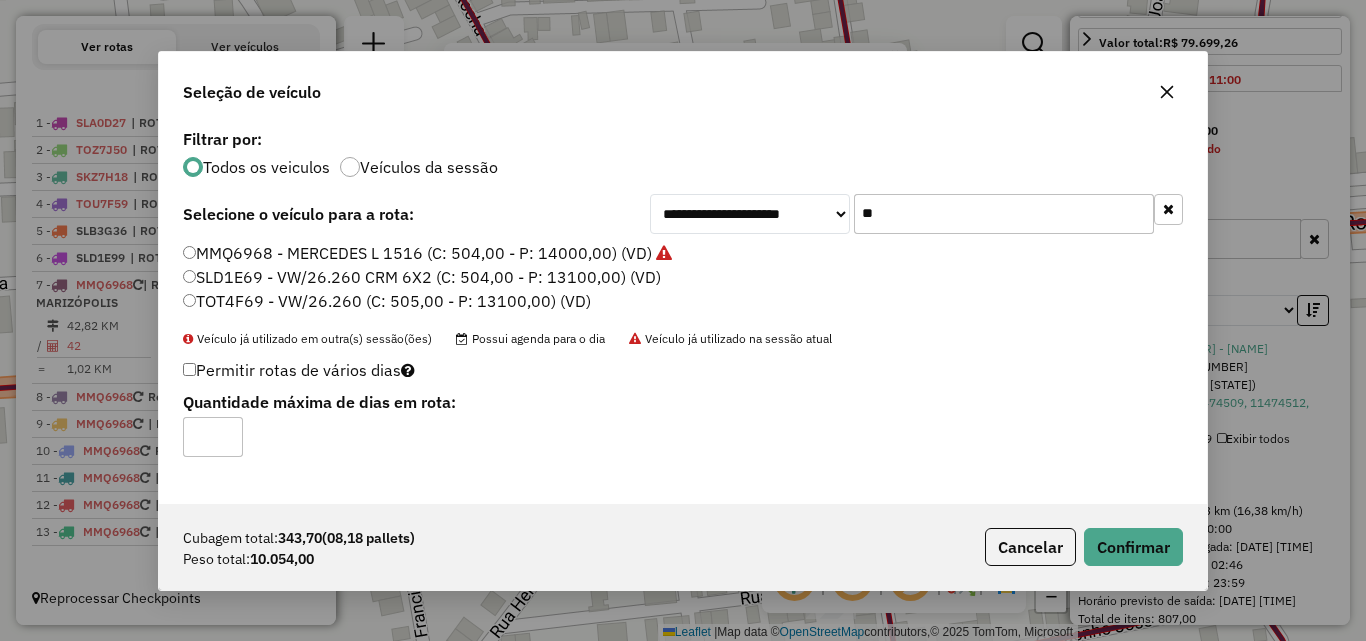 drag, startPoint x: 375, startPoint y: 300, endPoint x: 395, endPoint y: 309, distance: 21.931713 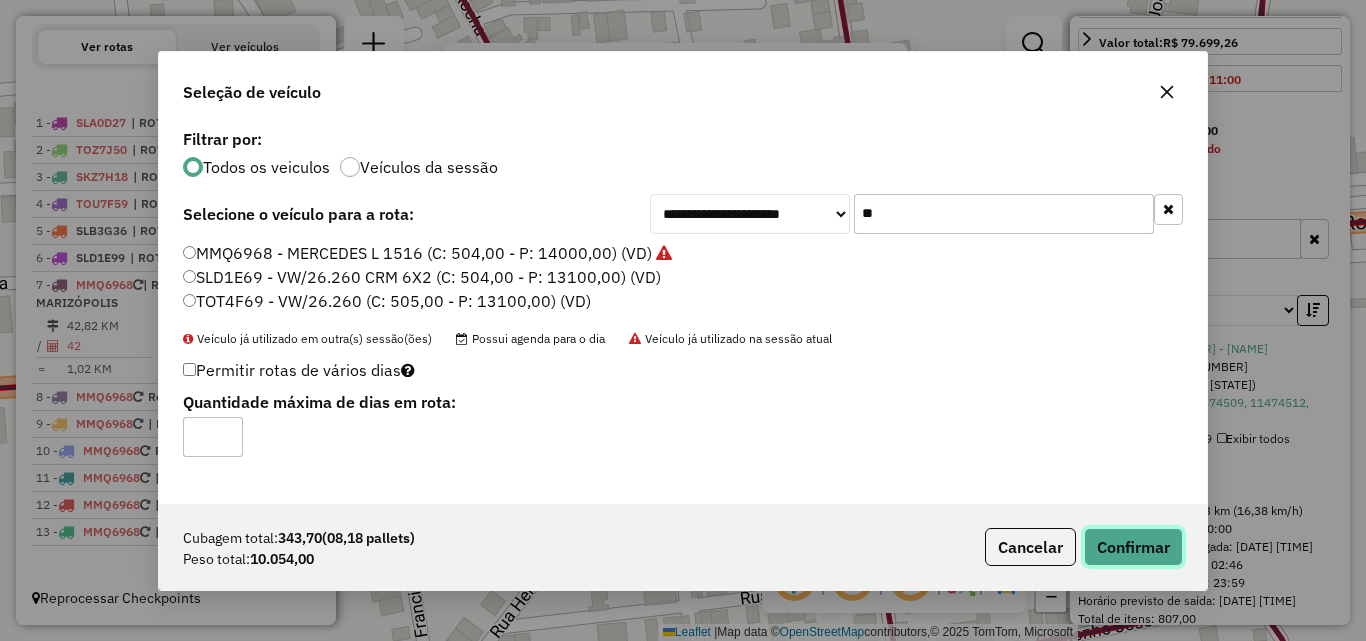 click on "Confirmar" 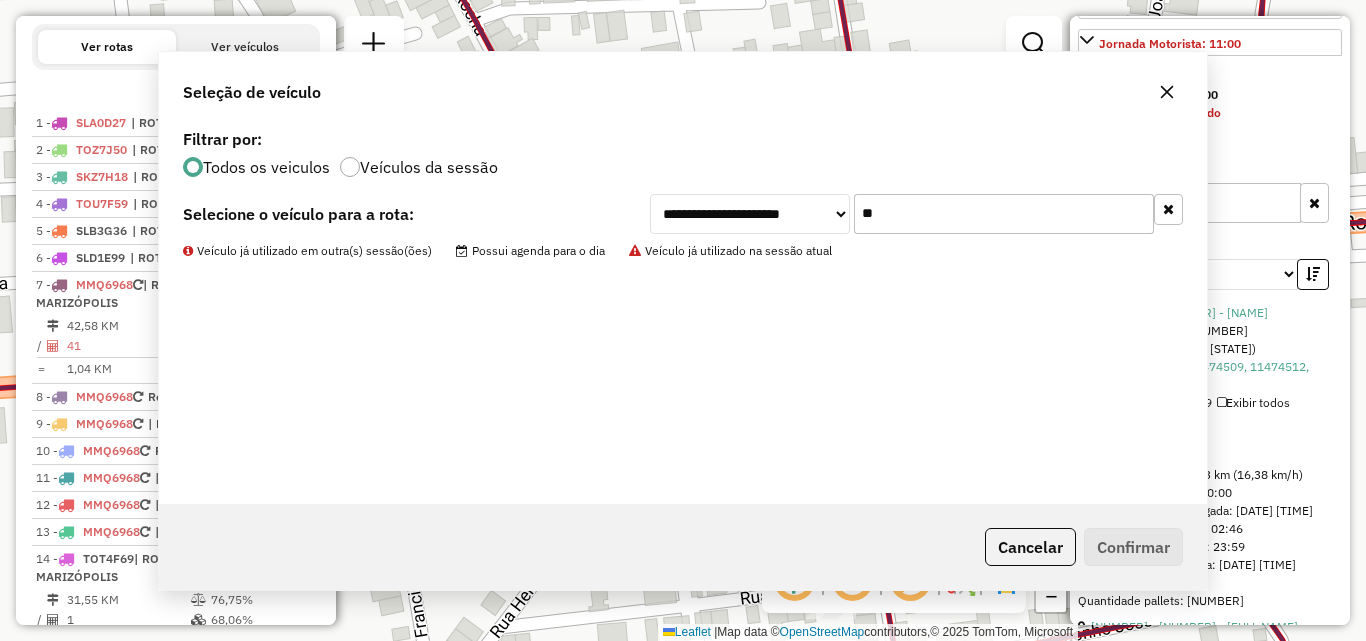 scroll, scrollTop: 792, scrollLeft: 0, axis: vertical 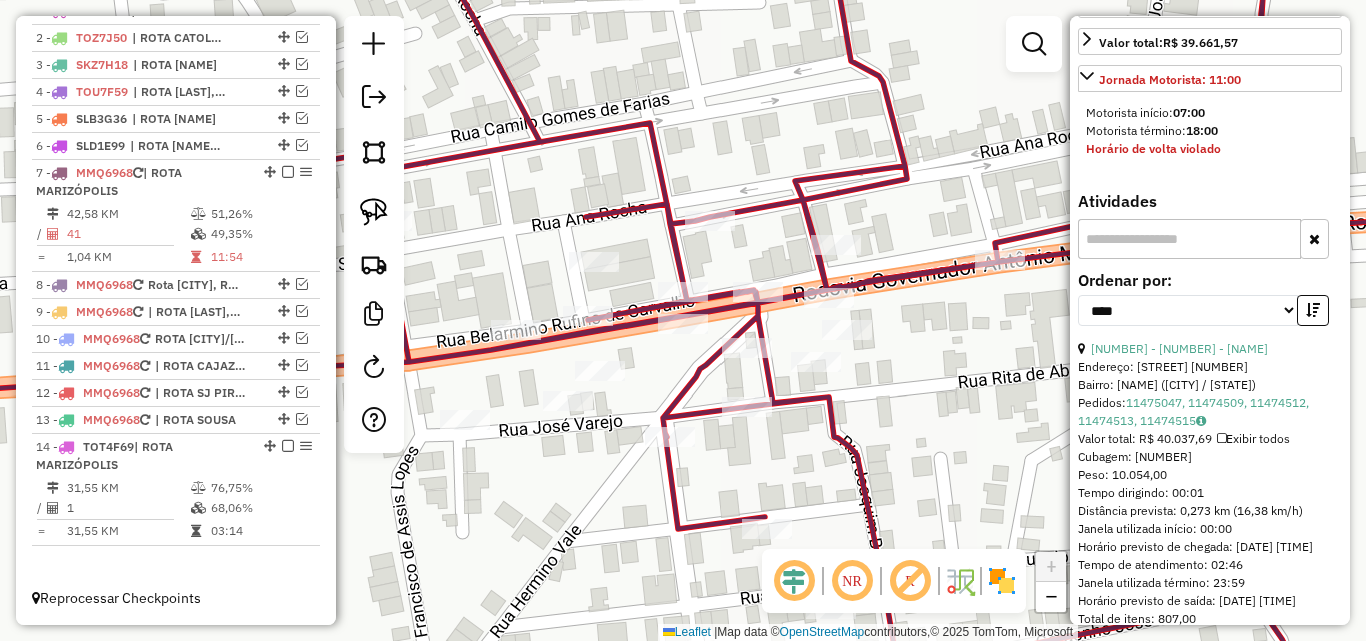 click 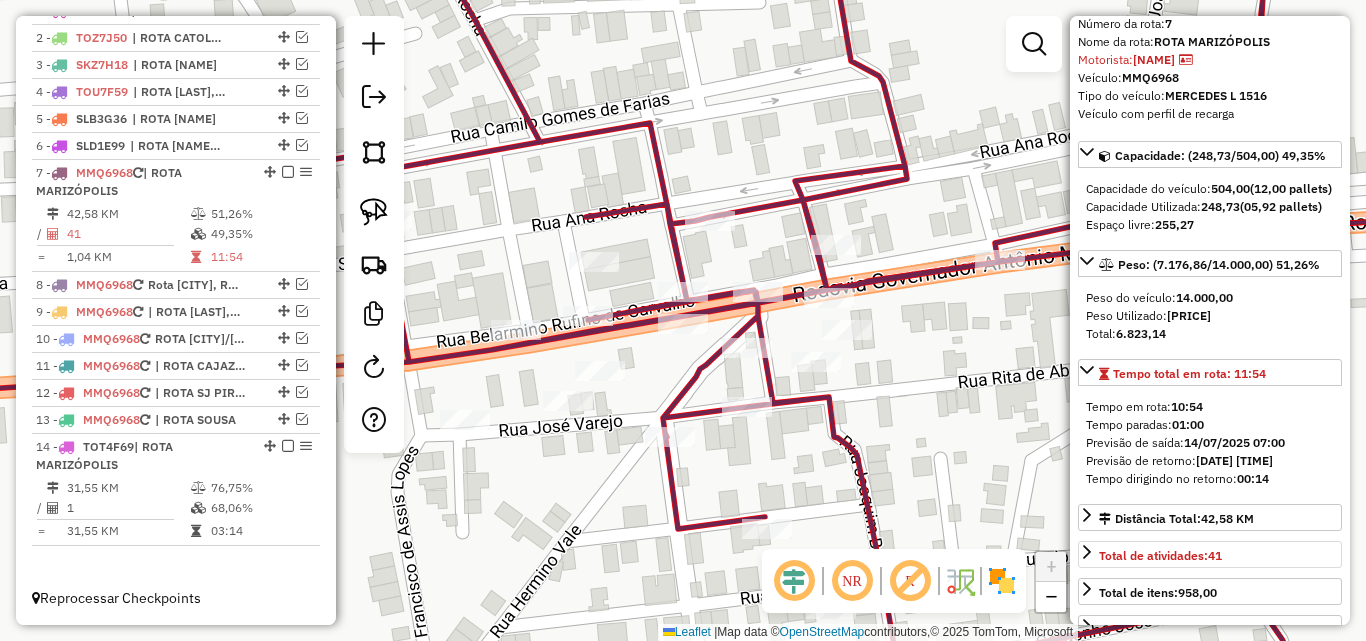 scroll, scrollTop: 64, scrollLeft: 0, axis: vertical 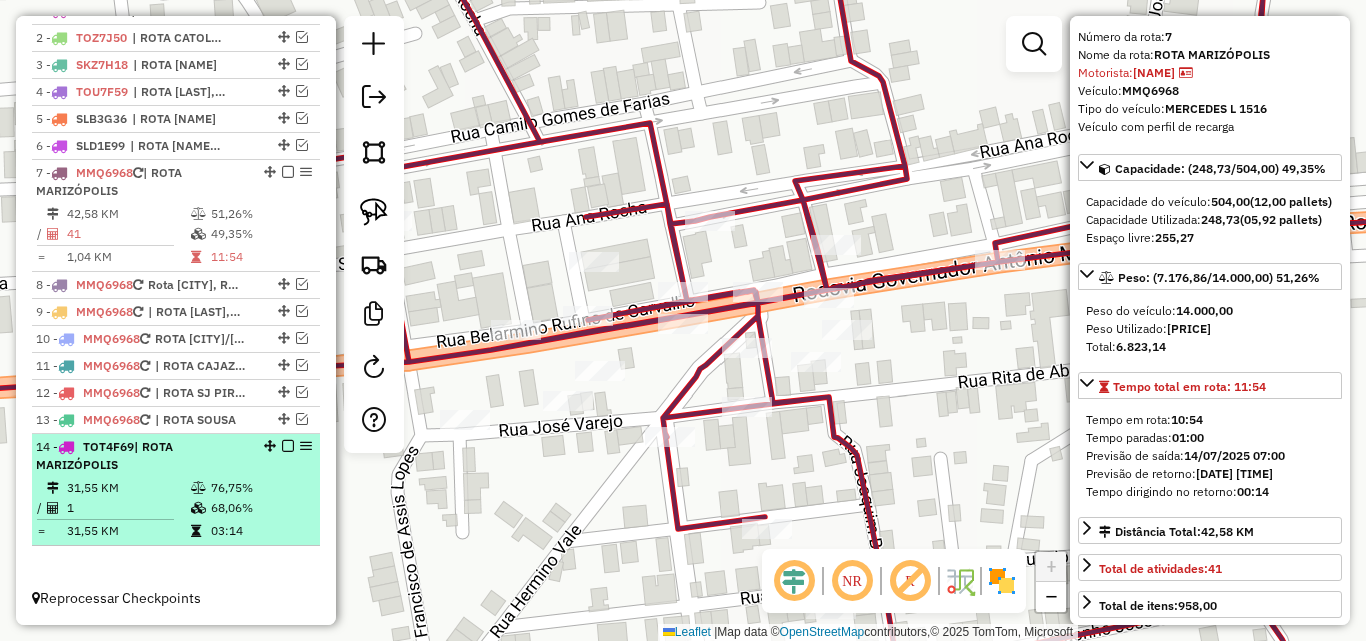 click at bounding box center [200, 488] 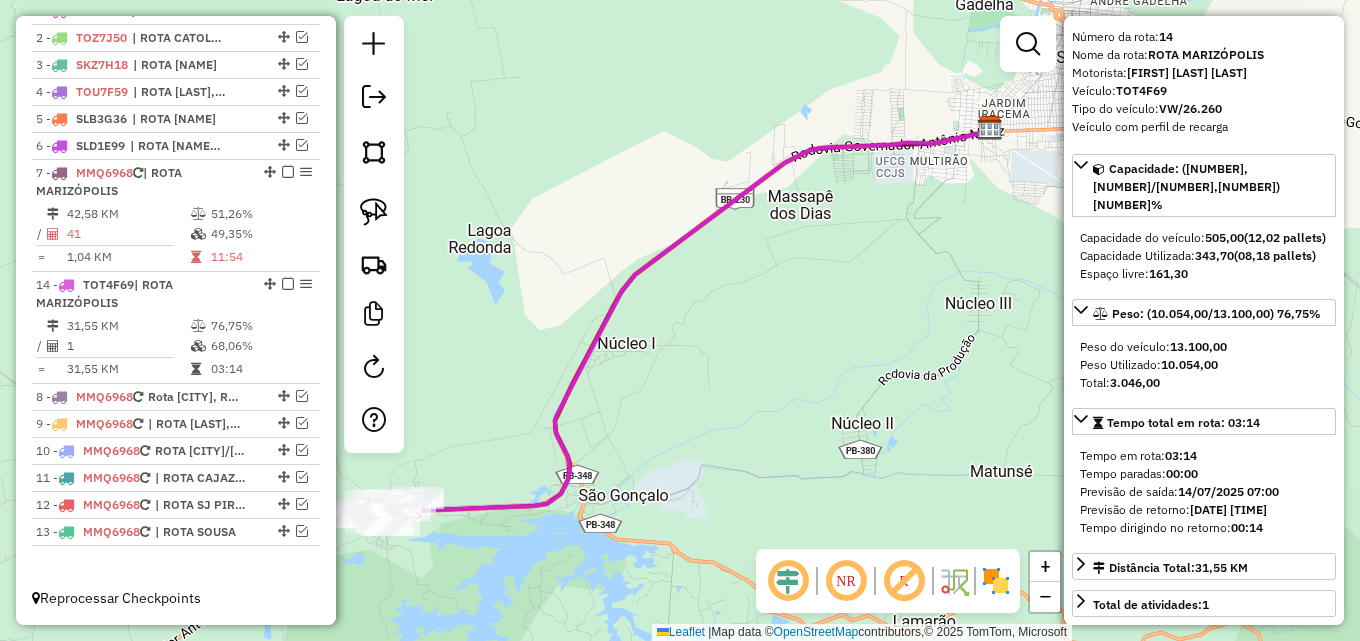 drag, startPoint x: 263, startPoint y: 447, endPoint x: 223, endPoint y: 275, distance: 176.58992 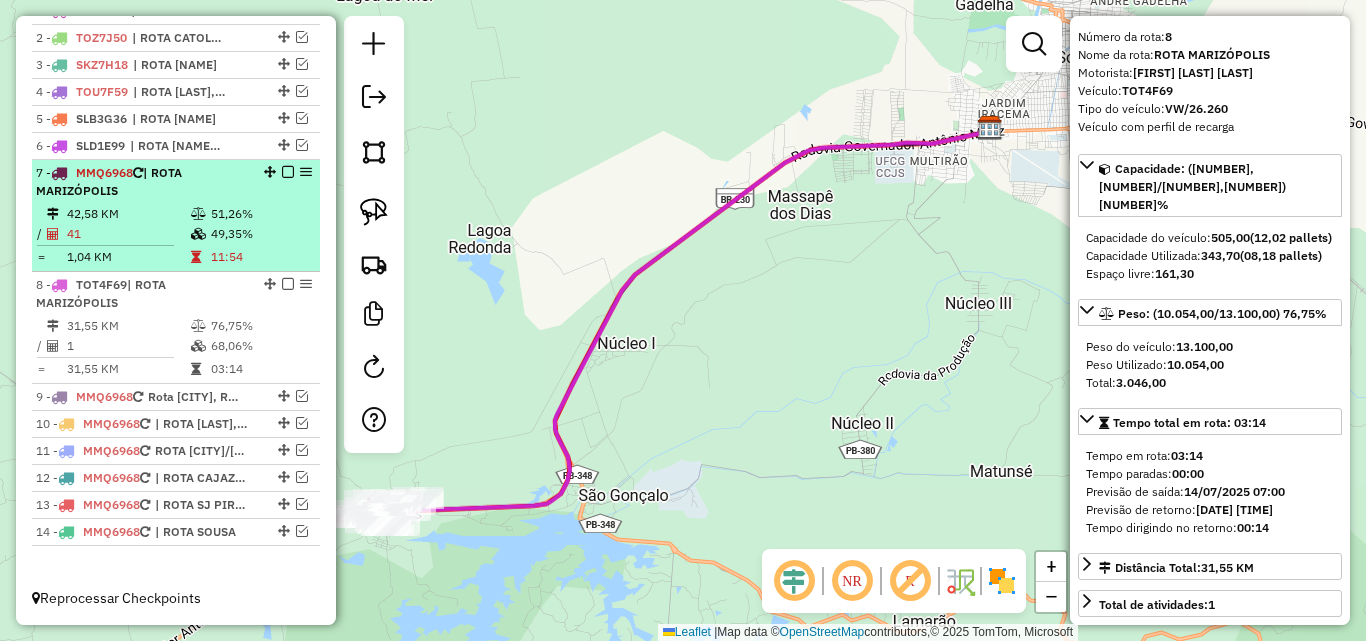 click at bounding box center [288, 284] 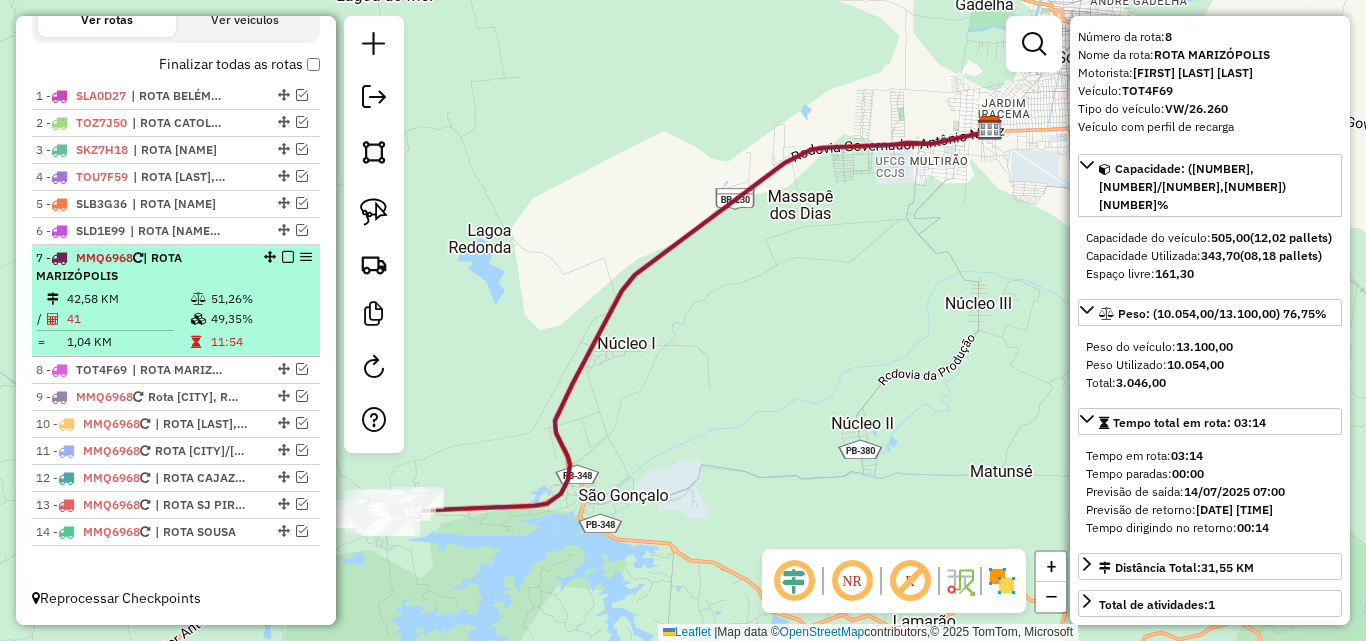 scroll, scrollTop: 707, scrollLeft: 0, axis: vertical 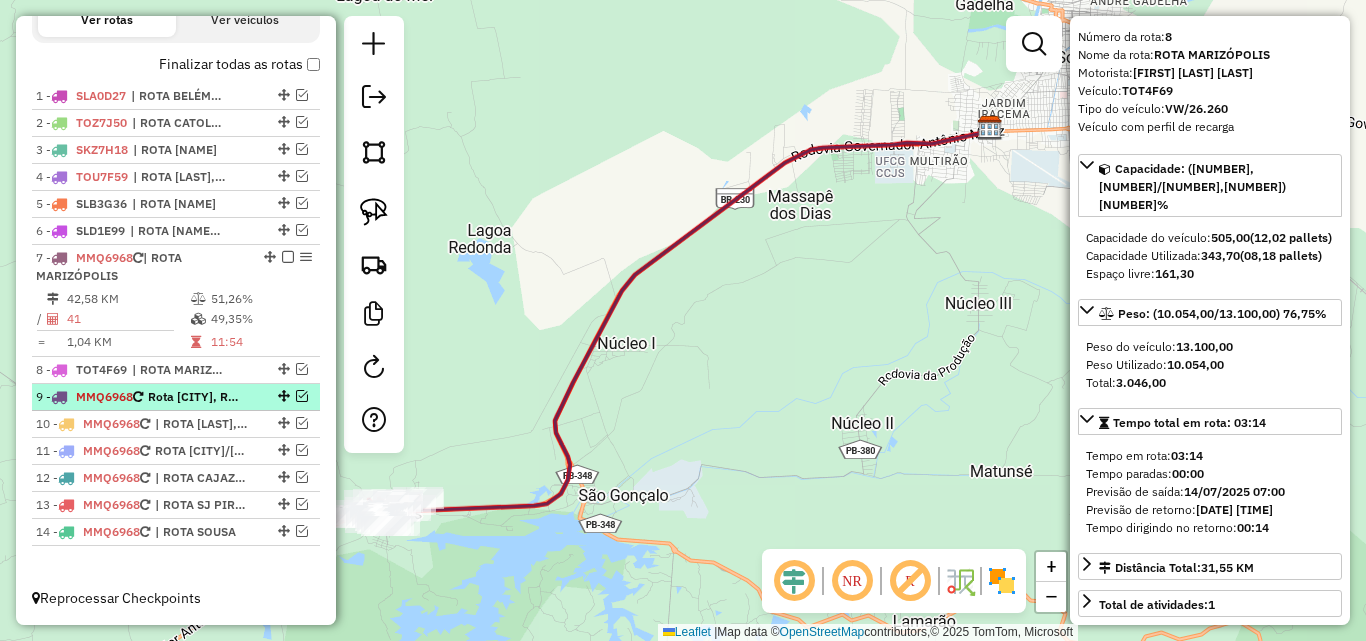 click at bounding box center (282, 396) 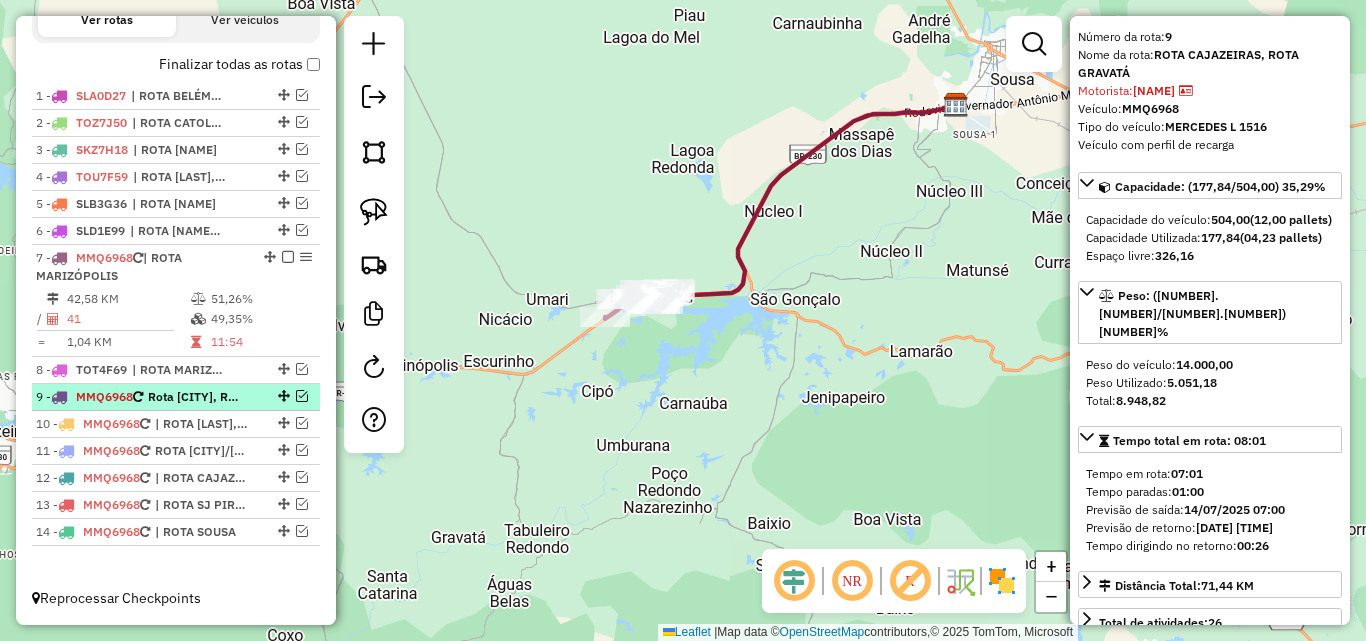 click at bounding box center (302, 396) 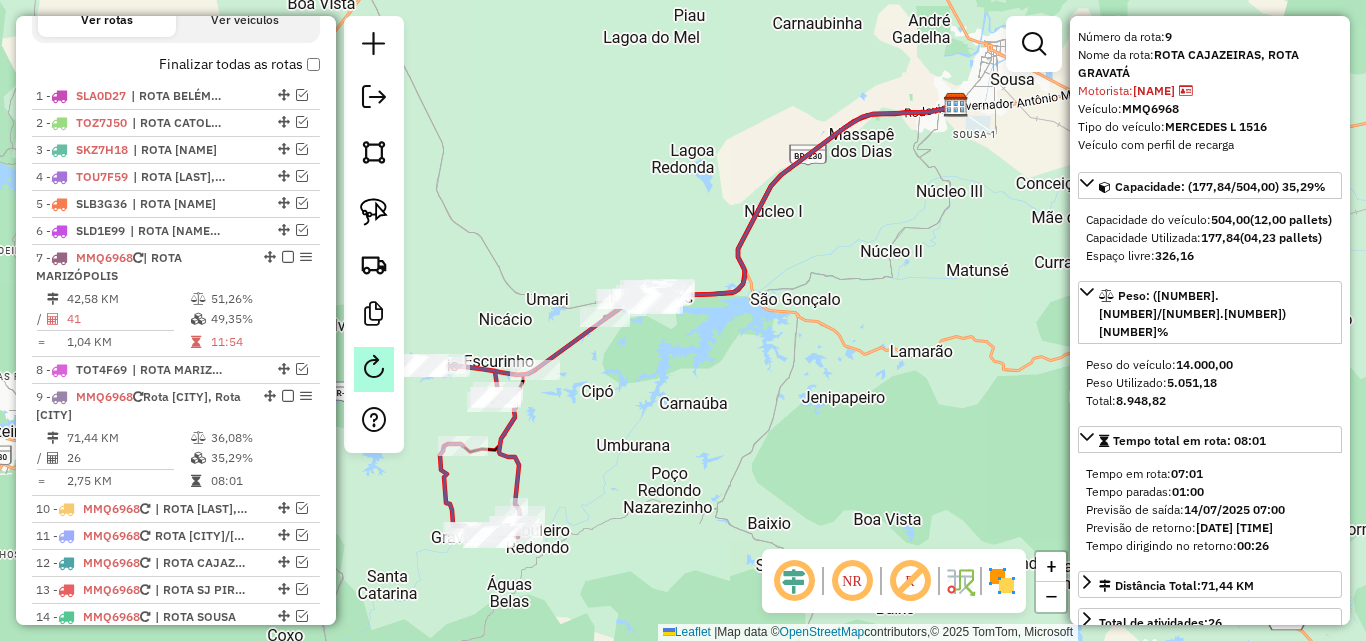 scroll, scrollTop: 792, scrollLeft: 0, axis: vertical 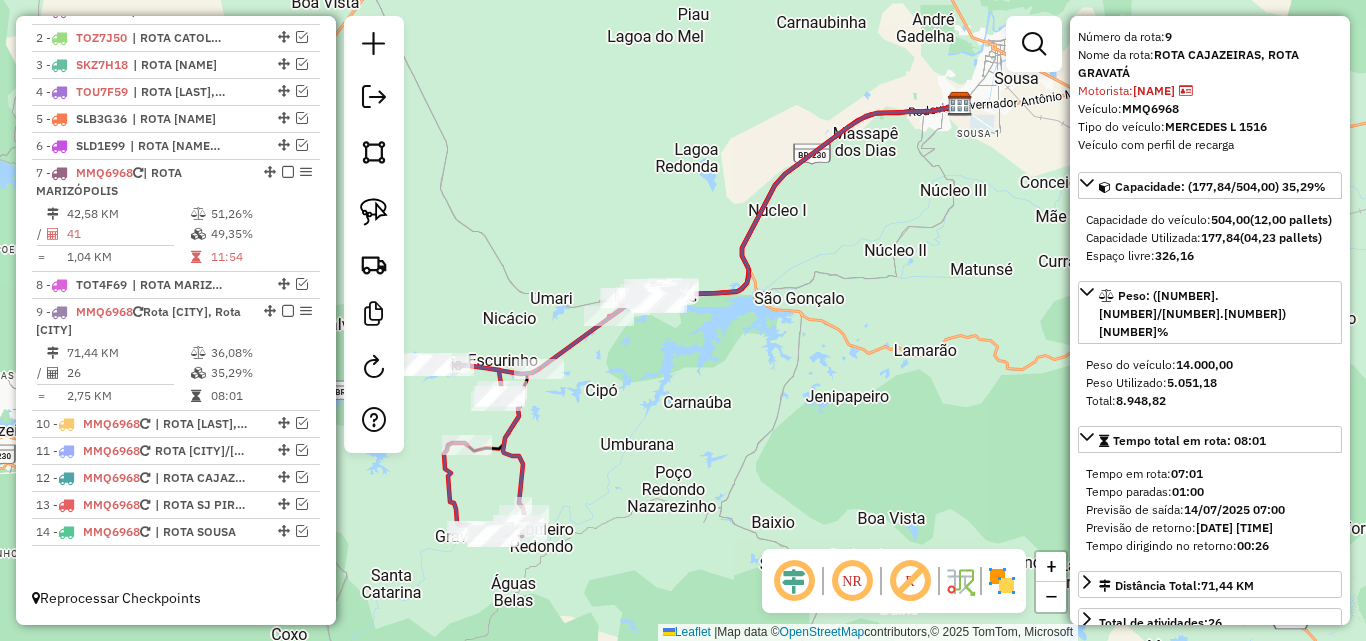 drag, startPoint x: 613, startPoint y: 444, endPoint x: 655, endPoint y: 428, distance: 44.94441 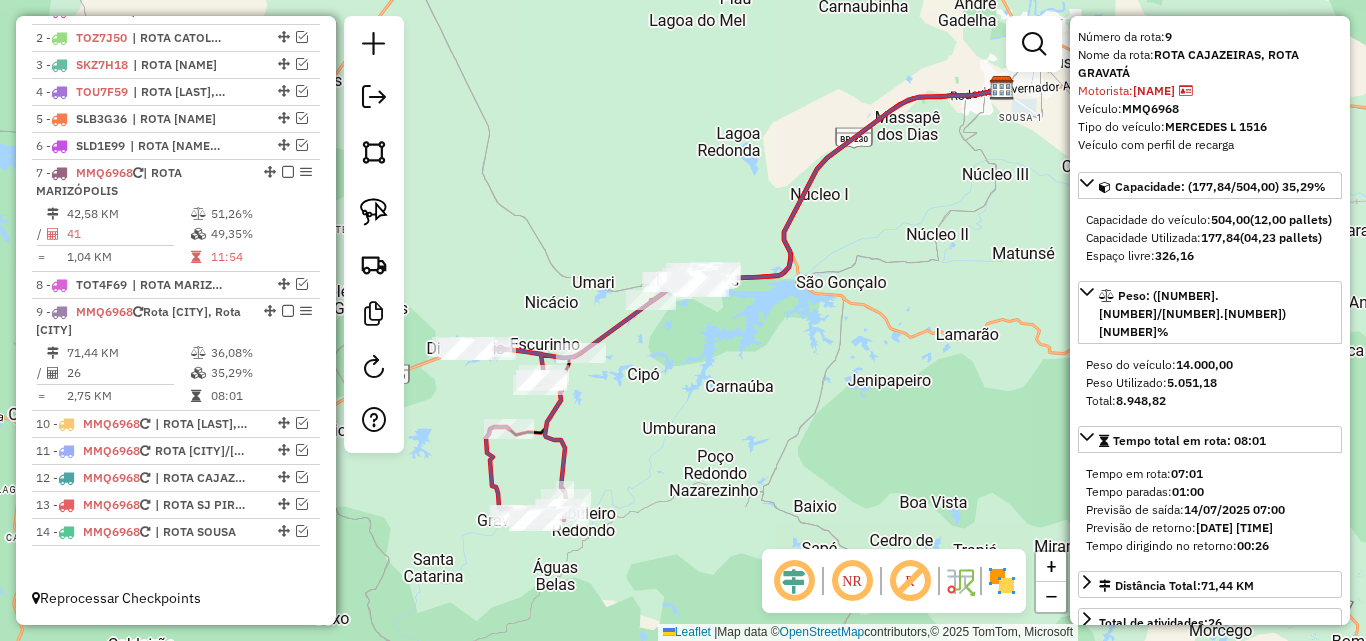 click 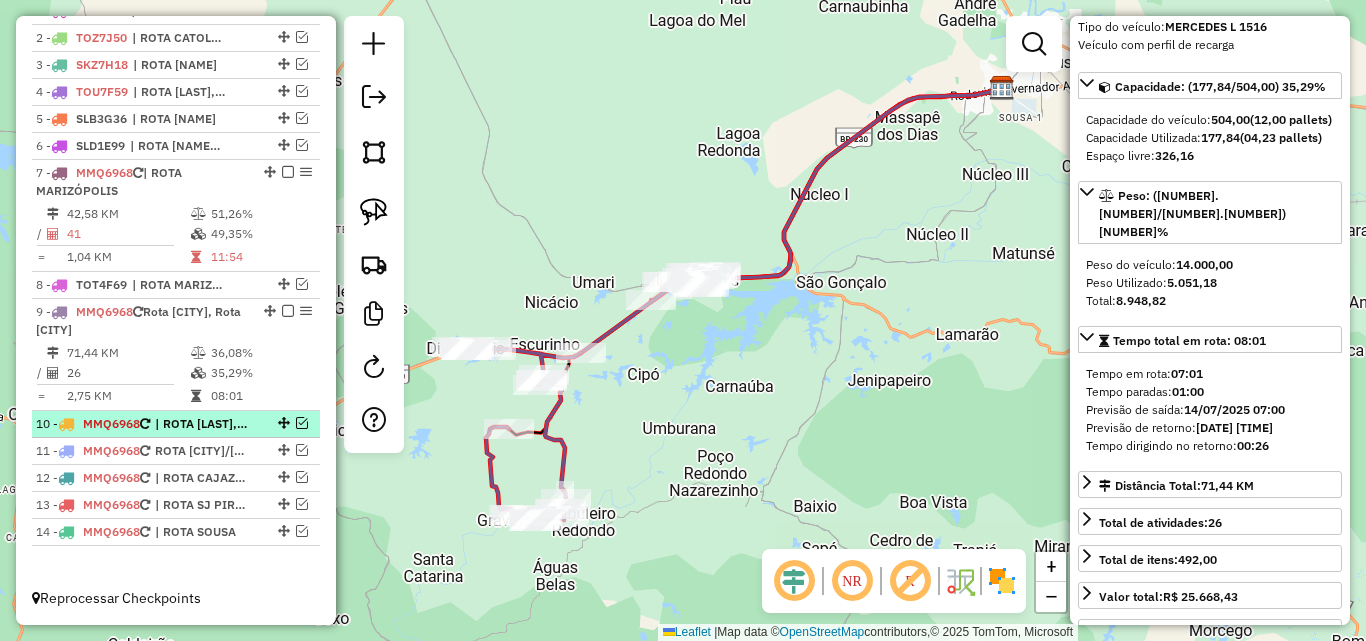 click at bounding box center (302, 423) 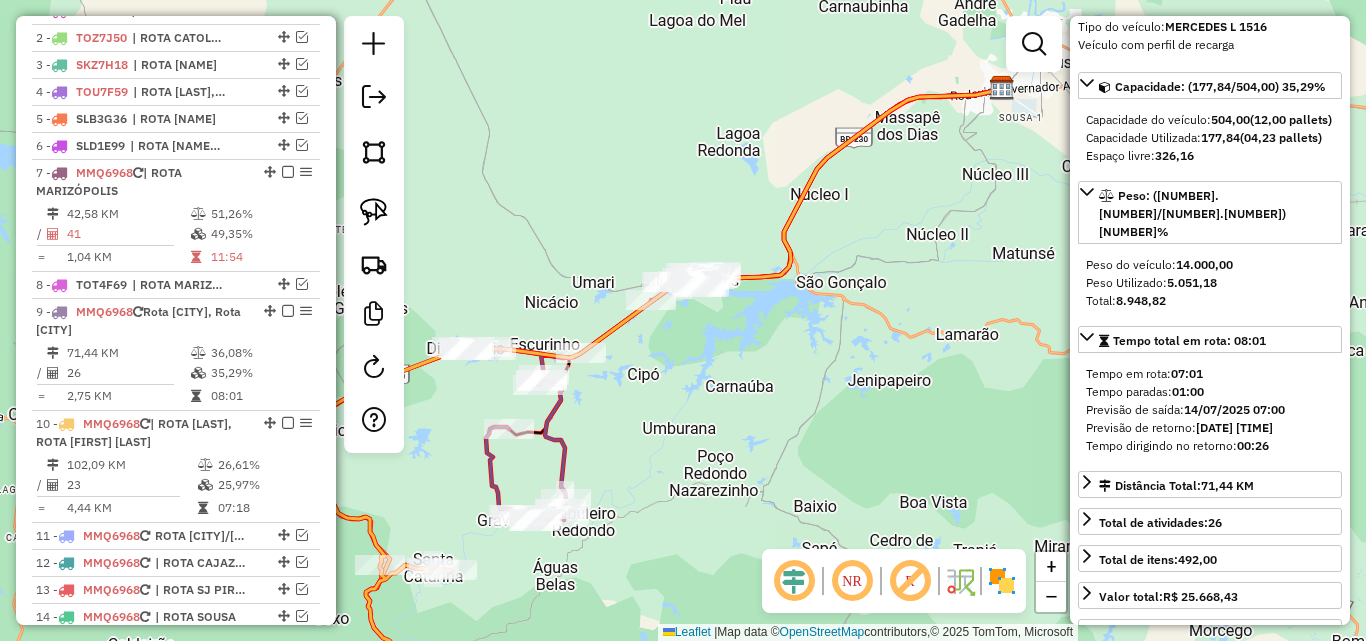 click 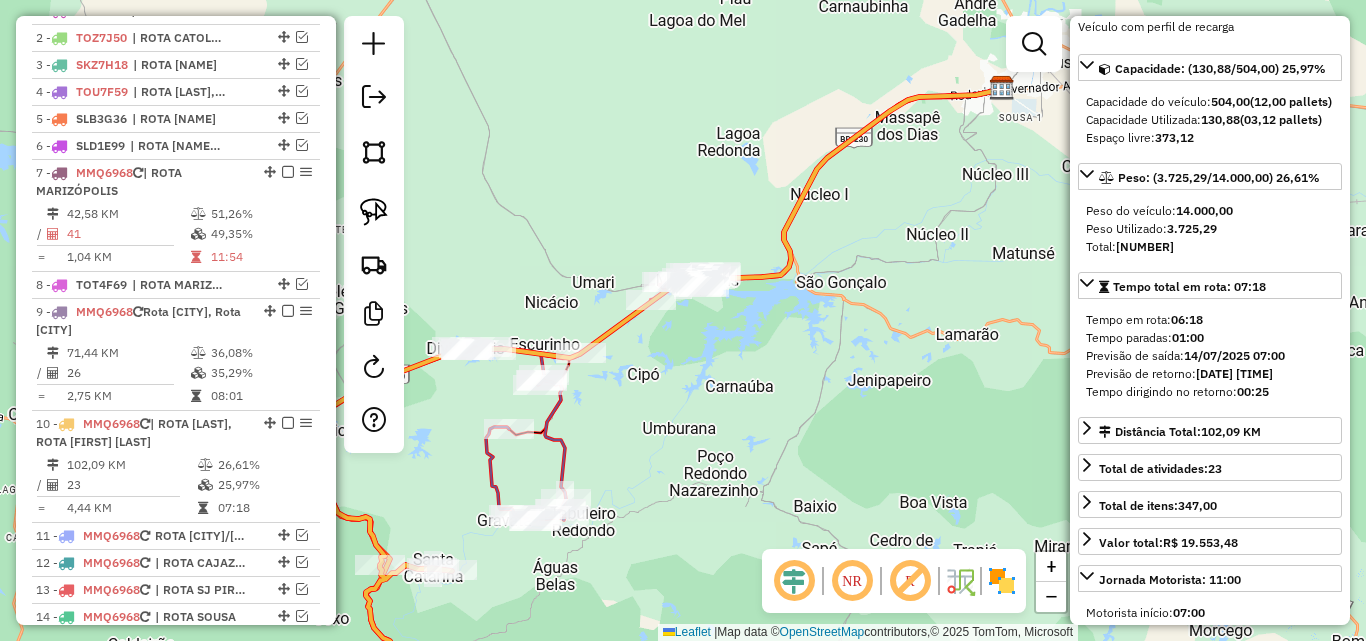 scroll, scrollTop: 895, scrollLeft: 0, axis: vertical 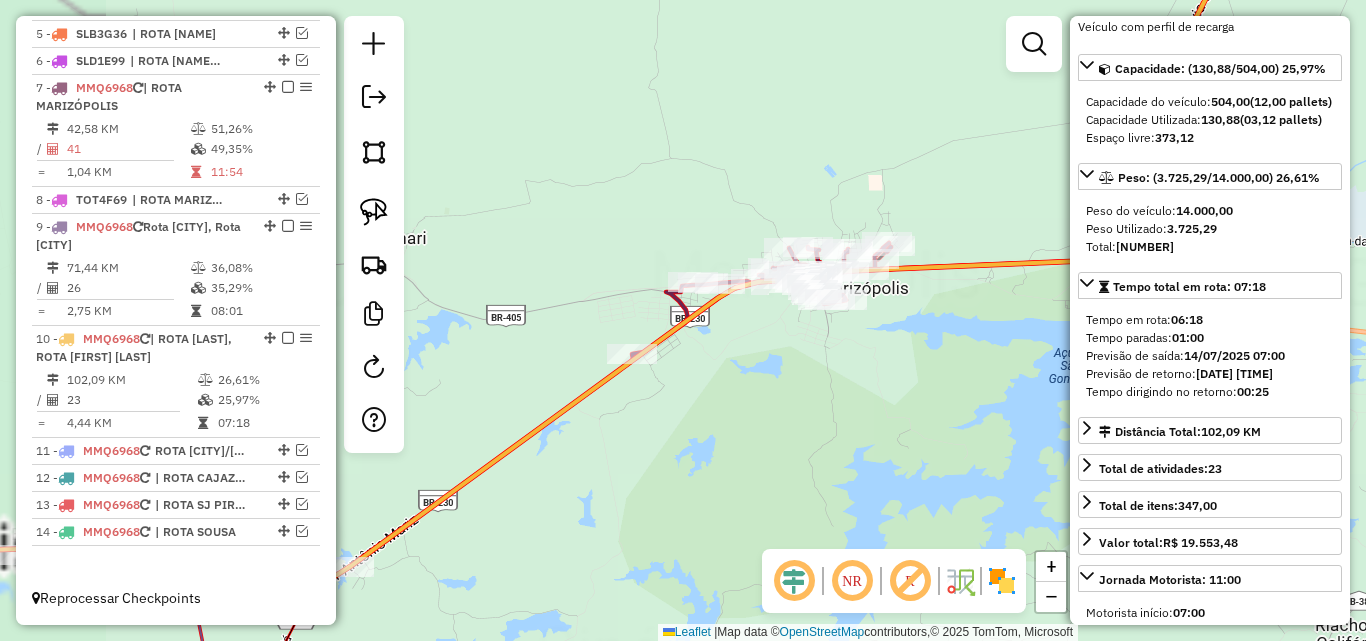 drag, startPoint x: 744, startPoint y: 403, endPoint x: 722, endPoint y: 398, distance: 22.561028 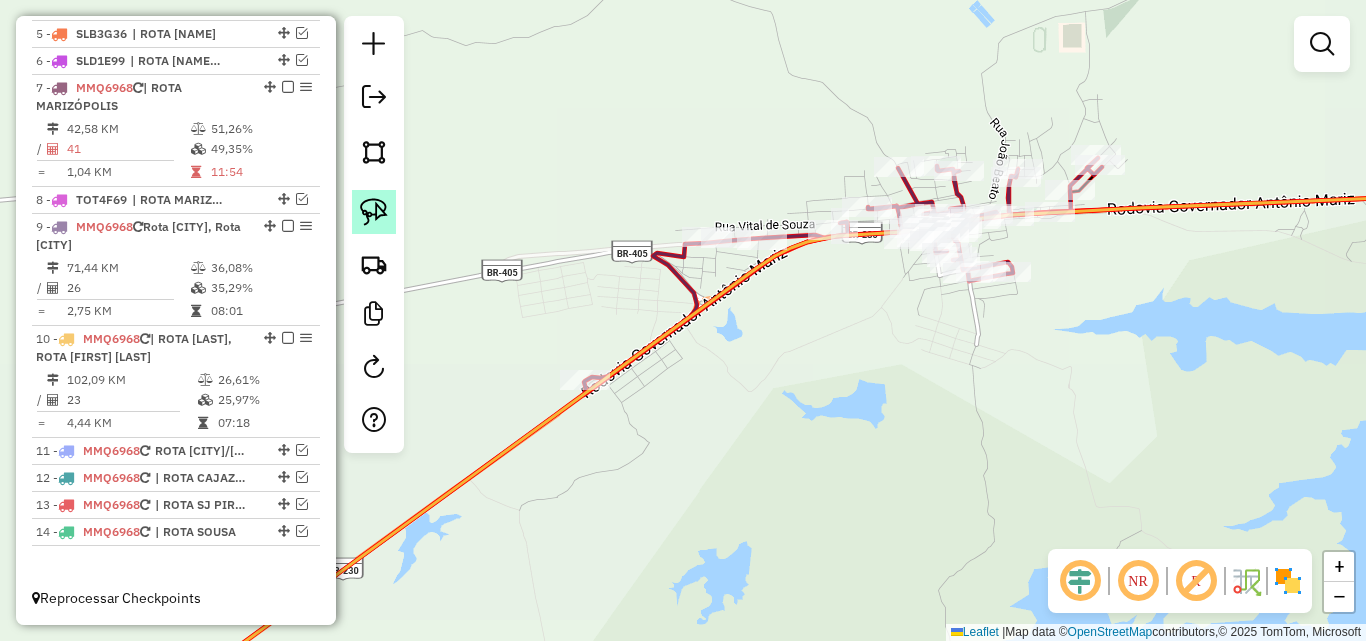 click 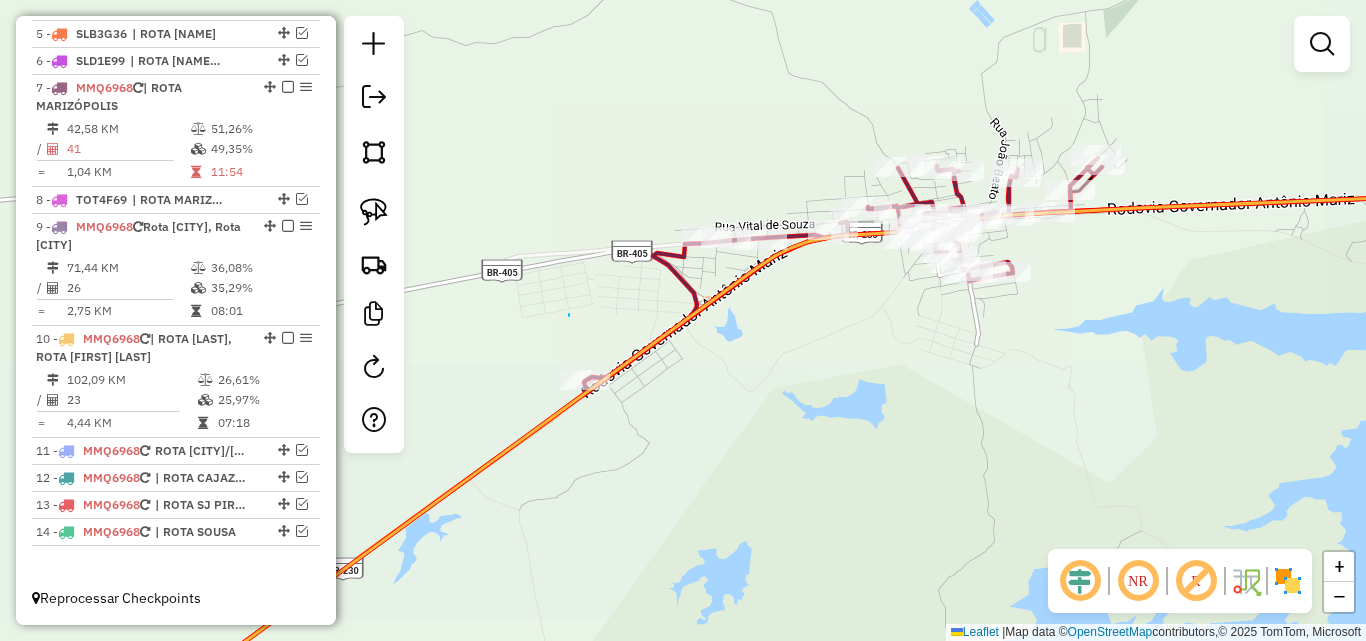 drag, startPoint x: 569, startPoint y: 316, endPoint x: 717, endPoint y: 368, distance: 156.86937 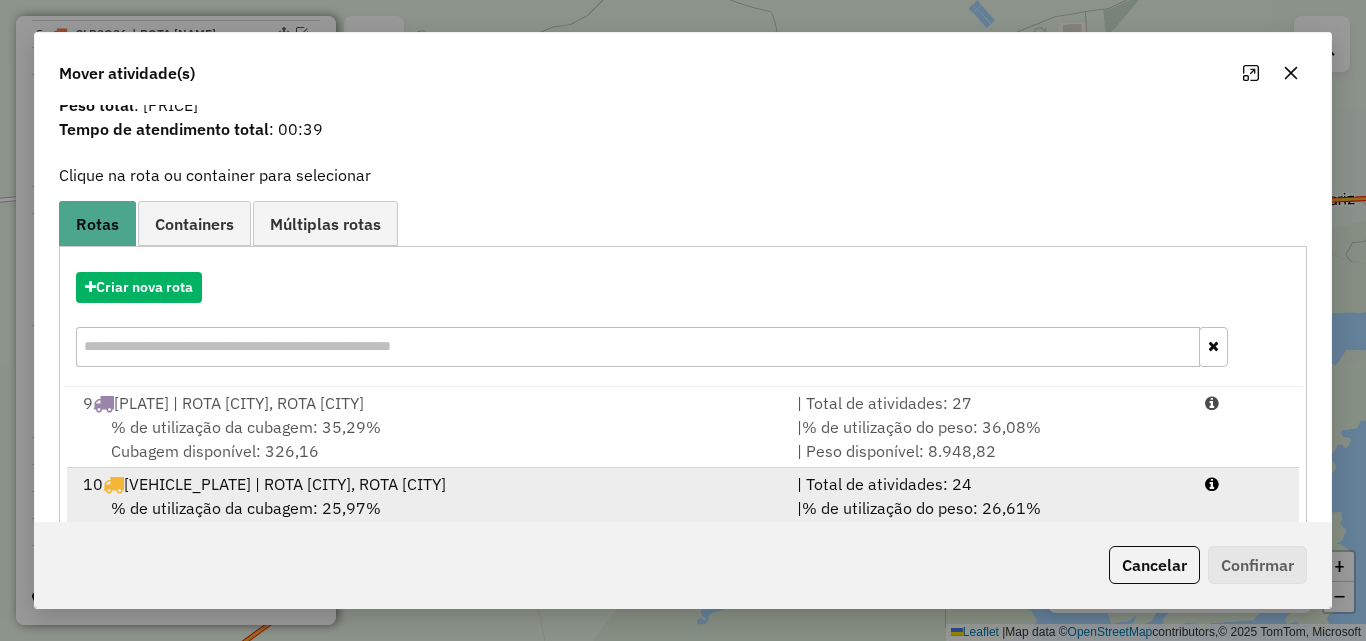 scroll, scrollTop: 129, scrollLeft: 0, axis: vertical 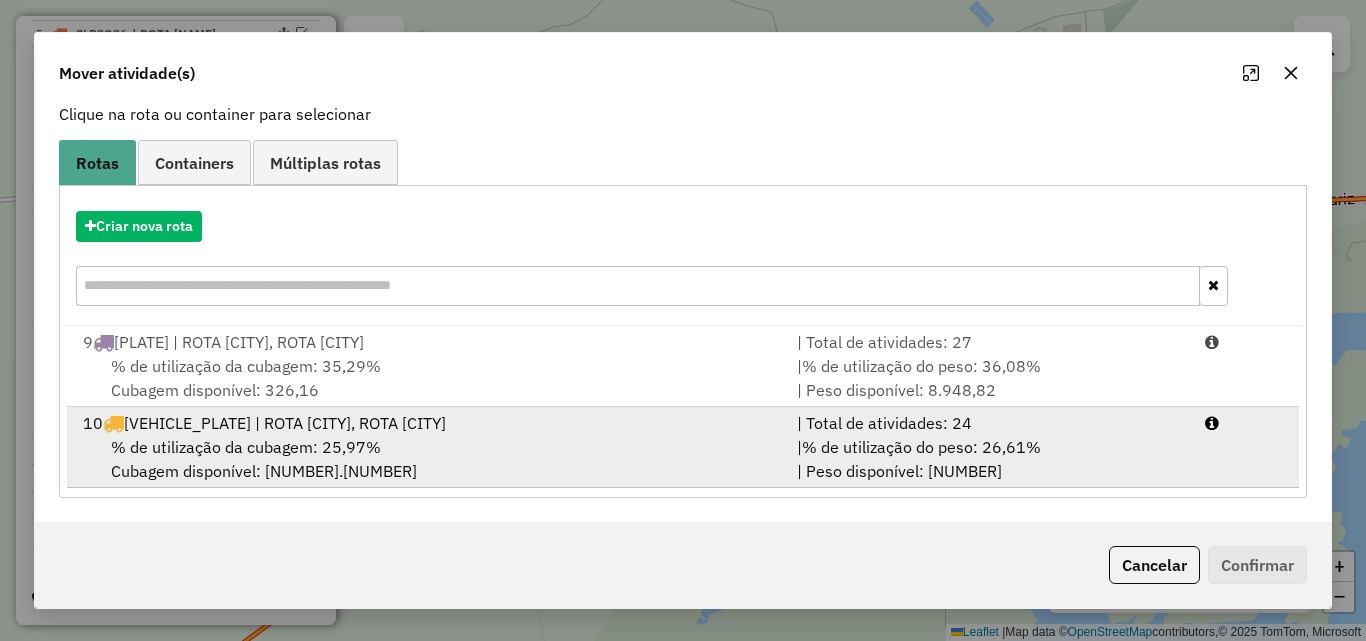 click on "| Total de atividades: 24" at bounding box center (989, 423) 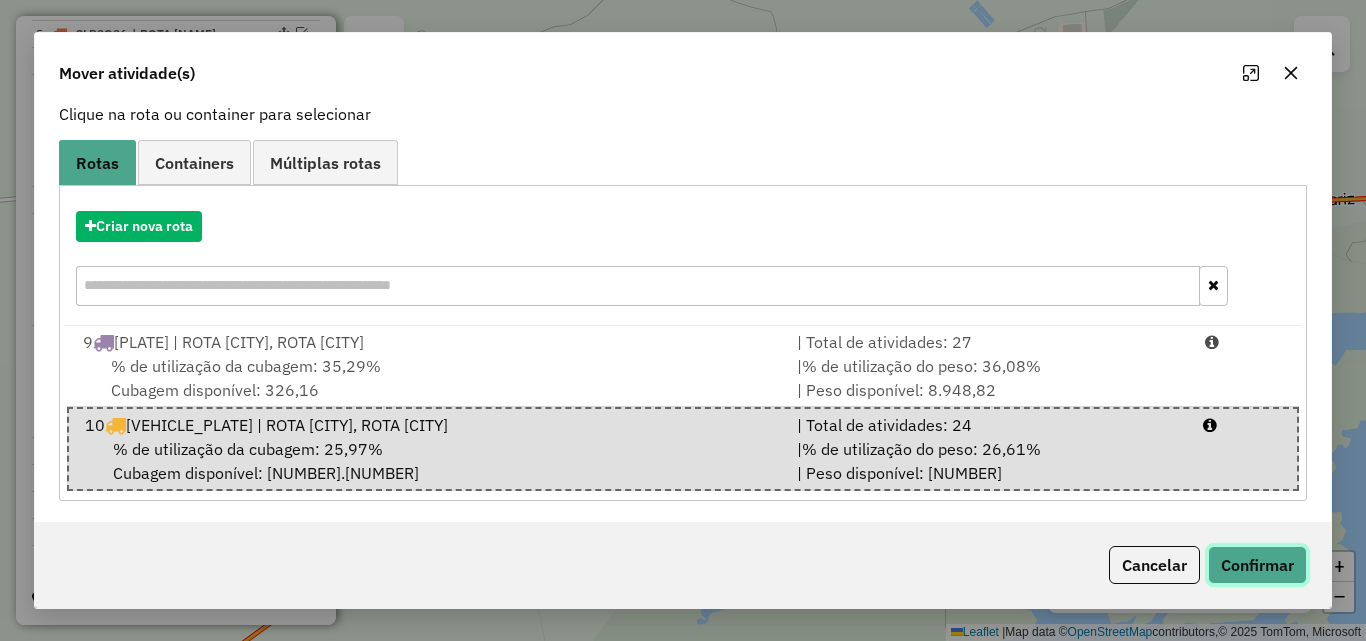 click on "Confirmar" 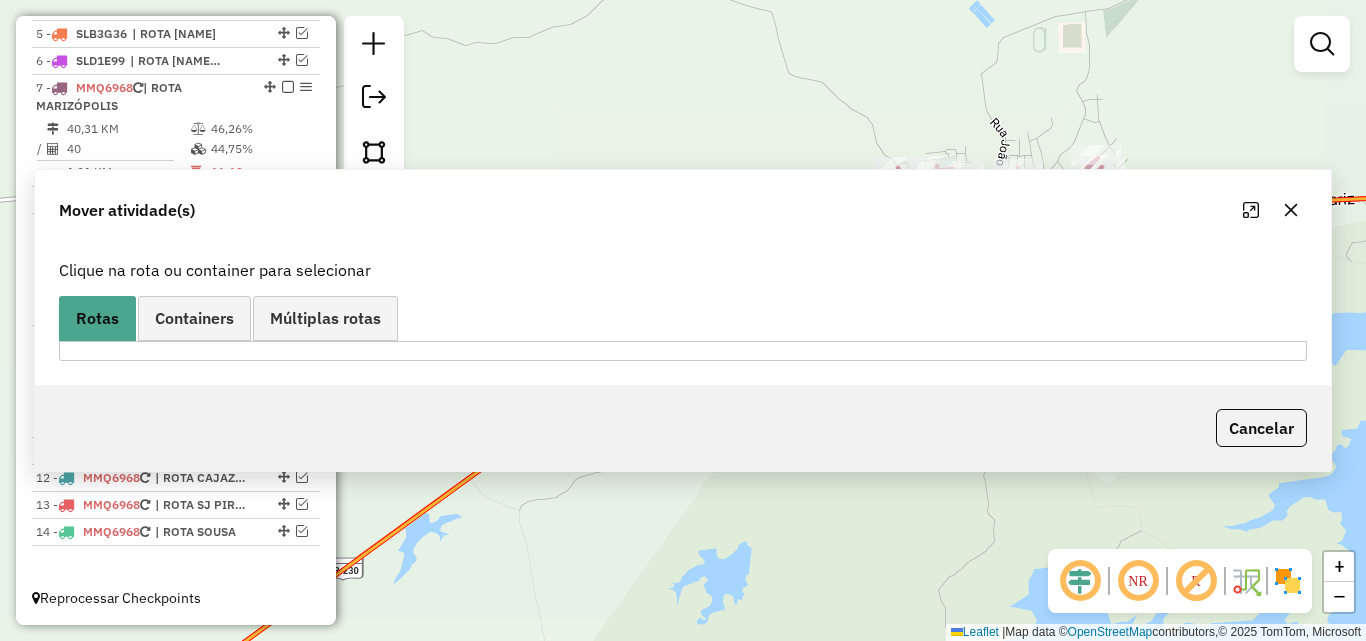 scroll, scrollTop: 0, scrollLeft: 0, axis: both 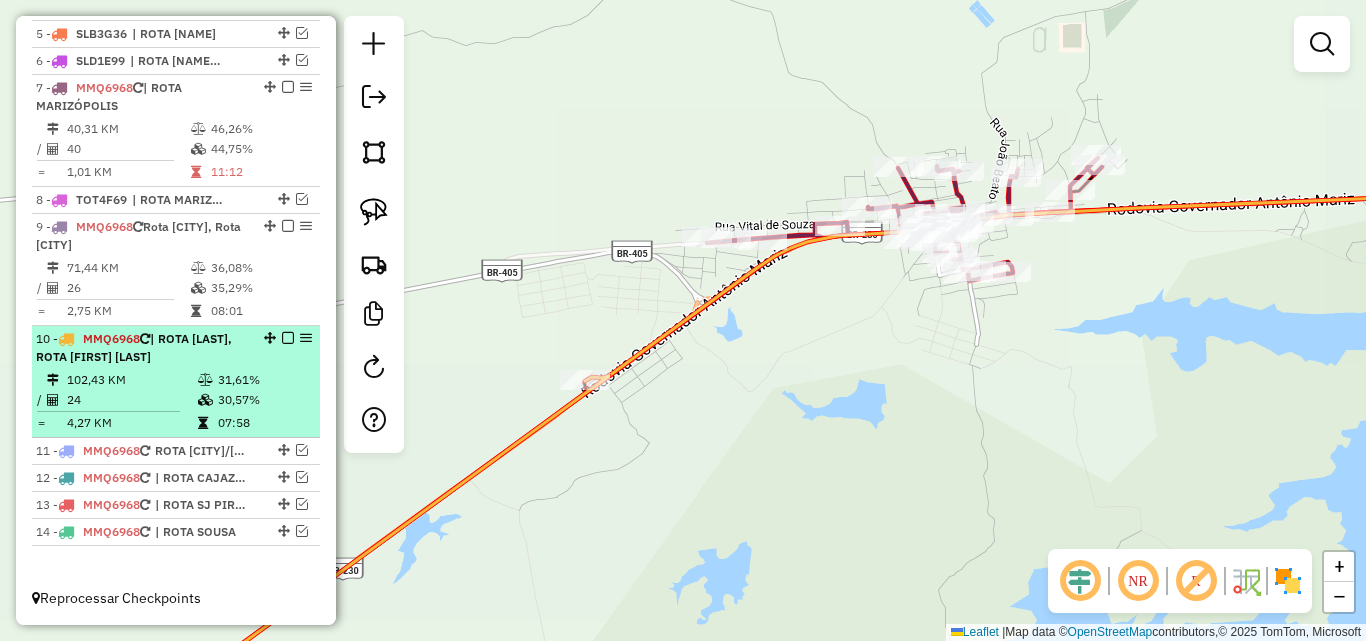click on "| ROTA CAJAZEIRAS, ROTA ENGENHEIRO ÁVIDOS" at bounding box center (134, 347) 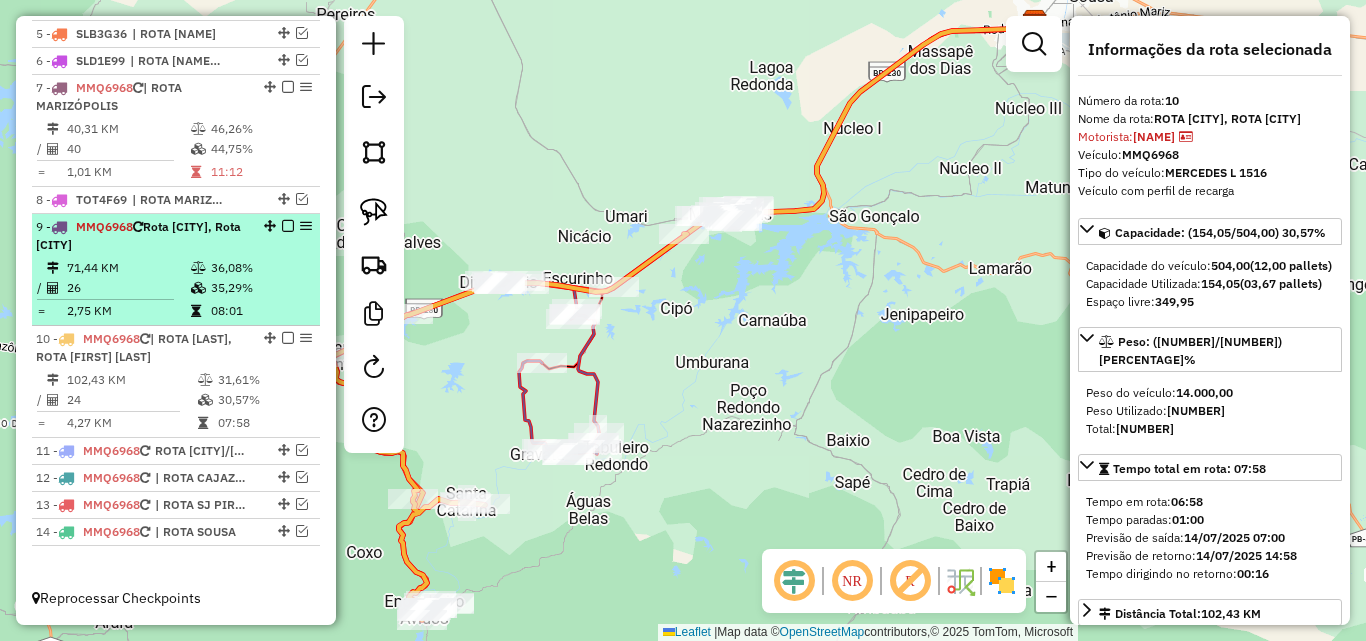 click at bounding box center [198, 288] 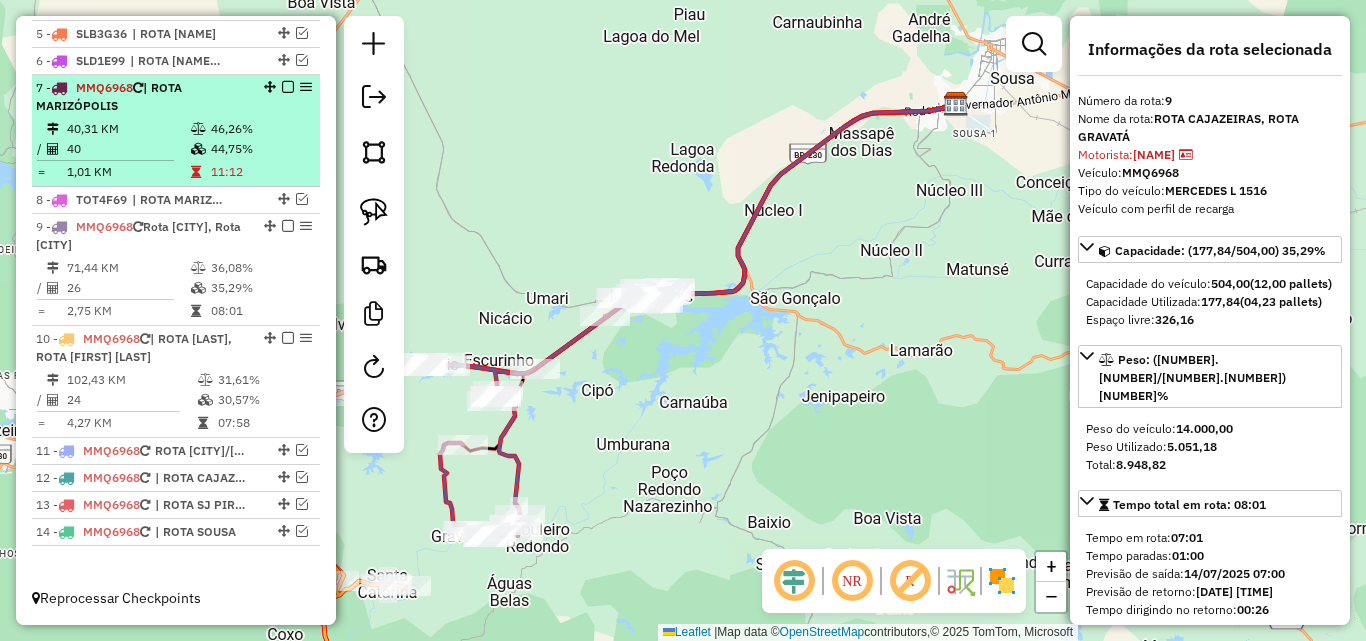click on "40" at bounding box center [128, 149] 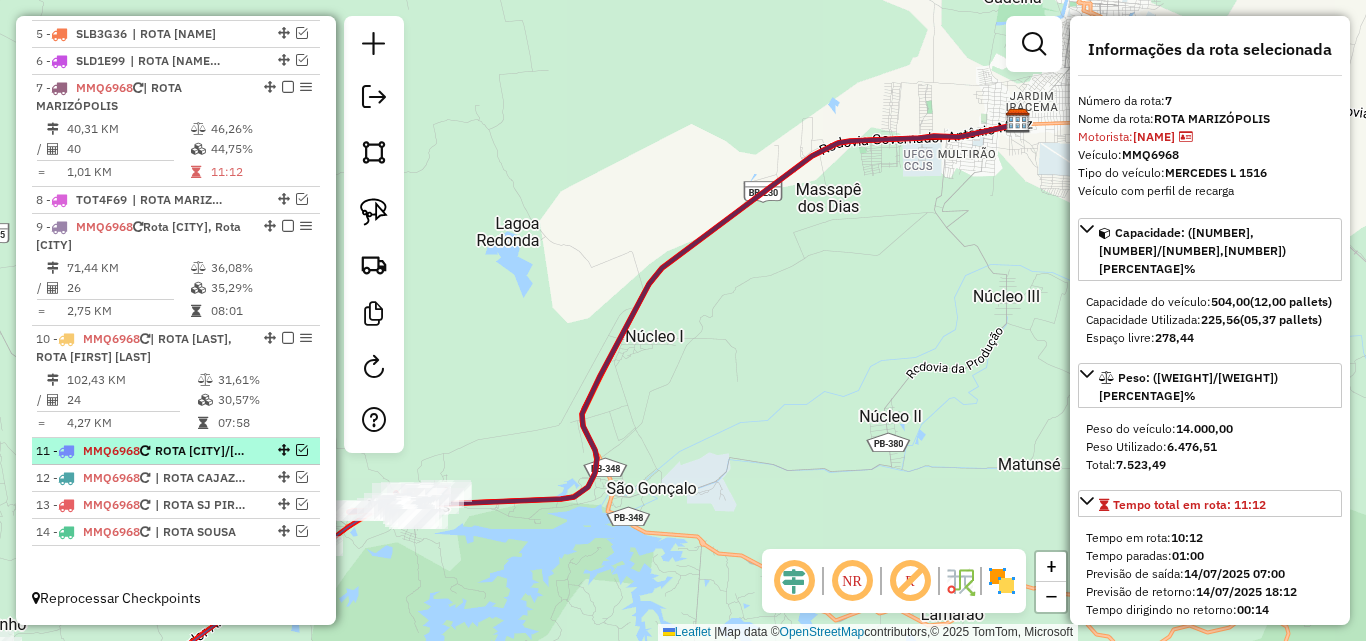 click at bounding box center [302, 450] 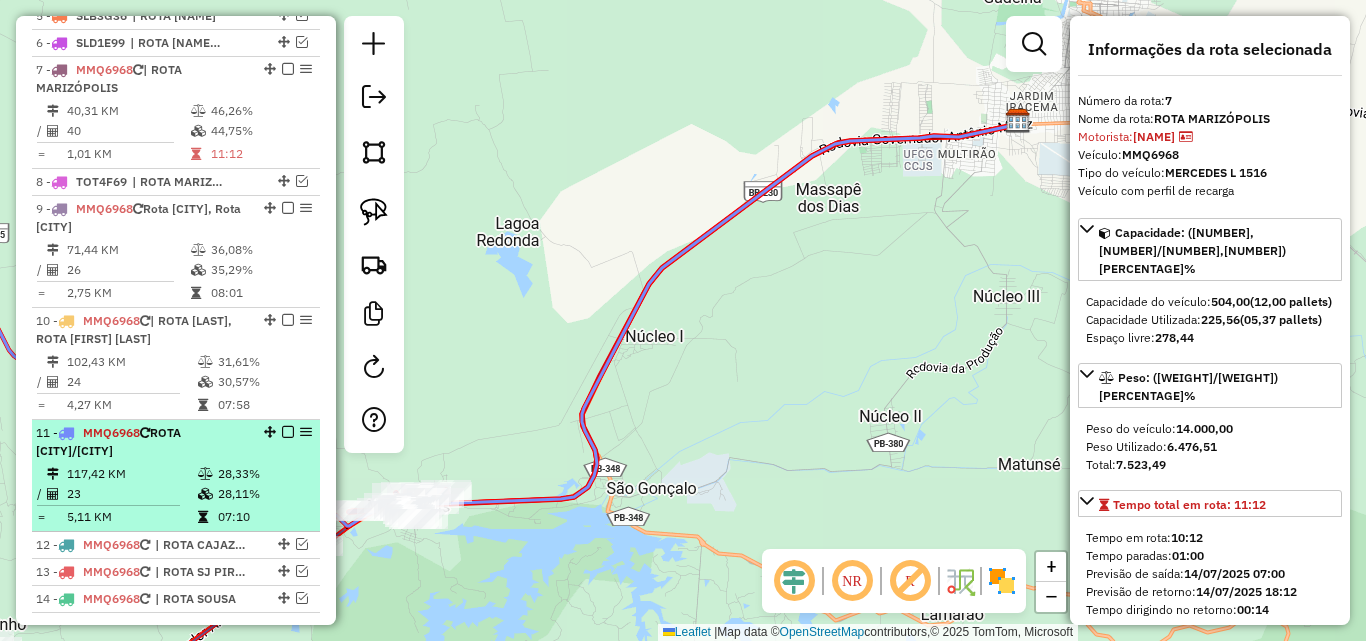 click on "11 -       MMQ6968   | ROTA VARZEA DA EMA/ARRARAS" at bounding box center [142, 442] 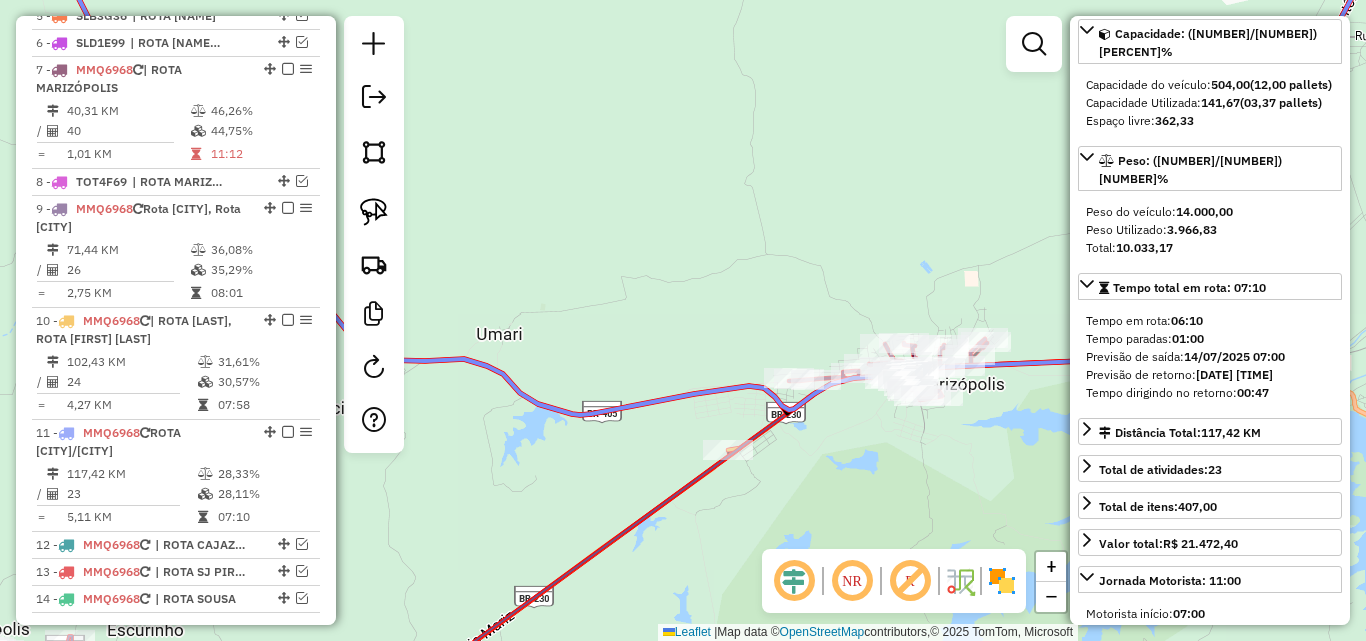 scroll, scrollTop: 200, scrollLeft: 0, axis: vertical 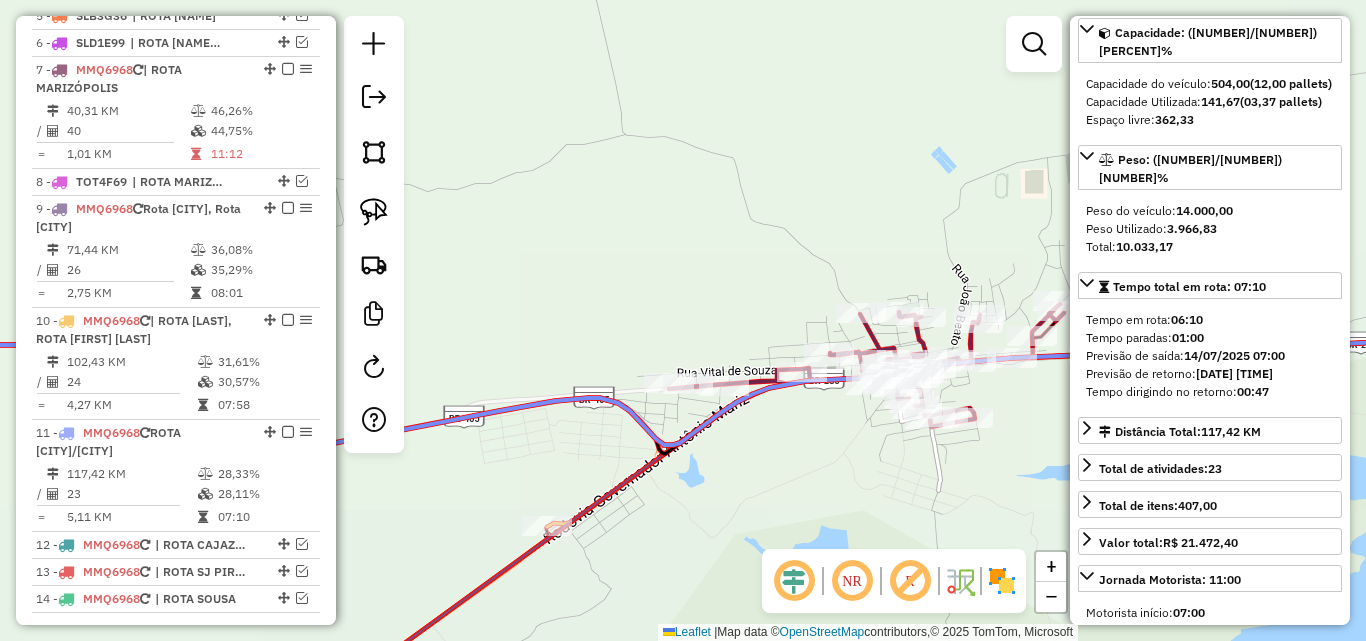click on "Janela de atendimento Grade de atendimento Capacidade Transportadoras Veículos Cliente Pedidos  Rotas Selecione os dias de semana para filtrar as janelas de atendimento  Seg   Ter   Qua   Qui   Sex   Sáb   Dom  Informe o período da janela de atendimento: De: Até:  Filtrar exatamente a janela do cliente  Considerar janela de atendimento padrão  Selecione os dias de semana para filtrar as grades de atendimento  Seg   Ter   Qua   Qui   Sex   Sáb   Dom   Considerar clientes sem dia de atendimento cadastrado  Clientes fora do dia de atendimento selecionado Filtrar as atividades entre os valores definidos abaixo:  Peso mínimo:   Peso máximo:   Cubagem mínima:   Cubagem máxima:   De:   Até:  Filtrar as atividades entre o tempo de atendimento definido abaixo:  De:   Até:   Considerar capacidade total dos clientes não roteirizados Transportadora: Selecione um ou mais itens Tipo de veículo: Selecione um ou mais itens Veículo: Selecione um ou mais itens Motorista: Selecione um ou mais itens Nome: Rótulo:" 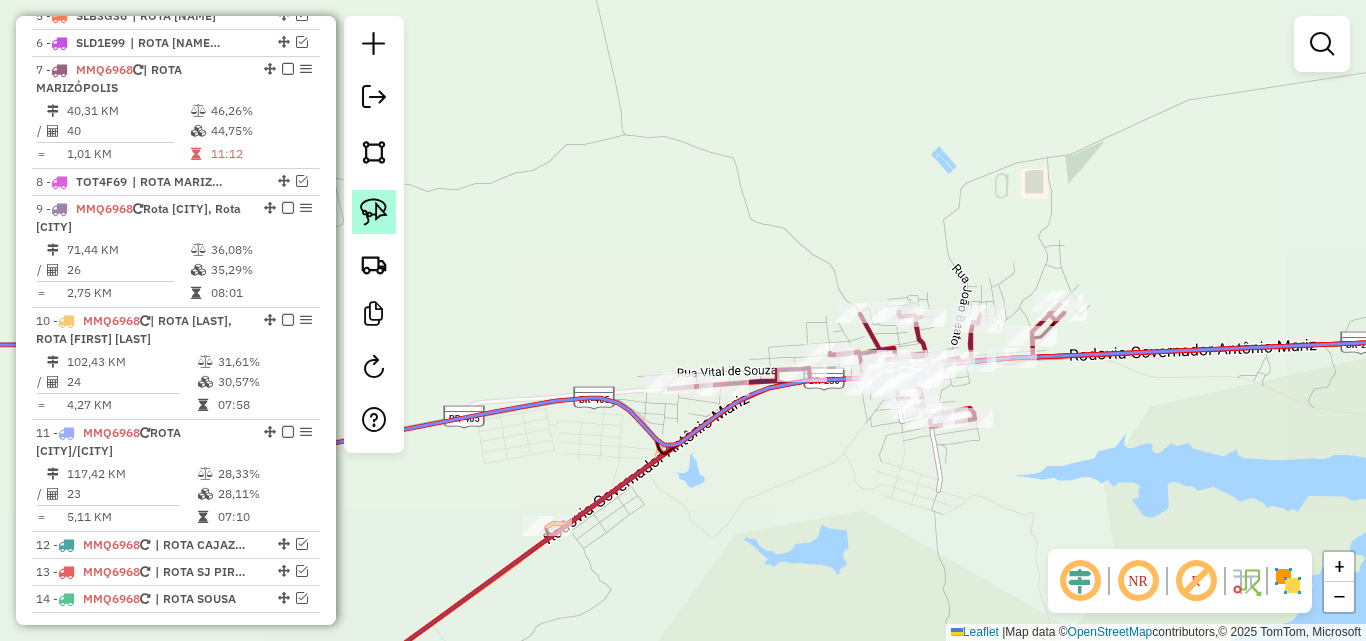 click 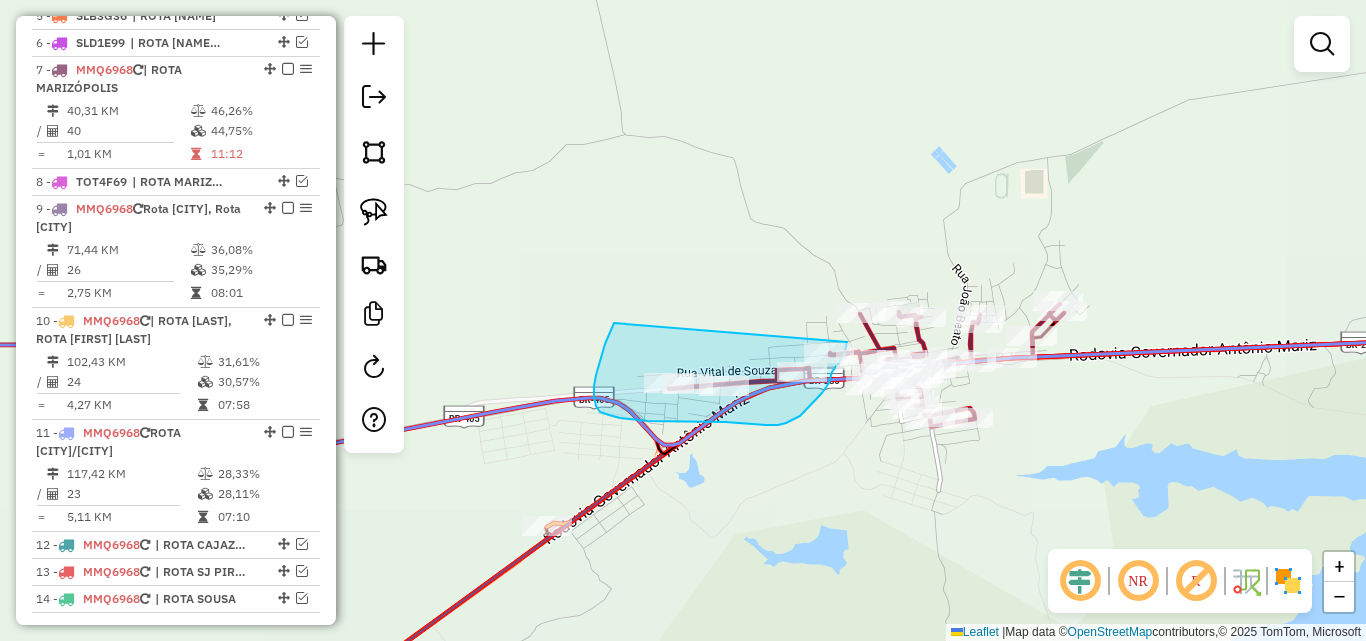 drag, startPoint x: 614, startPoint y: 323, endPoint x: 848, endPoint y: 336, distance: 234.36084 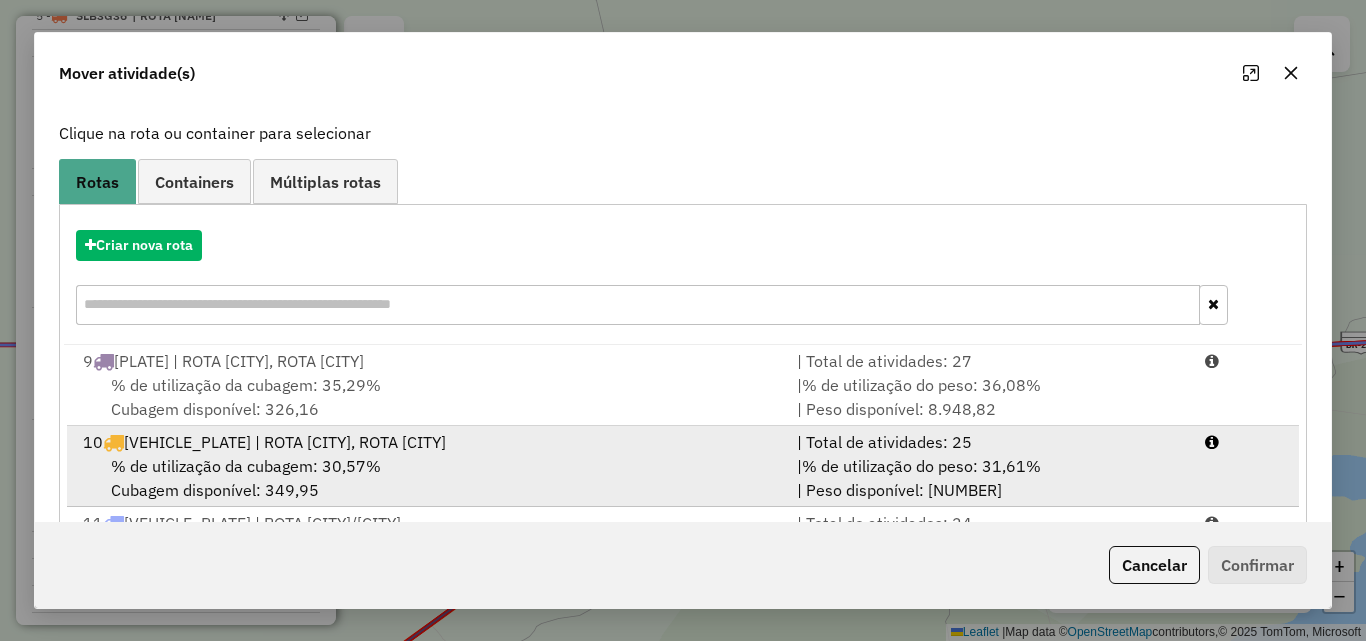 scroll, scrollTop: 210, scrollLeft: 0, axis: vertical 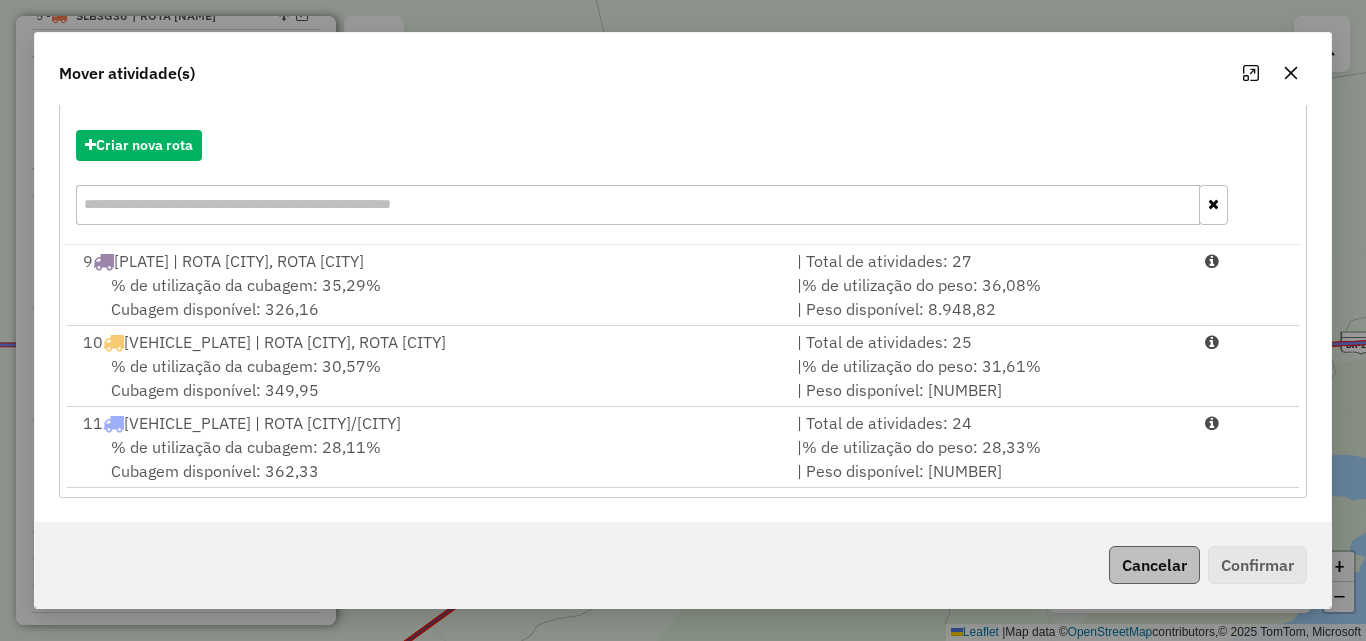 drag, startPoint x: 915, startPoint y: 465, endPoint x: 1138, endPoint y: 560, distance: 242.39224 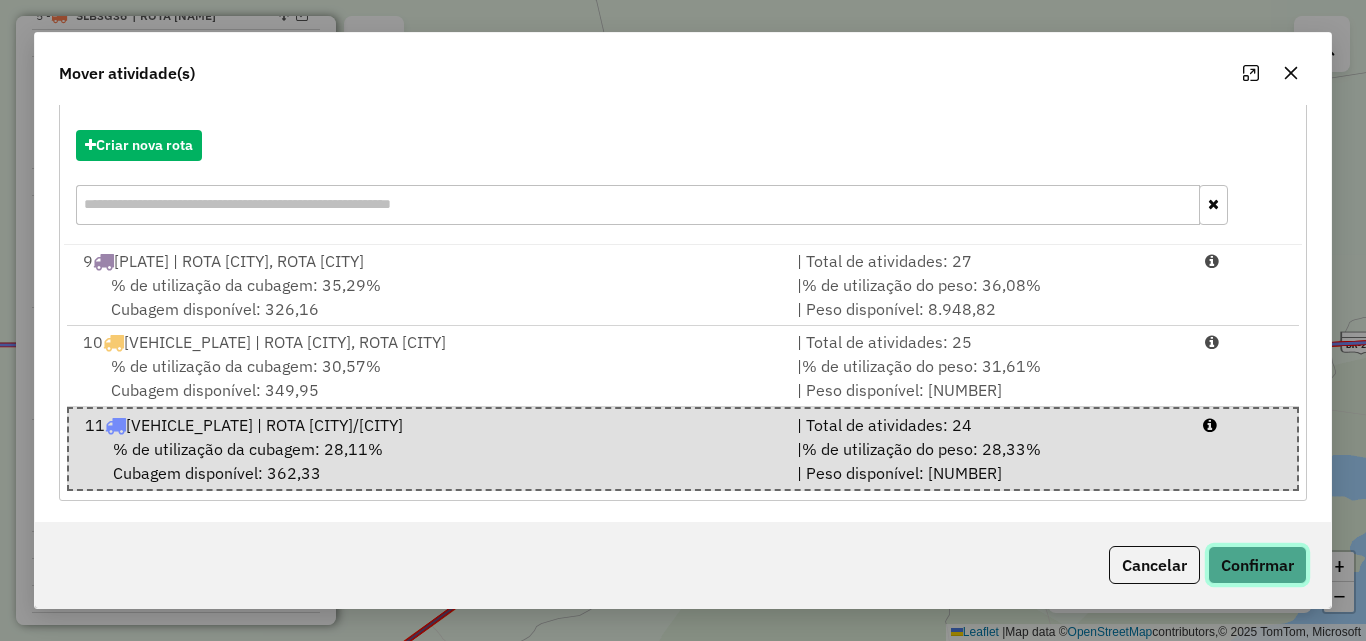 click on "Confirmar" 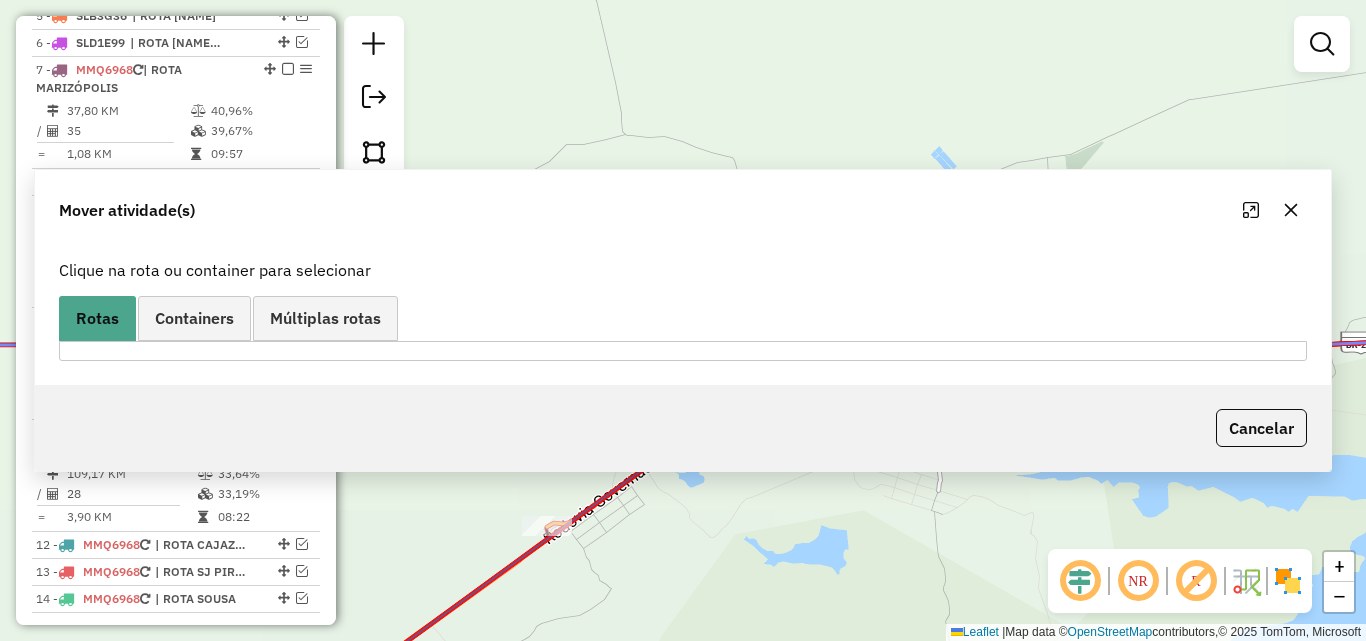 scroll, scrollTop: 0, scrollLeft: 0, axis: both 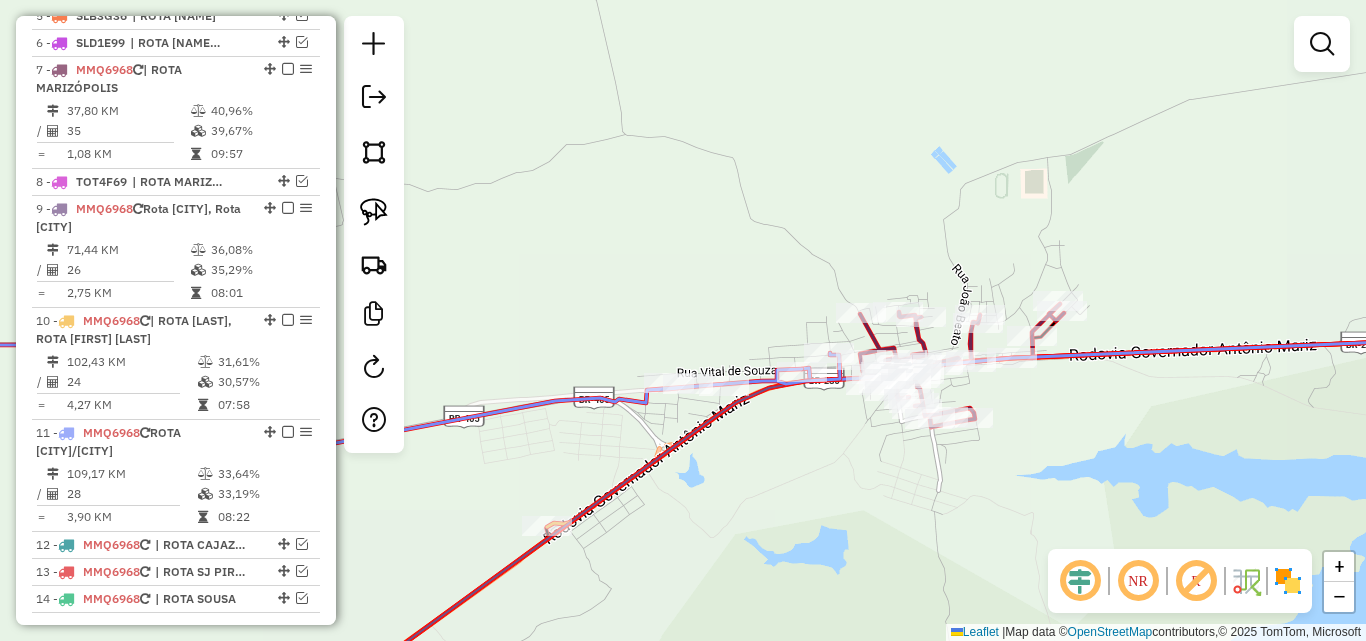 click 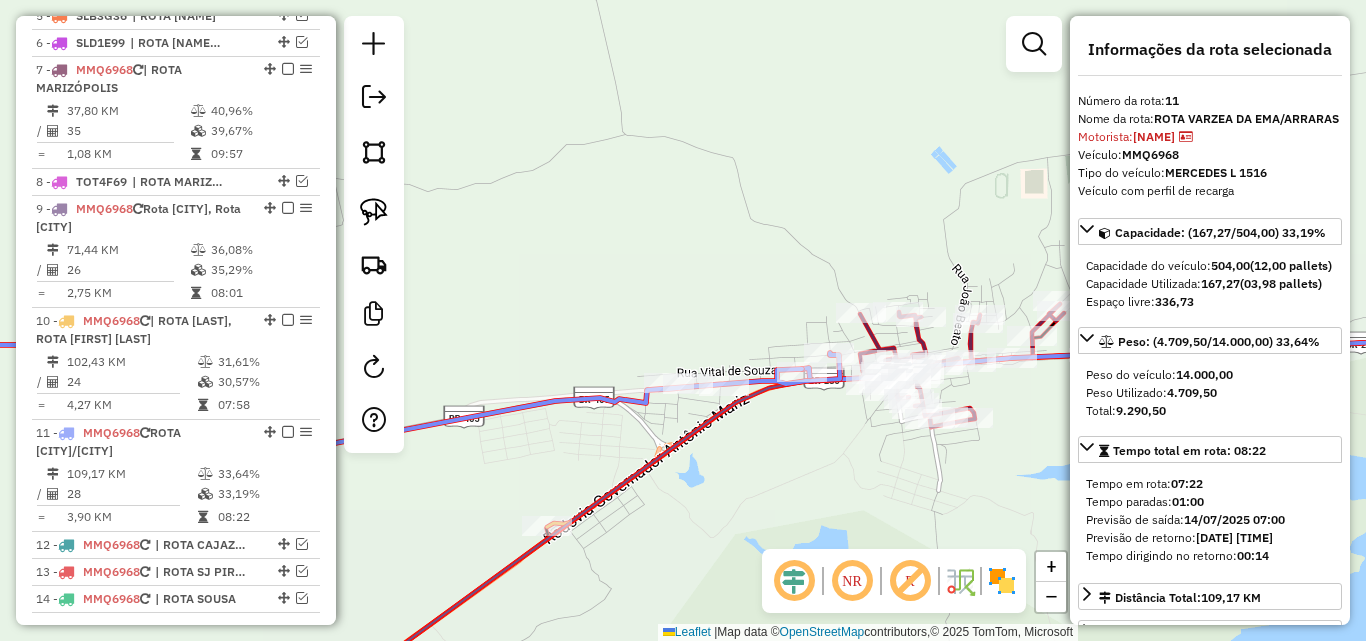 scroll, scrollTop: 980, scrollLeft: 0, axis: vertical 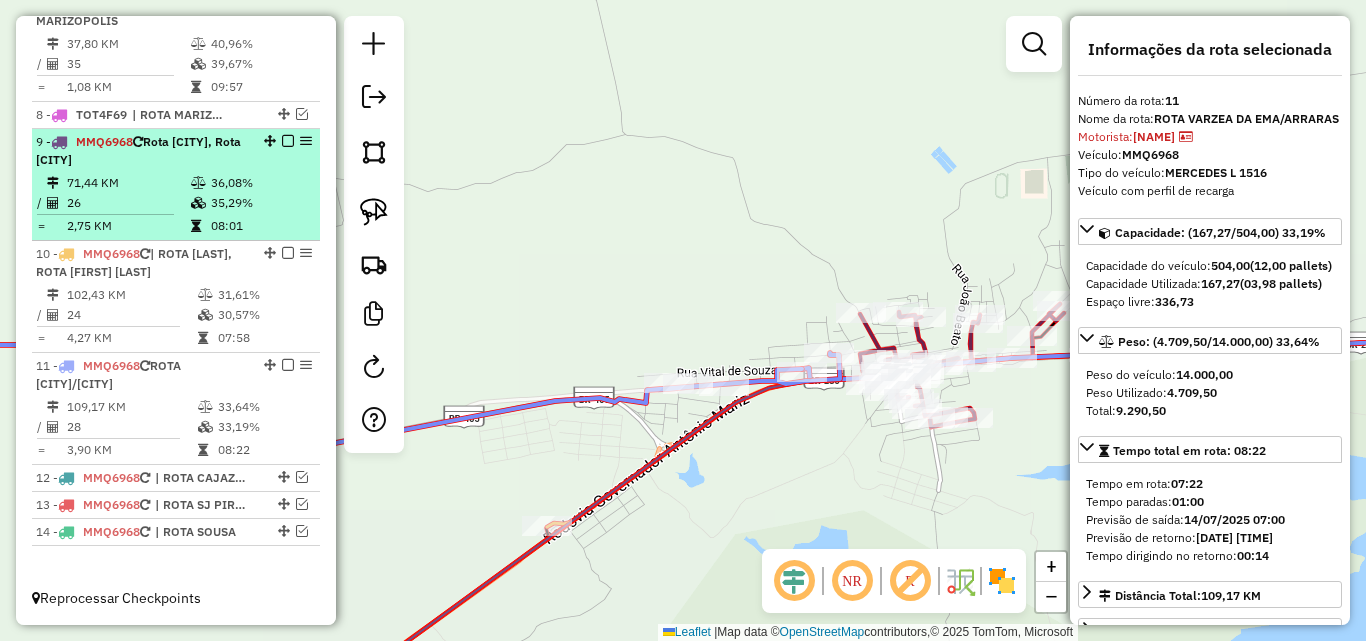 click at bounding box center (198, 203) 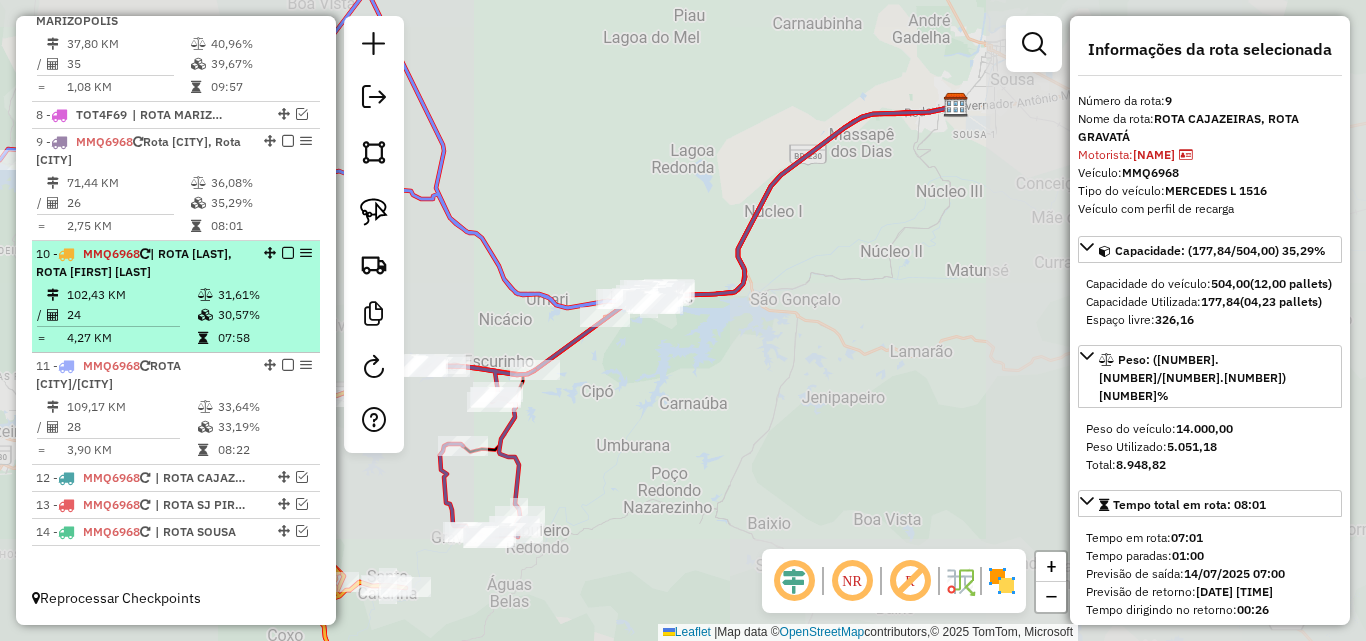 click on "10 -       MMQ6968   | ROTA CAJAZEIRAS, ROTA ENGENHEIRO ÁVIDOS" at bounding box center (142, 263) 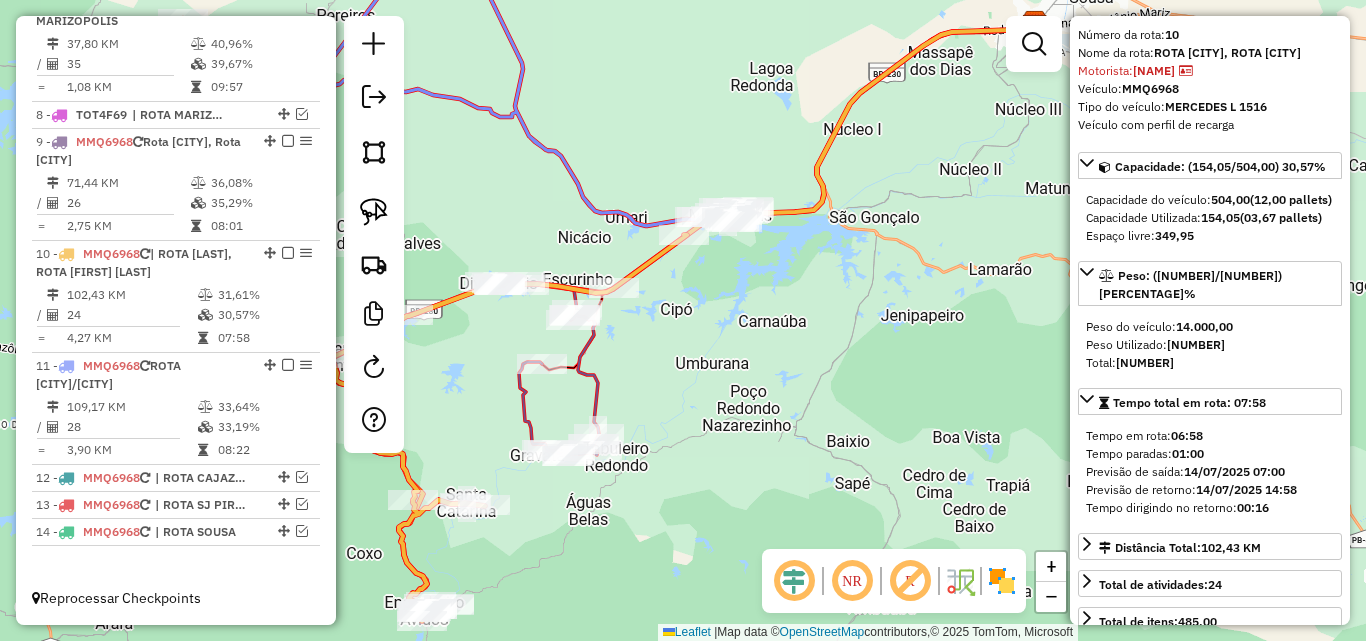 scroll, scrollTop: 200, scrollLeft: 0, axis: vertical 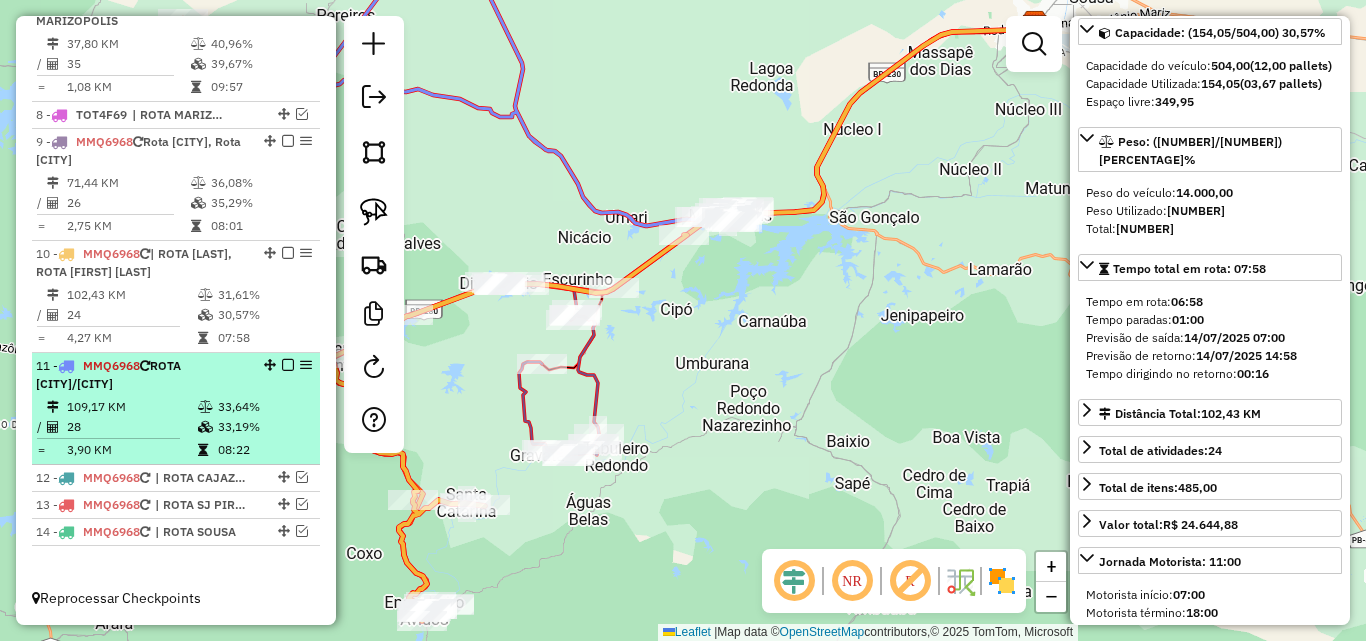 click on "11 -       MMQ6968   | ROTA VARZEA DA EMA/ARRARAS" at bounding box center [176, 375] 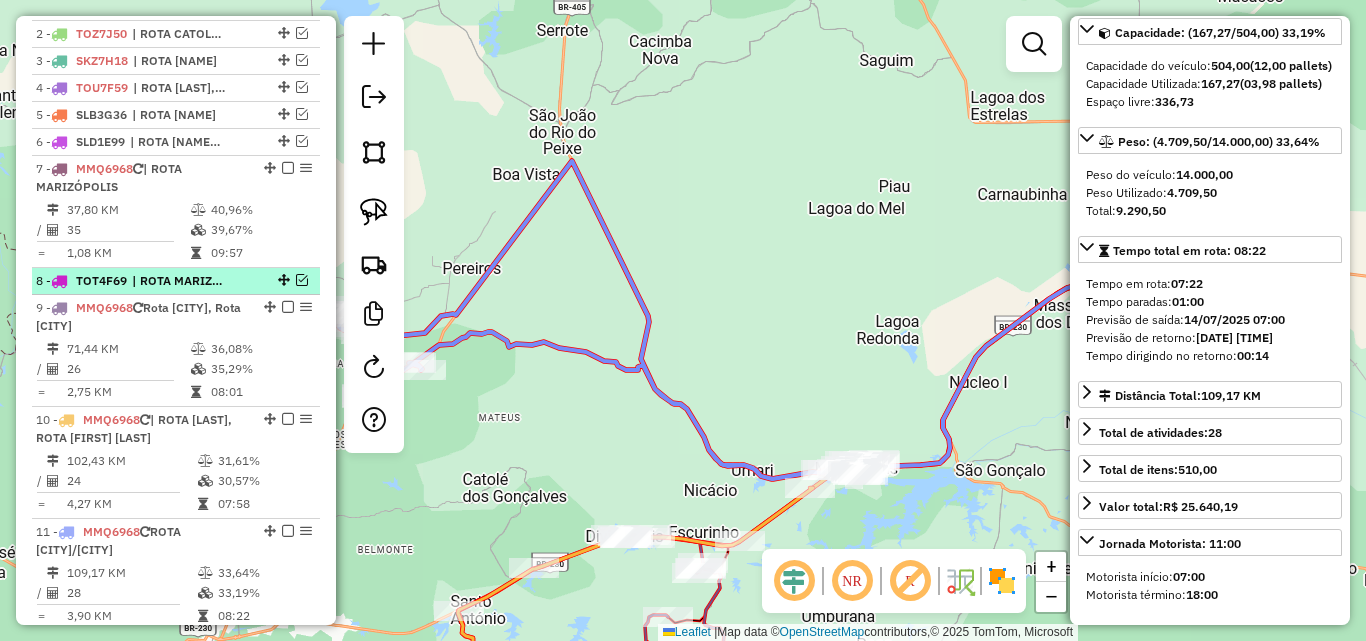 scroll, scrollTop: 780, scrollLeft: 0, axis: vertical 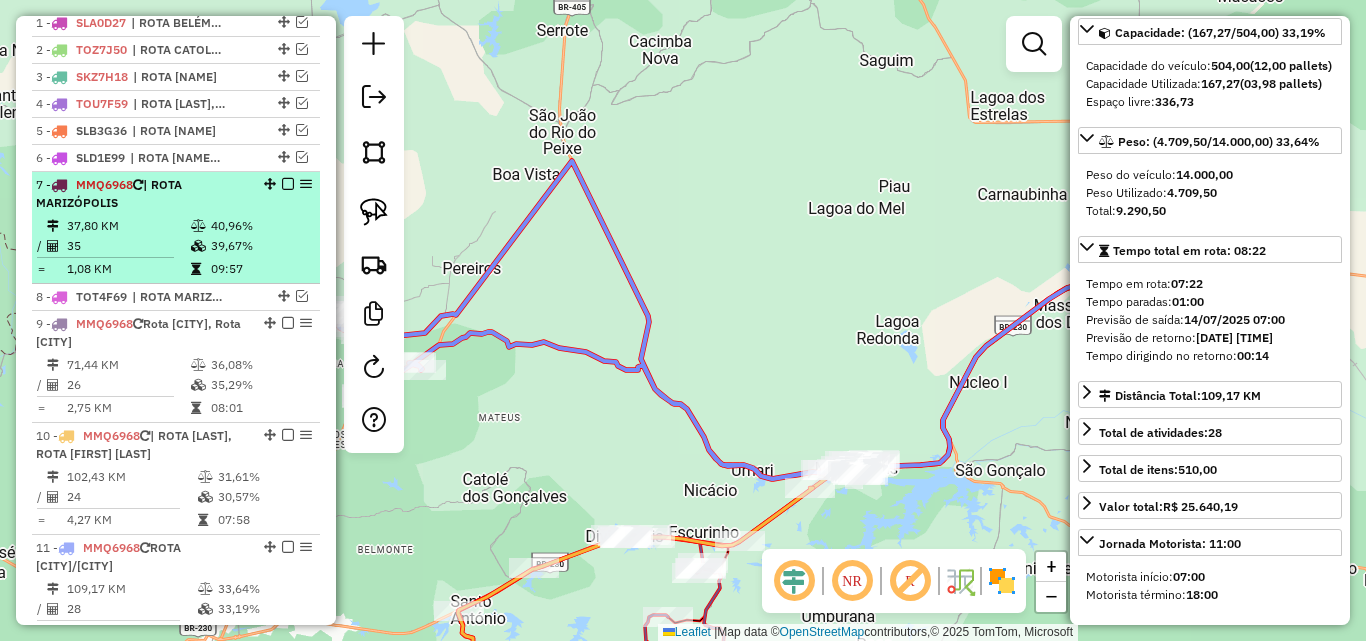 click on "37,80 KM   40,96%  /  35   39,67%     =  1,08 KM   09:57" at bounding box center (176, 247) 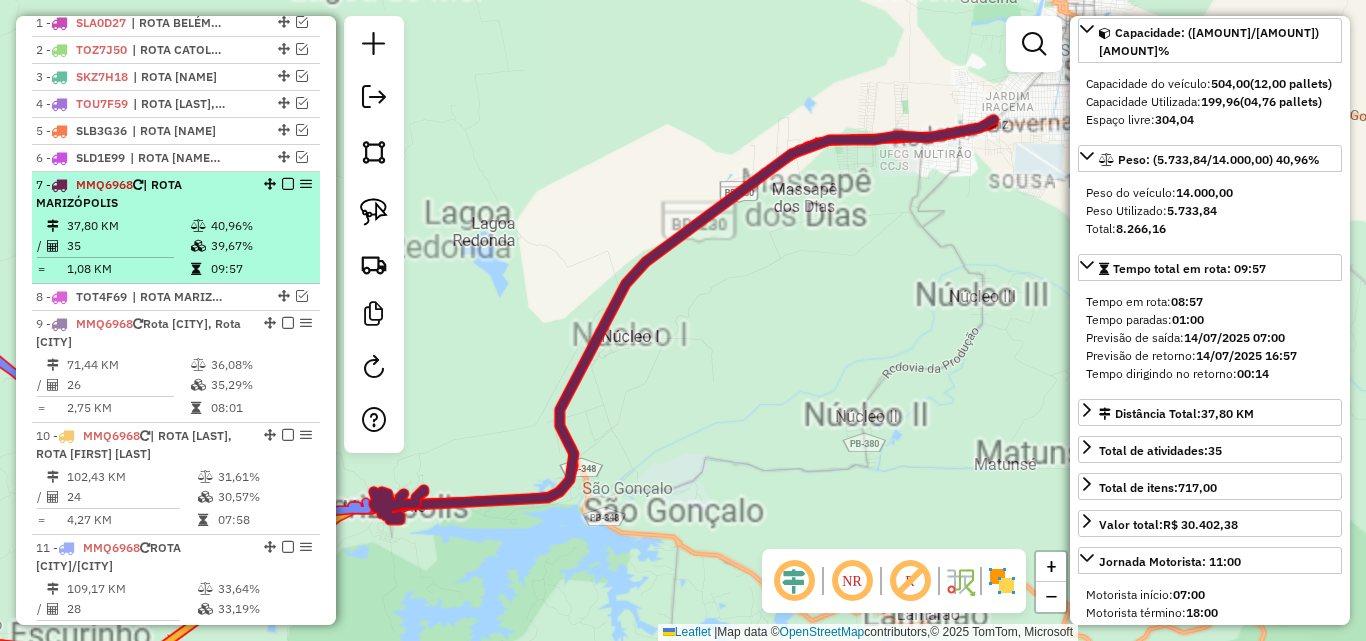 scroll, scrollTop: 182, scrollLeft: 0, axis: vertical 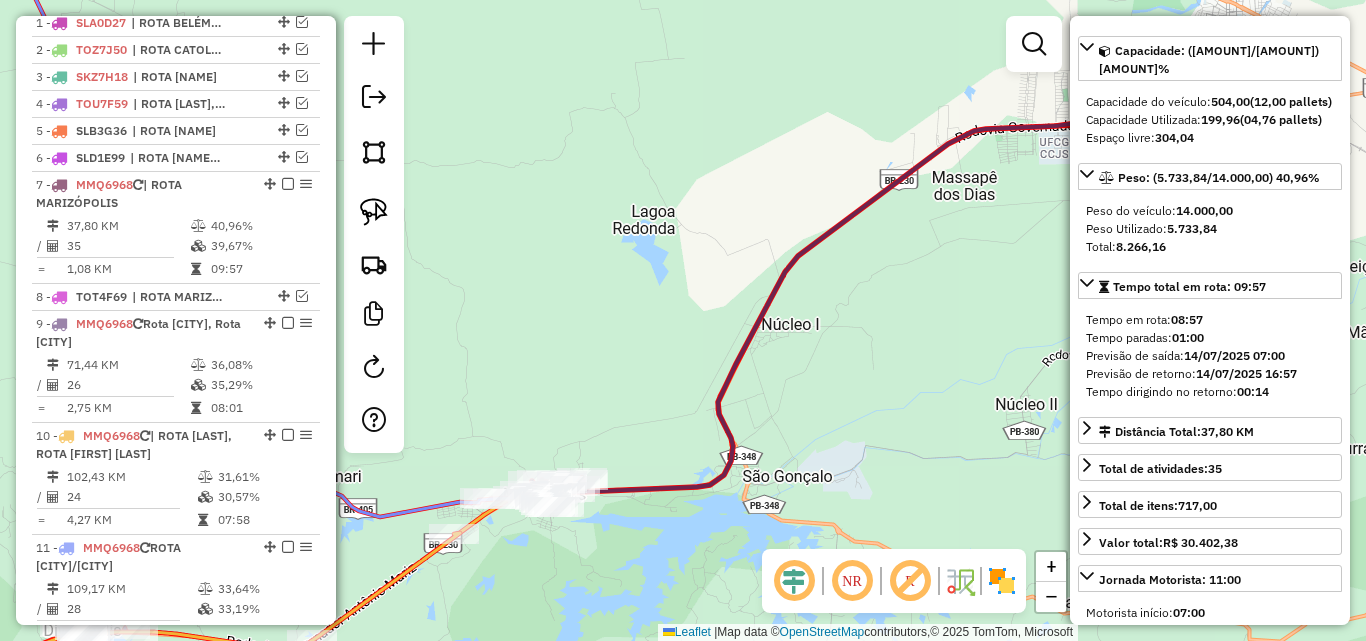 drag, startPoint x: 589, startPoint y: 402, endPoint x: 816, endPoint y: 388, distance: 227.4313 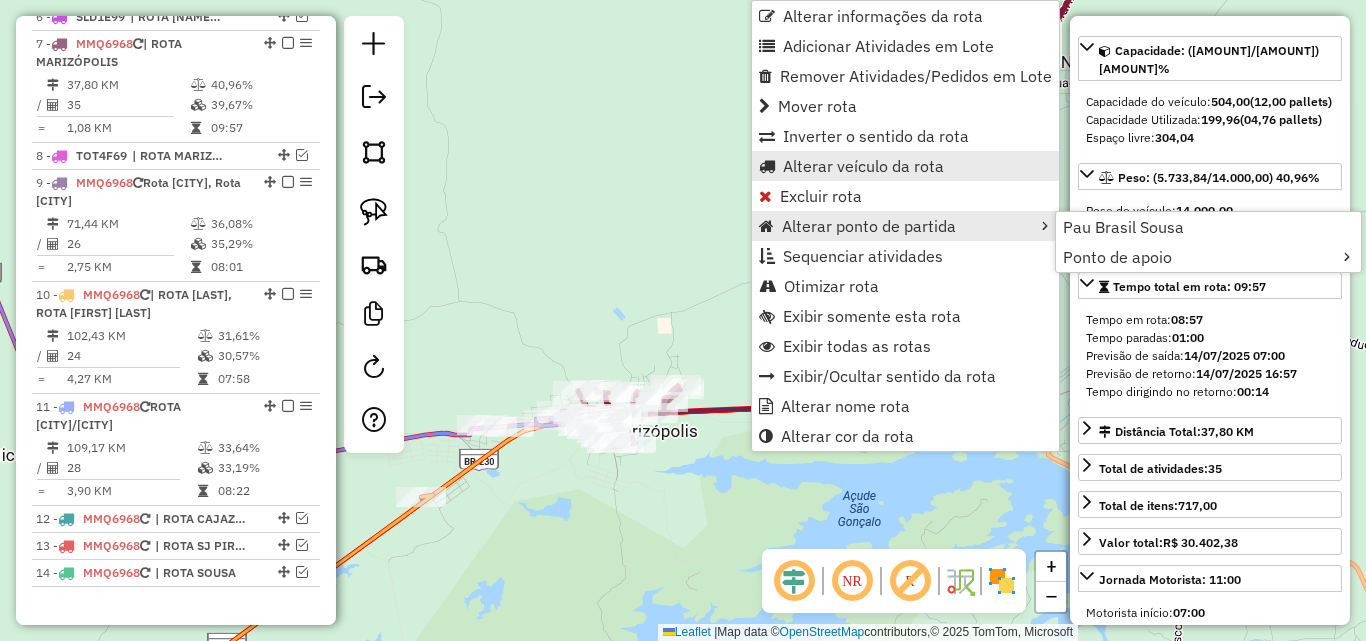scroll, scrollTop: 936, scrollLeft: 0, axis: vertical 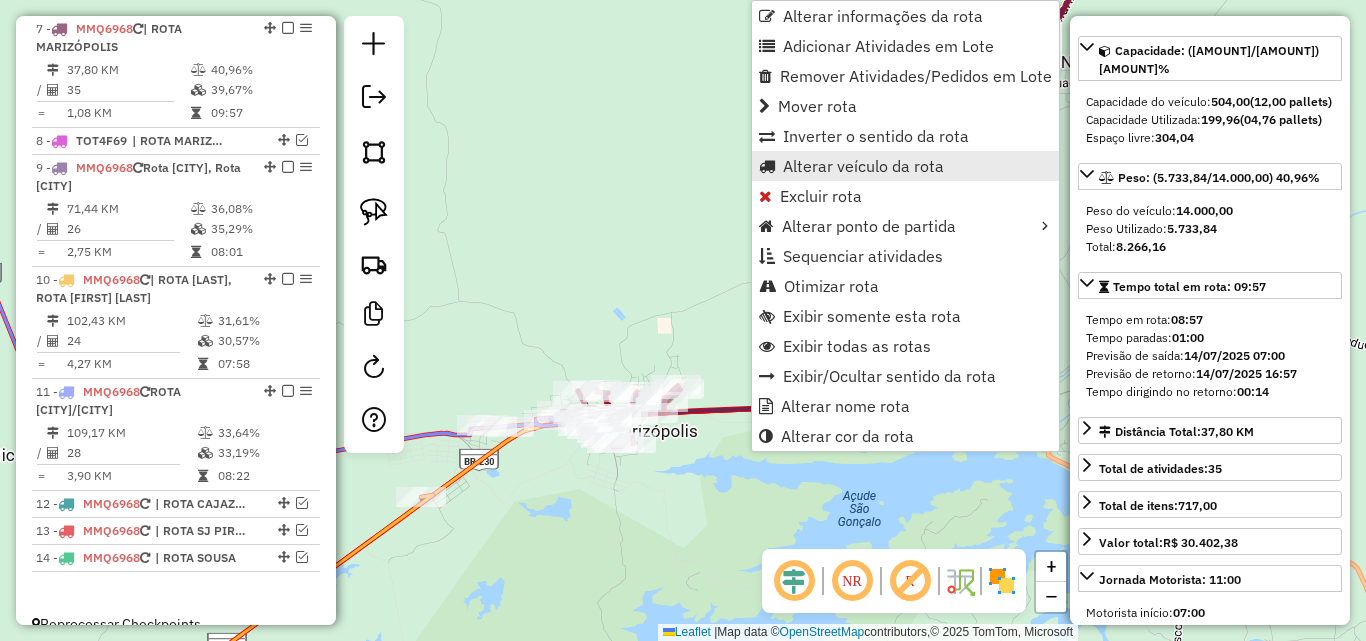click on "Alterar veículo da rota" at bounding box center (863, 166) 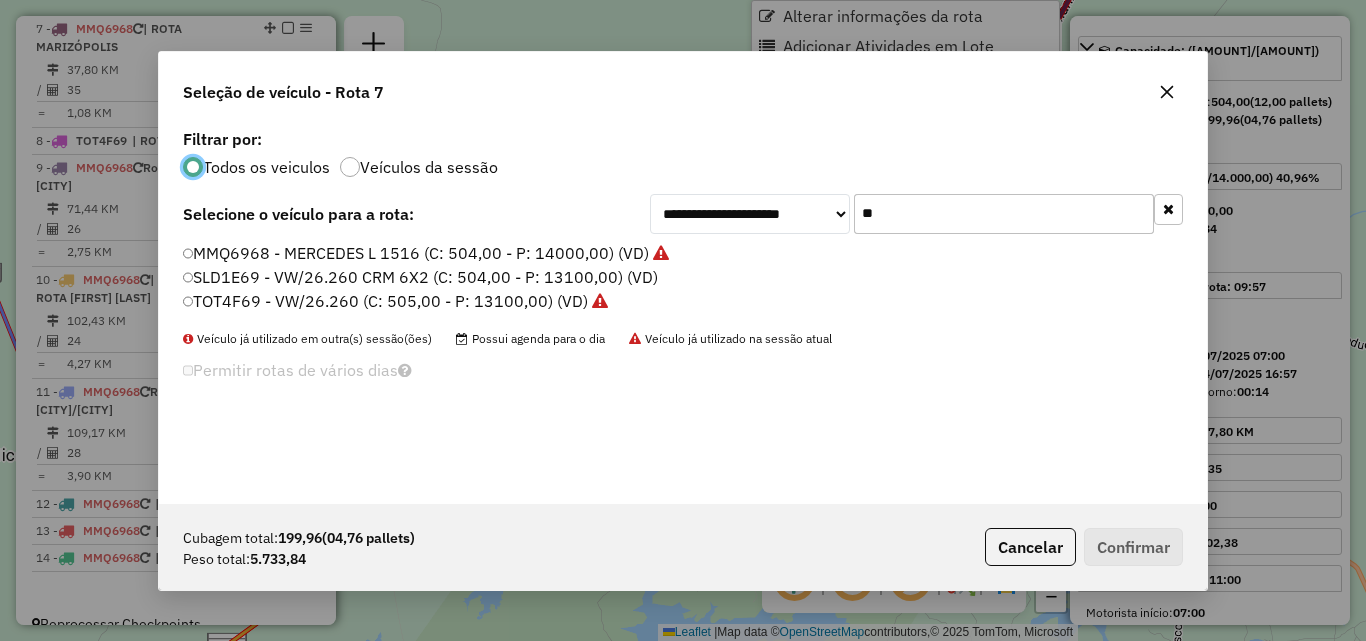 scroll, scrollTop: 11, scrollLeft: 6, axis: both 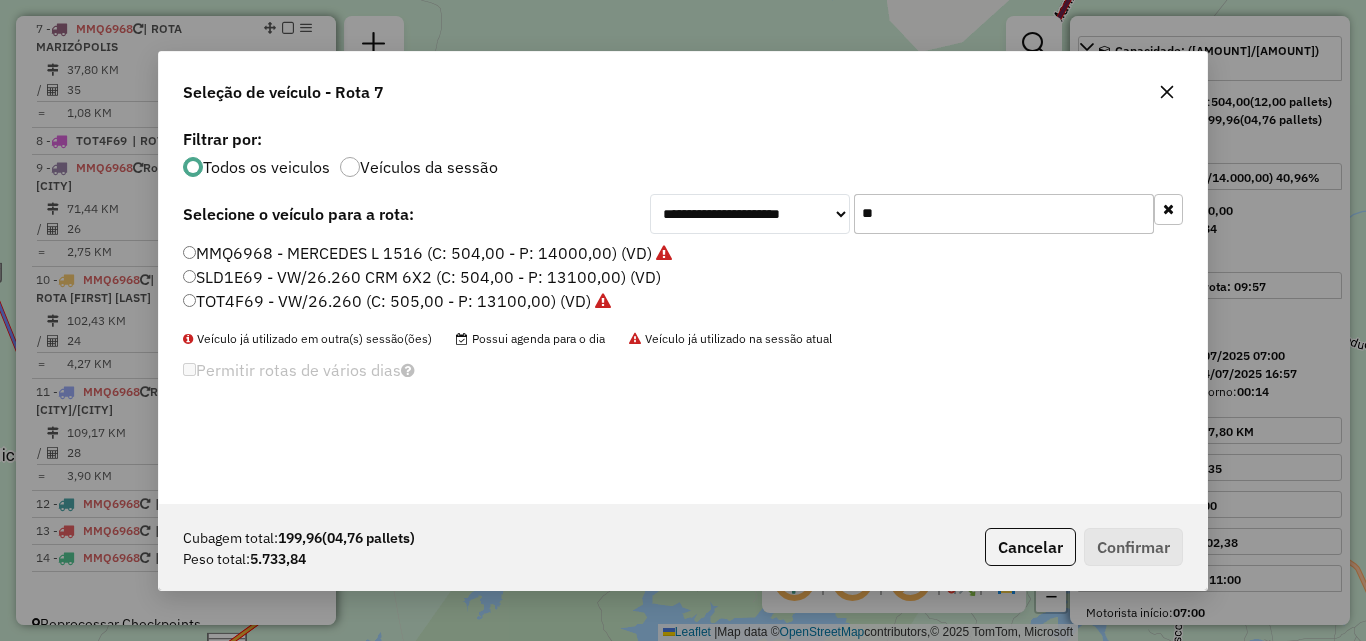 click on "**" 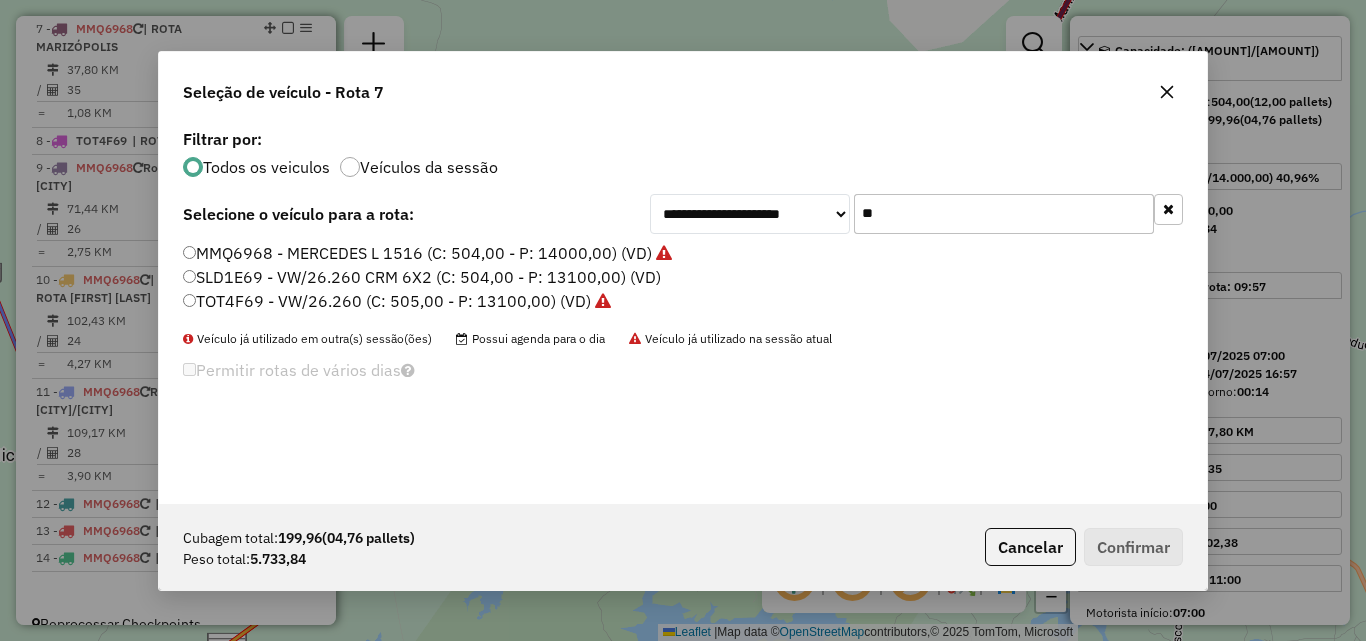 click on "Seleção de veículo - Rota 7" 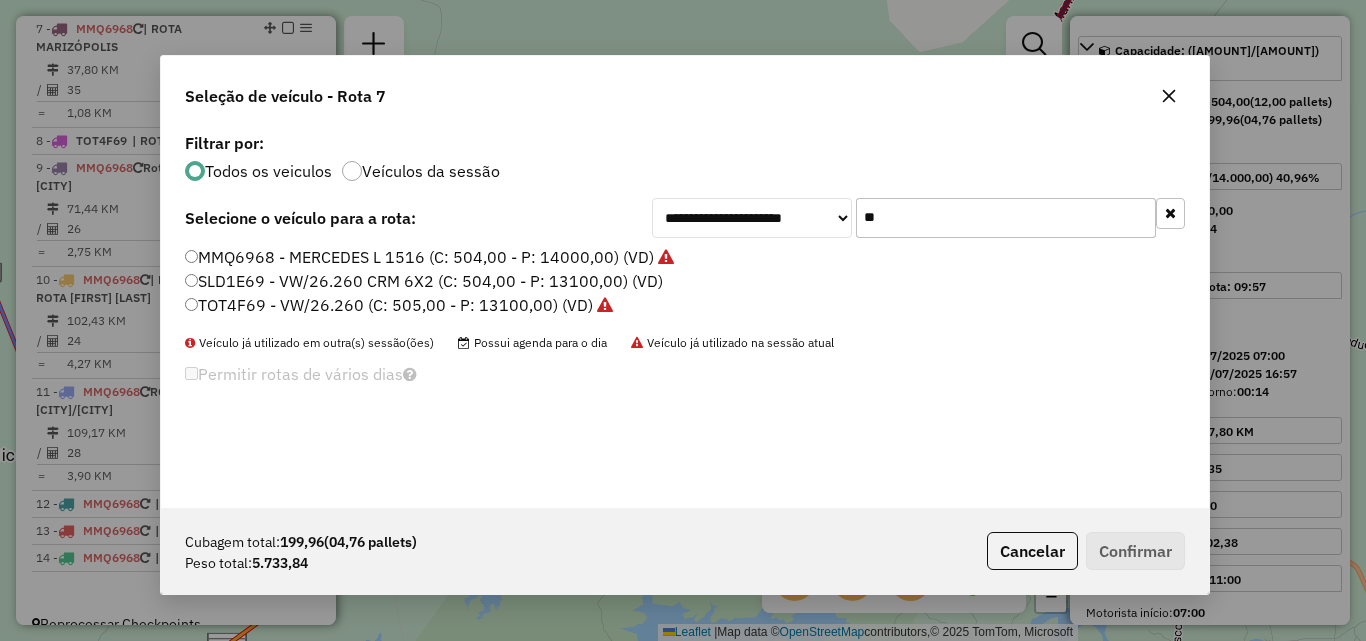 click on "**" 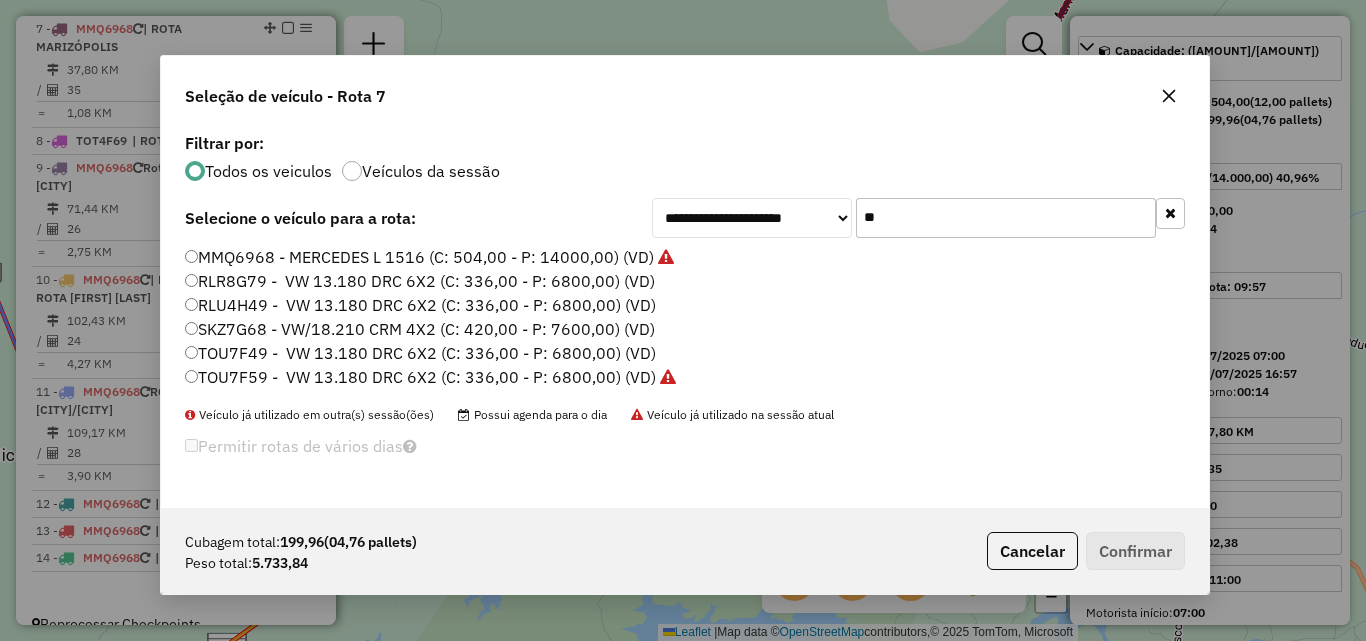 type on "**" 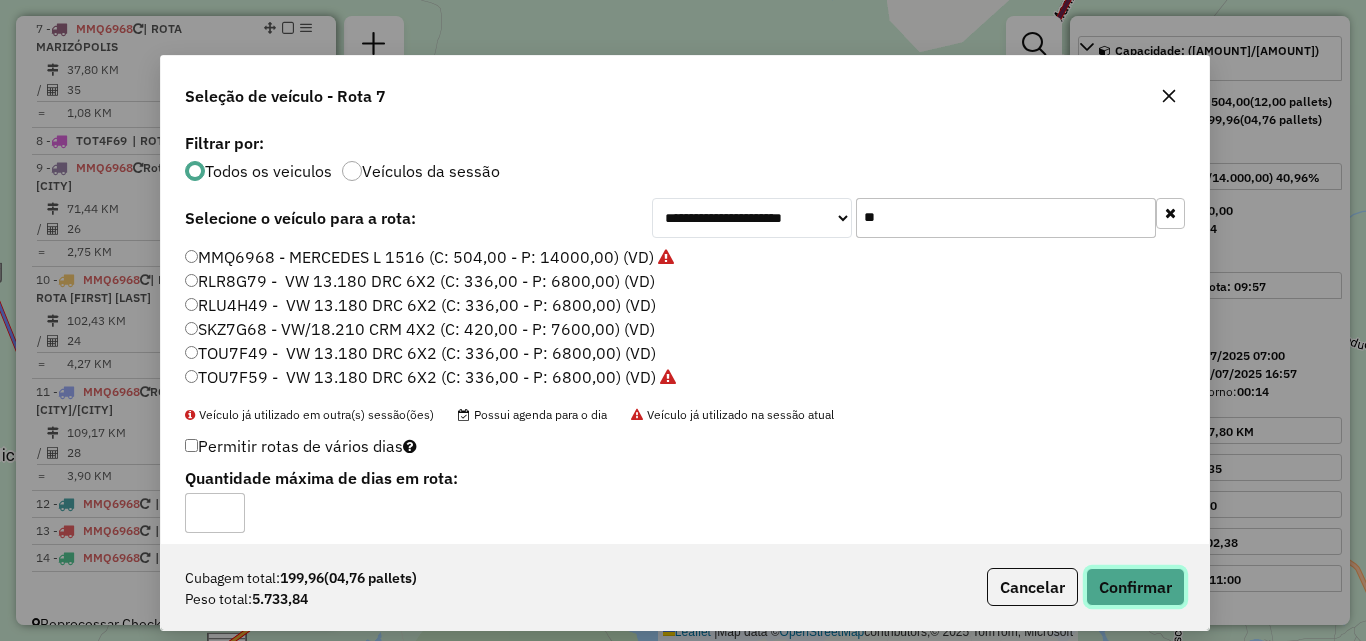 click on "Confirmar" 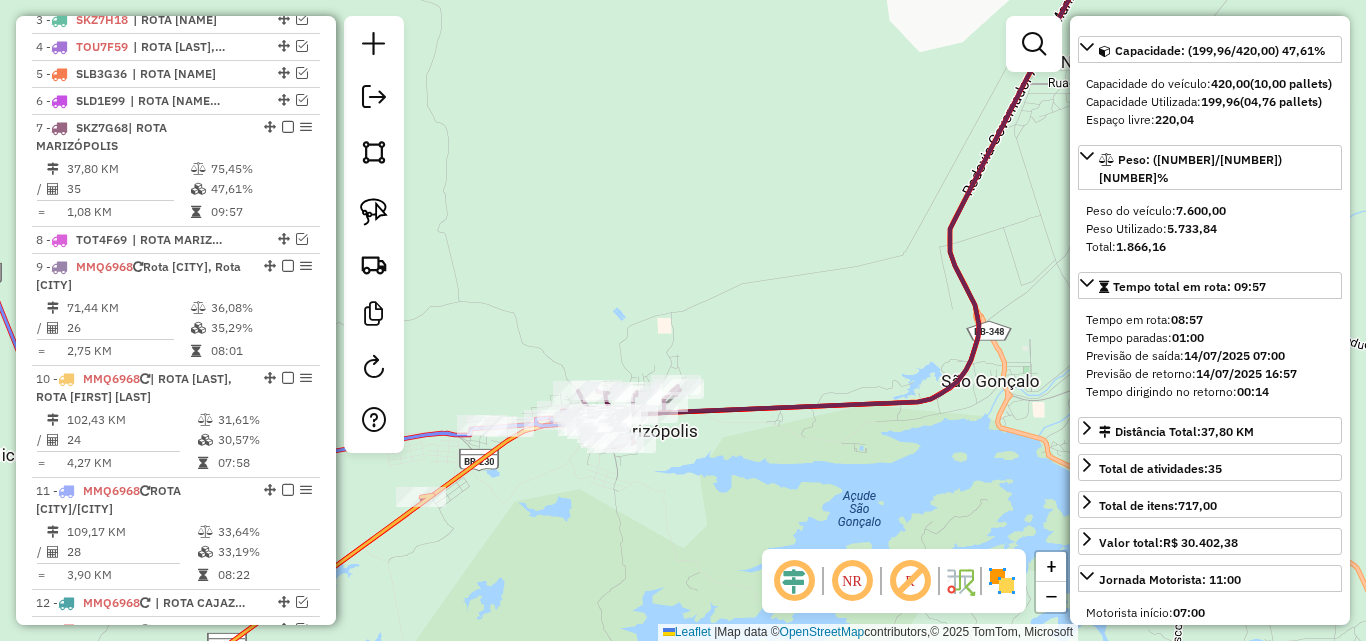 scroll, scrollTop: 836, scrollLeft: 0, axis: vertical 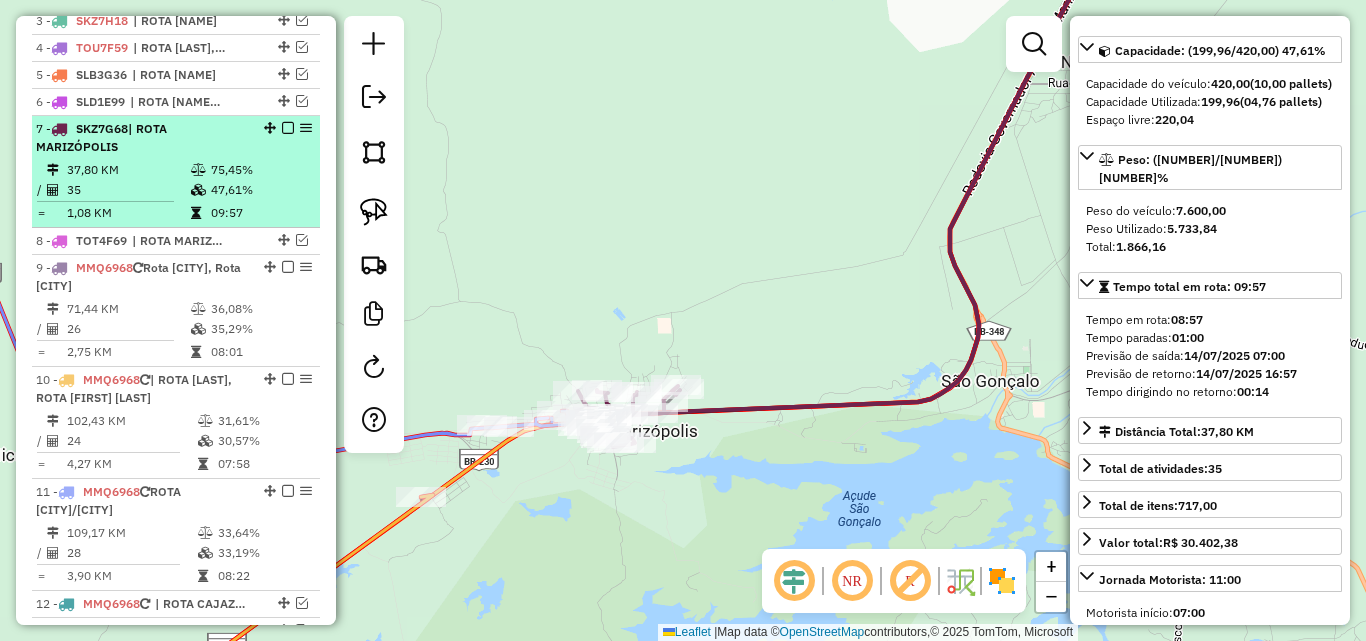 click at bounding box center [288, 128] 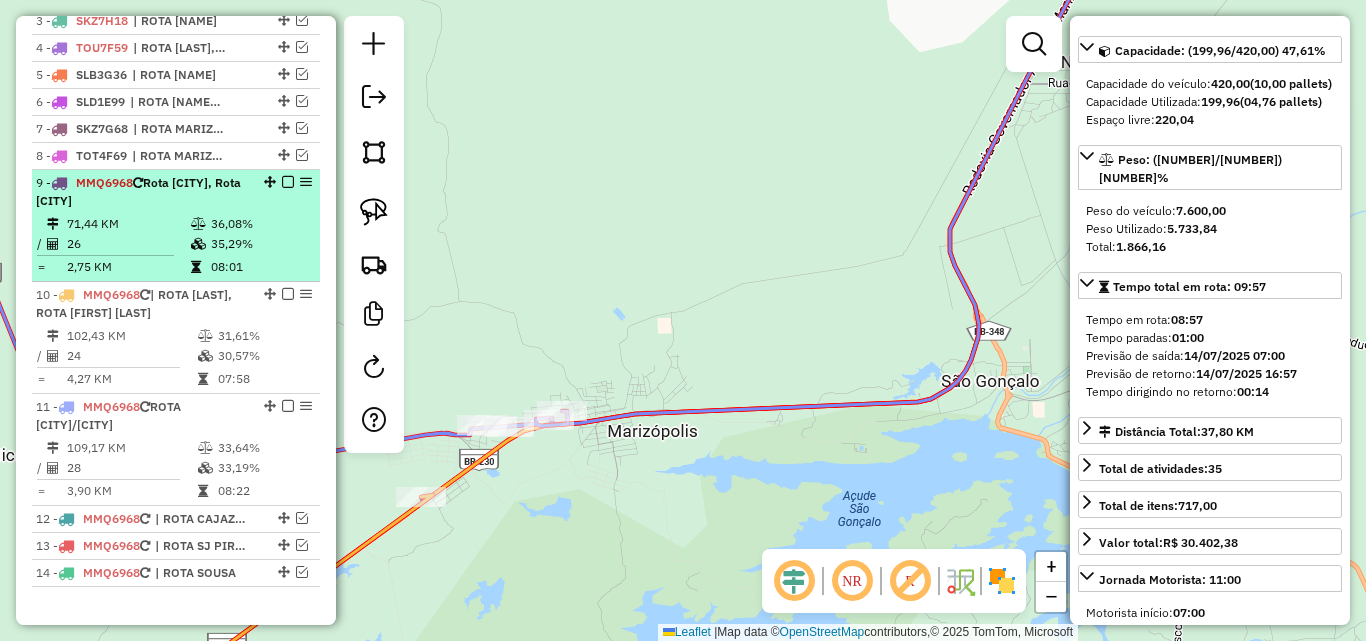 click on "36,08%" at bounding box center (260, 224) 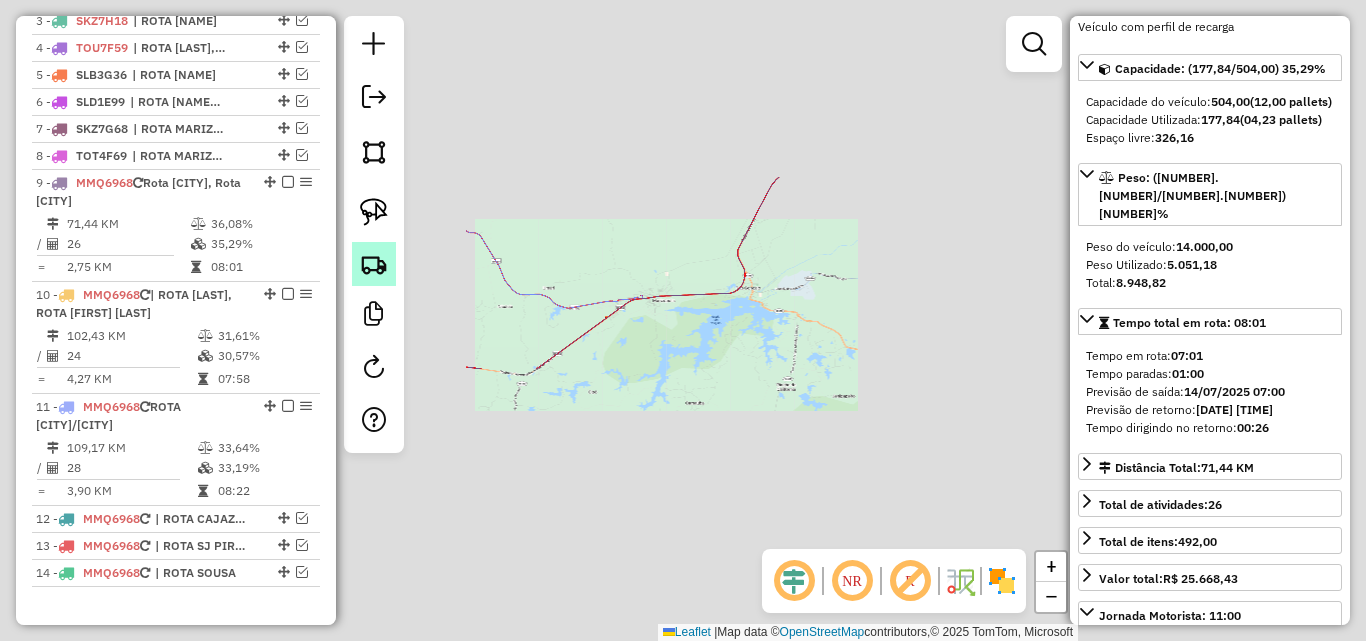 scroll, scrollTop: 200, scrollLeft: 0, axis: vertical 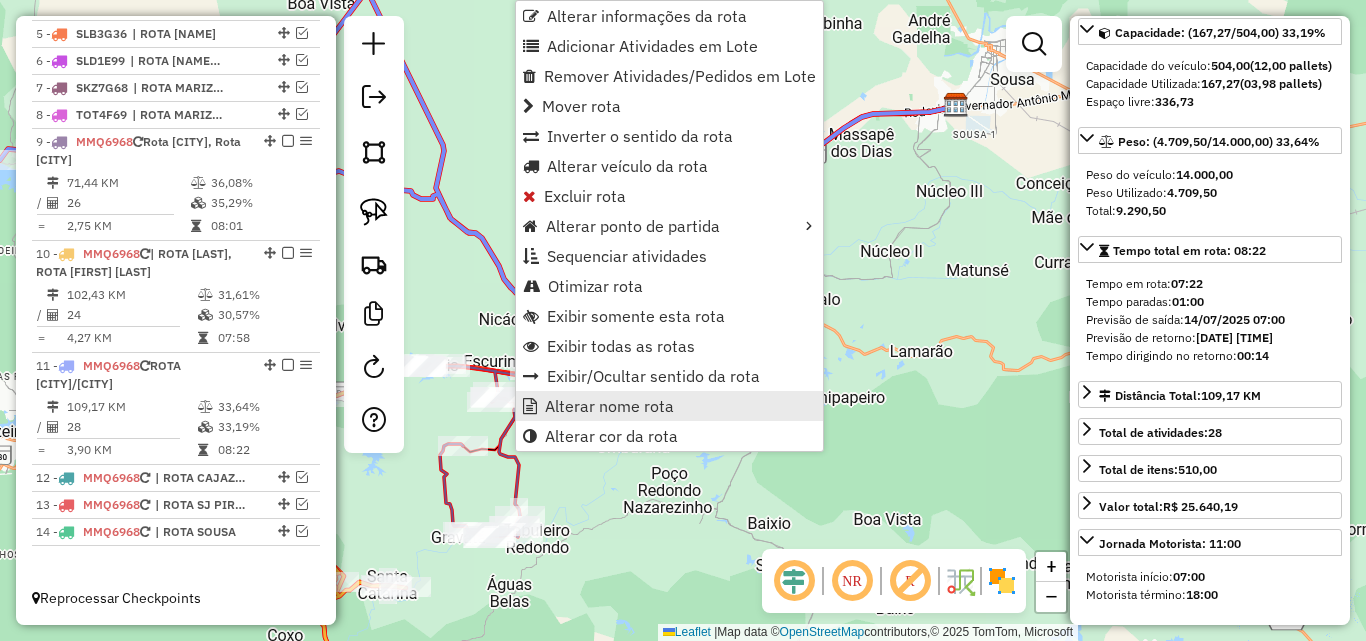 click on "Alterar nome rota" at bounding box center (609, 406) 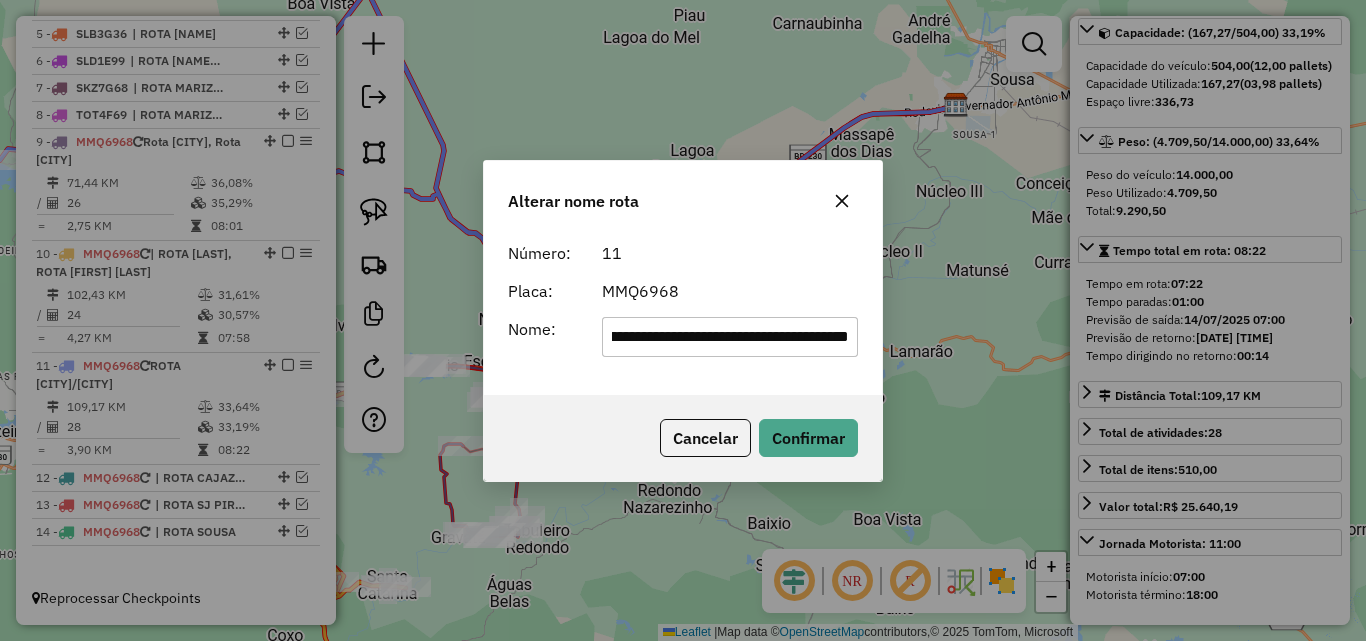 scroll, scrollTop: 0, scrollLeft: 158, axis: horizontal 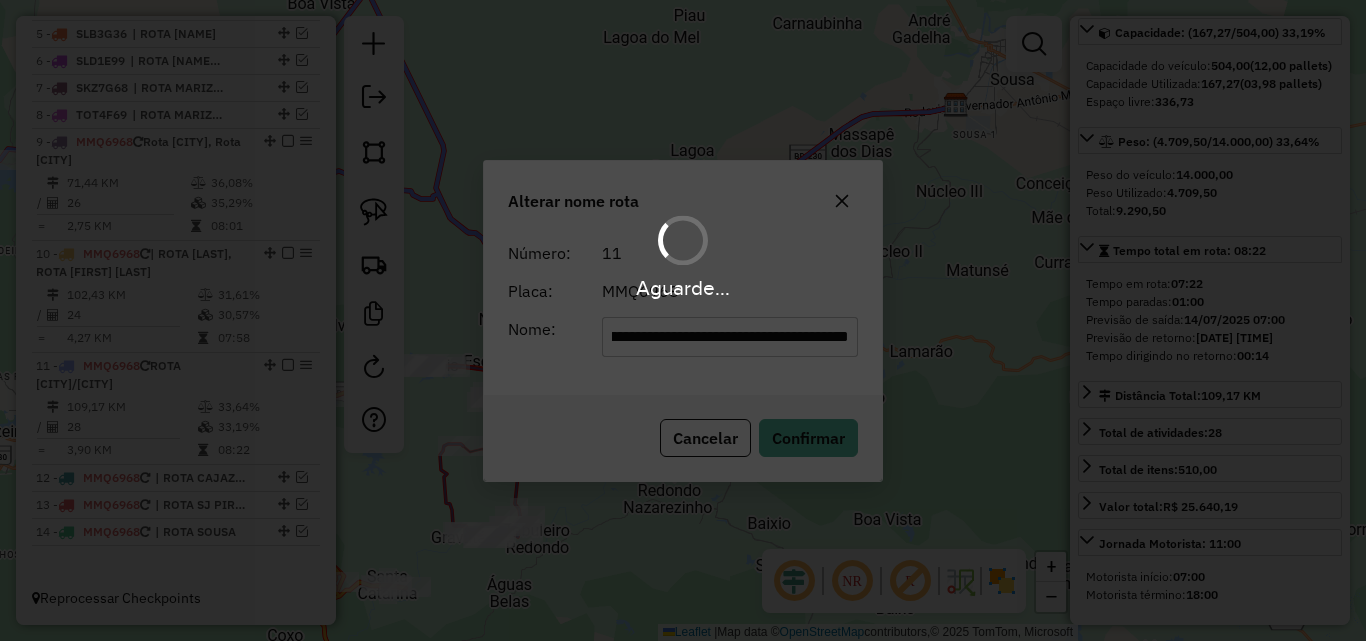 type 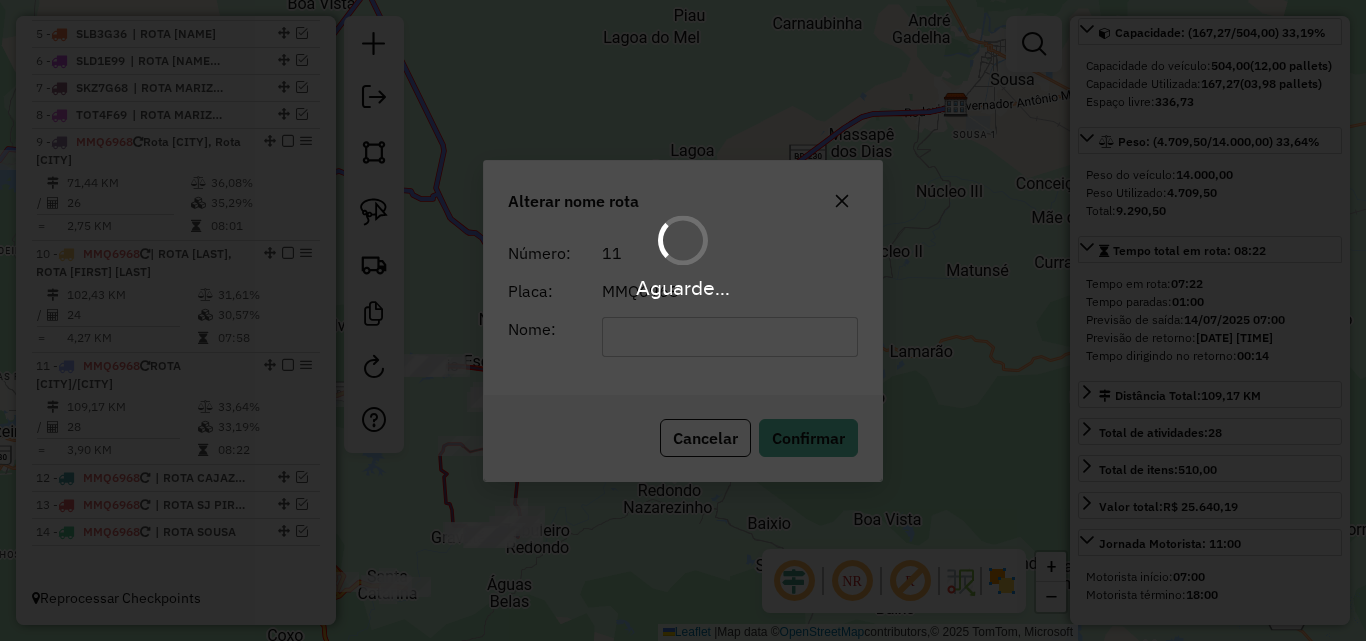 scroll, scrollTop: 0, scrollLeft: 0, axis: both 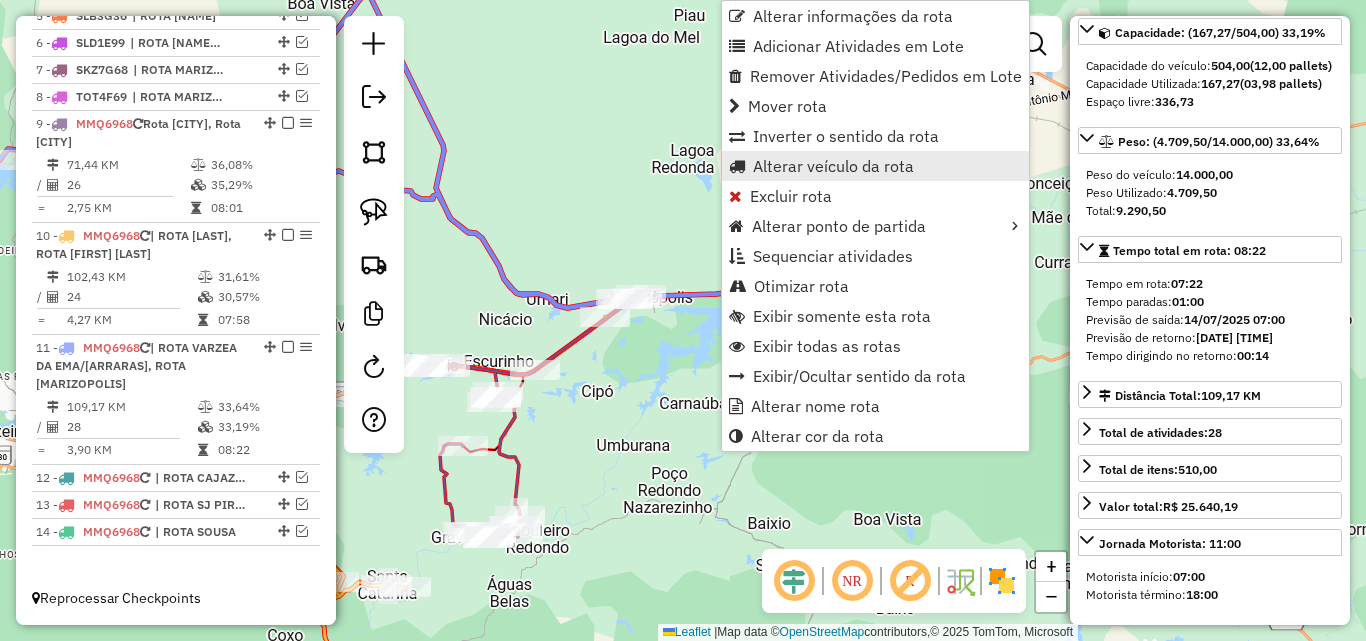 click on "Alterar veículo da rota" at bounding box center [833, 166] 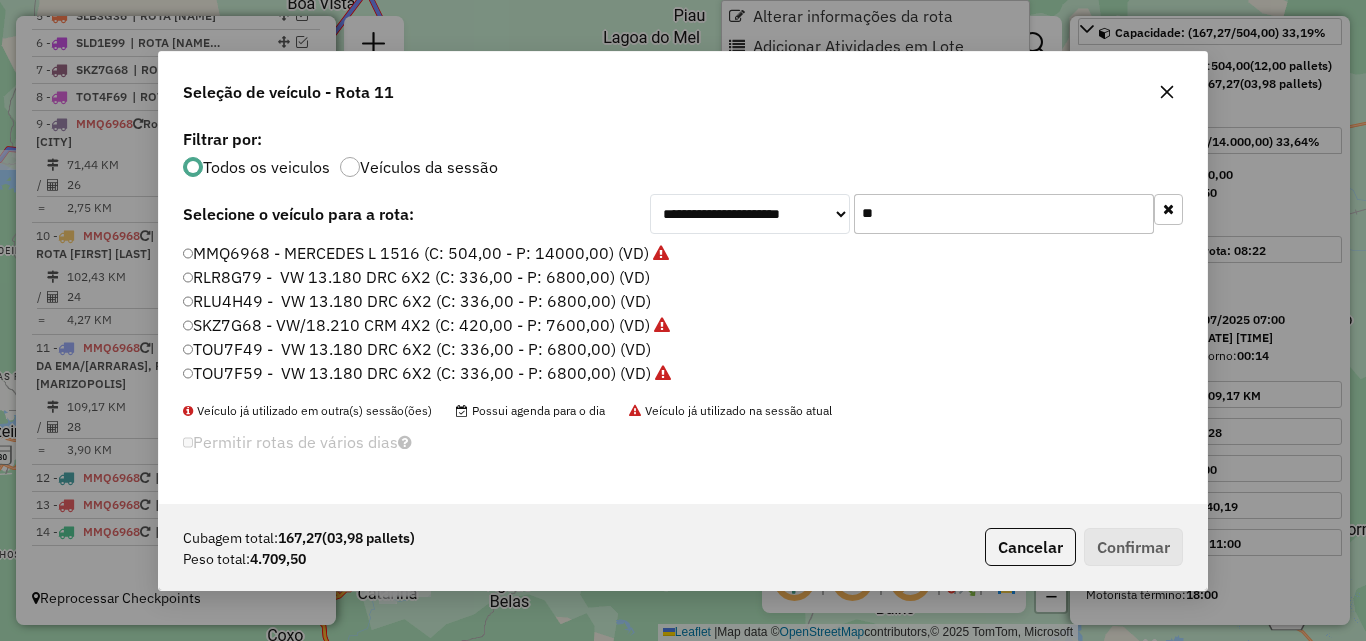 scroll, scrollTop: 11, scrollLeft: 6, axis: both 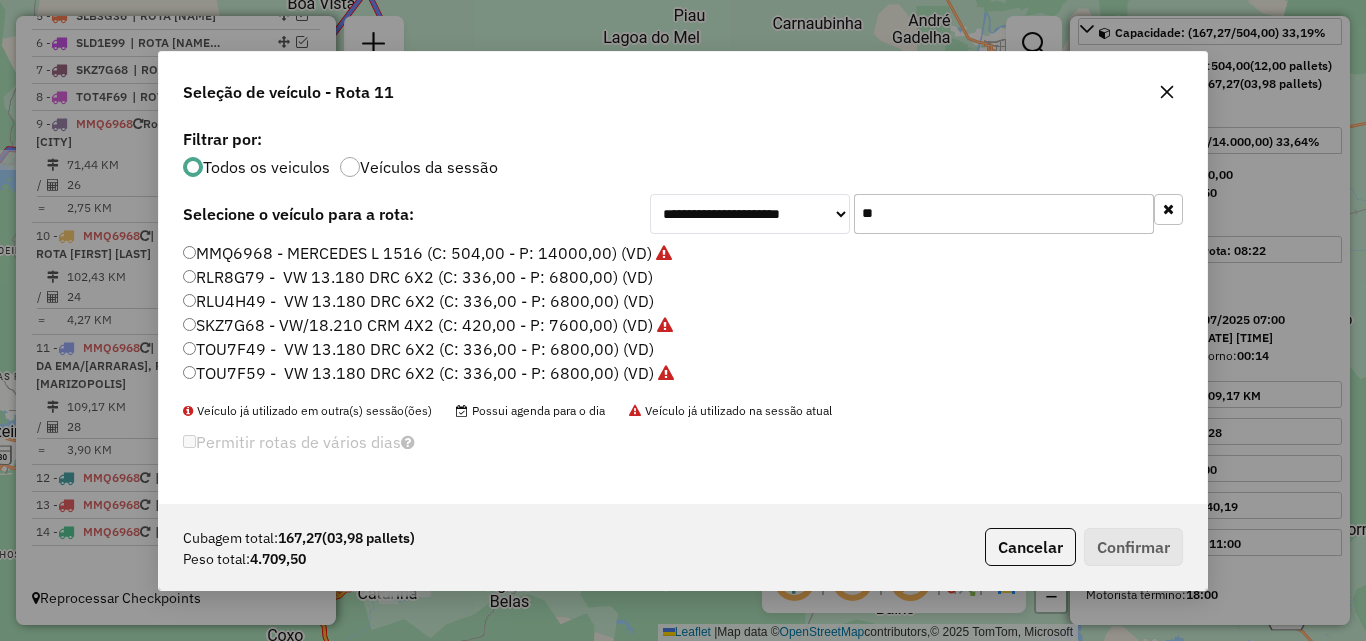 click on "**" 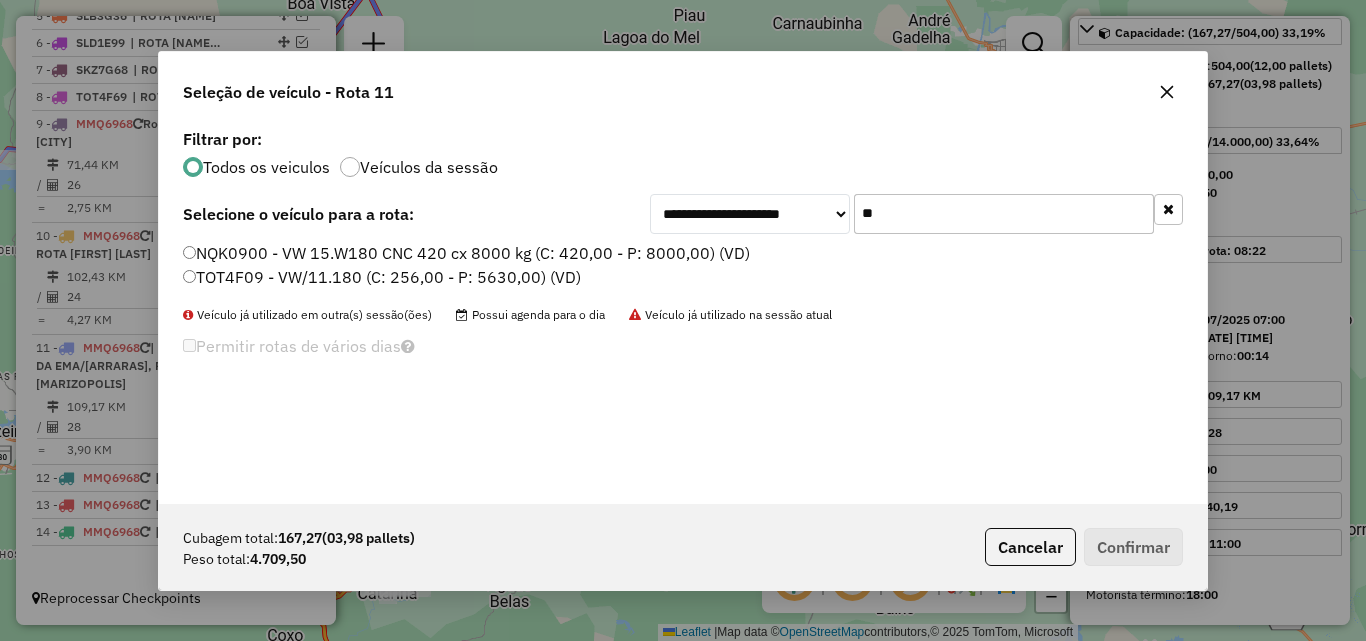 type on "**" 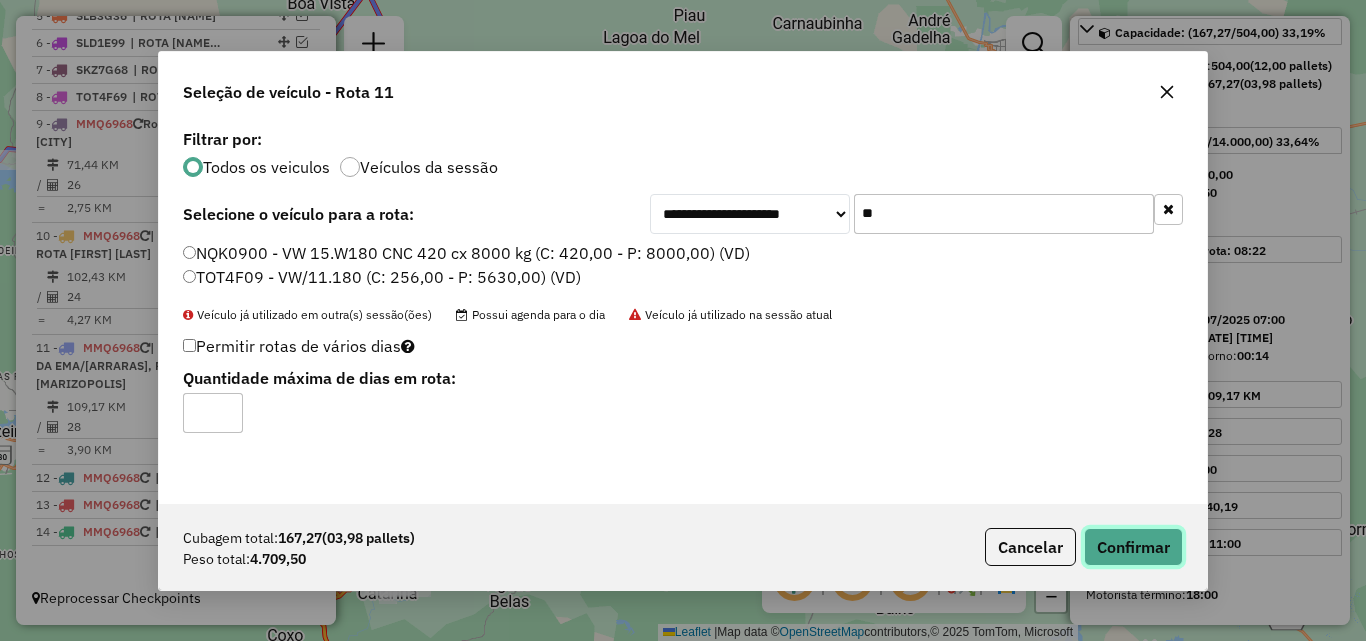 drag, startPoint x: 1108, startPoint y: 552, endPoint x: 1309, endPoint y: 506, distance: 206.1965 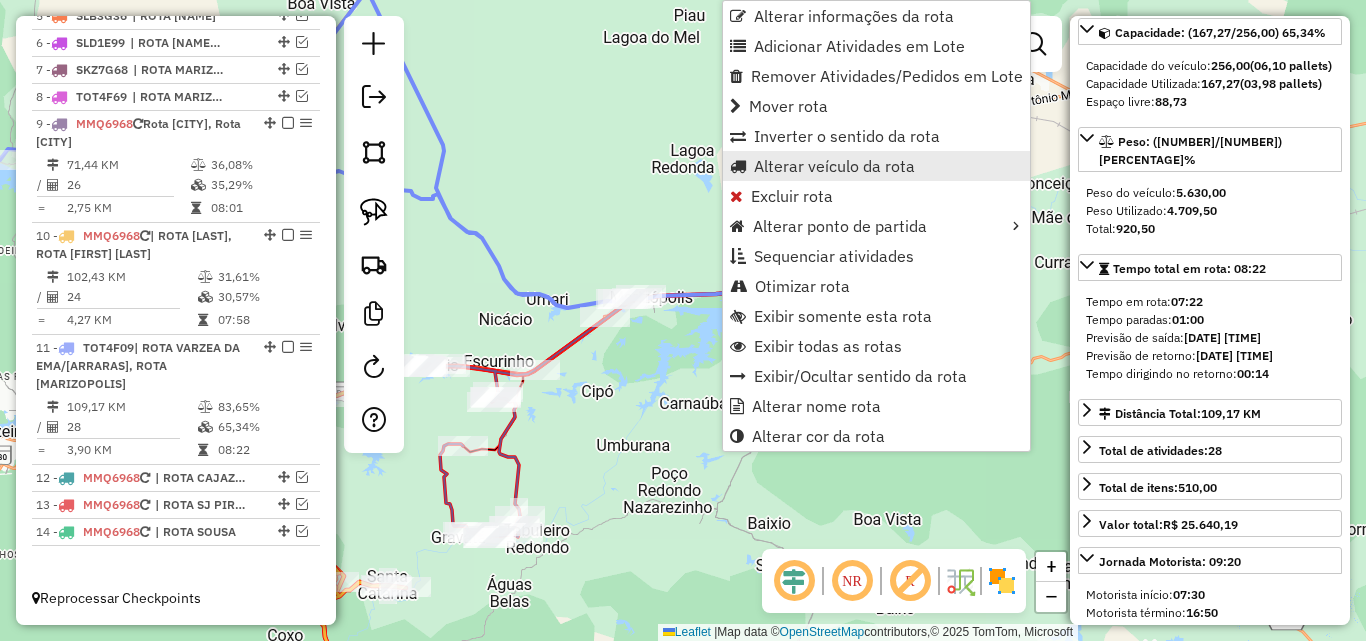 click on "Alterar veículo da rota" at bounding box center (834, 166) 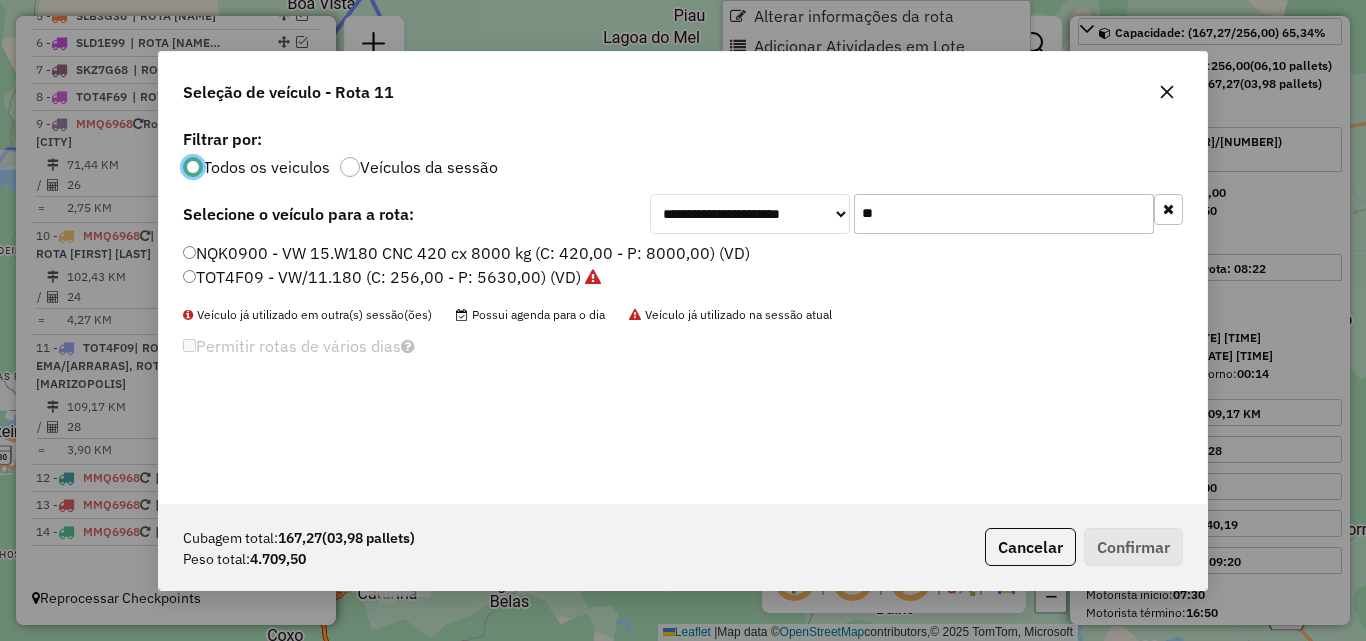 scroll, scrollTop: 11, scrollLeft: 6, axis: both 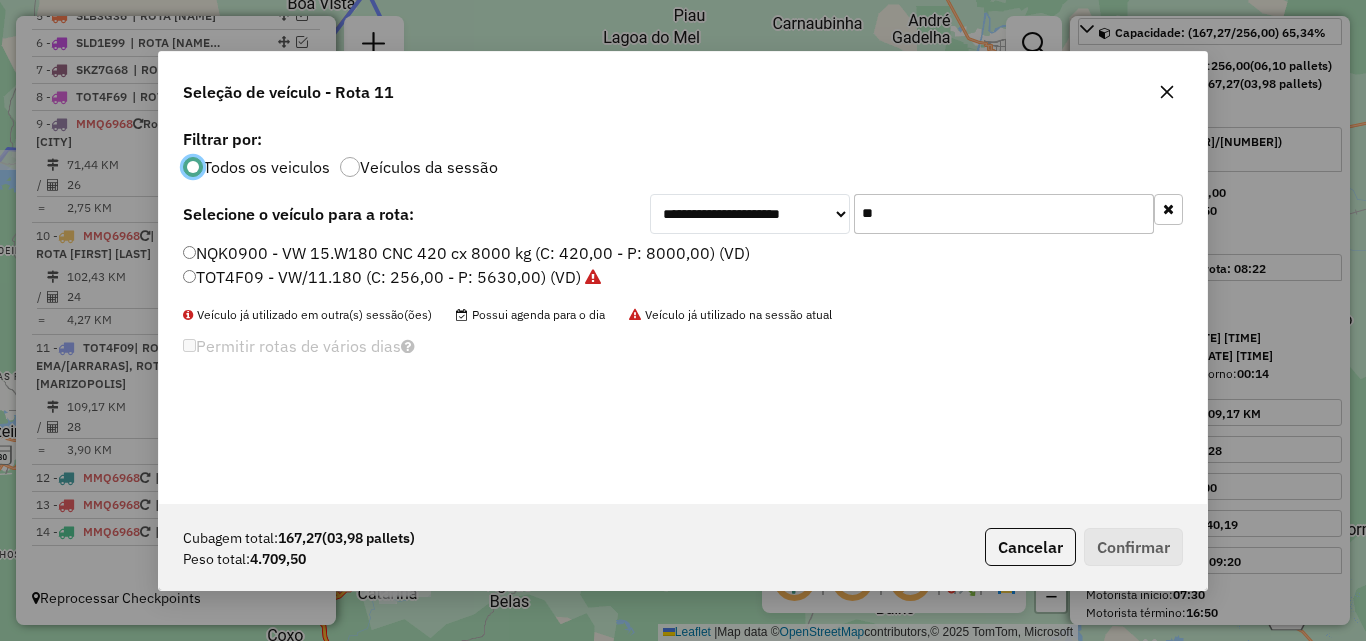 click on "**" 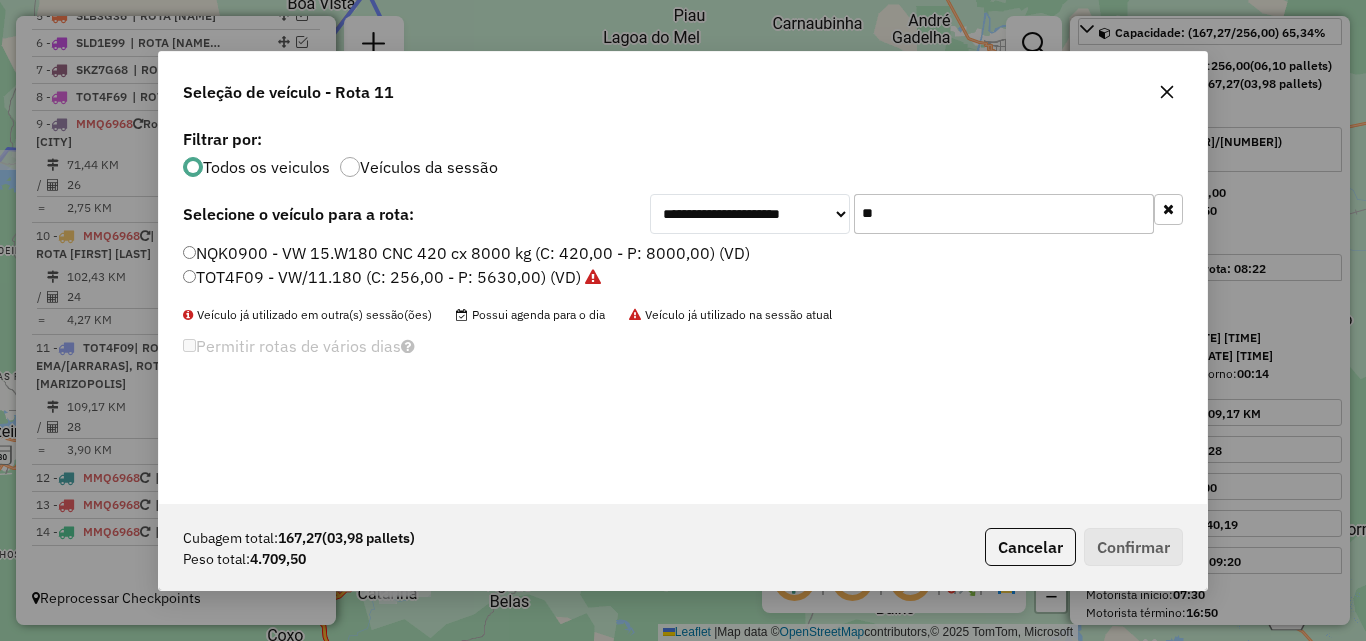 drag, startPoint x: 991, startPoint y: 204, endPoint x: 1015, endPoint y: 211, distance: 25 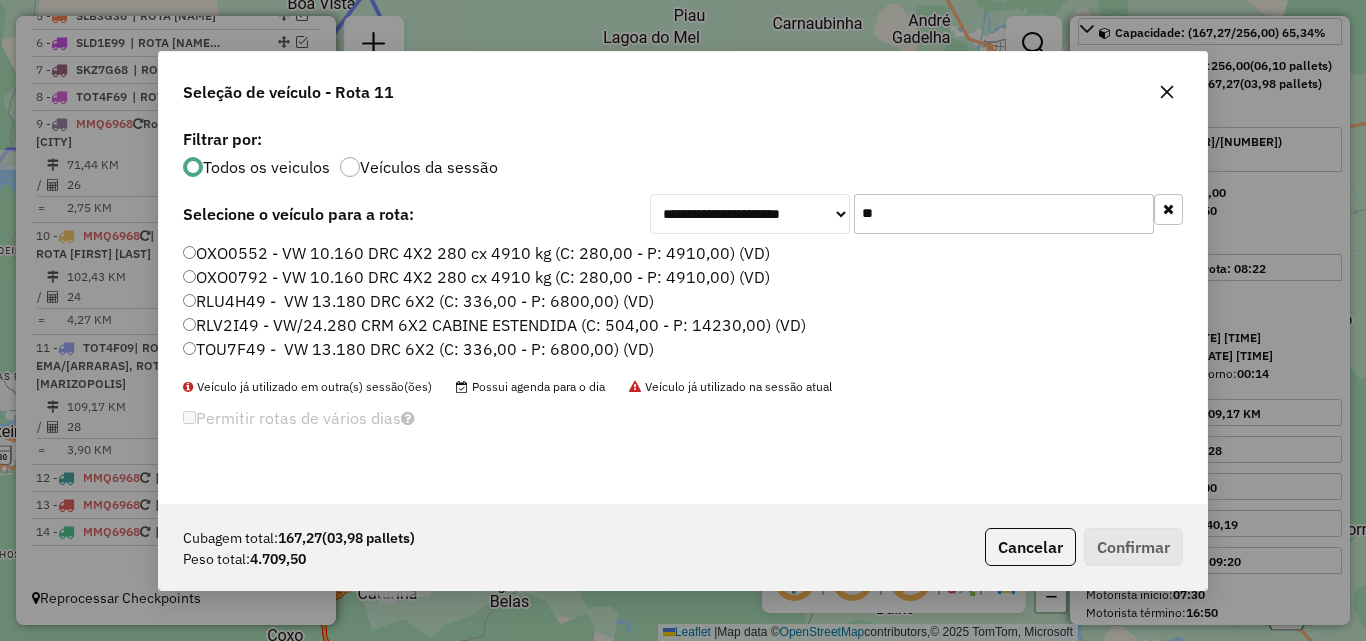 type on "**" 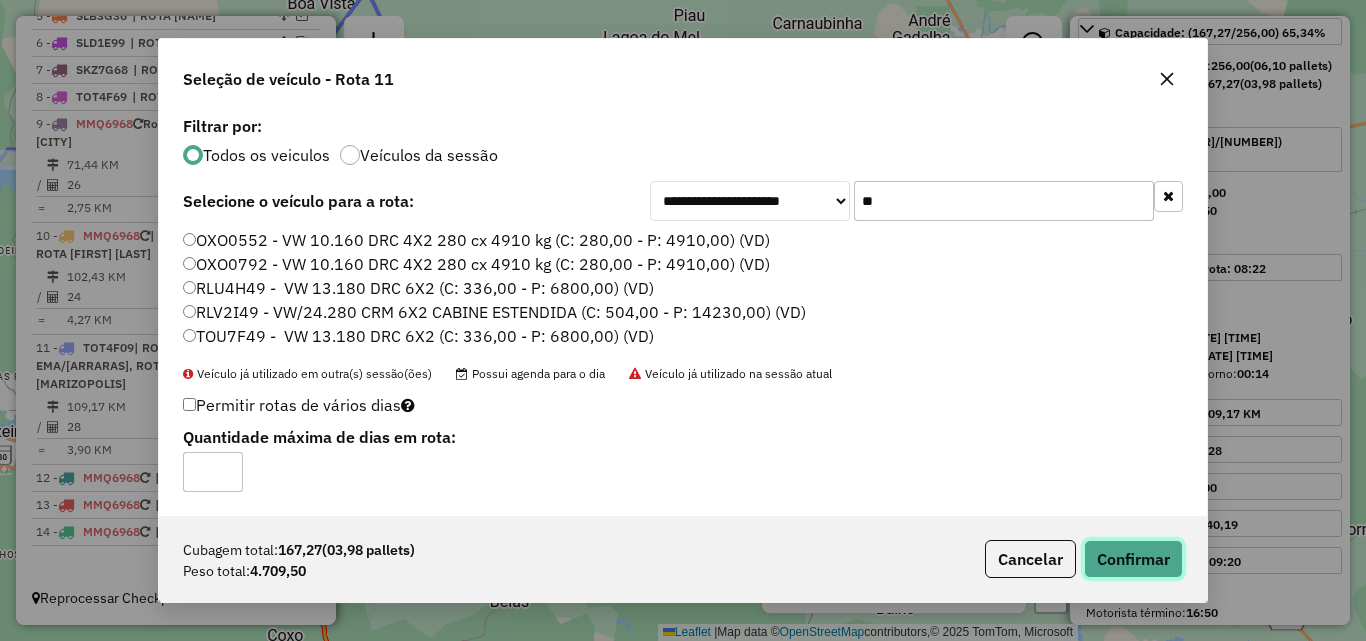 click on "Confirmar" 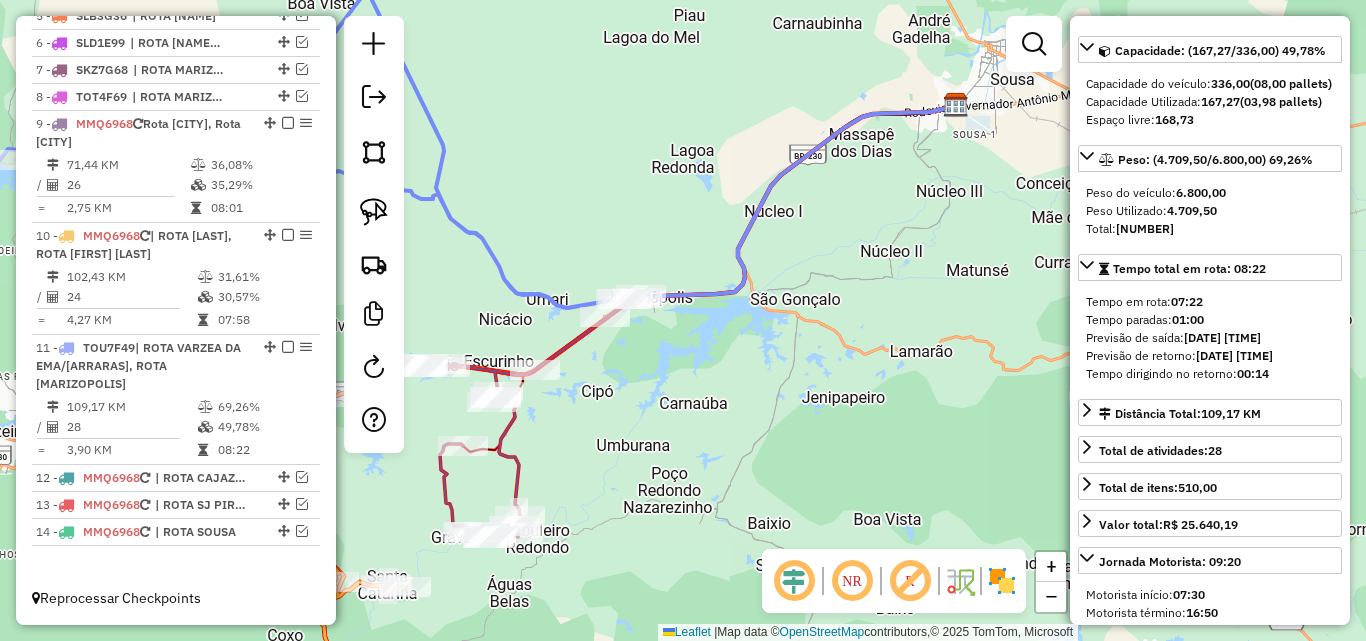 scroll, scrollTop: 218, scrollLeft: 0, axis: vertical 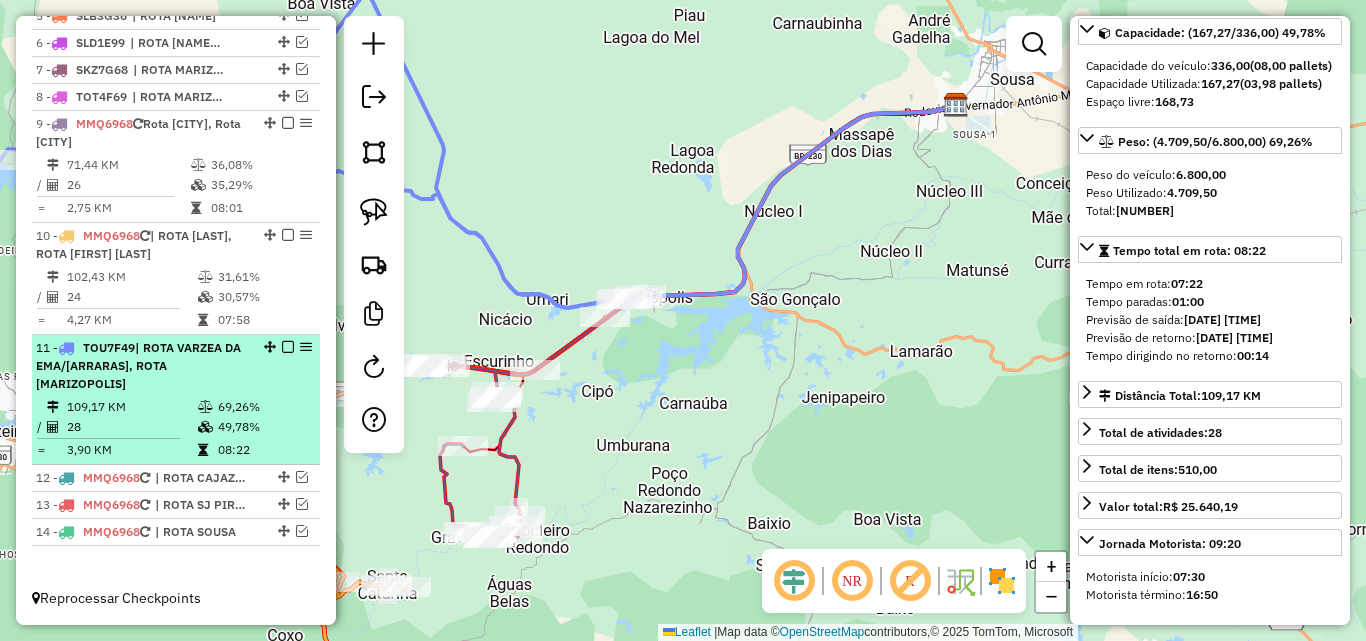 click on "69,26%" at bounding box center (264, 407) 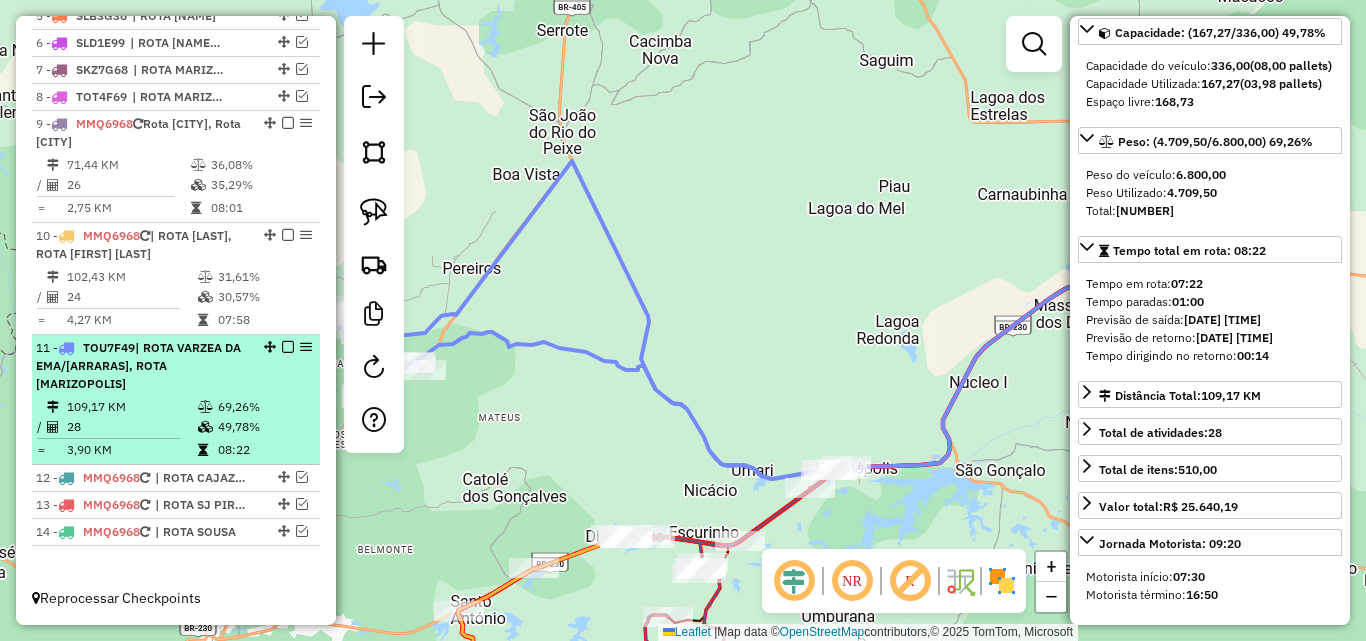 scroll, scrollTop: 813, scrollLeft: 0, axis: vertical 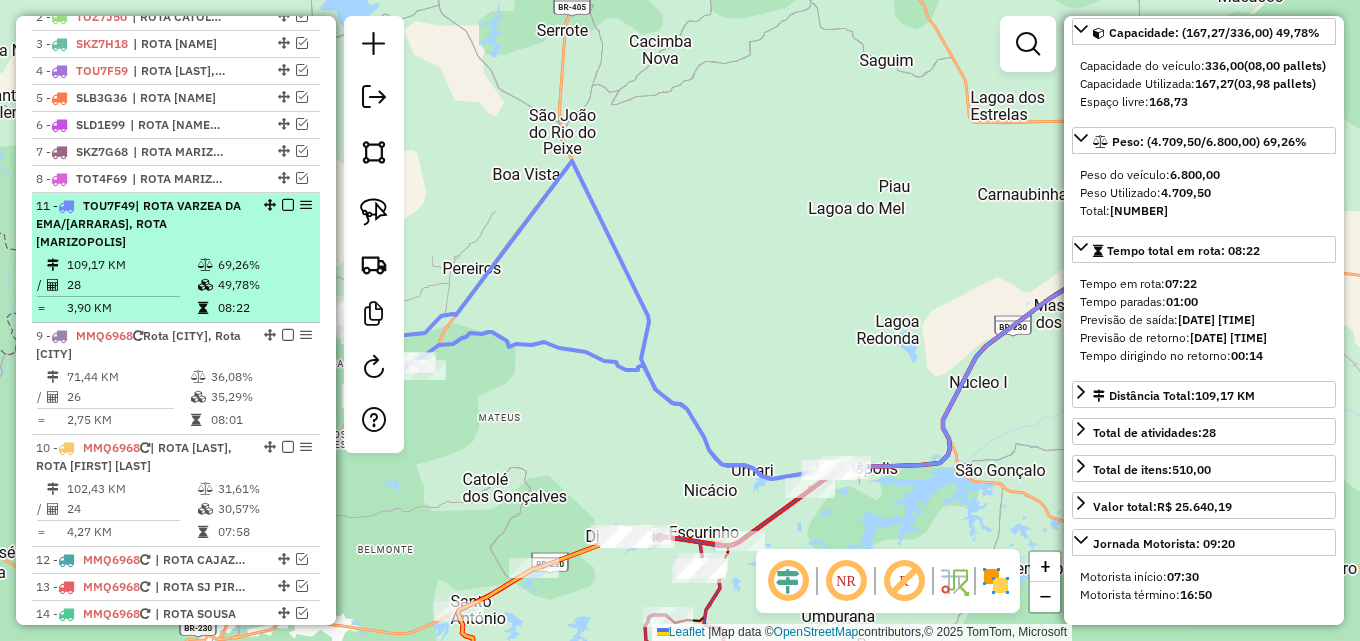 drag, startPoint x: 264, startPoint y: 450, endPoint x: 260, endPoint y: 201, distance: 249.03212 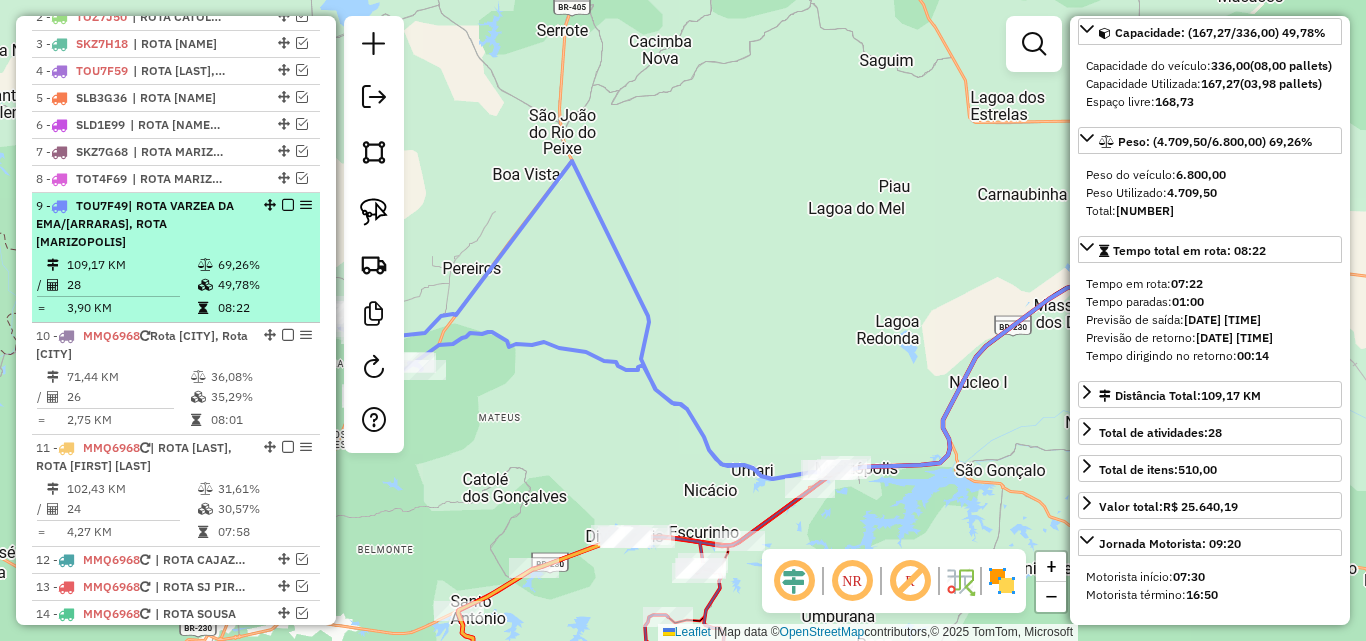 click at bounding box center [288, 205] 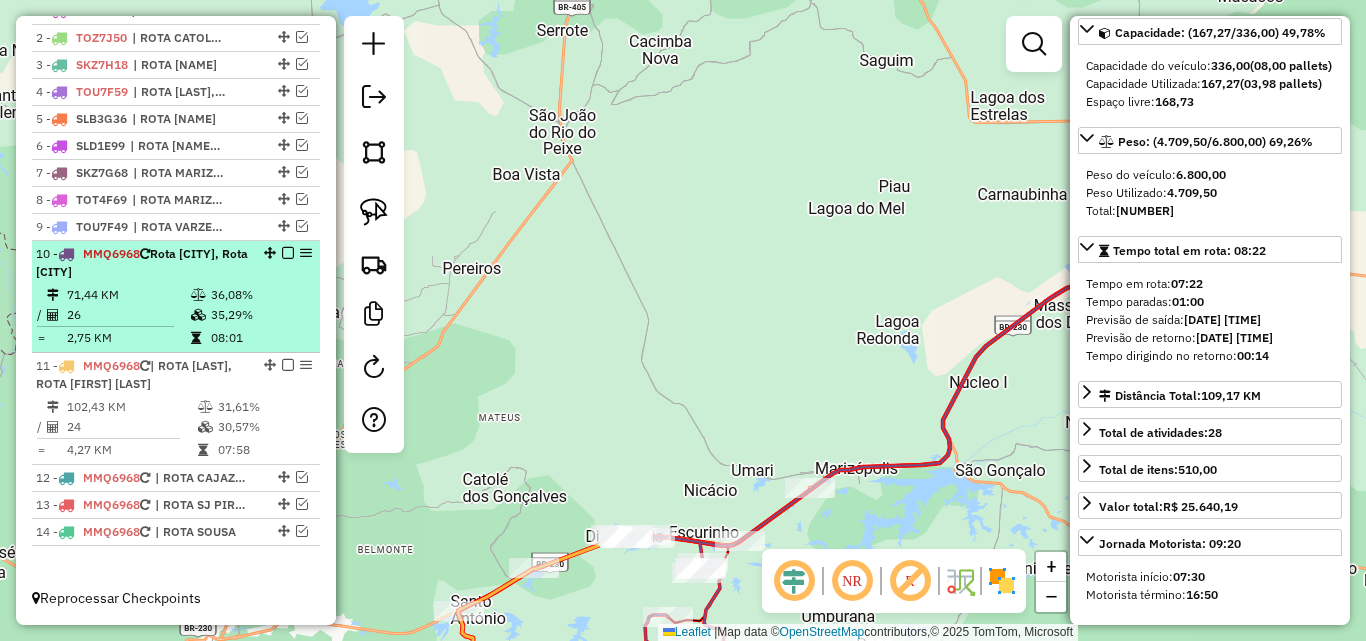 scroll, scrollTop: 810, scrollLeft: 0, axis: vertical 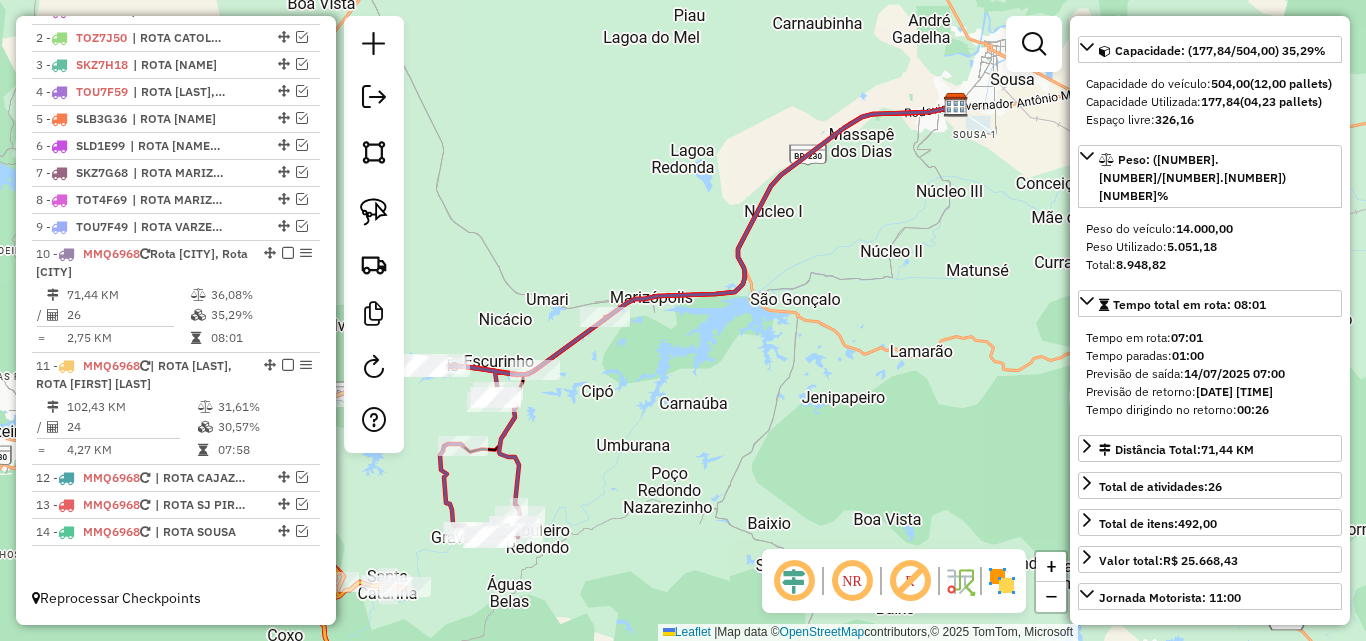 click 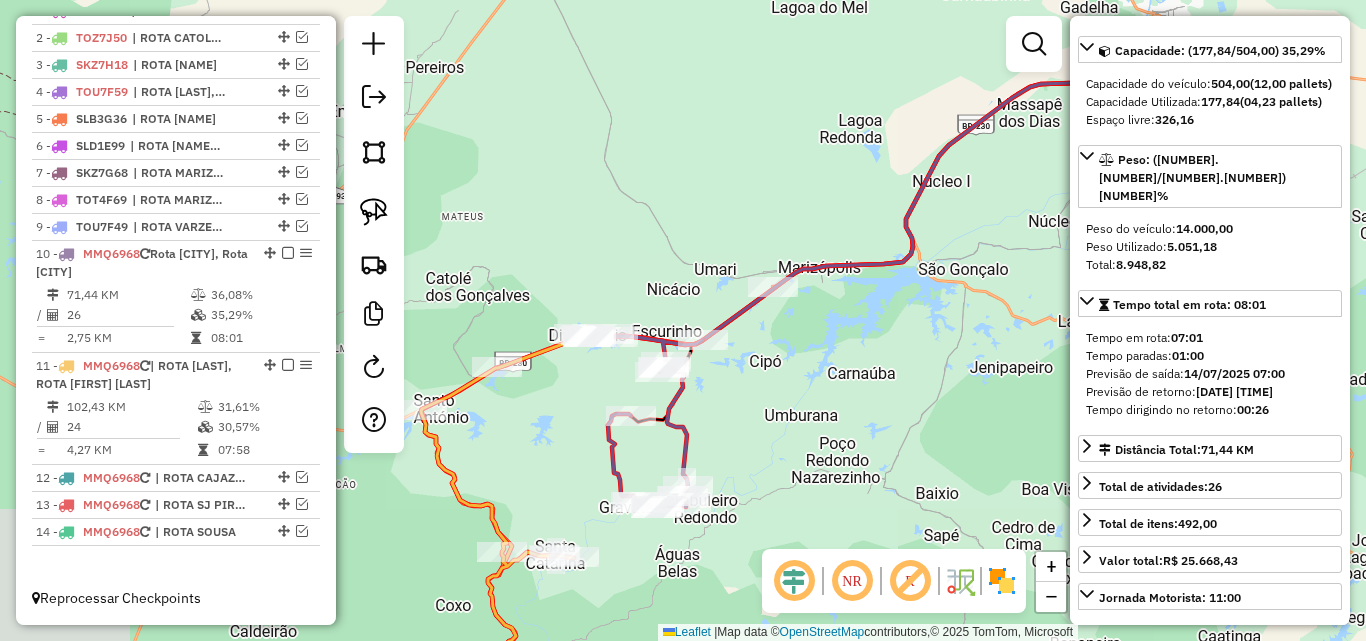 drag, startPoint x: 612, startPoint y: 462, endPoint x: 801, endPoint y: 430, distance: 191.68985 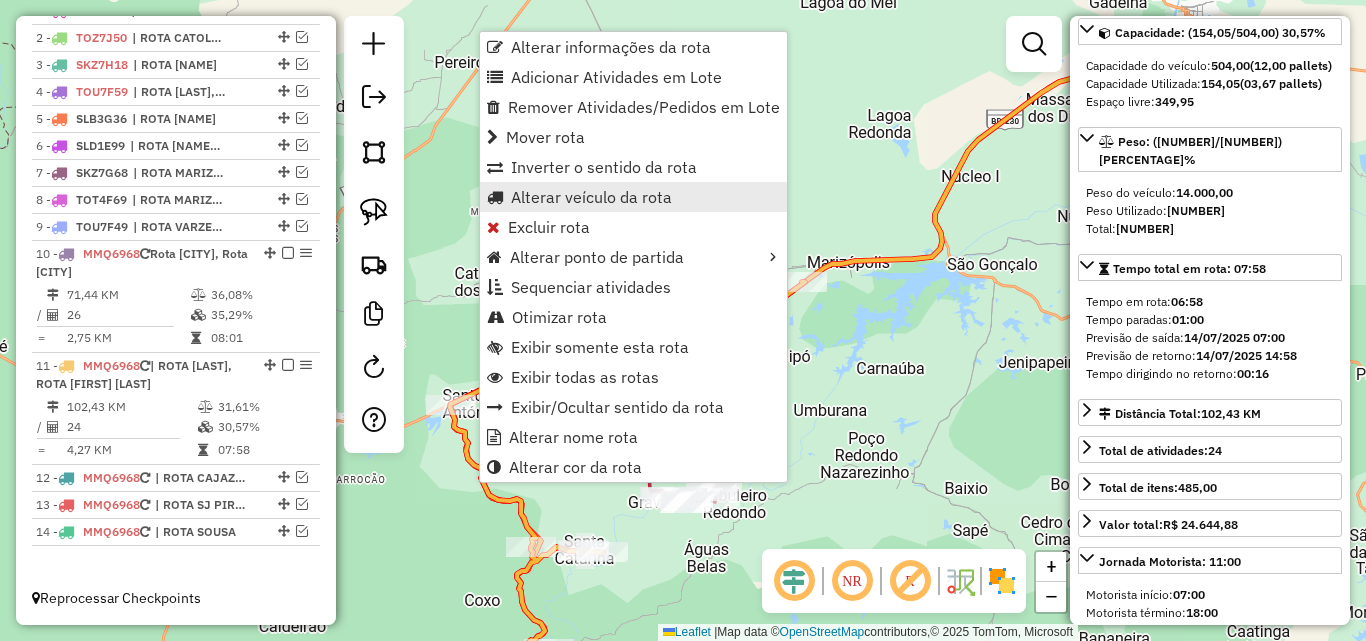click on "Alterar veículo da rota" at bounding box center (633, 197) 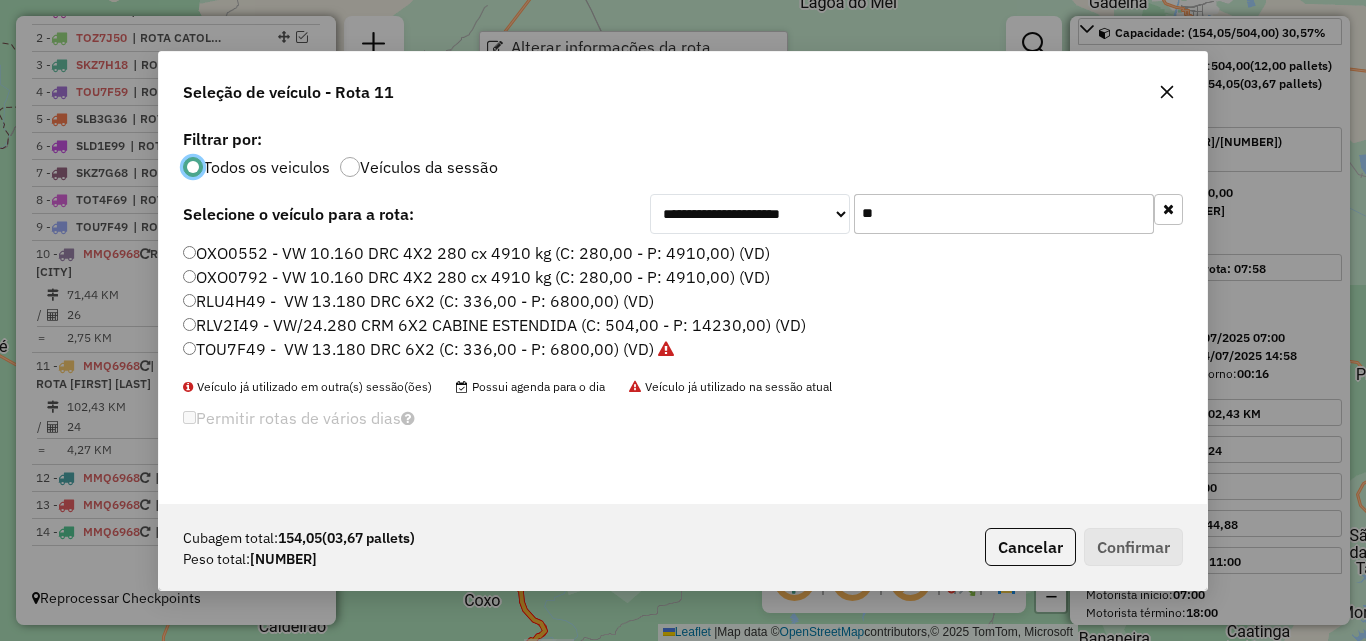 scroll, scrollTop: 11, scrollLeft: 6, axis: both 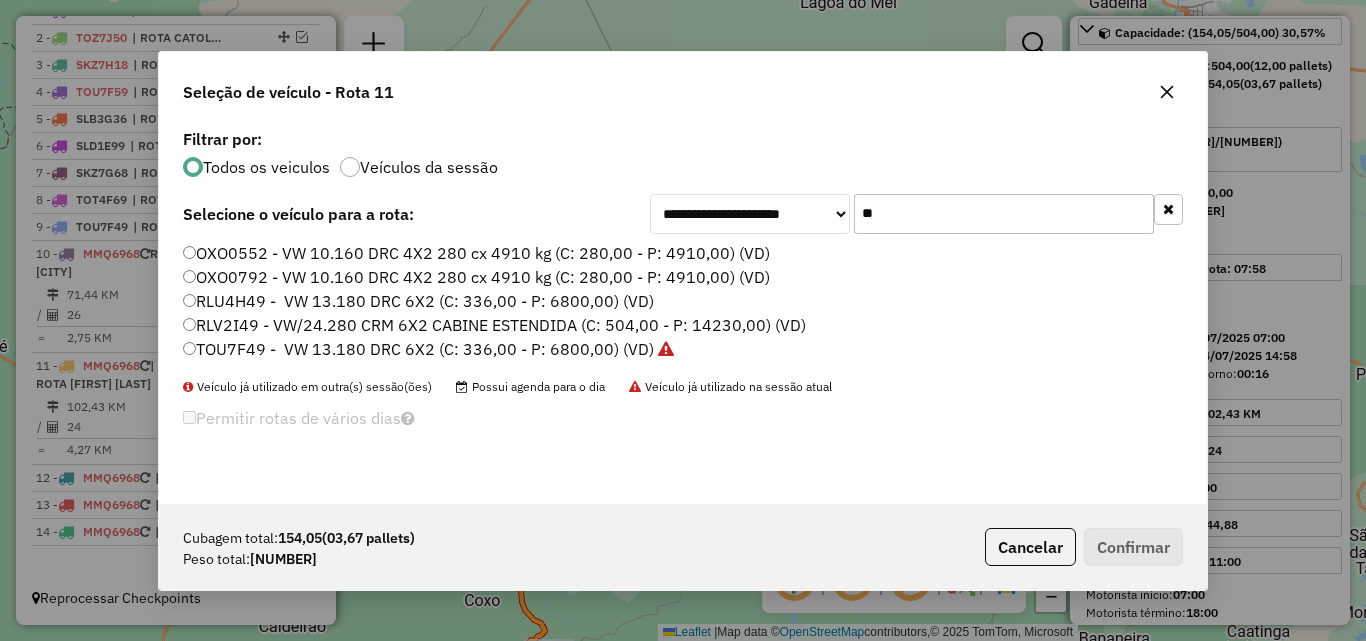 click on "**" 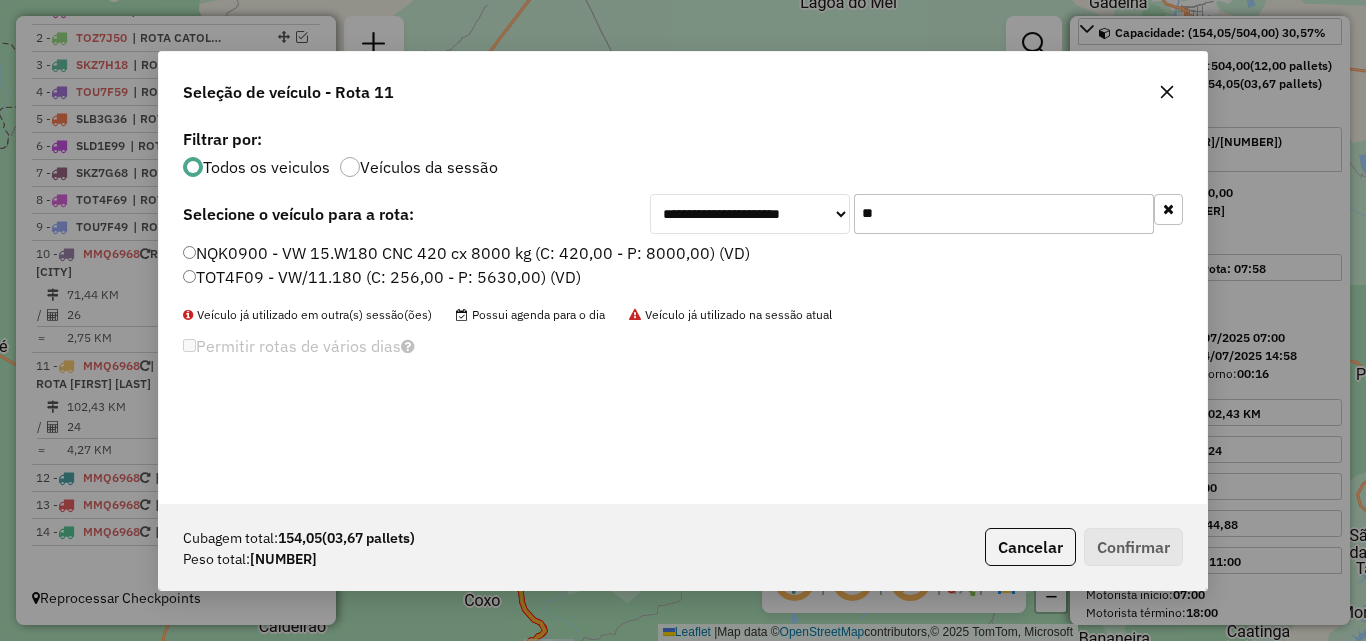 type on "**" 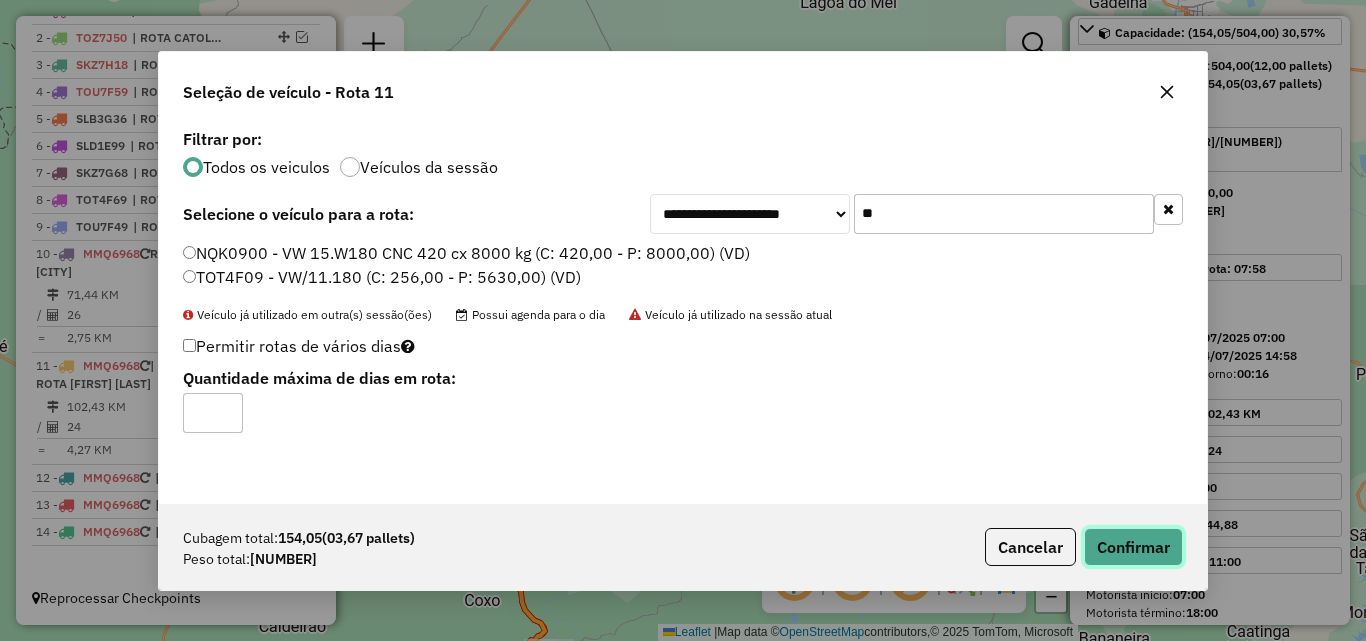 drag, startPoint x: 1103, startPoint y: 532, endPoint x: 1314, endPoint y: 456, distance: 224.26993 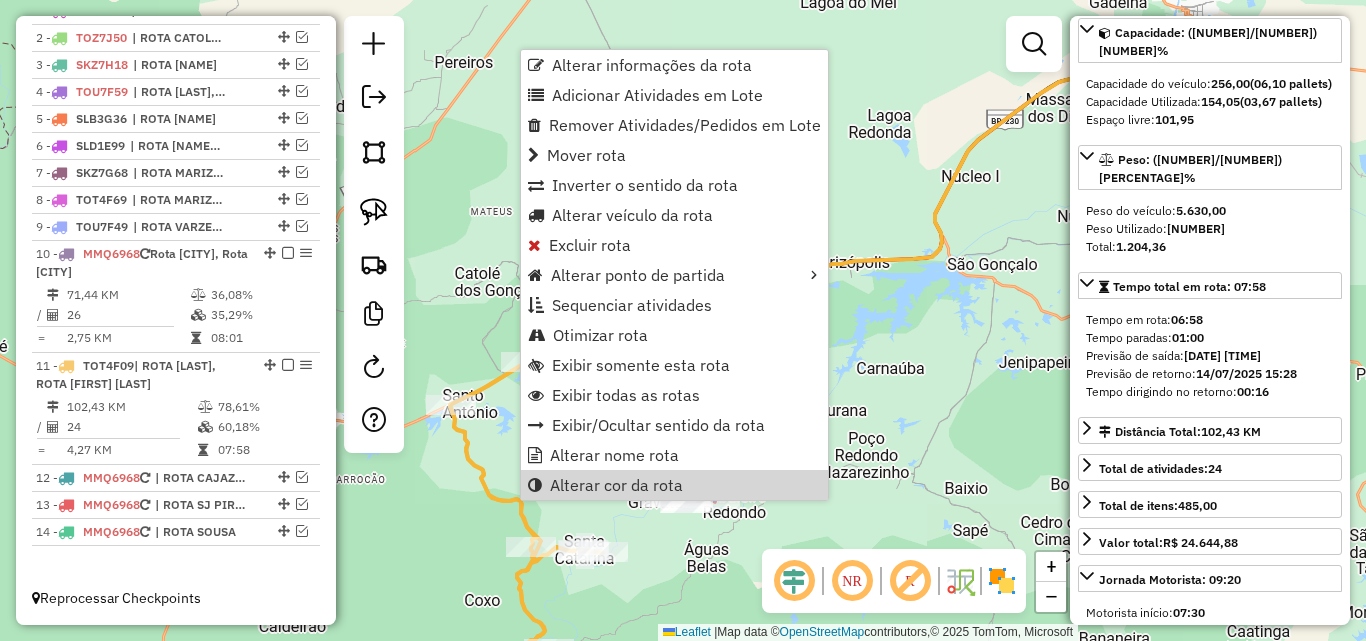 click on "Janela de atendimento Grade de atendimento Capacidade Transportadoras Veículos Cliente Pedidos  Rotas Selecione os dias de semana para filtrar as janelas de atendimento  Seg   Ter   Qua   Qui   Sex   Sáb   Dom  Informe o período da janela de atendimento: De: Até:  Filtrar exatamente a janela do cliente  Considerar janela de atendimento padrão  Selecione os dias de semana para filtrar as grades de atendimento  Seg   Ter   Qua   Qui   Sex   Sáb   Dom   Considerar clientes sem dia de atendimento cadastrado  Clientes fora do dia de atendimento selecionado Filtrar as atividades entre os valores definidos abaixo:  Peso mínimo:   Peso máximo:   Cubagem mínima:   Cubagem máxima:   De:   Até:  Filtrar as atividades entre o tempo de atendimento definido abaixo:  De:   Até:   Considerar capacidade total dos clientes não roteirizados Transportadora: Selecione um ou mais itens Tipo de veículo: Selecione um ou mais itens Veículo: Selecione um ou mais itens Motorista: Selecione um ou mais itens Nome: Rótulo:" 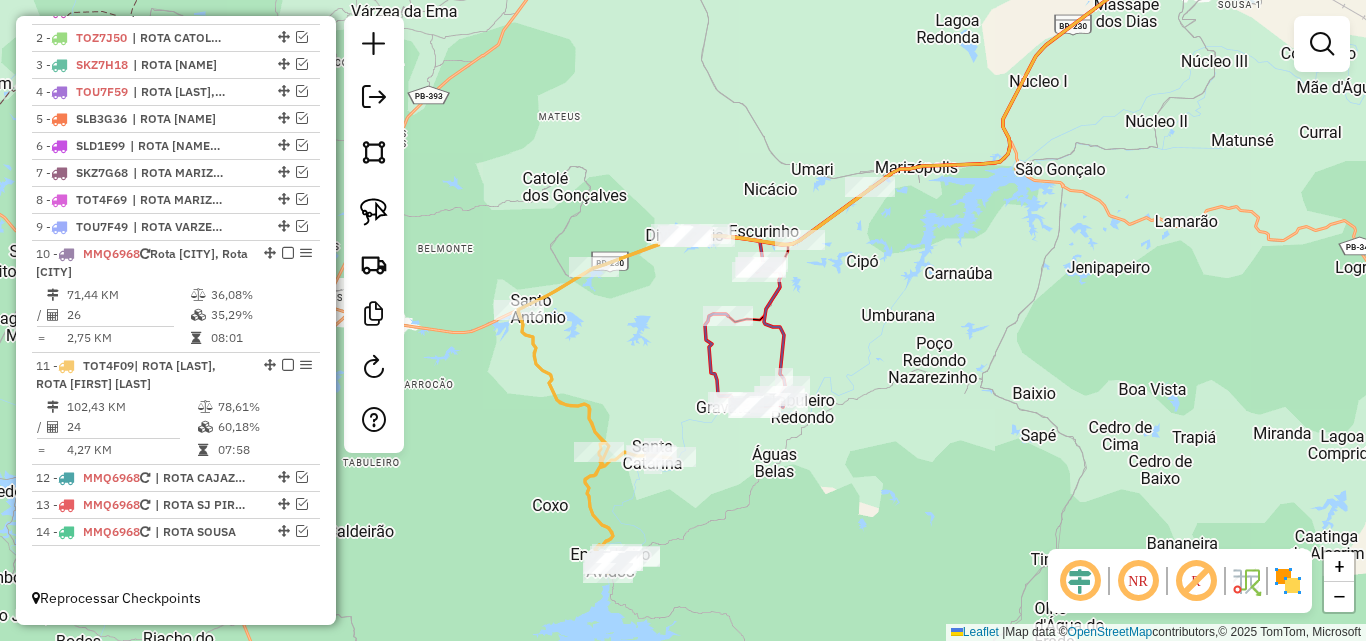 drag, startPoint x: 468, startPoint y: 553, endPoint x: 536, endPoint y: 458, distance: 116.82893 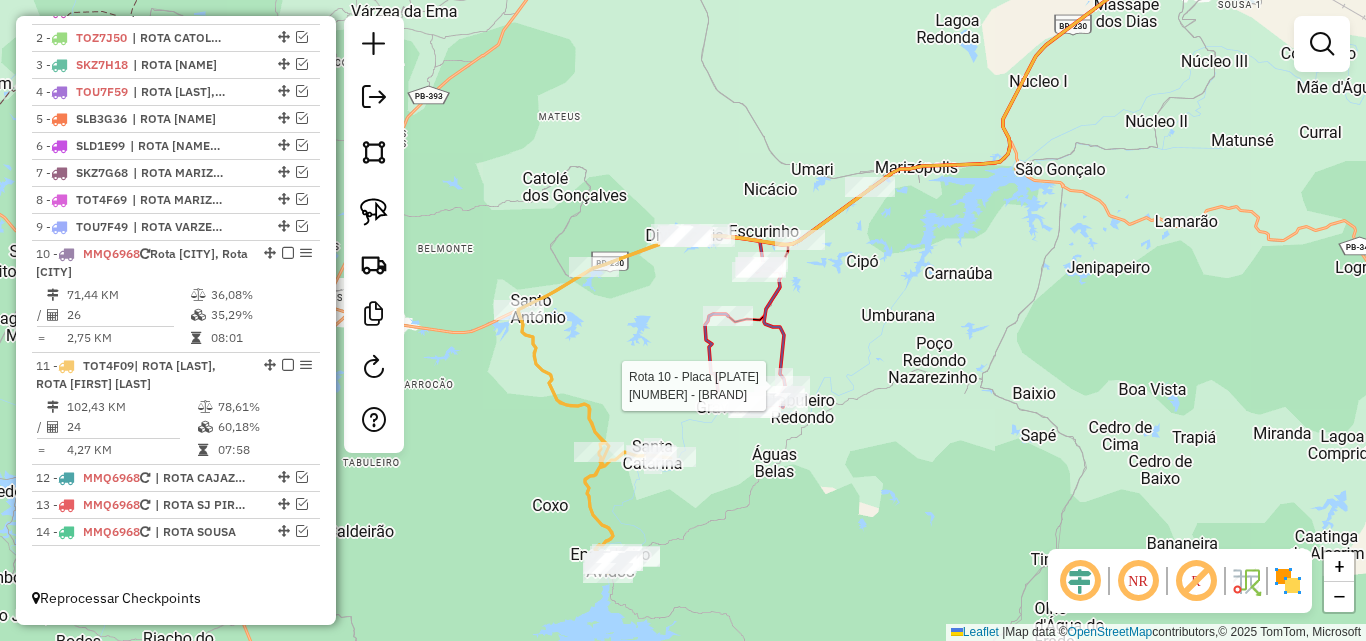 drag, startPoint x: 782, startPoint y: 356, endPoint x: 968, endPoint y: 397, distance: 190.46523 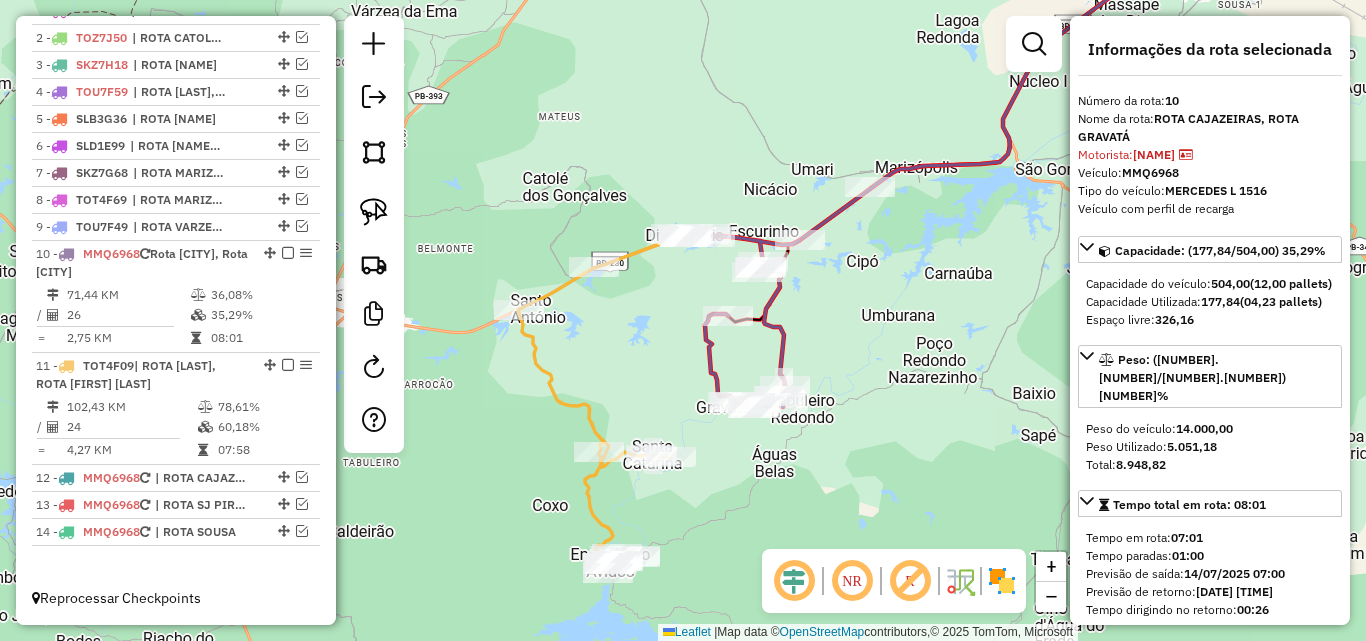 scroll, scrollTop: 100, scrollLeft: 0, axis: vertical 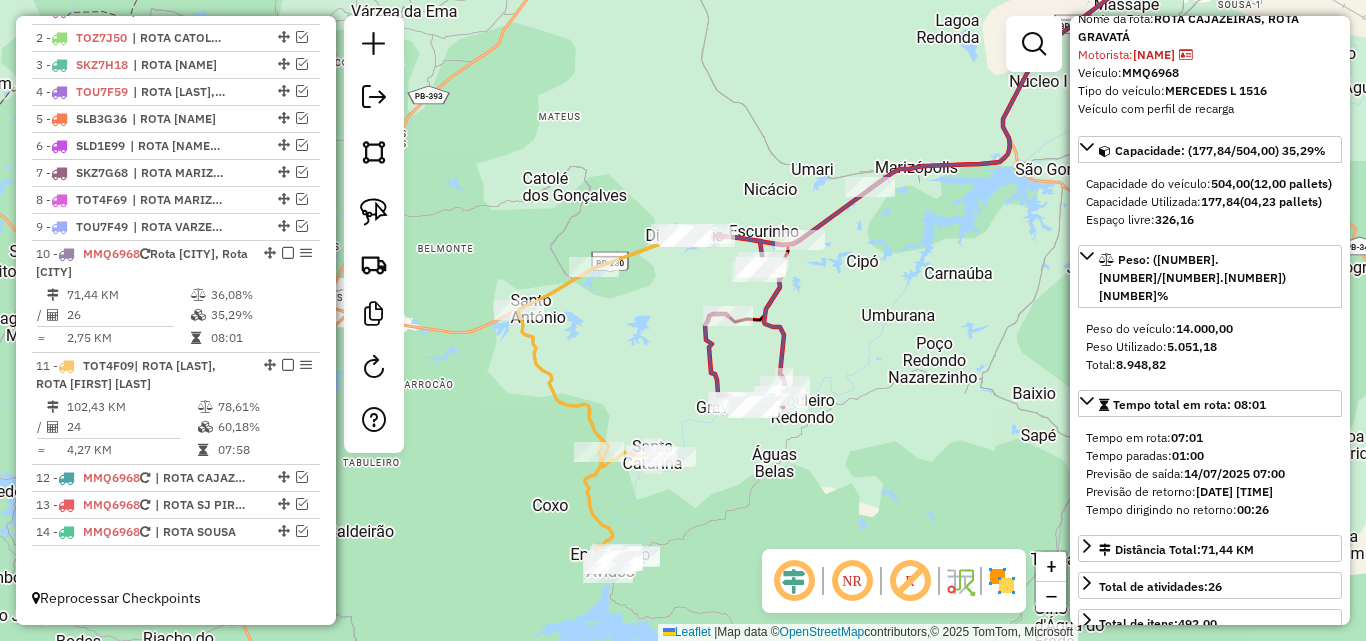 click 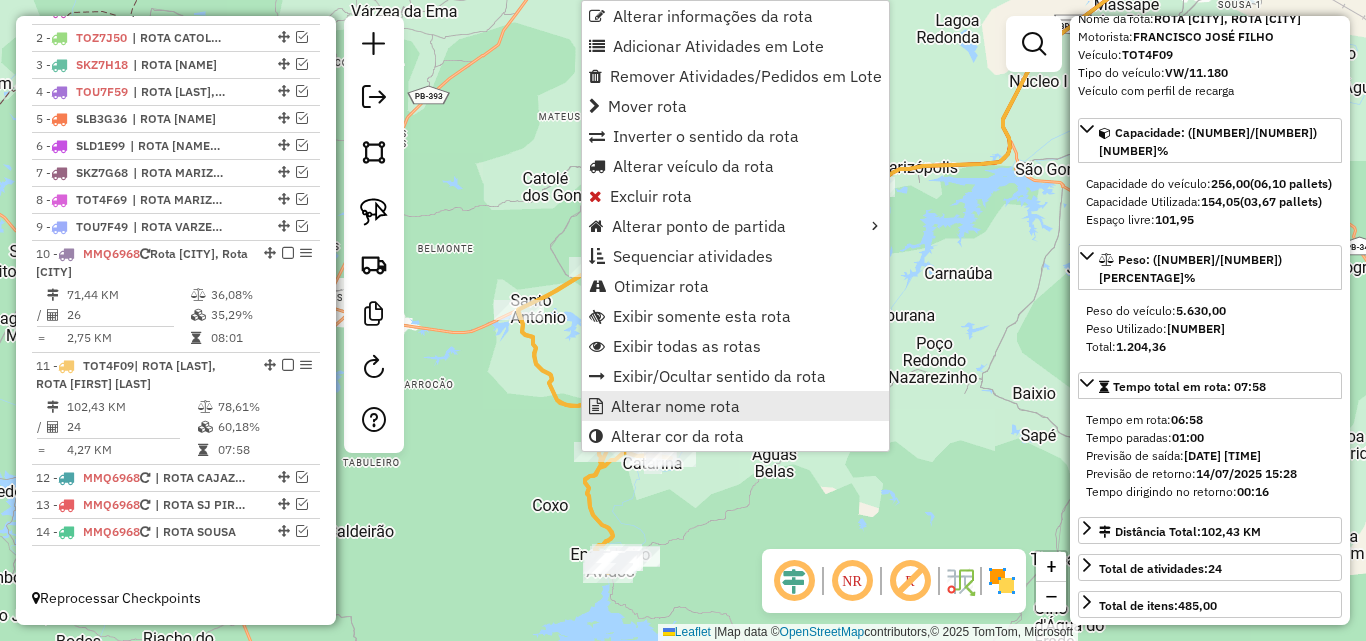click on "Alterar nome rota" at bounding box center [675, 406] 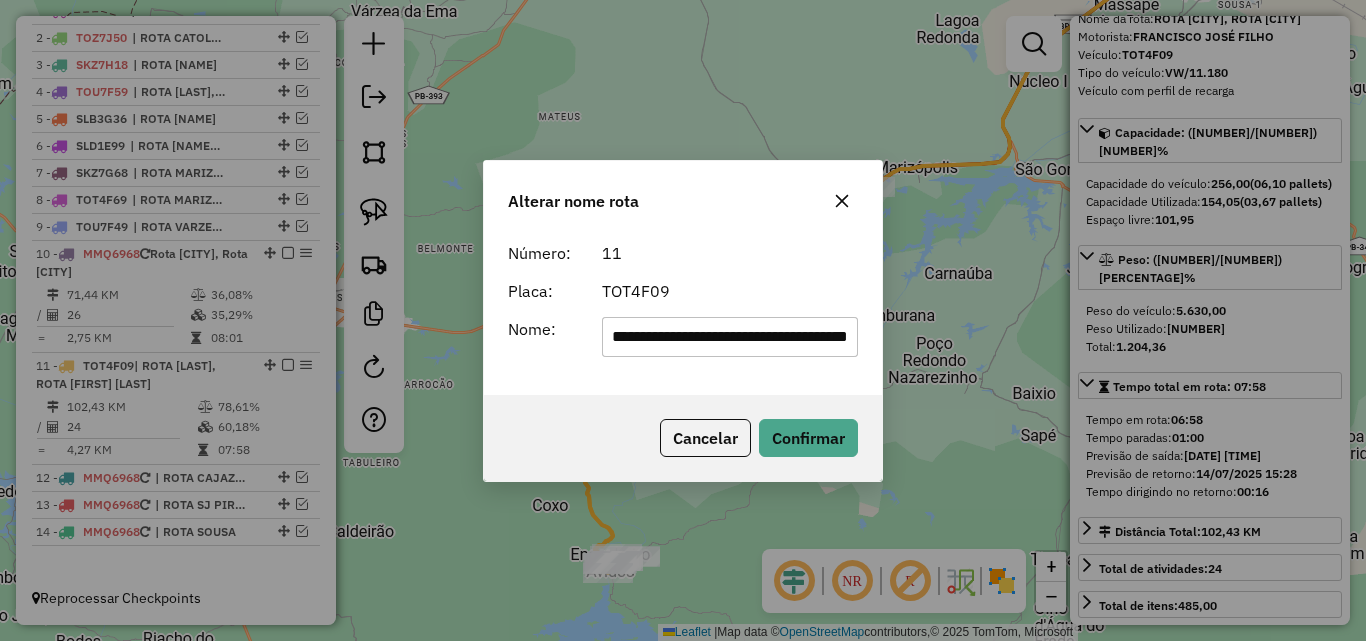 scroll, scrollTop: 0, scrollLeft: 0, axis: both 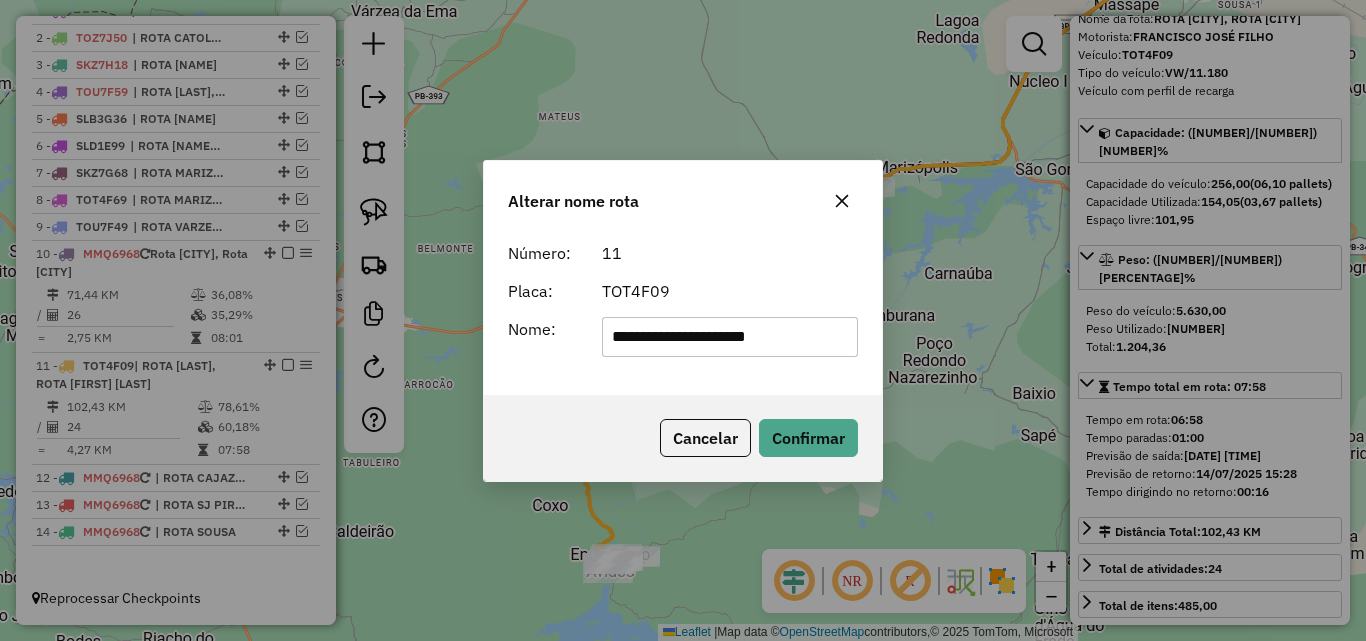type on "**********" 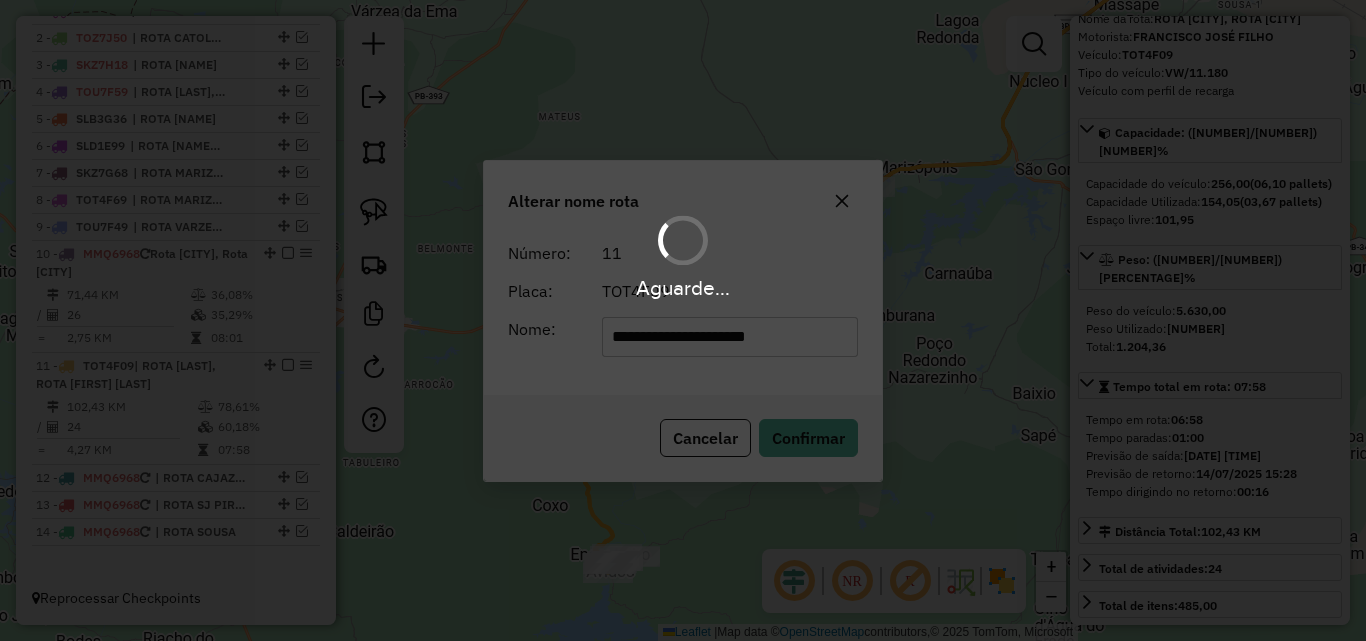 type 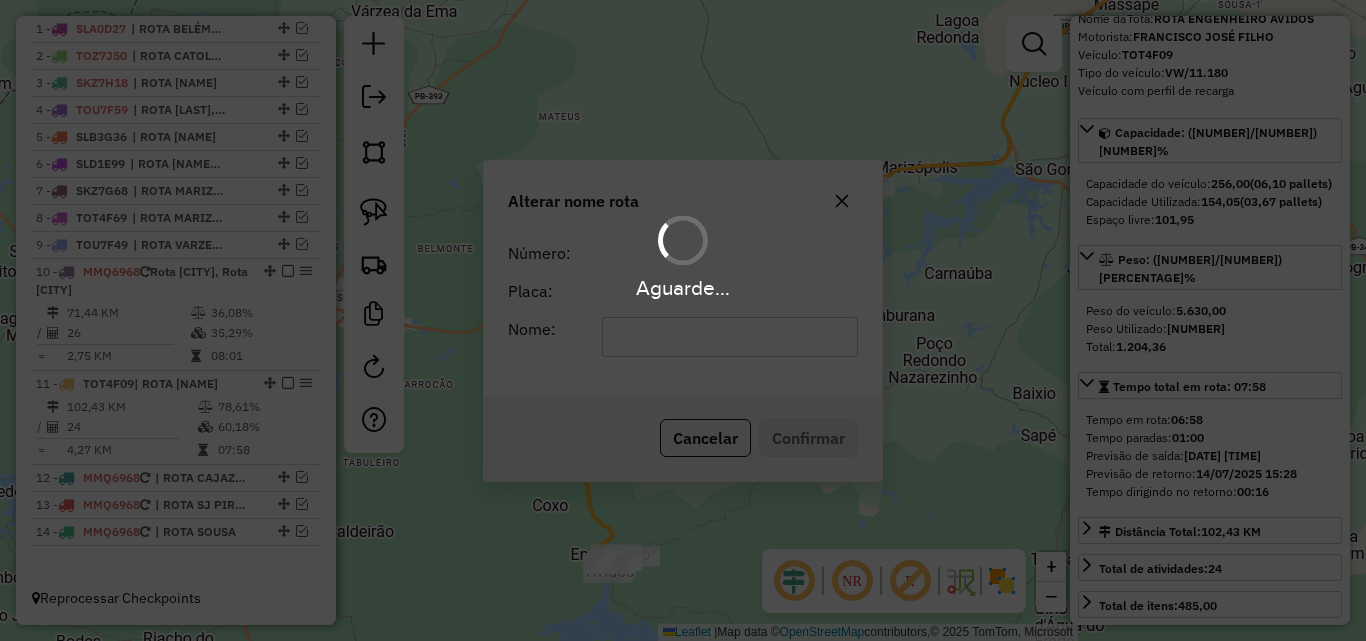 scroll, scrollTop: 792, scrollLeft: 0, axis: vertical 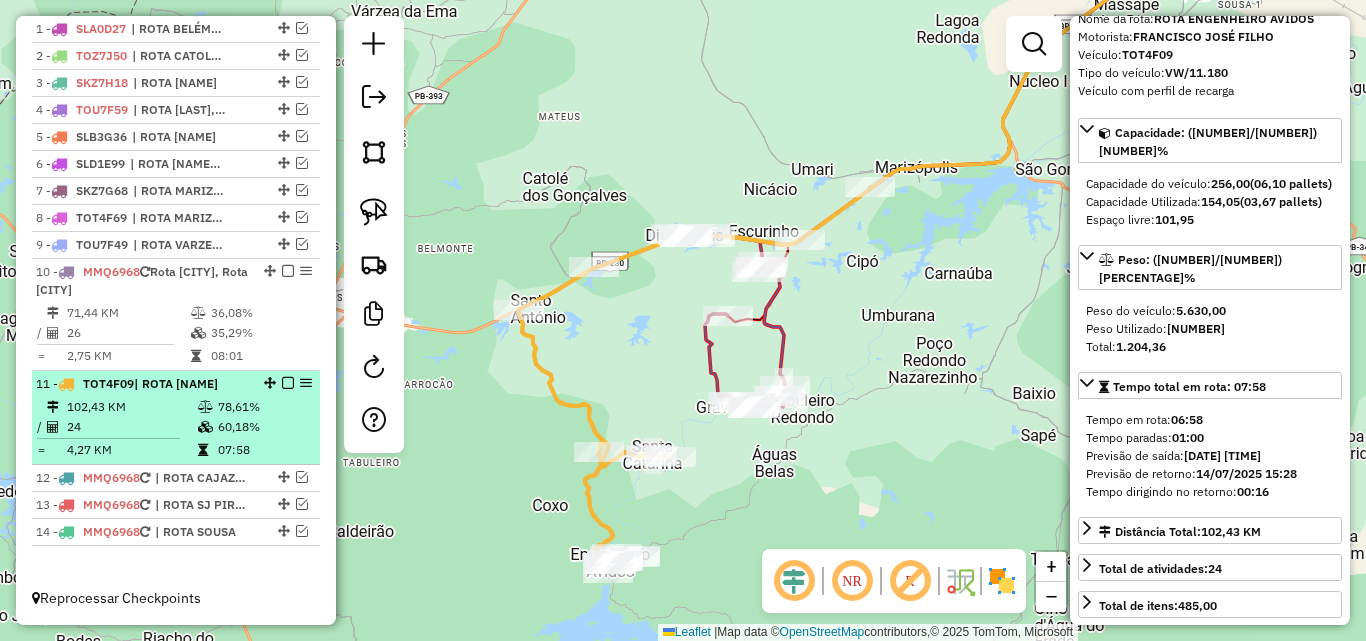 click at bounding box center (288, 383) 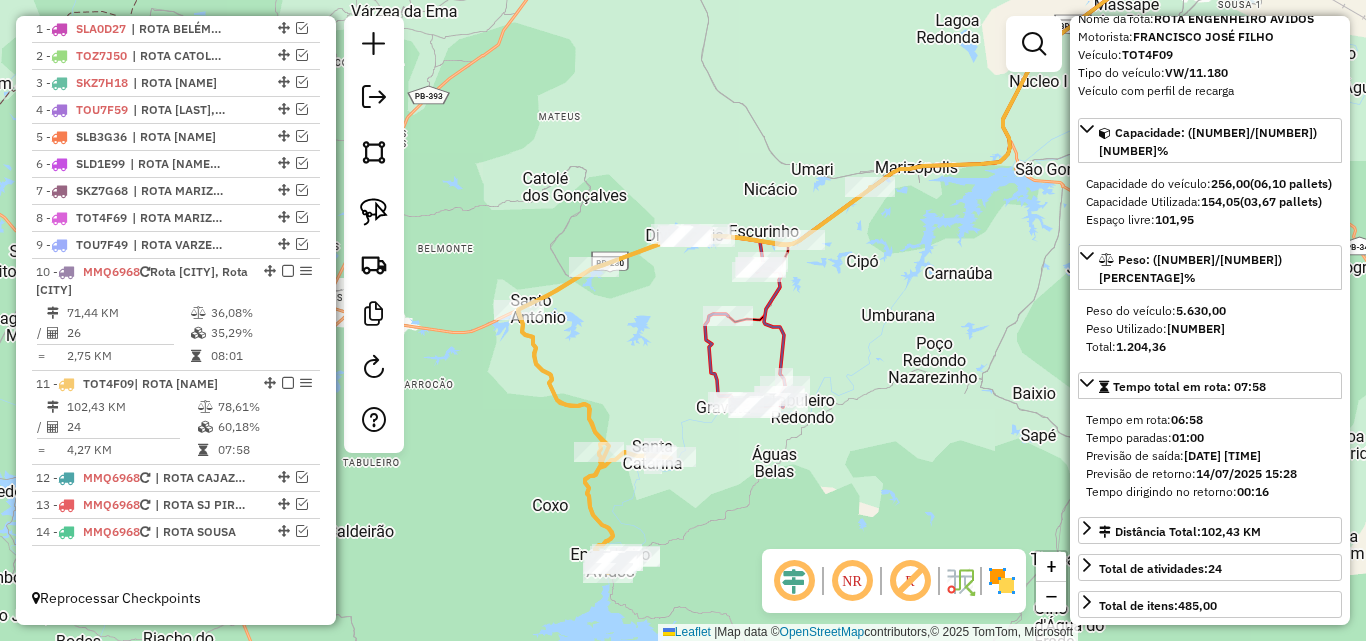 scroll, scrollTop: 707, scrollLeft: 0, axis: vertical 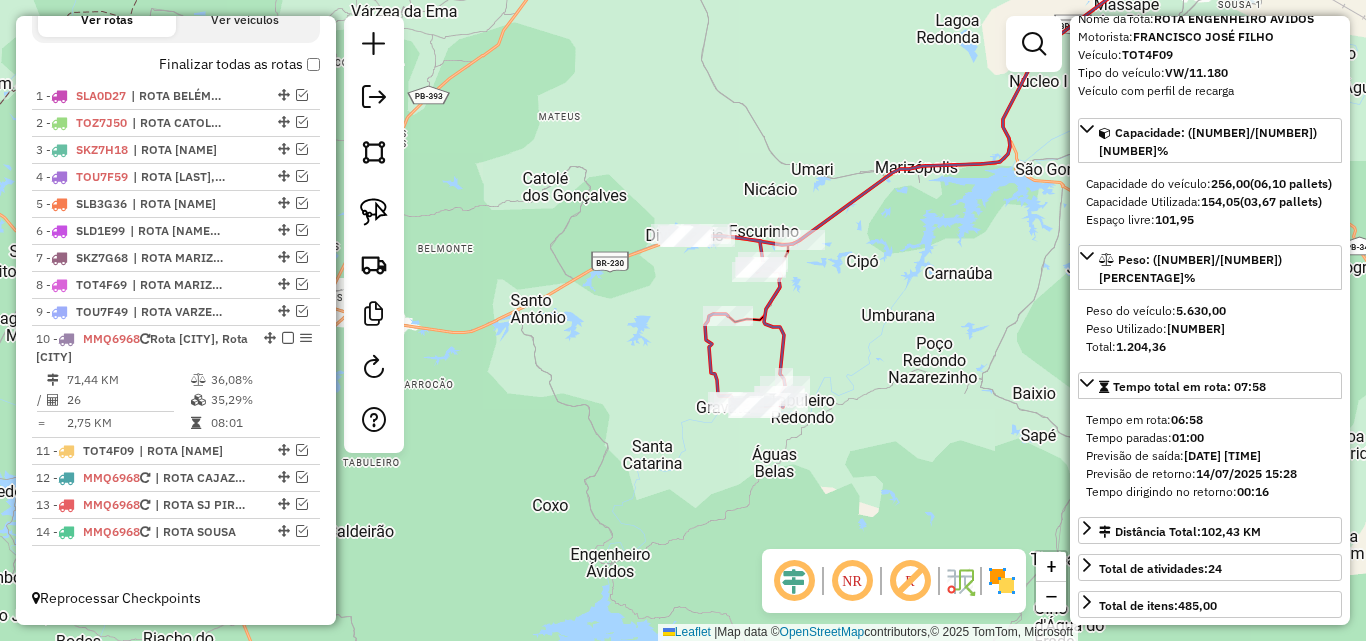 click 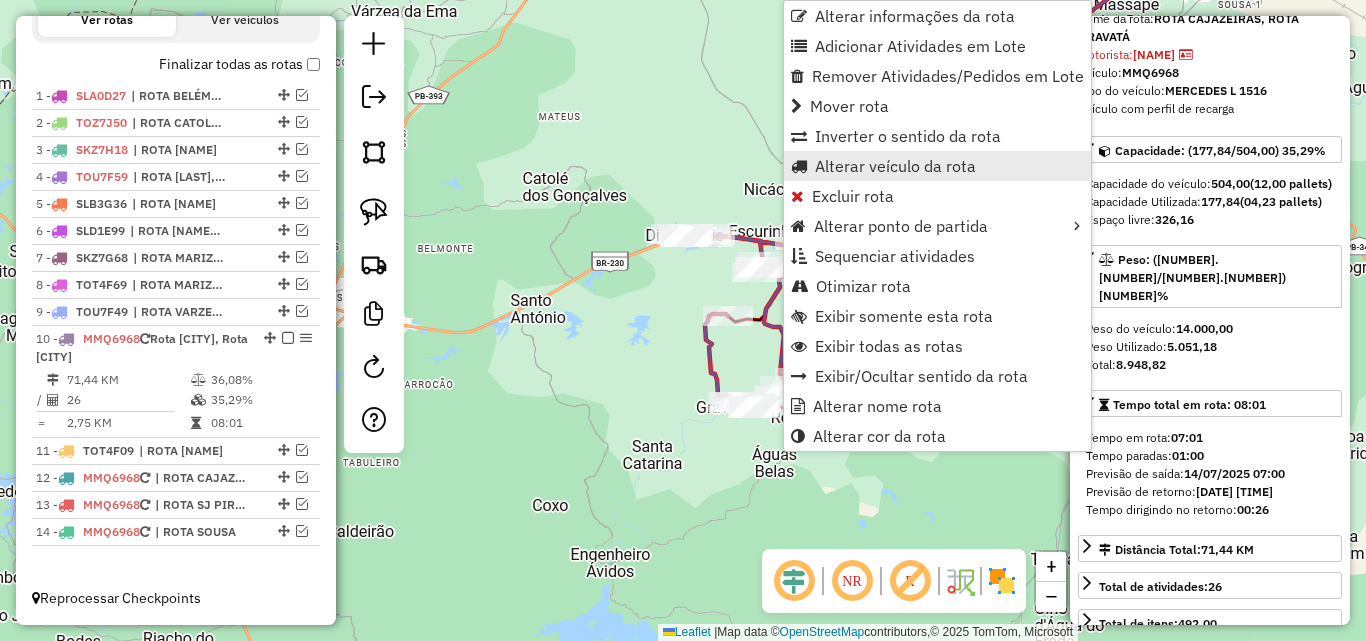 click on "Alterar veículo da rota" at bounding box center (895, 166) 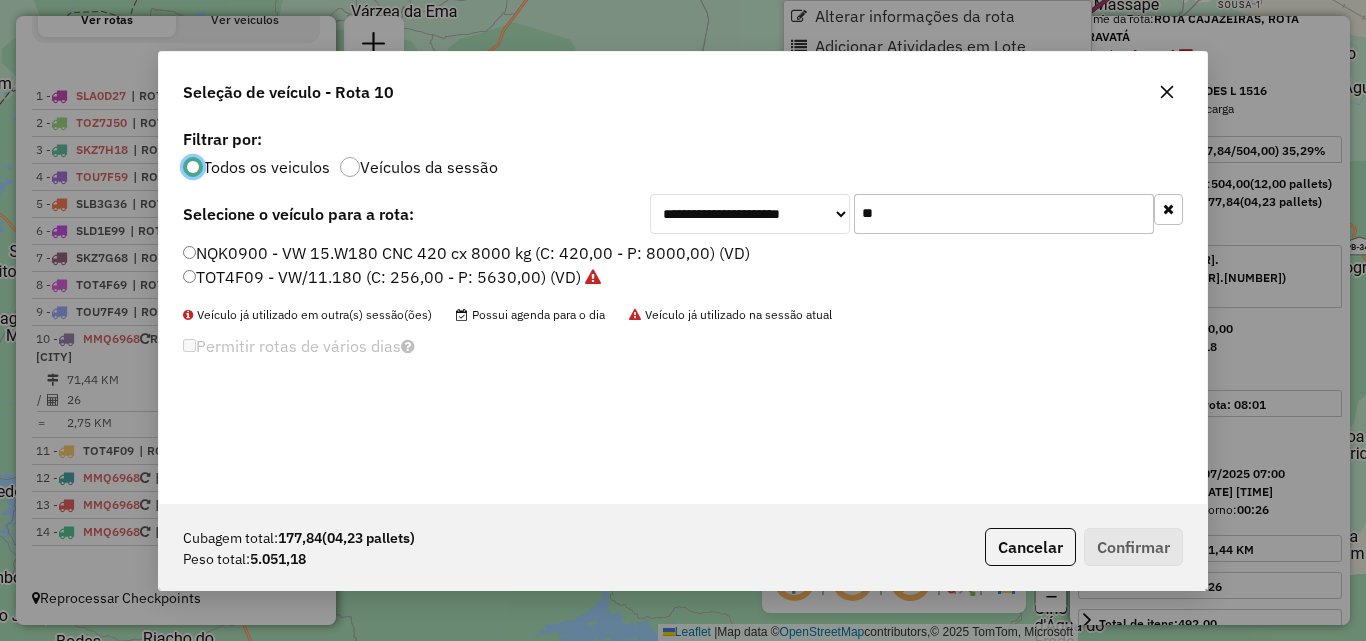 scroll, scrollTop: 11, scrollLeft: 6, axis: both 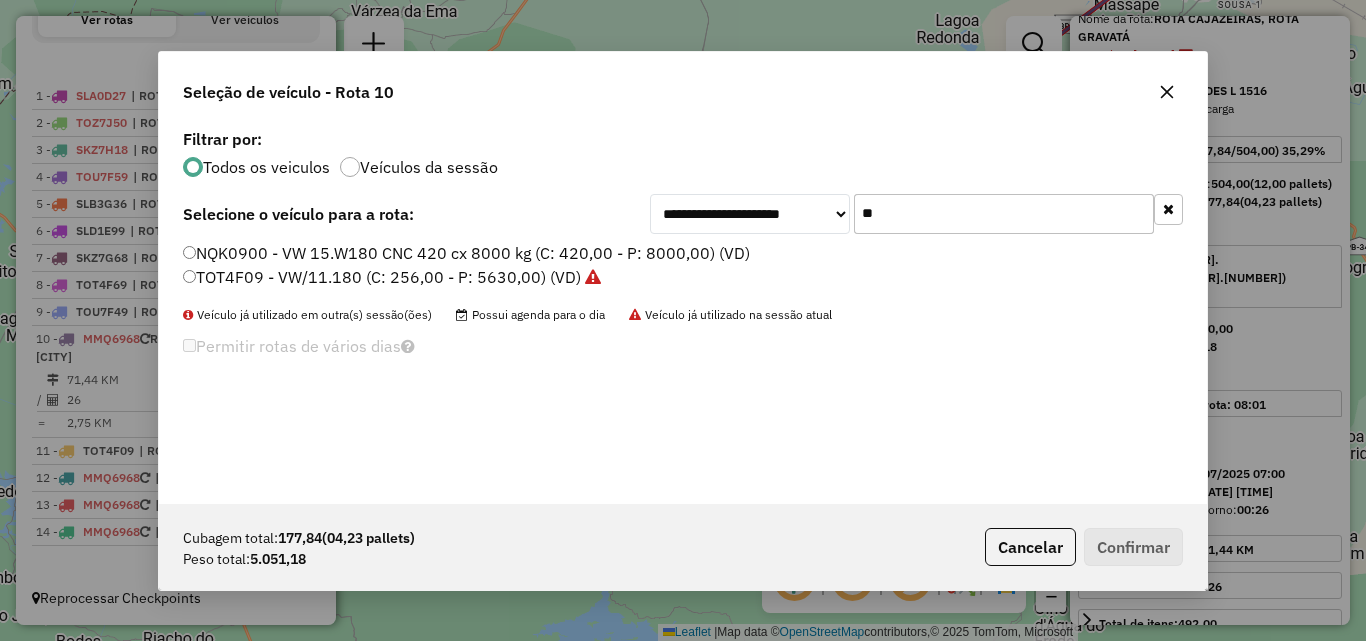 click on "**" 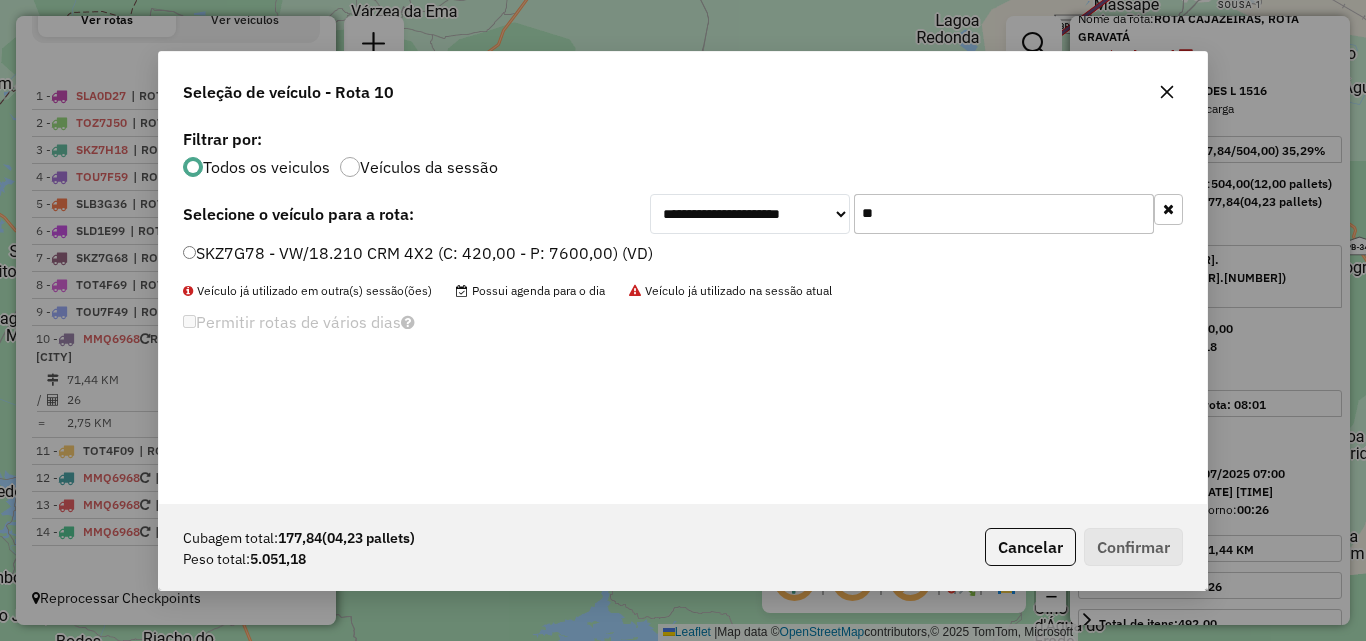 type on "**" 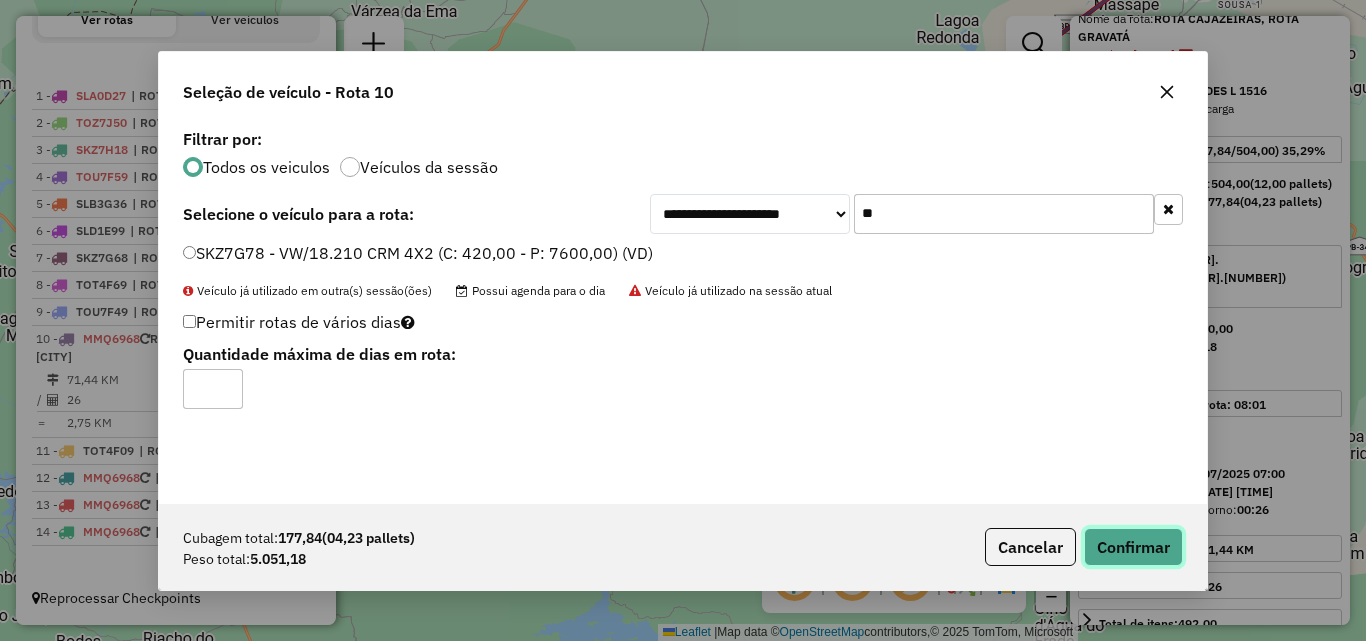 drag, startPoint x: 1129, startPoint y: 555, endPoint x: 1314, endPoint y: 531, distance: 186.55026 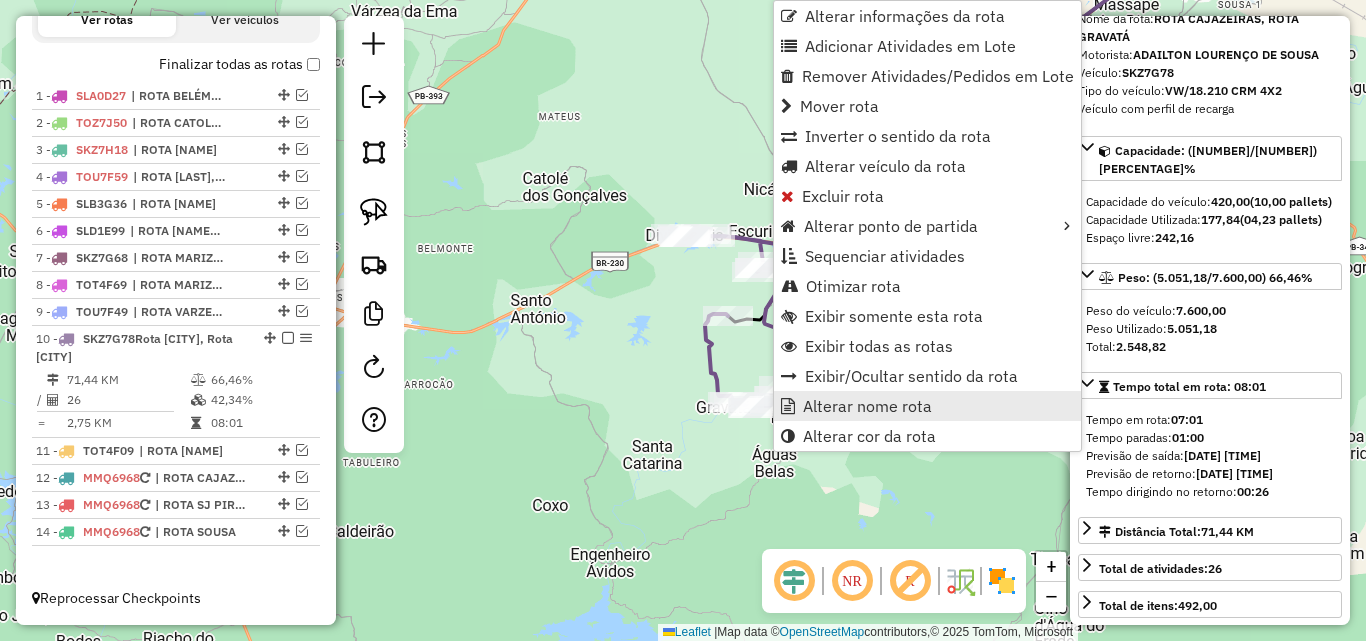 click on "Alterar nome rota" at bounding box center (867, 406) 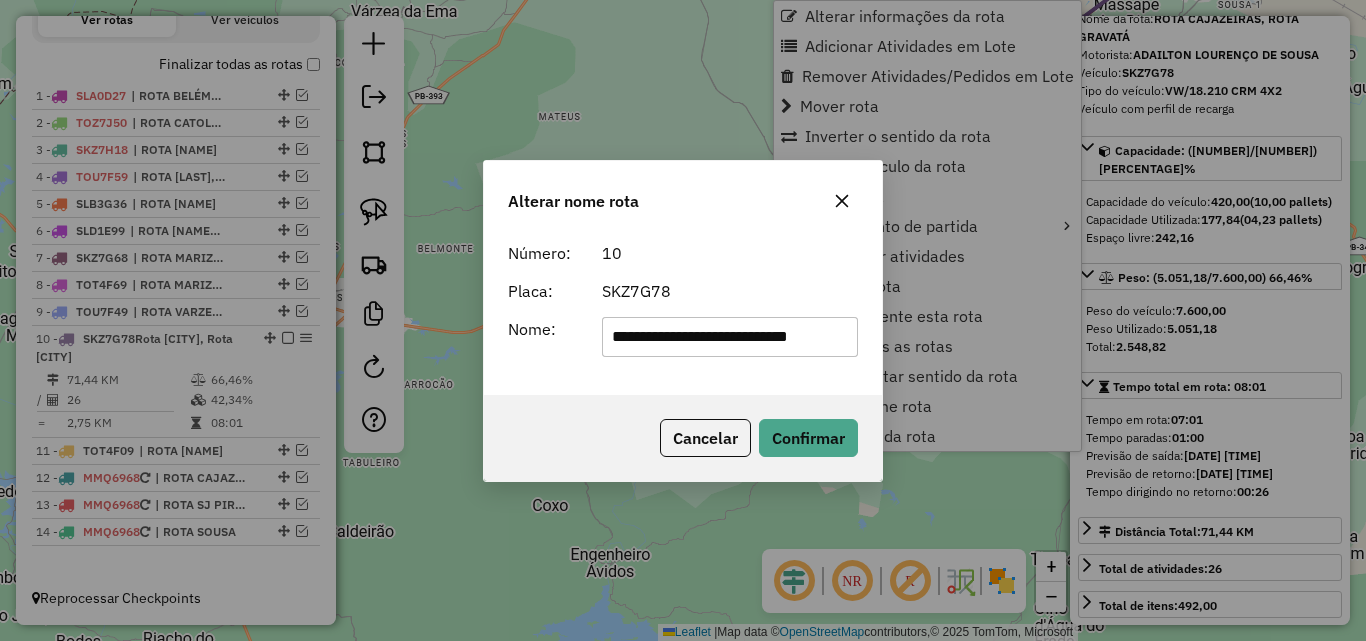 scroll, scrollTop: 0, scrollLeft: 19, axis: horizontal 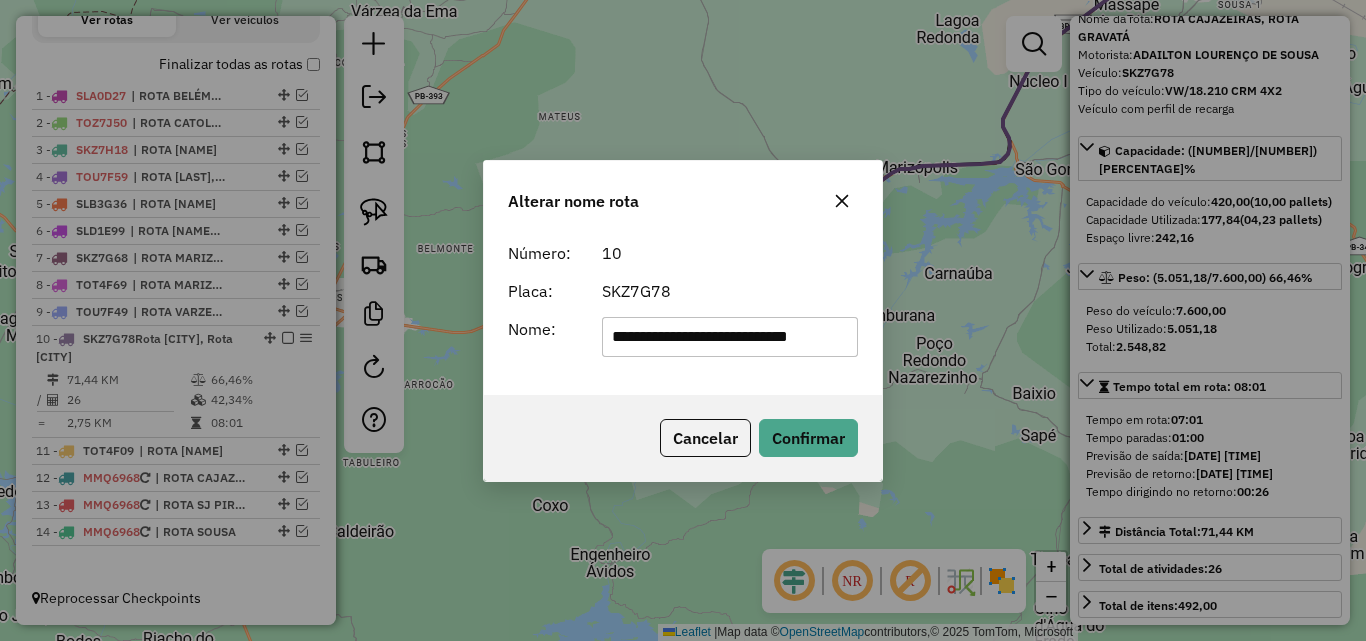 drag, startPoint x: 637, startPoint y: 347, endPoint x: 723, endPoint y: 351, distance: 86.09297 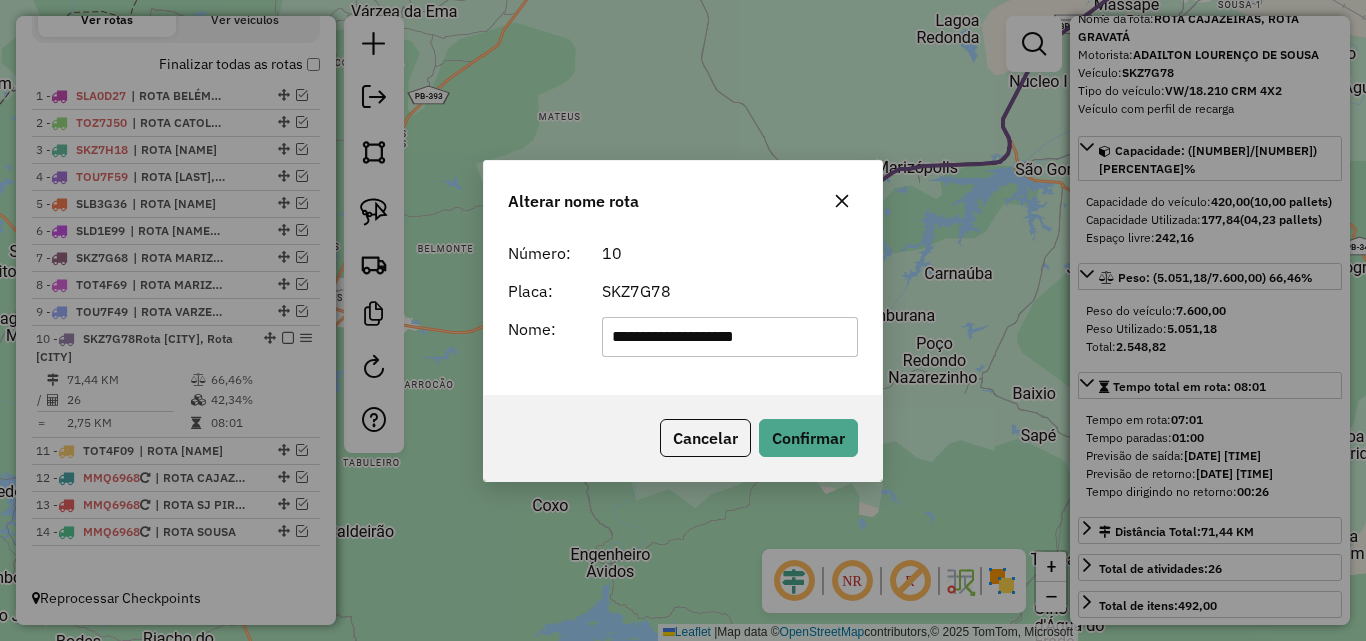 scroll, scrollTop: 0, scrollLeft: 0, axis: both 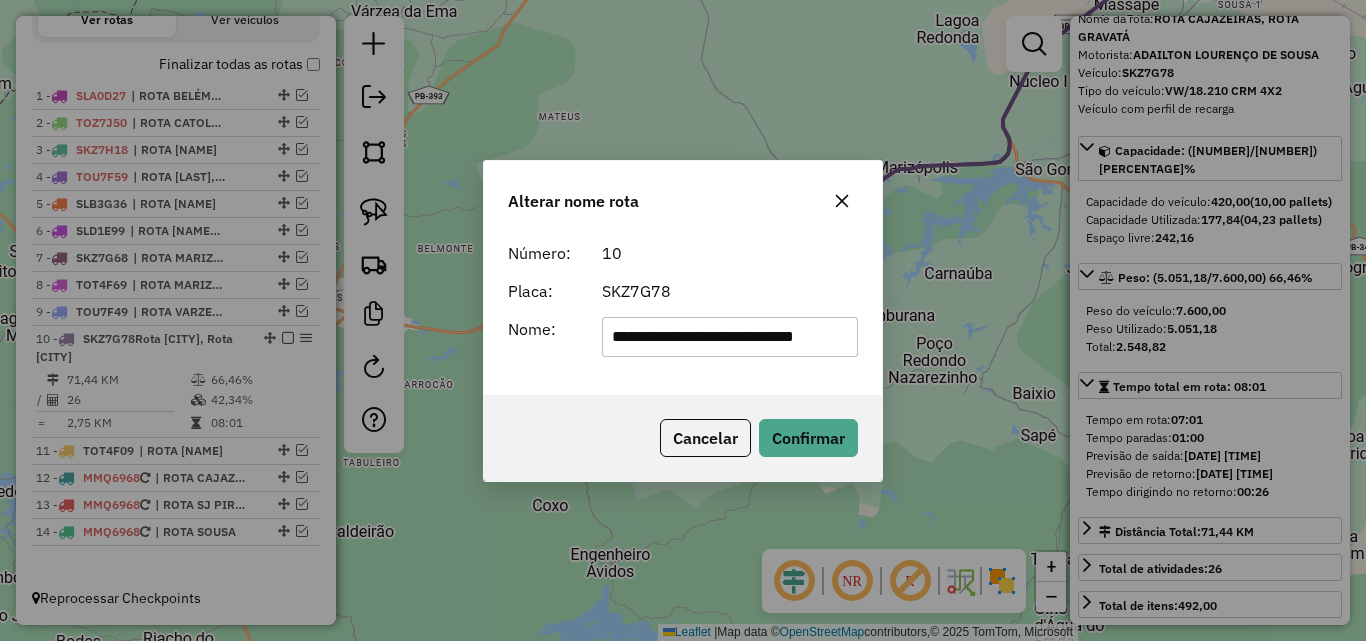 type on "**********" 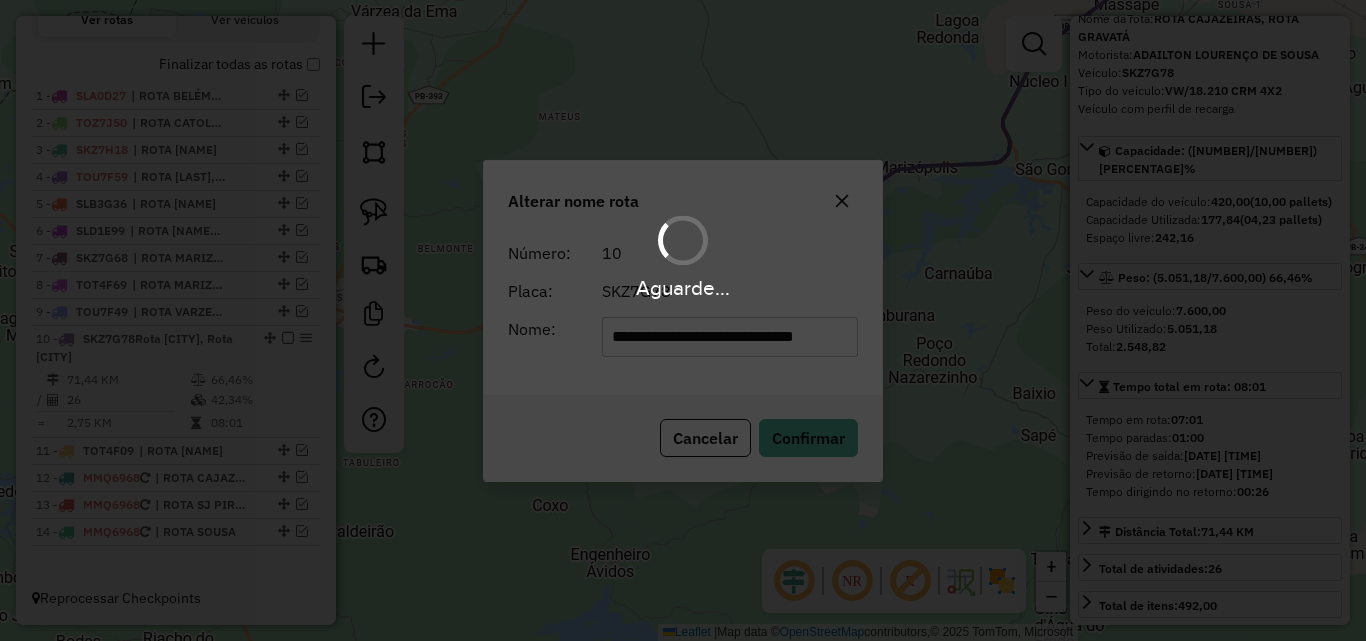 type 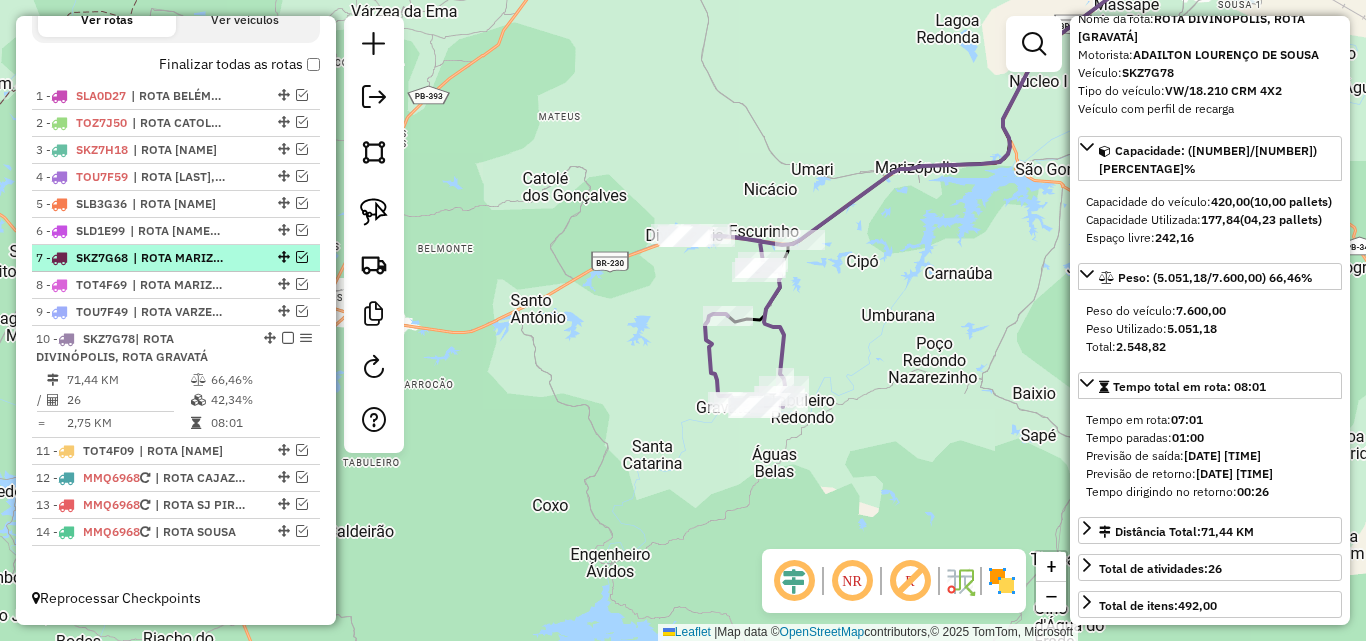 click at bounding box center (288, 338) 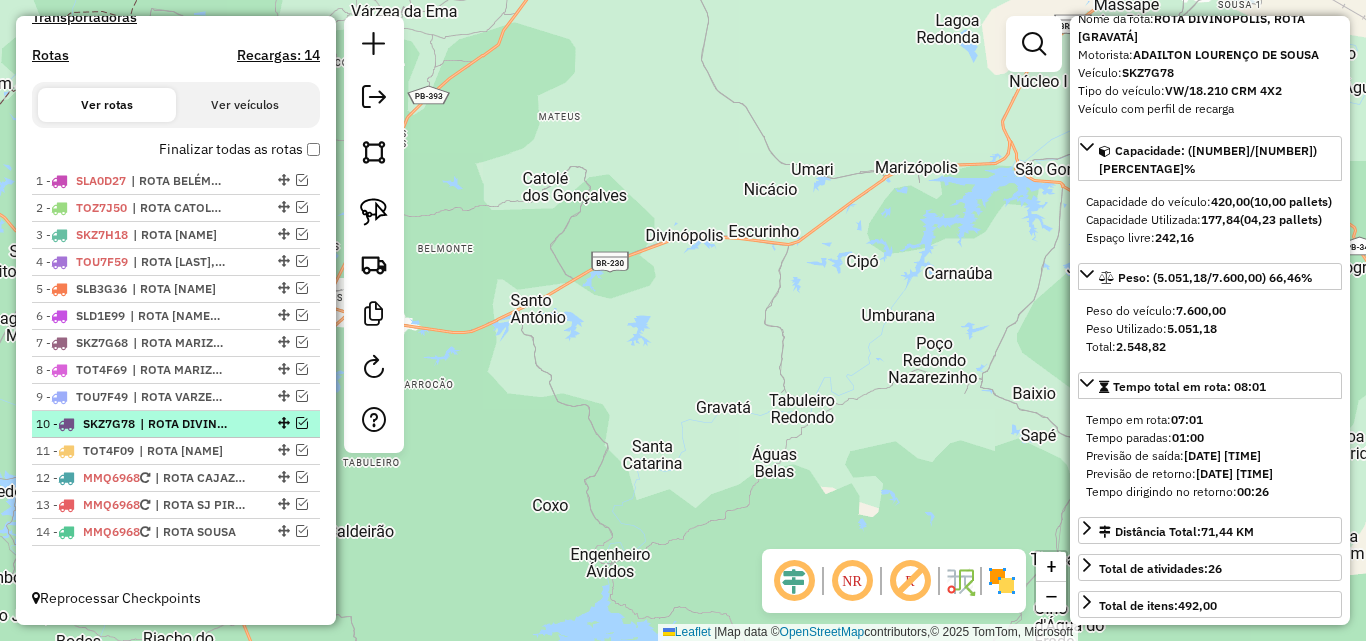 scroll, scrollTop: 622, scrollLeft: 0, axis: vertical 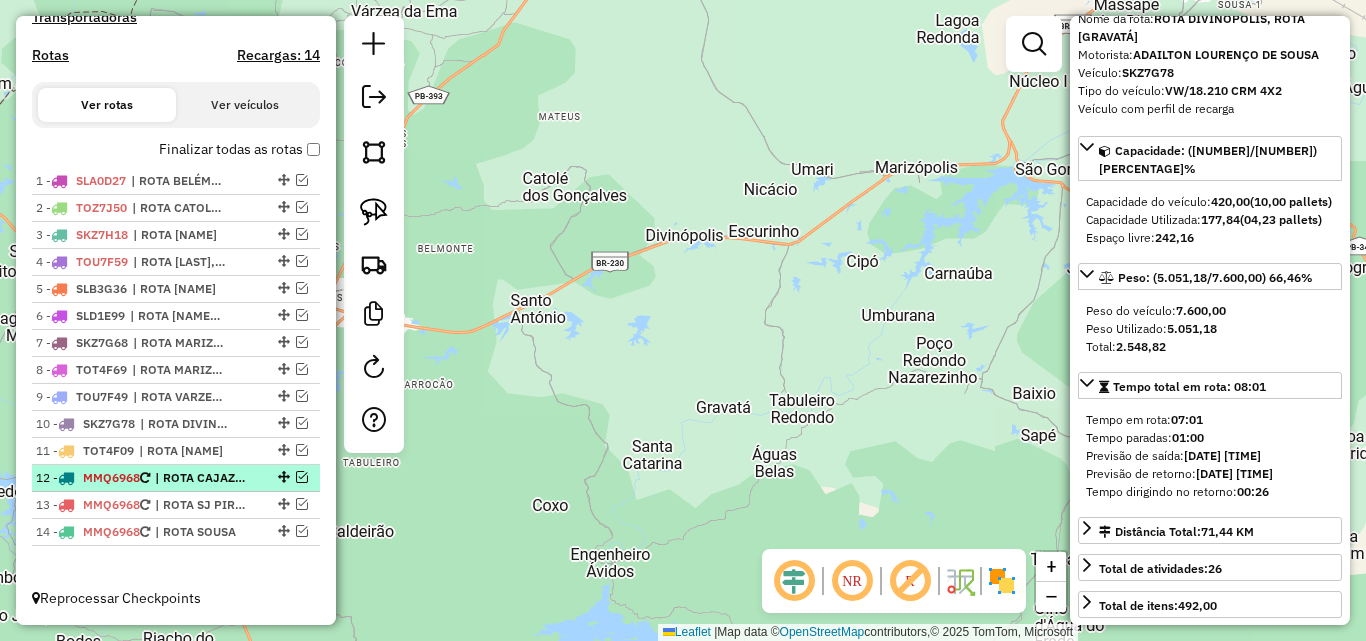click at bounding box center (302, 477) 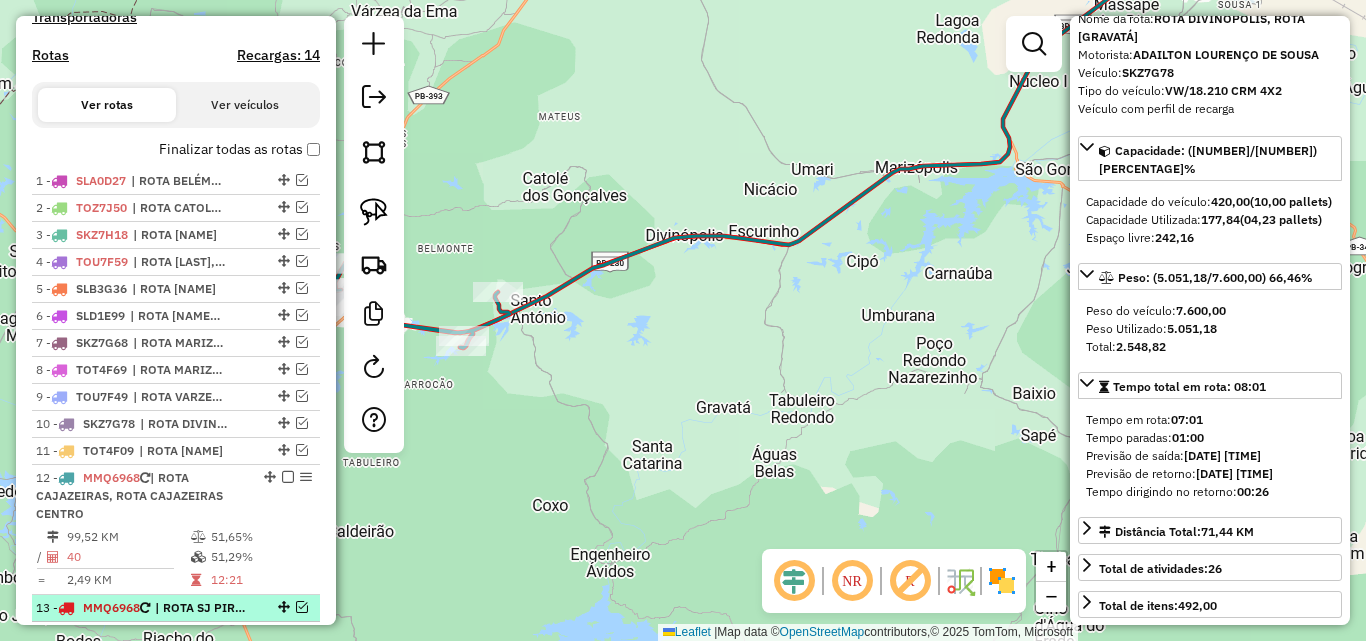 scroll, scrollTop: 725, scrollLeft: 0, axis: vertical 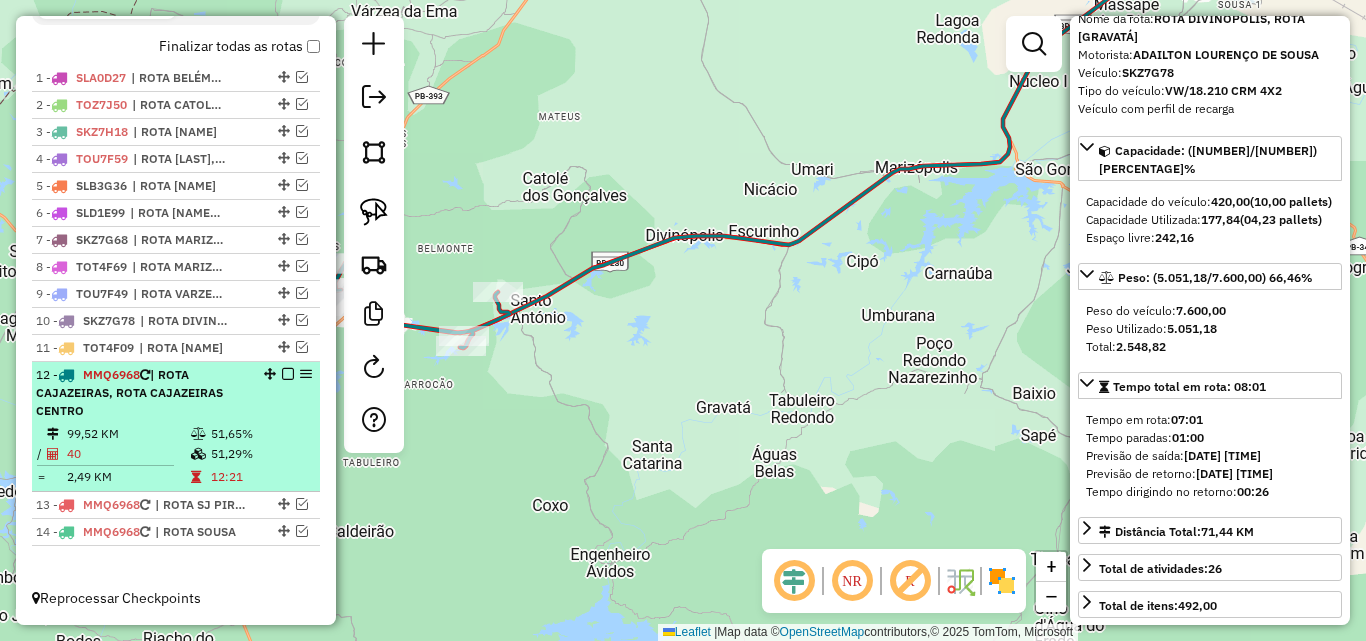 drag, startPoint x: 190, startPoint y: 457, endPoint x: 206, endPoint y: 460, distance: 16.27882 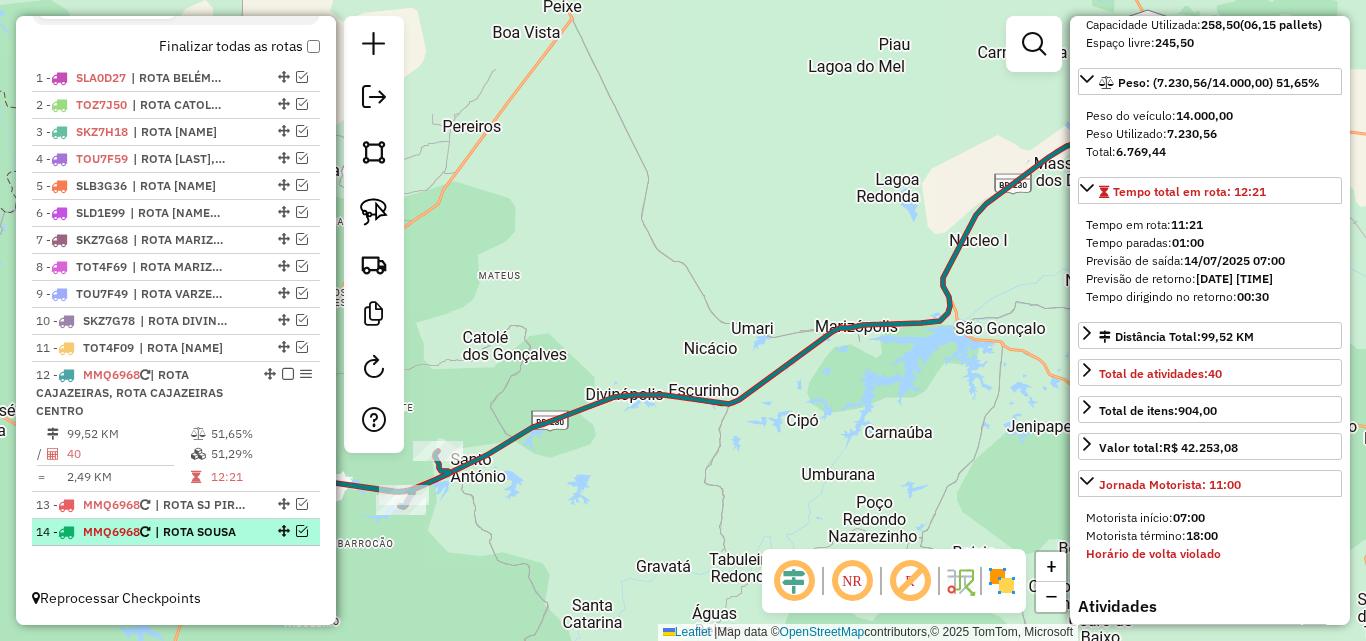 scroll, scrollTop: 300, scrollLeft: 0, axis: vertical 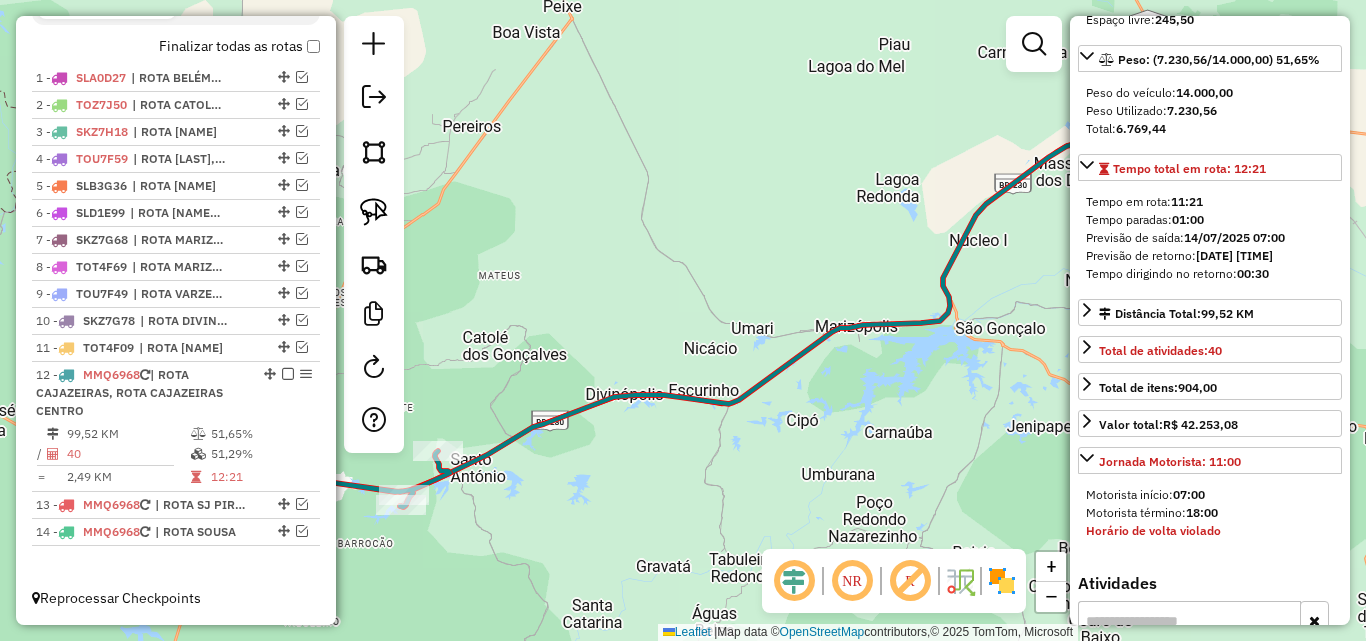 drag, startPoint x: 312, startPoint y: 524, endPoint x: 648, endPoint y: 492, distance: 337.52036 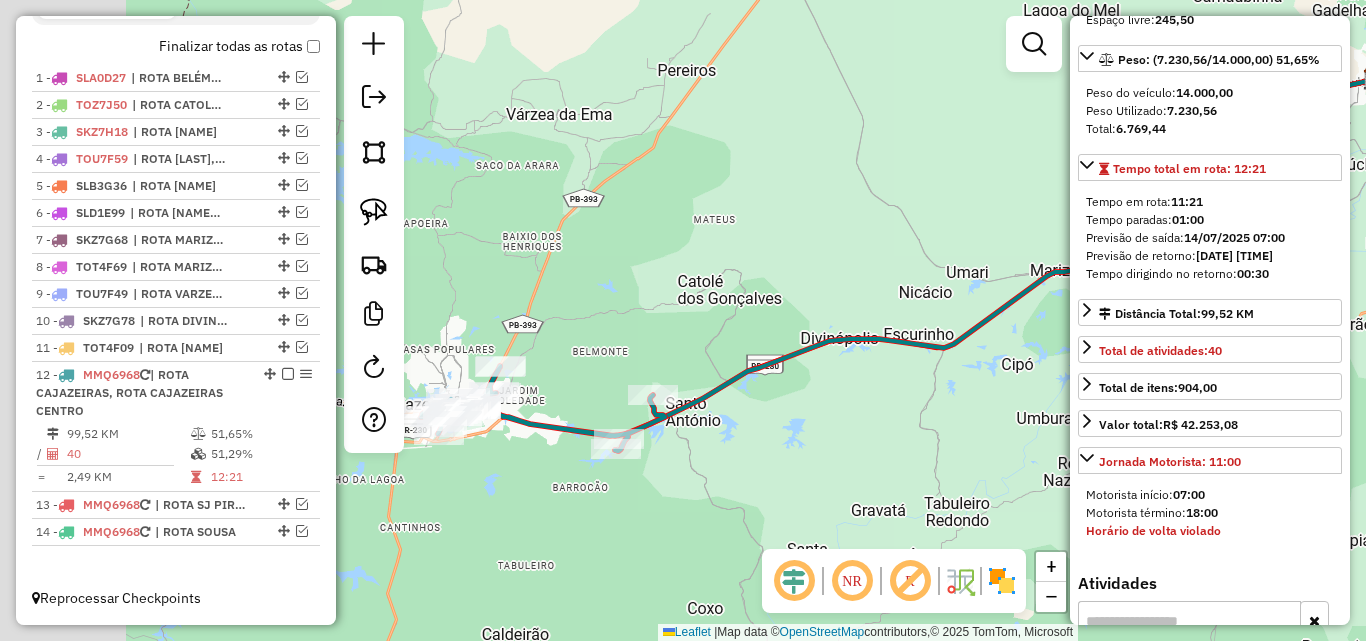 click on "Janela de atendimento Grade de atendimento Capacidade Transportadoras Veículos Cliente Pedidos  Rotas Selecione os dias de semana para filtrar as janelas de atendimento  Seg   Ter   Qua   Qui   Sex   Sáb   Dom  Informe o período da janela de atendimento: De: Até:  Filtrar exatamente a janela do cliente  Considerar janela de atendimento padrão  Selecione os dias de semana para filtrar as grades de atendimento  Seg   Ter   Qua   Qui   Sex   Sáb   Dom   Considerar clientes sem dia de atendimento cadastrado  Clientes fora do dia de atendimento selecionado Filtrar as atividades entre os valores definidos abaixo:  Peso mínimo:   Peso máximo:   Cubagem mínima:   Cubagem máxima:   De:   Até:  Filtrar as atividades entre o tempo de atendimento definido abaixo:  De:   Até:   Considerar capacidade total dos clientes não roteirizados Transportadora: Selecione um ou mais itens Tipo de veículo: Selecione um ou mais itens Veículo: Selecione um ou mais itens Motorista: Selecione um ou mais itens Nome: Rótulo:" 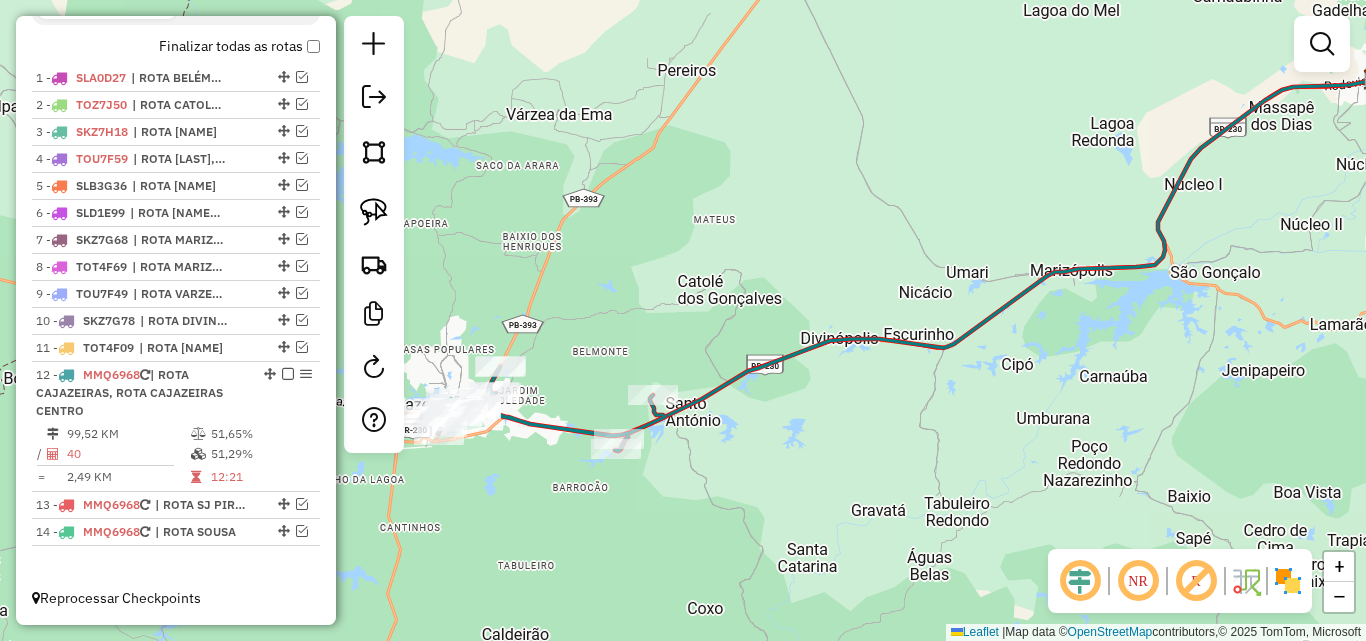 click on "1 -       SLA0D27   | ROTA BELÉM DO BREJO DO CRUZ, ROTA BREJO DO CRUZ   2 -       TOZ7J50   | ROTA CATOLÉ DO ROCHA, ROTA BREJO DO CRUZ   3 -       SKZ7H18   | ROTA RIACHO DOS CAVALOS   4 -       TOU7F59   | ROTA JERICO, ROTA LAGOA, ROTA MATO GROSSO   5 -       SLB3G36   | ROTA BERNADINO BATISTA   6 -       SLD1E99   | ROTA POÇO DANTAS, ROTA JOCA CLAUDINO   7 -       SKZ7G68   | ROTA MARIZÓPOLIS   8 -       TOT4F69   | ROTA MARIZÓPOLIS   9 -       TOU7F49   | ROTA VARZEA DA EMA/ARRARAS, ROTA MARIZÓPOLIS   10 -       SKZ7G78   | ROTA DIVINÓPOLIS, ROTA GRAVATÁ   11 -       TOT4F09   | ROTA ENGENHEIRO ÁVIDOS   12 -       MMQ6968   | ROTA CAJAZEIRAS, ROTA CAJAZEIRAS CENTRO  99,52 KM   51,65%  /  40   51,29%     =  2,49 KM   12:21   13 -       MMQ6968   | ROTA SJ PIRANHAS   14 -       MMQ6968   | ROTA SOUSA" at bounding box center [176, 322] 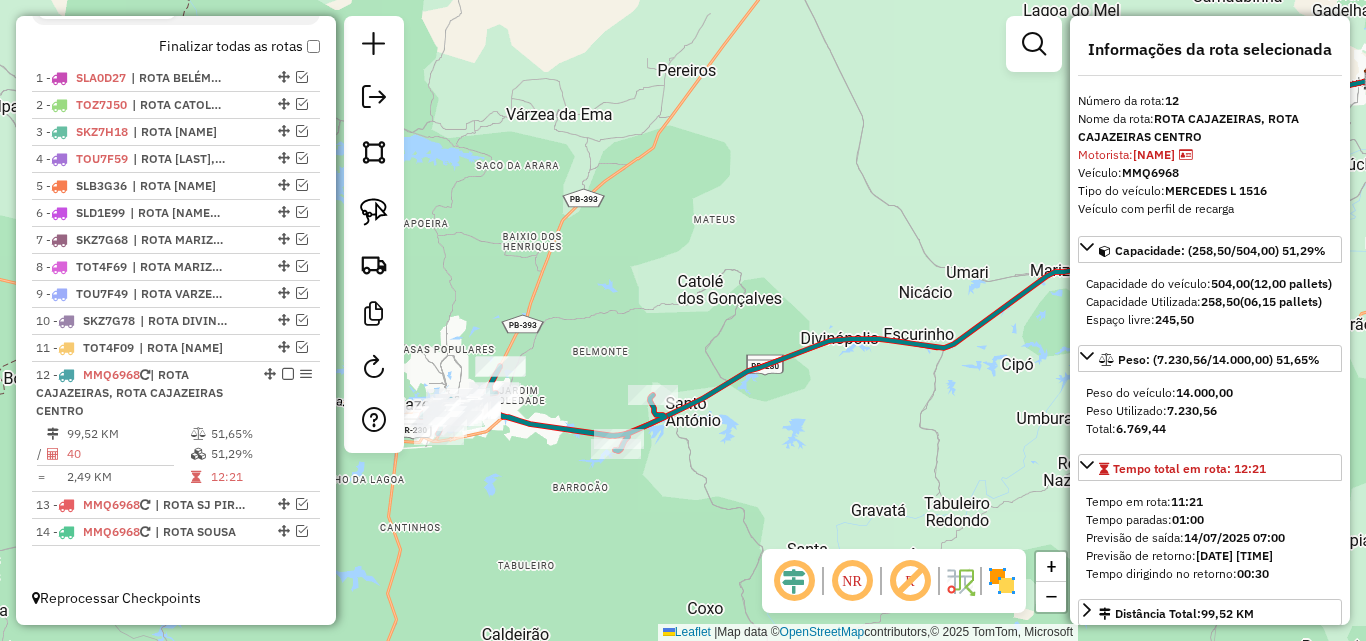 scroll, scrollTop: 300, scrollLeft: 0, axis: vertical 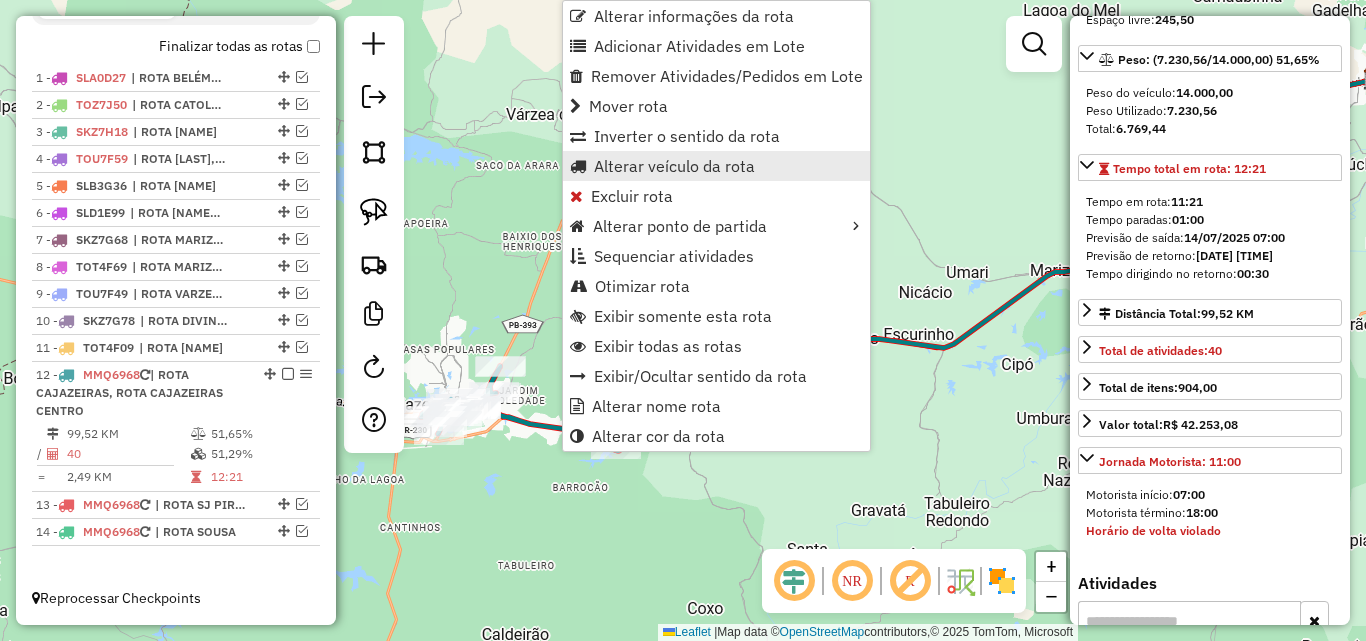 click on "Alterar veículo da rota" at bounding box center (716, 166) 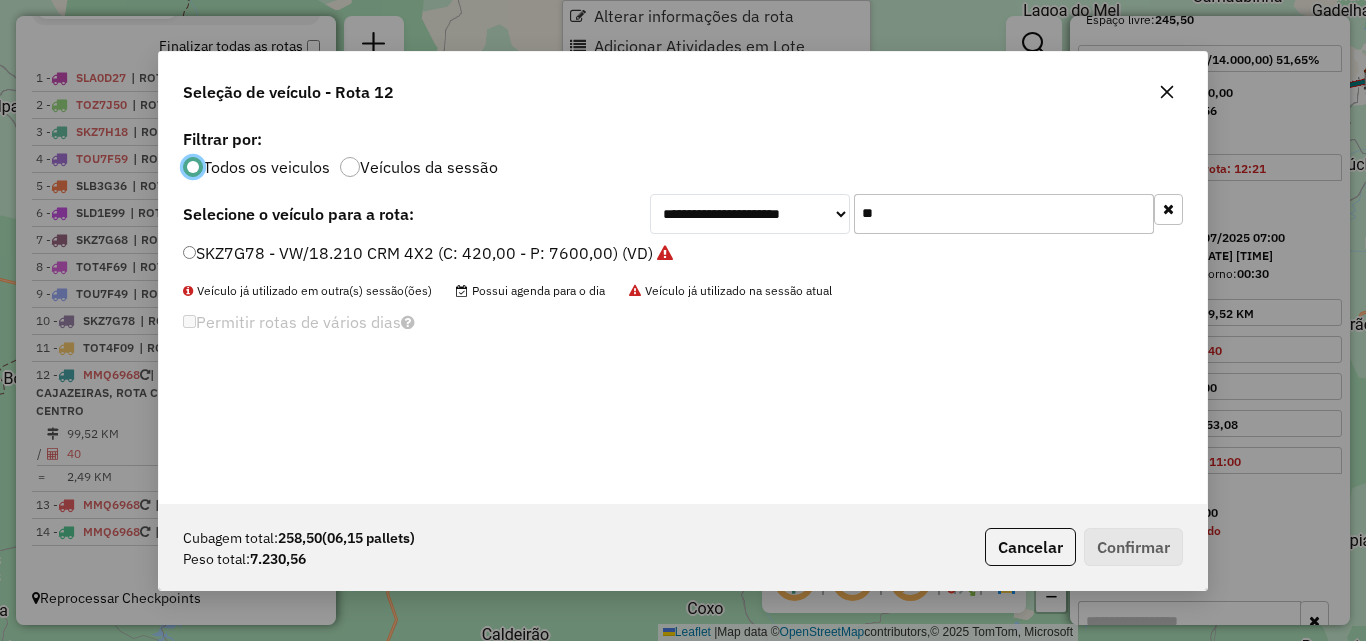 scroll, scrollTop: 11, scrollLeft: 6, axis: both 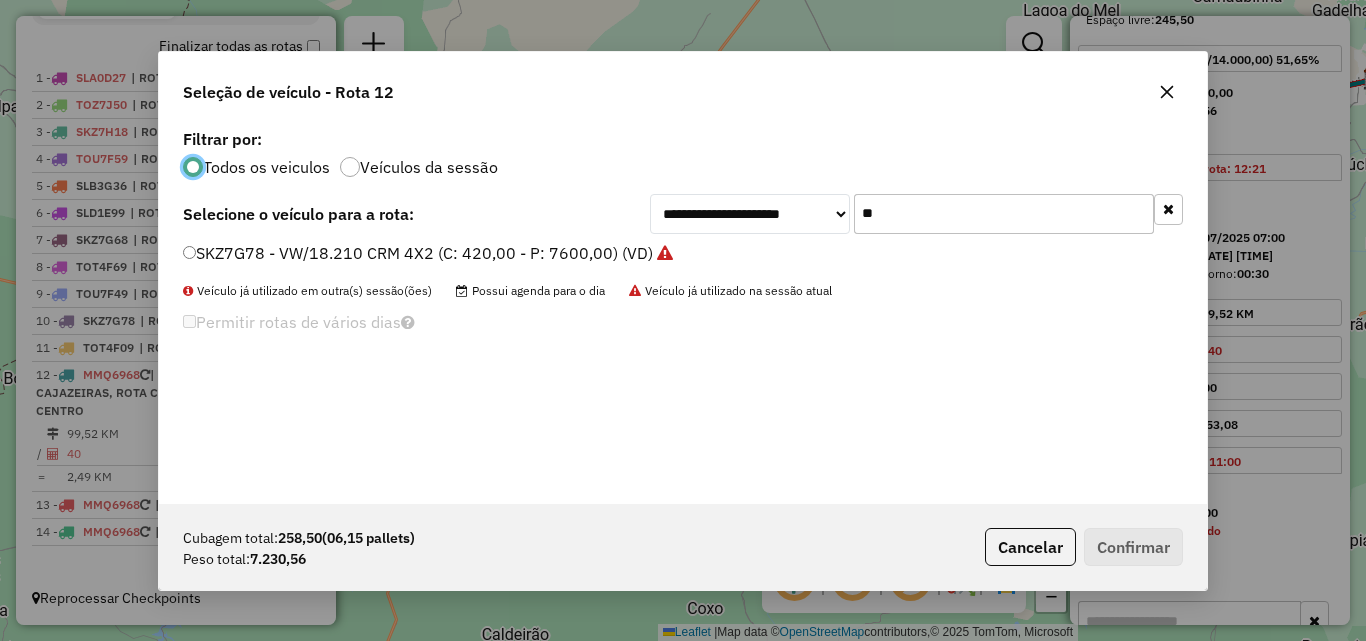 click on "**" 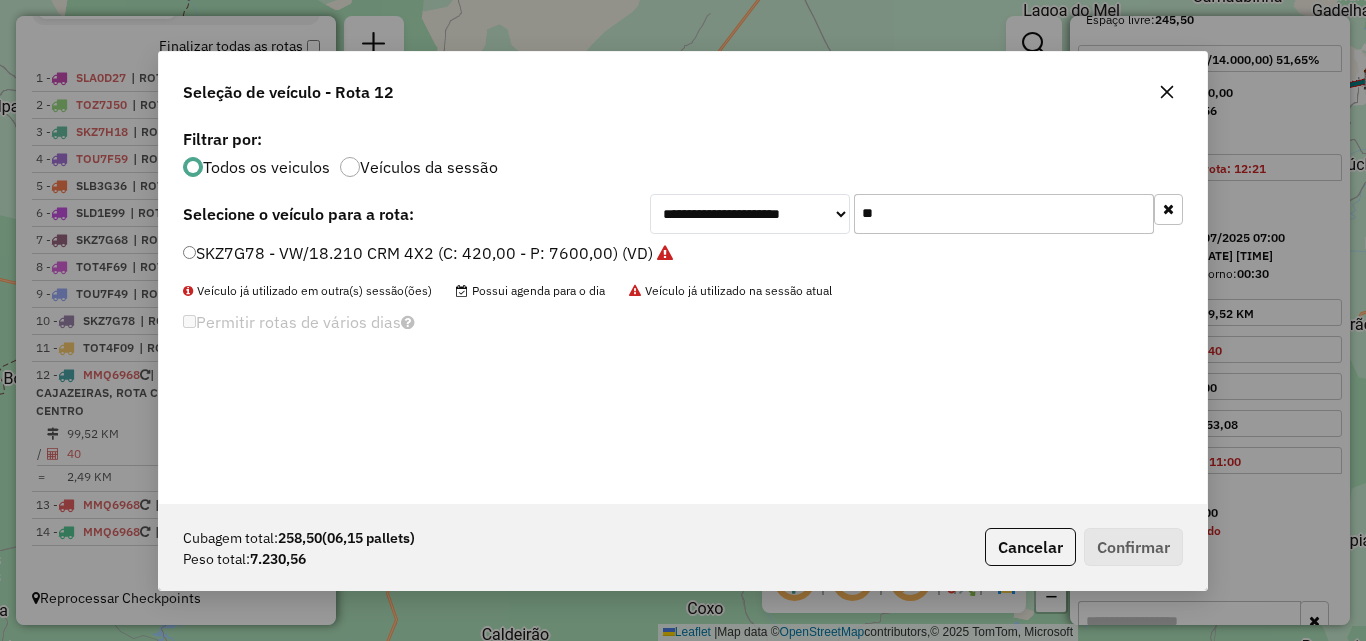 click on "**" 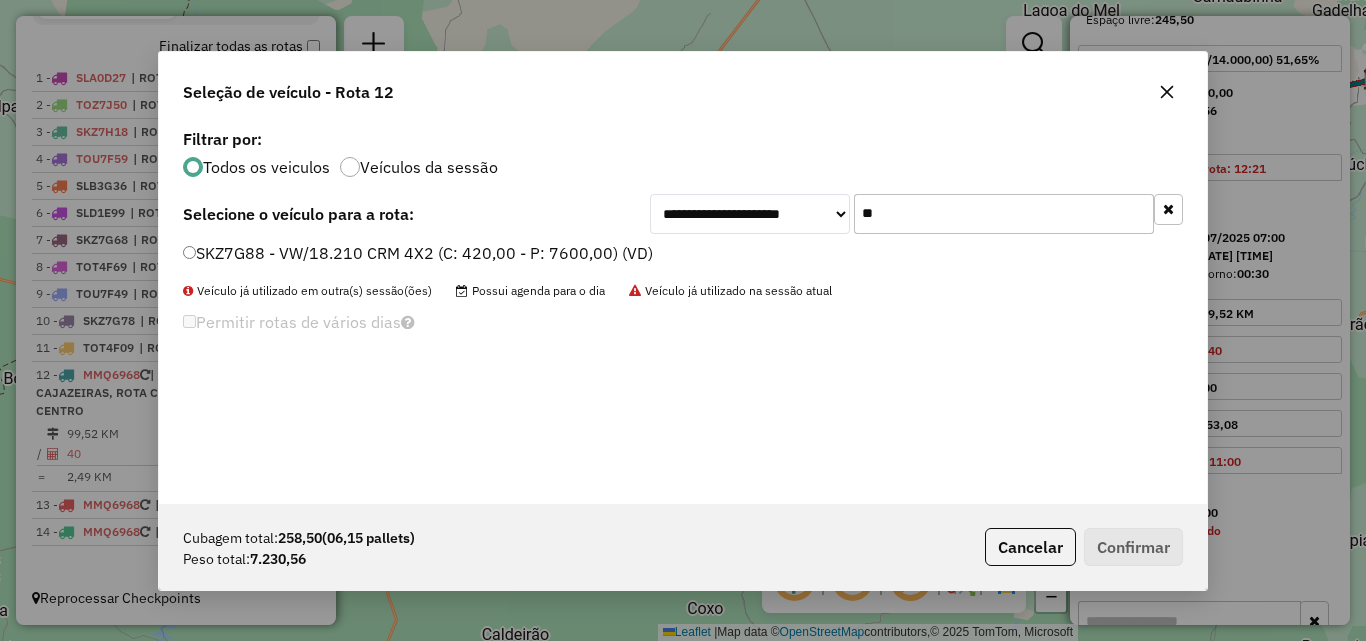 type on "**" 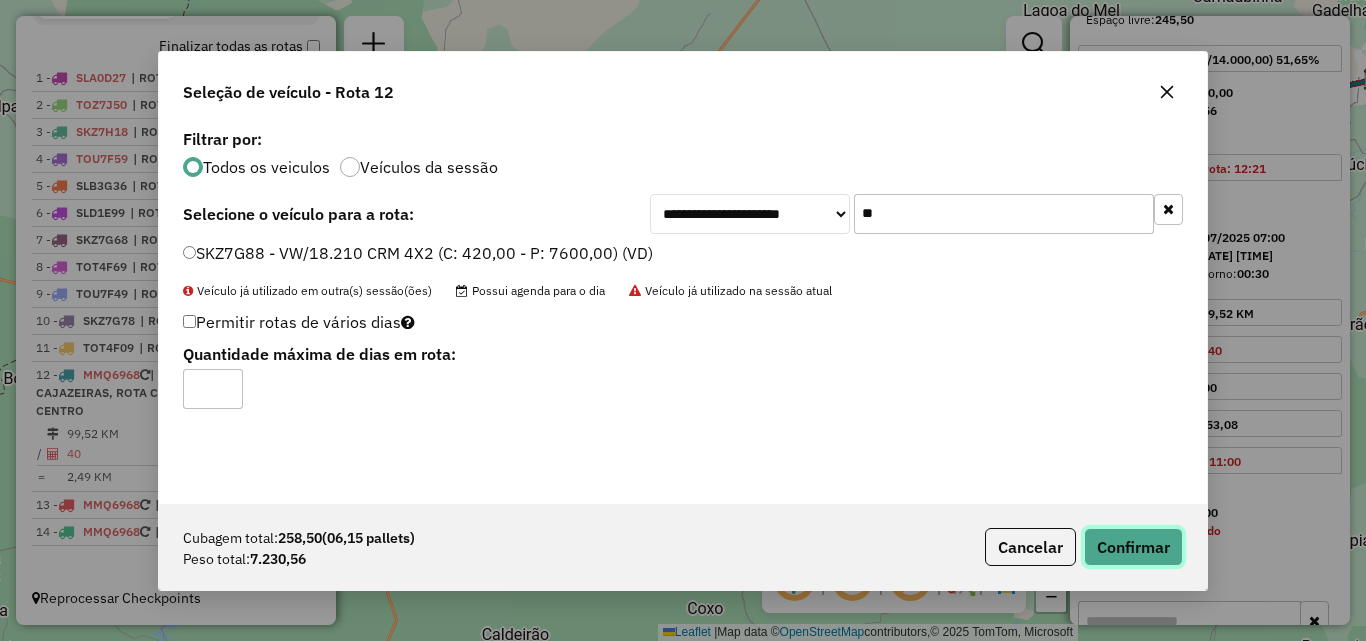 click on "Confirmar" 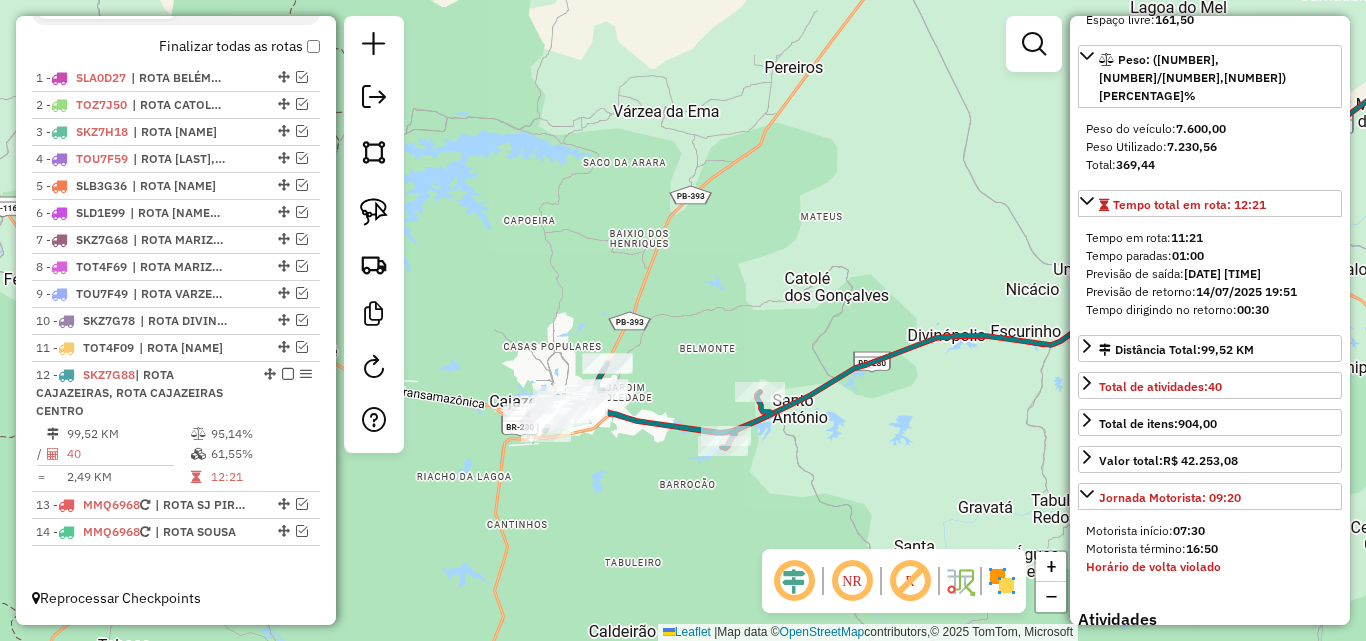 drag, startPoint x: 457, startPoint y: 504, endPoint x: 524, endPoint y: 468, distance: 76.05919 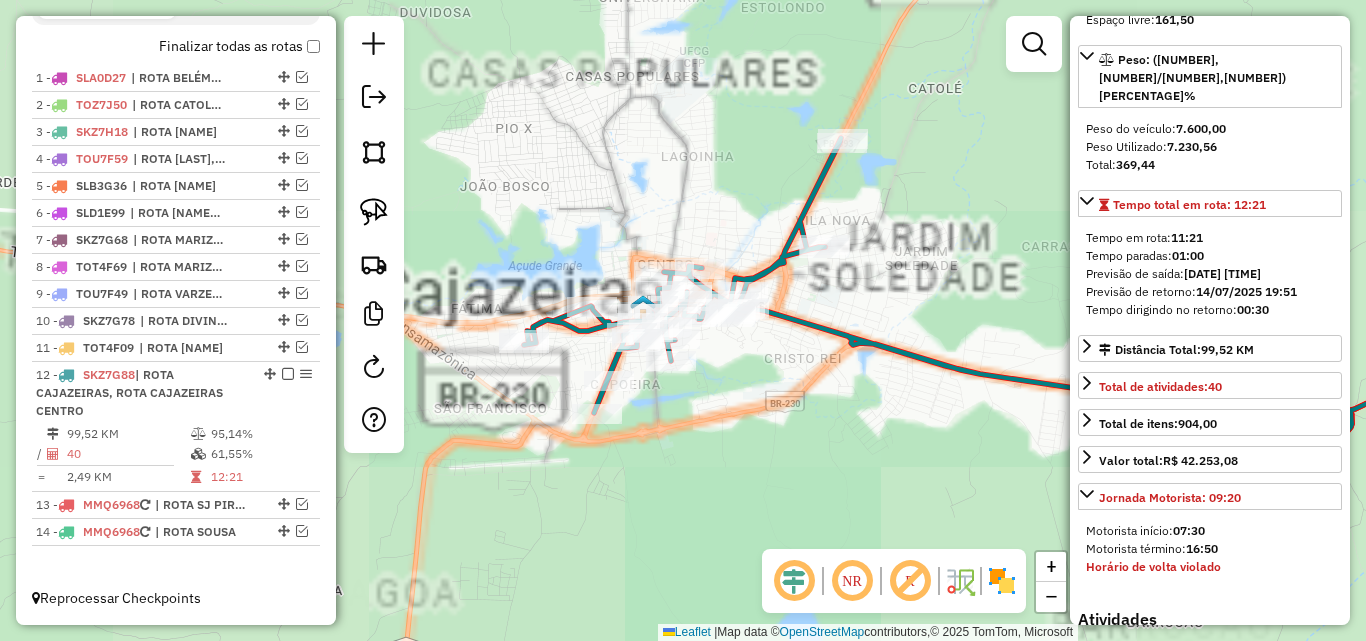 click at bounding box center (1034, 44) 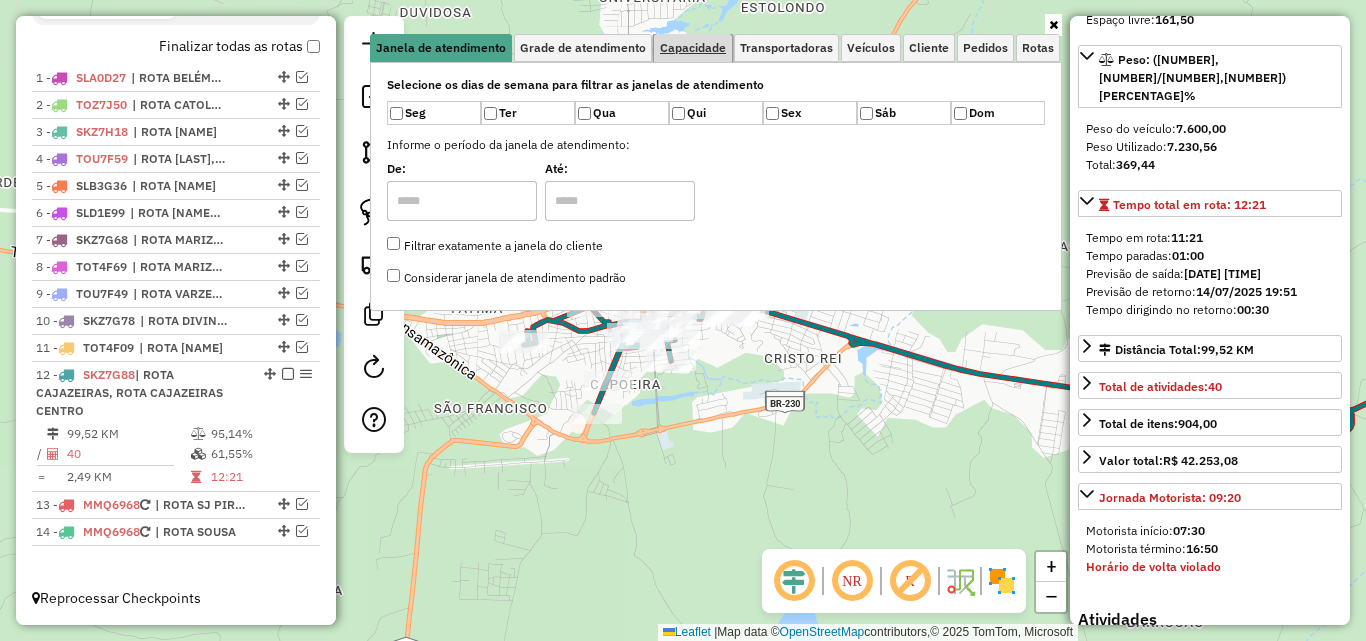 click on "Capacidade" at bounding box center [693, 48] 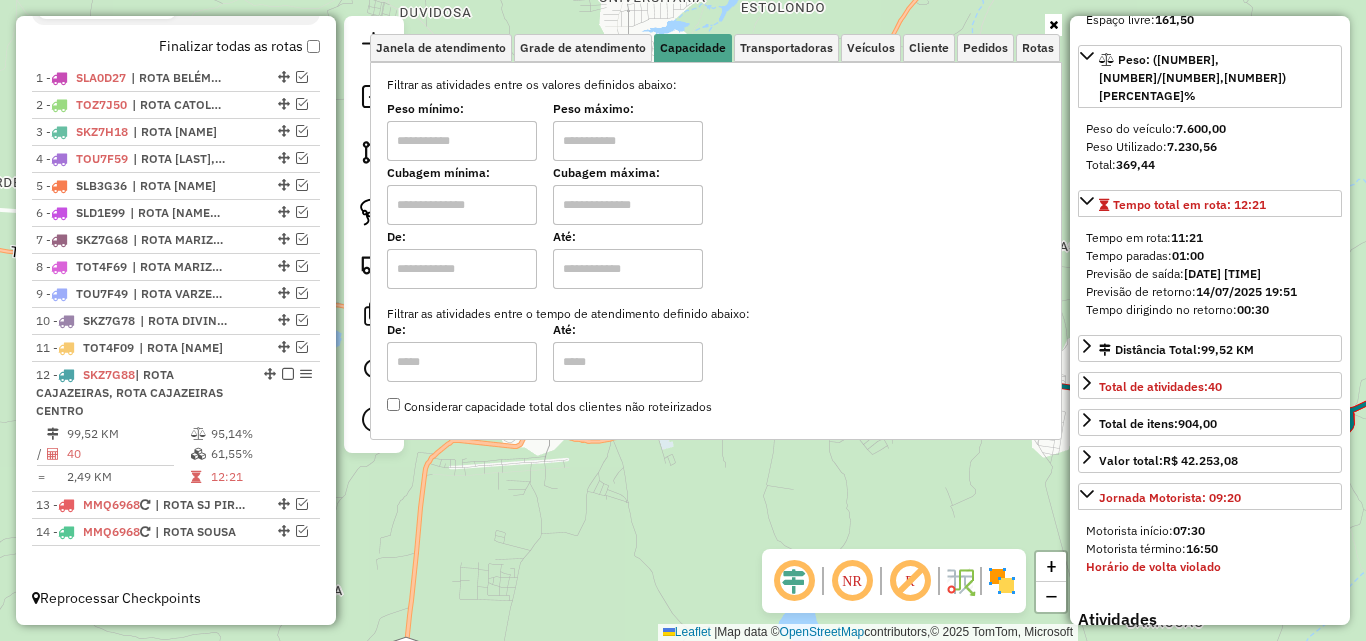 click at bounding box center (462, 141) 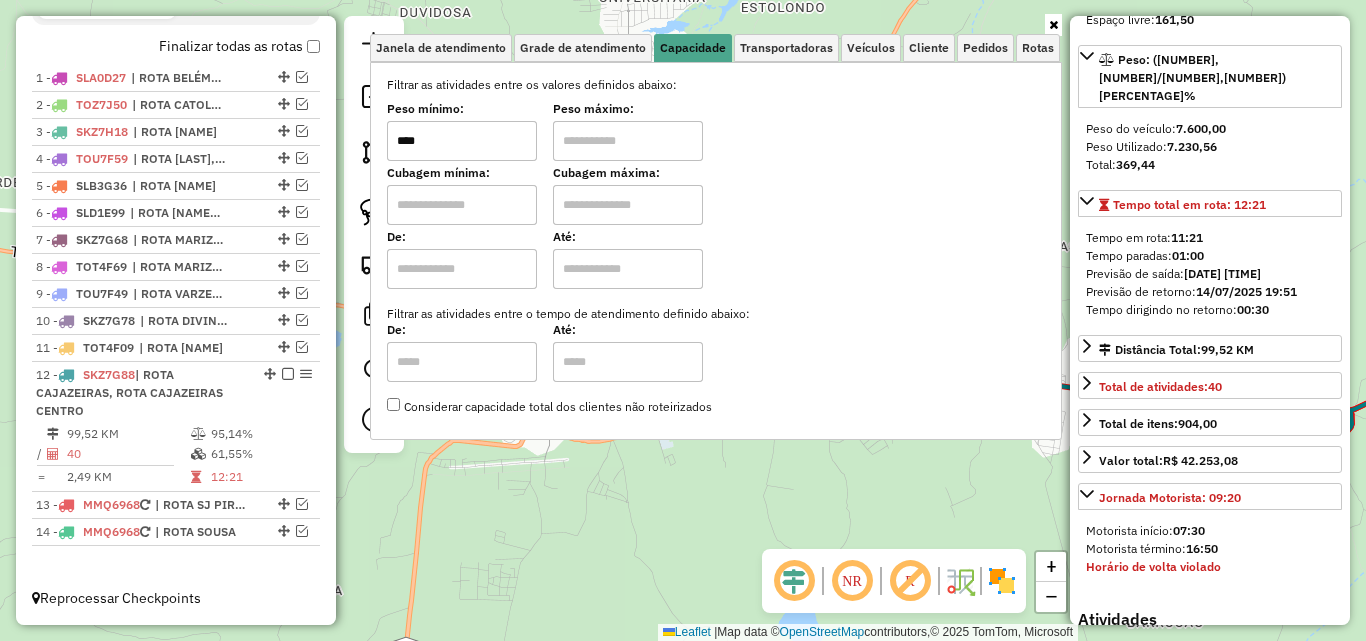 drag, startPoint x: 592, startPoint y: 148, endPoint x: 606, endPoint y: 153, distance: 14.866069 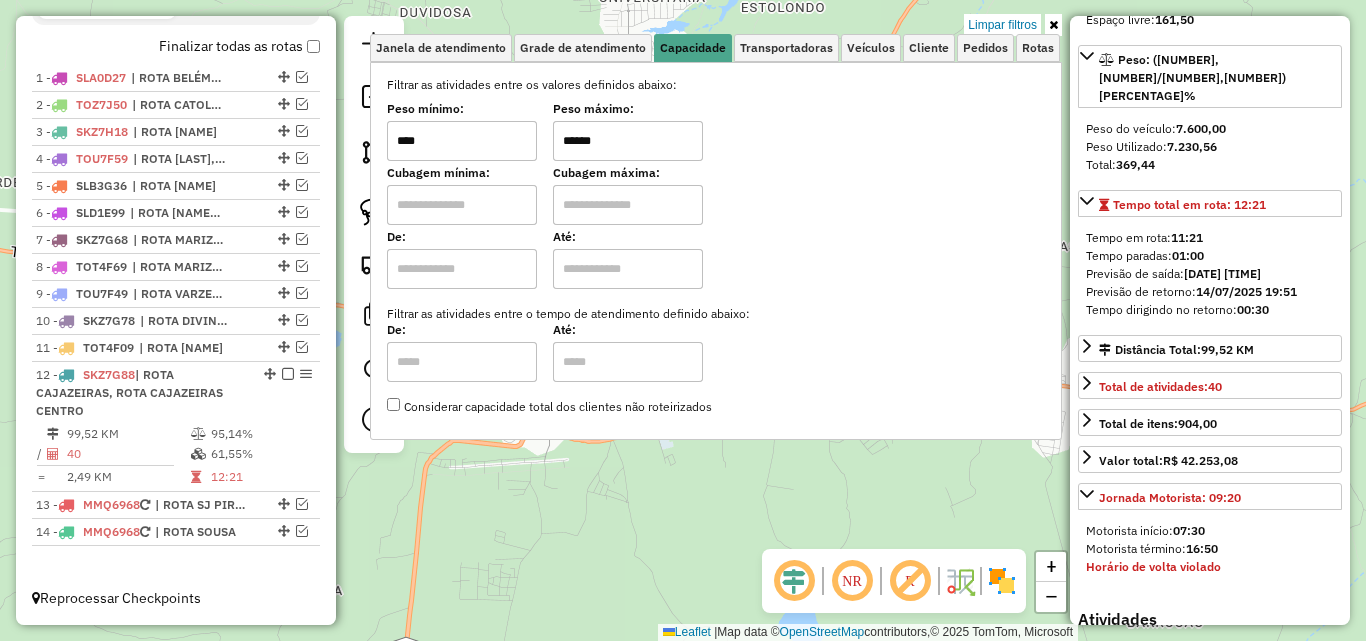 click at bounding box center (1053, 25) 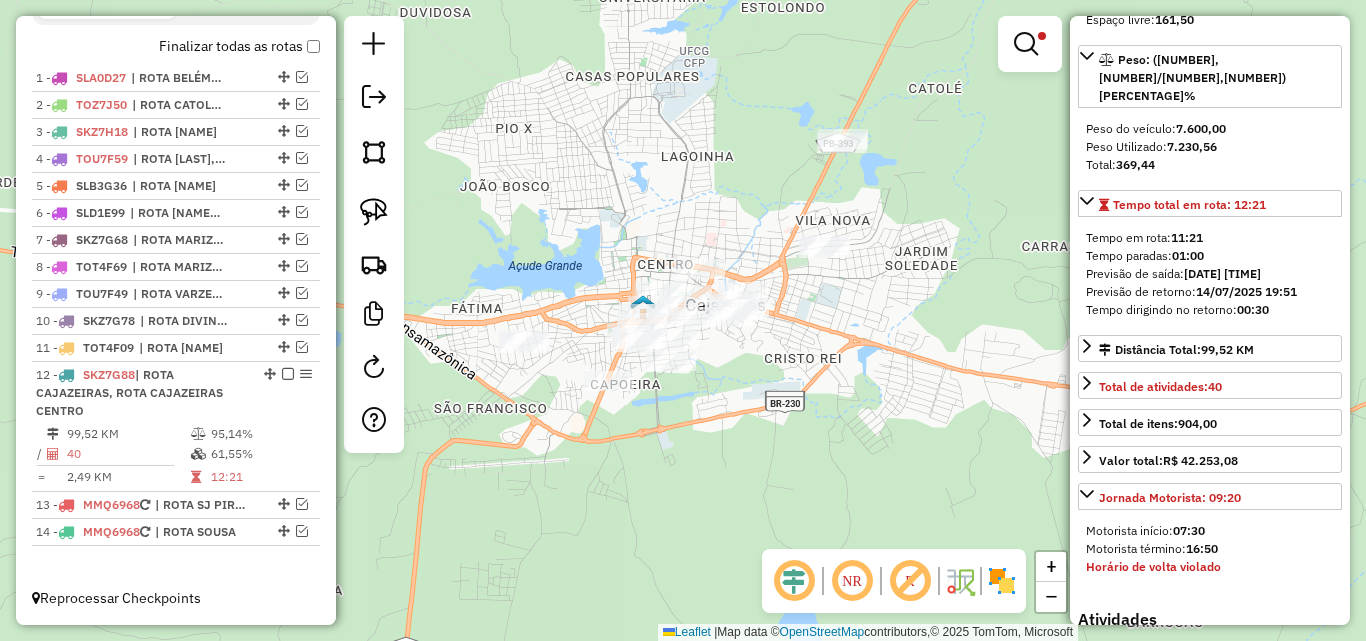 click on "Limpar filtros Janela de atendimento Grade de atendimento Capacidade Transportadoras Veículos Cliente Pedidos  Rotas Selecione os dias de semana para filtrar as janelas de atendimento  Seg   Ter   Qua   Qui   Sex   Sáb   Dom  Informe o período da janela de atendimento: De: Até:  Filtrar exatamente a janela do cliente  Considerar janela de atendimento padrão  Selecione os dias de semana para filtrar as grades de atendimento  Seg   Ter   Qua   Qui   Sex   Sáb   Dom   Considerar clientes sem dia de atendimento cadastrado  Clientes fora do dia de atendimento selecionado Filtrar as atividades entre os valores definidos abaixo:  Peso mínimo:  ****  Peso máximo:  ******  Cubagem mínima:   Cubagem máxima:   De:   Até:  Filtrar as atividades entre o tempo de atendimento definido abaixo:  De:   Até:   Considerar capacidade total dos clientes não roteirizados Transportadora: Selecione um ou mais itens Tipo de veículo: Selecione um ou mais itens Veículo: Selecione um ou mais itens Motorista: Nome: Rótulo:" at bounding box center [1030, 53] 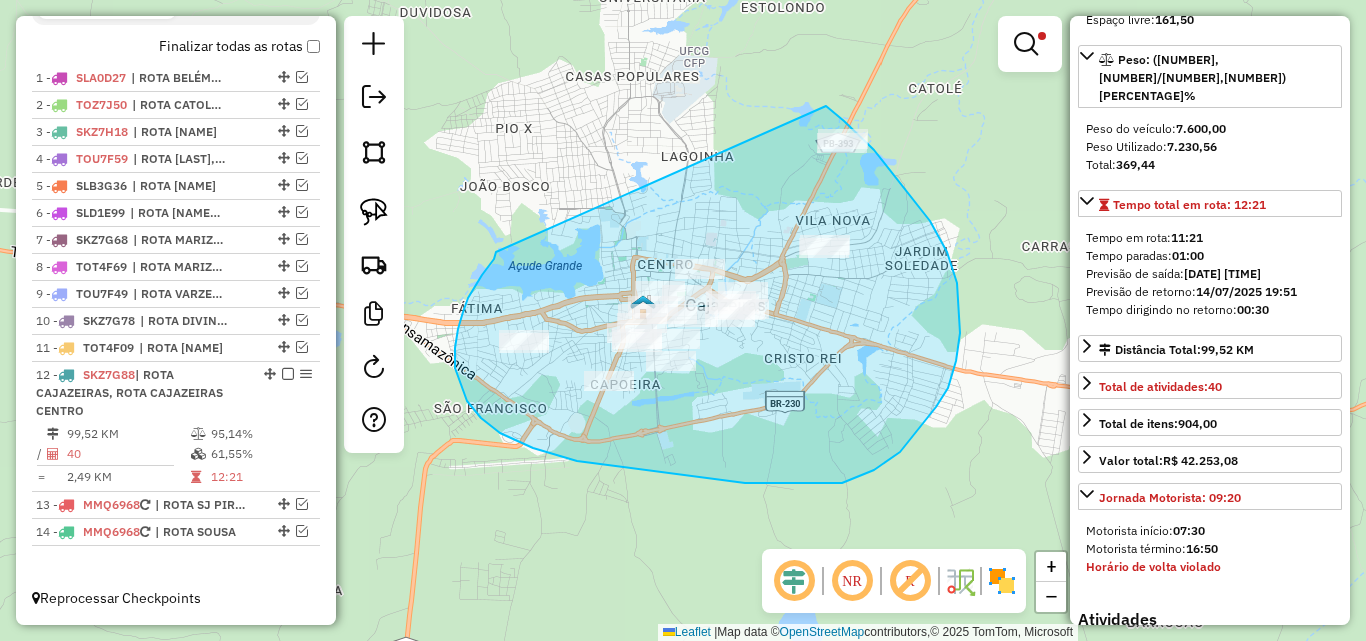 drag, startPoint x: 496, startPoint y: 252, endPoint x: 813, endPoint y: 96, distance: 353.30582 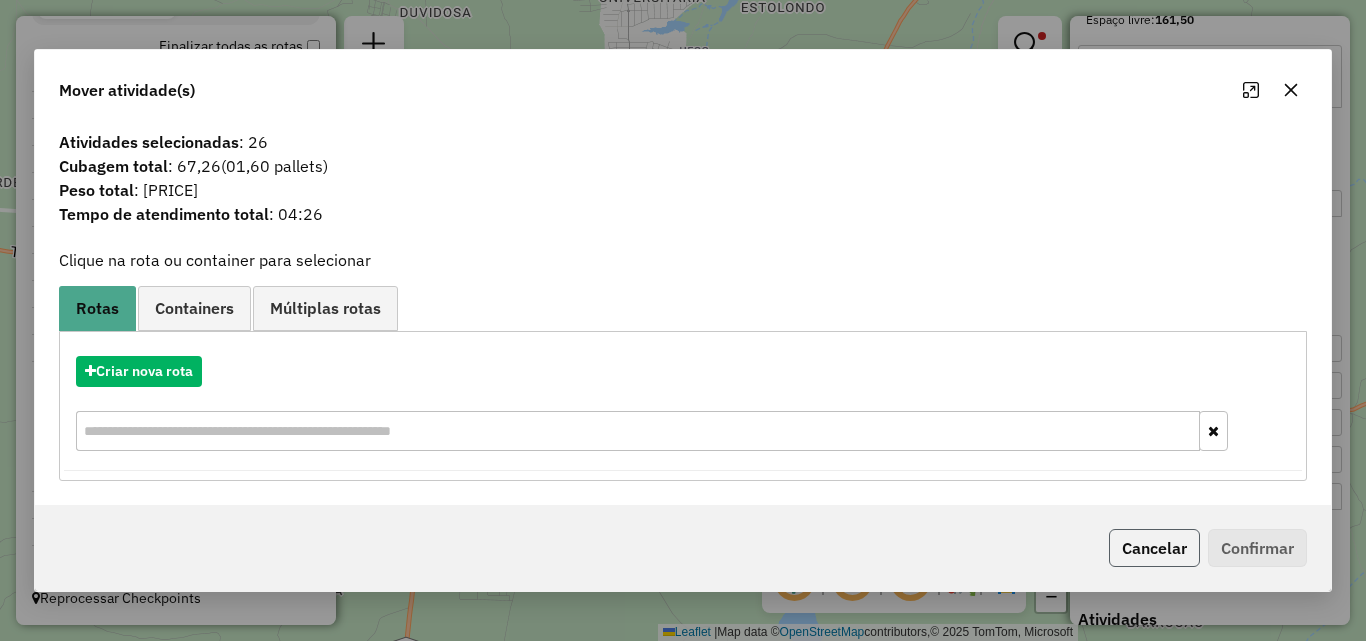 click on "Cancelar" 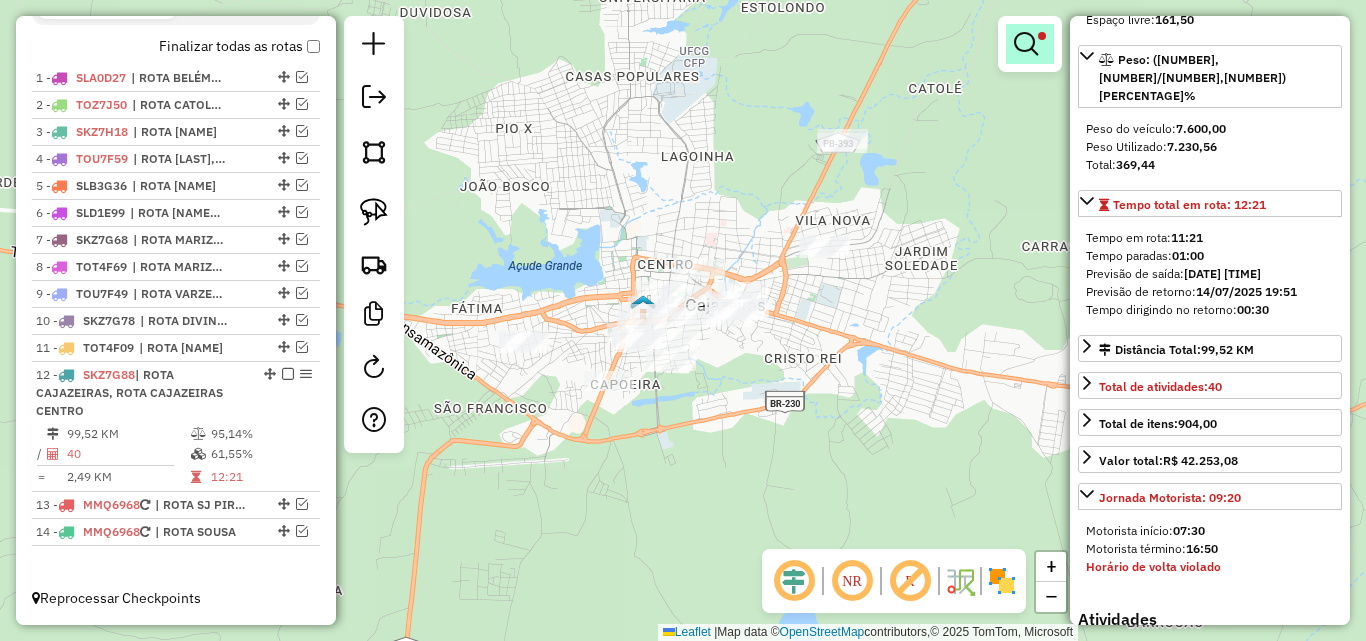 click at bounding box center [1026, 44] 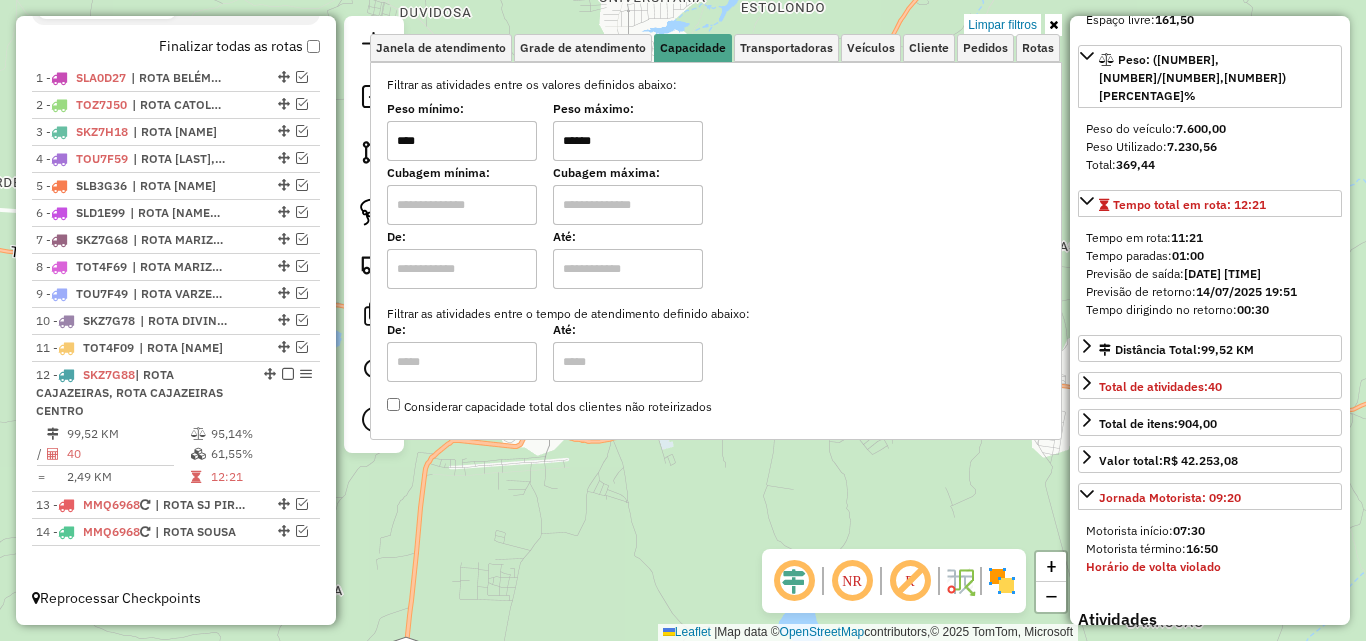 click on "******" at bounding box center [628, 141] 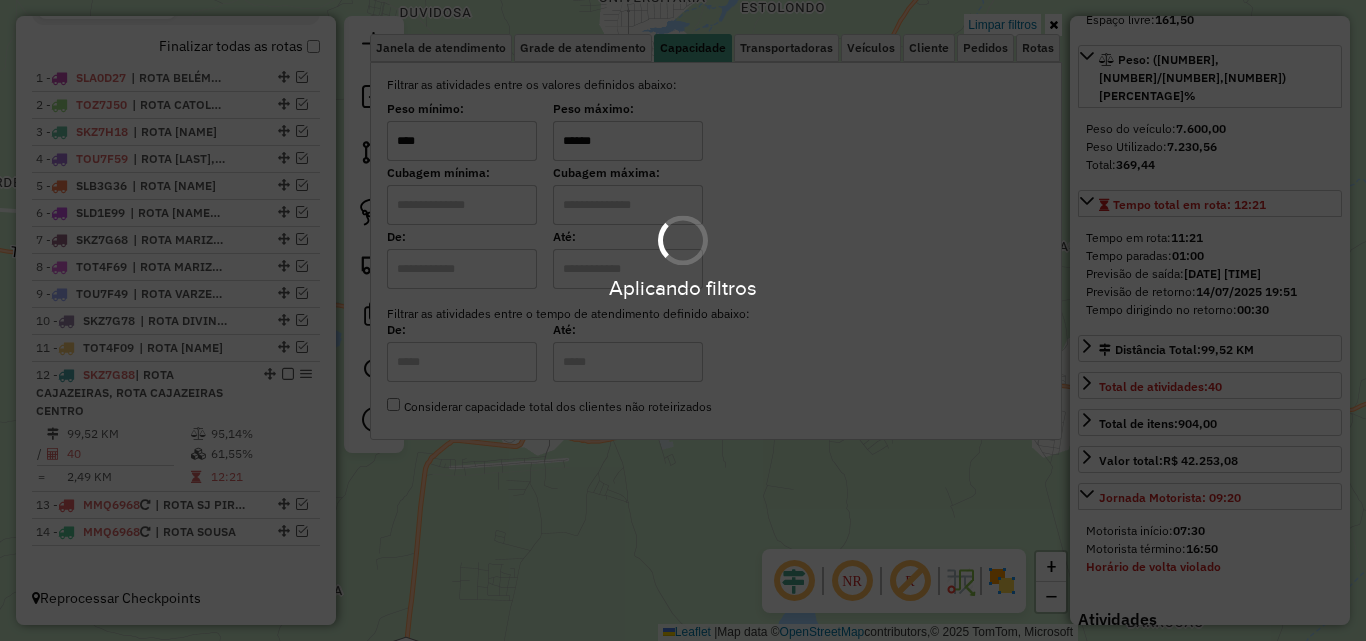 type on "******" 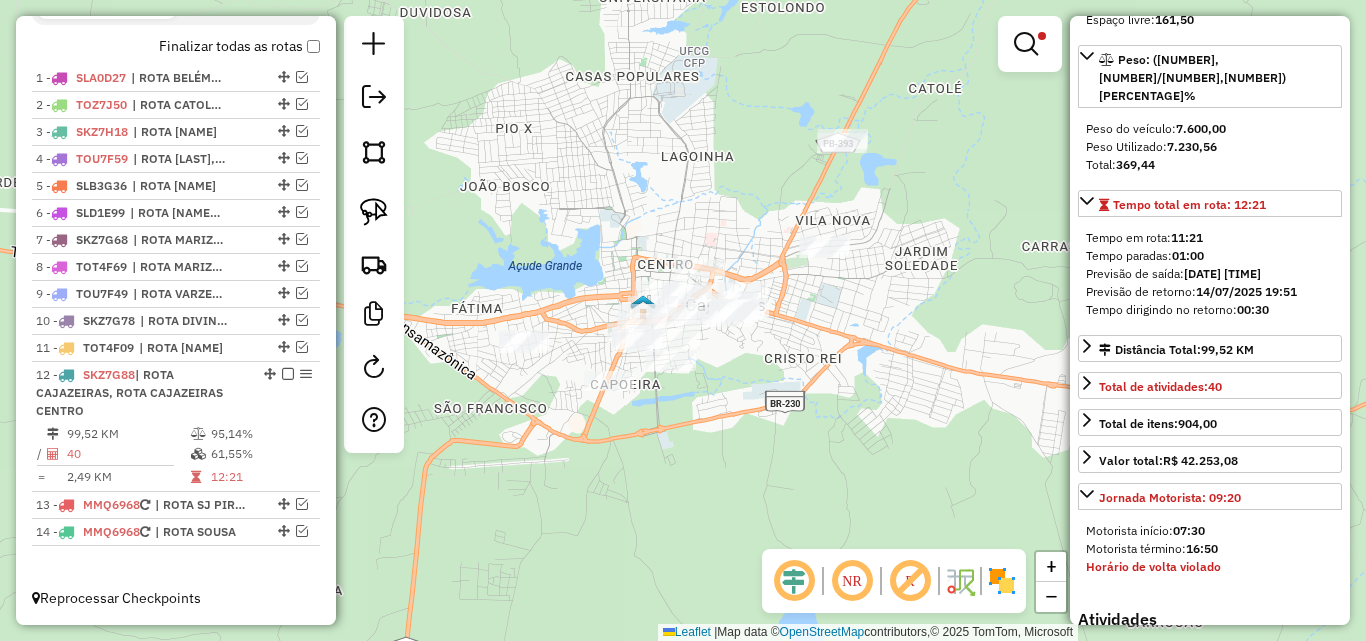 drag, startPoint x: 940, startPoint y: 135, endPoint x: 526, endPoint y: 195, distance: 418.32523 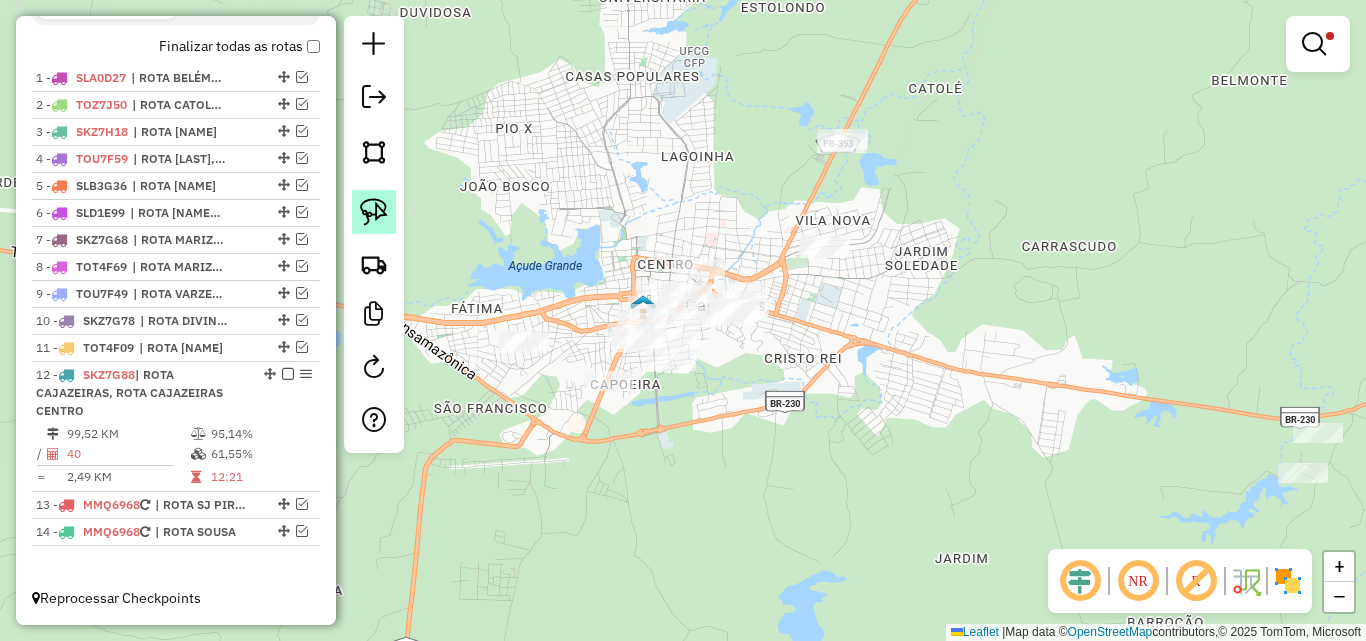 click 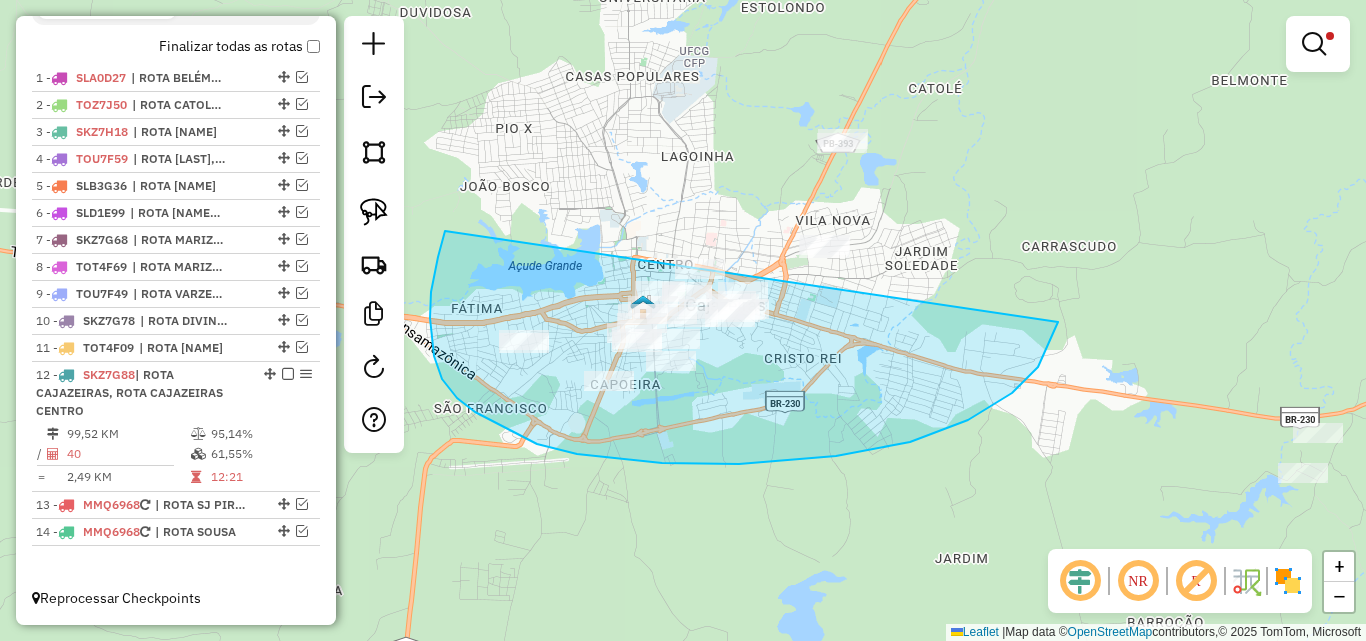drag, startPoint x: 434, startPoint y: 356, endPoint x: 984, endPoint y: 117, distance: 599.6841 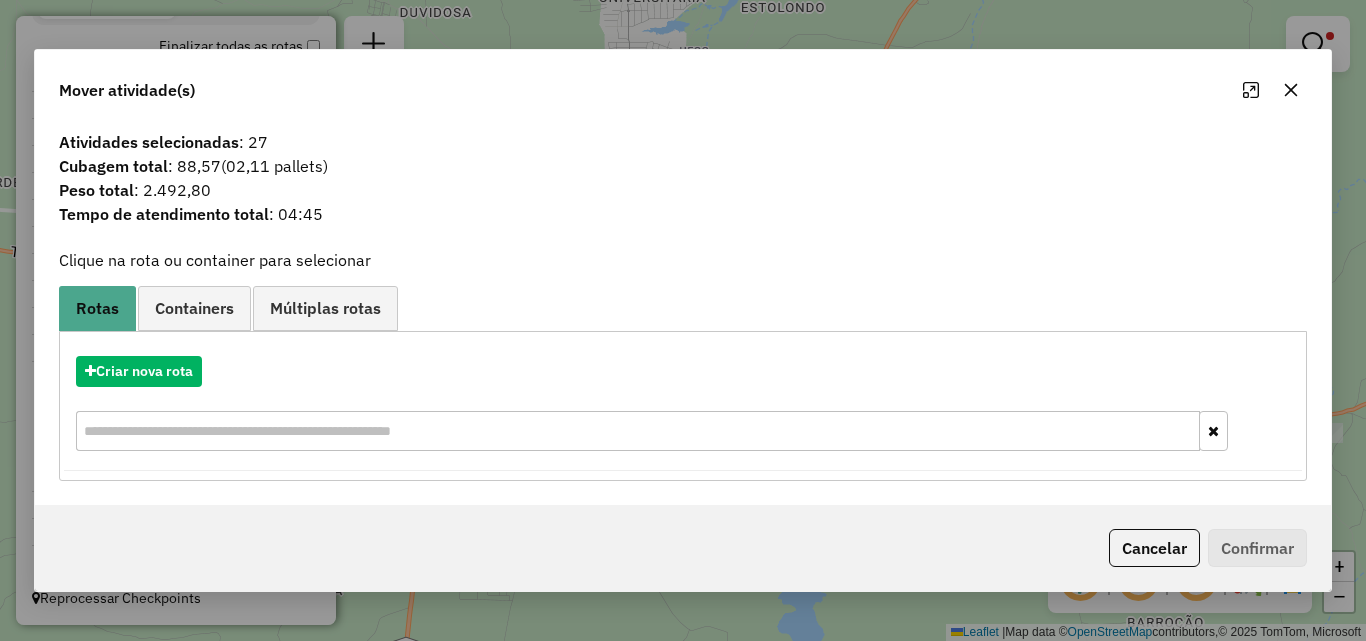 drag, startPoint x: 1155, startPoint y: 538, endPoint x: 1098, endPoint y: 527, distance: 58.0517 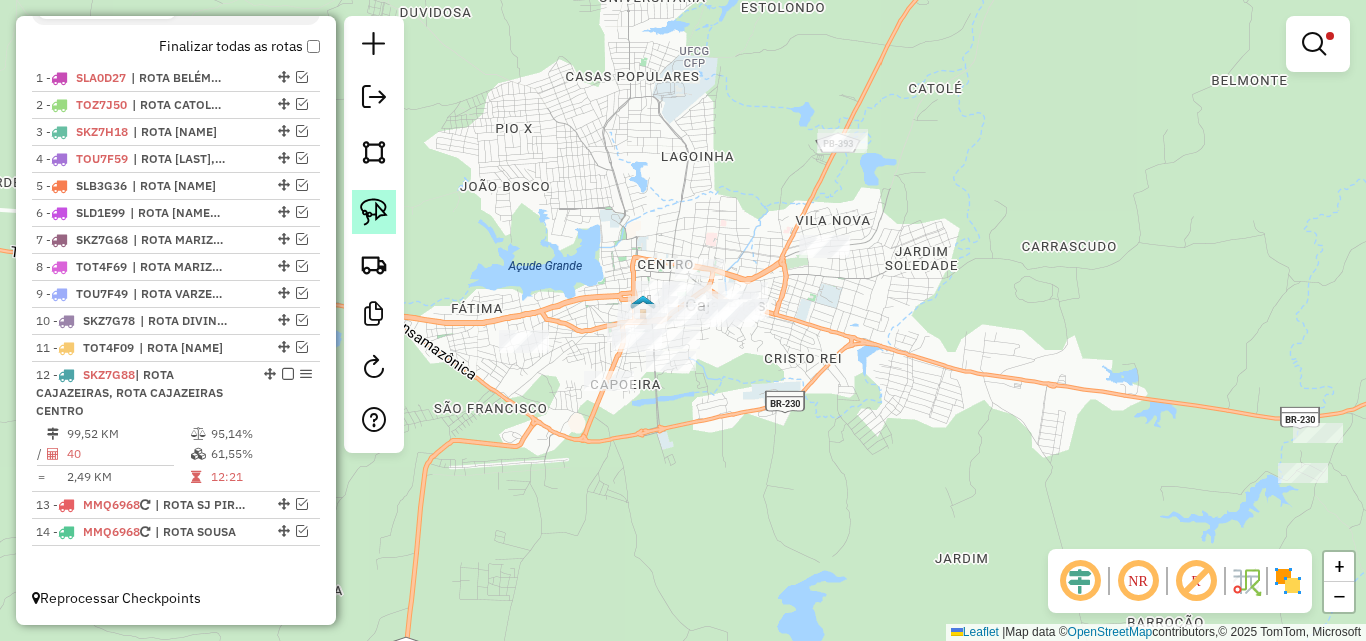 click 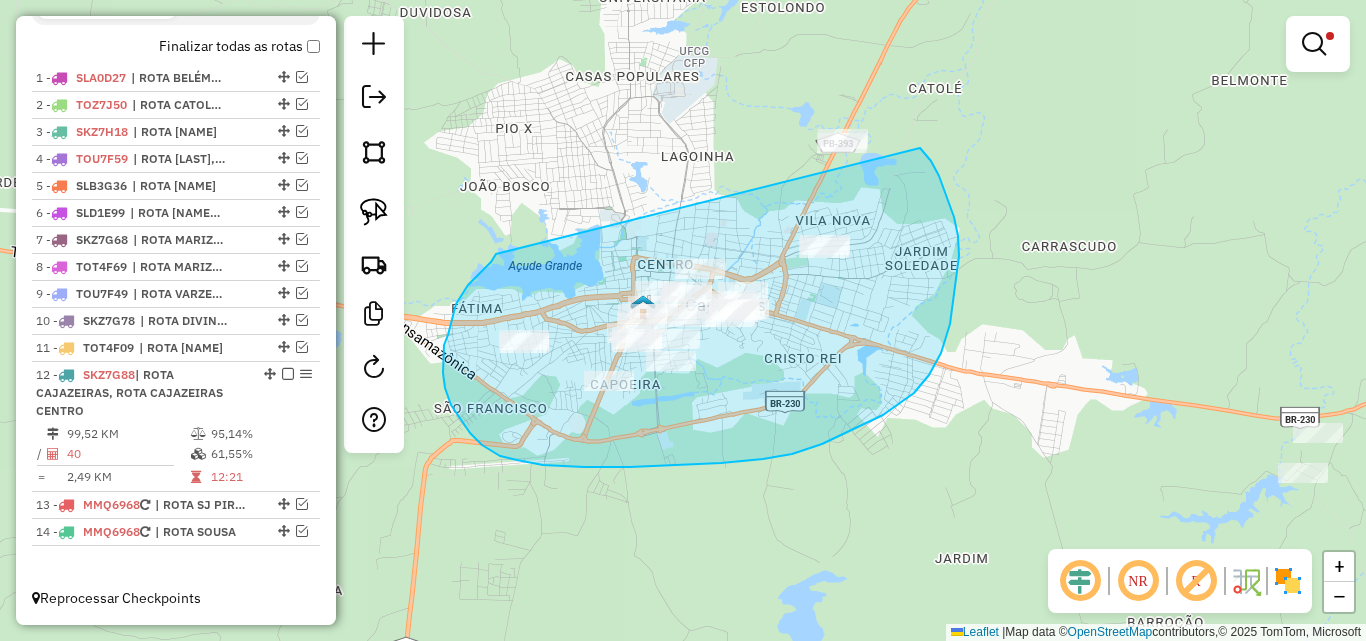 drag, startPoint x: 477, startPoint y: 275, endPoint x: 812, endPoint y: 53, distance: 401.88184 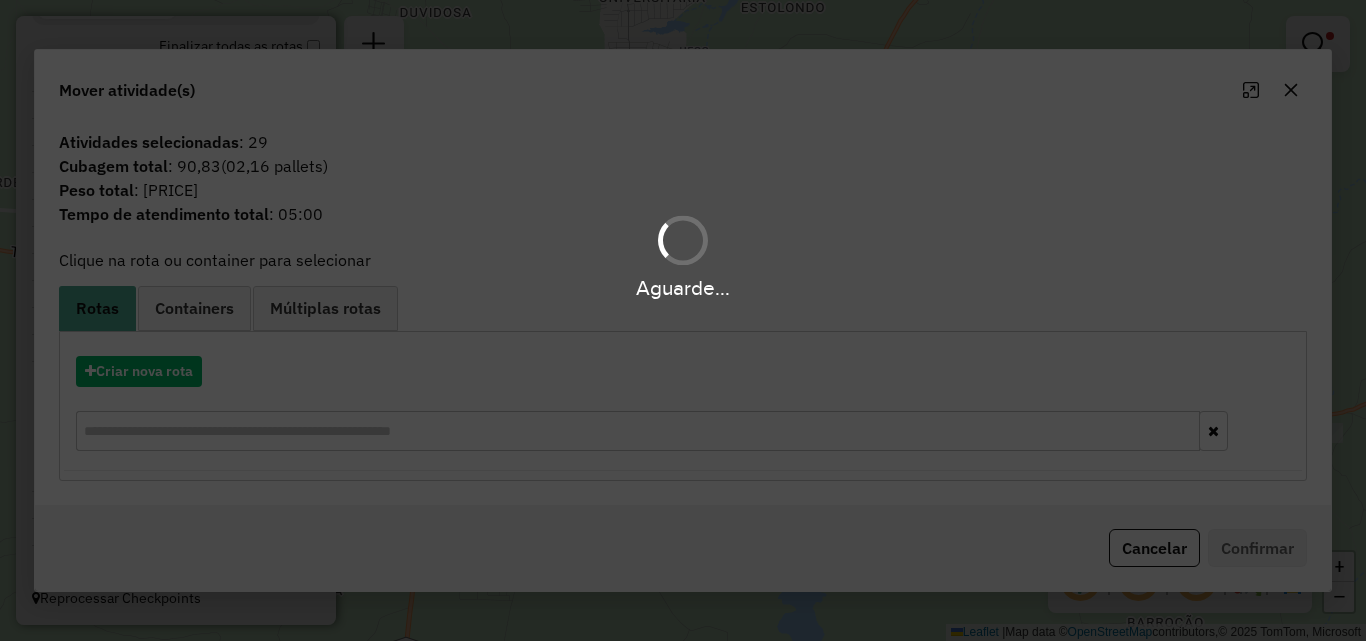 click on "Aguarde..." at bounding box center (683, 320) 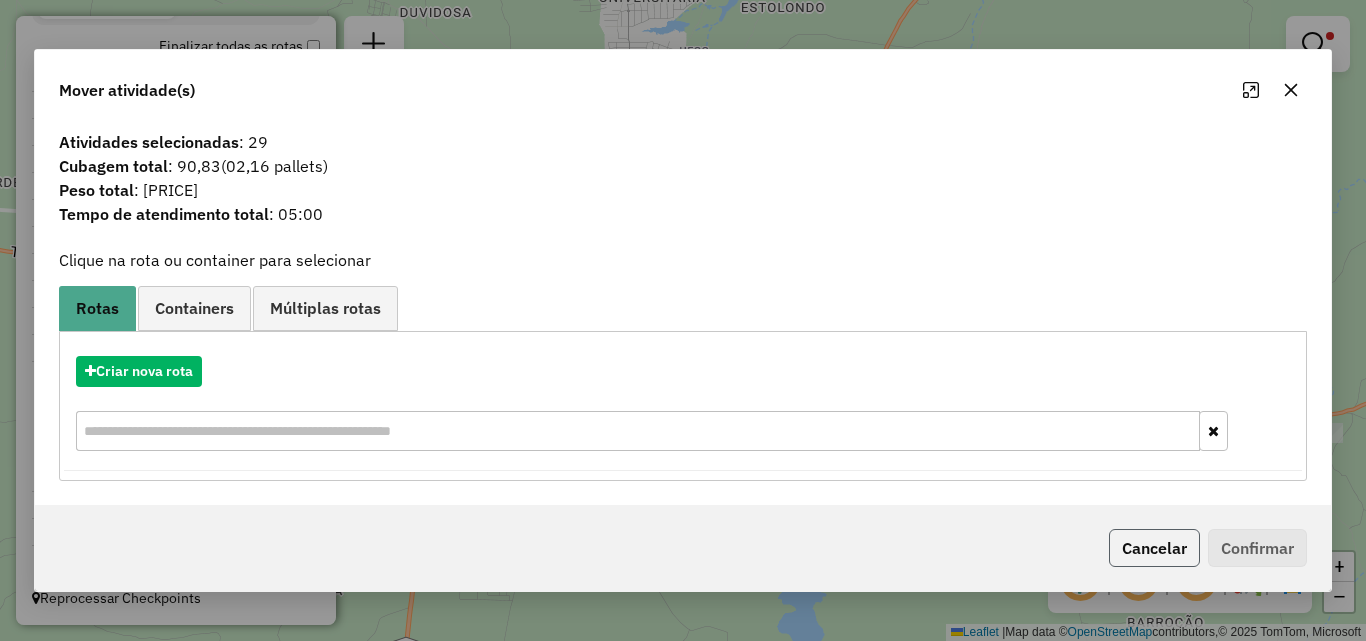 click on "Cancelar" 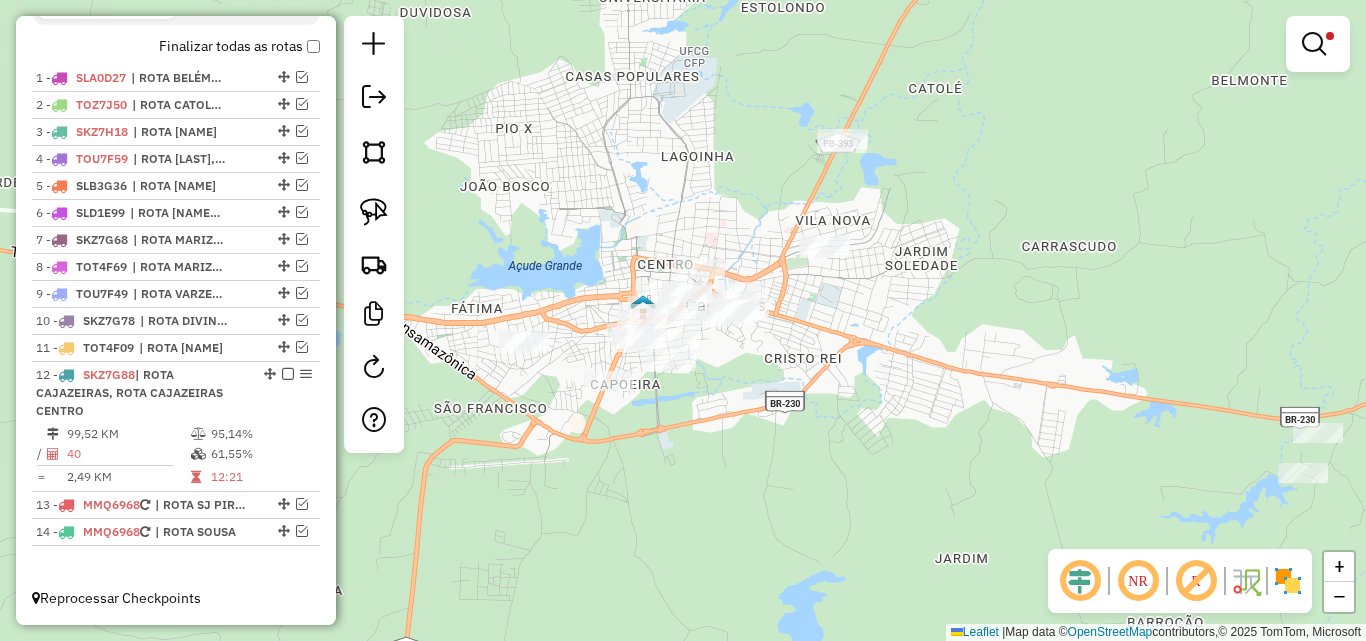 click 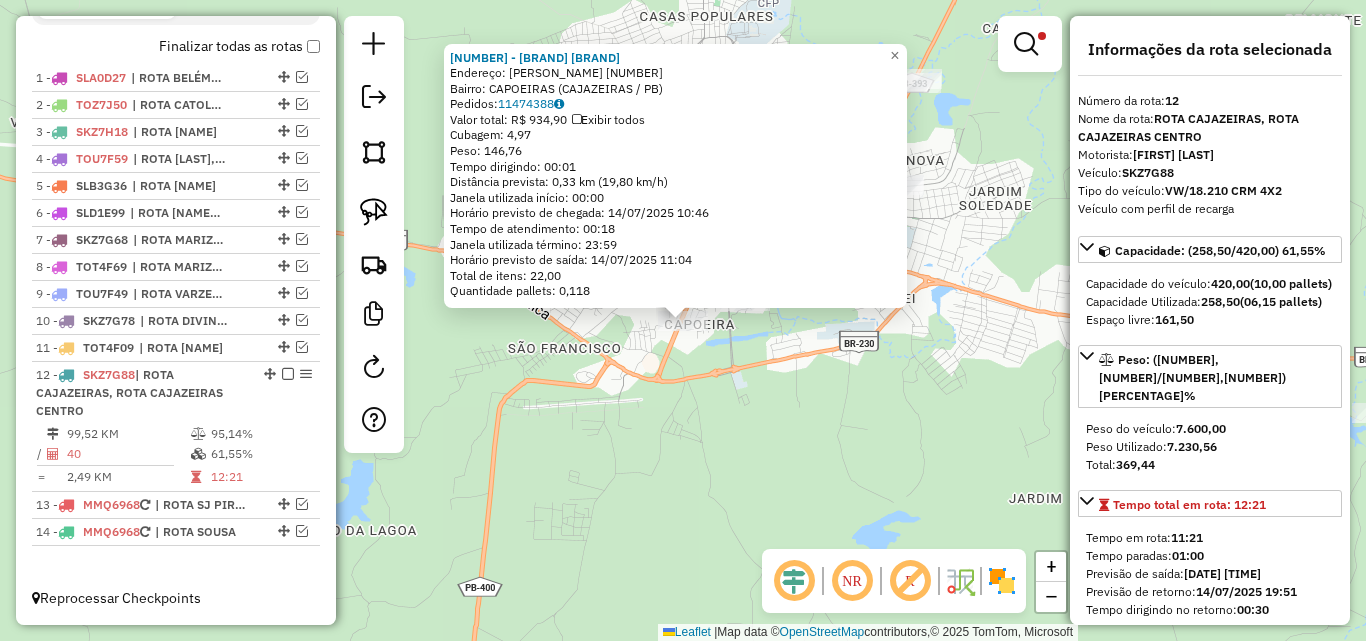 click on "2043 - _MERC E FRIG B  Endereço:  FRANCISCO APRIGIO NOGUEIRA 576   Bairro: CAPOEIRAS (CAJAZEIRAS / PB)   Pedidos:  11474388   Valor total: R$ 934,90   Exibir todos   Cubagem: 4,97  Peso: 146,76  Tempo dirigindo: 00:01   Distância prevista: 0,33 km (19,80 km/h)   Janela utilizada início: 00:00   Horário previsto de chegada: 14/07/2025 10:46   Tempo de atendimento: 00:18   Janela utilizada término: 23:59   Horário previsto de saída: 14/07/2025 11:04   Total de itens: 22,00   Quantidade pallets: 0,118  × Limpar filtros Janela de atendimento Grade de atendimento Capacidade Transportadoras Veículos Cliente Pedidos  Rotas Selecione os dias de semana para filtrar as janelas de atendimento  Seg   Ter   Qua   Qui   Sex   Sáb   Dom  Informe o período da janela de atendimento: De: Até:  Filtrar exatamente a janela do cliente  Considerar janela de atendimento padrão  Selecione os dias de semana para filtrar as grades de atendimento  Seg   Ter   Qua   Qui   Sex   Sáb   Dom   Peso mínimo:  **** ******  De:" 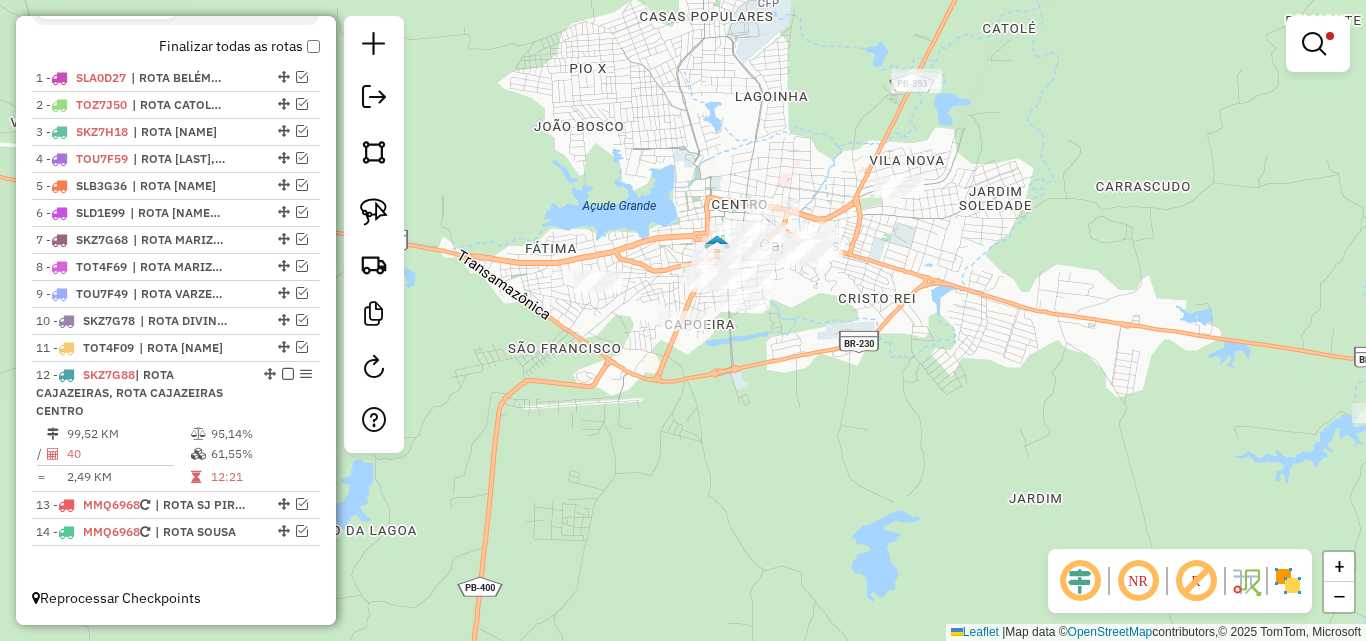drag, startPoint x: 713, startPoint y: 424, endPoint x: 666, endPoint y: 500, distance: 89.358826 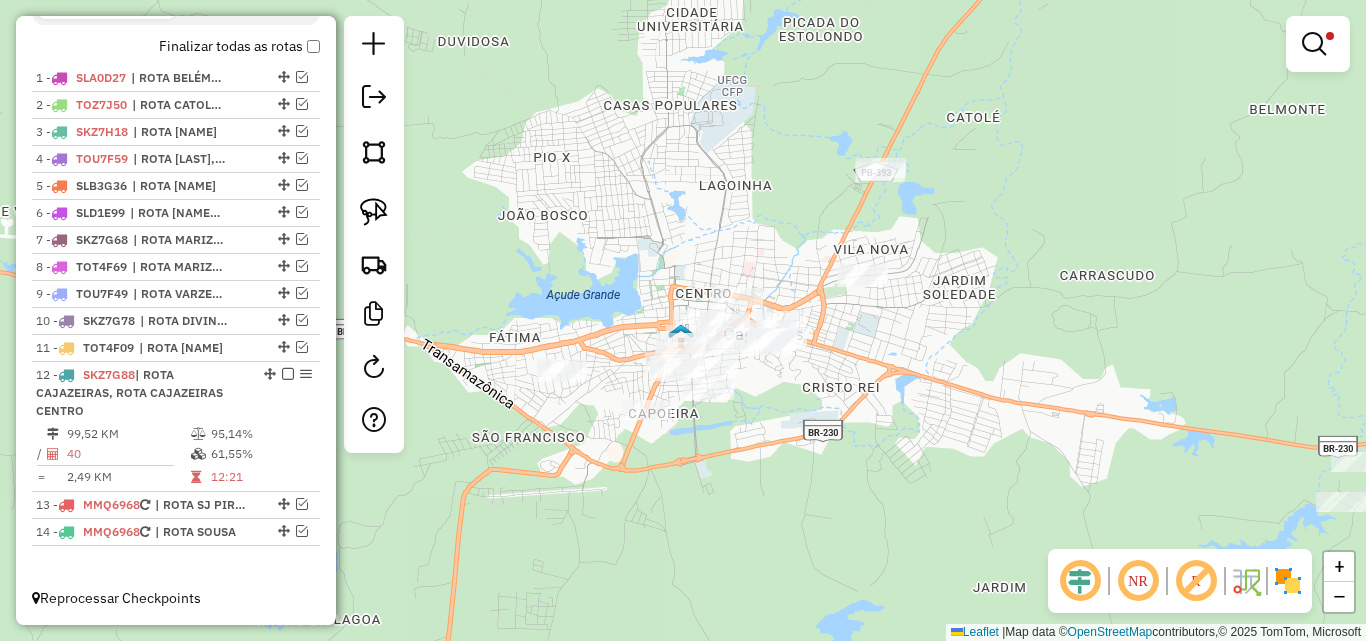 click 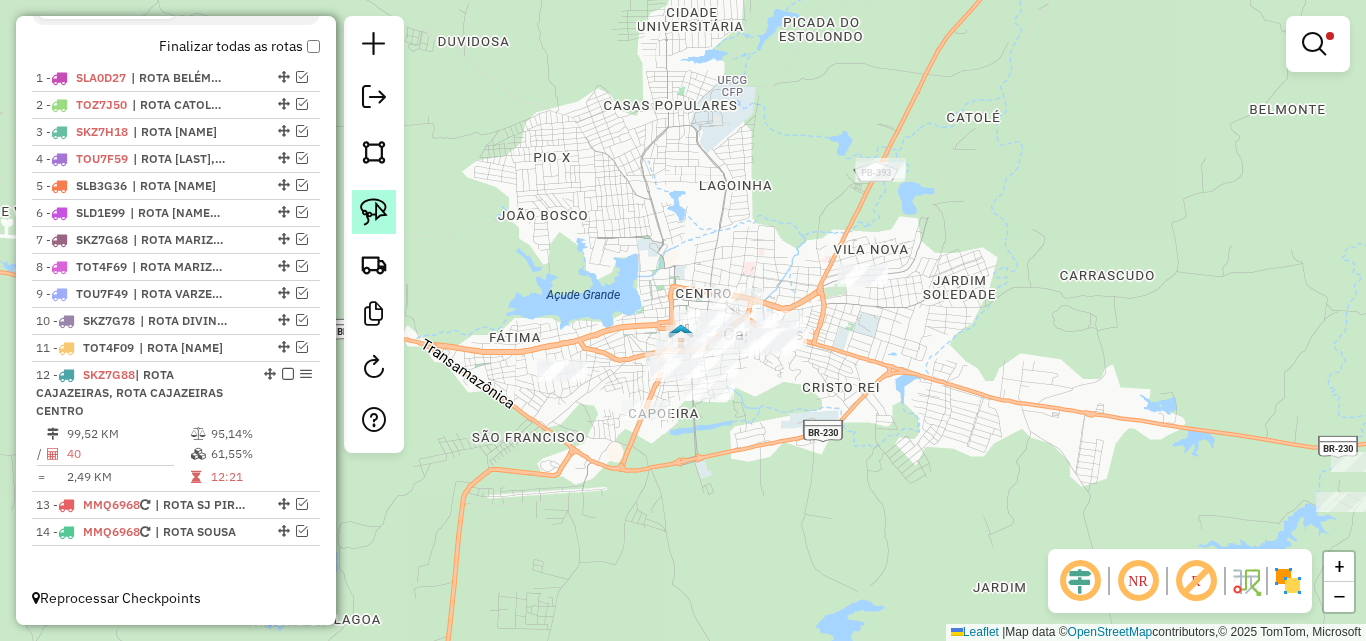 click 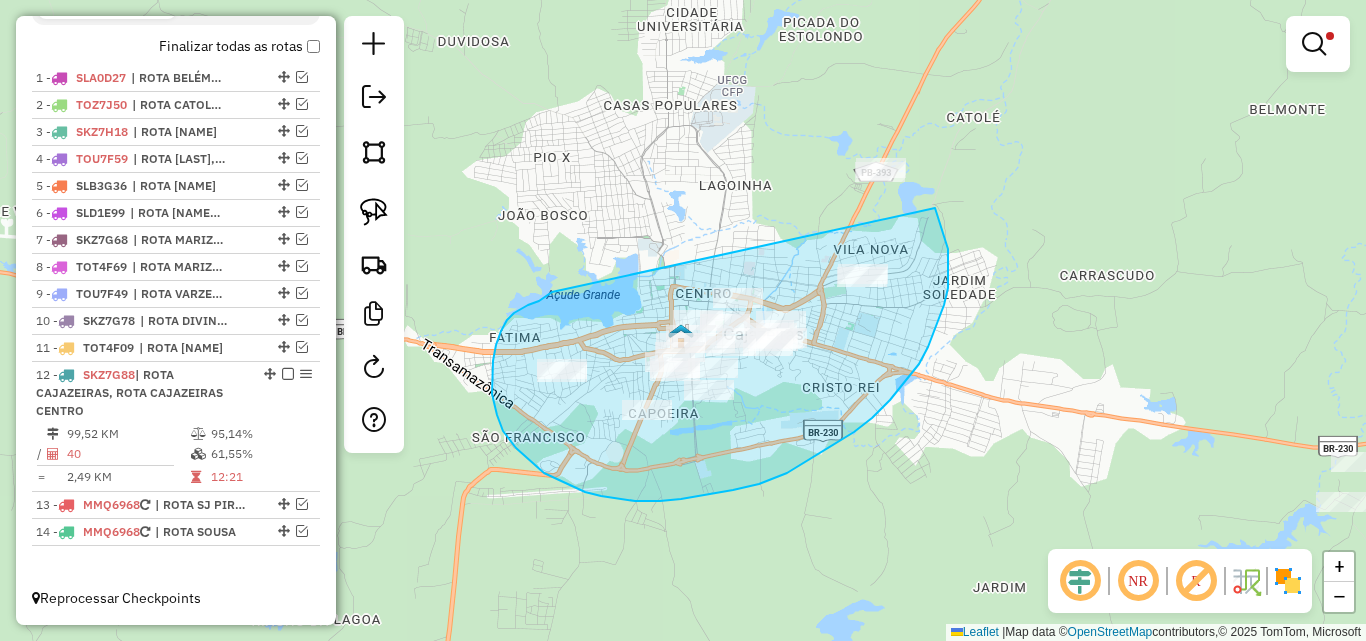 drag, startPoint x: 550, startPoint y: 293, endPoint x: 805, endPoint y: 119, distance: 308.7086 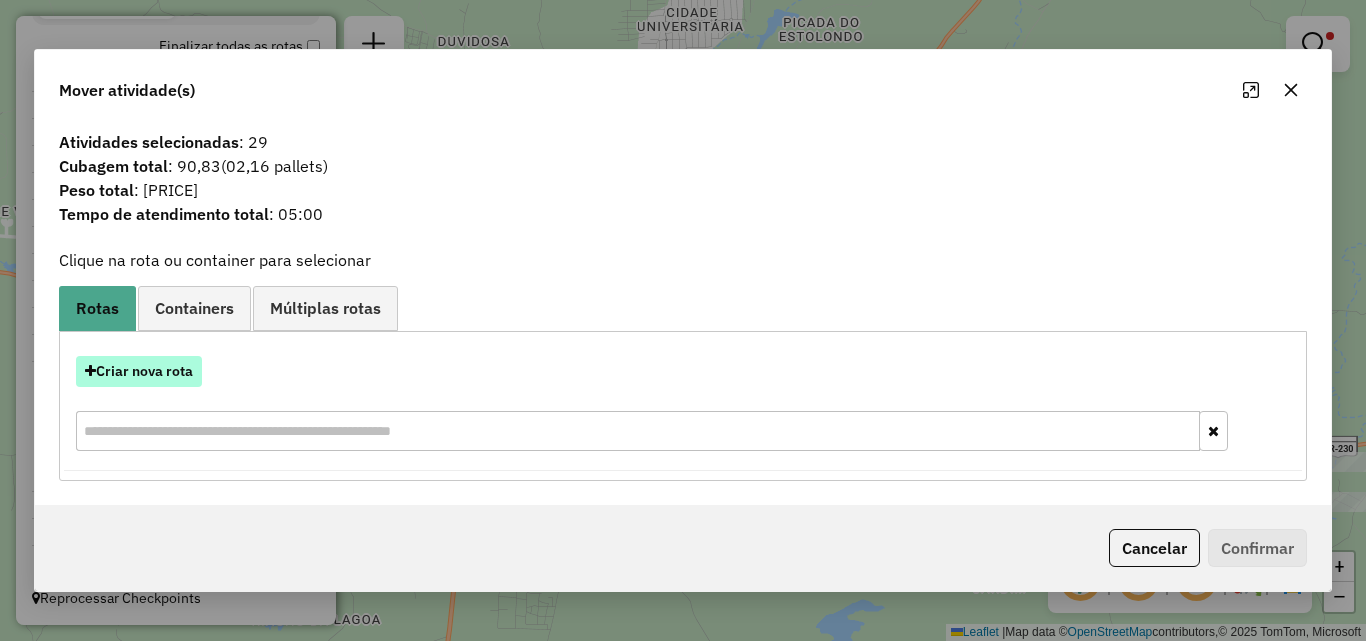 click on "Criar nova rota" at bounding box center [139, 371] 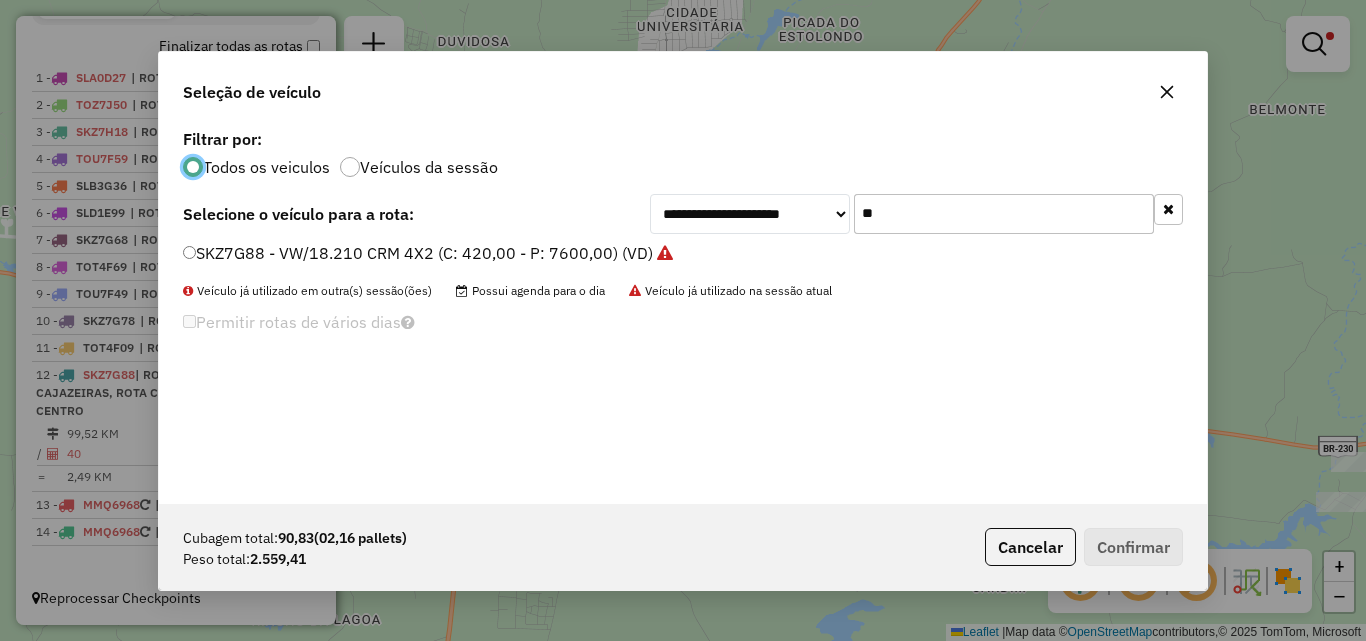 scroll, scrollTop: 11, scrollLeft: 6, axis: both 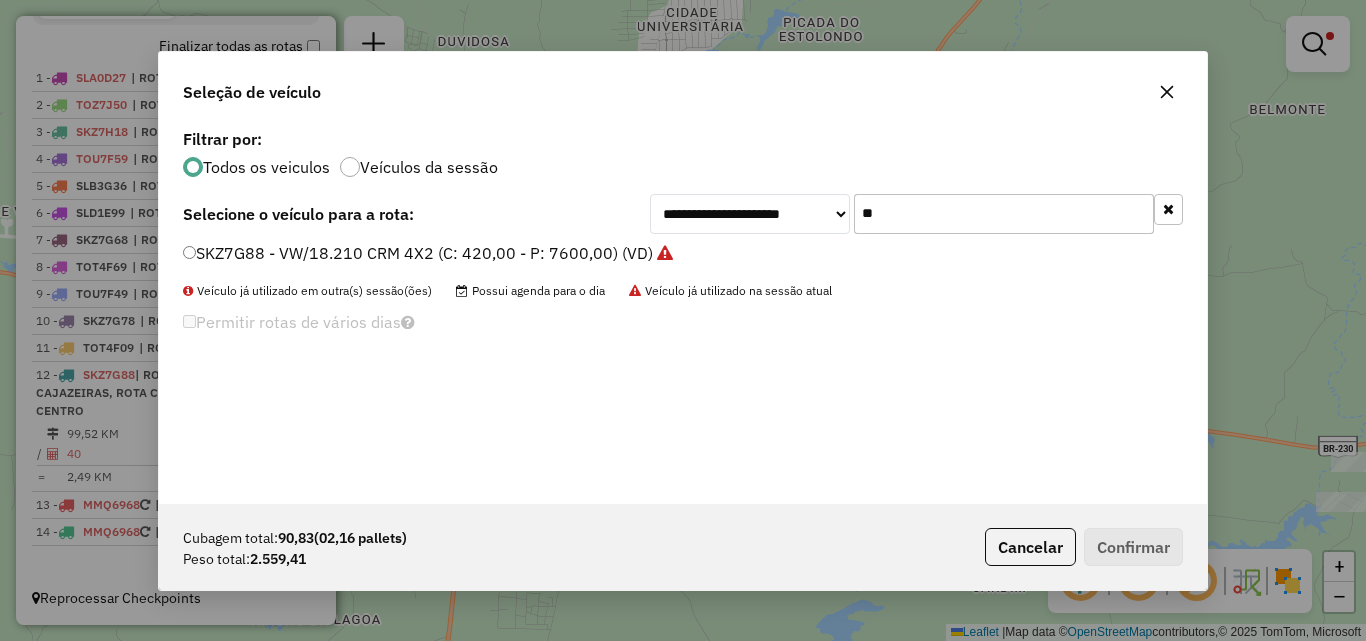 click on "SKZ7G88 - VW/18.210 CRM 4X2 (C: 420,00 - P: 7600,00) (VD)" 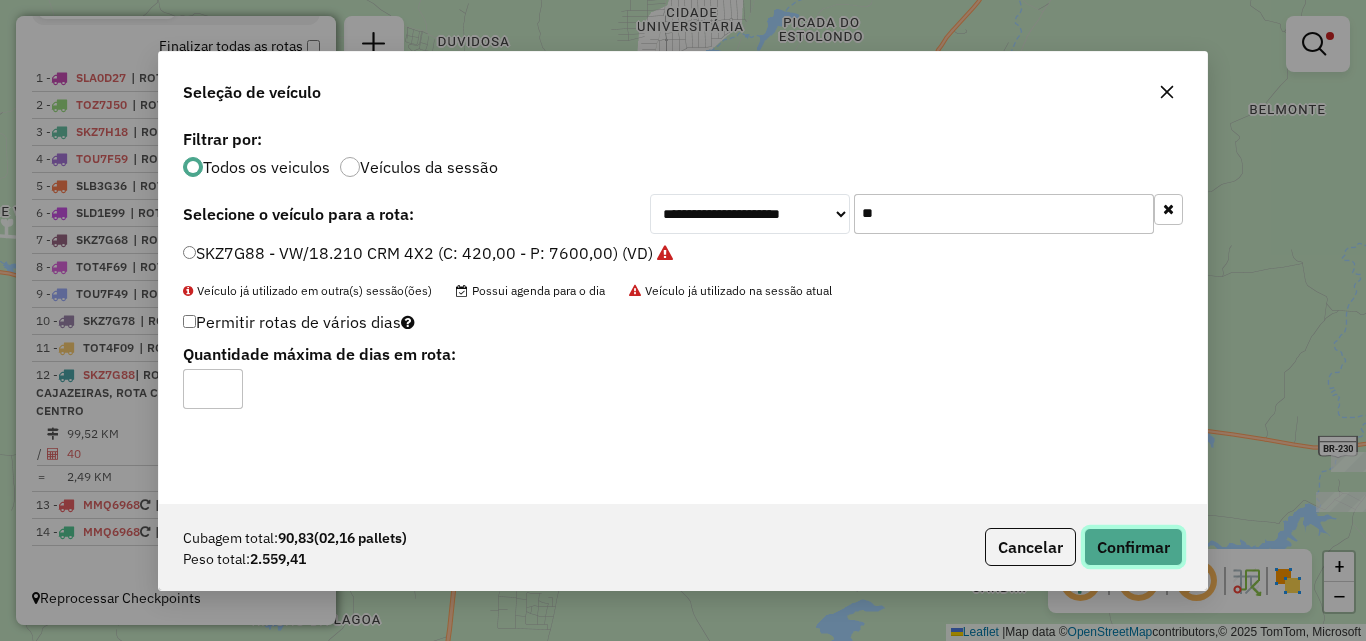 click on "Confirmar" 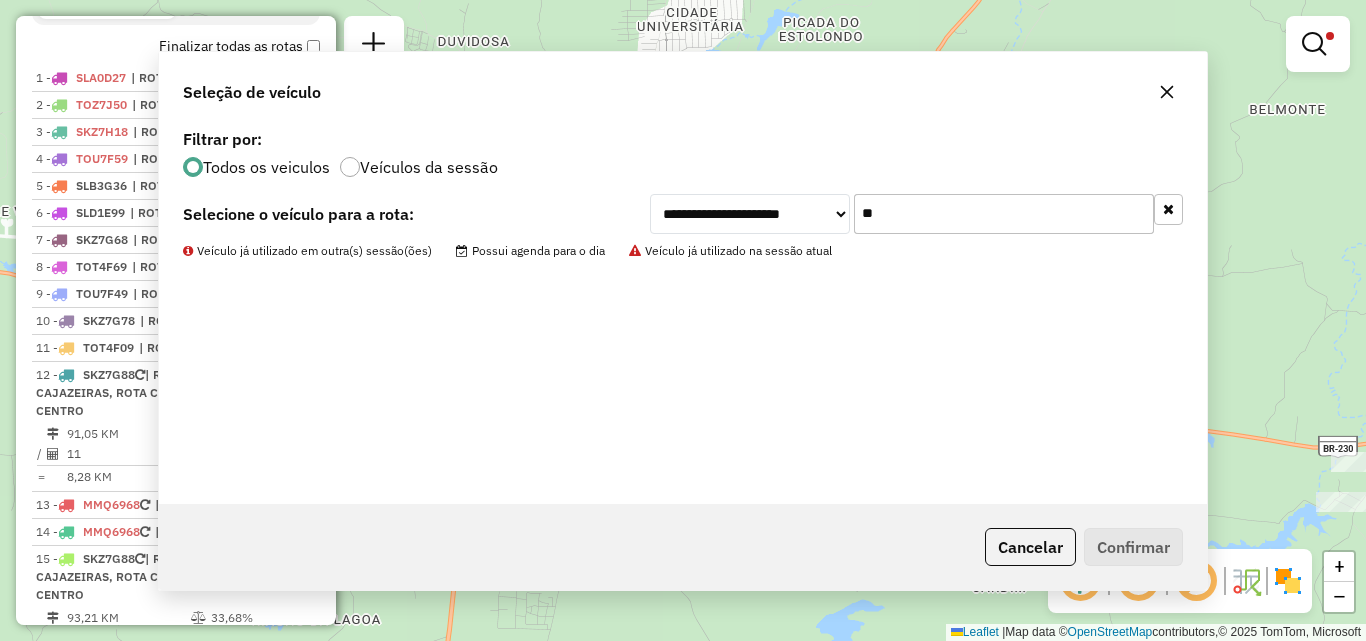 scroll, scrollTop: 813, scrollLeft: 0, axis: vertical 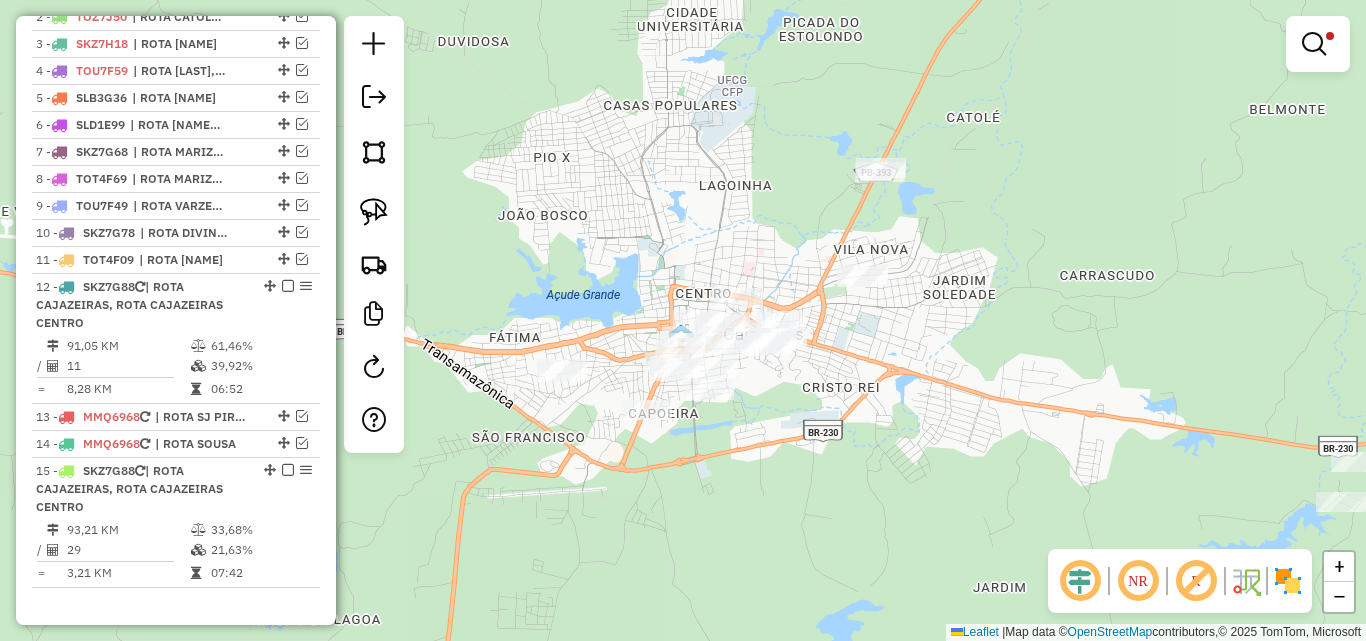 click on "Limpar filtros Janela de atendimento Grade de atendimento Capacidade Transportadoras Veículos Cliente Pedidos  Rotas Selecione os dias de semana para filtrar as janelas de atendimento  Seg   Ter   Qua   Qui   Sex   Sáb   Dom  Informe o período da janela de atendimento: De: Até:  Filtrar exatamente a janela do cliente  Considerar janela de atendimento padrão  Selecione os dias de semana para filtrar as grades de atendimento  Seg   Ter   Qua   Qui   Sex   Sáb   Dom   Considerar clientes sem dia de atendimento cadastrado  Clientes fora do dia de atendimento selecionado Filtrar as atividades entre os valores definidos abaixo:  Peso mínimo:  ****  Peso máximo:  ******  Cubagem mínima:   Cubagem máxima:   De:   Até:  Filtrar as atividades entre o tempo de atendimento definido abaixo:  De:   Até:   Considerar capacidade total dos clientes não roteirizados Transportadora: Selecione um ou mais itens Tipo de veículo: Selecione um ou mais itens Veículo: Selecione um ou mais itens Motorista: Nome: Rótulo:" 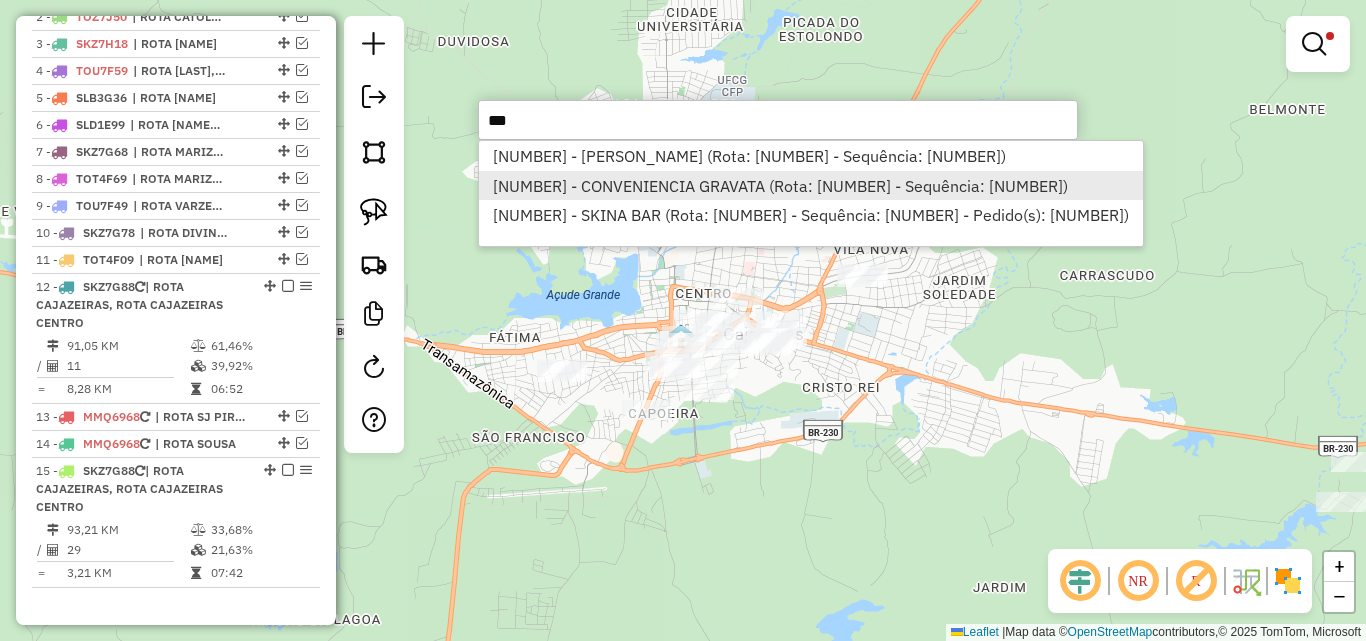 type on "***" 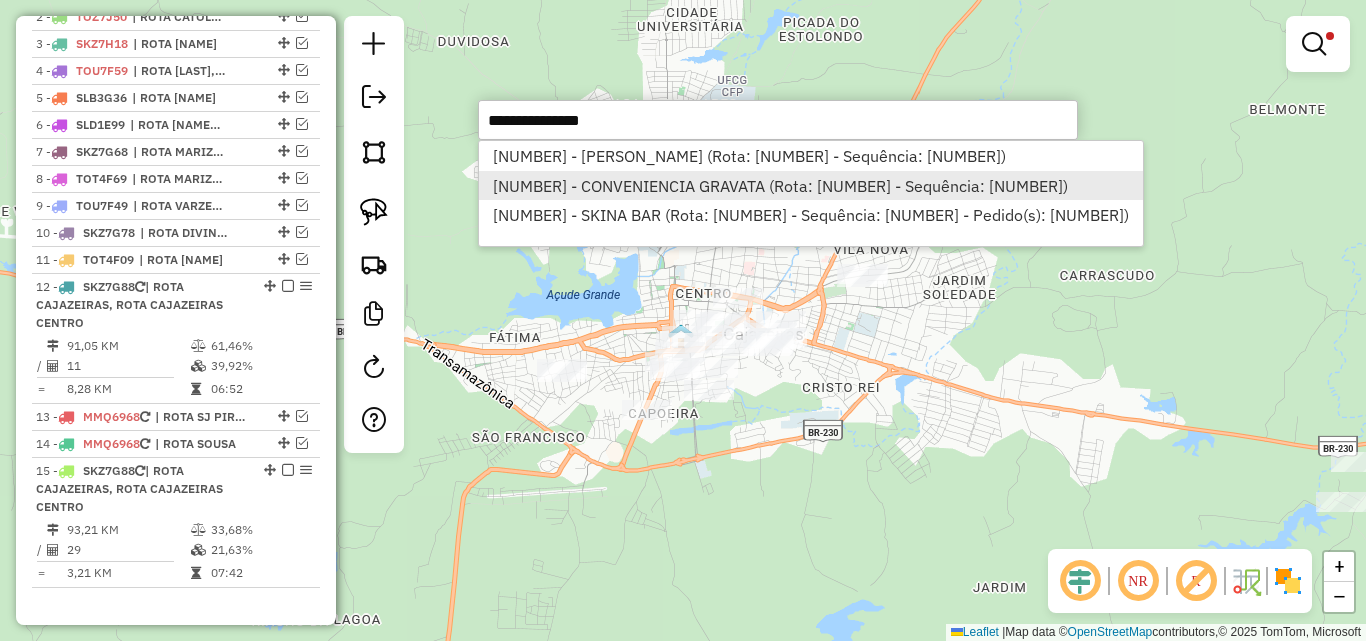 select on "*********" 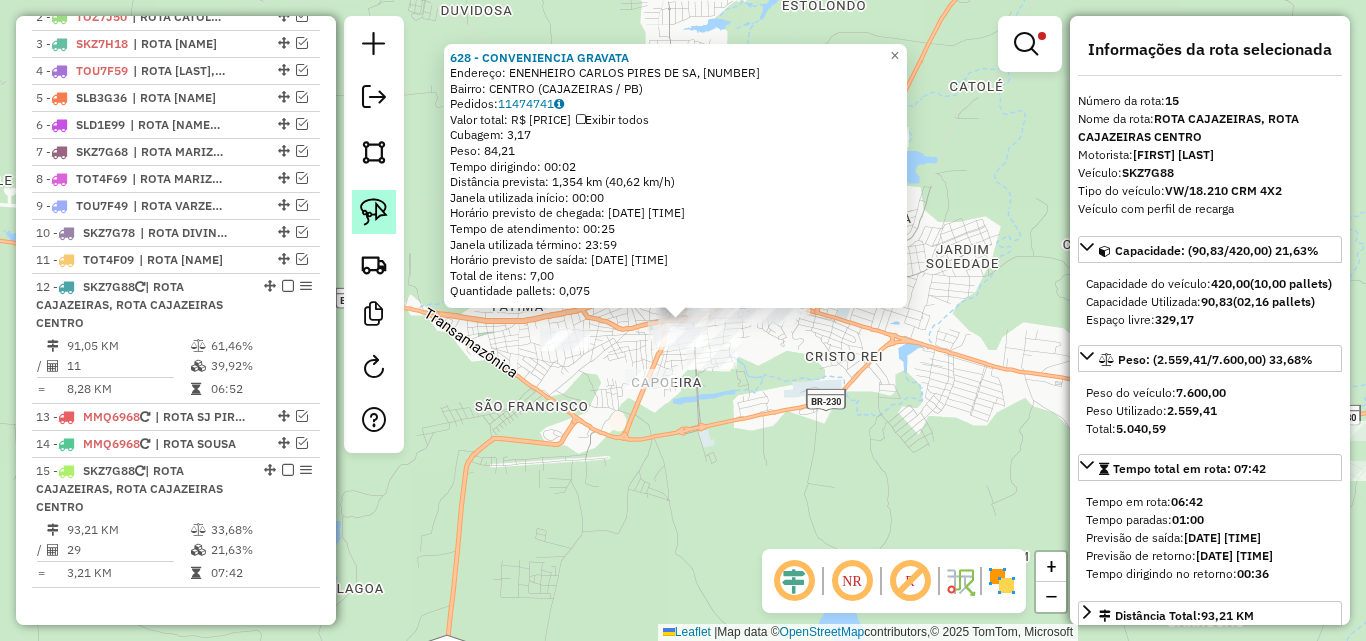 scroll, scrollTop: 855, scrollLeft: 0, axis: vertical 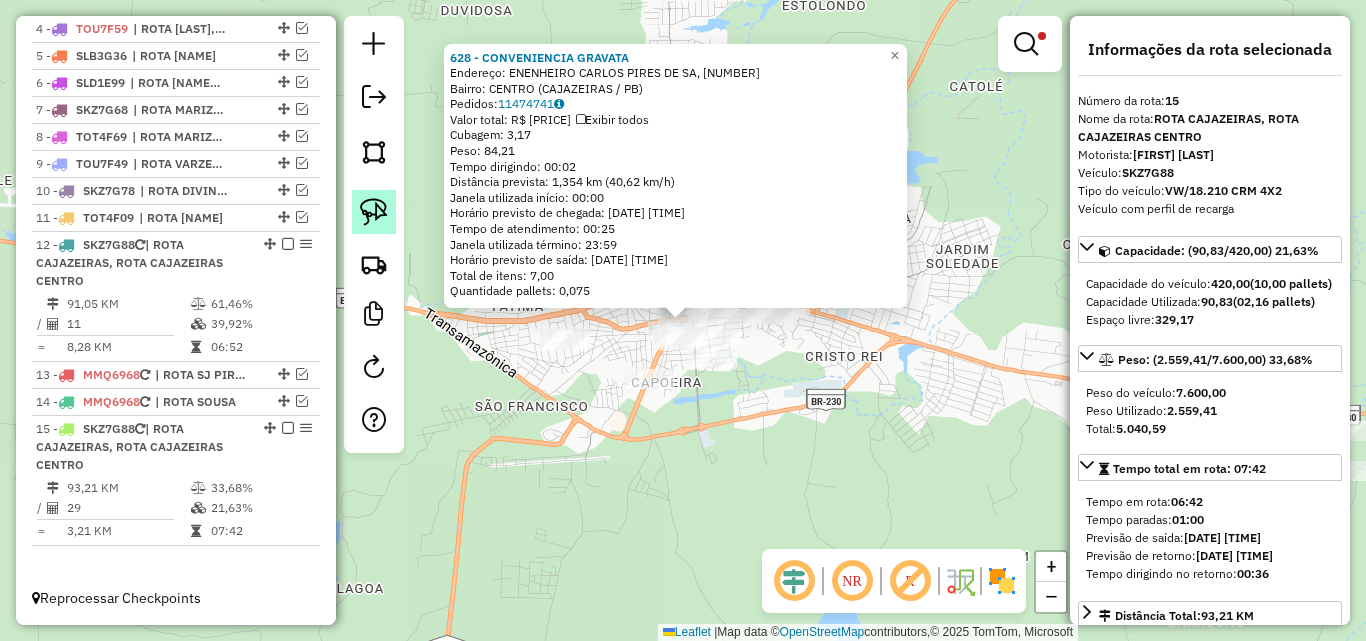 click 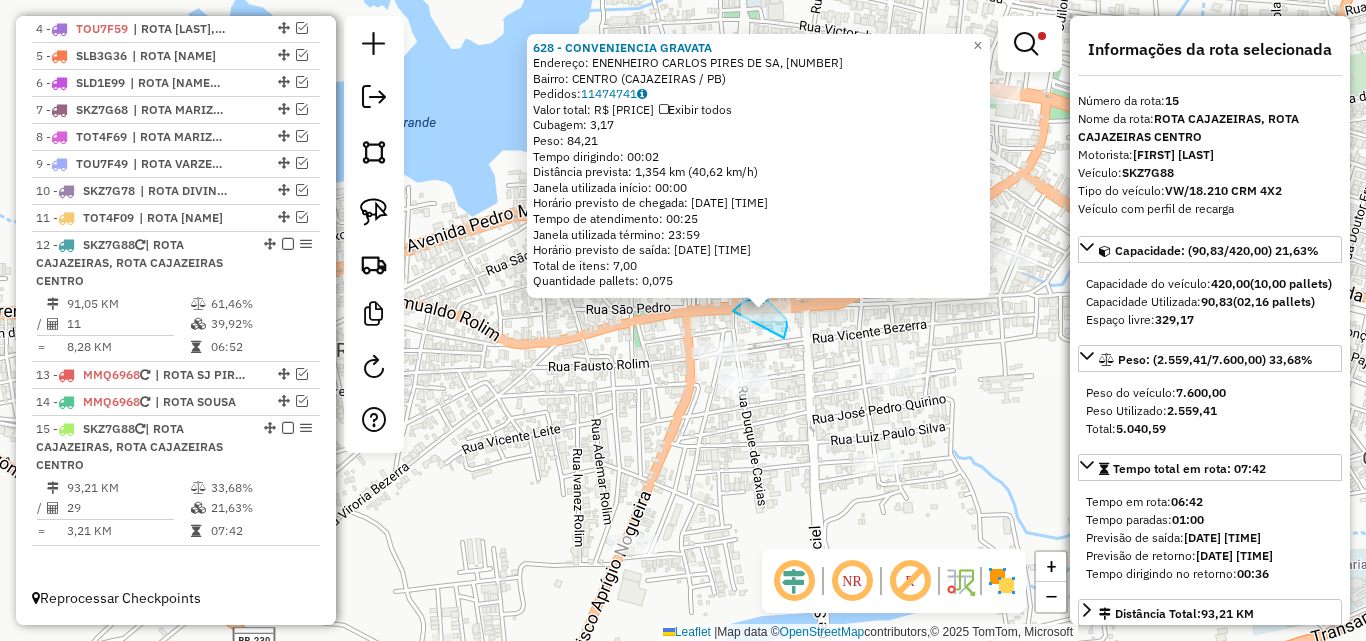 drag, startPoint x: 784, startPoint y: 338, endPoint x: 781, endPoint y: 400, distance: 62.072536 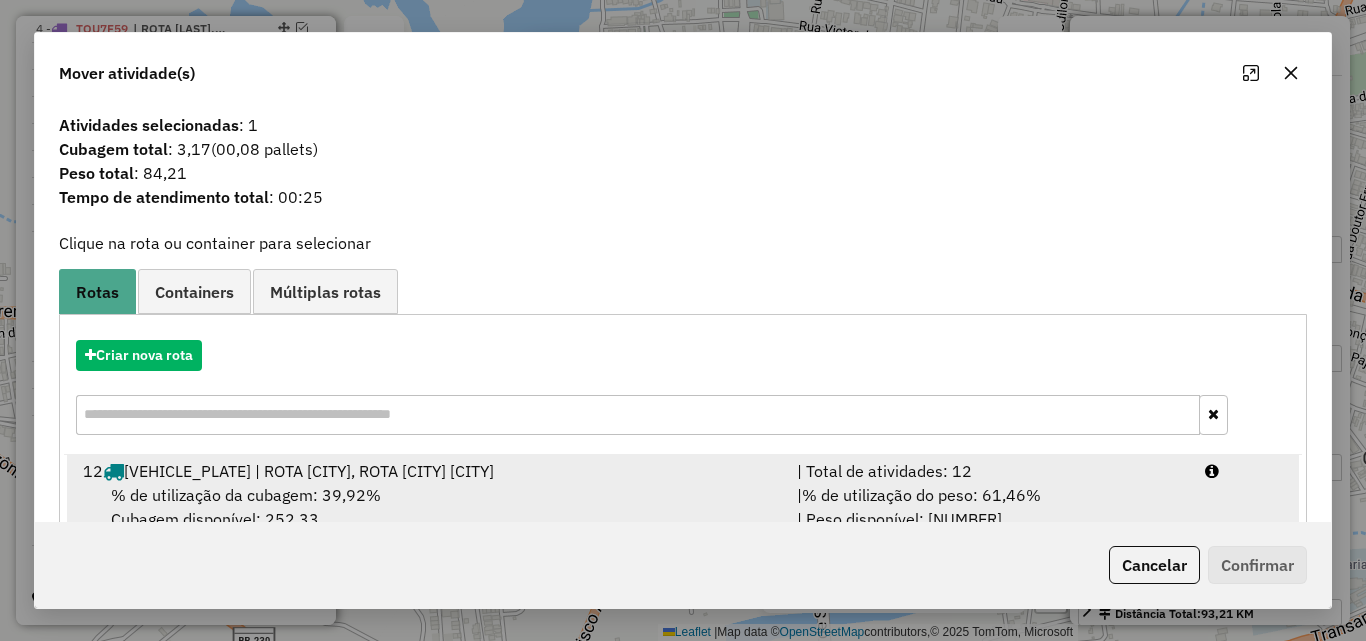 click on "|  % de utilização do peso: 61,46%  | Peso disponível: 2.928,85" at bounding box center [989, 507] 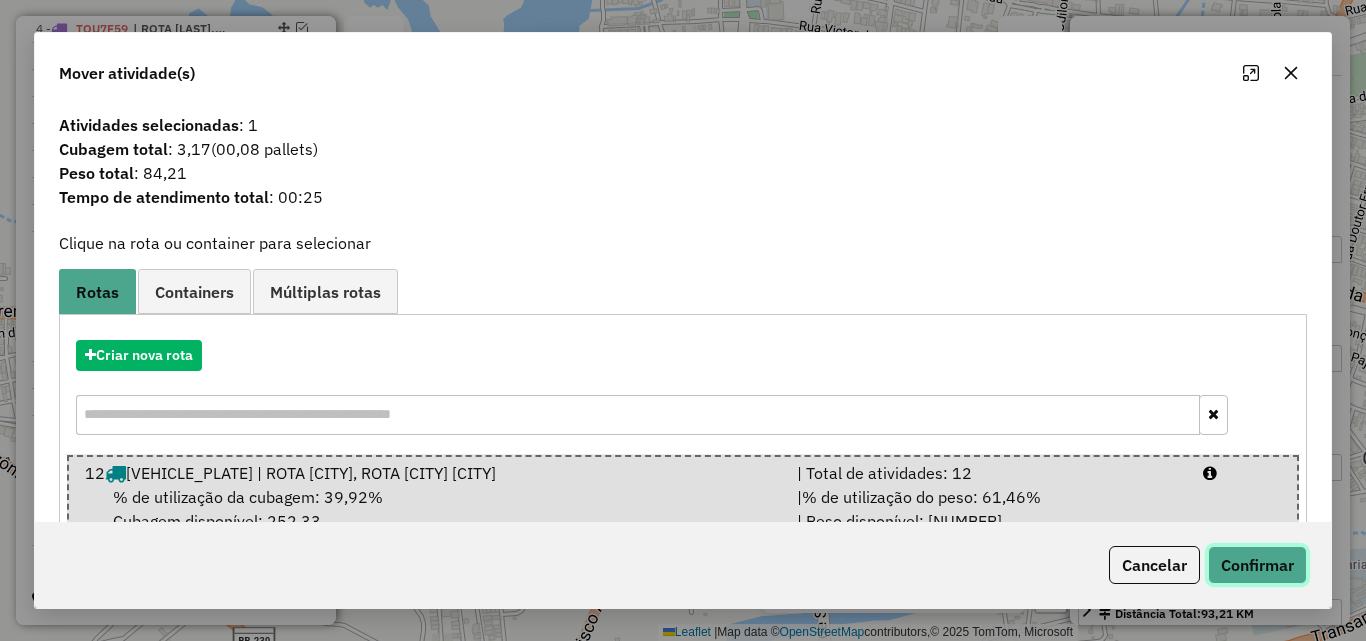 drag, startPoint x: 1240, startPoint y: 569, endPoint x: 1101, endPoint y: 518, distance: 148.06079 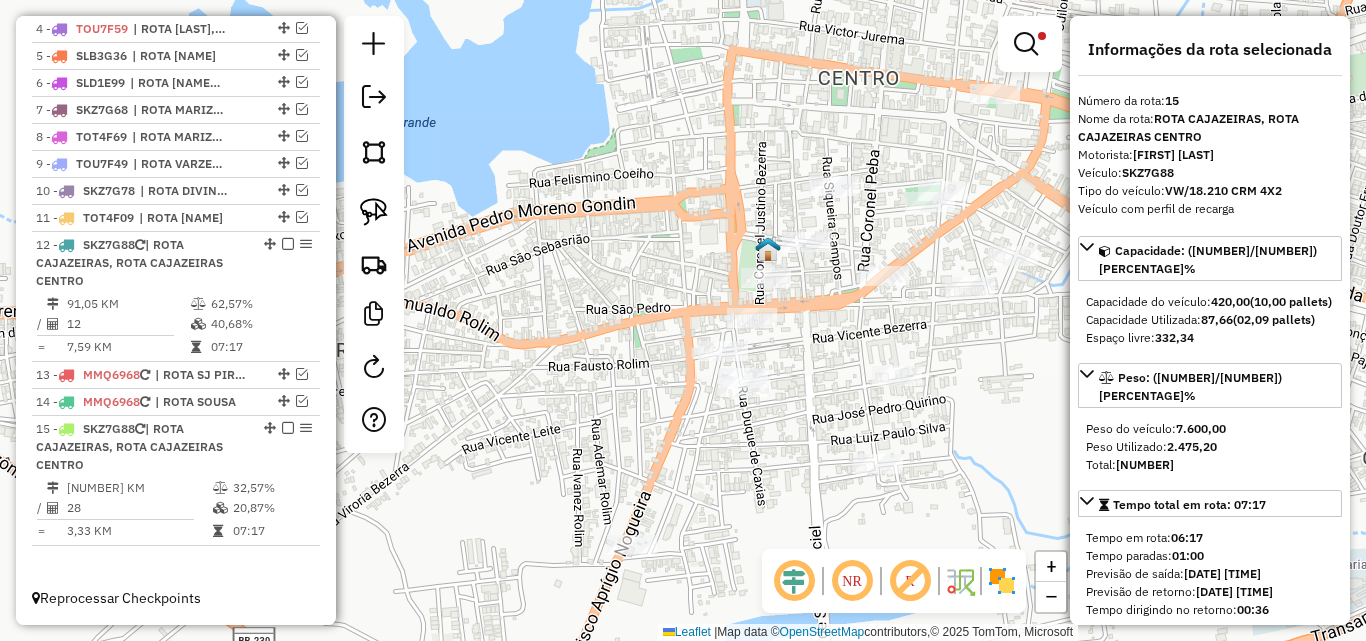 click on "Limpar filtros Janela de atendimento Grade de atendimento Capacidade Transportadoras Veículos Cliente Pedidos  Rotas Selecione os dias de semana para filtrar as janelas de atendimento  Seg   Ter   Qua   Qui   Sex   Sáb   Dom  Informe o período da janela de atendimento: De: Até:  Filtrar exatamente a janela do cliente  Considerar janela de atendimento padrão  Selecione os dias de semana para filtrar as grades de atendimento  Seg   Ter   Qua   Qui   Sex   Sáb   Dom   Considerar clientes sem dia de atendimento cadastrado  Clientes fora do dia de atendimento selecionado Filtrar as atividades entre os valores definidos abaixo:  Peso mínimo:  ****  Peso máximo:  ******  Cubagem mínima:   Cubagem máxima:   De:   Até:  Filtrar as atividades entre o tempo de atendimento definido abaixo:  De:   Até:   Considerar capacidade total dos clientes não roteirizados Transportadora: Selecione um ou mais itens Tipo de veículo: Selecione um ou mais itens Veículo: Selecione um ou mais itens Motorista: Nome: Rótulo:" 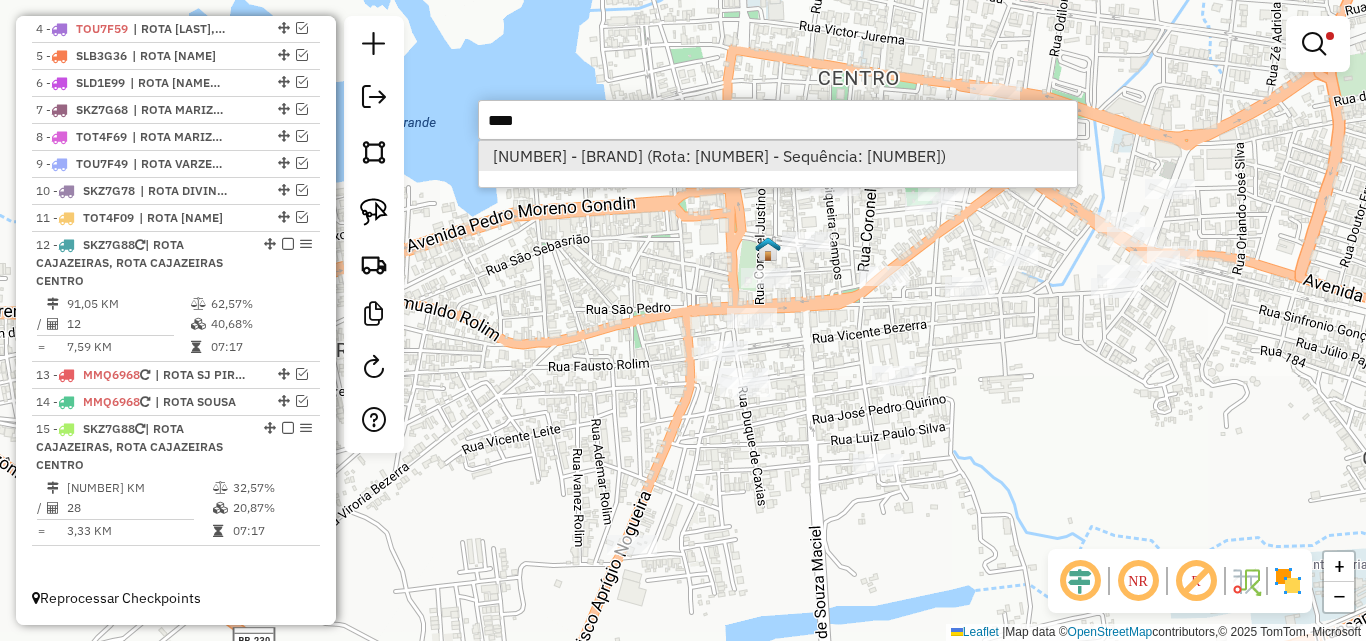 type on "****" 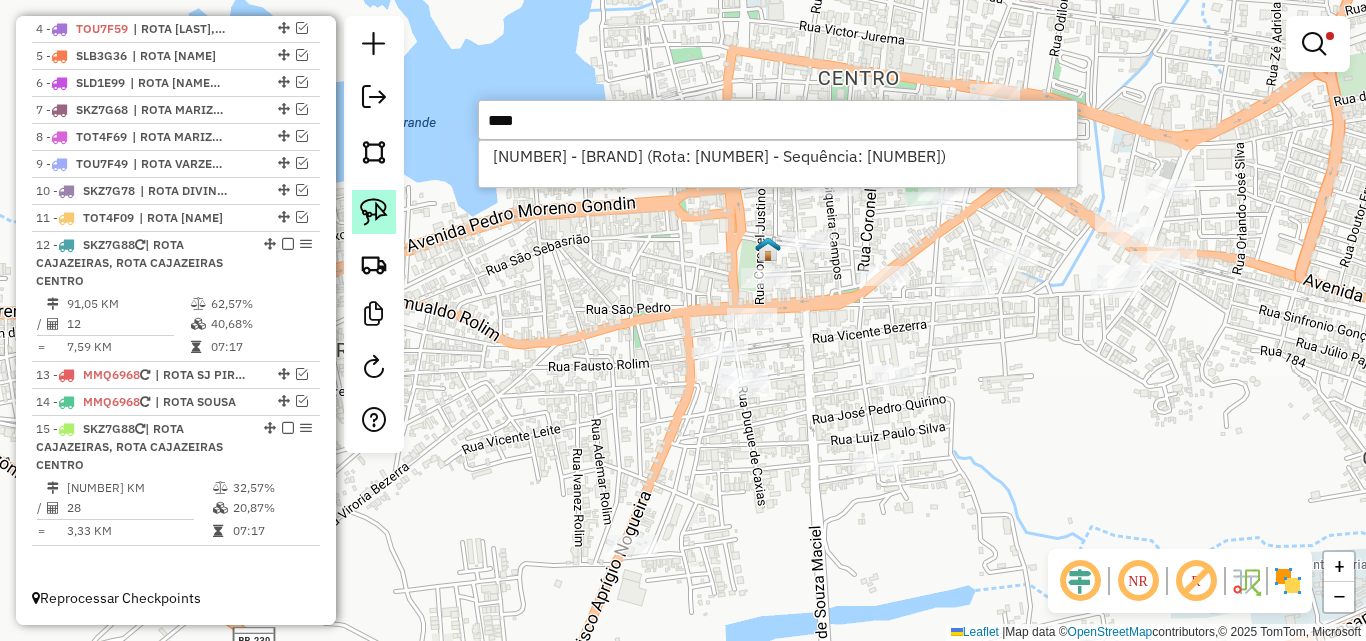 drag, startPoint x: 605, startPoint y: 163, endPoint x: 393, endPoint y: 202, distance: 215.55742 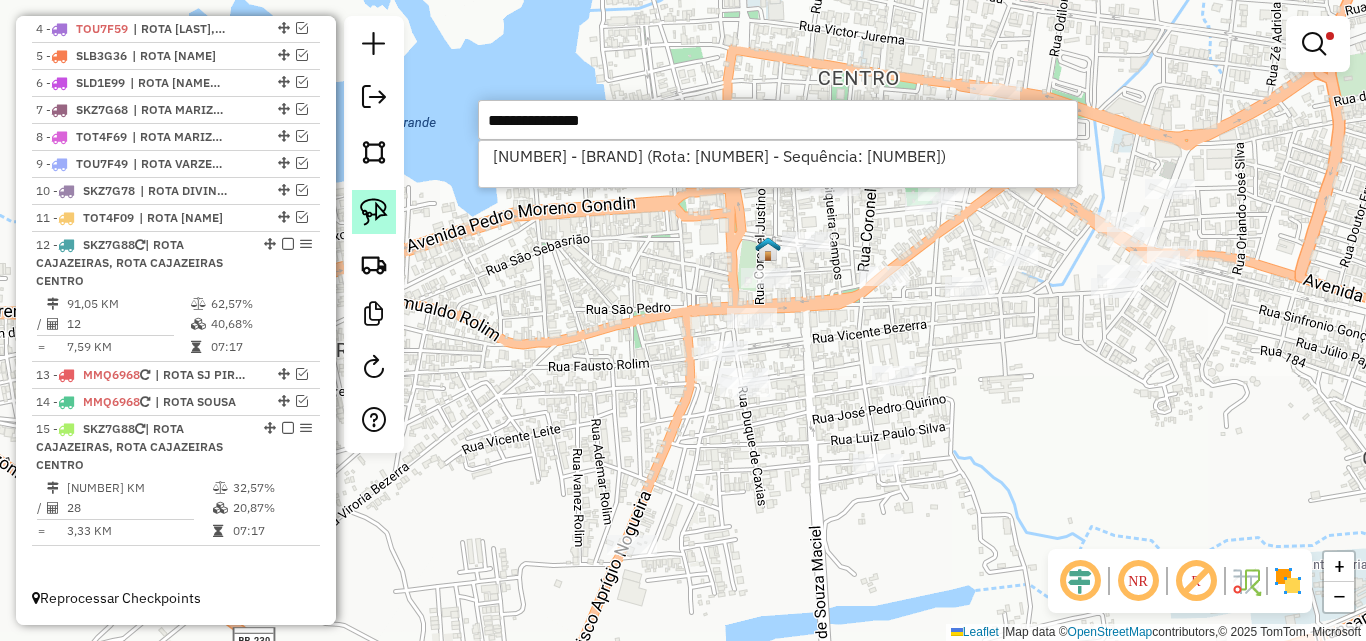 select on "*********" 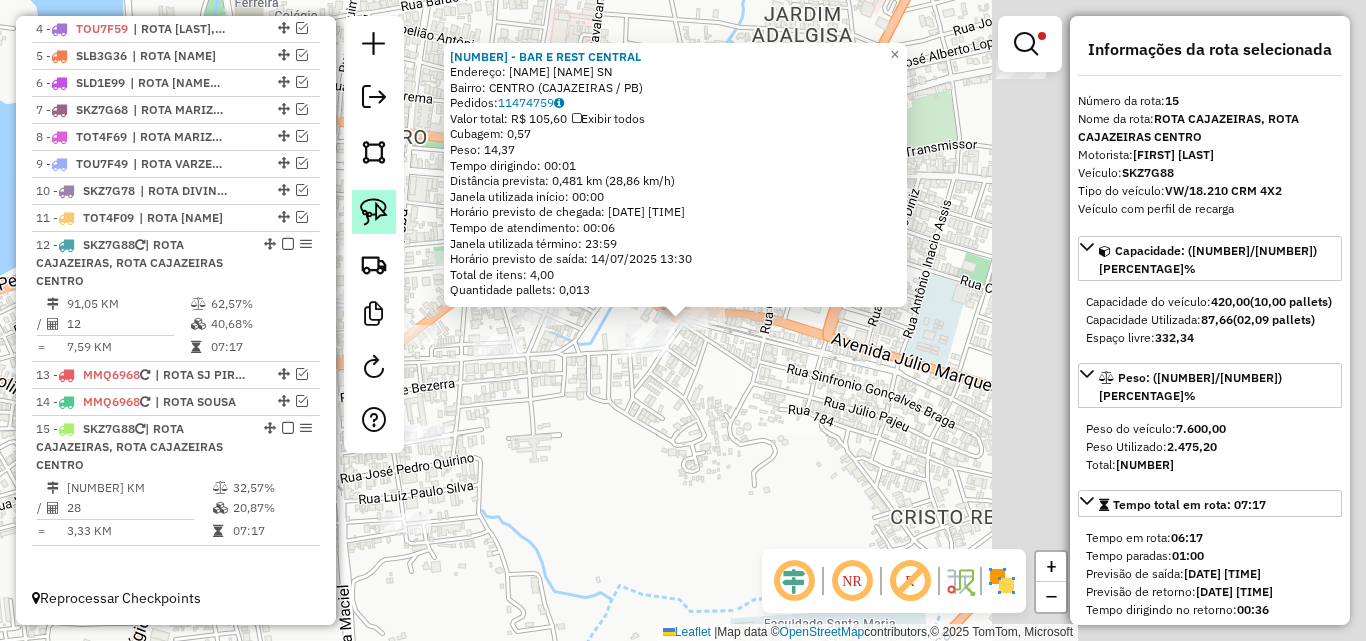 click 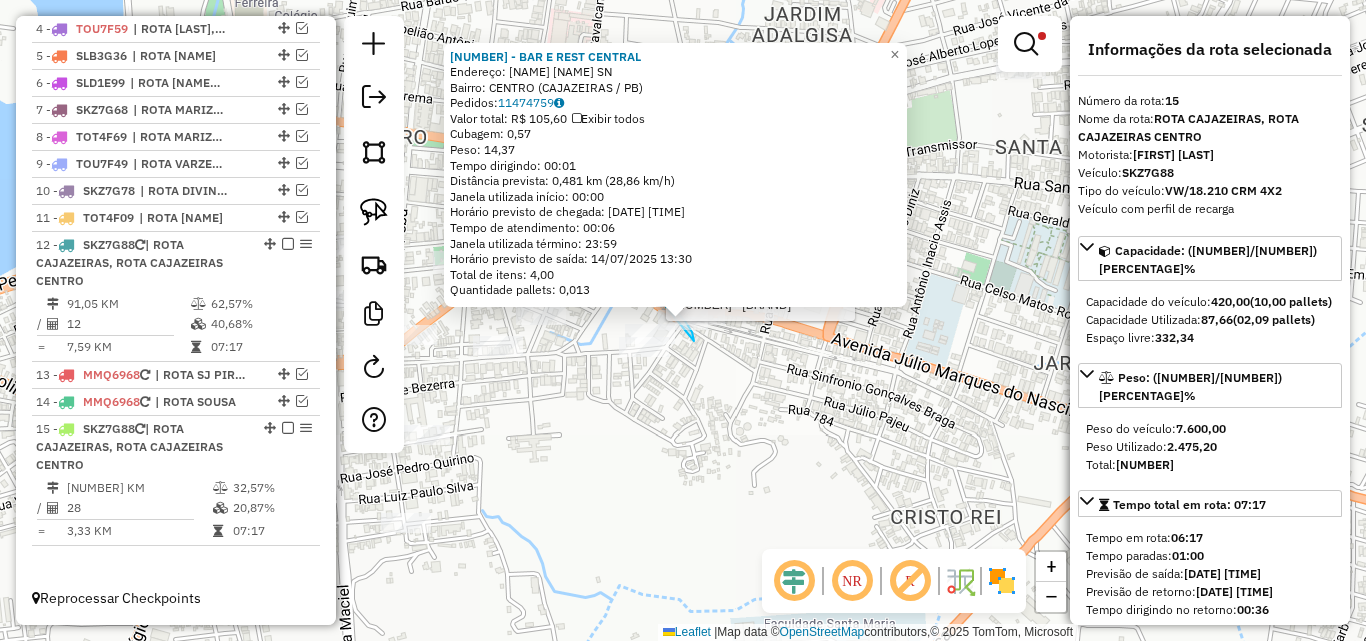 drag, startPoint x: 694, startPoint y: 341, endPoint x: 829, endPoint y: 474, distance: 189.50989 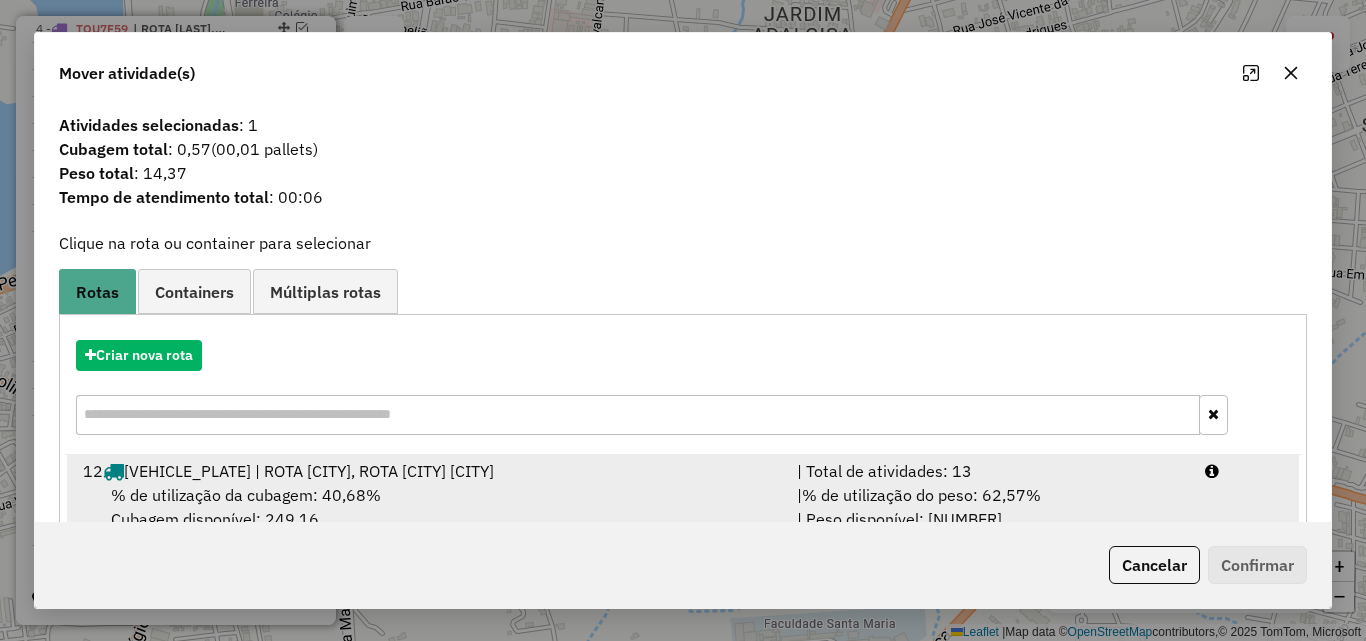 click on "|  % de utilização do peso: 62,57%  | Peso disponível: 2.844,64" at bounding box center [989, 507] 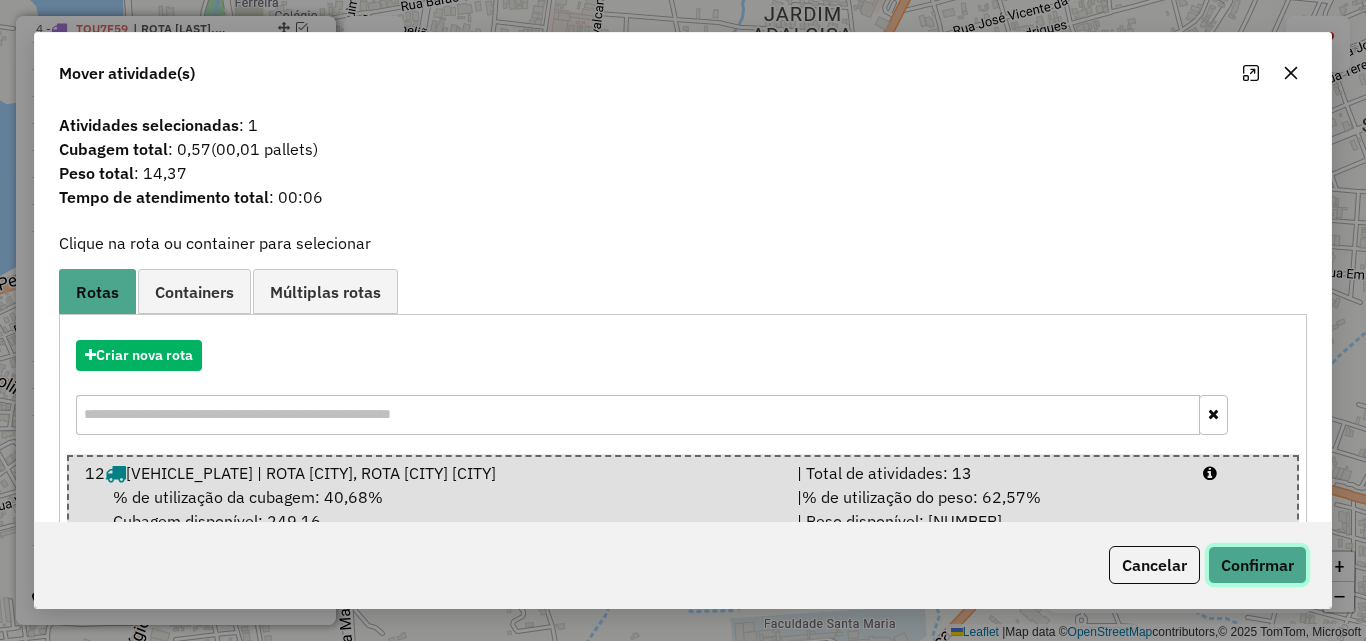 click on "Confirmar" 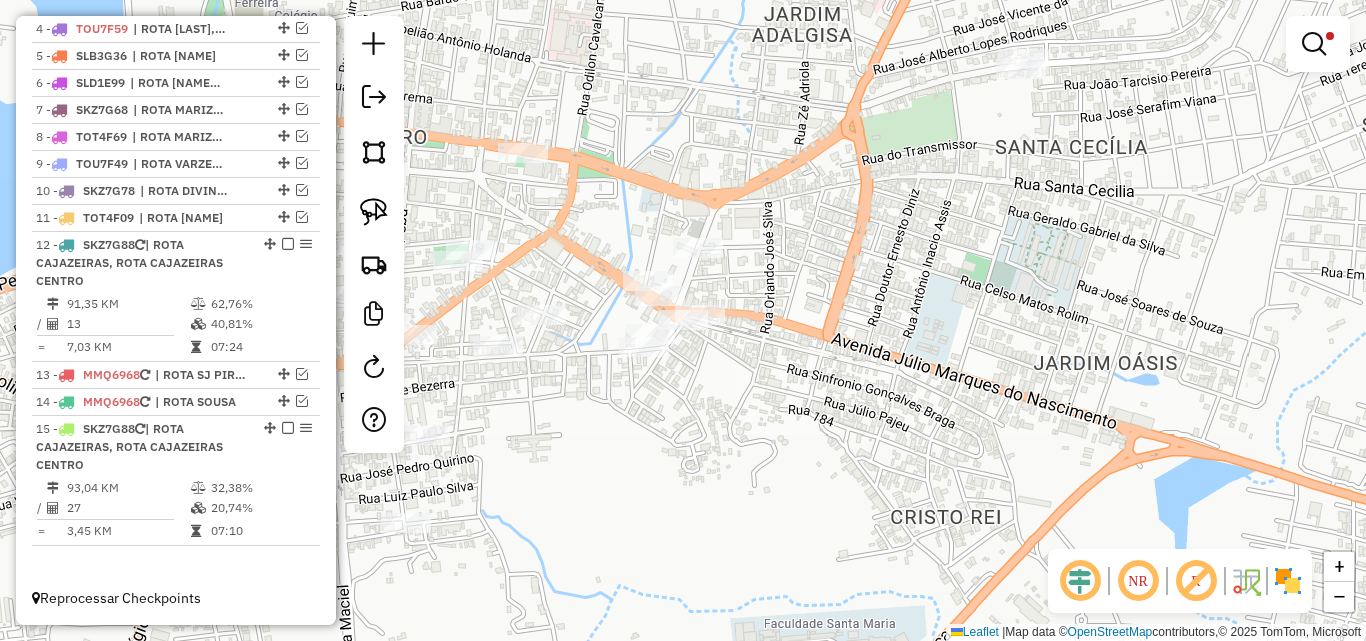 click on "Limpar filtros Janela de atendimento Grade de atendimento Capacidade Transportadoras Veículos Cliente Pedidos  Rotas Selecione os dias de semana para filtrar as janelas de atendimento  Seg   Ter   Qua   Qui   Sex   Sáb   Dom  Informe o período da janela de atendimento: De: Até:  Filtrar exatamente a janela do cliente  Considerar janela de atendimento padrão  Selecione os dias de semana para filtrar as grades de atendimento  Seg   Ter   Qua   Qui   Sex   Sáb   Dom   Considerar clientes sem dia de atendimento cadastrado  Clientes fora do dia de atendimento selecionado Filtrar as atividades entre os valores definidos abaixo:  Peso mínimo:  ****  Peso máximo:  ******  Cubagem mínima:   Cubagem máxima:   De:   Até:  Filtrar as atividades entre o tempo de atendimento definido abaixo:  De:   Até:   Considerar capacidade total dos clientes não roteirizados Transportadora: Selecione um ou mais itens Tipo de veículo: Selecione um ou mais itens Veículo: Selecione um ou mais itens Motorista: Nome: Rótulo:" 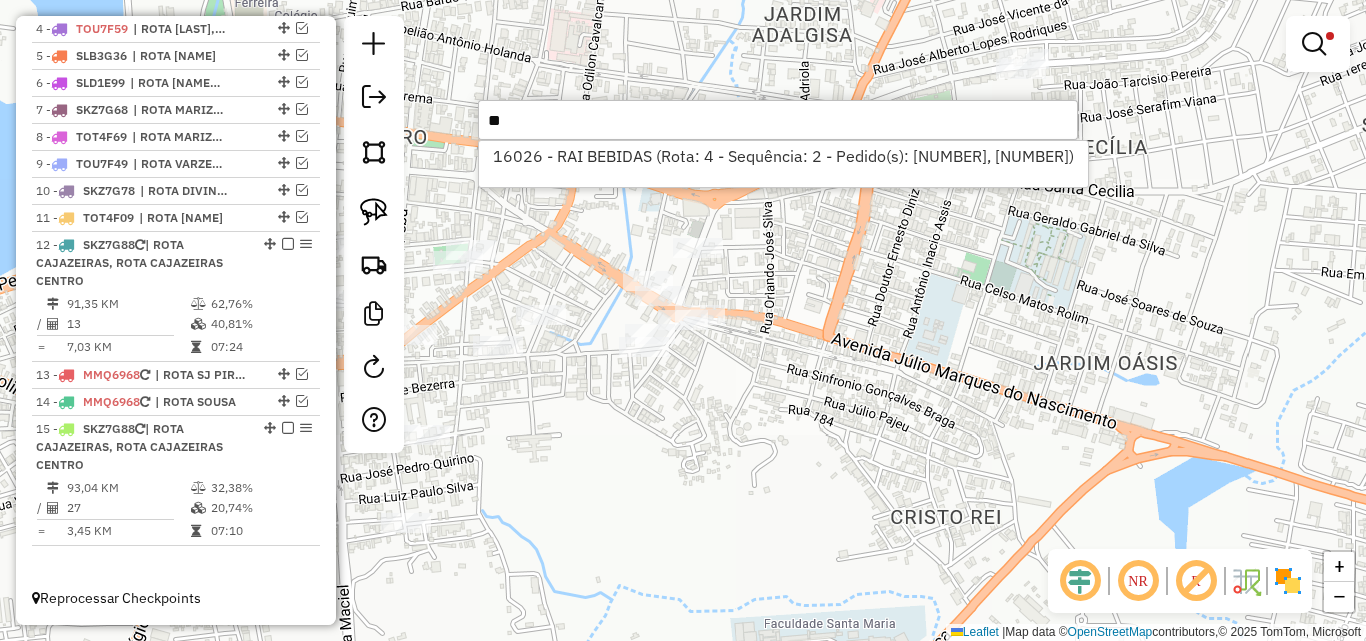 type on "*" 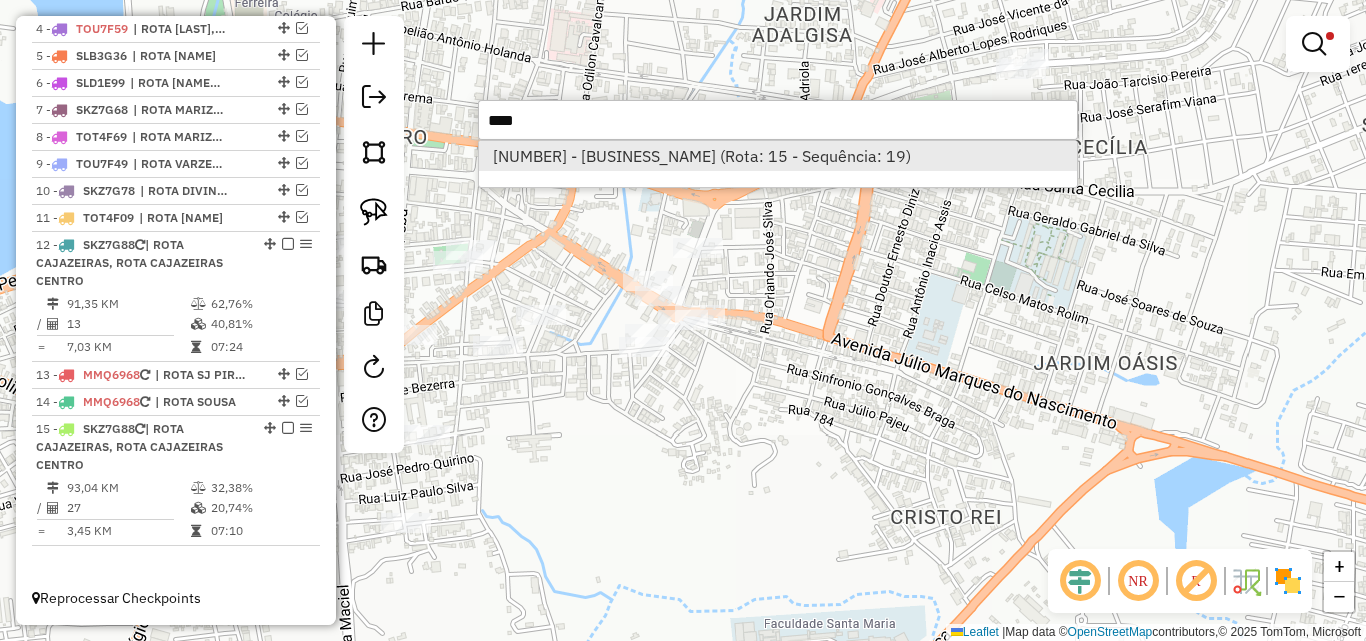 type on "****" 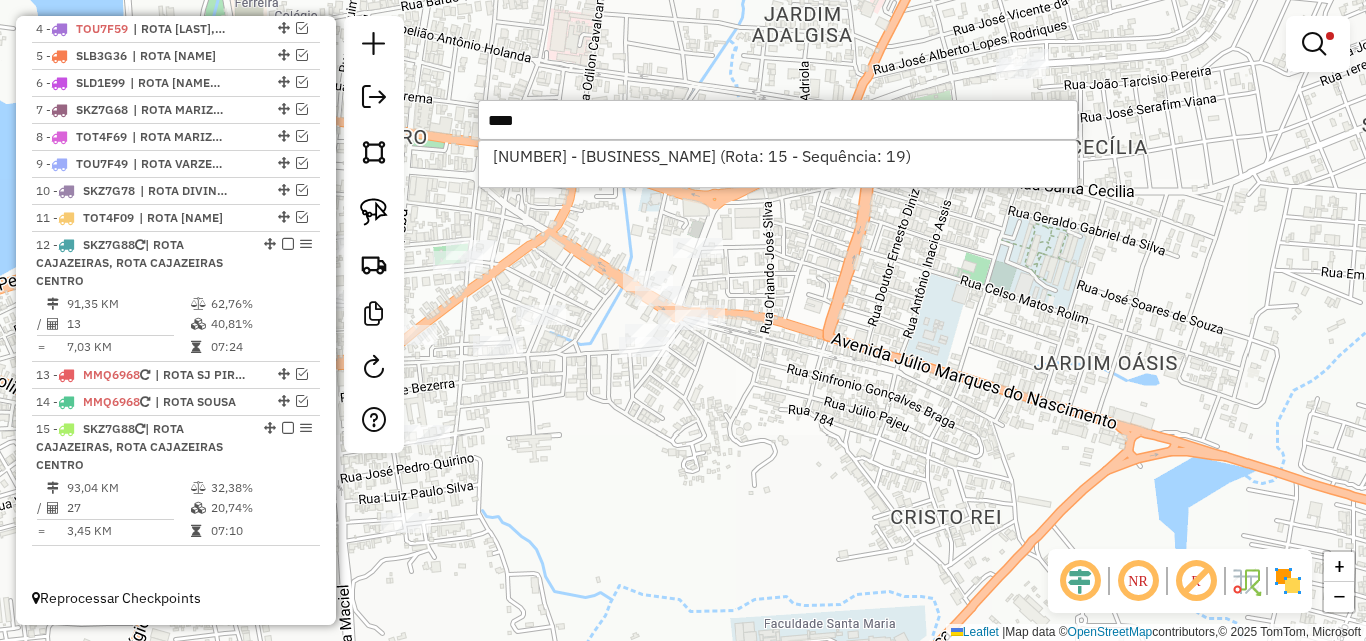 click on "8711 - BAR DO AROLDO (Rota: 15 - Sequência: 19)" at bounding box center [778, 156] 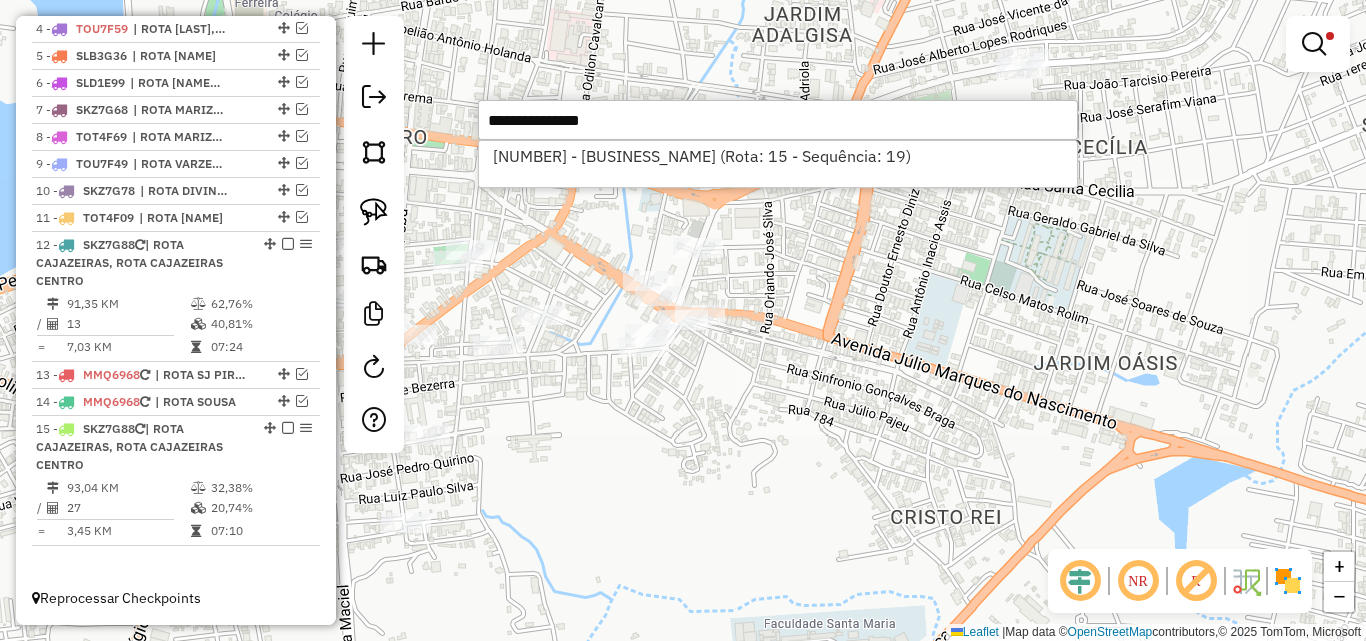 select on "*********" 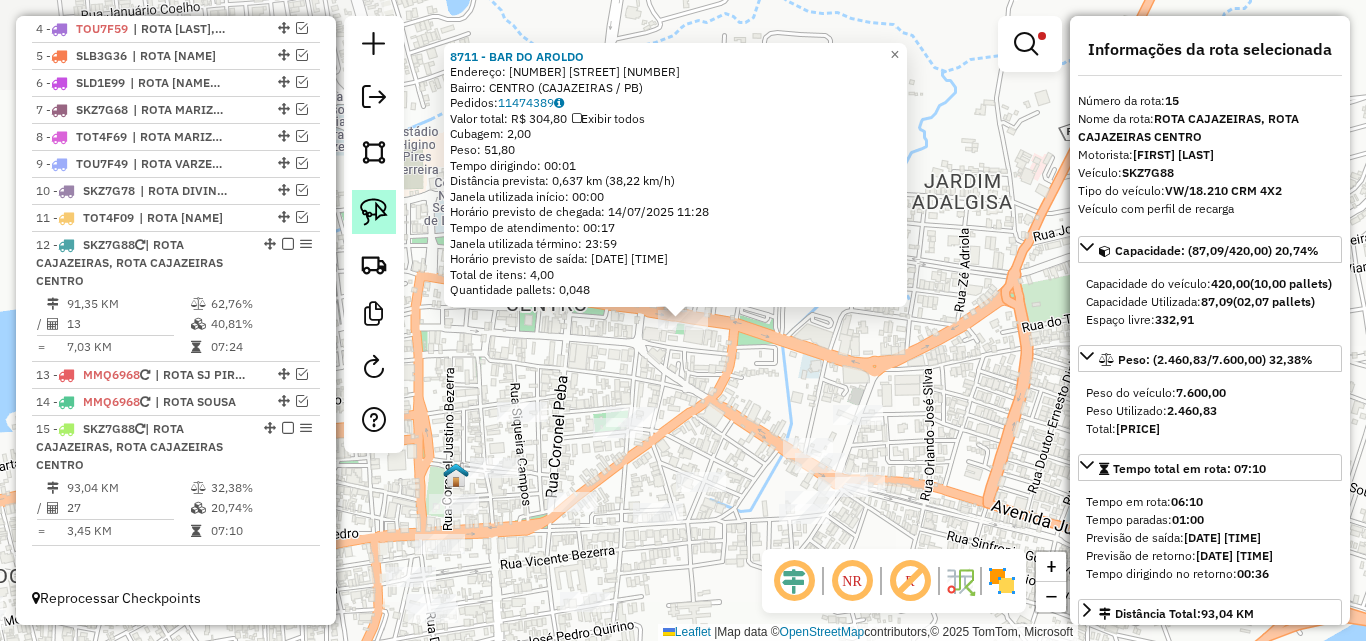 click 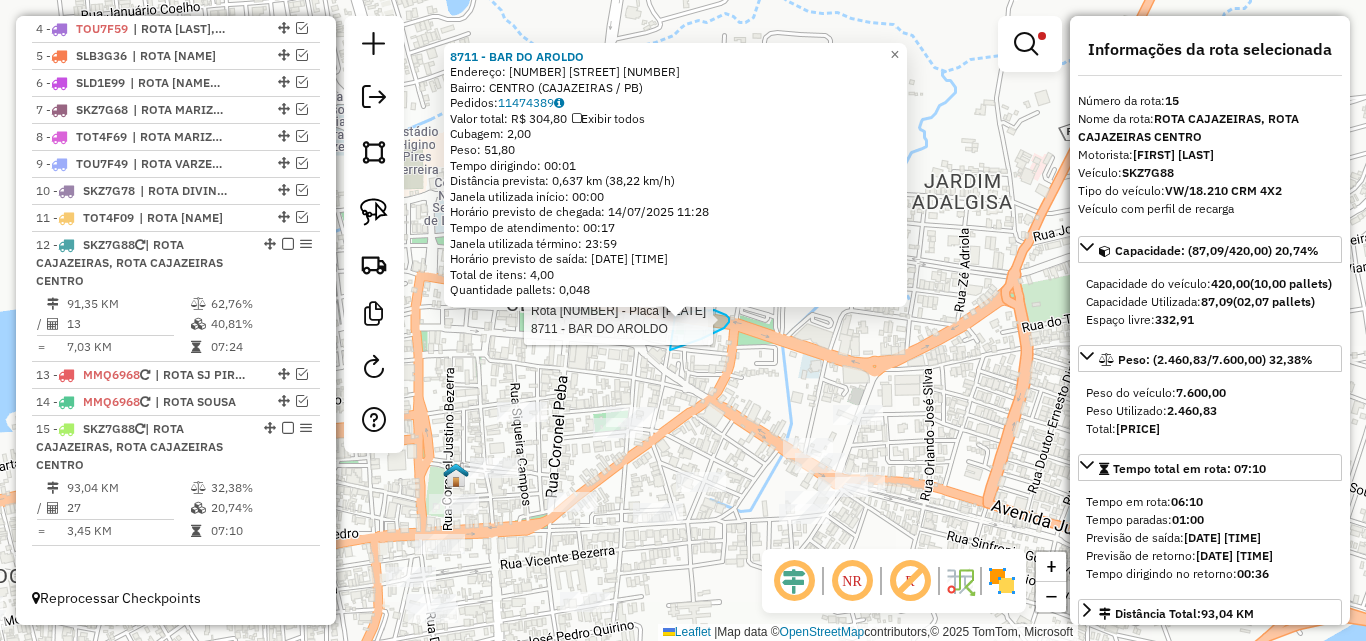 drag, startPoint x: 729, startPoint y: 322, endPoint x: 662, endPoint y: 344, distance: 70.5195 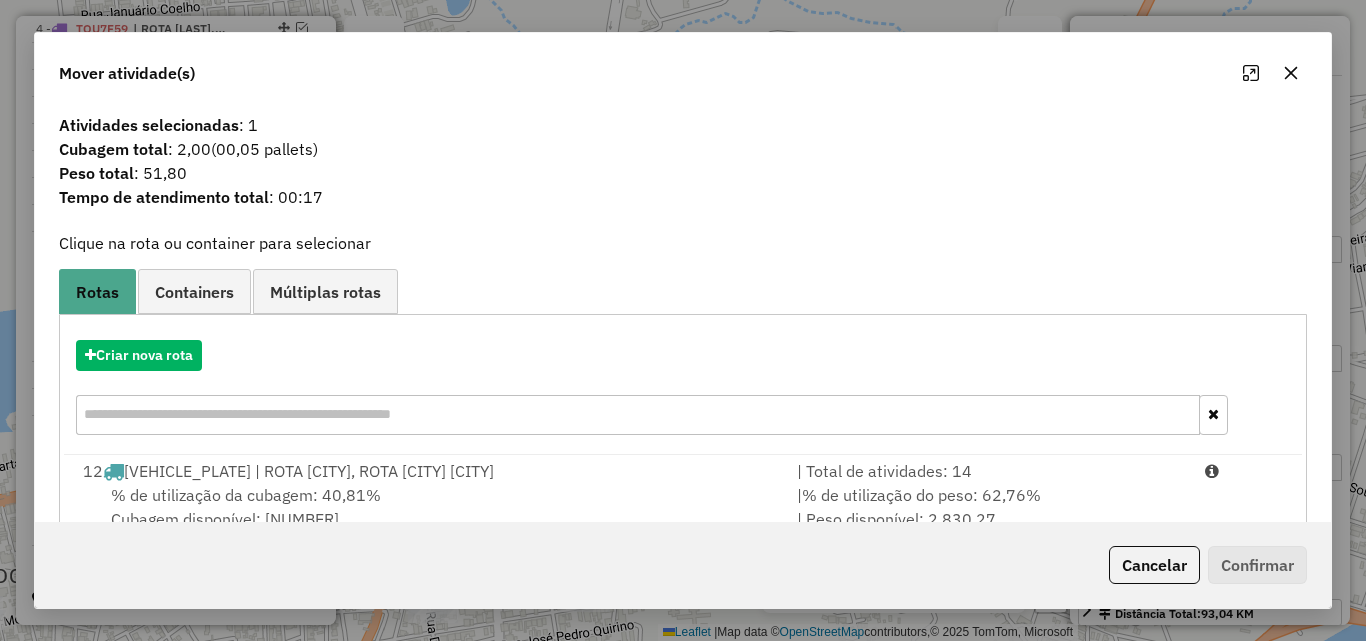 drag, startPoint x: 1106, startPoint y: 502, endPoint x: 1214, endPoint y: 560, distance: 122.588745 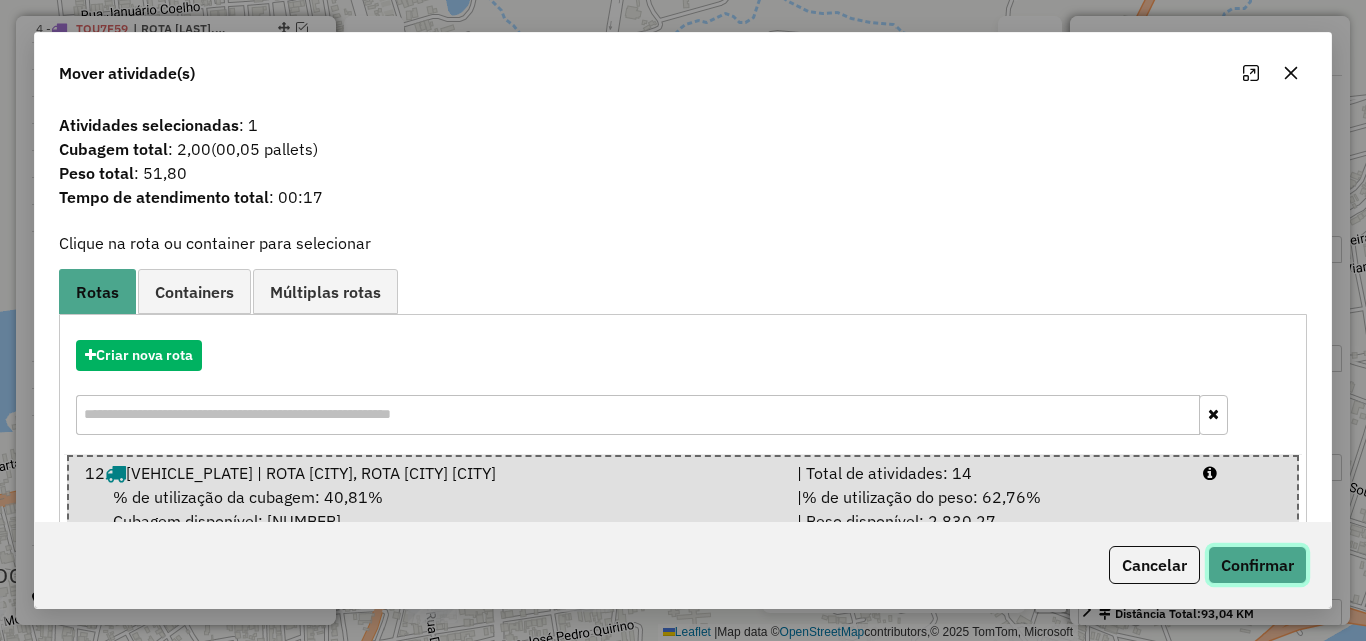 drag, startPoint x: 1250, startPoint y: 573, endPoint x: 1269, endPoint y: 504, distance: 71.568146 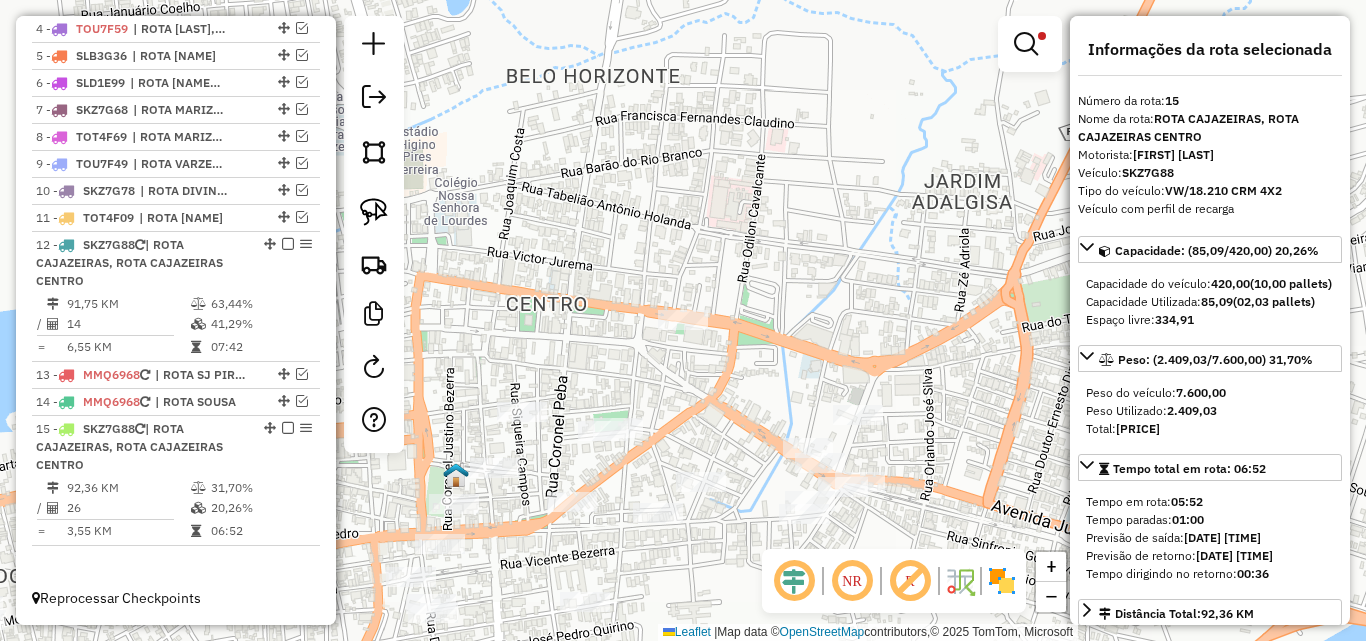 click on "Limpar filtros Janela de atendimento Grade de atendimento Capacidade Transportadoras Veículos Cliente Pedidos  Rotas Selecione os dias de semana para filtrar as janelas de atendimento  Seg   Ter   Qua   Qui   Sex   Sáb   Dom  Informe o período da janela de atendimento: De: Até:  Filtrar exatamente a janela do cliente  Considerar janela de atendimento padrão  Selecione os dias de semana para filtrar as grades de atendimento  Seg   Ter   Qua   Qui   Sex   Sáb   Dom   Considerar clientes sem dia de atendimento cadastrado  Clientes fora do dia de atendimento selecionado Filtrar as atividades entre os valores definidos abaixo:  Peso mínimo:  ****  Peso máximo:  ******  Cubagem mínima:   Cubagem máxima:   De:   Até:  Filtrar as atividades entre o tempo de atendimento definido abaixo:  De:   Até:   Considerar capacidade total dos clientes não roteirizados Transportadora: Selecione um ou mais itens Tipo de veículo: Selecione um ou mais itens Veículo: Selecione um ou mais itens Motorista: Nome: Rótulo:" 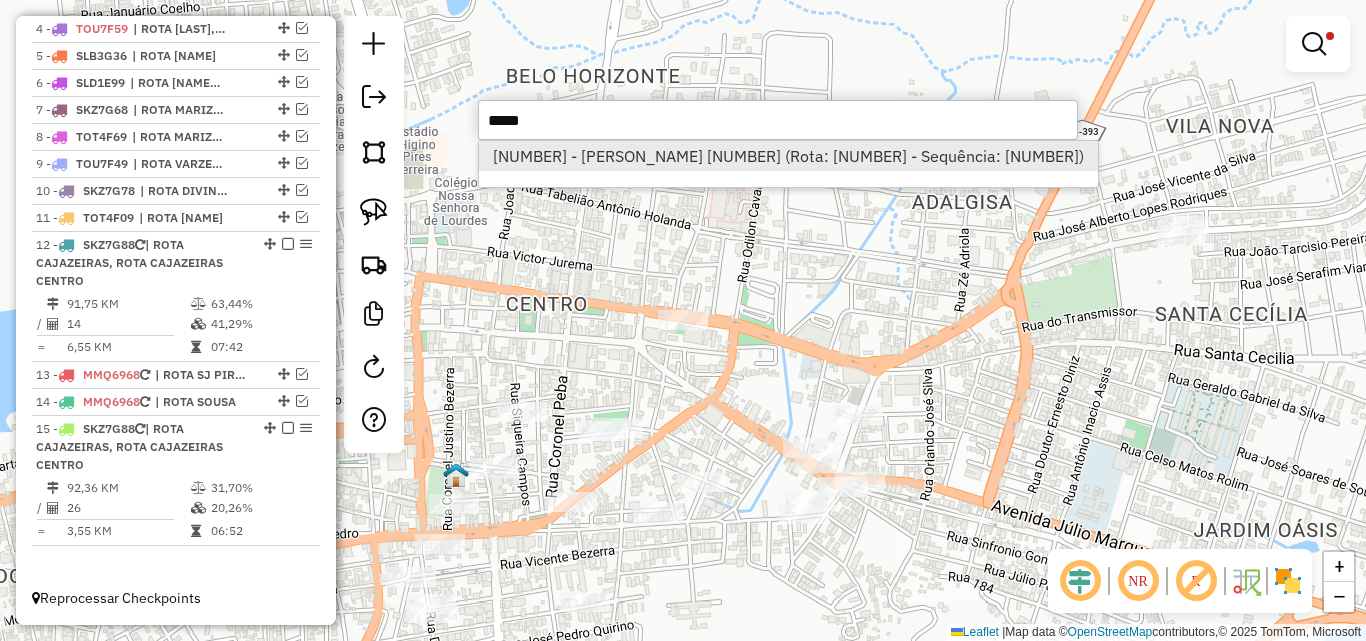 type on "*****" 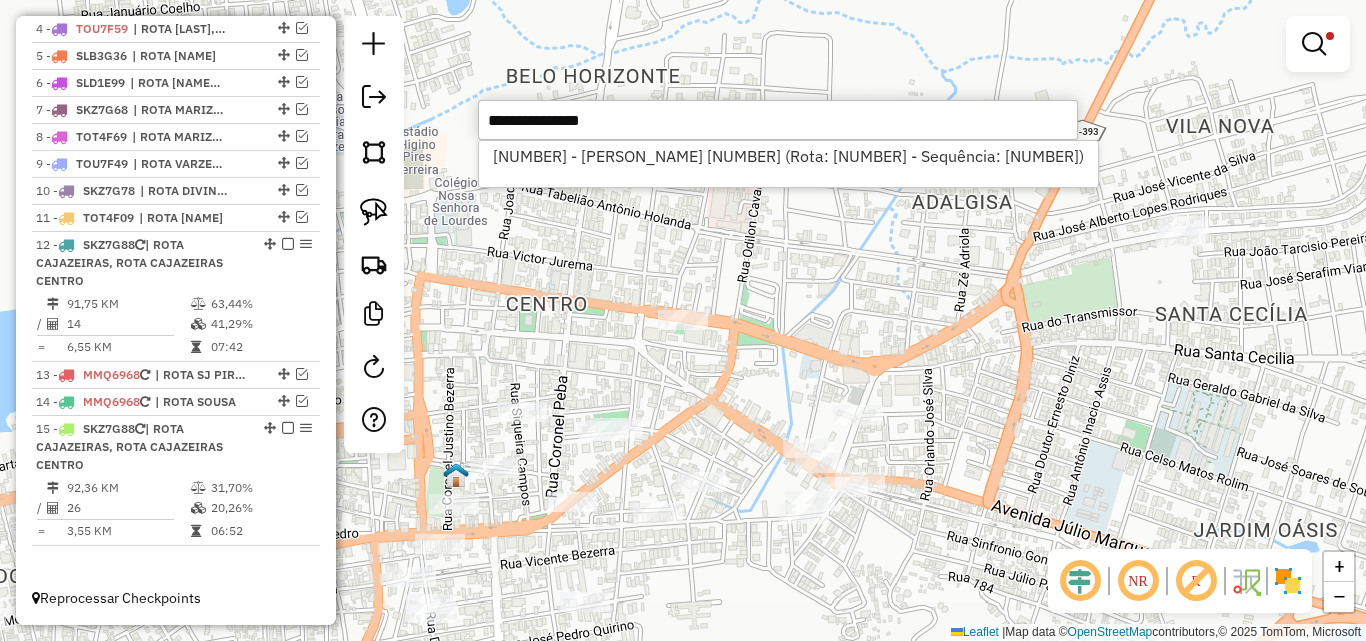 select on "*********" 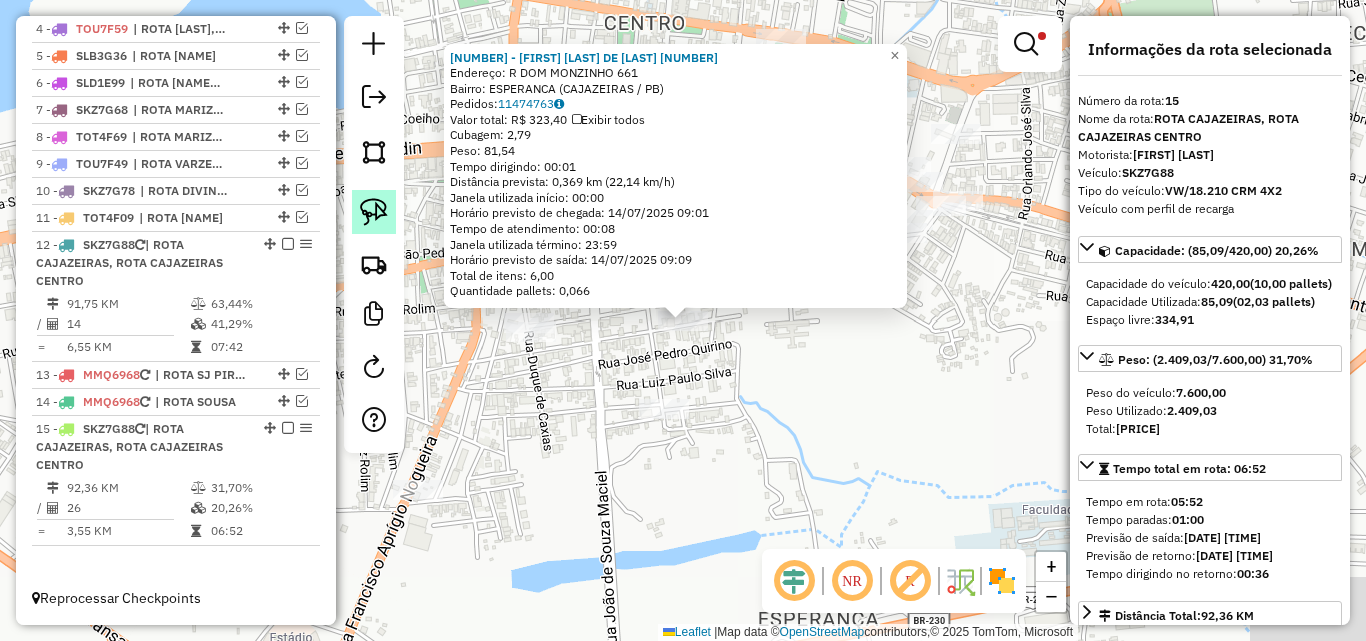 drag, startPoint x: 375, startPoint y: 218, endPoint x: 436, endPoint y: 246, distance: 67.11929 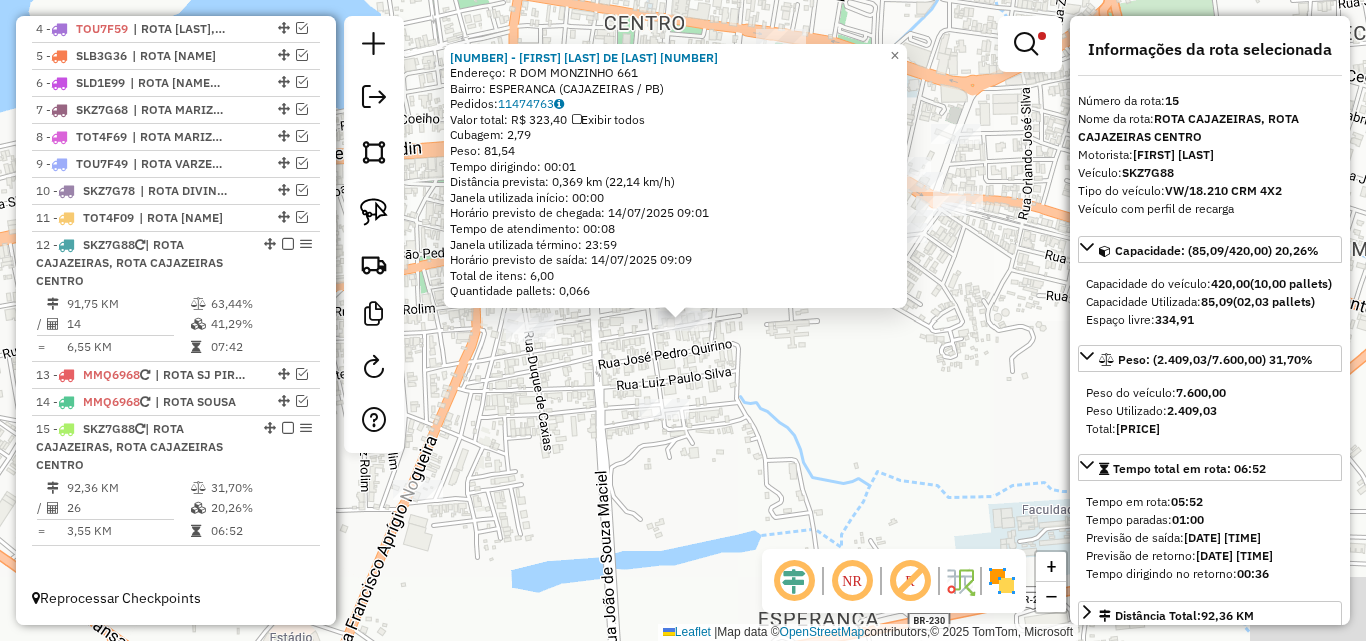 click 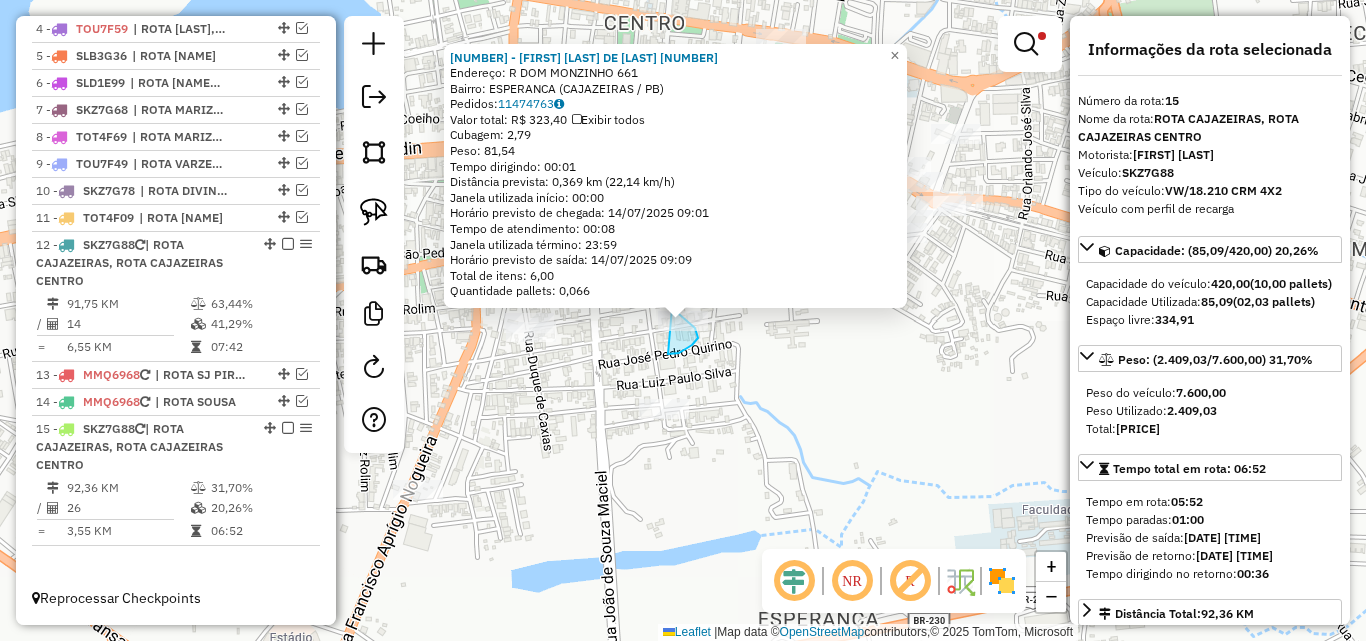 drag, startPoint x: 682, startPoint y: 351, endPoint x: 637, endPoint y: 307, distance: 62.936478 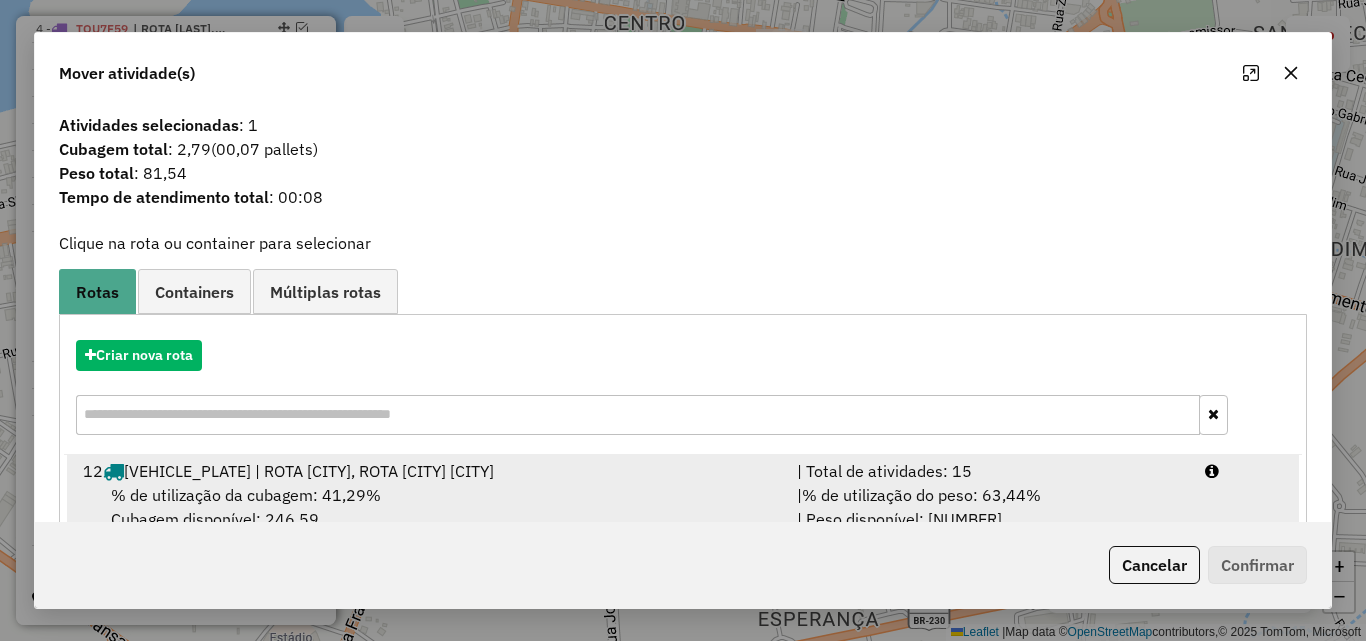 click on "|  % de utilização do peso: 63,44%  | Peso disponível: 2.778,47" at bounding box center (989, 507) 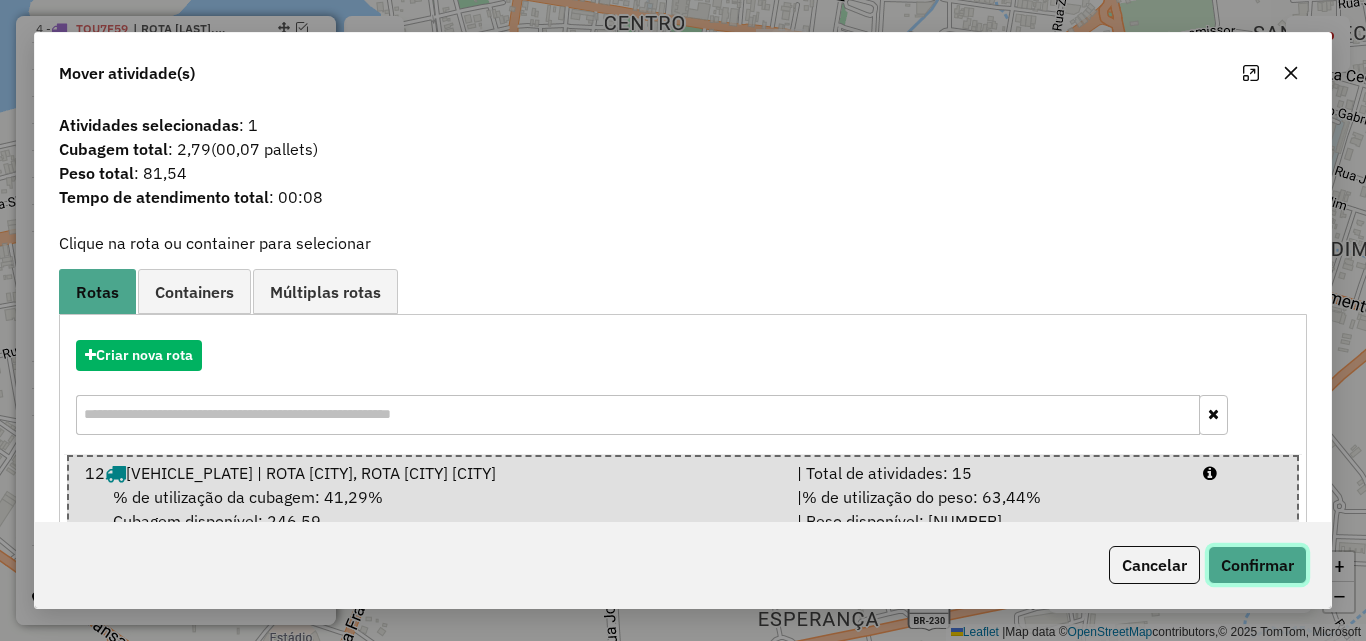 click on "Confirmar" 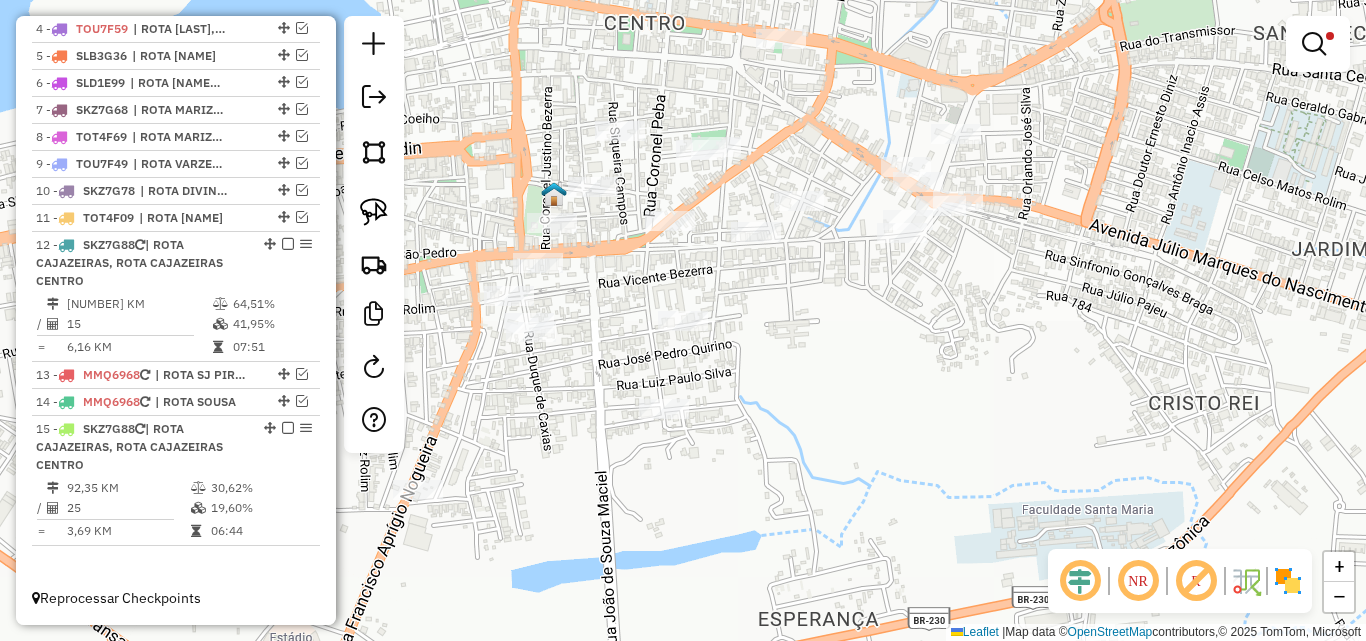 click on "Limpar filtros Janela de atendimento Grade de atendimento Capacidade Transportadoras Veículos Cliente Pedidos  Rotas Selecione os dias de semana para filtrar as janelas de atendimento  Seg   Ter   Qua   Qui   Sex   Sáb   Dom  Informe o período da janela de atendimento: De: Até:  Filtrar exatamente a janela do cliente  Considerar janela de atendimento padrão  Selecione os dias de semana para filtrar as grades de atendimento  Seg   Ter   Qua   Qui   Sex   Sáb   Dom   Considerar clientes sem dia de atendimento cadastrado  Clientes fora do dia de atendimento selecionado Filtrar as atividades entre os valores definidos abaixo:  Peso mínimo:  ****  Peso máximo:  ******  Cubagem mínima:   Cubagem máxima:   De:   Até:  Filtrar as atividades entre o tempo de atendimento definido abaixo:  De:   Até:   Considerar capacidade total dos clientes não roteirizados Transportadora: Selecione um ou mais itens Tipo de veículo: Selecione um ou mais itens Veículo: Selecione um ou mais itens Motorista: Nome: Rótulo:" 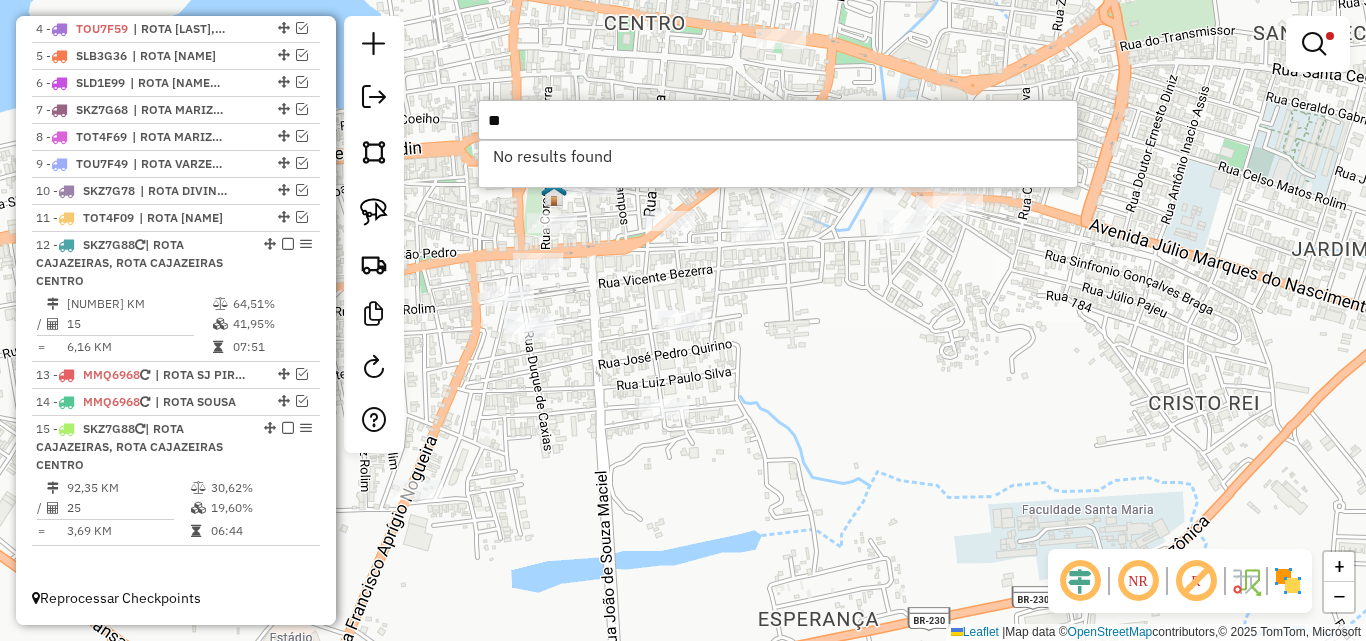 type on "*" 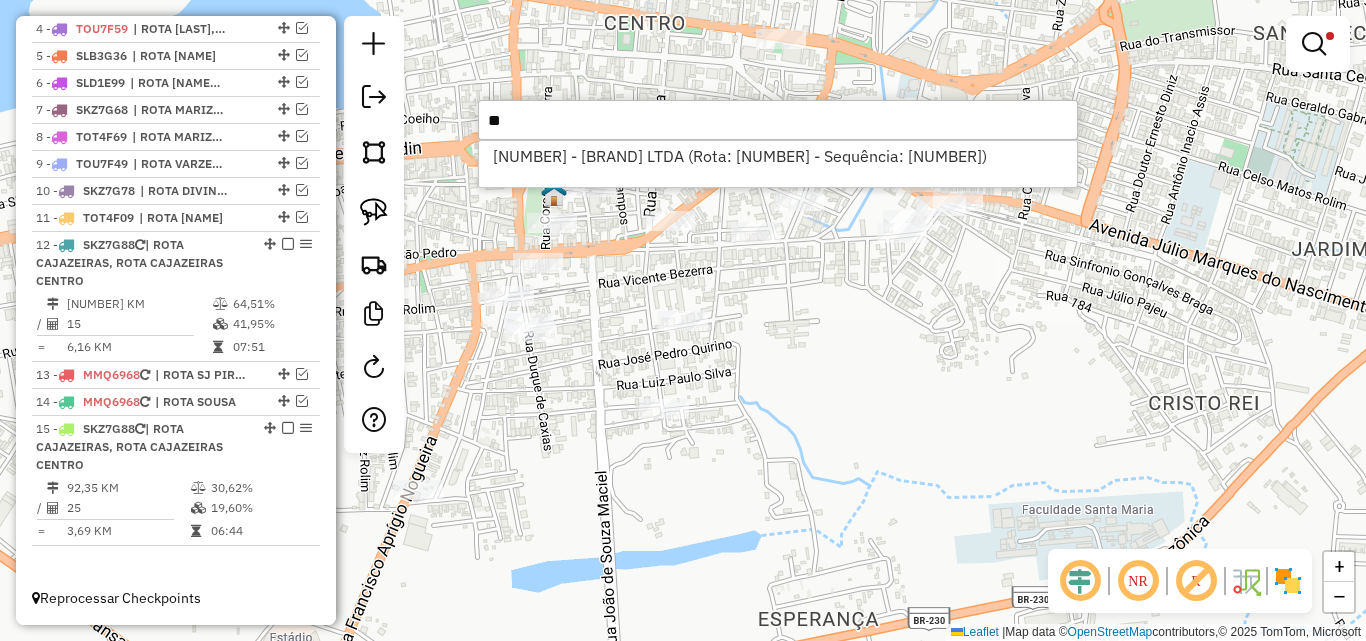 type on "*" 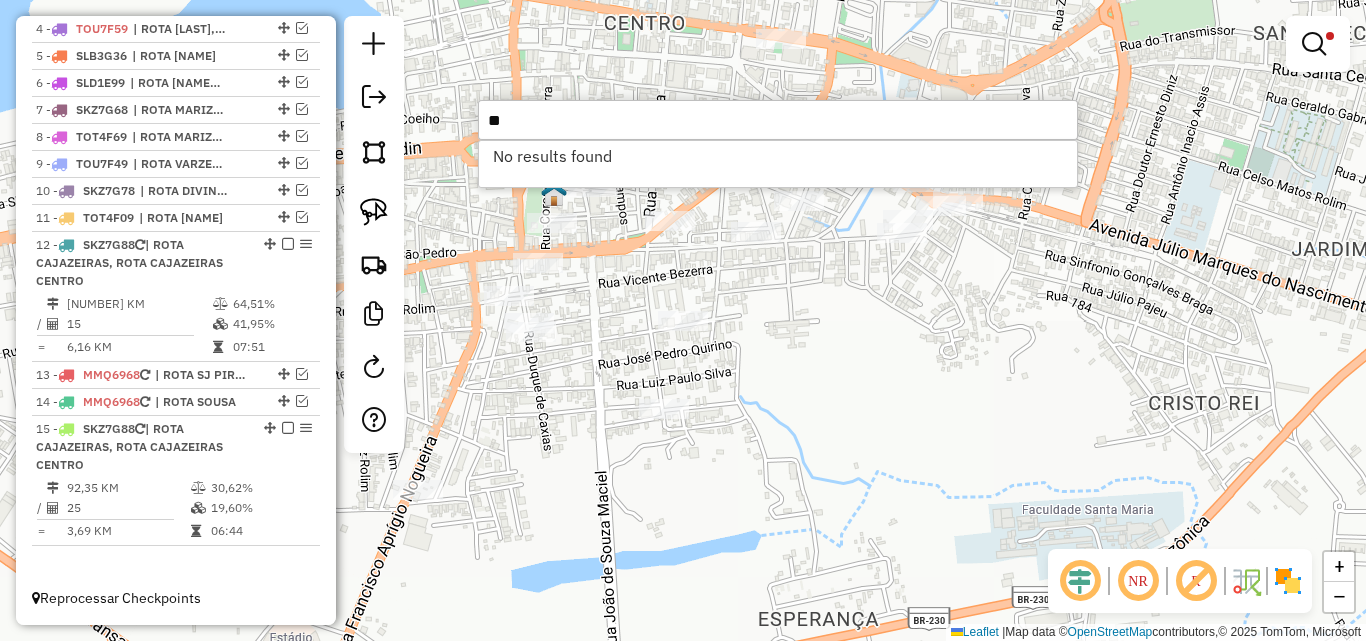 type on "*" 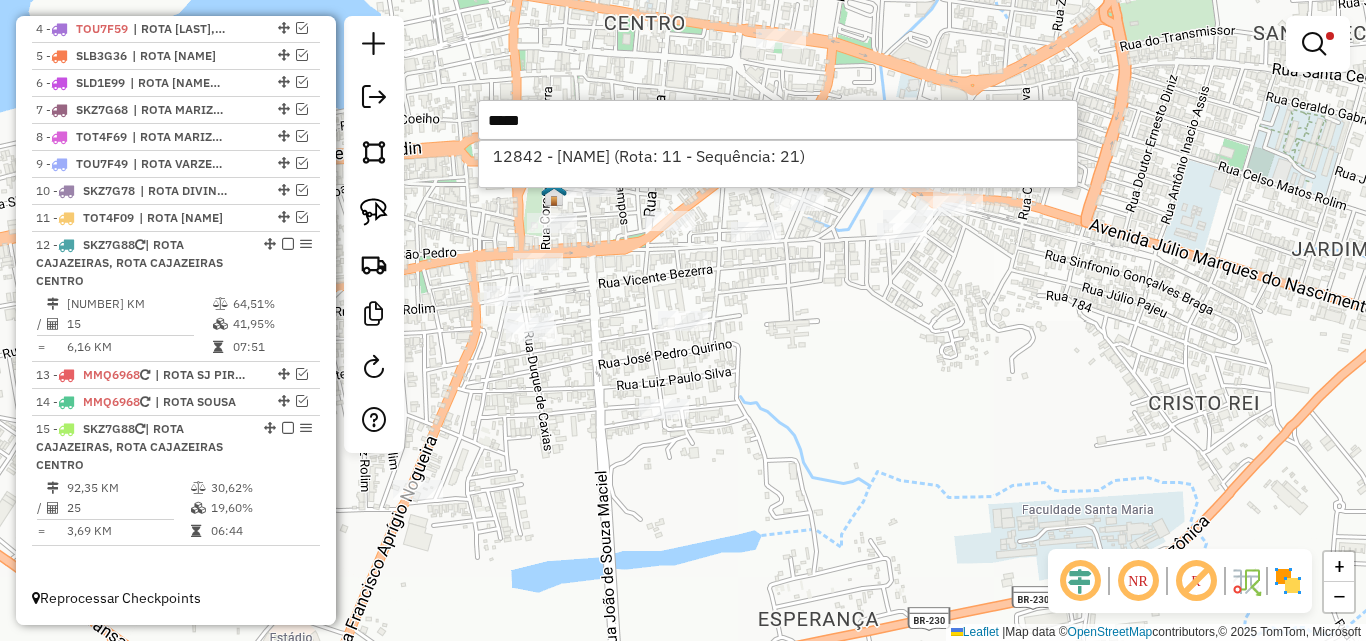type on "*****" 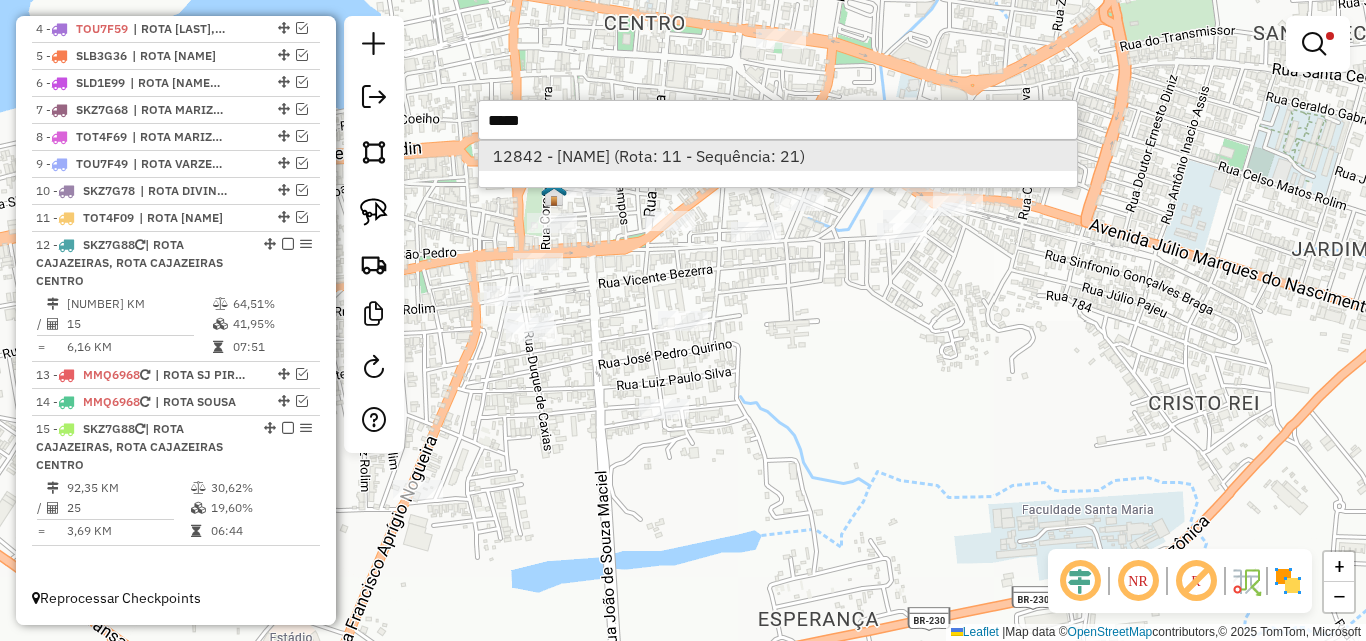 click on "12842 - LANCH.2 IRMA (Rota: 11 - Sequência: 21)" at bounding box center (778, 156) 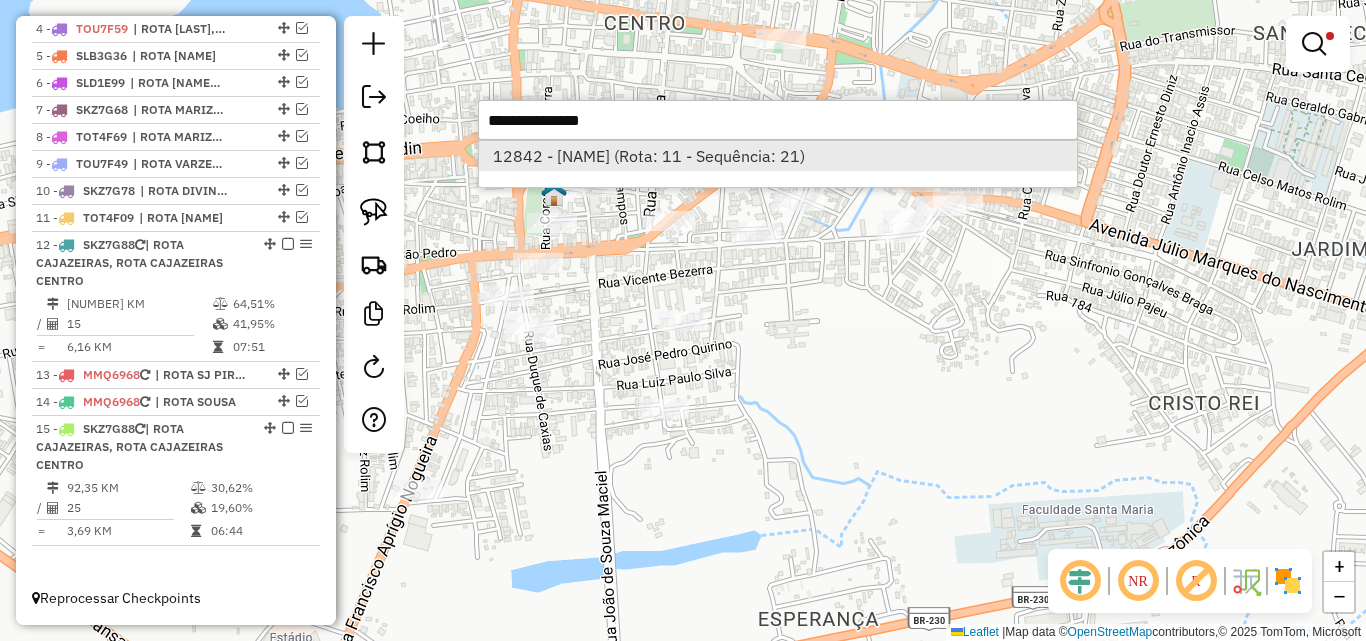 select on "*********" 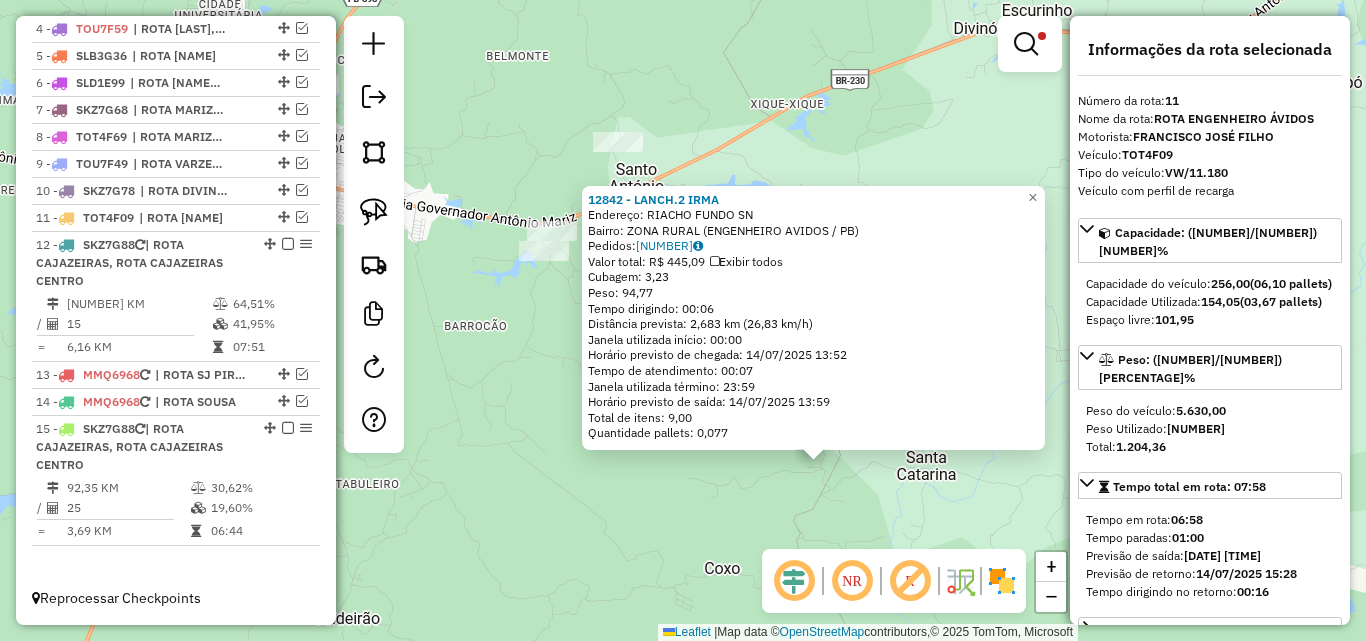 drag, startPoint x: 576, startPoint y: 507, endPoint x: 589, endPoint y: 513, distance: 14.3178215 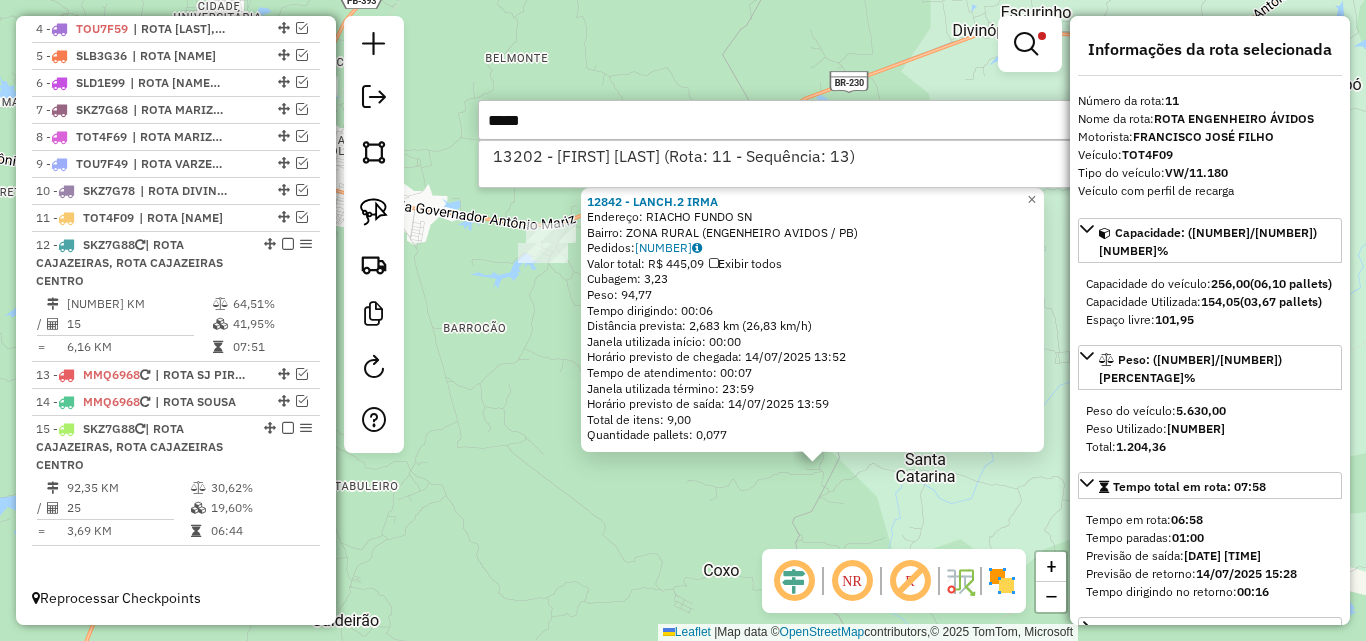 click on "12842 - LANCH.2 IRMA  Endereço:  RIACHO FUNDO SN   Bairro: ZONA RURAL (ENGENHEIRO AVIDOS / PB)   Pedidos:  11475286   Valor total: R$ 445,09   Exibir todos   Cubagem: 3,23  Peso: 94,77  Tempo dirigindo: 00:06   Distância prevista: 2,683 km (26,83 km/h)   Janela utilizada início: 00:00   Horário previsto de chegada: 14/07/2025 13:52   Tempo de atendimento: 00:07   Janela utilizada término: 23:59   Horário previsto de saída: 14/07/2025 13:59   Total de itens: 9,00   Quantidade pallets: 0,077  × Limpar filtros Janela de atendimento Grade de atendimento Capacidade Transportadoras Veículos Cliente Pedidos  Rotas Selecione os dias de semana para filtrar as janelas de atendimento  Seg   Ter   Qua   Qui   Sex   Sáb   Dom  Informe o período da janela de atendimento: De: Até:  Filtrar exatamente a janela do cliente  Considerar janela de atendimento padrão  Selecione os dias de semana para filtrar as grades de atendimento  Seg   Ter   Qua   Qui   Sex   Sáb   Dom   Peso mínimo:  ****  Peso máximo:  ******" 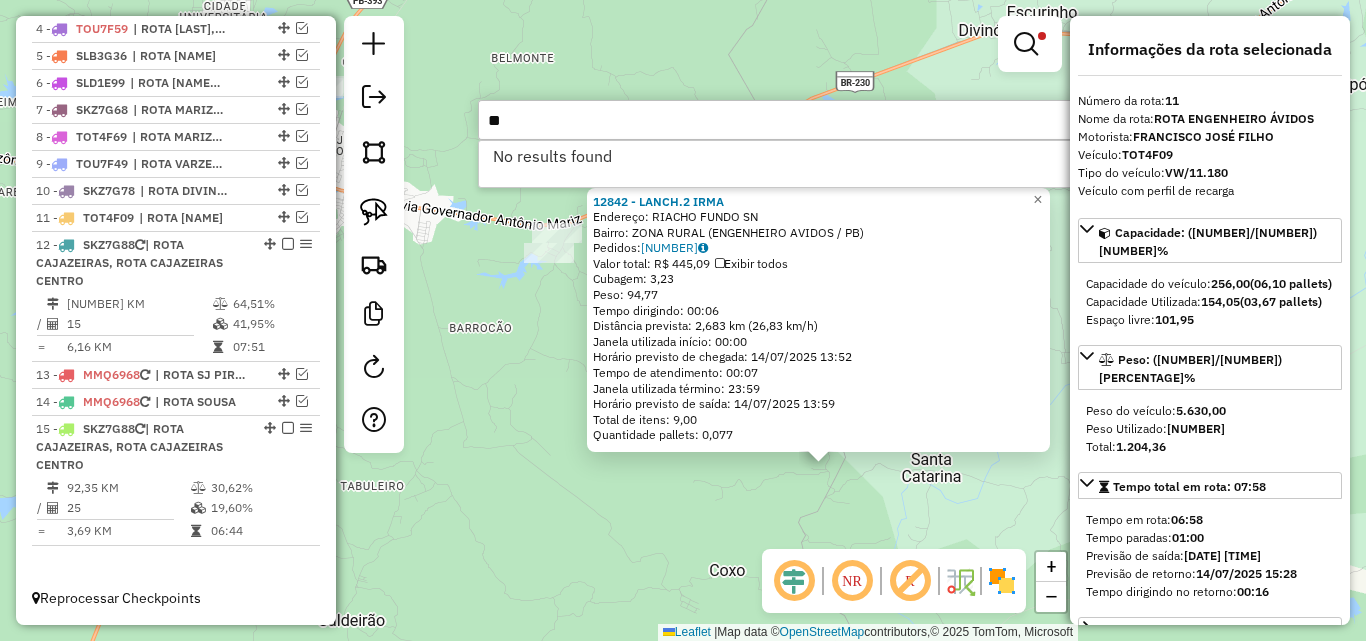 type on "*" 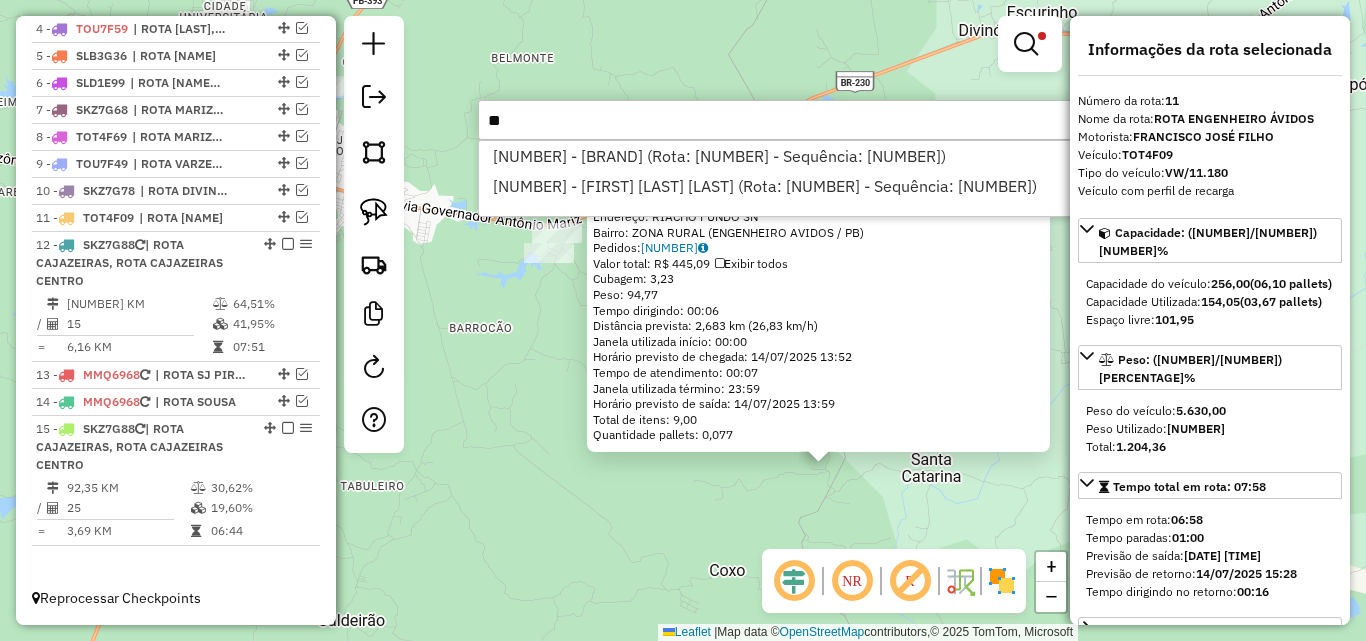 type on "*" 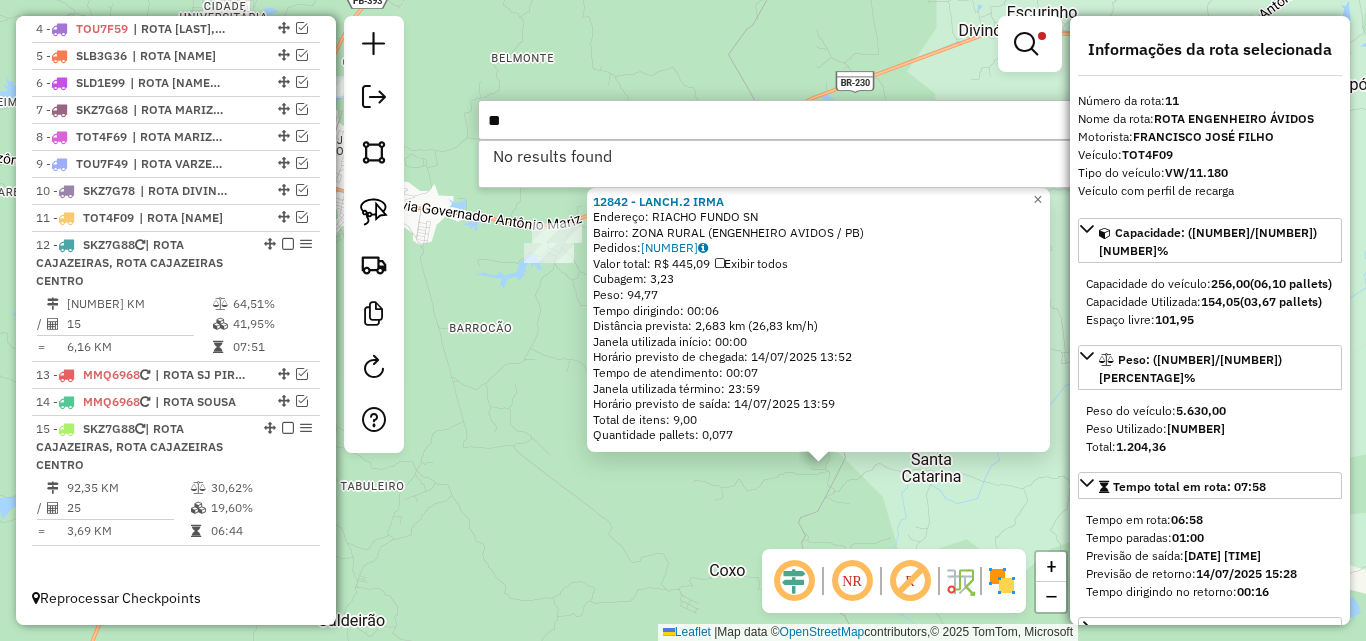 type on "*" 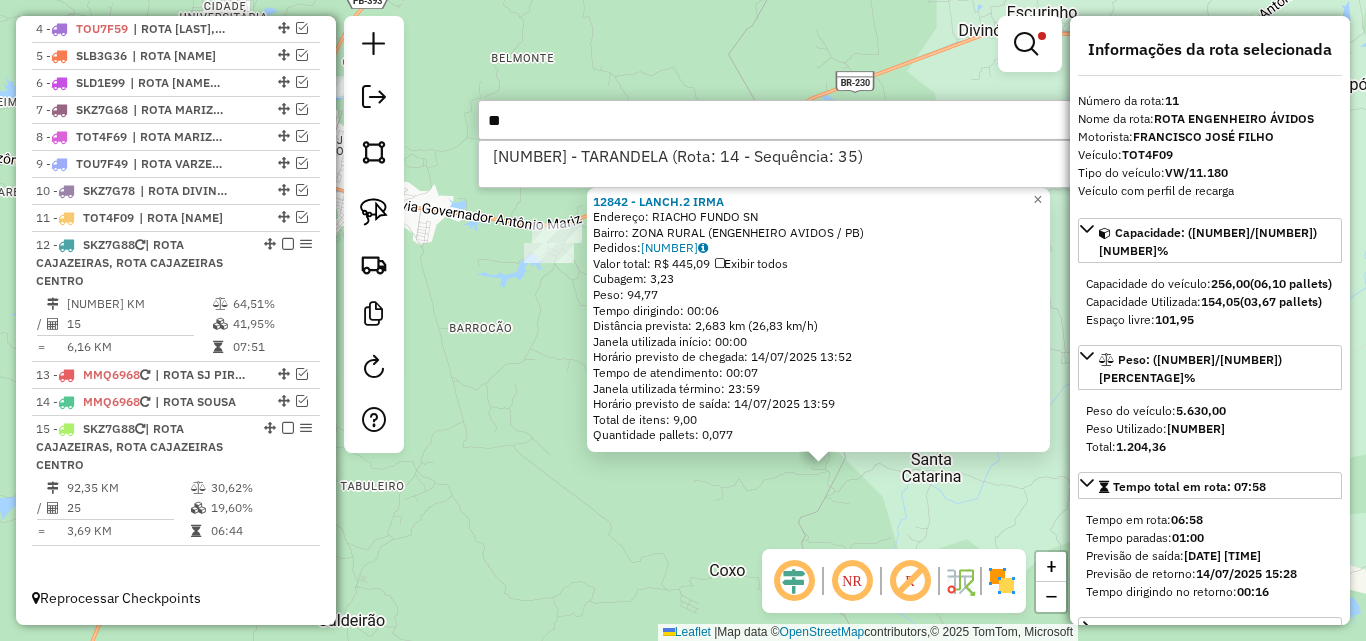 type on "*" 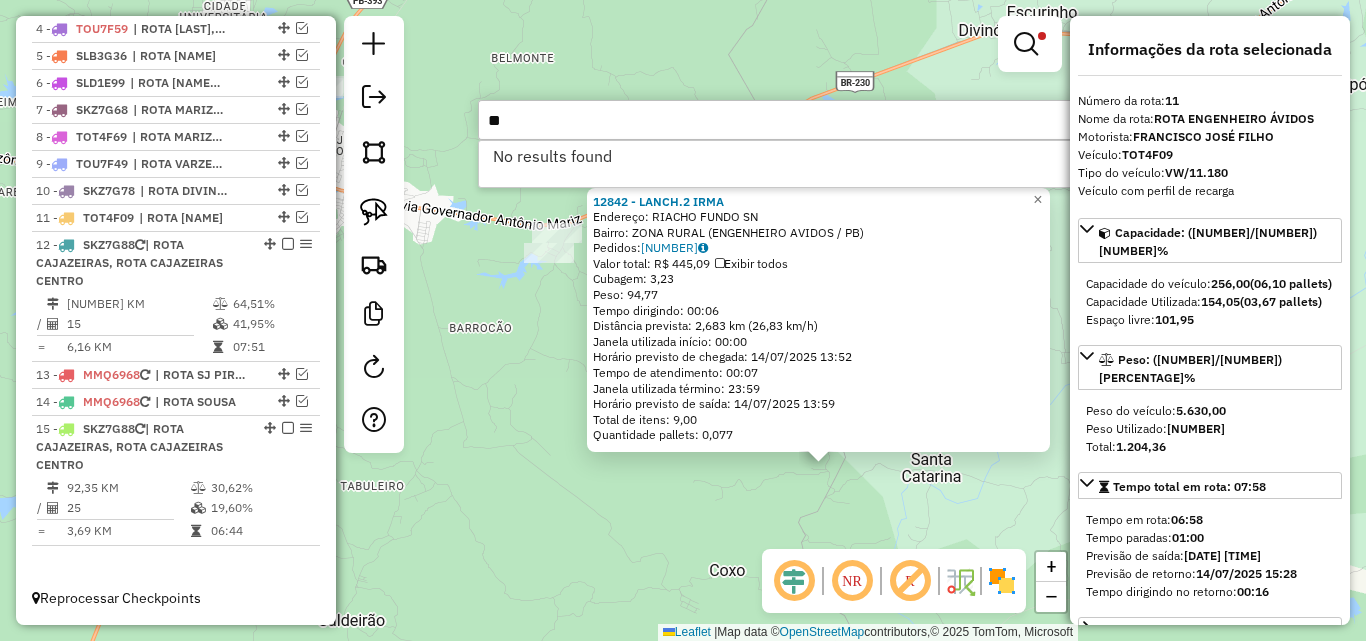 type on "*" 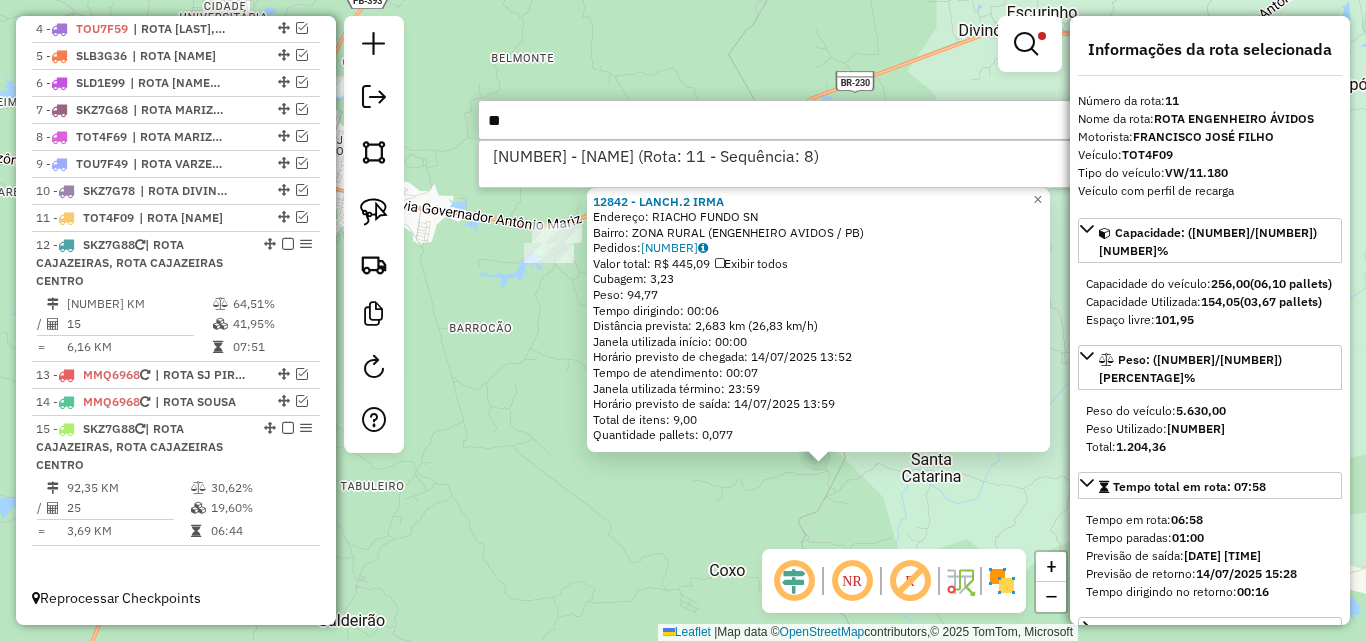 type on "*" 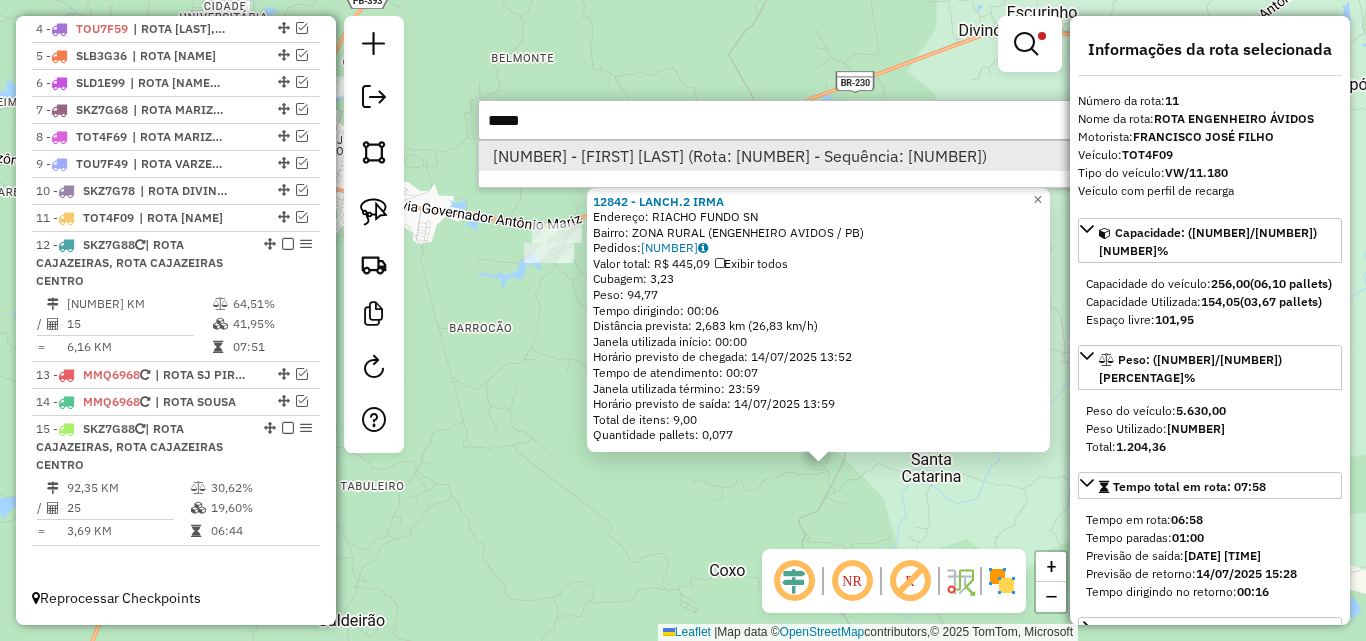 type on "*****" 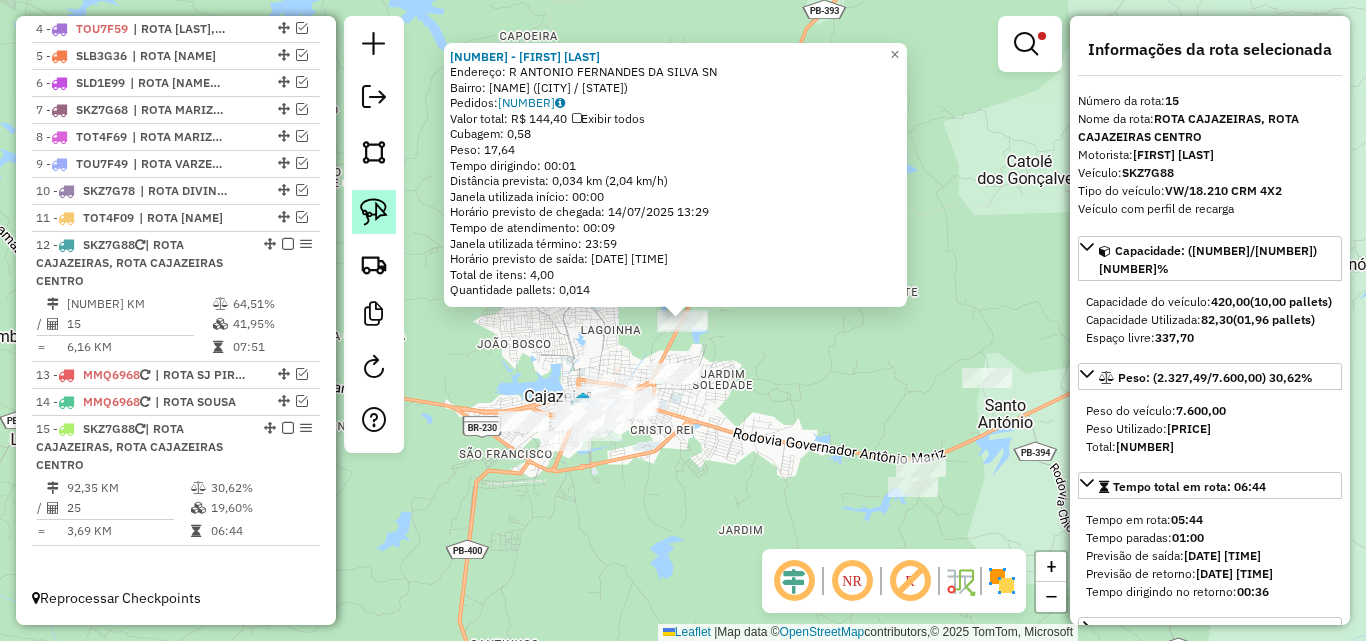 click 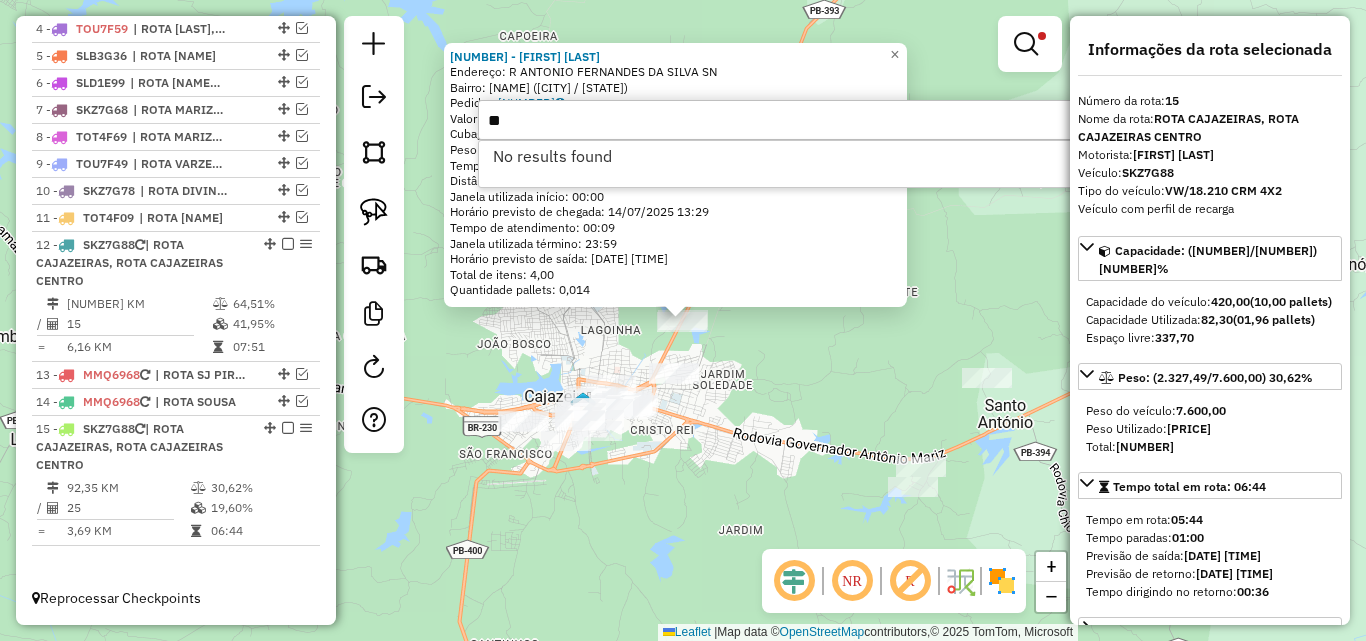 type on "*" 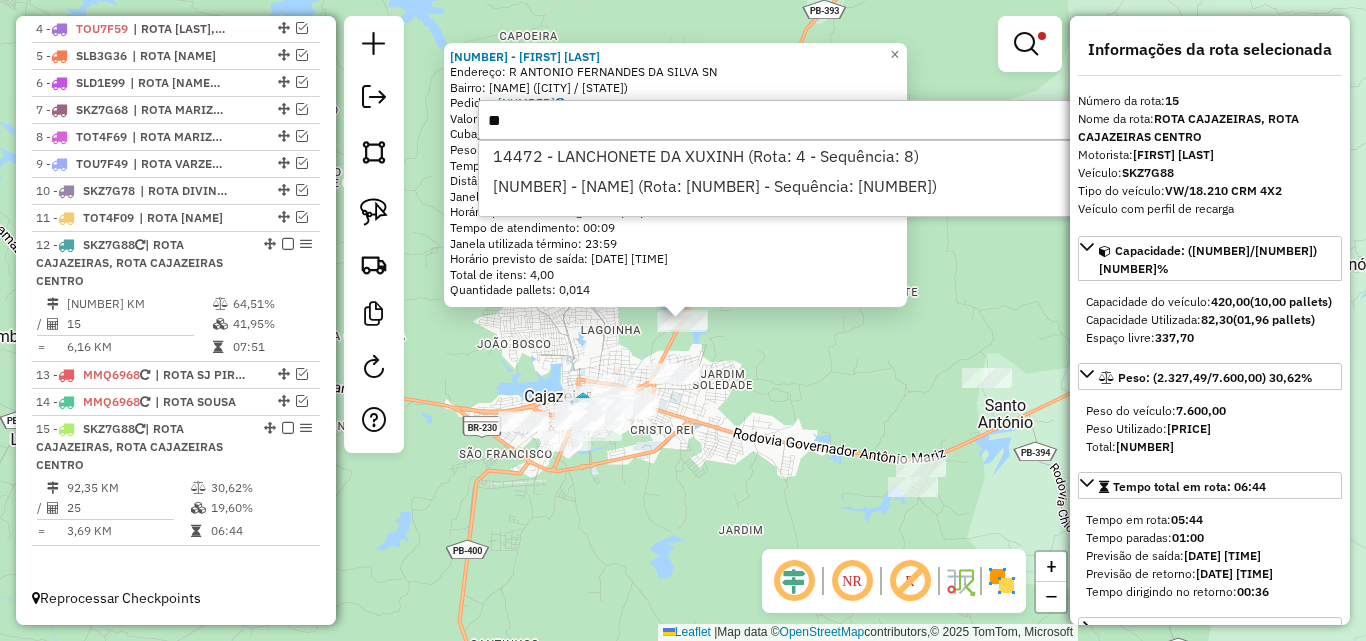 type on "*" 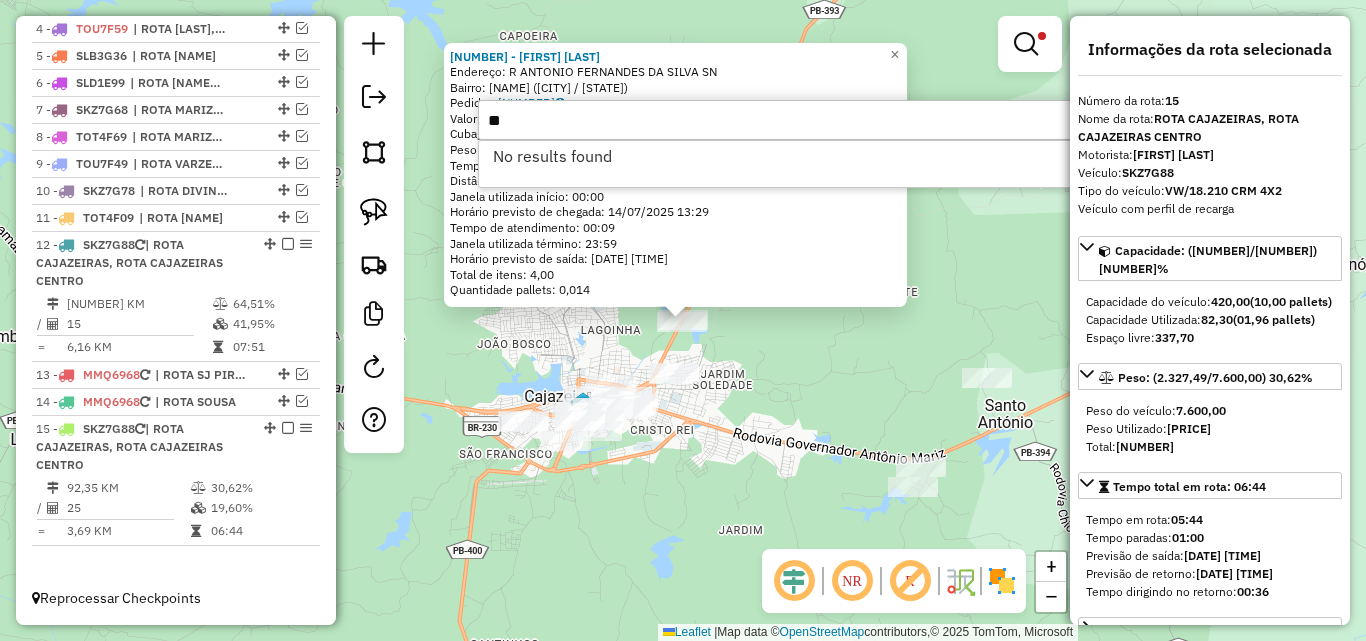 type on "*" 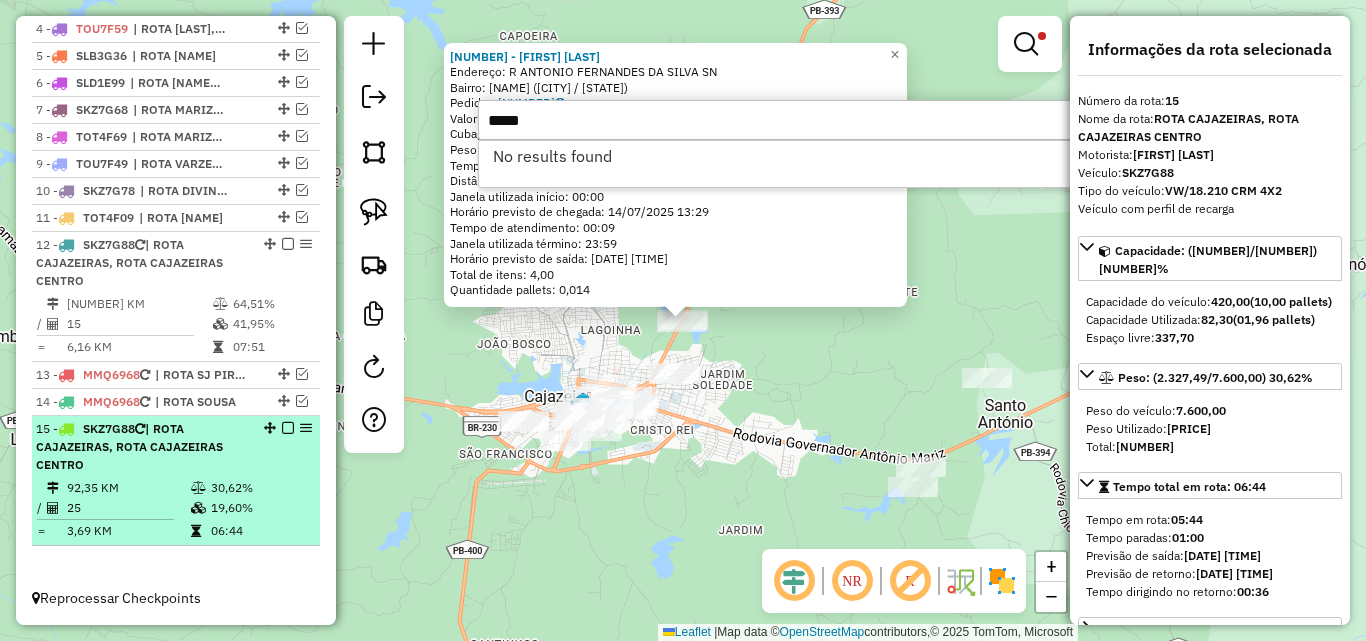 type on "*****" 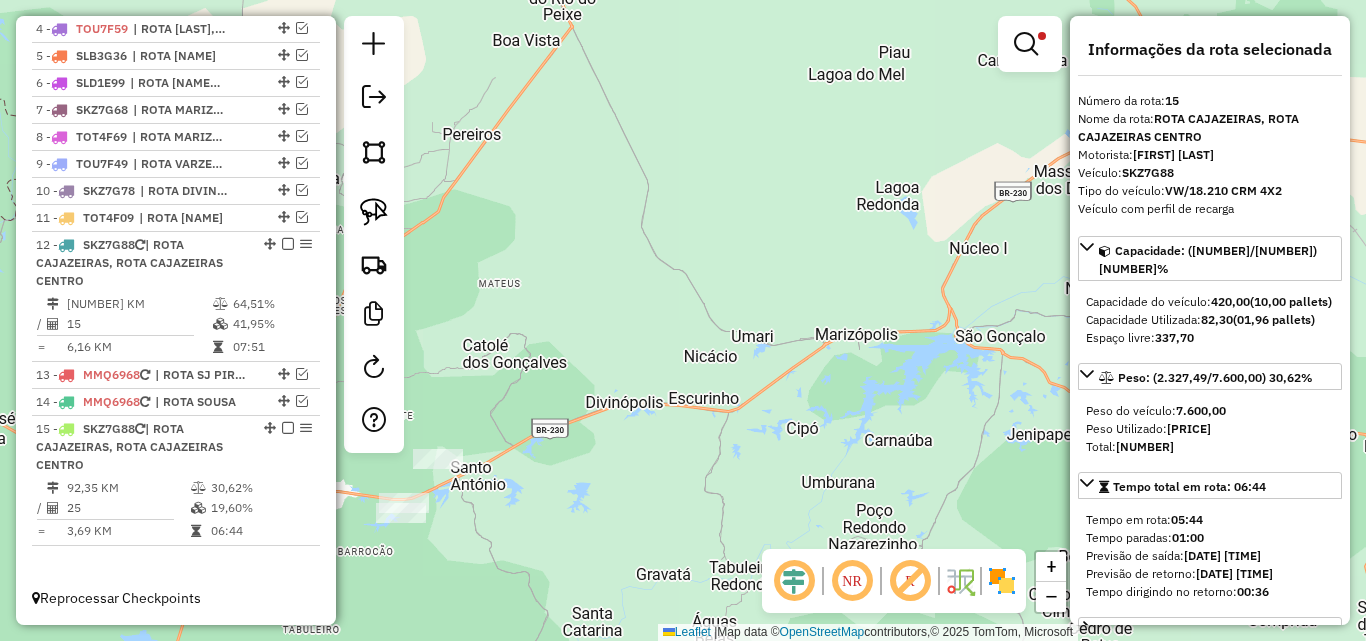 click at bounding box center (1026, 44) 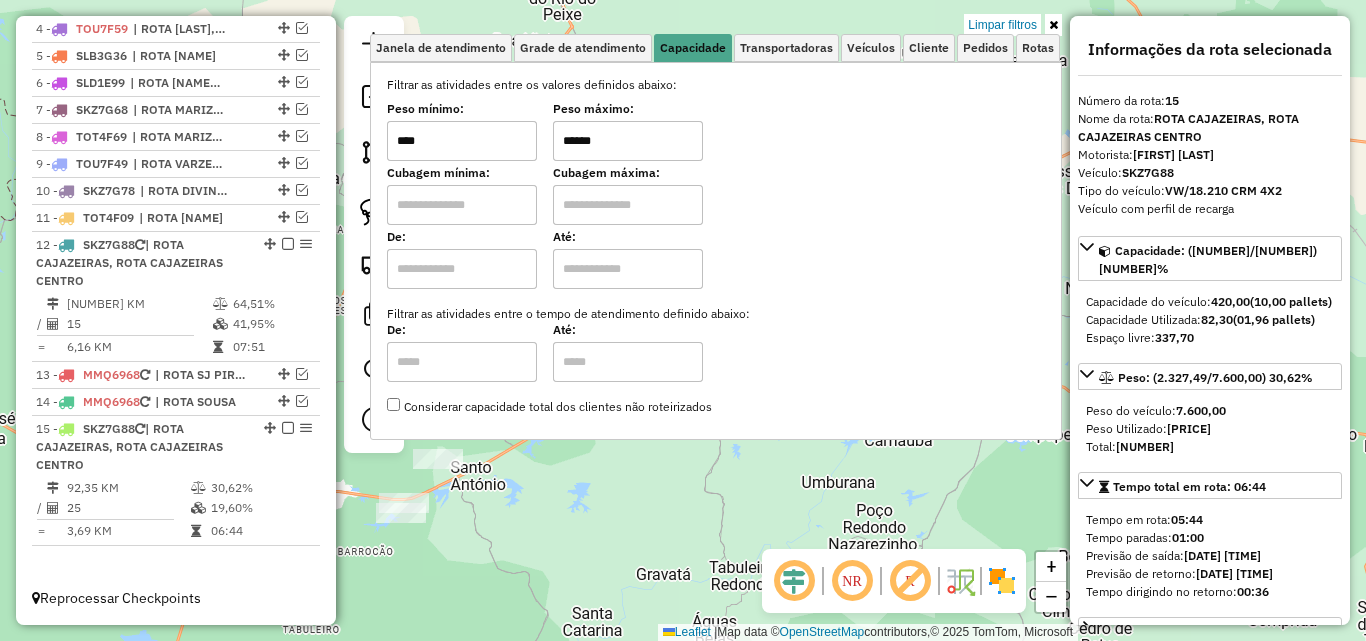 click on "Limpar filtros" at bounding box center [1002, 25] 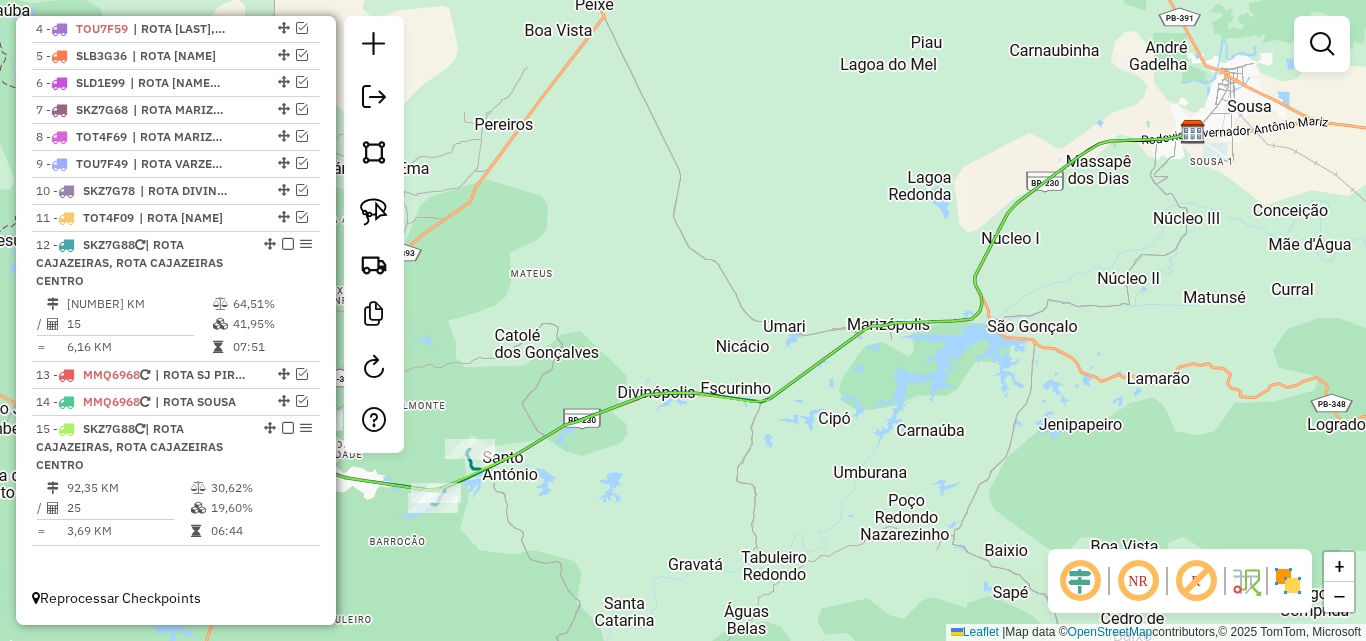 drag, startPoint x: 603, startPoint y: 563, endPoint x: 915, endPoint y: 516, distance: 315.5202 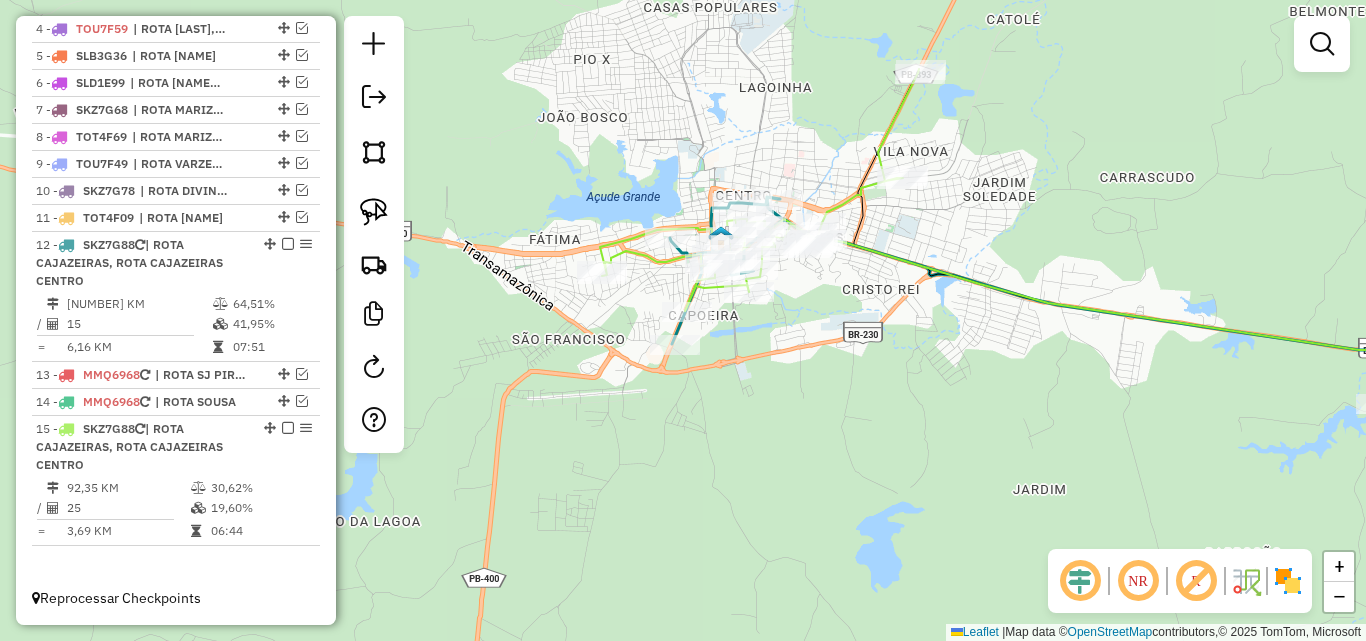 drag, startPoint x: 789, startPoint y: 110, endPoint x: 766, endPoint y: 133, distance: 32.526913 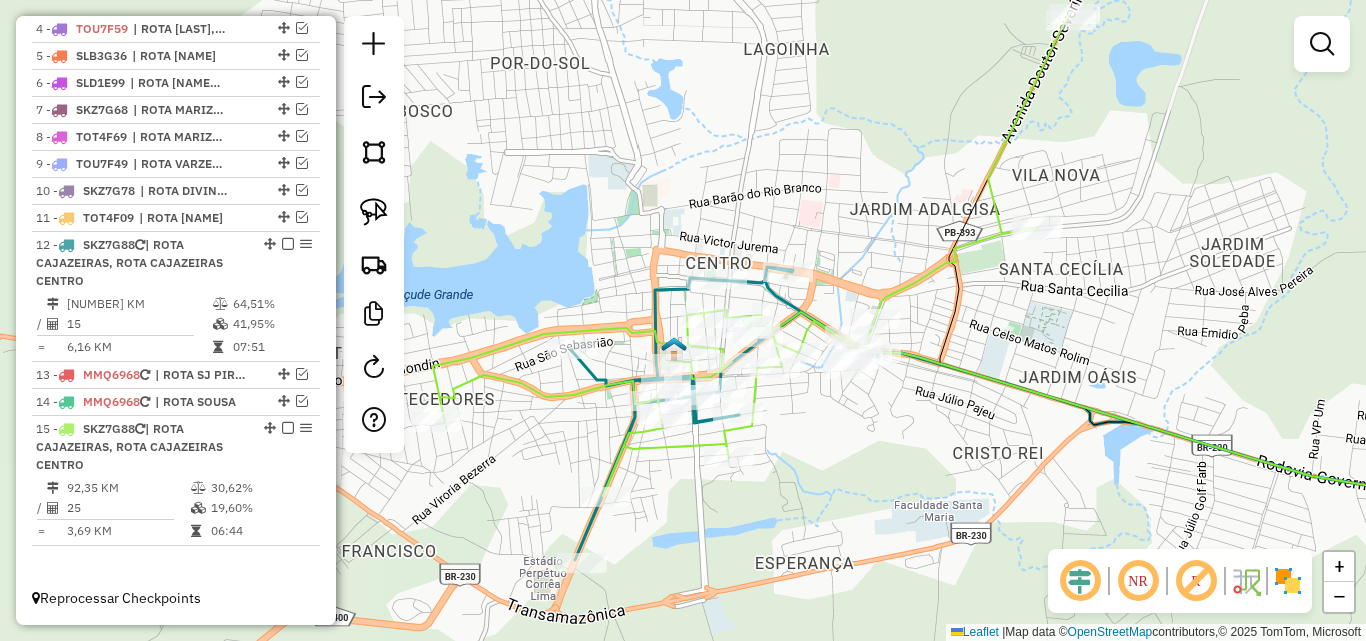 select on "*********" 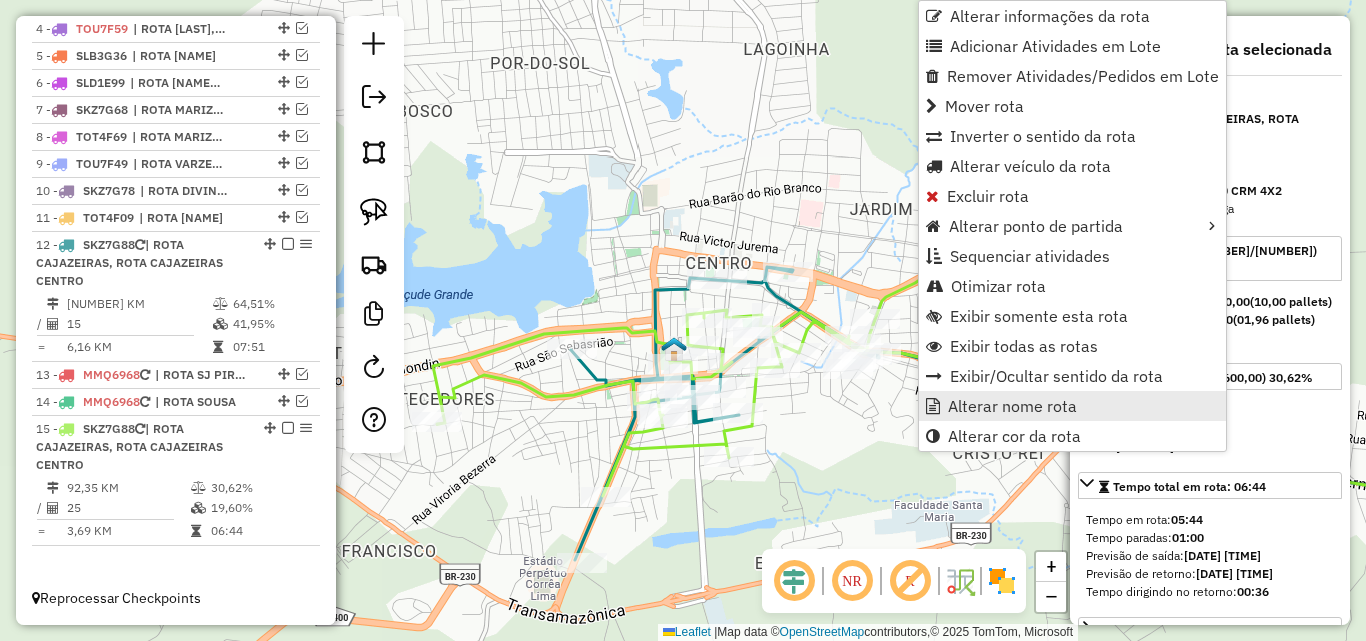 click on "Alterar nome rota" at bounding box center (1012, 406) 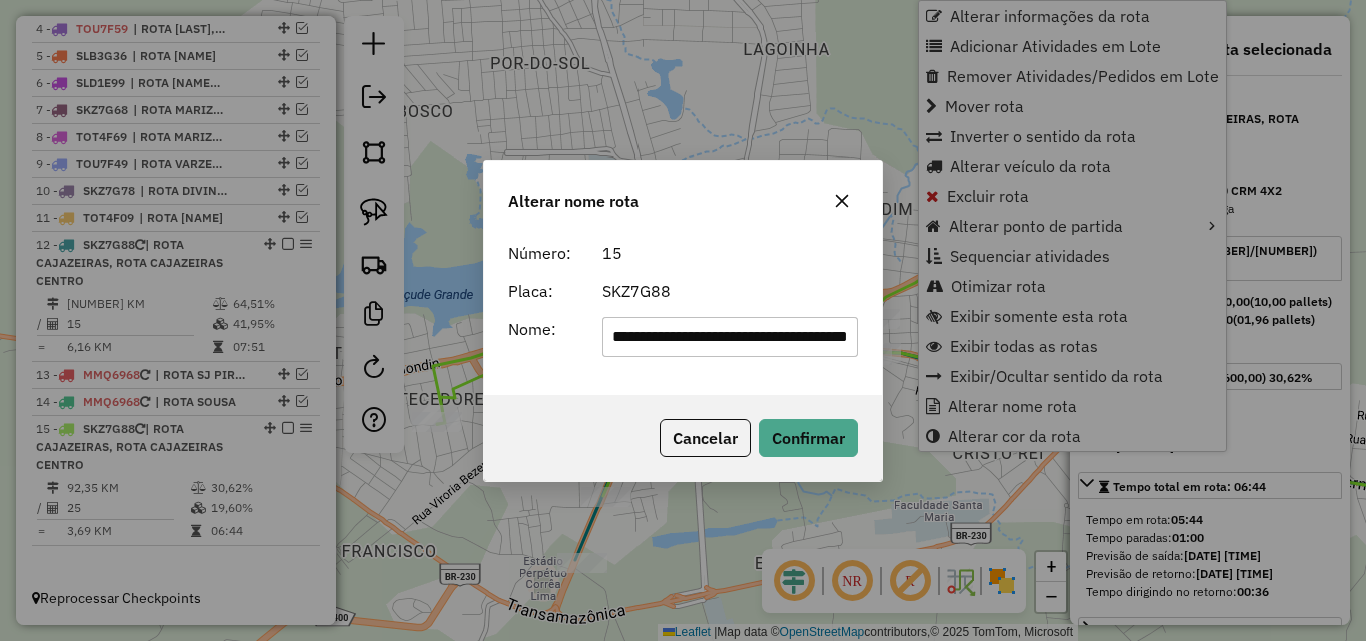 scroll, scrollTop: 0, scrollLeft: 109, axis: horizontal 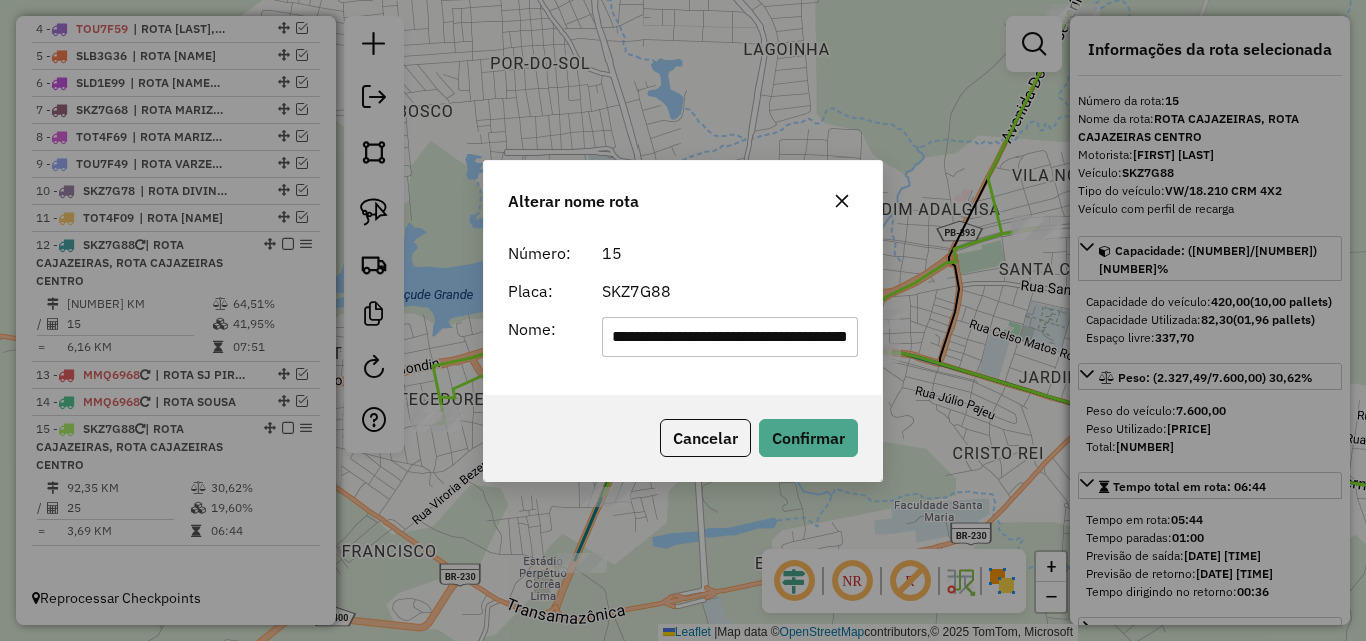 drag, startPoint x: 640, startPoint y: 344, endPoint x: 1180, endPoint y: 427, distance: 546.3415 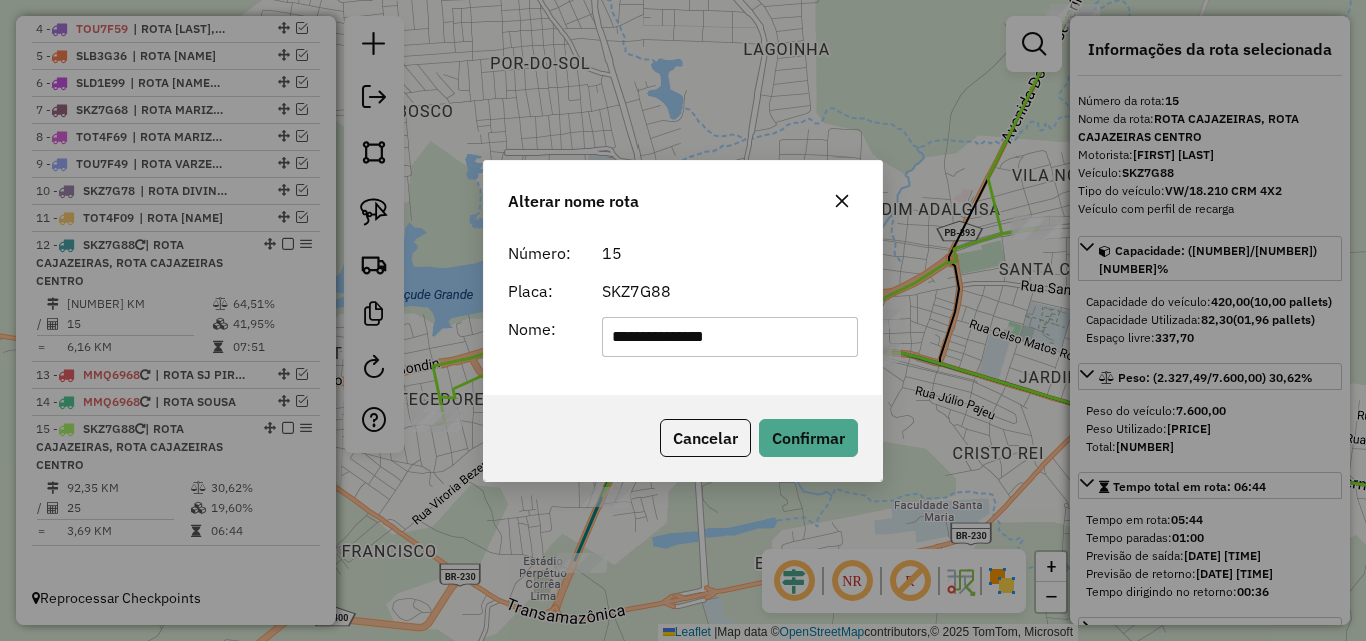scroll, scrollTop: 0, scrollLeft: 0, axis: both 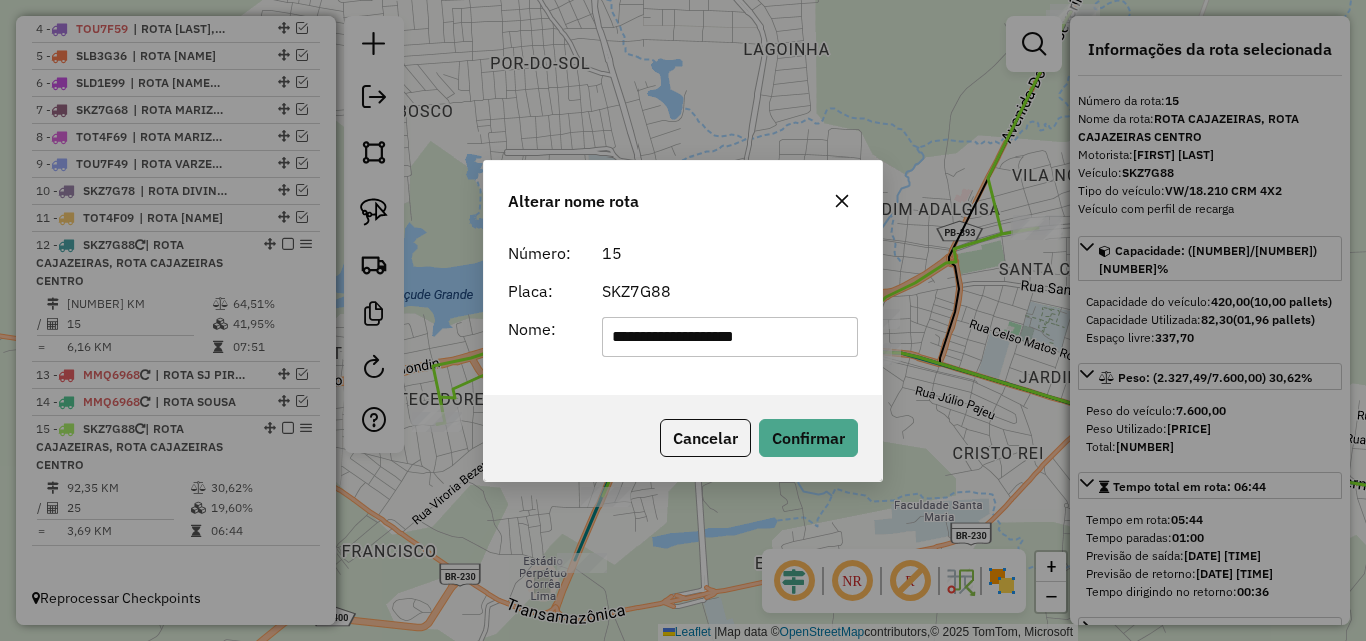 type on "**********" 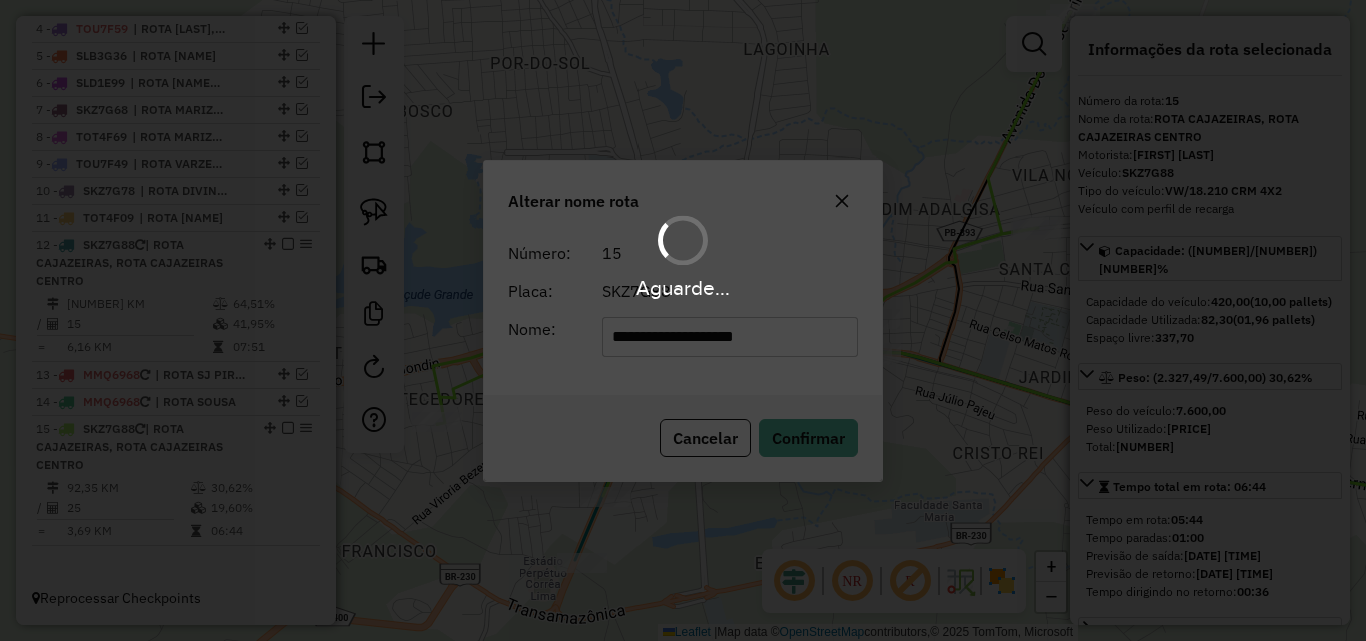 type 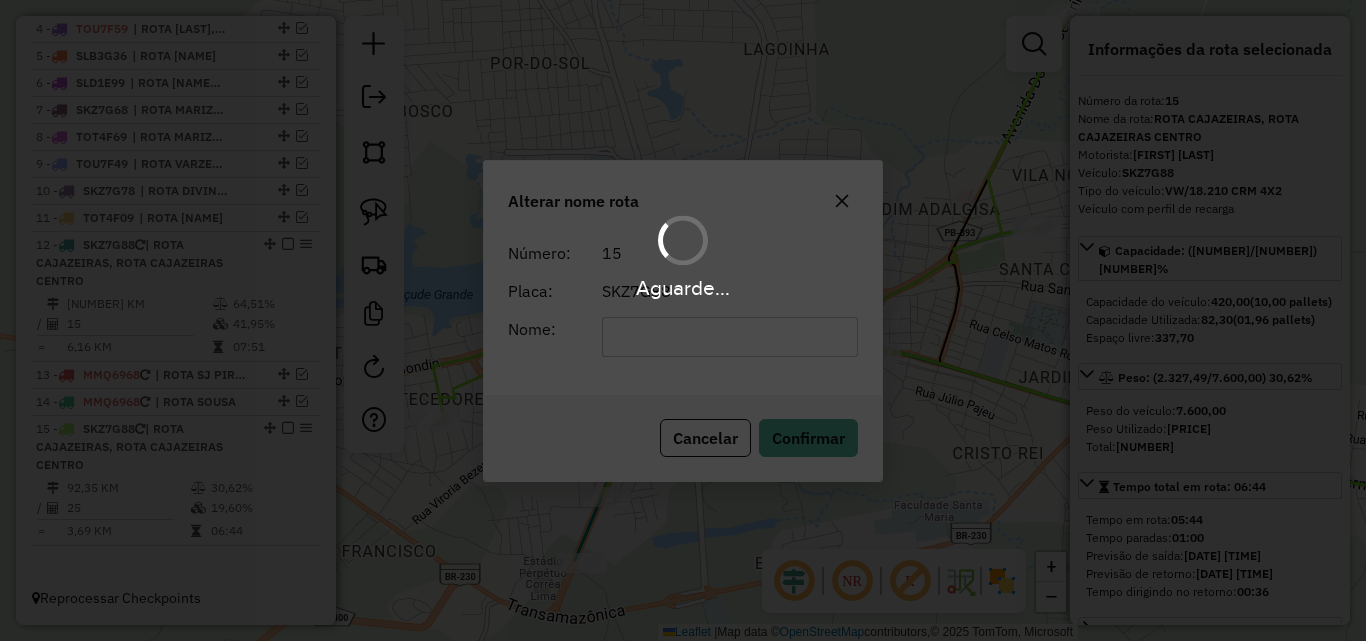 scroll, scrollTop: 837, scrollLeft: 0, axis: vertical 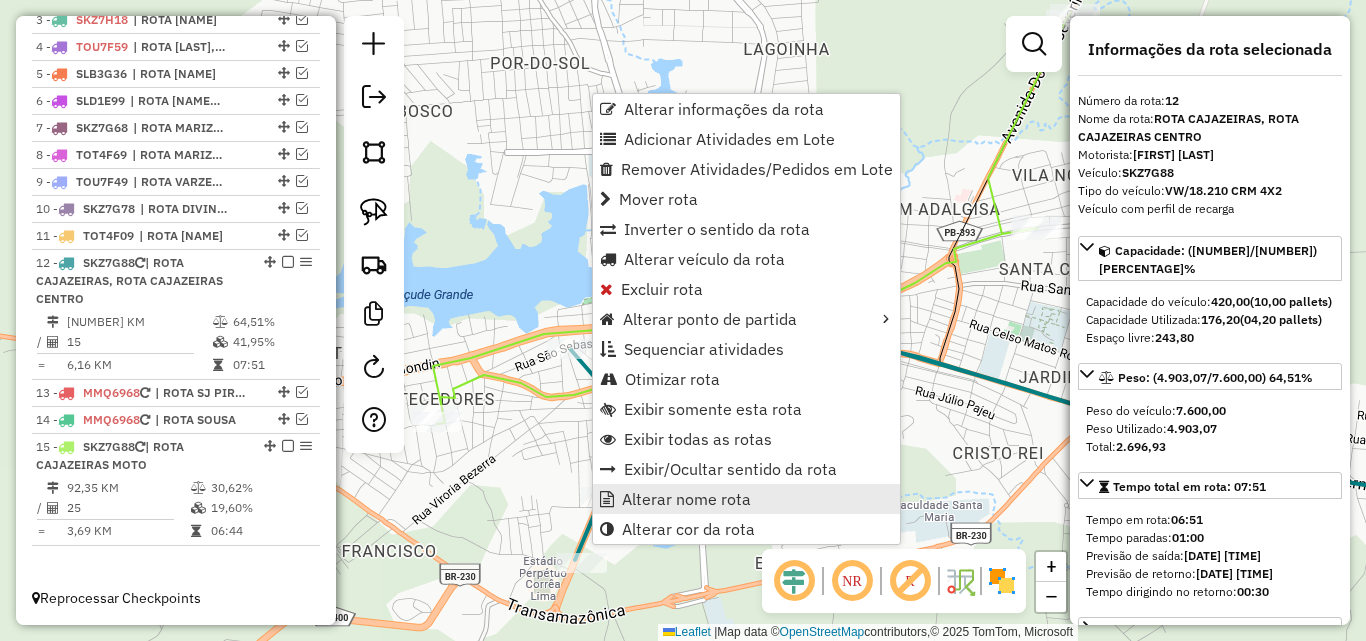 click on "Alterar nome rota" at bounding box center [746, 499] 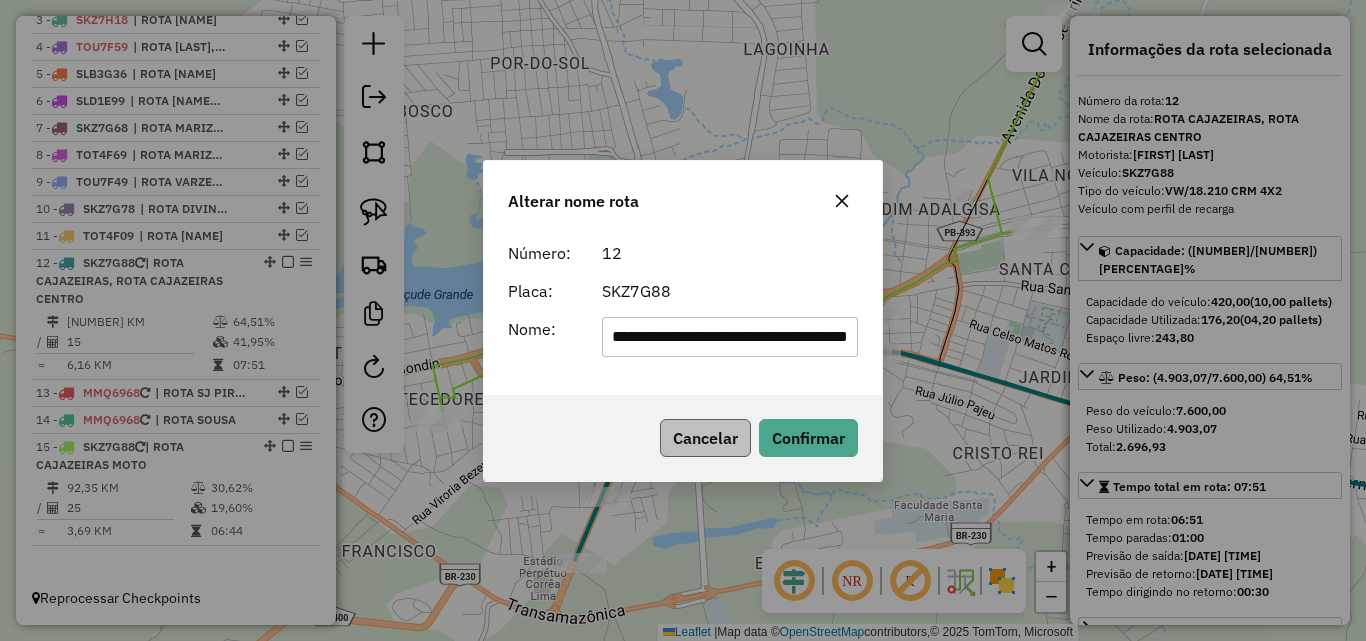 scroll, scrollTop: 0, scrollLeft: 109, axis: horizontal 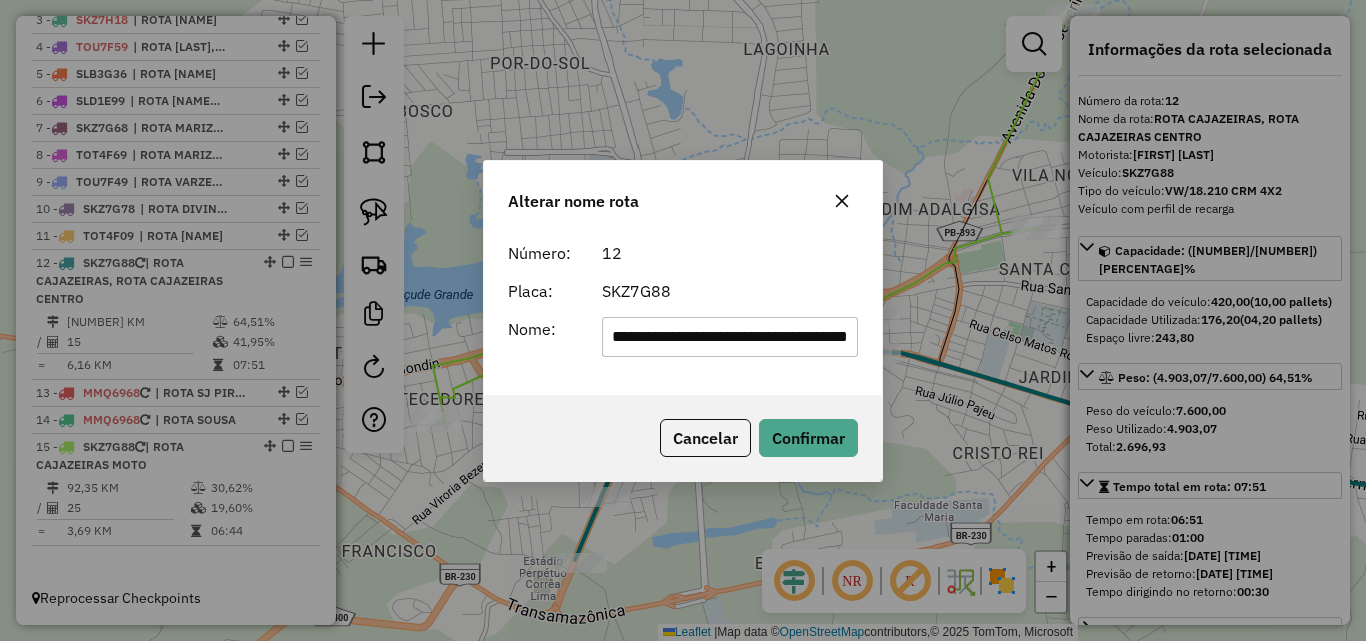 drag, startPoint x: 636, startPoint y: 345, endPoint x: 1479, endPoint y: 419, distance: 846.2417 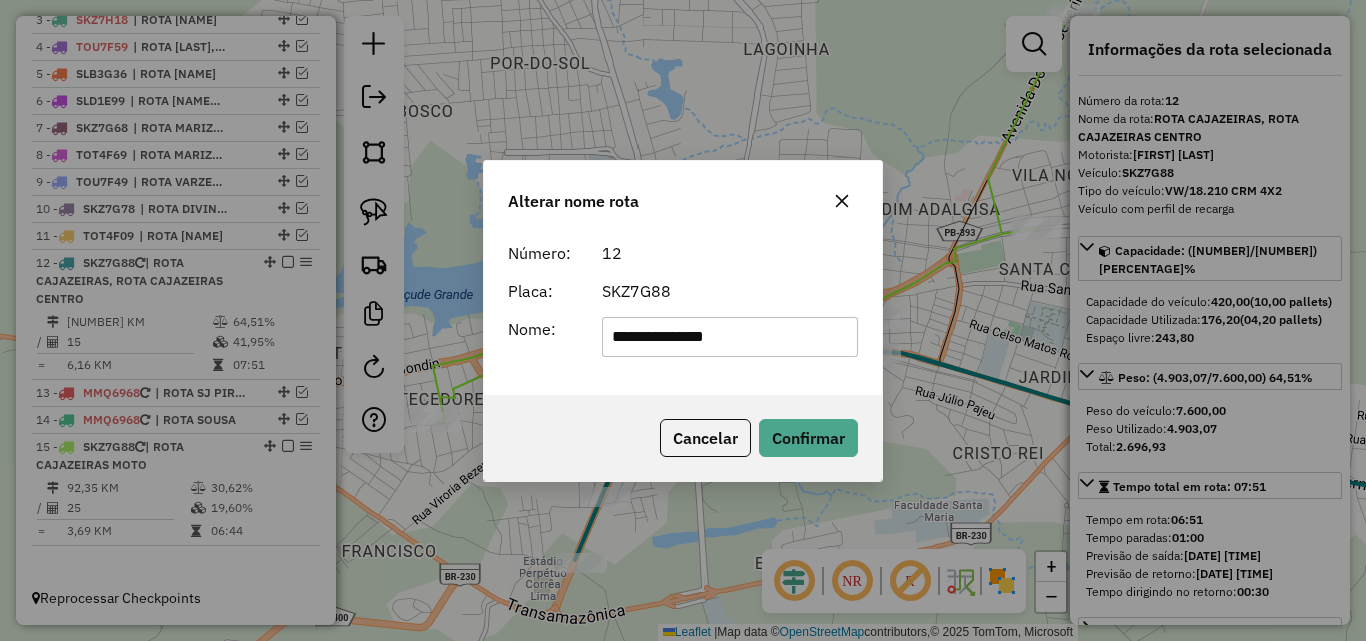 scroll, scrollTop: 0, scrollLeft: 0, axis: both 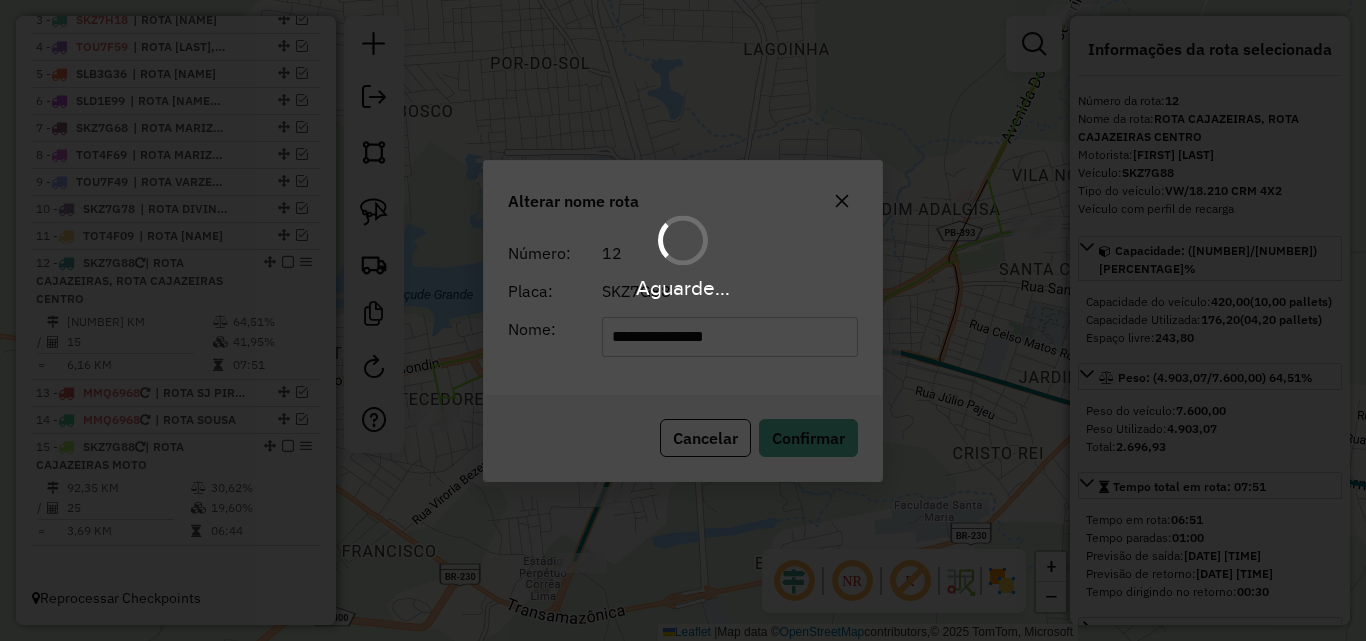type 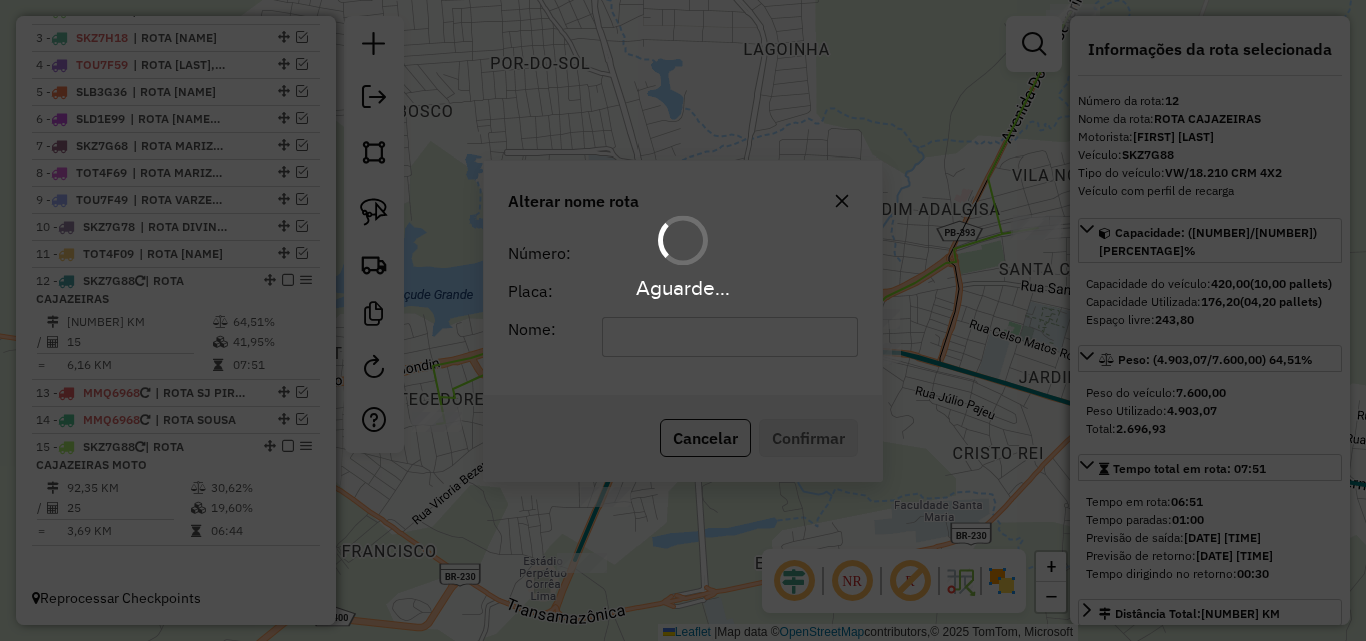 scroll, scrollTop: 819, scrollLeft: 0, axis: vertical 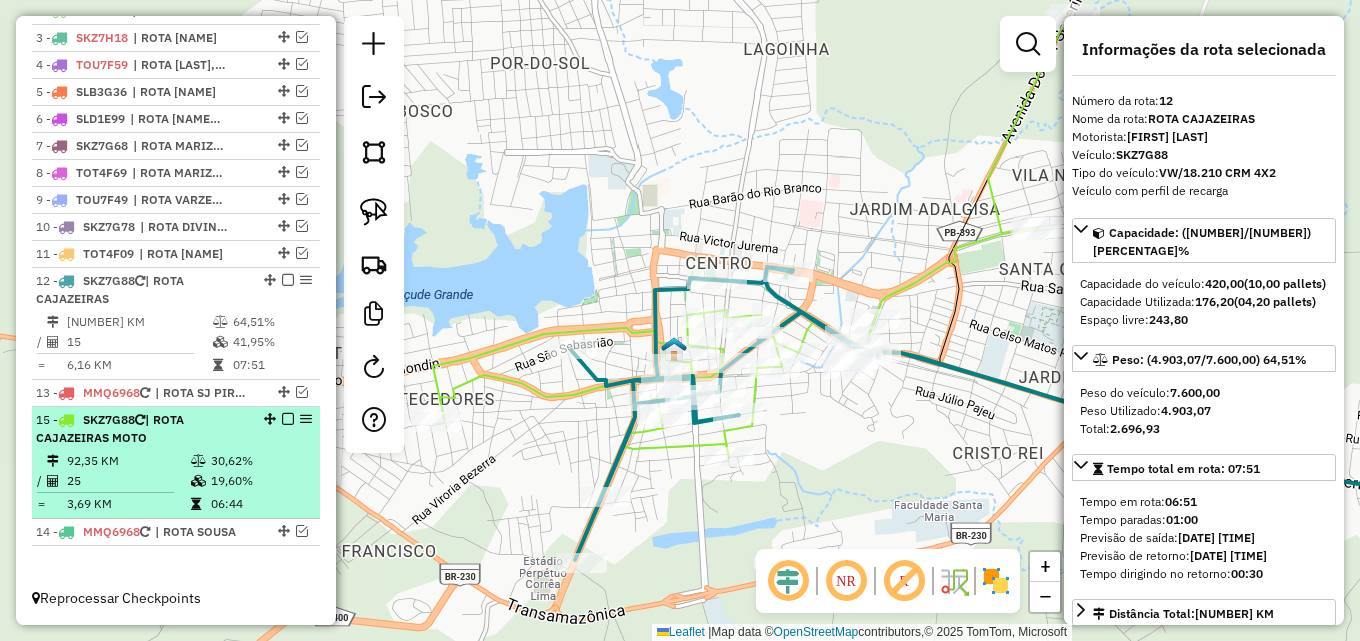 drag, startPoint x: 265, startPoint y: 445, endPoint x: 265, endPoint y: 383, distance: 62 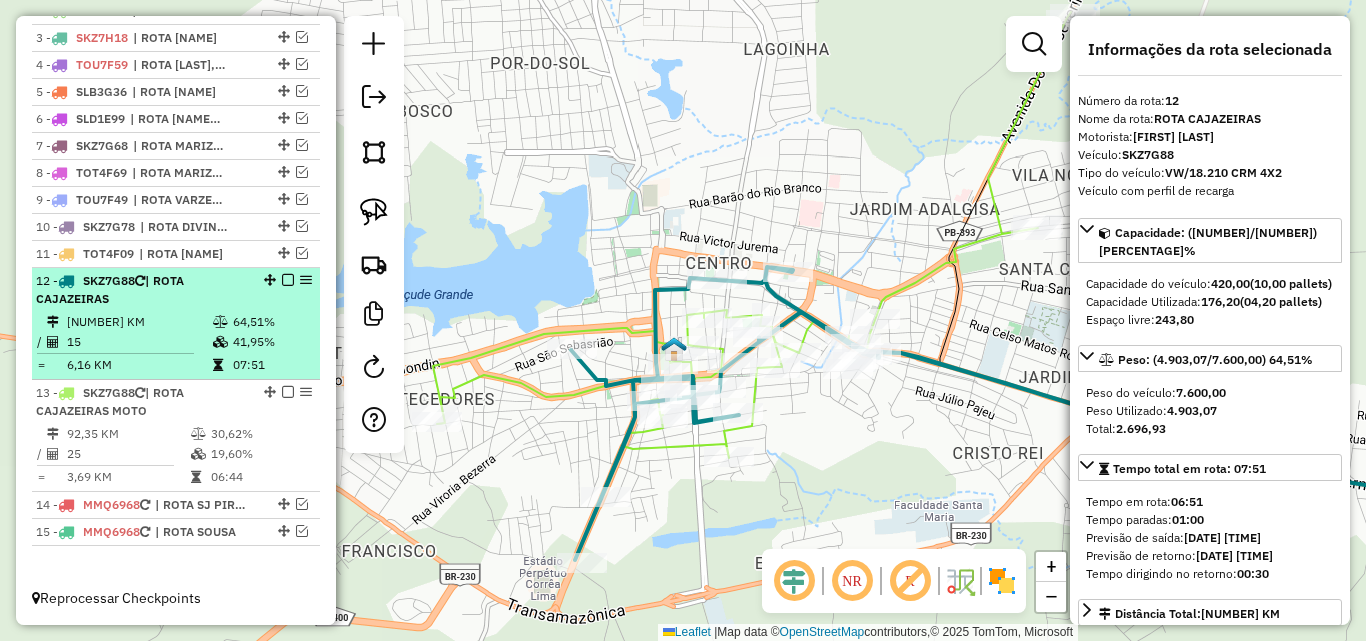 click at bounding box center [288, 280] 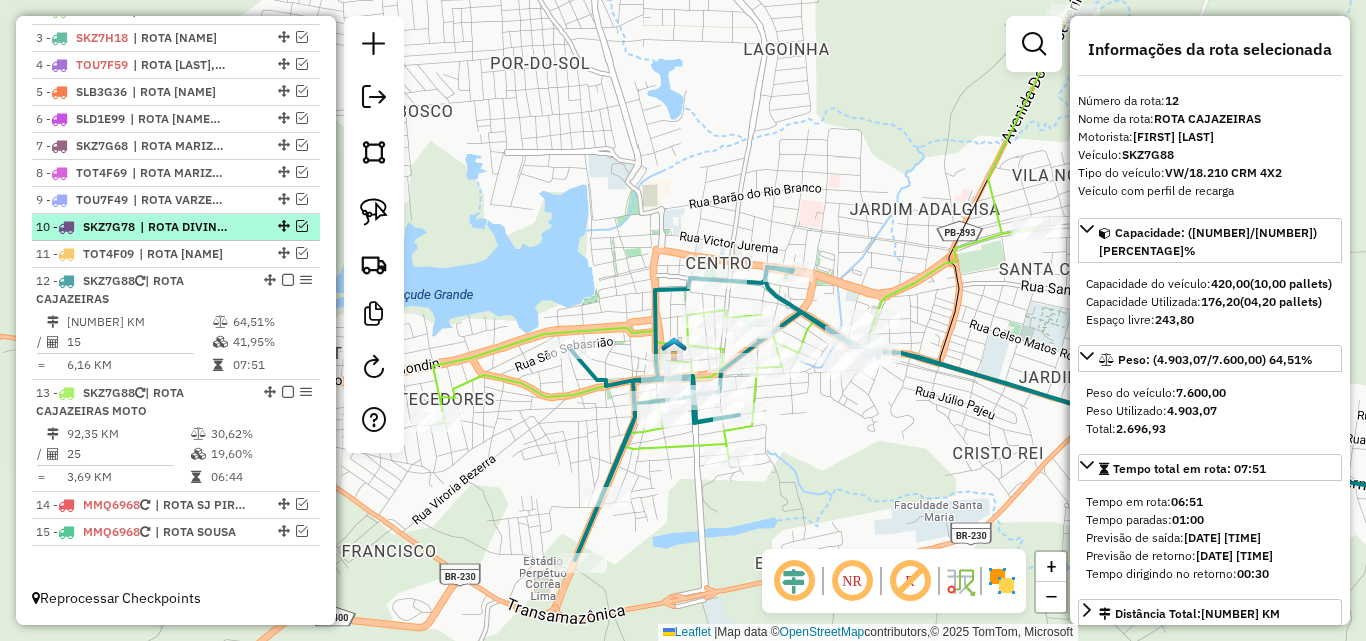 scroll, scrollTop: 734, scrollLeft: 0, axis: vertical 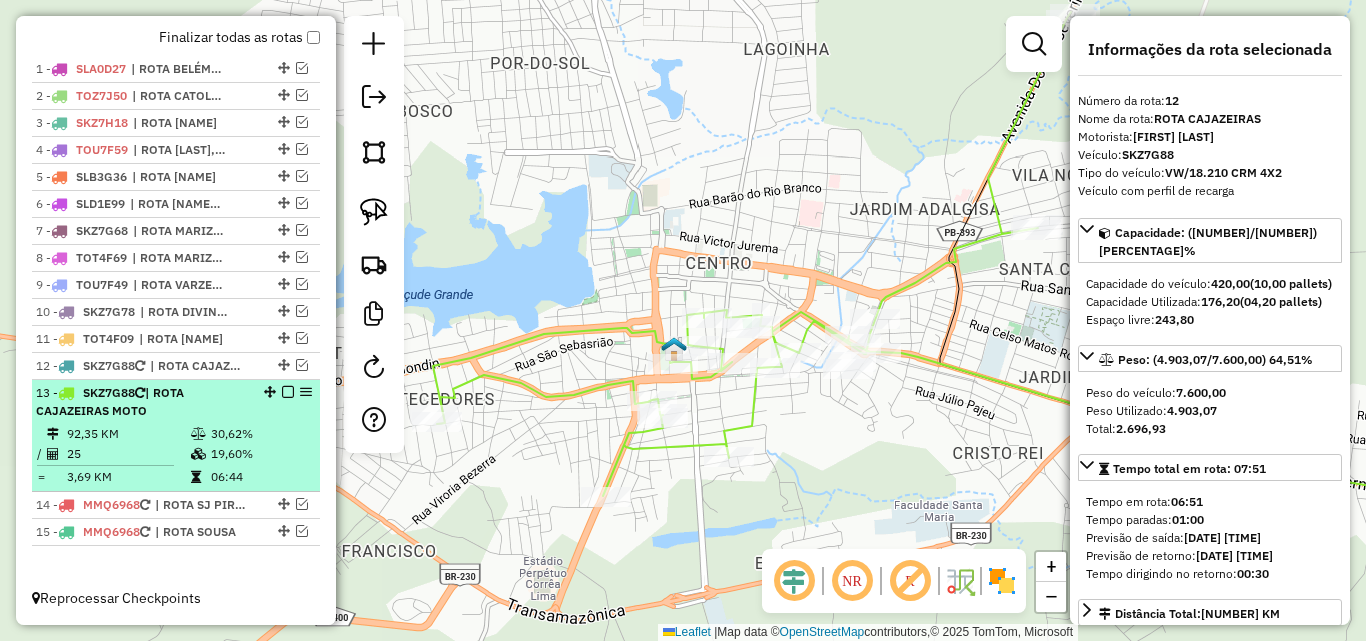 click at bounding box center (288, 392) 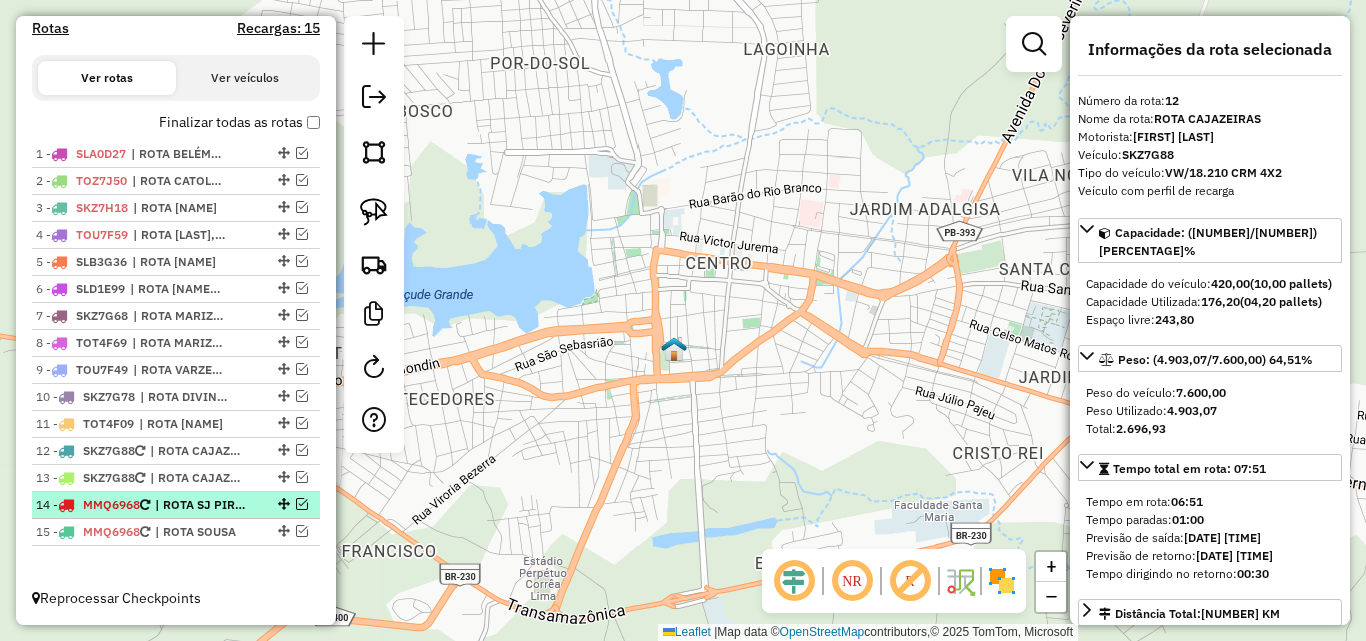 click at bounding box center (302, 504) 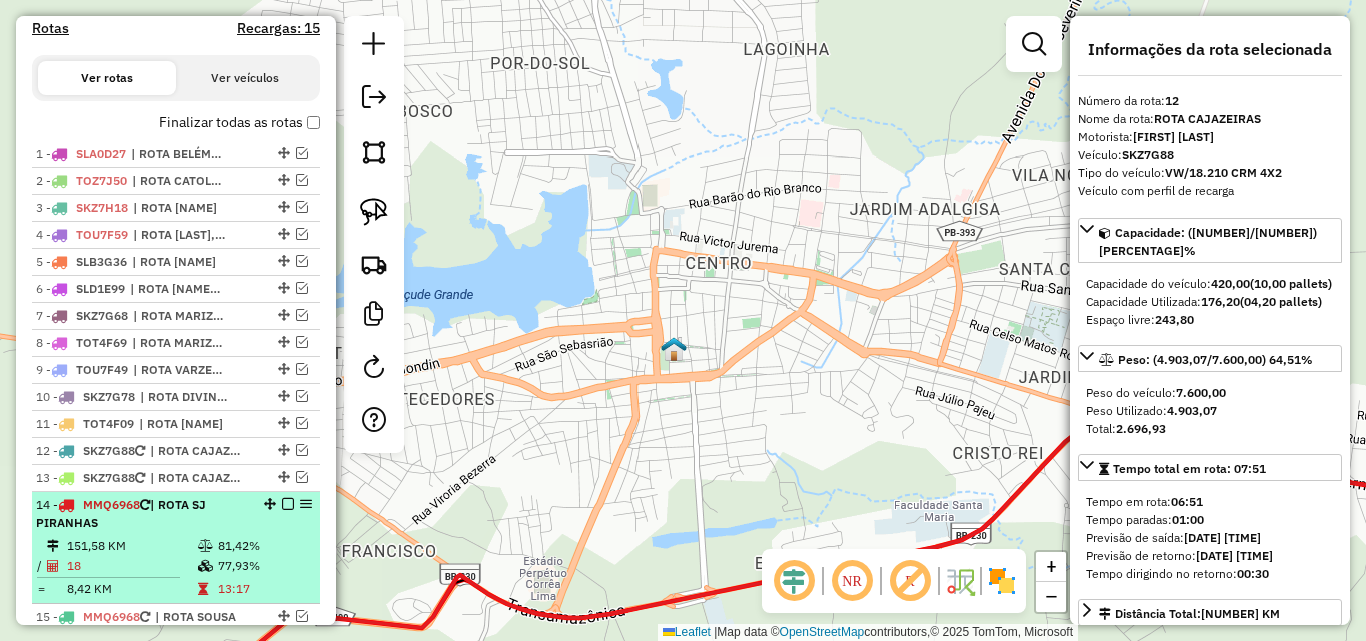 scroll, scrollTop: 734, scrollLeft: 0, axis: vertical 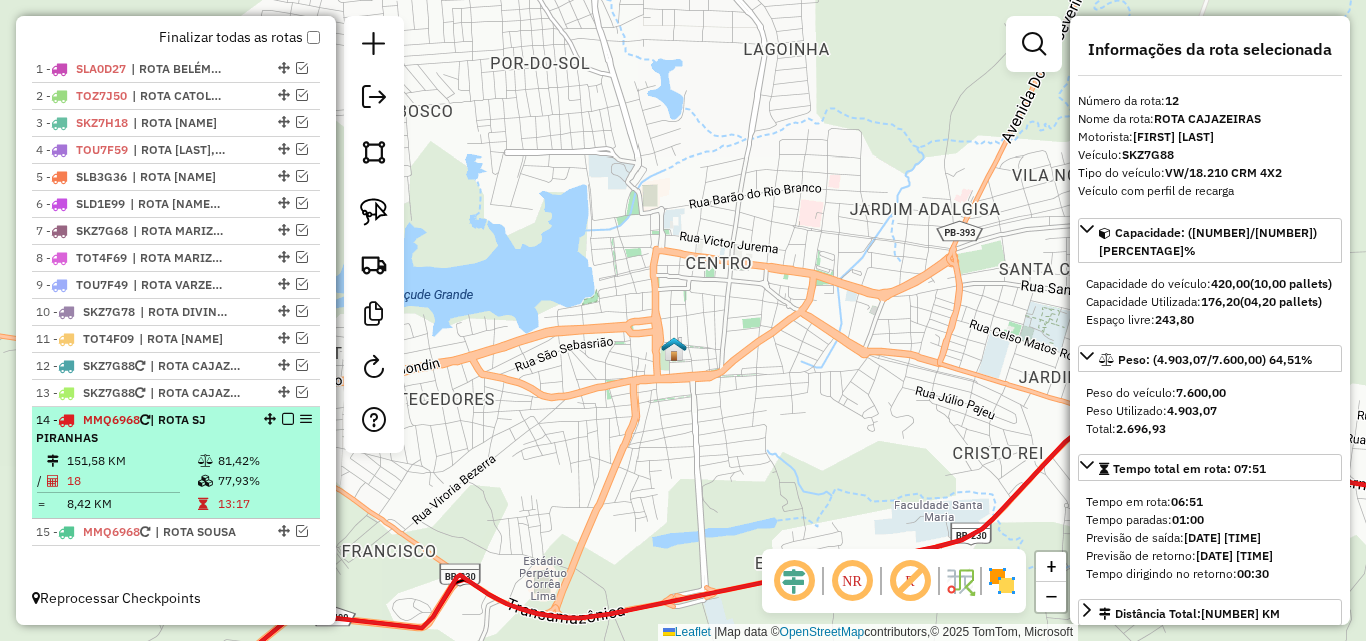 click on "18" at bounding box center [131, 481] 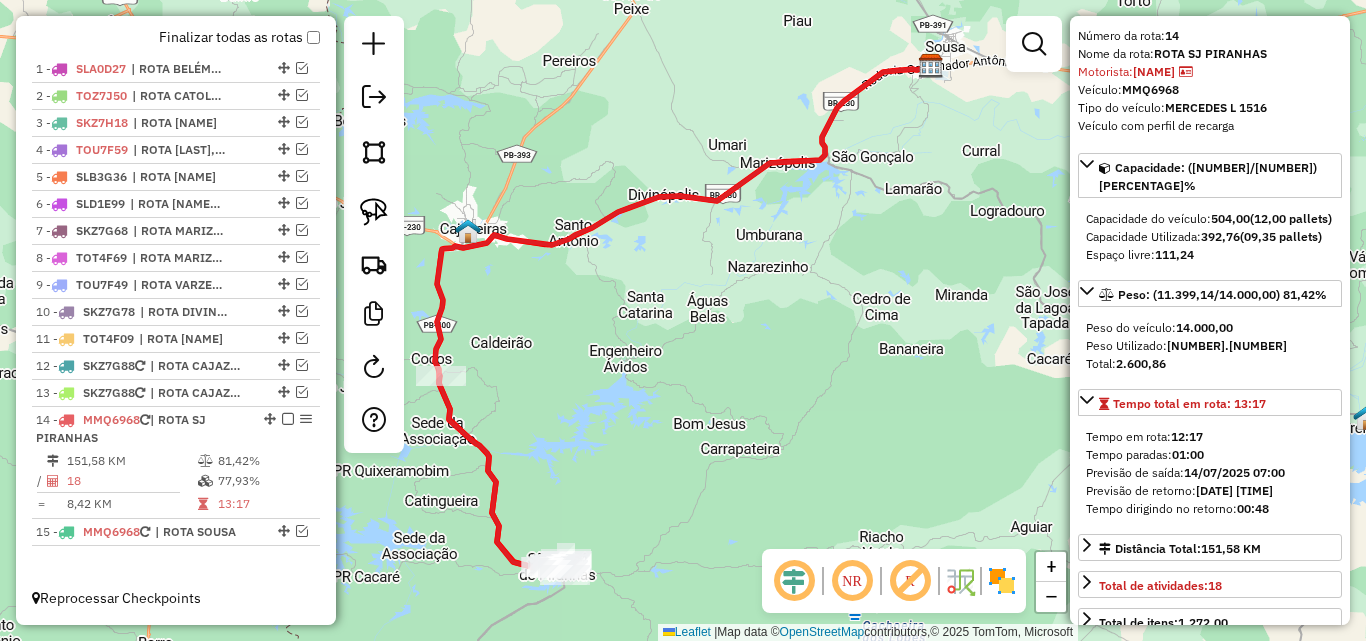 scroll, scrollTop: 100, scrollLeft: 0, axis: vertical 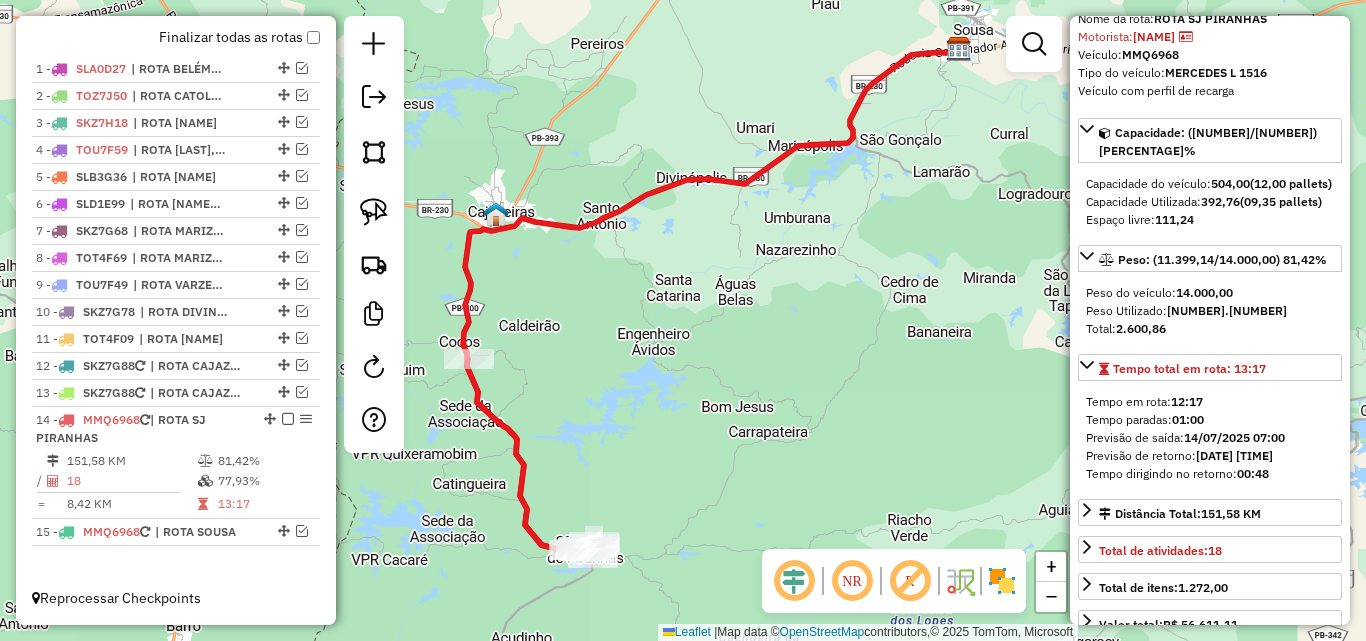 drag, startPoint x: 822, startPoint y: 448, endPoint x: 852, endPoint y: 430, distance: 34.98571 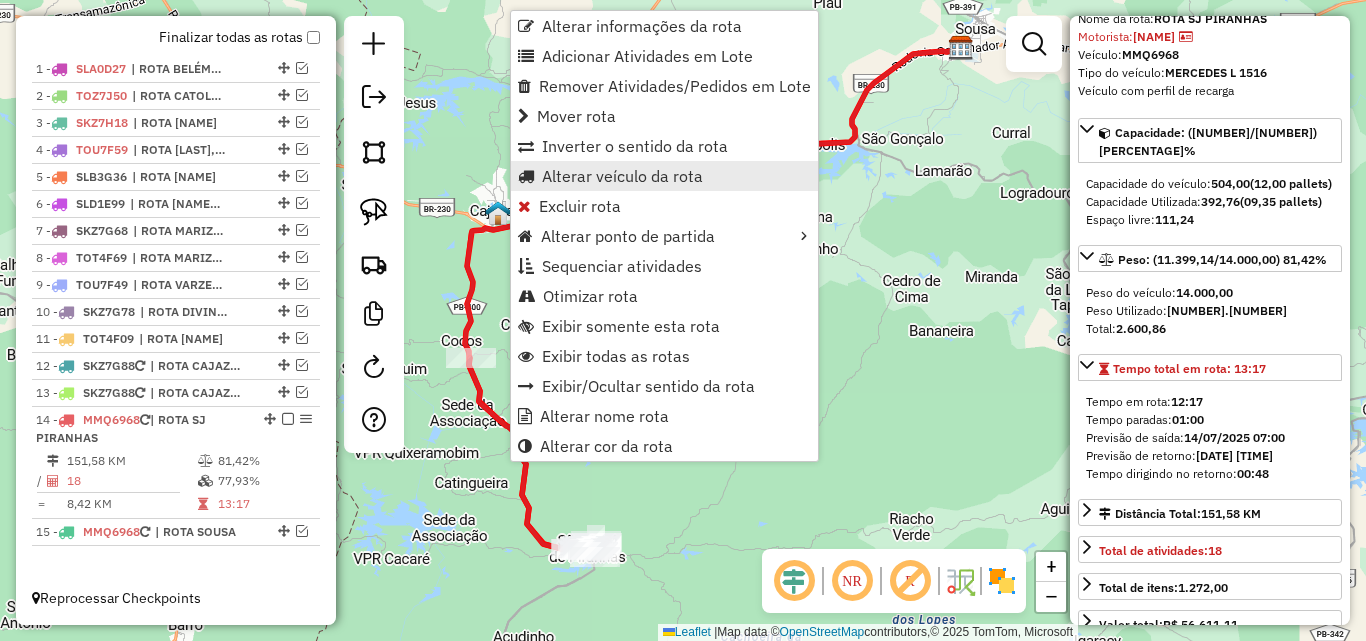 click on "Alterar veículo da rota" at bounding box center [622, 176] 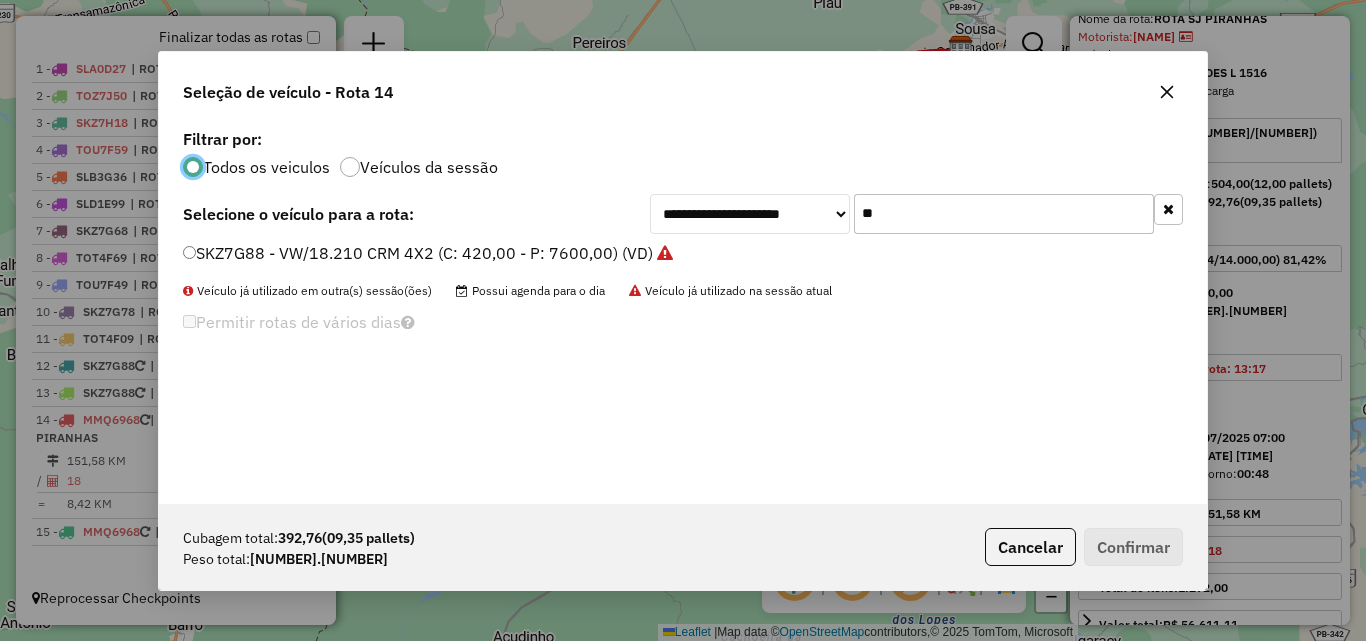 scroll, scrollTop: 11, scrollLeft: 6, axis: both 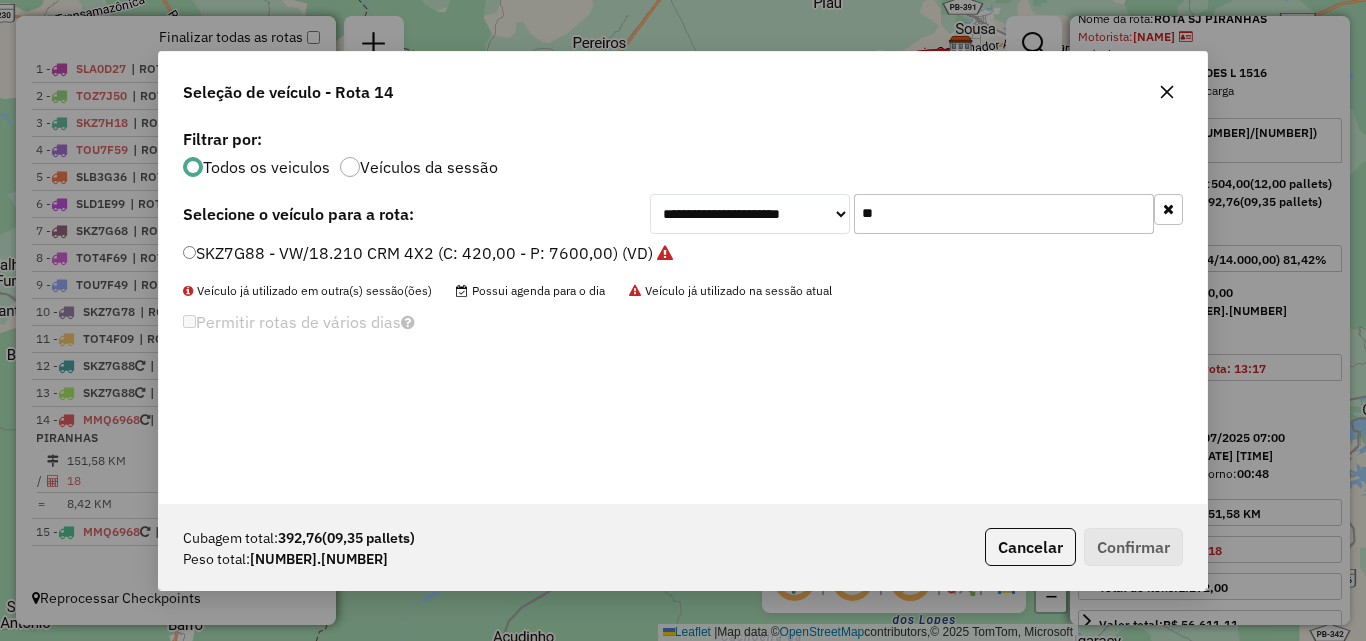 click on "**" 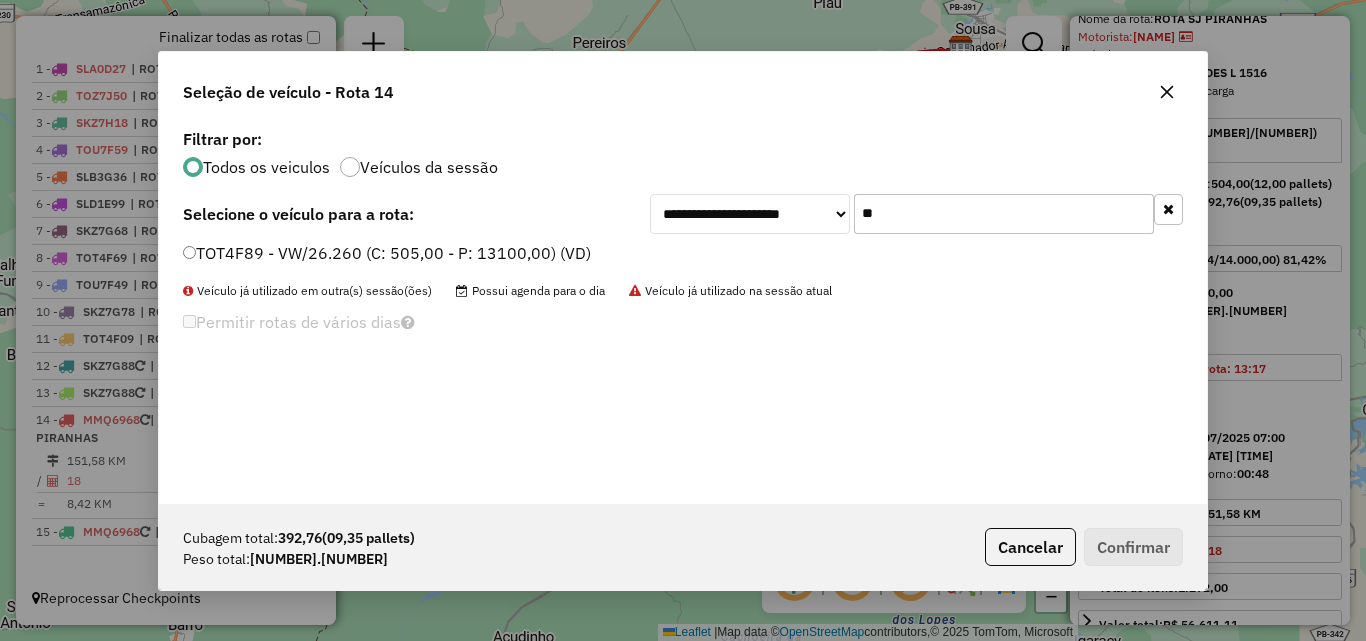 type on "**" 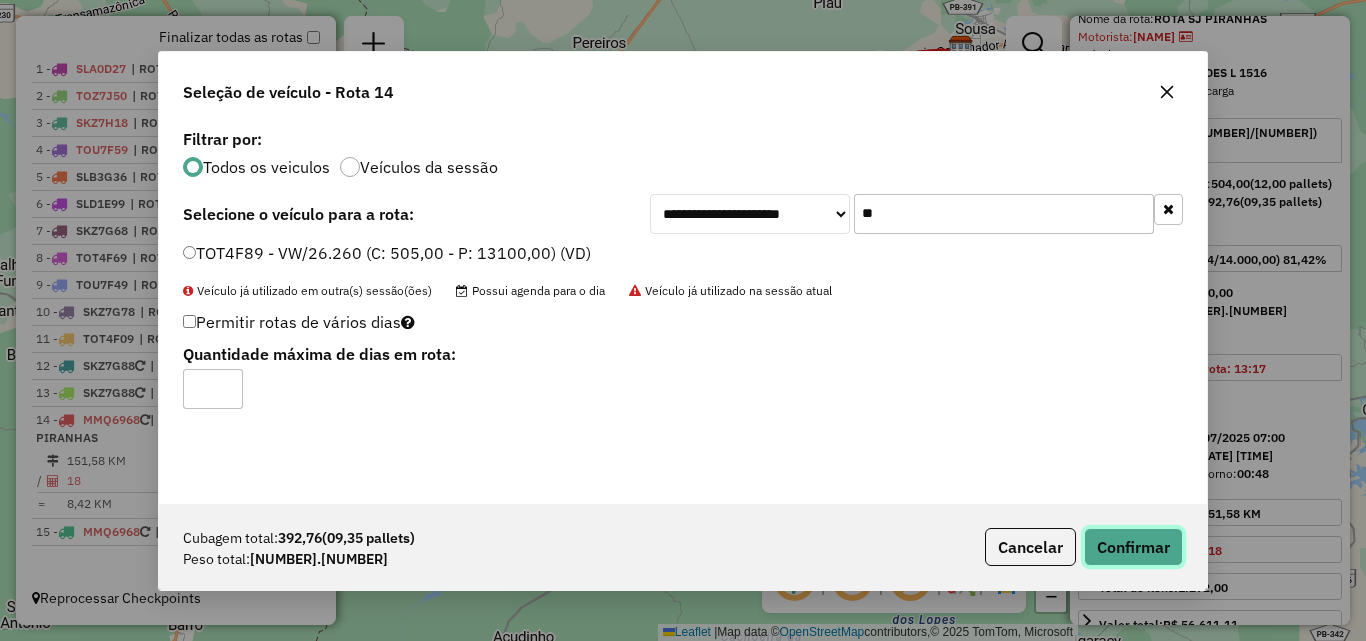 click on "Confirmar" 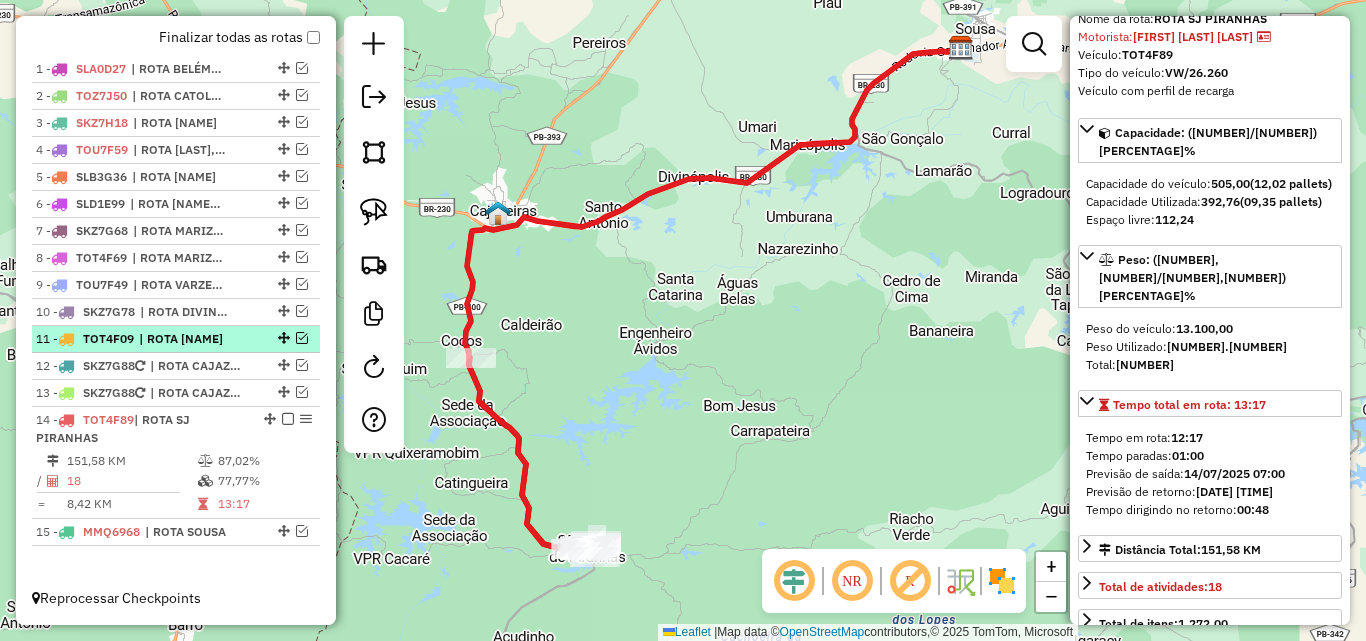click at bounding box center [288, 419] 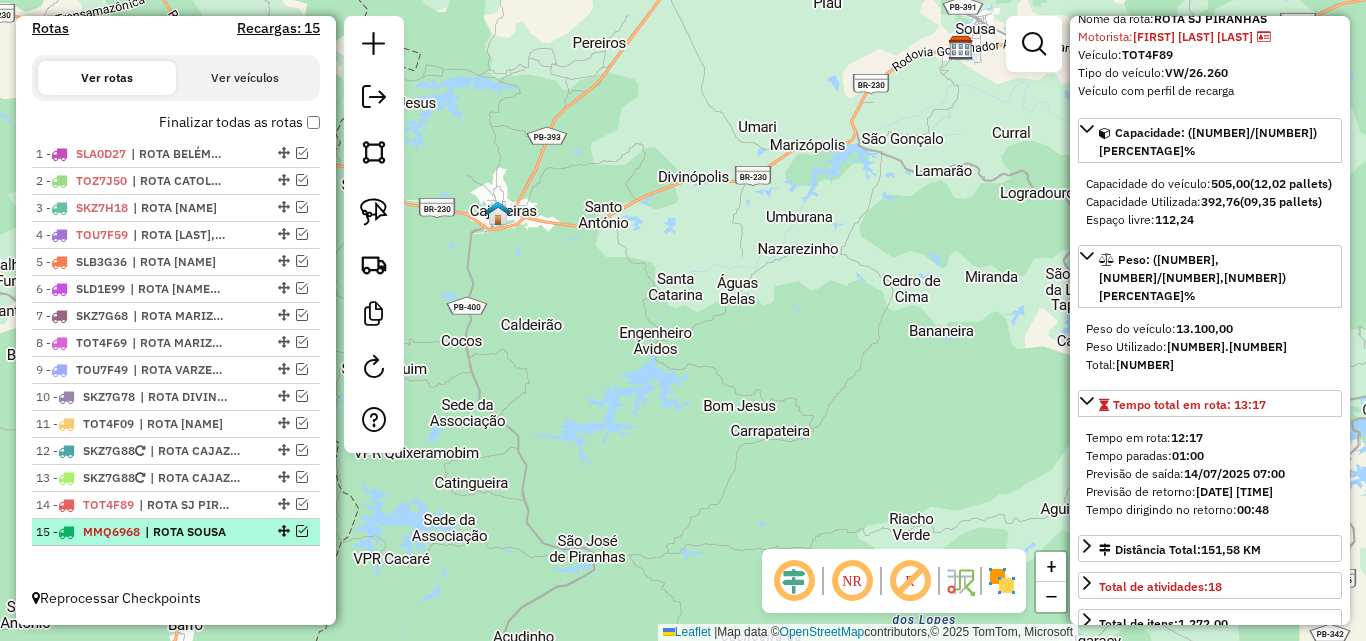 click at bounding box center (302, 531) 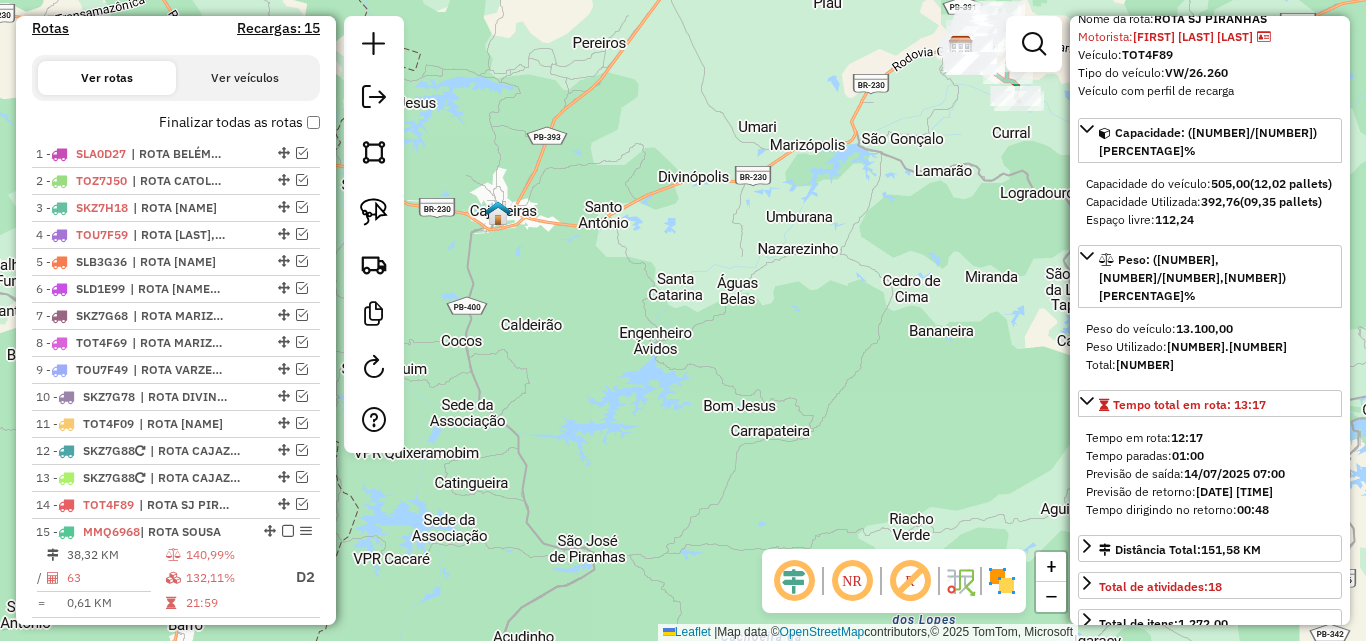 scroll, scrollTop: 721, scrollLeft: 0, axis: vertical 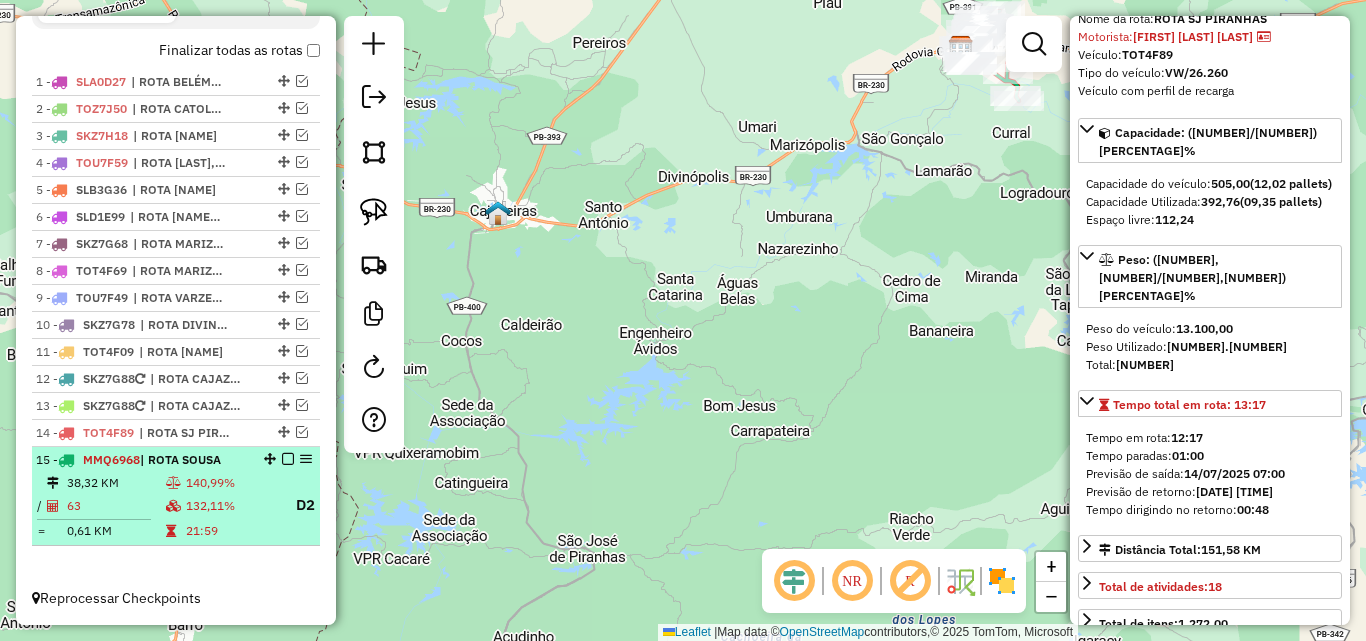 click on "0,61 KM" at bounding box center [115, 531] 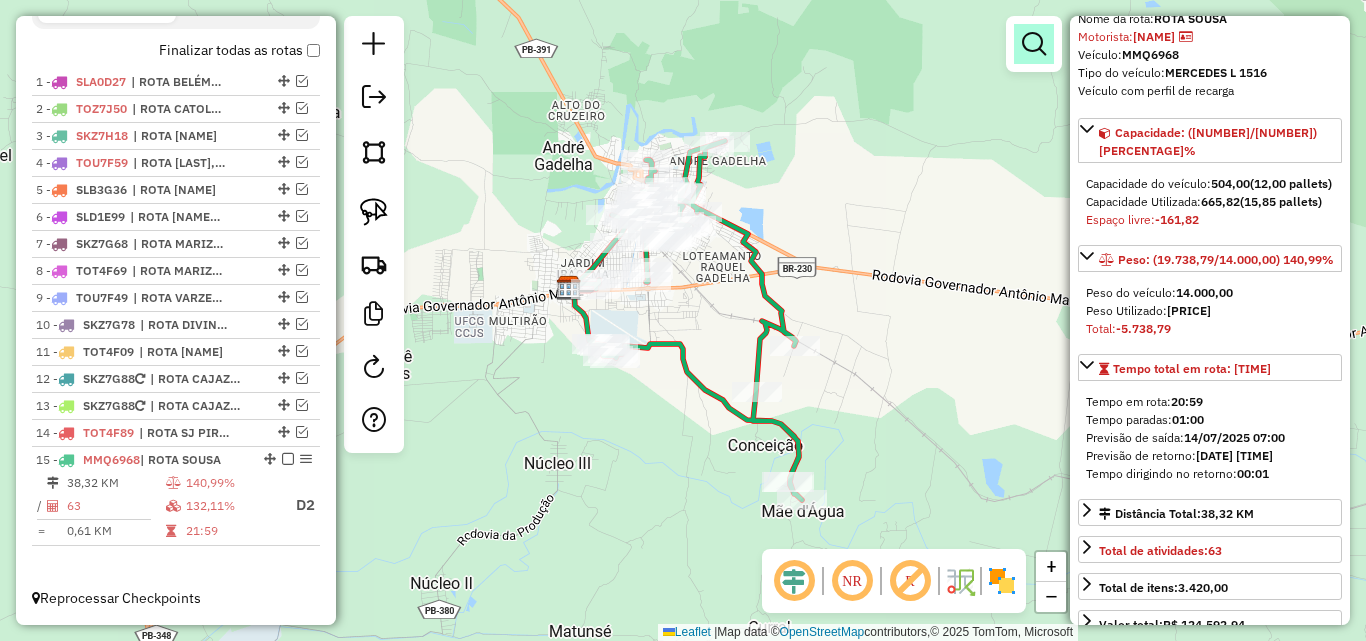 drag, startPoint x: 1028, startPoint y: 38, endPoint x: 852, endPoint y: 115, distance: 192.10674 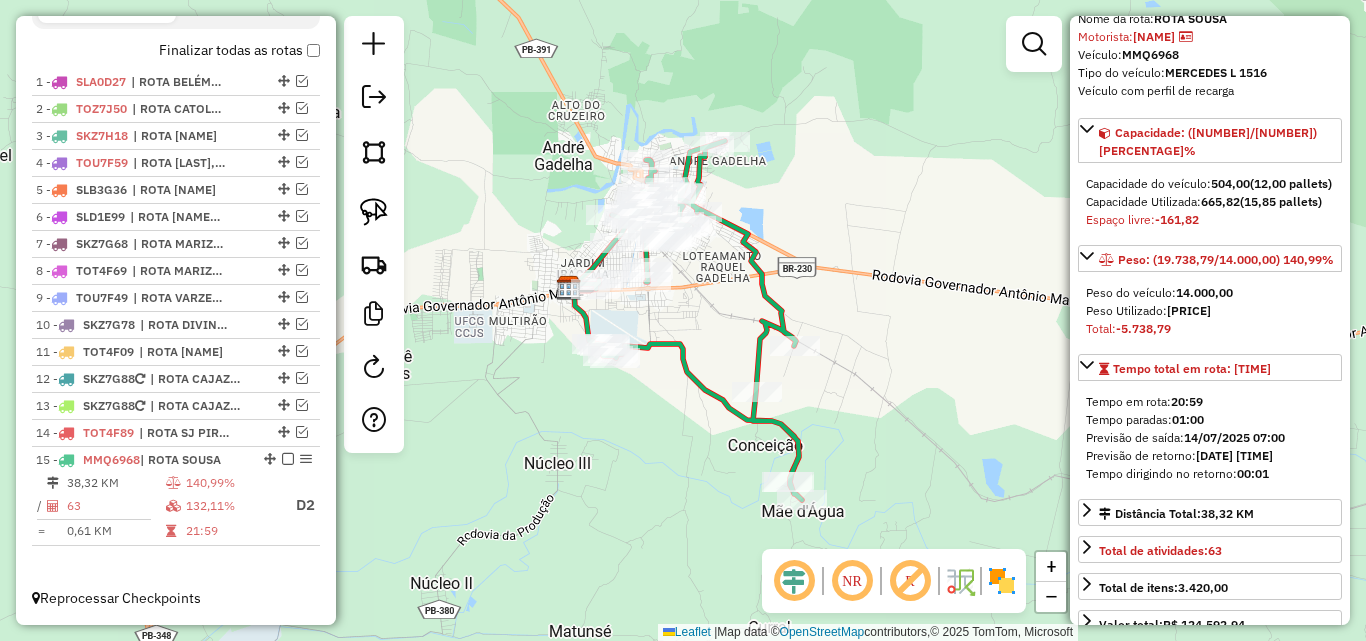 click at bounding box center [1034, 44] 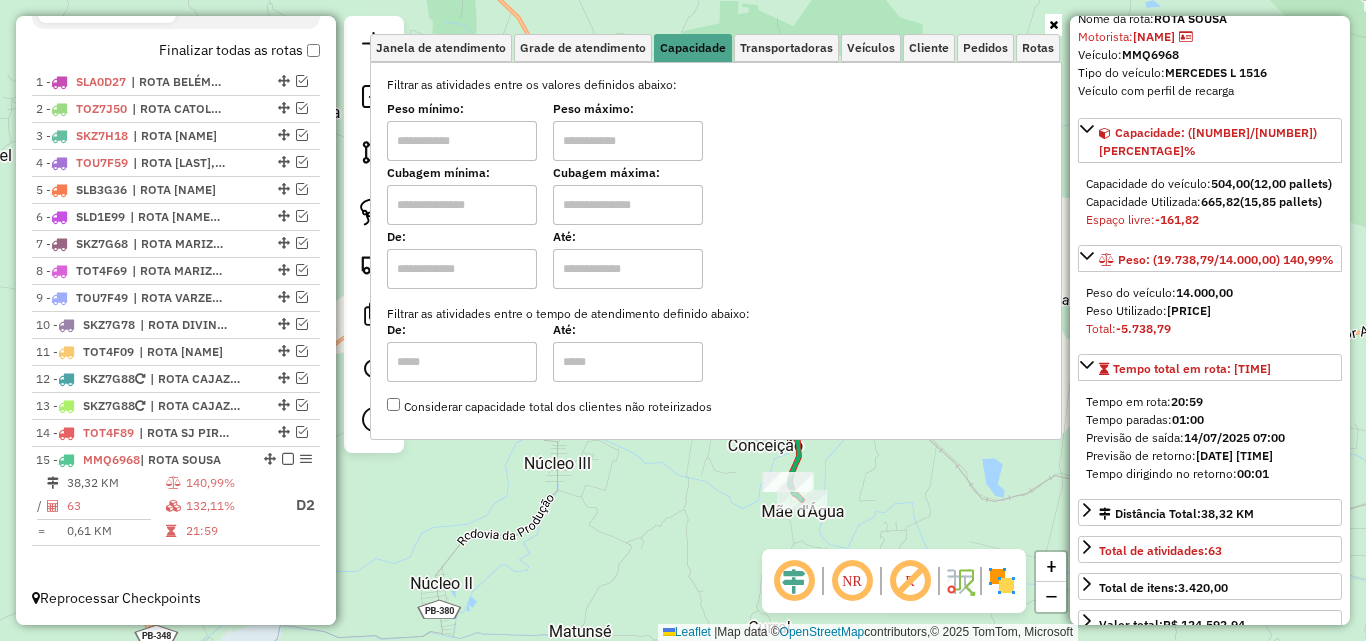 click at bounding box center (462, 141) 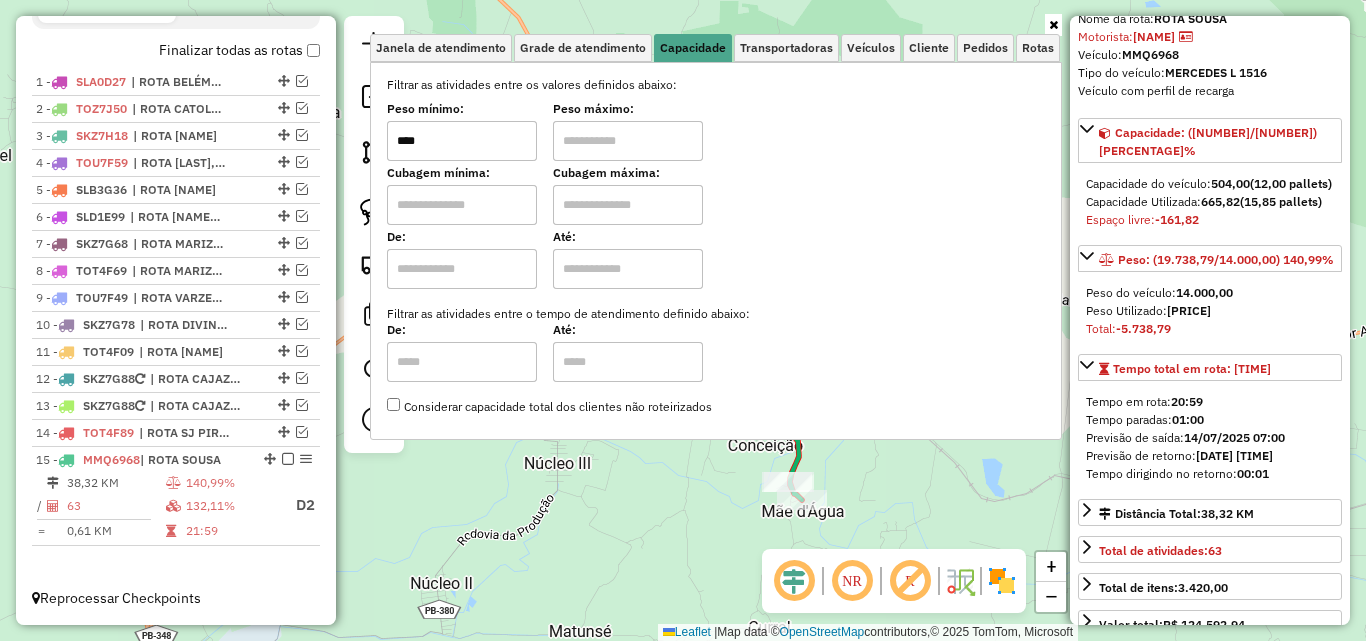 click at bounding box center (628, 141) 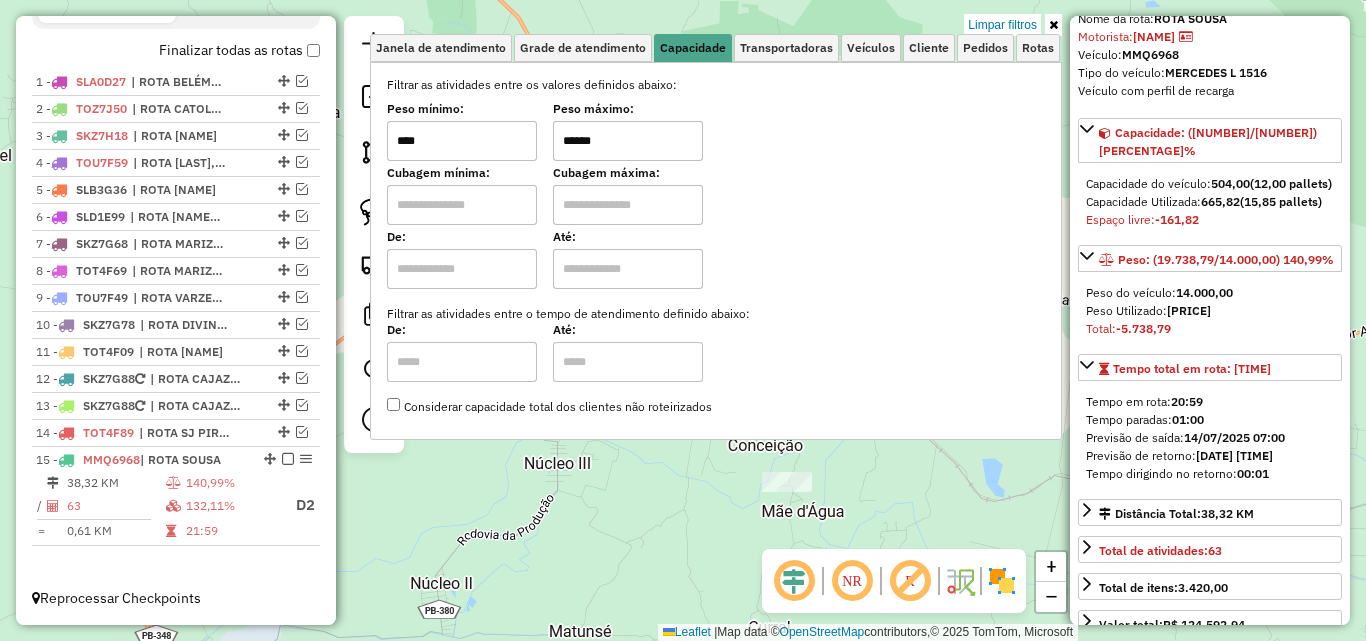 click at bounding box center (1053, 25) 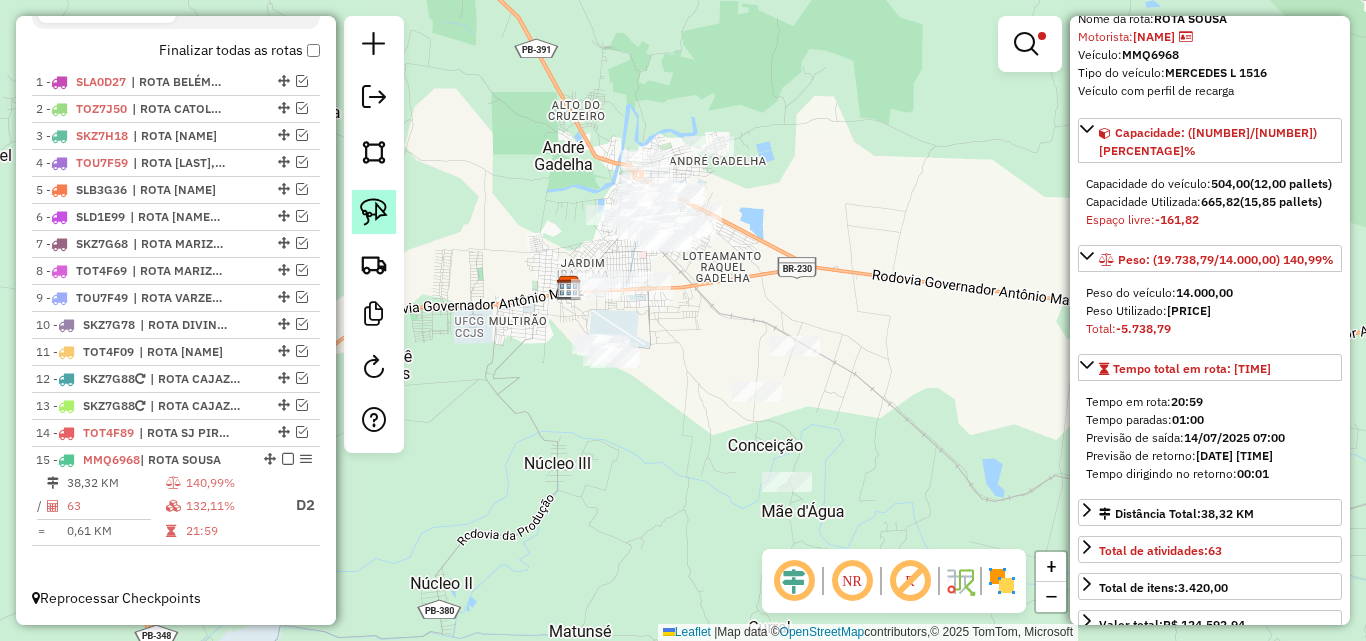 drag, startPoint x: 357, startPoint y: 210, endPoint x: 399, endPoint y: 224, distance: 44.27189 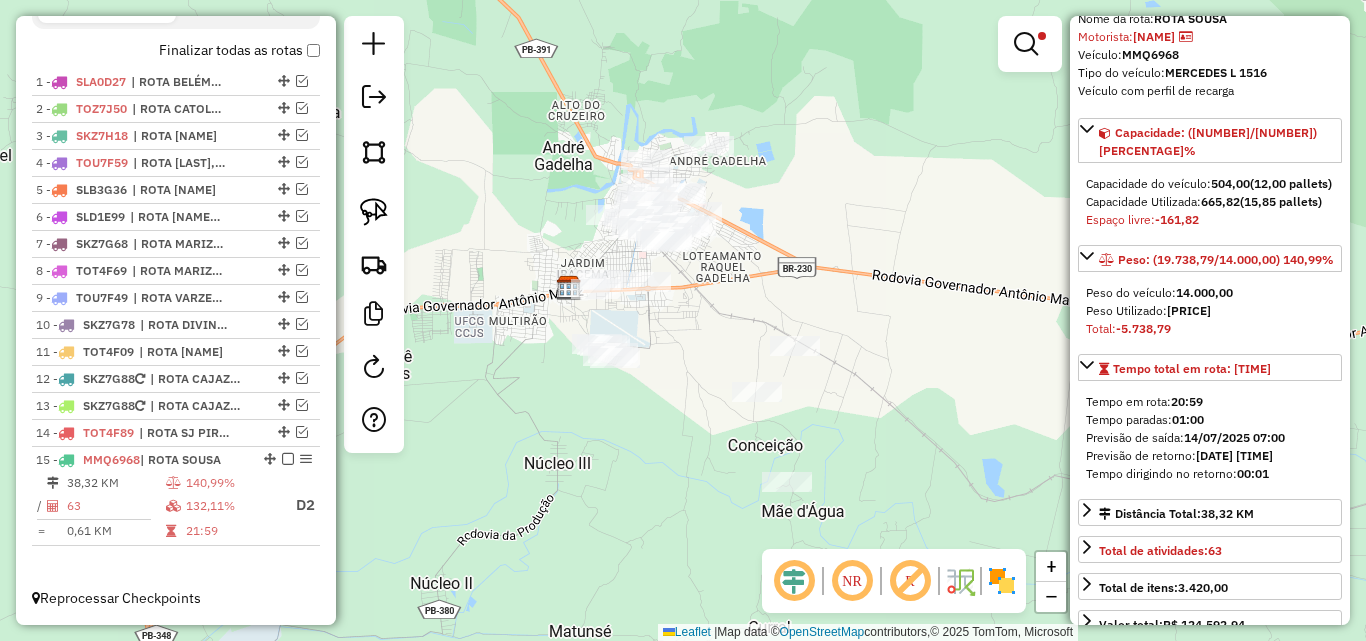 click 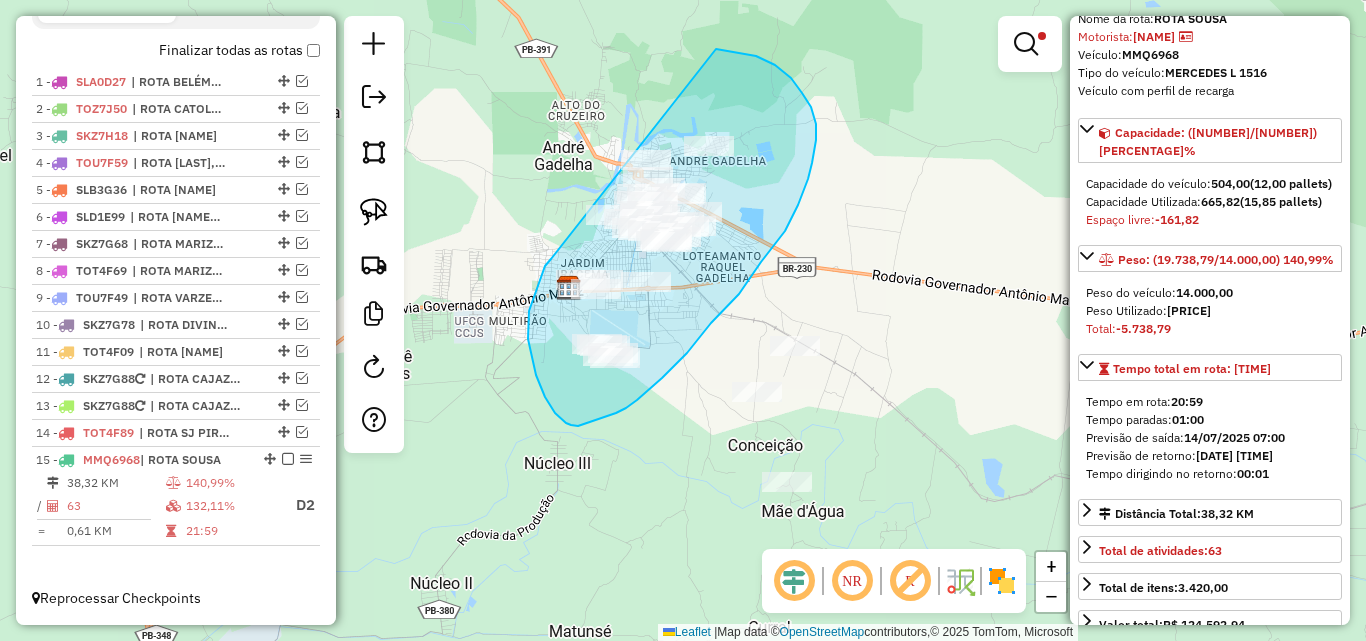drag, startPoint x: 551, startPoint y: 259, endPoint x: 637, endPoint y: 57, distance: 219.54498 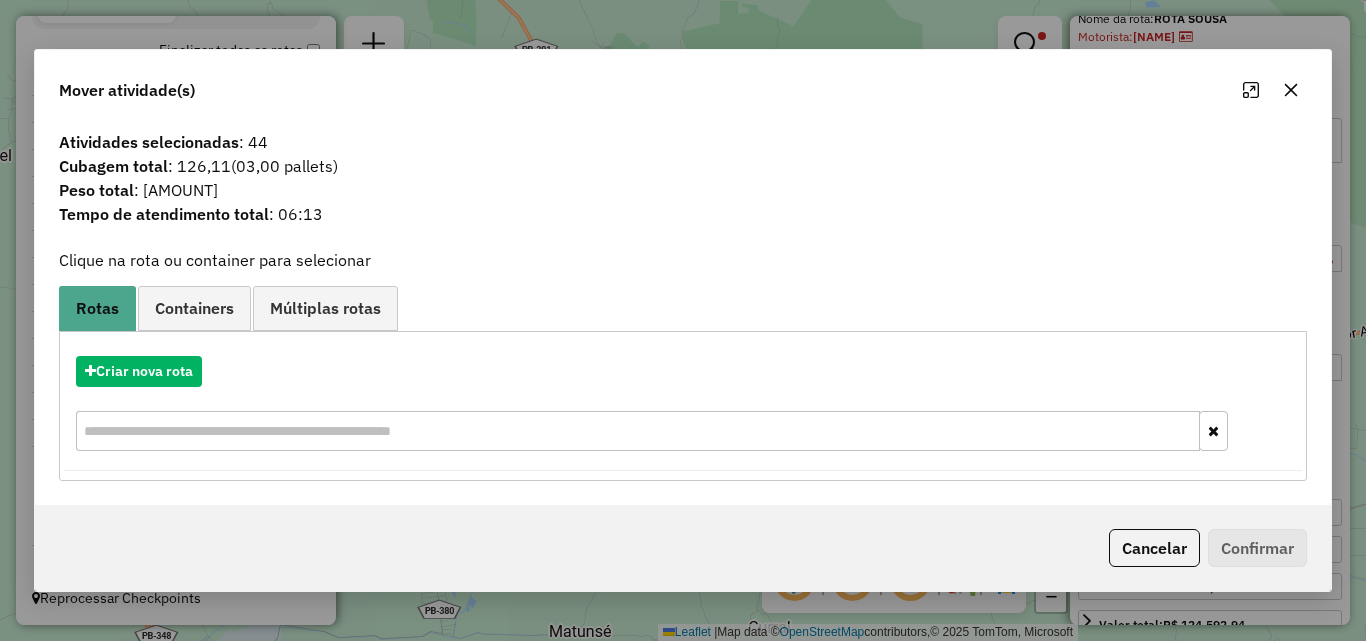 click on "Cancelar" 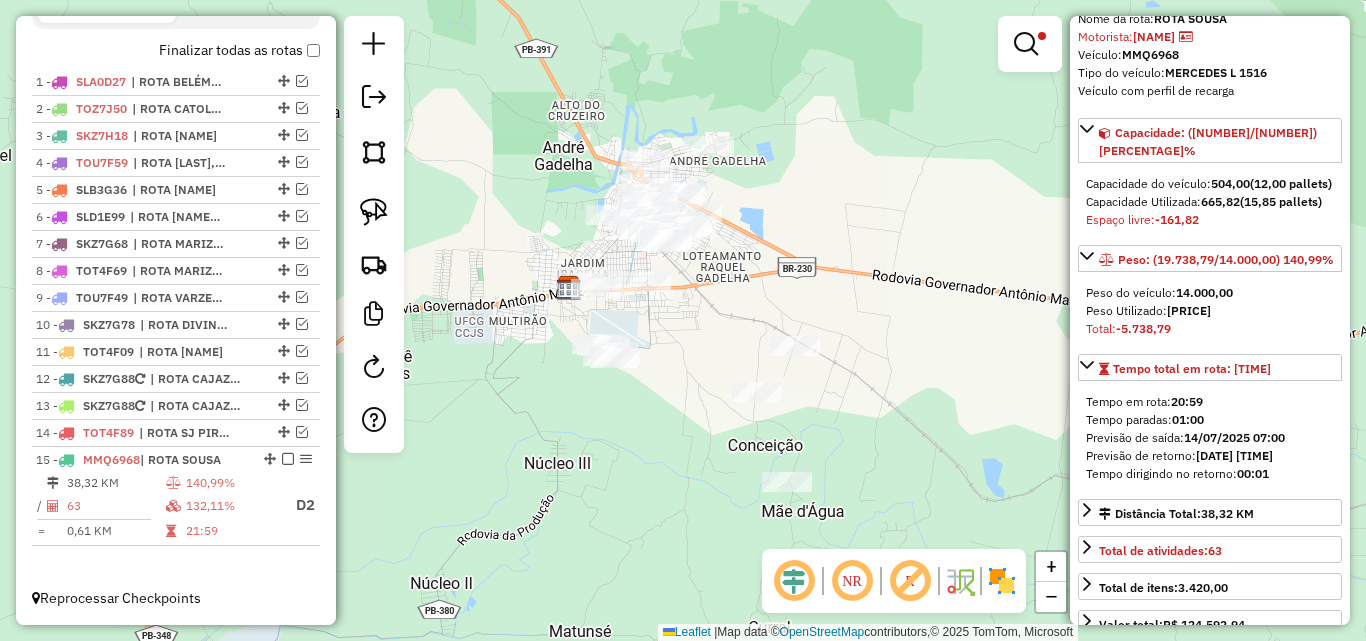 drag, startPoint x: 983, startPoint y: 32, endPoint x: 993, endPoint y: 41, distance: 13.453624 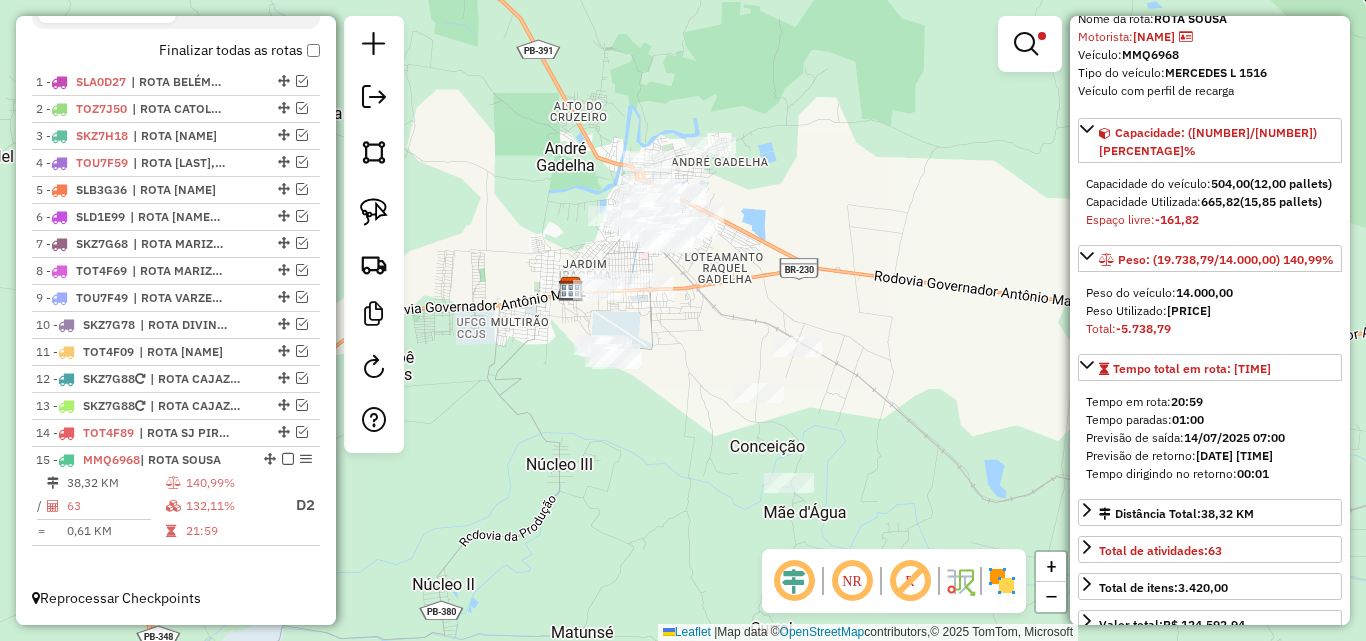 drag, startPoint x: 1003, startPoint y: 43, endPoint x: 987, endPoint y: 61, distance: 24.083189 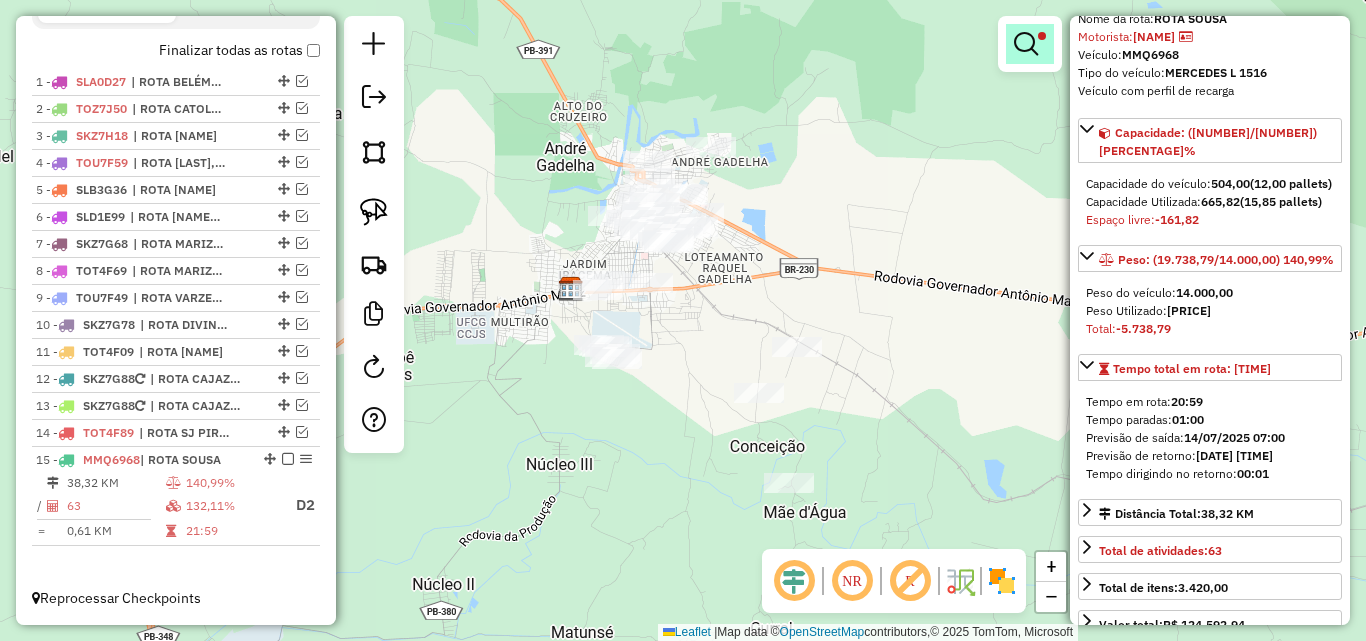 click at bounding box center [1026, 44] 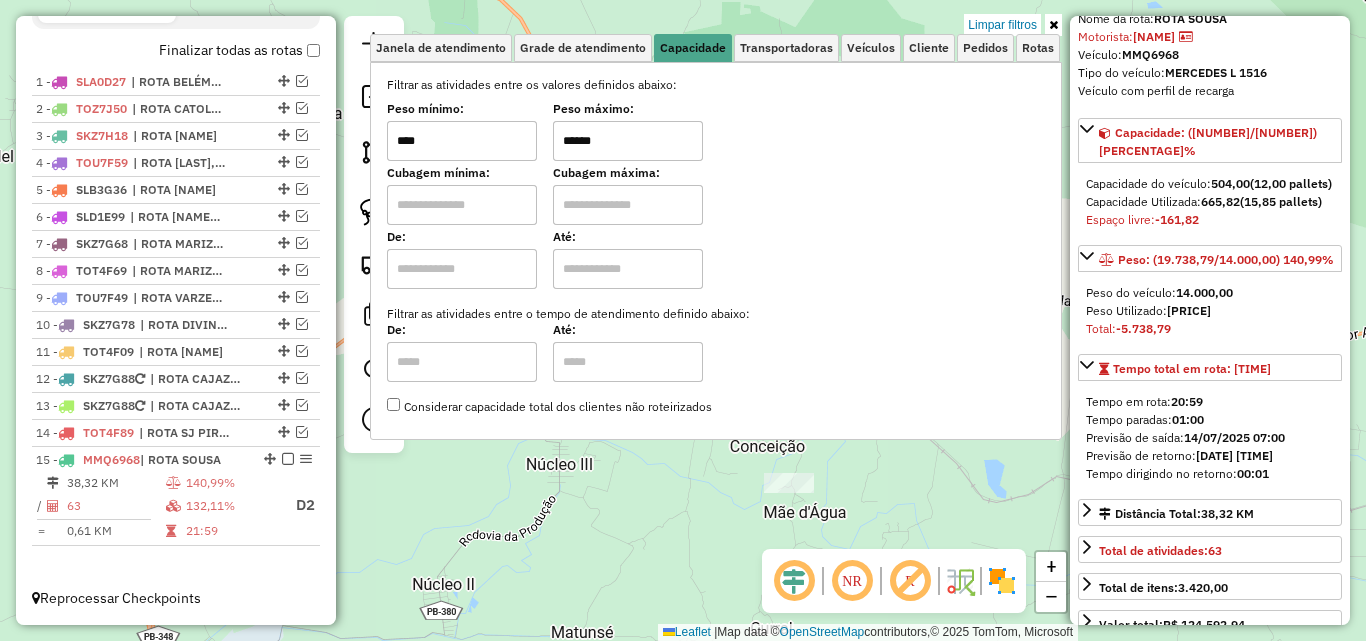 click on "******" at bounding box center (628, 141) 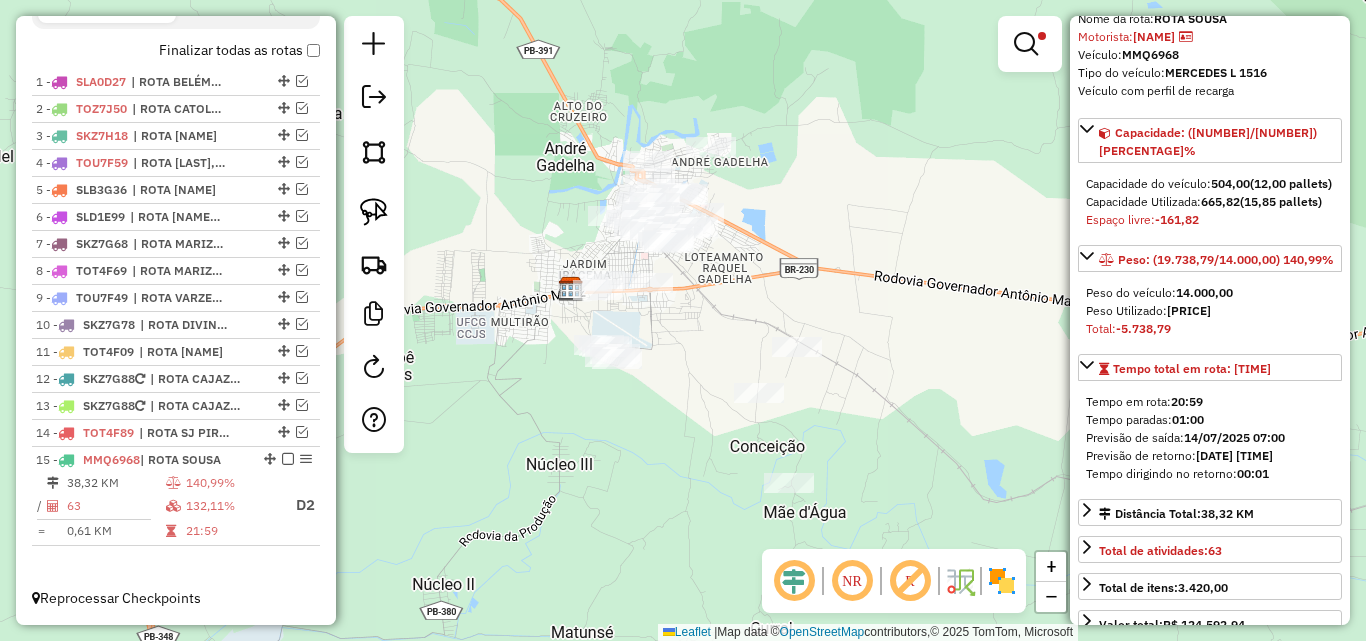 drag, startPoint x: 364, startPoint y: 195, endPoint x: 681, endPoint y: 157, distance: 319.26947 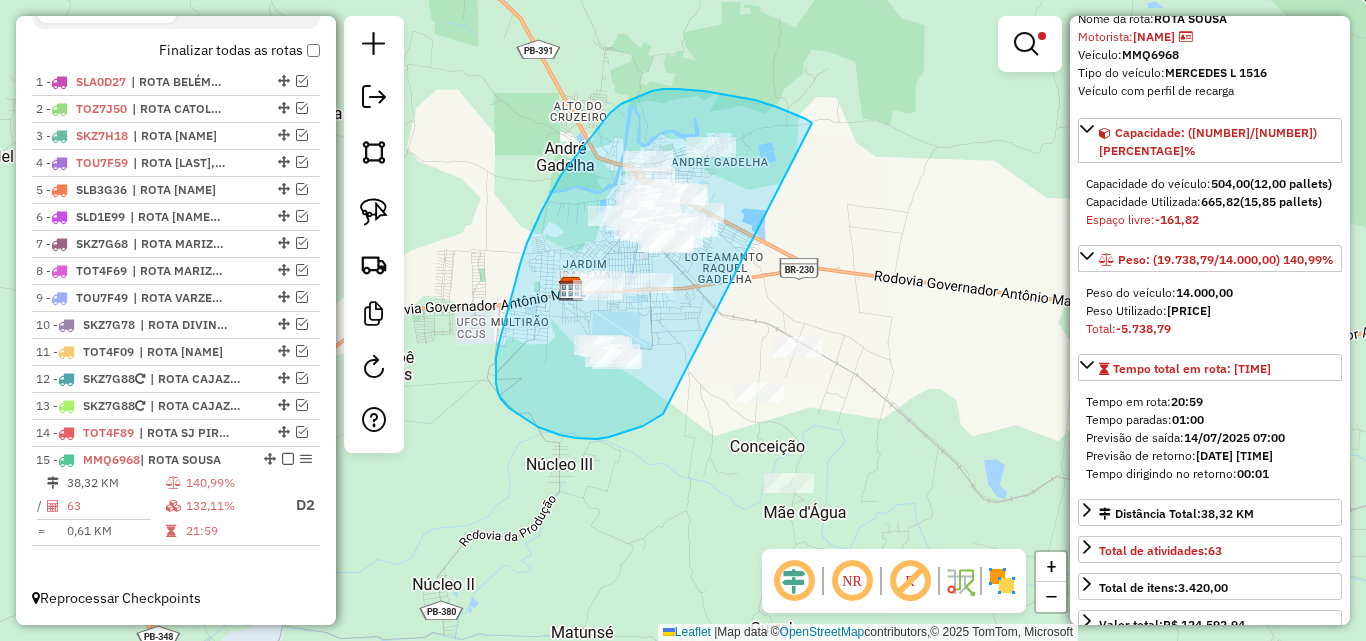 drag, startPoint x: 677, startPoint y: 89, endPoint x: 670, endPoint y: 410, distance: 321.07632 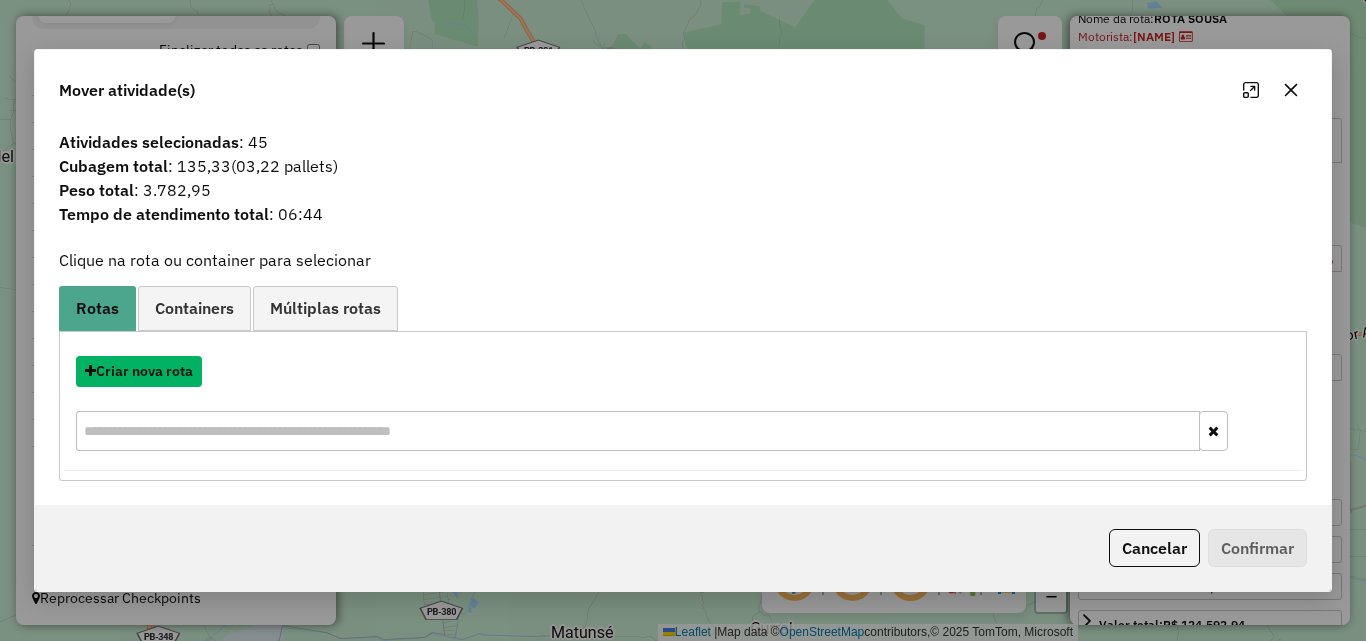 click on "Criar nova rota" at bounding box center (139, 371) 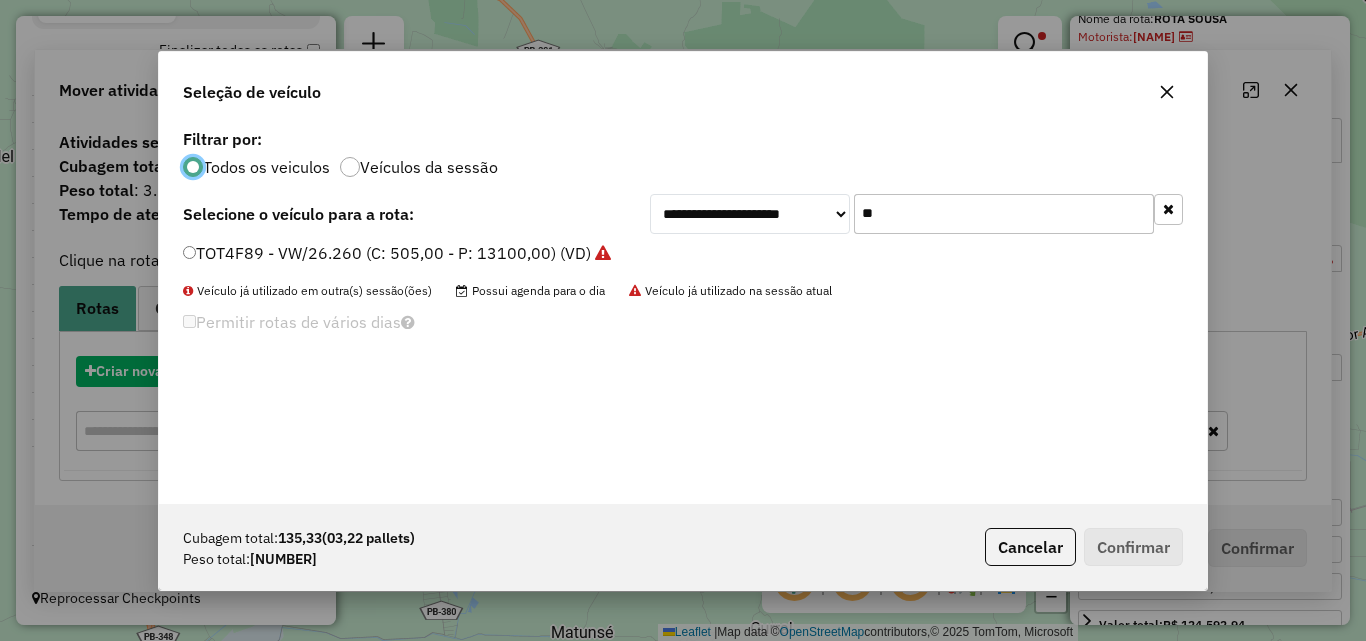 scroll, scrollTop: 11, scrollLeft: 6, axis: both 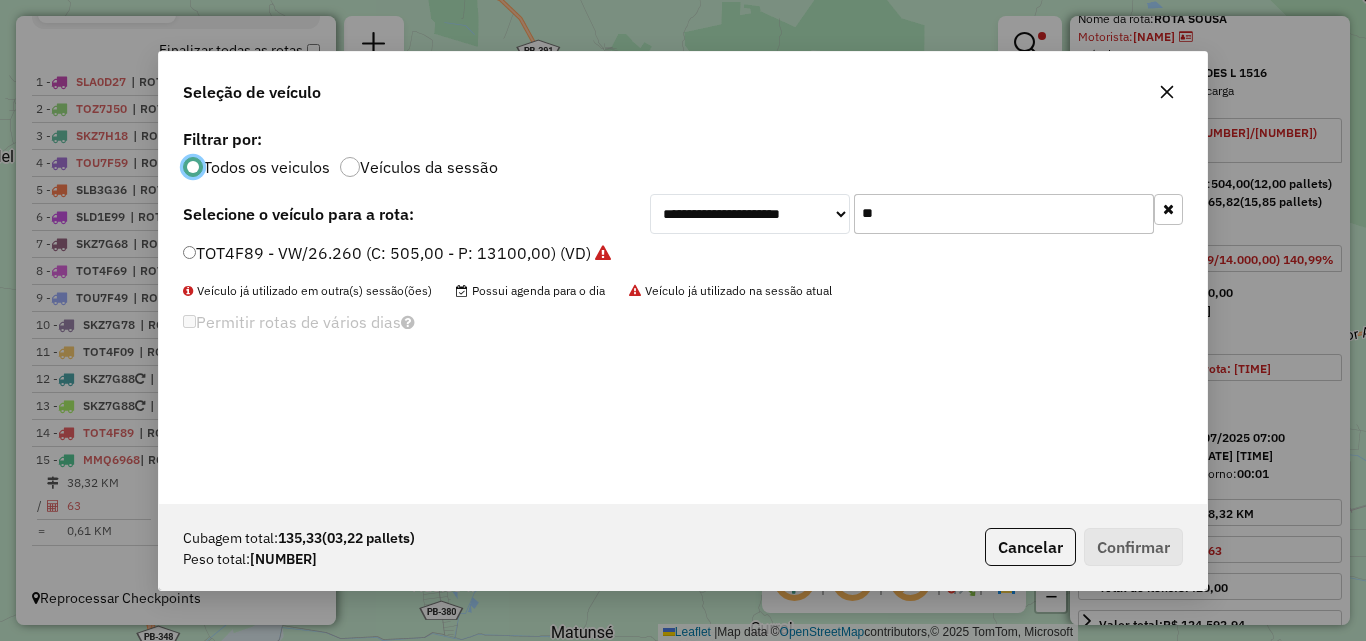 click on "**" 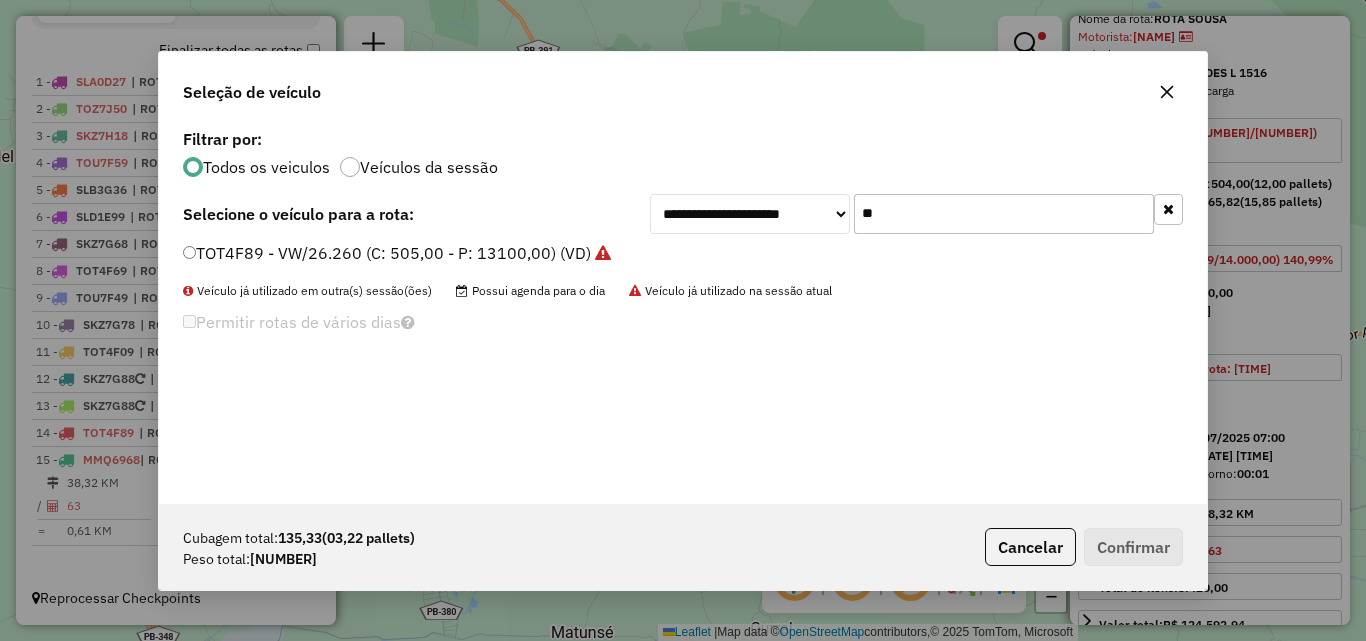drag, startPoint x: 936, startPoint y: 209, endPoint x: 960, endPoint y: 226, distance: 29.410883 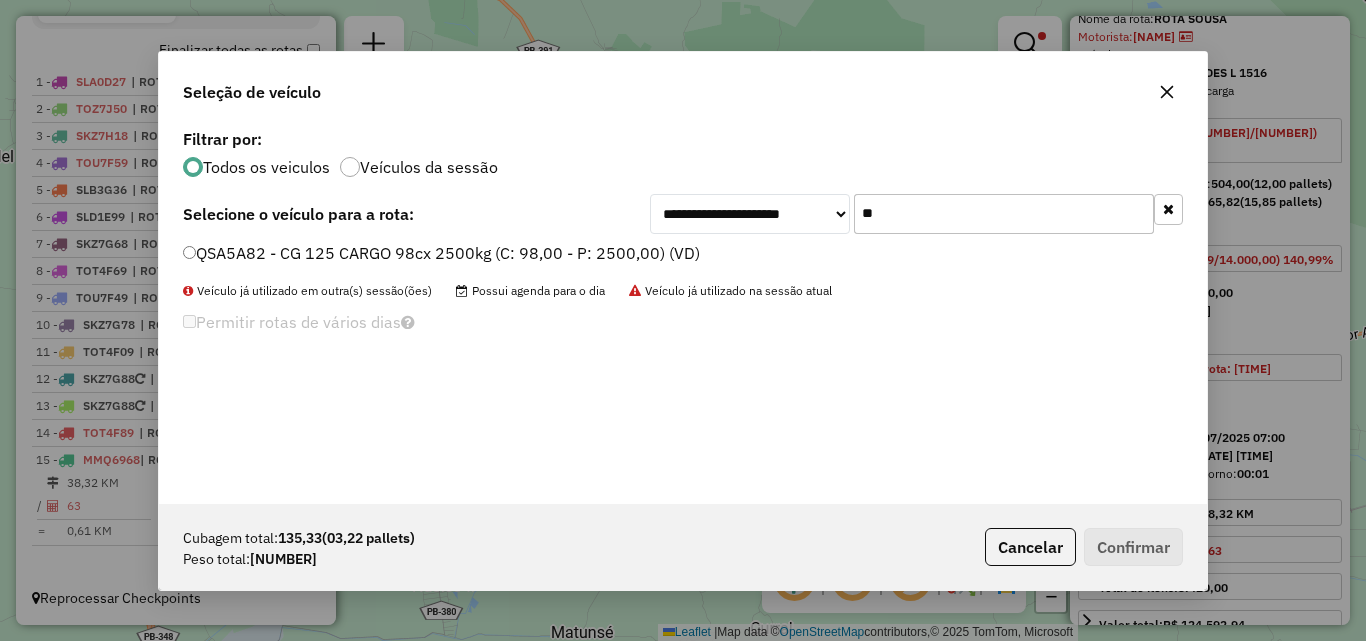 type on "**" 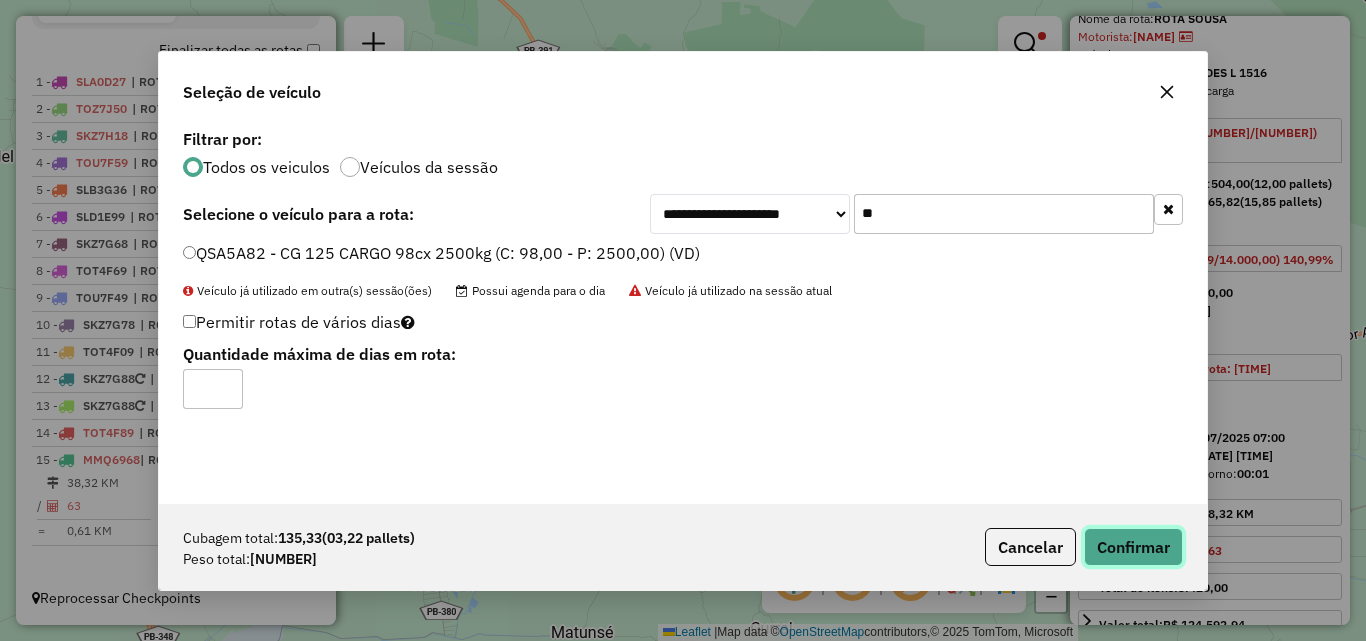 click on "Confirmar" 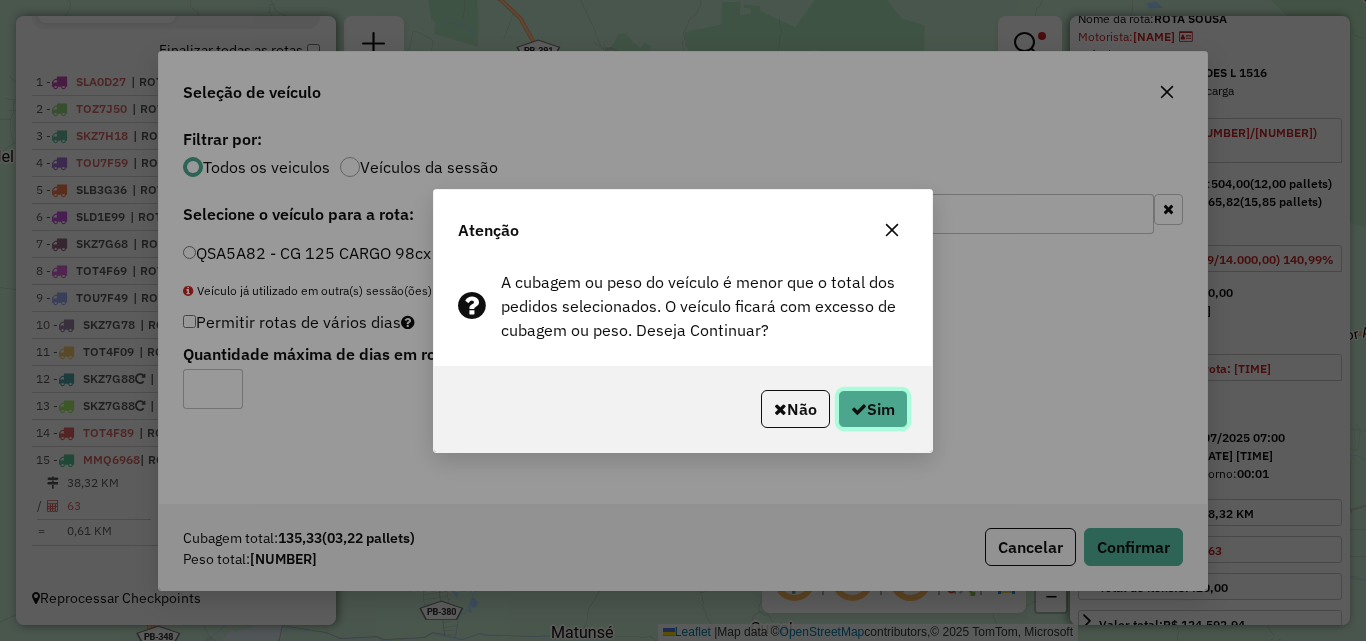 drag, startPoint x: 888, startPoint y: 415, endPoint x: 1053, endPoint y: 426, distance: 165.36626 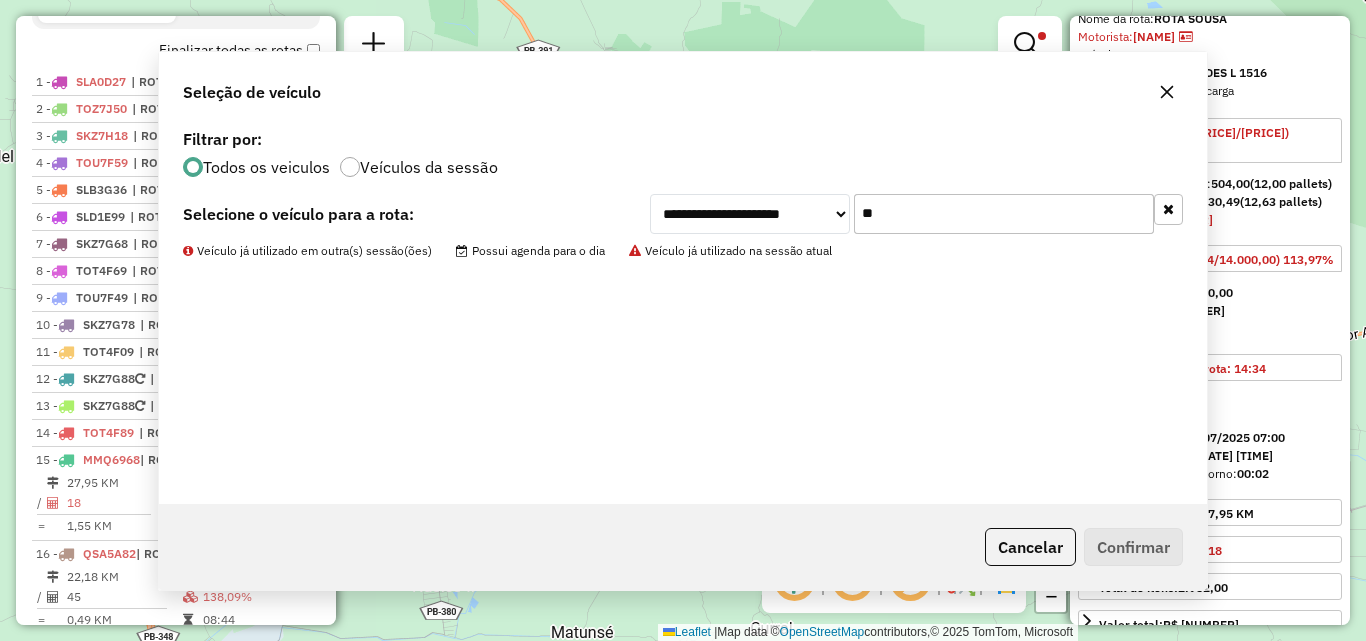 scroll, scrollTop: 810, scrollLeft: 0, axis: vertical 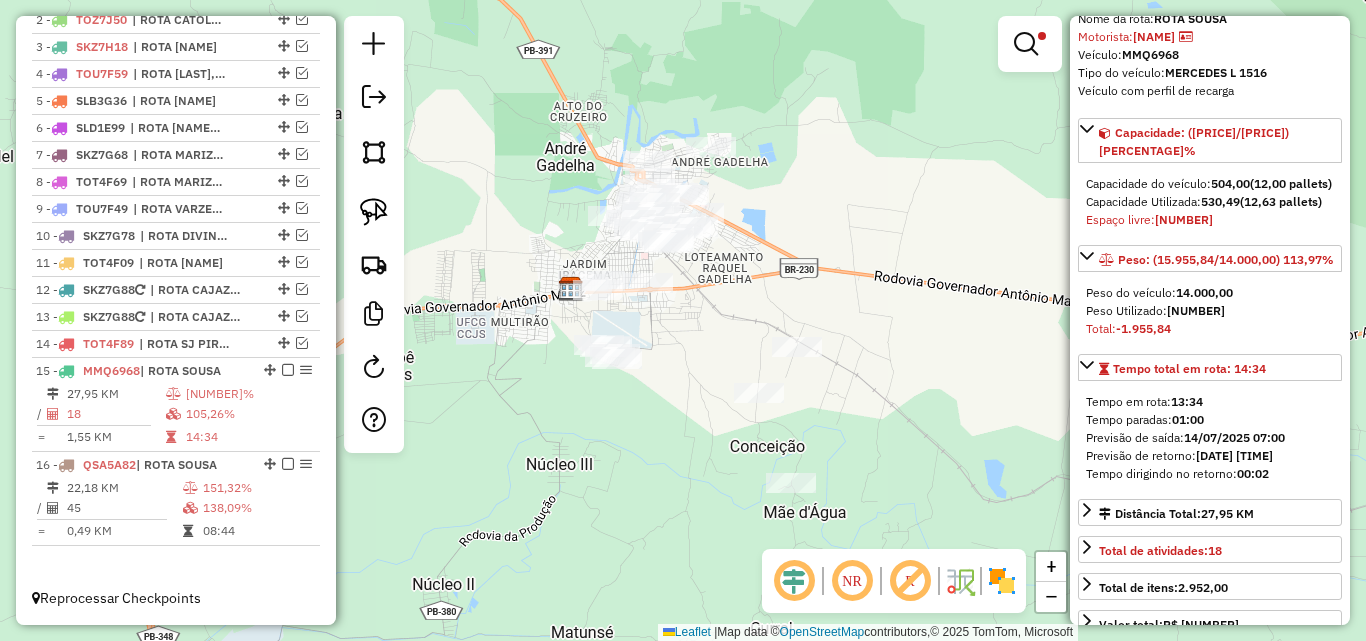 drag, startPoint x: 993, startPoint y: 203, endPoint x: 1012, endPoint y: 208, distance: 19.646883 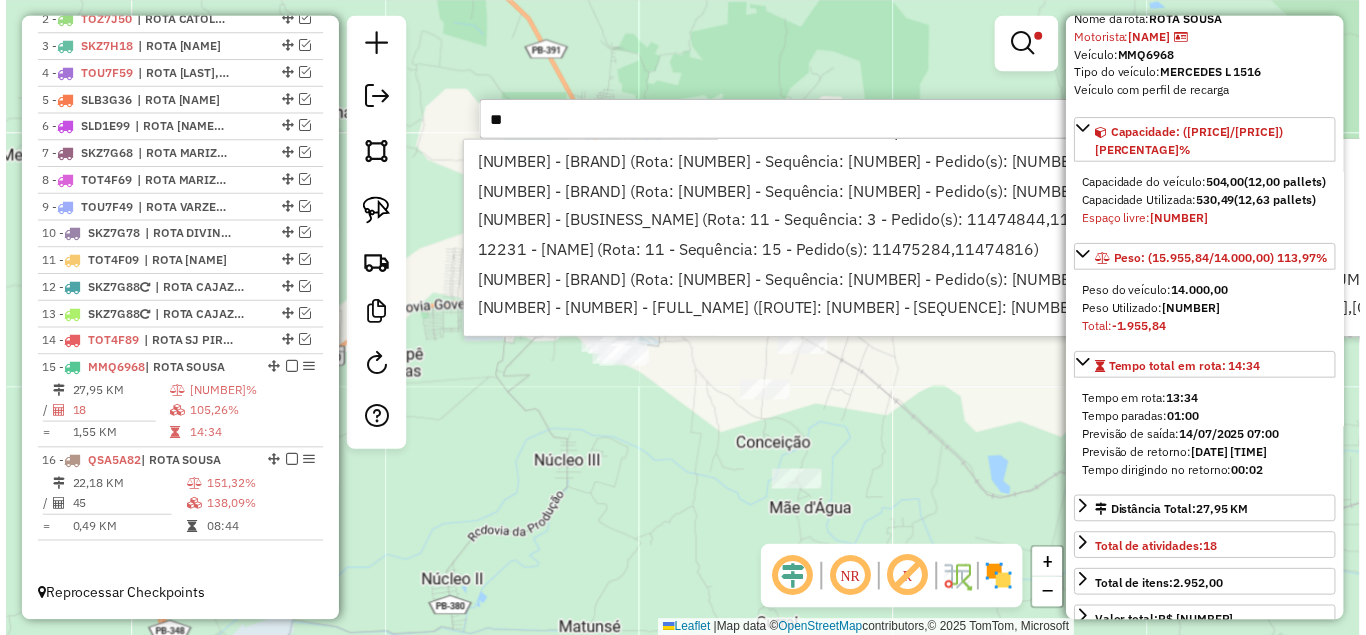 scroll, scrollTop: 531, scrollLeft: 0, axis: vertical 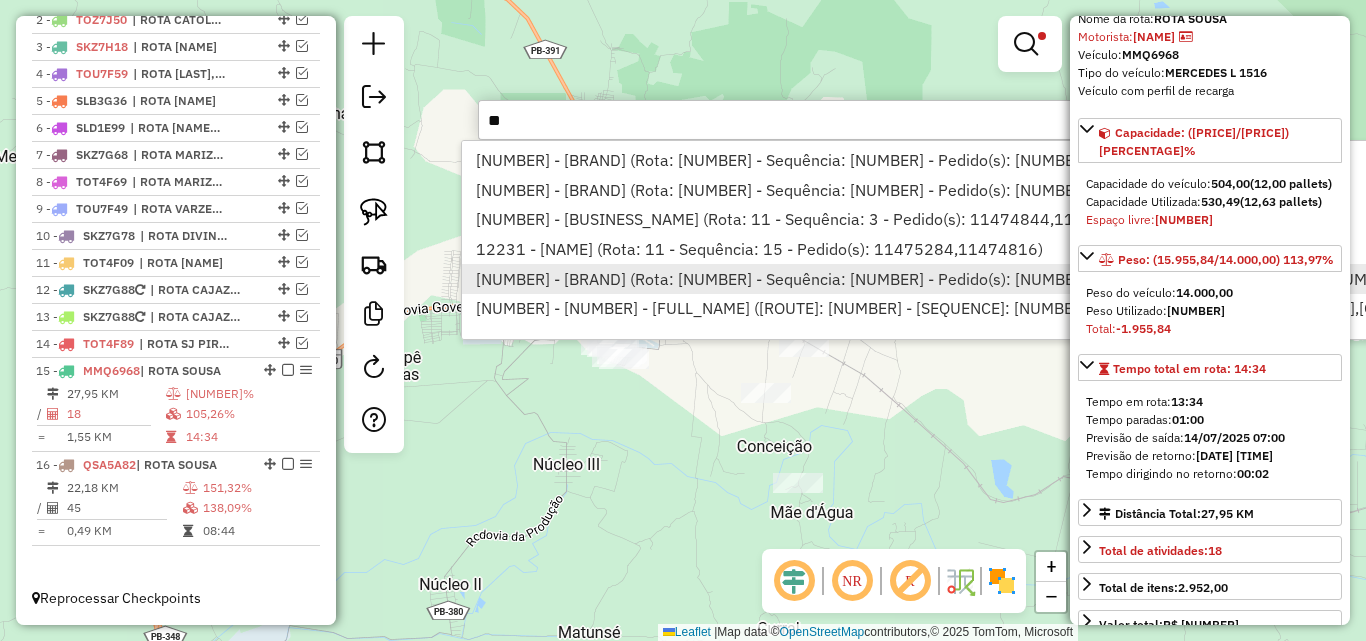 type on "*" 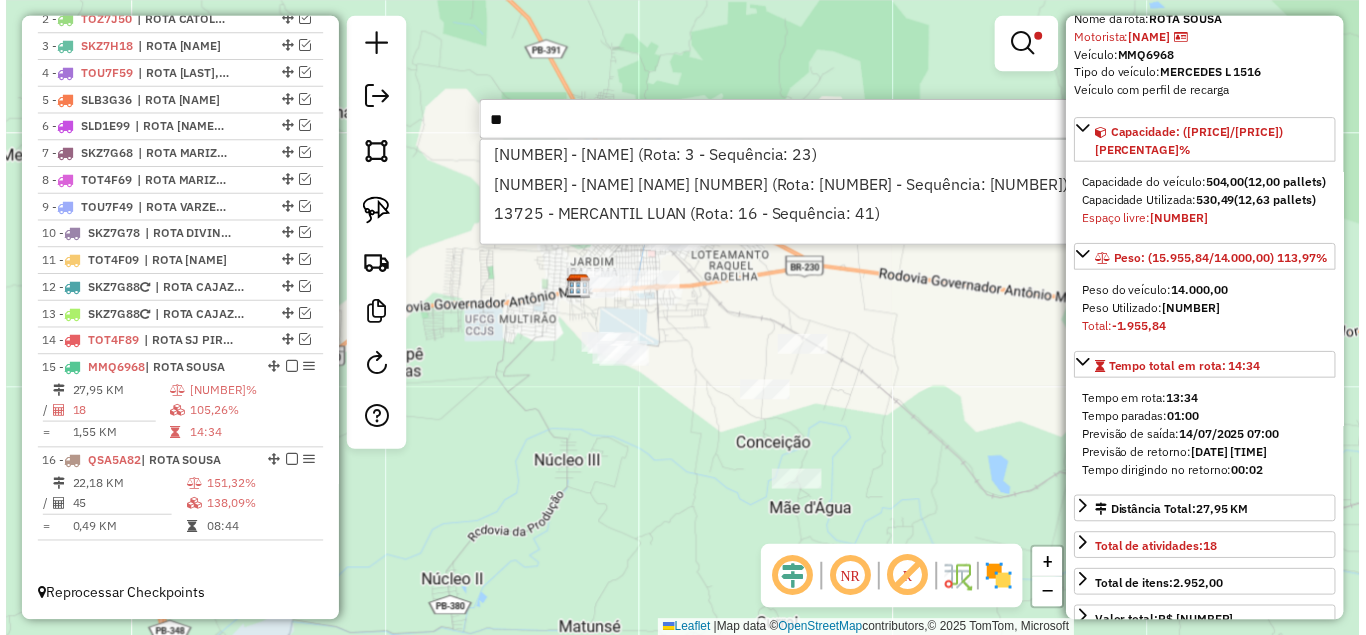 scroll, scrollTop: 810, scrollLeft: 0, axis: vertical 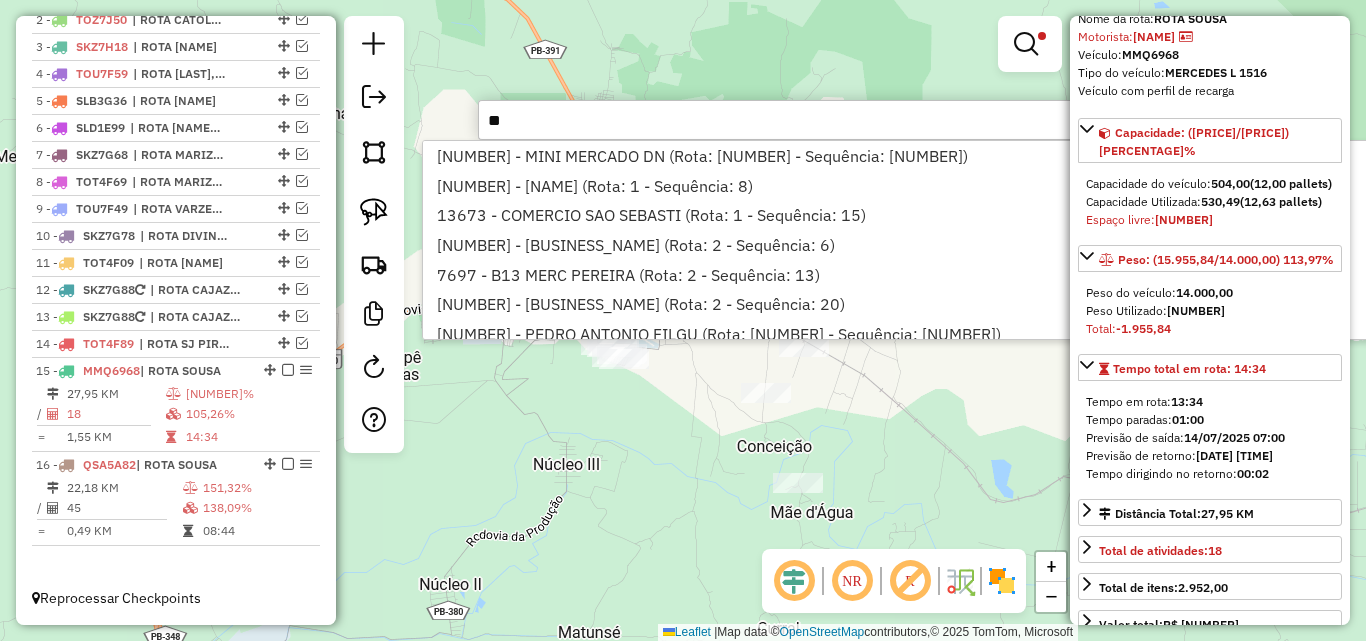 type on "*" 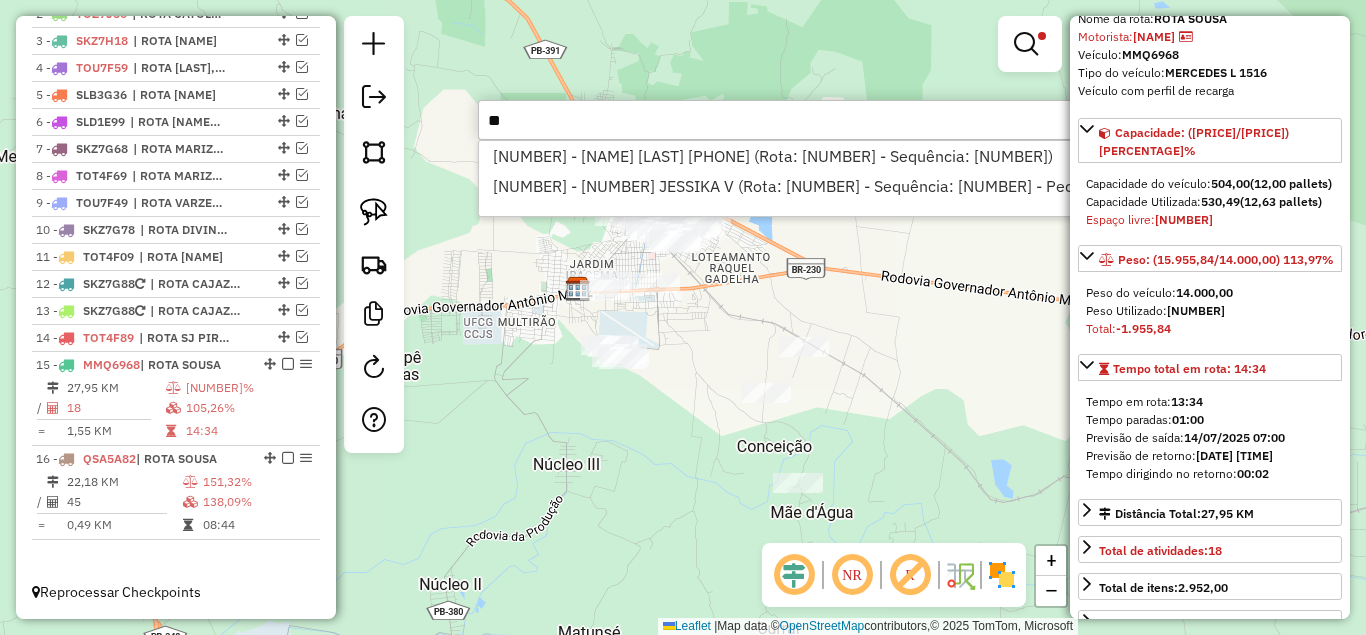 type on "*" 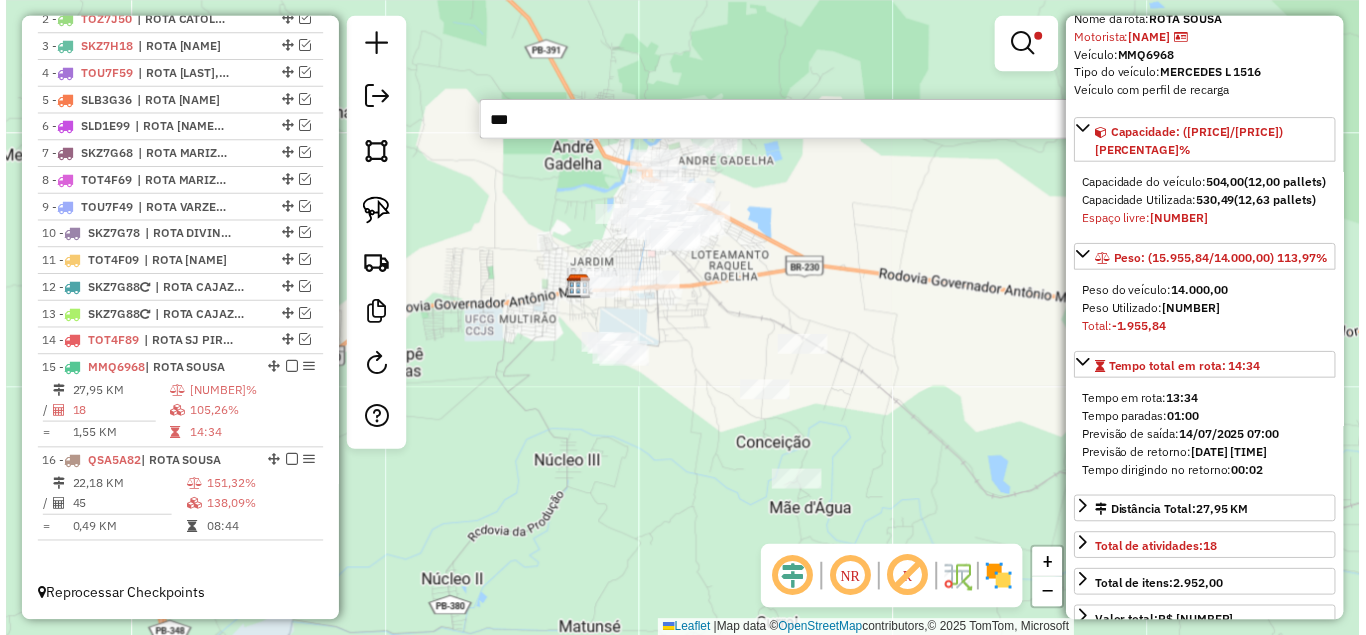 scroll, scrollTop: 810, scrollLeft: 0, axis: vertical 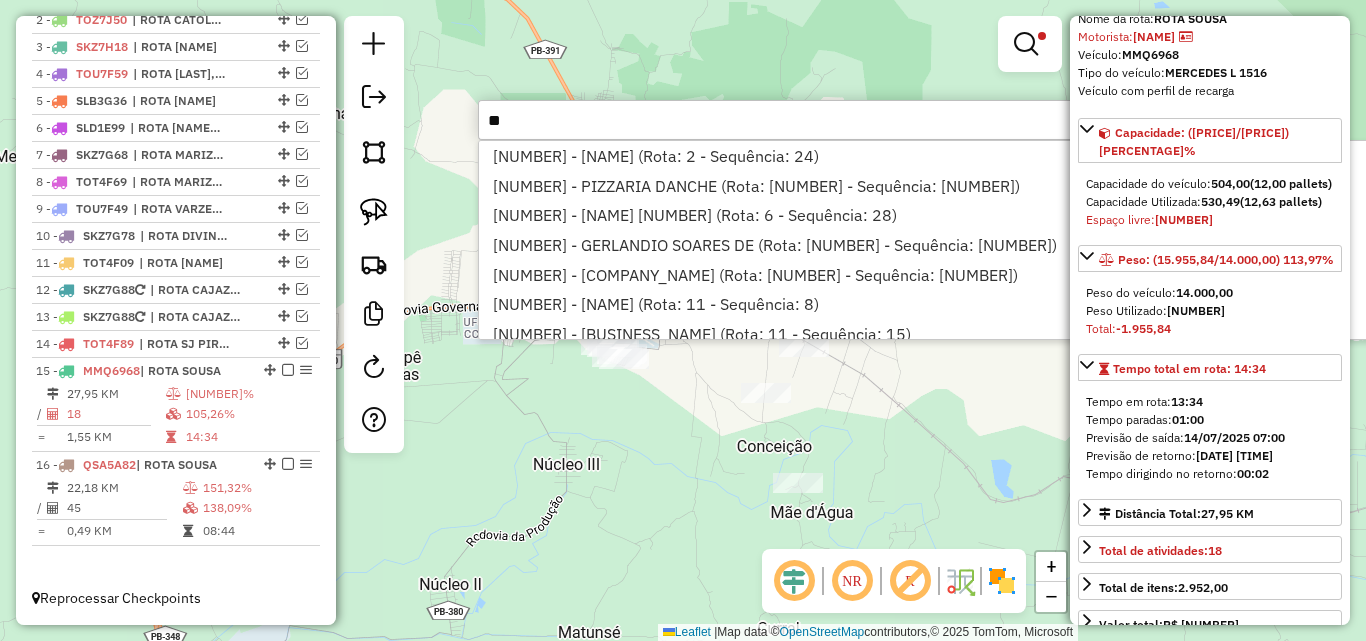 type on "*" 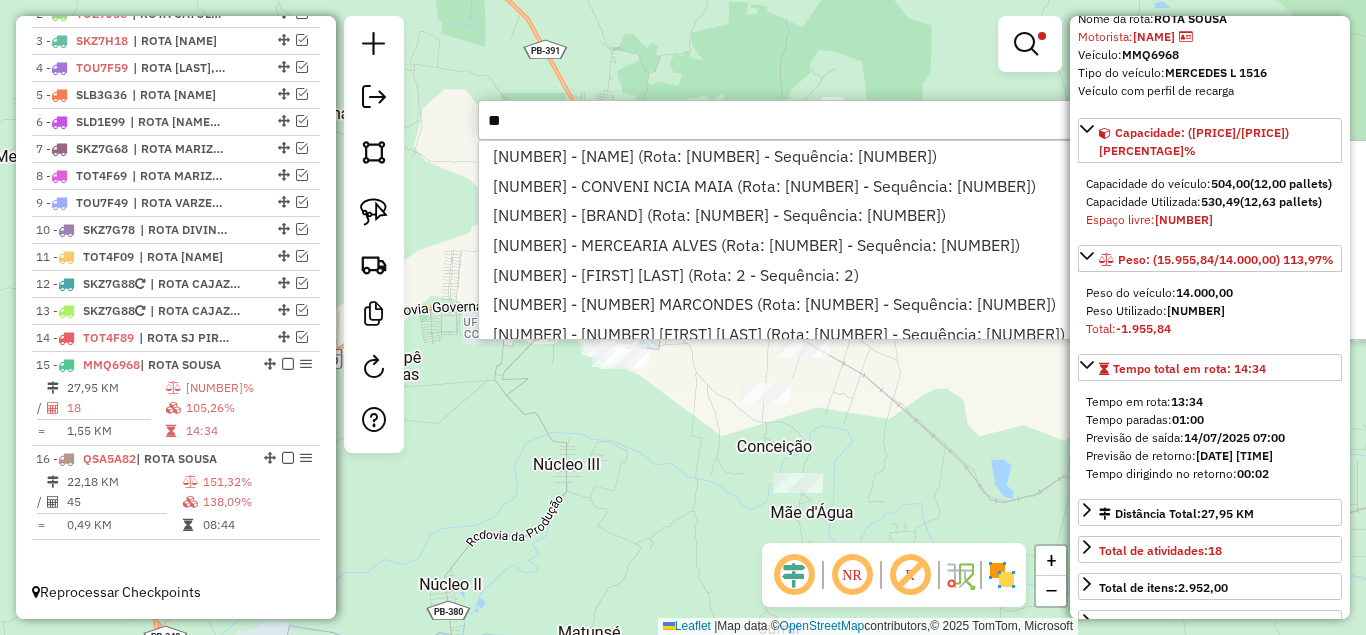 type on "*" 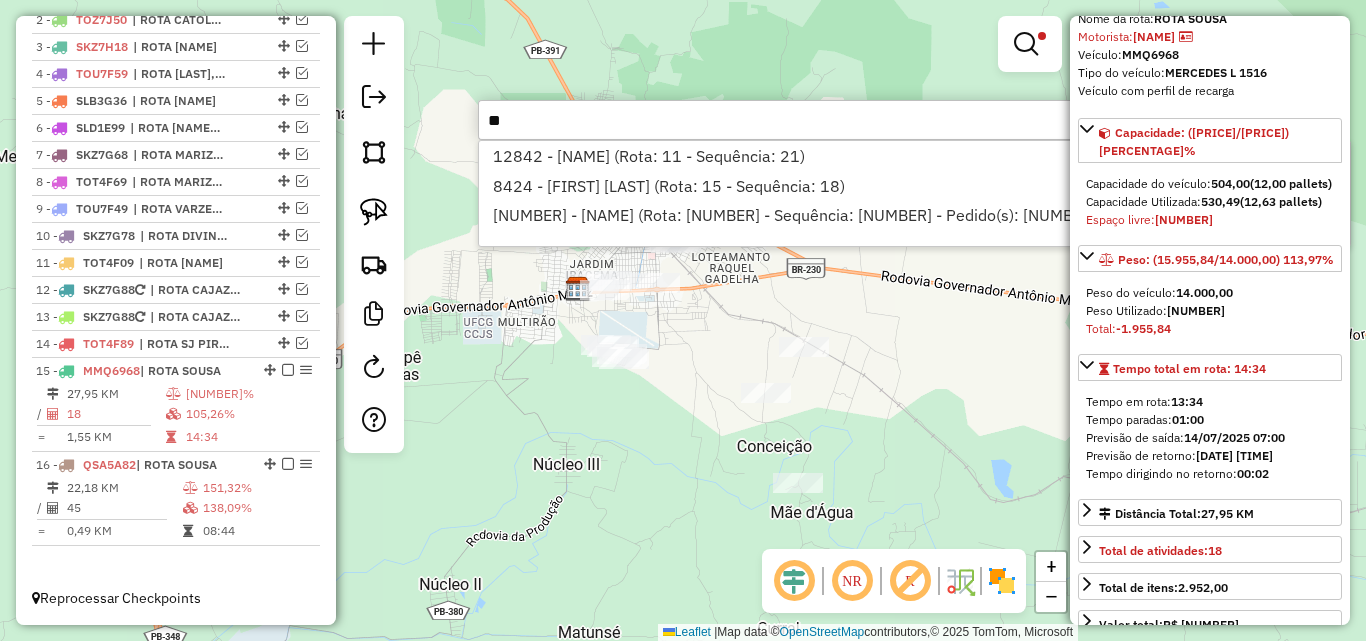 scroll, scrollTop: 810, scrollLeft: 0, axis: vertical 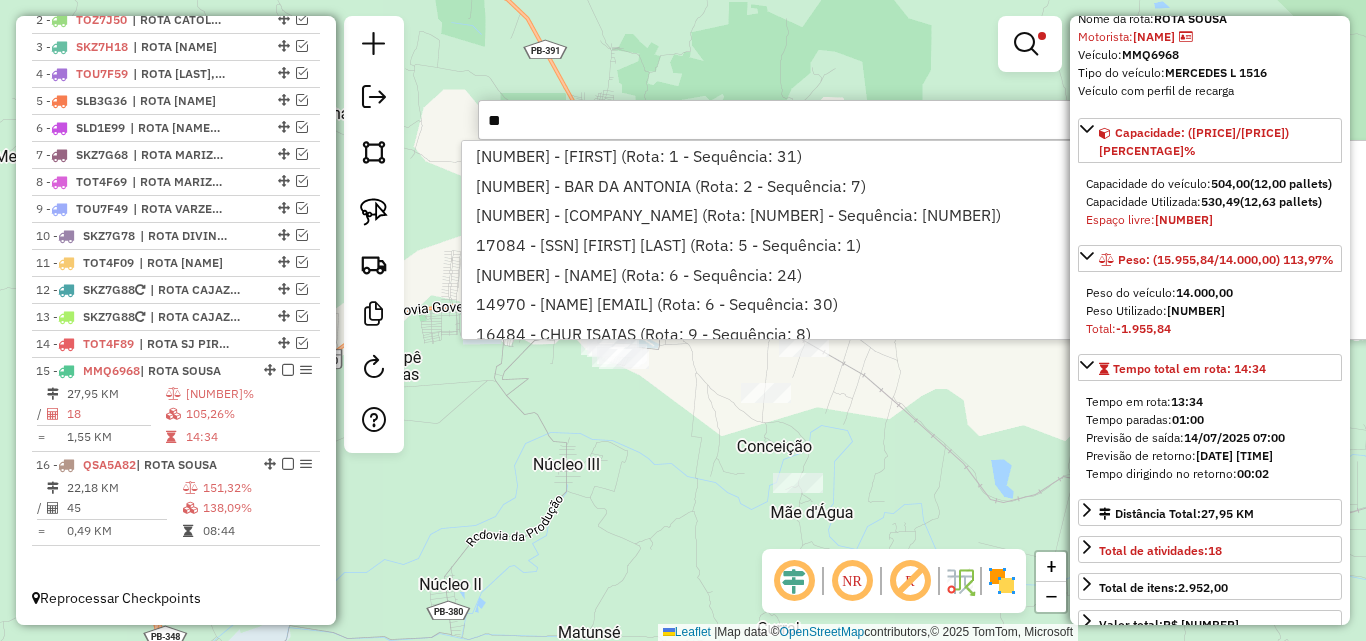 type on "*" 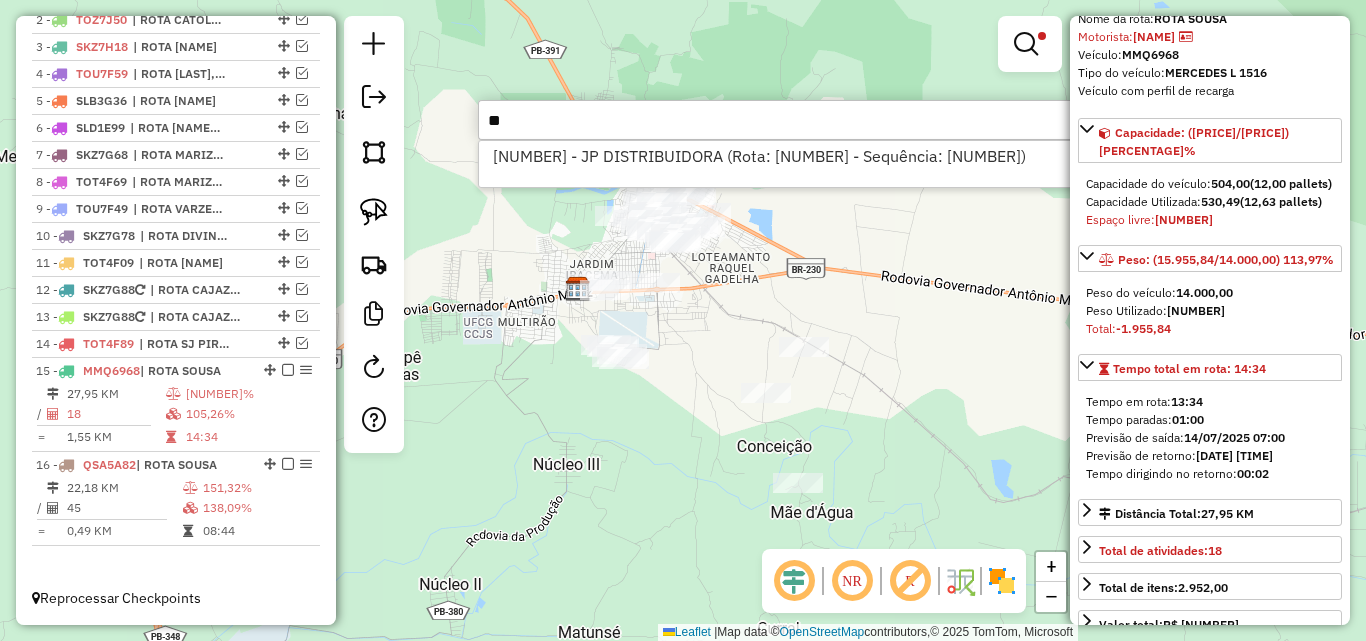 type on "*" 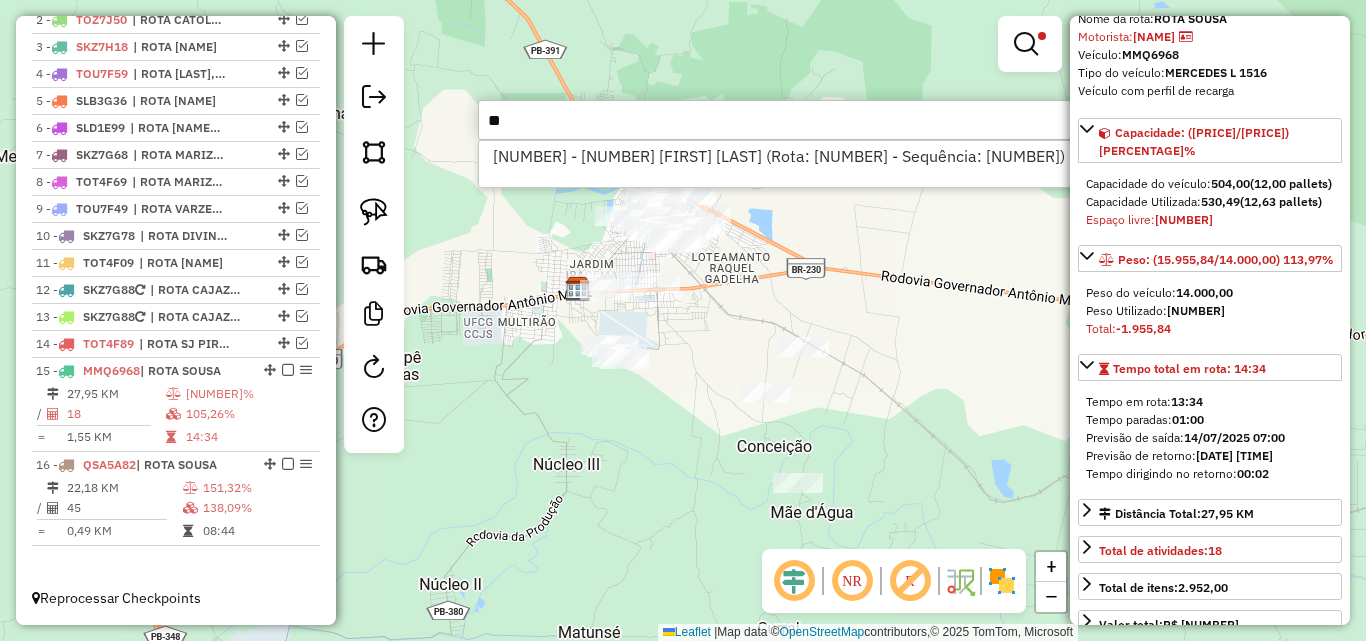 type on "*" 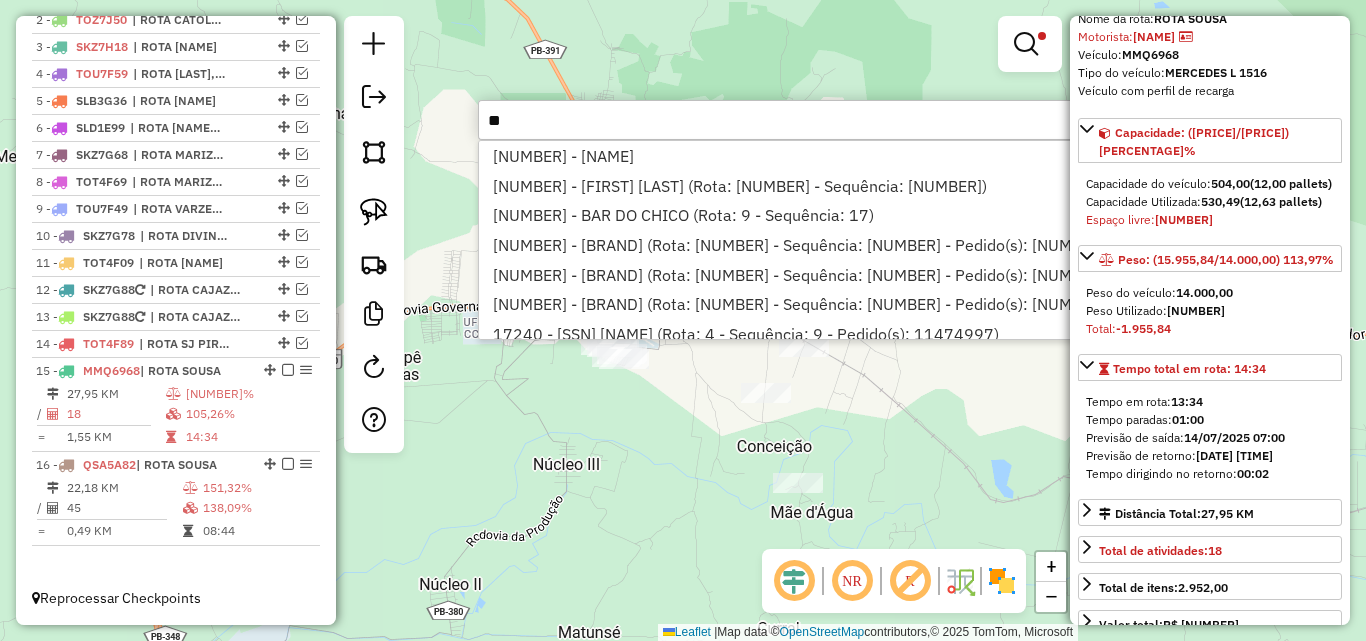 type on "*" 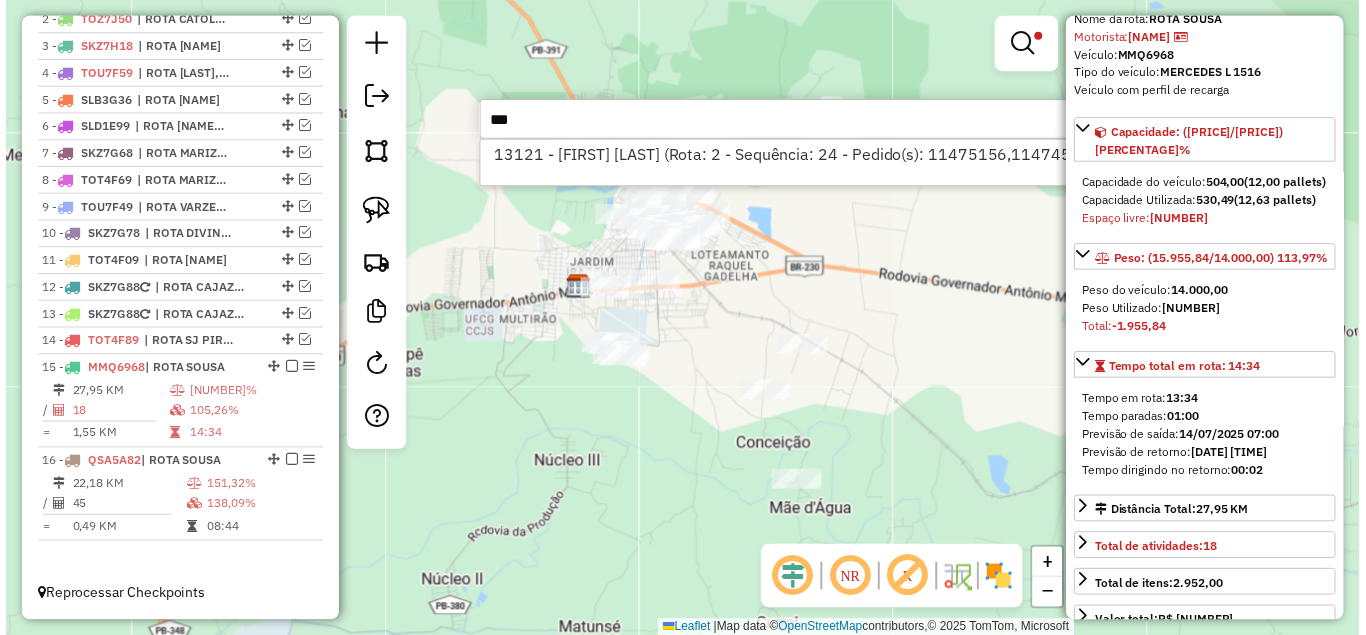 scroll, scrollTop: 810, scrollLeft: 0, axis: vertical 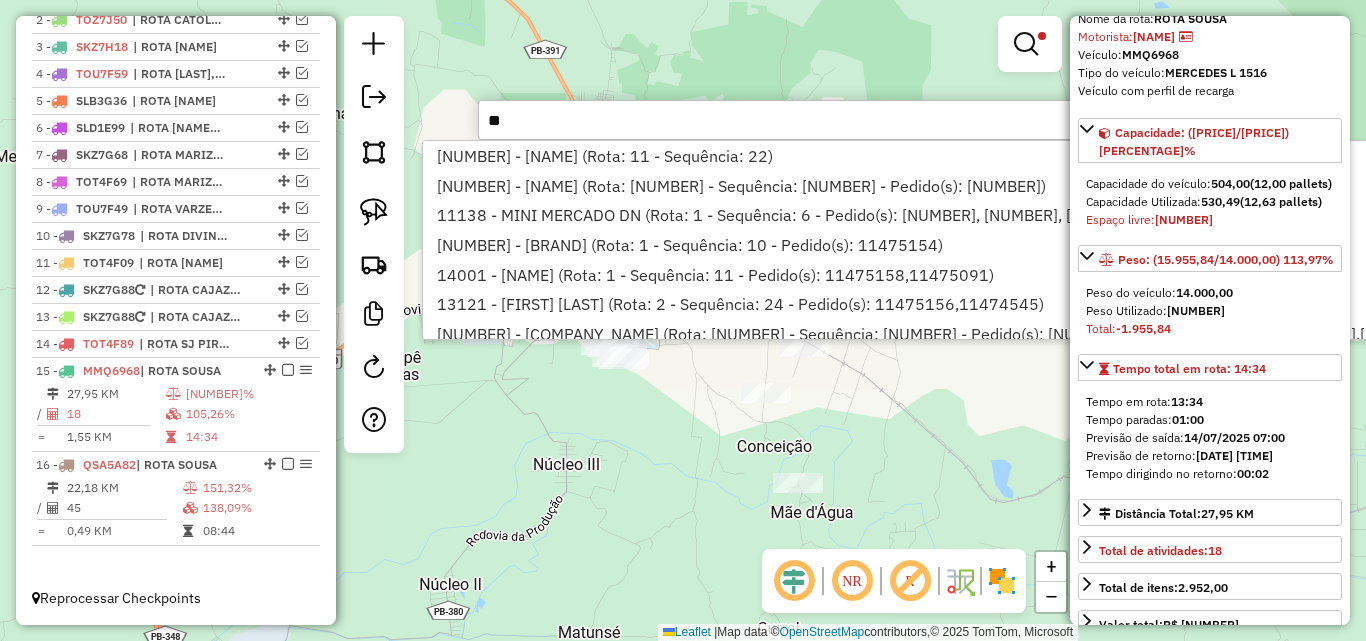 type on "*" 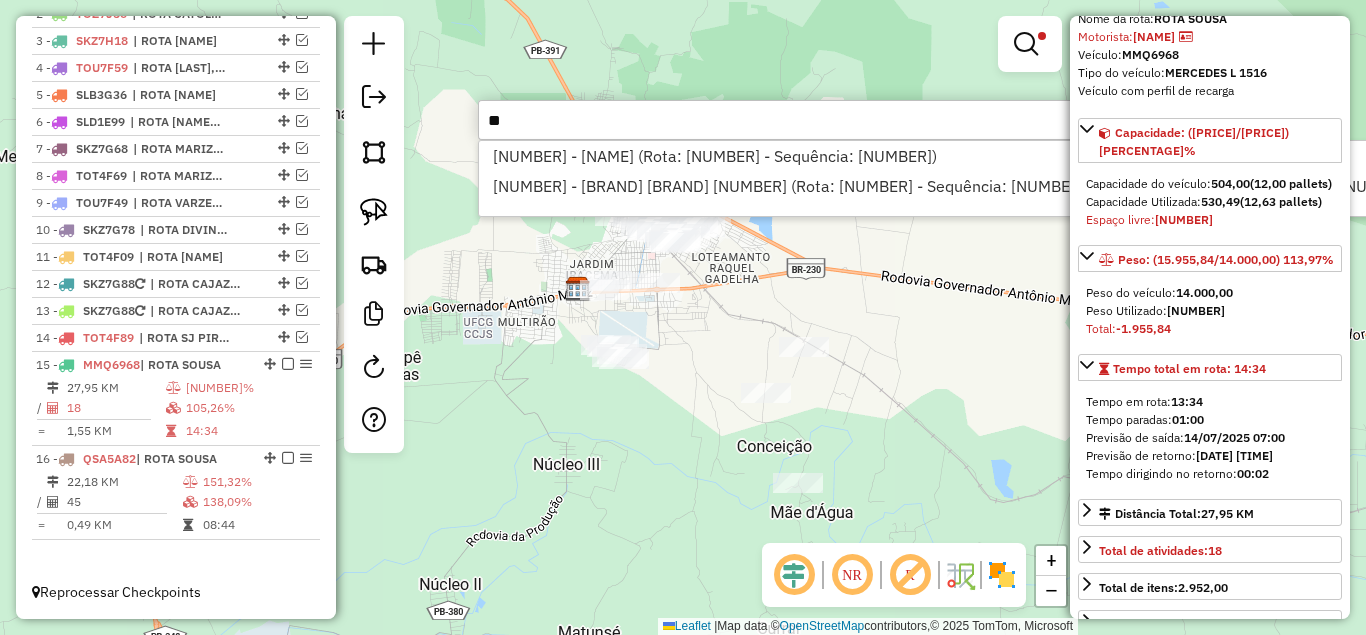 type on "*" 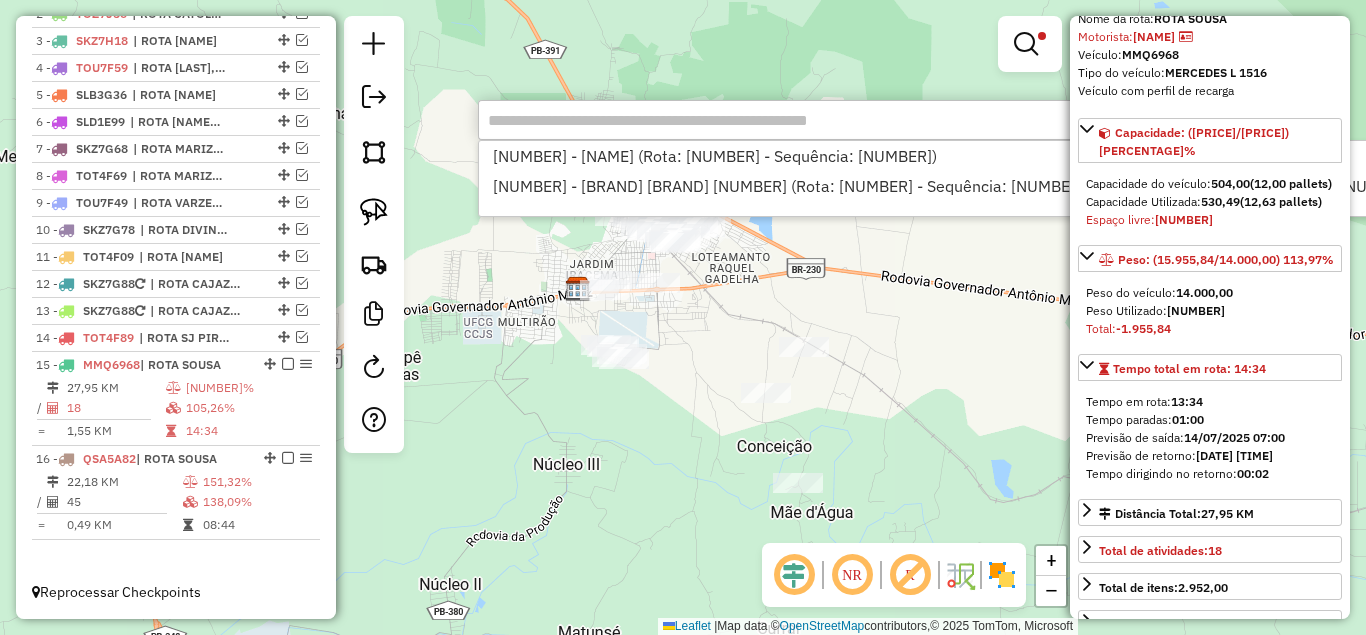 scroll, scrollTop: 810, scrollLeft: 0, axis: vertical 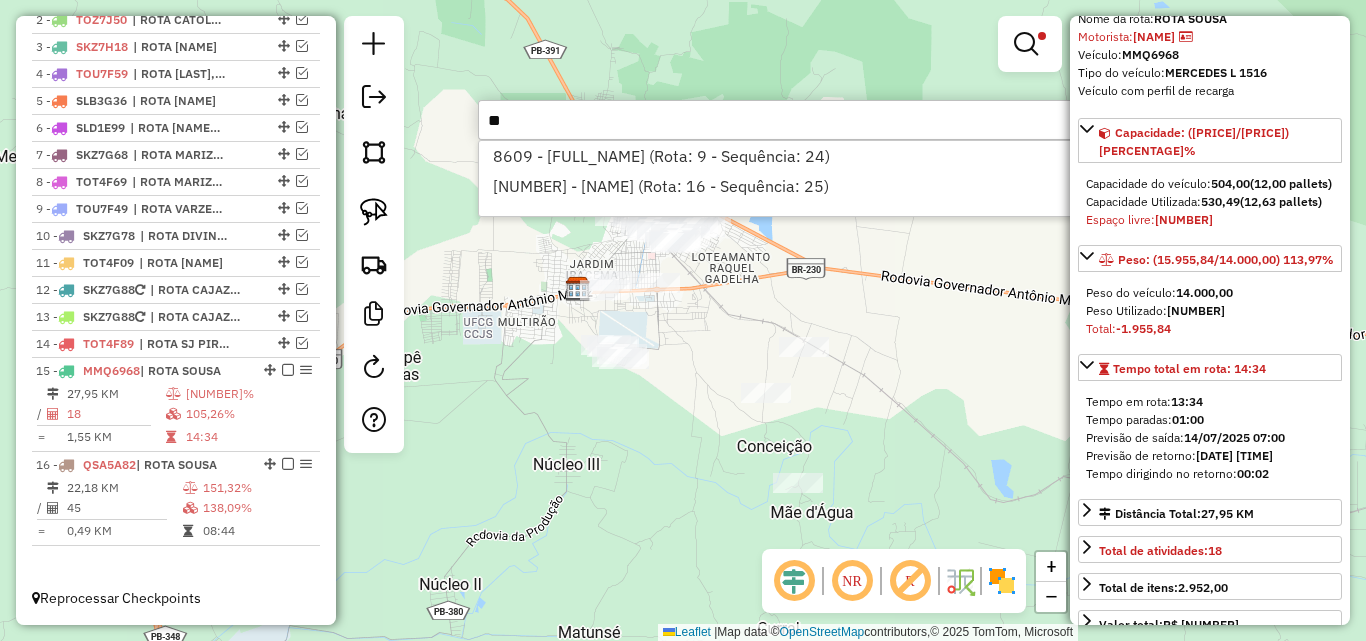 type on "*" 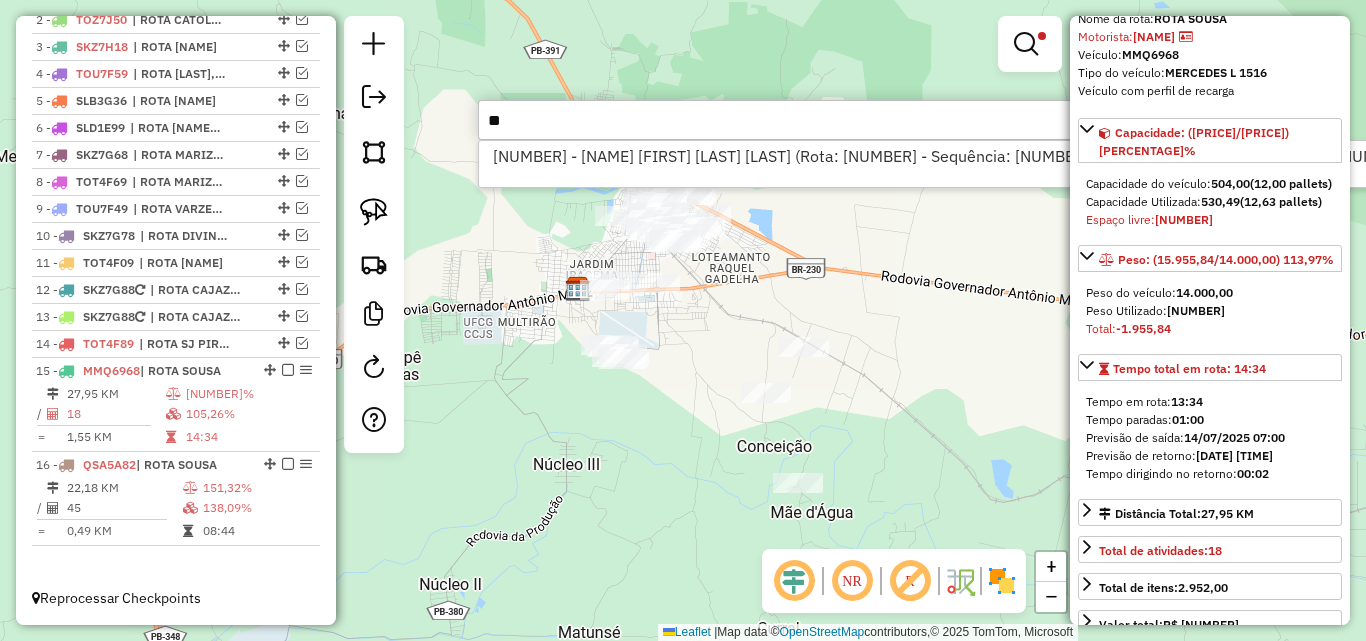 type on "*" 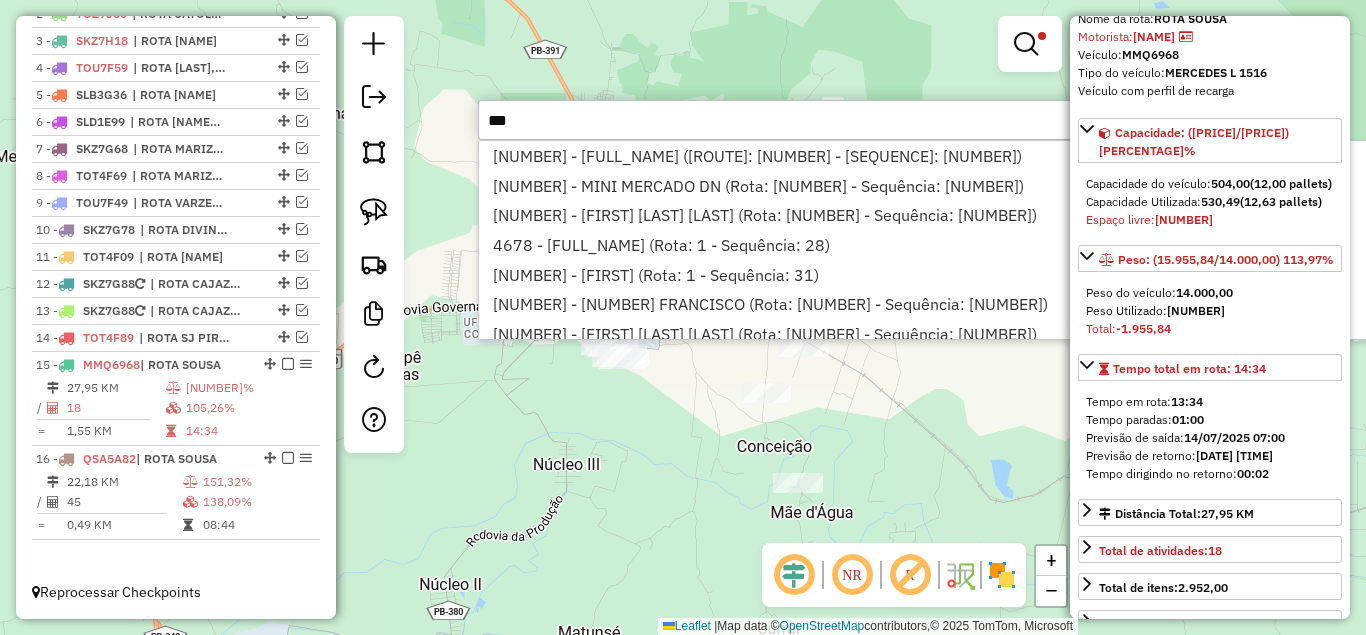 scroll, scrollTop: 810, scrollLeft: 0, axis: vertical 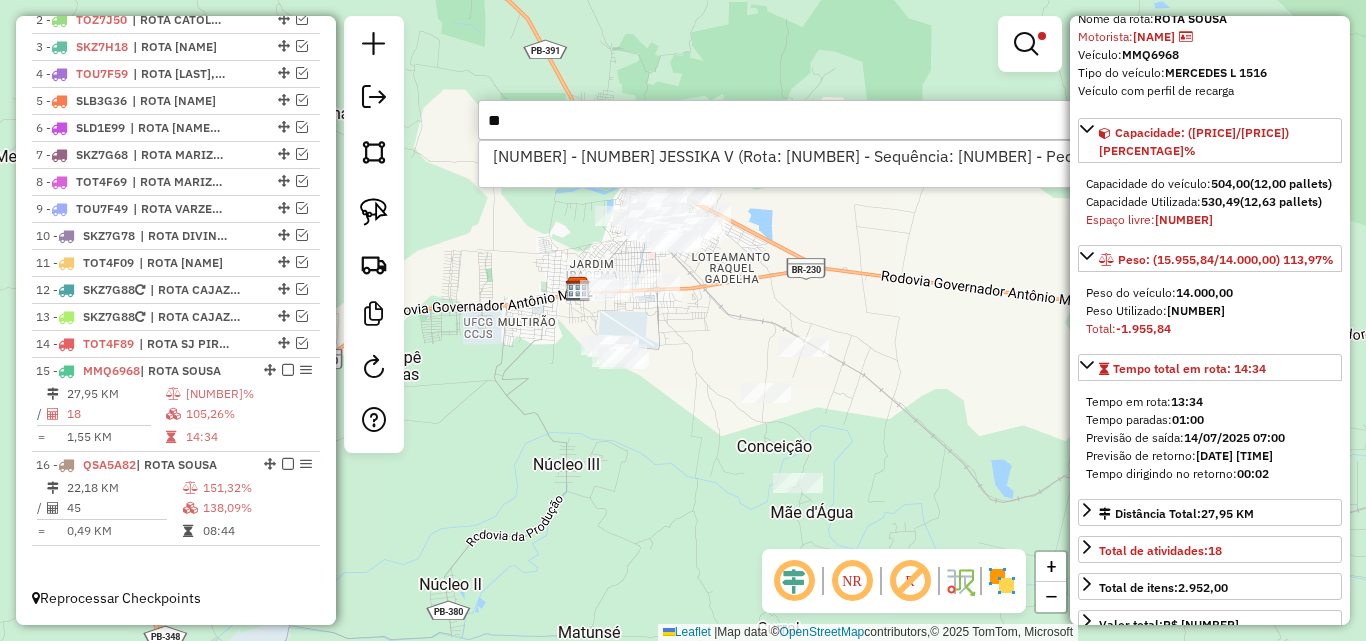 type on "*" 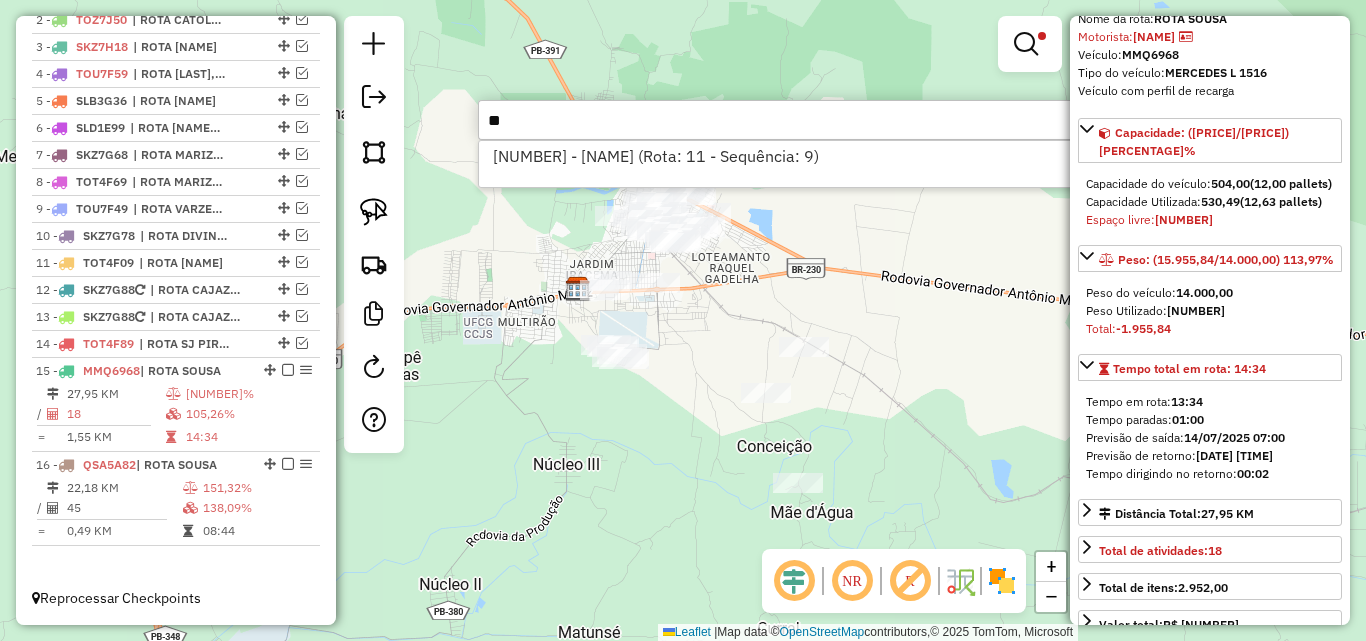 type on "*" 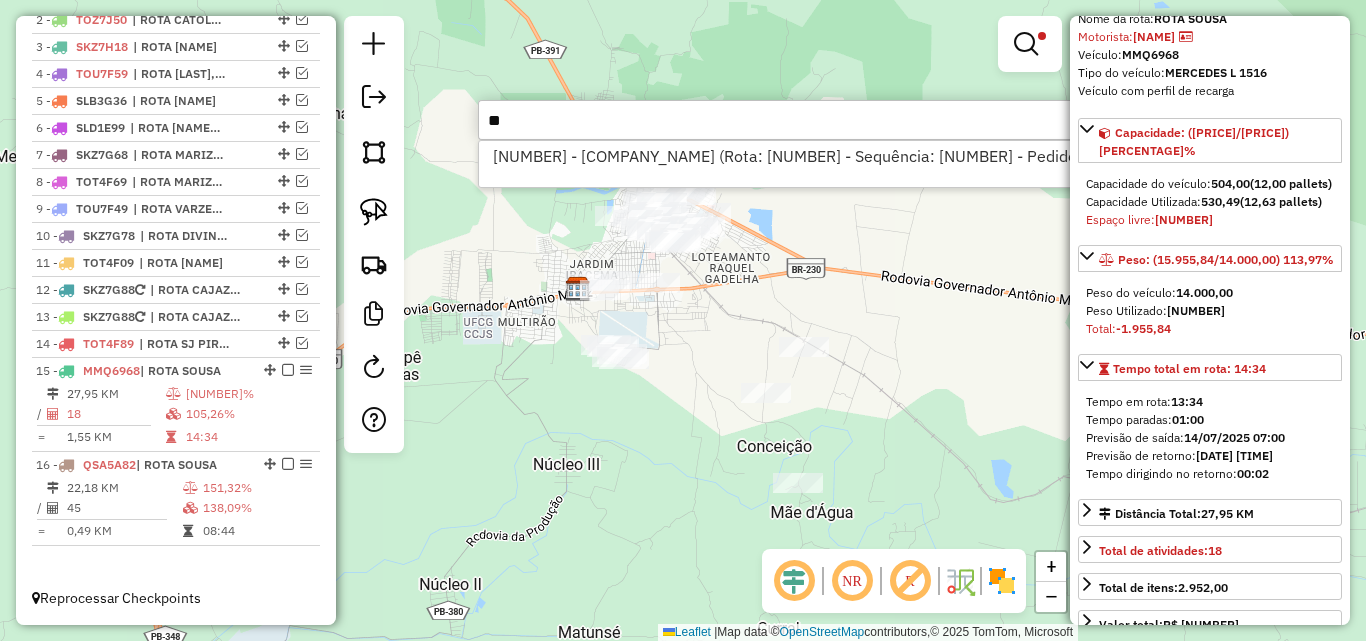 type on "*" 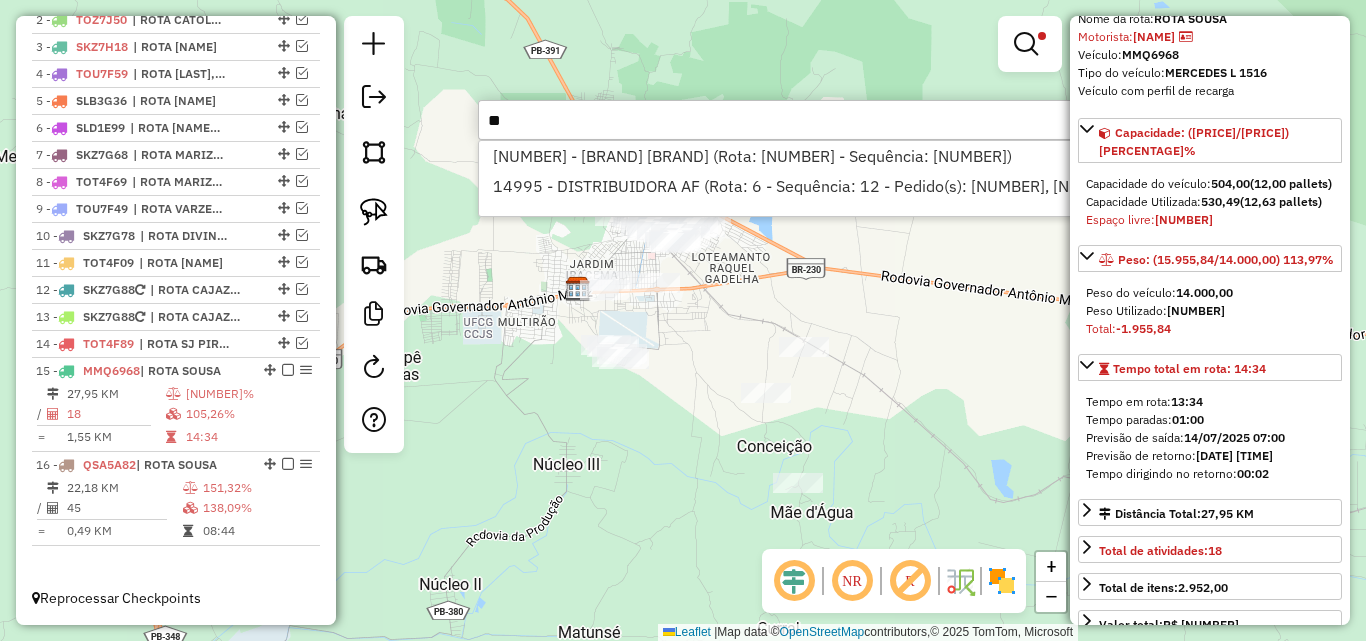 type on "*" 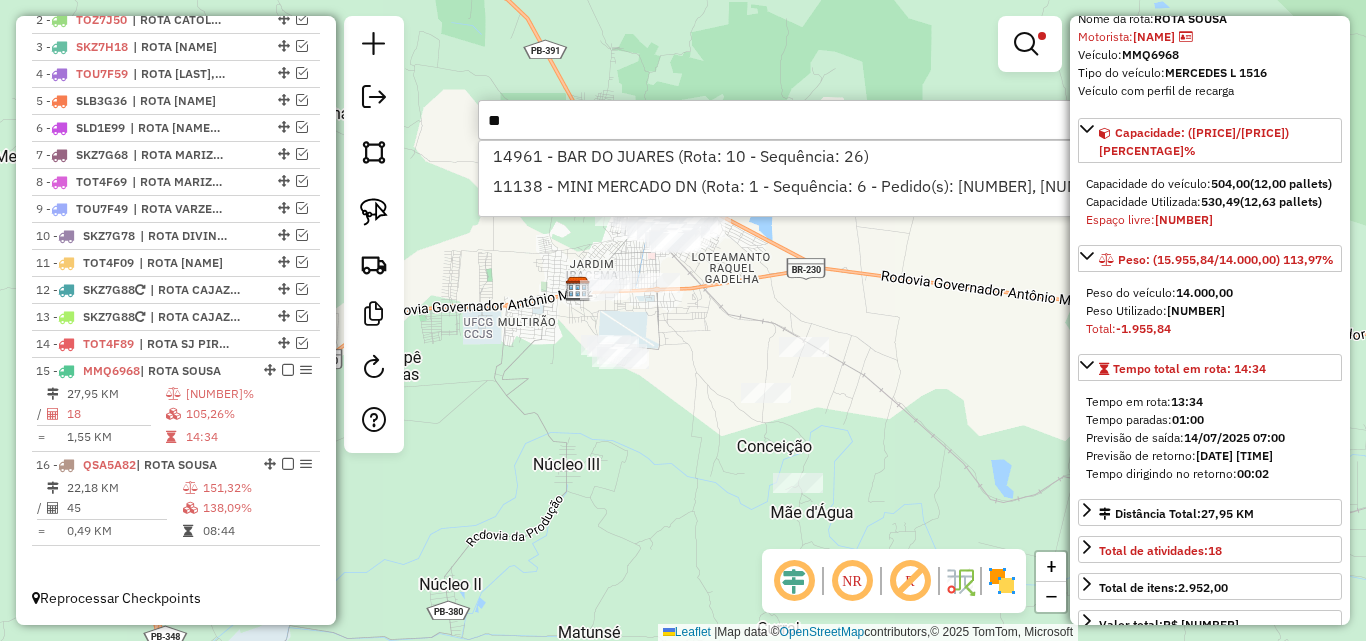 type on "*" 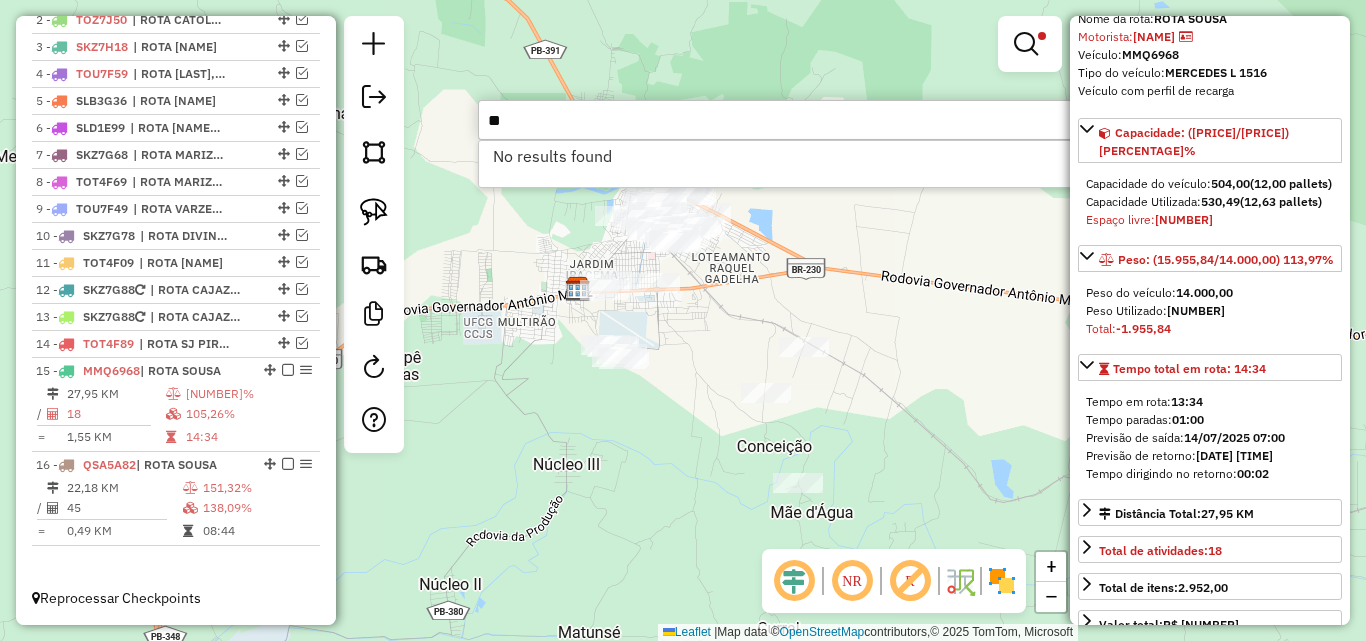 type on "*" 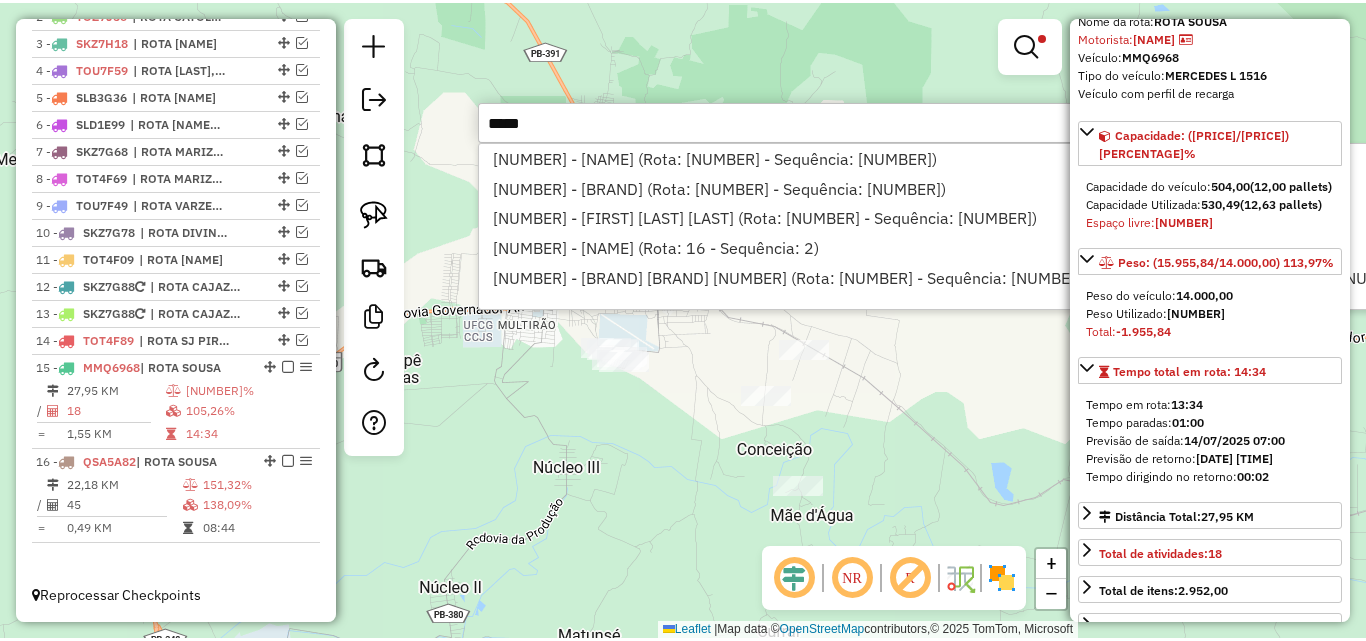 scroll, scrollTop: 810, scrollLeft: 0, axis: vertical 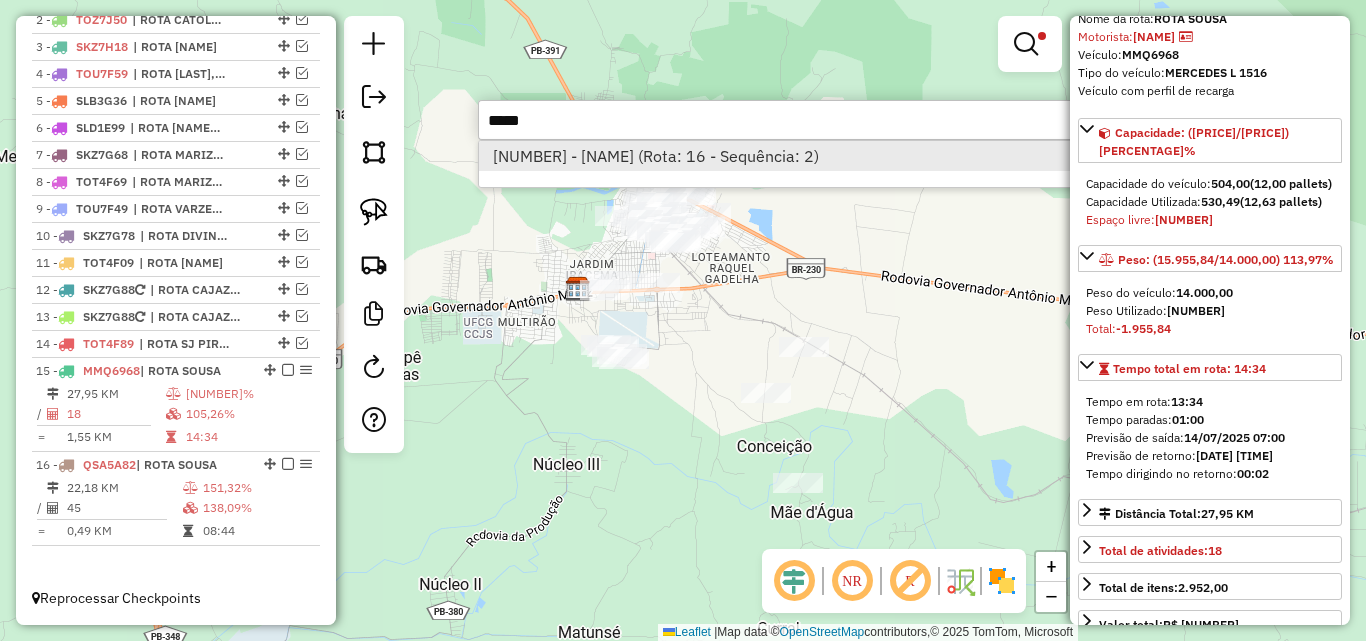 type on "*****" 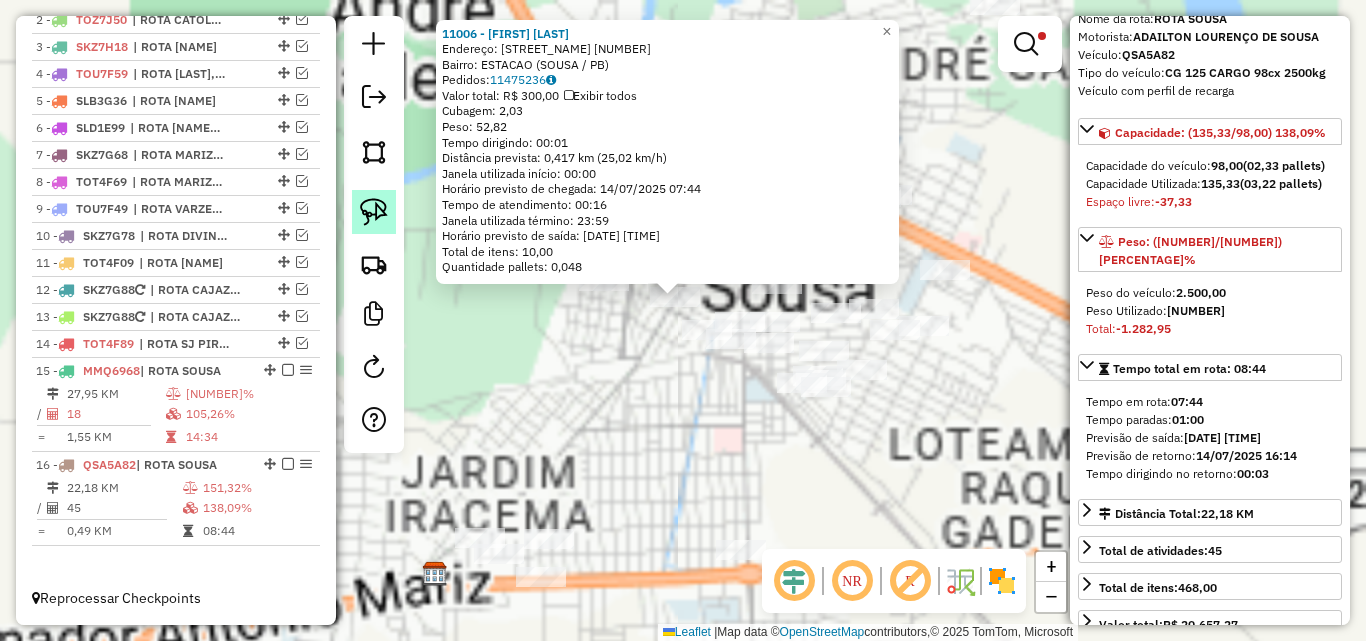 click 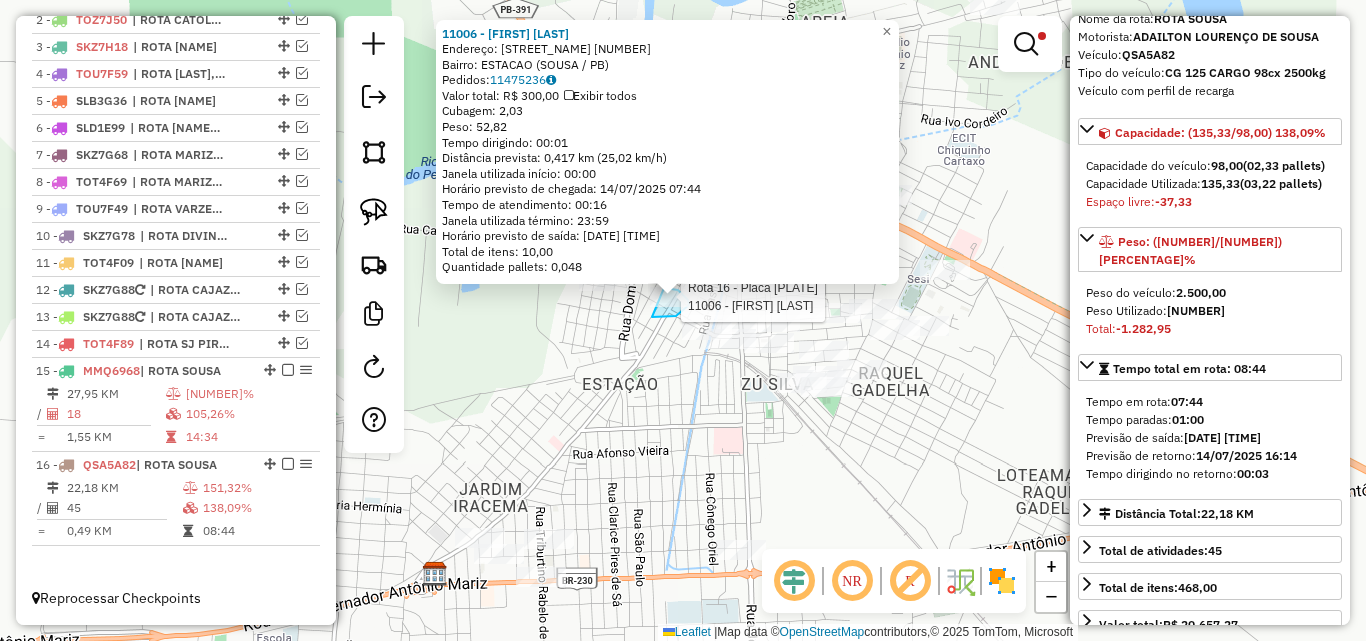 click on "Rota 16 - Placa QSA5A82  11006 - ROGERIO SOARES DE ABREU 11006 - ROGERIO SOARES DE ABREU  Endereço: R   CONEGO JOSE VIANA              SN   Bairro: ESTACAO (SOUSA / PB)   Pedidos:  11475236   Valor total: R$ 300,00   Exibir todos   Cubagem: 2,03  Peso: 52,82  Tempo dirigindo: 00:01   Distância prevista: 0,417 km (25,02 km/h)   Janela utilizada início: 00:00   Horário previsto de chegada: 14/07/2025 07:44   Tempo de atendimento: 00:16   Janela utilizada término: 23:59   Horário previsto de saída: 14/07/2025 08:00   Total de itens: 10,00   Quantidade pallets: 0,048  × Limpar filtros Janela de atendimento Grade de atendimento Capacidade Transportadoras Veículos Cliente Pedidos  Rotas Selecione os dias de semana para filtrar as janelas de atendimento  Seg   Ter   Qua   Qui   Sex   Sáb   Dom  Informe o período da janela de atendimento: De: Até:  Filtrar exatamente a janela do cliente  Considerar janela de atendimento padrão  Selecione os dias de semana para filtrar as grades de atendimento  Seg   Ter" 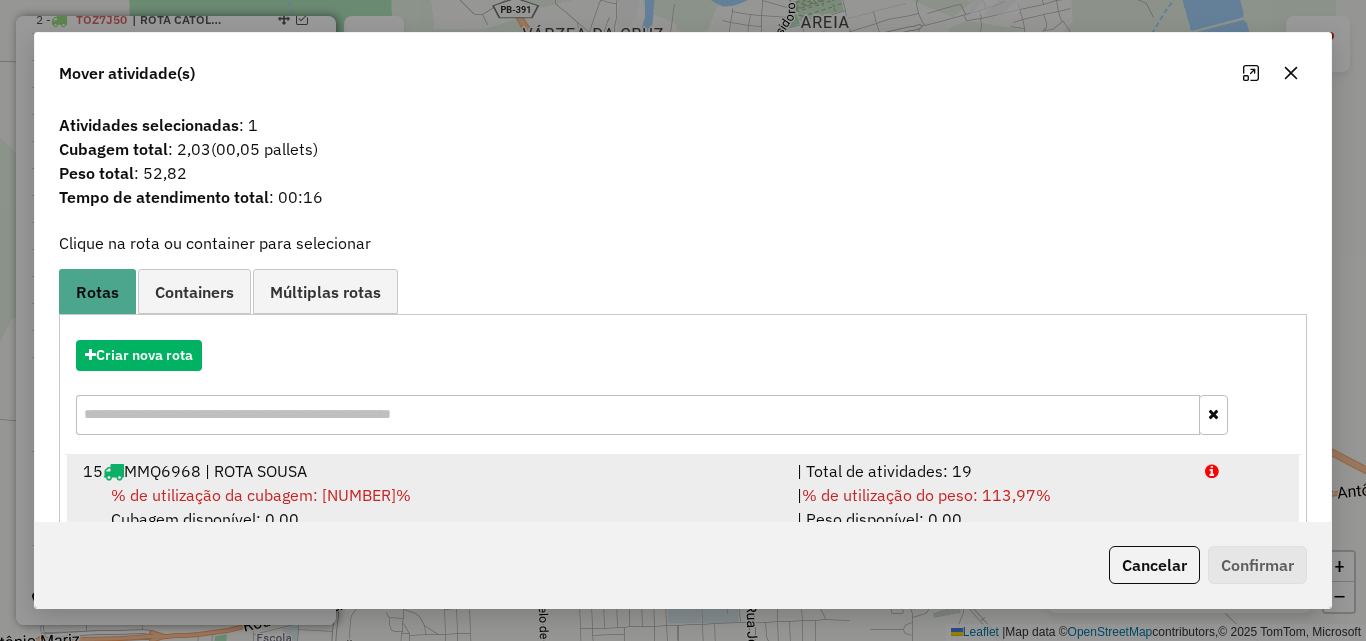 click on "|  % de utilização do peso: 113,97%  | Peso disponível: 0,00" at bounding box center [989, 507] 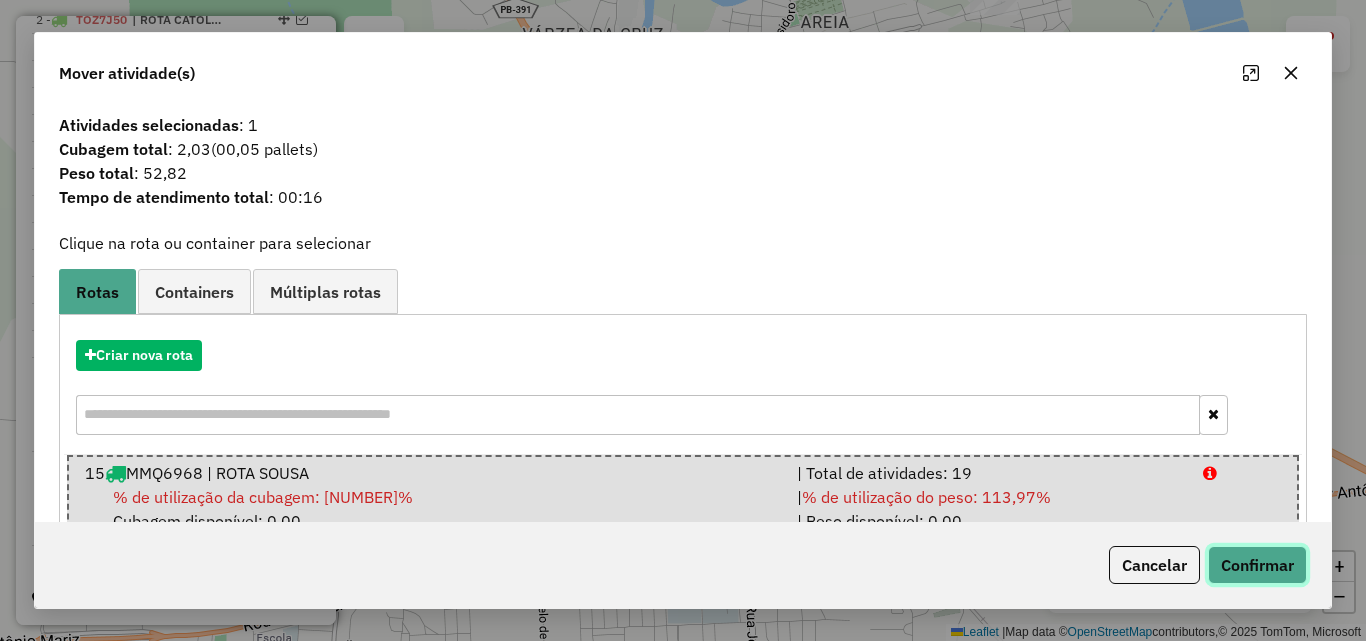 click on "Confirmar" 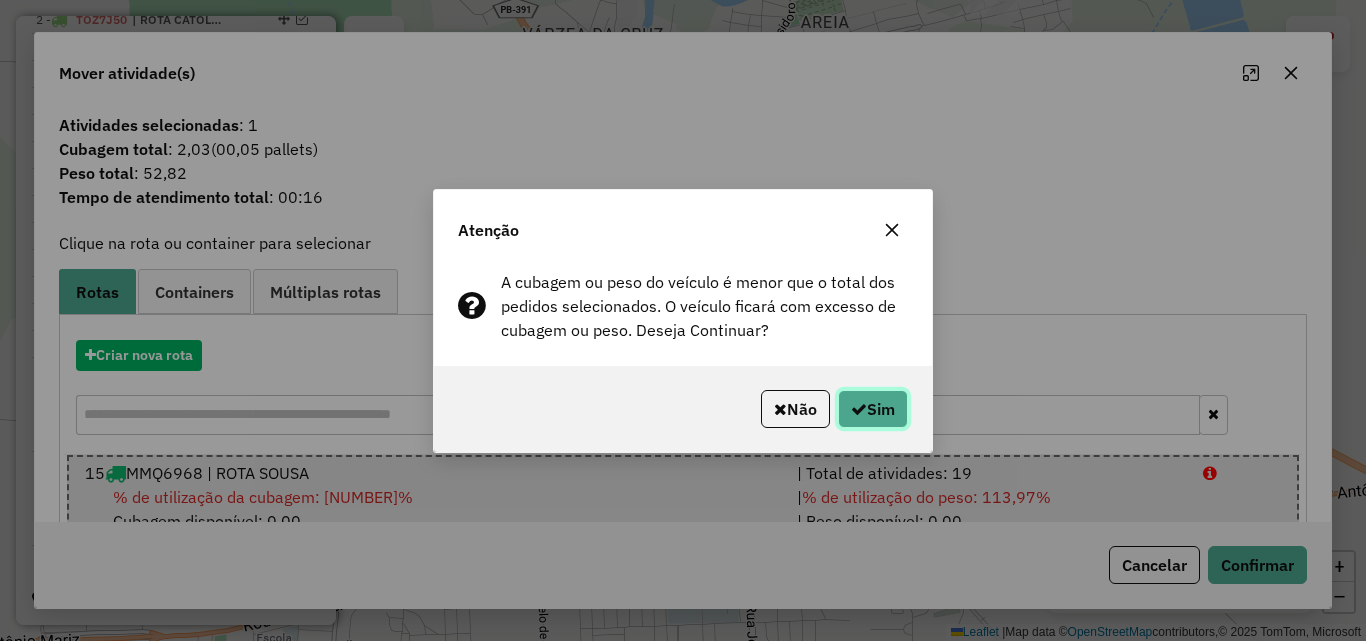 click 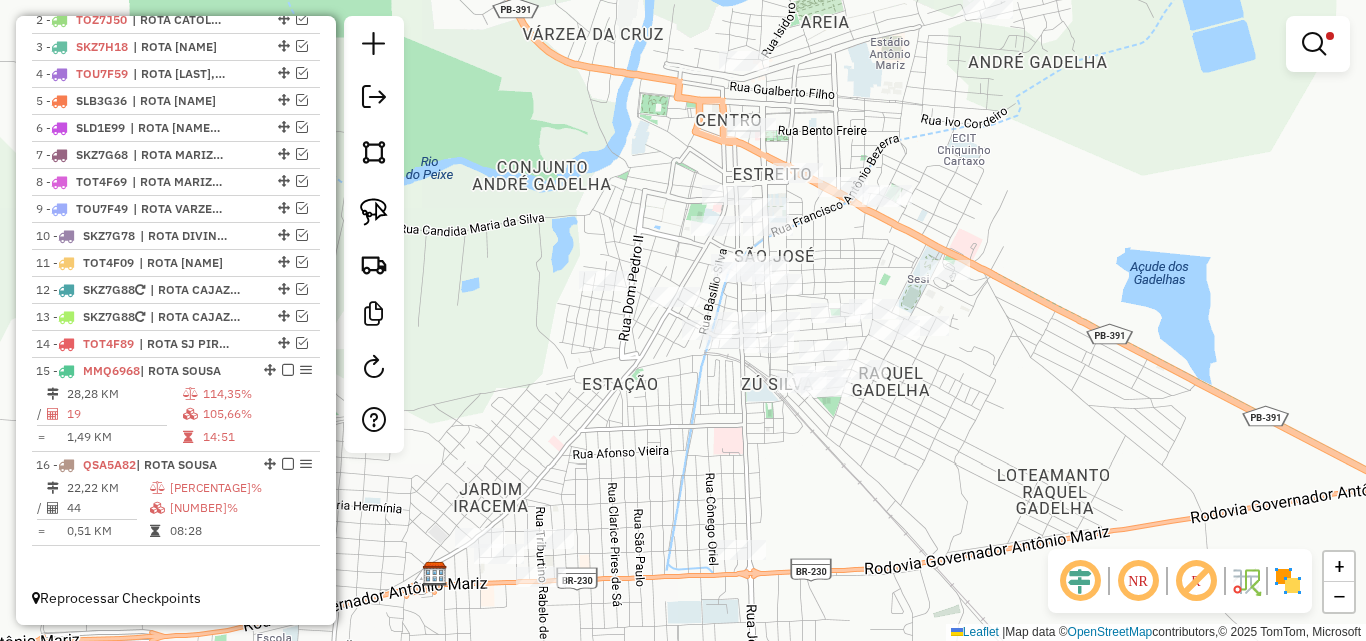 drag, startPoint x: 1173, startPoint y: 426, endPoint x: 1196, endPoint y: 442, distance: 28.01785 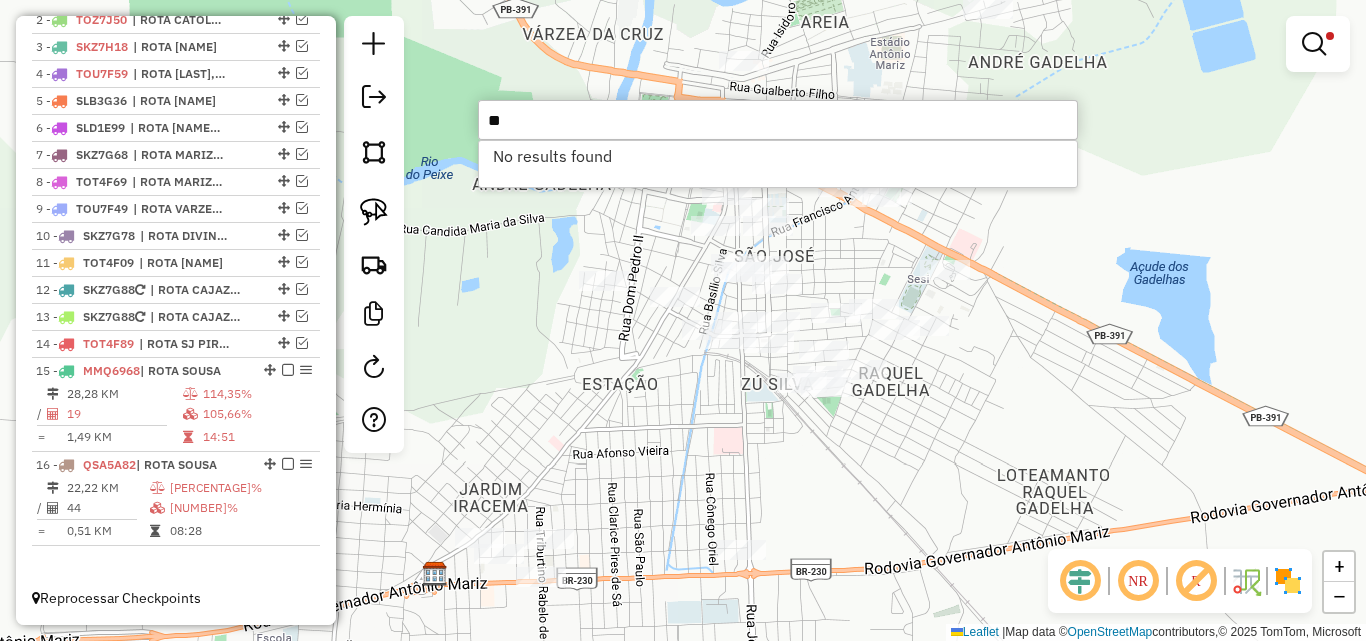 type on "*" 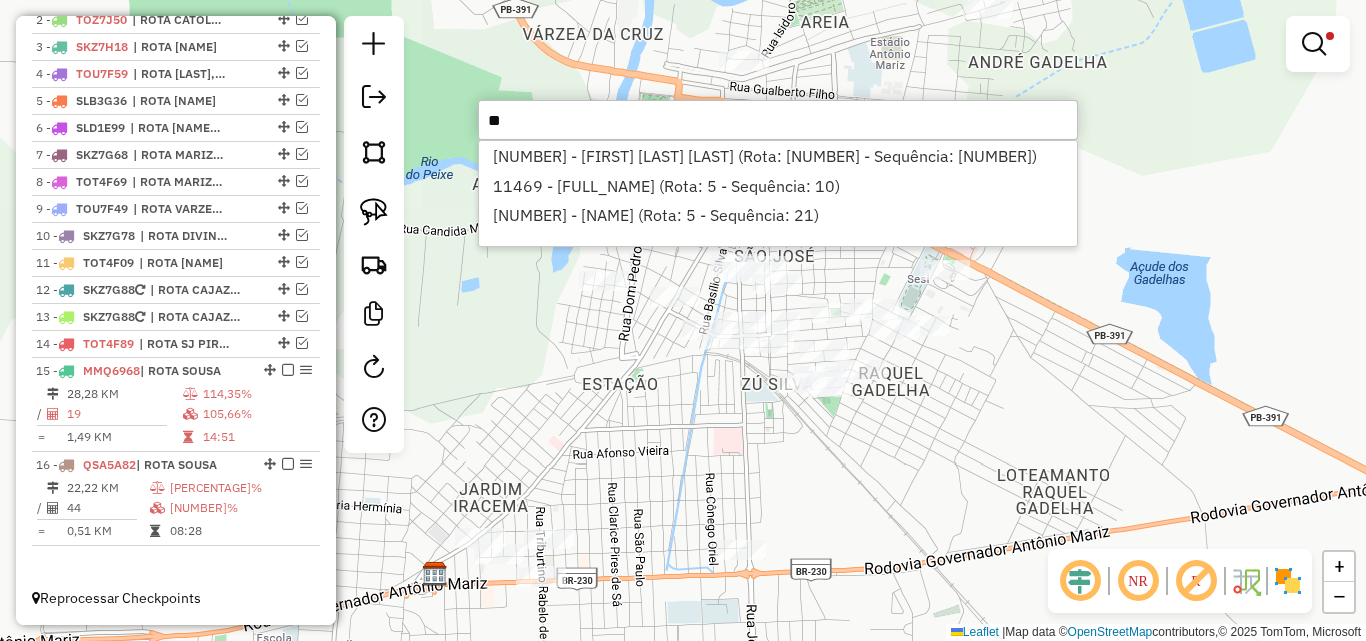 type on "*" 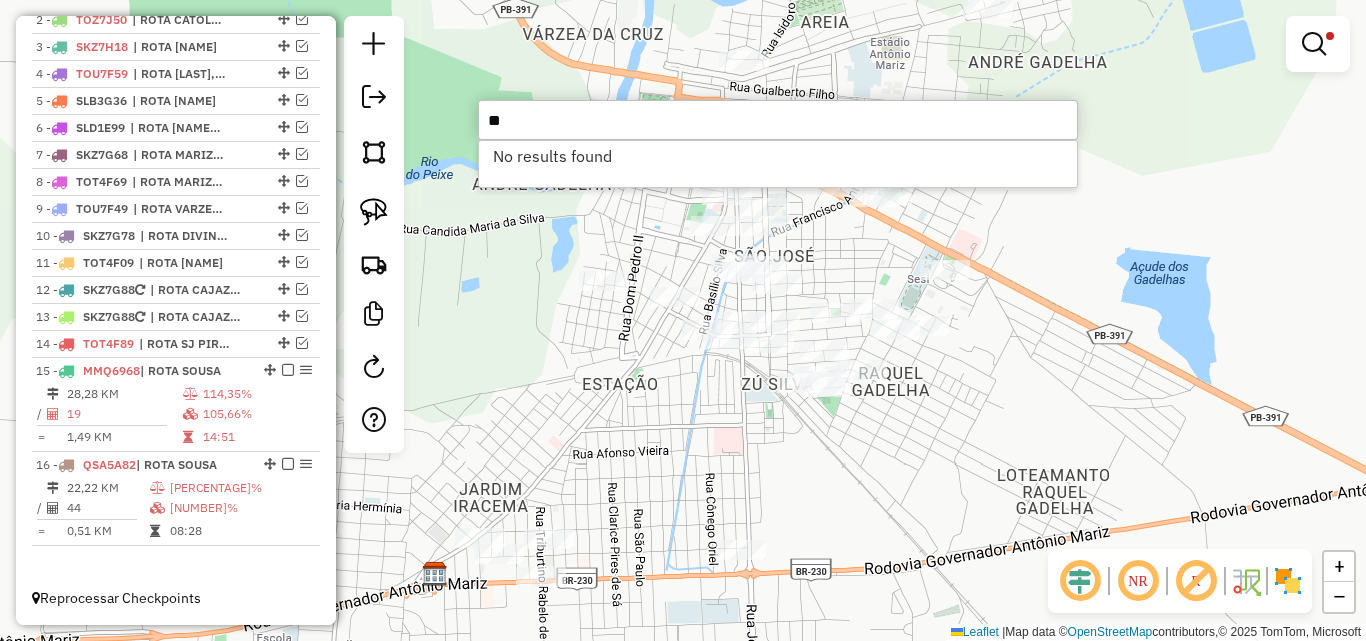 type on "*" 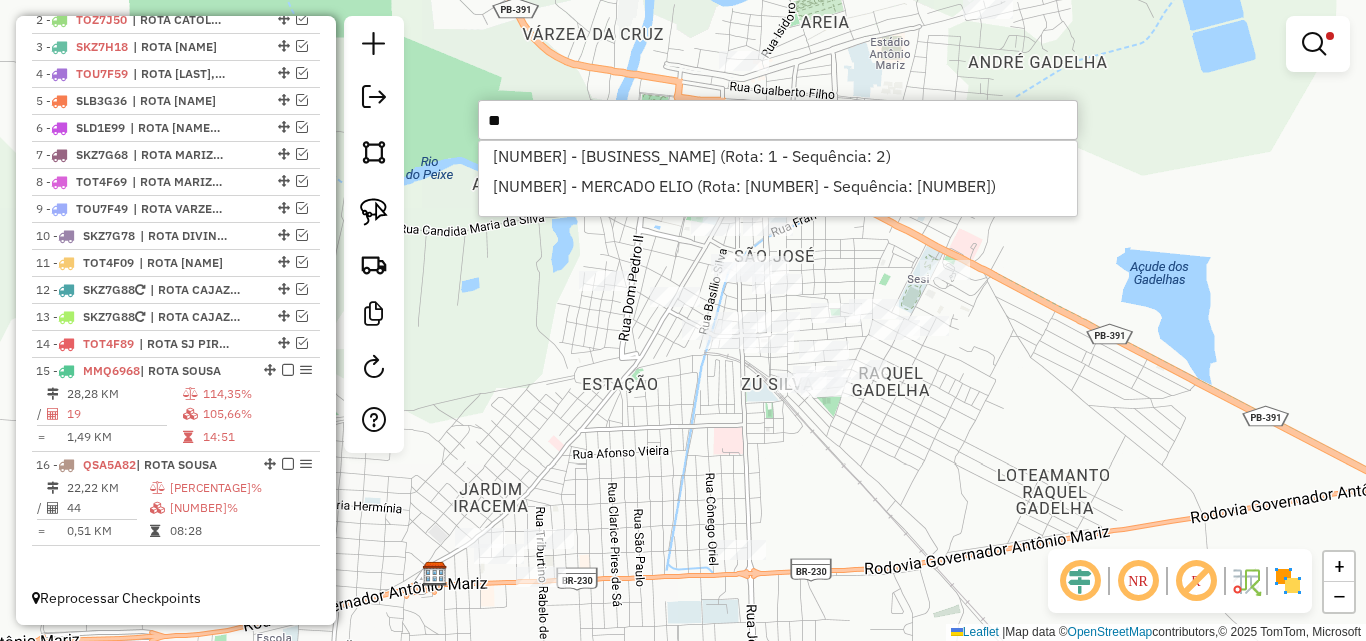 type on "*" 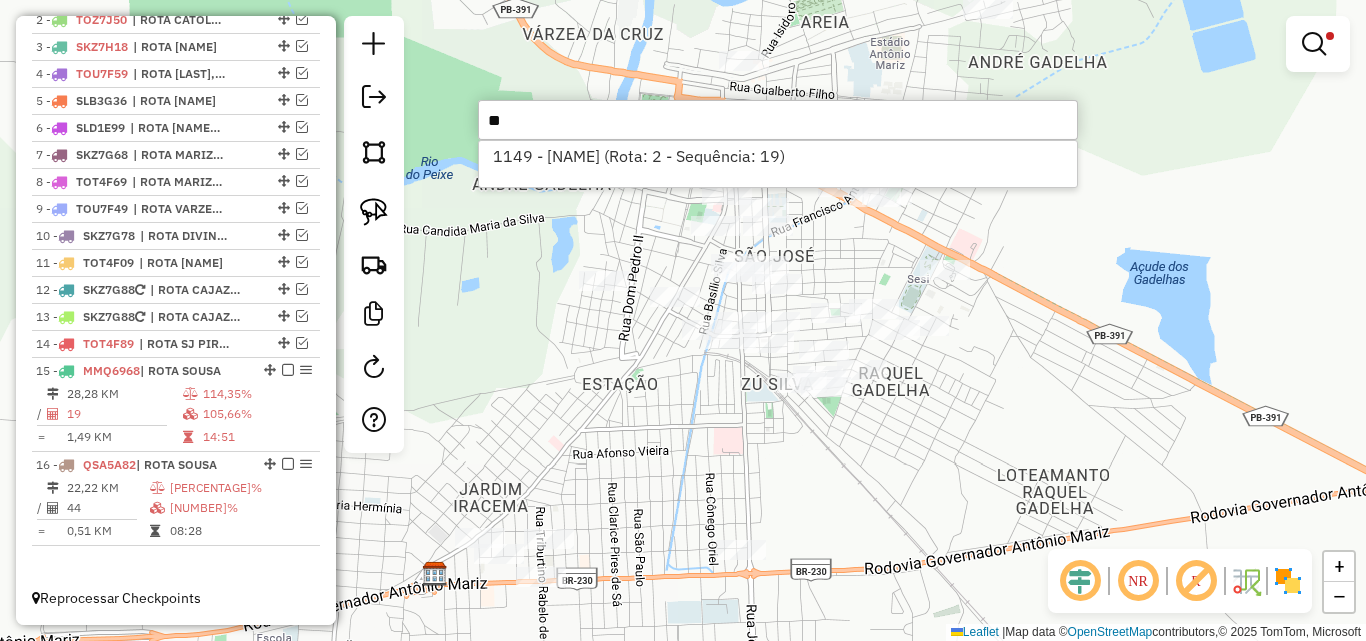 type on "*" 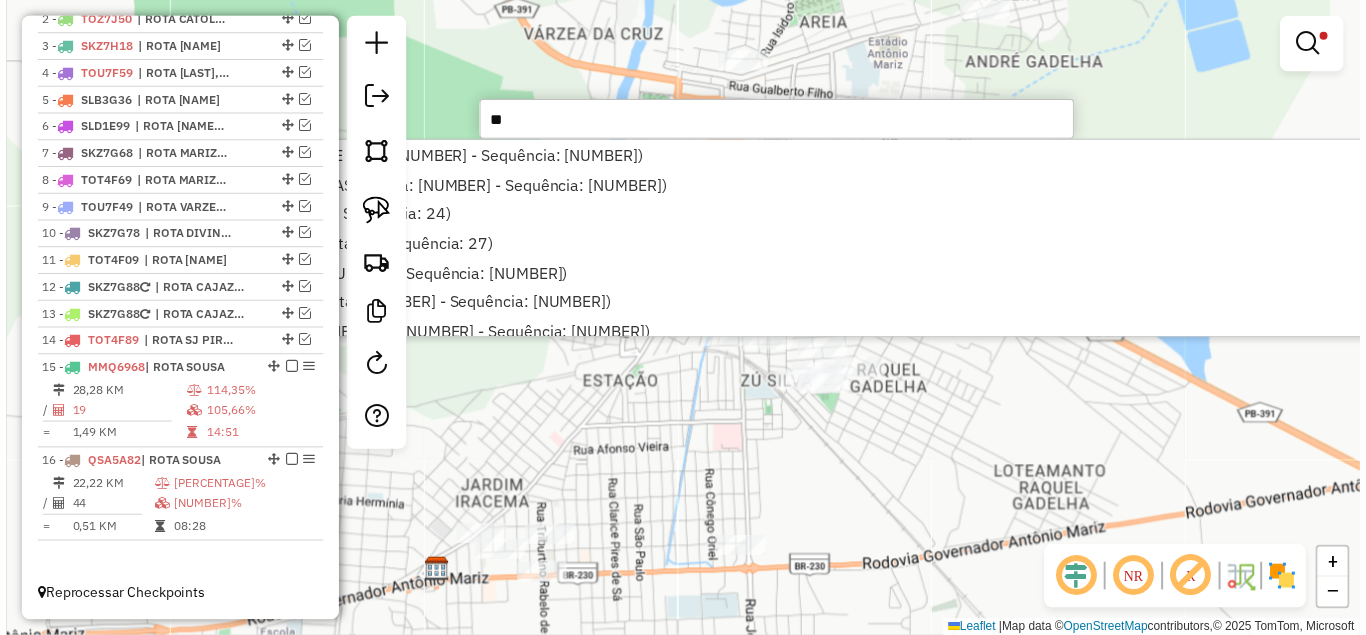 scroll, scrollTop: 810, scrollLeft: 0, axis: vertical 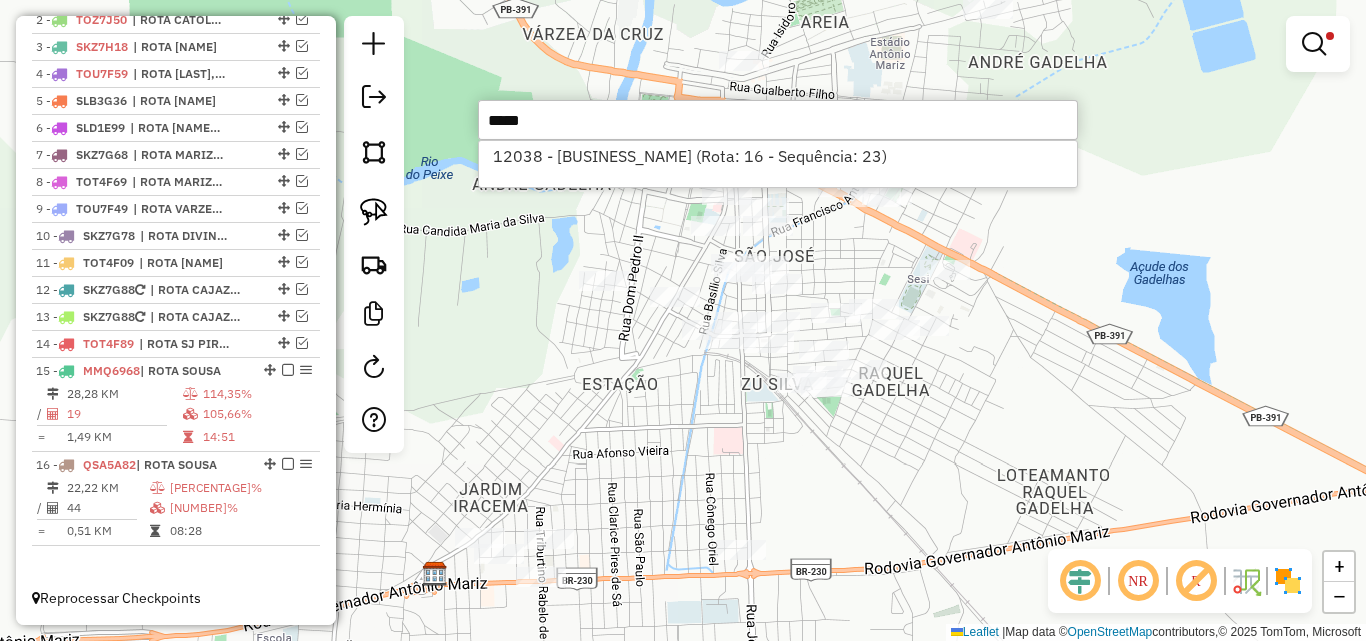 type on "*****" 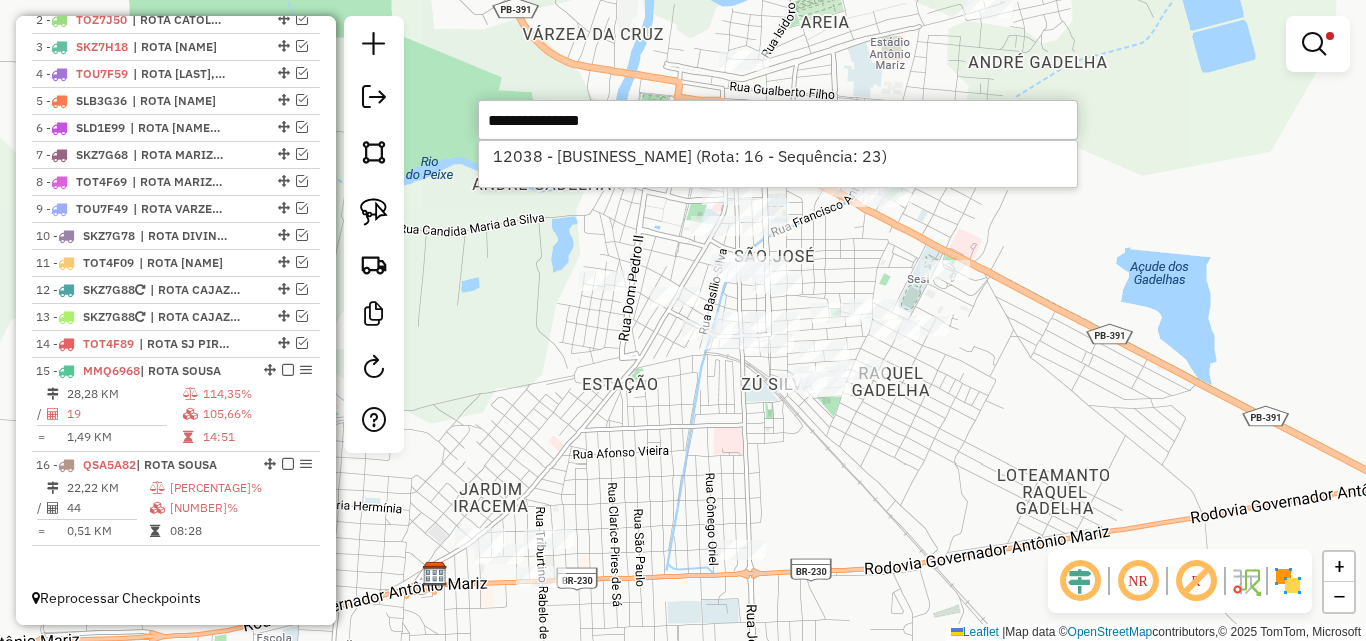 select on "*********" 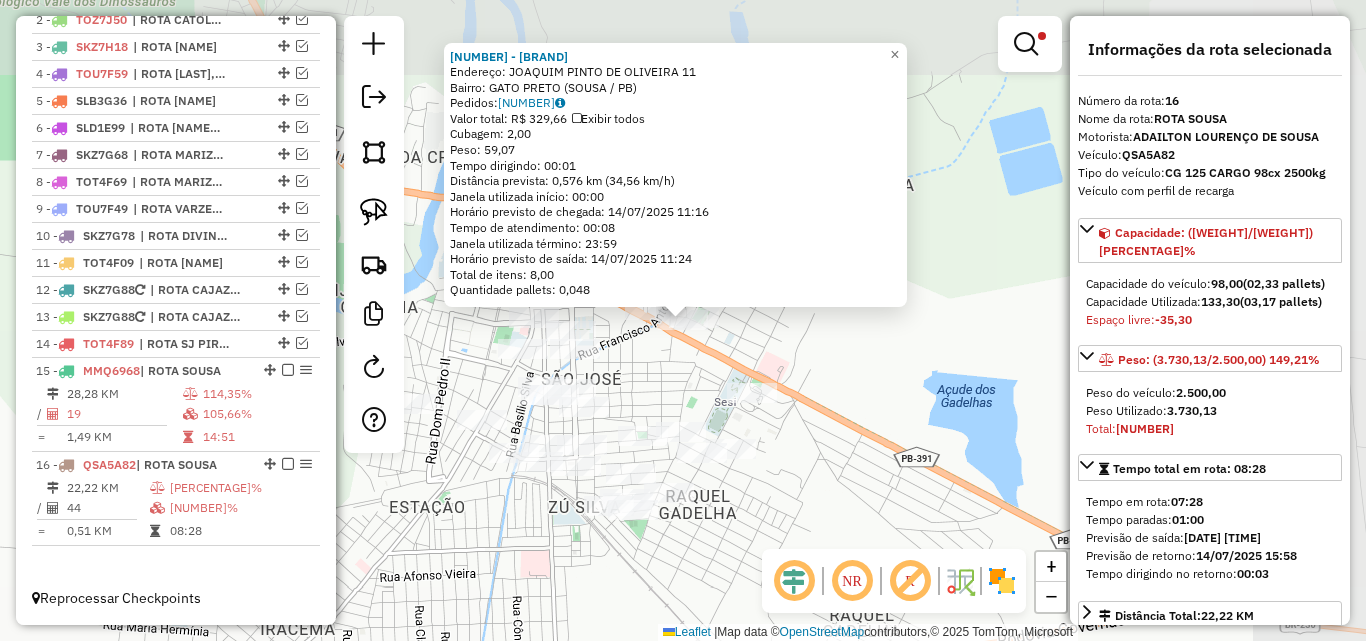 drag, startPoint x: 373, startPoint y: 199, endPoint x: 614, endPoint y: 300, distance: 261.30826 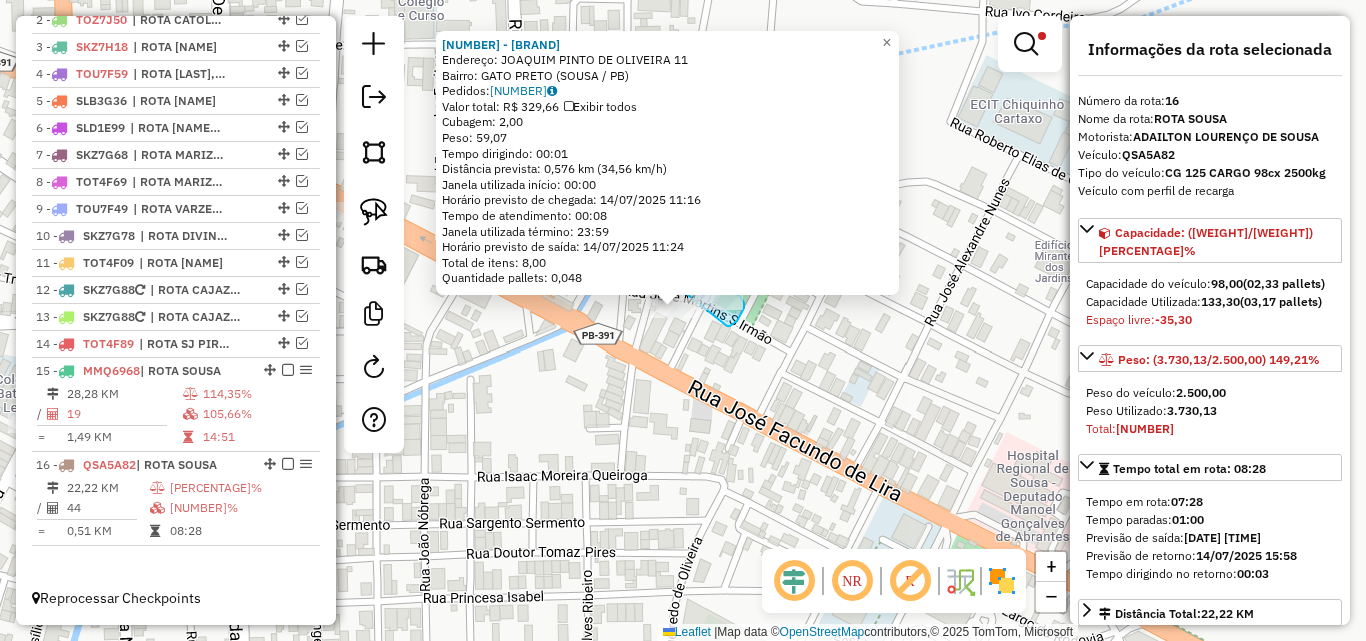 drag, startPoint x: 735, startPoint y: 322, endPoint x: 612, endPoint y: 382, distance: 136.85394 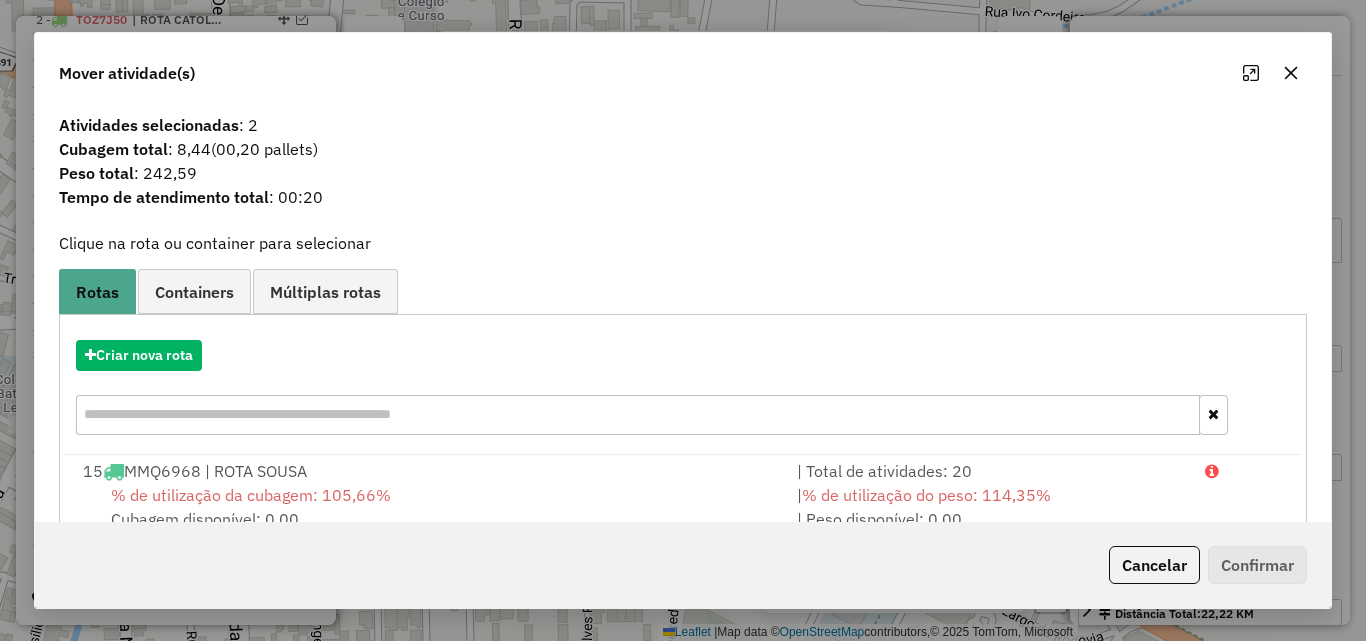 drag, startPoint x: 1055, startPoint y: 481, endPoint x: 1231, endPoint y: 543, distance: 186.60118 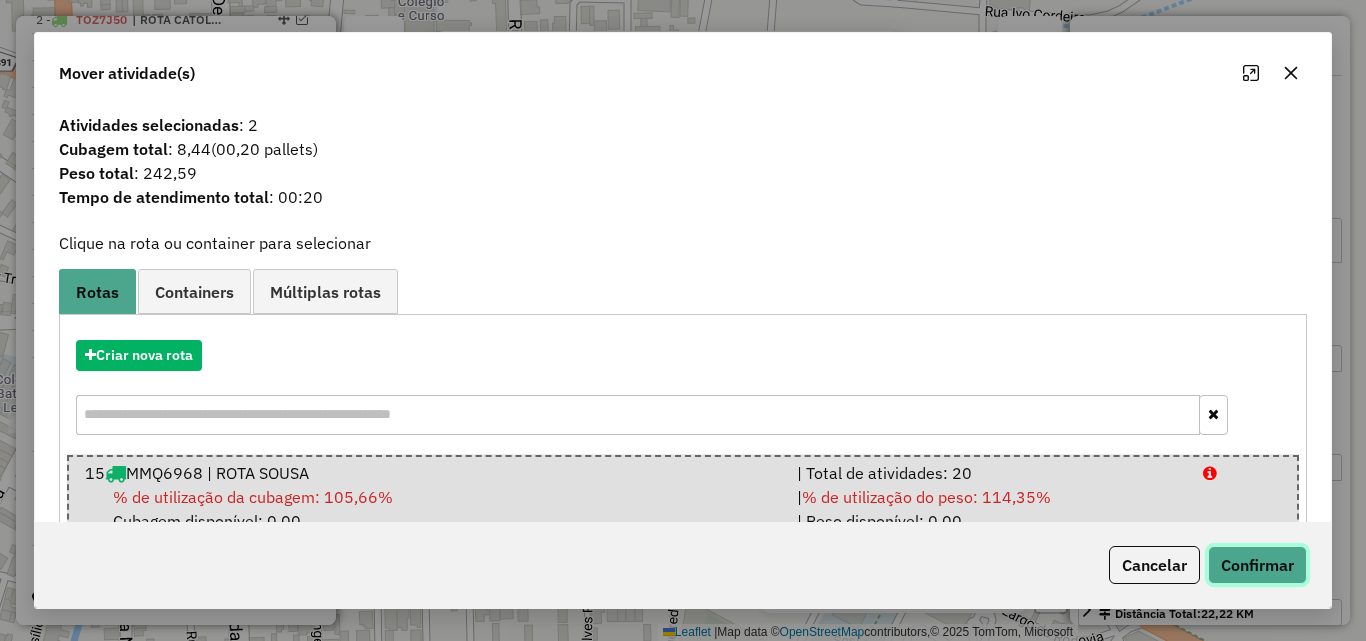 click on "Confirmar" 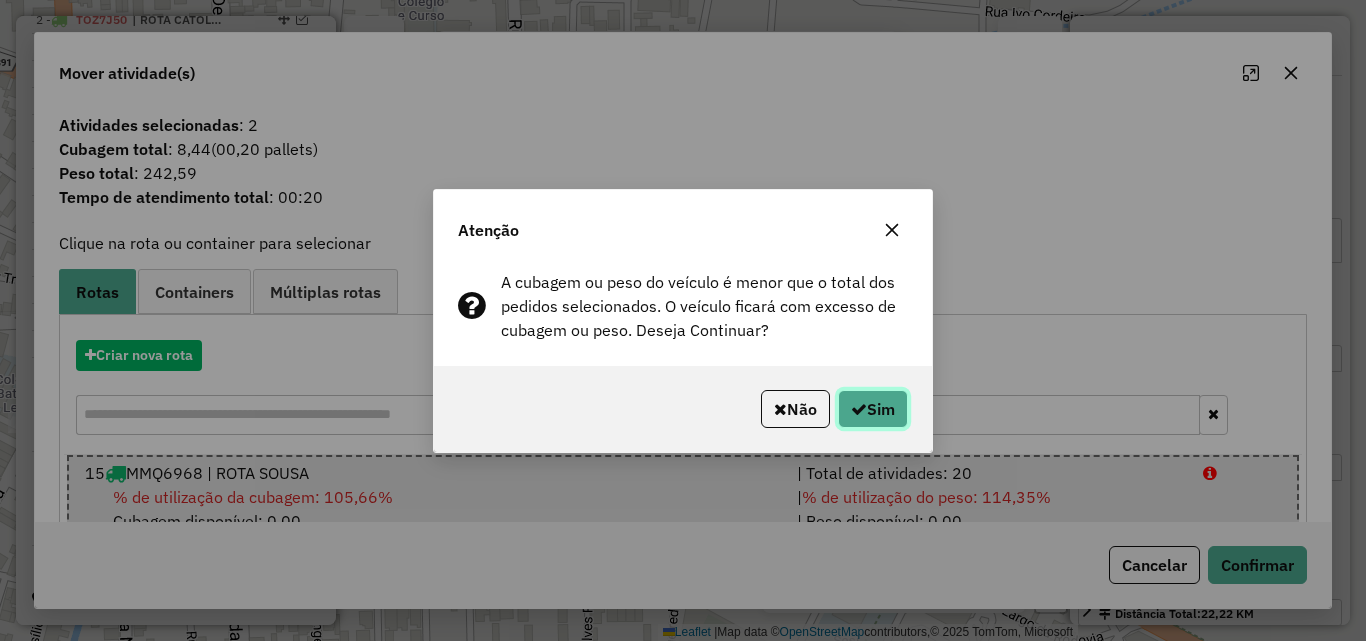 click on "Sim" 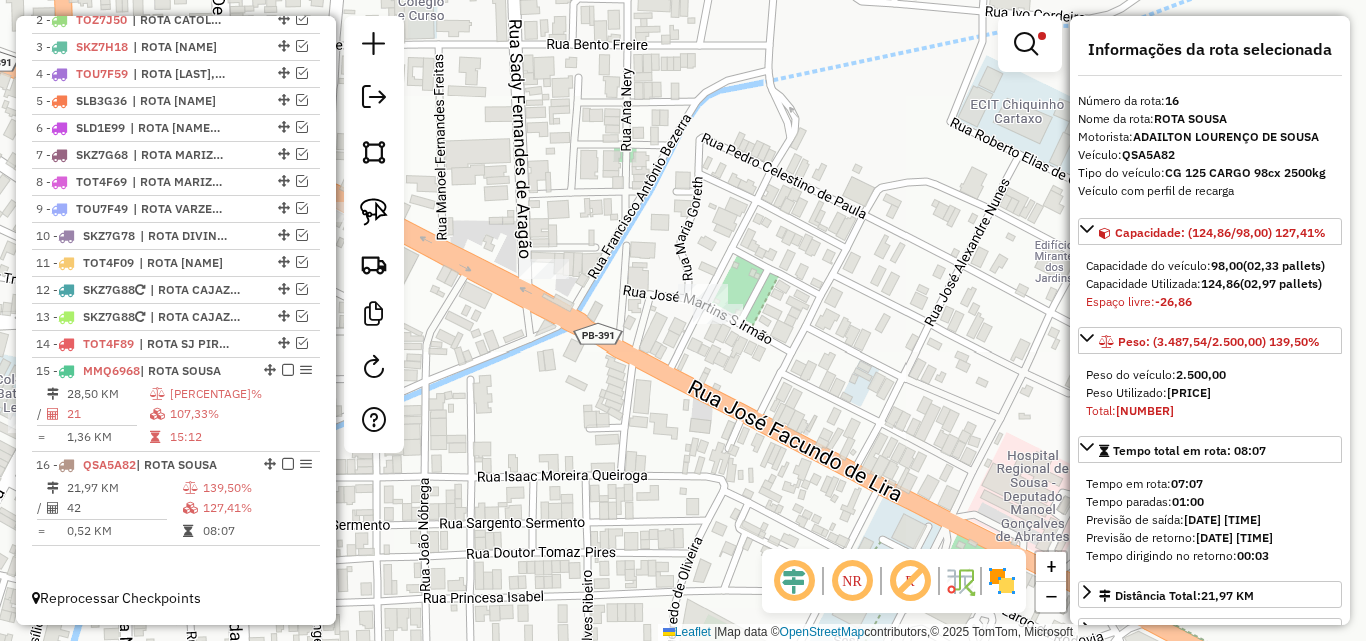 click on "Limpar filtros Janela de atendimento Grade de atendimento Capacidade Transportadoras Veículos Cliente Pedidos  Rotas Selecione os dias de semana para filtrar as janelas de atendimento  Seg   Ter   Qua   Qui   Sex   Sáb   Dom  Informe o período da janela de atendimento: De: Até:  Filtrar exatamente a janela do cliente  Considerar janela de atendimento padrão  Selecione os dias de semana para filtrar as grades de atendimento  Seg   Ter   Qua   Qui   Sex   Sáb   Dom   Considerar clientes sem dia de atendimento cadastrado  Clientes fora do dia de atendimento selecionado Filtrar as atividades entre os valores definidos abaixo:  Peso mínimo:  ****  Peso máximo:  ******  Cubagem mínima:   Cubagem máxima:   De:   Até:  Filtrar as atividades entre o tempo de atendimento definido abaixo:  De:   Até:   Considerar capacidade total dos clientes não roteirizados Transportadora: Selecione um ou mais itens Tipo de veículo: Selecione um ou mais itens Veículo: Selecione um ou mais itens Motorista: Nome: Rótulo:" 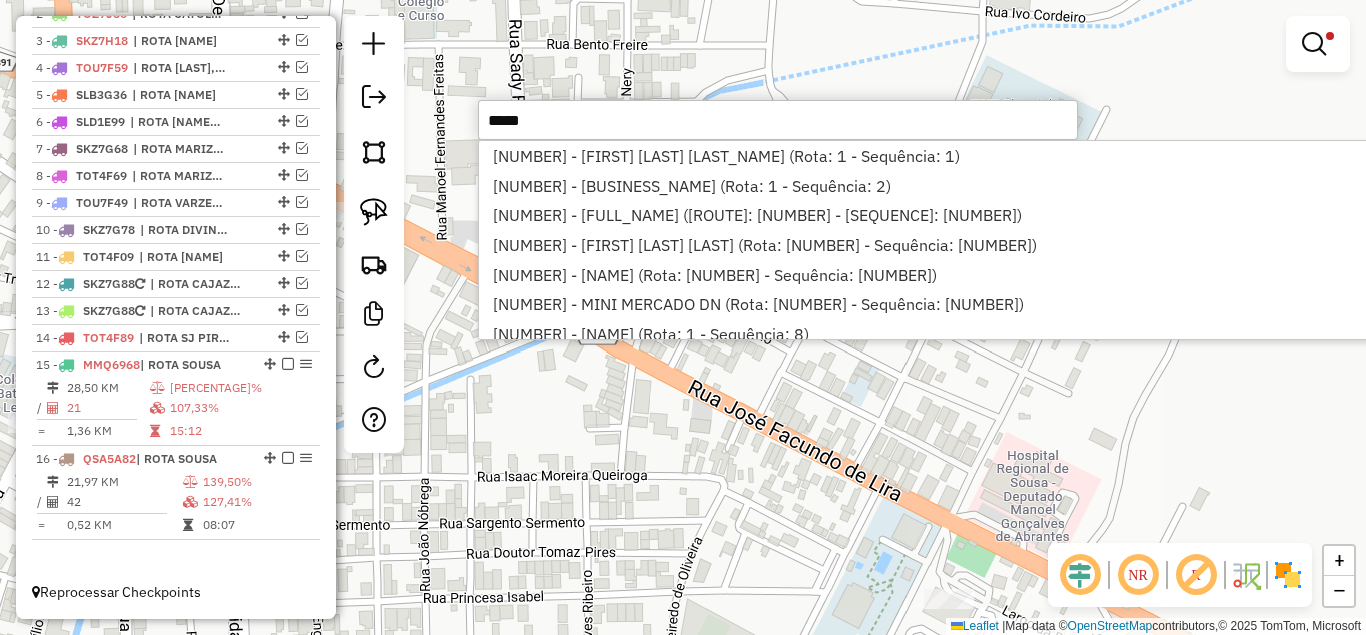 scroll, scrollTop: 810, scrollLeft: 0, axis: vertical 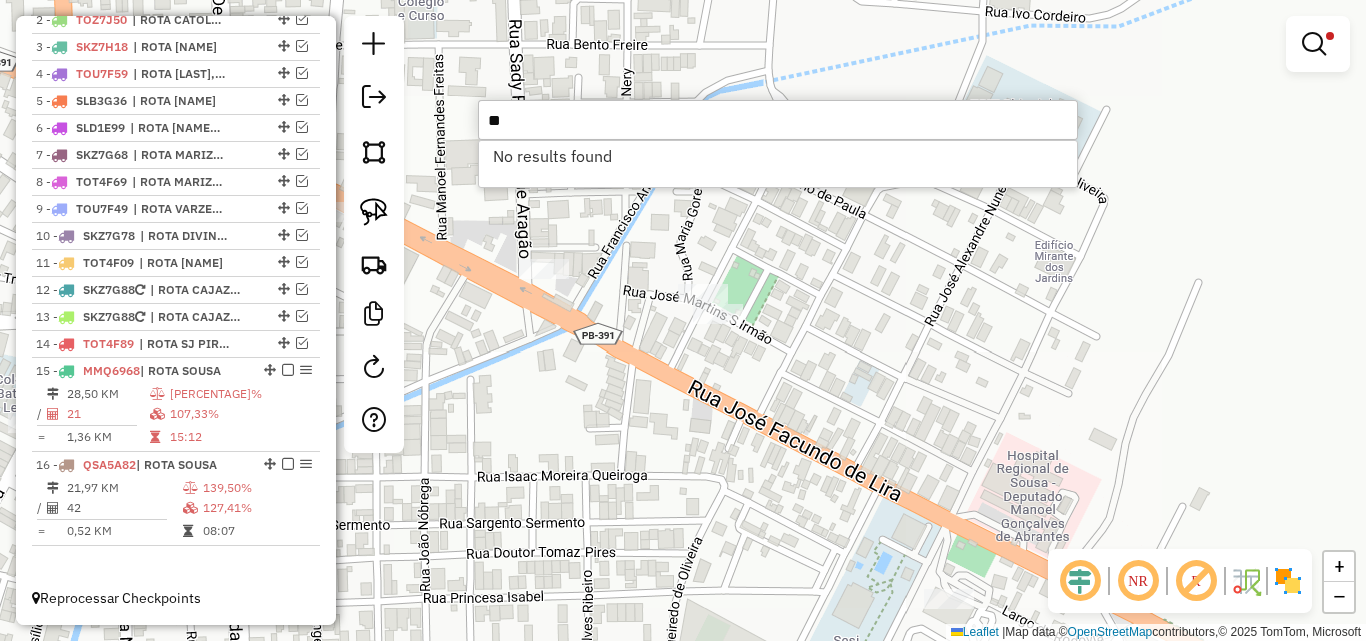 type on "*" 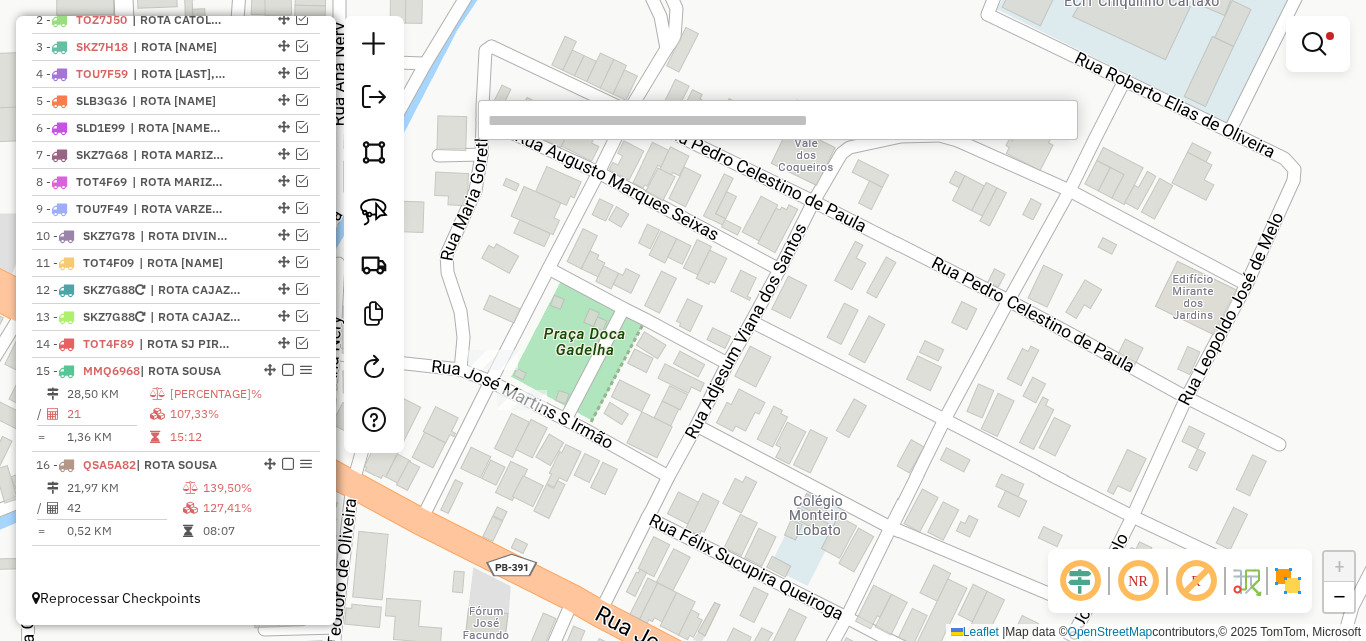 drag, startPoint x: 800, startPoint y: 321, endPoint x: 678, endPoint y: 435, distance: 166.97305 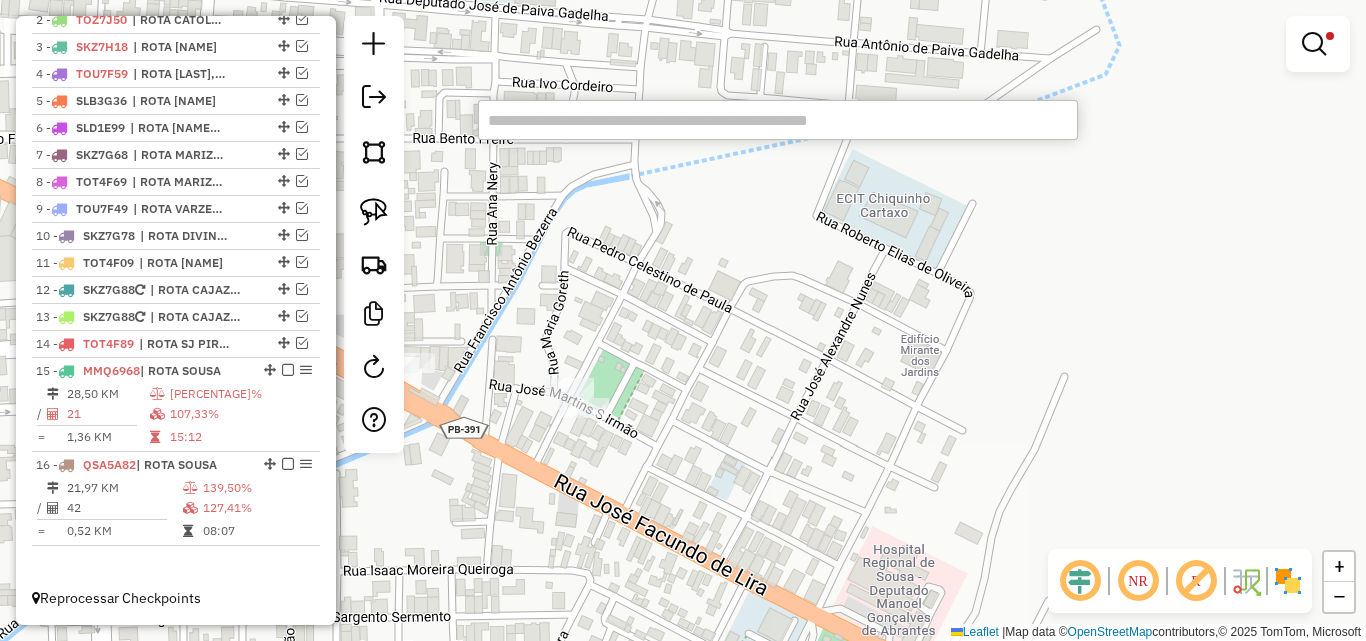 drag, startPoint x: 678, startPoint y: 446, endPoint x: 653, endPoint y: 415, distance: 39.824615 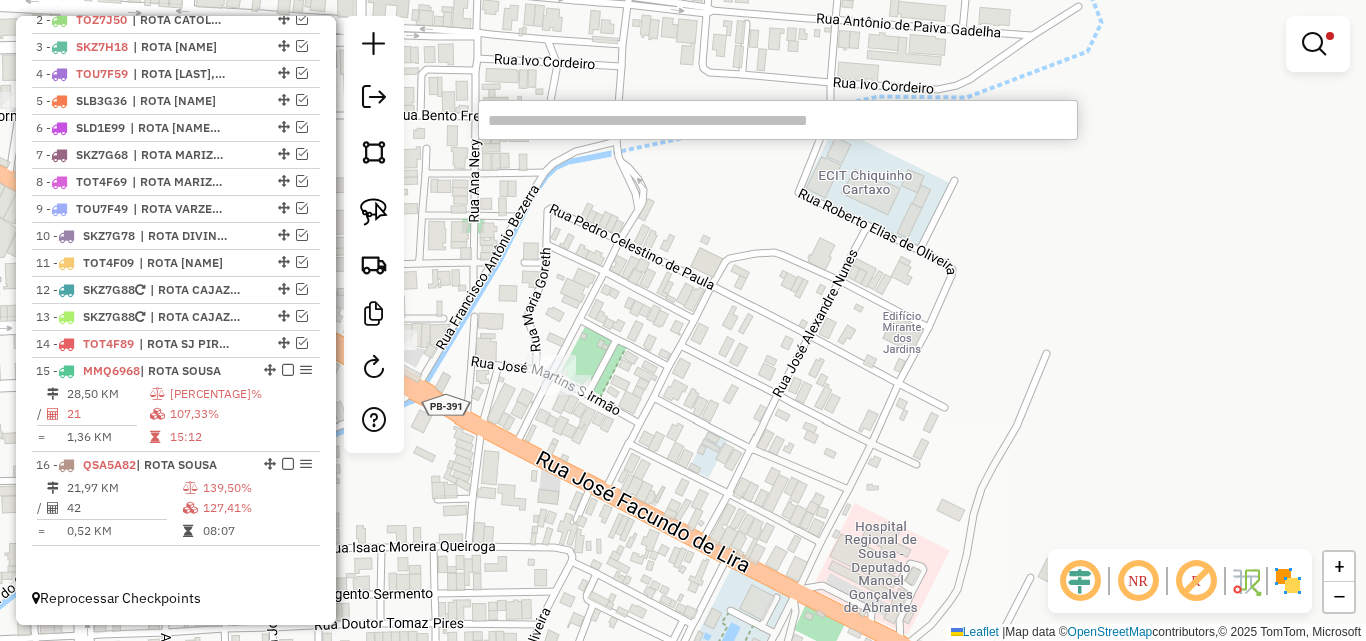 click at bounding box center [778, 120] 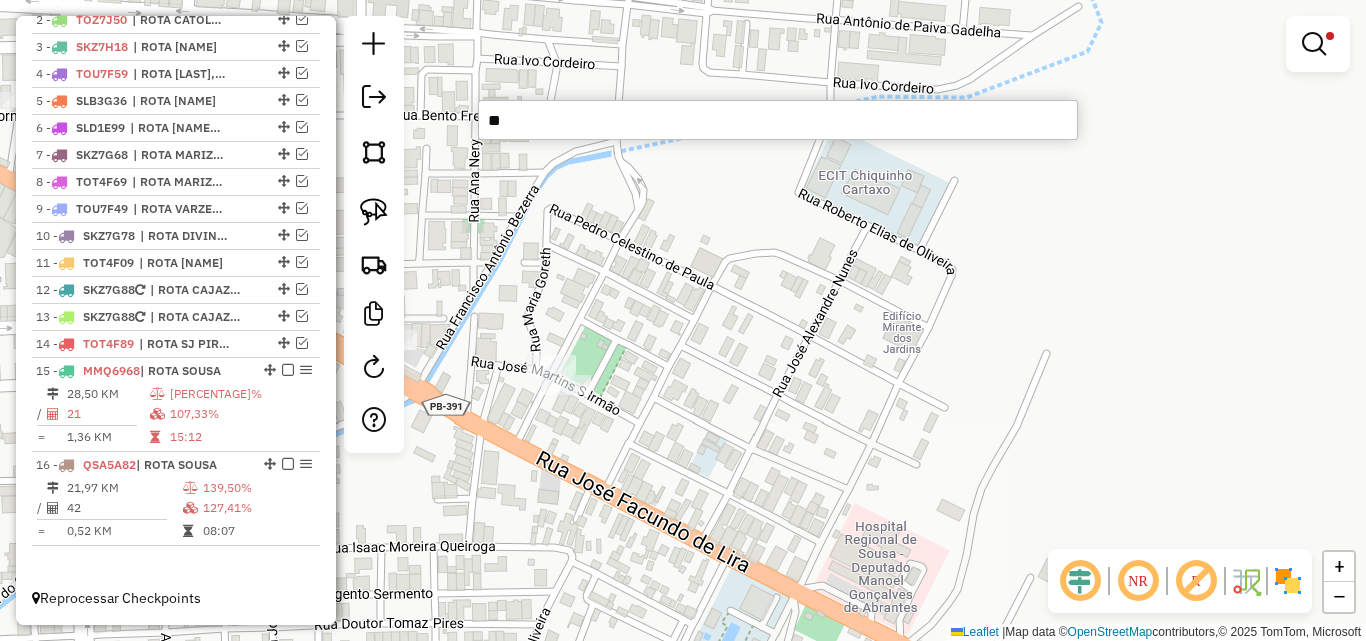 type on "*" 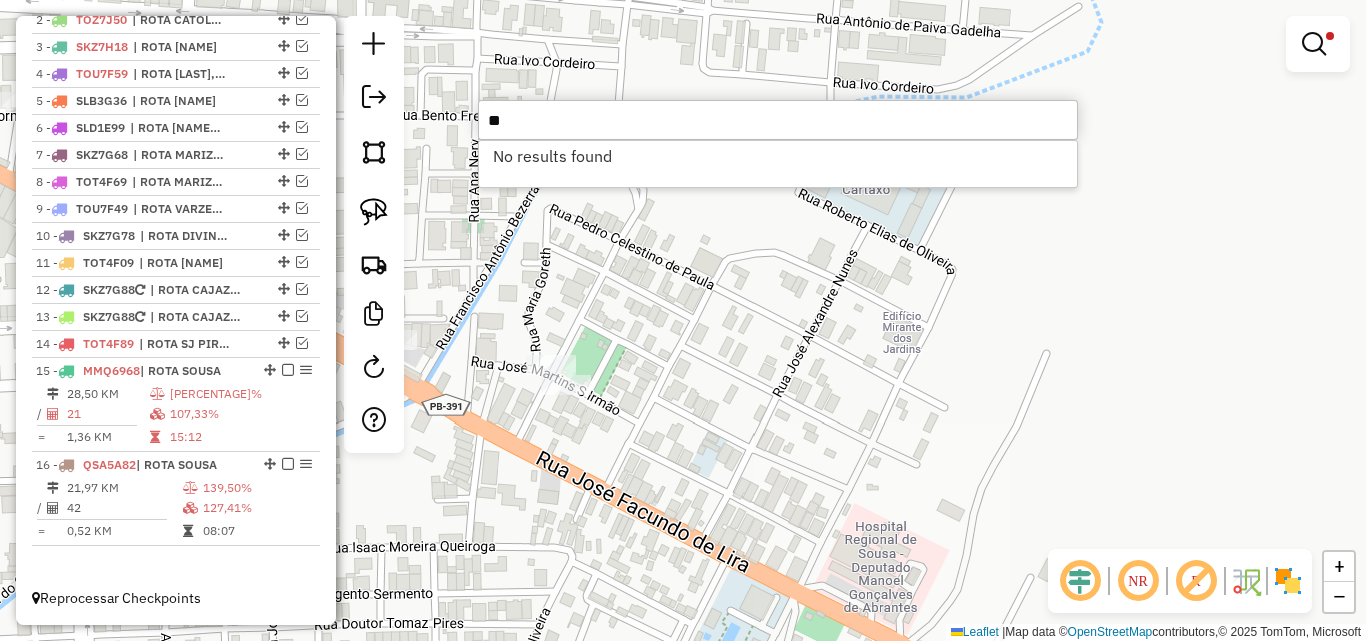 type on "*" 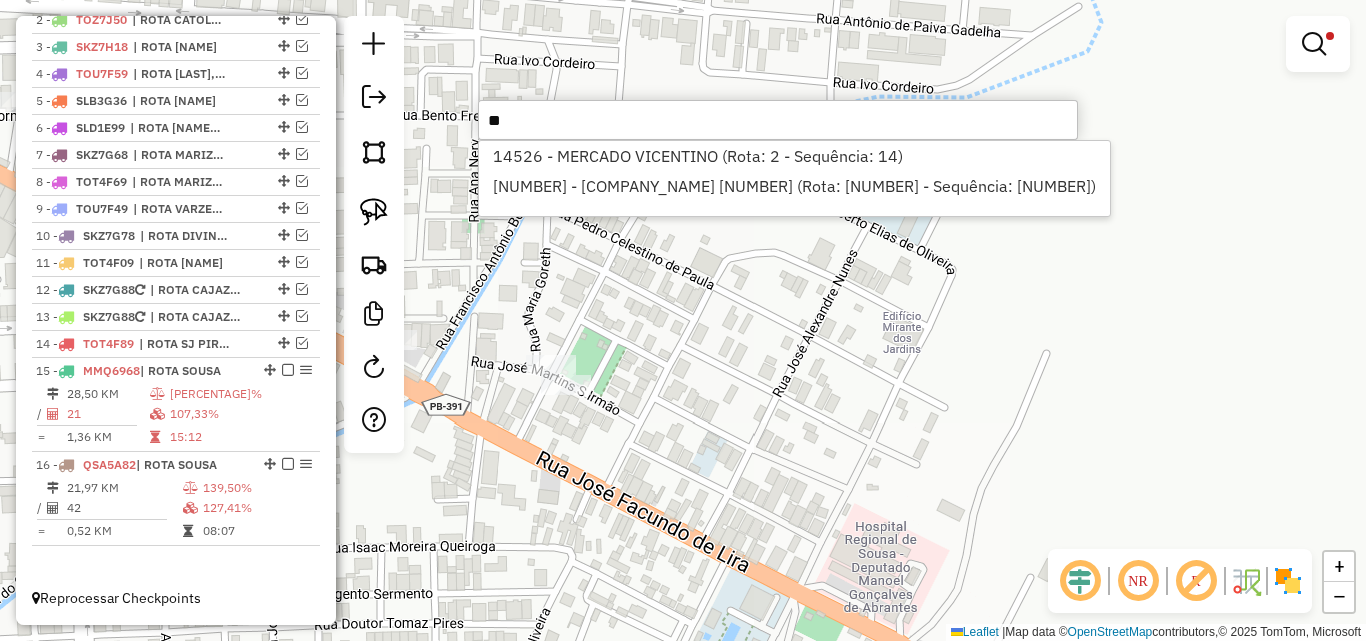 type on "*" 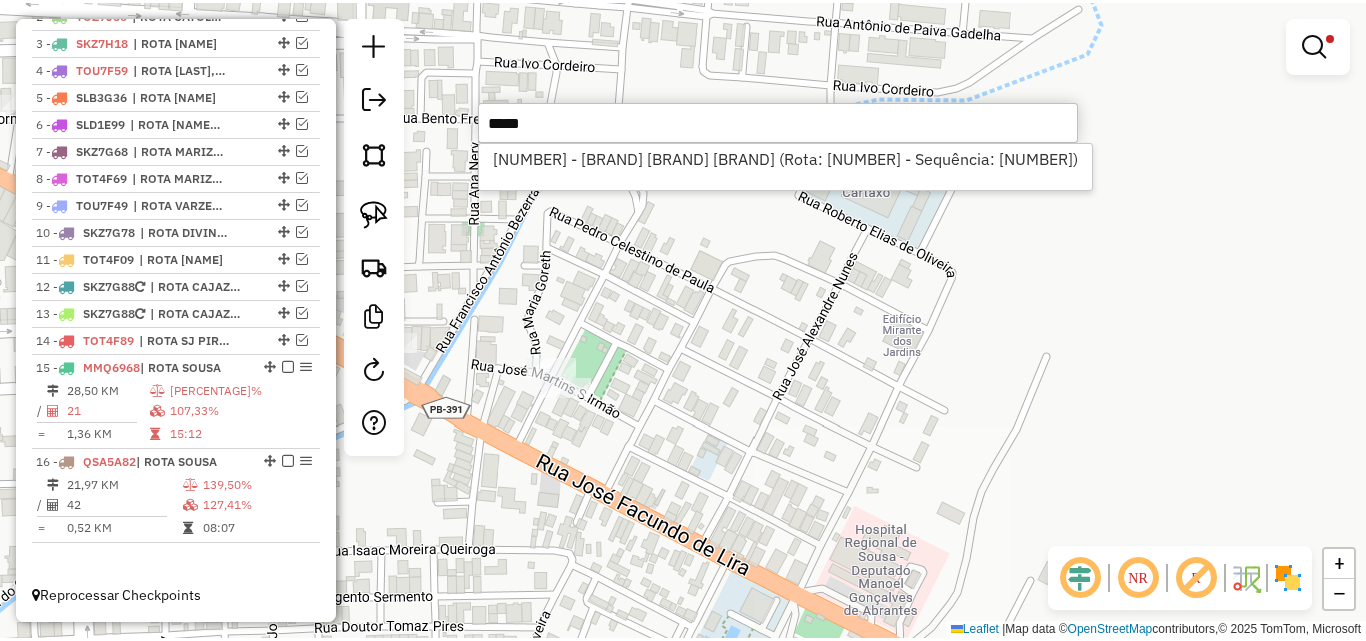 scroll, scrollTop: 810, scrollLeft: 0, axis: vertical 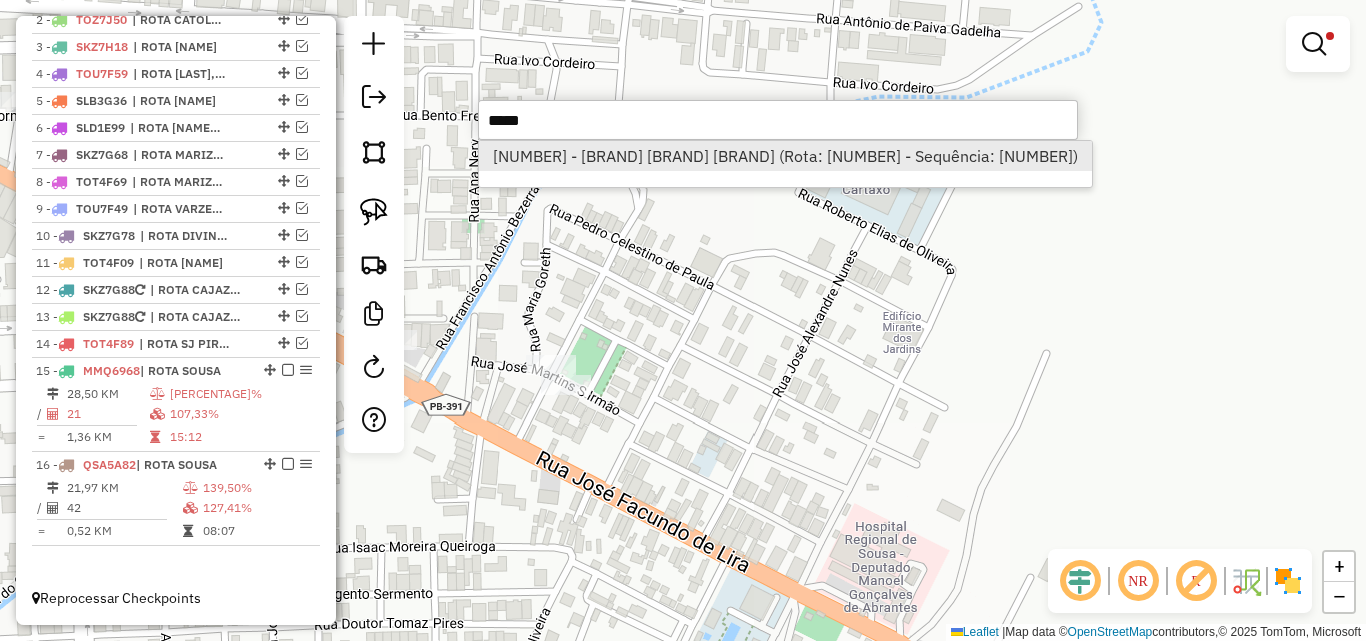 type on "*****" 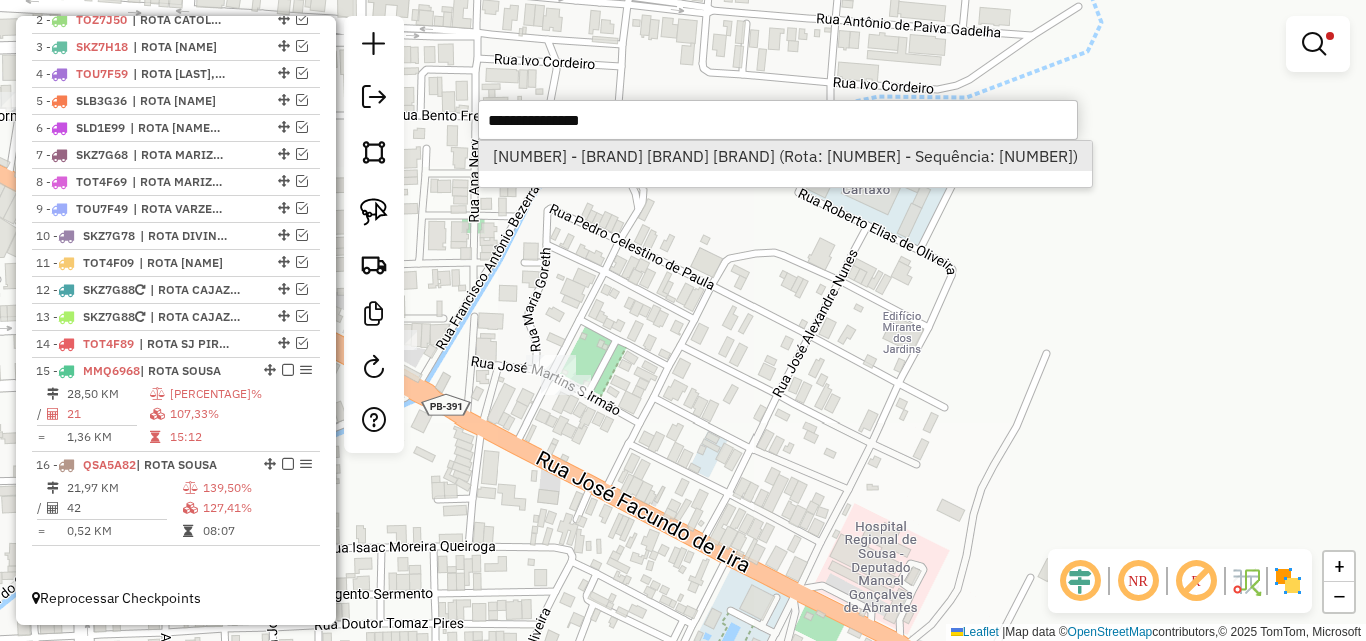 select on "*********" 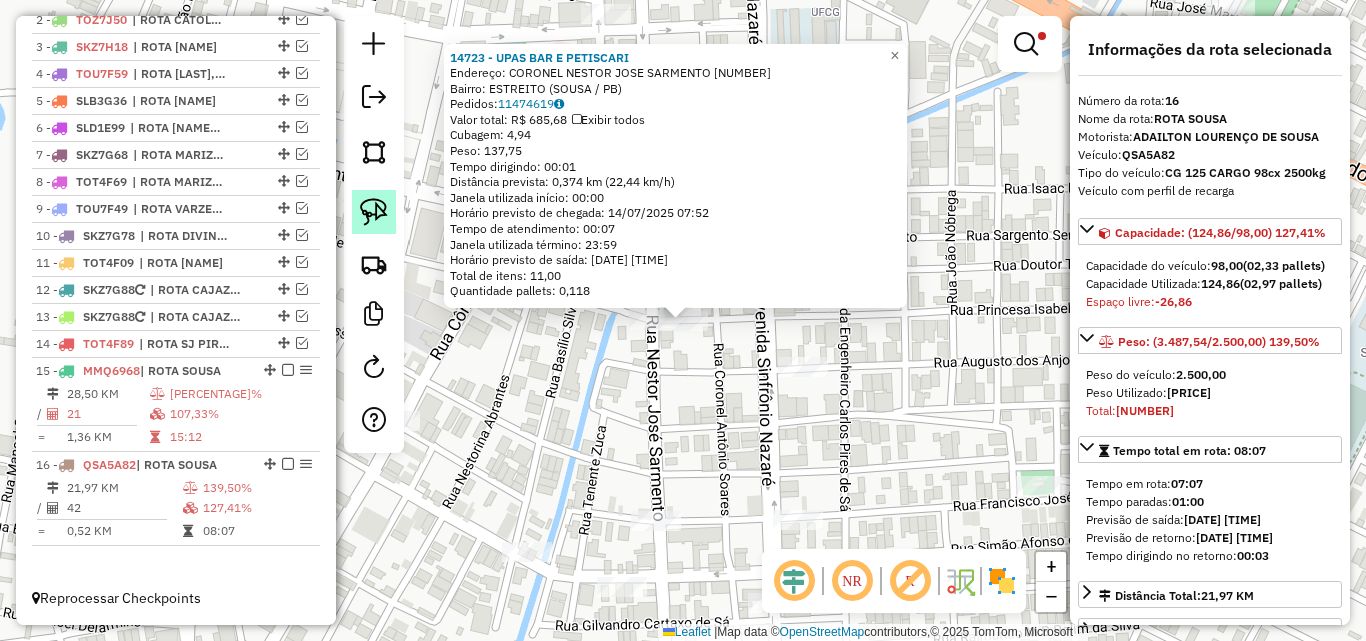 click 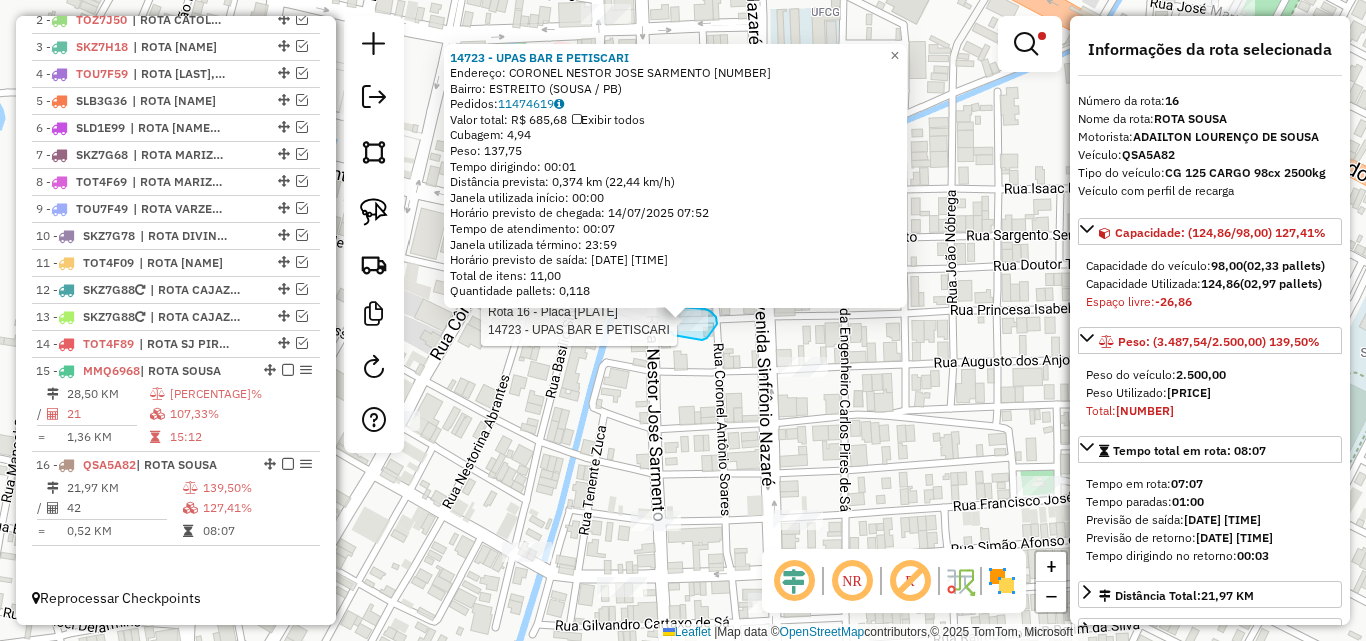drag, startPoint x: 702, startPoint y: 340, endPoint x: 685, endPoint y: 347, distance: 18.384777 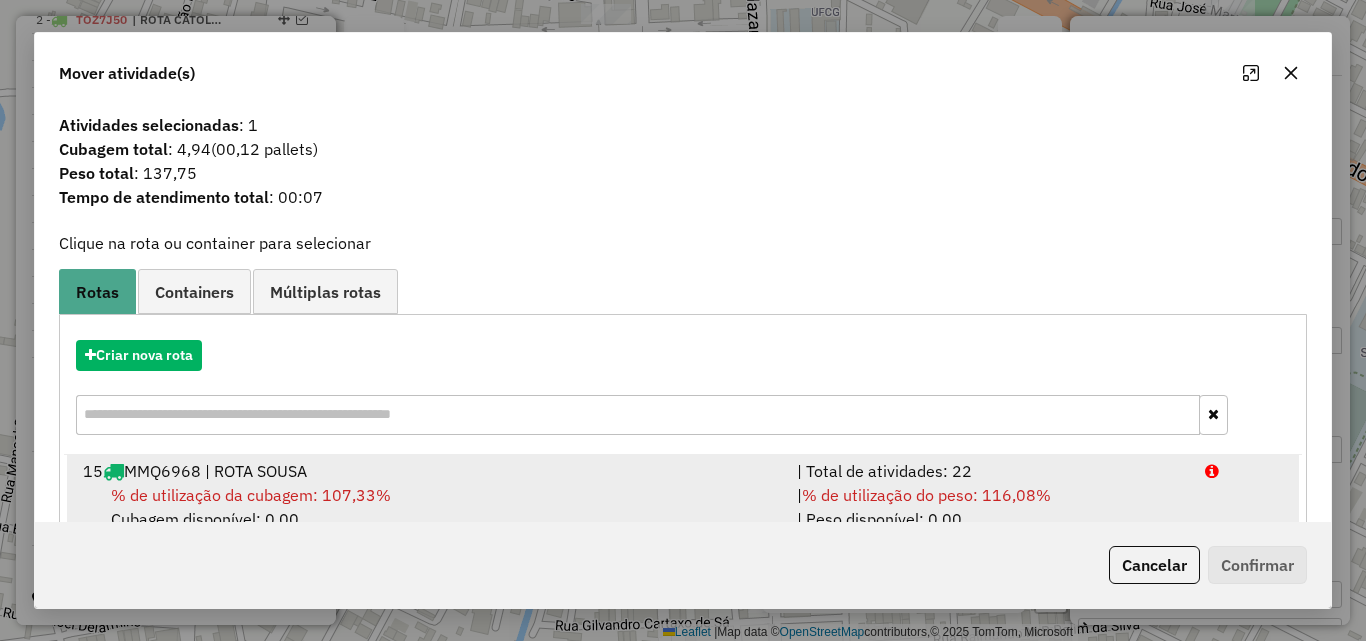 click on "|  % de utilização do peso: 116,08%  | Peso disponível: 0,00" at bounding box center (989, 507) 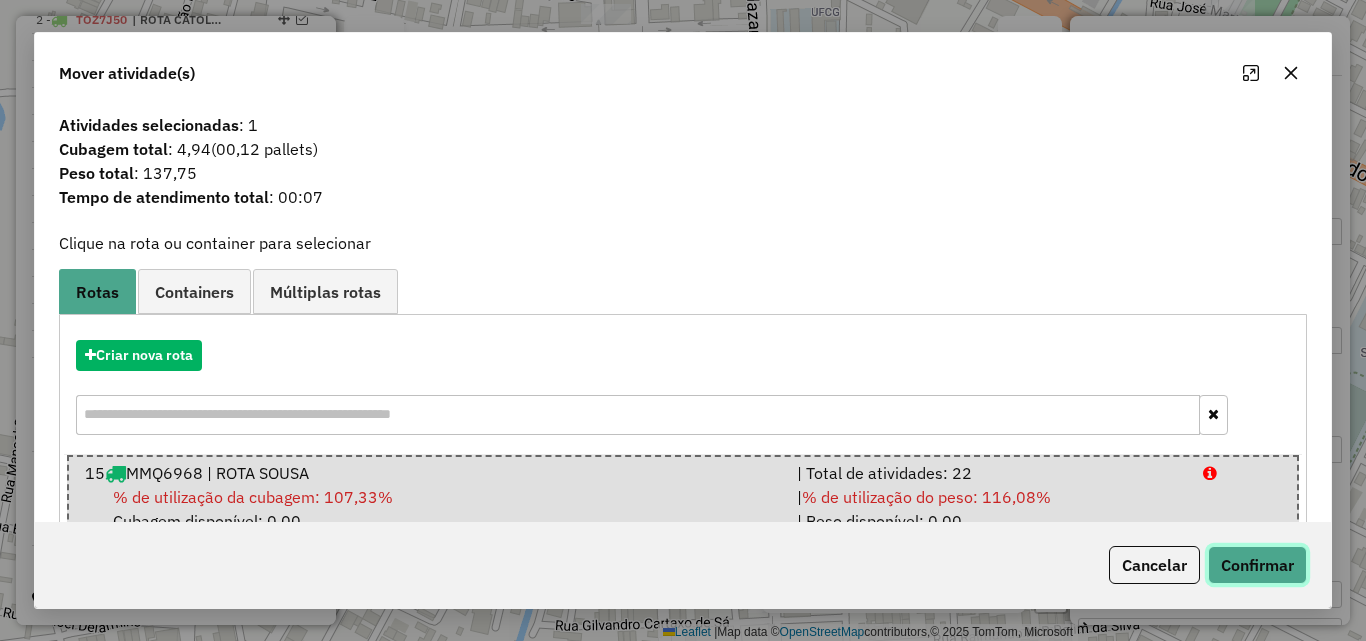click on "Confirmar" 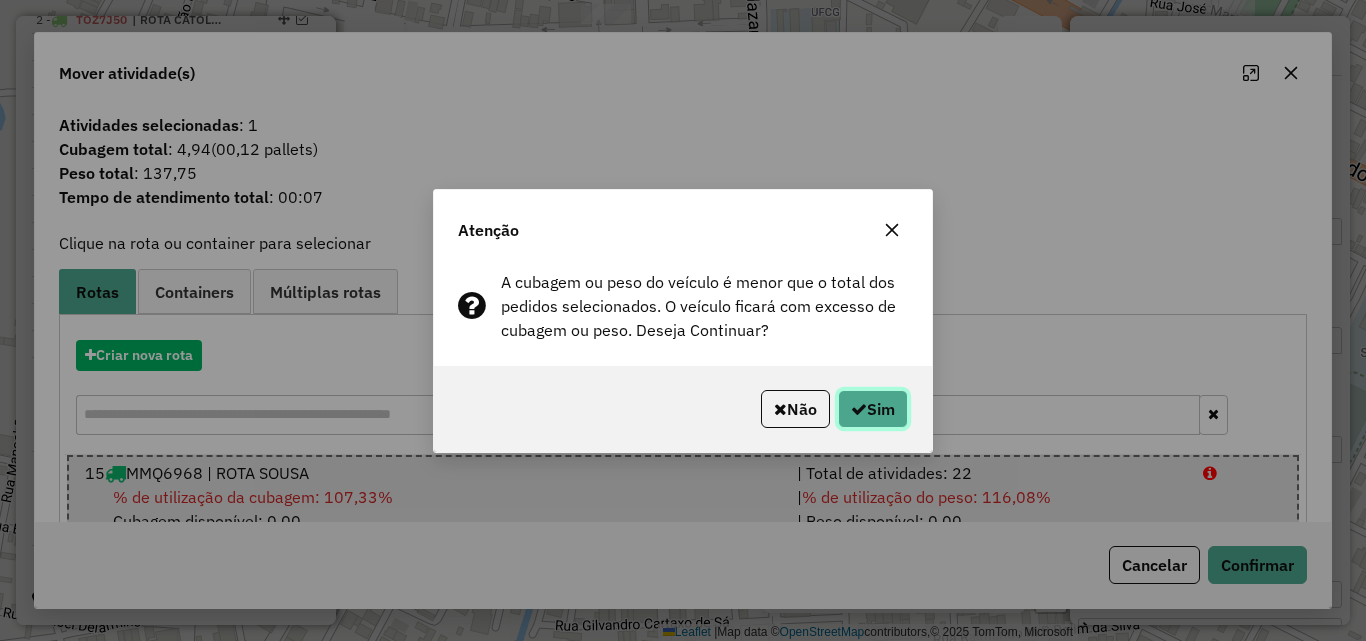 drag, startPoint x: 879, startPoint y: 413, endPoint x: 947, endPoint y: 392, distance: 71.168816 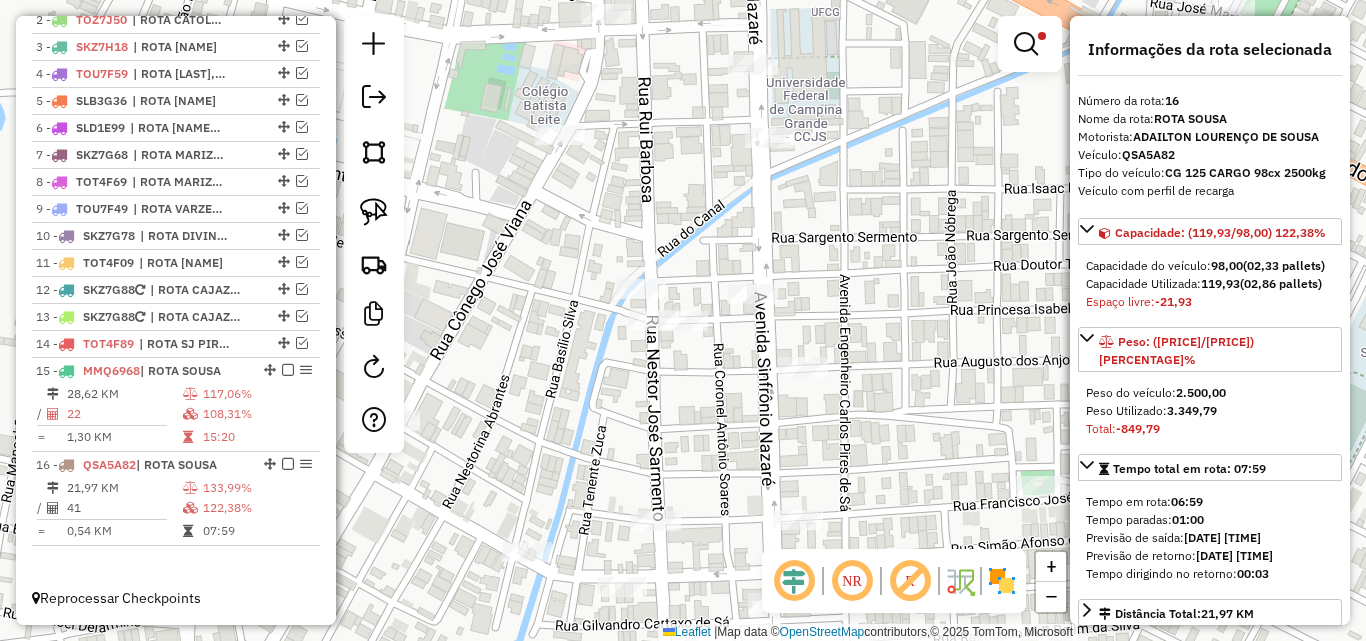 click on "Limpar filtros Janela de atendimento Grade de atendimento Capacidade Transportadoras Veículos Cliente Pedidos  Rotas Selecione os dias de semana para filtrar as janelas de atendimento  Seg   Ter   Qua   Qui   Sex   Sáb   Dom  Informe o período da janela de atendimento: De: Até:  Filtrar exatamente a janela do cliente  Considerar janela de atendimento padrão  Selecione os dias de semana para filtrar as grades de atendimento  Seg   Ter   Qua   Qui   Sex   Sáb   Dom   Considerar clientes sem dia de atendimento cadastrado  Clientes fora do dia de atendimento selecionado Filtrar as atividades entre os valores definidos abaixo:  Peso mínimo:  ****  Peso máximo:  ******  Cubagem mínima:   Cubagem máxima:   De:   Até:  Filtrar as atividades entre o tempo de atendimento definido abaixo:  De:   Até:   Considerar capacidade total dos clientes não roteirizados Transportadora: Selecione um ou mais itens Tipo de veículo: Selecione um ou mais itens Veículo: Selecione um ou mais itens Motorista: Nome: Rótulo:" 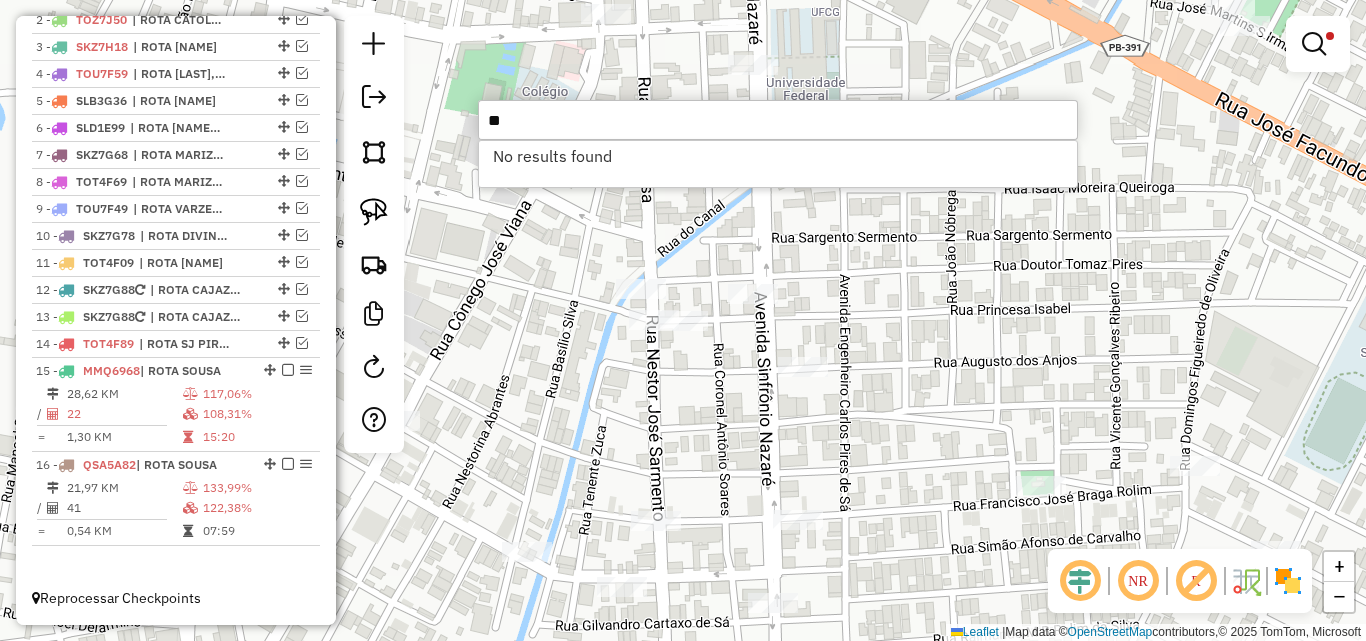 type on "*" 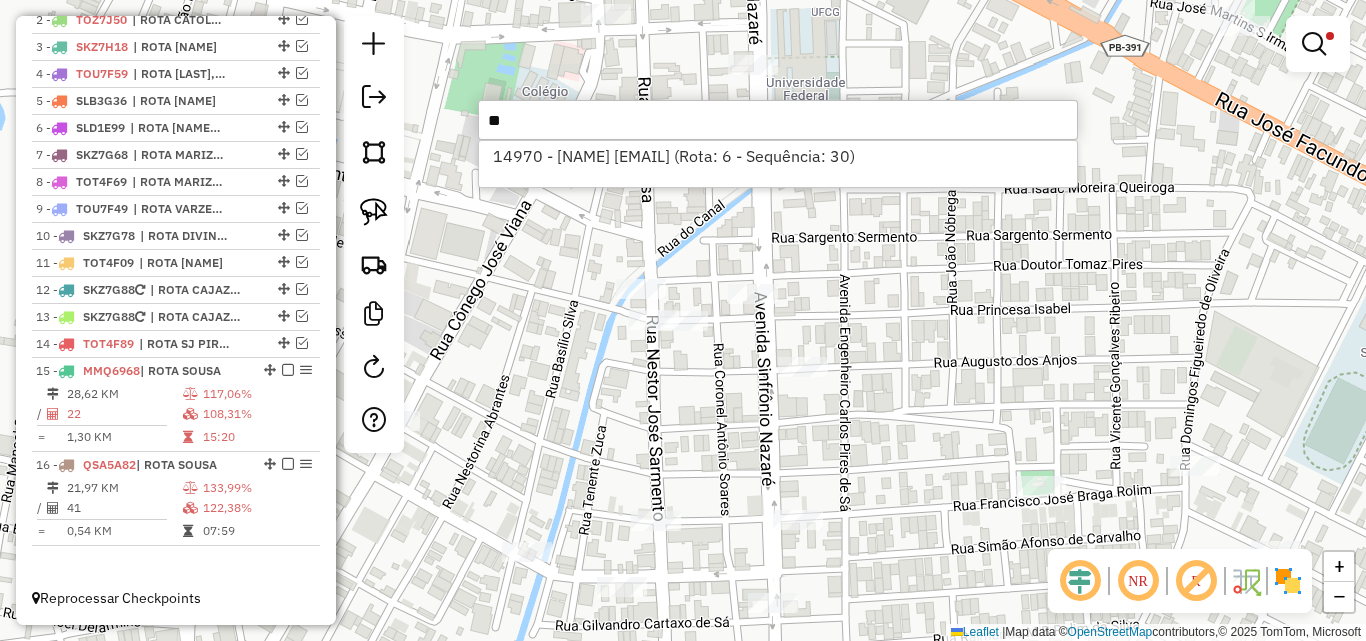 type on "*" 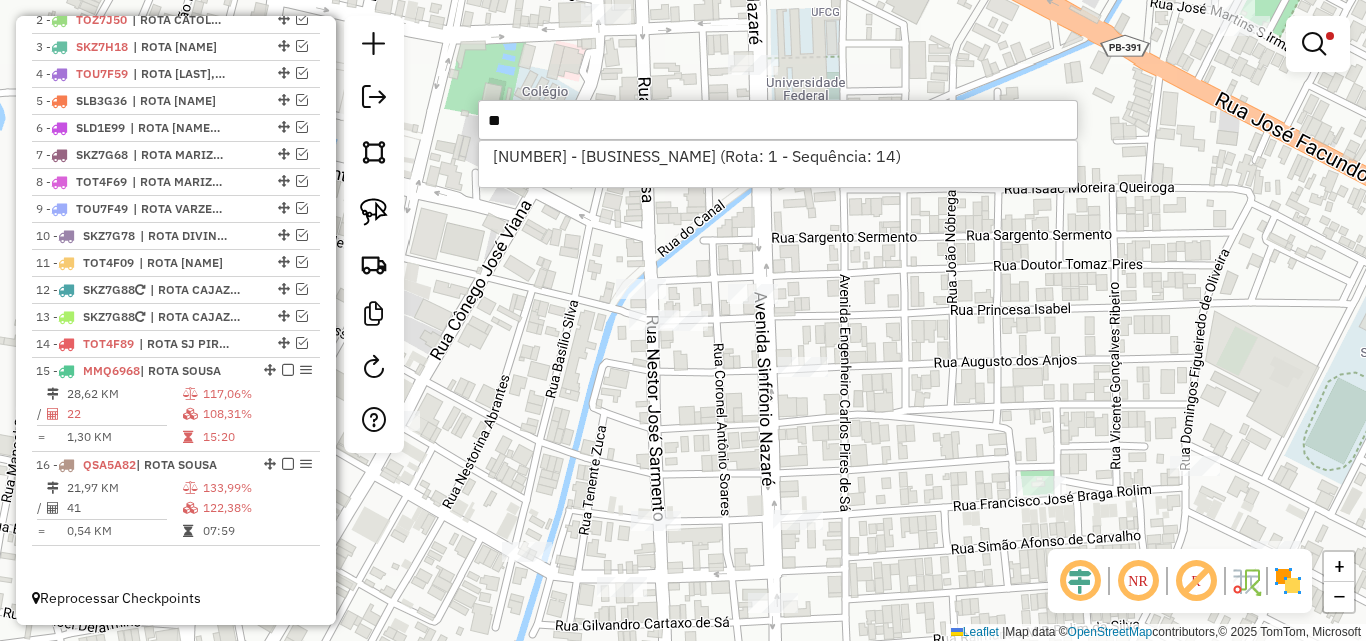 type on "*" 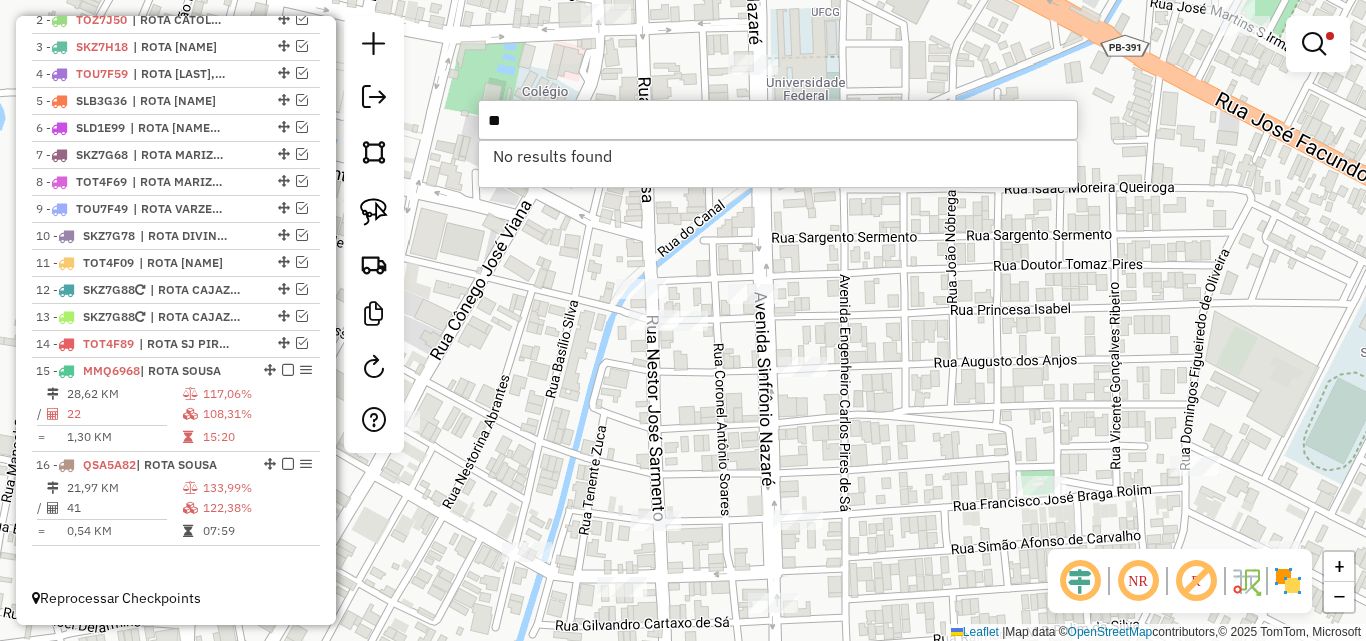 type on "*" 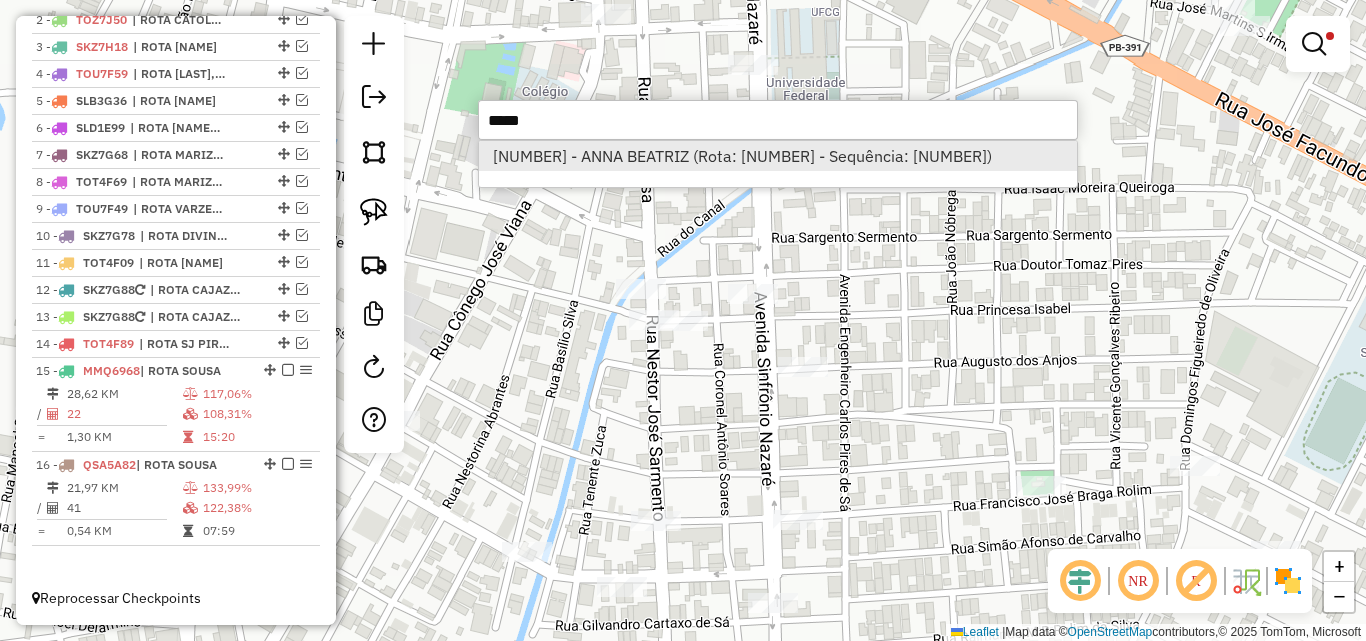 type on "*****" 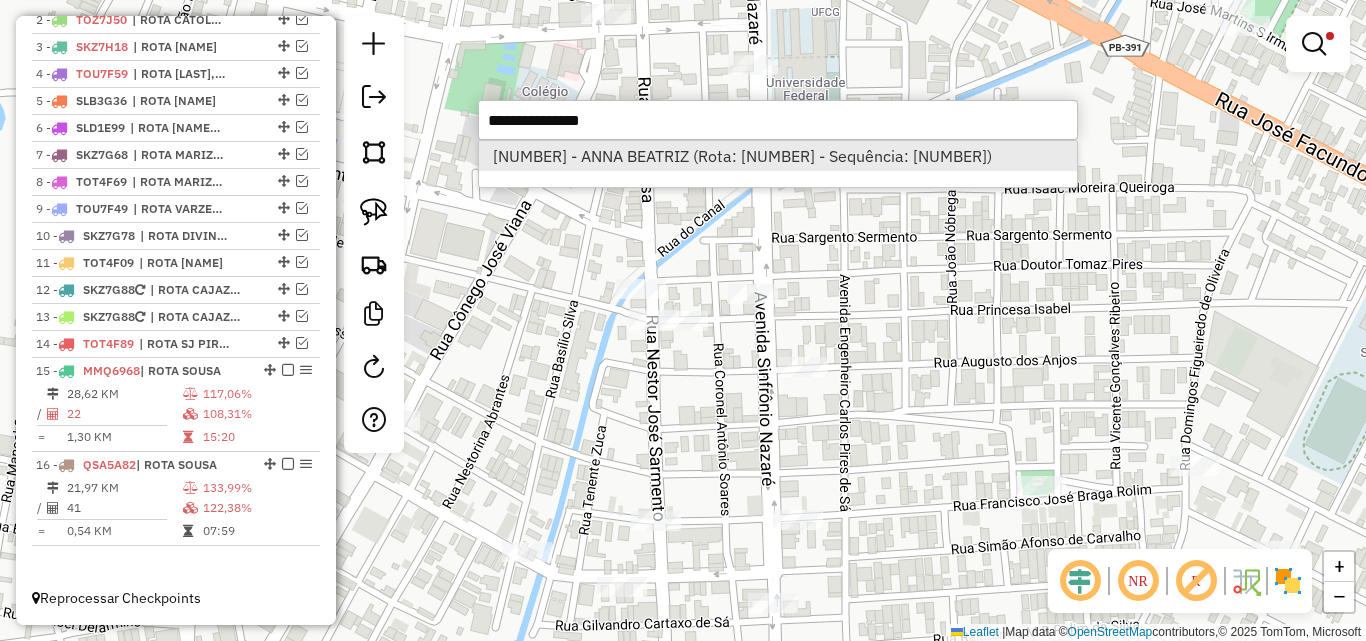 select on "*********" 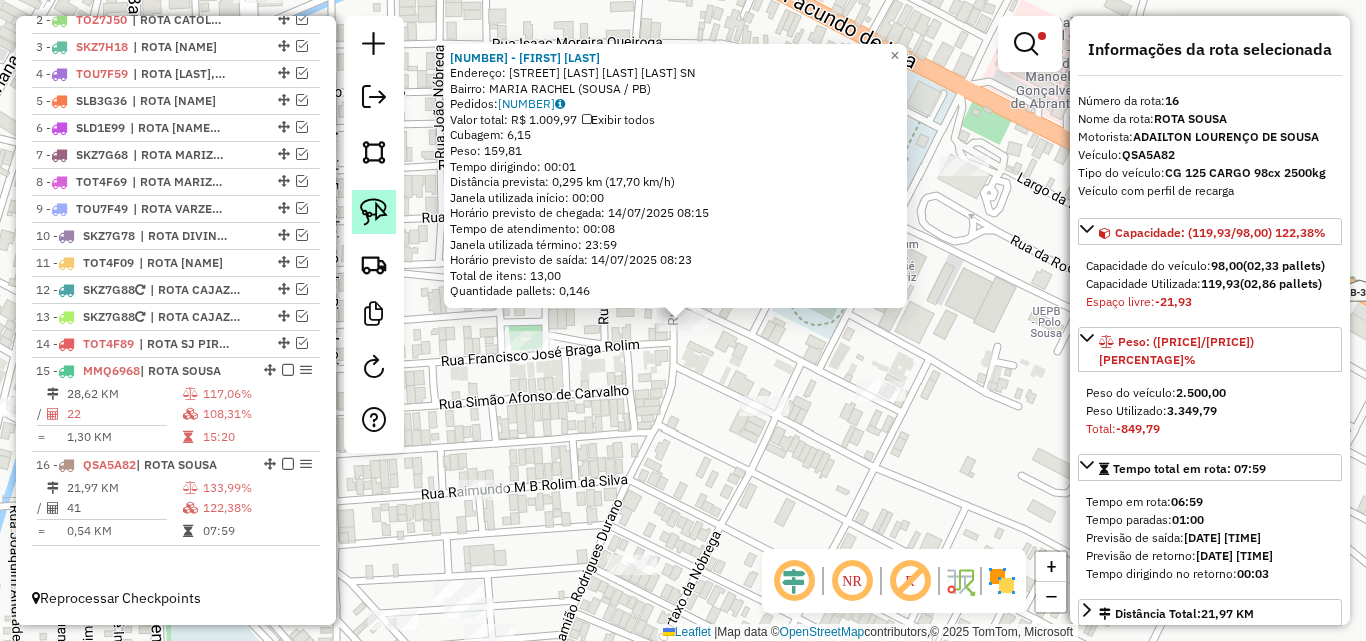 click 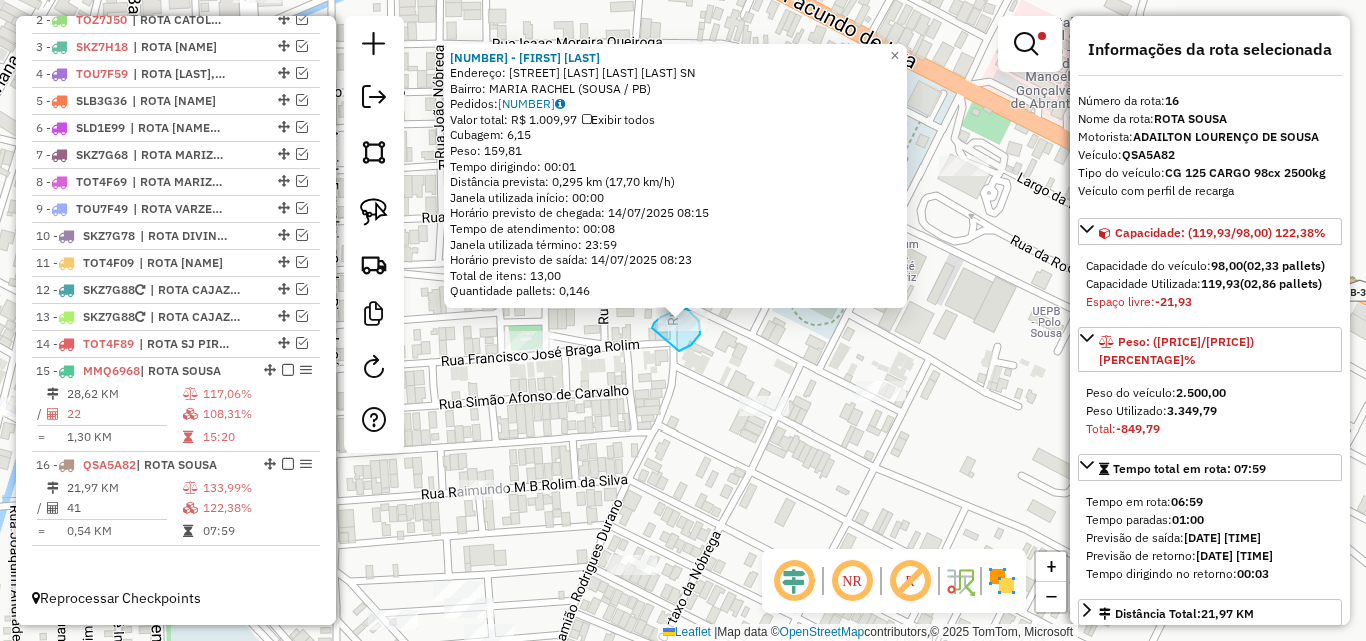 drag, startPoint x: 692, startPoint y: 343, endPoint x: 676, endPoint y: 355, distance: 20 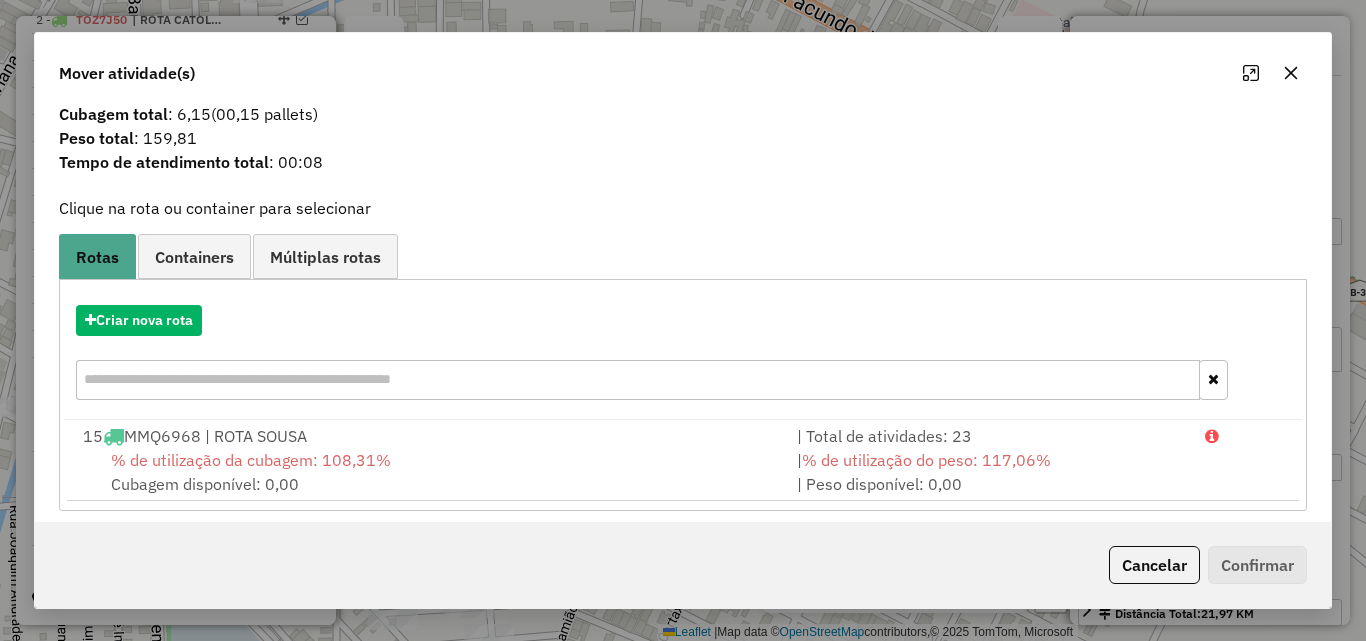 scroll, scrollTop: 48, scrollLeft: 0, axis: vertical 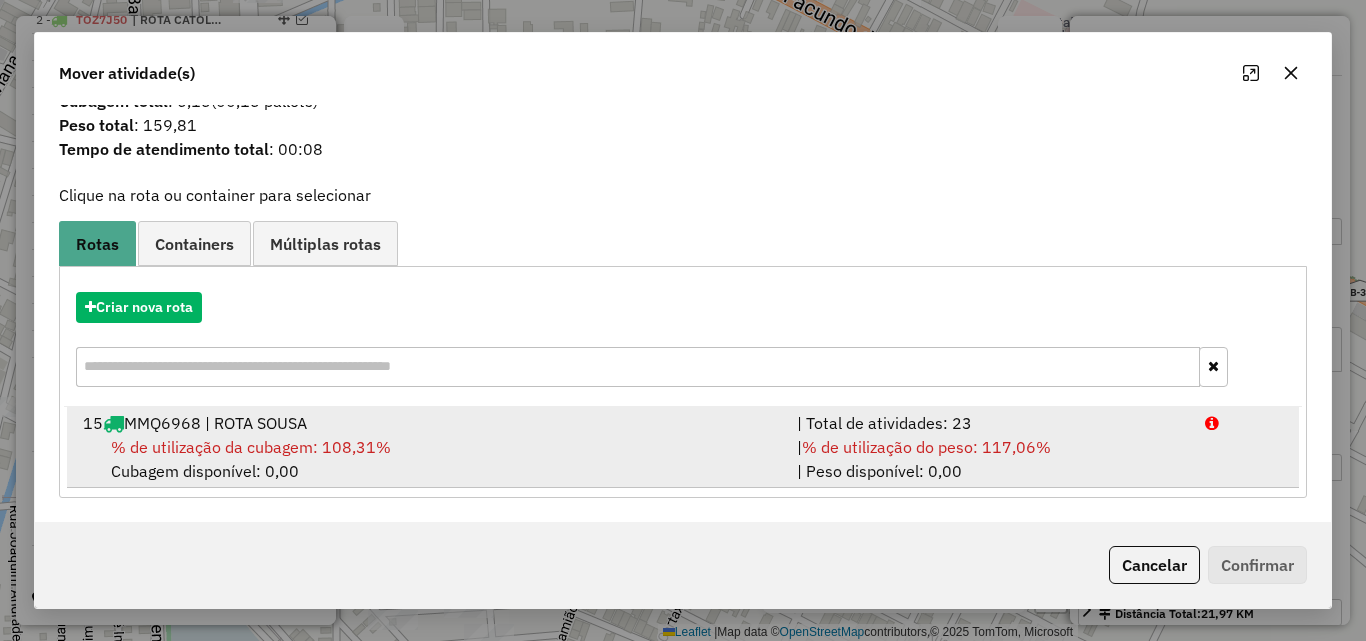 drag, startPoint x: 823, startPoint y: 435, endPoint x: 908, endPoint y: 463, distance: 89.49302 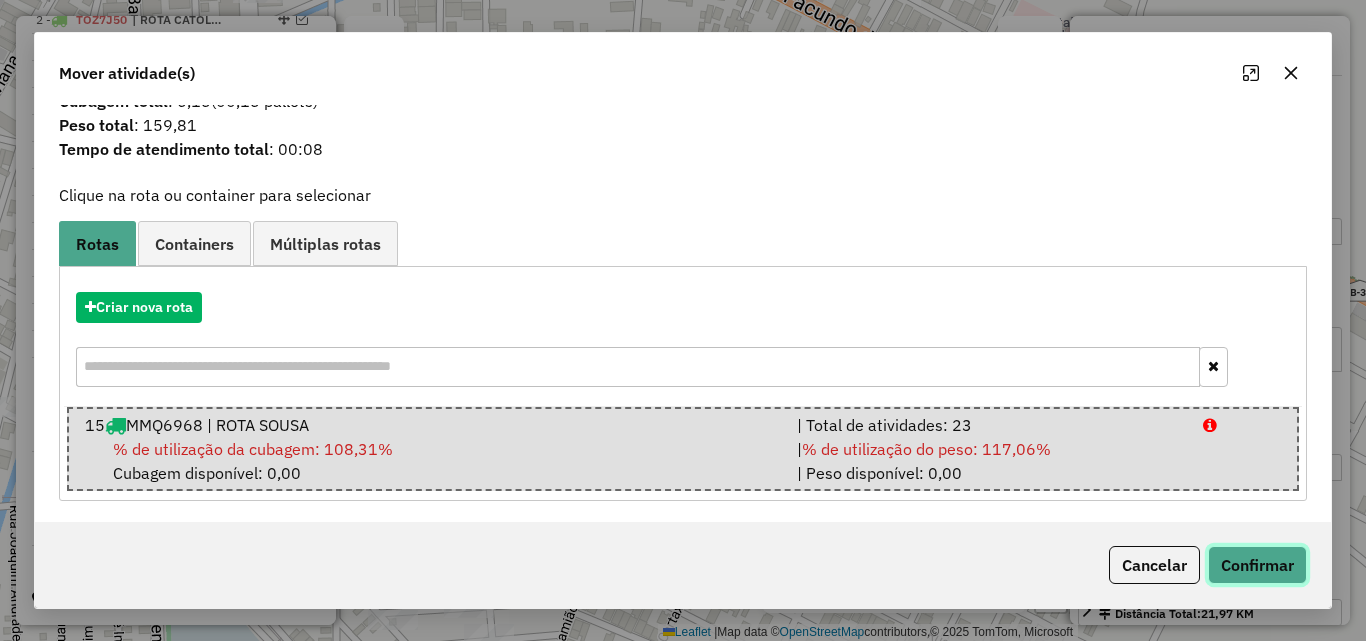 click on "Confirmar" 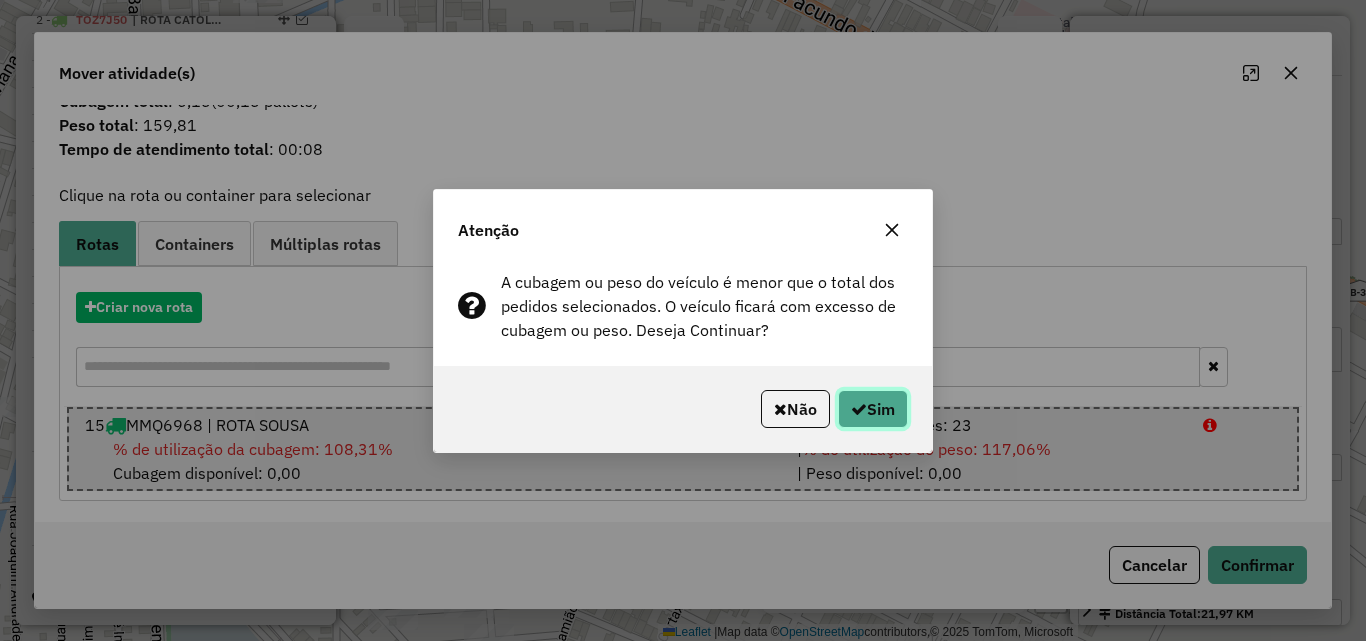 drag, startPoint x: 863, startPoint y: 406, endPoint x: 1183, endPoint y: 371, distance: 321.9084 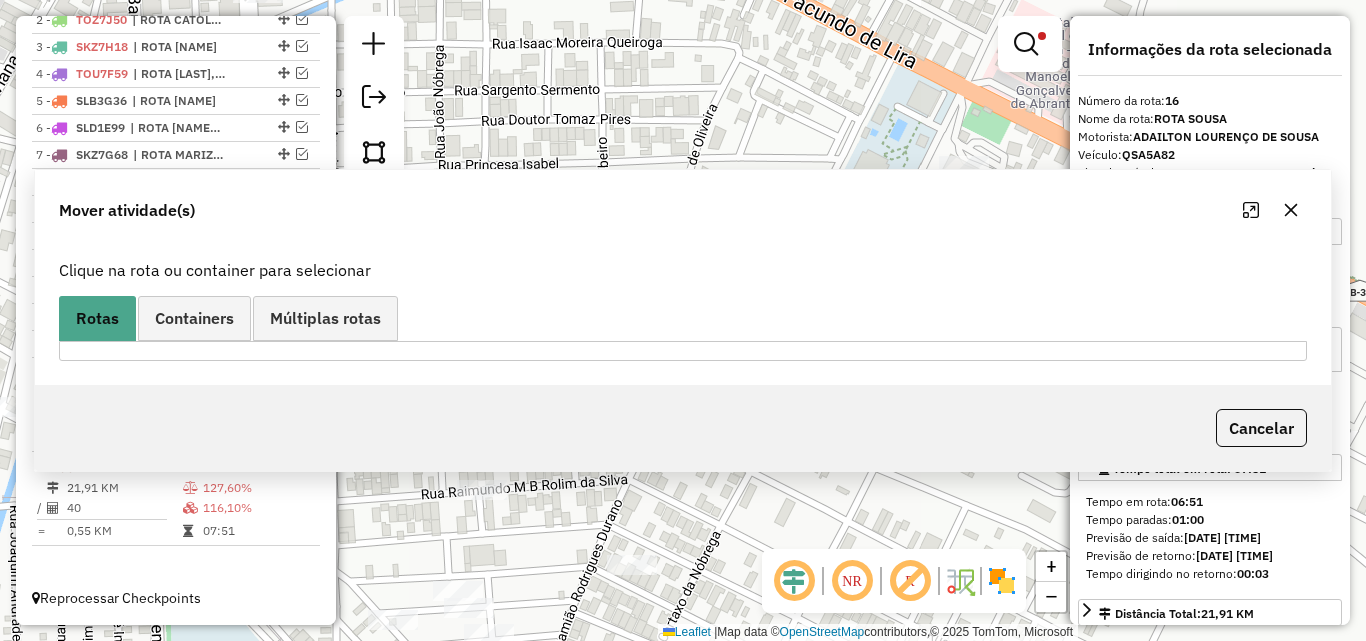 scroll, scrollTop: 0, scrollLeft: 0, axis: both 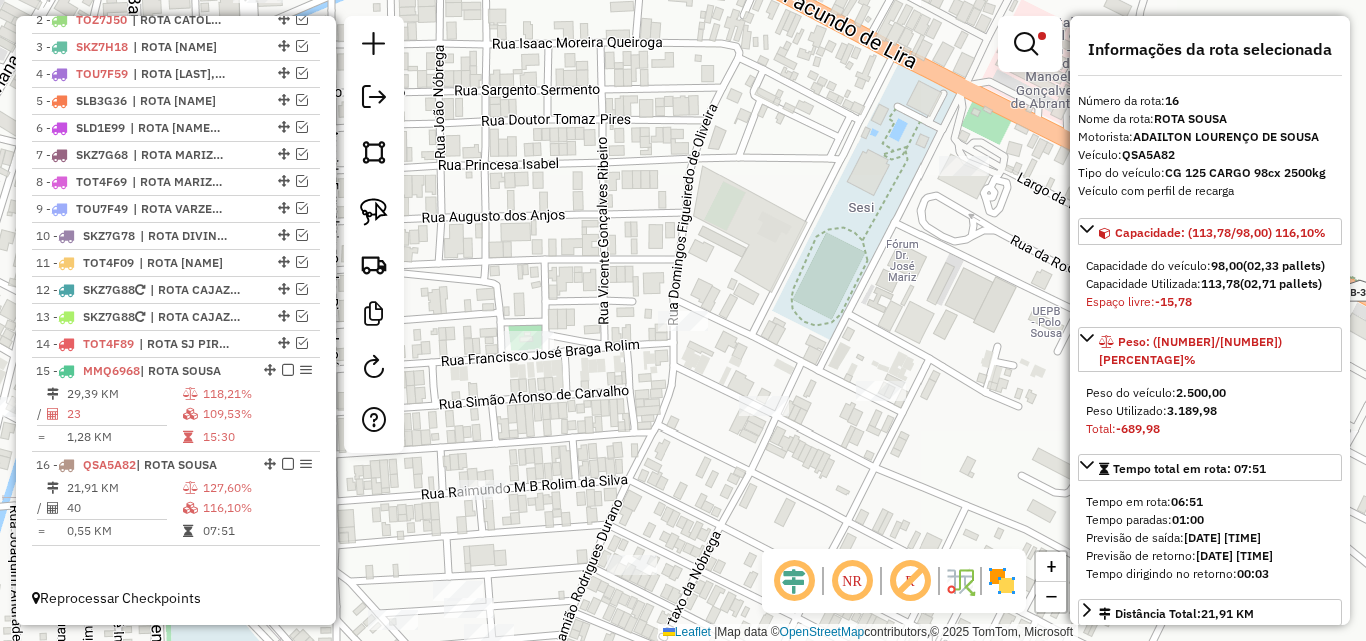 click on "Limpar filtros Janela de atendimento Grade de atendimento Capacidade Transportadoras Veículos Cliente Pedidos  Rotas Selecione os dias de semana para filtrar as janelas de atendimento  Seg   Ter   Qua   Qui   Sex   Sáb   Dom  Informe o período da janela de atendimento: De: Até:  Filtrar exatamente a janela do cliente  Considerar janela de atendimento padrão  Selecione os dias de semana para filtrar as grades de atendimento  Seg   Ter   Qua   Qui   Sex   Sáb   Dom   Considerar clientes sem dia de atendimento cadastrado  Clientes fora do dia de atendimento selecionado Filtrar as atividades entre os valores definidos abaixo:  Peso mínimo:  ****  Peso máximo:  ******  Cubagem mínima:   Cubagem máxima:   De:   Até:  Filtrar as atividades entre o tempo de atendimento definido abaixo:  De:   Até:   Considerar capacidade total dos clientes não roteirizados Transportadora: Selecione um ou mais itens Tipo de veículo: Selecione um ou mais itens Veículo: Selecione um ou mais itens Motorista: Nome: Rótulo:" 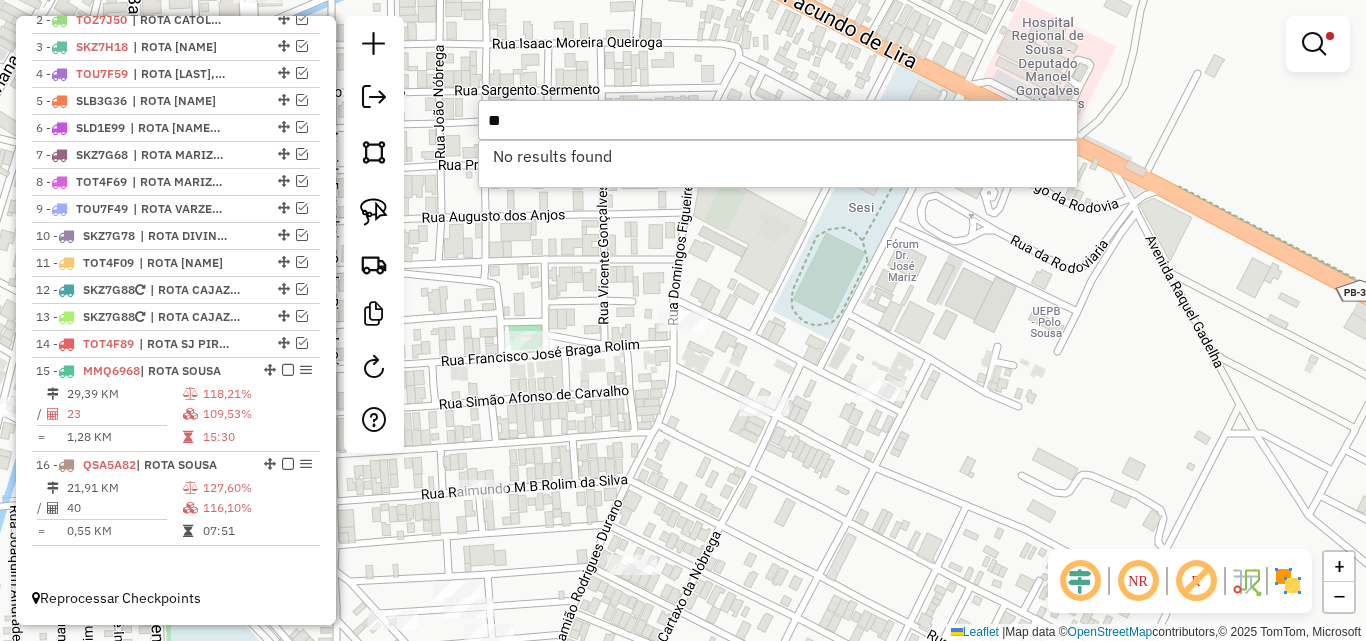 type on "*" 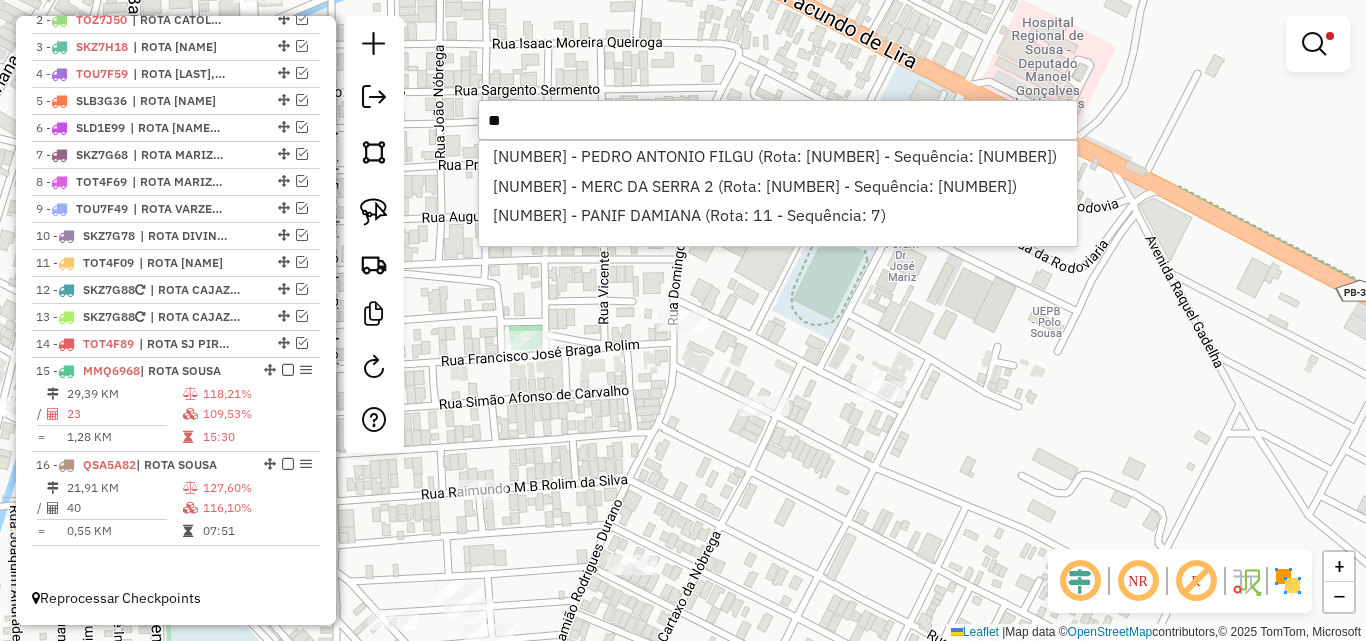 type on "*" 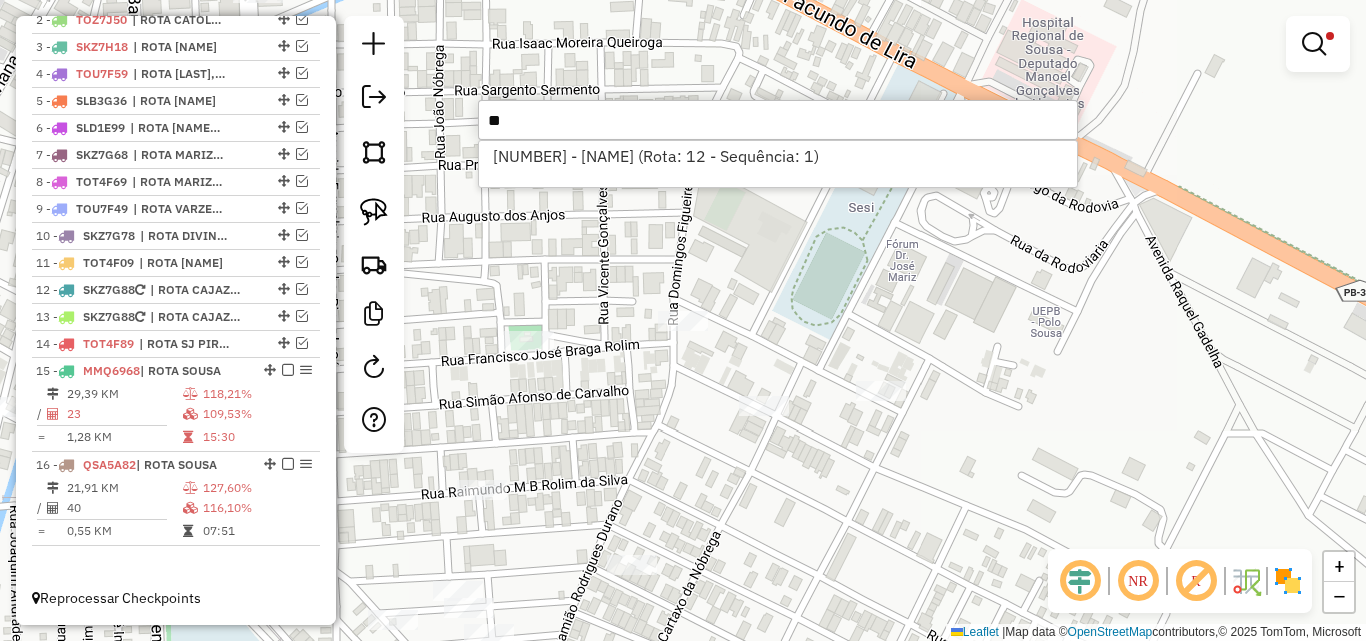 type on "*" 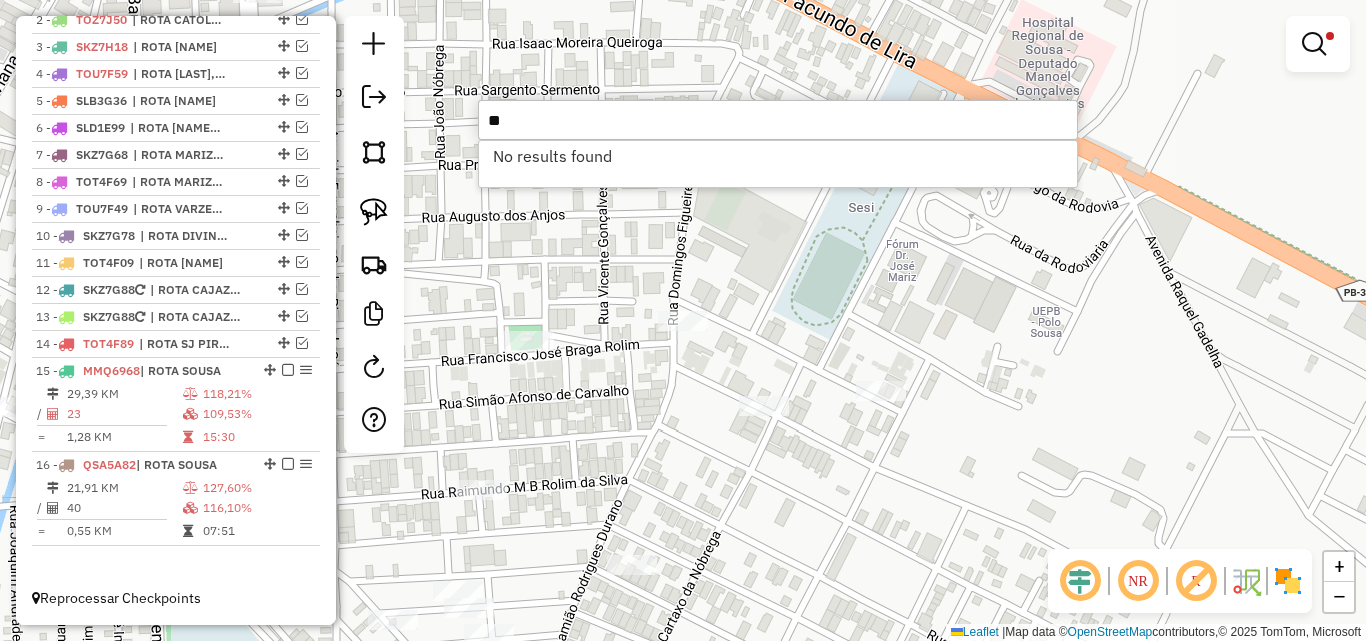 type on "*" 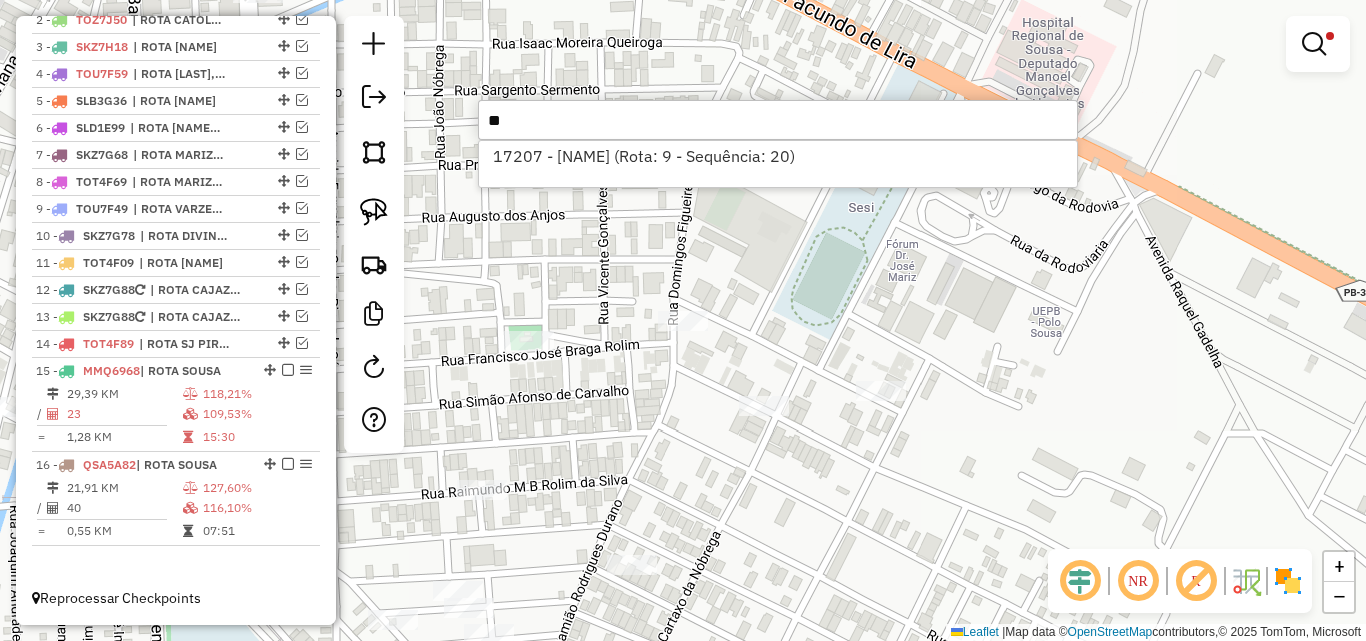 type on "*" 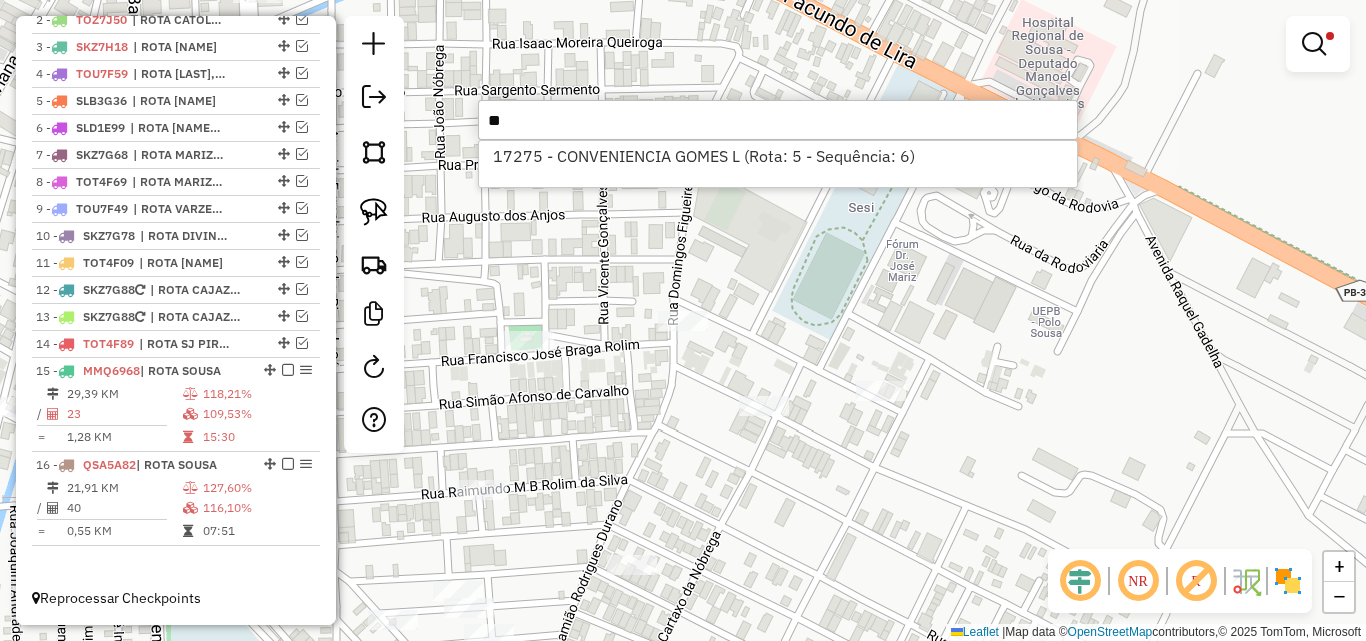 type on "*" 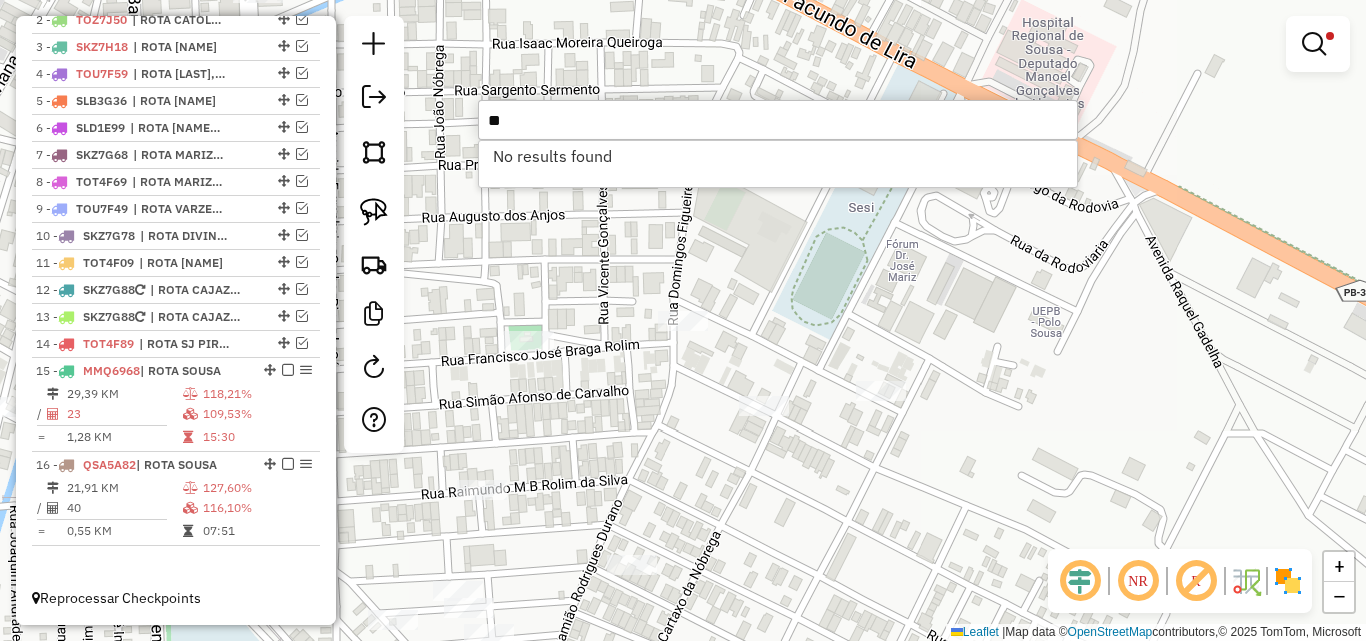 type on "*" 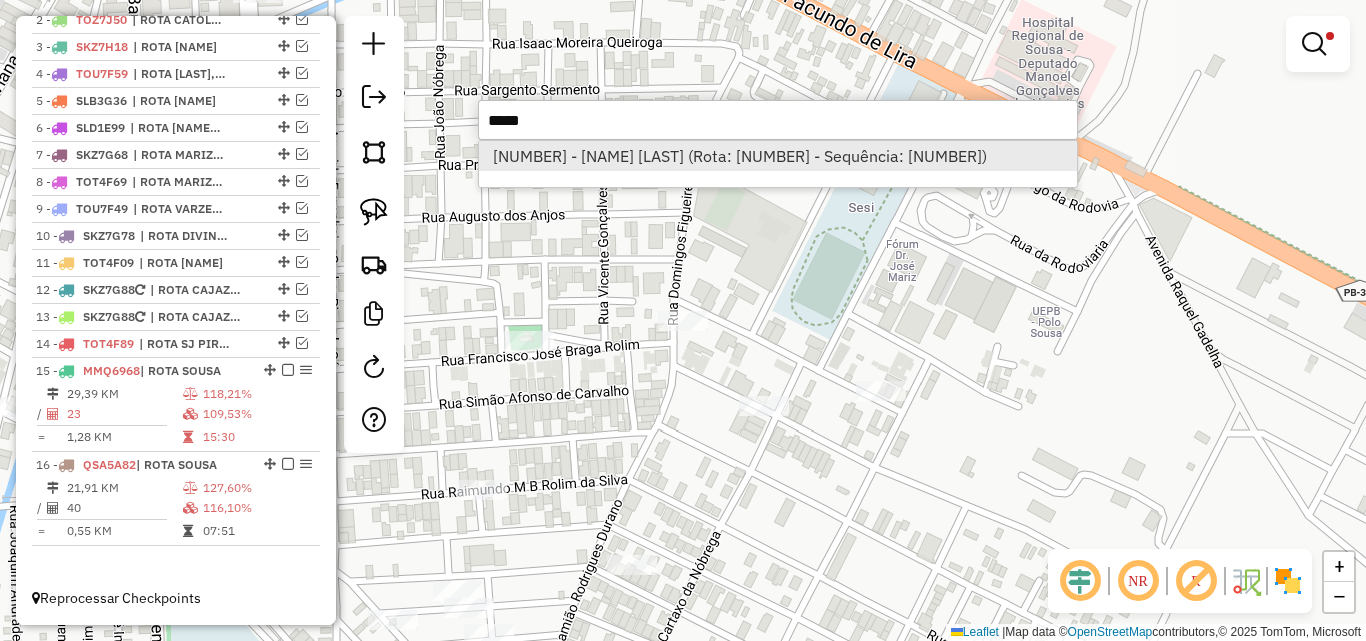 type on "*****" 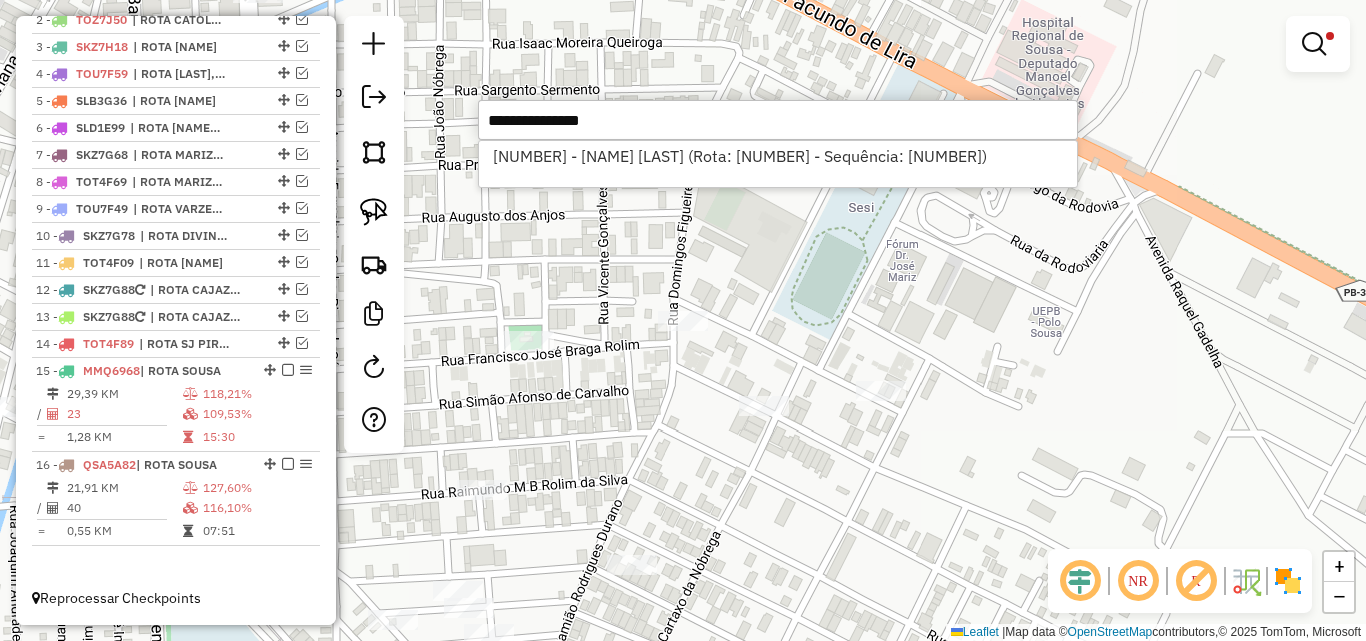 select on "*********" 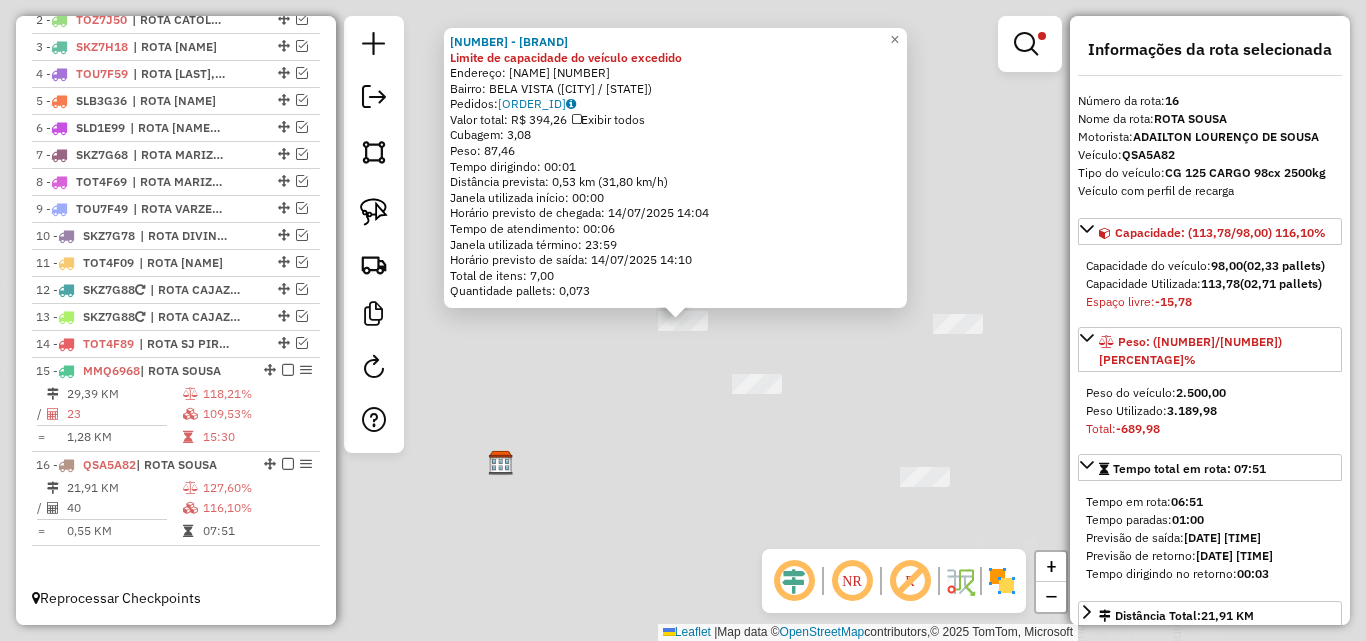 drag, startPoint x: 373, startPoint y: 204, endPoint x: 502, endPoint y: 258, distance: 139.84634 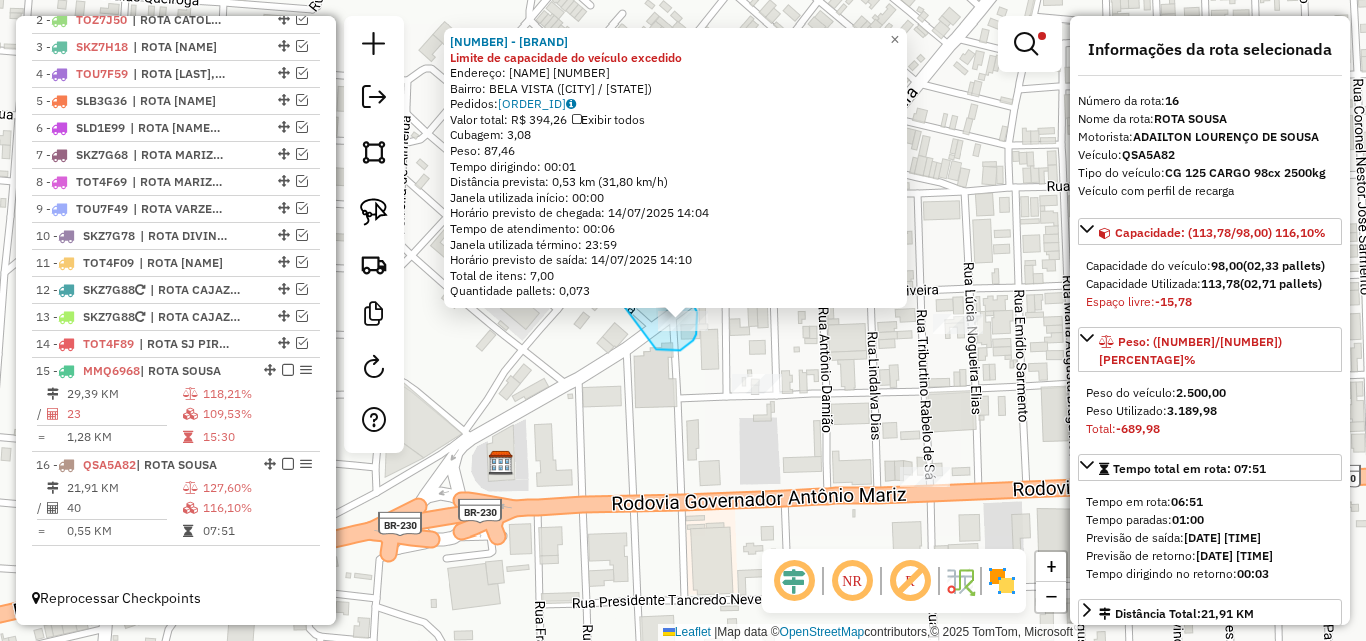 drag, startPoint x: 684, startPoint y: 347, endPoint x: 612, endPoint y: 327, distance: 74.726166 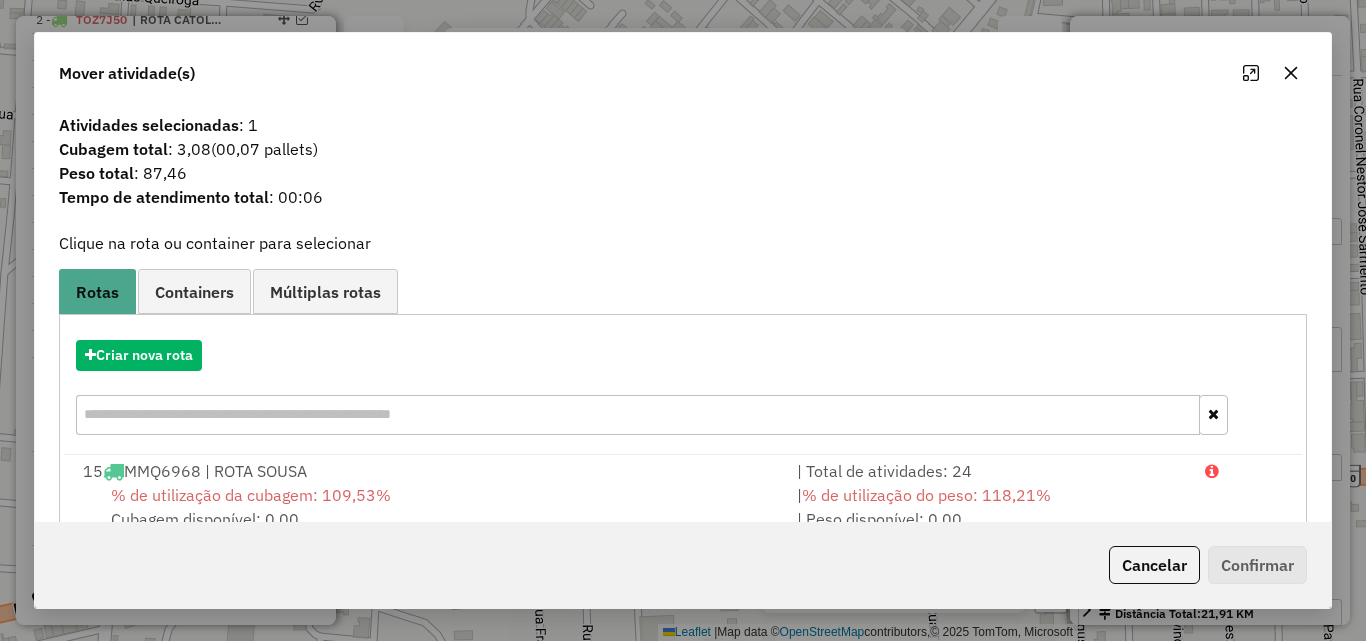 drag, startPoint x: 1119, startPoint y: 499, endPoint x: 1304, endPoint y: 583, distance: 203.17726 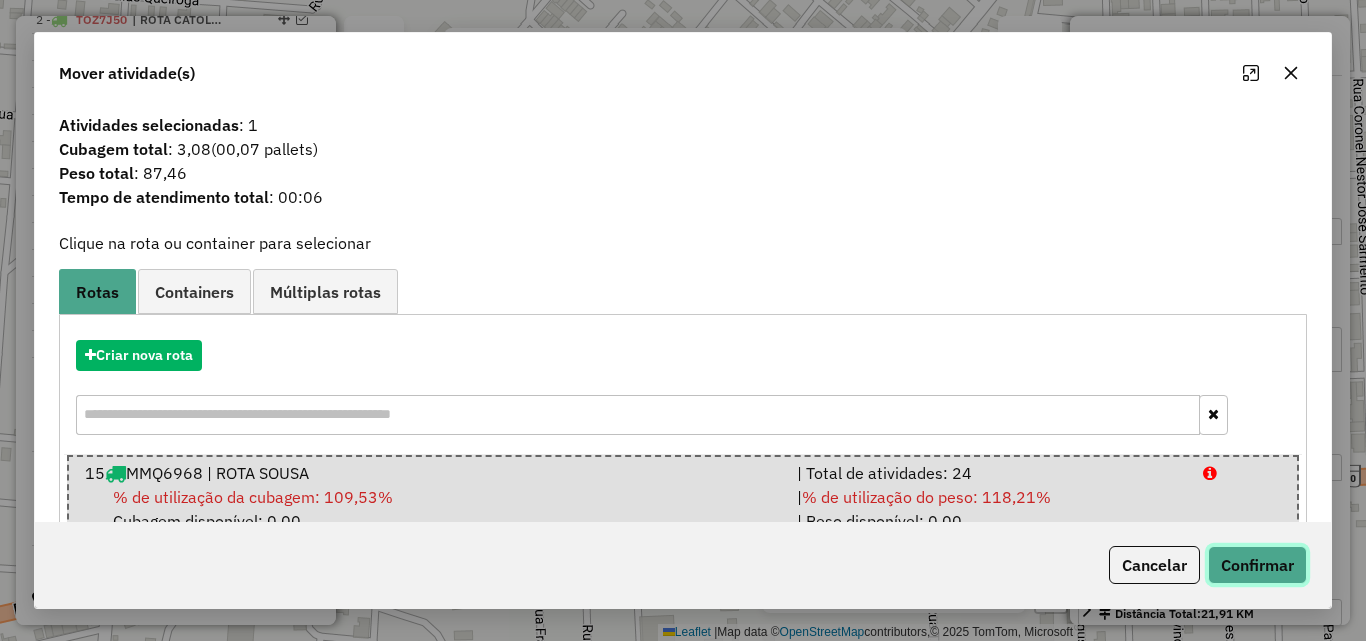 click on "Confirmar" 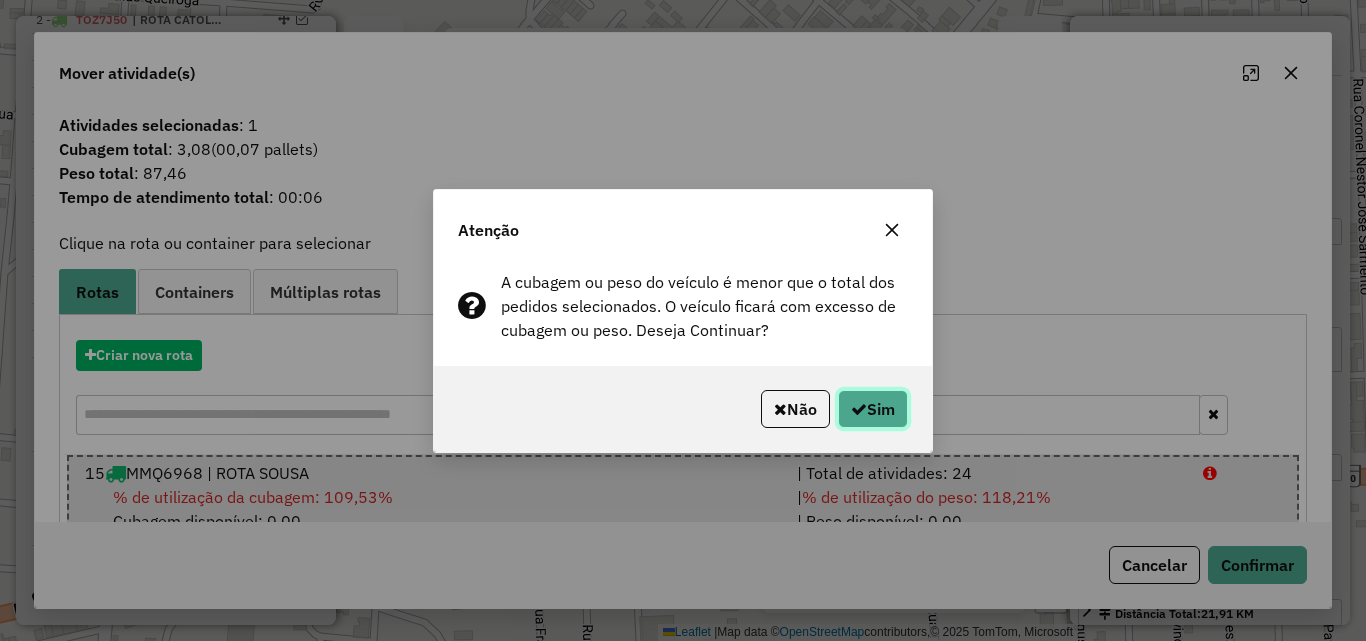 click on "Sim" 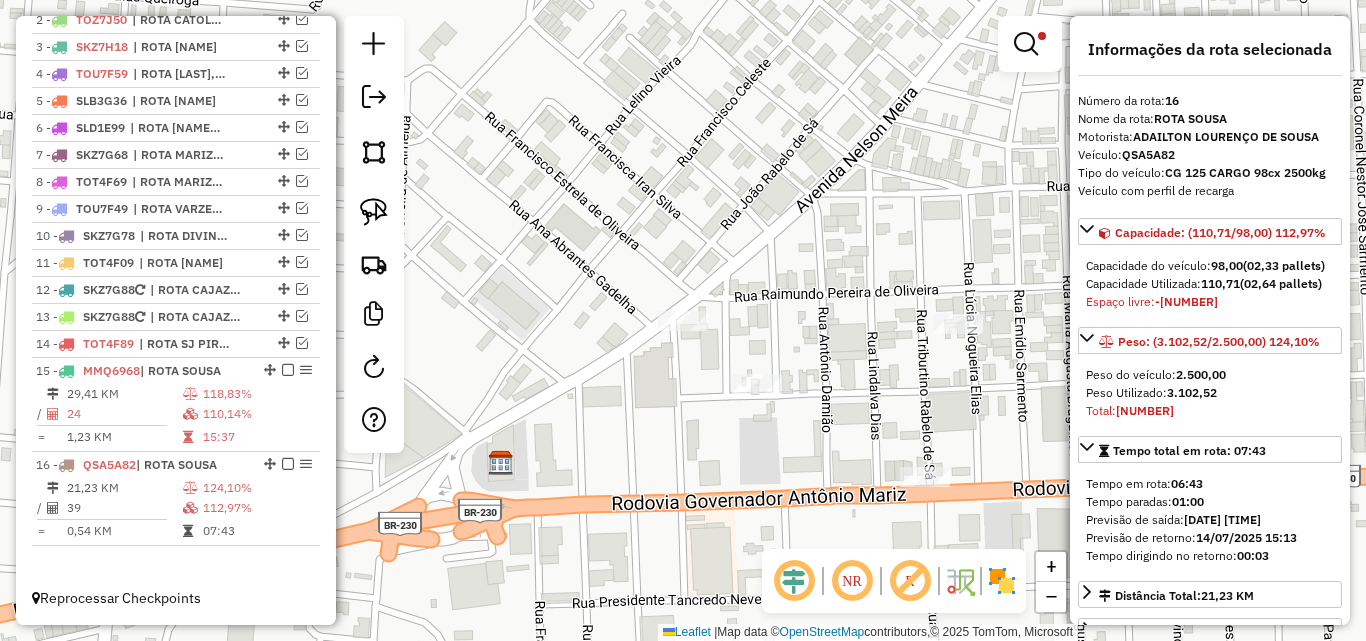 click on "Rota 16 - Placa QSA5A82  56 - TOC TOP Limpar filtros Janela de atendimento Grade de atendimento Capacidade Transportadoras Veículos Cliente Pedidos  Rotas Selecione os dias de semana para filtrar as janelas de atendimento  Seg   Ter   Qua   Qui   Sex   Sáb   Dom  Informe o período da janela de atendimento: De: Até:  Filtrar exatamente a janela do cliente  Considerar janela de atendimento padrão  Selecione os dias de semana para filtrar as grades de atendimento  Seg   Ter   Qua   Qui   Sex   Sáb   Dom   Considerar clientes sem dia de atendimento cadastrado  Clientes fora do dia de atendimento selecionado Filtrar as atividades entre os valores definidos abaixo:  Peso mínimo:  ****  Peso máximo:  ******  Cubagem mínima:   Cubagem máxima:   De:   Até:  Filtrar as atividades entre o tempo de atendimento definido abaixo:  De:   Até:   Considerar capacidade total dos clientes não roteirizados Transportadora: Selecione um ou mais itens Tipo de veículo: Selecione um ou mais itens Veículo: Motorista: De:" 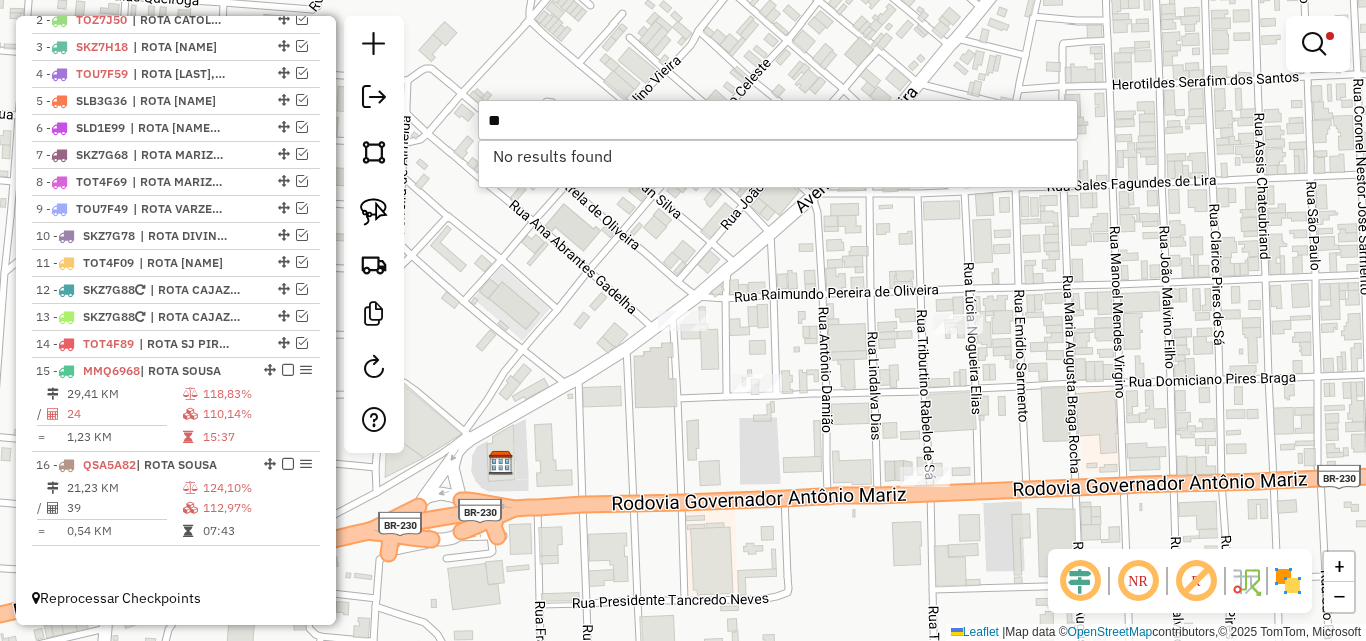 type on "*" 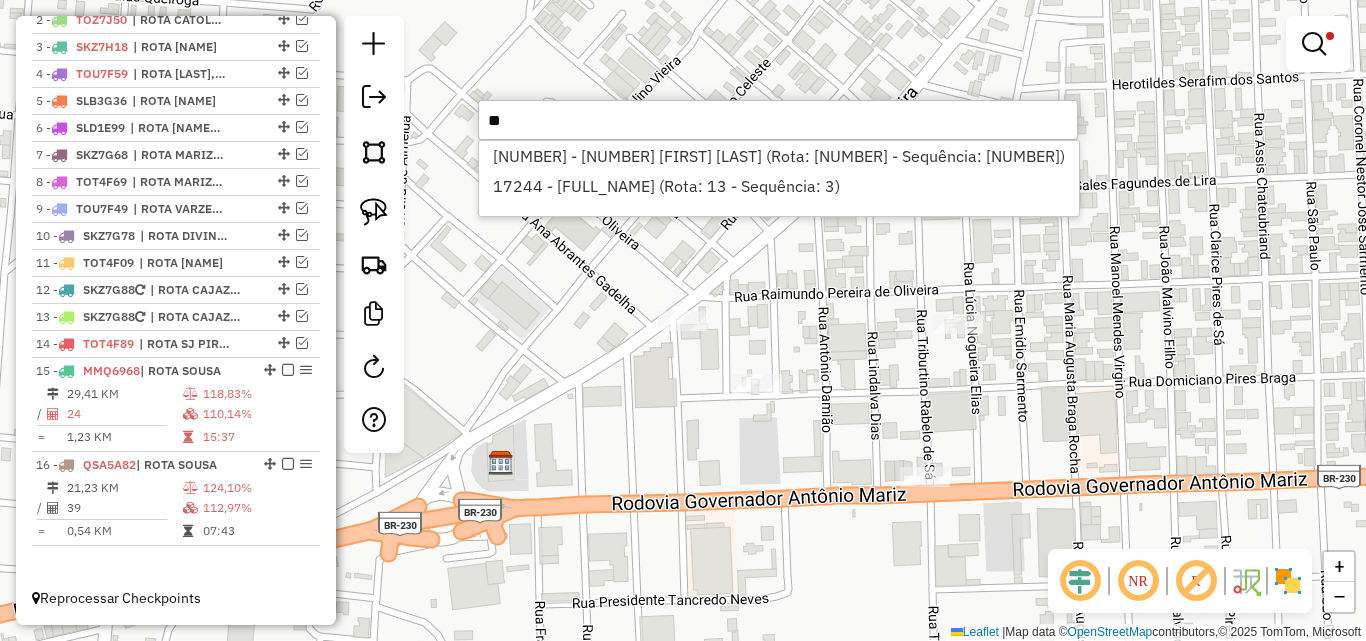type on "*" 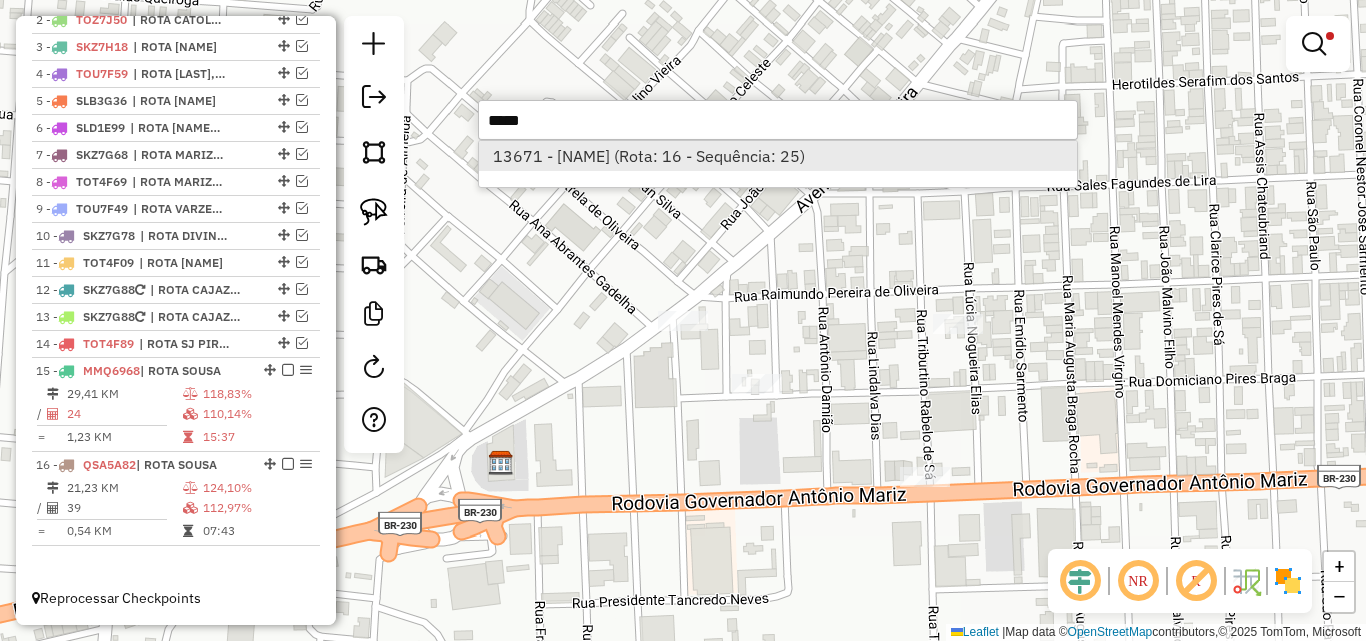 type on "*****" 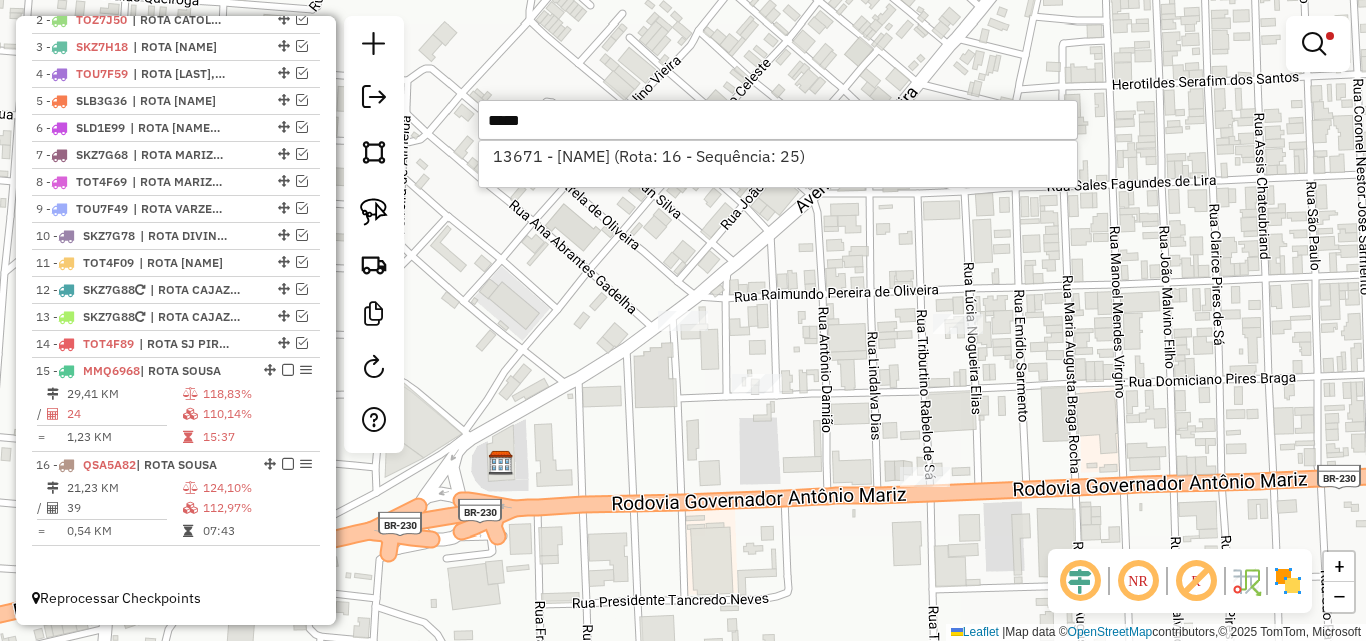 drag, startPoint x: 526, startPoint y: 162, endPoint x: 408, endPoint y: 226, distance: 134.23859 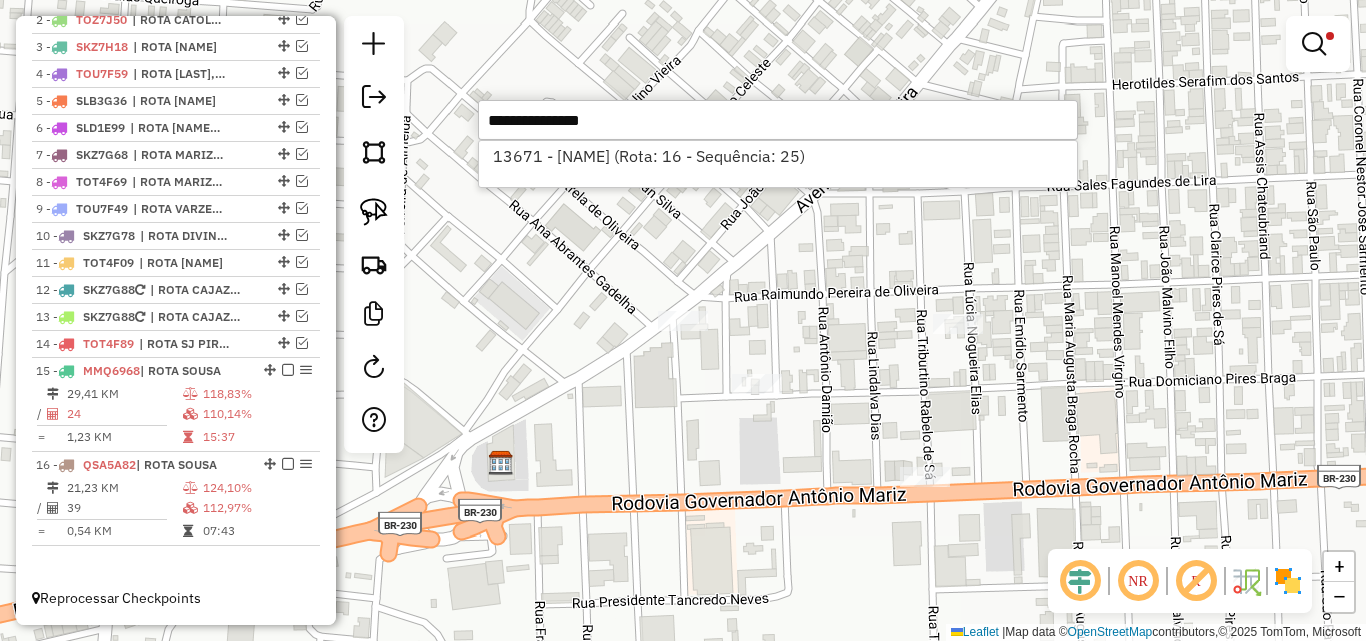 select on "*********" 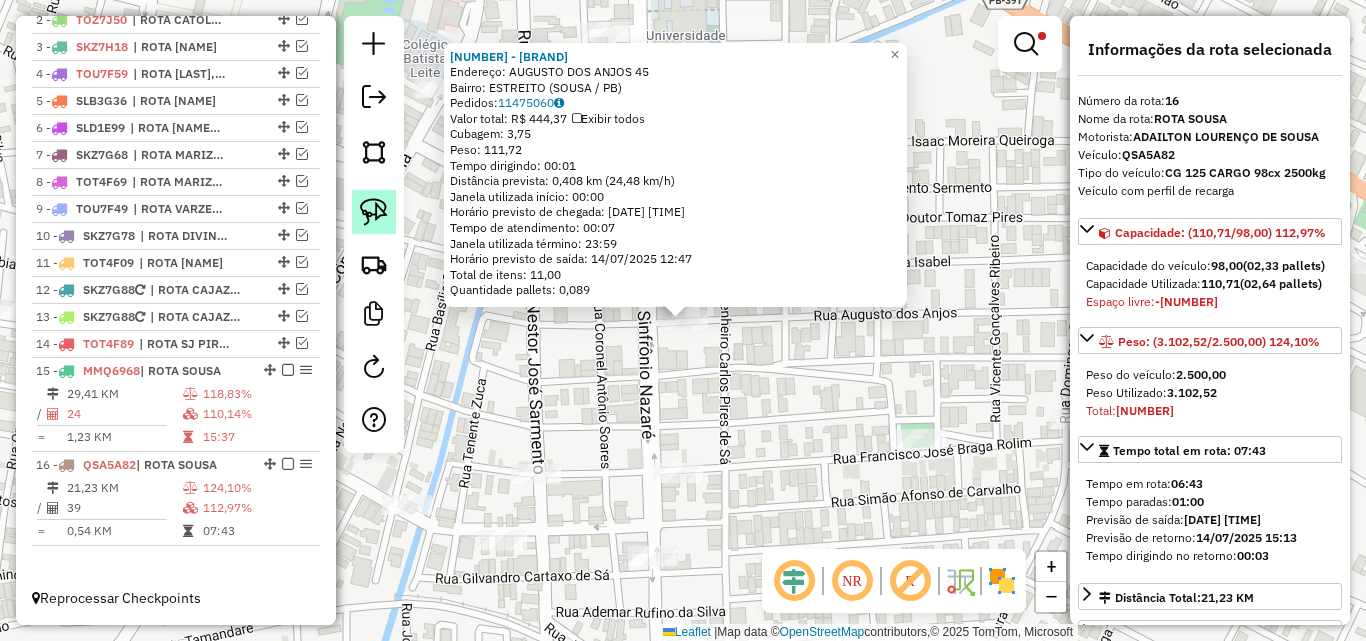 drag, startPoint x: 385, startPoint y: 215, endPoint x: 493, endPoint y: 268, distance: 120.30378 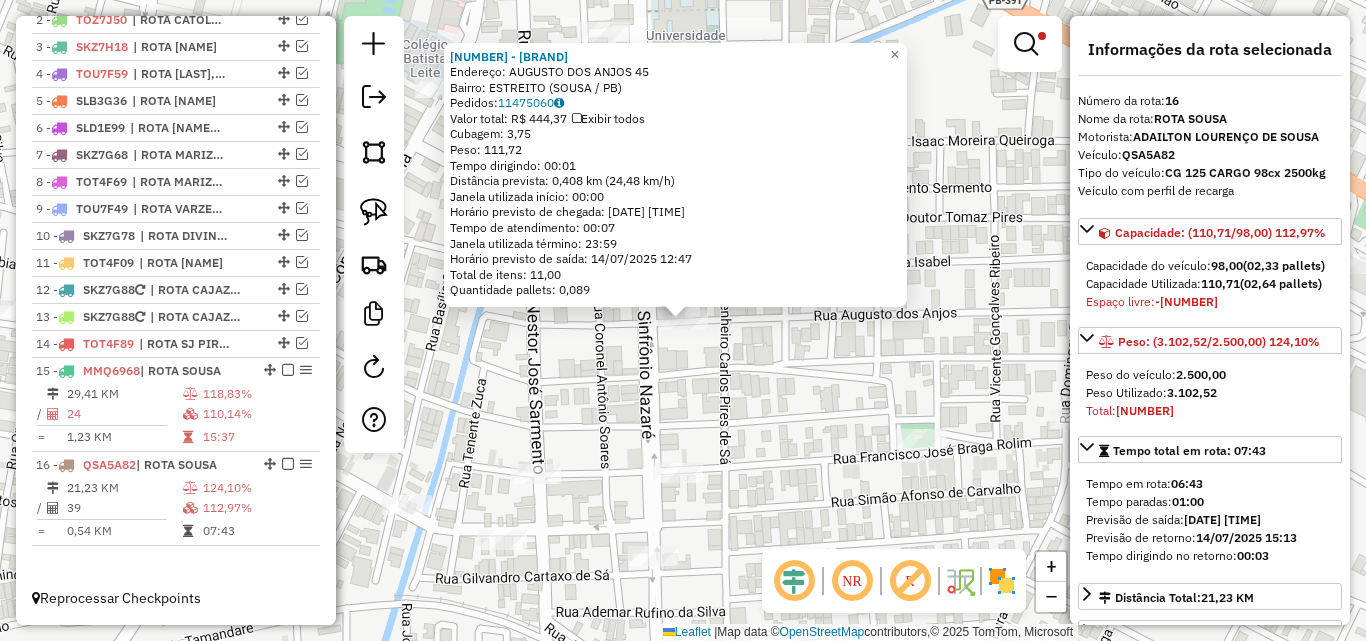 click 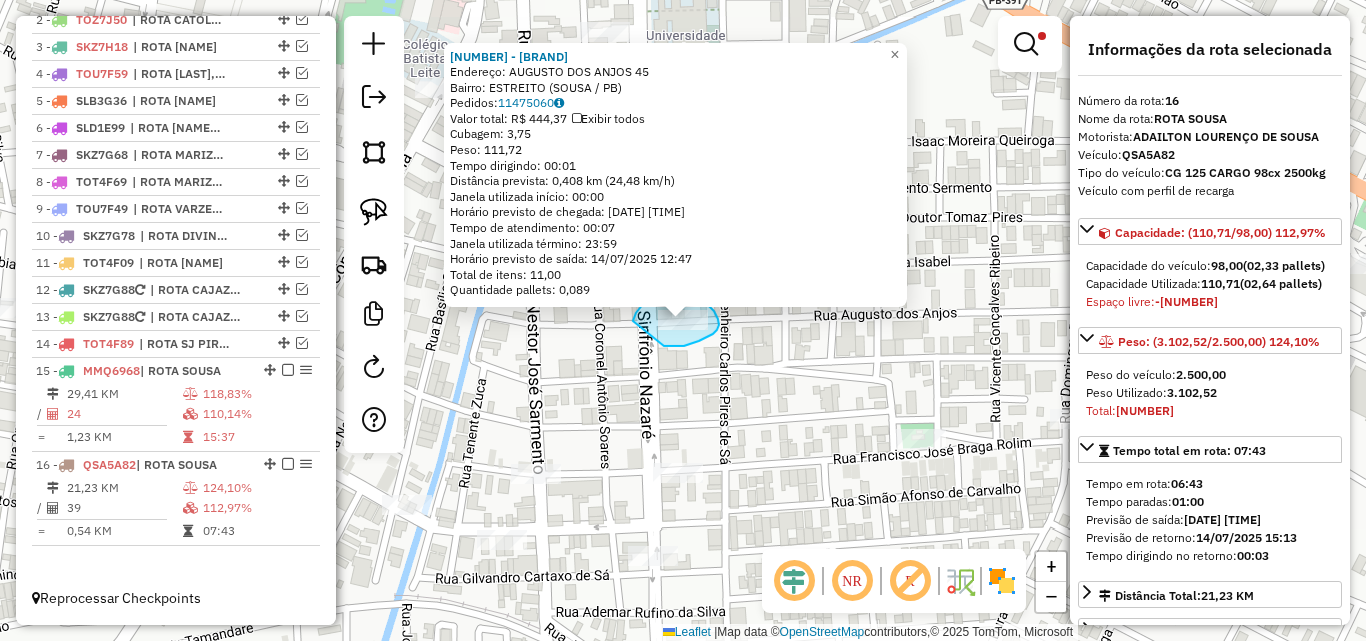 drag, startPoint x: 690, startPoint y: 343, endPoint x: 653, endPoint y: 405, distance: 72.20111 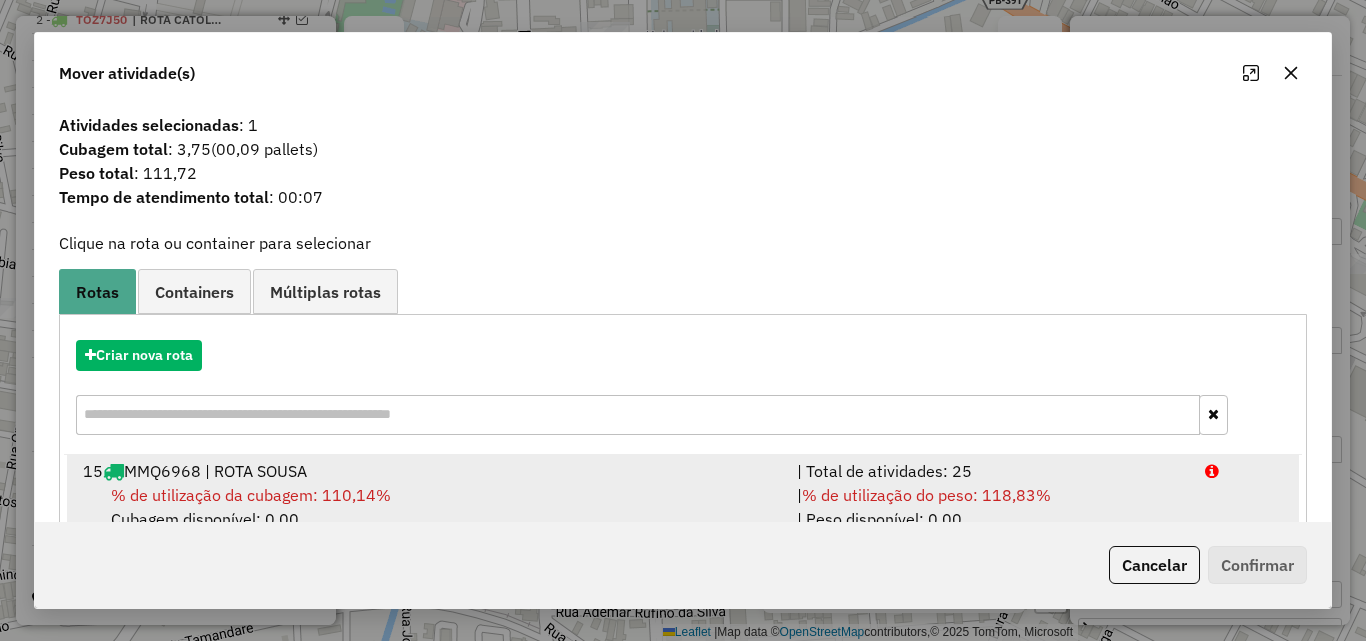click on "|  % de utilização do peso: 118,83%  | Peso disponível: 0,00" at bounding box center (989, 507) 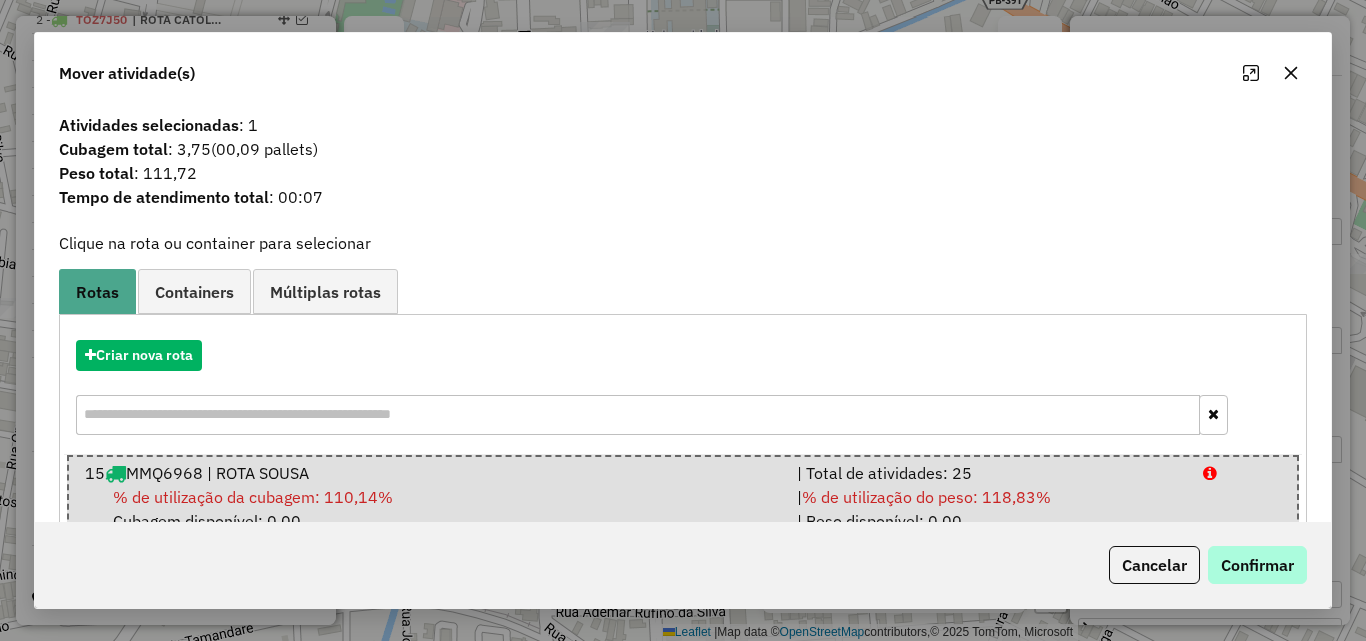 drag, startPoint x: 1220, startPoint y: 545, endPoint x: 1259, endPoint y: 567, distance: 44.777225 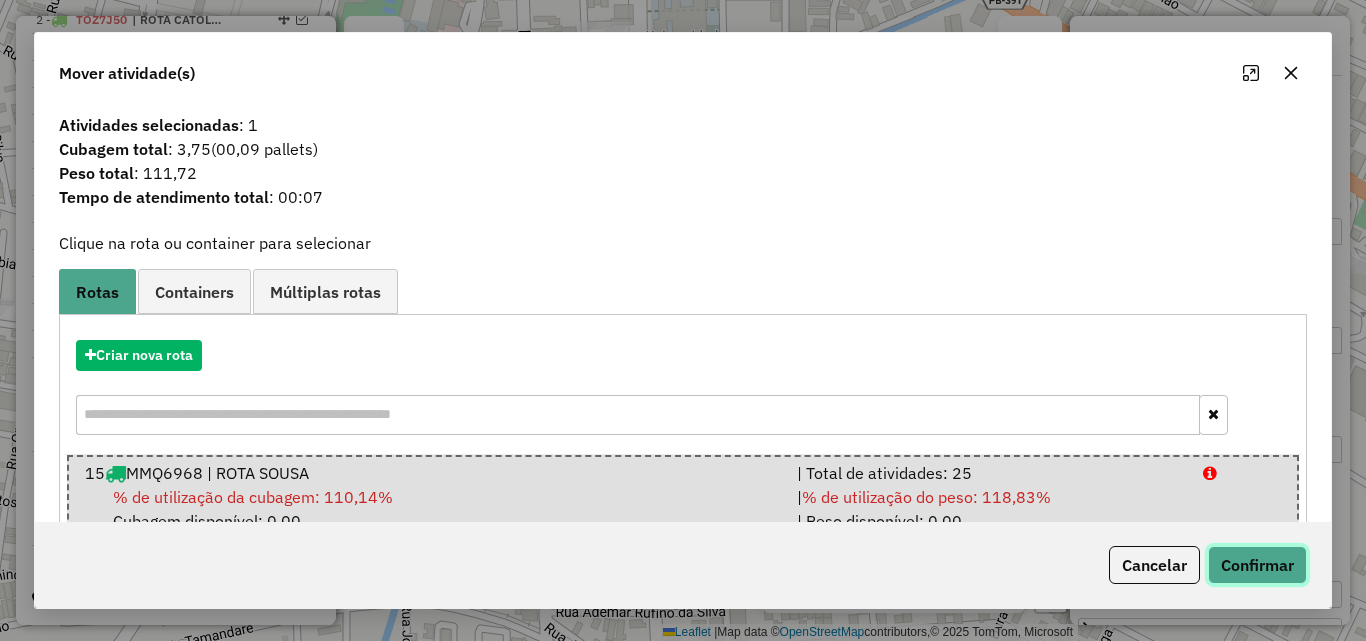 click on "Confirmar" 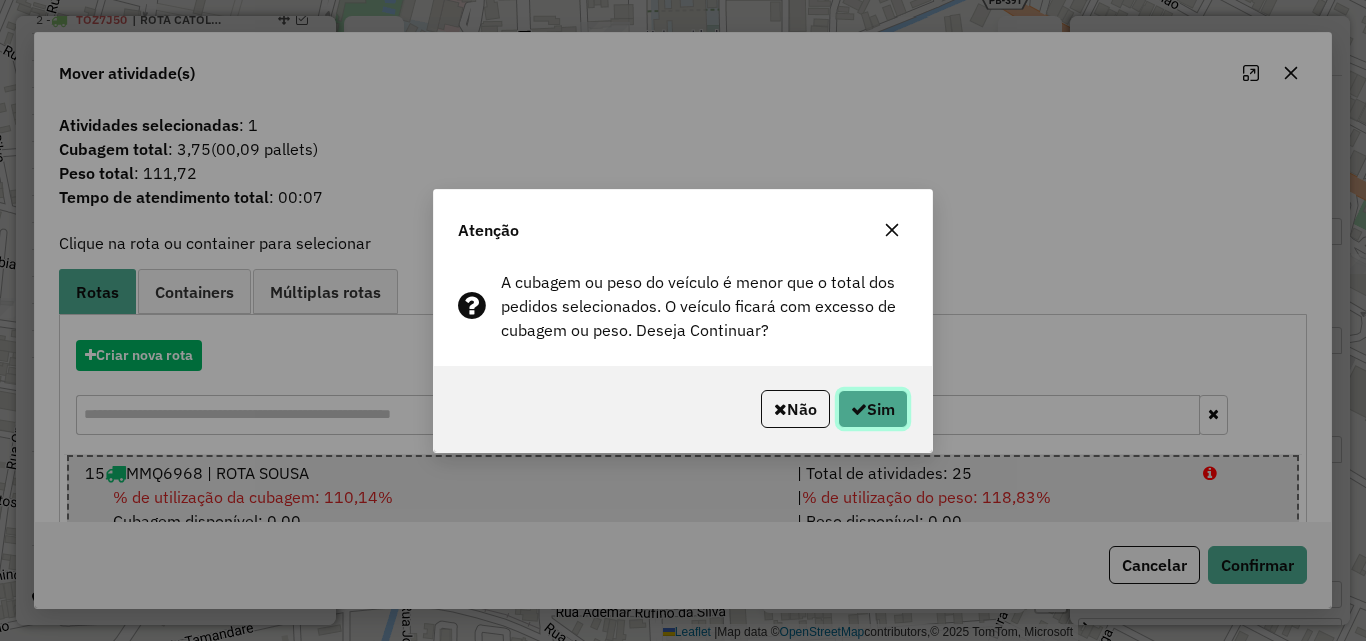 click on "Sim" 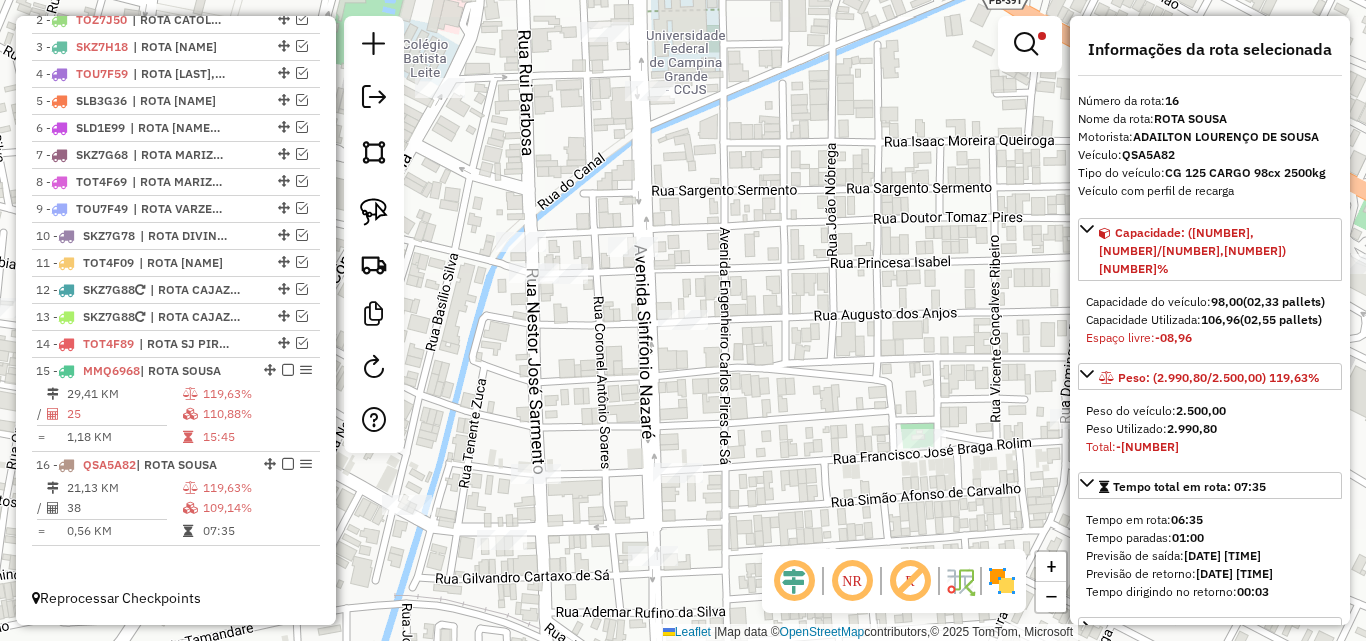 drag, startPoint x: 826, startPoint y: 500, endPoint x: 845, endPoint y: 495, distance: 19.646883 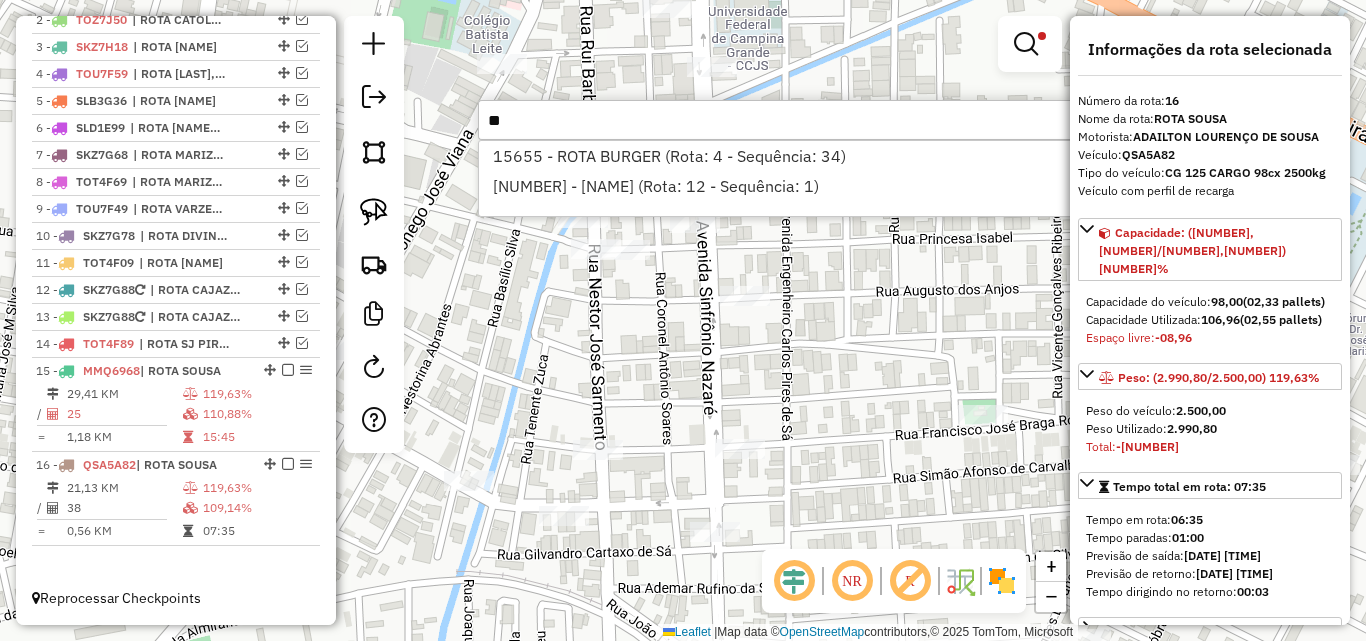 type on "*" 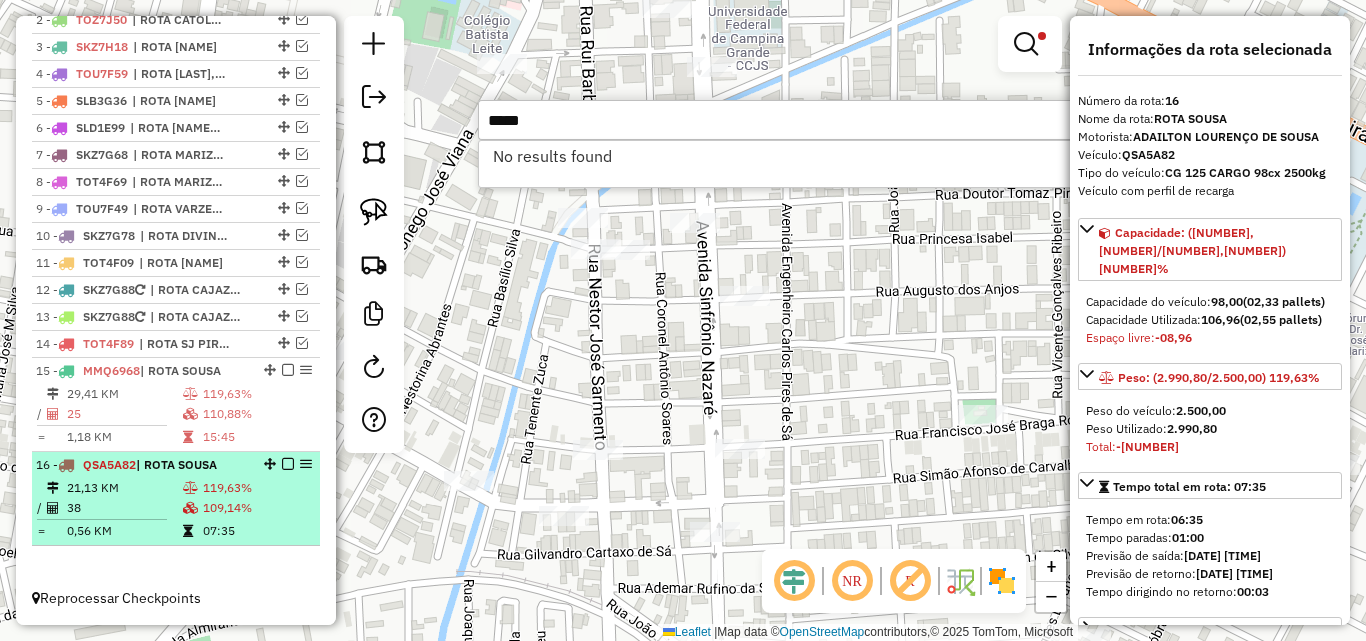 type on "*****" 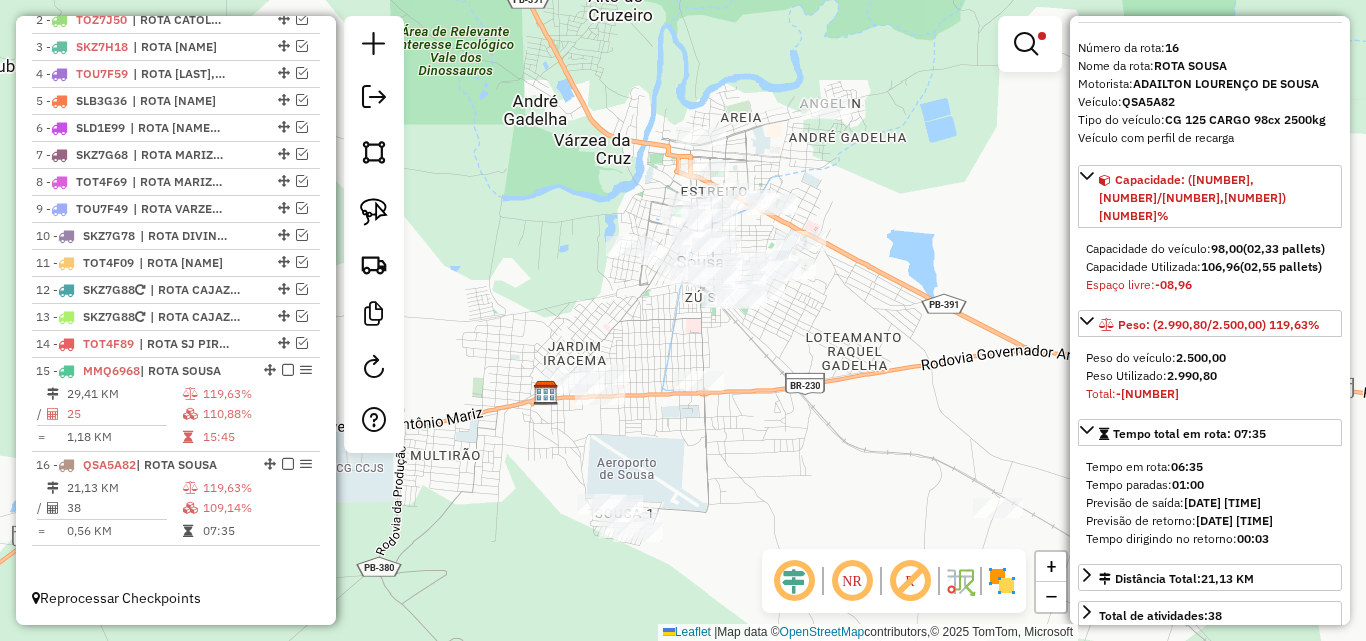 scroll, scrollTop: 100, scrollLeft: 0, axis: vertical 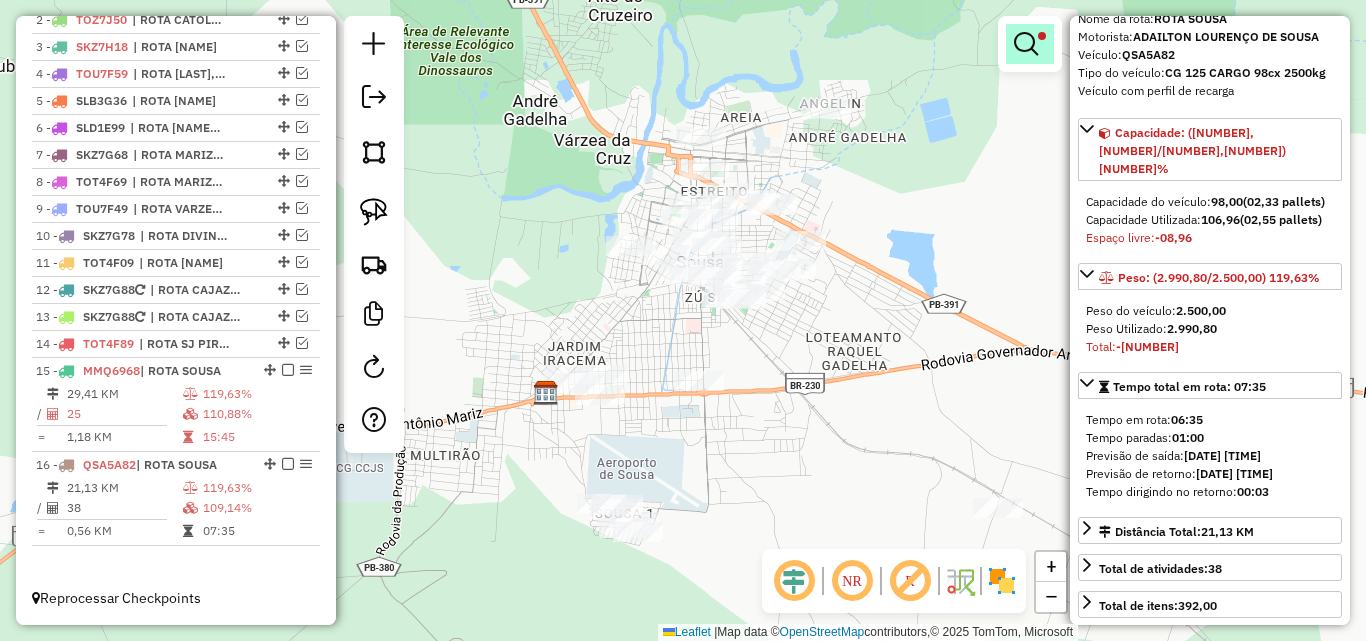 click at bounding box center (1026, 44) 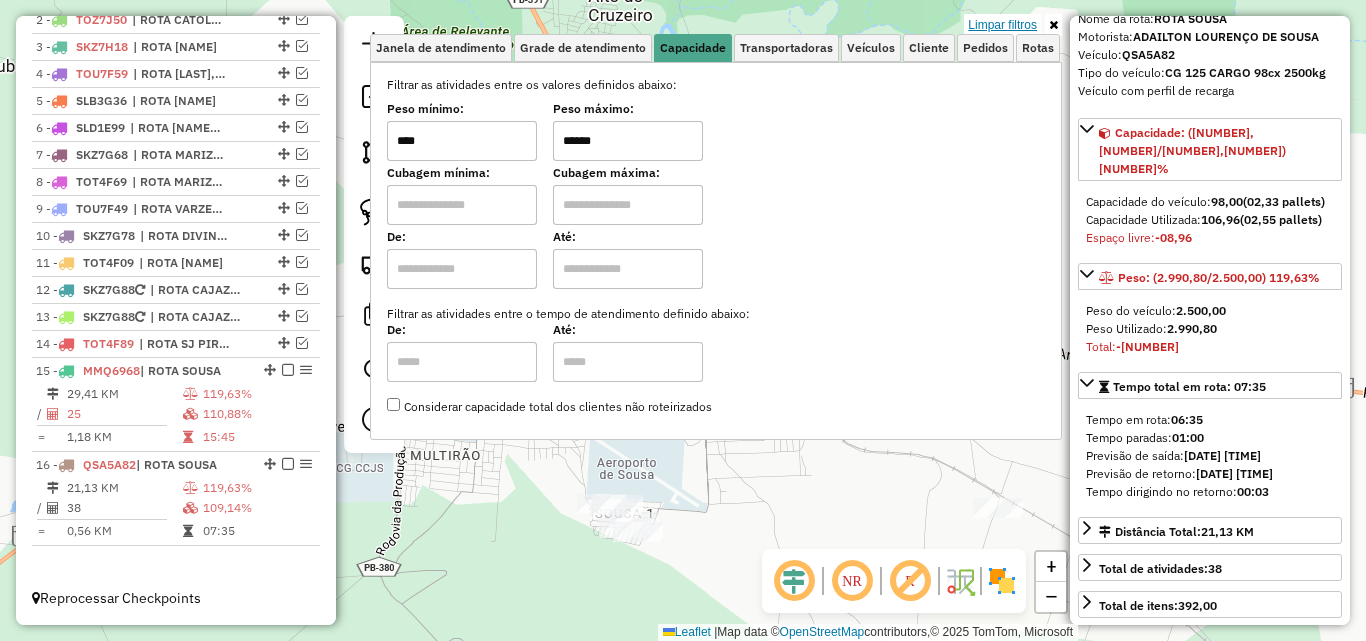 click on "Limpar filtros" at bounding box center [1002, 25] 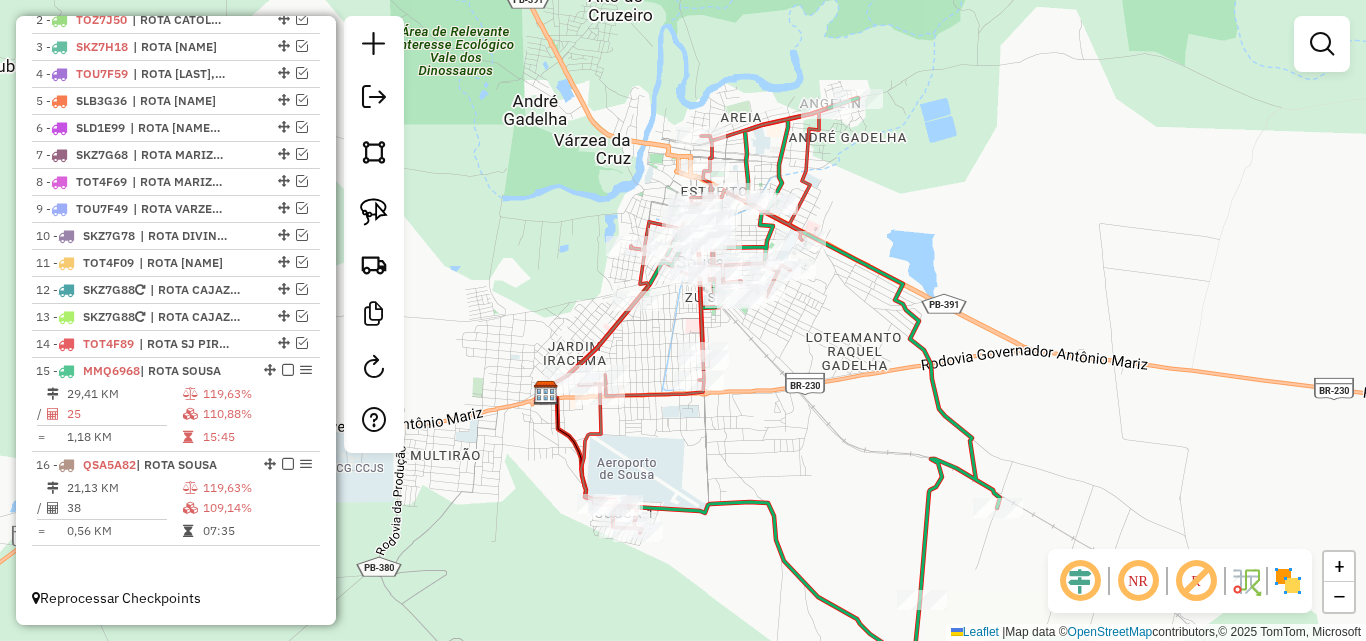 click on "Rota 15 - Placa MMQ6968  12609 - ESPETINHO DO NETINHO Janela de atendimento Grade de atendimento Capacidade Transportadoras Veículos Cliente Pedidos  Rotas Selecione os dias de semana para filtrar as janelas de atendimento  Seg   Ter   Qua   Qui   Sex   Sáb   Dom  Informe o período da janela de atendimento: De: Até:  Filtrar exatamente a janela do cliente  Considerar janela de atendimento padrão  Selecione os dias de semana para filtrar as grades de atendimento  Seg   Ter   Qua   Qui   Sex   Sáb   Dom   Considerar clientes sem dia de atendimento cadastrado  Clientes fora do dia de atendimento selecionado Filtrar as atividades entre os valores definidos abaixo:  Peso mínimo:   Peso máximo:   Cubagem mínima:   Cubagem máxima:   De:   Até:  Filtrar as atividades entre o tempo de atendimento definido abaixo:  De:   Até:   Considerar capacidade total dos clientes não roteirizados Transportadora: Selecione um ou mais itens Tipo de veículo: Selecione um ou mais itens Veículo: Motorista: Nome: Rótulo:" 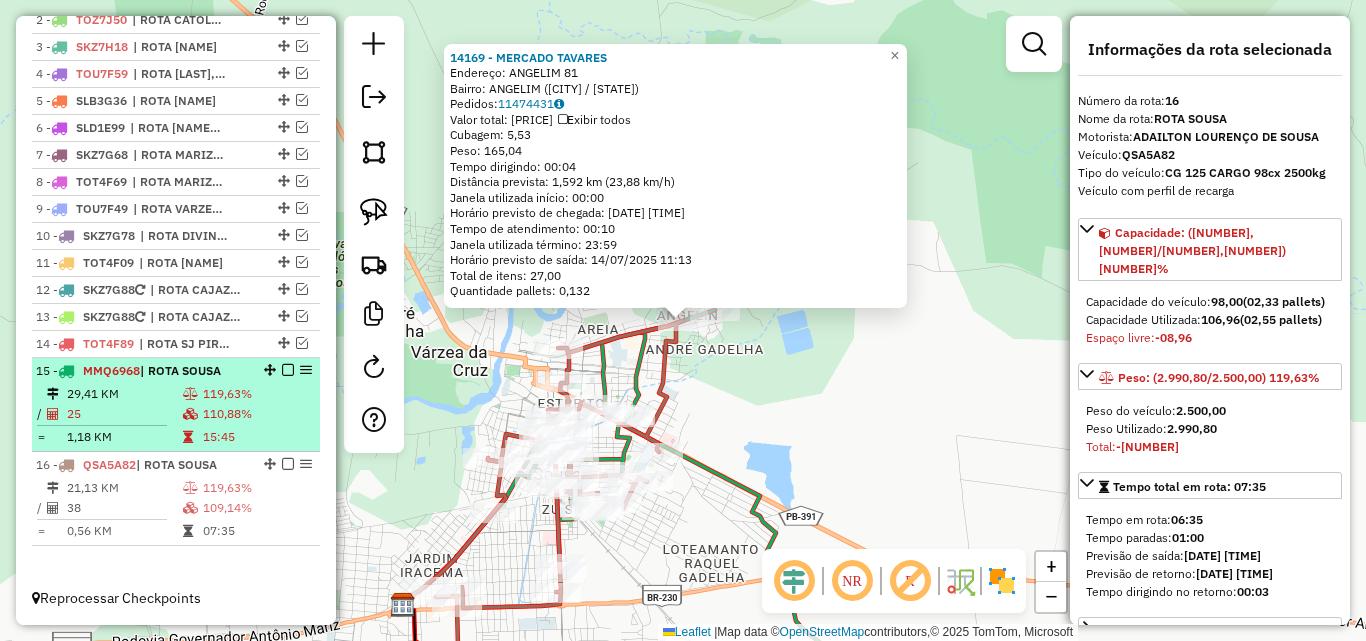 click at bounding box center (190, 394) 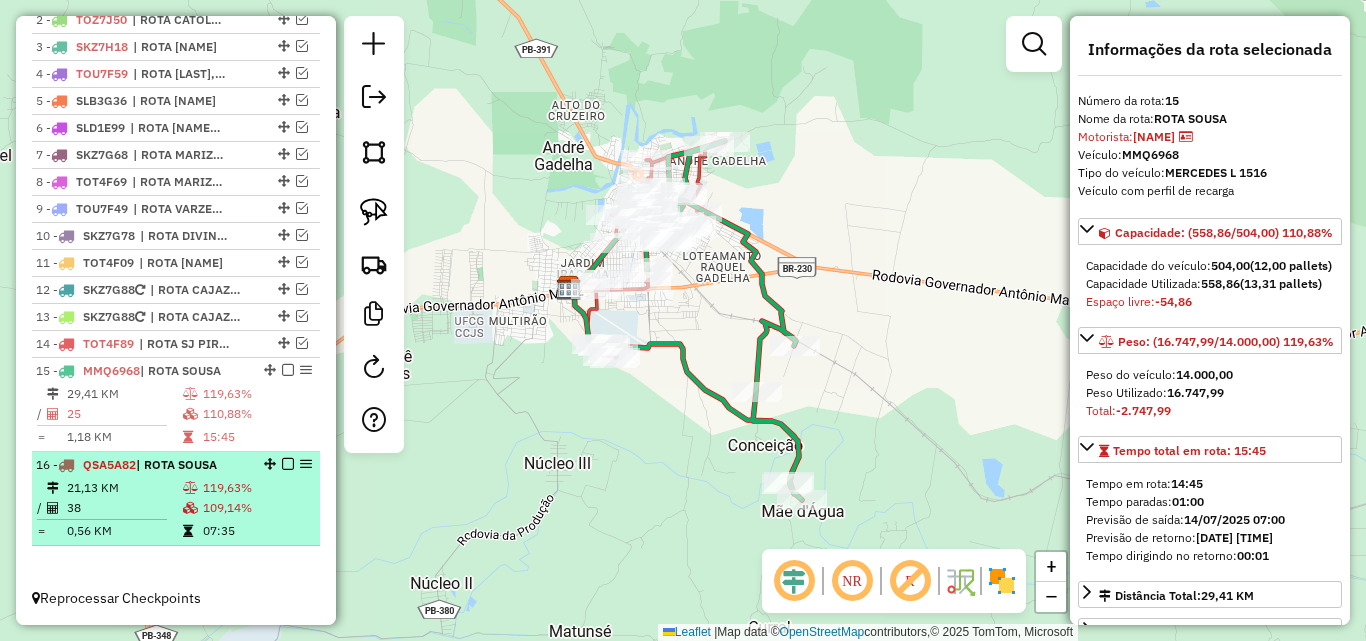 click on "16 -       QSA5A82   | ROTA SOUSA" at bounding box center (142, 465) 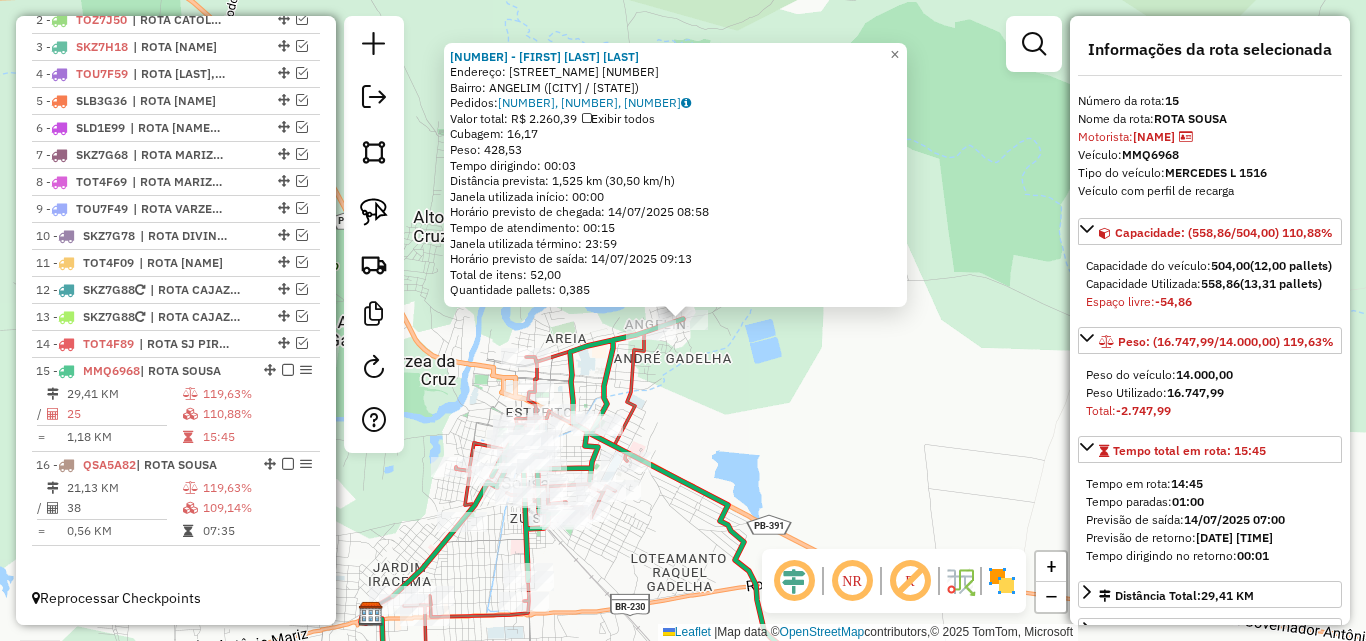drag, startPoint x: 797, startPoint y: 378, endPoint x: 768, endPoint y: 384, distance: 29.614185 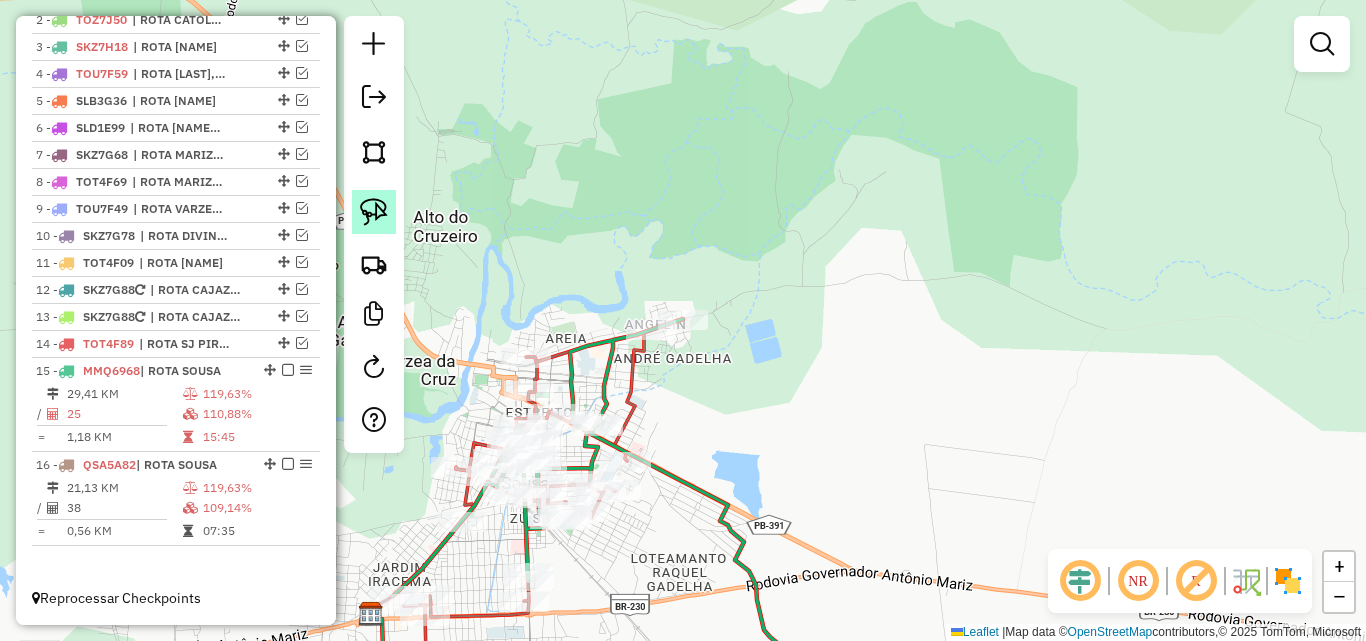 click 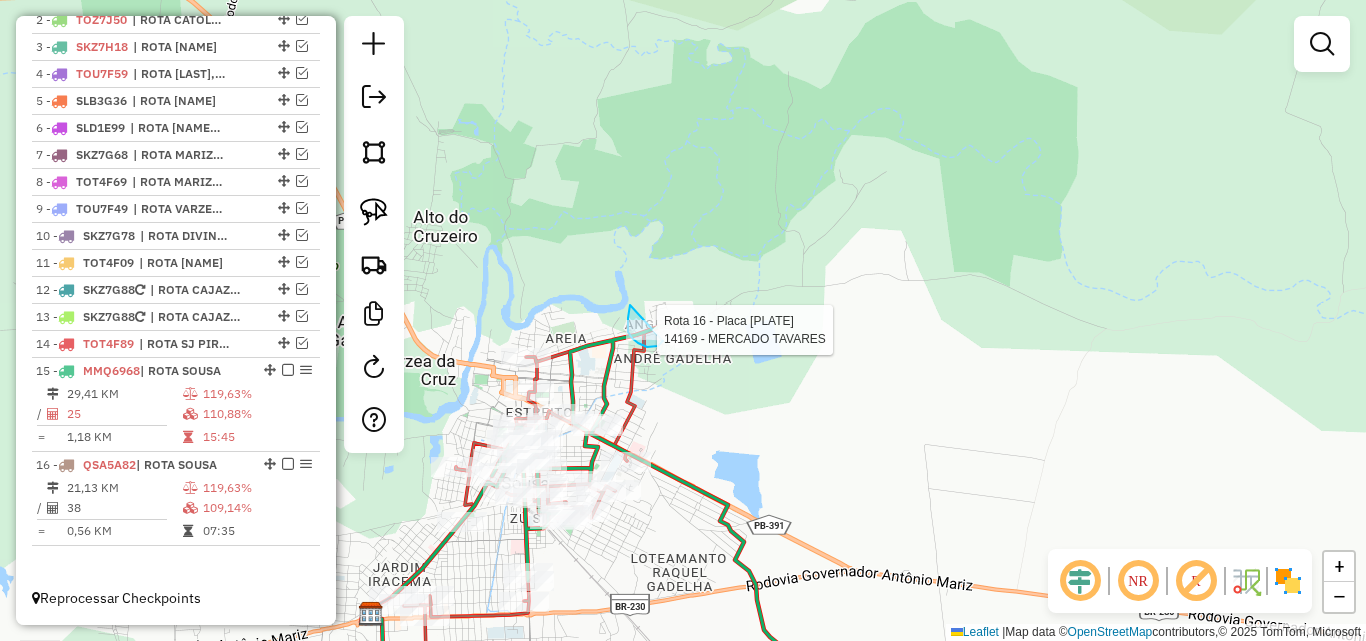 click on "Rota 16 - Placa QSA5A82  14169 - MERCADO TAVARES Janela de atendimento Grade de atendimento Capacidade Transportadoras Veículos Cliente Pedidos  Rotas Selecione os dias de semana para filtrar as janelas de atendimento  Seg   Ter   Qua   Qui   Sex   Sáb   Dom  Informe o período da janela de atendimento: De: Até:  Filtrar exatamente a janela do cliente  Considerar janela de atendimento padrão  Selecione os dias de semana para filtrar as grades de atendimento  Seg   Ter   Qua   Qui   Sex   Sáb   Dom   Considerar clientes sem dia de atendimento cadastrado  Clientes fora do dia de atendimento selecionado Filtrar as atividades entre os valores definidos abaixo:  Peso mínimo:   Peso máximo:   Cubagem mínima:   Cubagem máxima:   De:   Até:  Filtrar as atividades entre o tempo de atendimento definido abaixo:  De:   Até:   Considerar capacidade total dos clientes não roteirizados Transportadora: Selecione um ou mais itens Tipo de veículo: Selecione um ou mais itens Veículo: Selecione um ou mais itens De:" 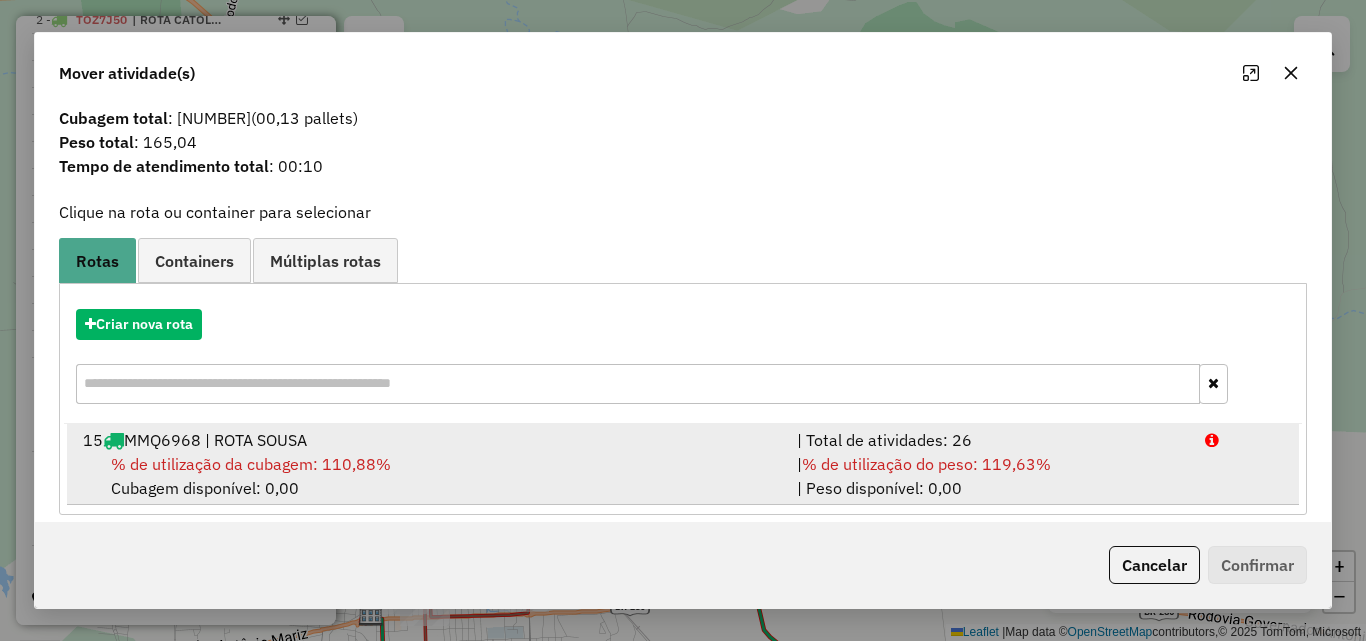 scroll, scrollTop: 48, scrollLeft: 0, axis: vertical 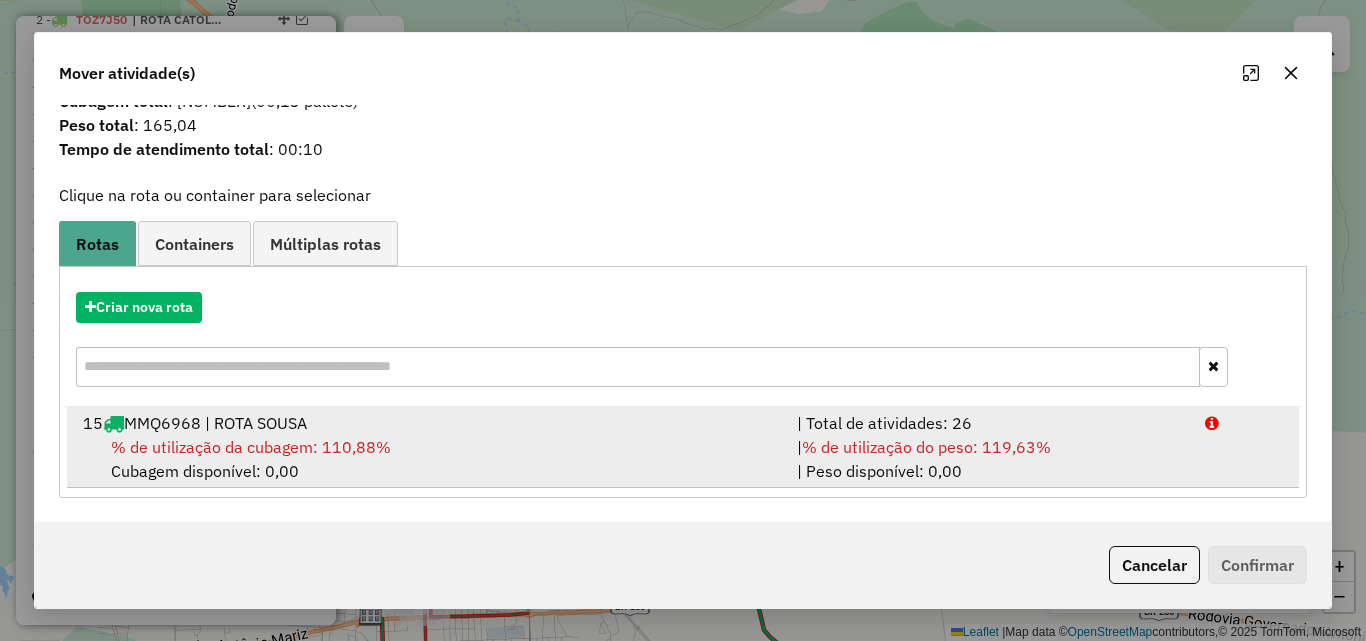 click on "15  MMQ6968 | ROTA SOUSA  | Total de atividades: 26  % de utilização da cubagem: 110,88%  Cubagem disponível: 0,00   |  % de utilização do peso: 119,63%  | Peso disponível: 0,00" at bounding box center [683, 447] 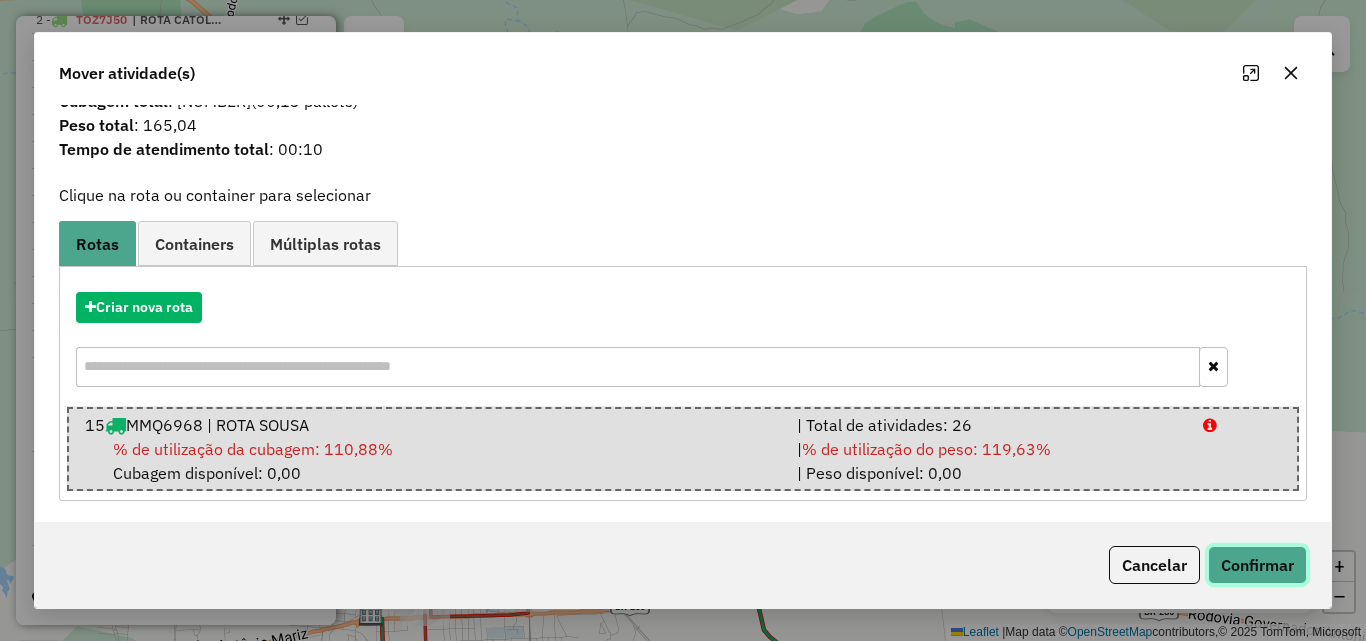 click on "Confirmar" 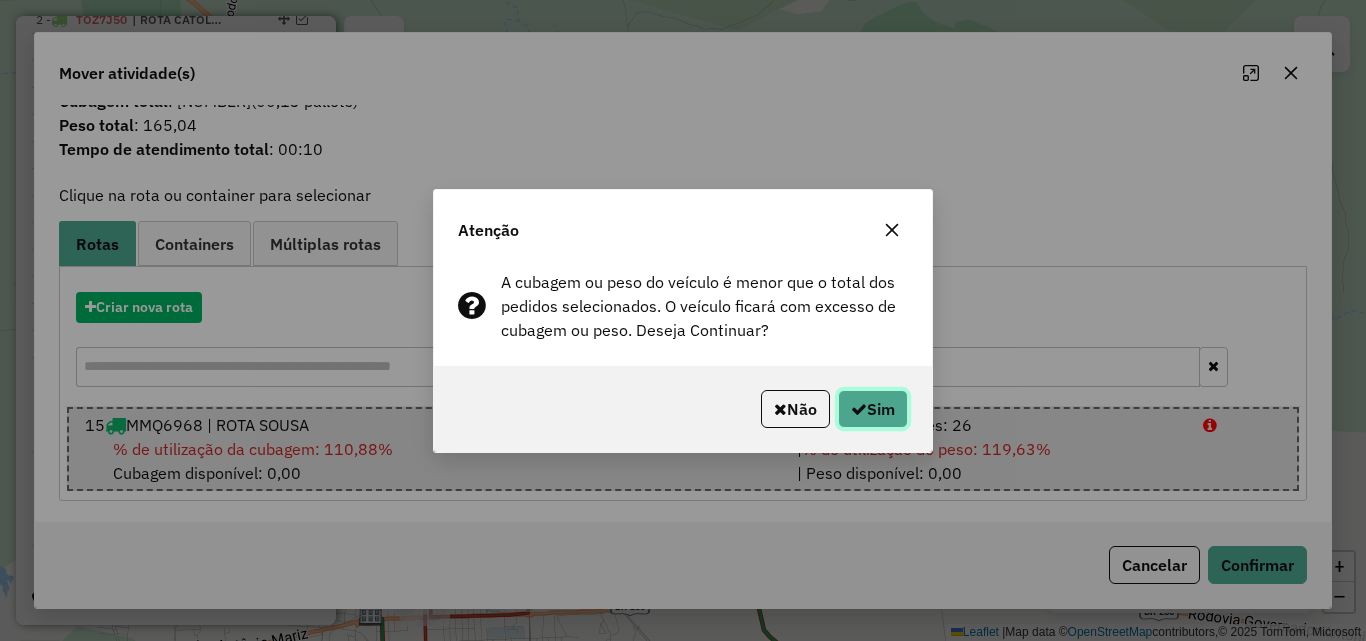 click on "Sim" 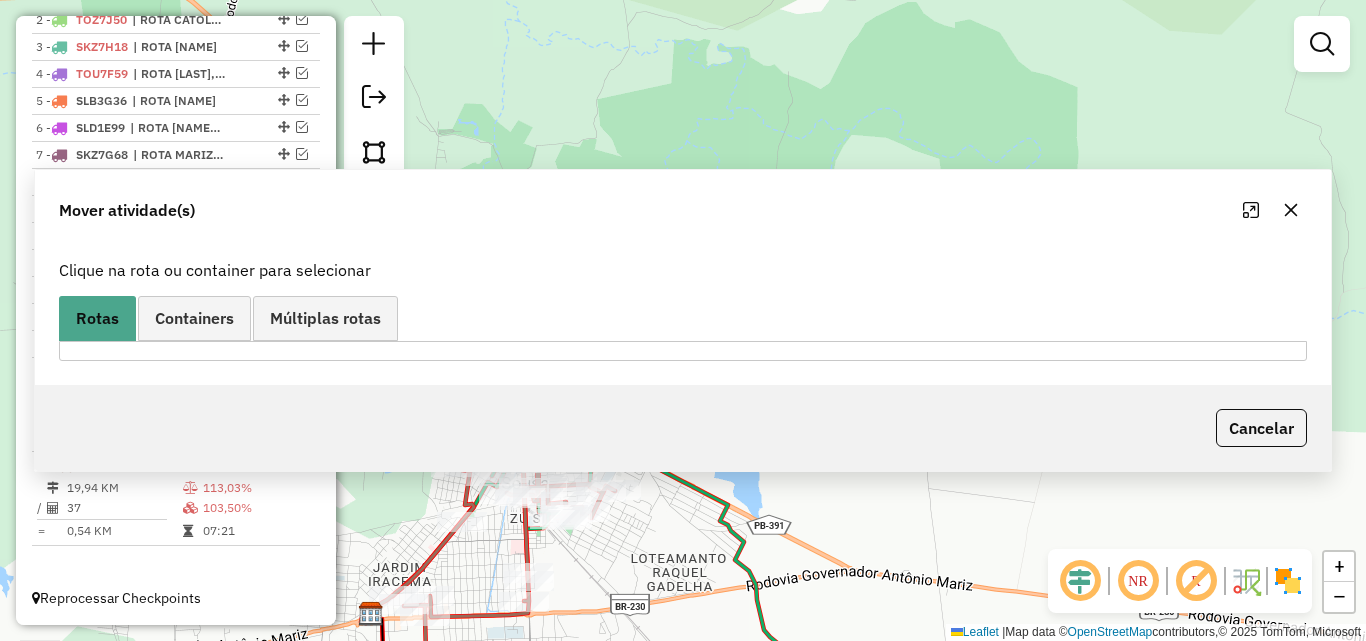scroll, scrollTop: 0, scrollLeft: 0, axis: both 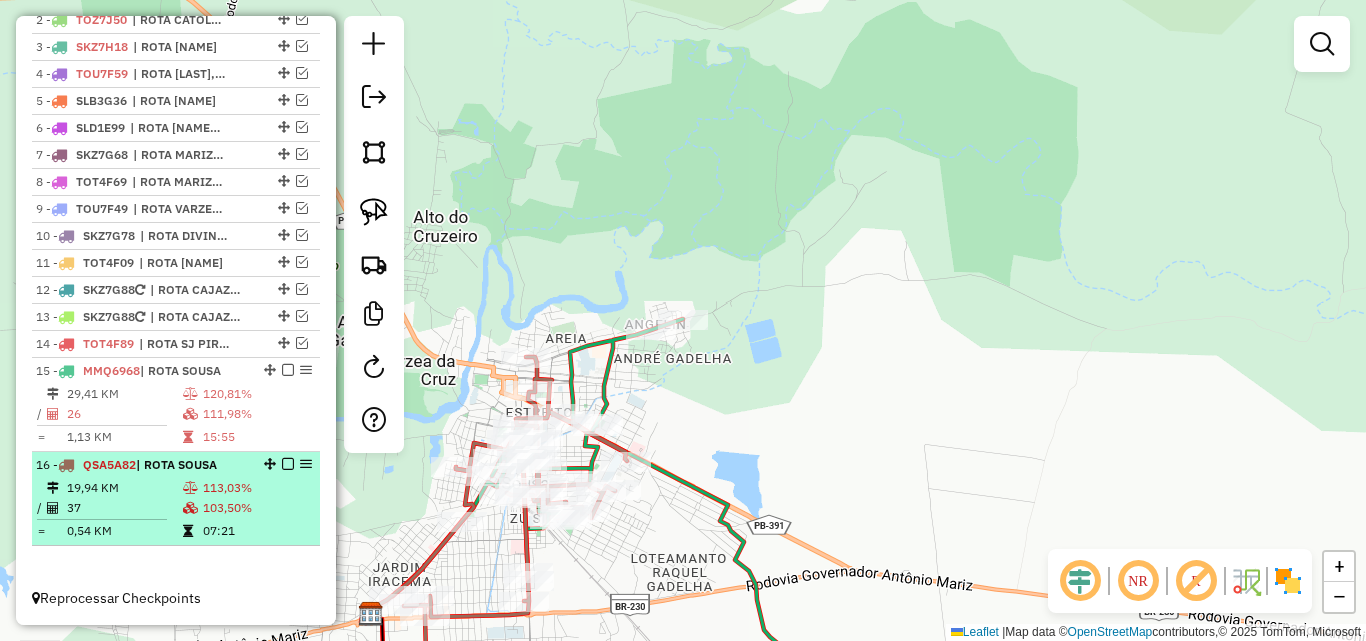 drag, startPoint x: 220, startPoint y: 483, endPoint x: 211, endPoint y: 461, distance: 23.769728 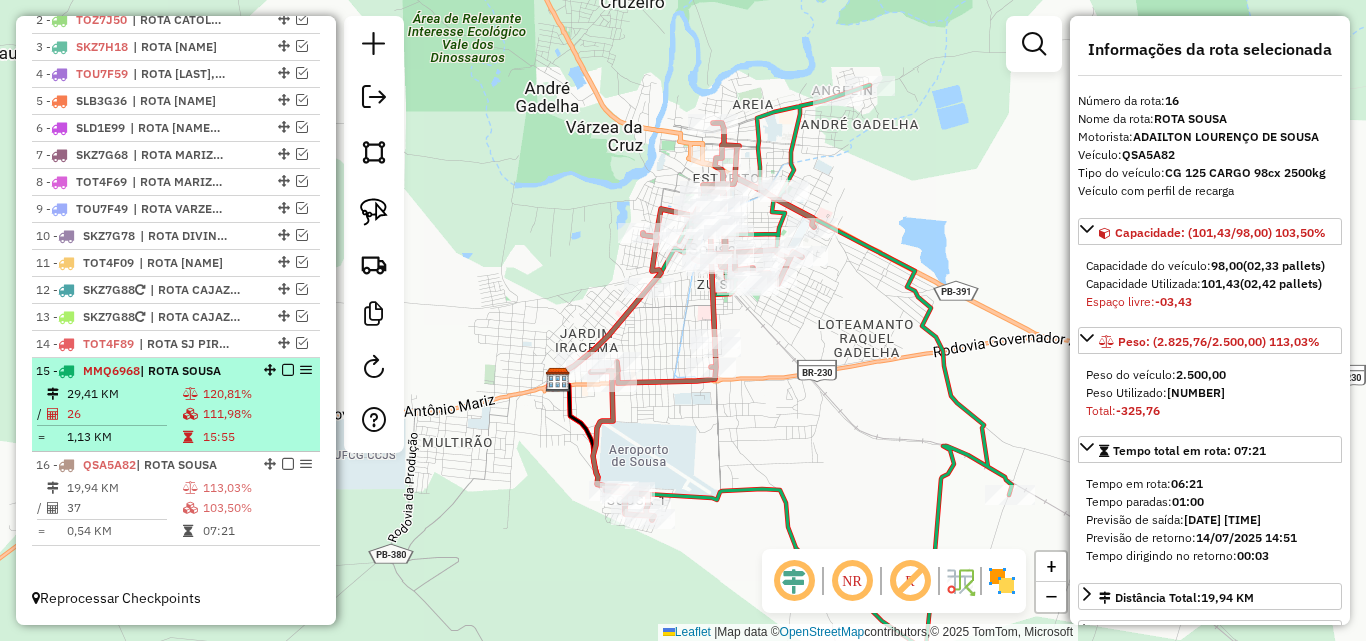 click on "| ROTA SOUSA" at bounding box center [180, 370] 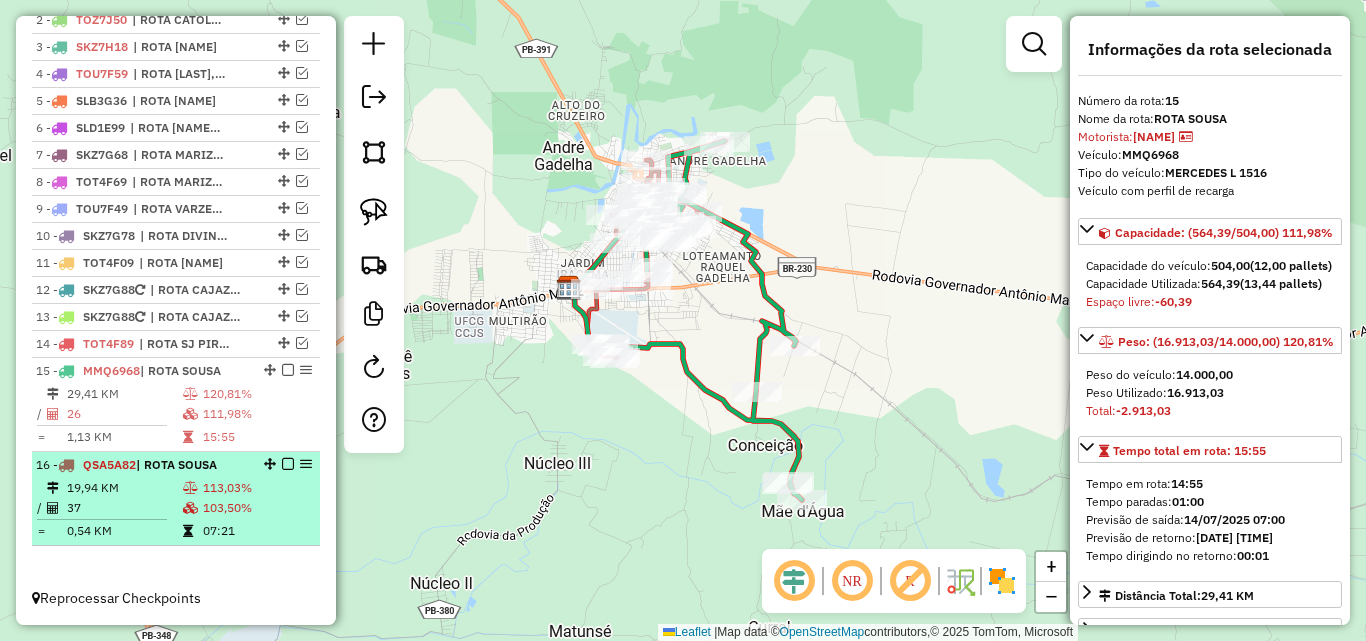 click on "37" at bounding box center [124, 508] 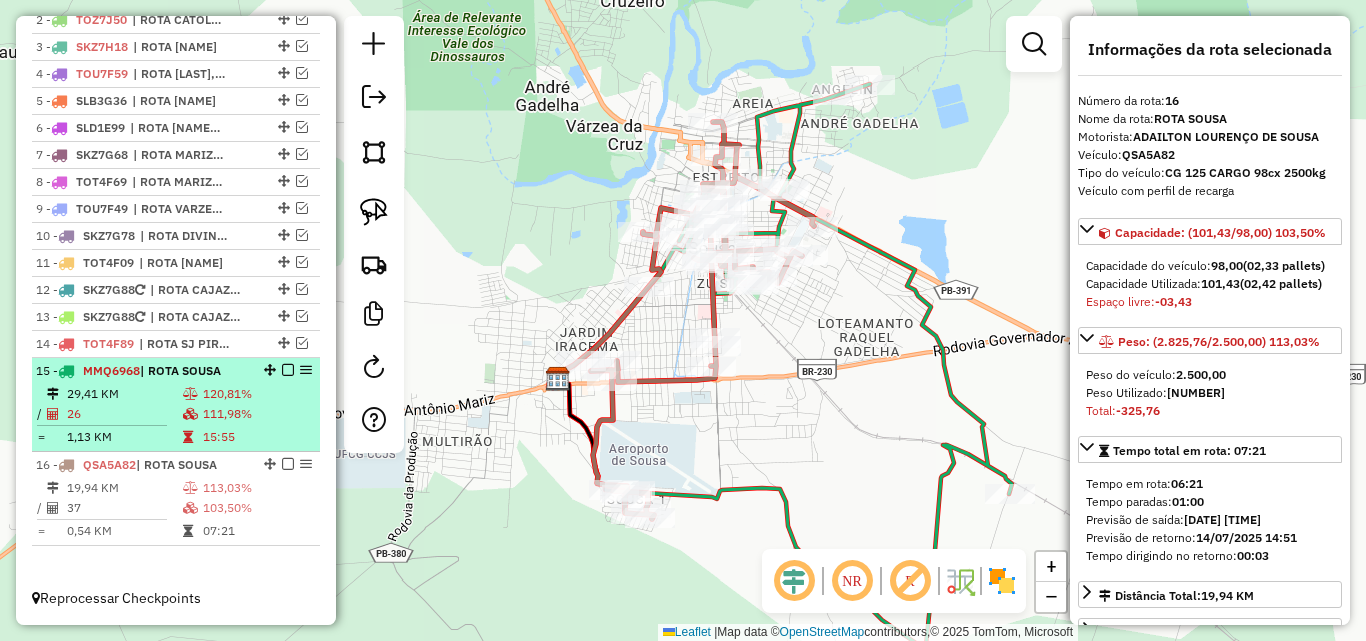 drag, startPoint x: 173, startPoint y: 405, endPoint x: 218, endPoint y: 397, distance: 45.705578 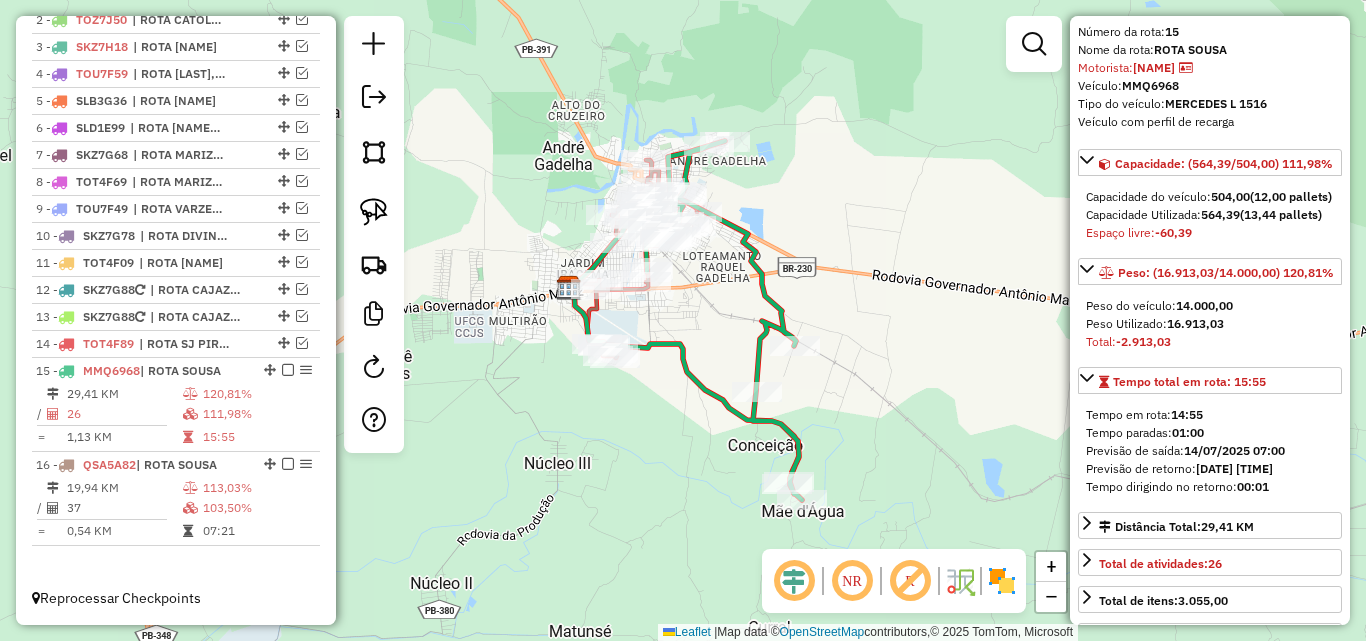 scroll, scrollTop: 100, scrollLeft: 0, axis: vertical 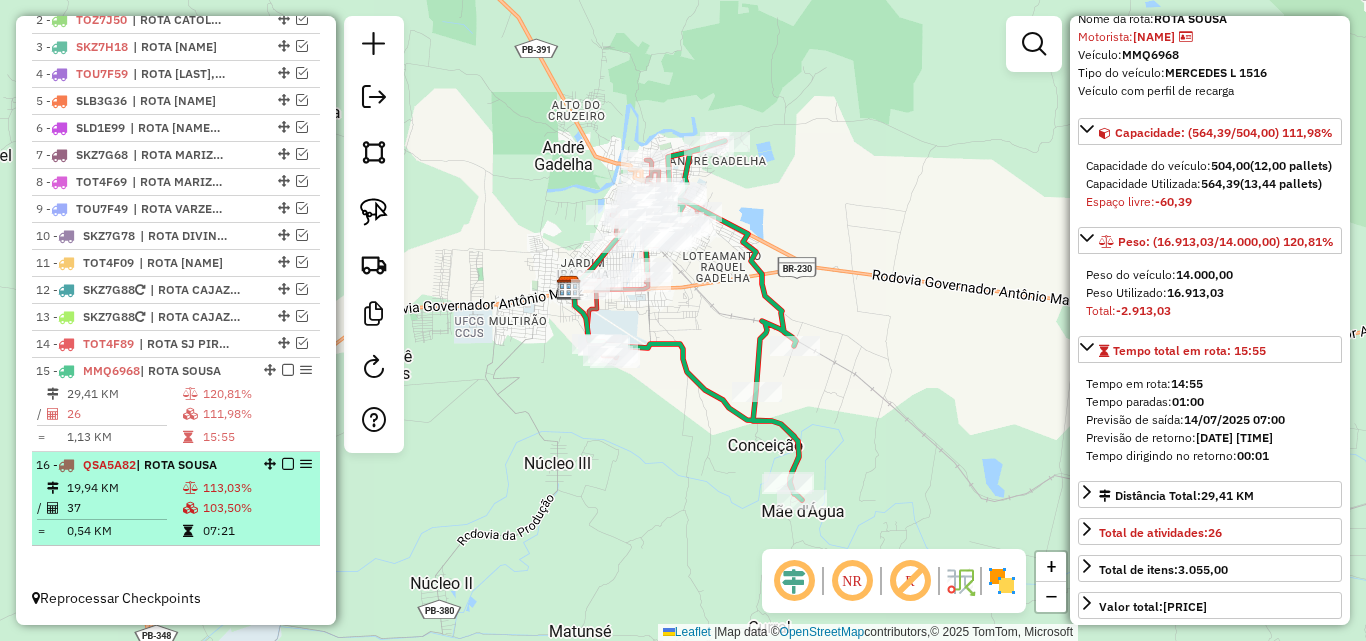 click on "113,03%" at bounding box center [257, 488] 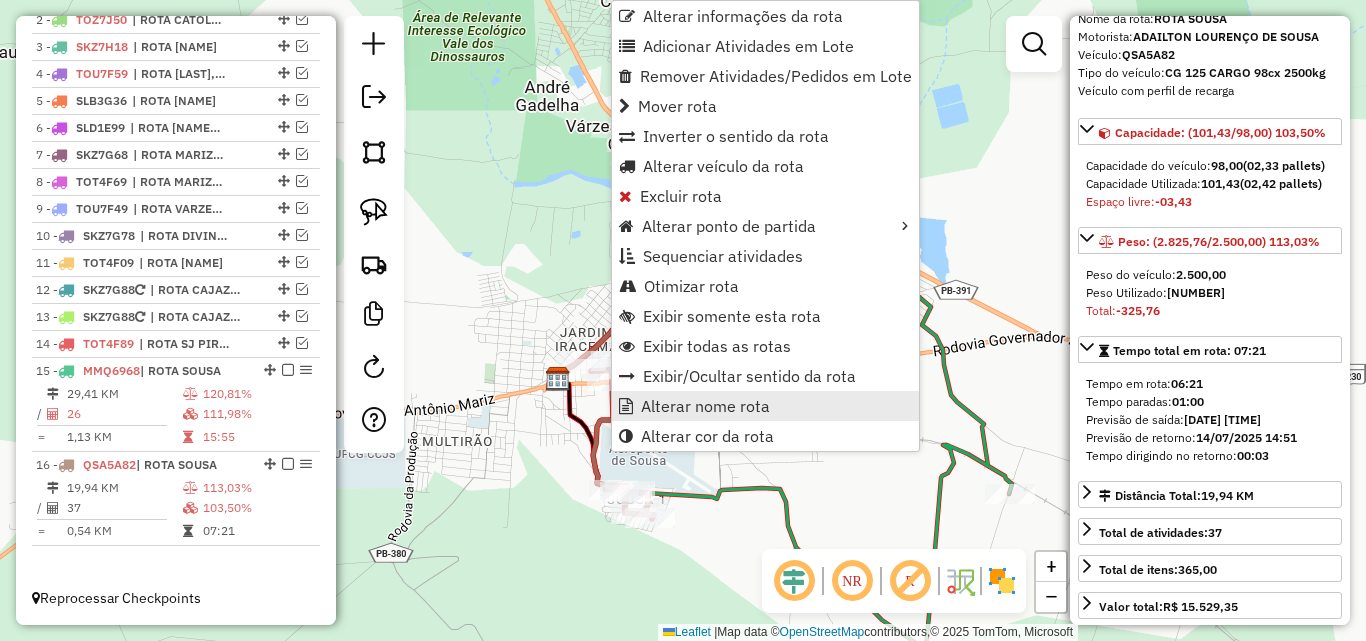 click on "Alterar nome rota" at bounding box center (705, 406) 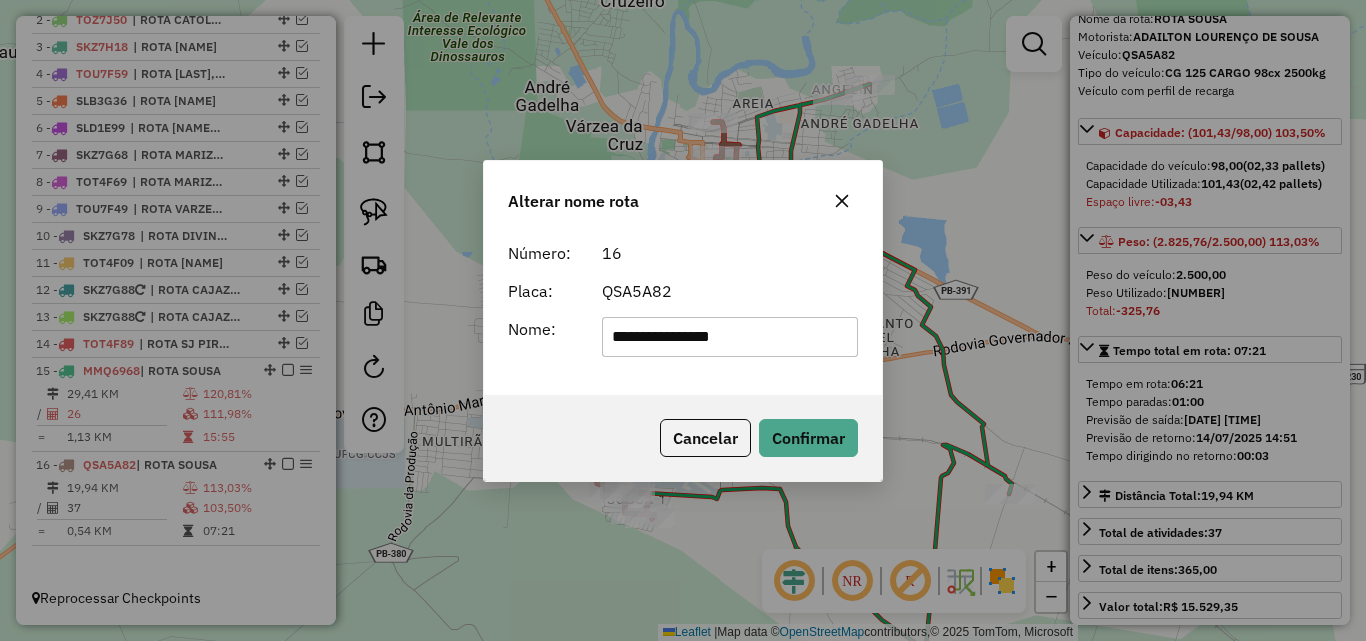 type on "**********" 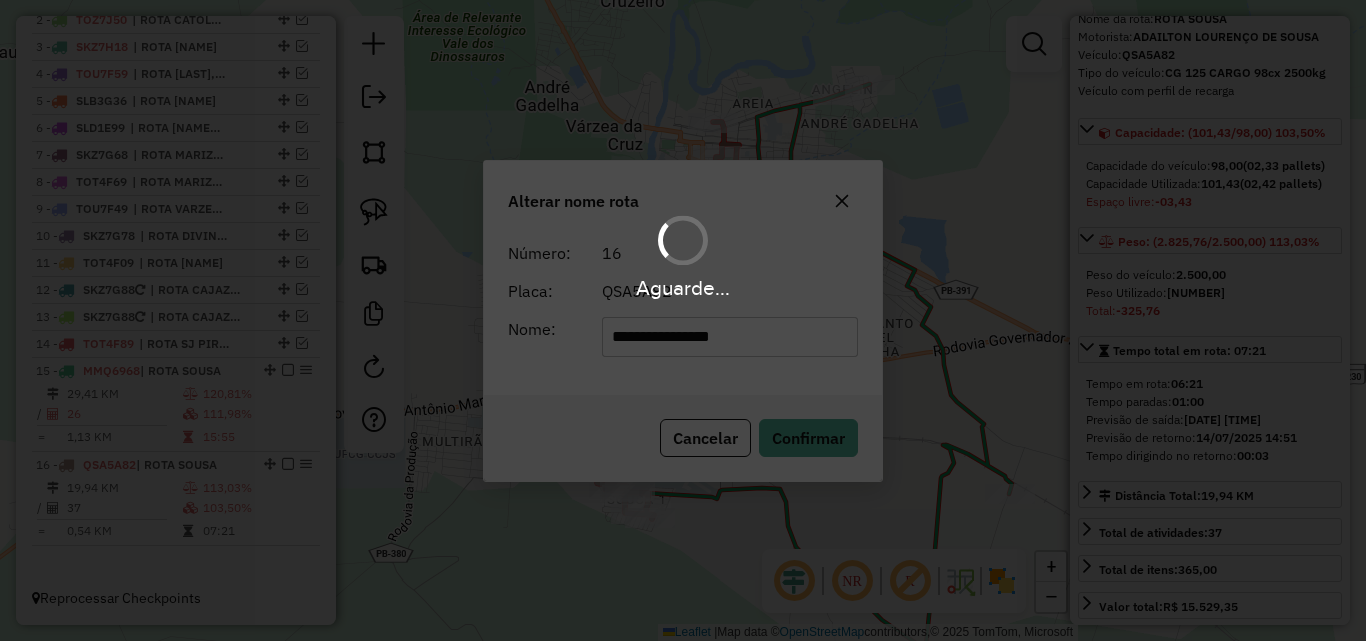 type 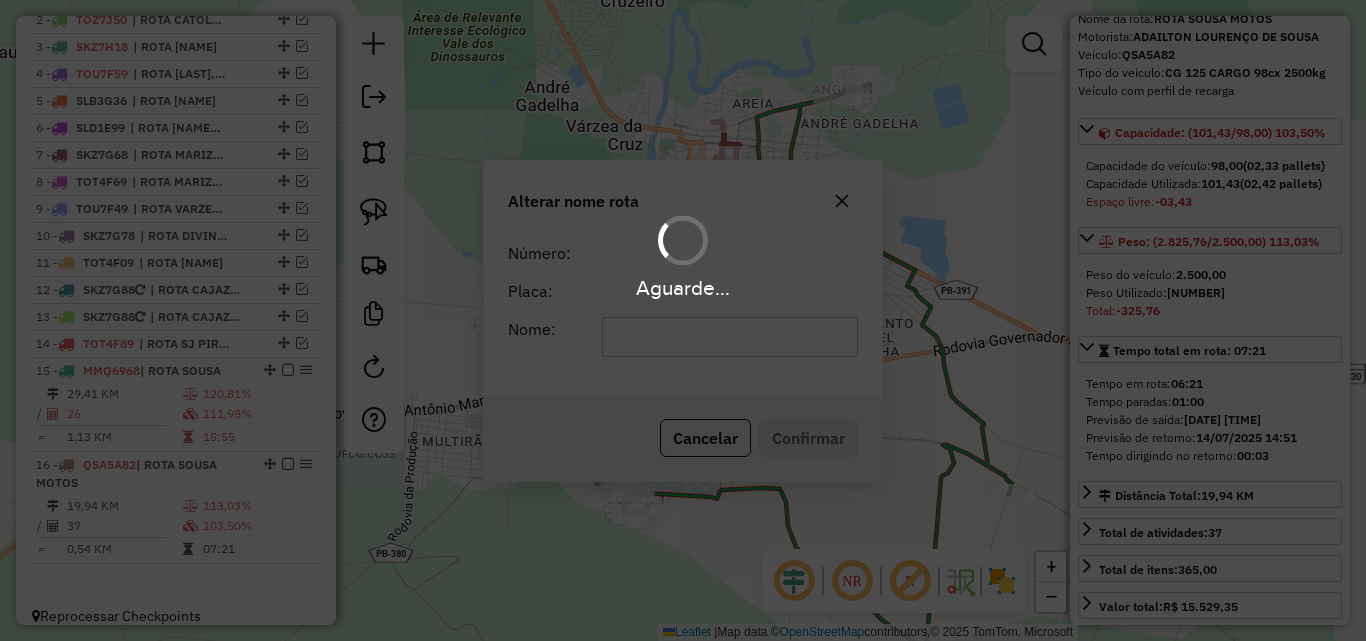 scroll, scrollTop: 819, scrollLeft: 0, axis: vertical 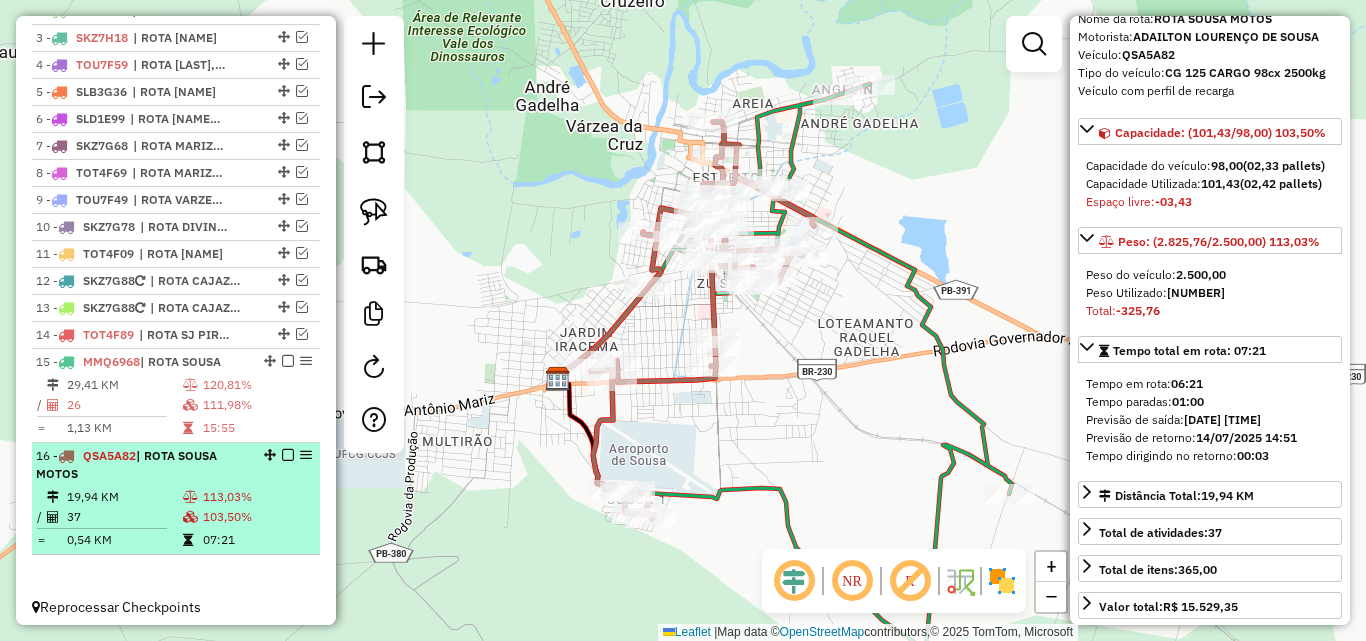 click on "113,03%" at bounding box center (257, 497) 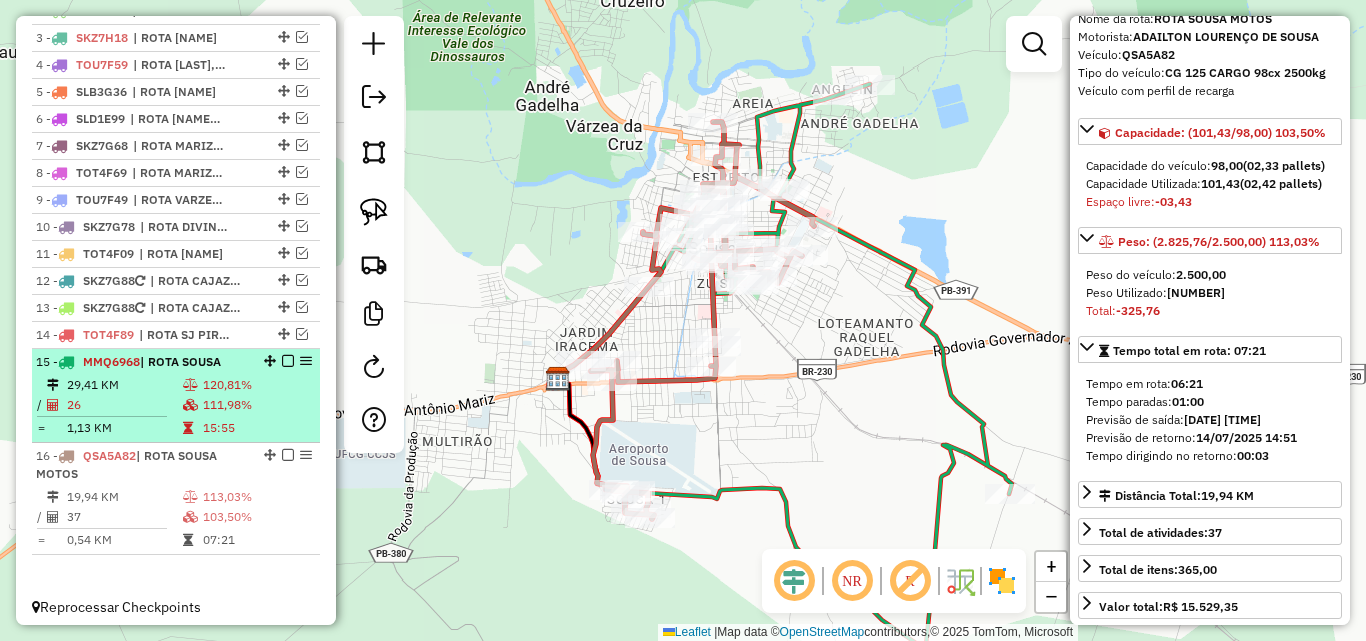 click at bounding box center [288, 455] 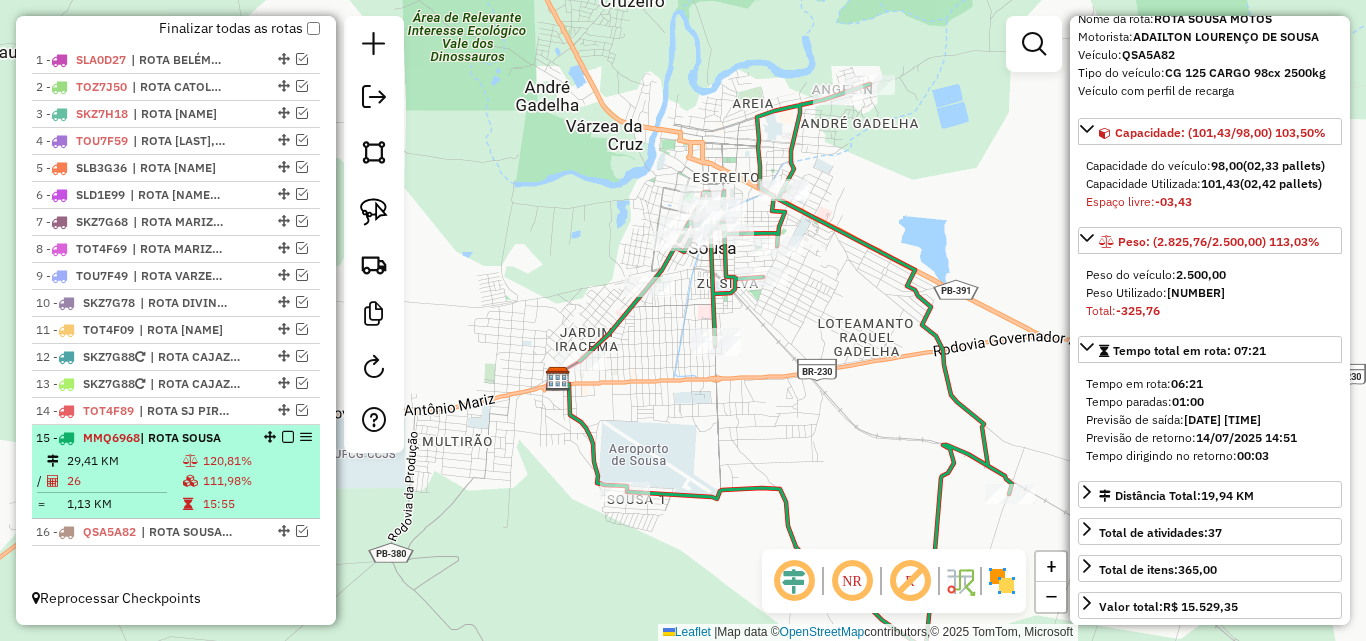 scroll, scrollTop: 743, scrollLeft: 0, axis: vertical 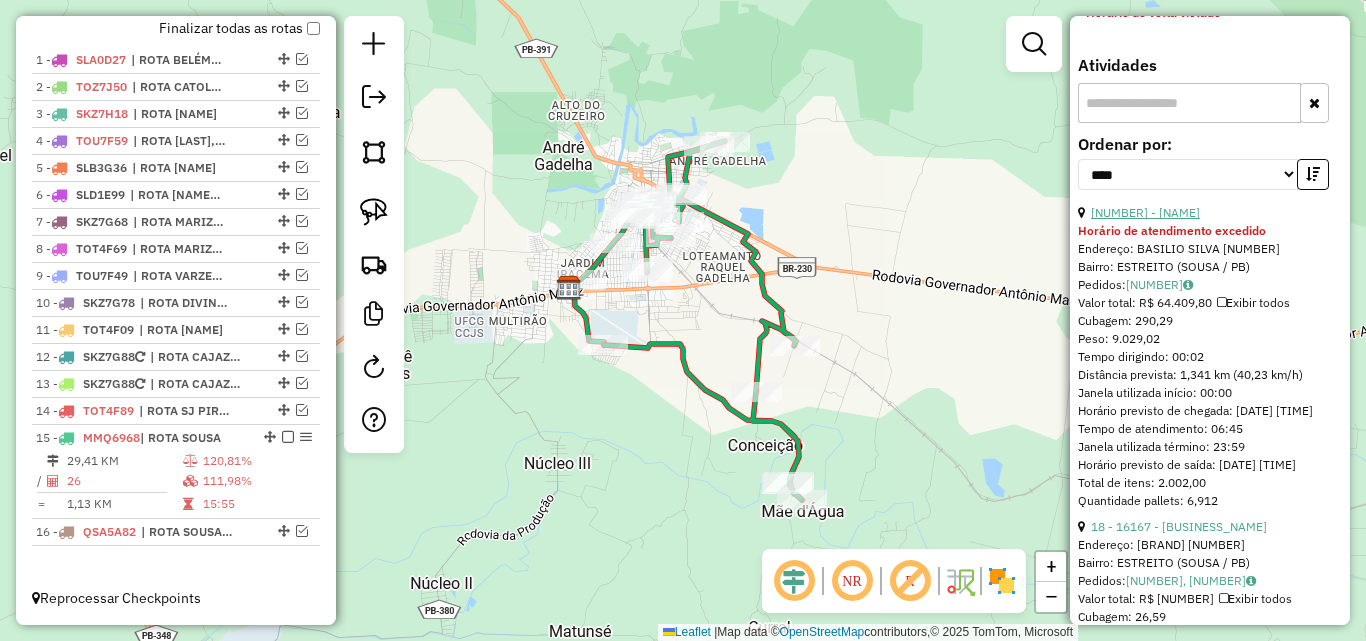 click on "23 - 13814 - DEODADO" at bounding box center [1145, 212] 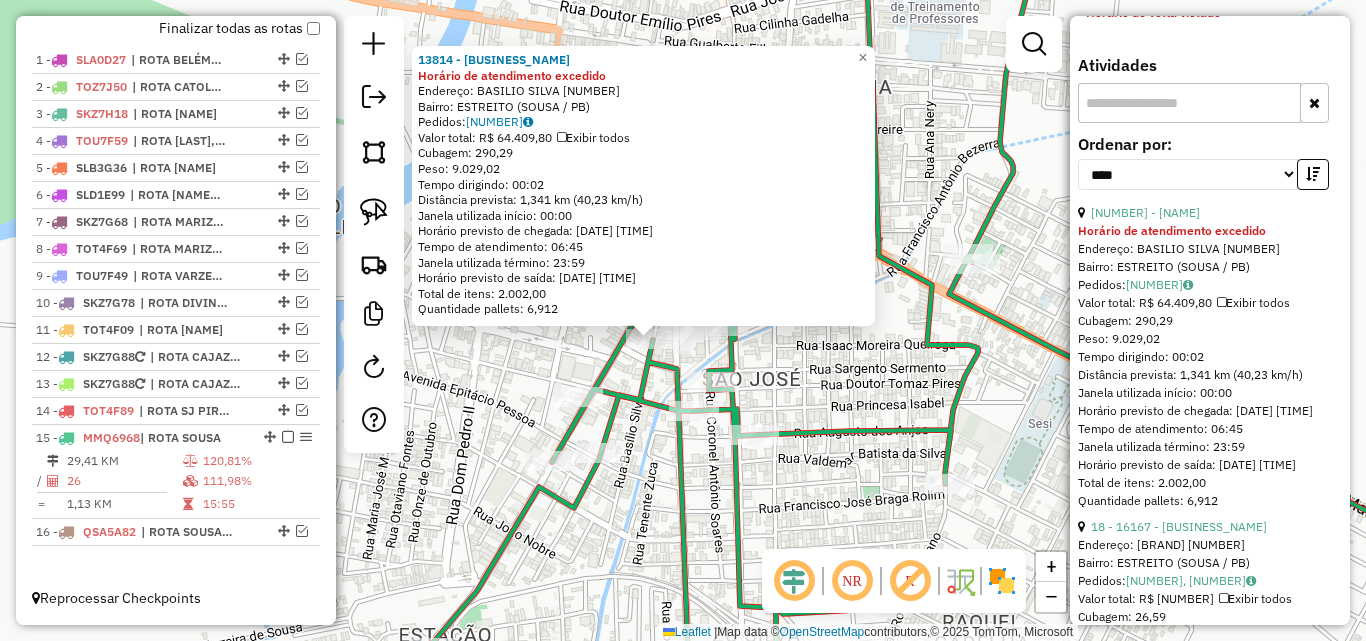 drag, startPoint x: 375, startPoint y: 214, endPoint x: 615, endPoint y: 318, distance: 261.5645 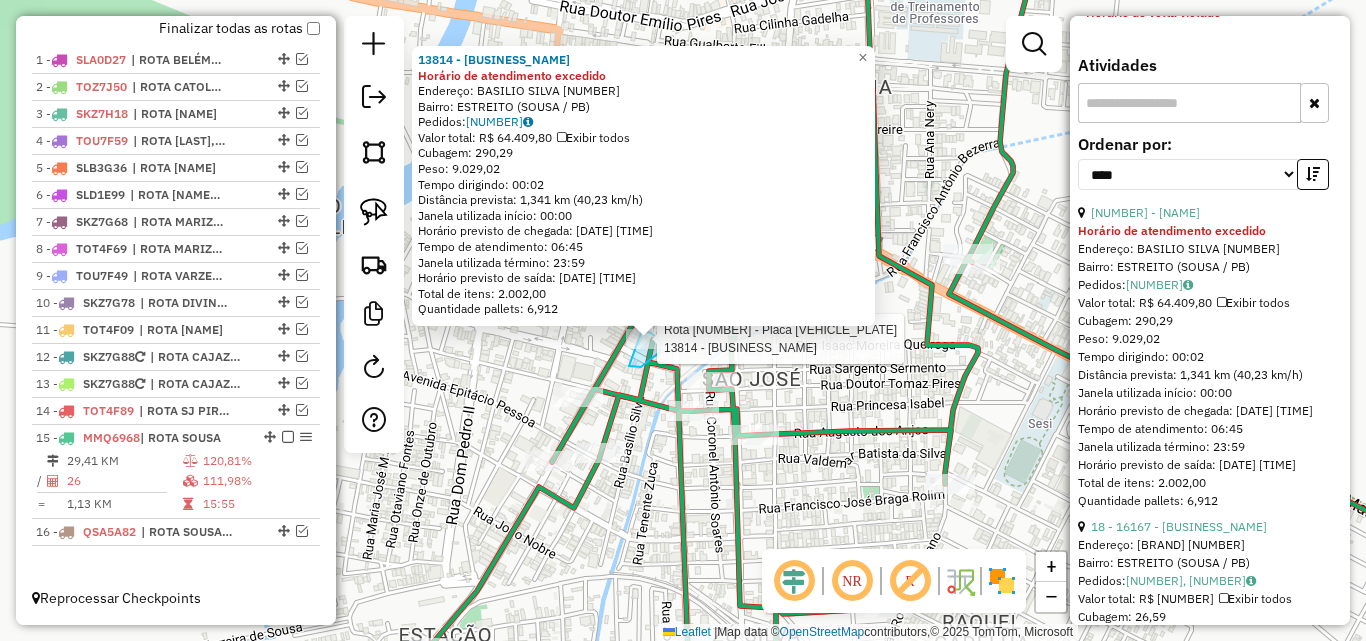 drag, startPoint x: 629, startPoint y: 366, endPoint x: 628, endPoint y: 337, distance: 29.017237 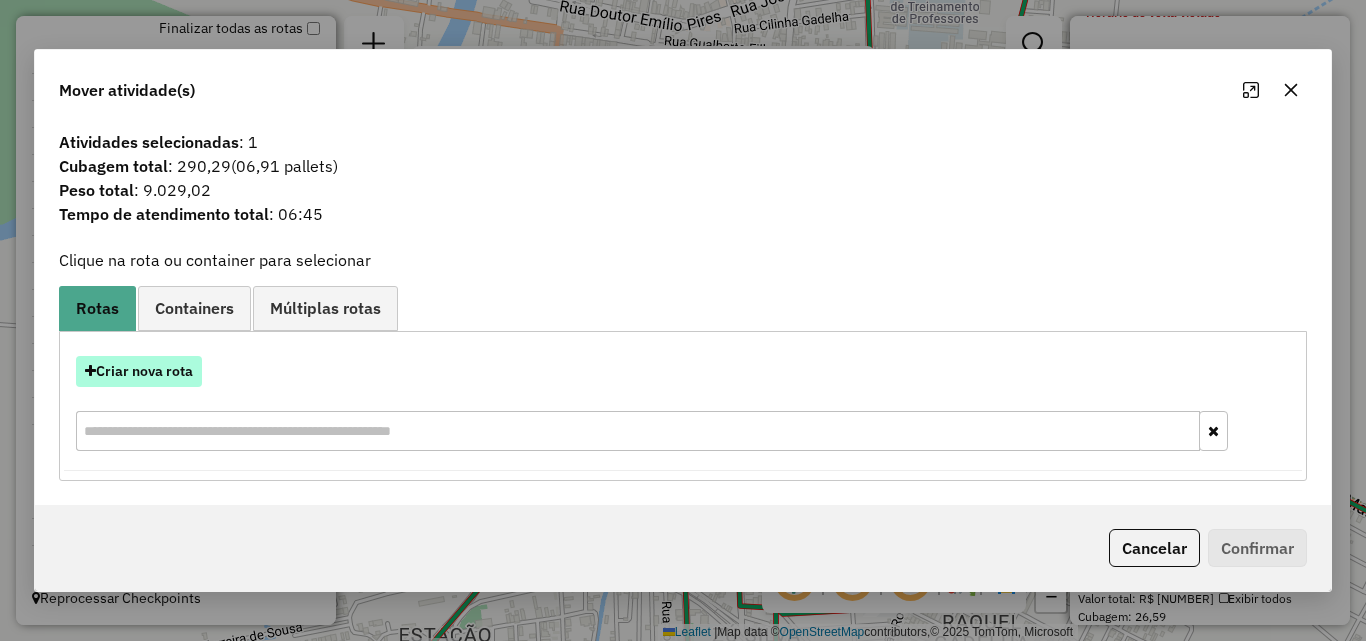 click on "Criar nova rota" at bounding box center (139, 371) 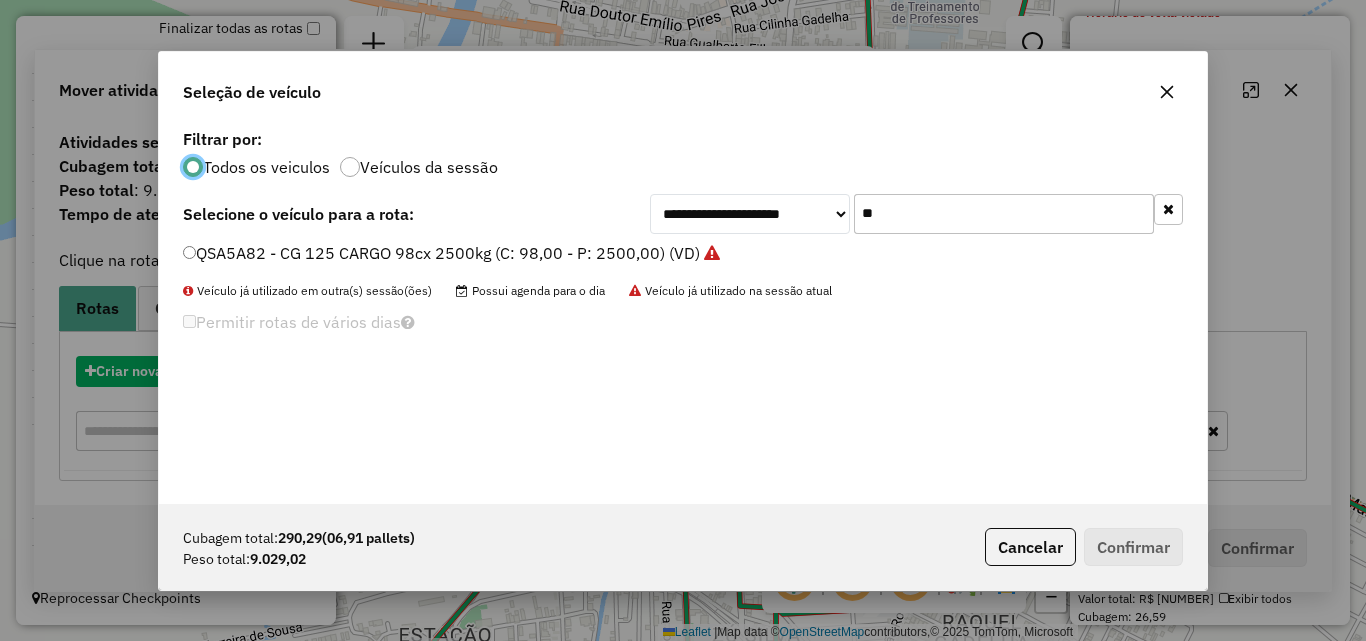 scroll, scrollTop: 11, scrollLeft: 6, axis: both 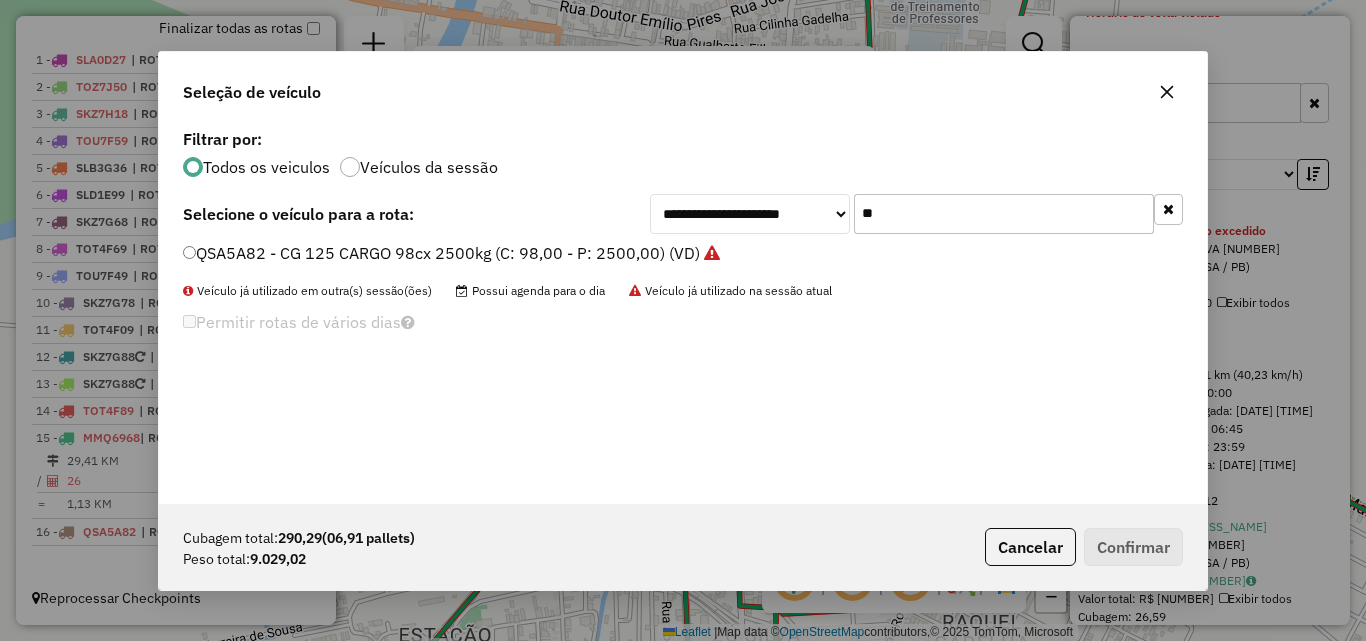 click on "**" 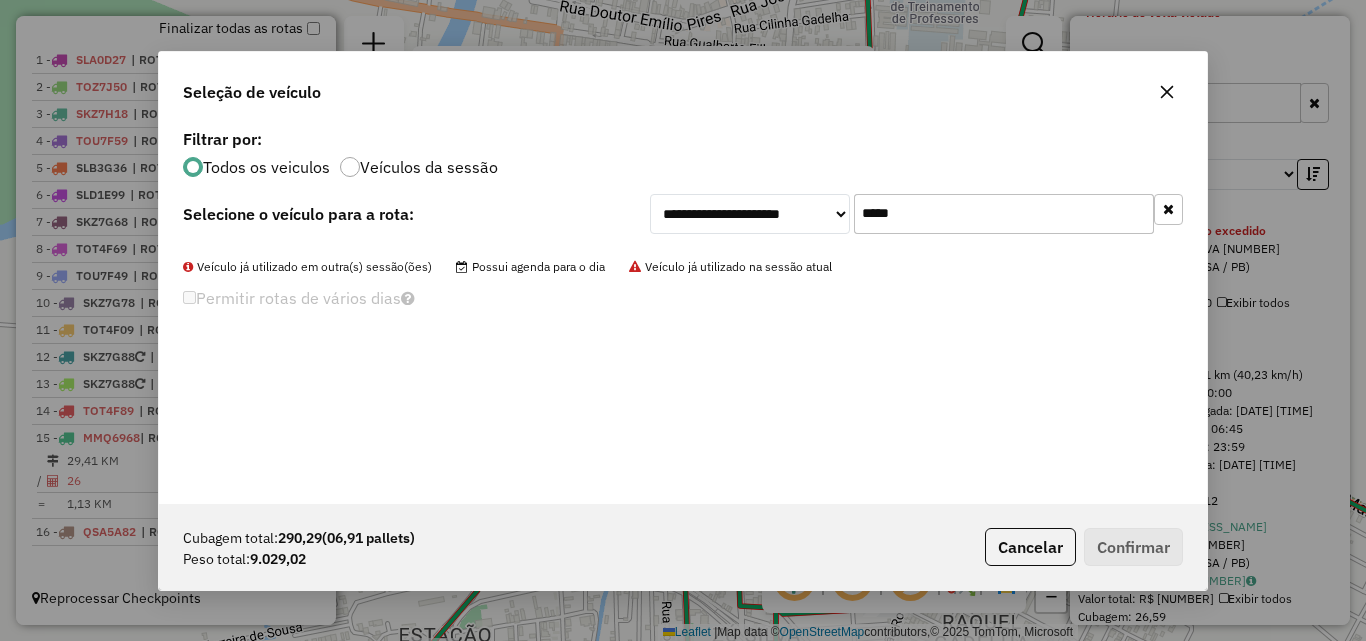 click on "*****" 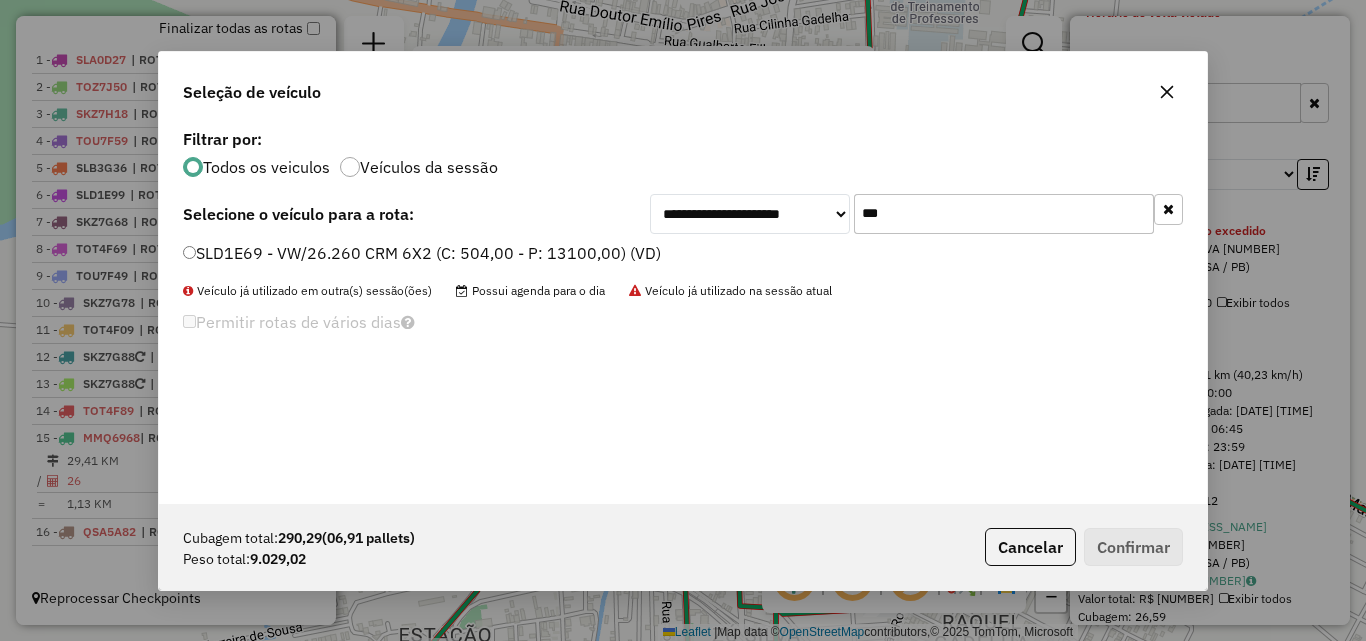 type on "***" 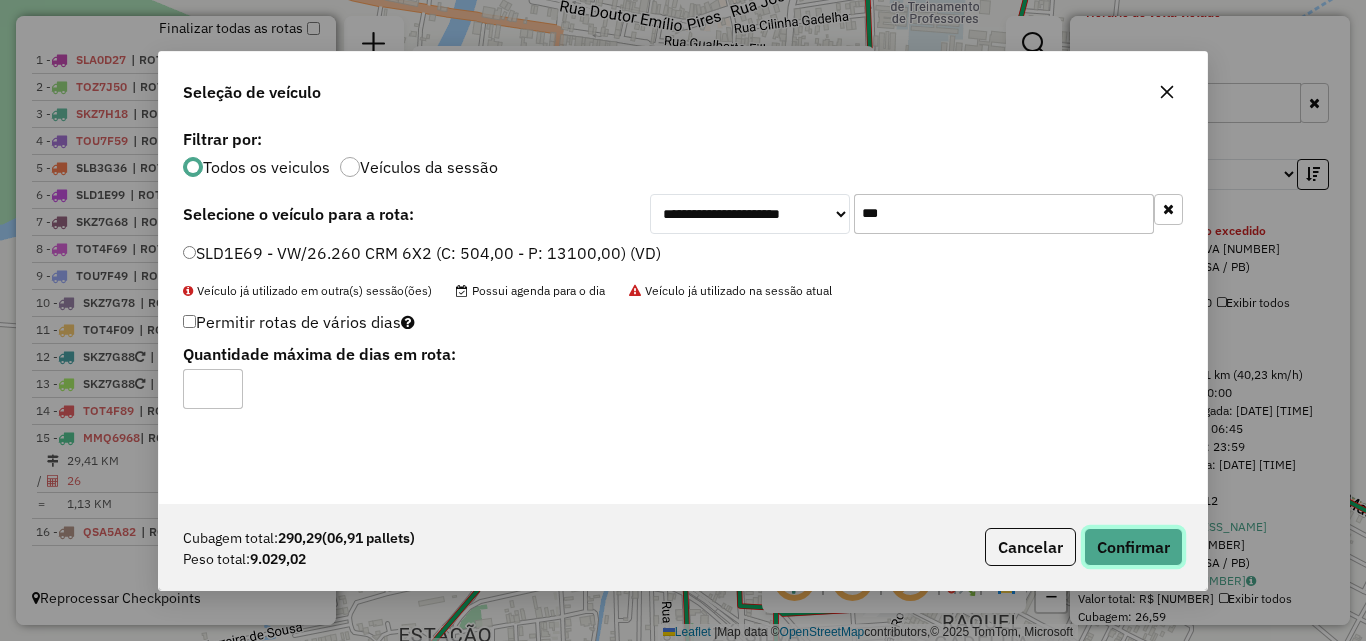 click on "Confirmar" 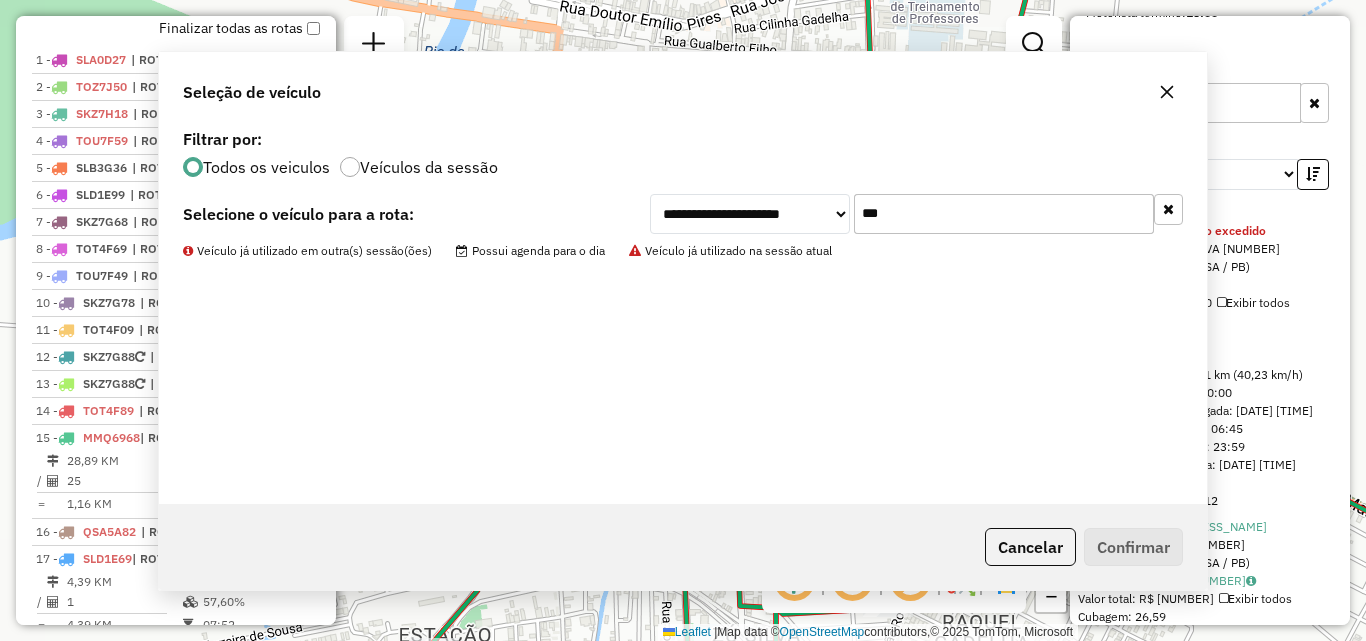 scroll, scrollTop: 837, scrollLeft: 0, axis: vertical 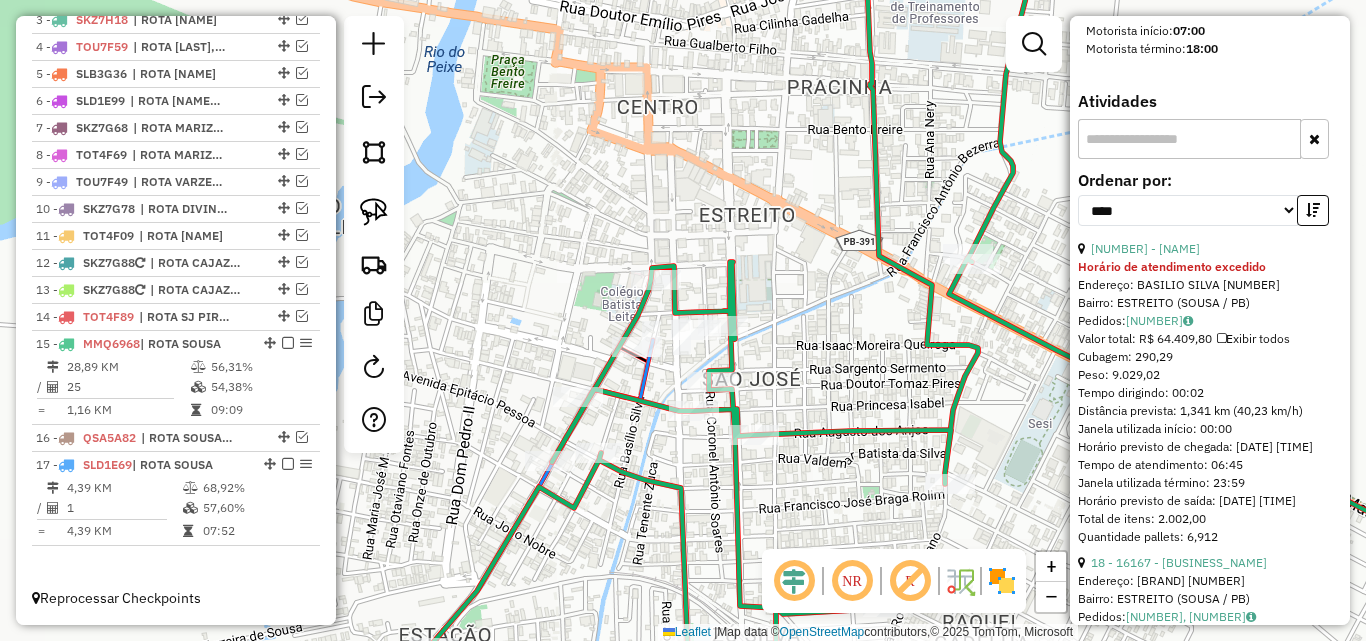 click 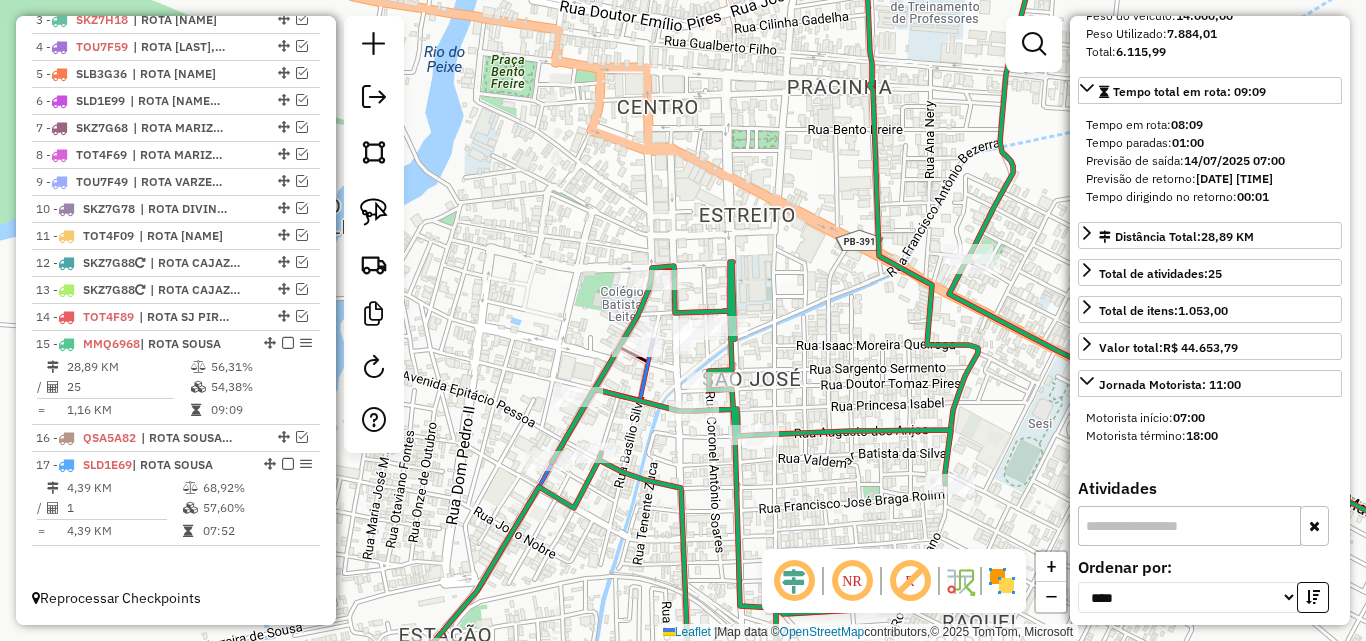 scroll, scrollTop: 364, scrollLeft: 0, axis: vertical 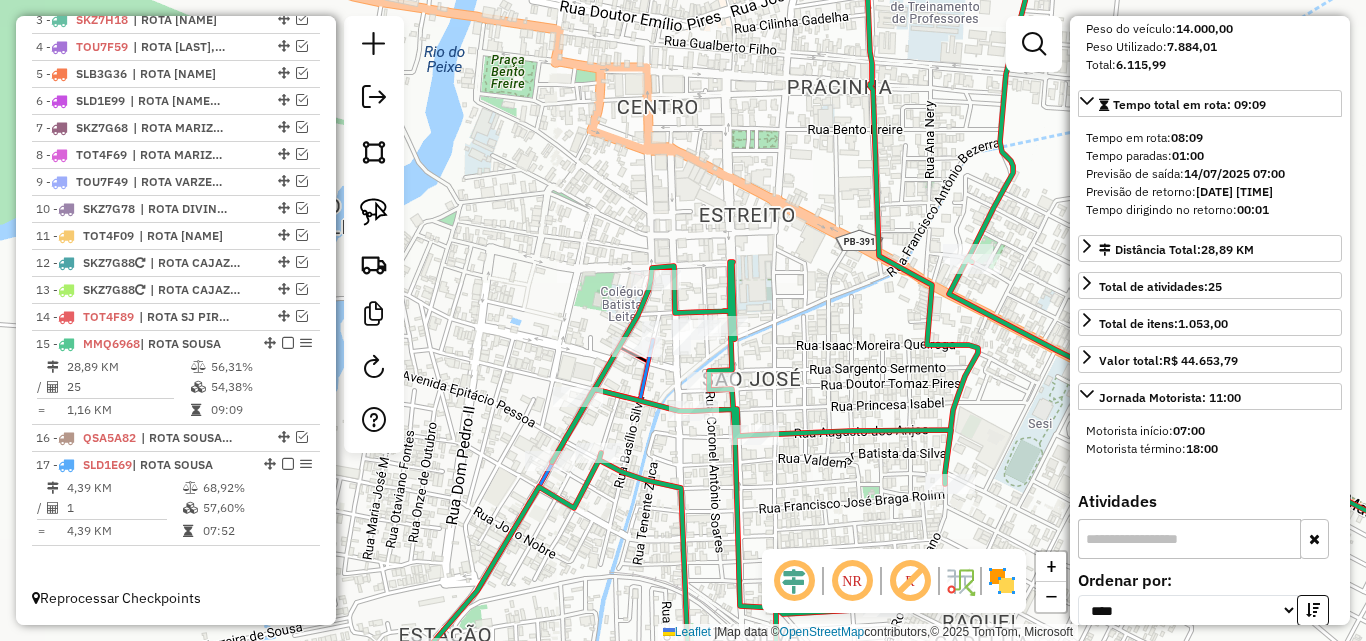 click 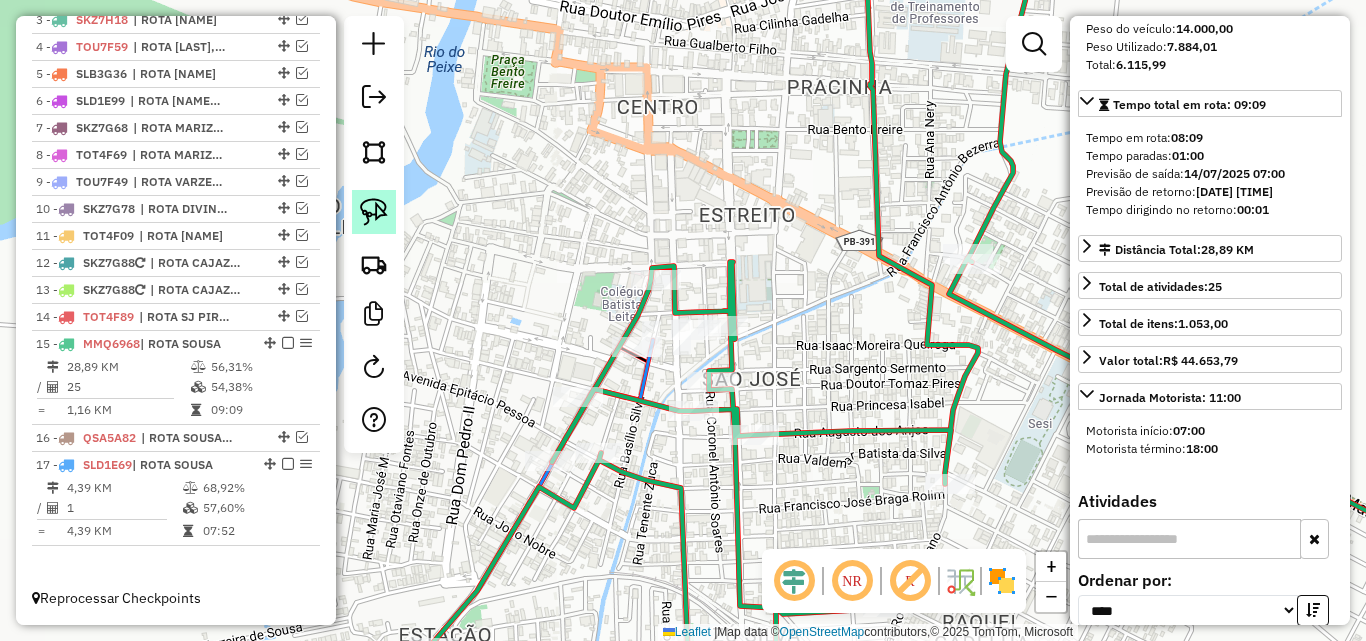 click 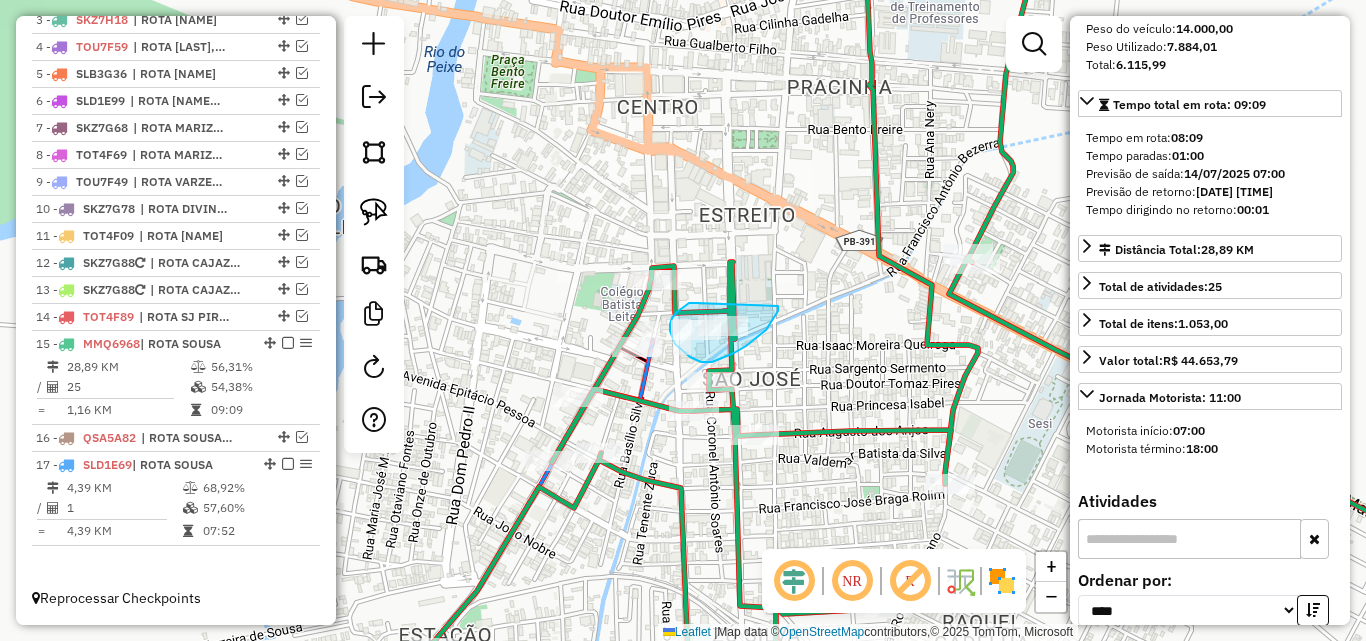 drag, startPoint x: 682, startPoint y: 308, endPoint x: 778, endPoint y: 306, distance: 96.02083 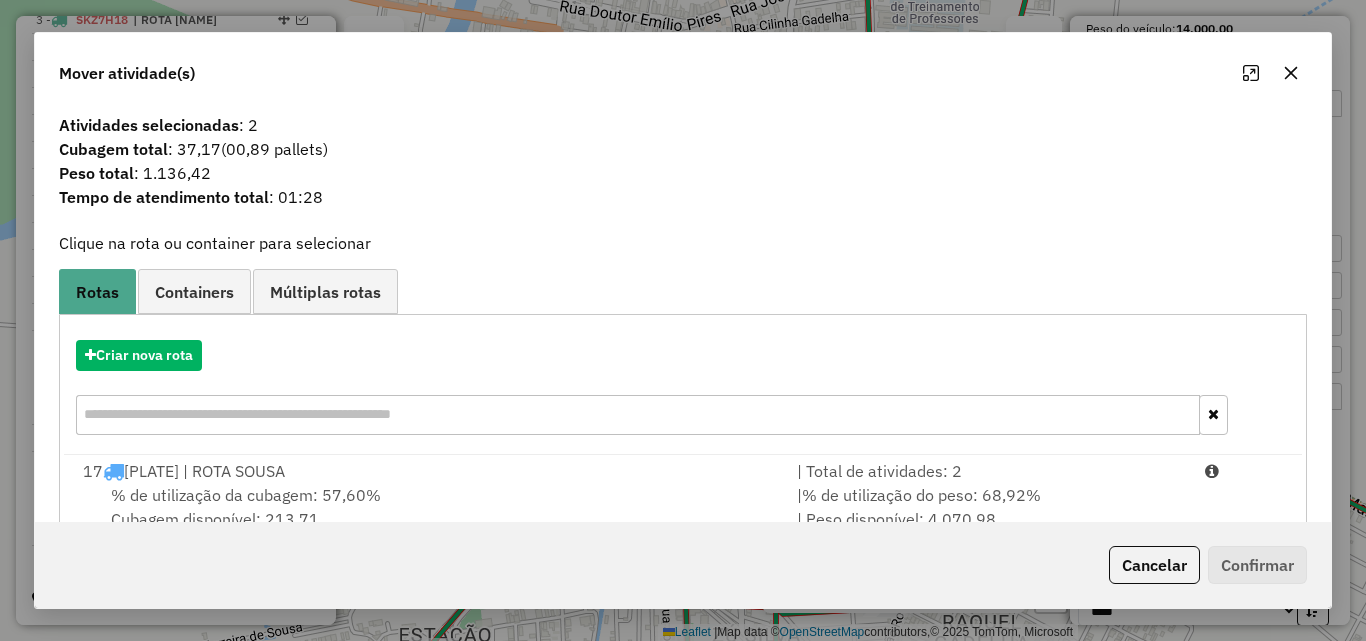 click on "|  % de utilização do peso: 68,92%  | Peso disponível: 4.070,98" at bounding box center (989, 507) 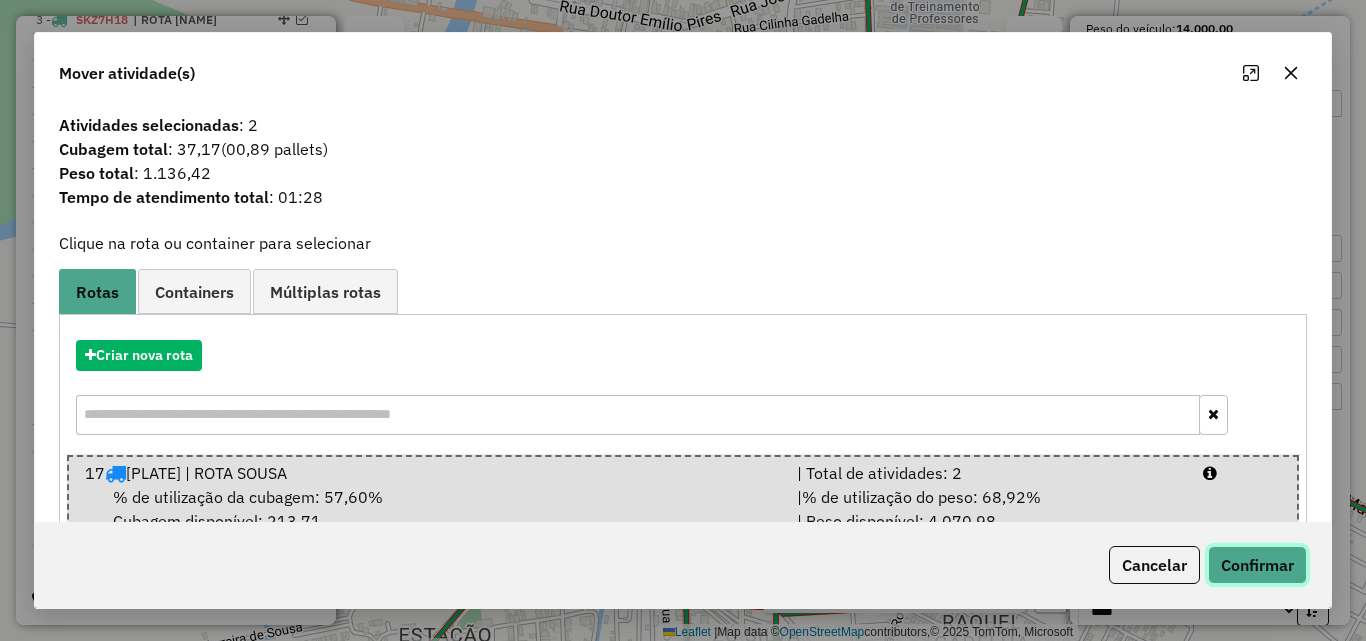 click on "Confirmar" 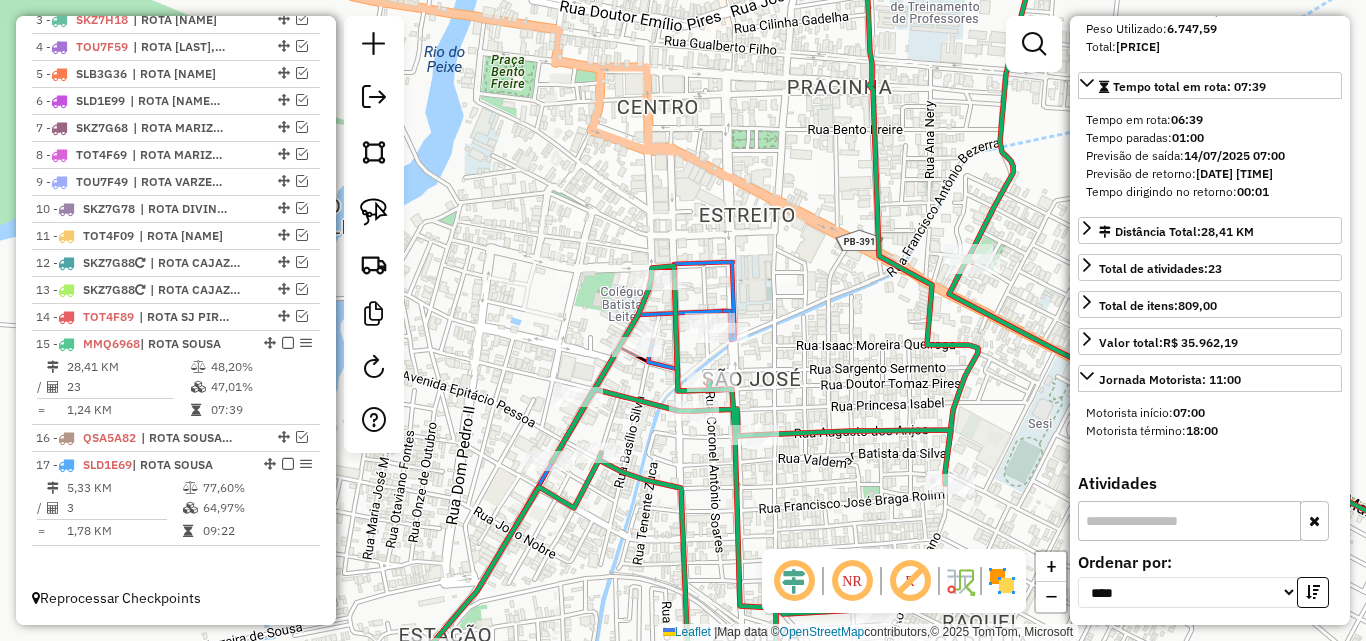 drag, startPoint x: 140, startPoint y: 488, endPoint x: 339, endPoint y: 472, distance: 199.64218 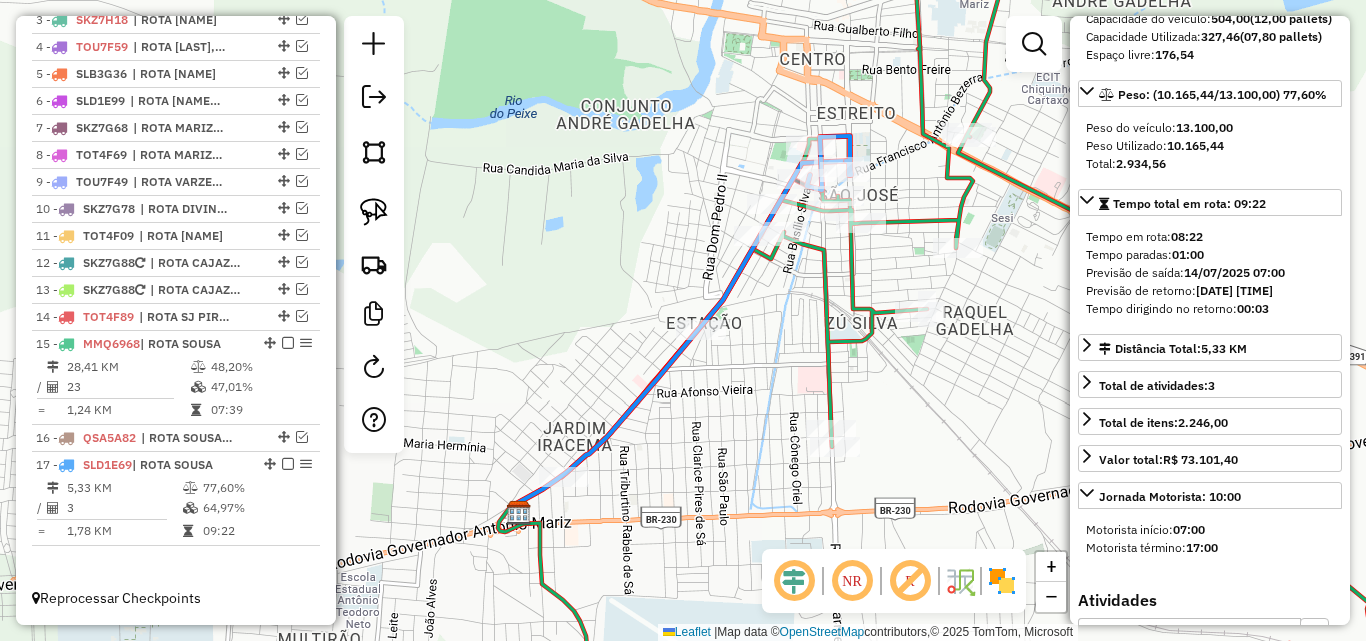 scroll, scrollTop: 264, scrollLeft: 0, axis: vertical 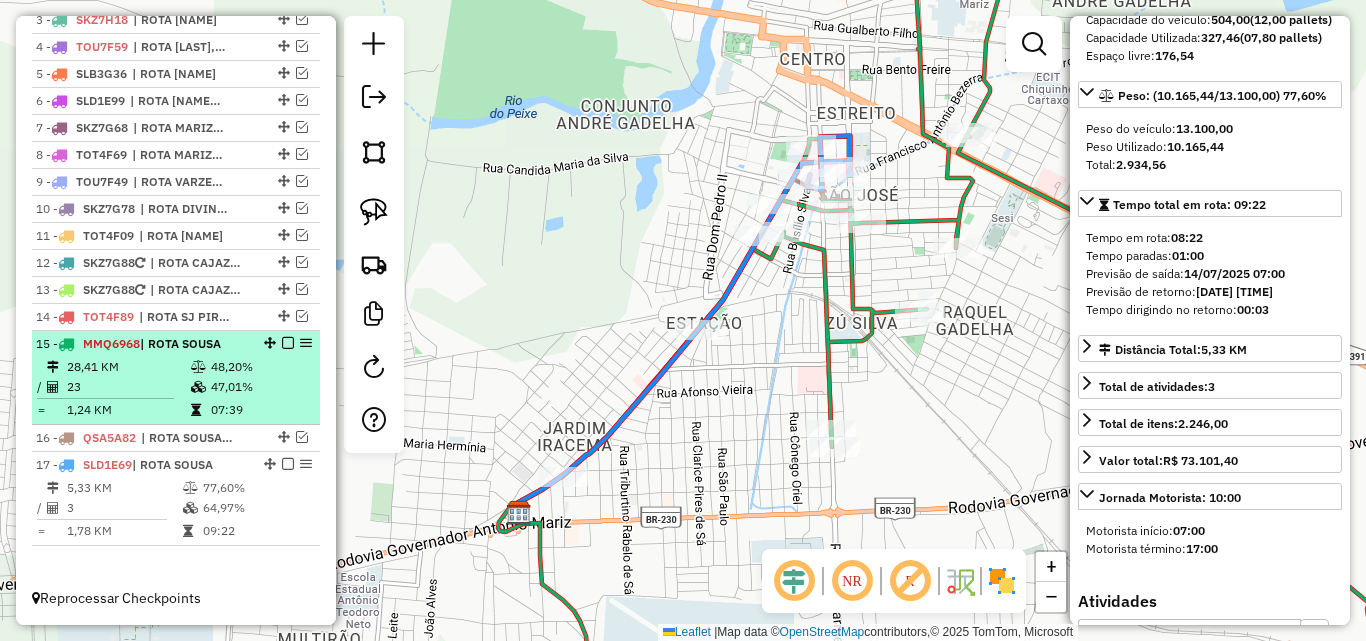 click on "47,01%" at bounding box center (260, 387) 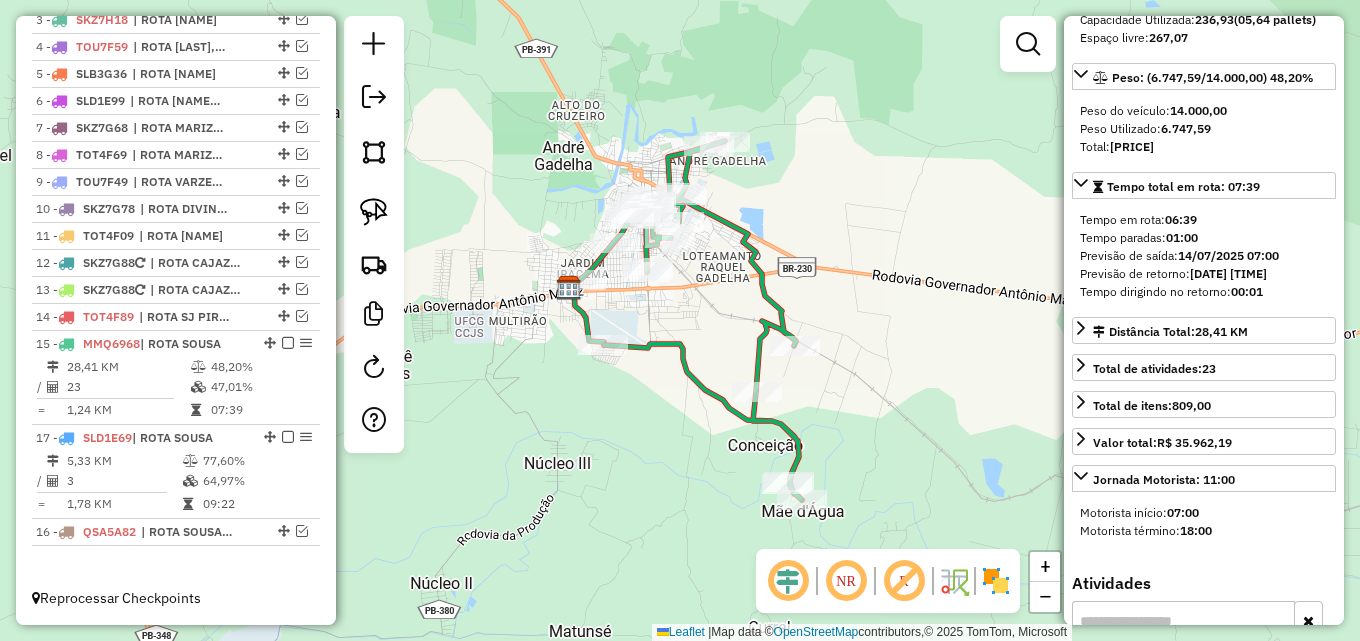 drag, startPoint x: 262, startPoint y: 464, endPoint x: 249, endPoint y: 427, distance: 39.217342 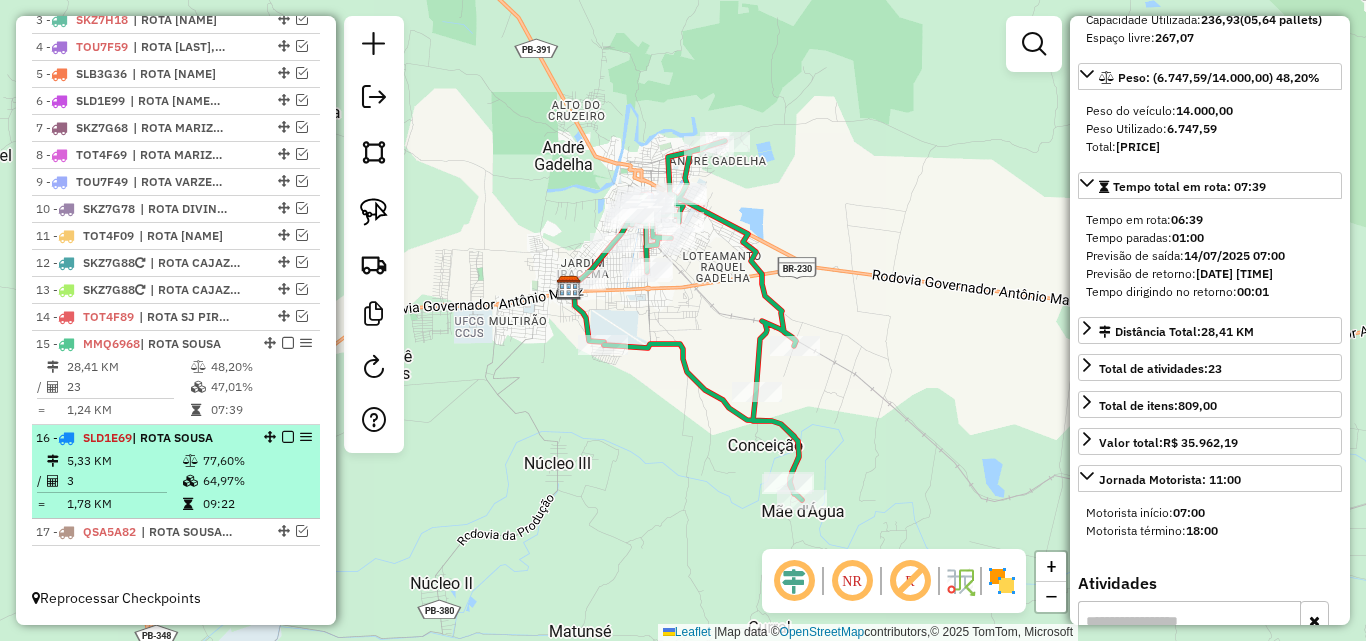click on "16 -       SLD1E69   | ROTA SOUSA" at bounding box center (176, 438) 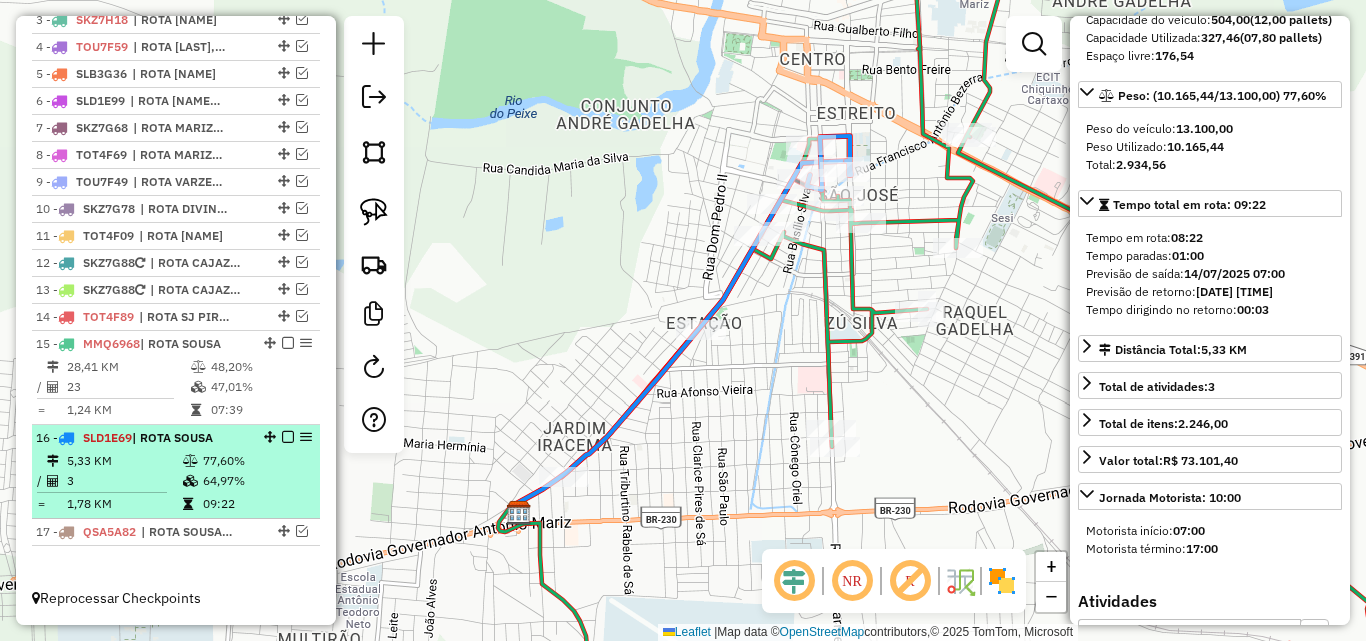 click at bounding box center [288, 437] 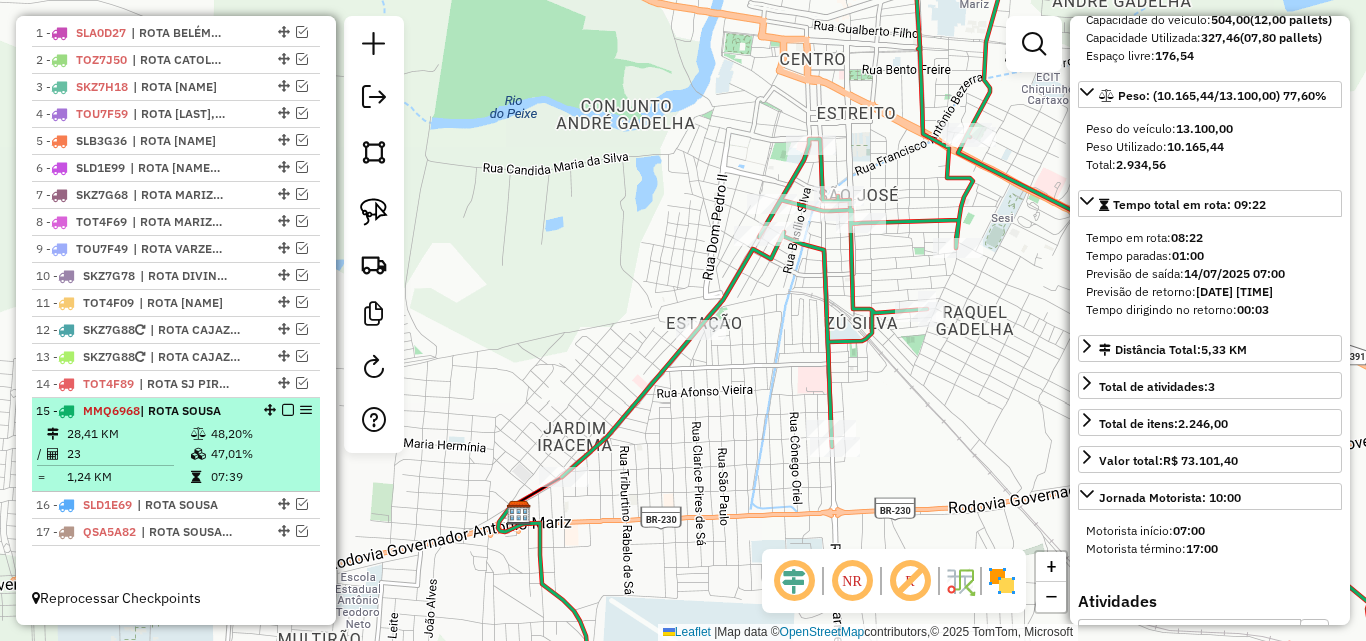 scroll, scrollTop: 770, scrollLeft: 0, axis: vertical 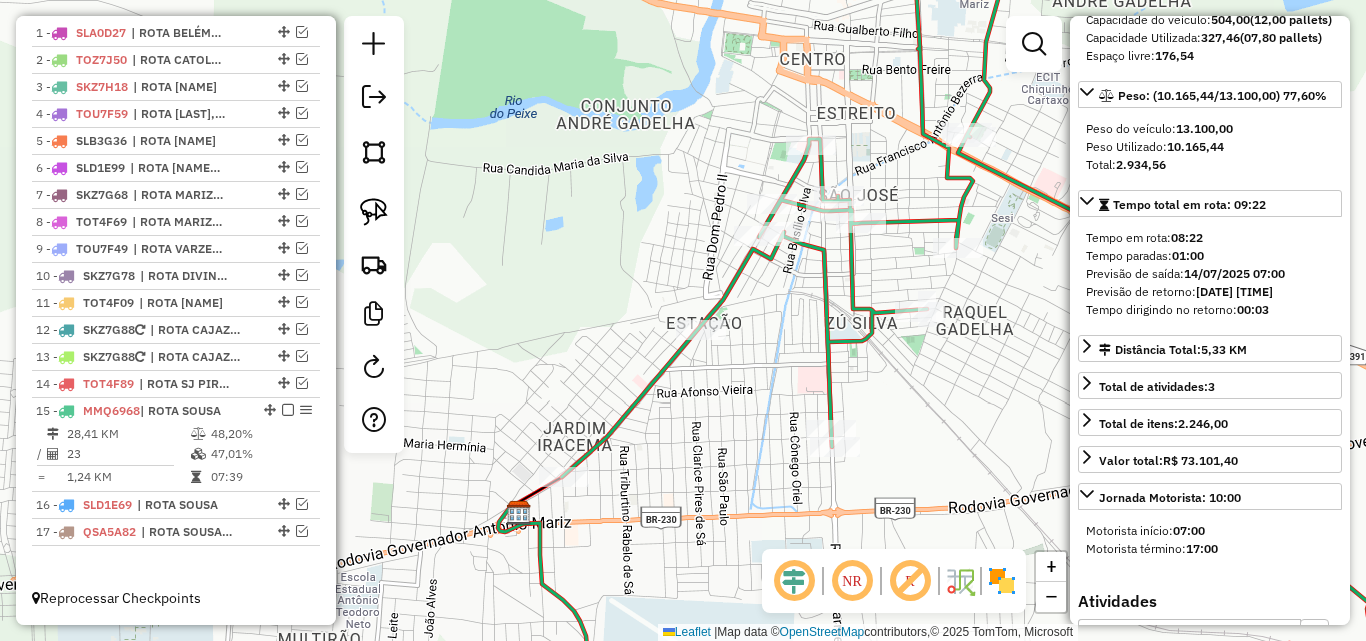 drag, startPoint x: 222, startPoint y: 427, endPoint x: 477, endPoint y: 416, distance: 255.23715 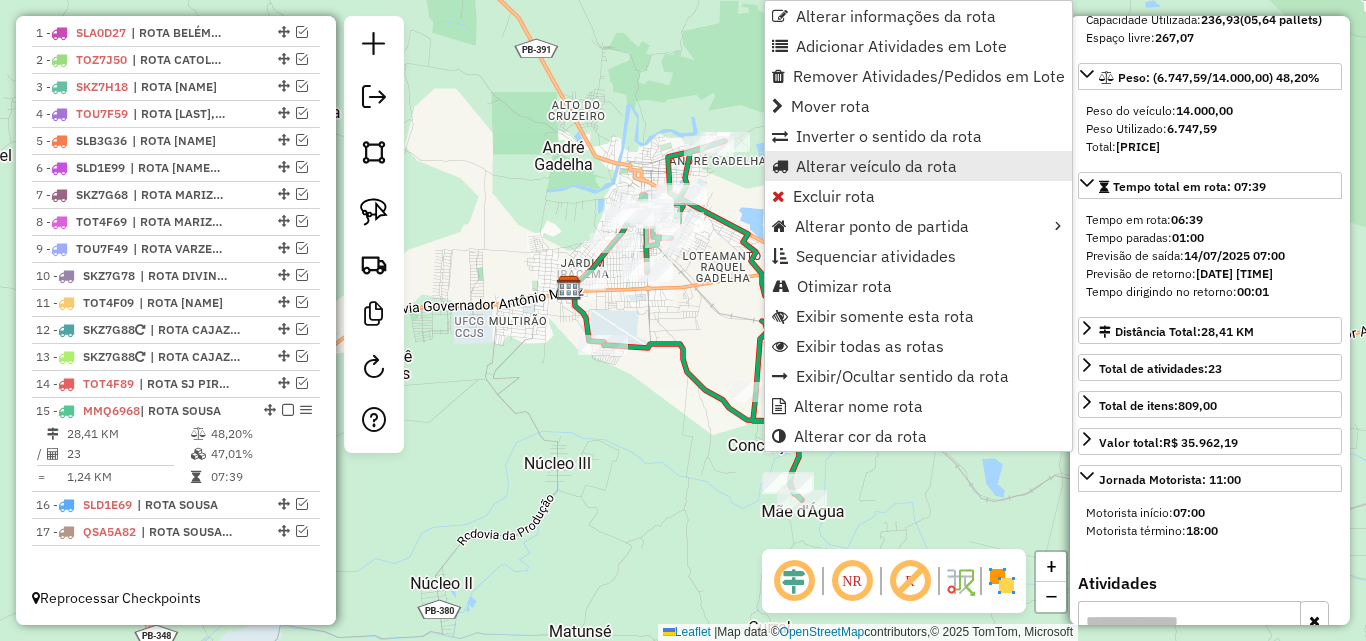 click on "Alterar veículo da rota" at bounding box center [876, 166] 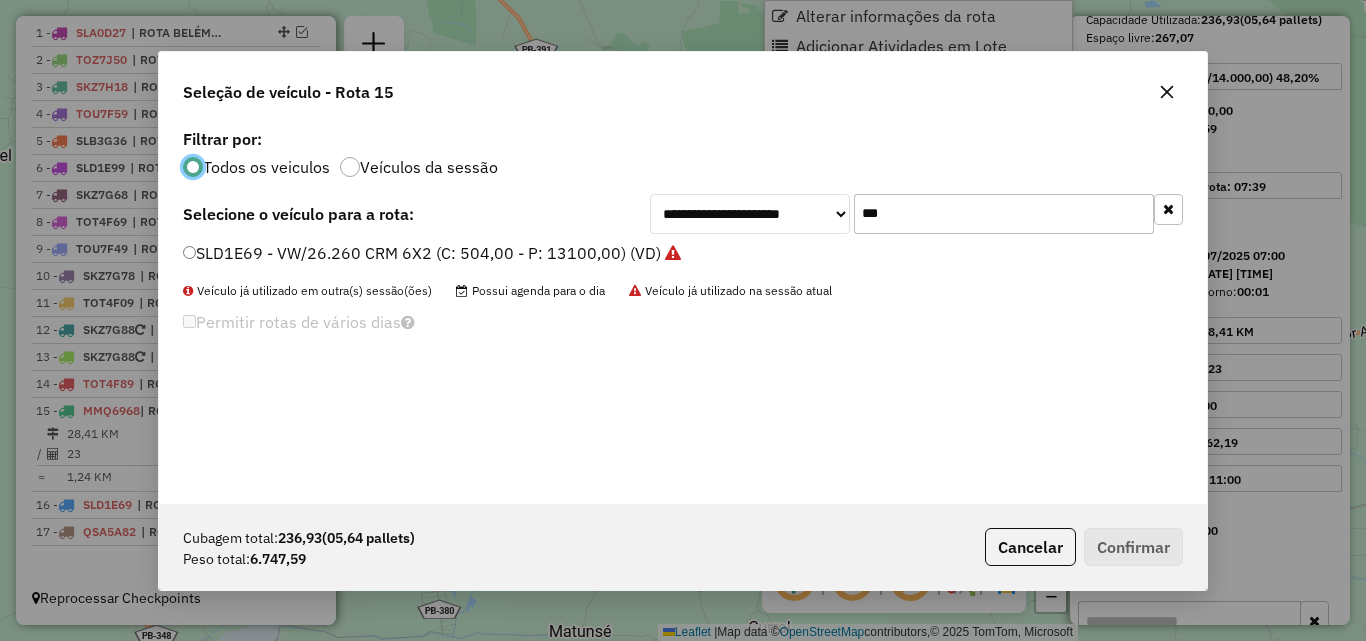 scroll, scrollTop: 11, scrollLeft: 6, axis: both 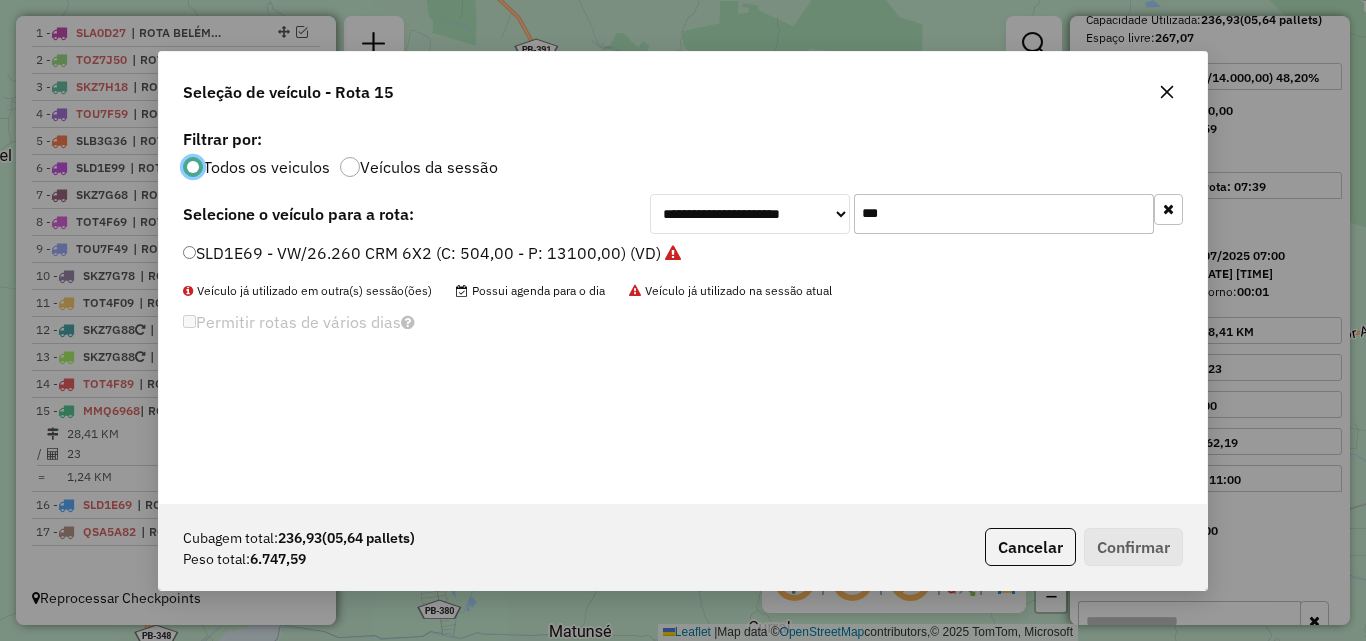 click on "***" 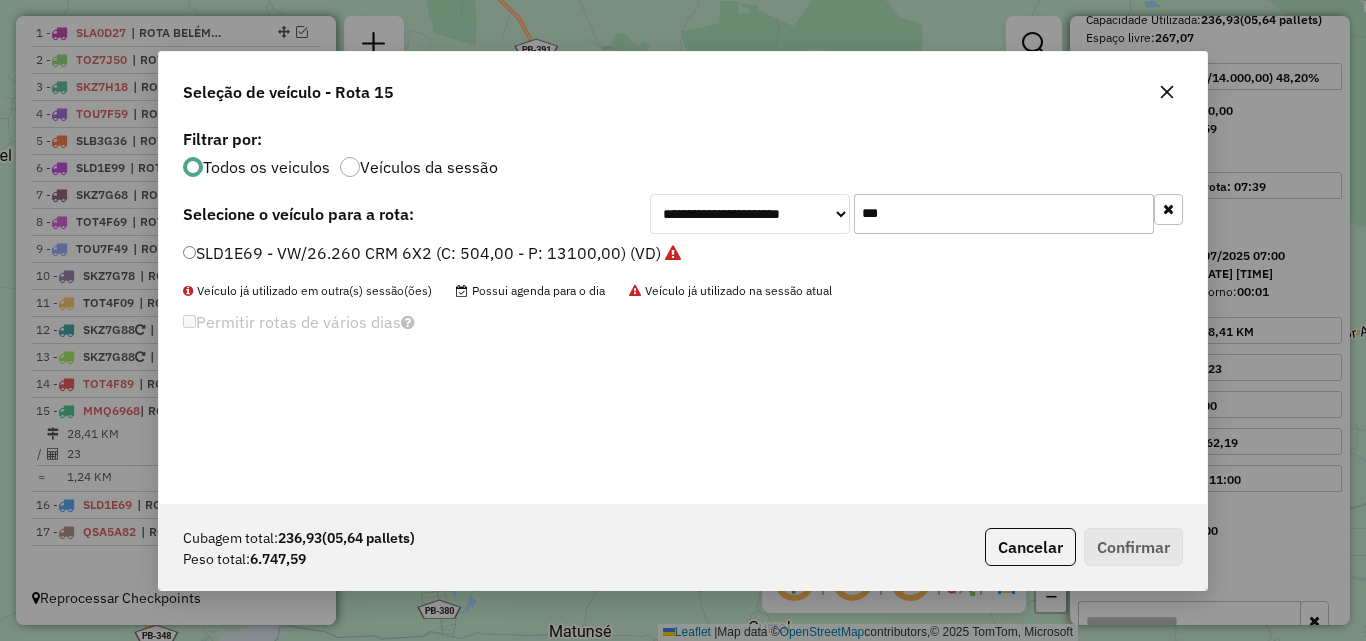 drag, startPoint x: 1012, startPoint y: 214, endPoint x: 1021, endPoint y: 209, distance: 10.29563 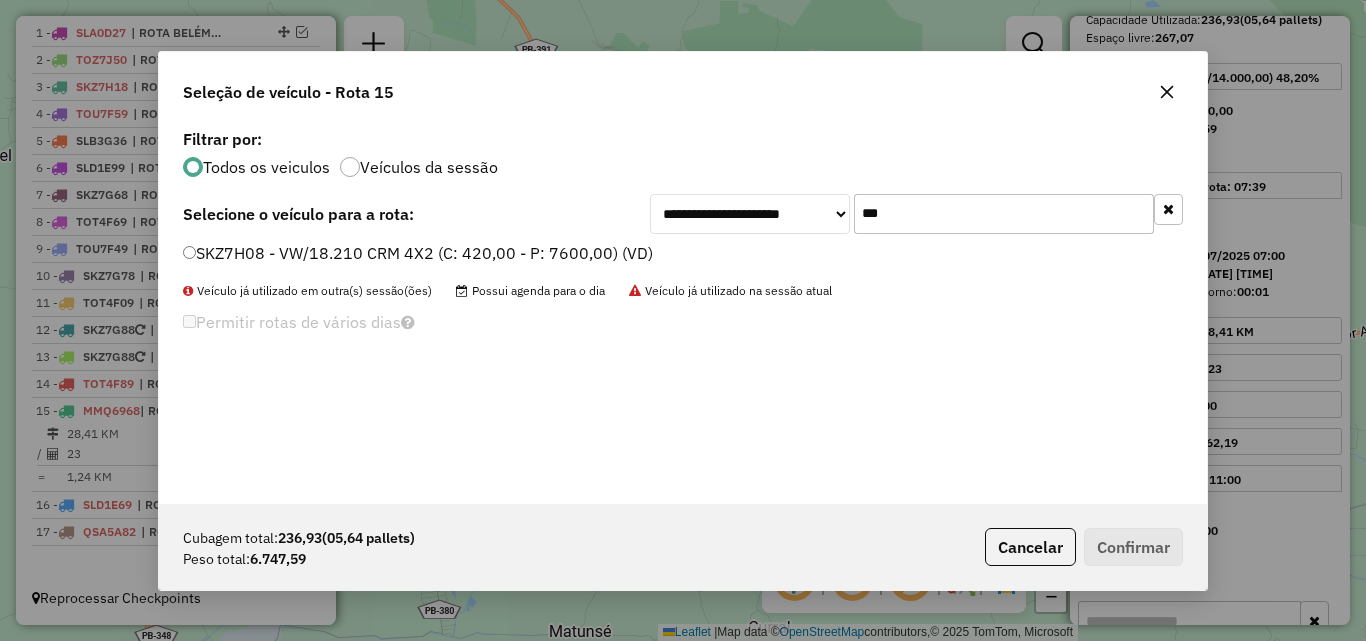type on "***" 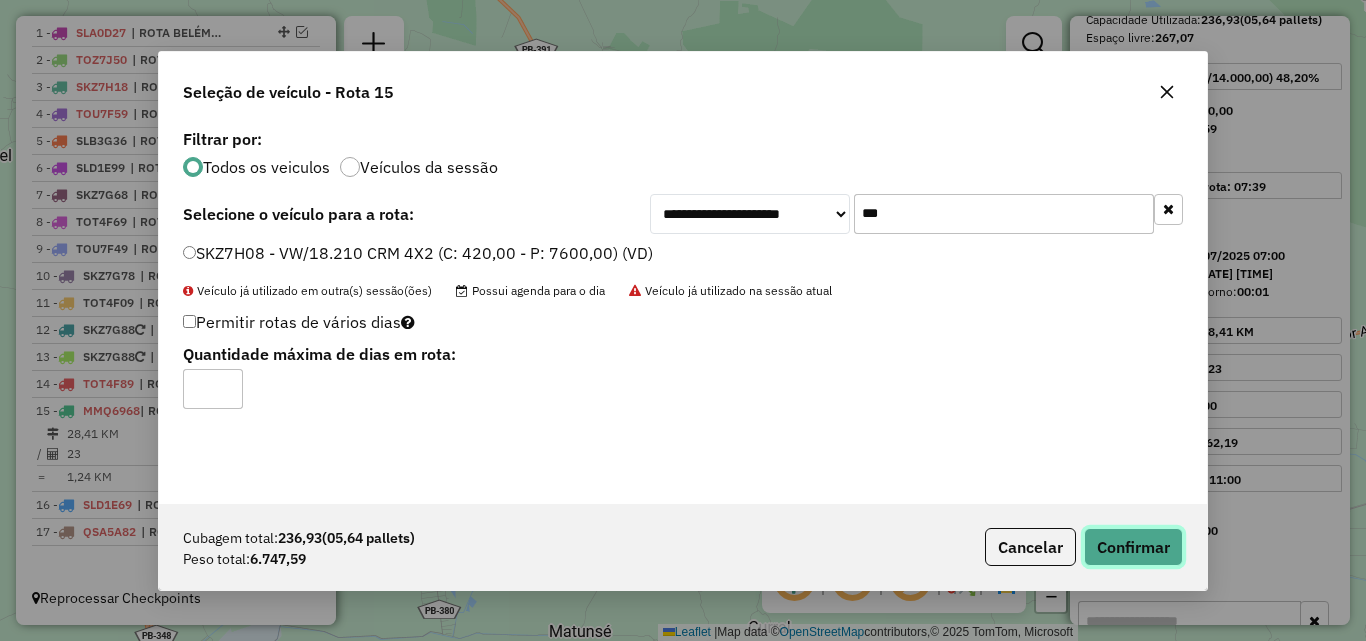 click on "Confirmar" 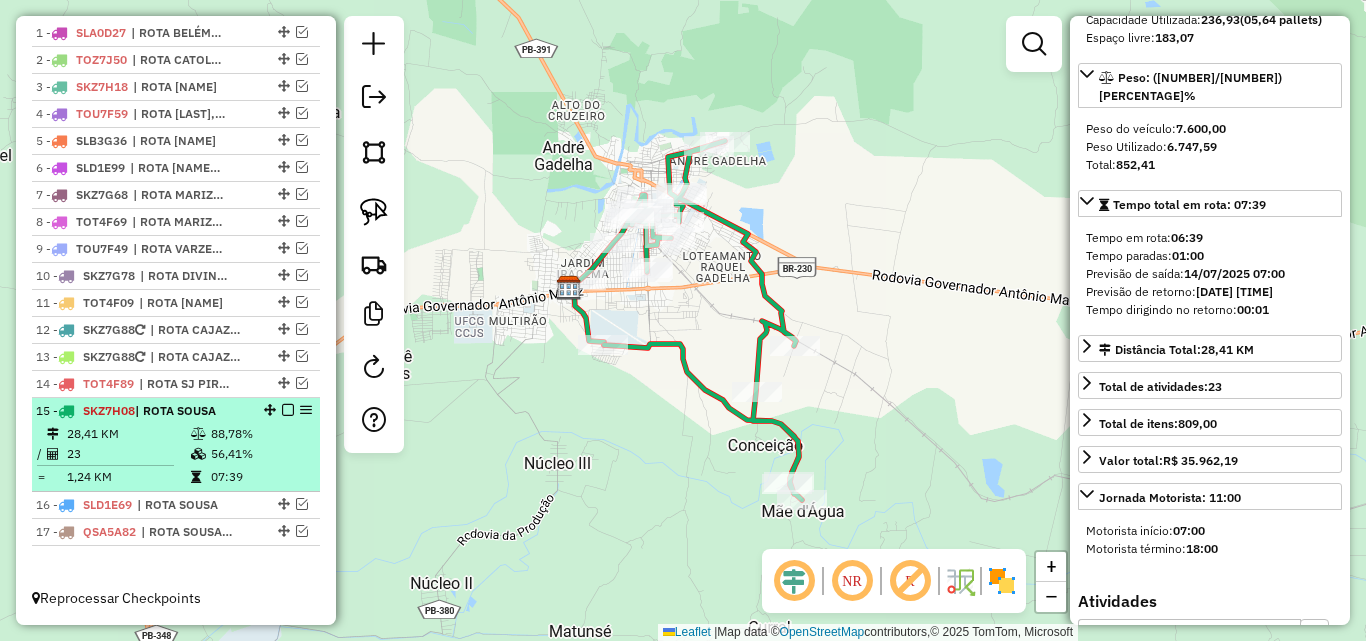 click at bounding box center (288, 410) 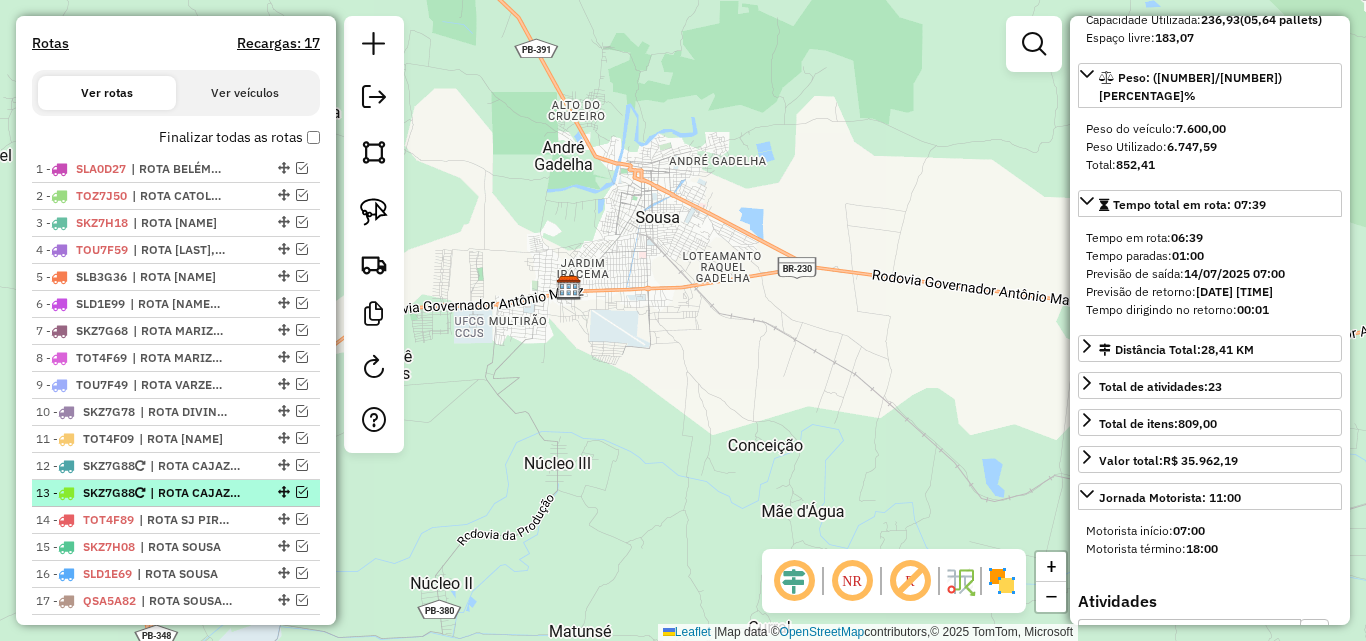 scroll, scrollTop: 603, scrollLeft: 0, axis: vertical 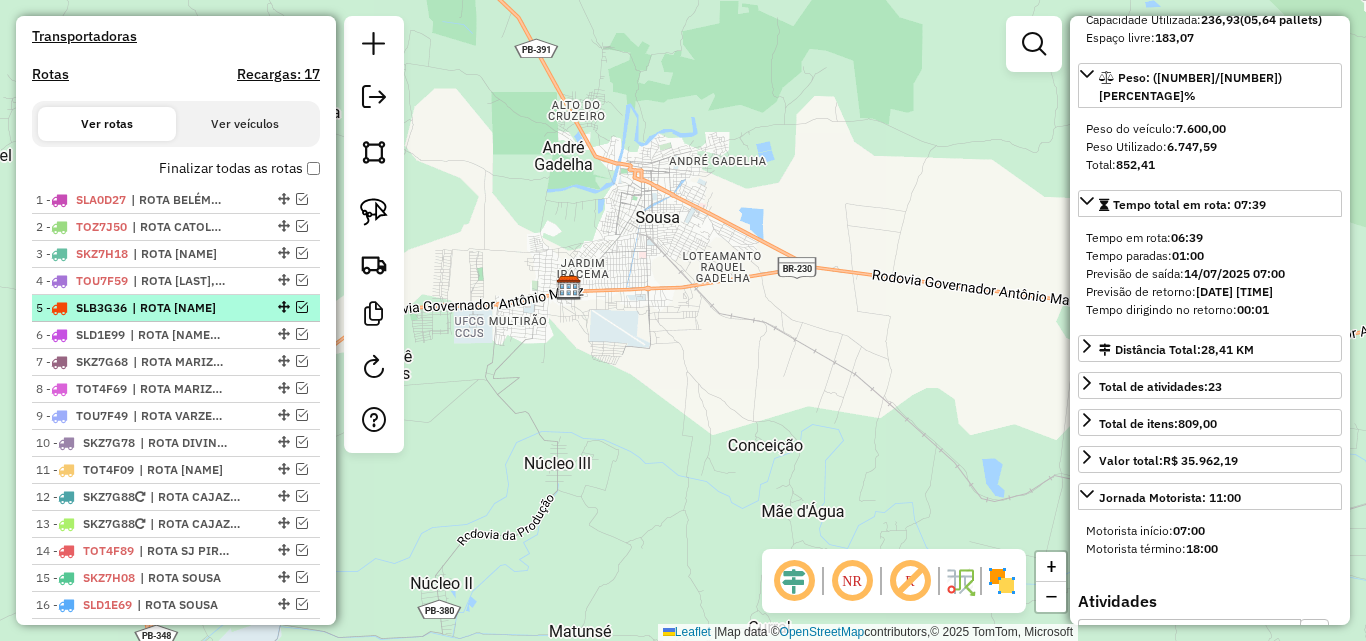 click at bounding box center (302, 307) 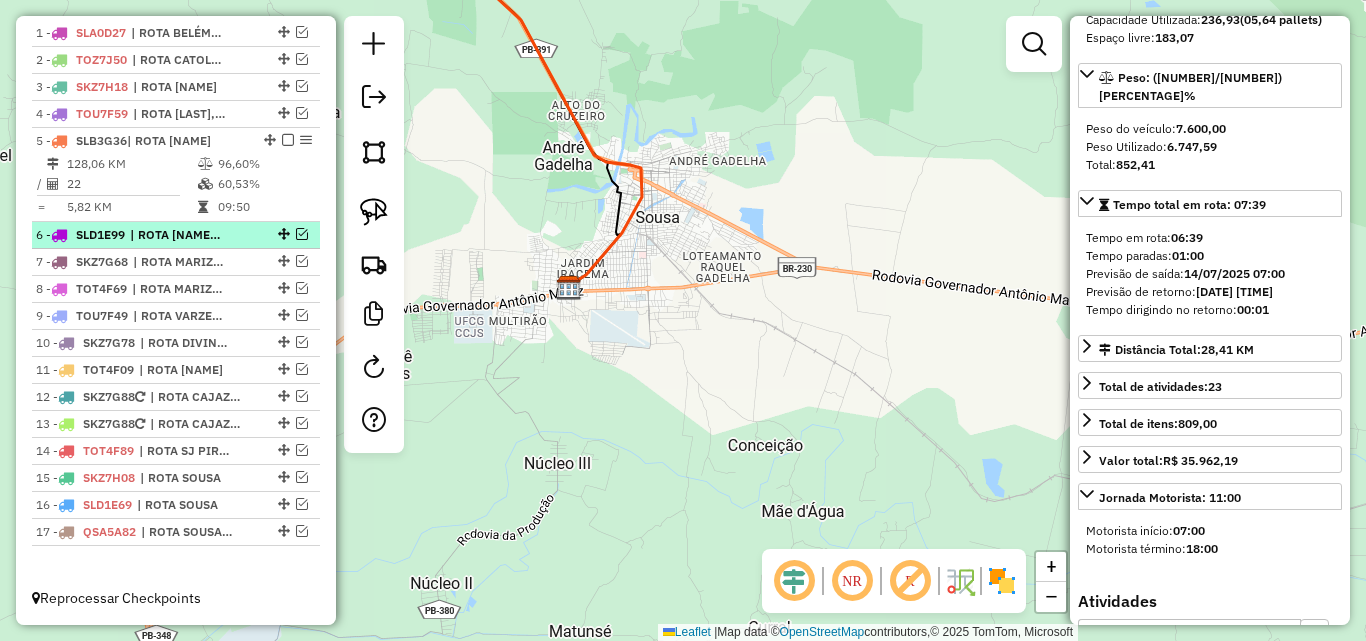scroll, scrollTop: 788, scrollLeft: 0, axis: vertical 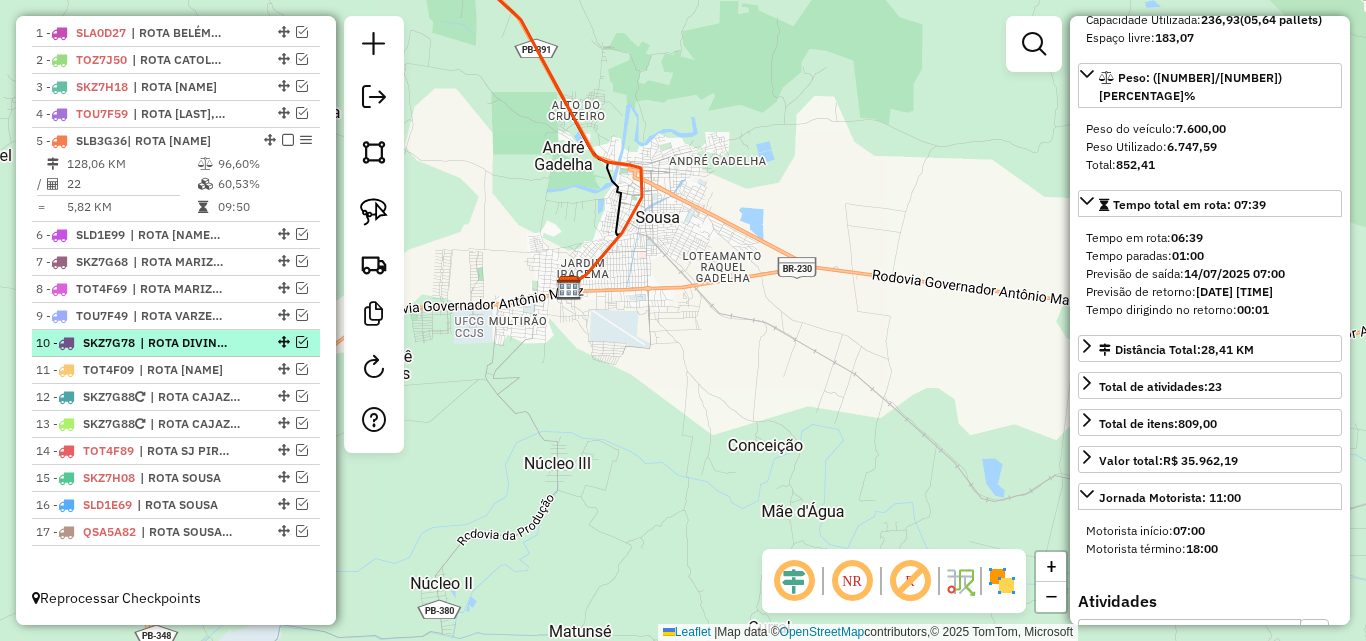 click at bounding box center [302, 342] 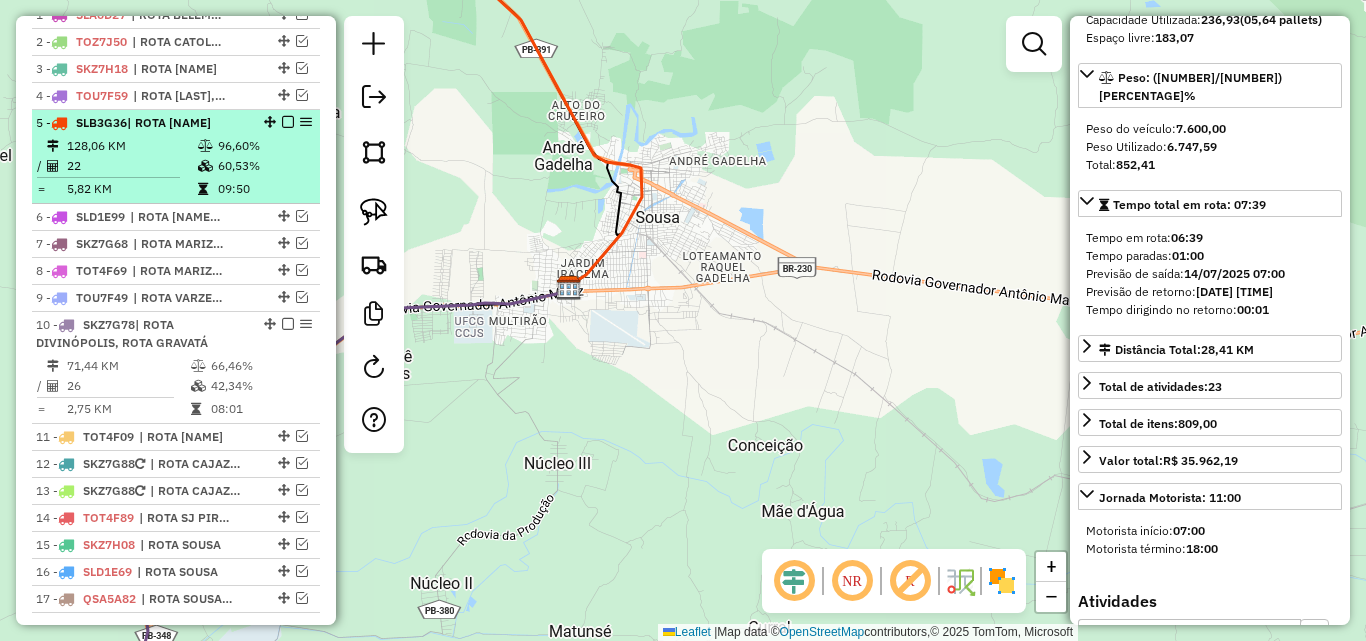 click on "128,06 KM" at bounding box center [131, 146] 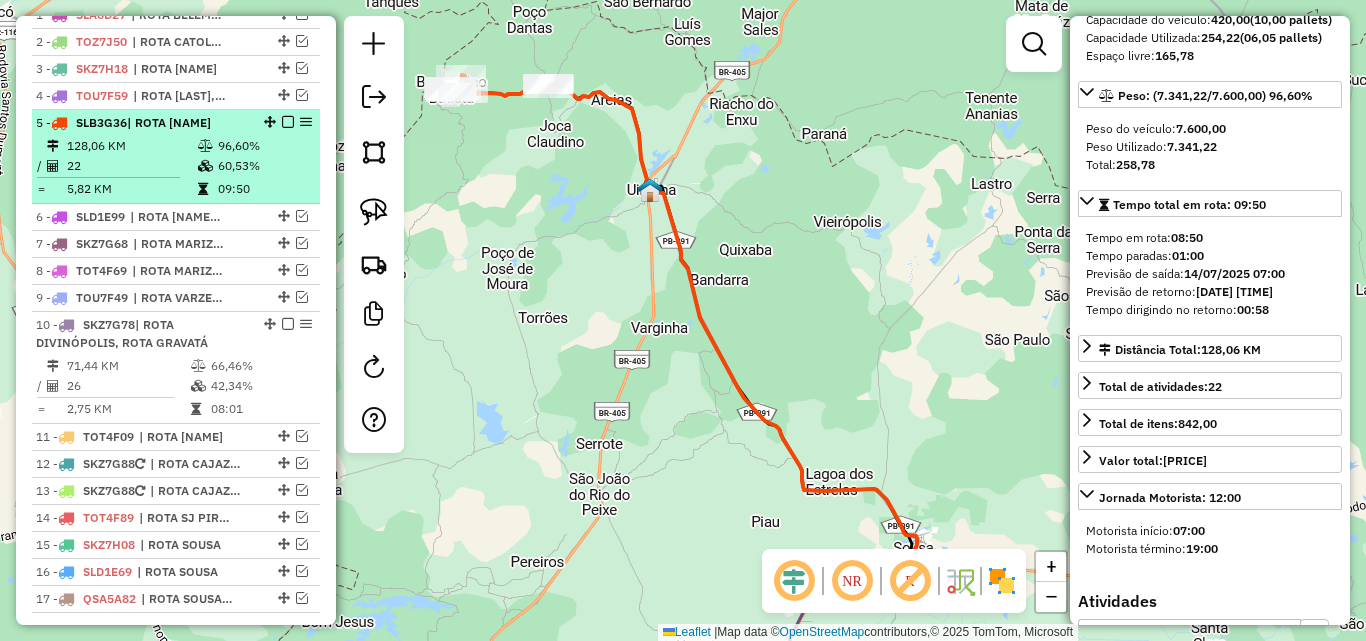 click at bounding box center (207, 166) 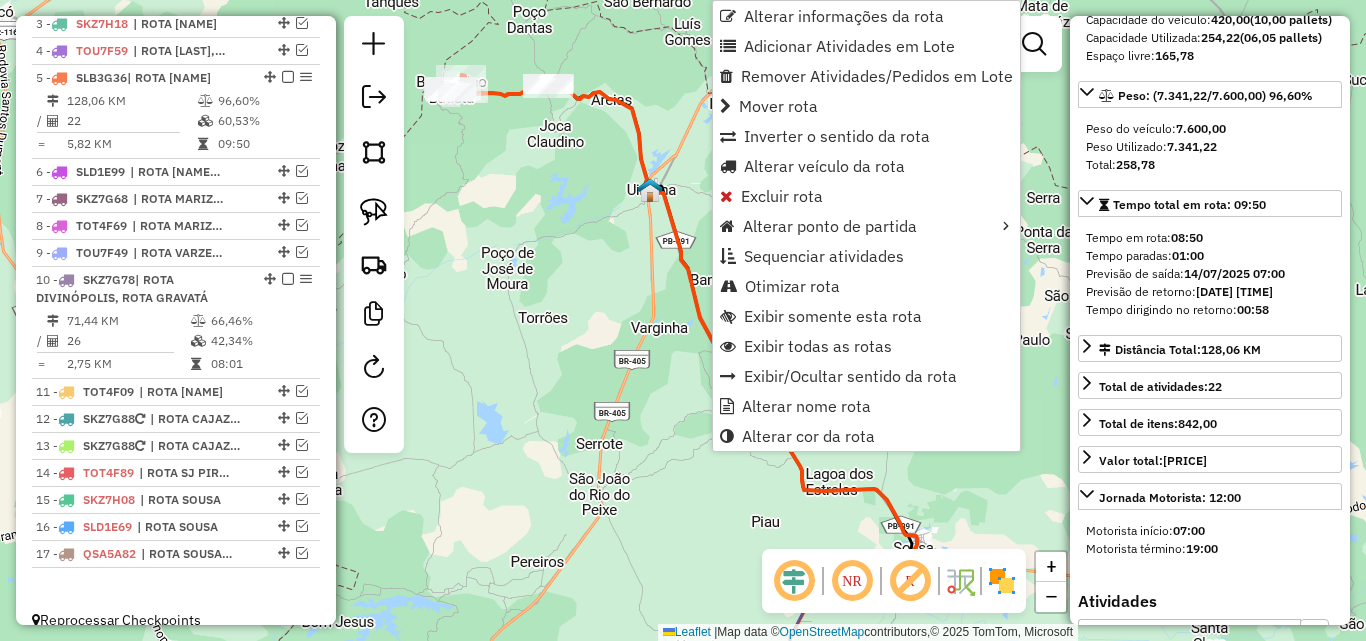 scroll, scrollTop: 873, scrollLeft: 0, axis: vertical 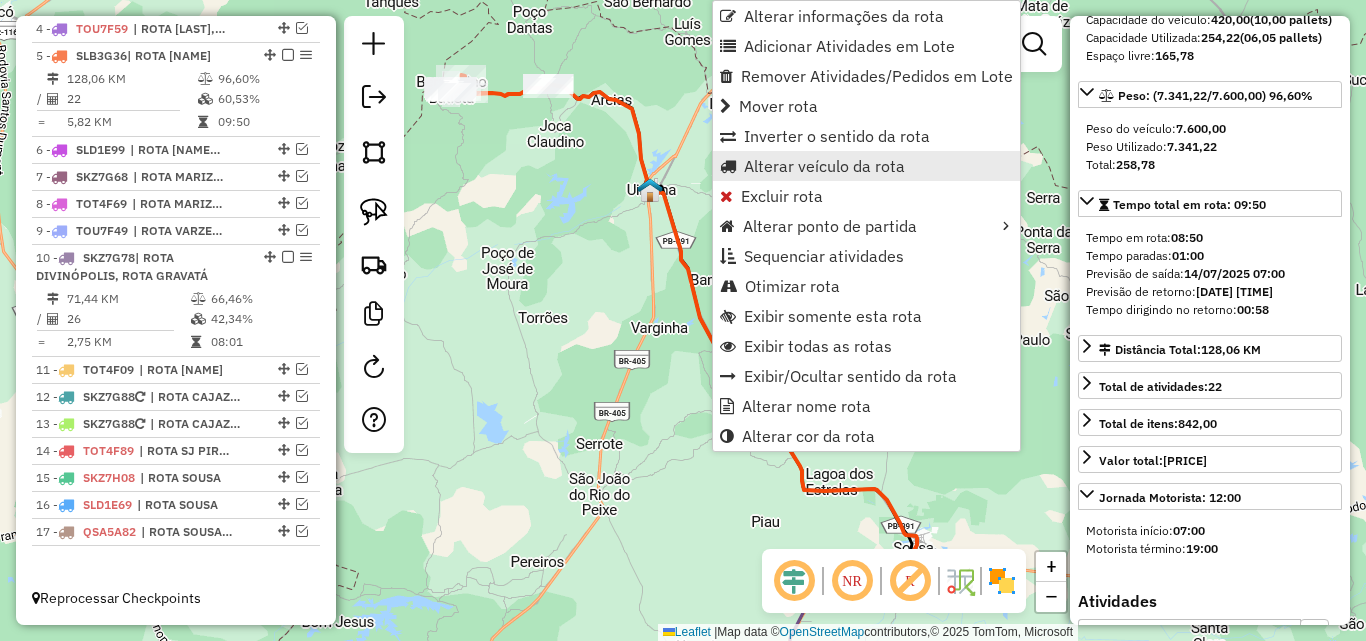 click on "Alterar veículo da rota" at bounding box center [824, 166] 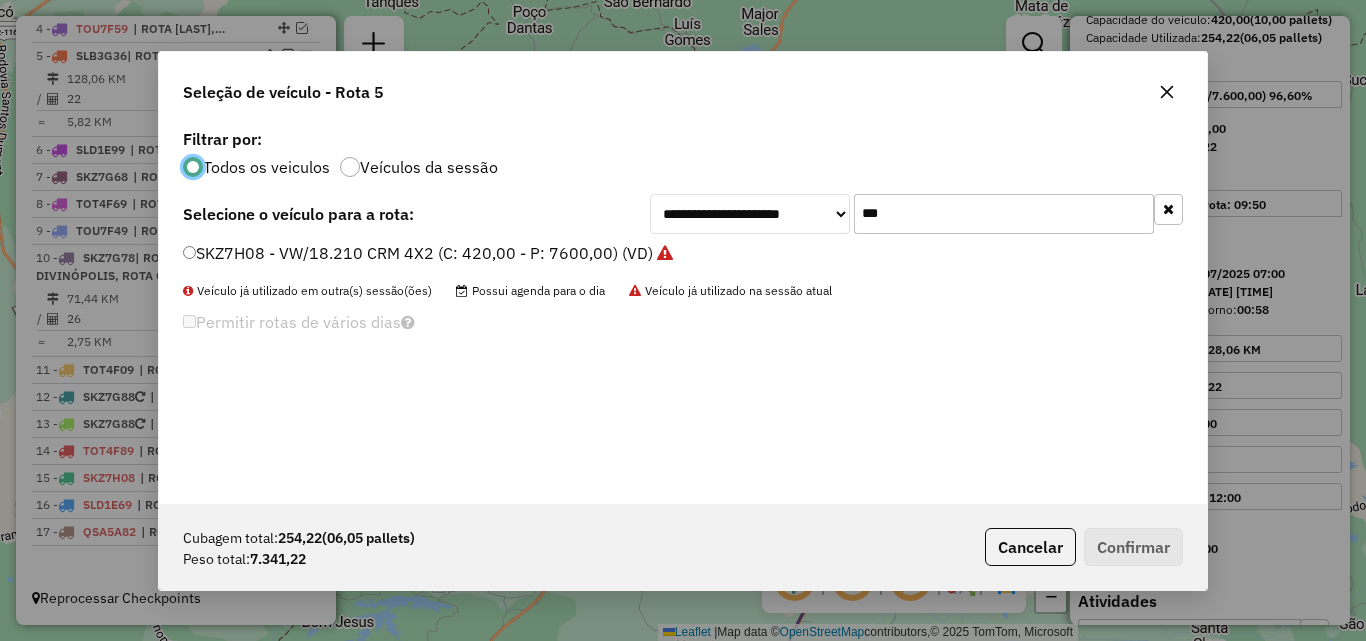 scroll, scrollTop: 11, scrollLeft: 6, axis: both 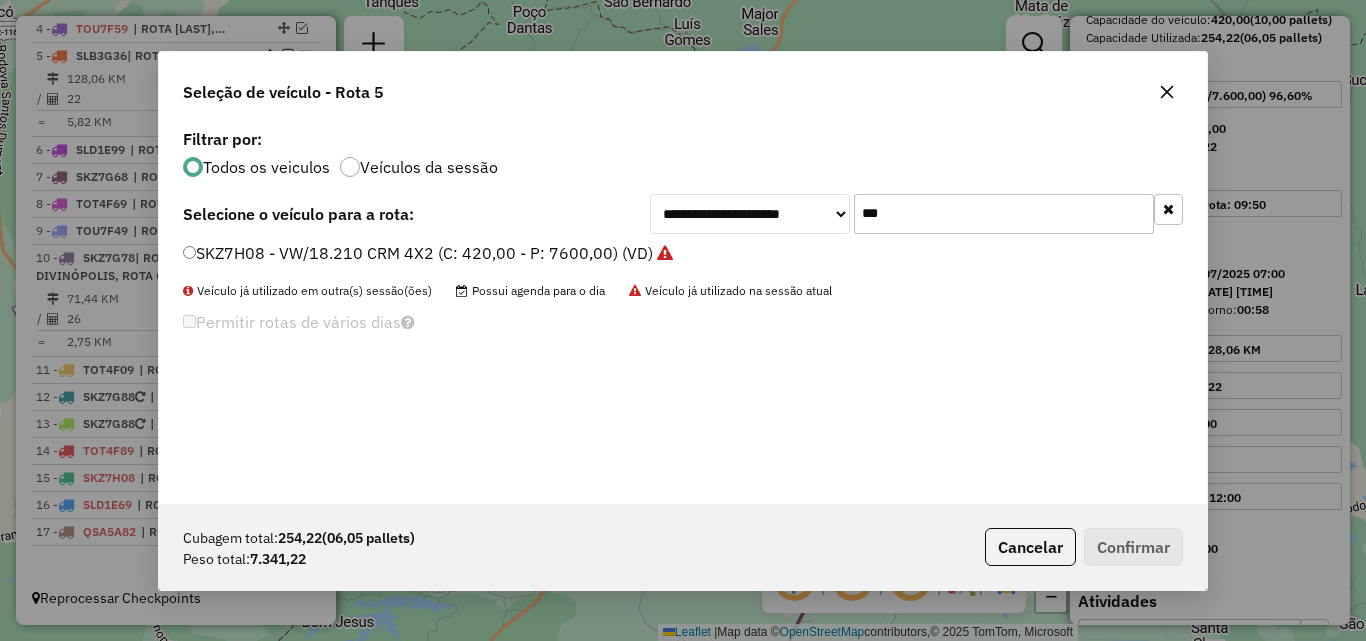 click on "***" 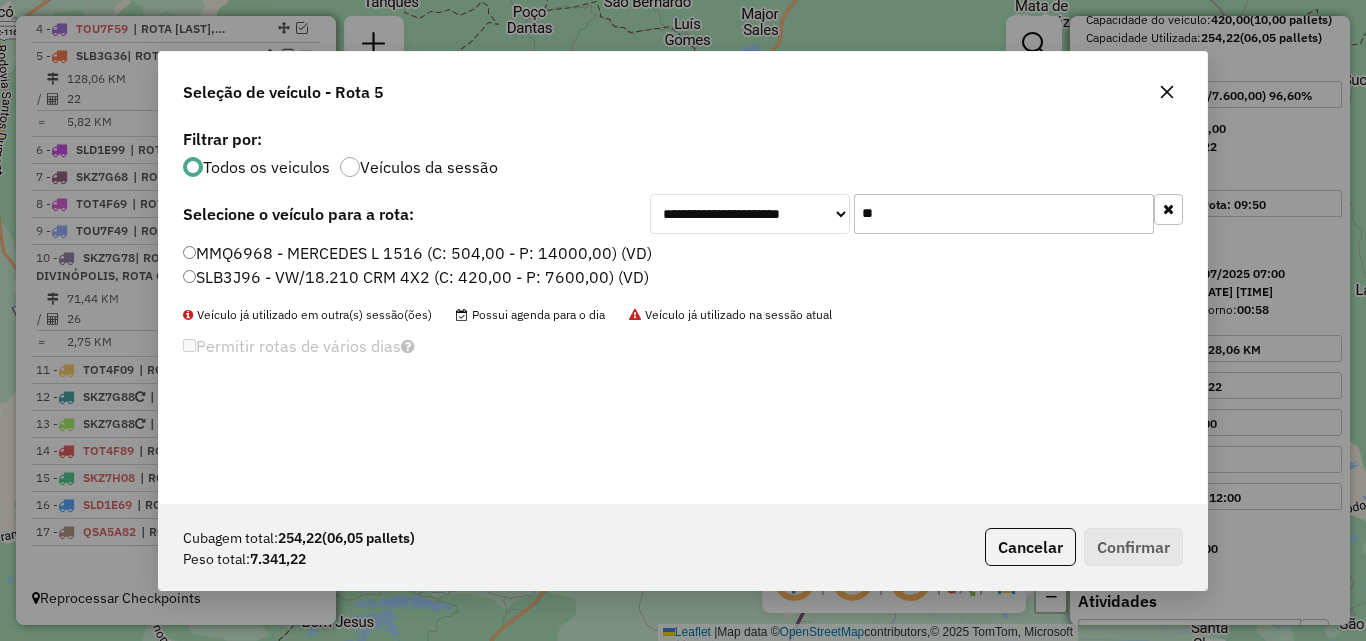 type on "**" 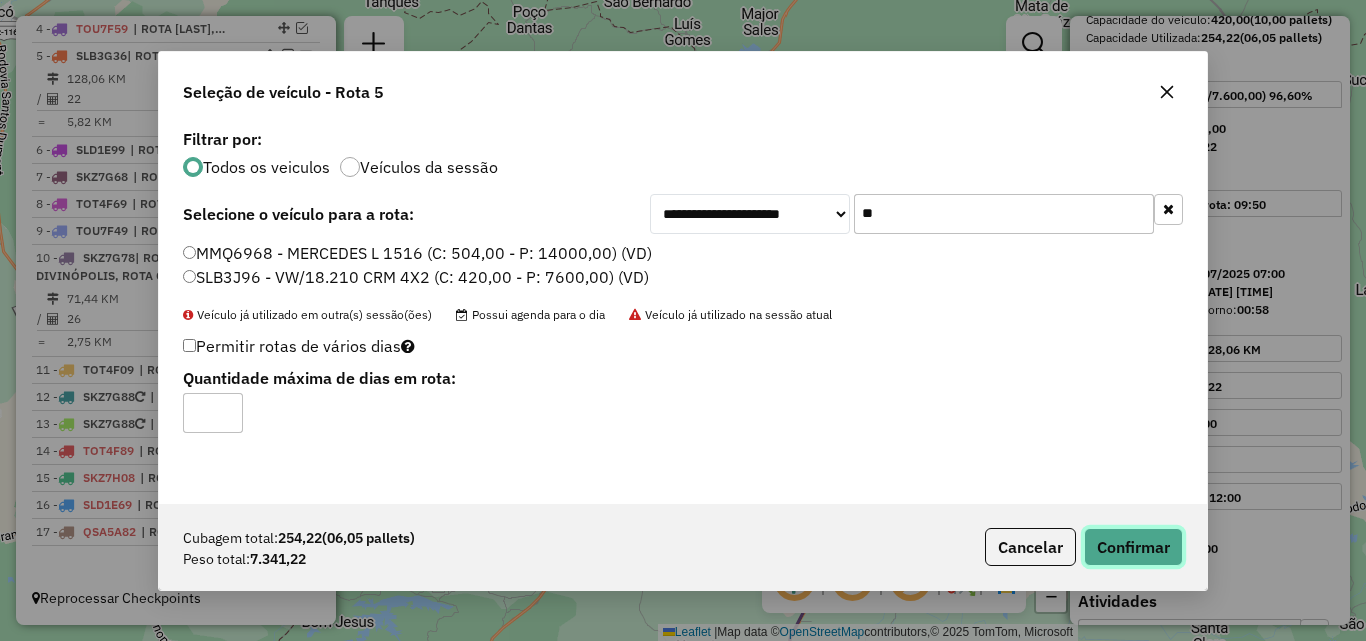 click on "Confirmar" 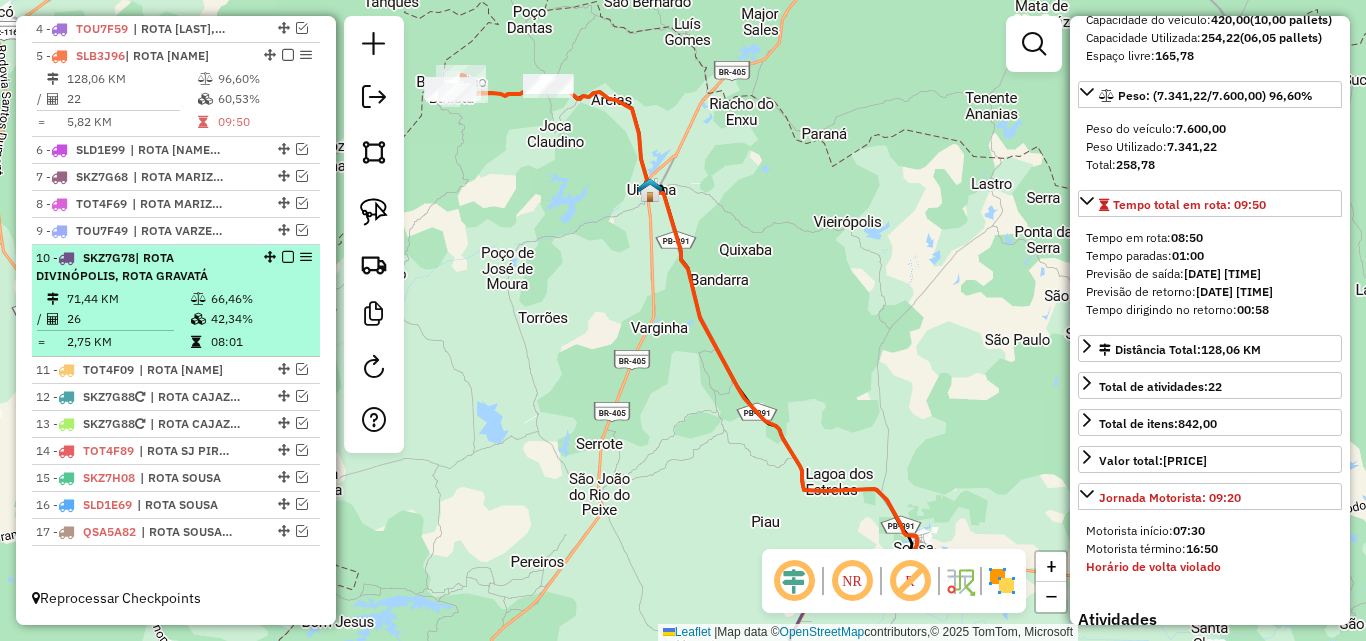 click on "26" at bounding box center (128, 319) 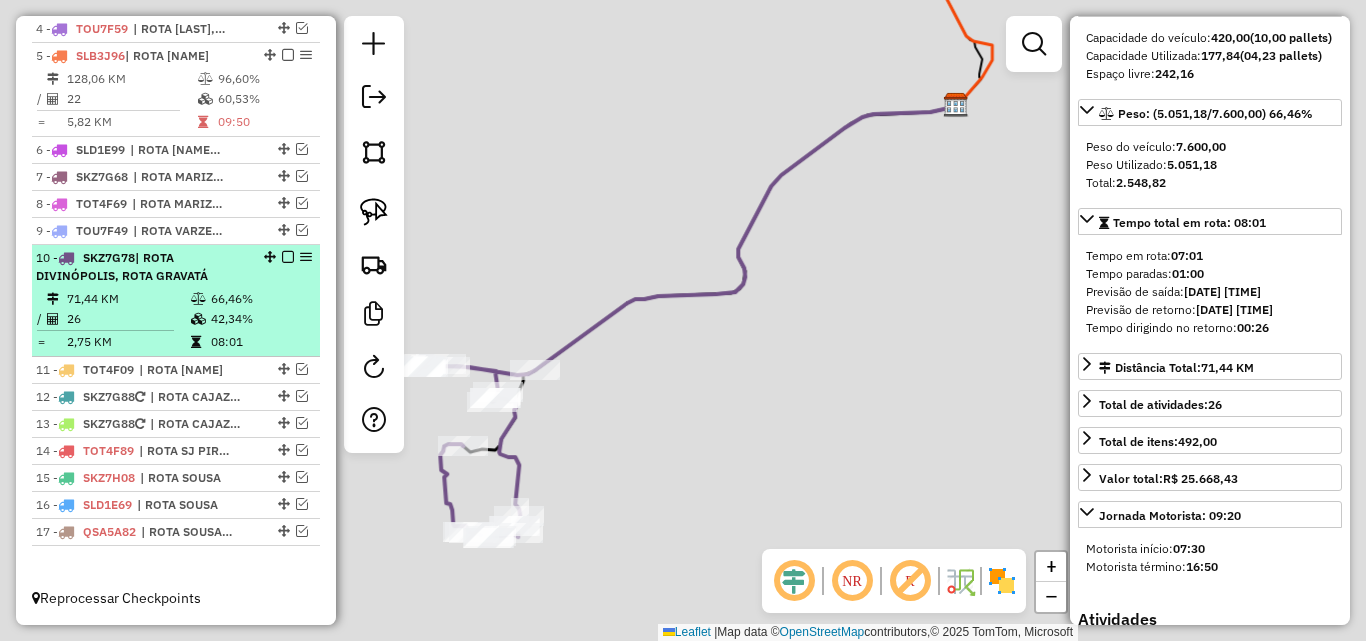 scroll, scrollTop: 282, scrollLeft: 0, axis: vertical 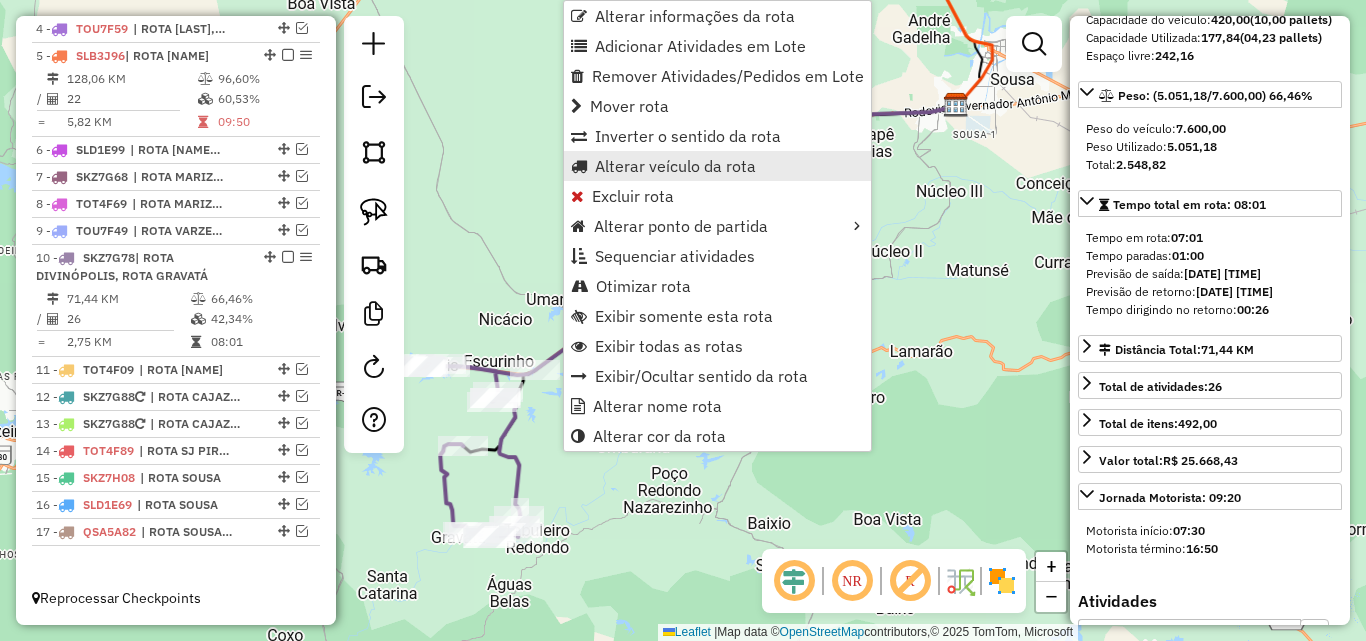 click on "Alterar veículo da rota" at bounding box center [717, 166] 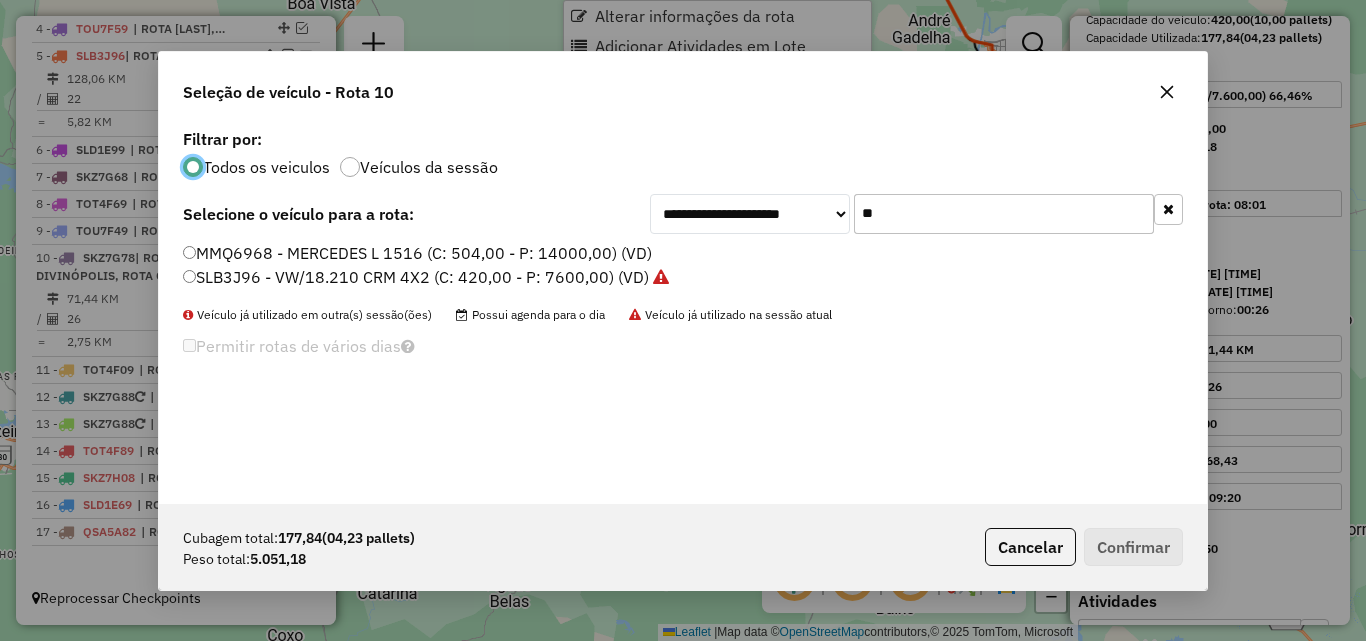 scroll, scrollTop: 11, scrollLeft: 6, axis: both 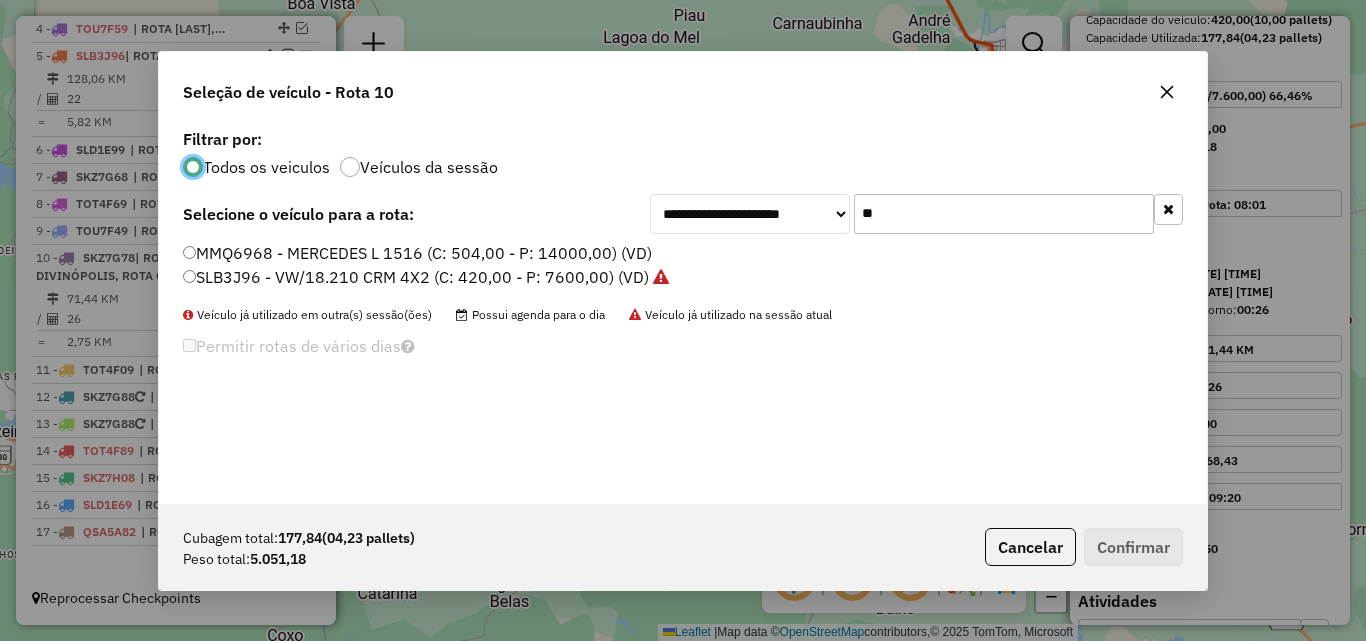click on "**" 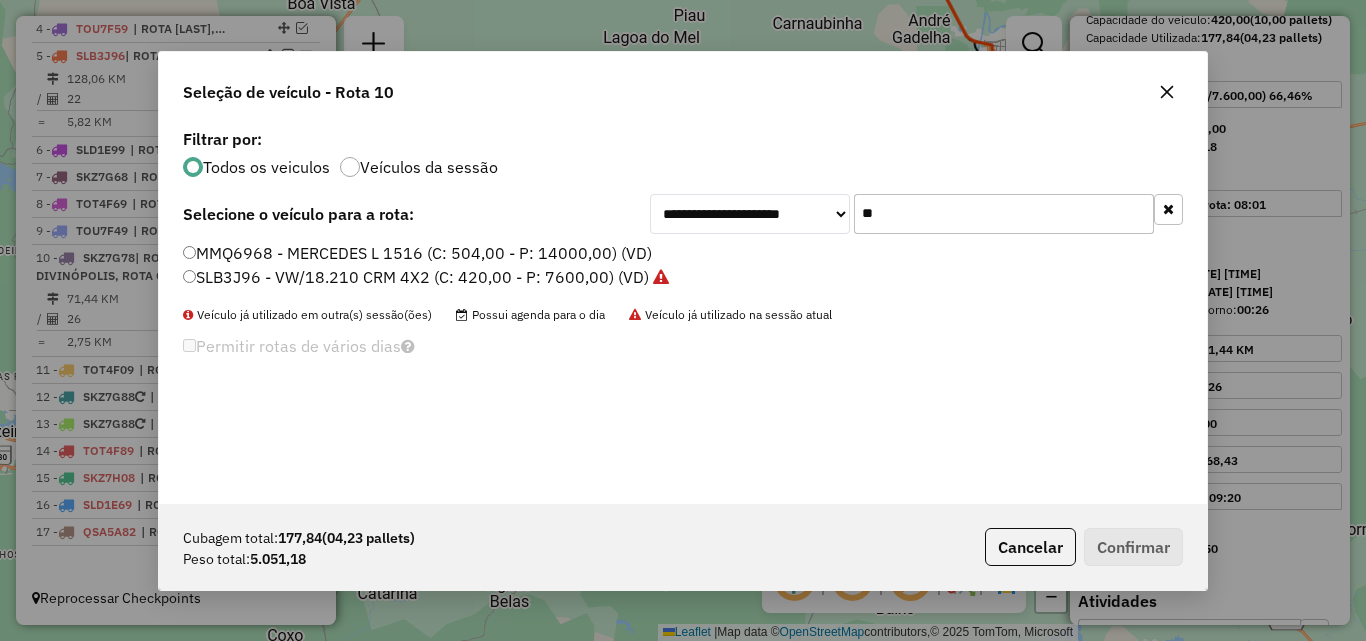 click on "**" 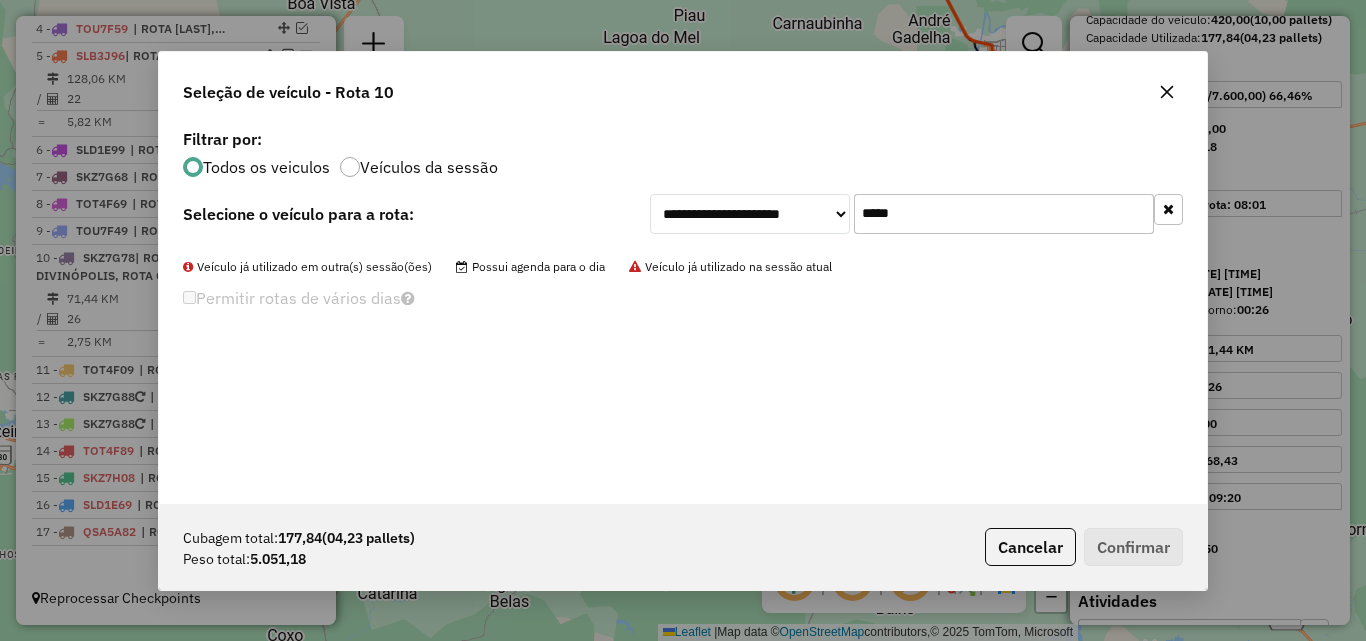 click on "*****" 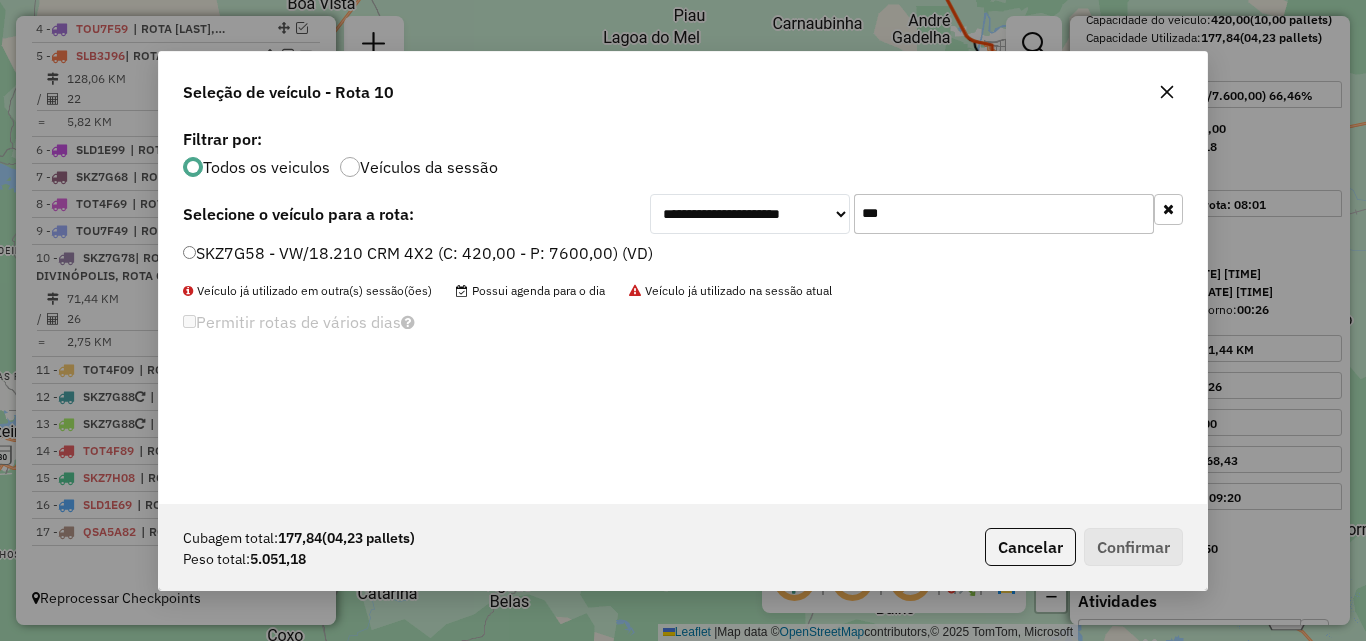 type on "***" 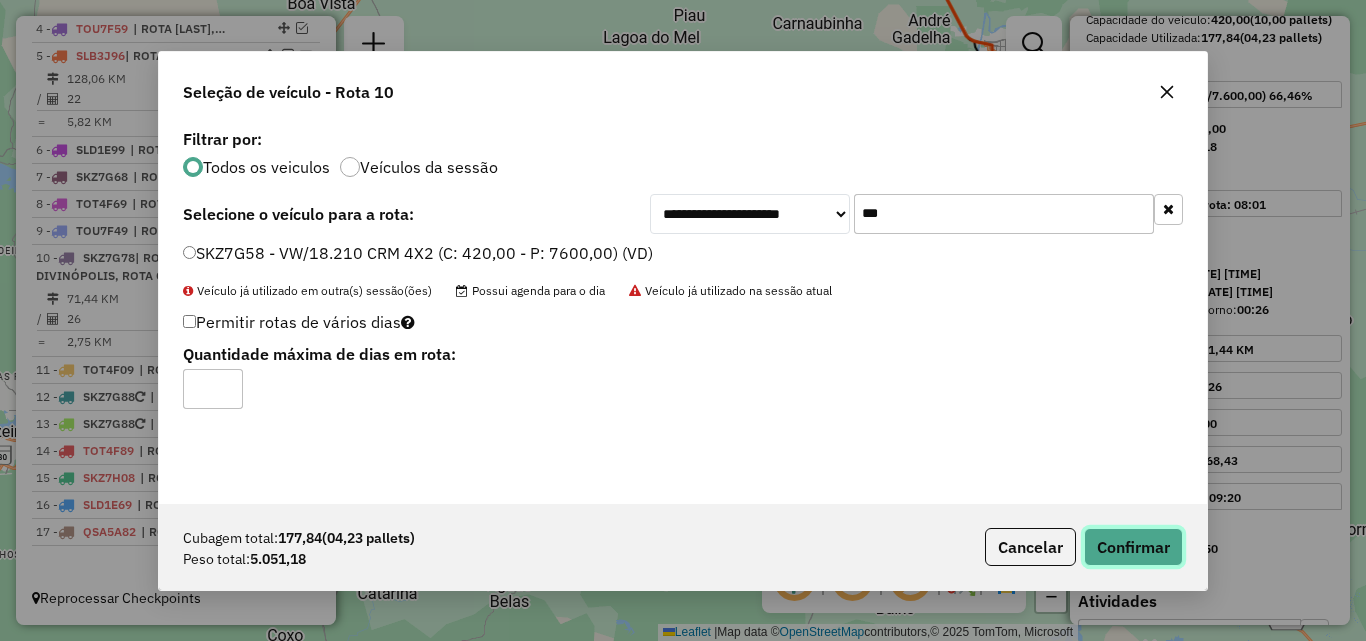 click on "Confirmar" 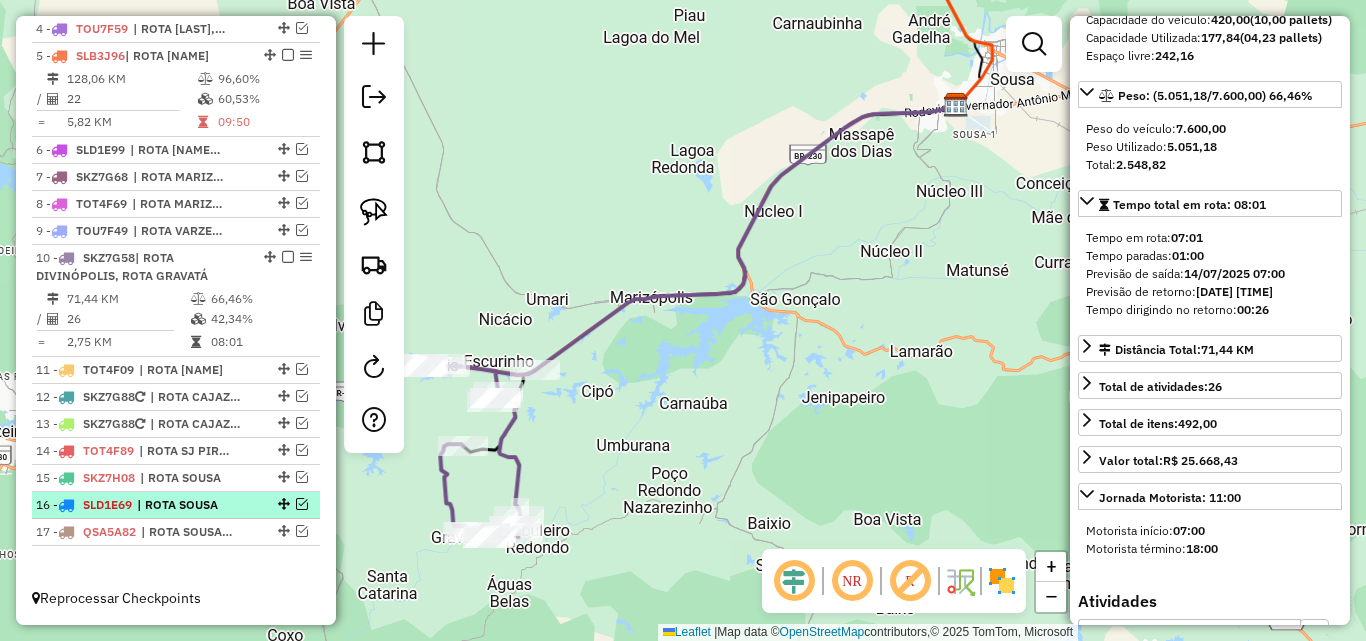 scroll, scrollTop: 773, scrollLeft: 0, axis: vertical 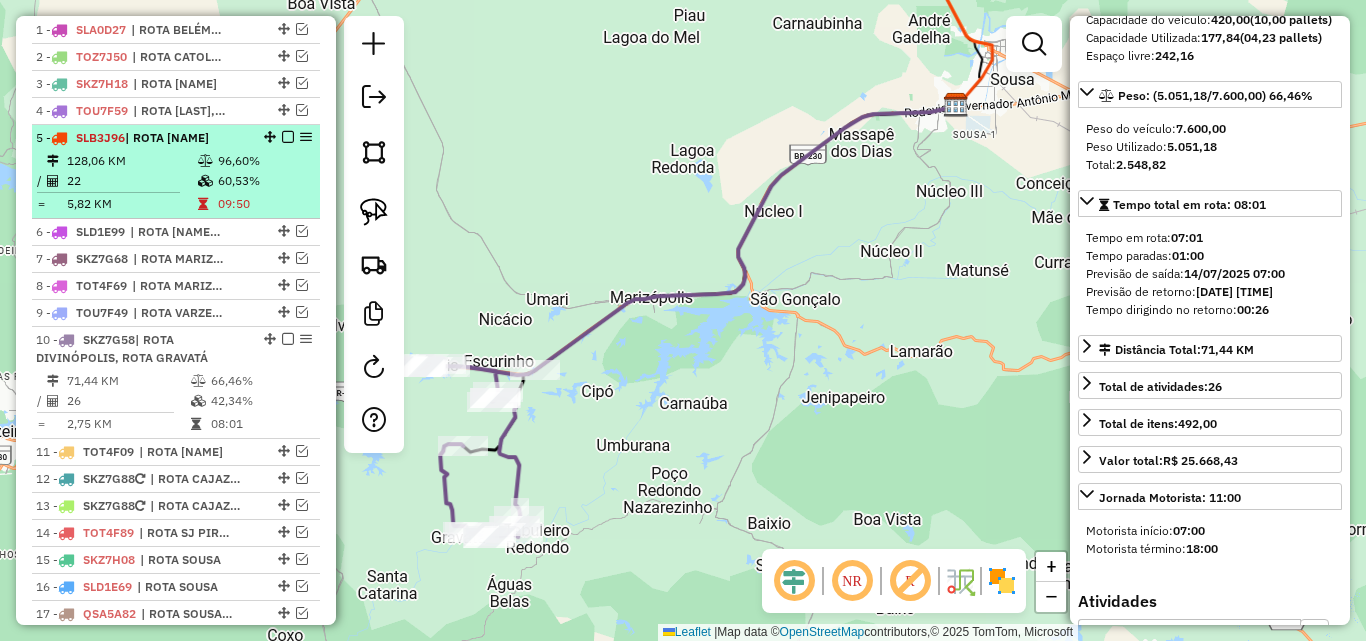 click at bounding box center [282, 137] 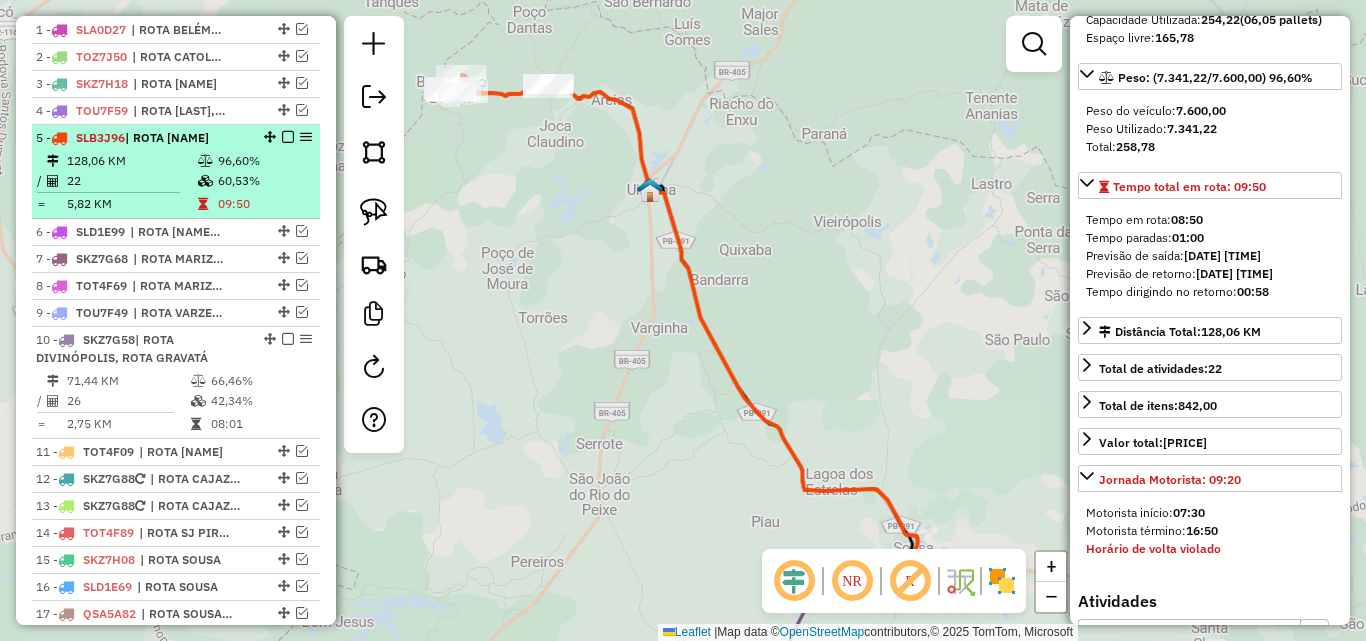 scroll, scrollTop: 264, scrollLeft: 0, axis: vertical 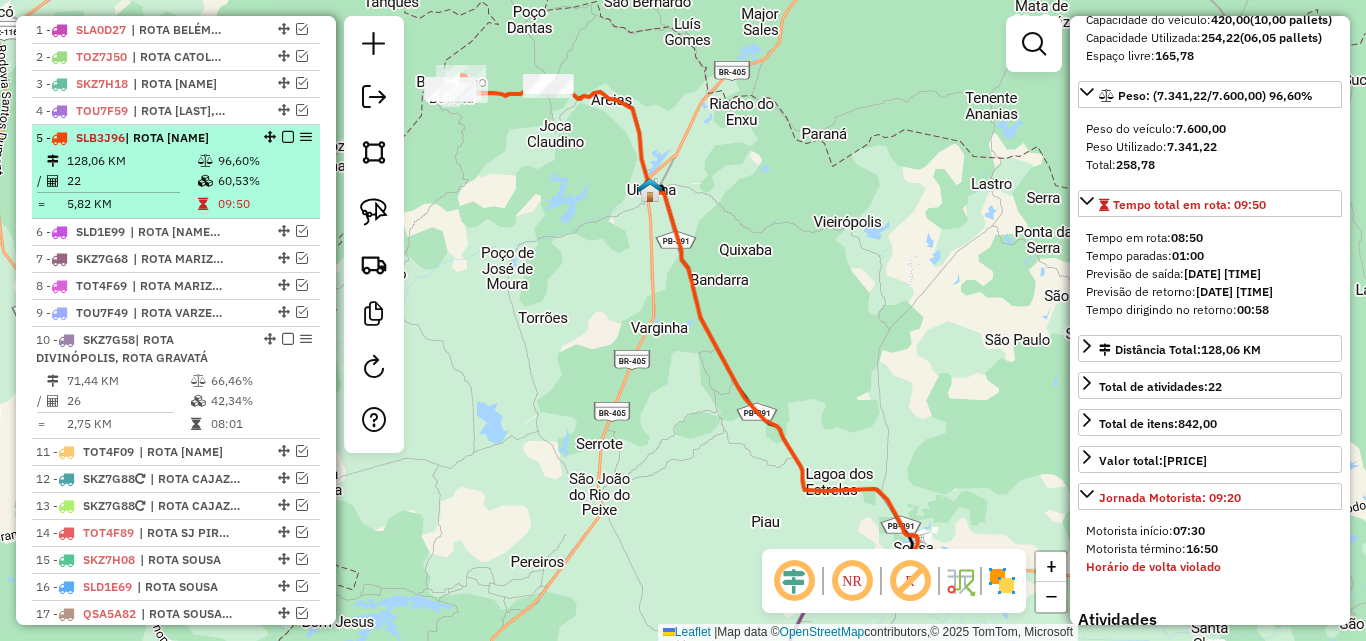 click at bounding box center [288, 137] 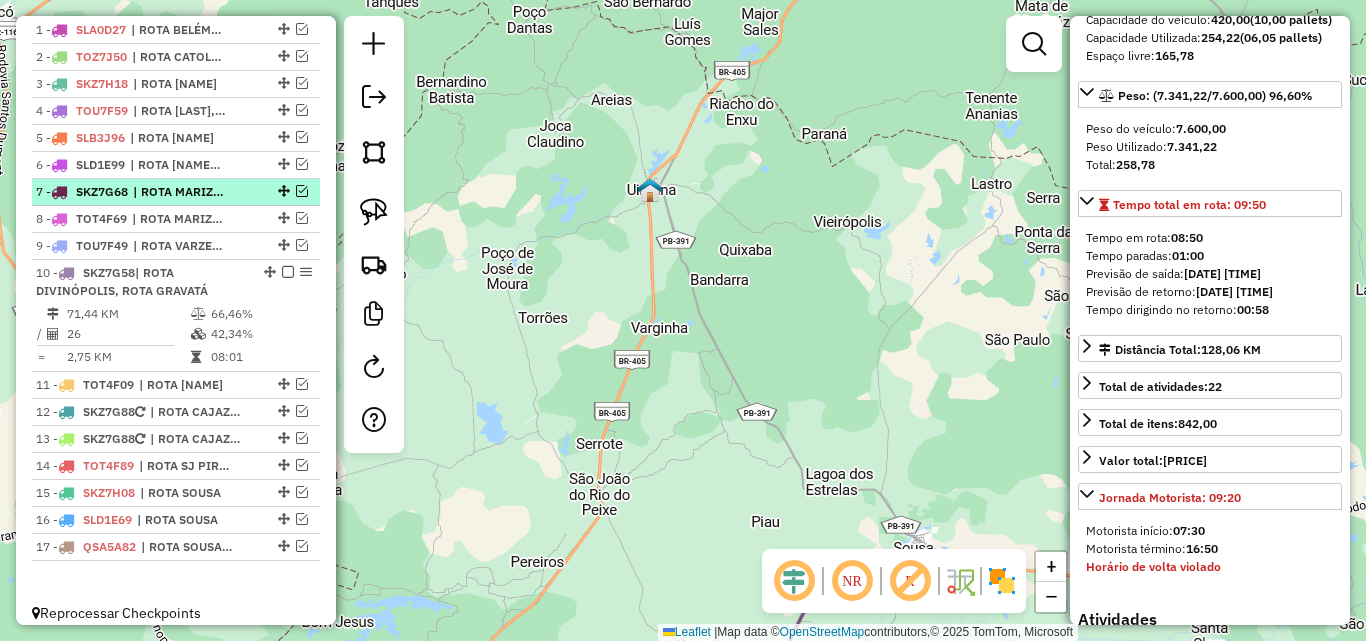 click at bounding box center (288, 272) 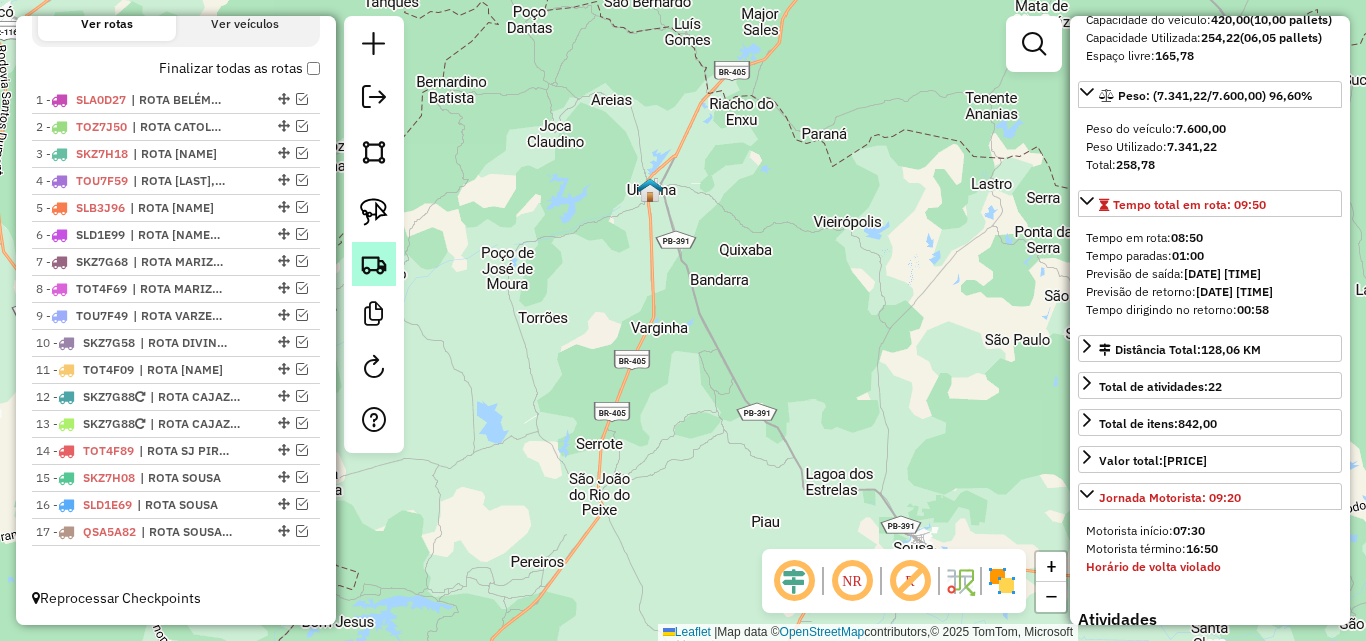 scroll, scrollTop: 703, scrollLeft: 0, axis: vertical 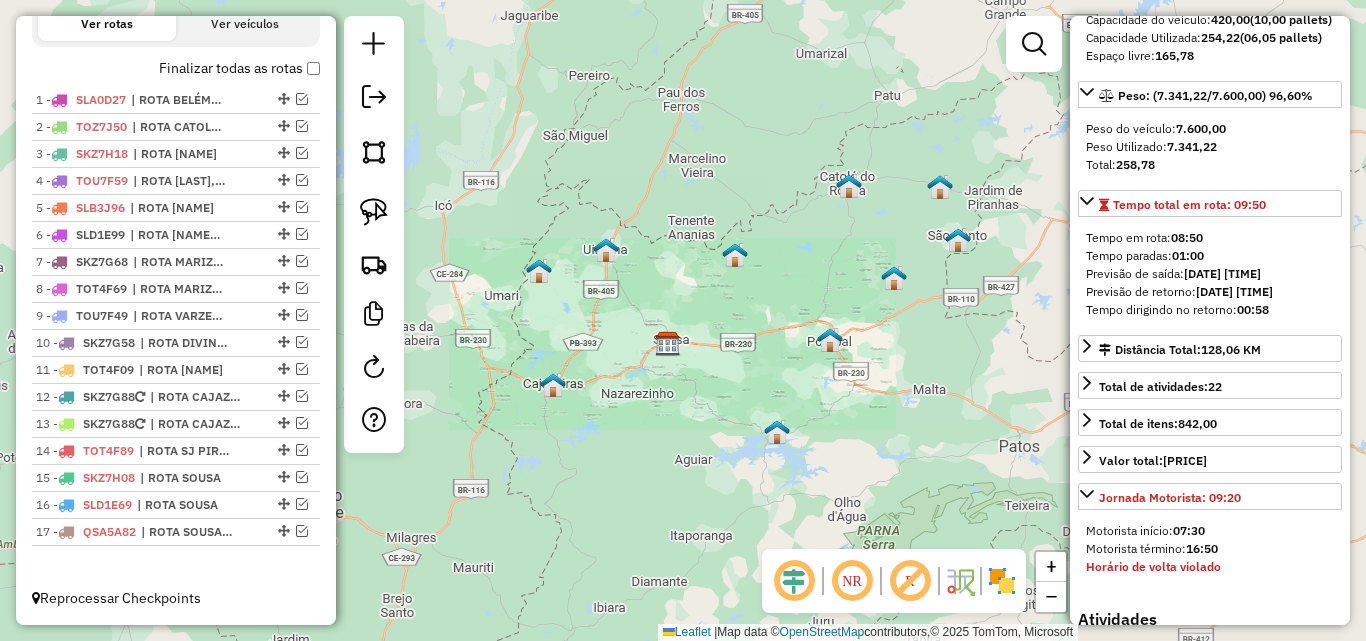 click on "Janela de atendimento Grade de atendimento Capacidade Transportadoras Veículos Cliente Pedidos  Rotas Selecione os dias de semana para filtrar as janelas de atendimento  Seg   Ter   Qua   Qui   Sex   Sáb   Dom  Informe o período da janela de atendimento: De: Até:  Filtrar exatamente a janela do cliente  Considerar janela de atendimento padrão  Selecione os dias de semana para filtrar as grades de atendimento  Seg   Ter   Qua   Qui   Sex   Sáb   Dom   Considerar clientes sem dia de atendimento cadastrado  Clientes fora do dia de atendimento selecionado Filtrar as atividades entre os valores definidos abaixo:  Peso mínimo:   Peso máximo:   Cubagem mínima:   Cubagem máxima:   De:   Até:  Filtrar as atividades entre o tempo de atendimento definido abaixo:  De:   Até:   Considerar capacidade total dos clientes não roteirizados Transportadora: Selecione um ou mais itens Tipo de veículo: Selecione um ou mais itens Veículo: Selecione um ou mais itens Motorista: Selecione um ou mais itens Nome: Rótulo:" 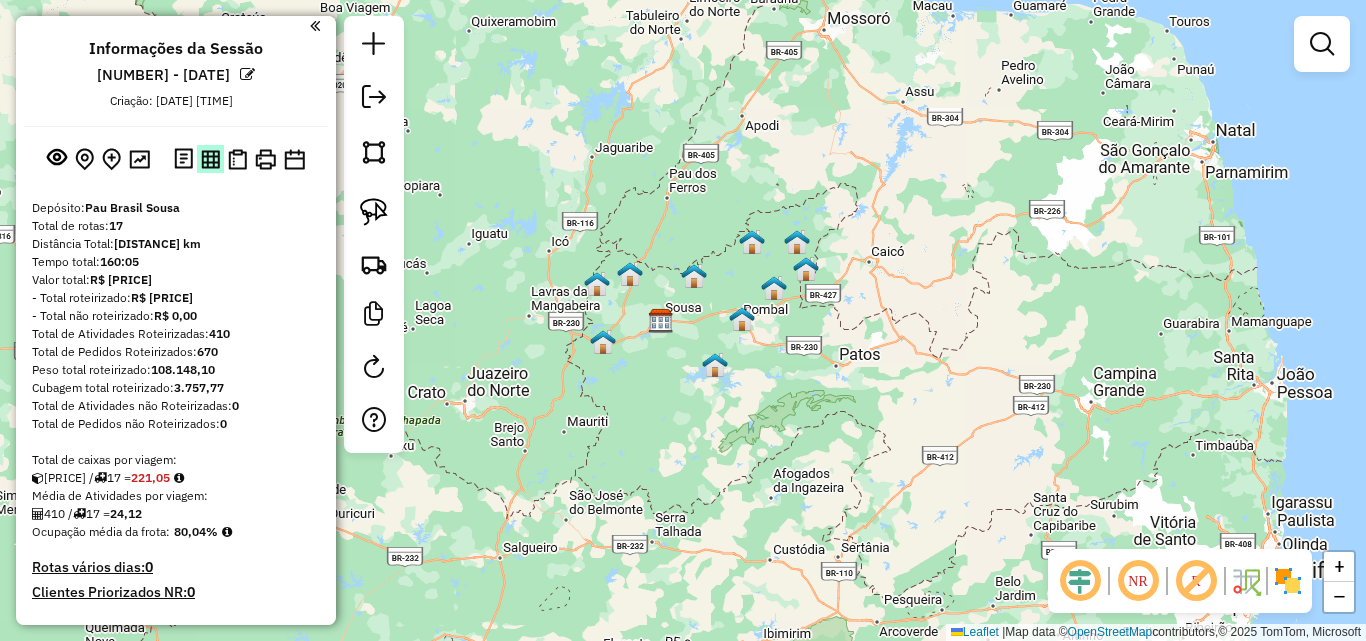 scroll, scrollTop: 0, scrollLeft: 0, axis: both 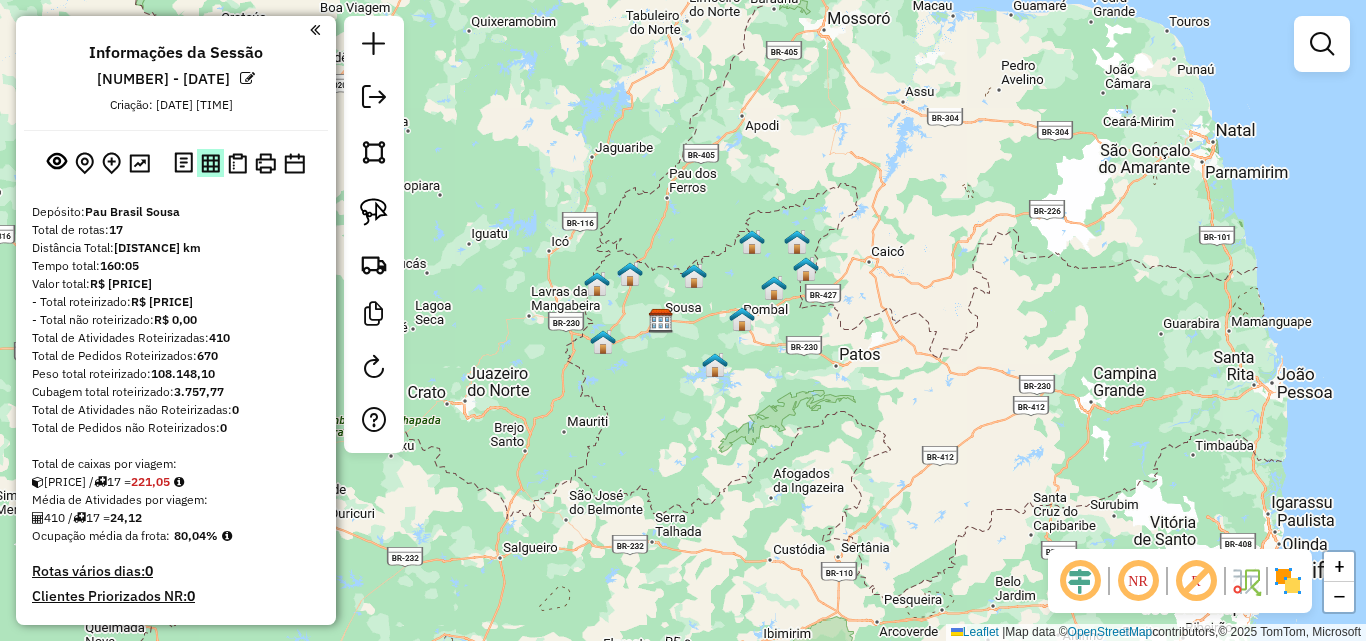 click at bounding box center (210, 163) 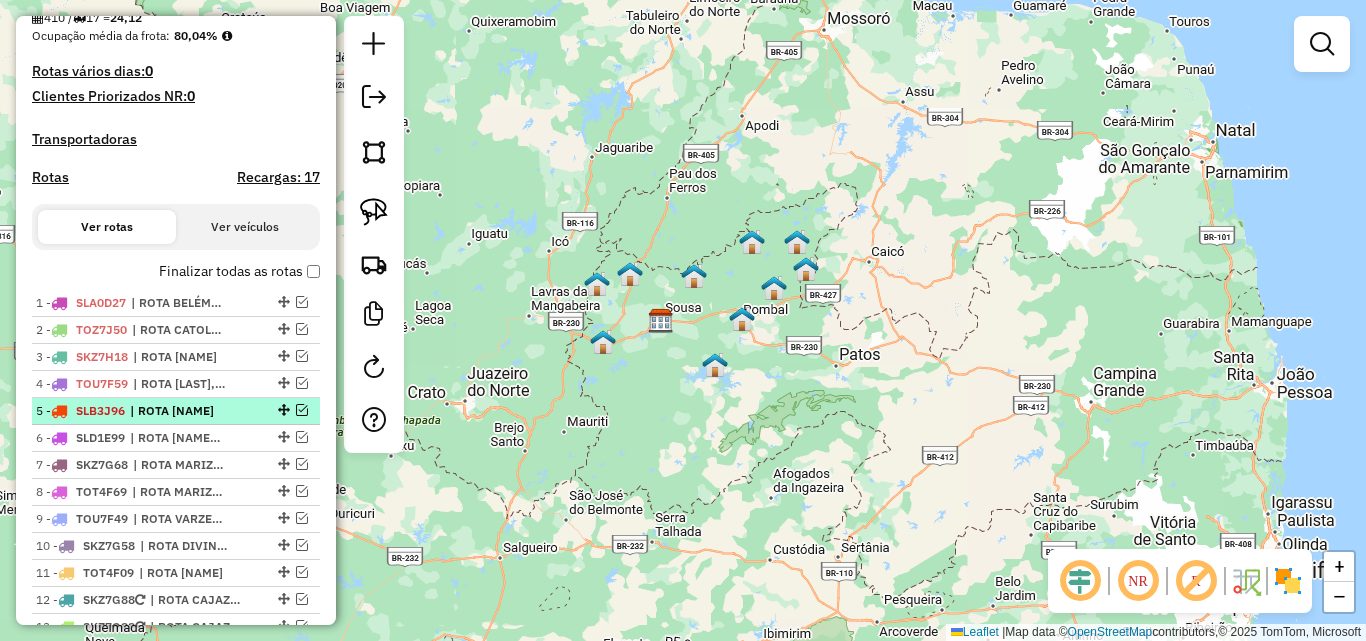scroll, scrollTop: 700, scrollLeft: 0, axis: vertical 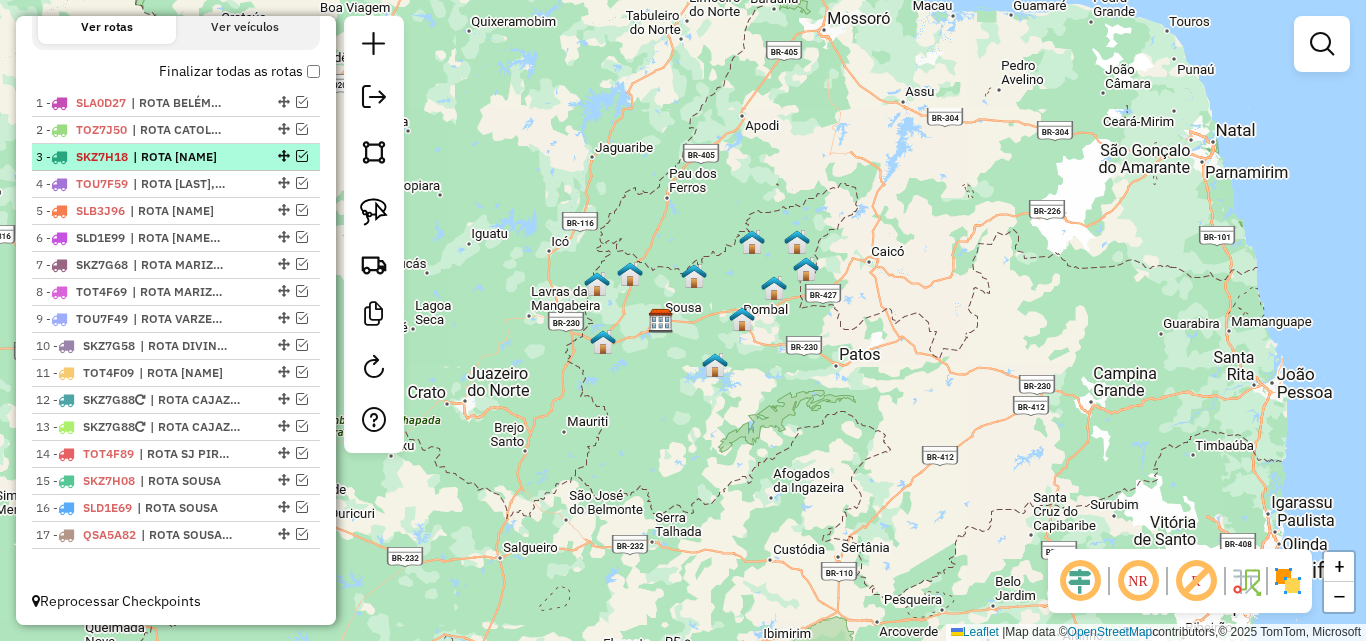 click at bounding box center (302, 156) 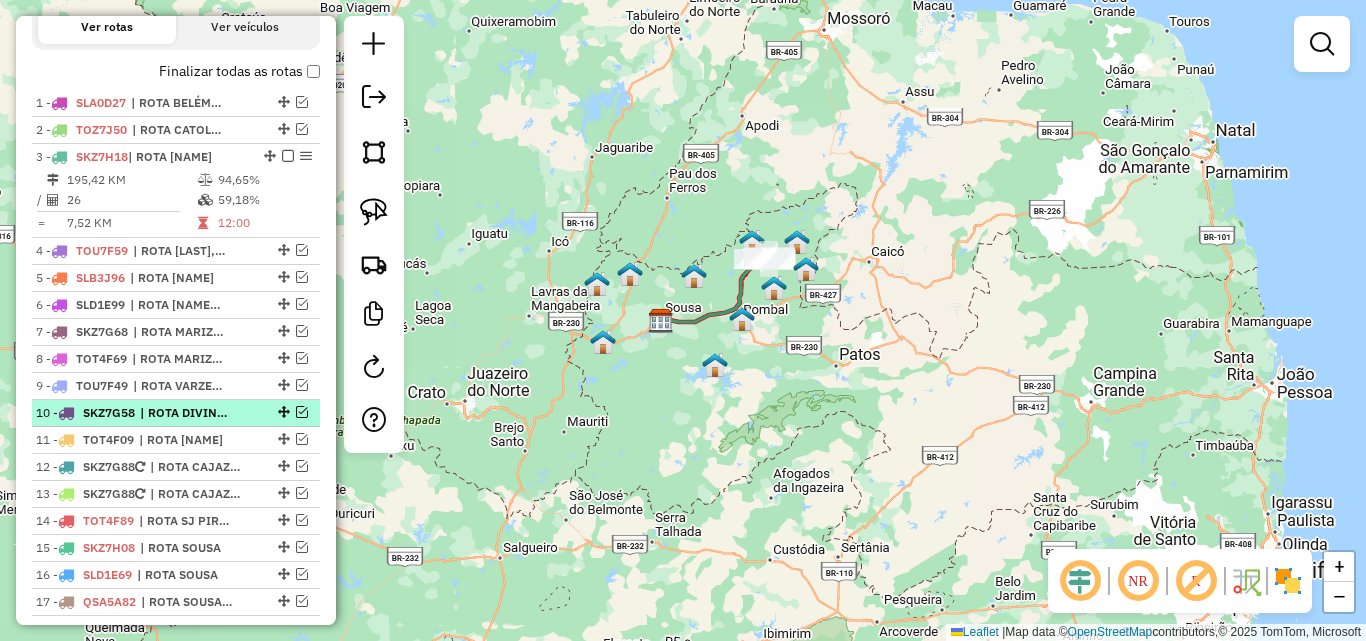 scroll, scrollTop: 788, scrollLeft: 0, axis: vertical 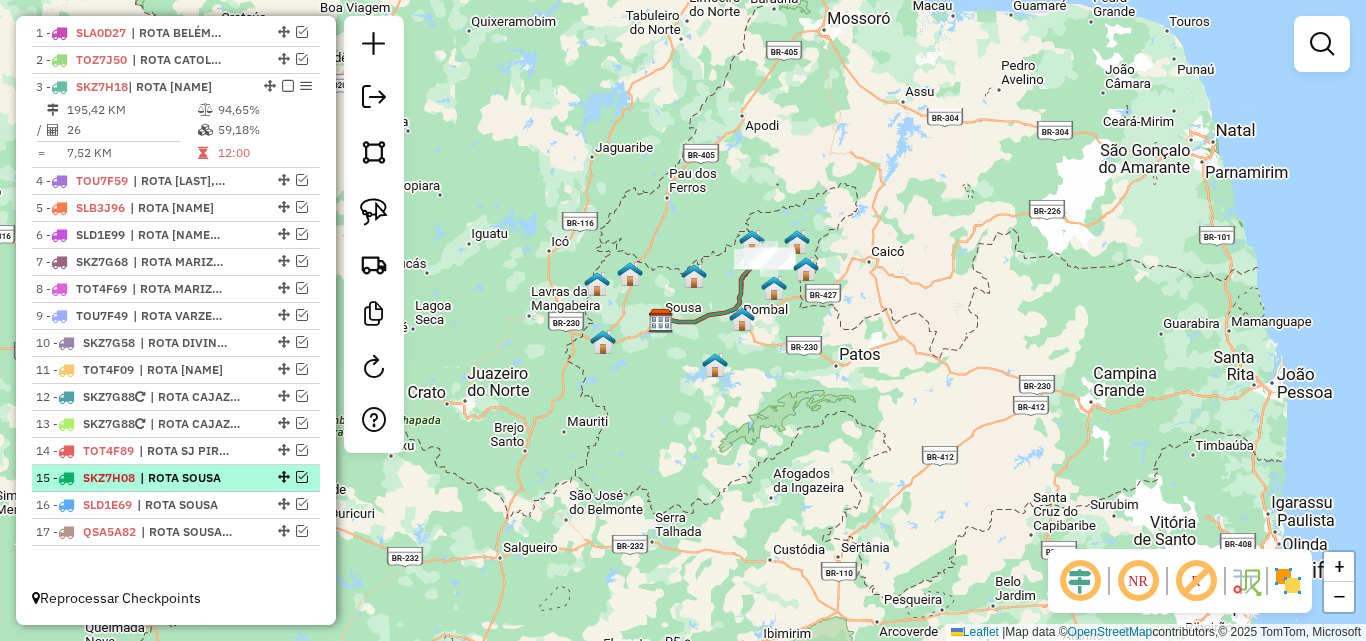 click at bounding box center [302, 477] 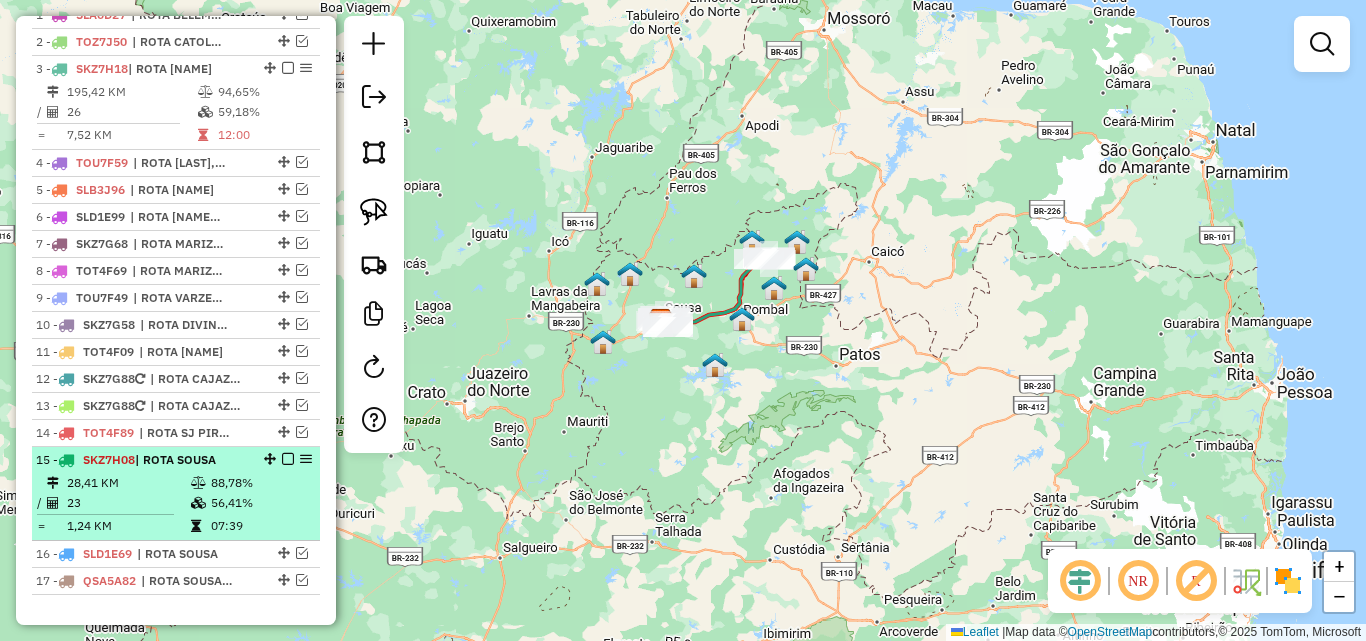 click at bounding box center (198, 483) 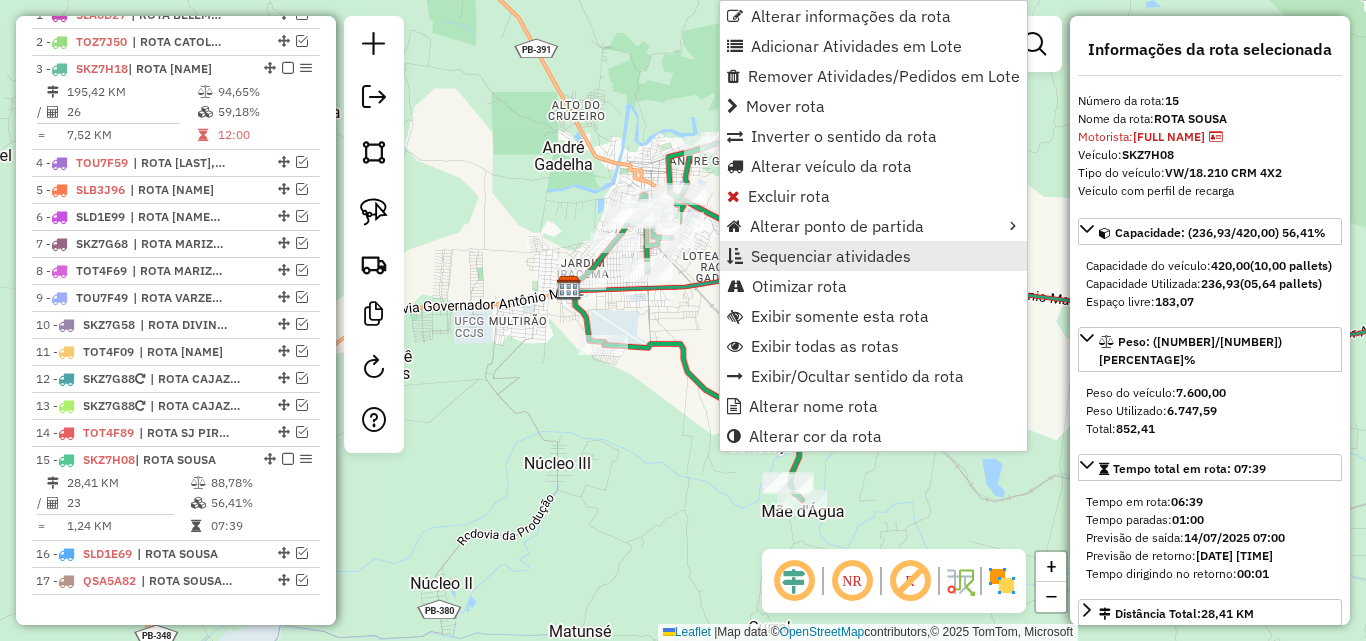 scroll, scrollTop: 855, scrollLeft: 0, axis: vertical 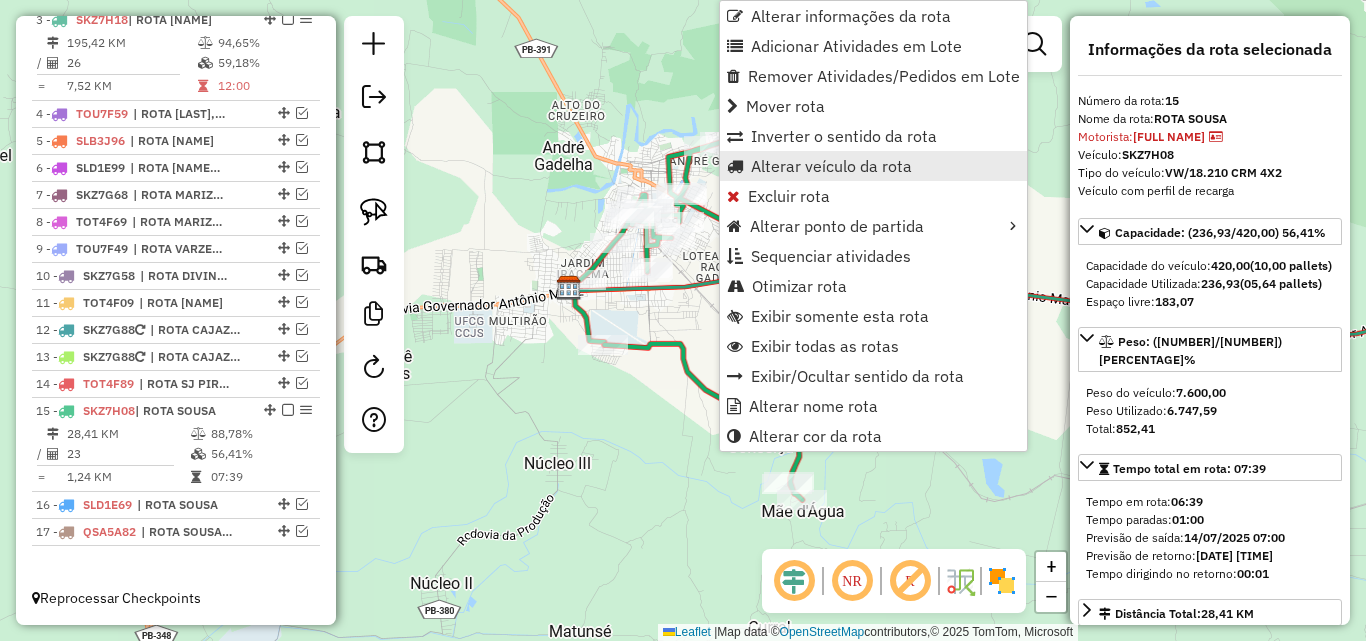 click on "Alterar veículo da rota" at bounding box center (831, 166) 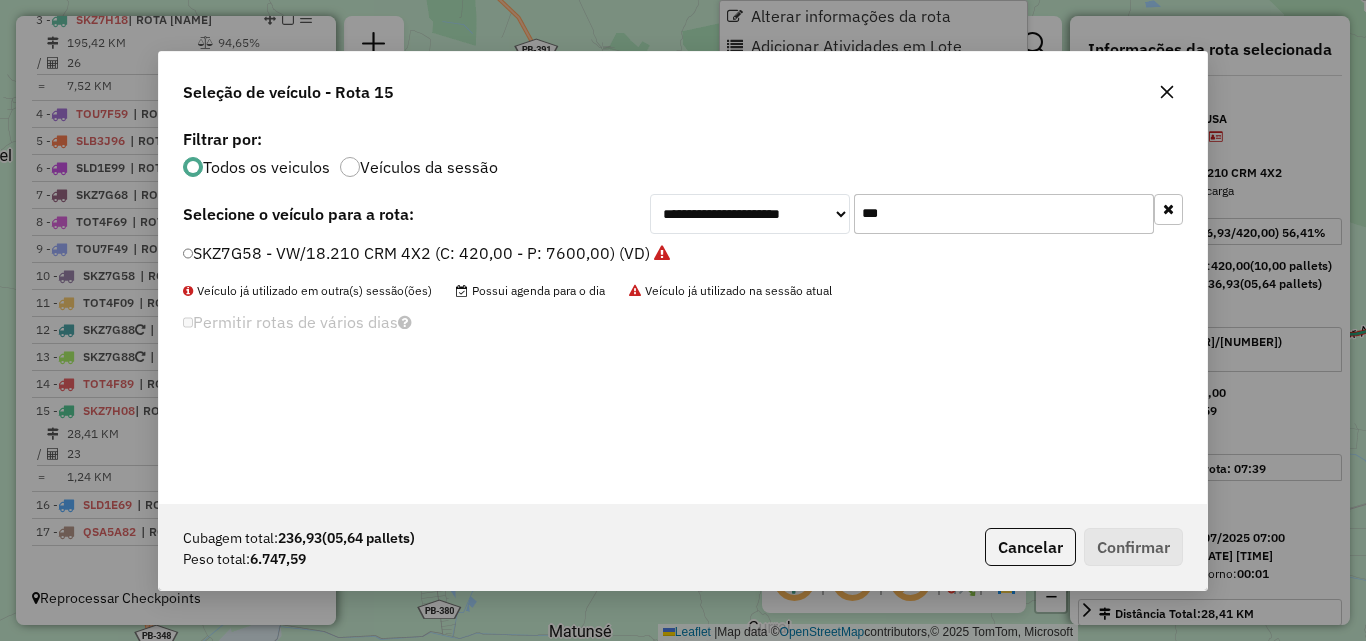 scroll, scrollTop: 11, scrollLeft: 6, axis: both 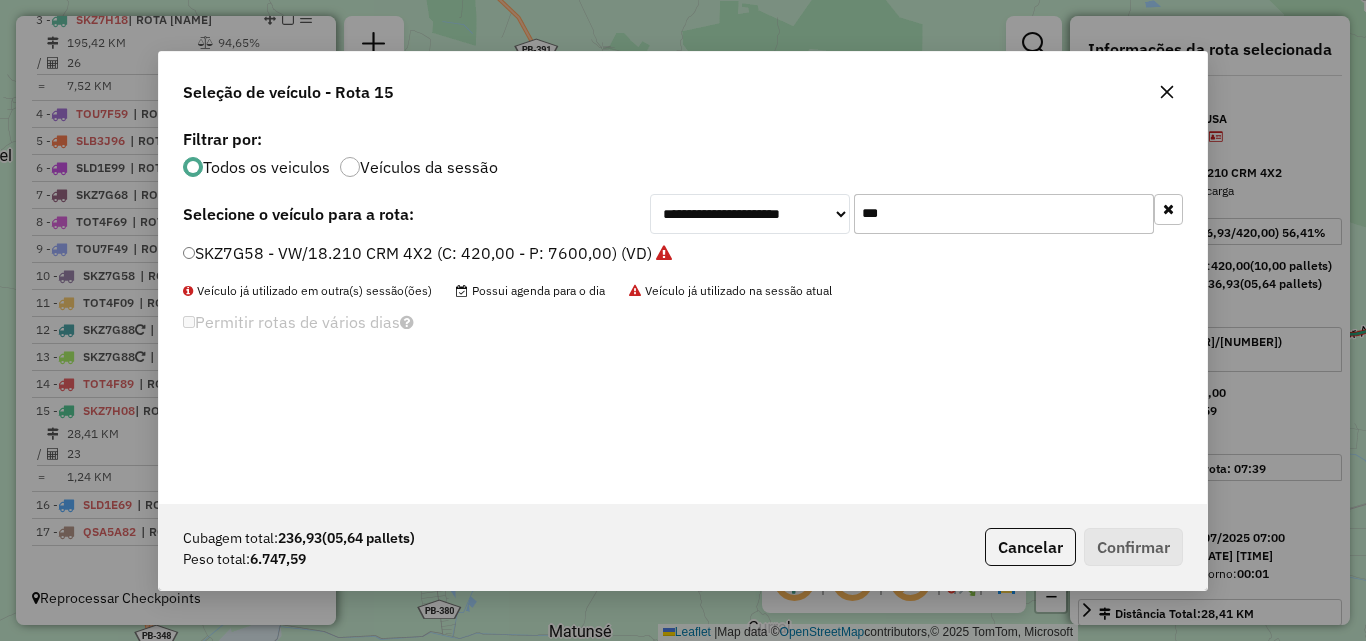 click on "***" 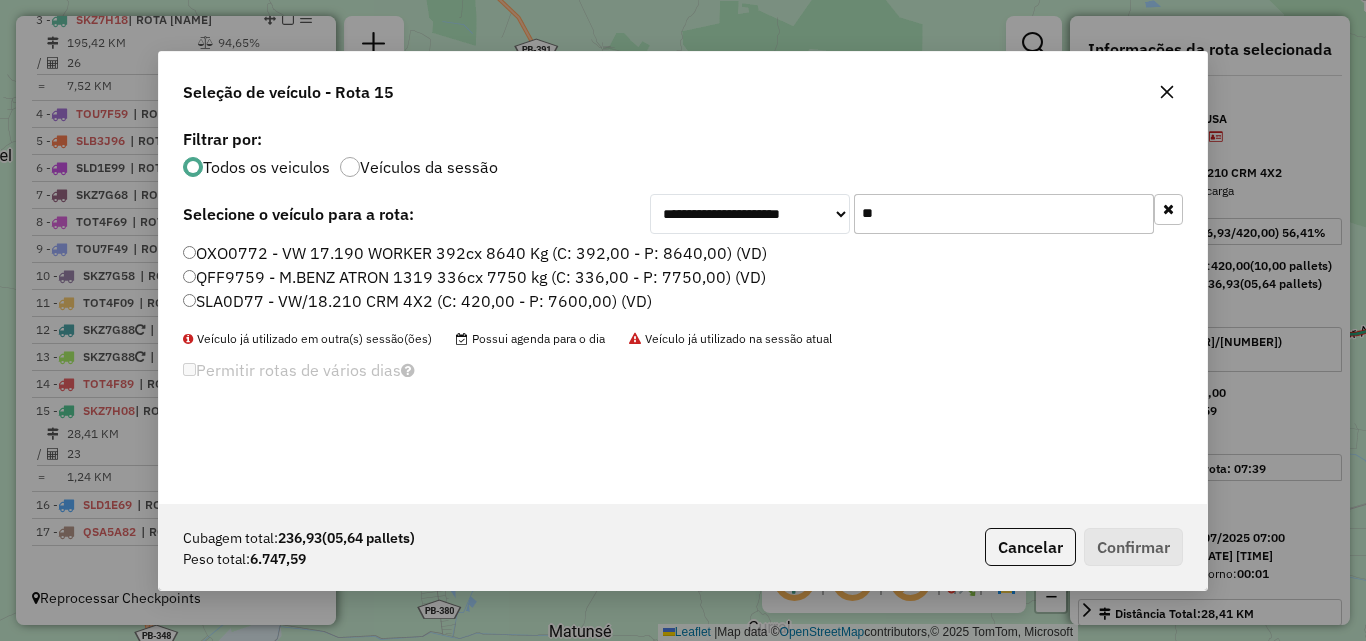type on "**" 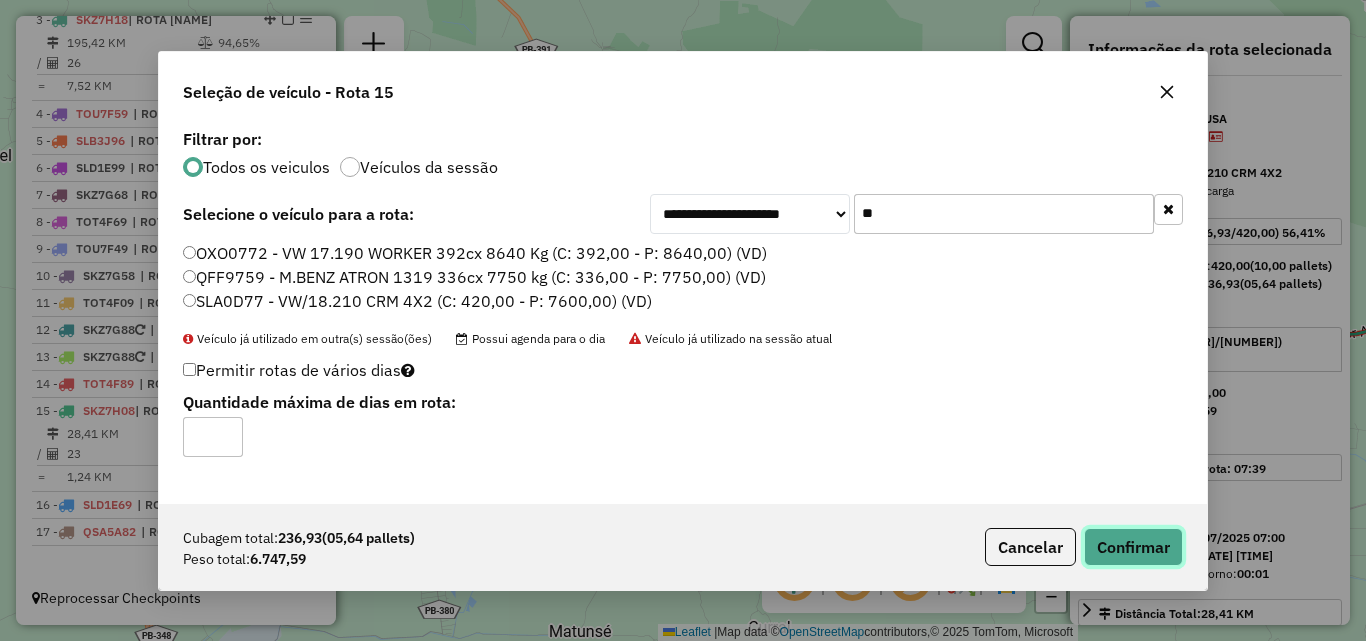 click on "Confirmar" 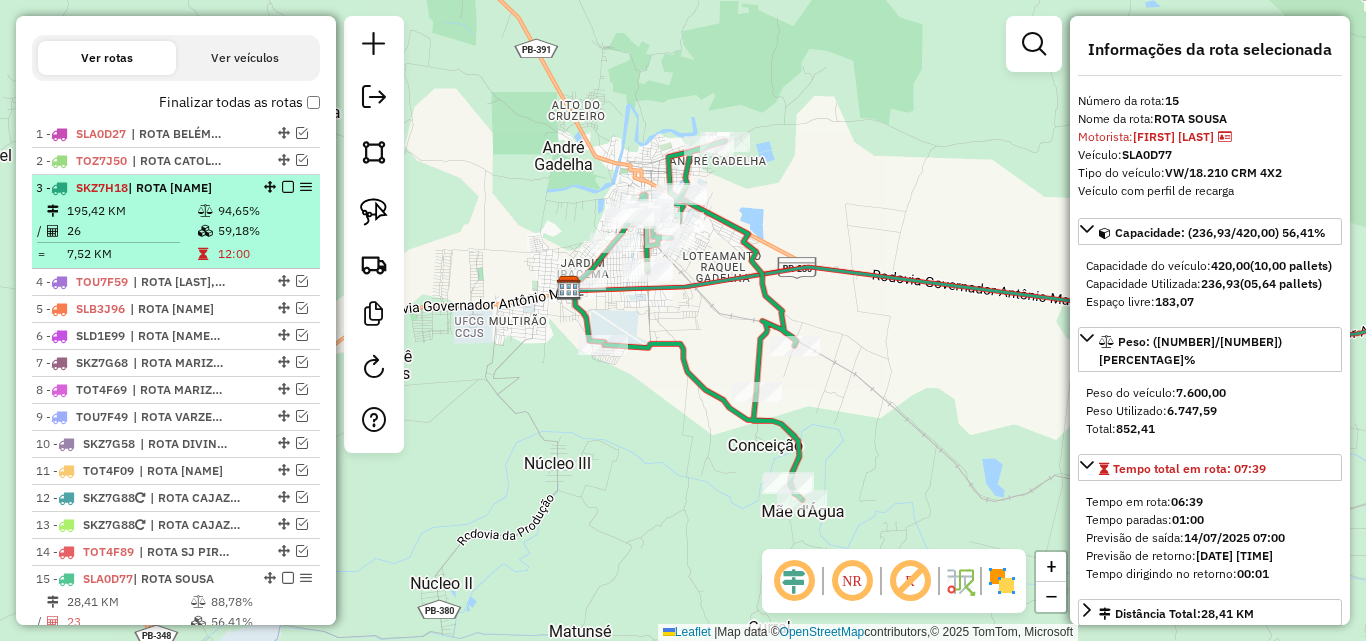 scroll, scrollTop: 655, scrollLeft: 0, axis: vertical 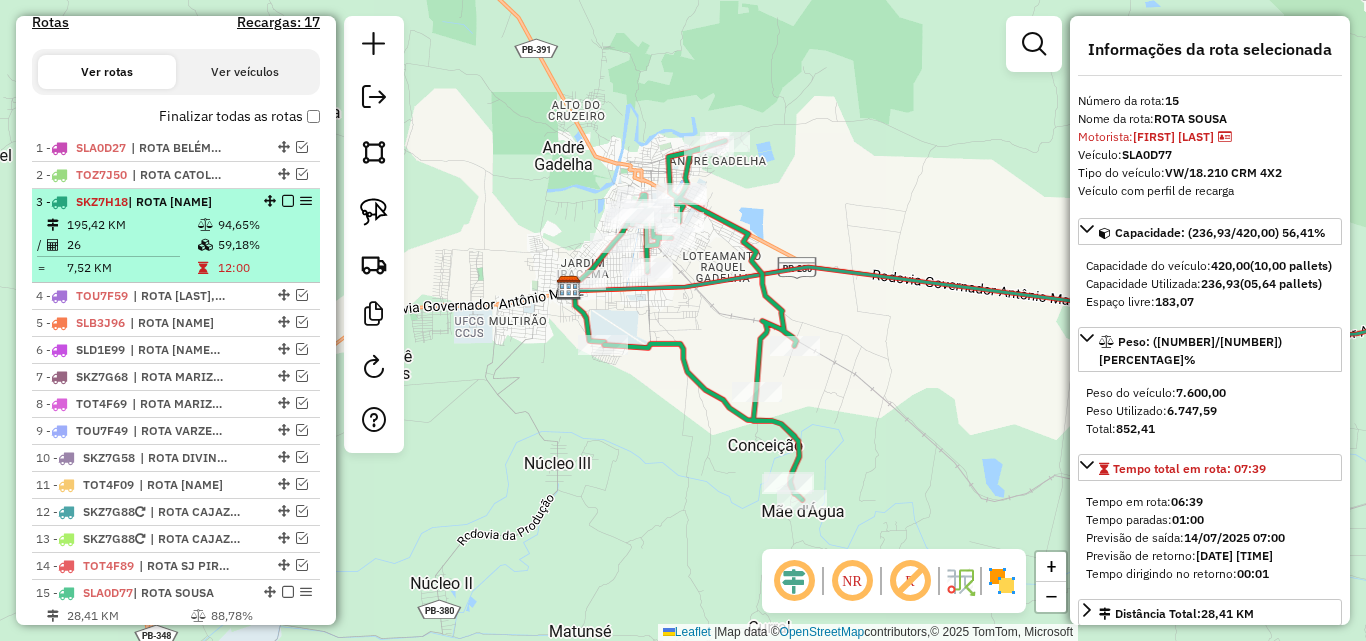 click on "3 -       SKZ7H18   | ROTA RIACHO DOS CAVALOS" at bounding box center (142, 202) 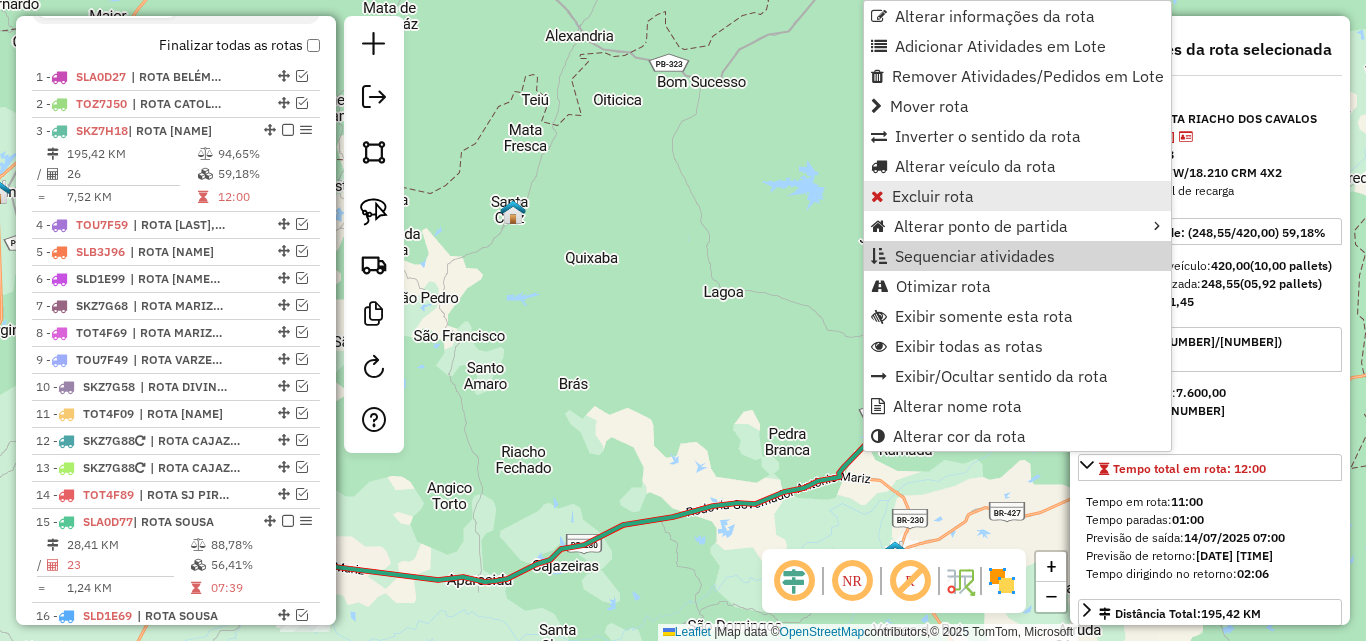 scroll, scrollTop: 828, scrollLeft: 0, axis: vertical 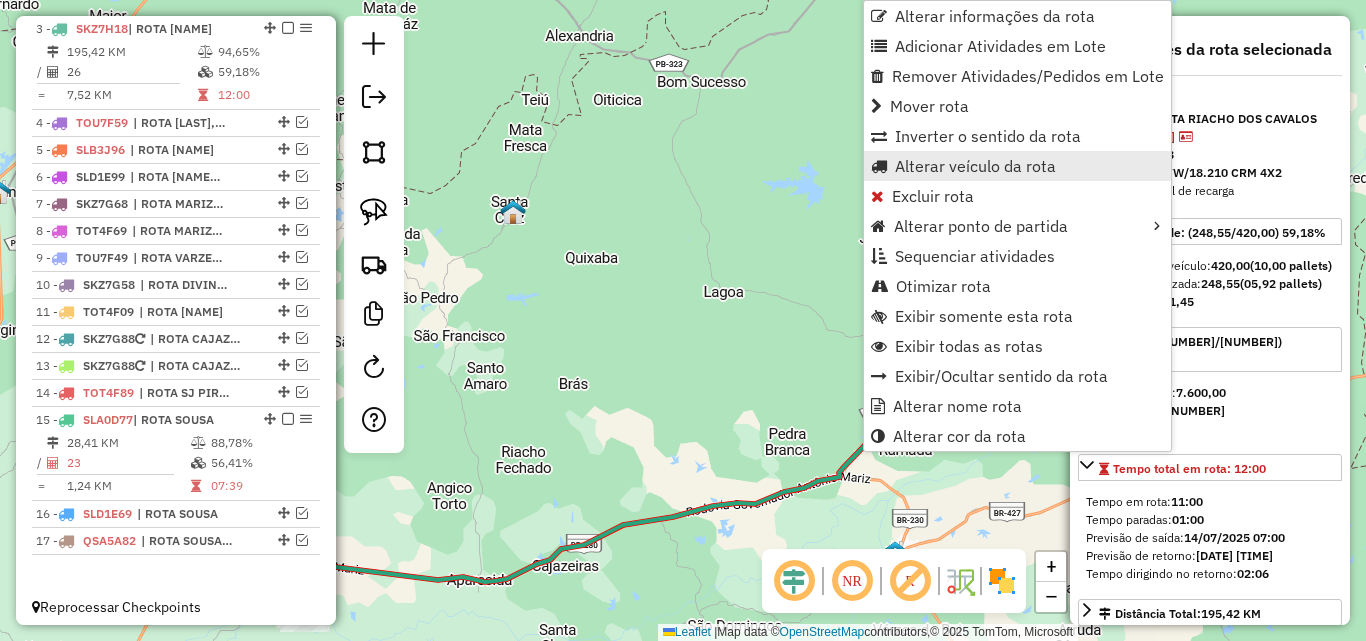 click on "Alterar veículo da rota" at bounding box center (975, 166) 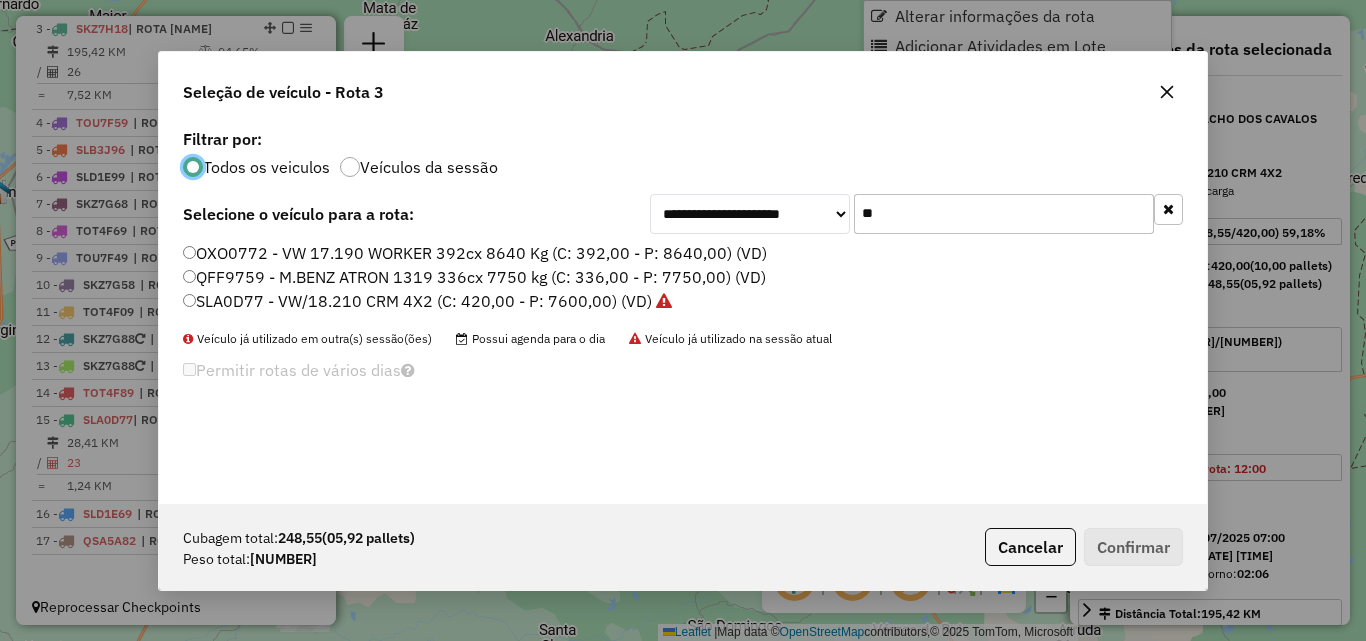 scroll, scrollTop: 11, scrollLeft: 6, axis: both 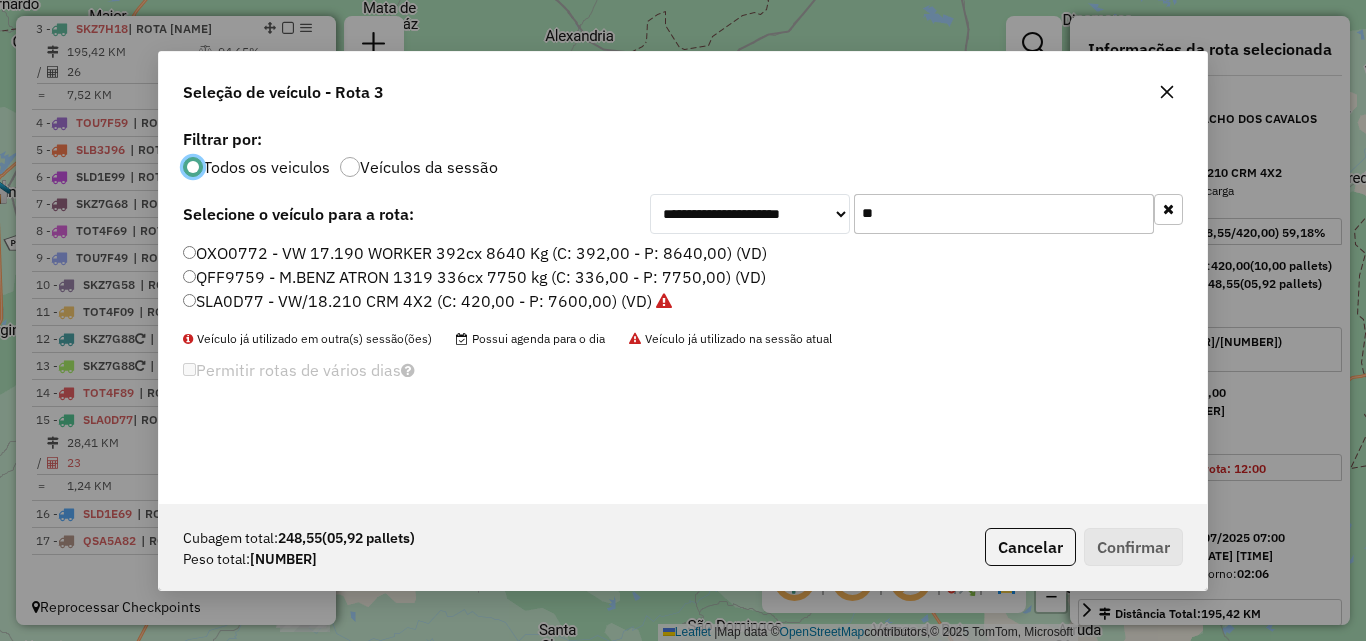 click on "**" 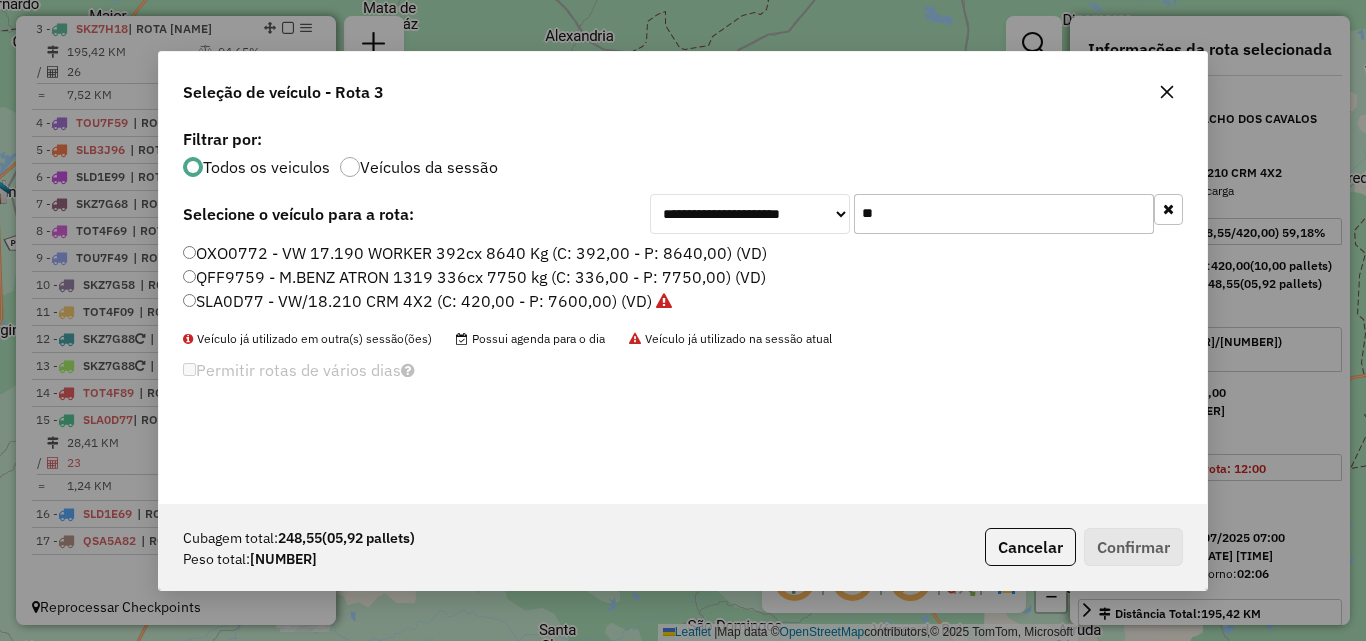 drag, startPoint x: 1026, startPoint y: 210, endPoint x: 1044, endPoint y: 220, distance: 20.59126 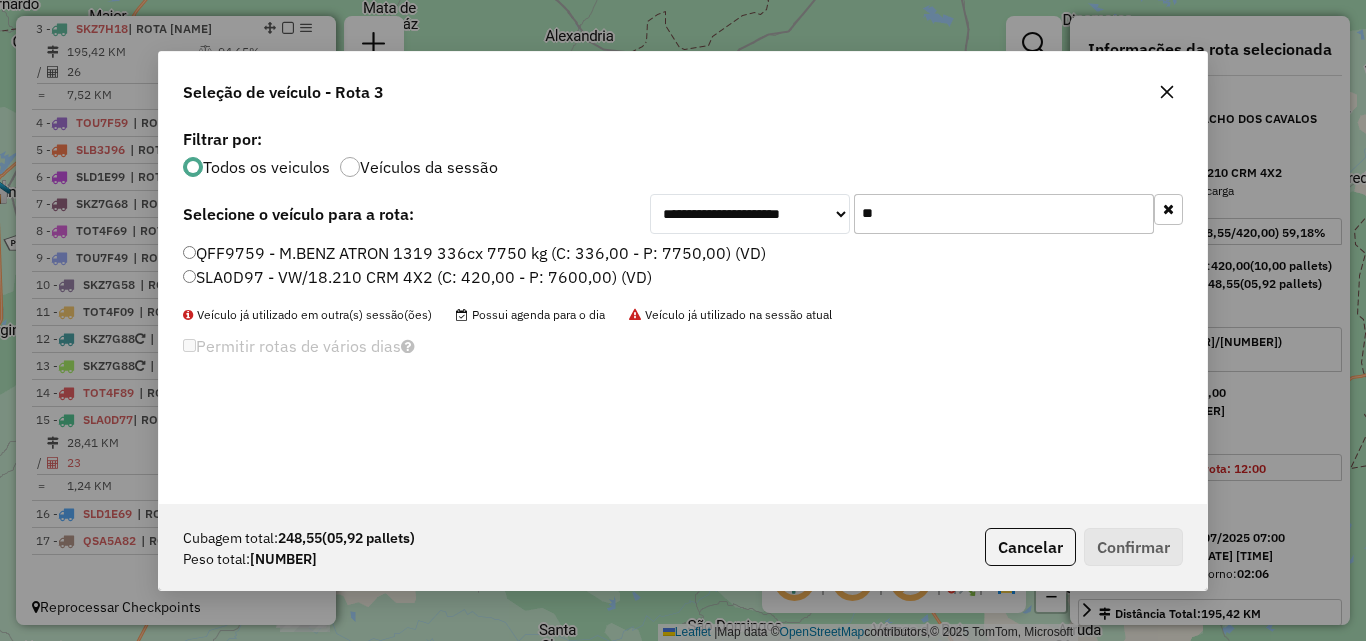 type on "**" 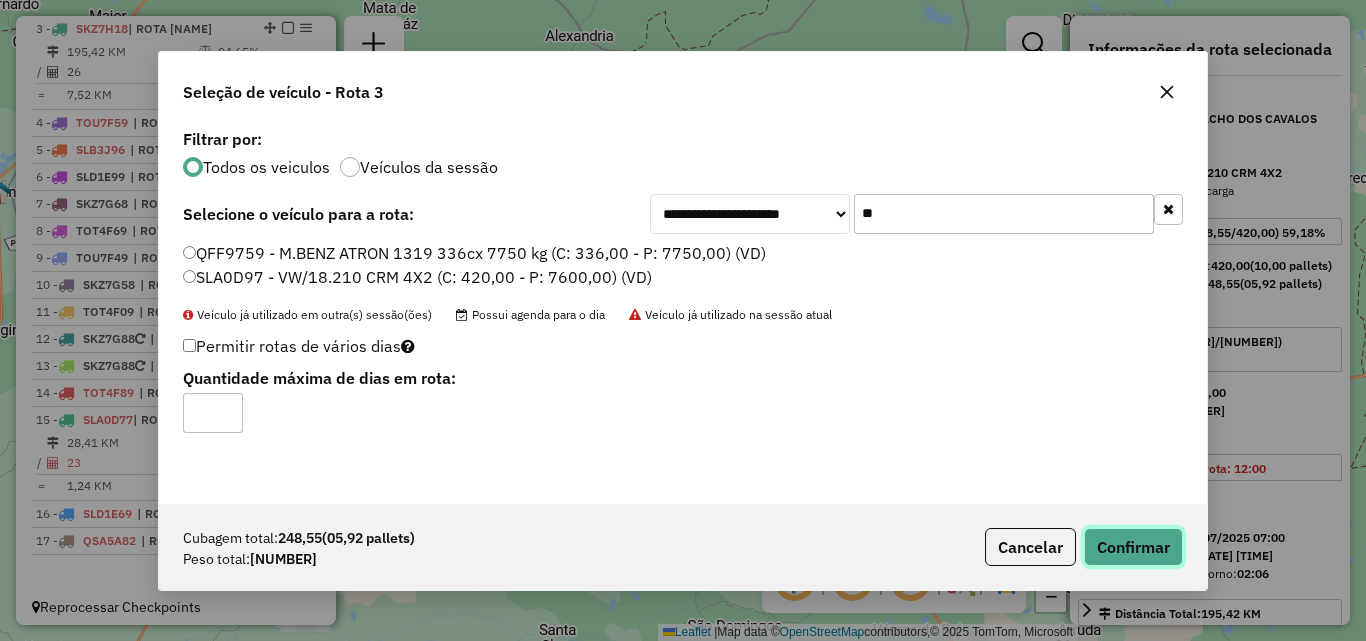click on "Confirmar" 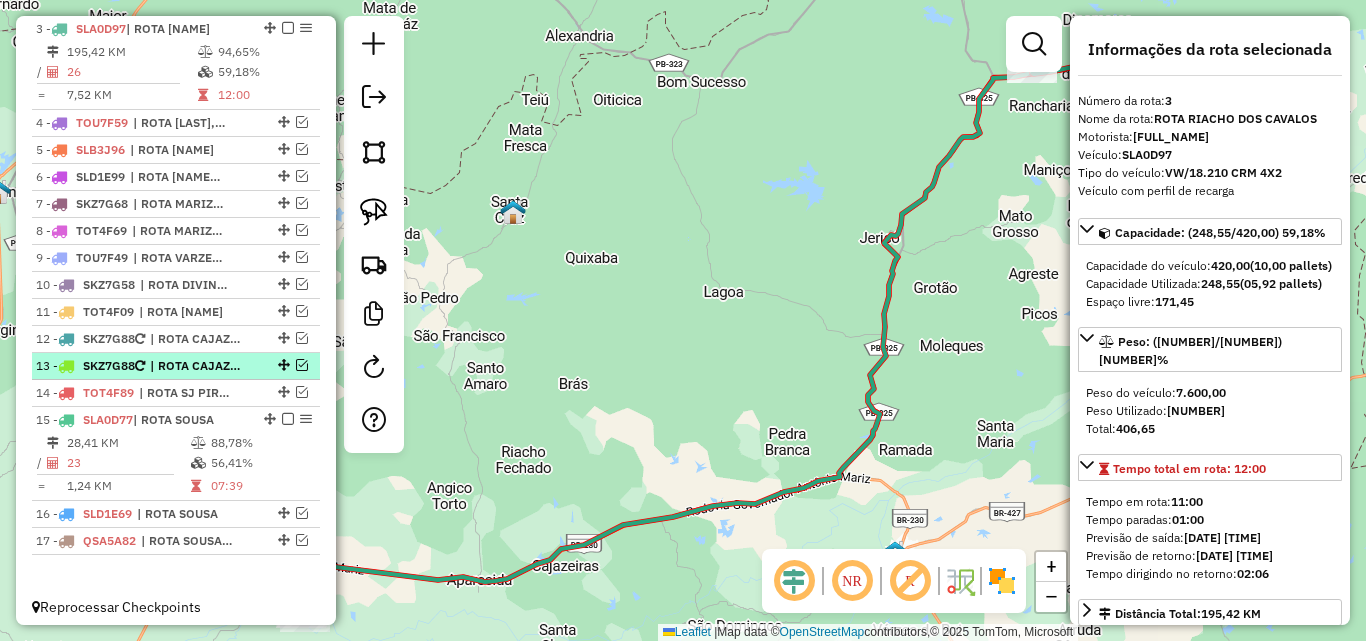 scroll, scrollTop: 728, scrollLeft: 0, axis: vertical 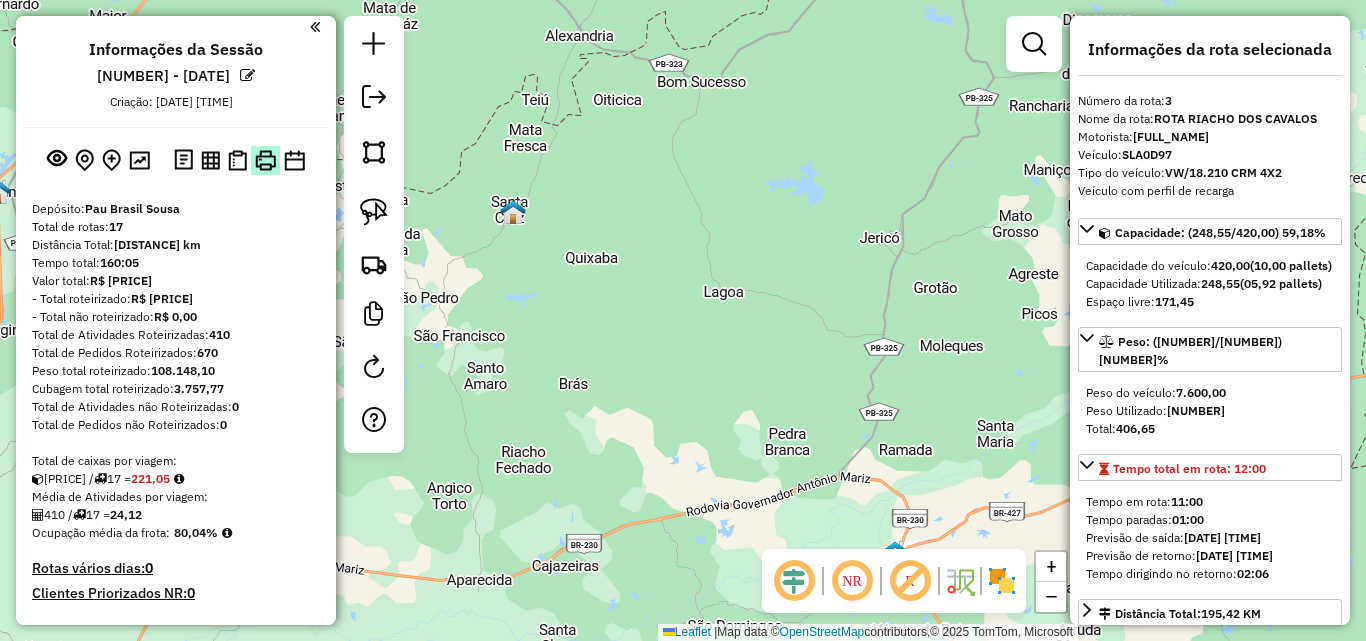 click at bounding box center [265, 160] 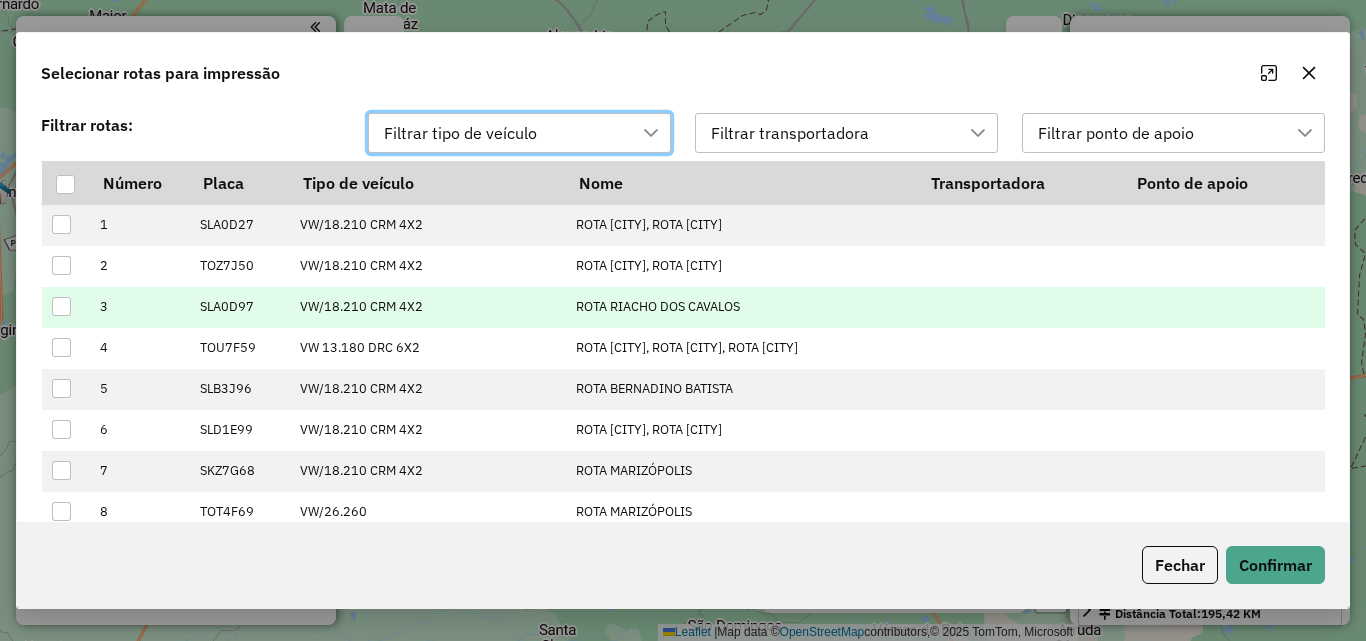 scroll, scrollTop: 14, scrollLeft: 91, axis: both 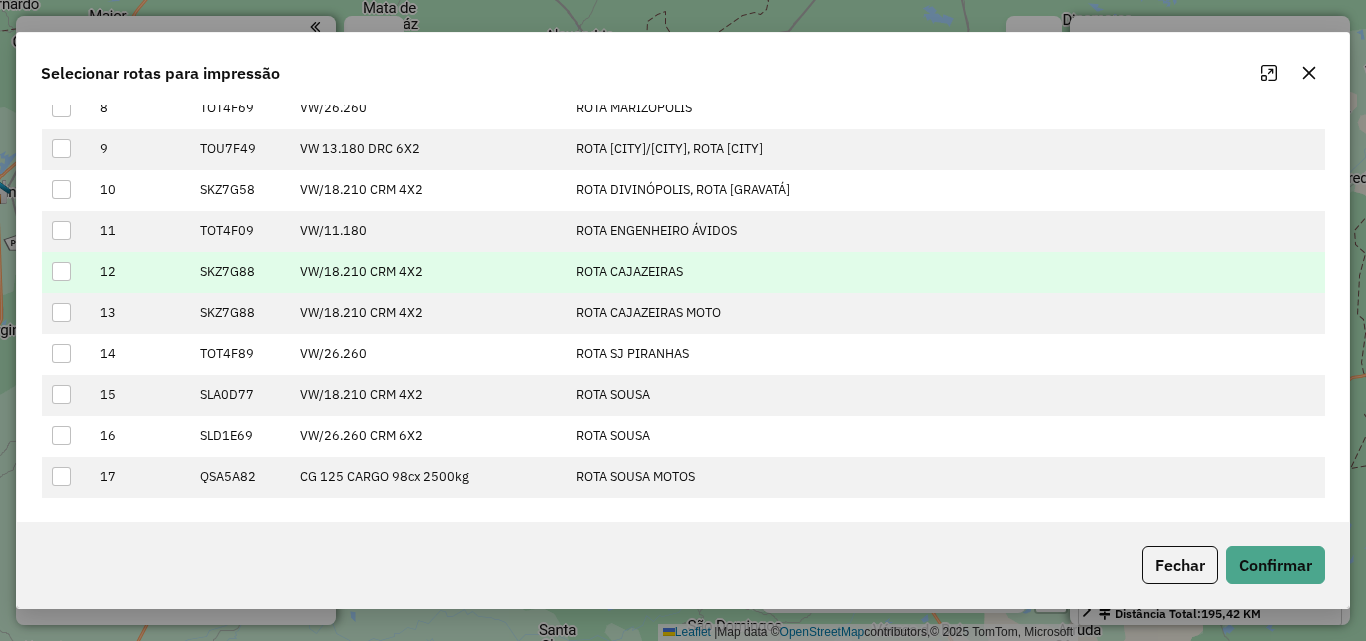 click at bounding box center (61, 271) 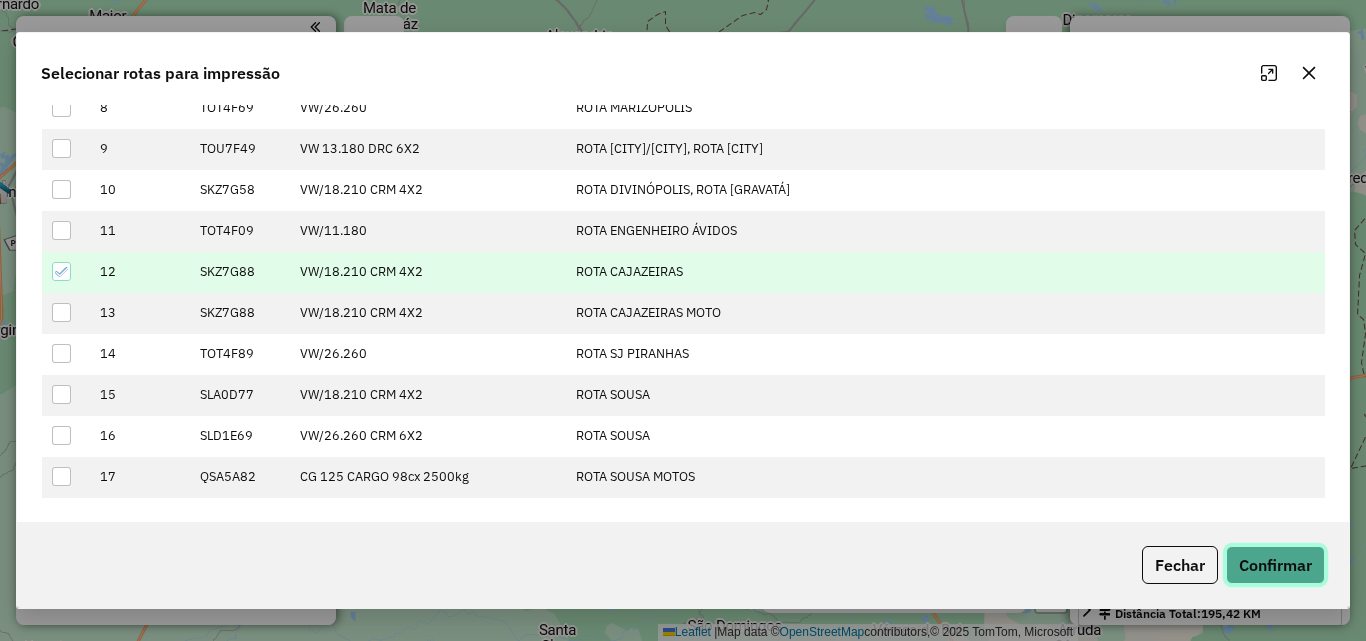 click on "Confirmar" 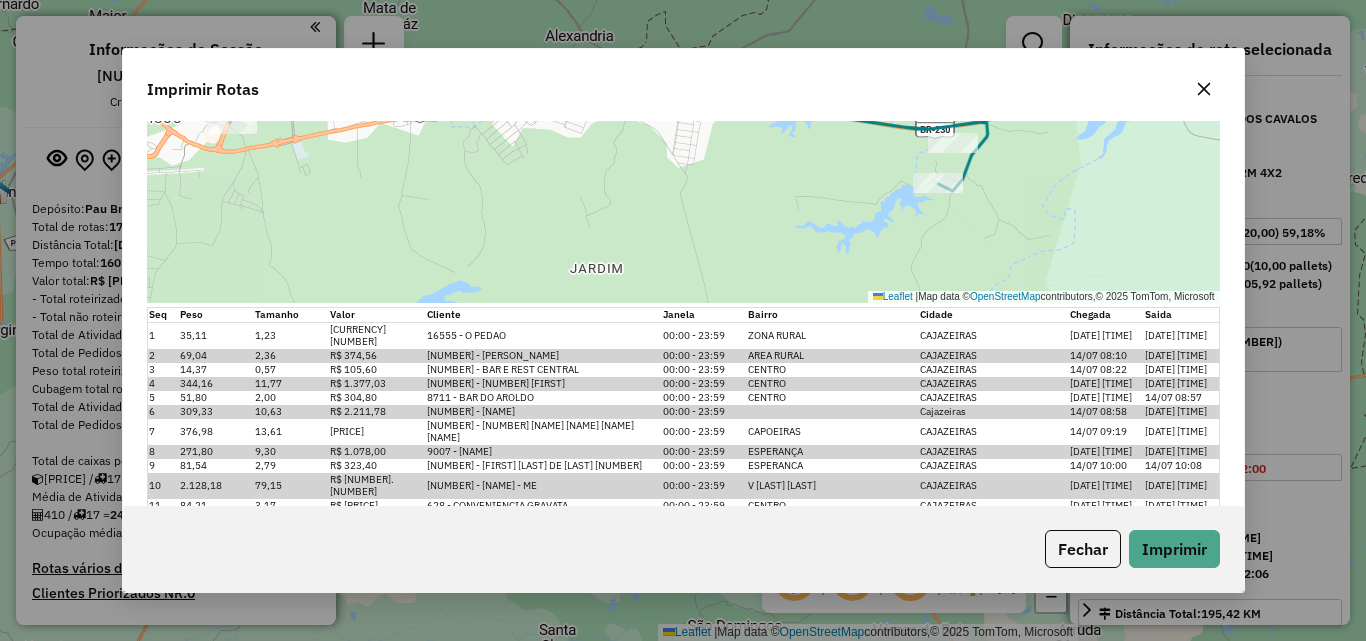scroll, scrollTop: 410, scrollLeft: 0, axis: vertical 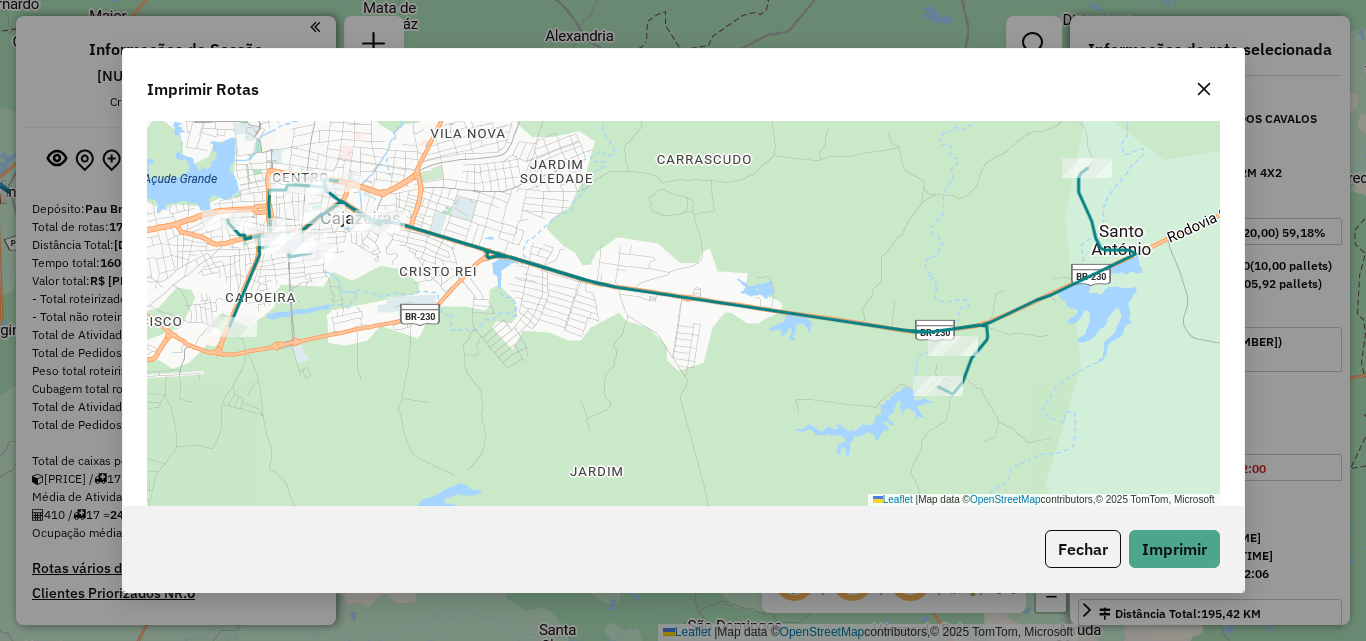 drag, startPoint x: 663, startPoint y: 121, endPoint x: 937, endPoint y: 106, distance: 274.41028 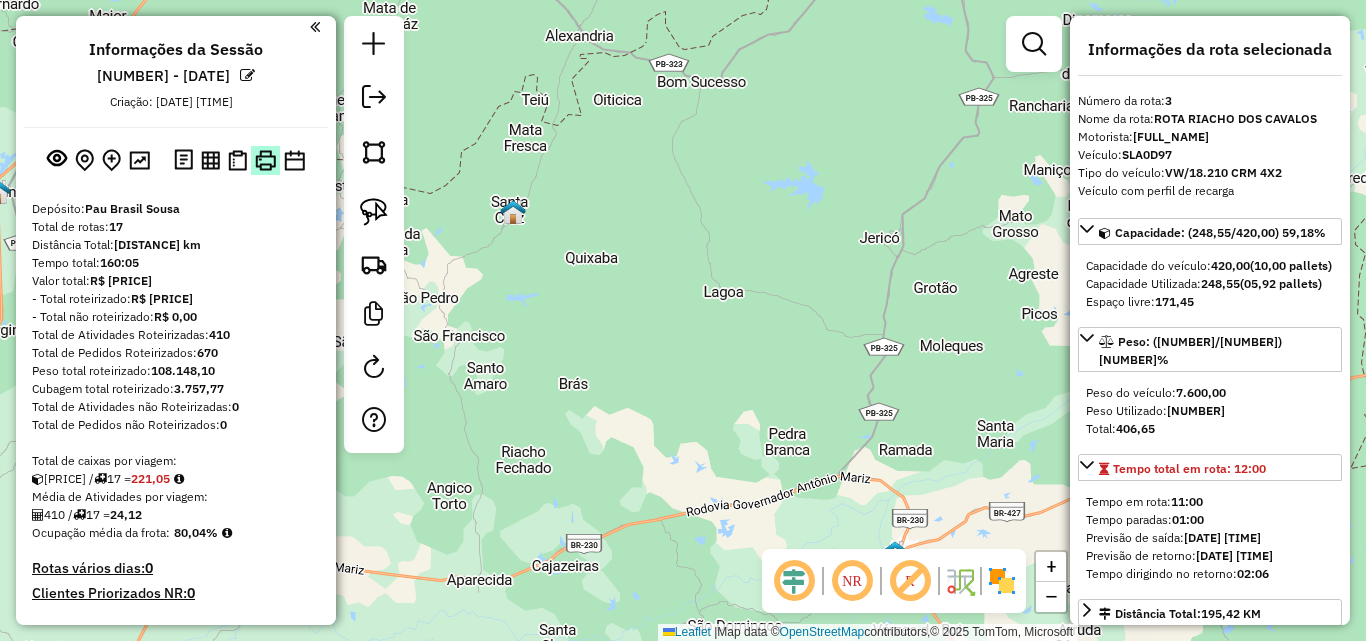 click at bounding box center (265, 160) 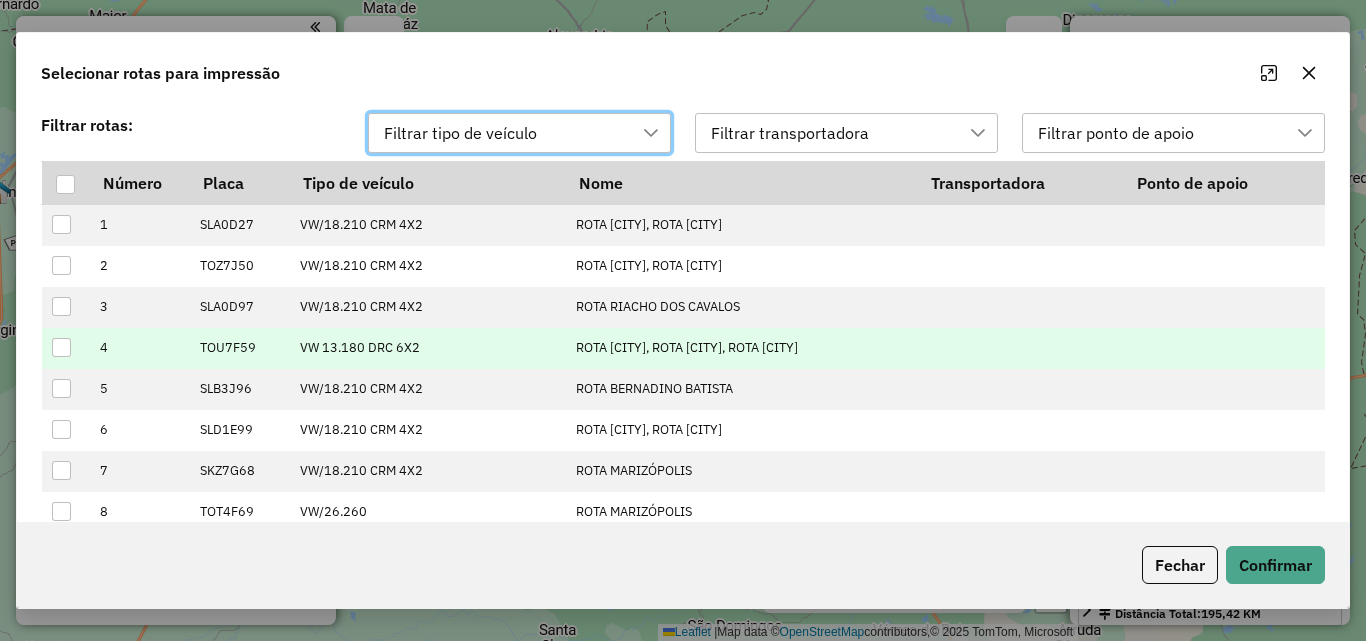 scroll, scrollTop: 14, scrollLeft: 91, axis: both 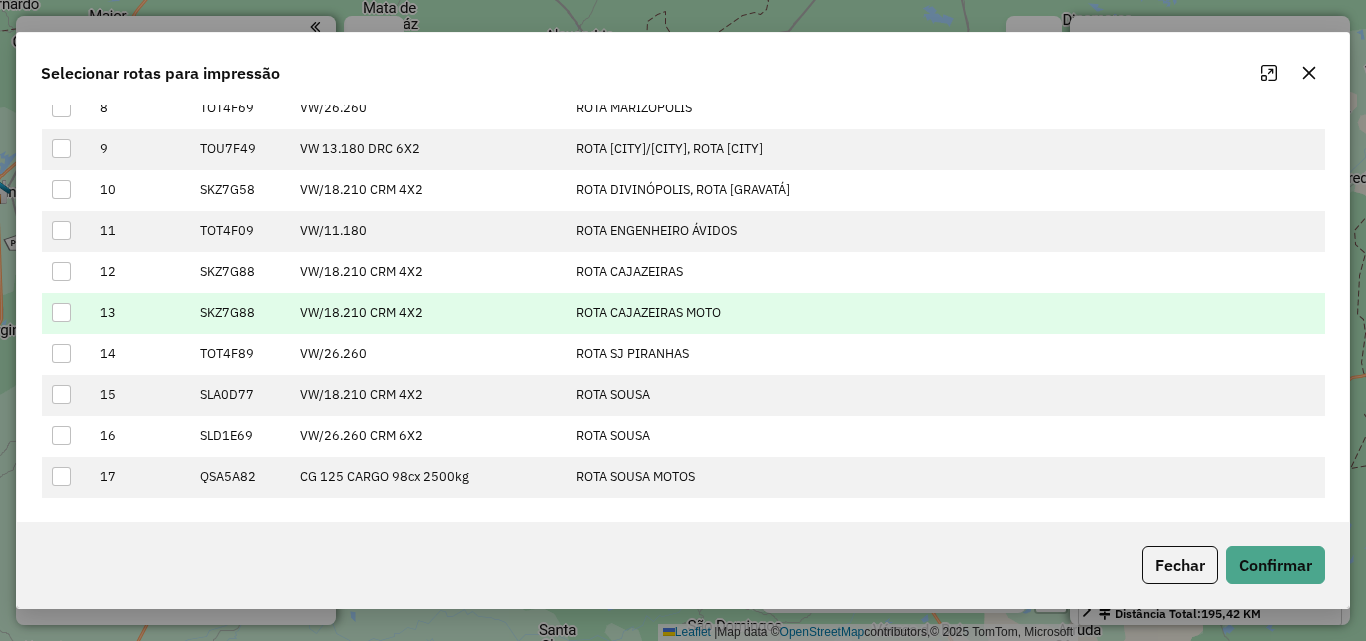 click at bounding box center [61, 312] 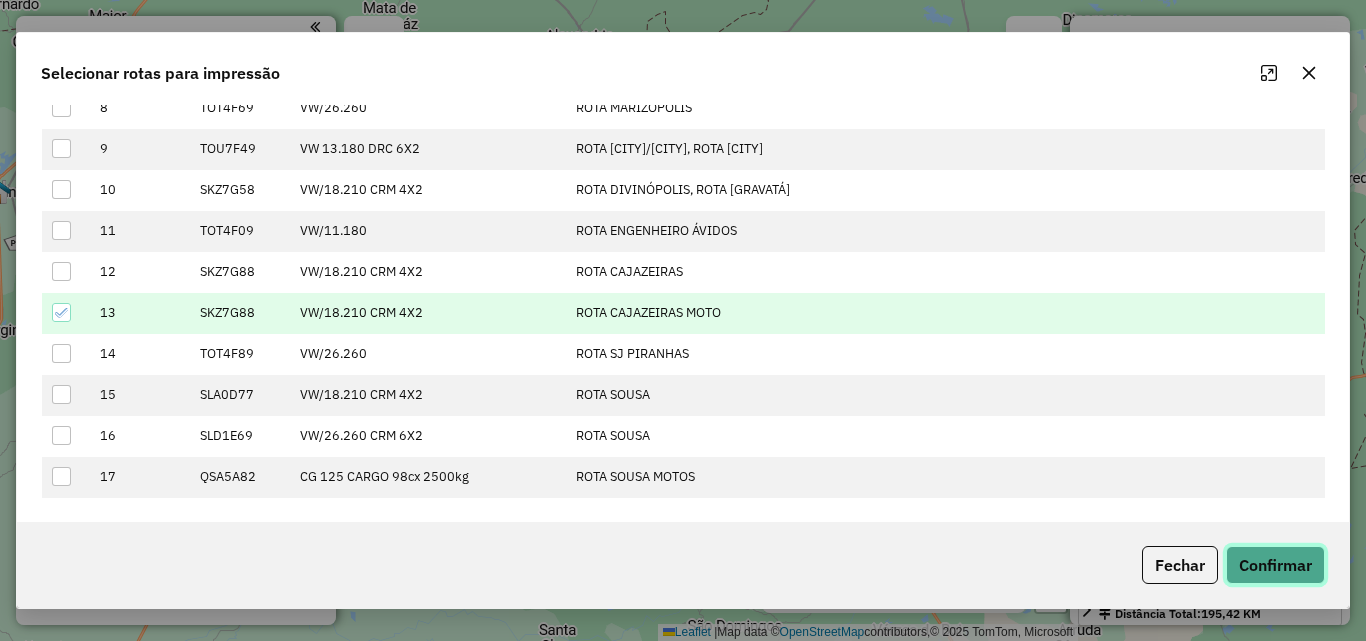 click on "Confirmar" 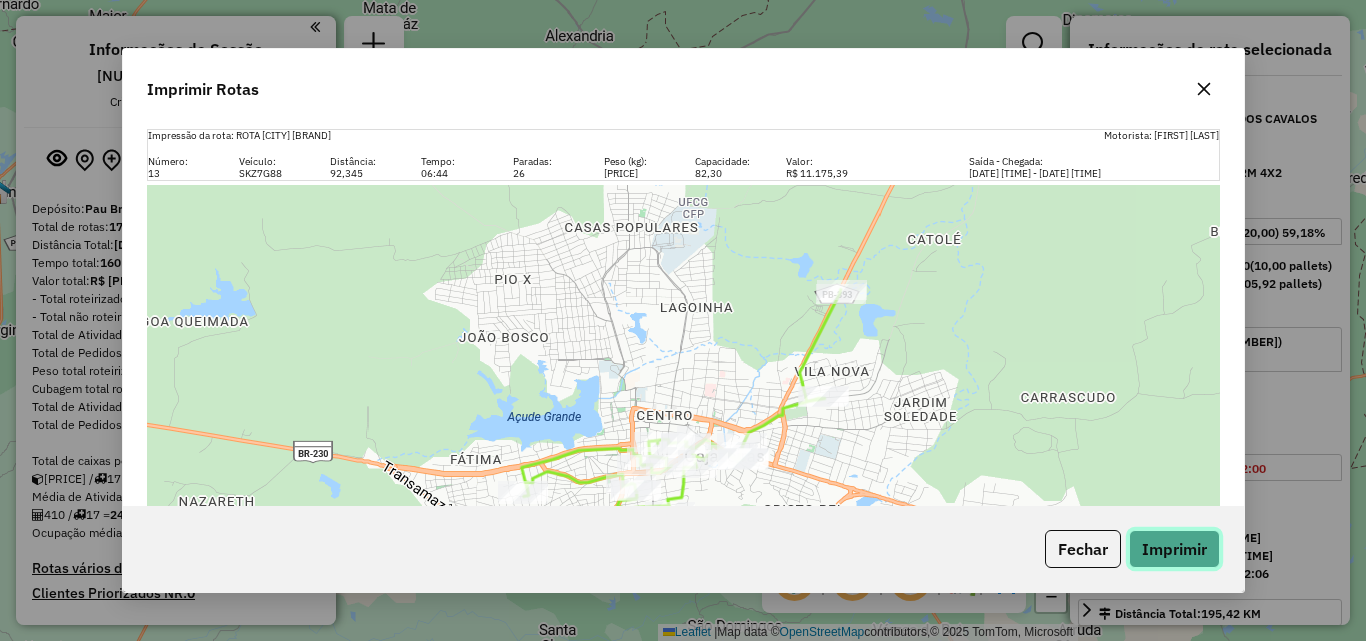 click on "Imprimir" 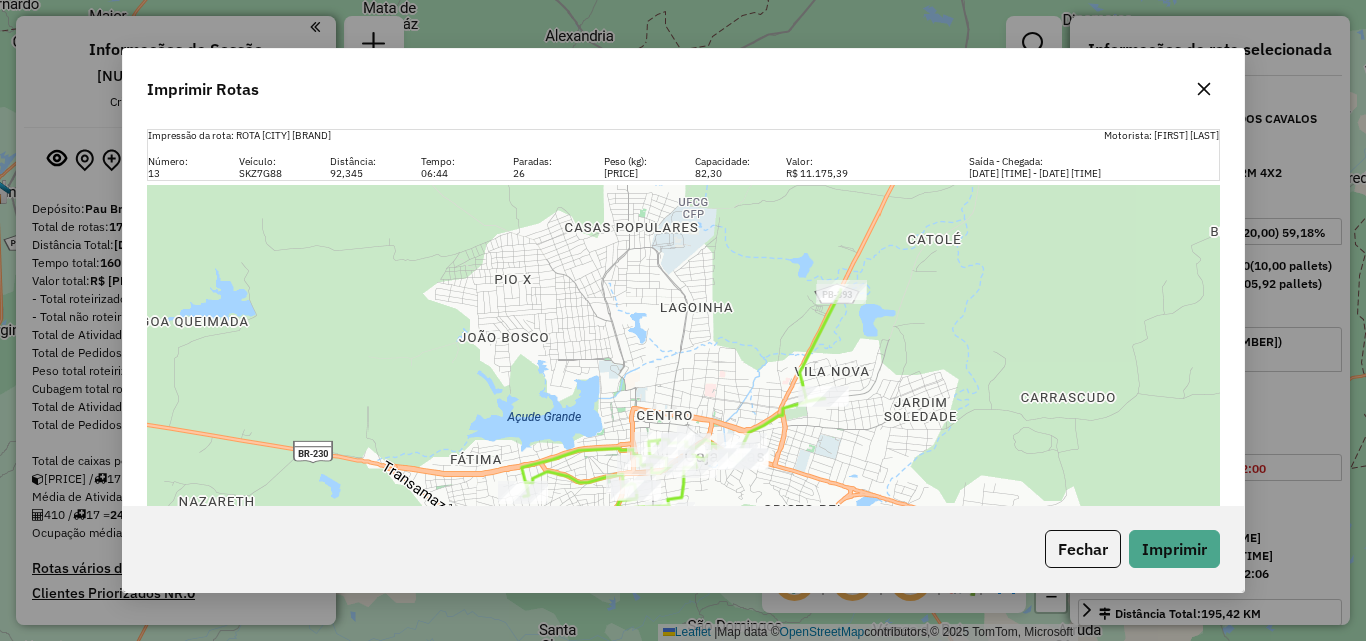 click 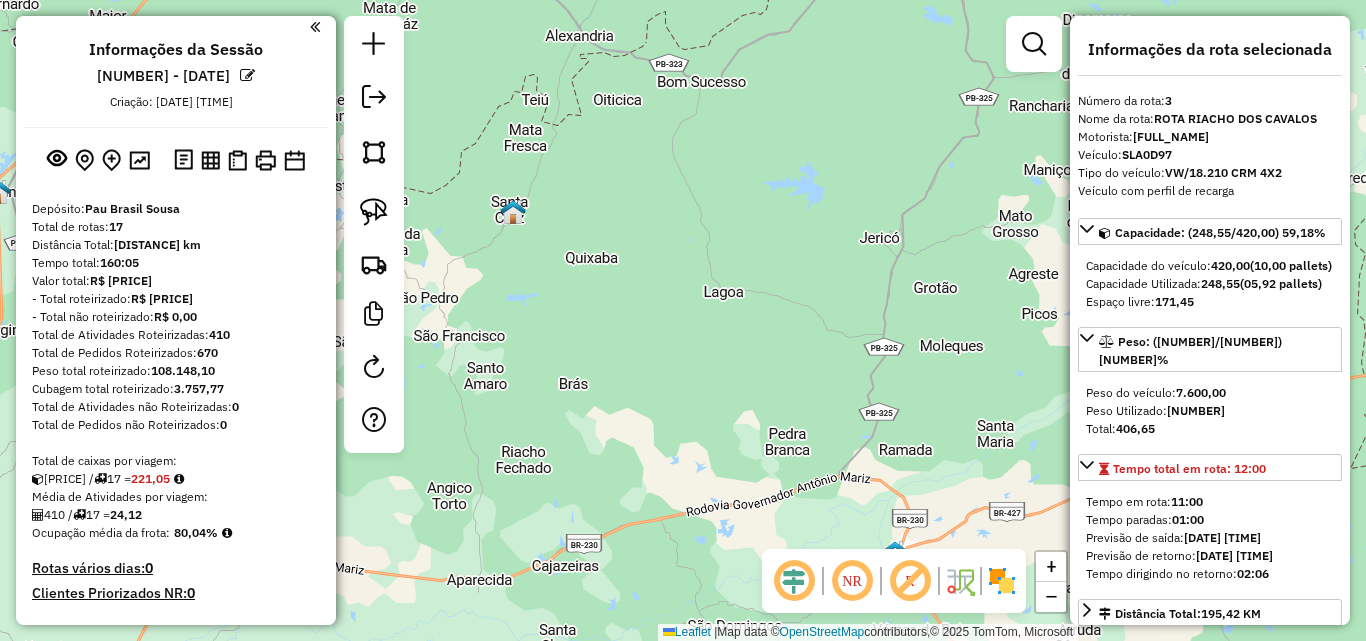 click at bounding box center (302, 1123) 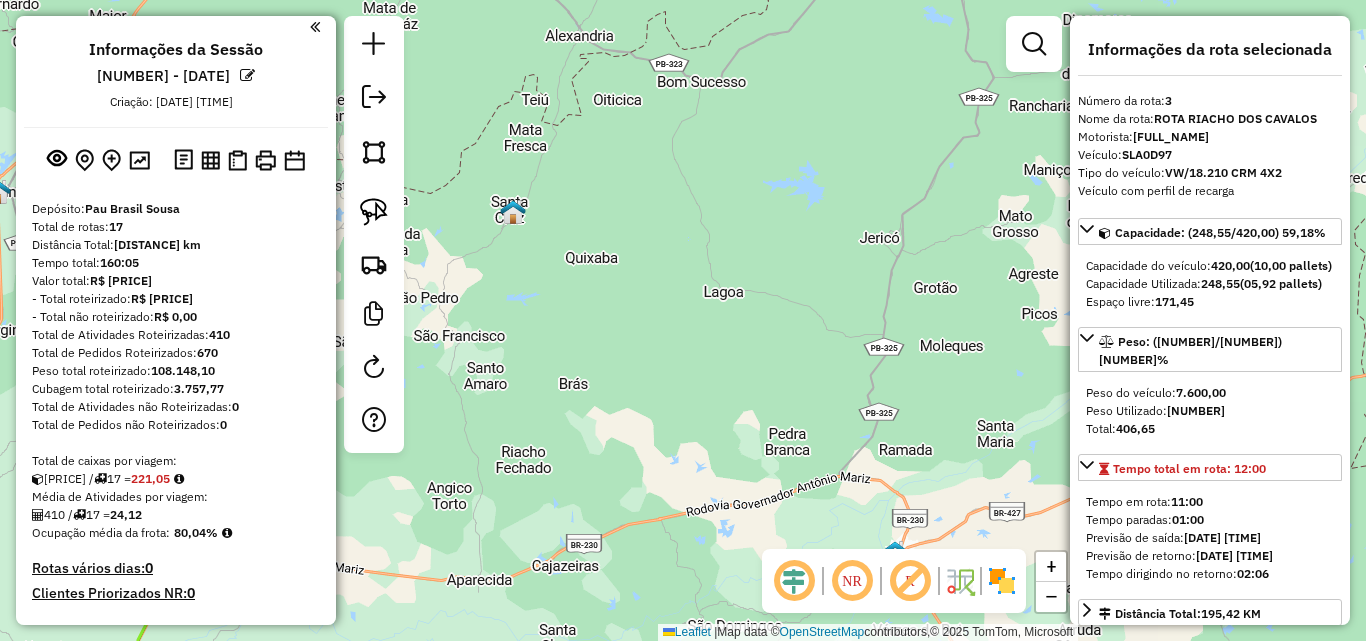click at bounding box center (302, 1096) 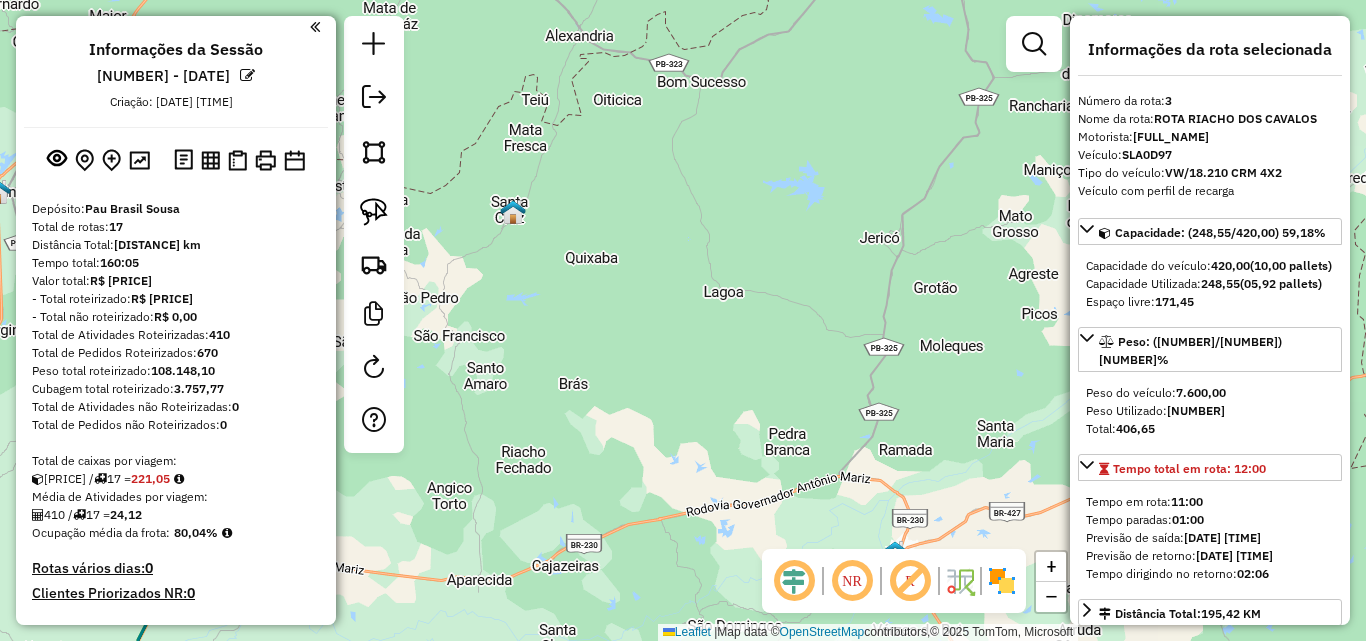 click on "13 -       SKZ7G88   | ROTA CAJAZEIRAS MOTO" at bounding box center (176, 1218) 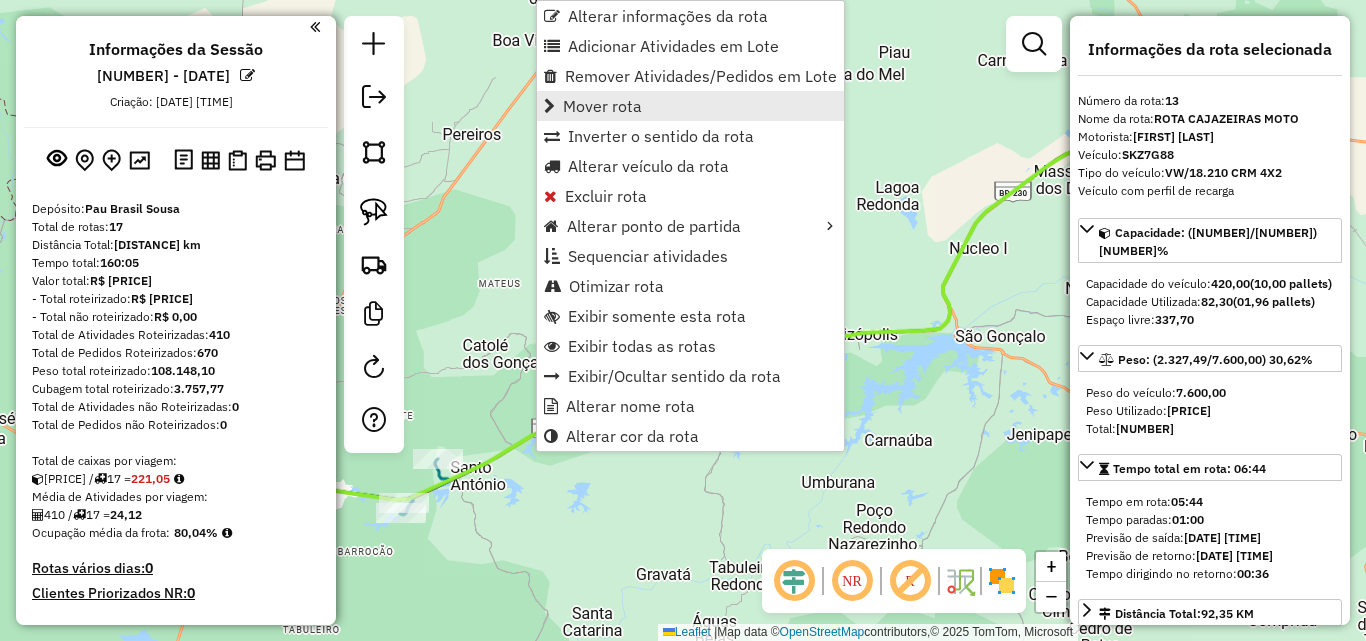 click on "Mover rota" at bounding box center (602, 106) 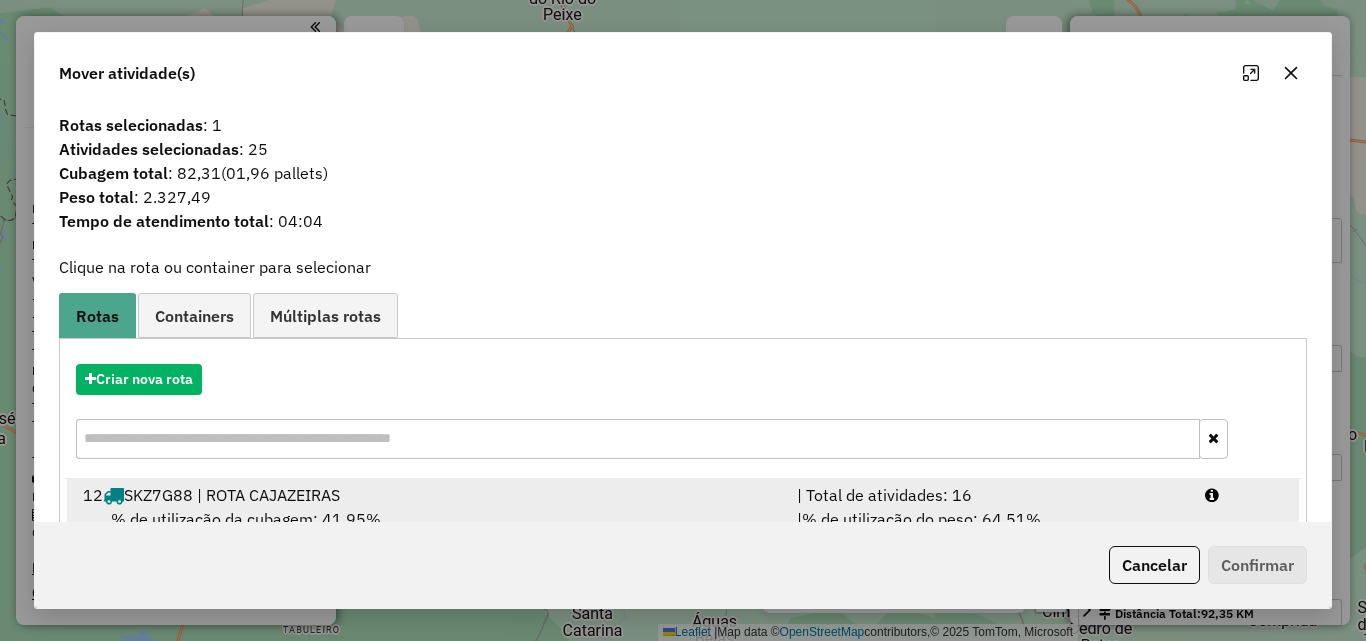 click on "% de utilização do peso: 64,51%" at bounding box center [921, 519] 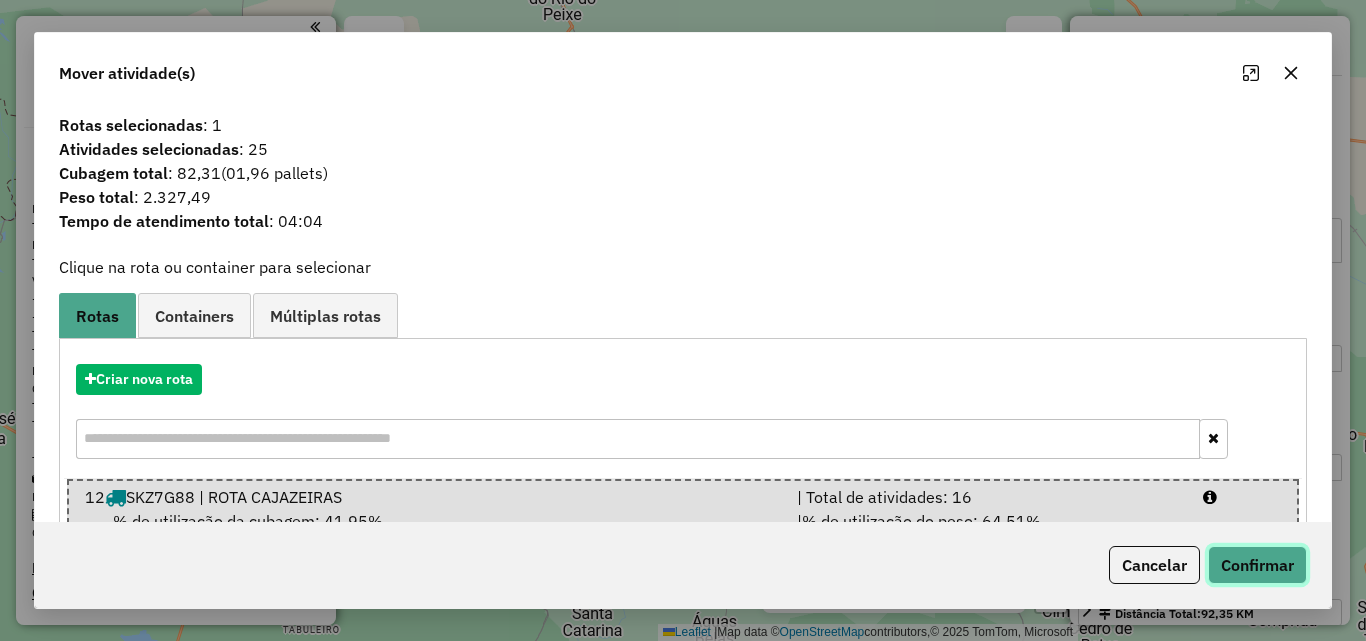 click on "Confirmar" 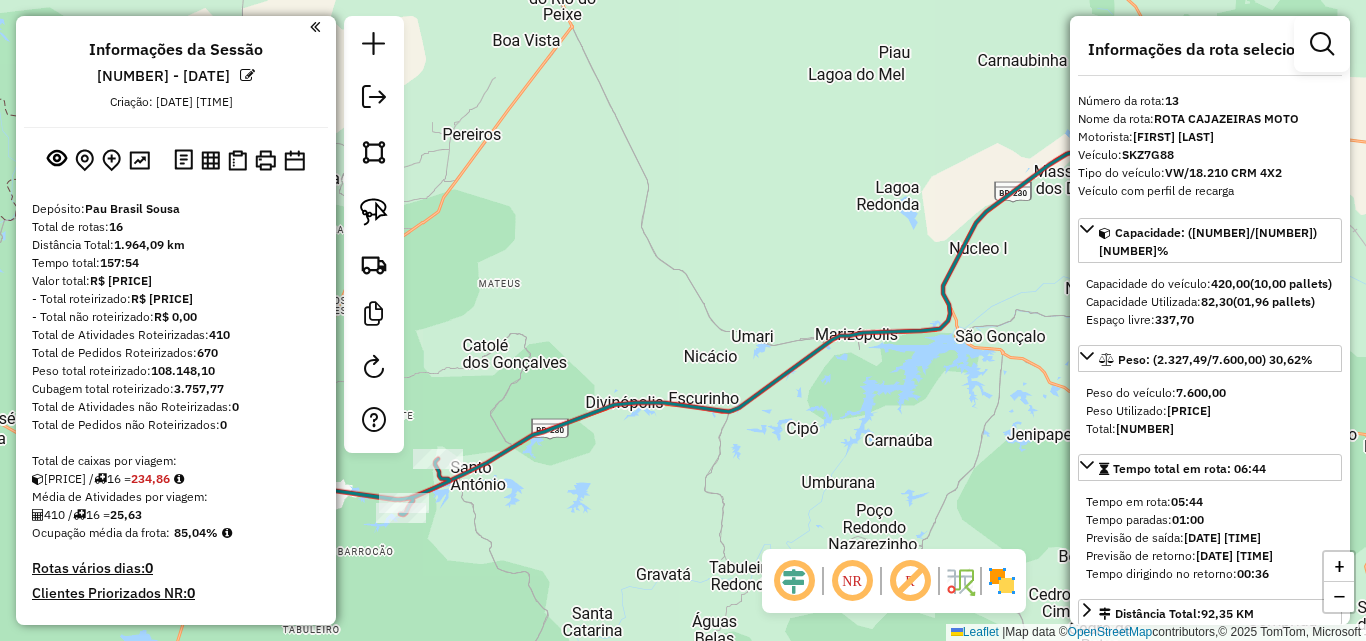 click at bounding box center (288, 1096) 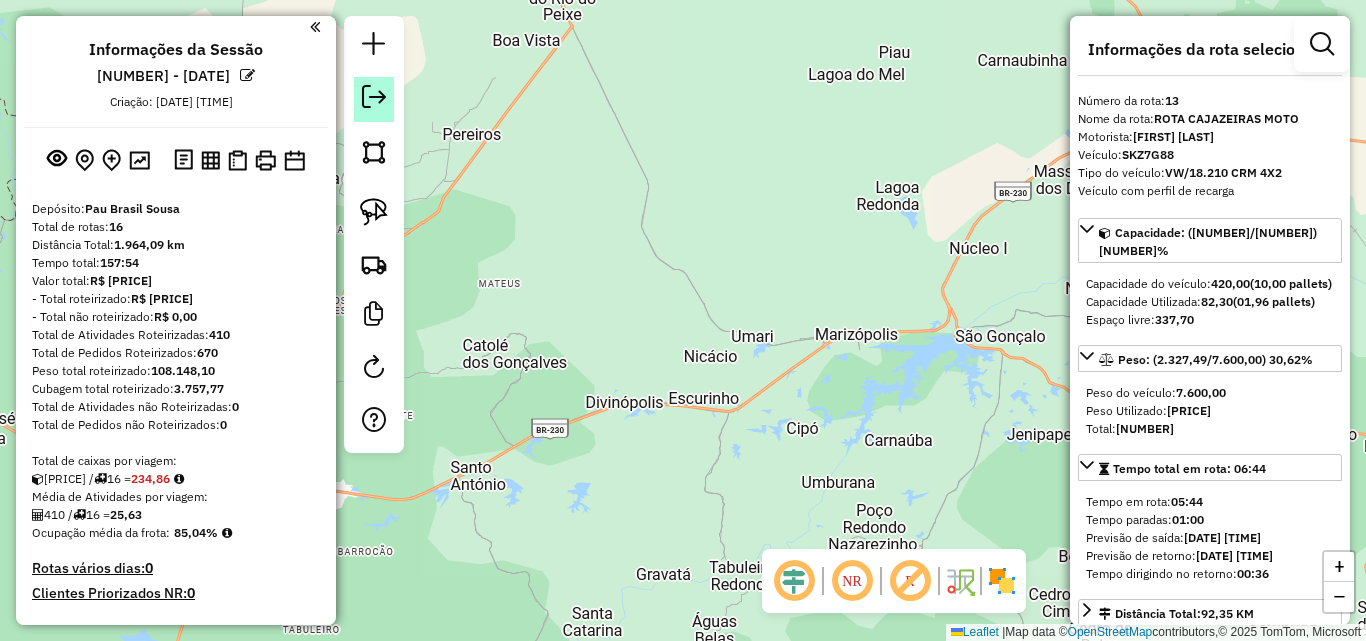 click 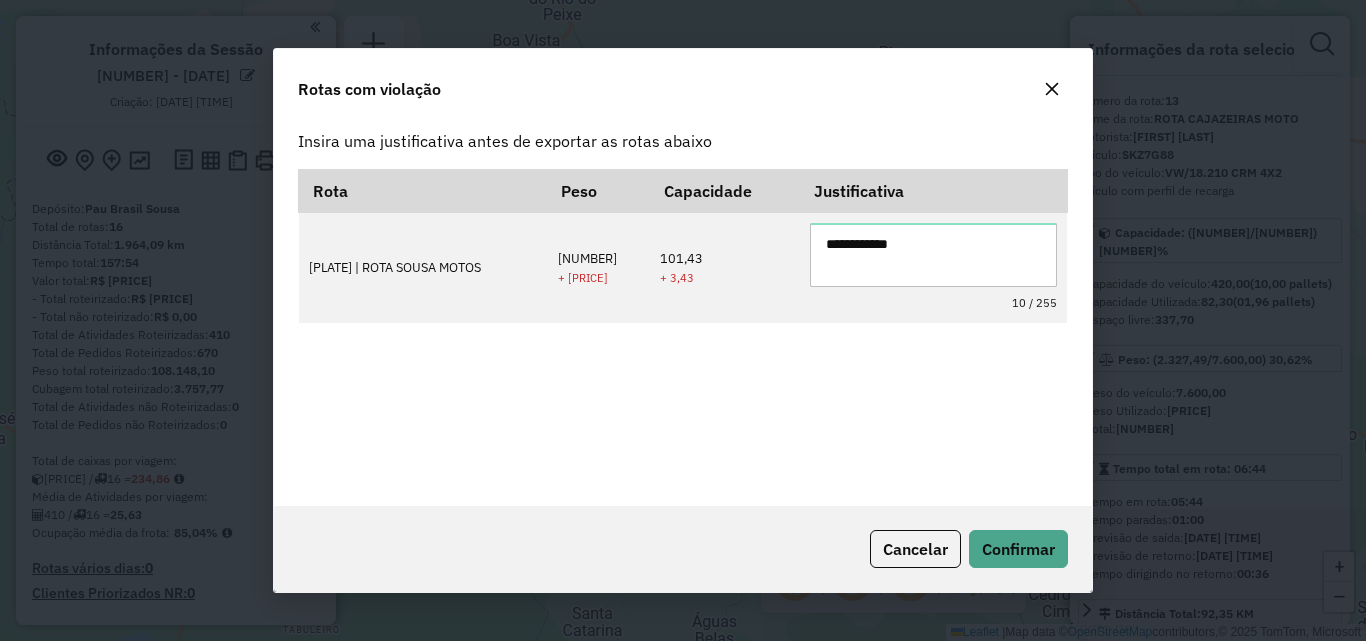 type on "**********" 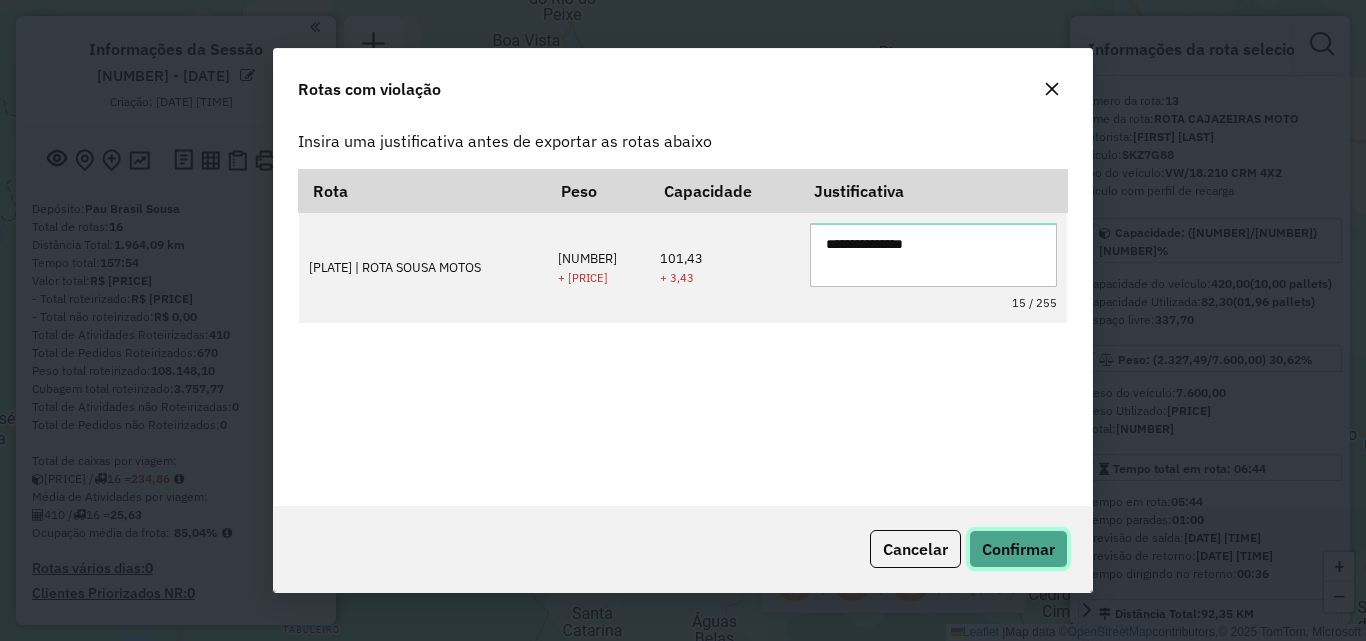 click on "Confirmar" 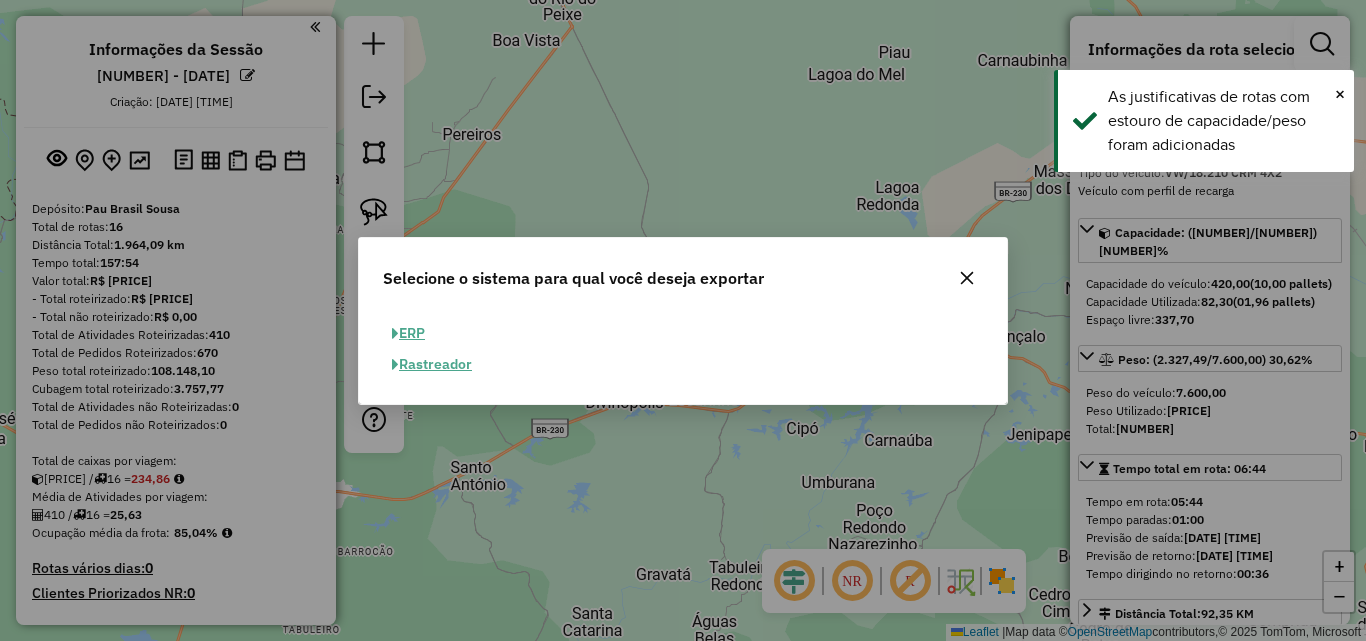 drag, startPoint x: 421, startPoint y: 330, endPoint x: 587, endPoint y: 367, distance: 170.07352 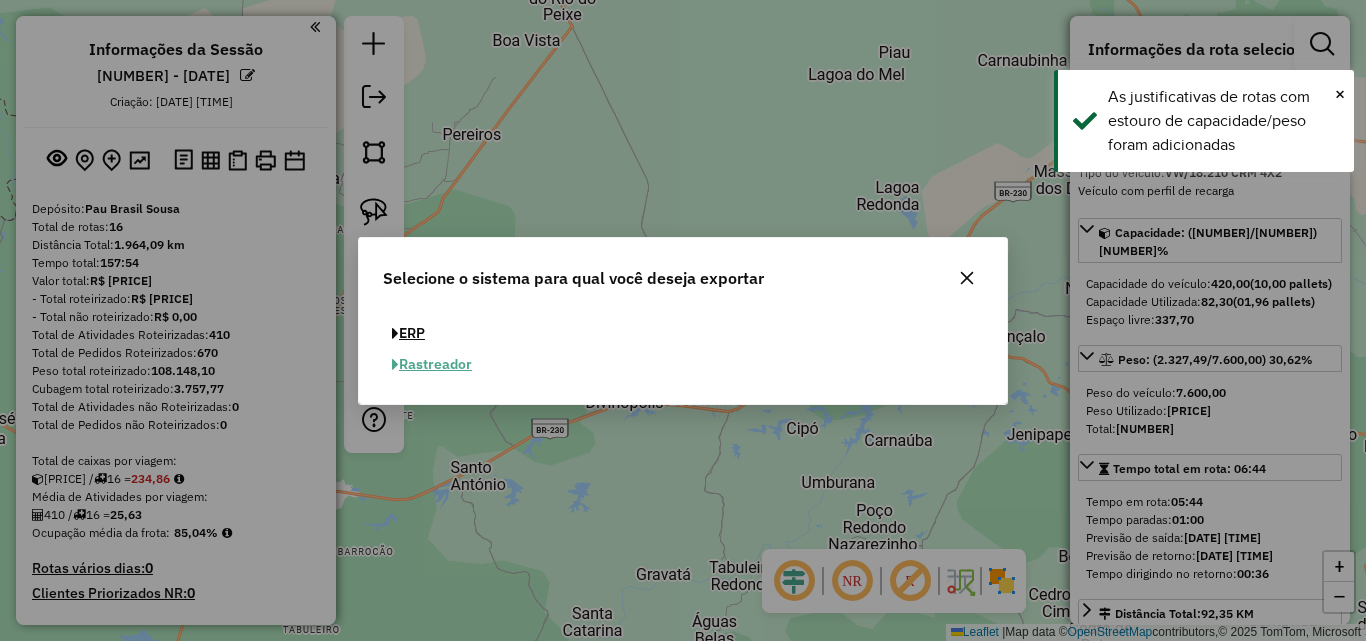 click on "ERP" 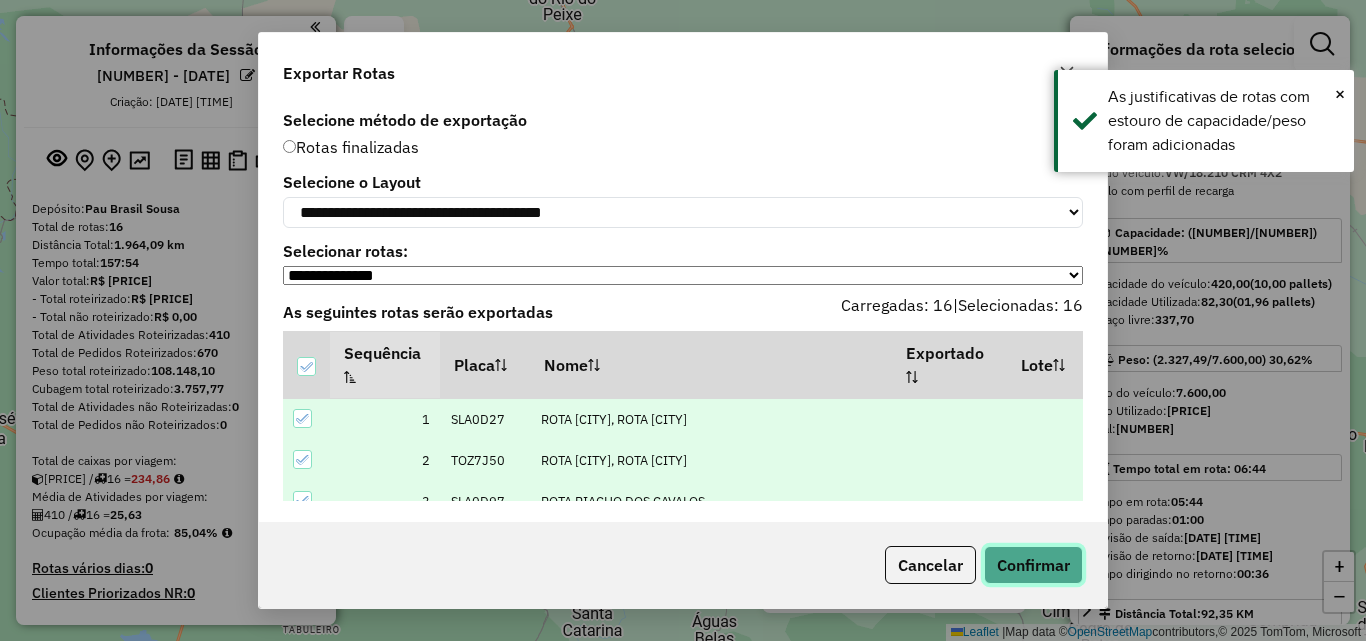 click on "Confirmar" 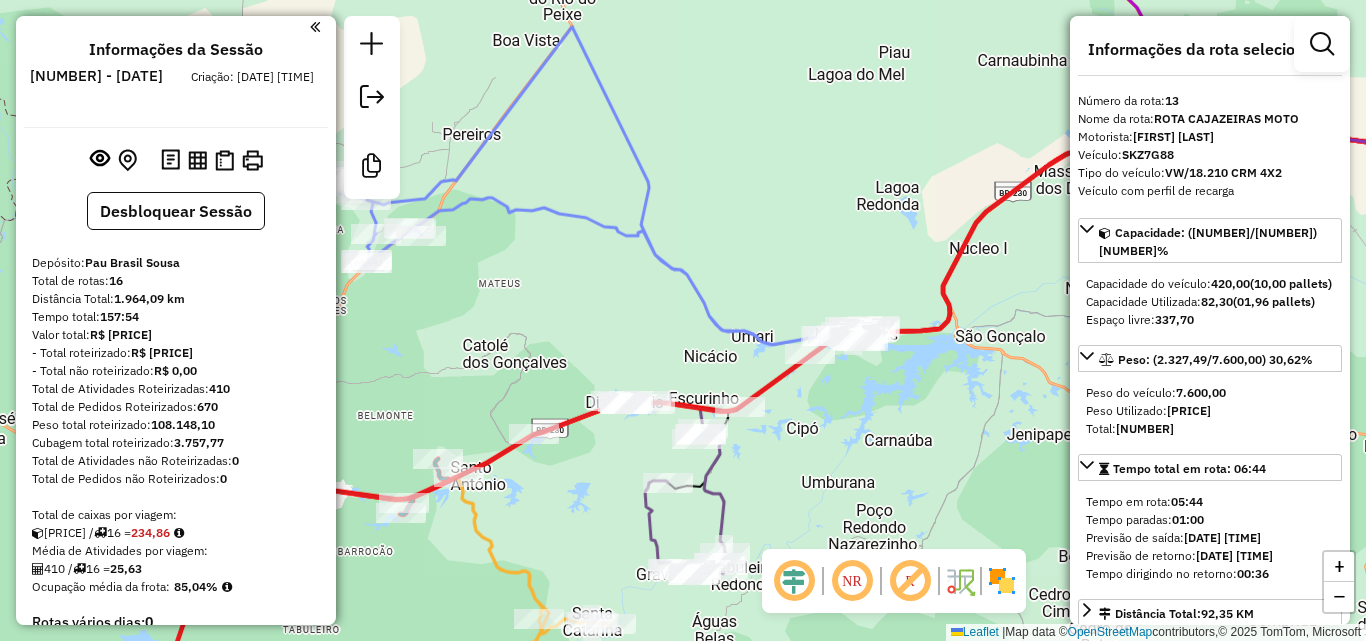 click 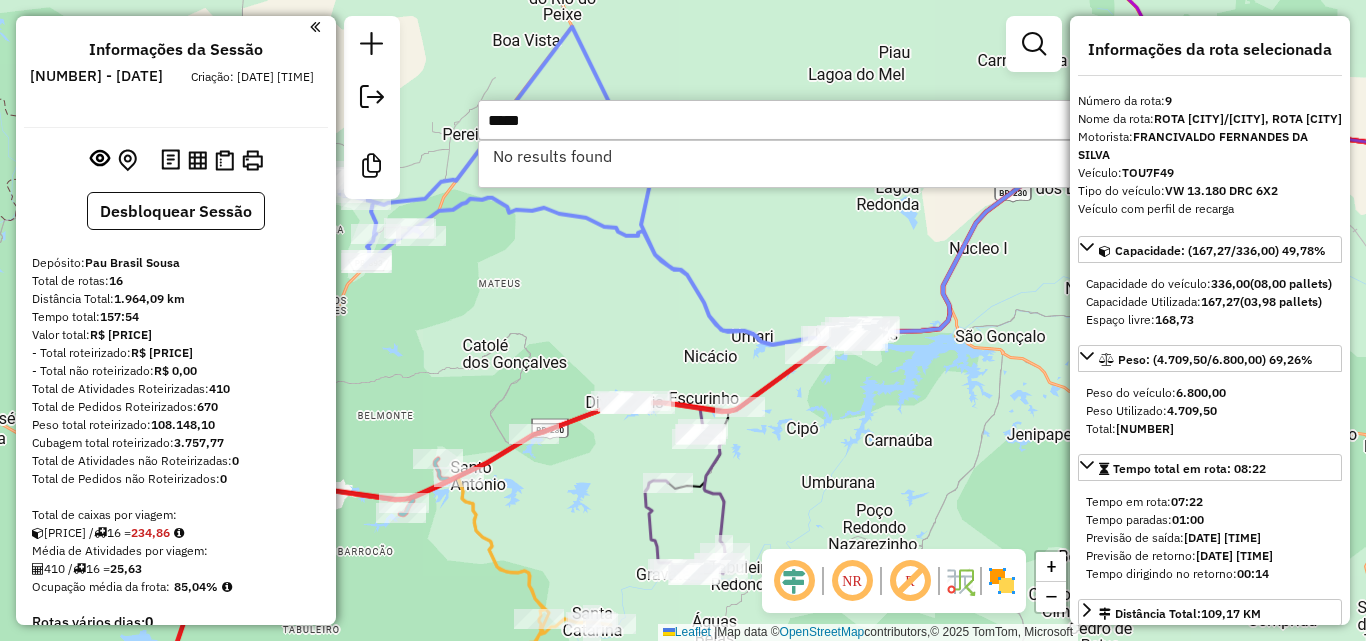 type on "*****" 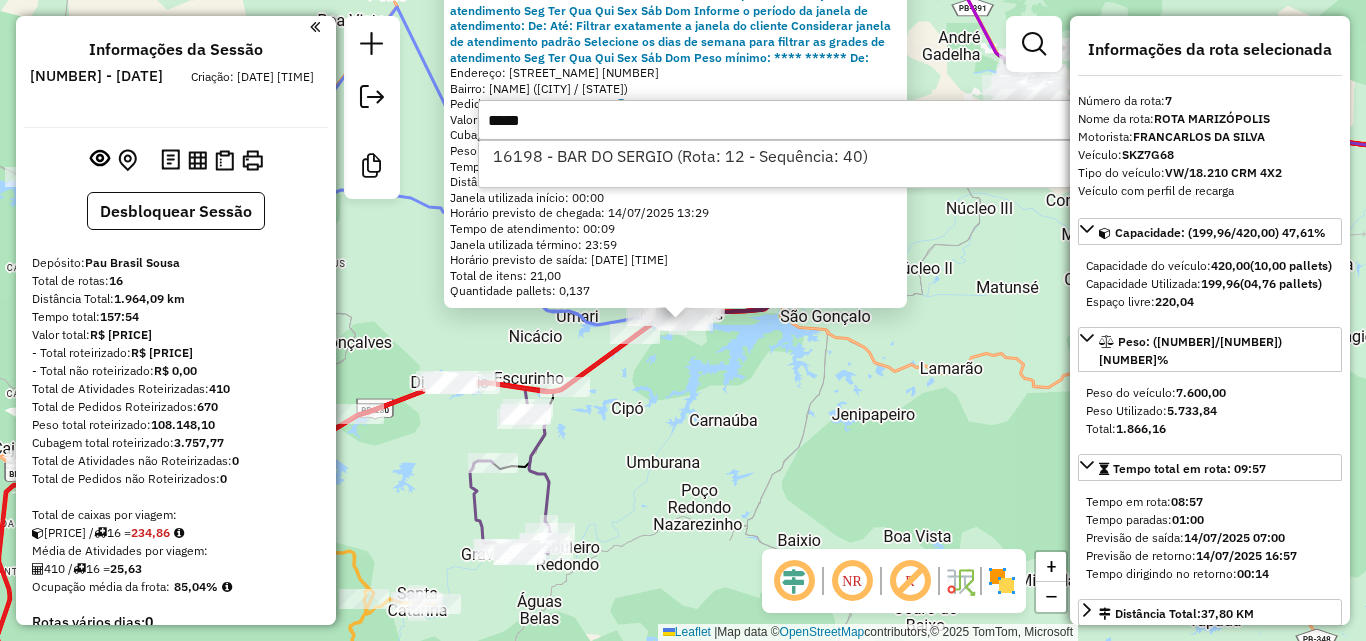 click on "*****" at bounding box center [778, 120] 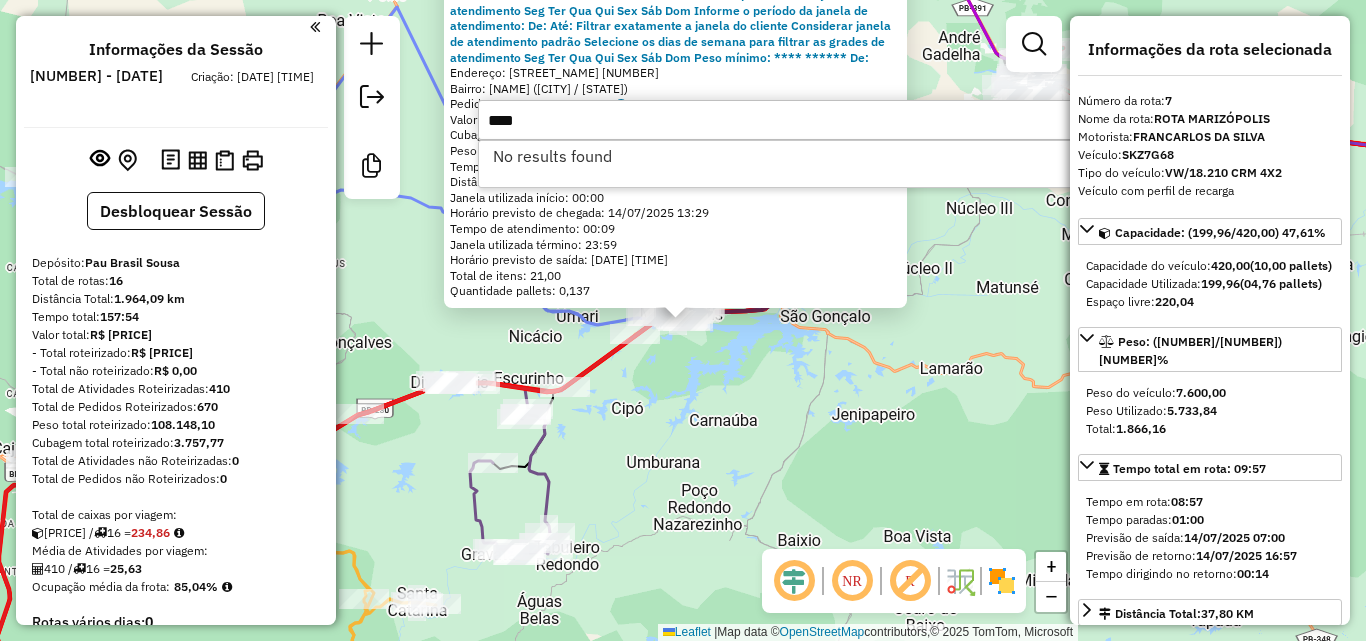 type on "*****" 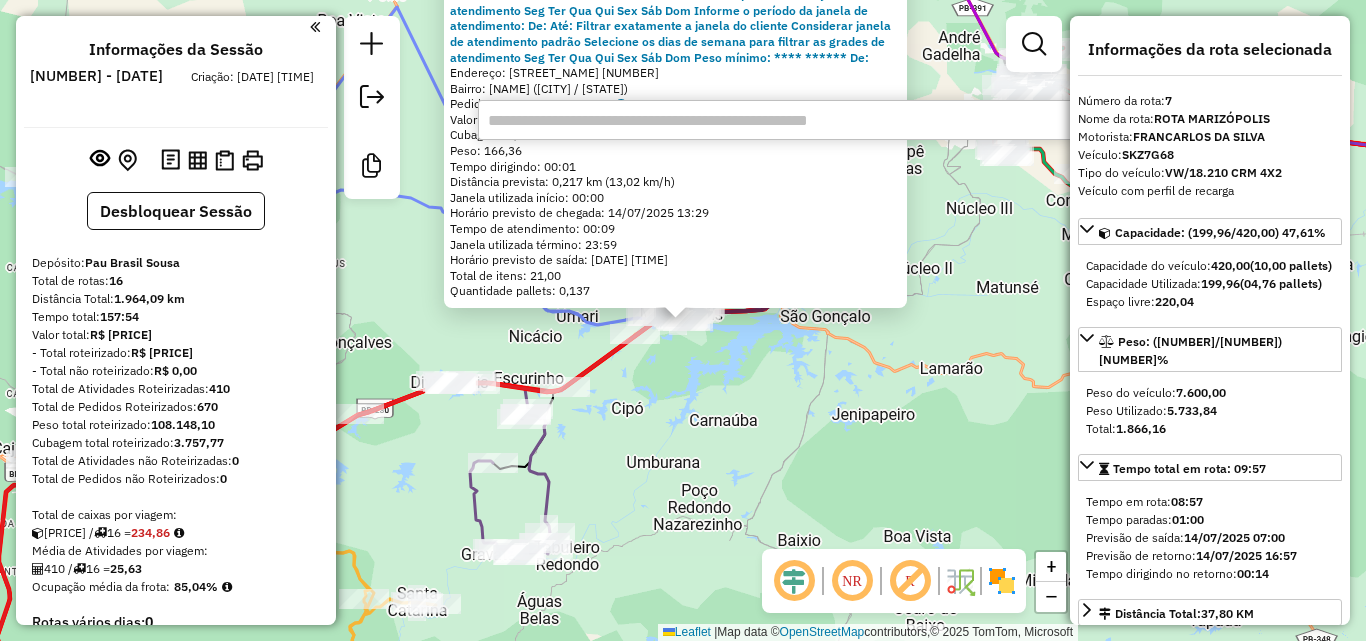 click on "2,63 KM" at bounding box center (131, 2112) 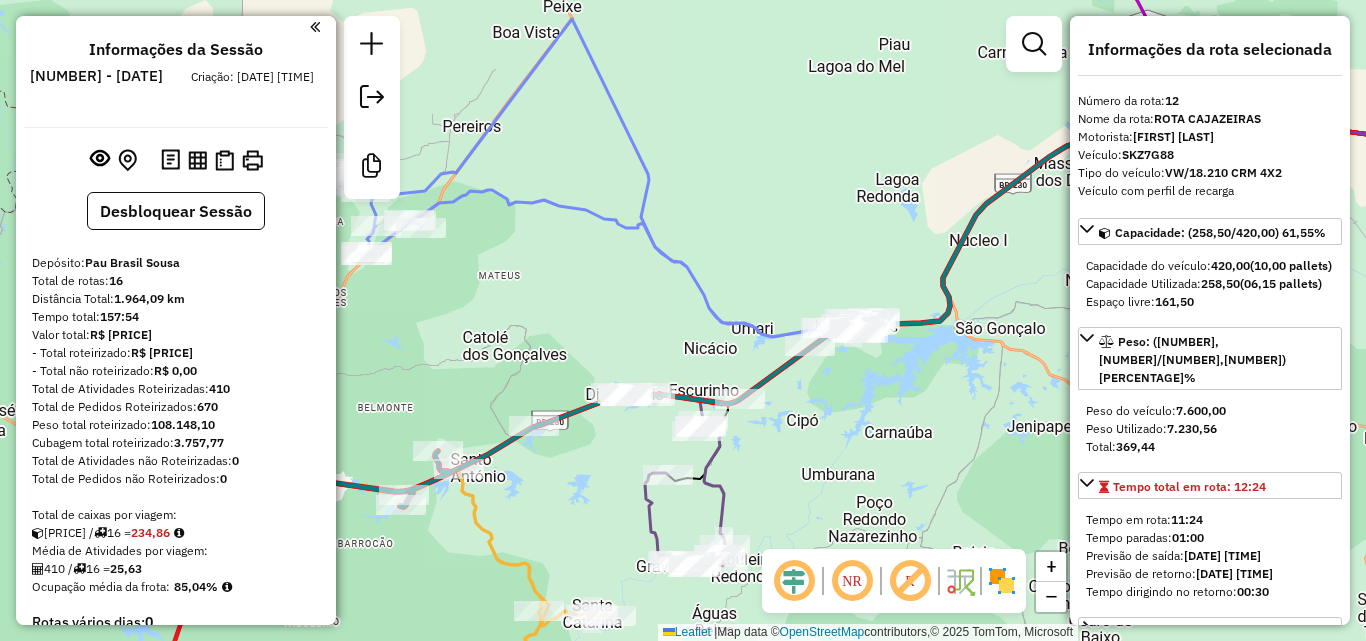 drag, startPoint x: 838, startPoint y: 176, endPoint x: 854, endPoint y: 164, distance: 20 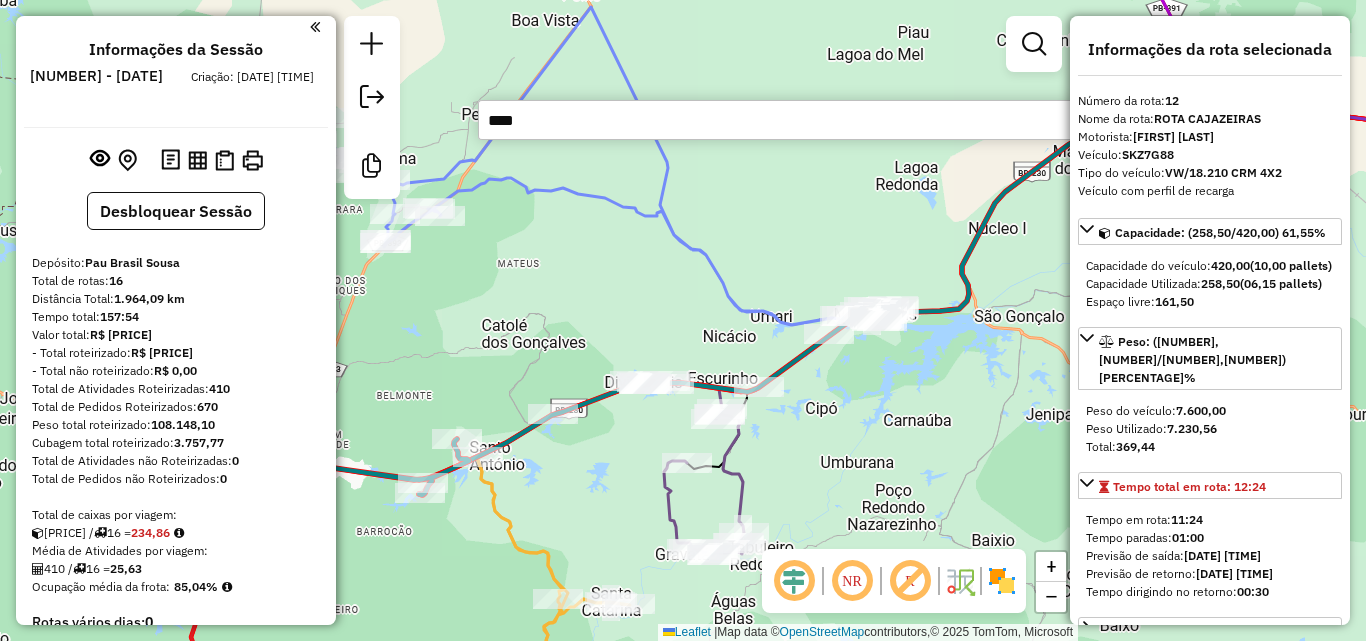 type on "*****" 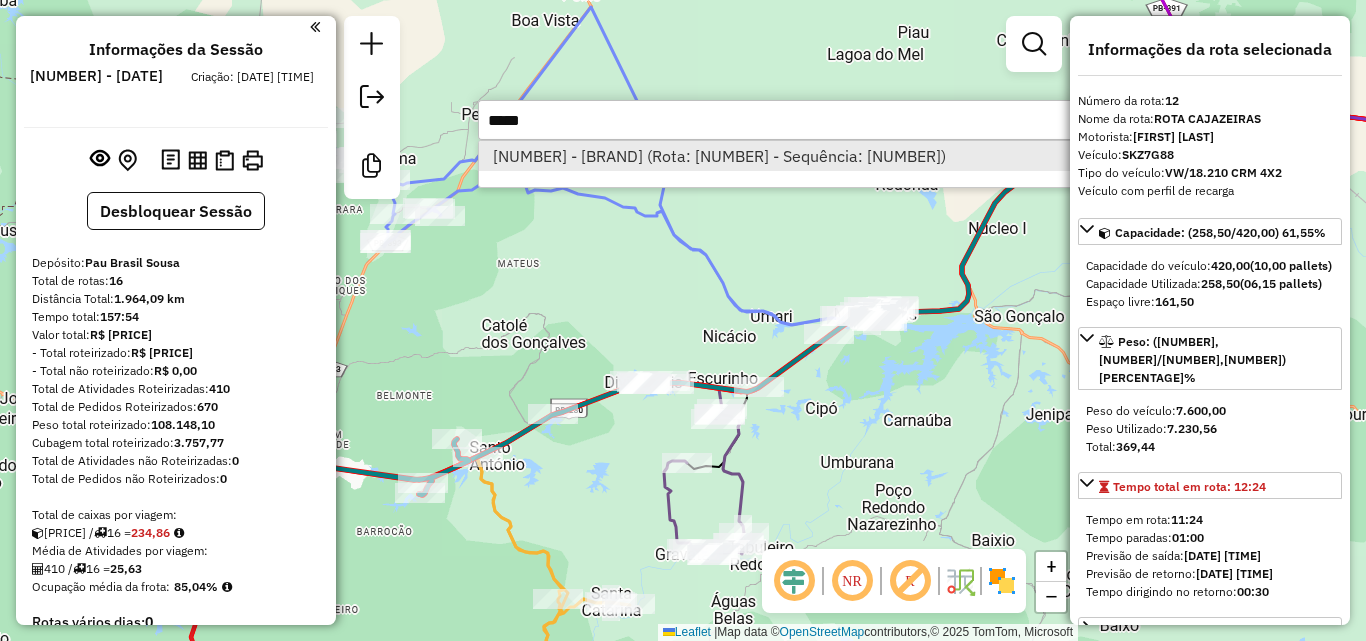 click on "16167 - SUPER CENTER (Rota: 15 - Sequência: 1)" at bounding box center [778, 156] 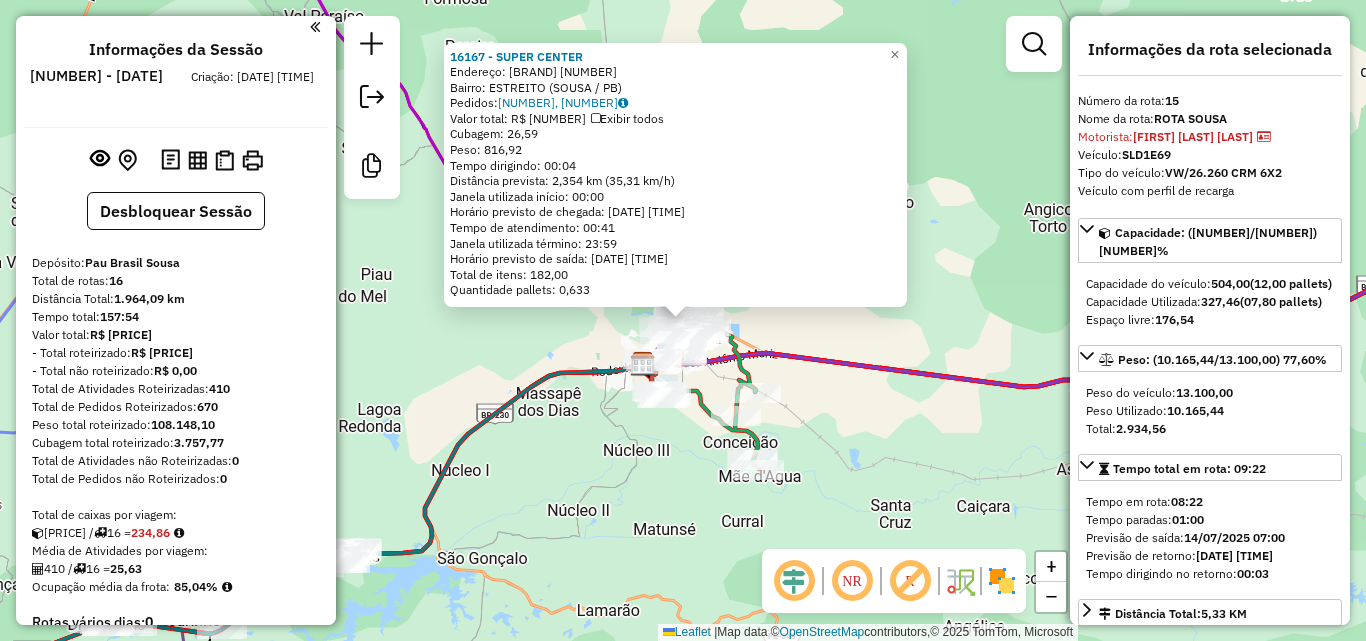 drag, startPoint x: 916, startPoint y: 456, endPoint x: 946, endPoint y: 433, distance: 37.802116 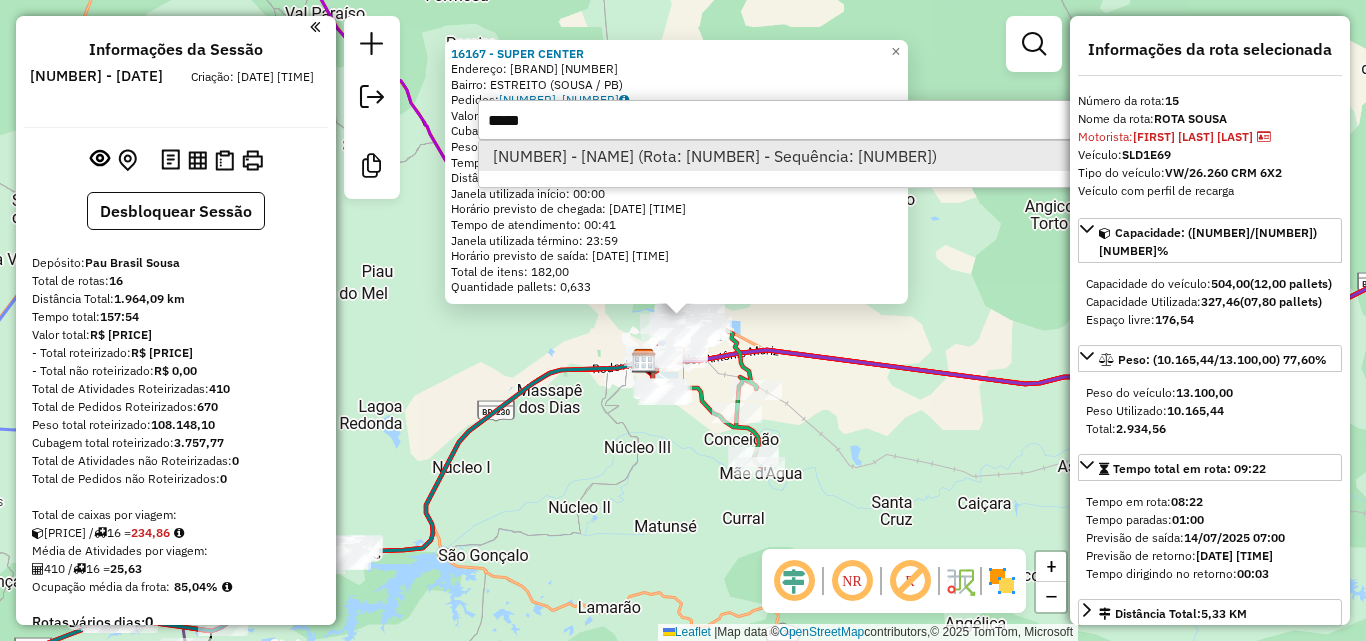 click on "13814 - DEODADO (Rota: 15 - Sequência: 3)" at bounding box center [778, 156] 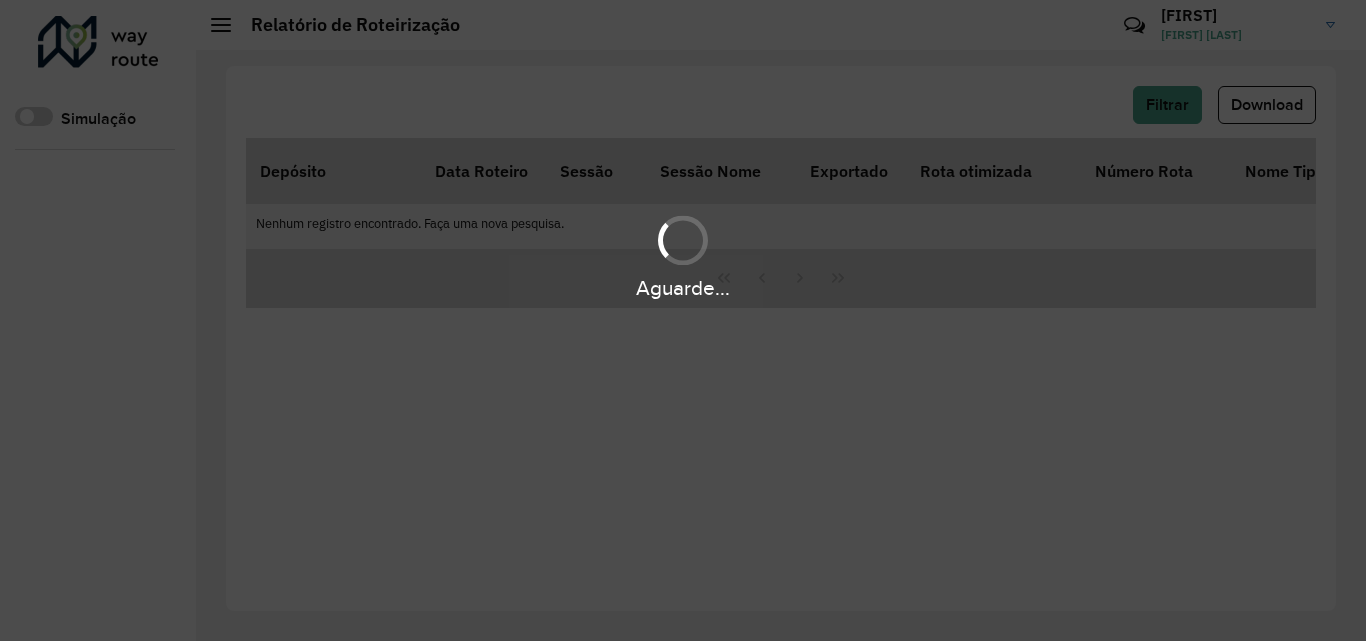 scroll, scrollTop: 0, scrollLeft: 0, axis: both 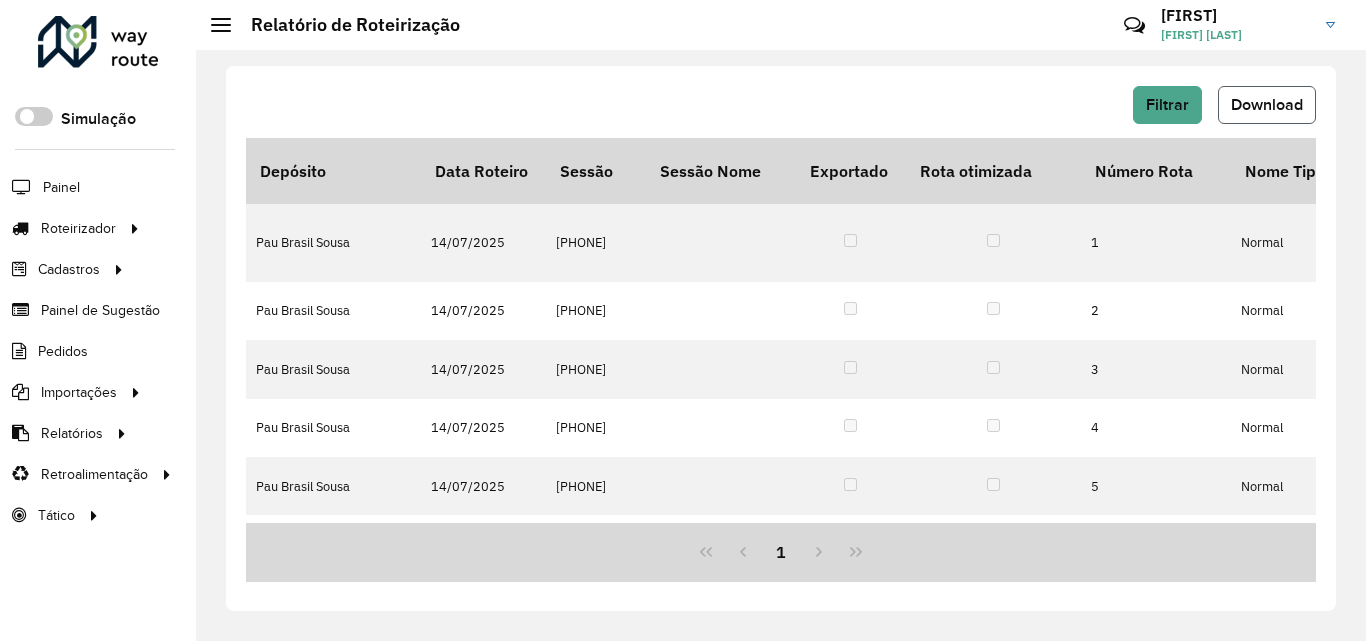 click on "Download" 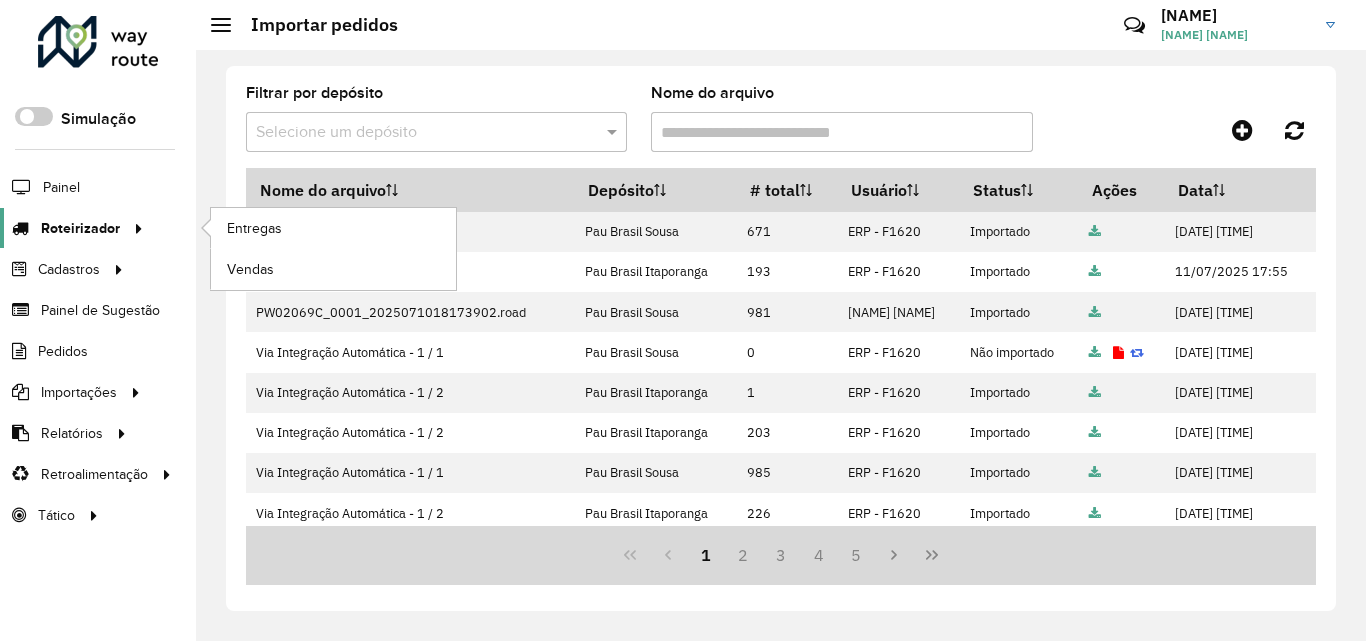 scroll, scrollTop: 0, scrollLeft: 0, axis: both 